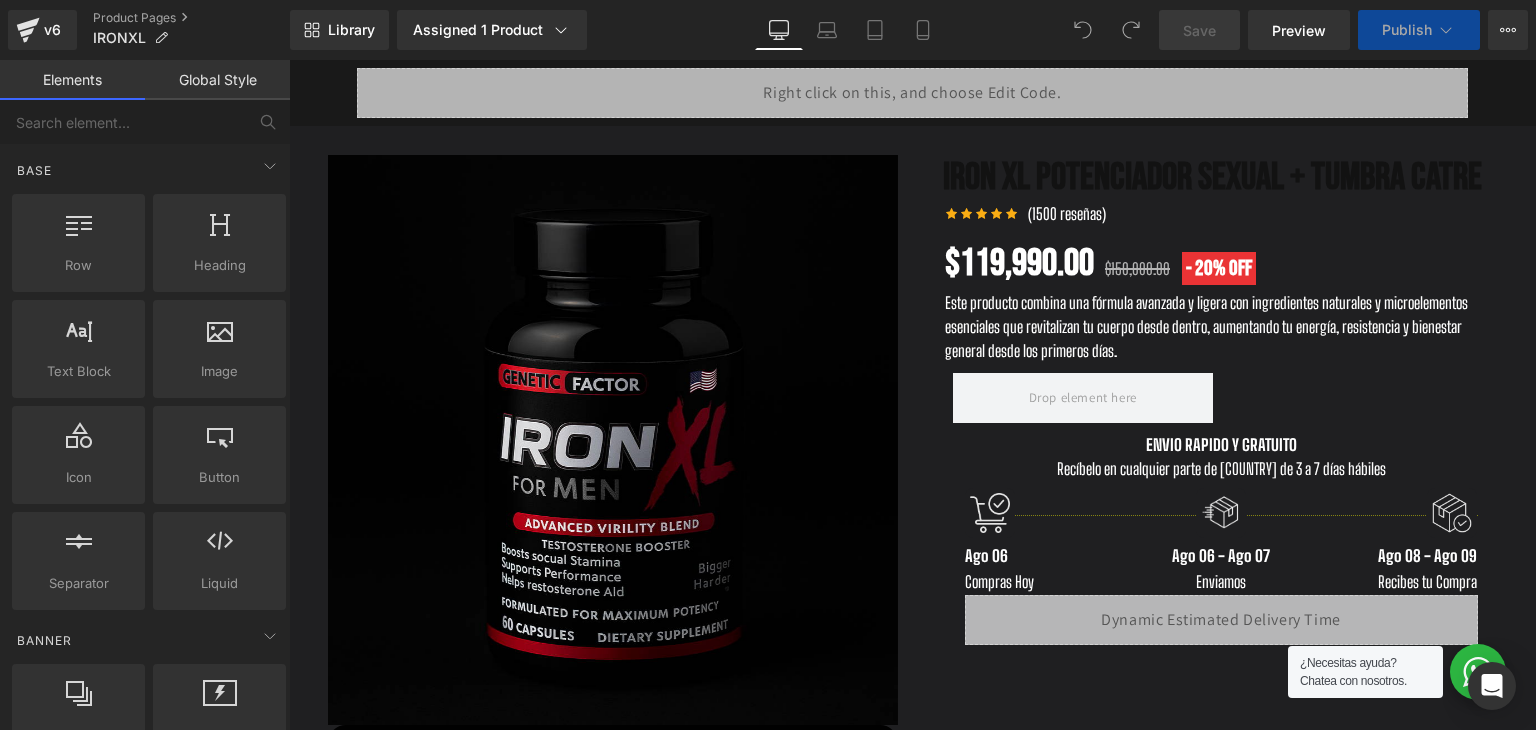 scroll, scrollTop: 0, scrollLeft: 0, axis: both 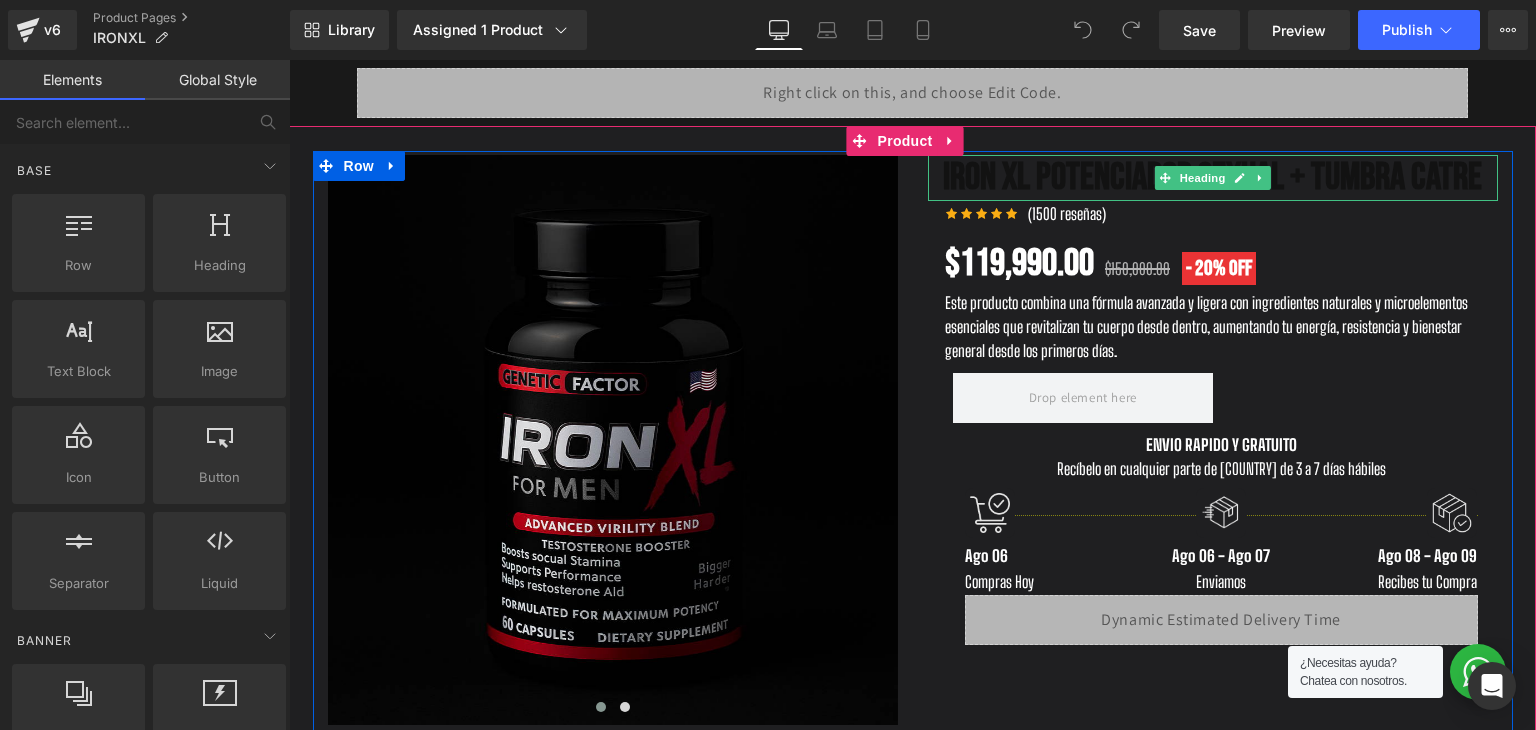 click on "IRON XL POTENCIADOR SEXUAL + TUMBRA CATRE" at bounding box center [1213, 178] 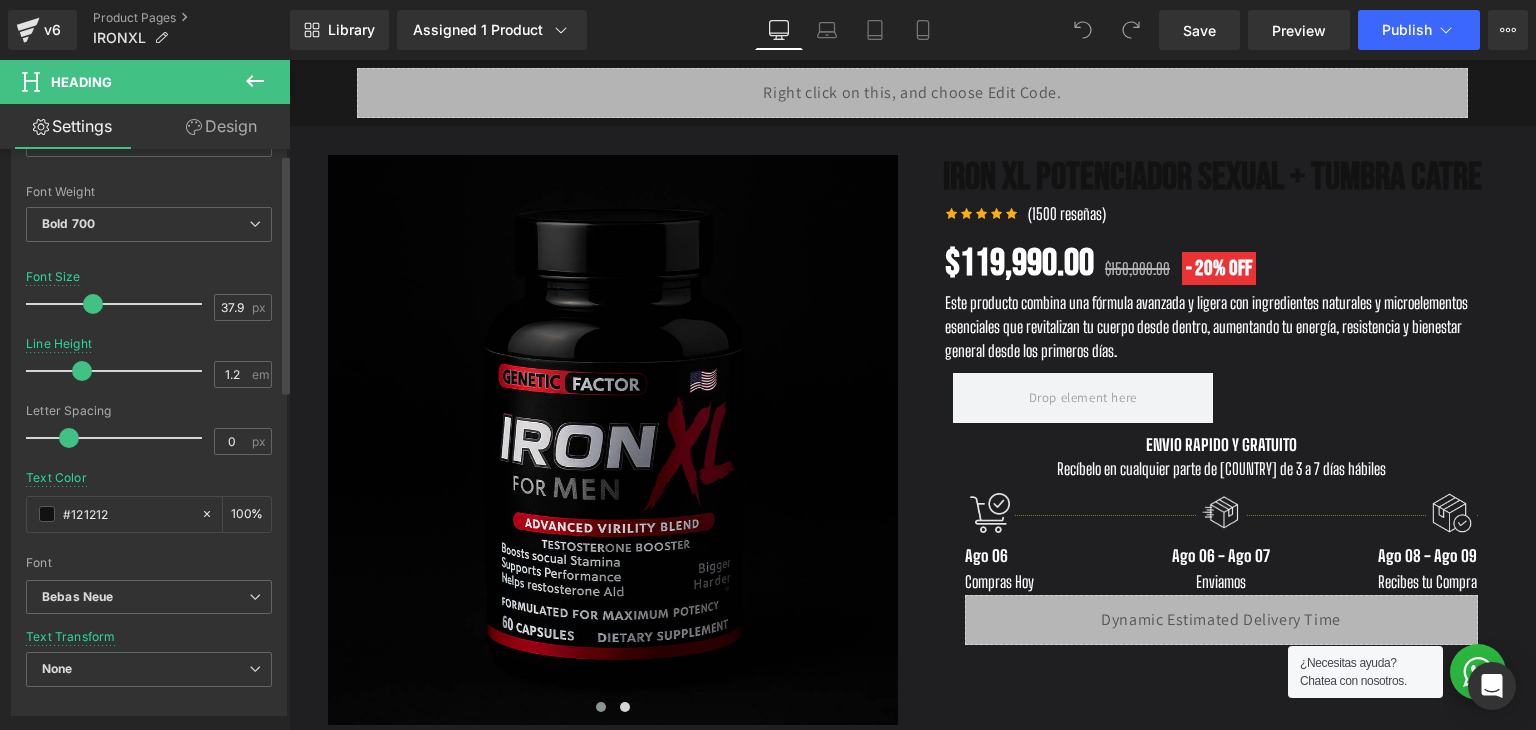 scroll, scrollTop: 300, scrollLeft: 0, axis: vertical 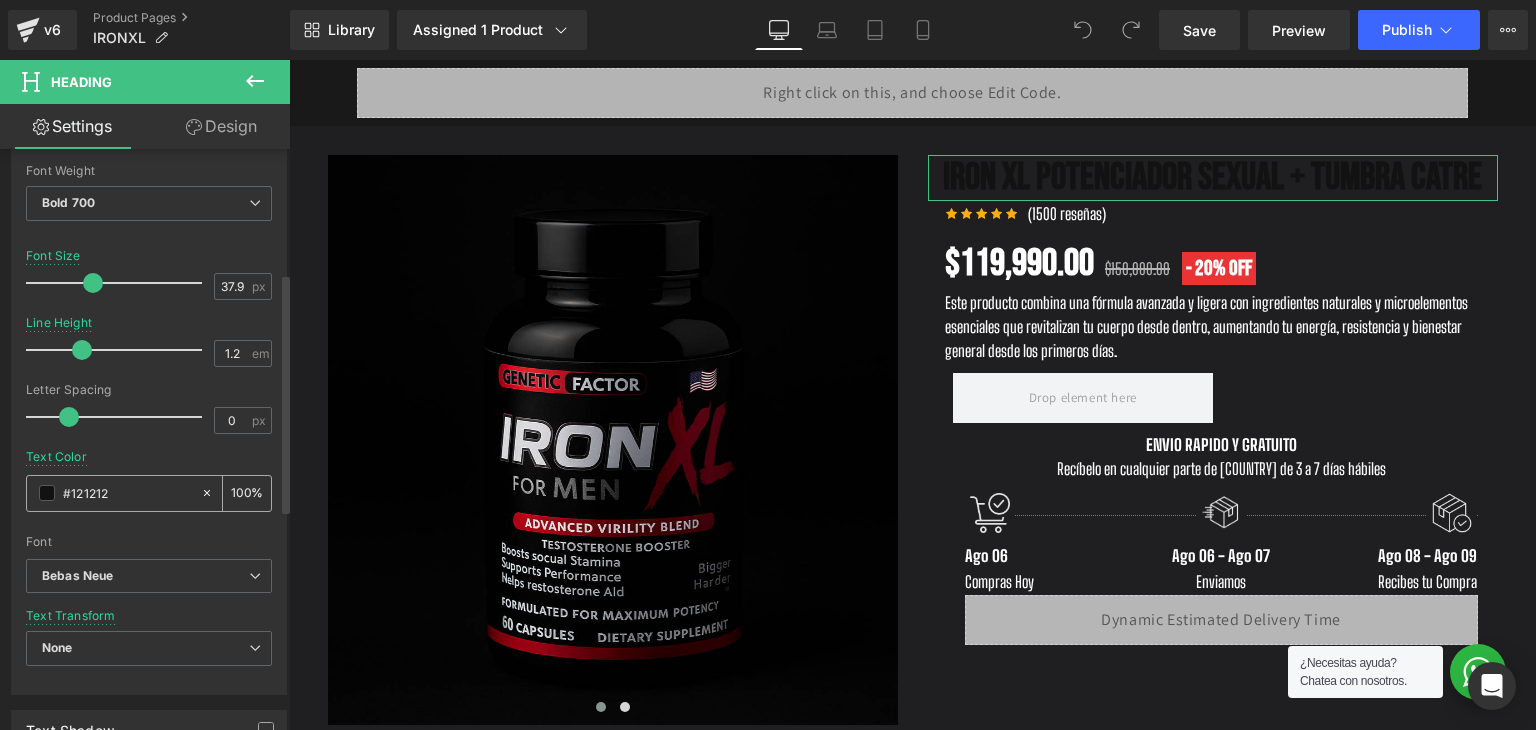 click at bounding box center [47, 493] 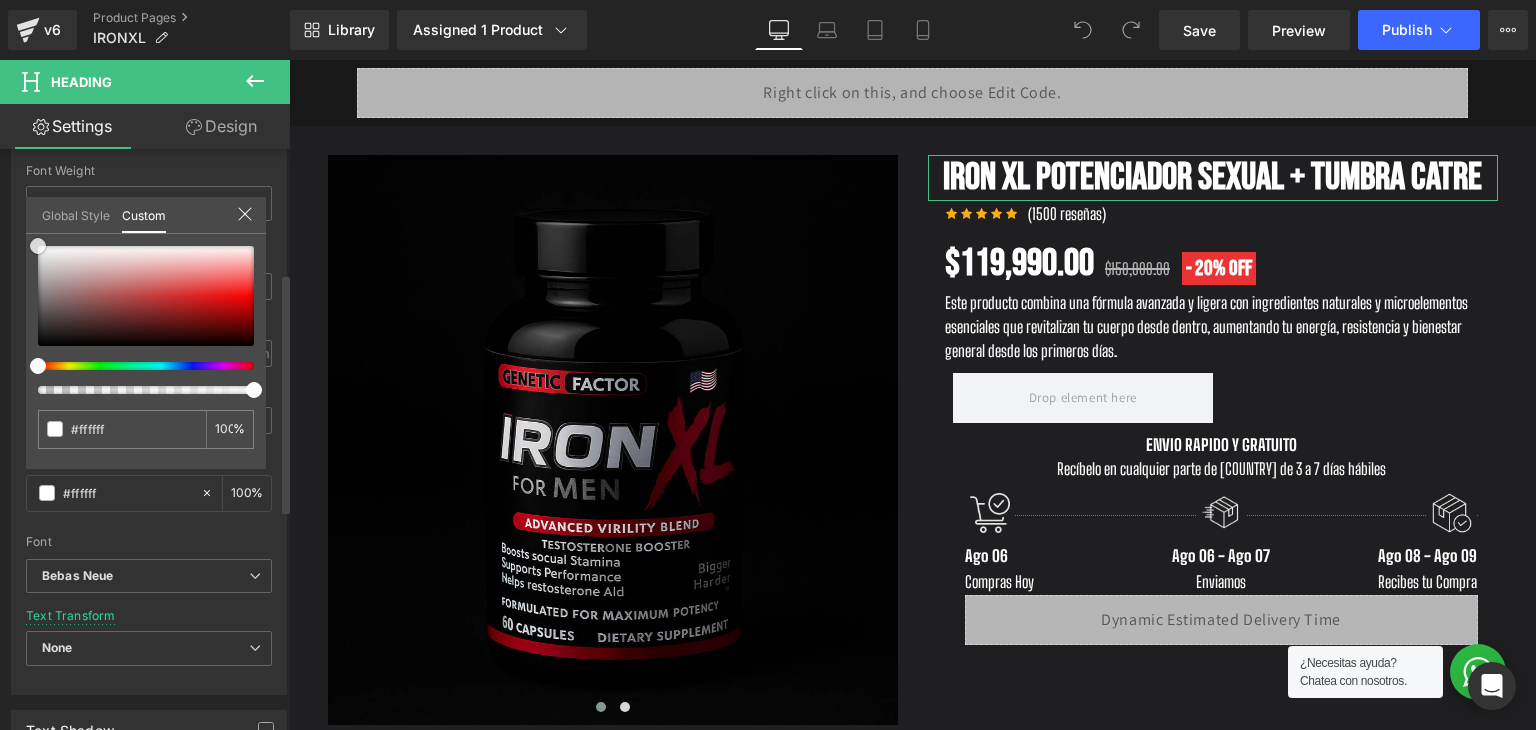 drag, startPoint x: 40, startPoint y: 330, endPoint x: 28, endPoint y: 185, distance: 145.4957 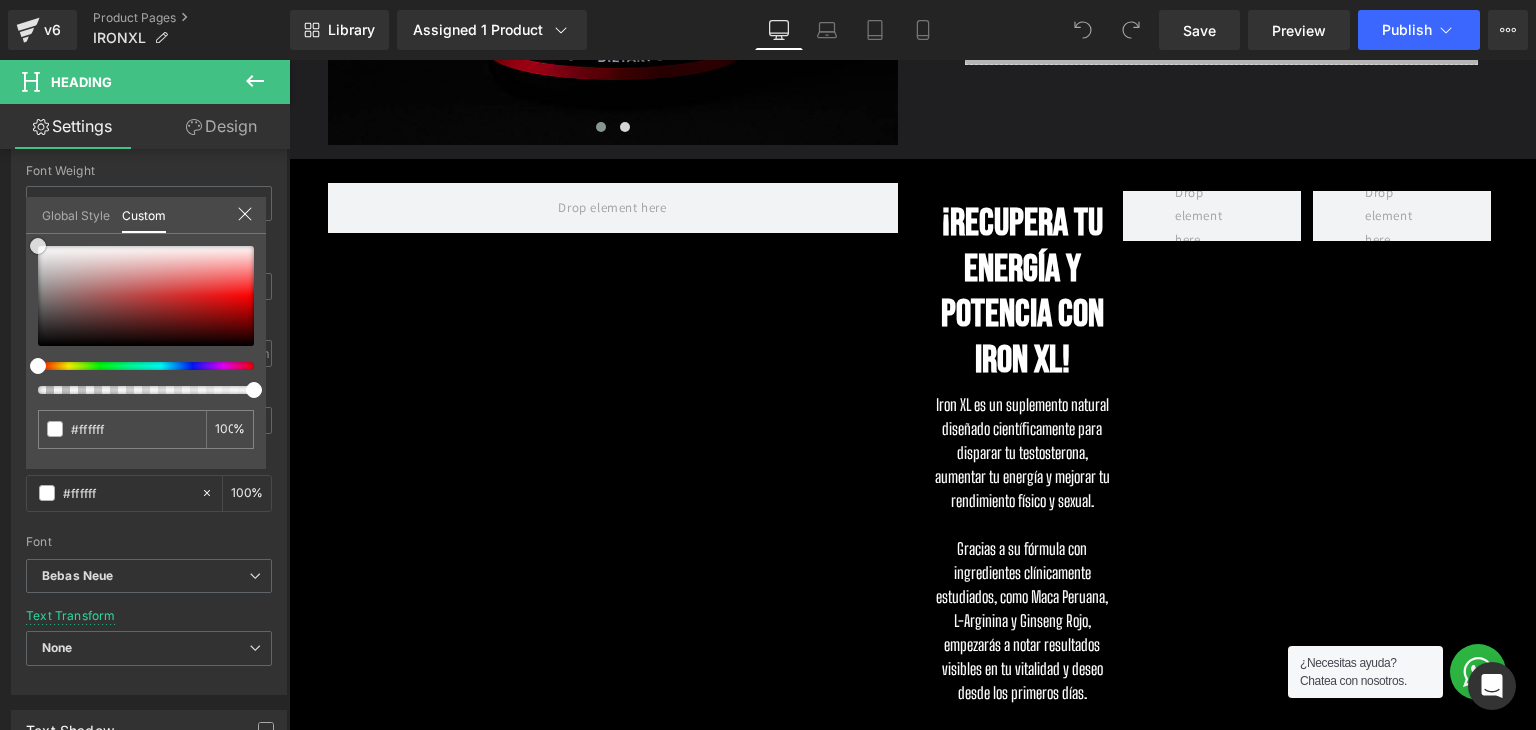 scroll, scrollTop: 600, scrollLeft: 0, axis: vertical 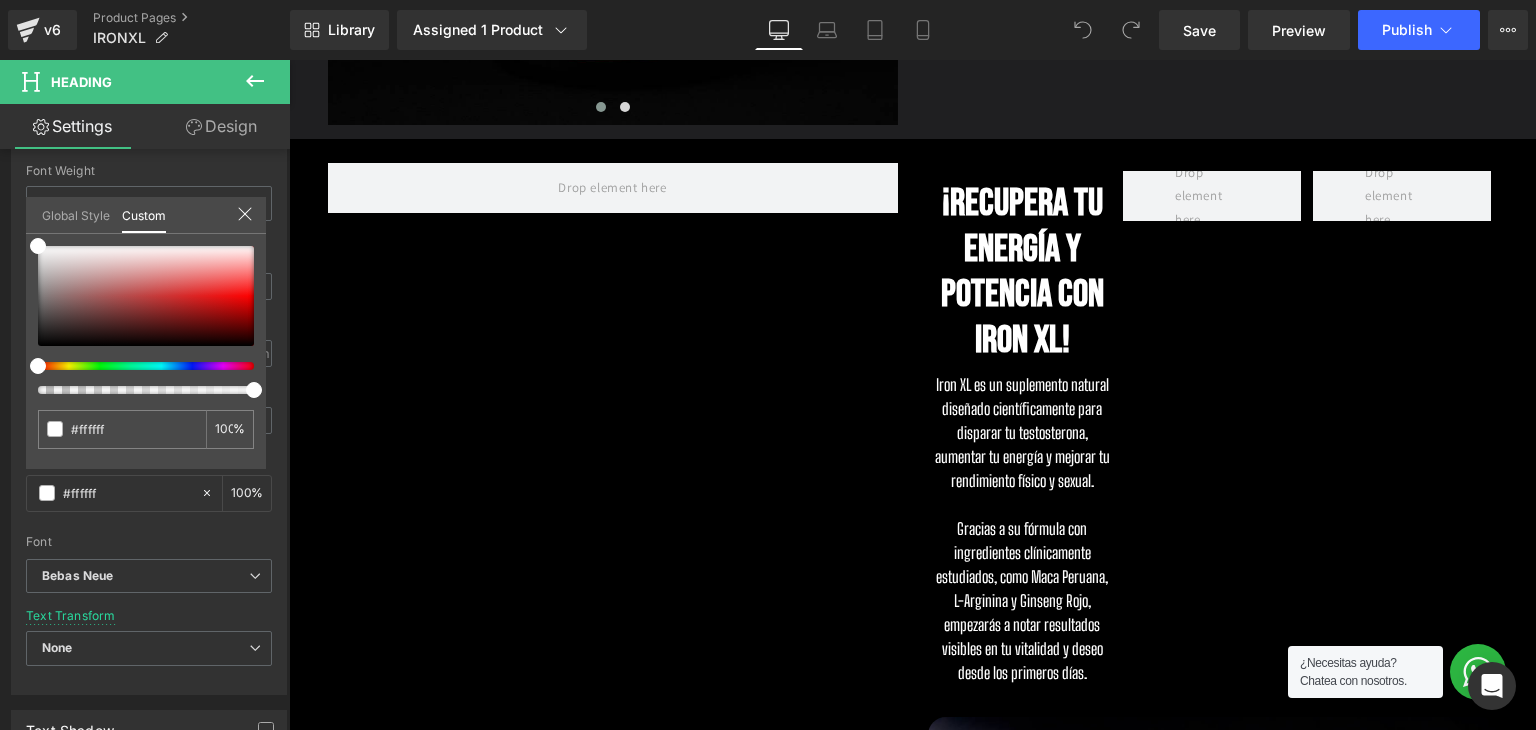 click on "Liquid         Row         Row
Image
Image
‹ ›
Carousel
Row" at bounding box center [912, 4181] 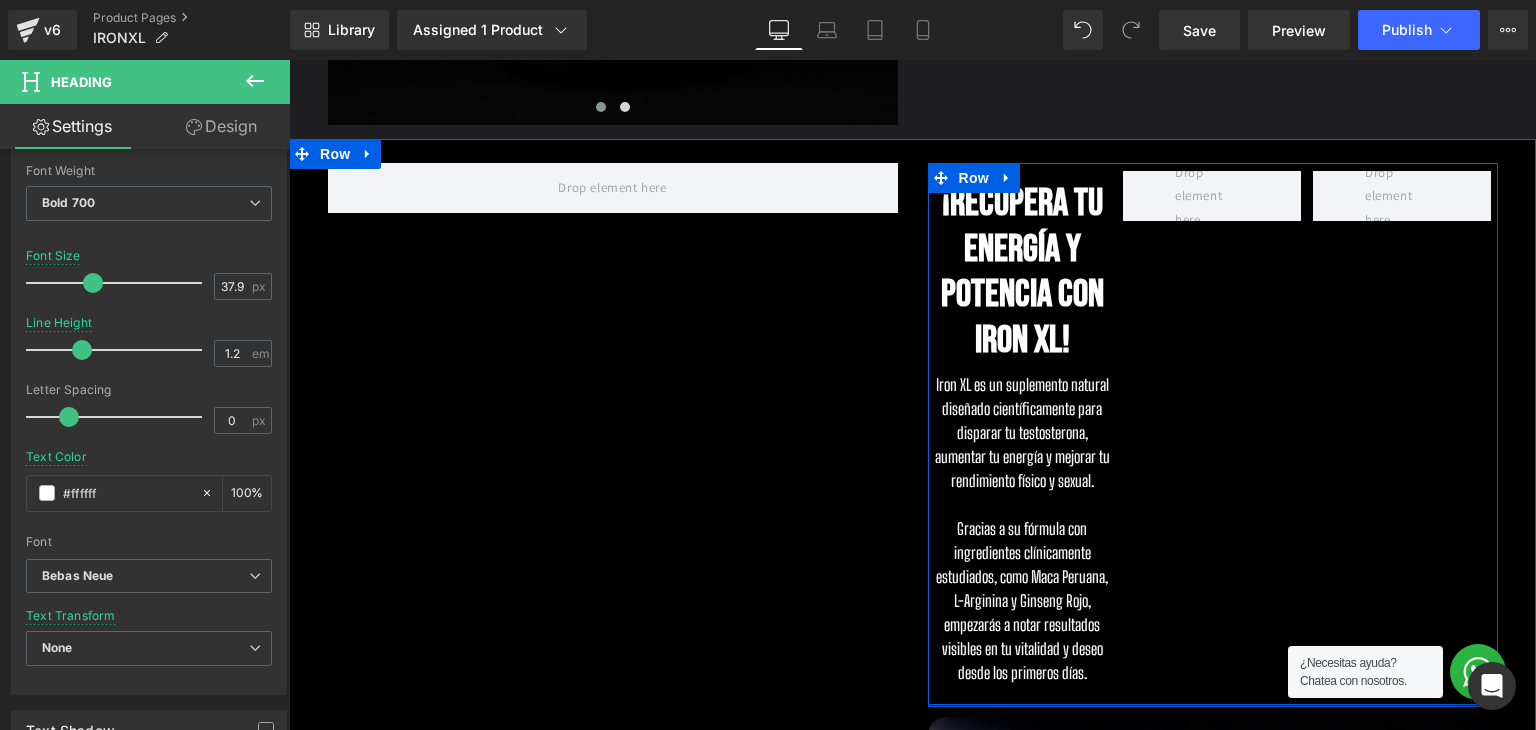 click on "¡Recupera tu energía y potencia con Iron XL! Heading         Iron XL es un suplemento natural diseñado científicamente para disparar tu testosterona, aumentar tu energía y mejorar tu rendimiento físico y sexual. Gracias a su fórmula con ingredientes clínicamente estudiados, como Maca Peruana, L-Arginina y Ginseng Rojo, empezarás a notar resultados visibles en tu vitalidad y deseo desde los primeros días. Text Block" at bounding box center [1023, 428] 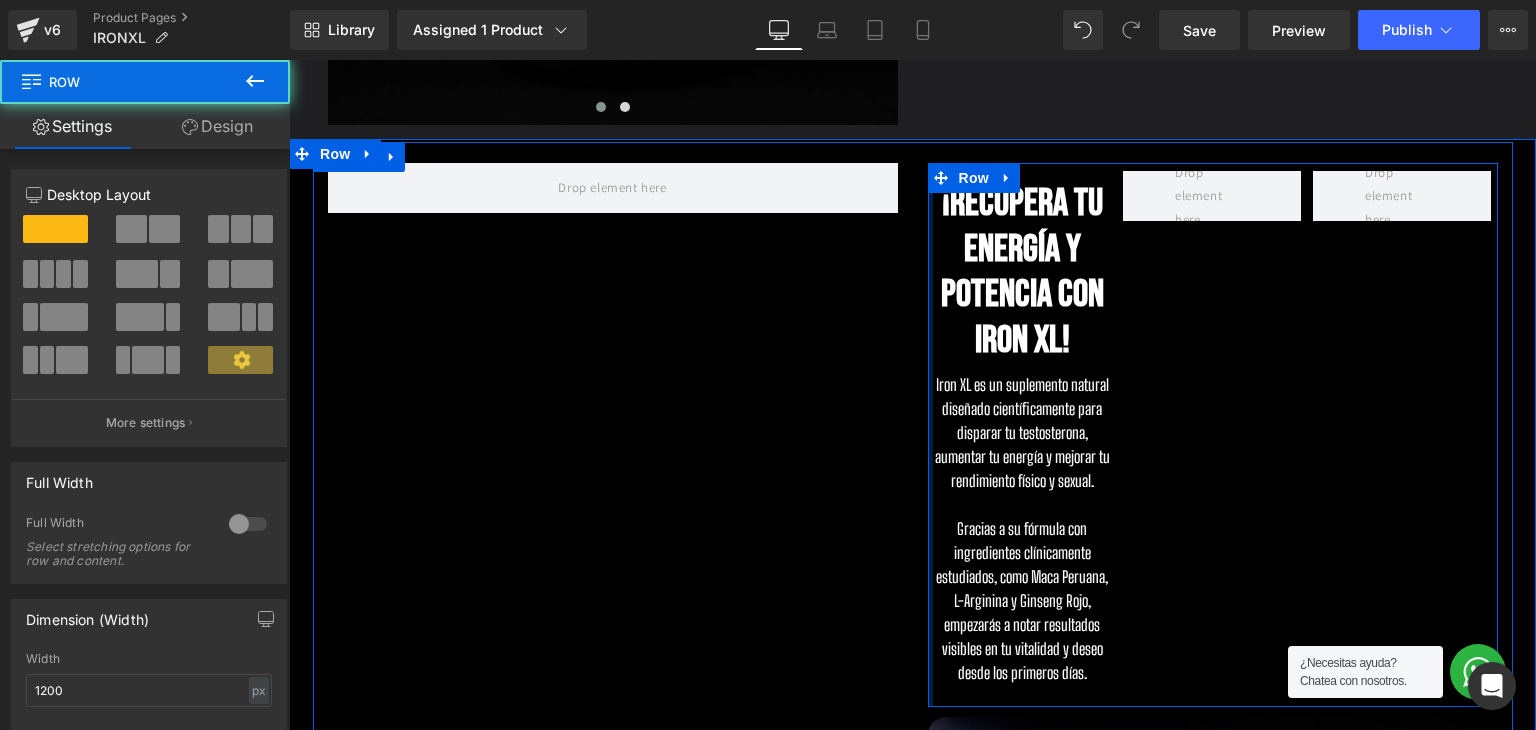drag, startPoint x: 920, startPoint y: 417, endPoint x: 945, endPoint y: 385, distance: 40.60788 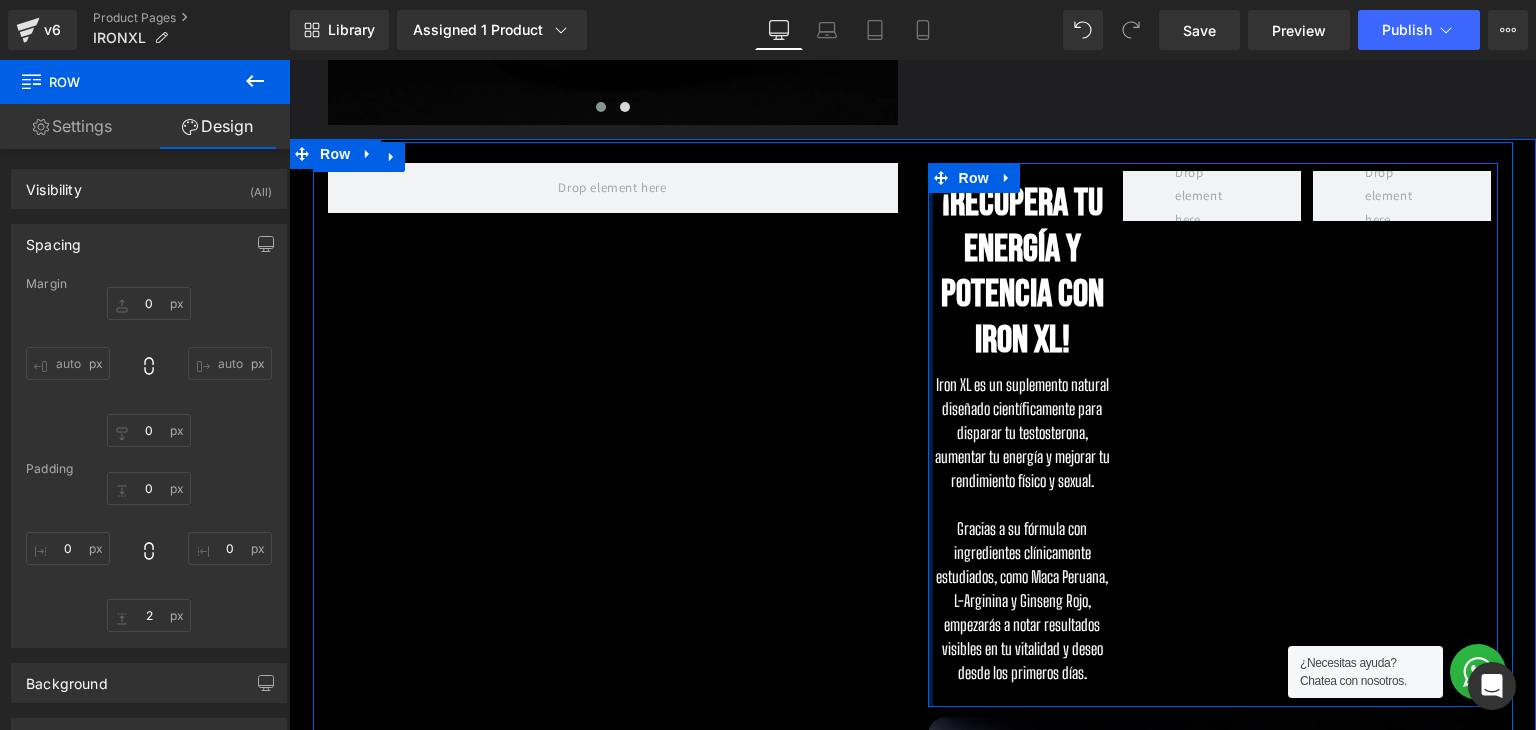drag, startPoint x: 920, startPoint y: 358, endPoint x: 883, endPoint y: 358, distance: 37 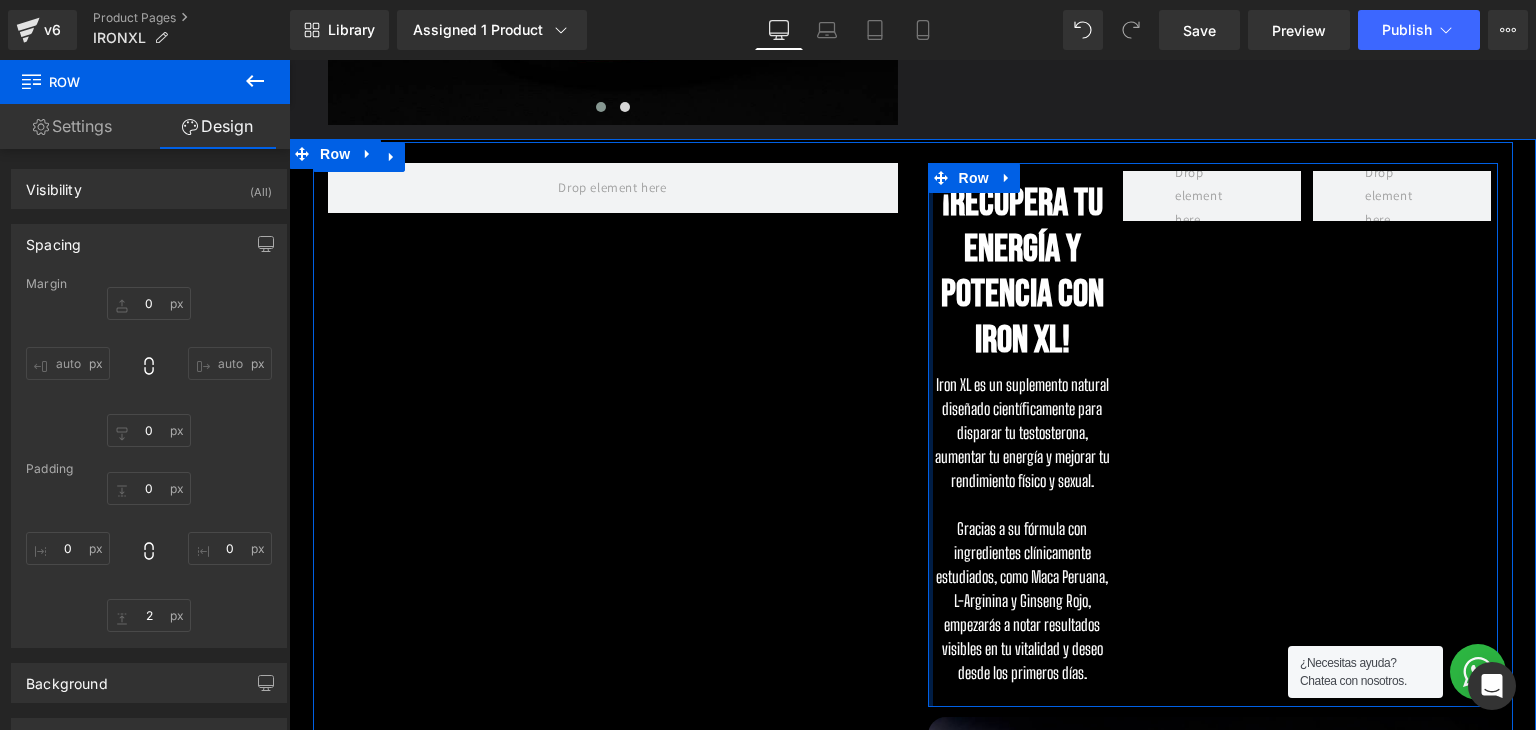 click on "¡Recupera tu energía y potencia con Iron XL! Heading         Iron XL es un suplemento natural diseñado científicamente para disparar tu testosterona, aumentar tu energía y mejorar tu rendimiento físico y sexual. Gracias a su fórmula con ingredientes clínicamente estudiados, como Maca Peruana, L-Arginina y Ginseng Rojo, empezarás a notar resultados visibles en tu vitalidad y deseo desde los primeros días. Text Block         Row         Row         Image         Image         Row" at bounding box center (913, 747) 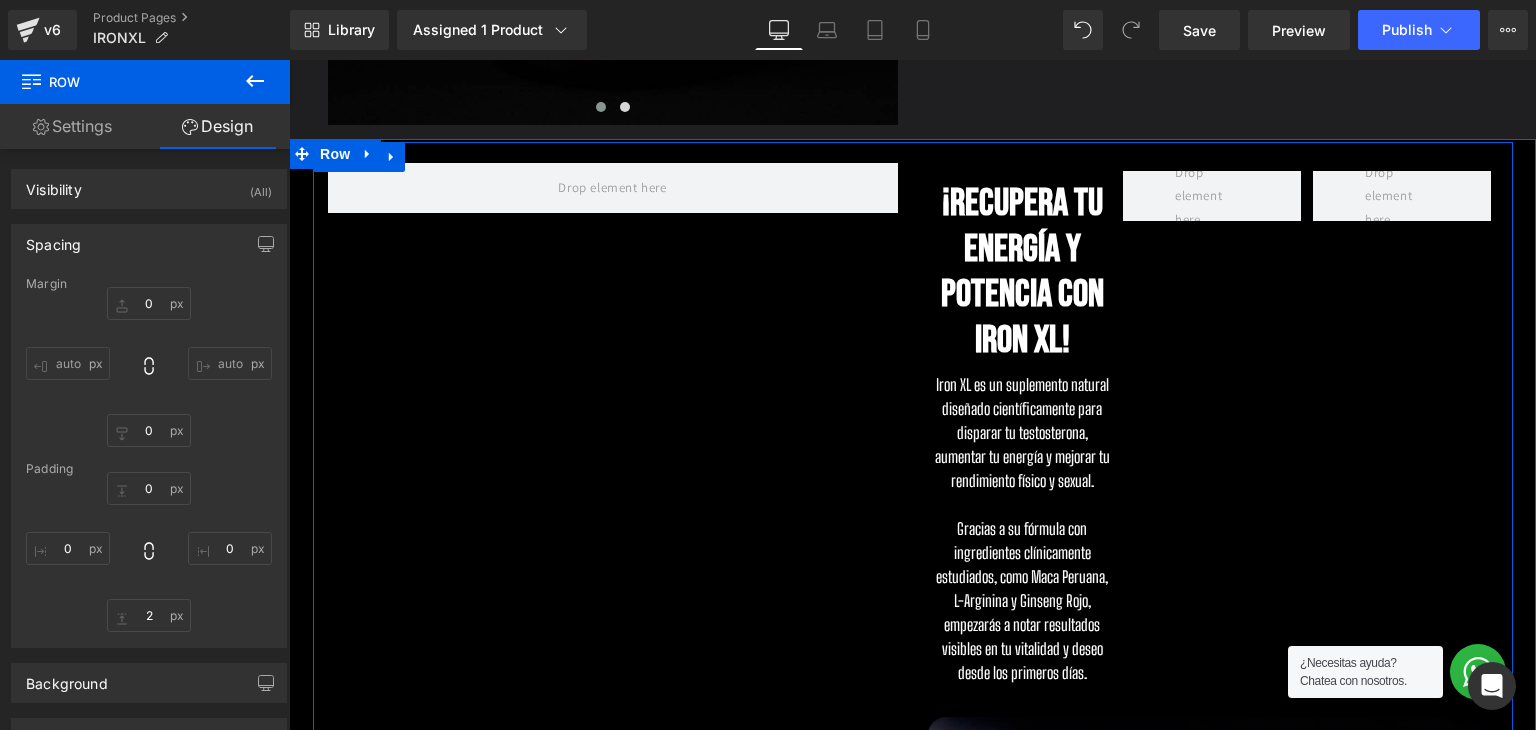 click on "¡Recupera tu energía y potencia con Iron XL! Heading         Iron XL es un suplemento natural diseñado científicamente para disparar tu testosterona, aumentar tu energía y mejorar tu rendimiento físico y sexual. Gracias a su fórmula con ingredientes clínicamente estudiados, como Maca Peruana, L-Arginina y Ginseng Rojo, empezarás a notar resultados visibles en tu vitalidad y deseo desde los primeros días. Text Block         Row         Row         Image         Image         Row" at bounding box center [913, 747] 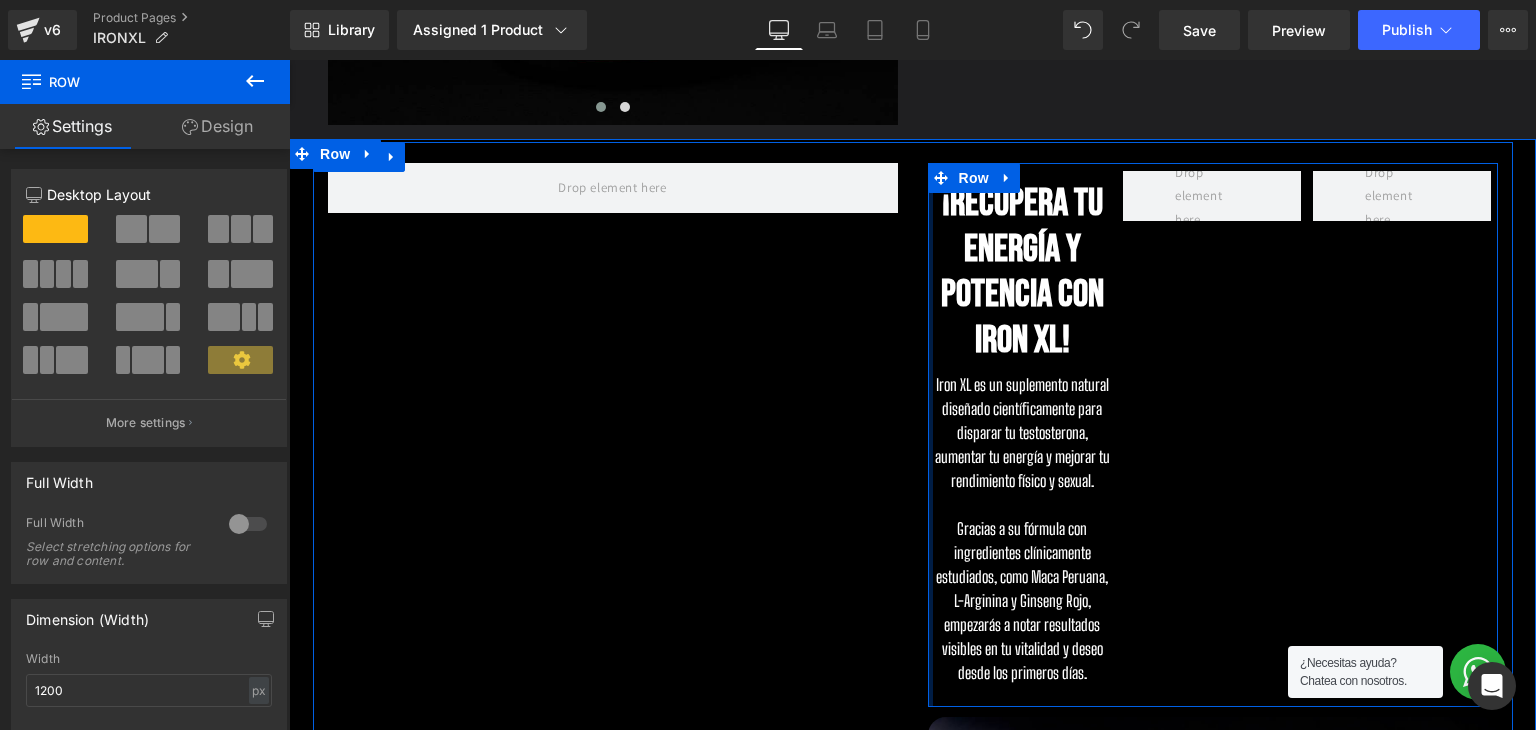 drag, startPoint x: 924, startPoint y: 354, endPoint x: 748, endPoint y: 326, distance: 178.21335 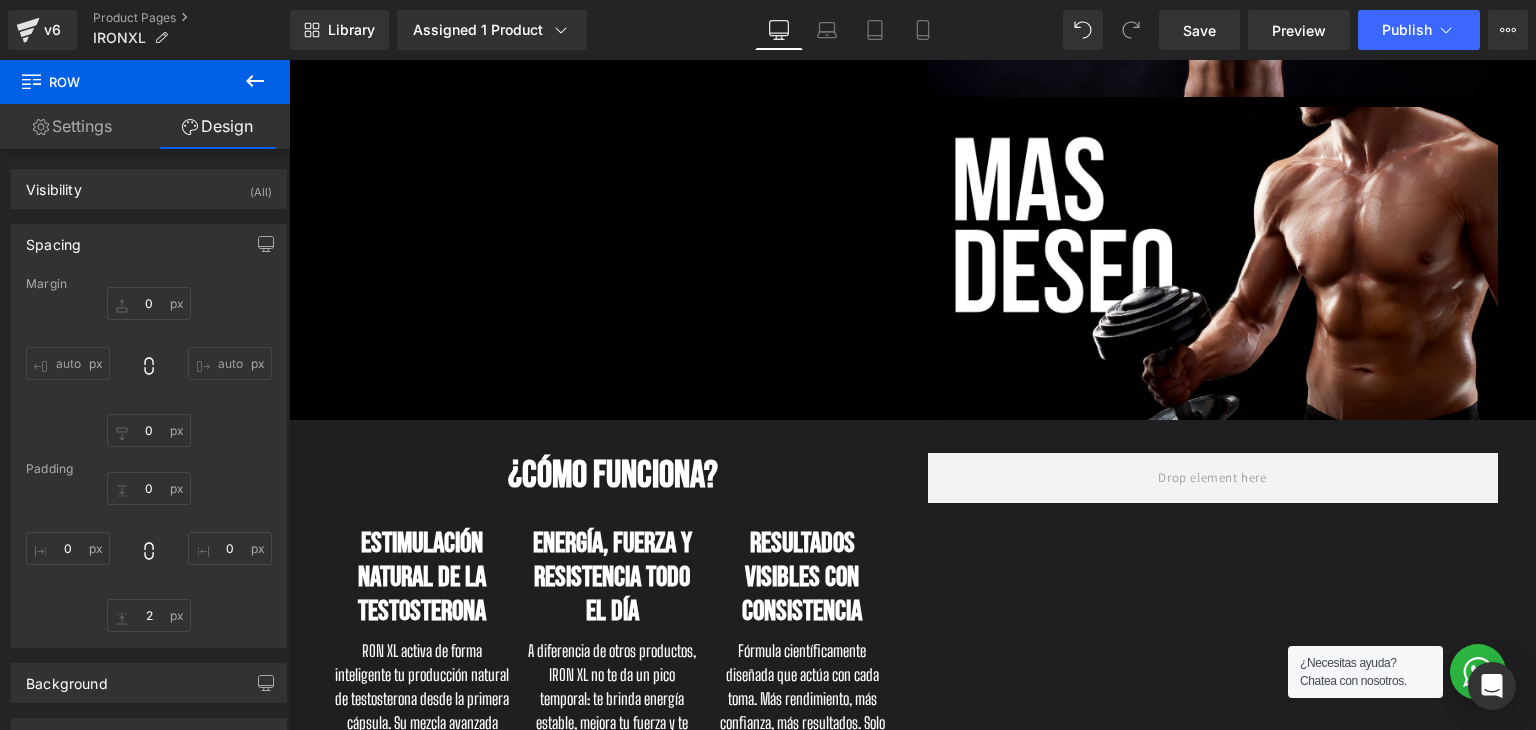 scroll, scrollTop: 1300, scrollLeft: 0, axis: vertical 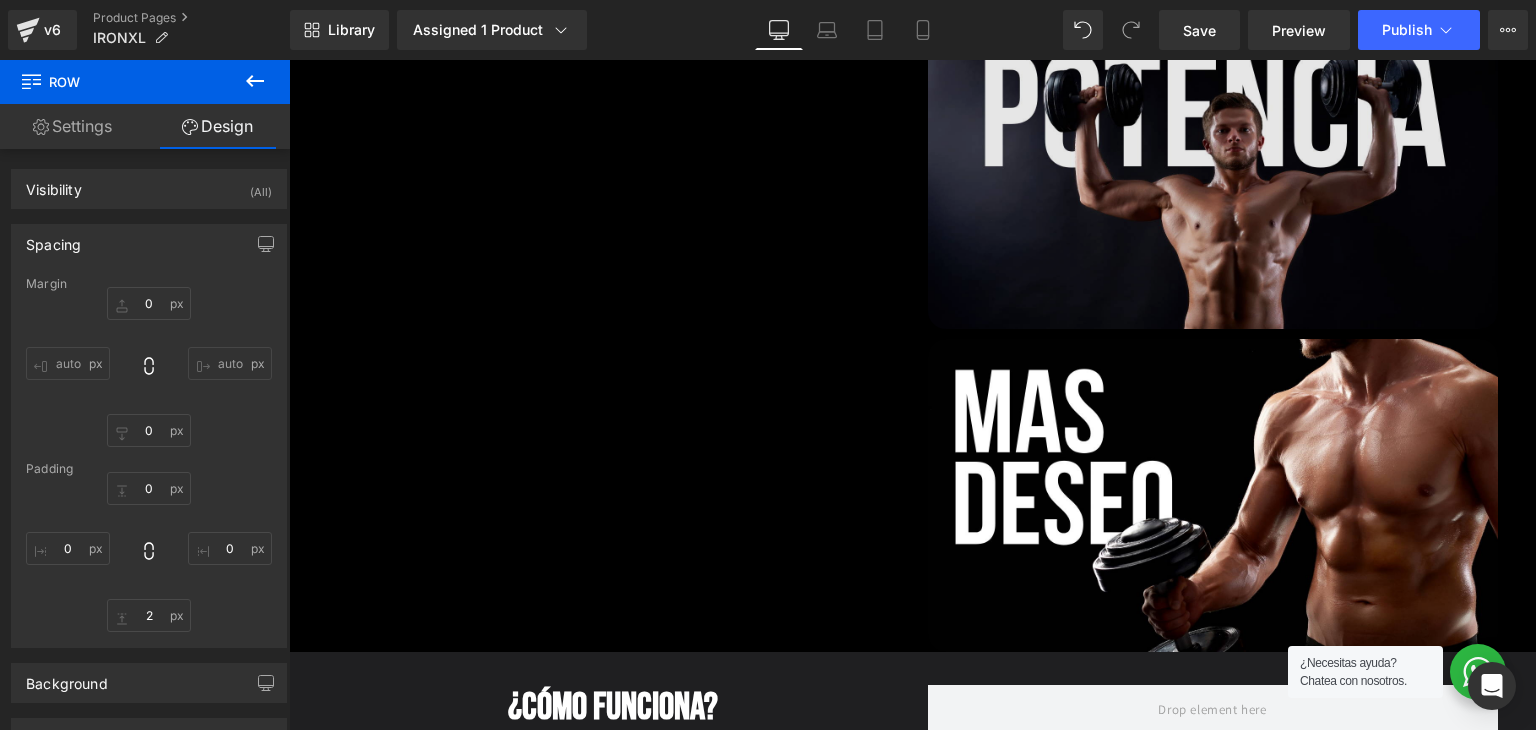 click at bounding box center [1213, 173] 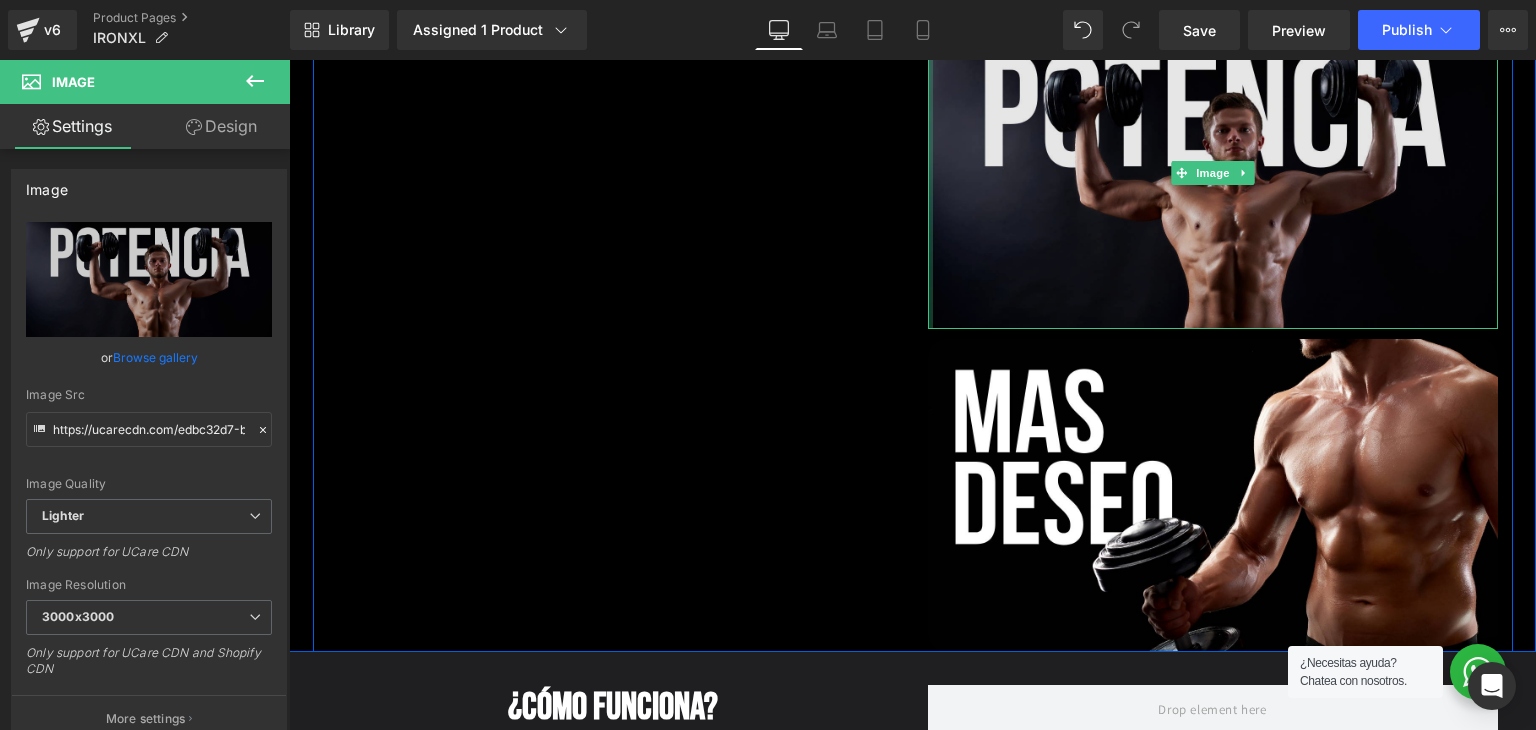 drag, startPoint x: 920, startPoint y: 227, endPoint x: 925, endPoint y: 298, distance: 71.17584 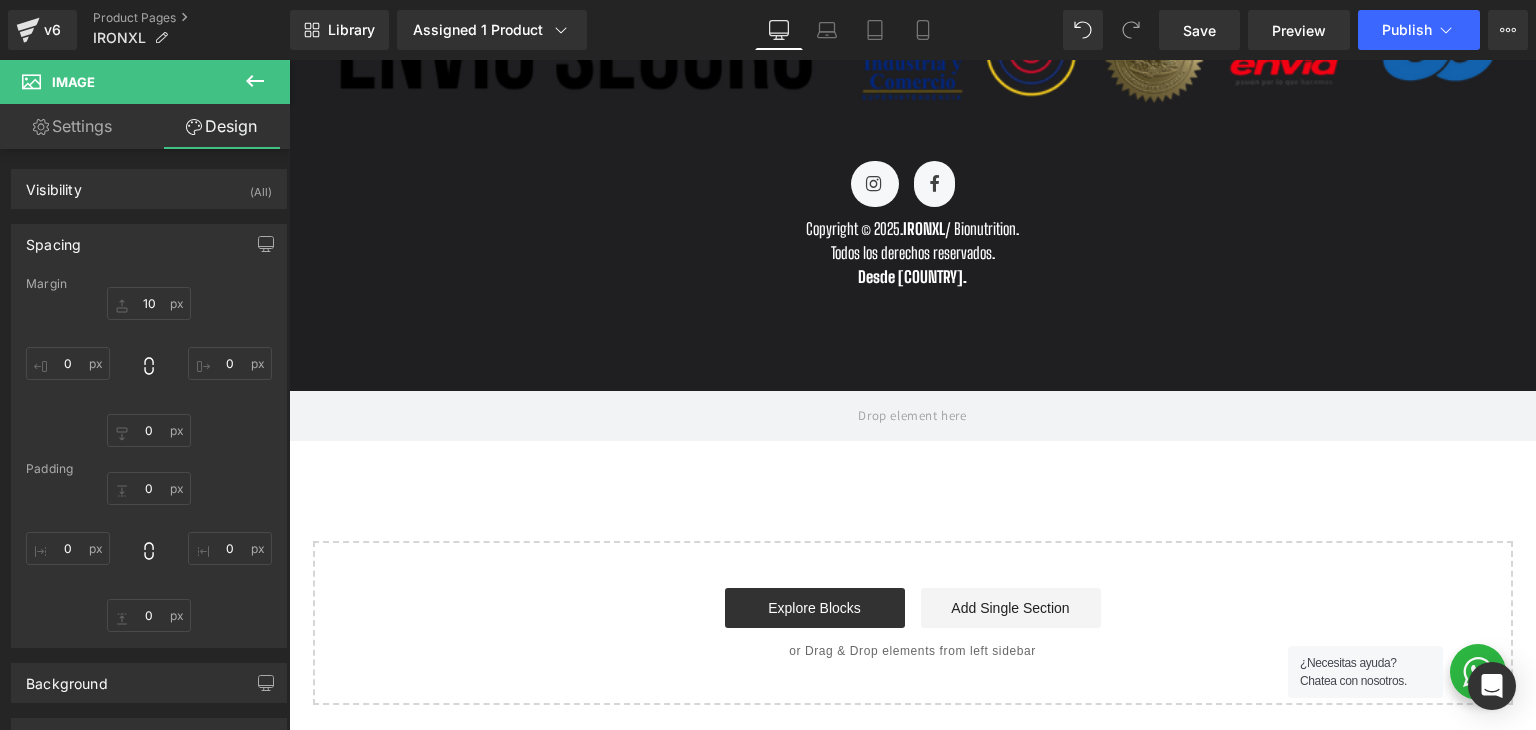 scroll, scrollTop: 8770, scrollLeft: 0, axis: vertical 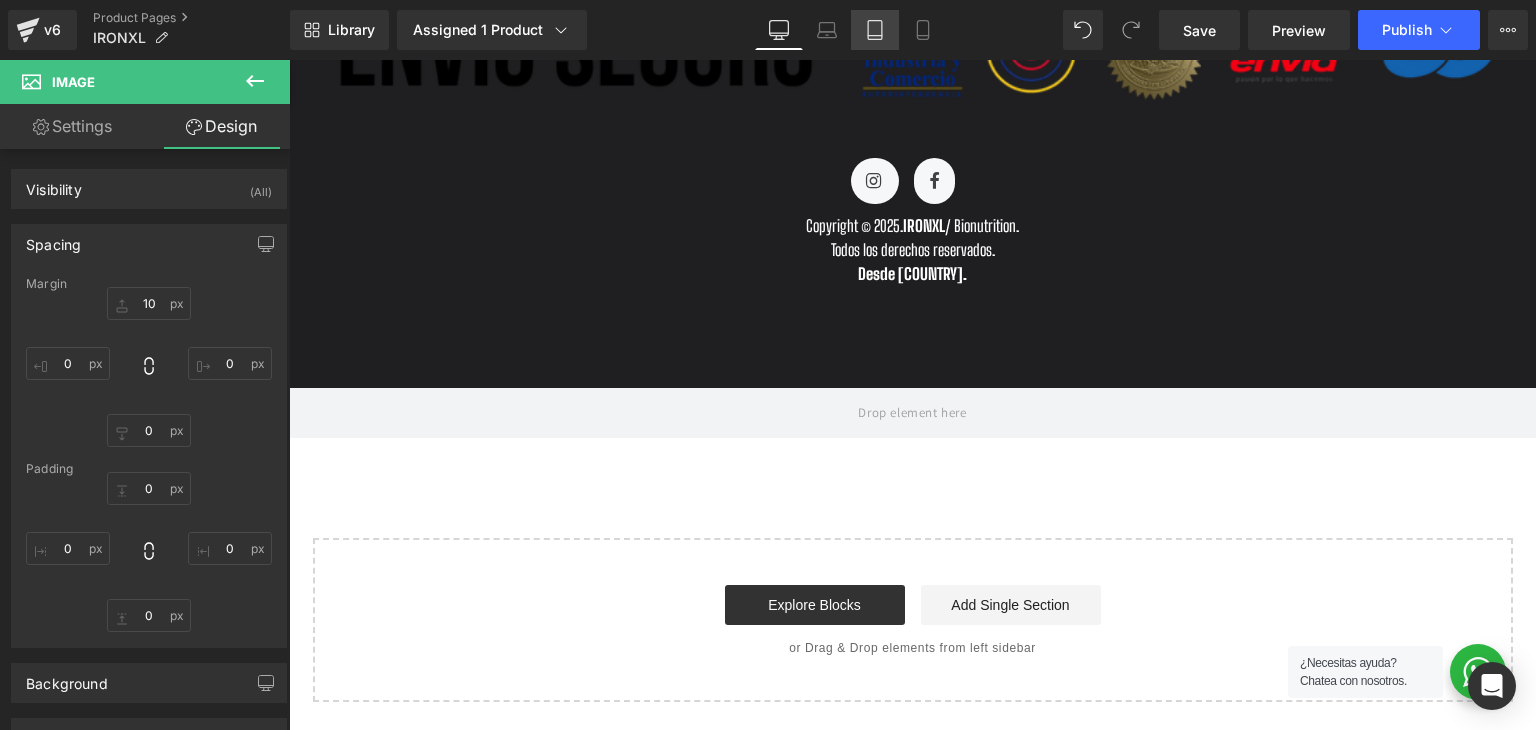 click 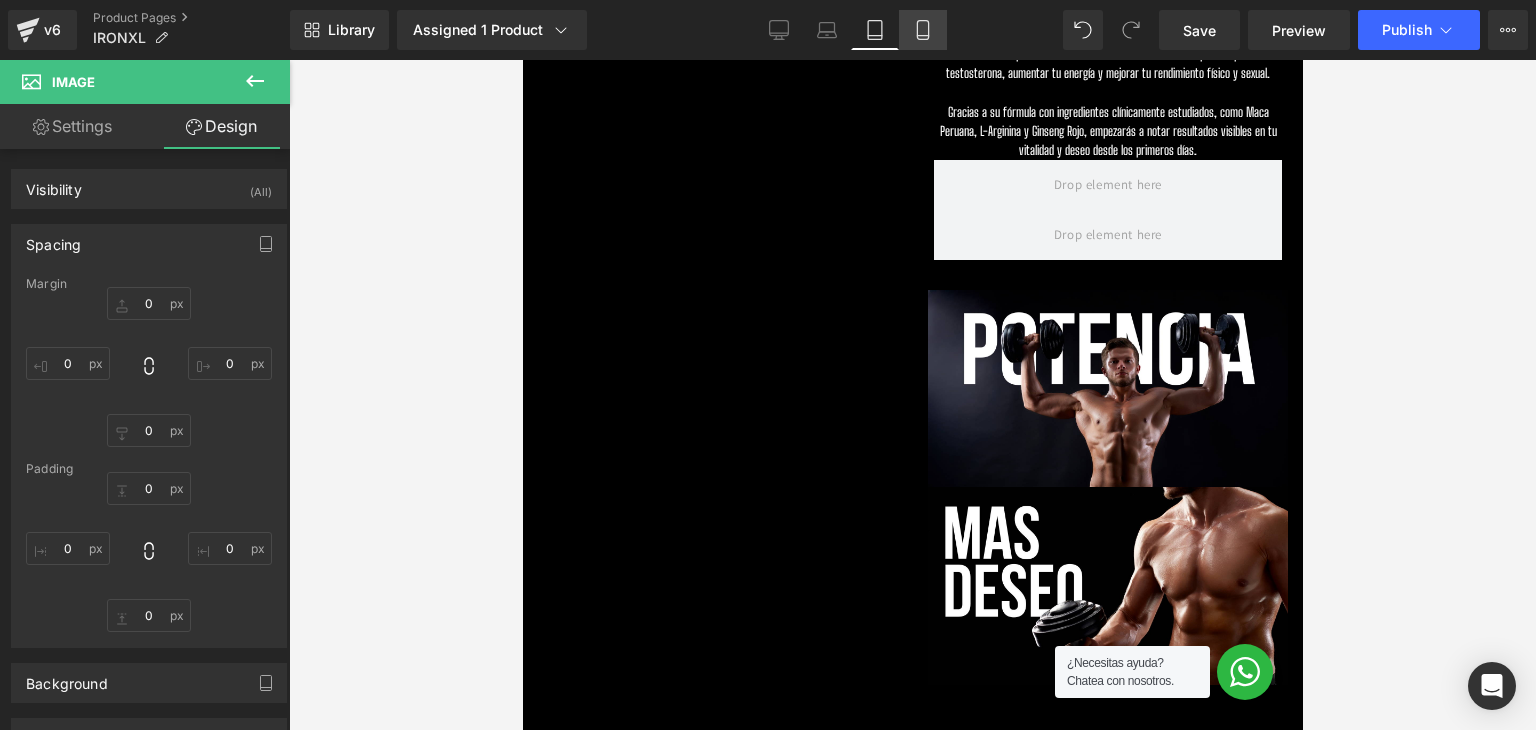 click 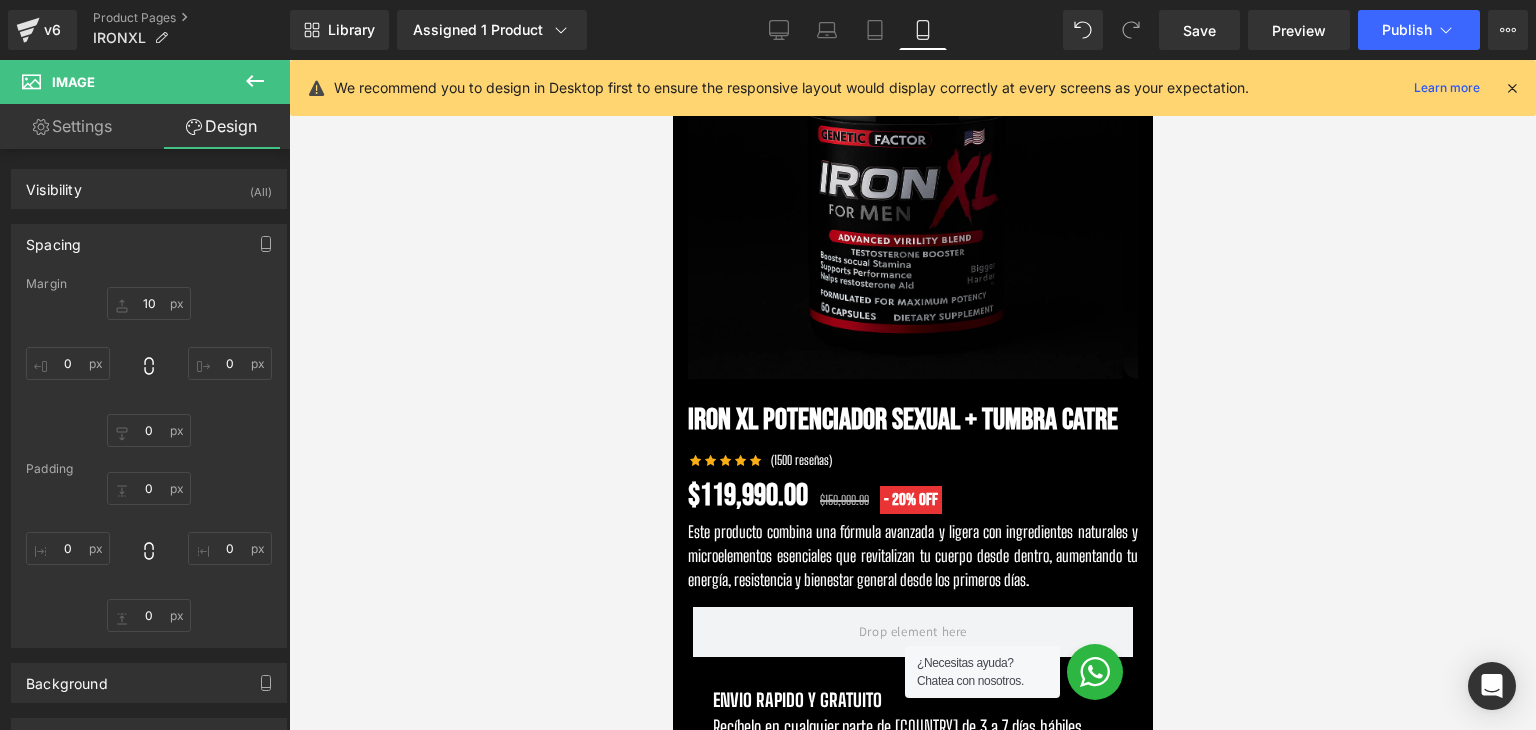 scroll, scrollTop: 100, scrollLeft: 0, axis: vertical 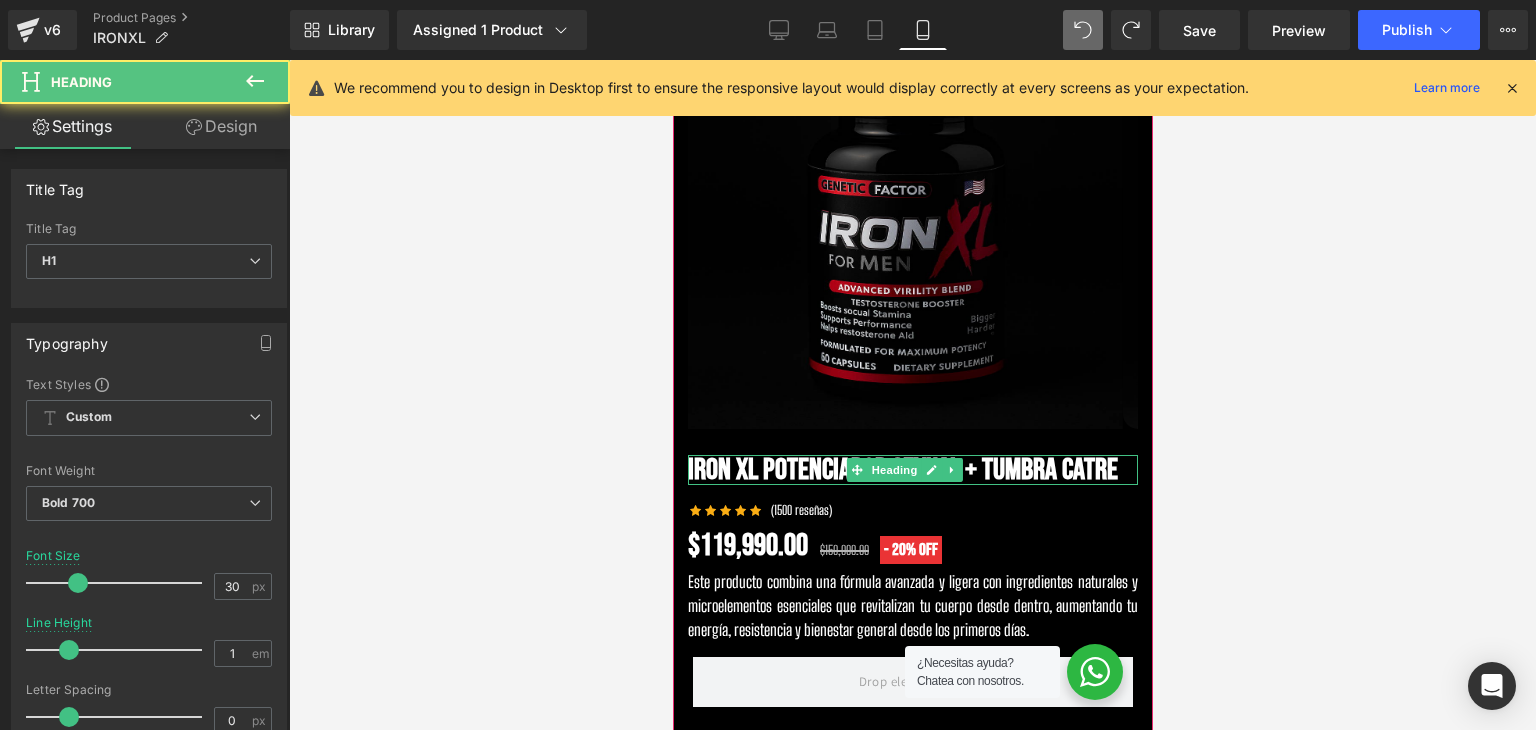 click on "IRON XL POTENCIADOR SEXUAL + TUMBRA CATRE" at bounding box center (912, 470) 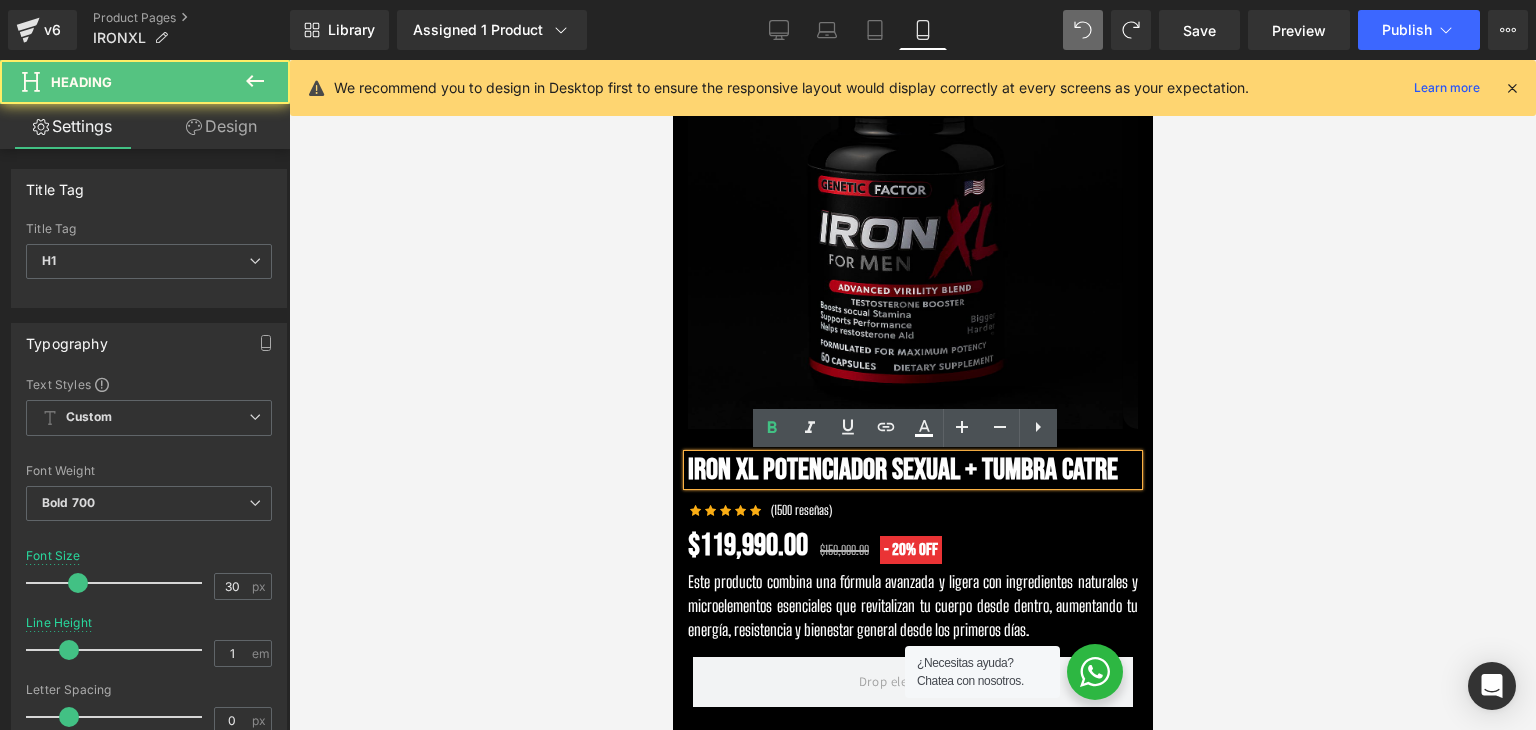 click on "IRON XL POTENCIADOR SEXUAL + TUMBRA CATRE" at bounding box center (912, 470) 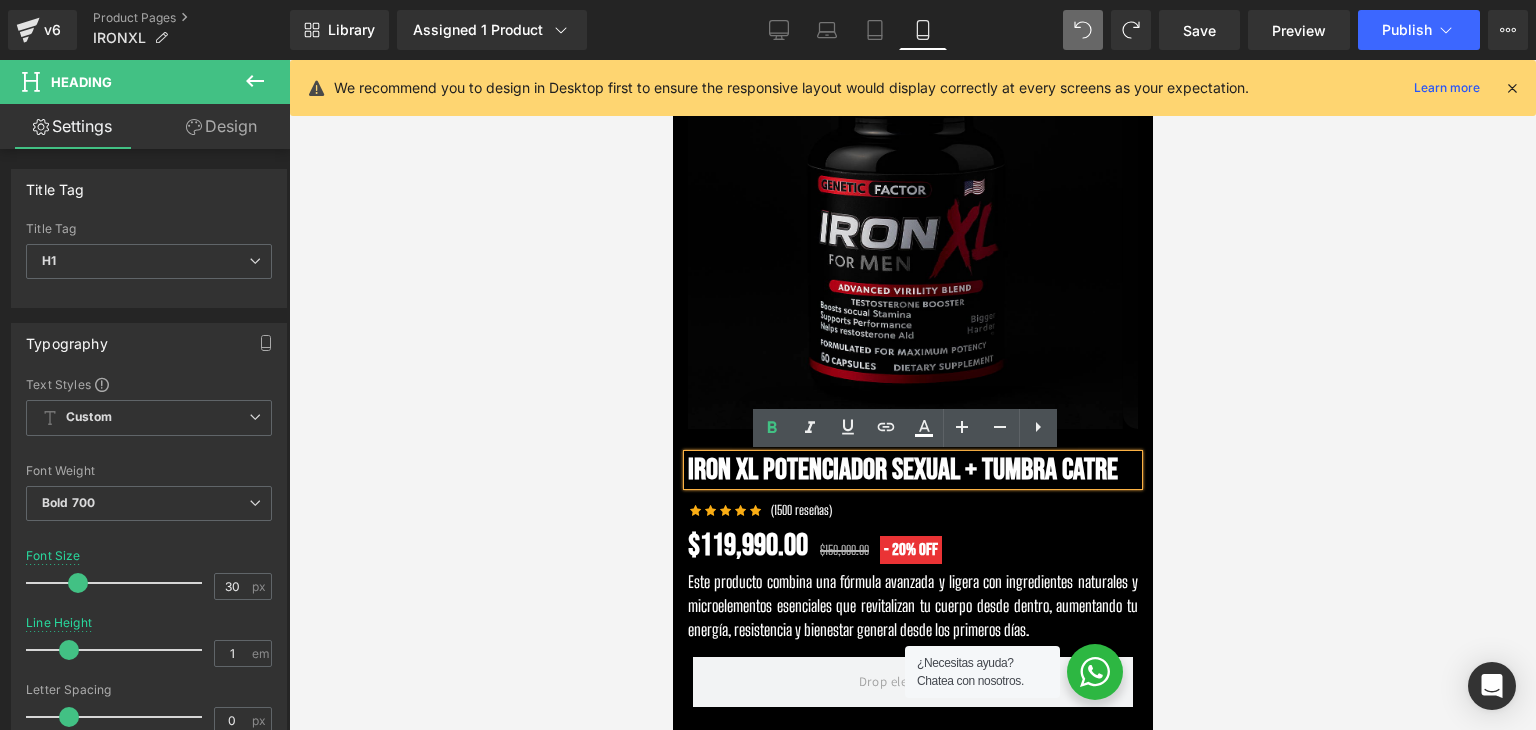 click on "IRON XL POTENCIADOR SEXUAL + TUMBRA CATRE" at bounding box center [912, 470] 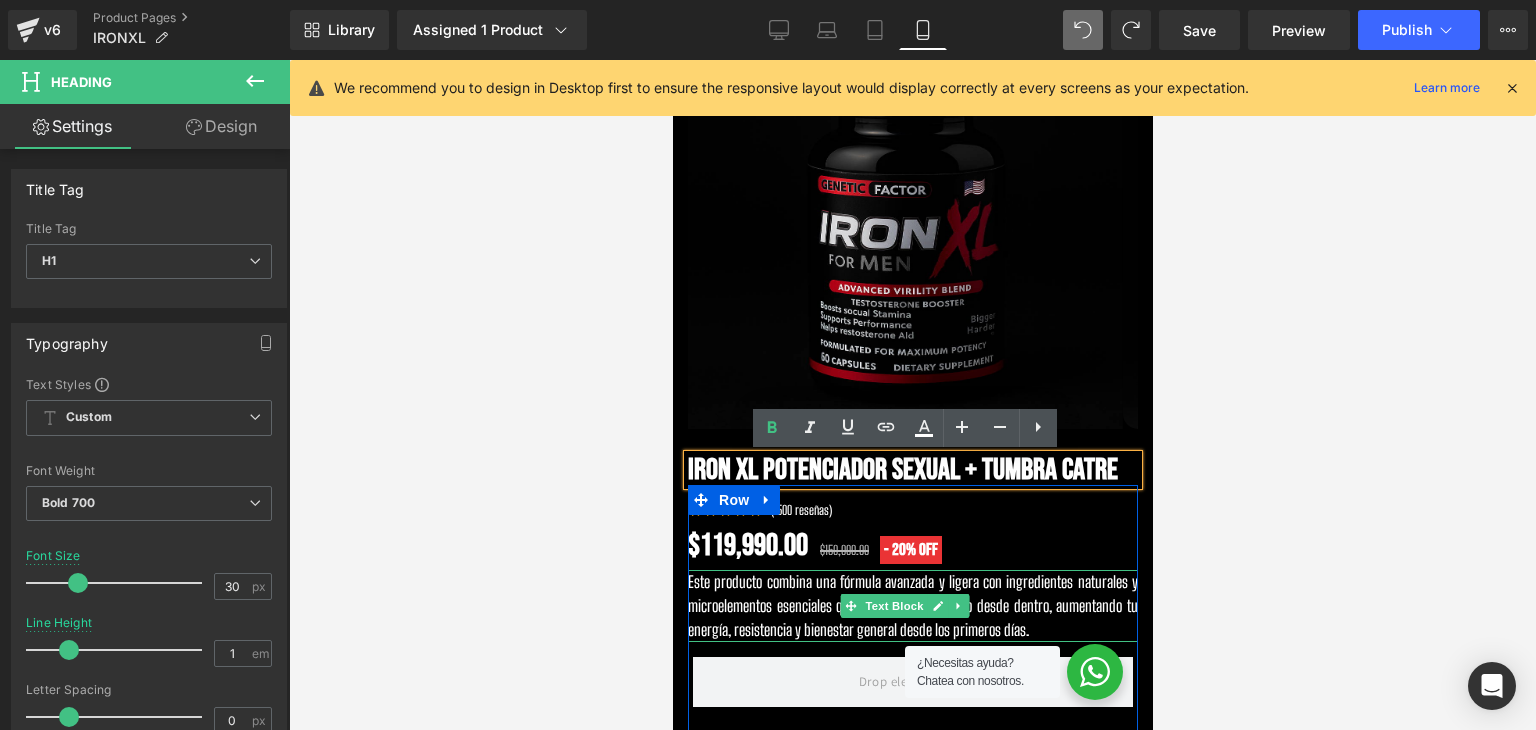 click on "Este producto combina una fórmula avanzada y ligera con ingredientes naturales y microelementos esenciales que revitalizan tu cuerpo desde dentro, aumentando tu energía, resistencia y bienestar general desde los primeros días." at bounding box center [912, 606] 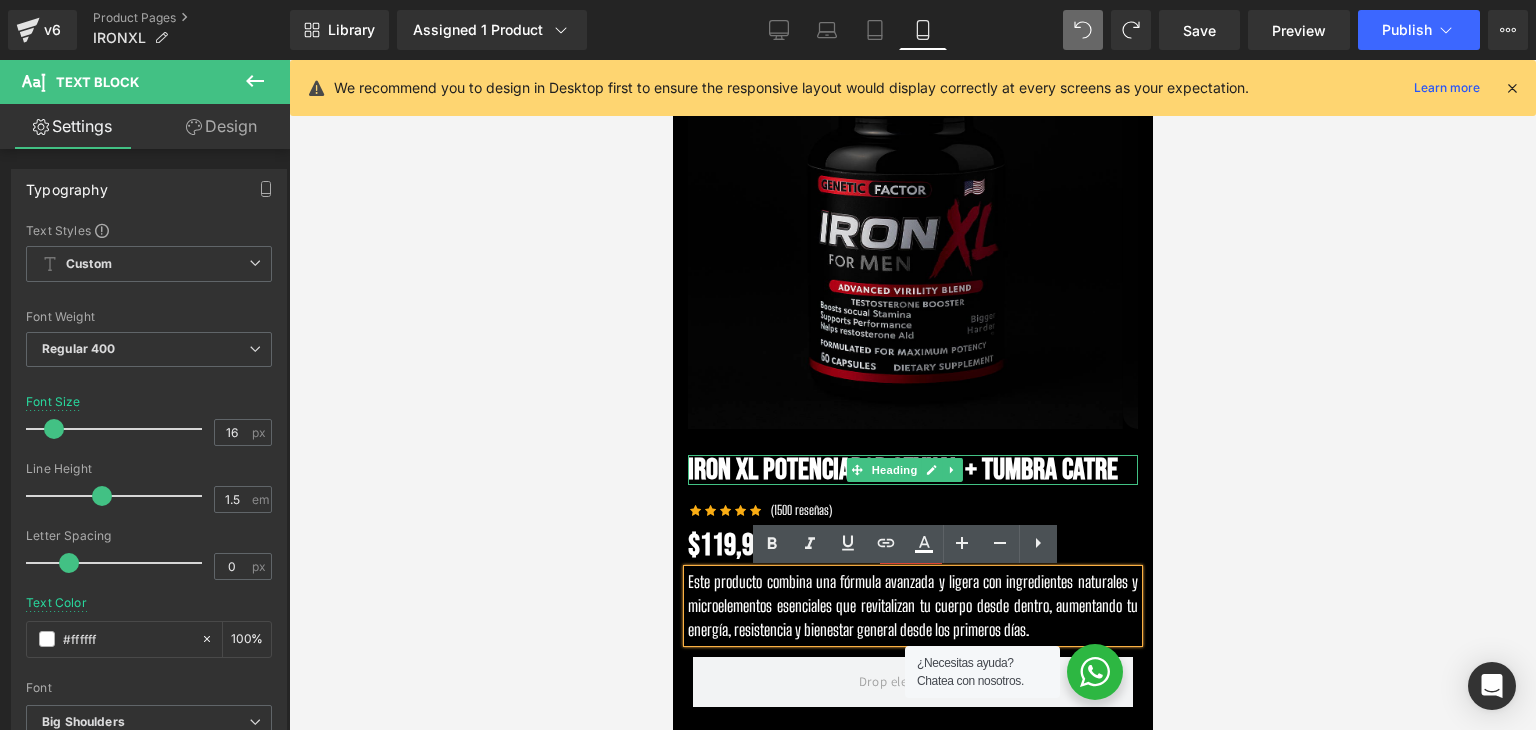 click on "IRON XL POTENCIADOR SEXUAL + TUMBRA CATRE" at bounding box center [912, 470] 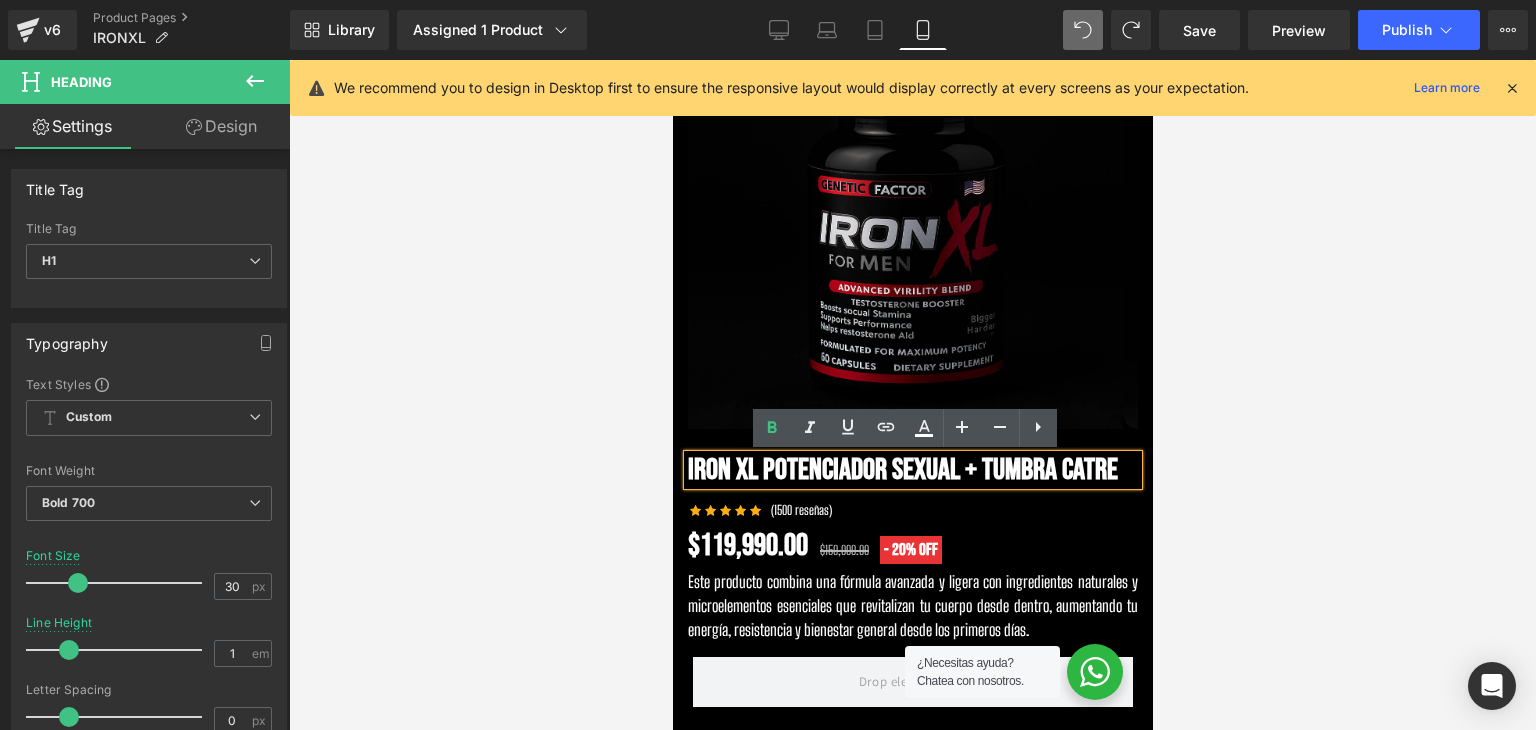 click on "IRON XL POTENCIADOR SEXUAL + TUMBRA CATRE" at bounding box center (912, 470) 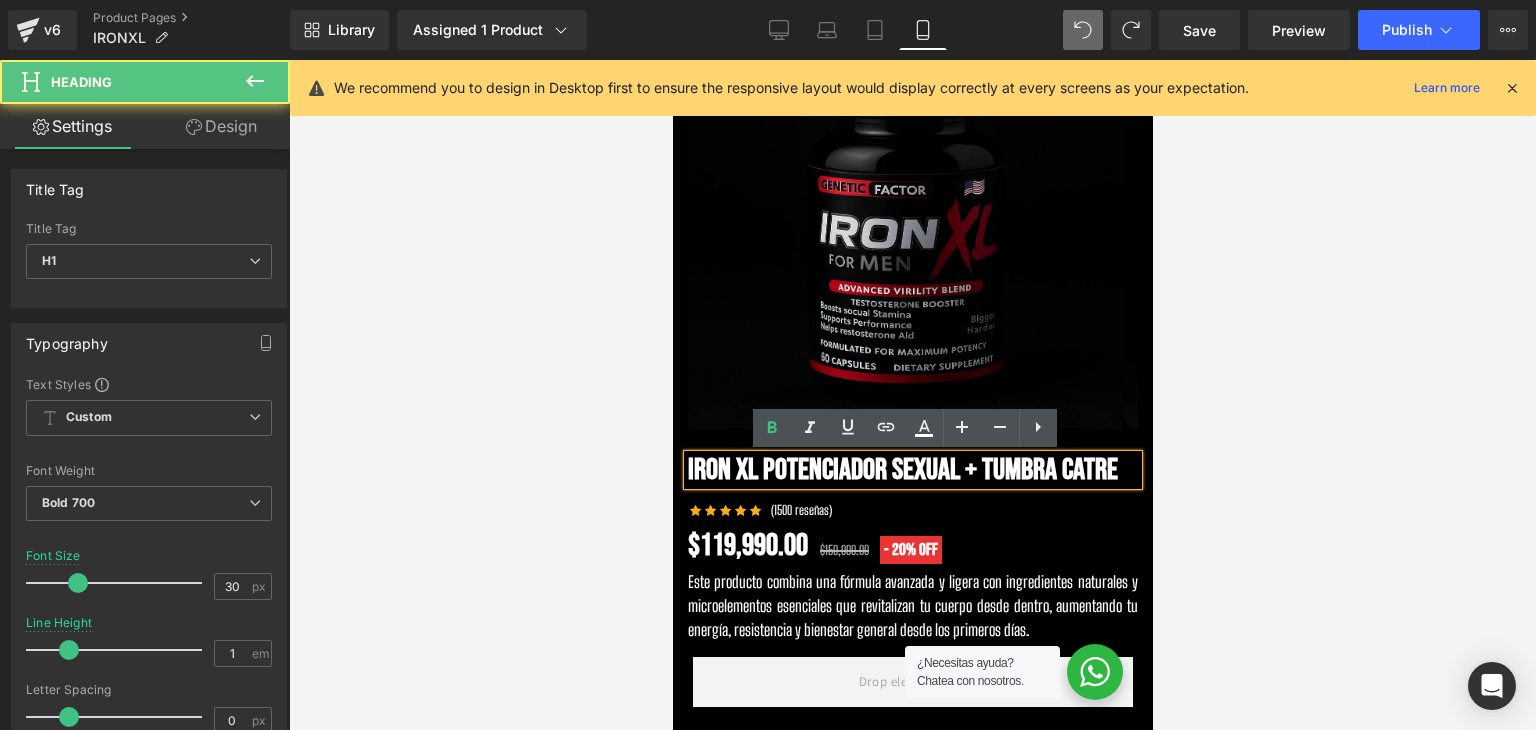 click on "IRON XL POTENCIADOR SEXUAL + TUMBRA CATRE" at bounding box center [912, 470] 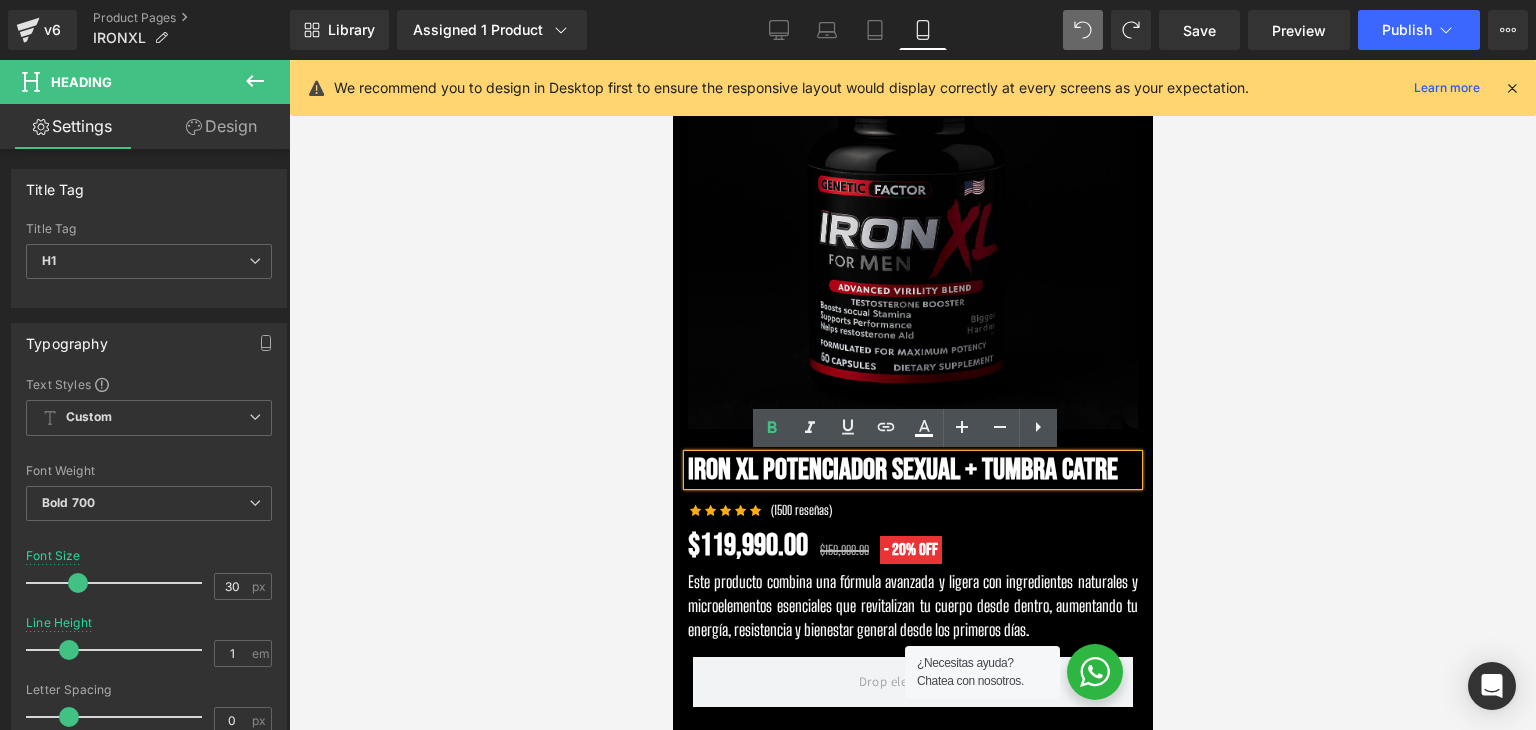 type 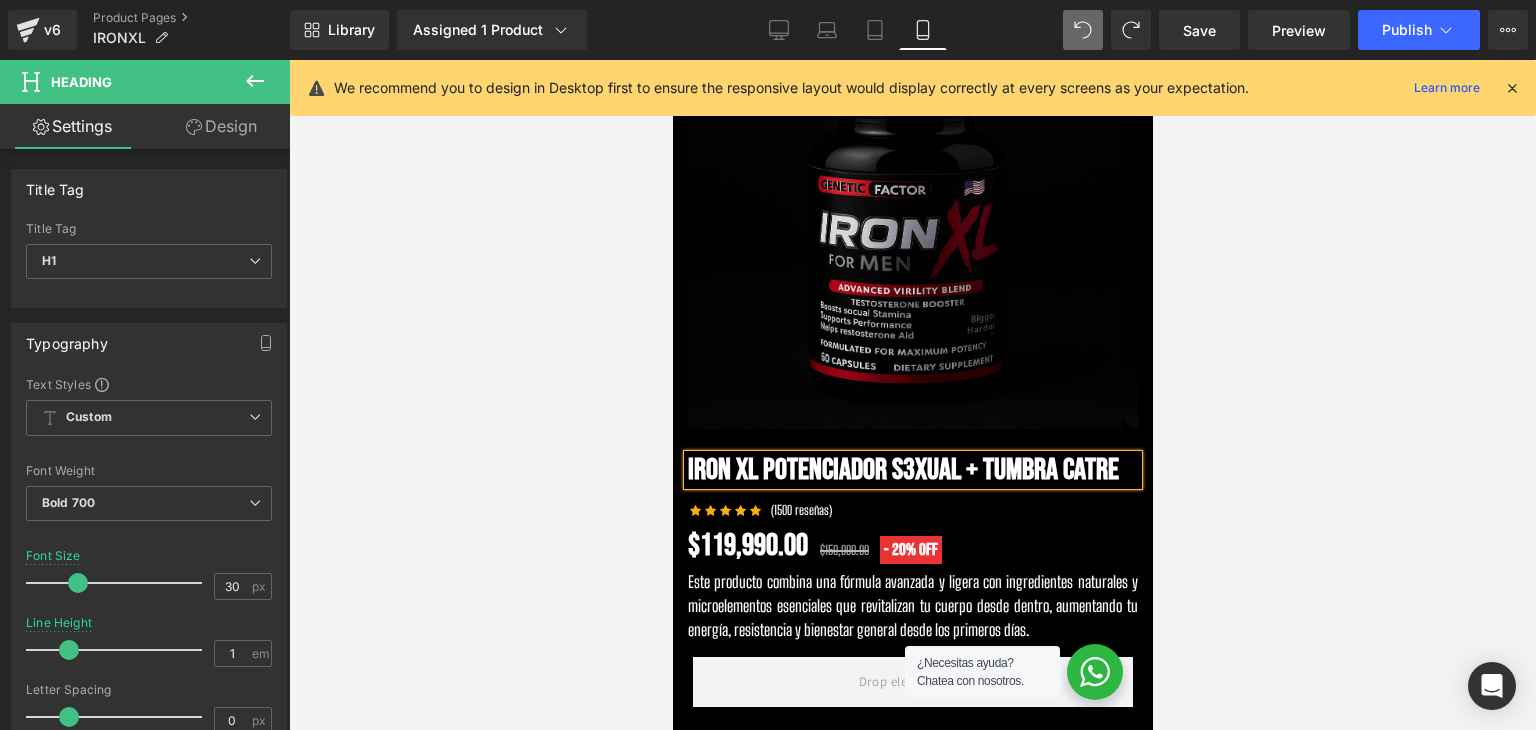 click on "IRON XL POTENCIADOR S3XUAL + TUMBRA CATRE" at bounding box center (912, 470) 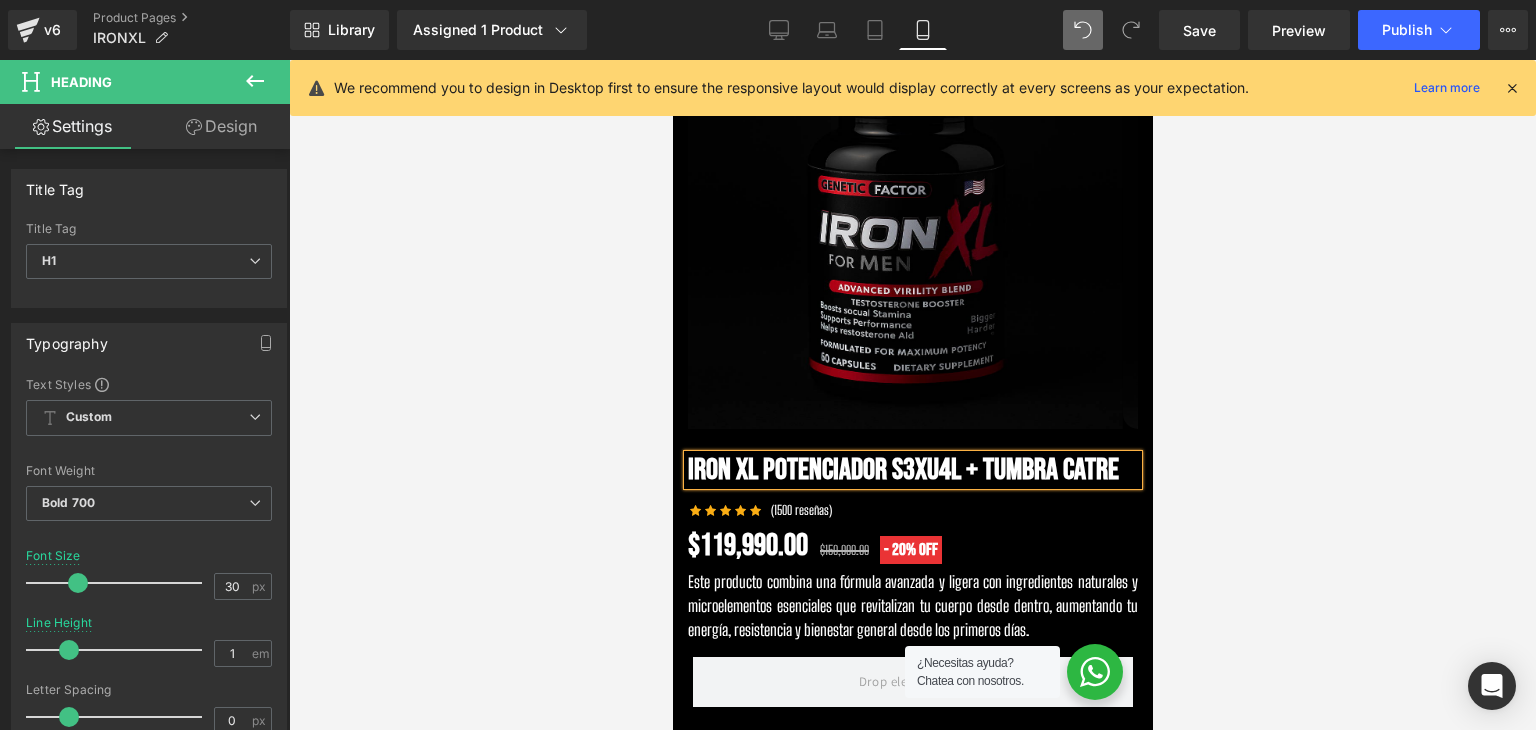 click at bounding box center (912, 395) 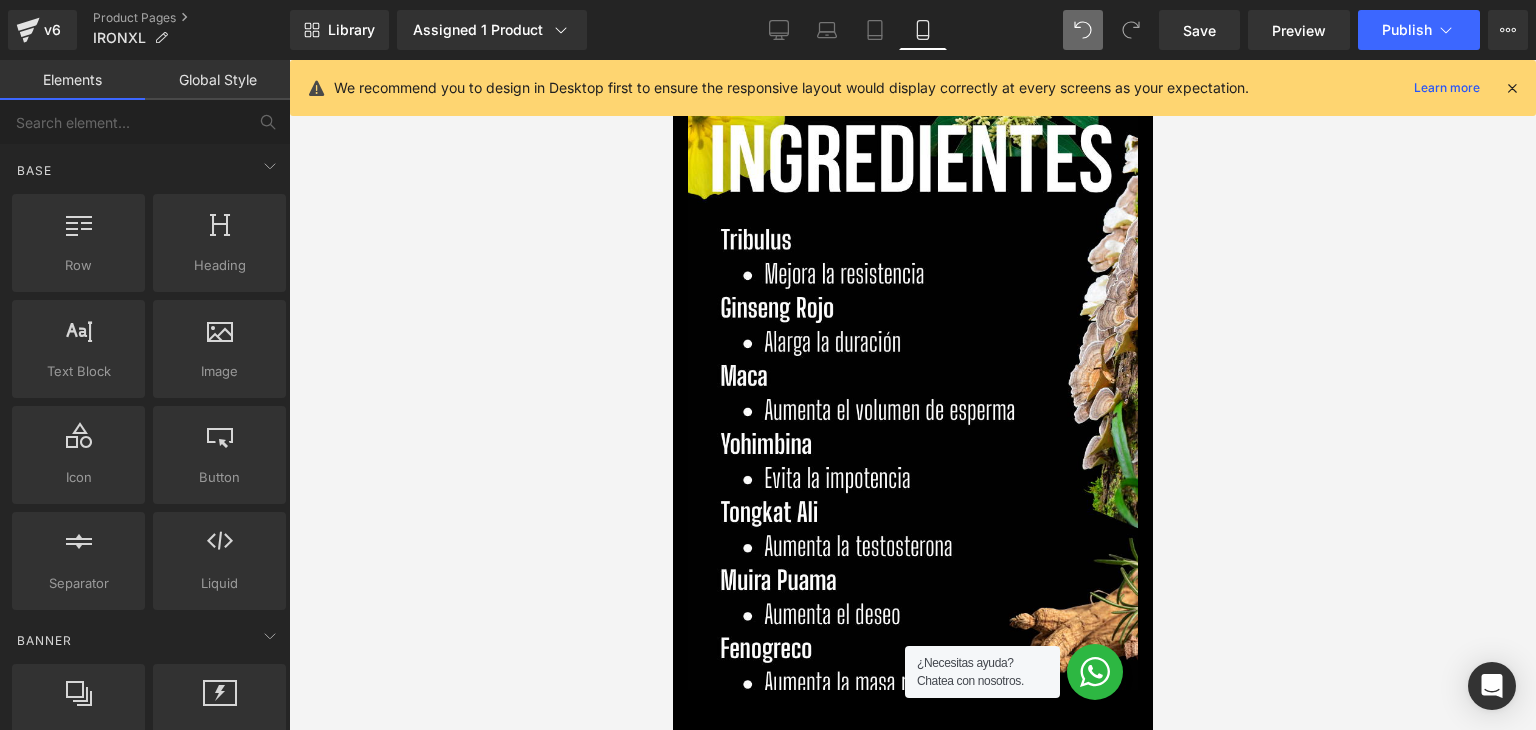 scroll, scrollTop: 4300, scrollLeft: 0, axis: vertical 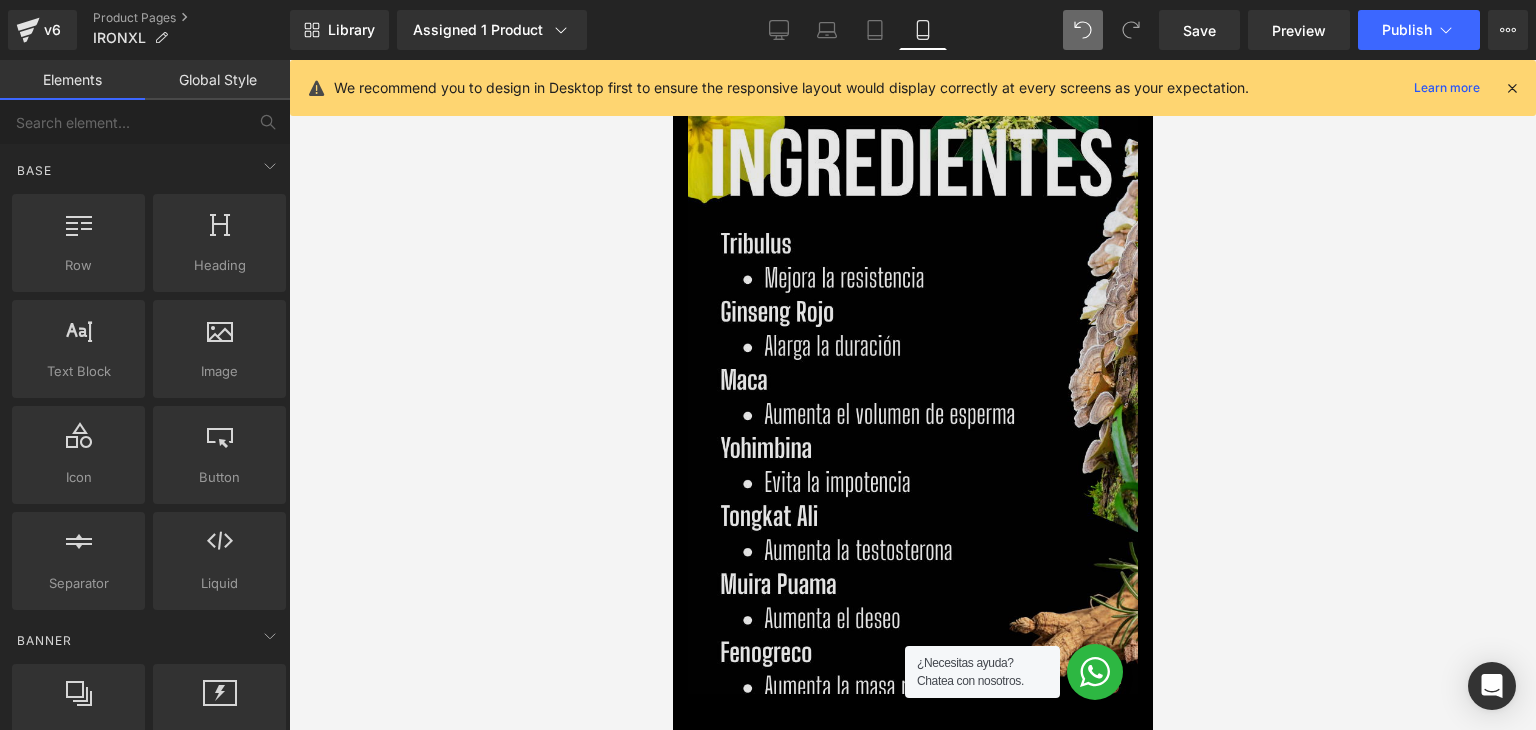 click at bounding box center (912, 405) 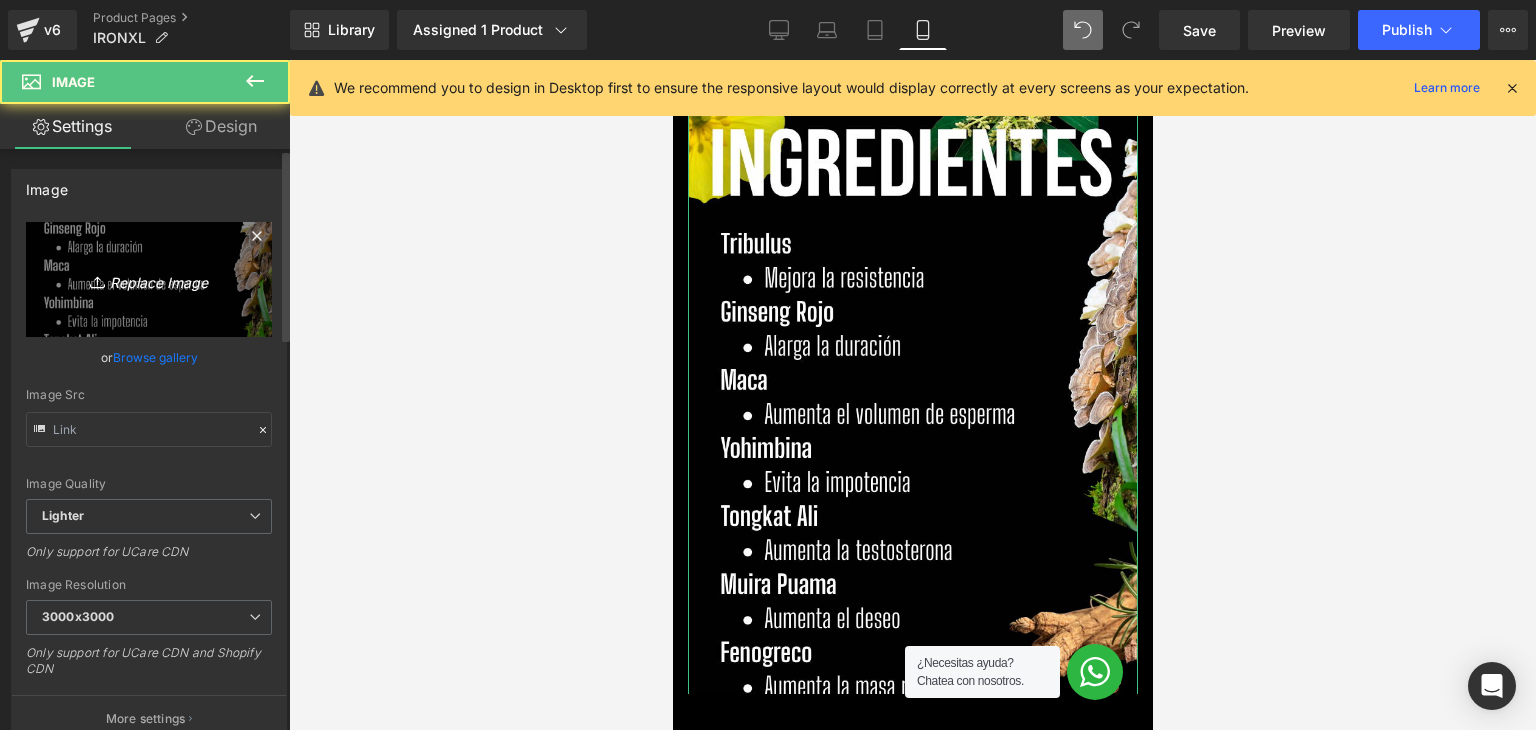 click on "Replace Image" at bounding box center [149, 279] 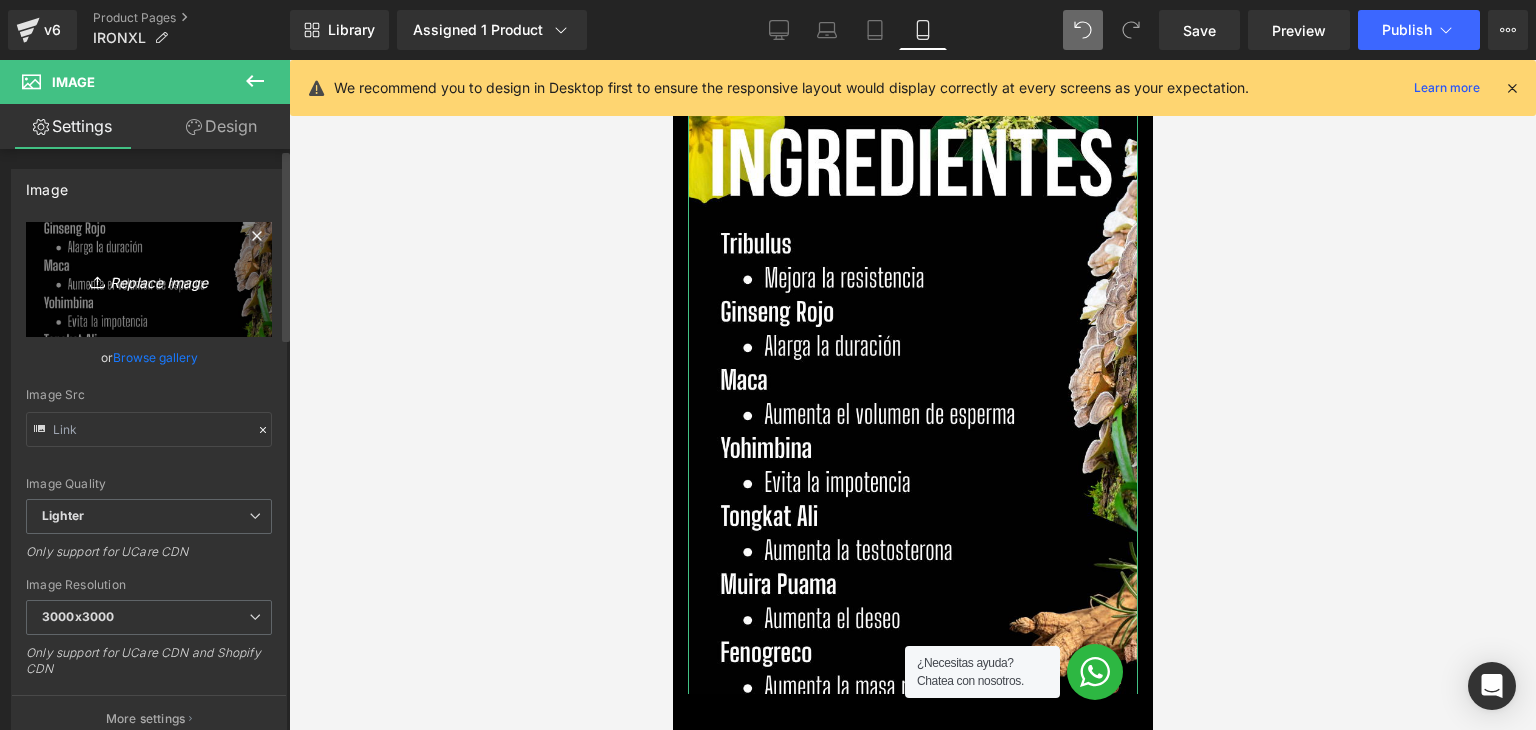 type on "C:\fakepath\STILL LOUD (14).png" 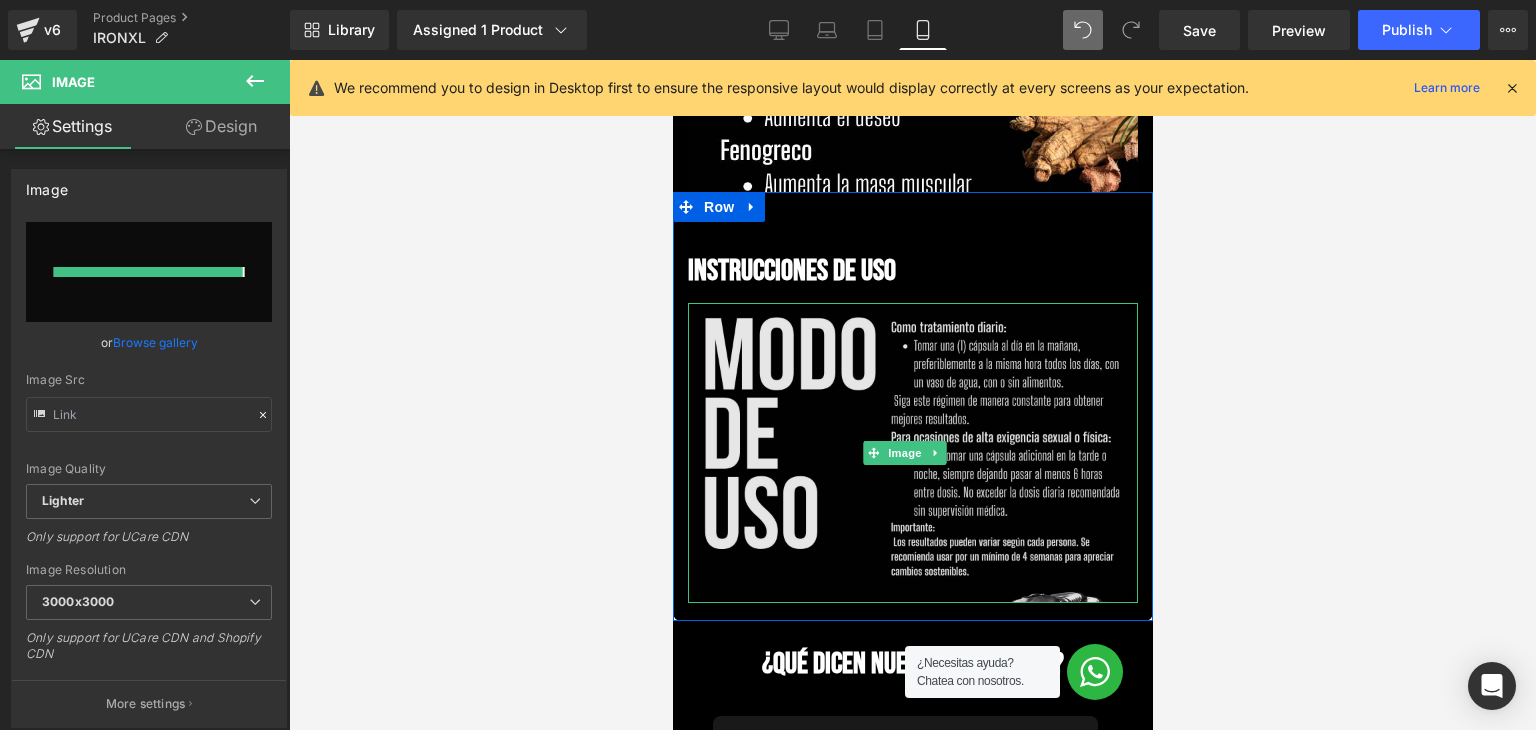 scroll, scrollTop: 4800, scrollLeft: 0, axis: vertical 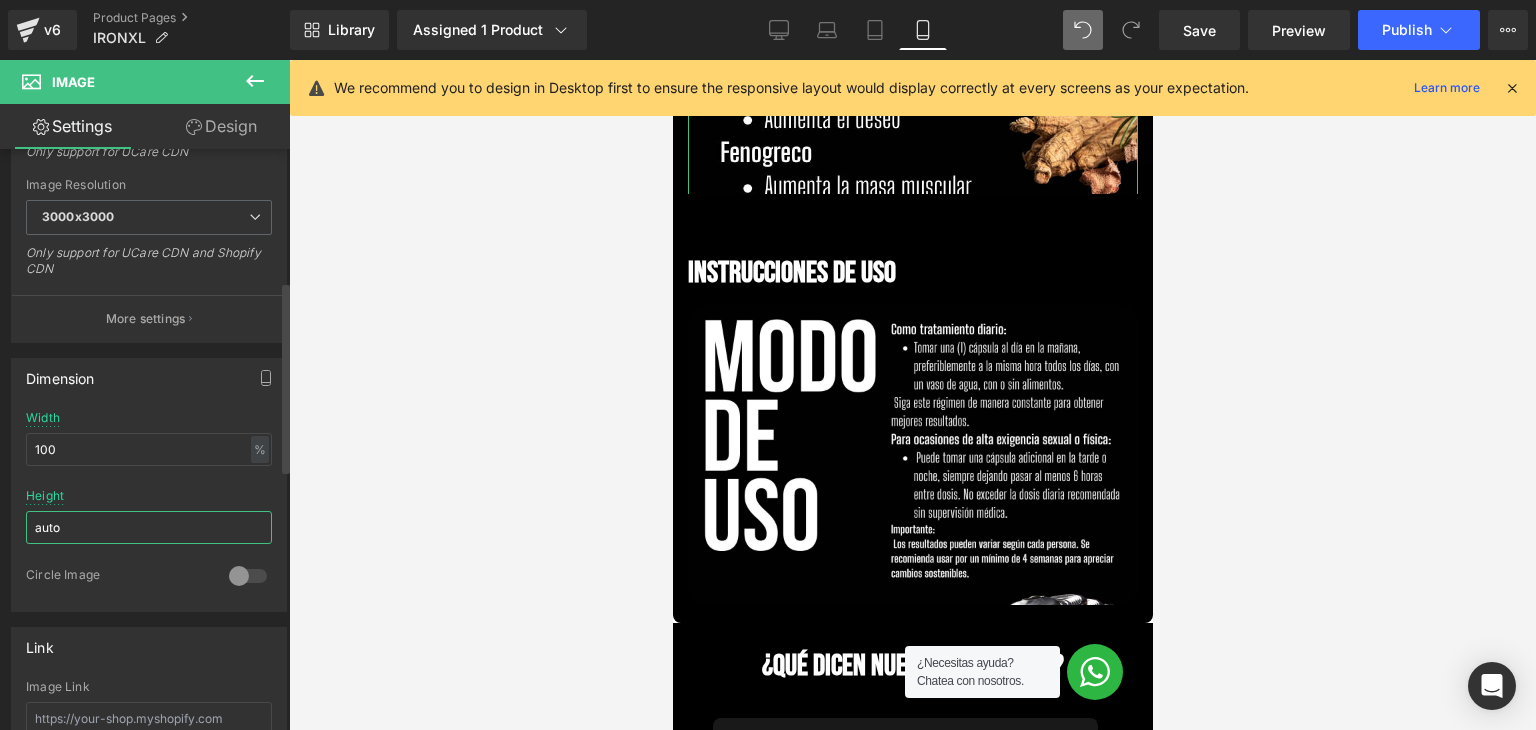 click on "auto" at bounding box center (149, 527) 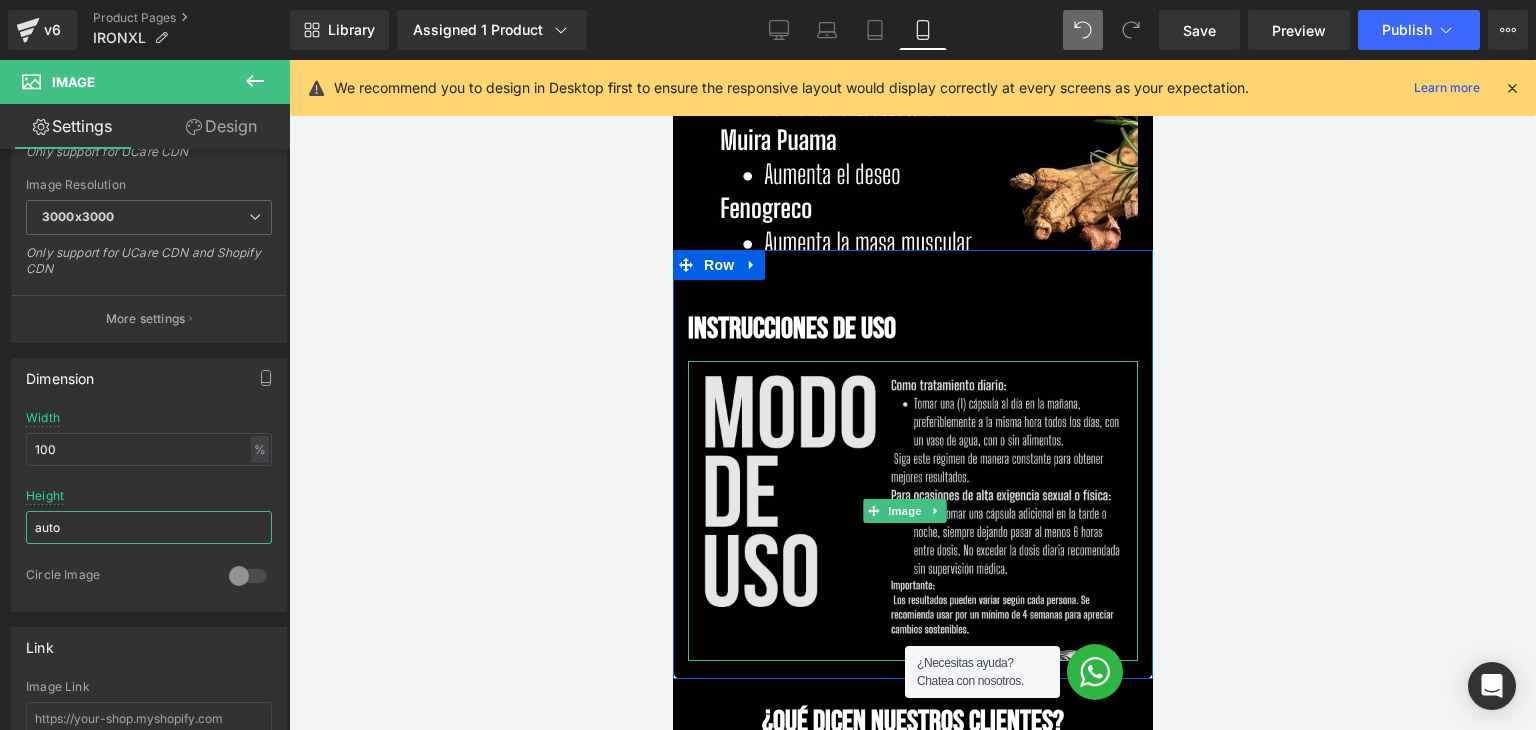 scroll, scrollTop: 4700, scrollLeft: 0, axis: vertical 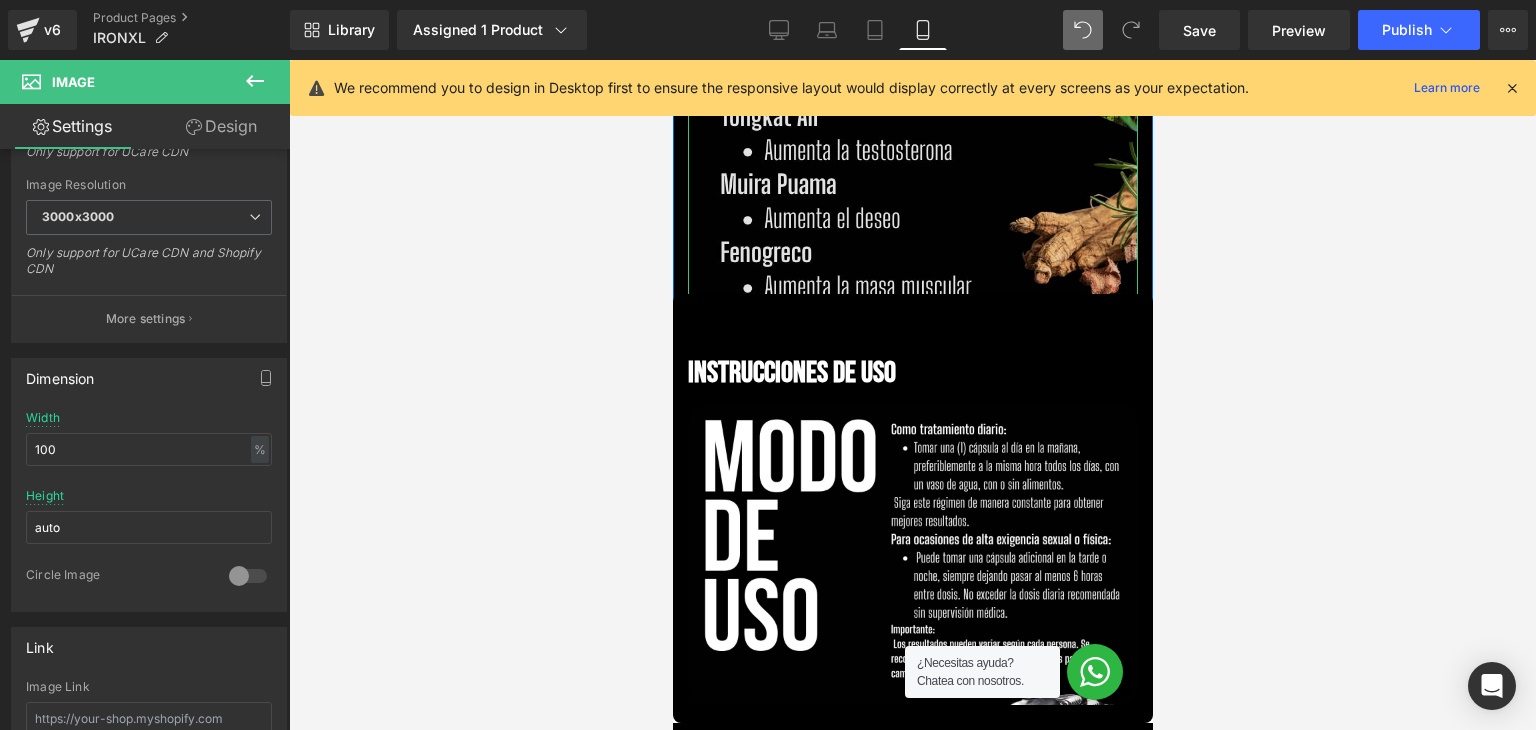 click at bounding box center (912, 5) 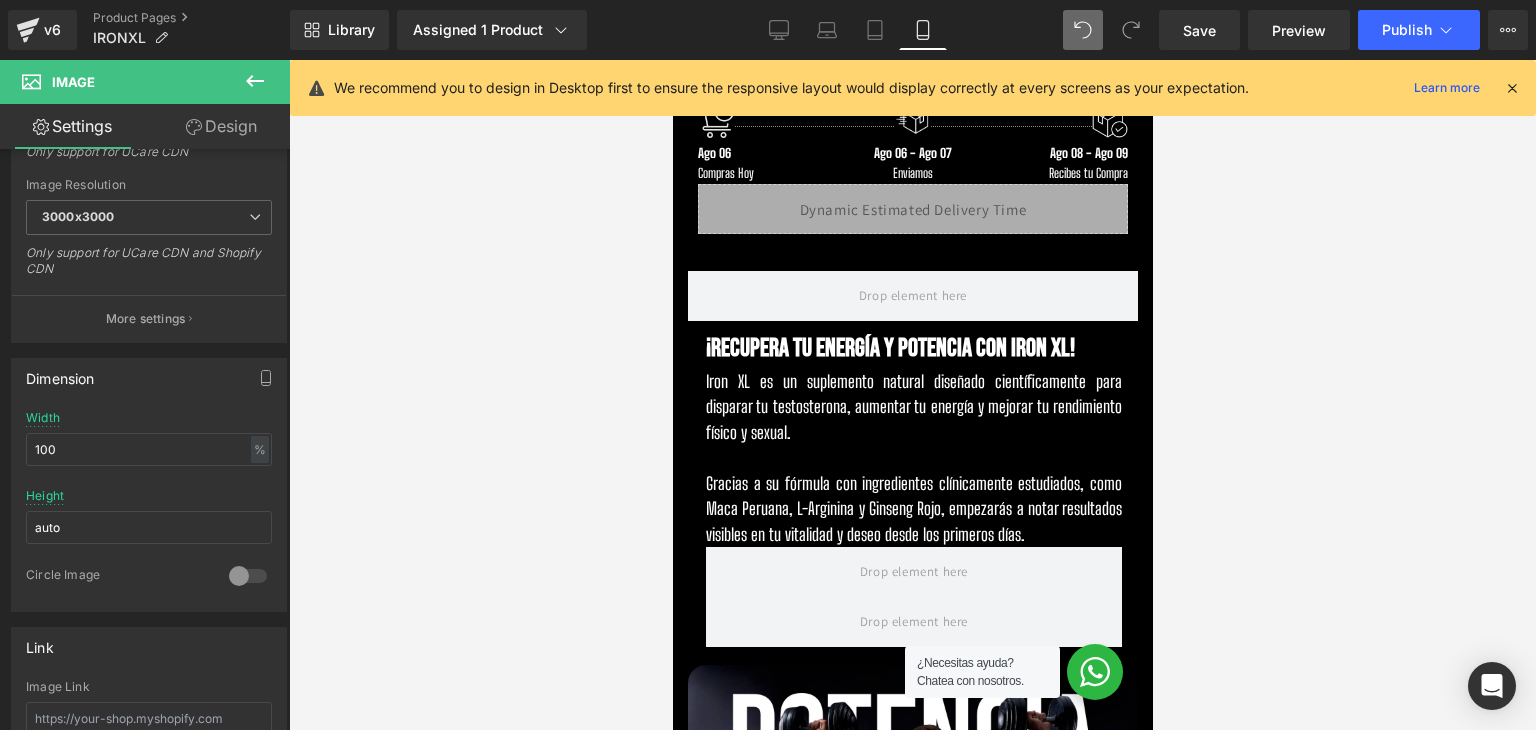 scroll, scrollTop: 800, scrollLeft: 0, axis: vertical 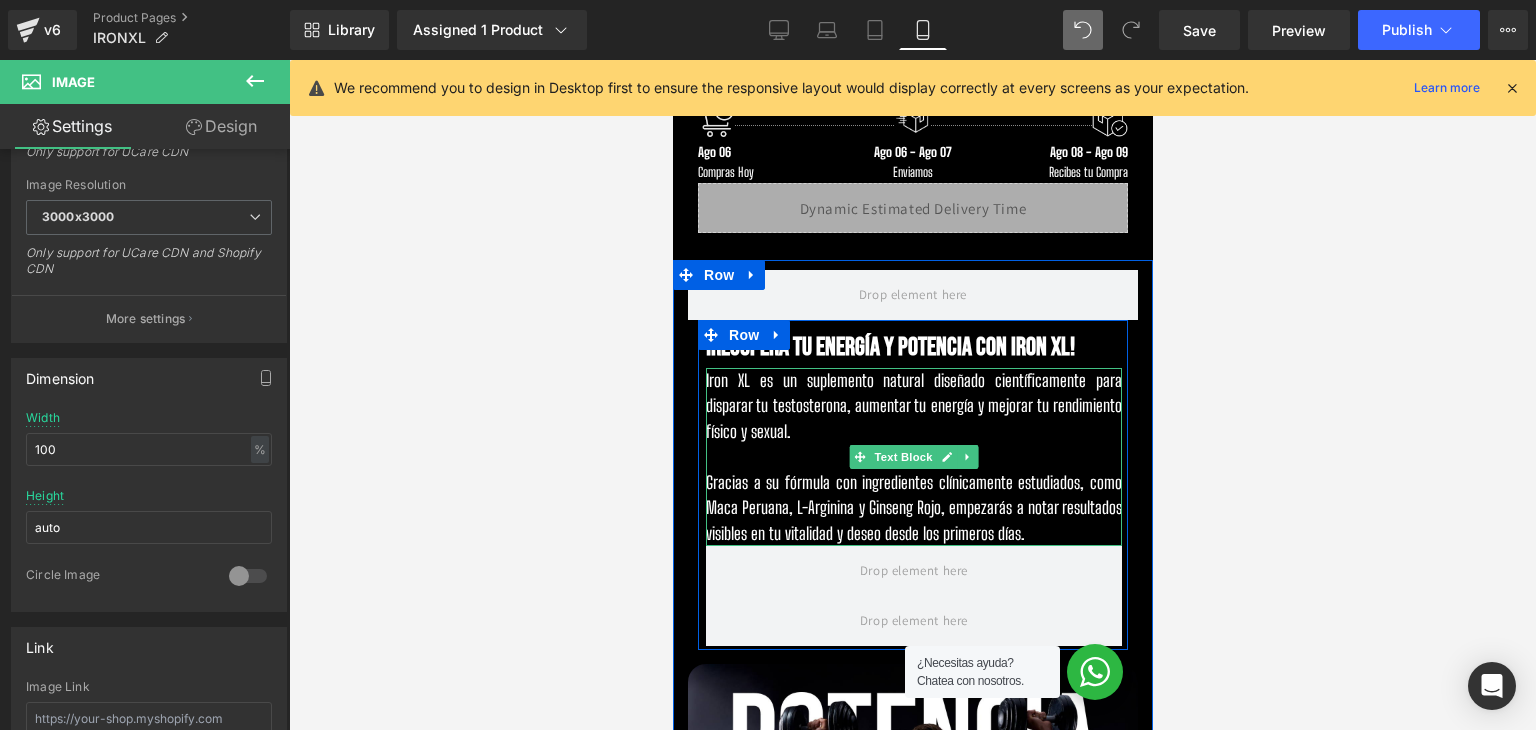 click on "Iron XL es un suplemento natural diseñado científicamente para disparar tu testosterona, aumentar tu energía y mejorar tu rendimiento físico y sexual." at bounding box center (913, 406) 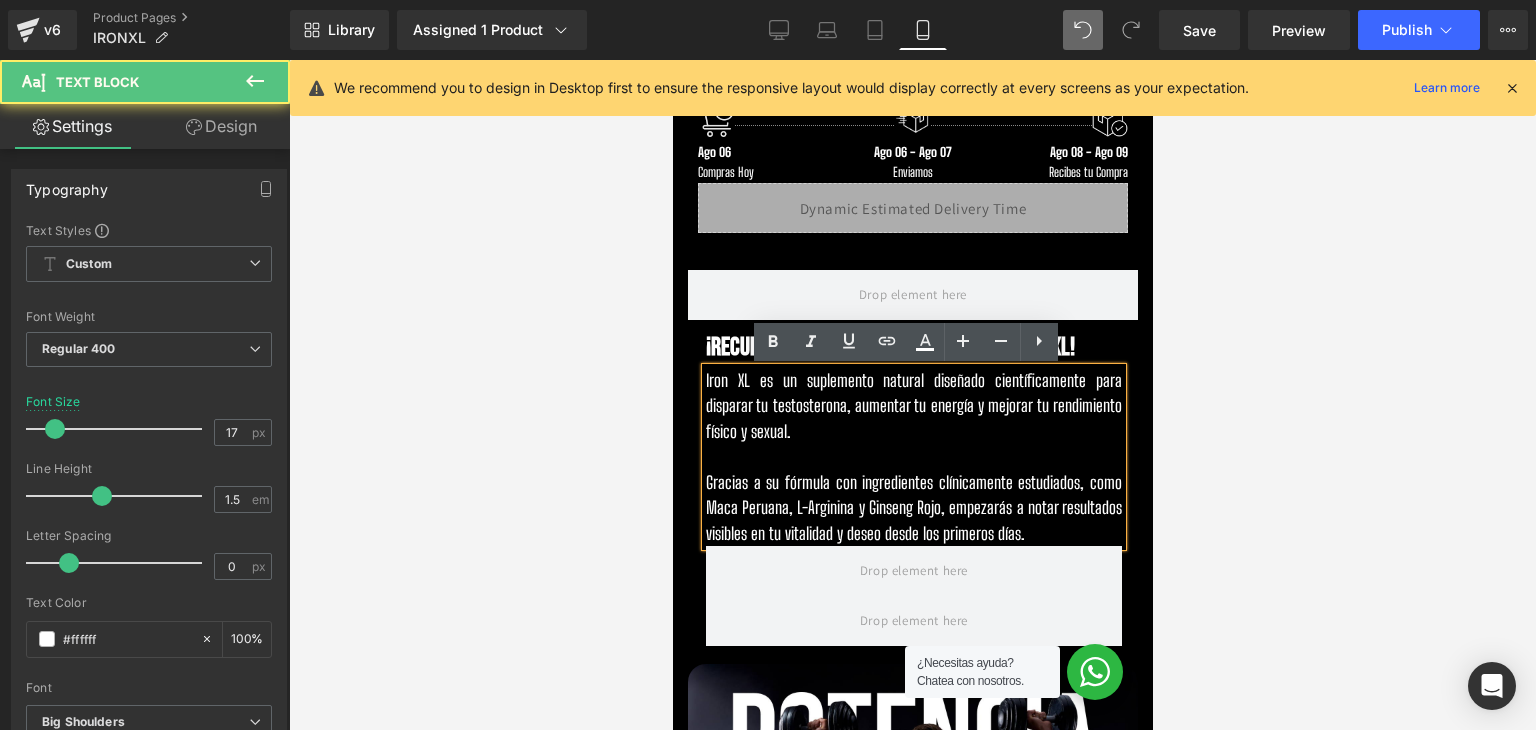 click on "Iron XL es un suplemento natural diseñado científicamente para disparar tu testosterona, aumentar tu energía y mejorar tu rendimiento físico y sexual." at bounding box center (913, 406) 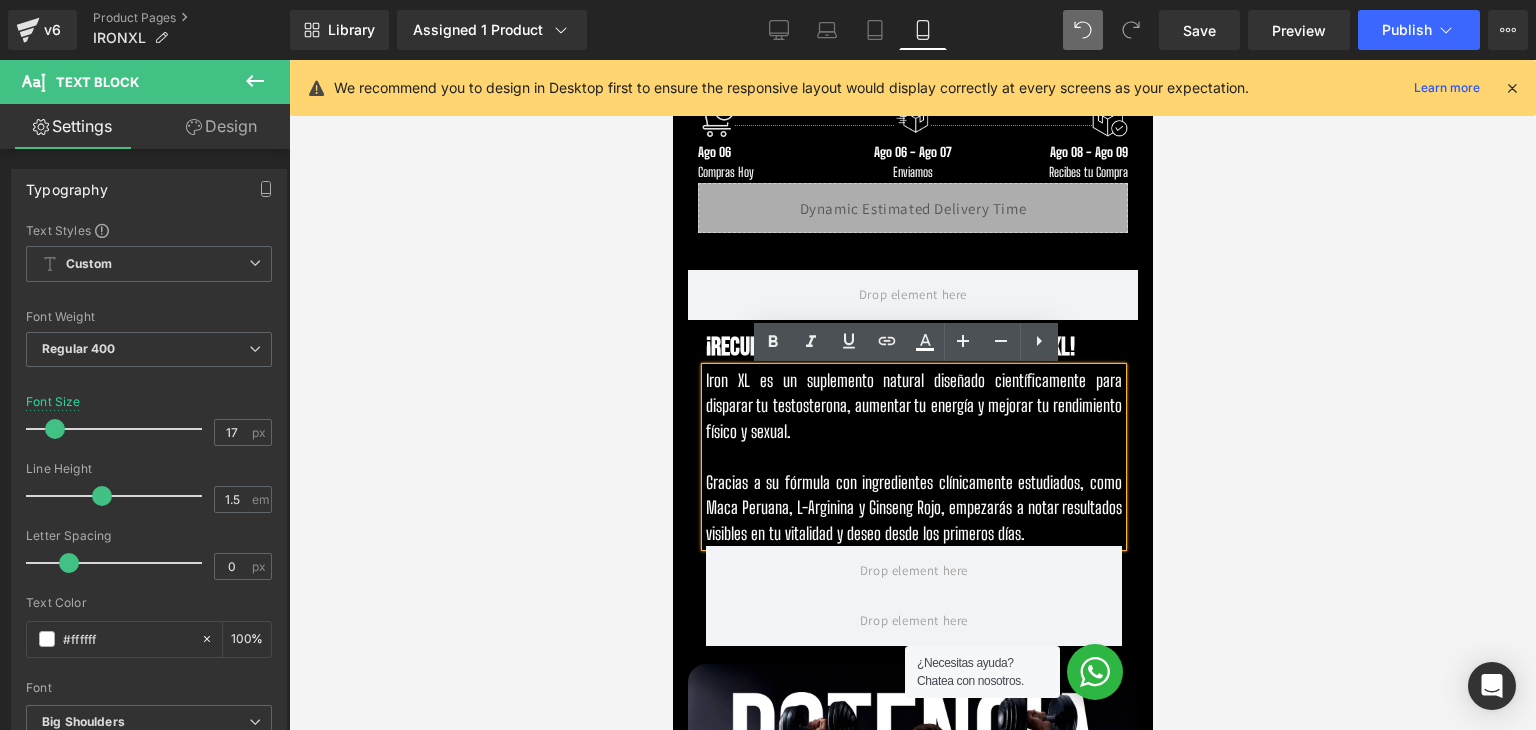 click on "Iron XL es un suplemento natural diseñado científicamente para disparar tu testosterona, aumentar tu energía y mejorar tu rendimiento físico y sexual." at bounding box center (913, 406) 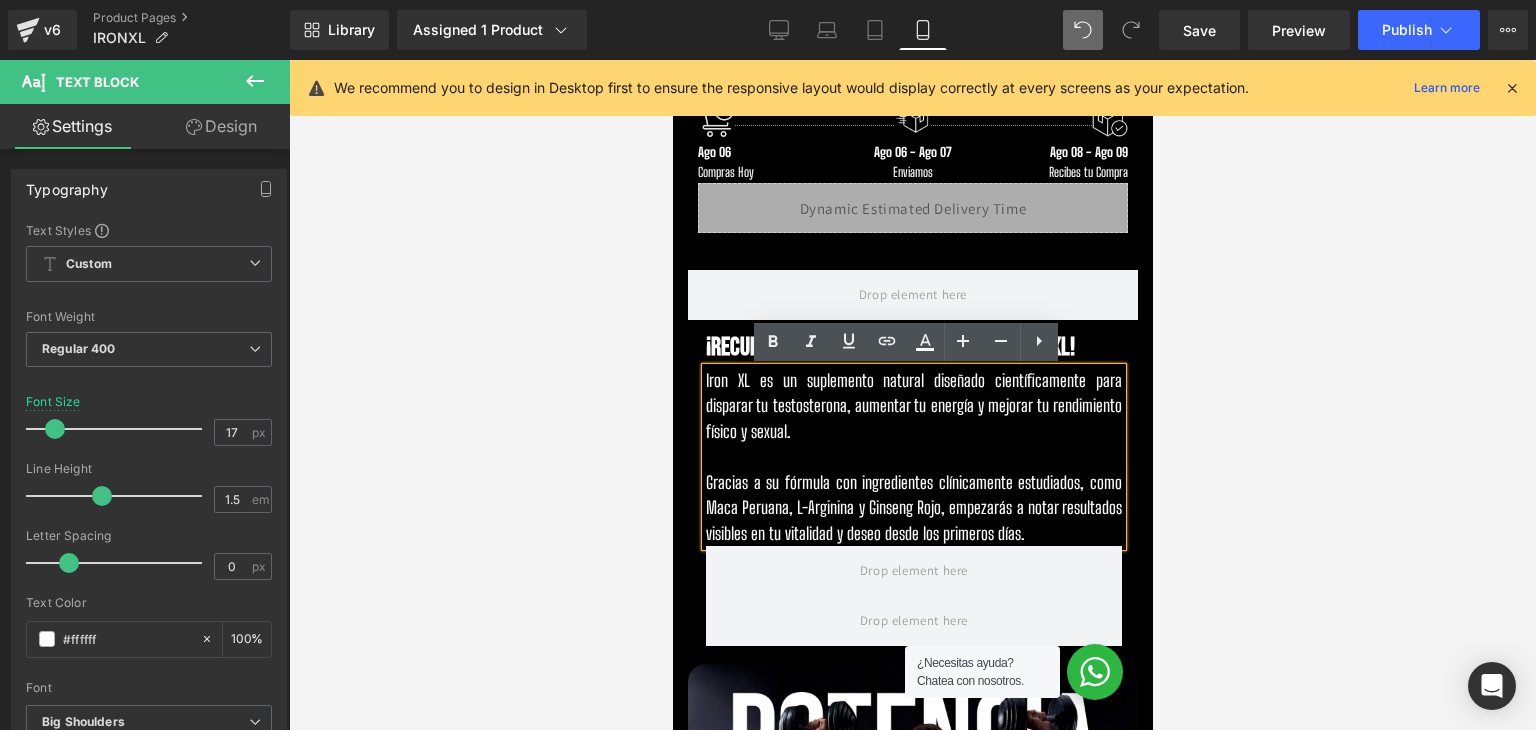 type 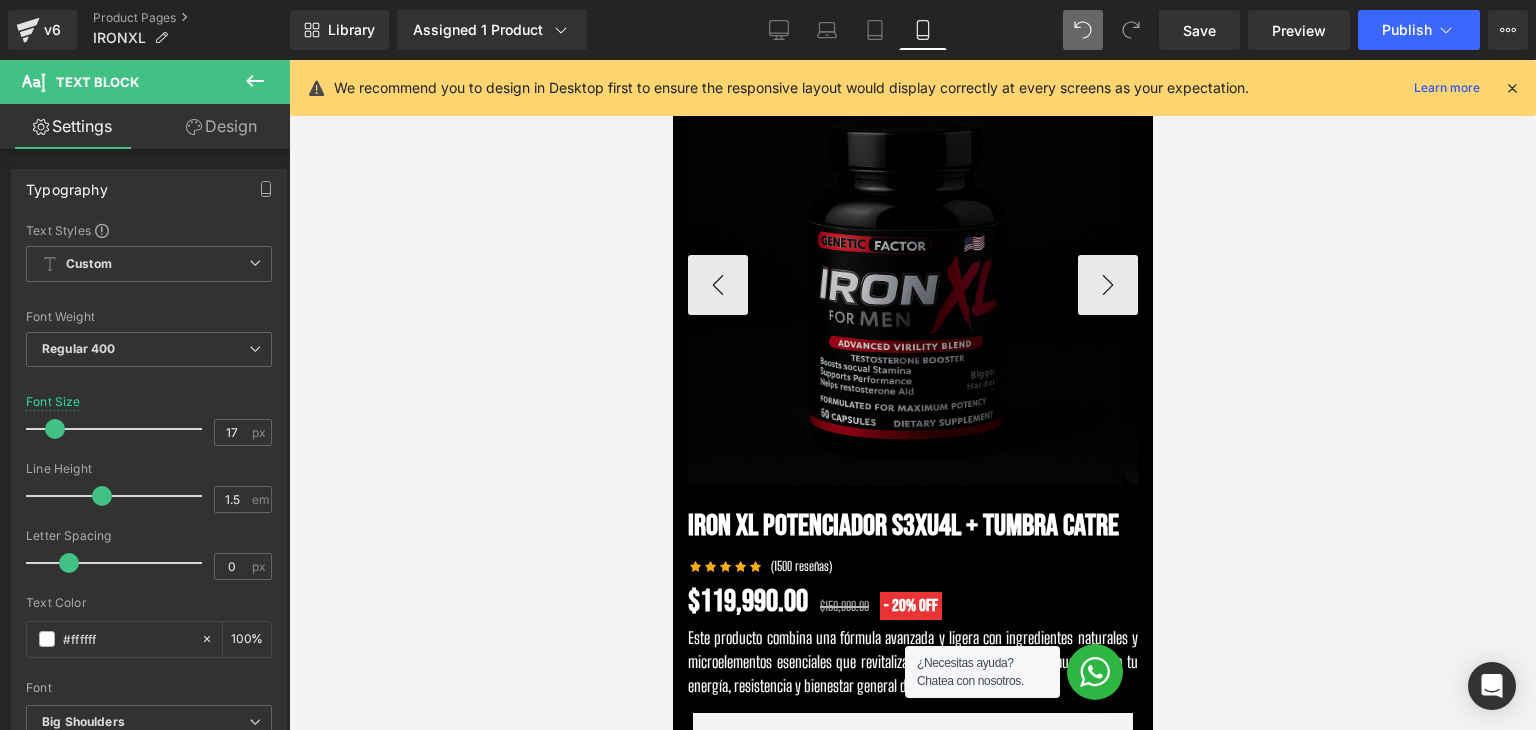 scroll, scrollTop: 0, scrollLeft: 0, axis: both 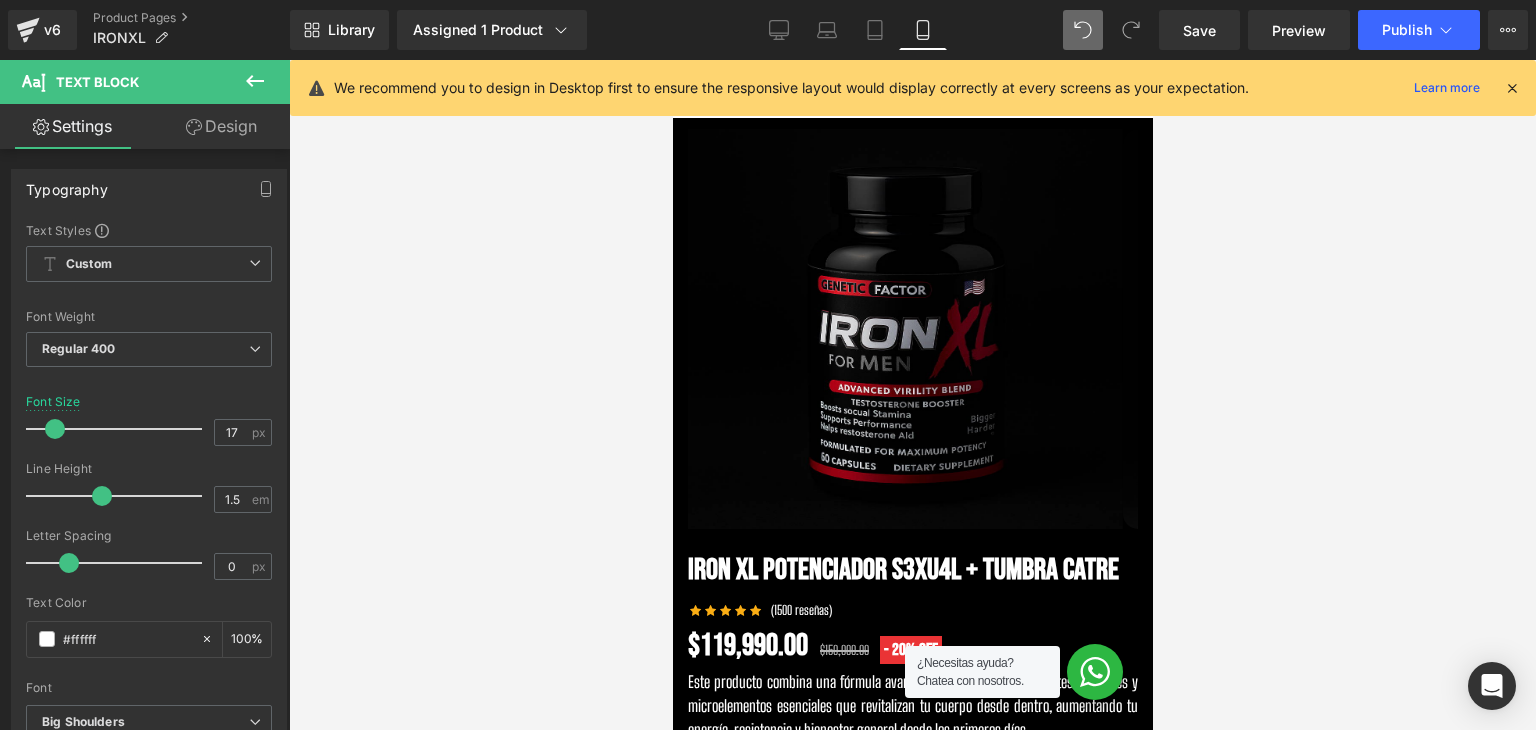 click at bounding box center (912, 395) 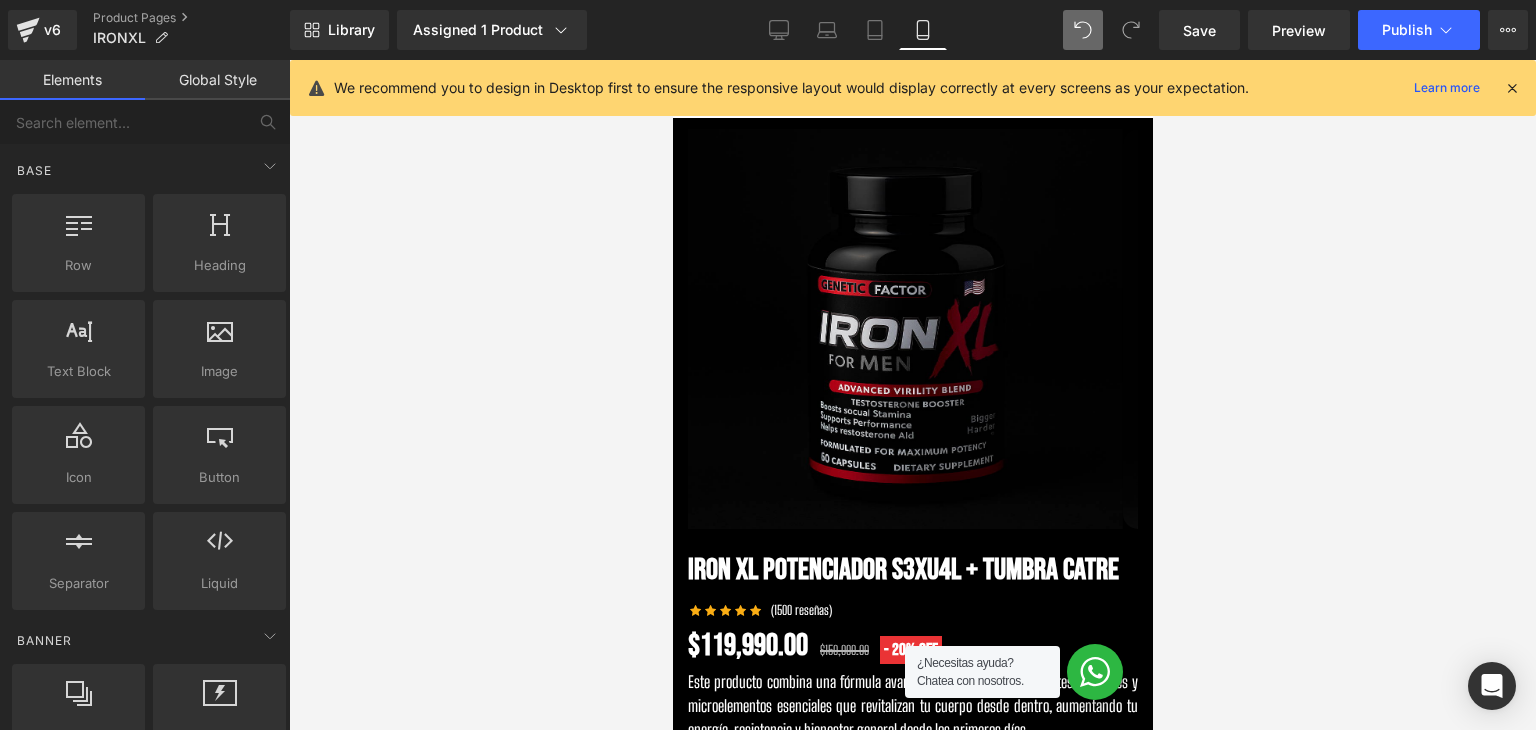 click at bounding box center [1512, 88] 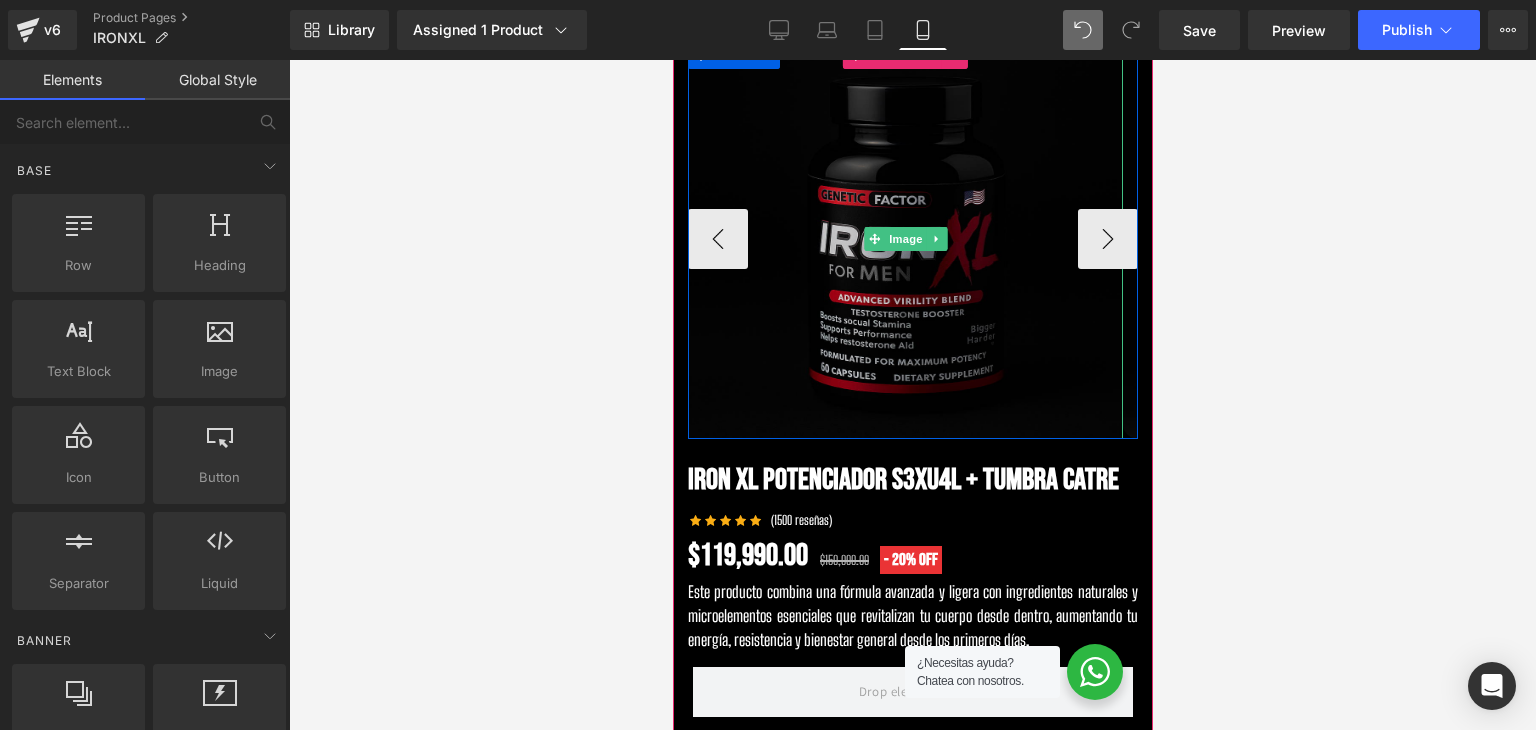 scroll, scrollTop: 100, scrollLeft: 0, axis: vertical 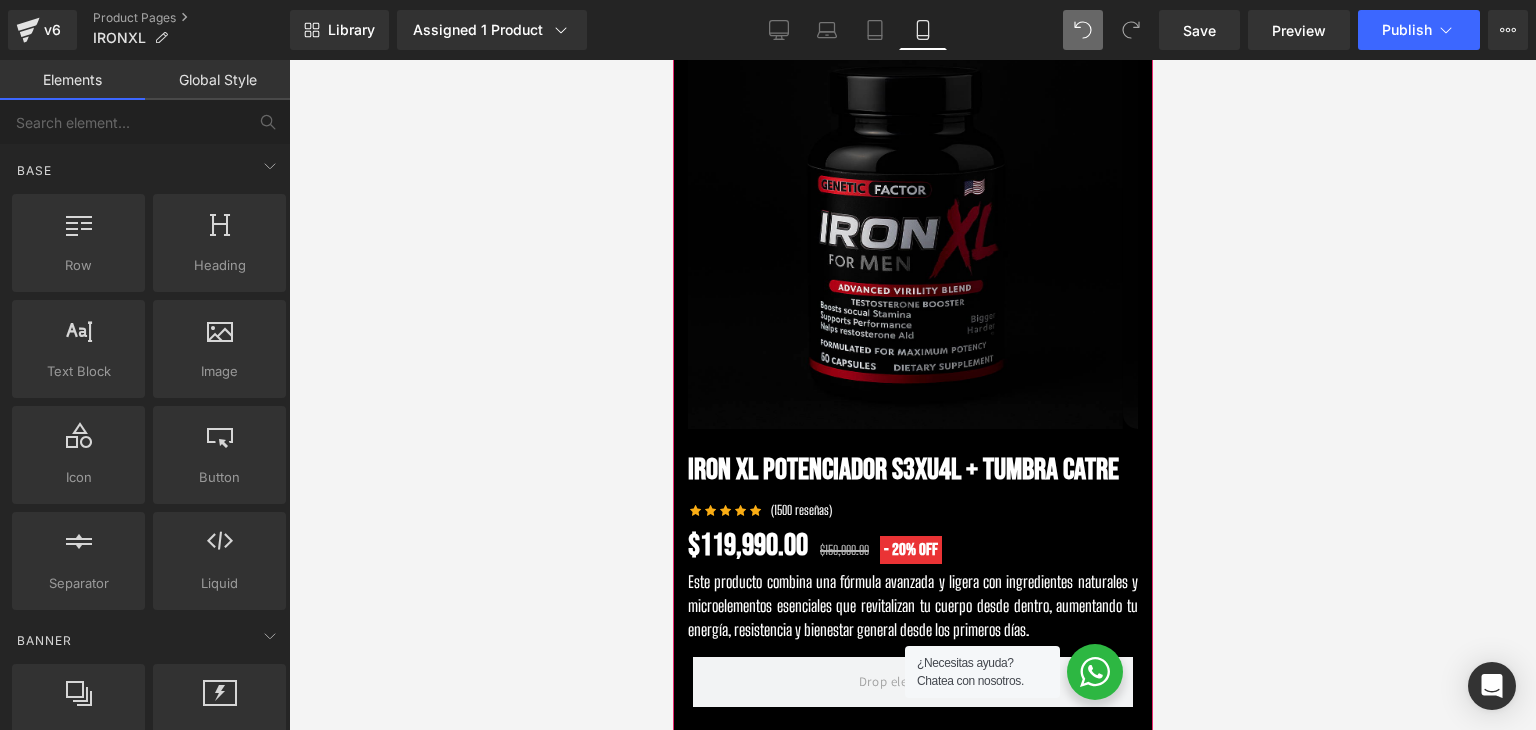 click on "IRON XL POTENCIADOR S3XU4L + TUMBRA CATRE
Heading" at bounding box center (912, 470) 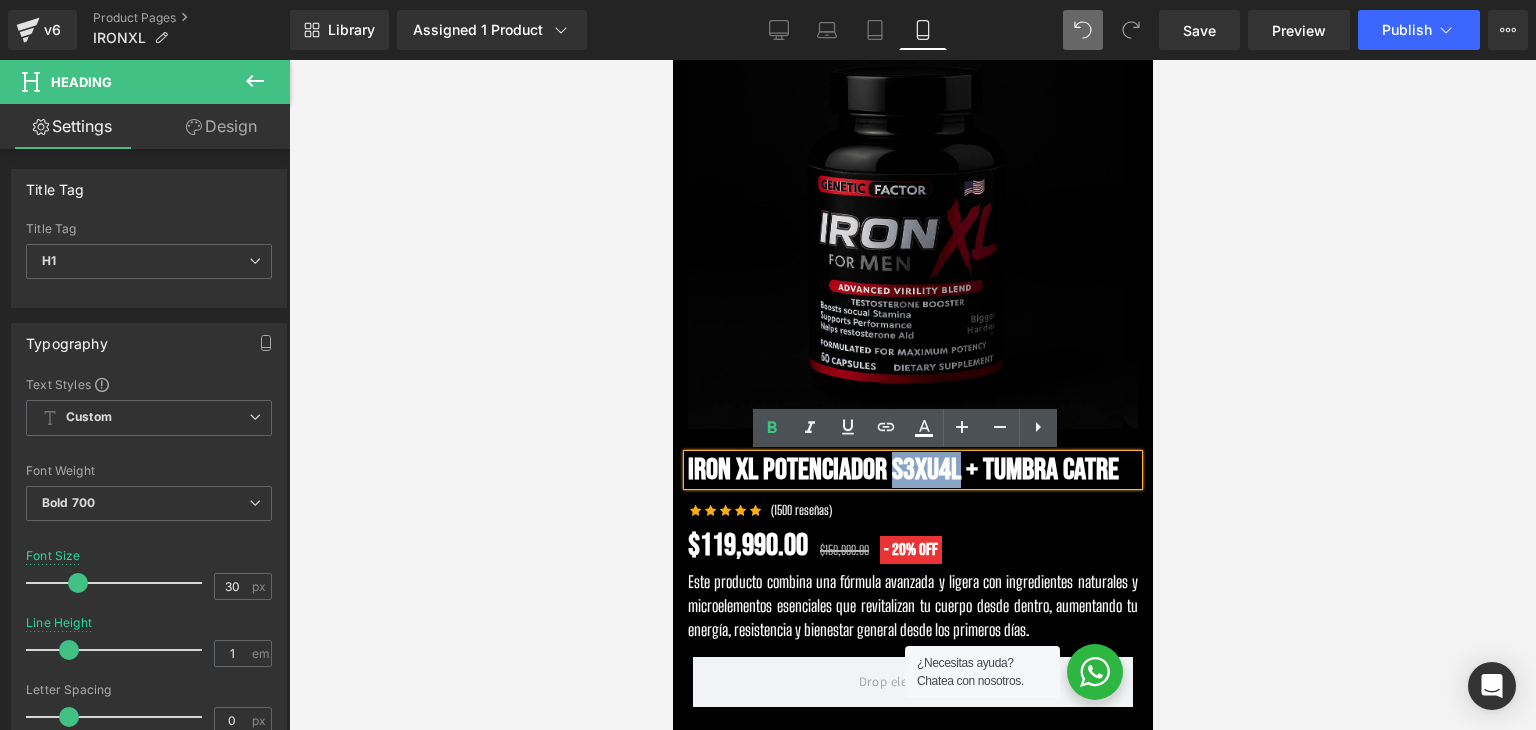 drag, startPoint x: 957, startPoint y: 469, endPoint x: 893, endPoint y: 469, distance: 64 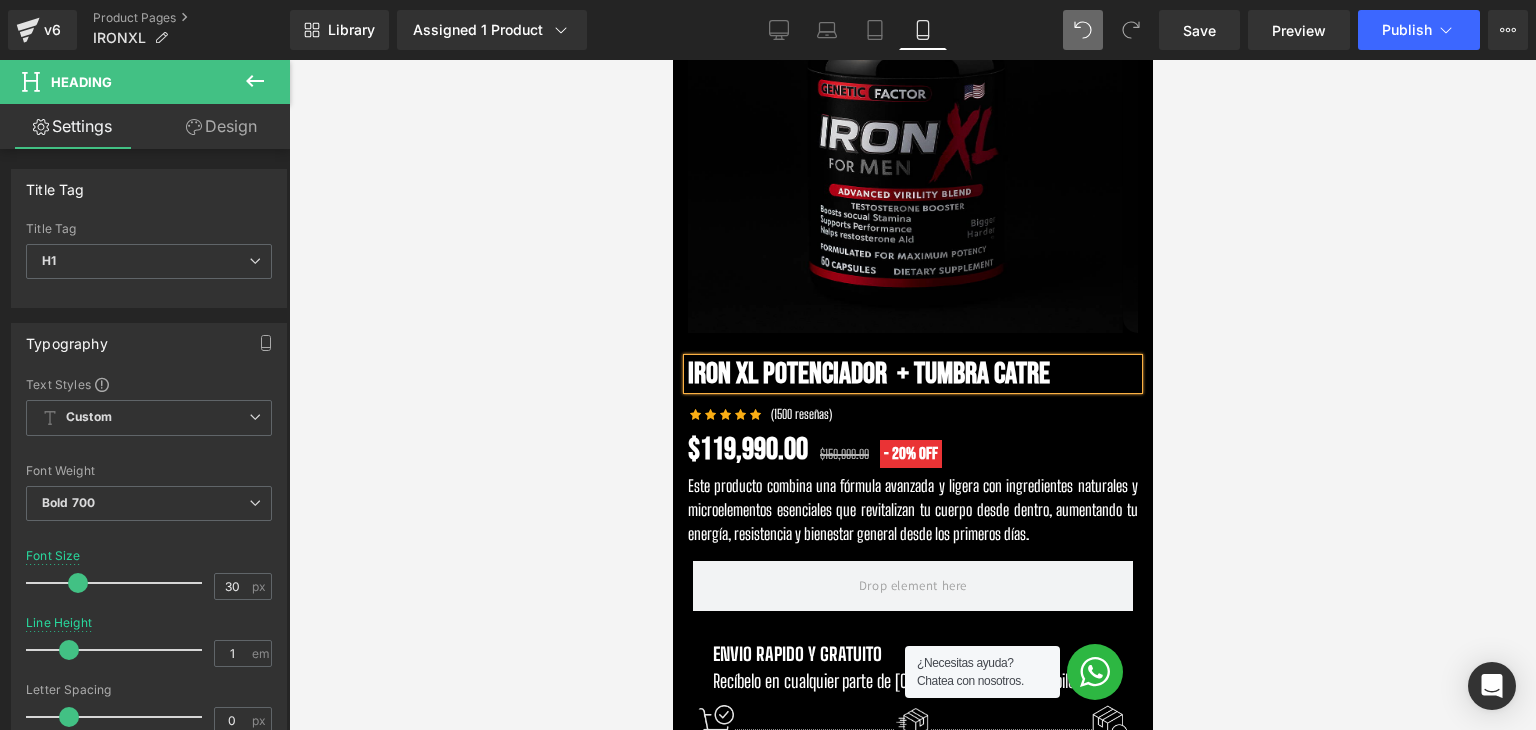 scroll, scrollTop: 200, scrollLeft: 0, axis: vertical 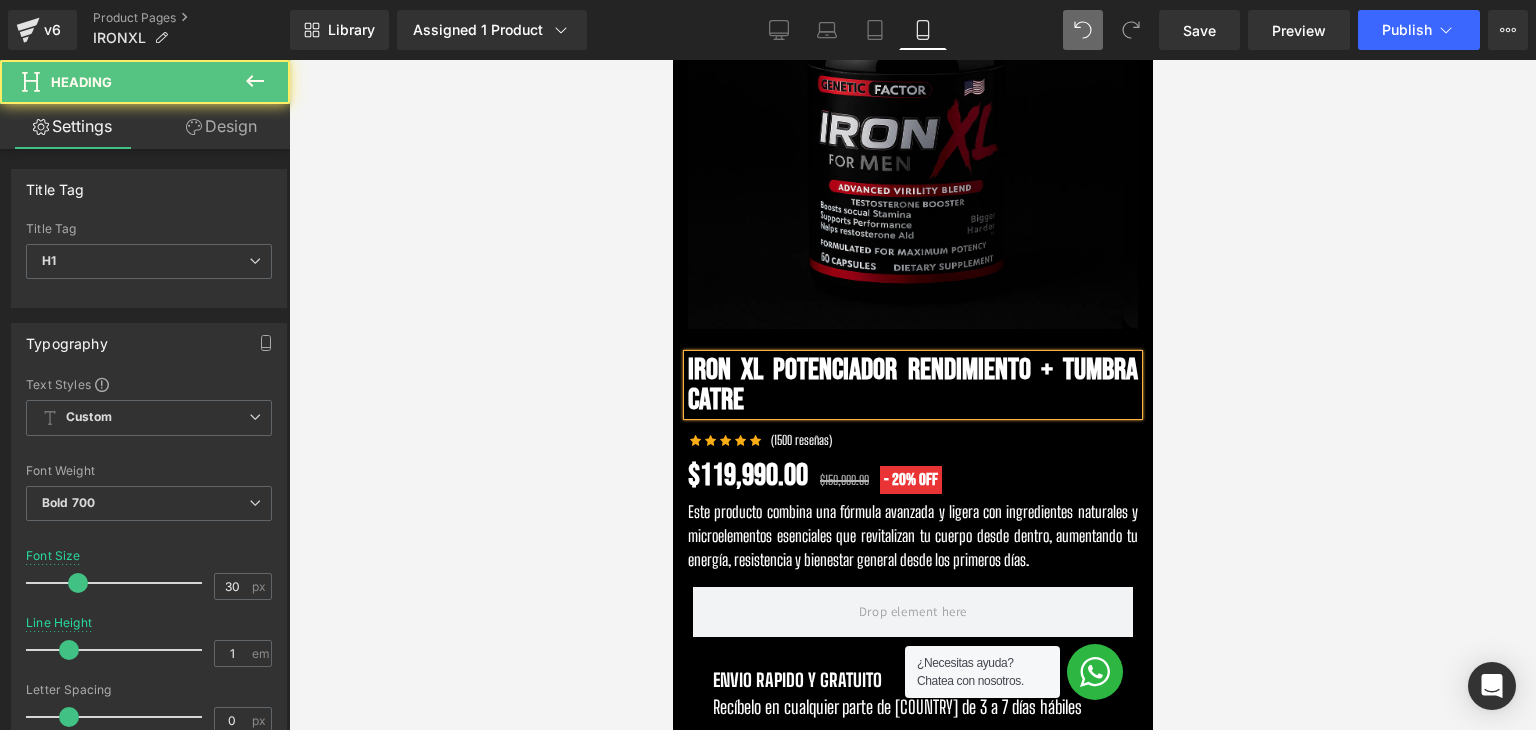 click on "IRON XL POTENCIADOR RENDIMIENTO + TUMBRA CATRE" at bounding box center [912, 385] 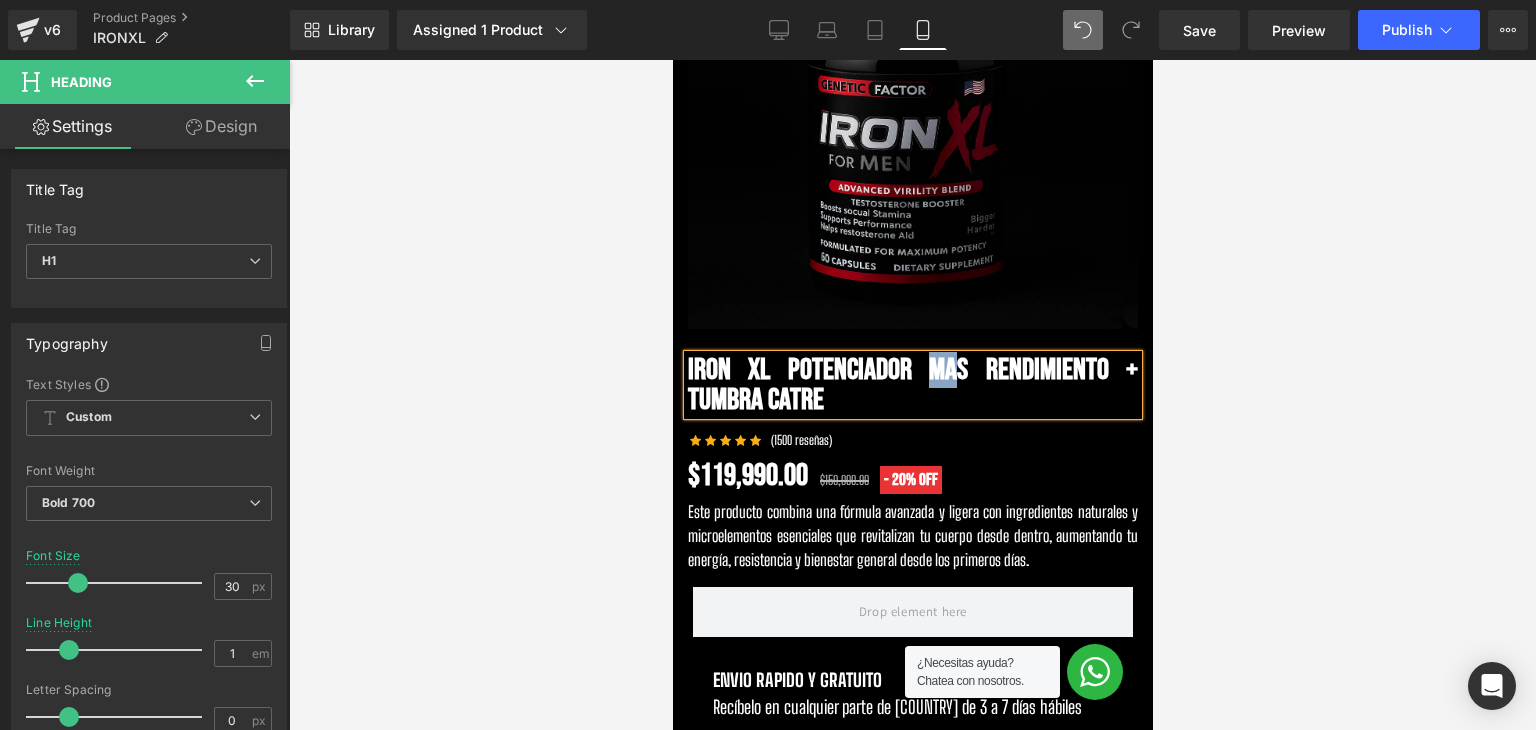 drag, startPoint x: 913, startPoint y: 376, endPoint x: 943, endPoint y: 365, distance: 31.95309 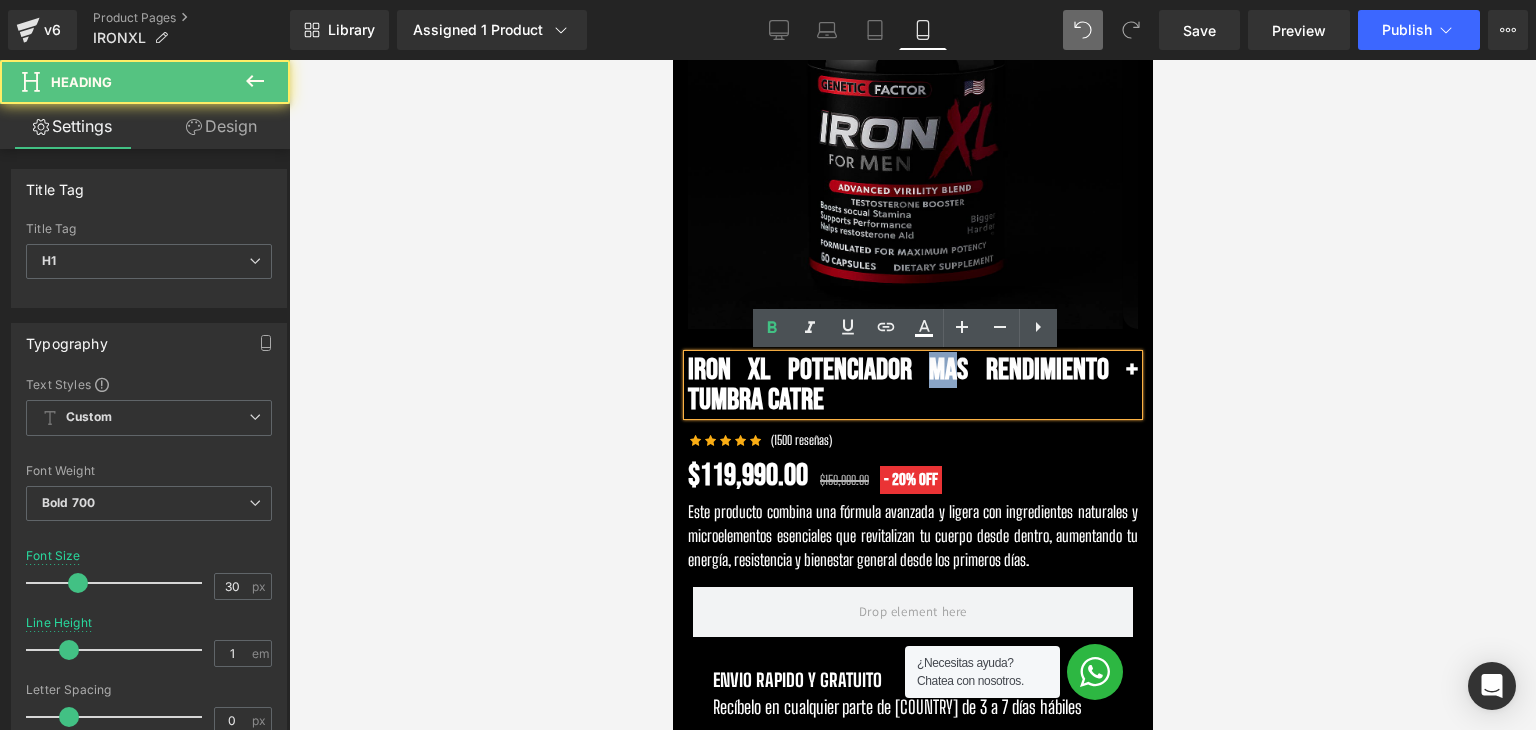 click on "IRON XL POTENCIADOR MAS RENDIMIENTO + TUMBRA CATRE" at bounding box center (912, 385) 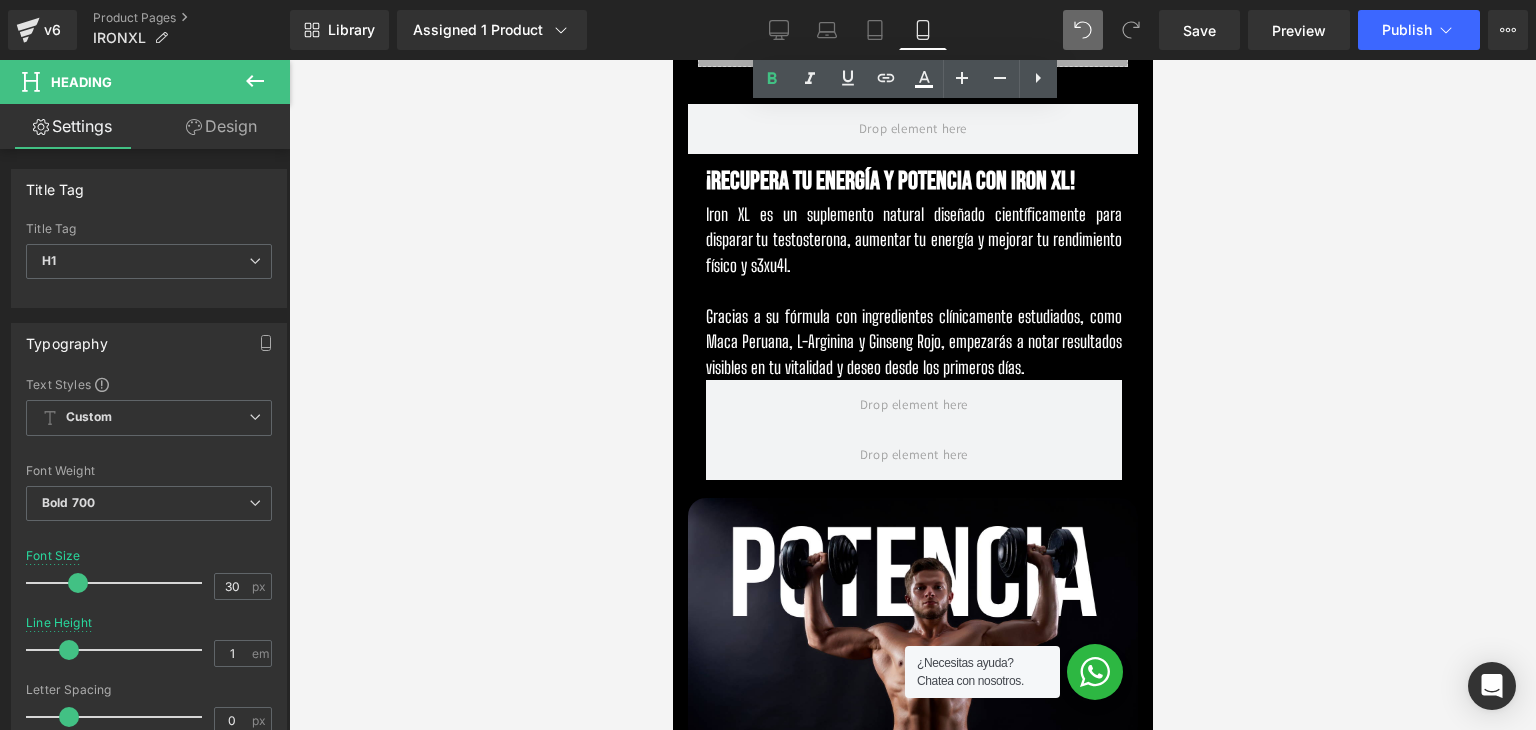 scroll, scrollTop: 1000, scrollLeft: 0, axis: vertical 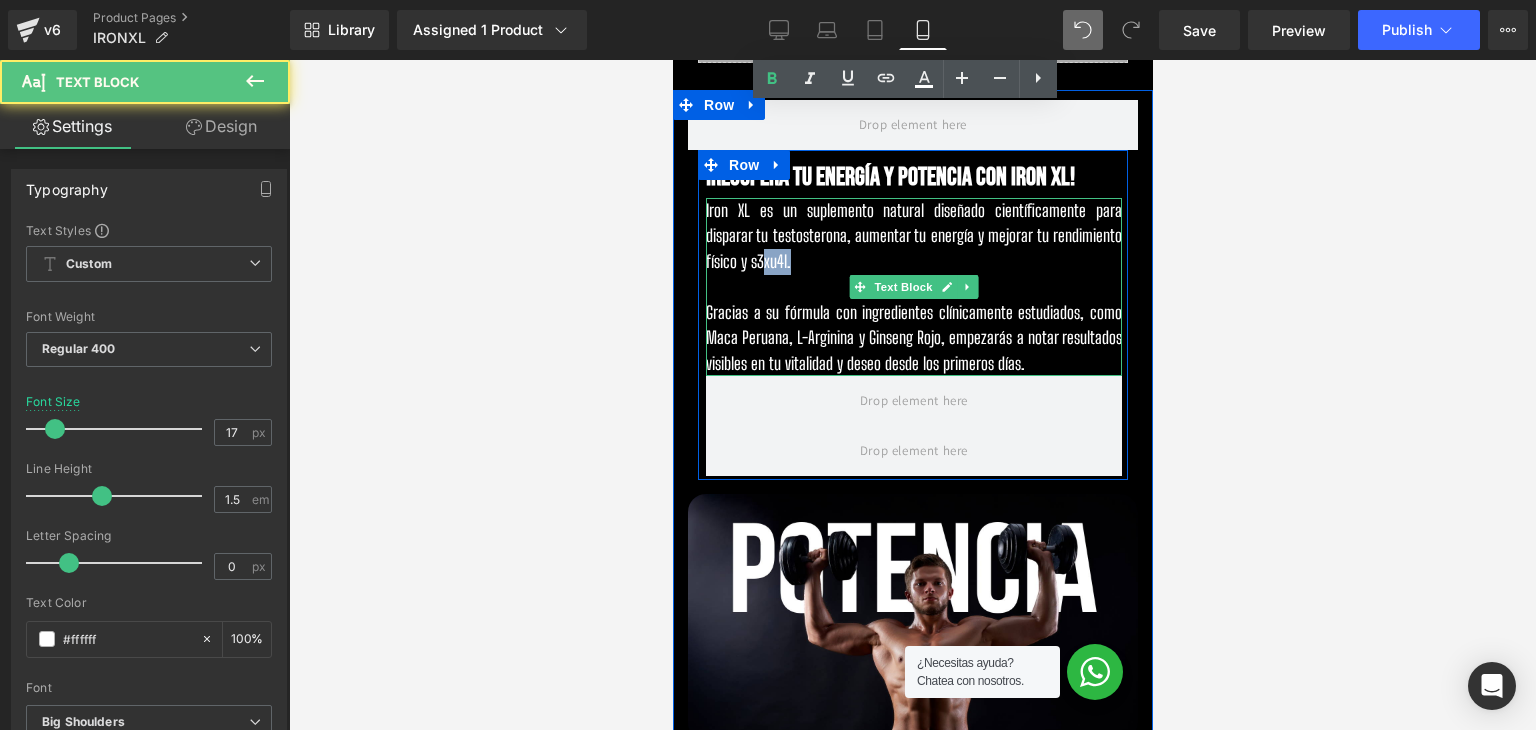 drag, startPoint x: 750, startPoint y: 257, endPoint x: 709, endPoint y: 260, distance: 41.109608 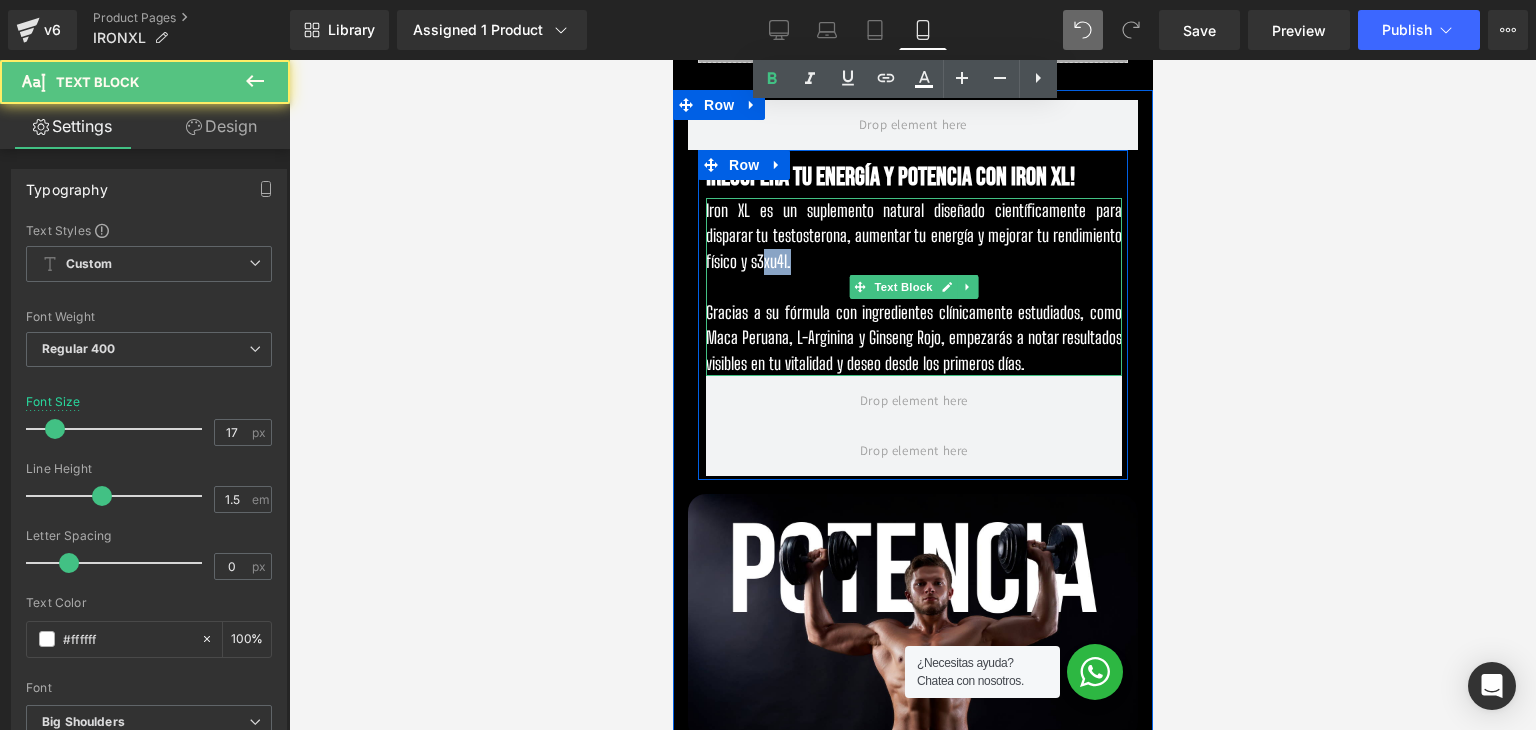 click on "Iron XL es un suplemento natural diseñado científicamente para disparar tu testosterona, aumentar tu energía y mejorar tu rendimiento físico y s3xu4l." at bounding box center (913, 236) 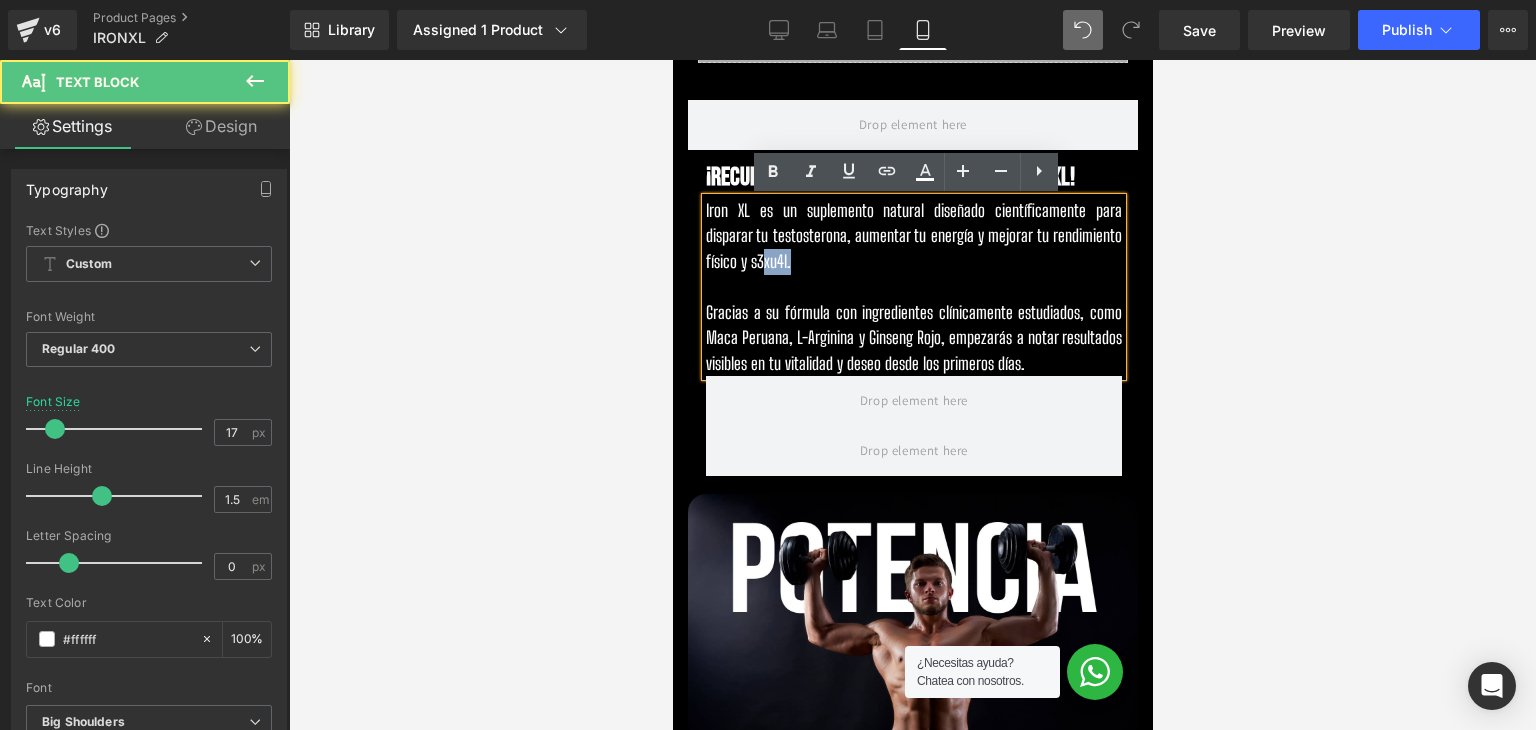 click on "Iron XL es un suplemento natural diseñado científicamente para disparar tu testosterona, aumentar tu energía y mejorar tu rendimiento físico y s3xu4l." at bounding box center [913, 236] 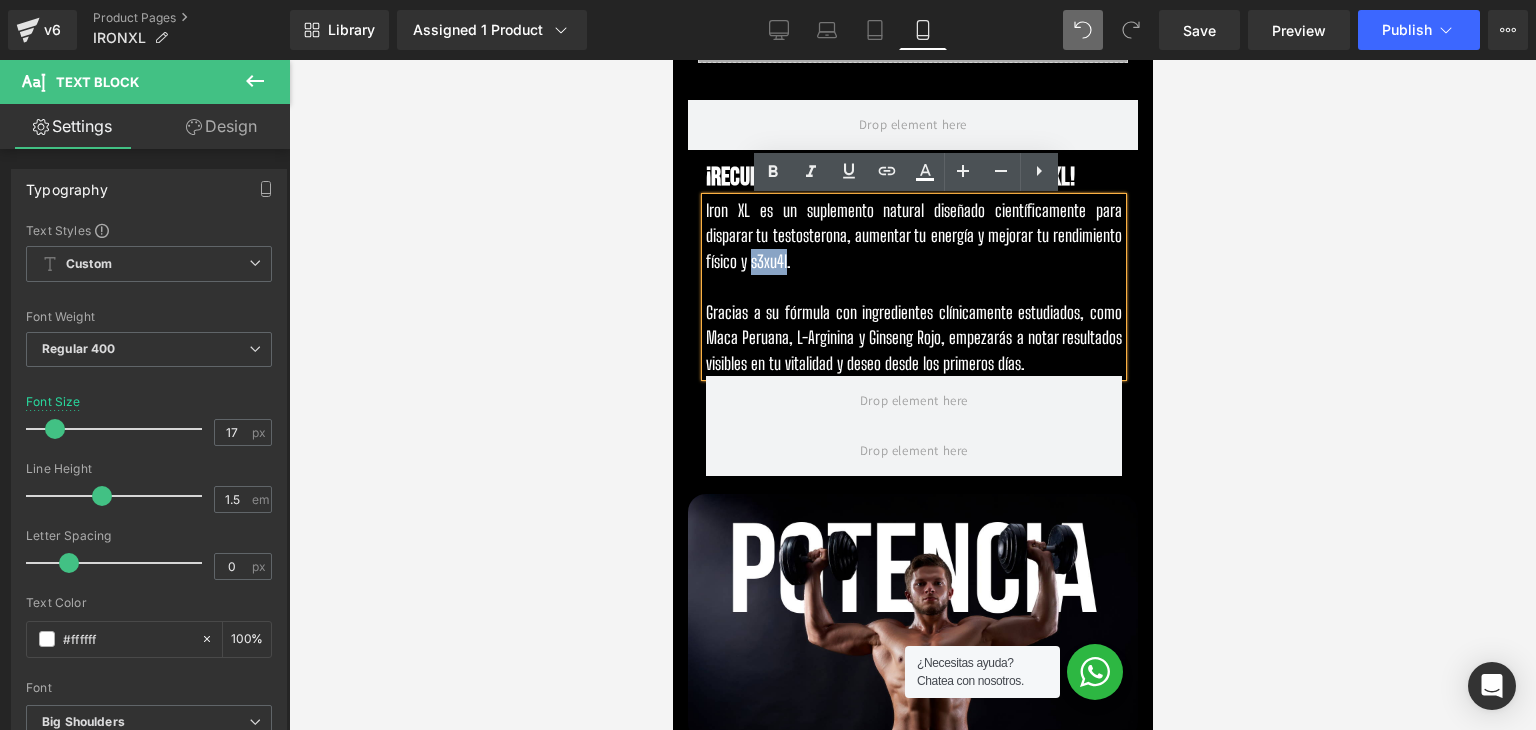 drag, startPoint x: 733, startPoint y: 259, endPoint x: 699, endPoint y: 265, distance: 34.525352 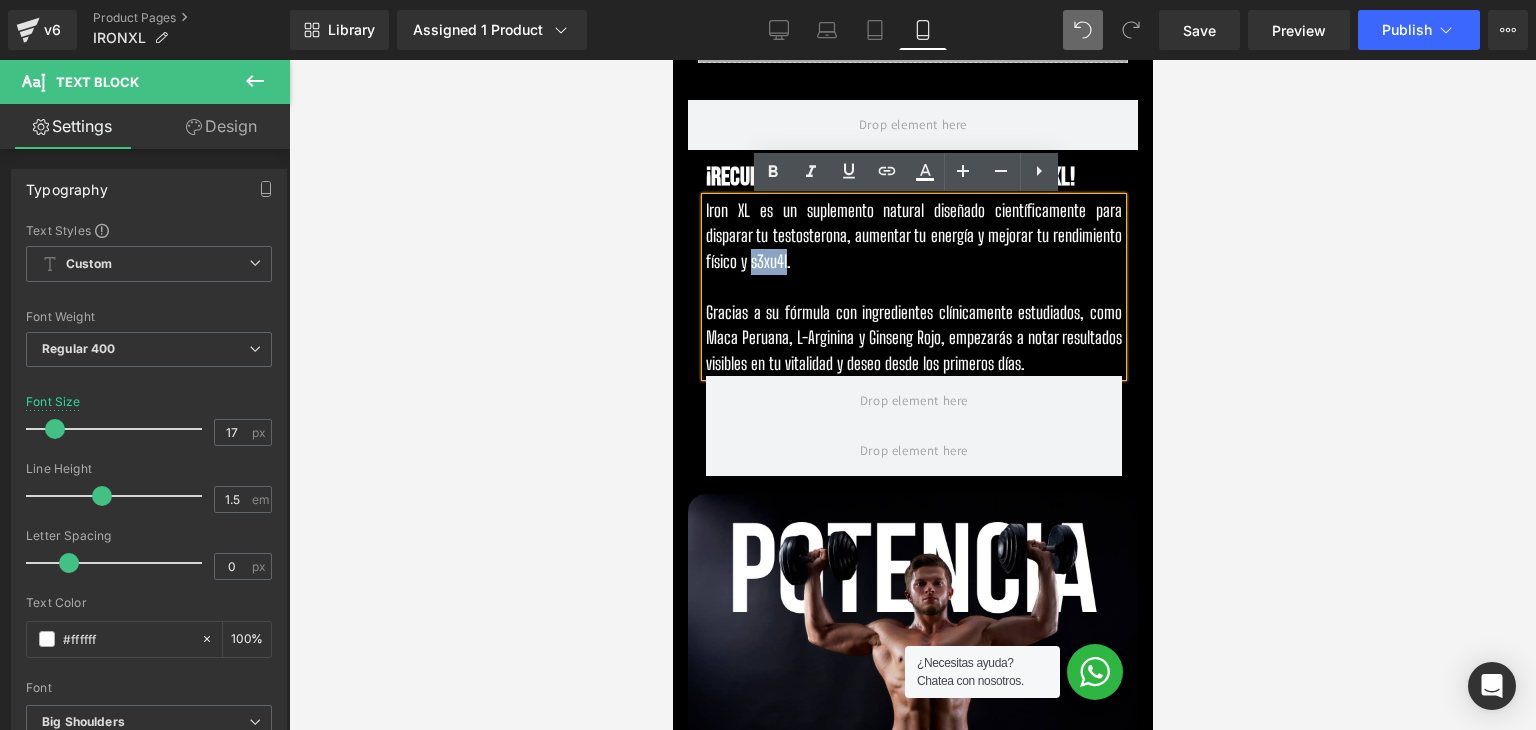 click on "Iron XL es un suplemento natural diseñado científicamente para disparar tu testosterona, aumentar tu energía y mejorar tu rendimiento físico y s3xu4l." at bounding box center [913, 236] 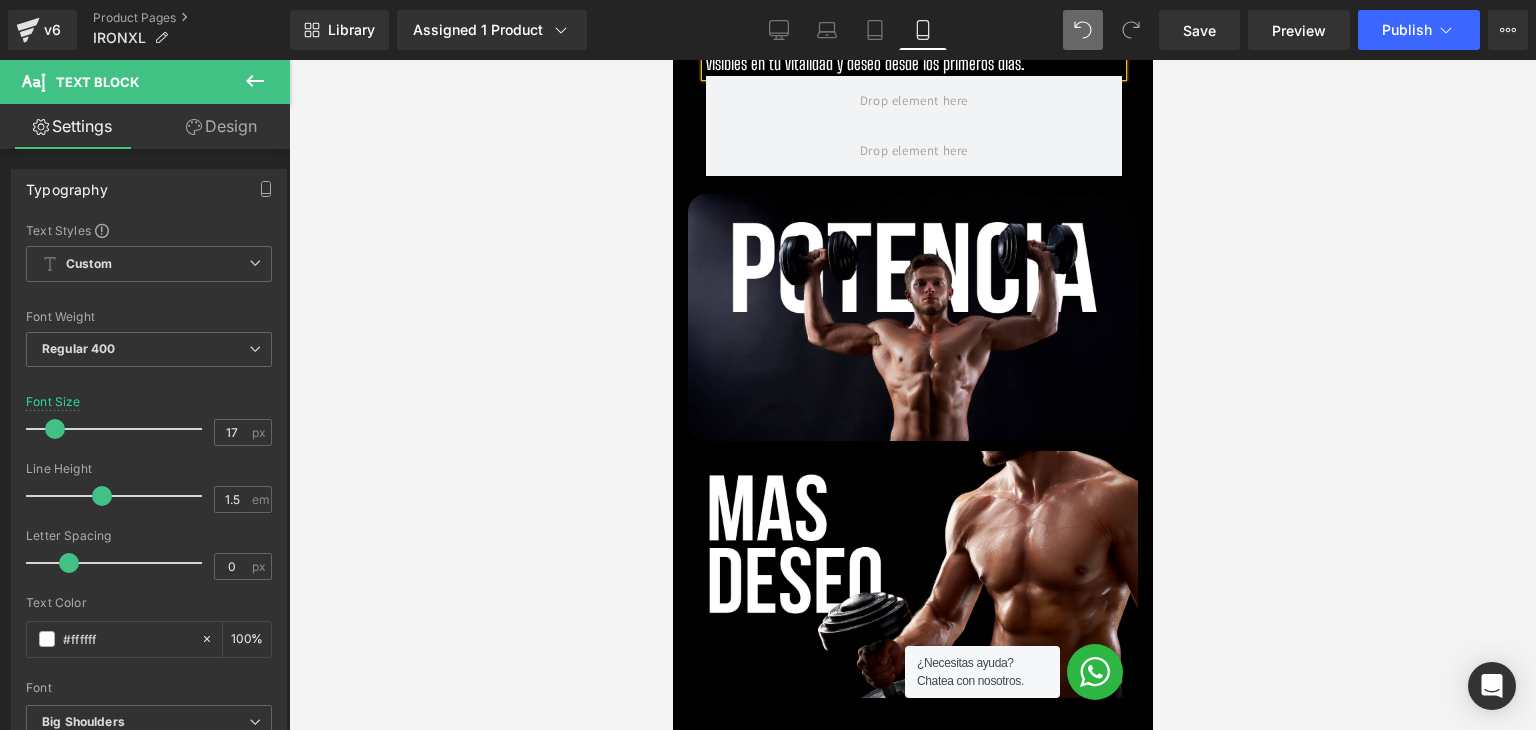 scroll, scrollTop: 1700, scrollLeft: 0, axis: vertical 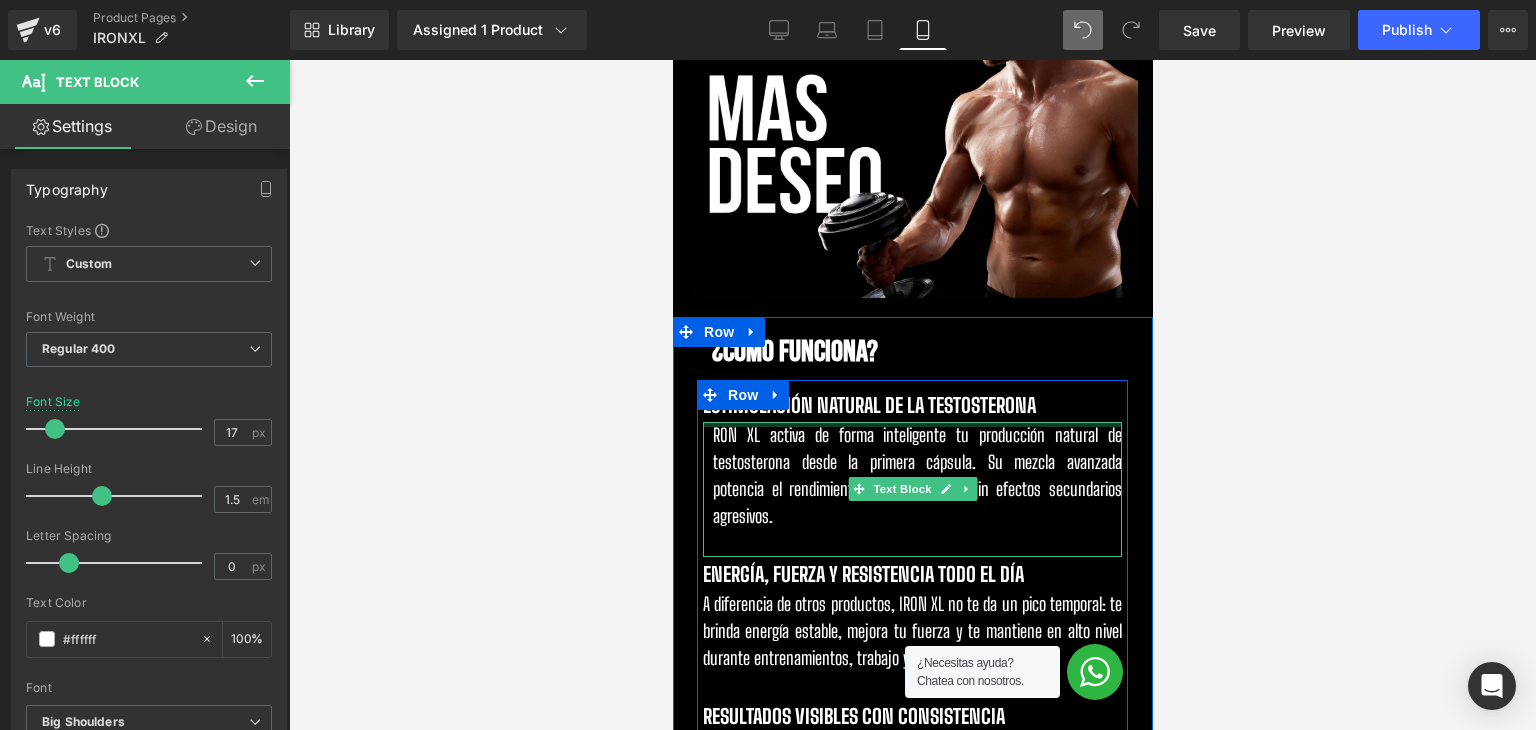 click at bounding box center (911, 424) 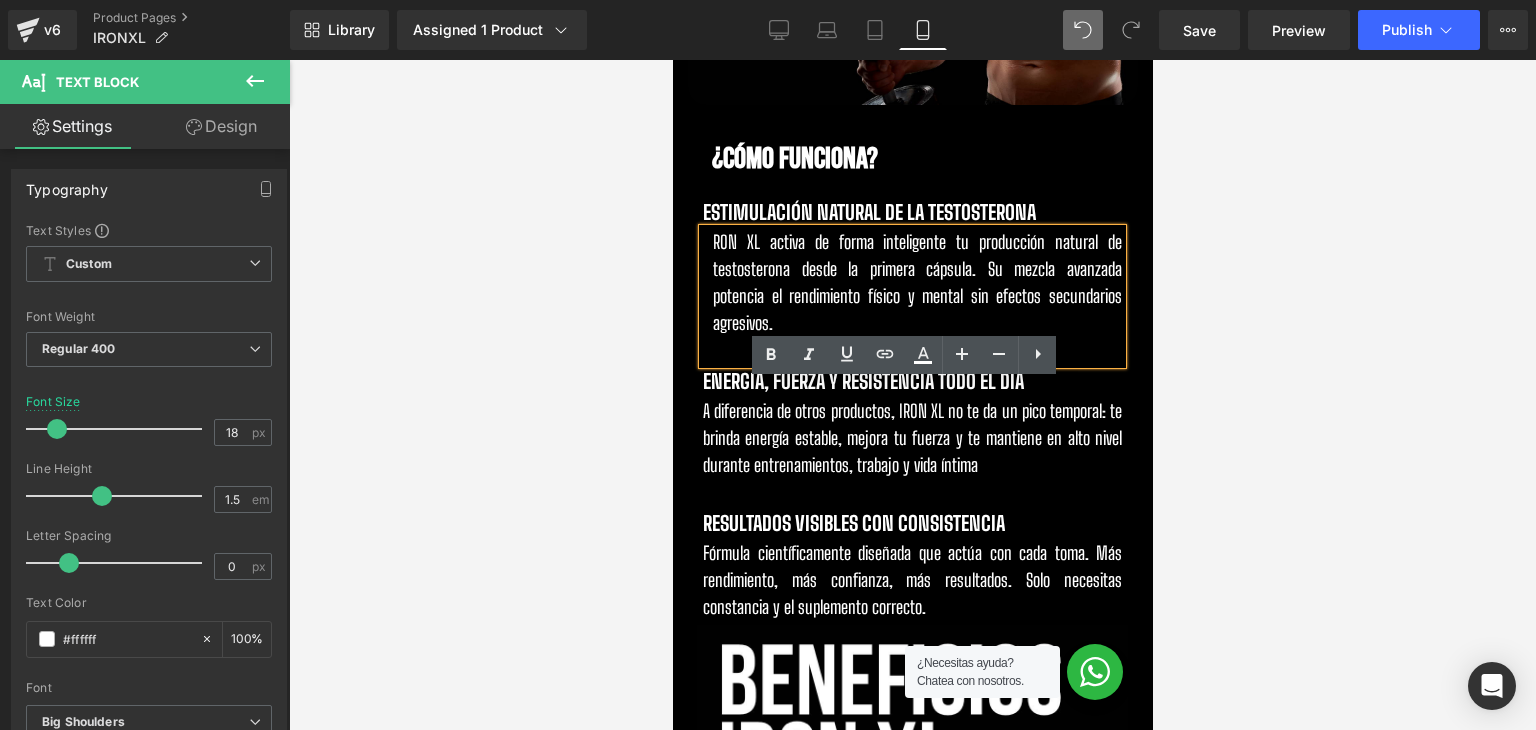scroll, scrollTop: 1900, scrollLeft: 0, axis: vertical 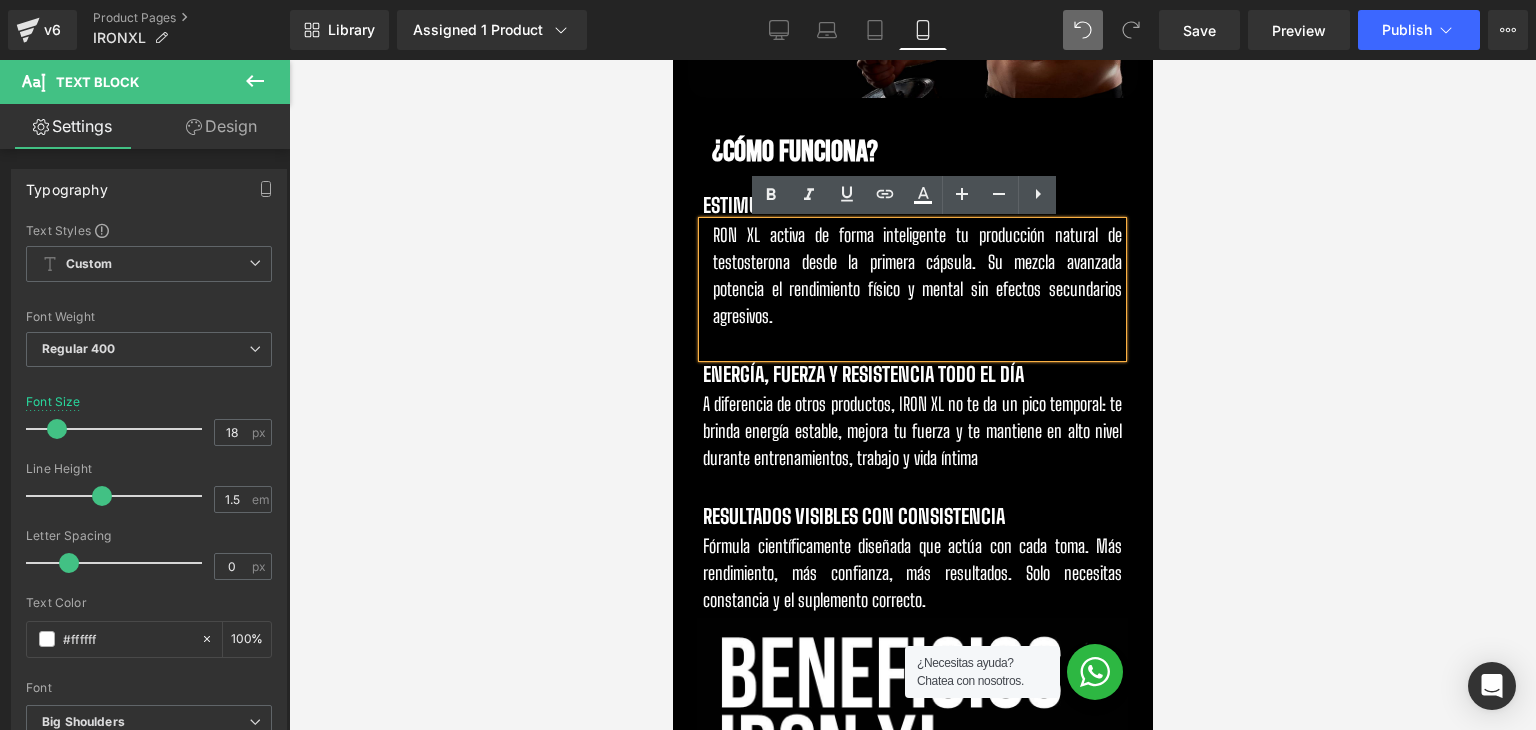 click on "A diferencia de otros productos, IRON XL no te da un pico temporal: te brinda energía estable, mejora tu fuerza y te mantiene en alto nivel durante entrenamientos, trabajo y vida íntima Text Block" at bounding box center [911, 445] 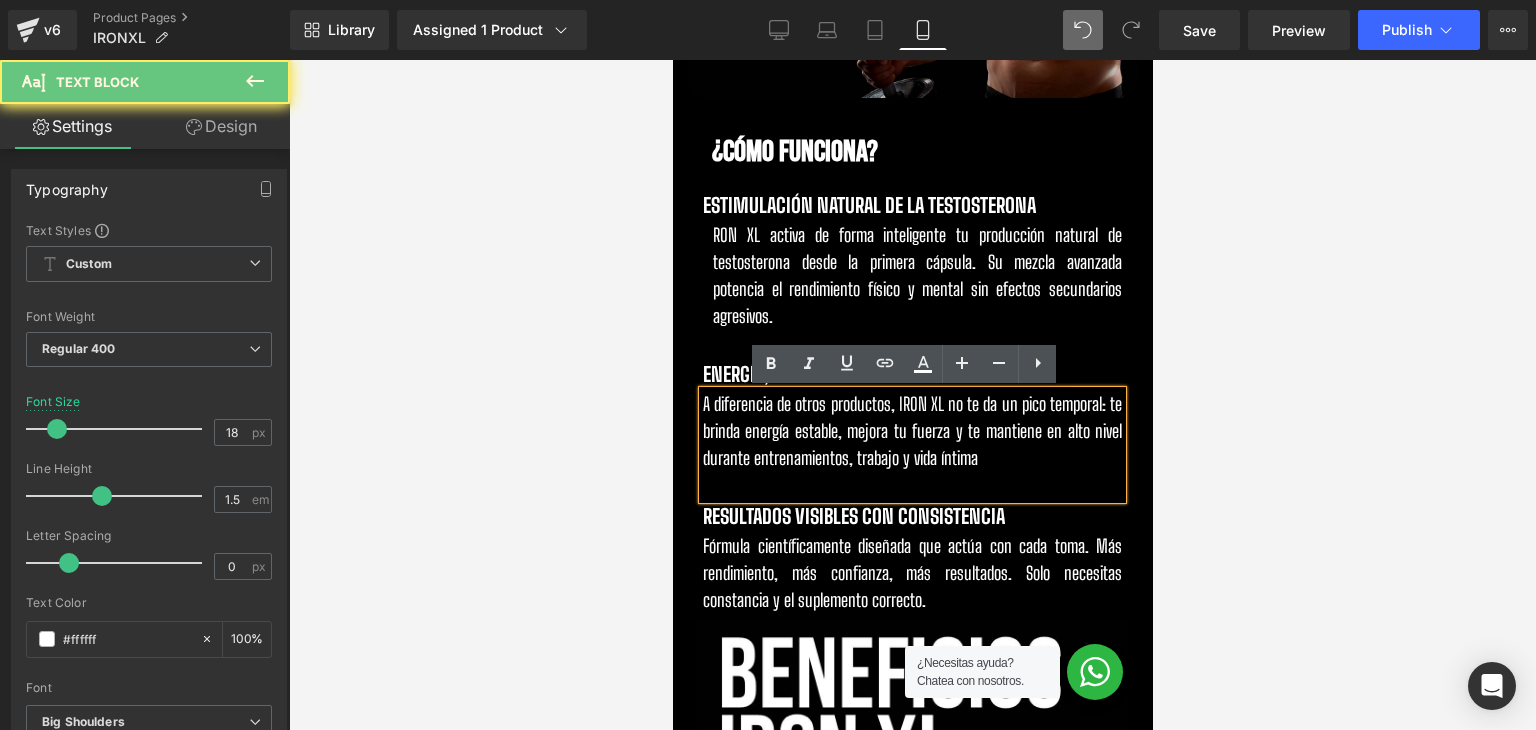 click on "A diferencia de otros productos, IRON XL no te da un pico temporal: te brinda energía estable, mejora tu fuerza y te mantiene en alto nivel durante entrenamientos, trabajo y vida íntima" at bounding box center [911, 431] 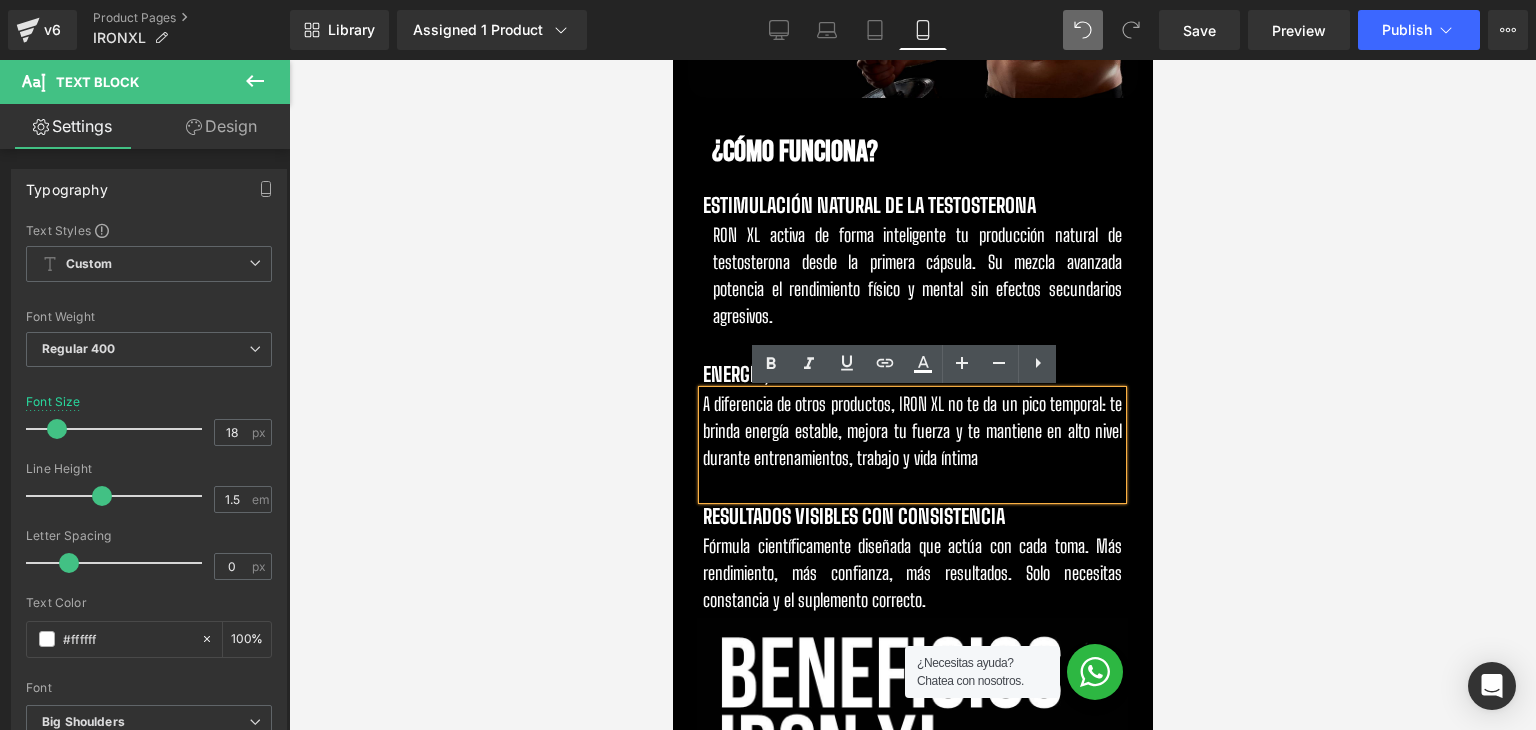 type 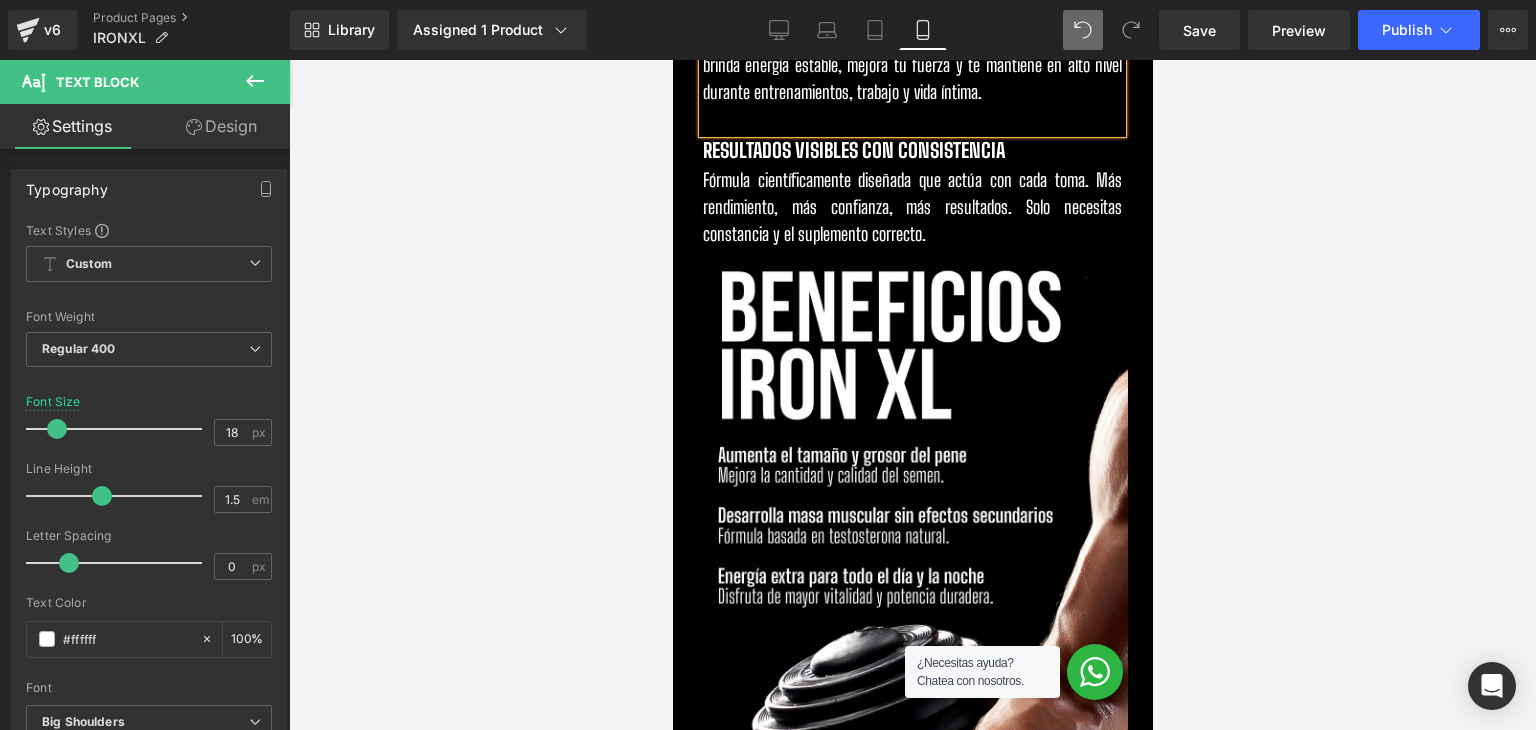 scroll, scrollTop: 2300, scrollLeft: 0, axis: vertical 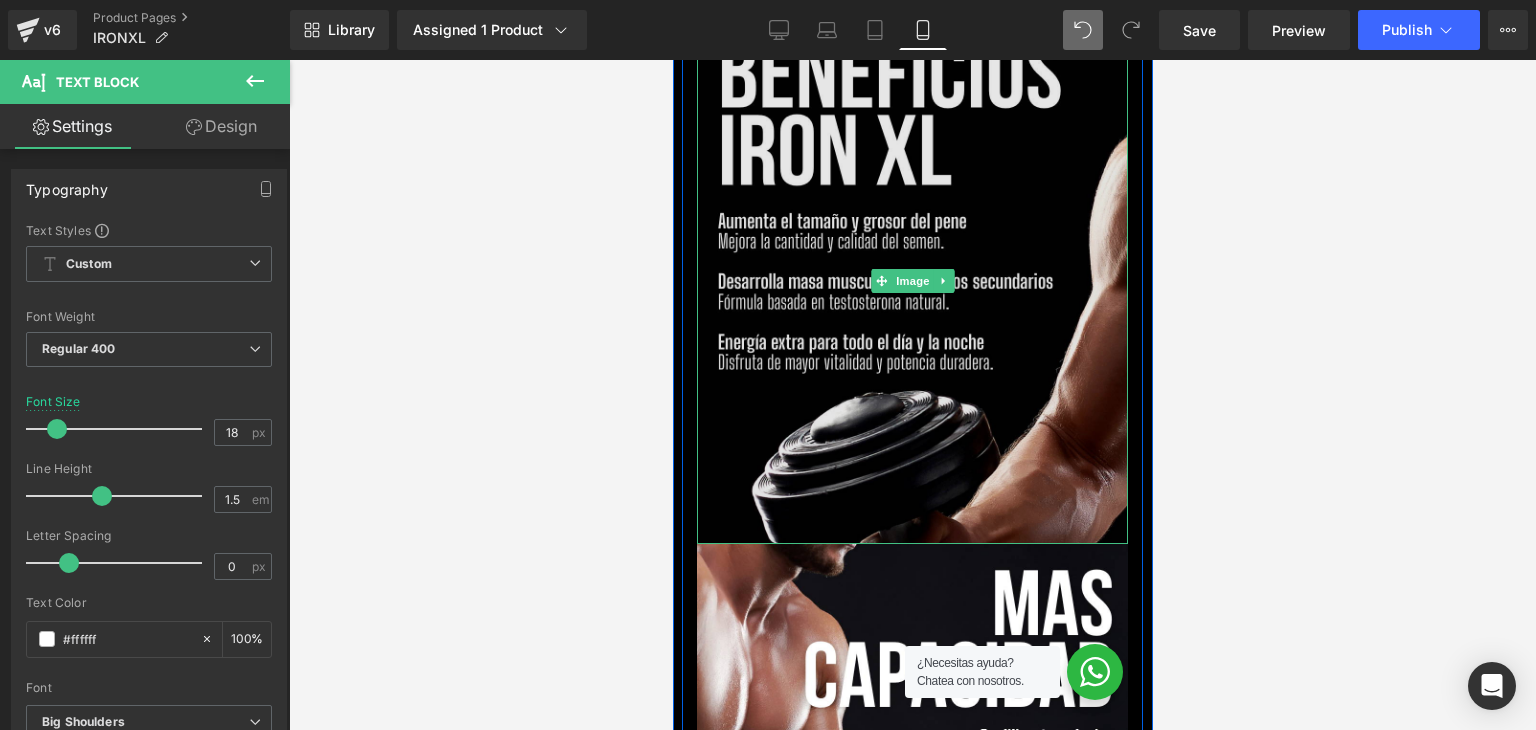 click at bounding box center [911, 281] 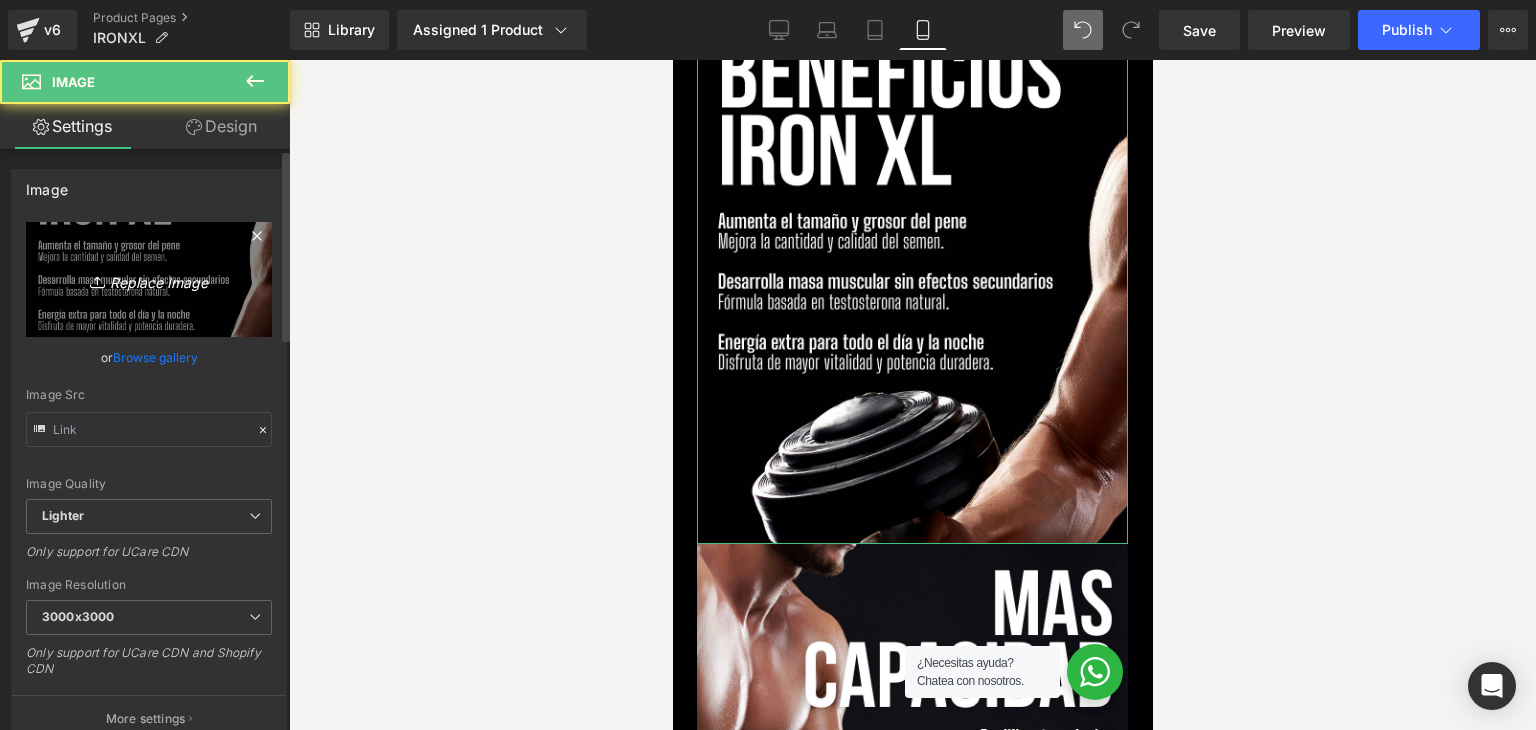 click on "Replace Image" at bounding box center [149, 279] 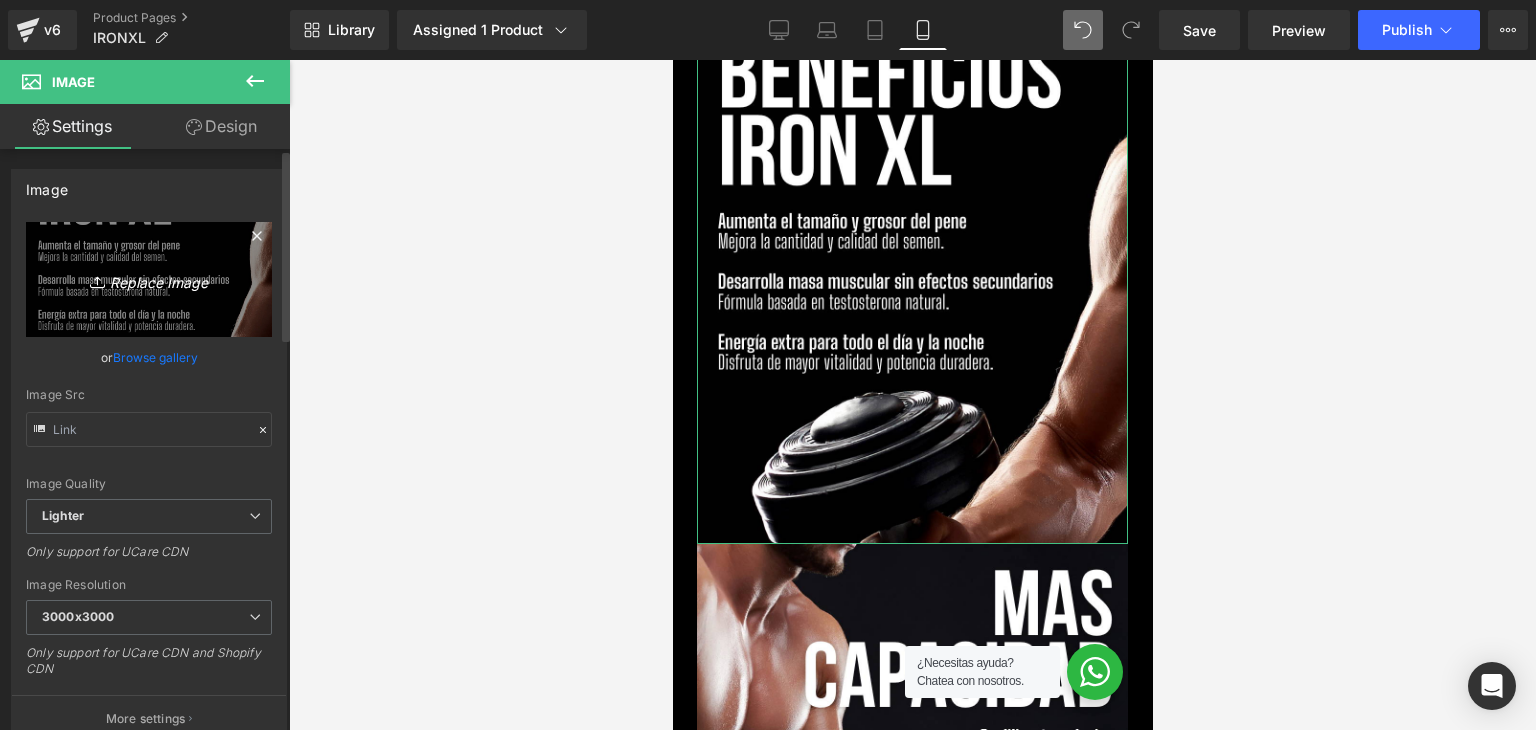 type on "C:\fakepath\STILL LOUD (17).png" 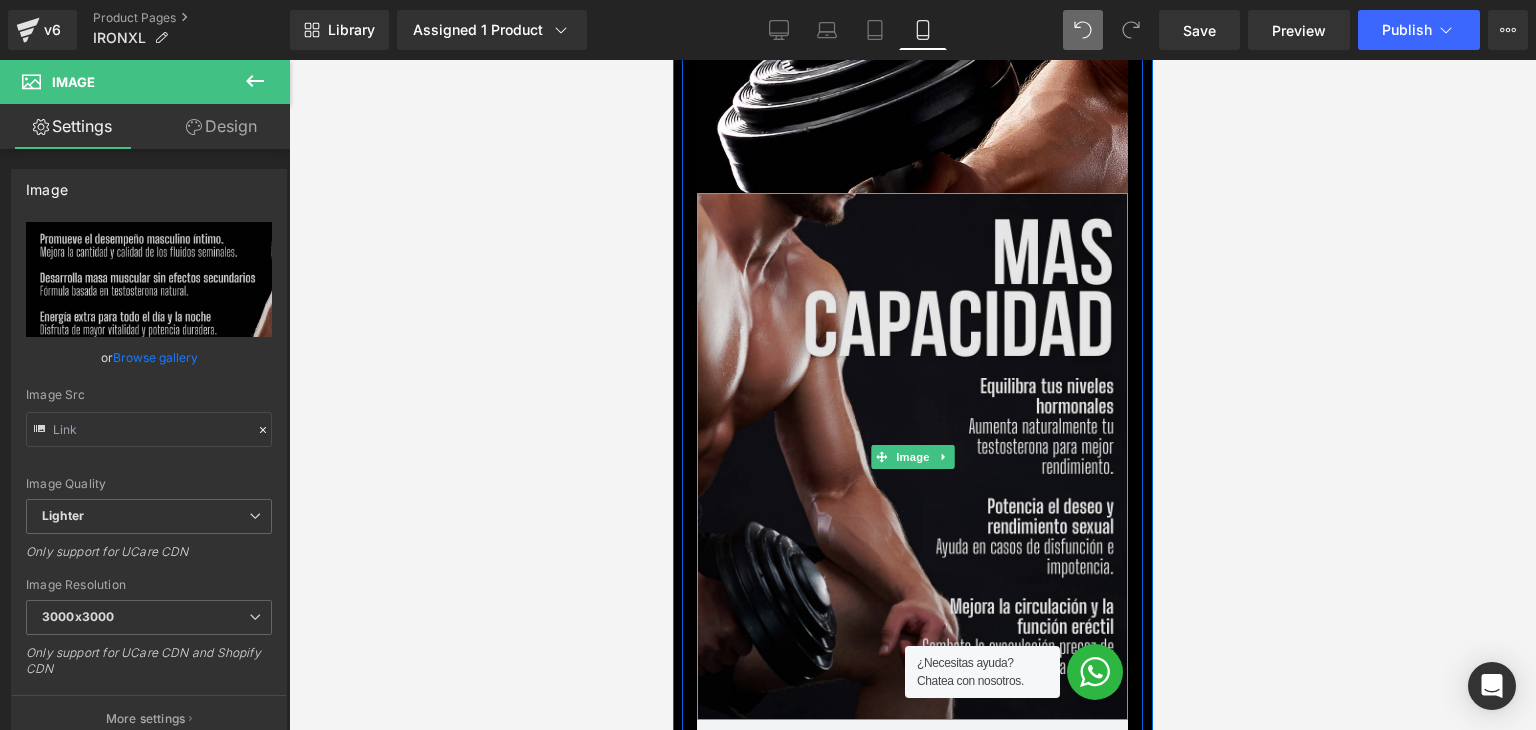 scroll, scrollTop: 3000, scrollLeft: 0, axis: vertical 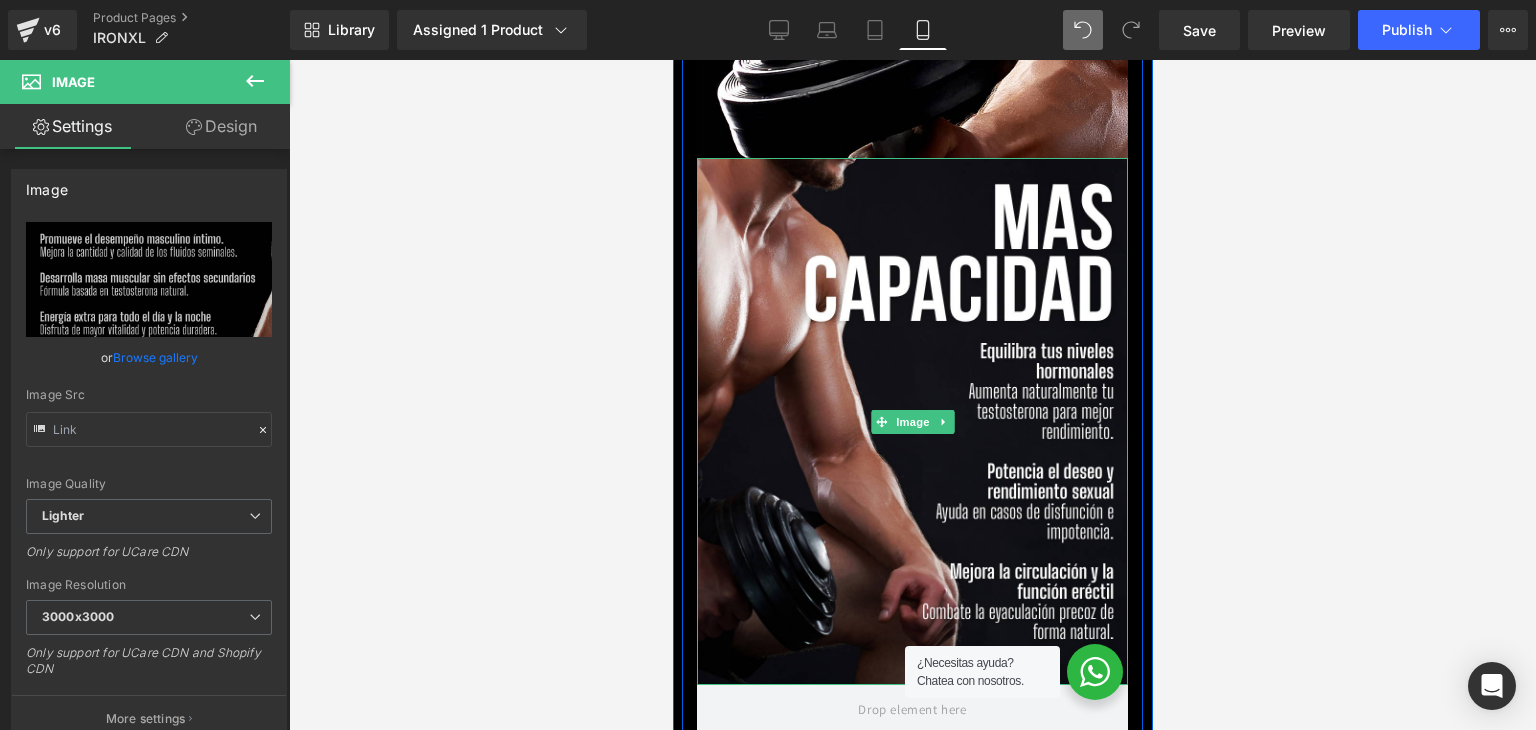 drag, startPoint x: 1162, startPoint y: 474, endPoint x: 682, endPoint y: 480, distance: 480.0375 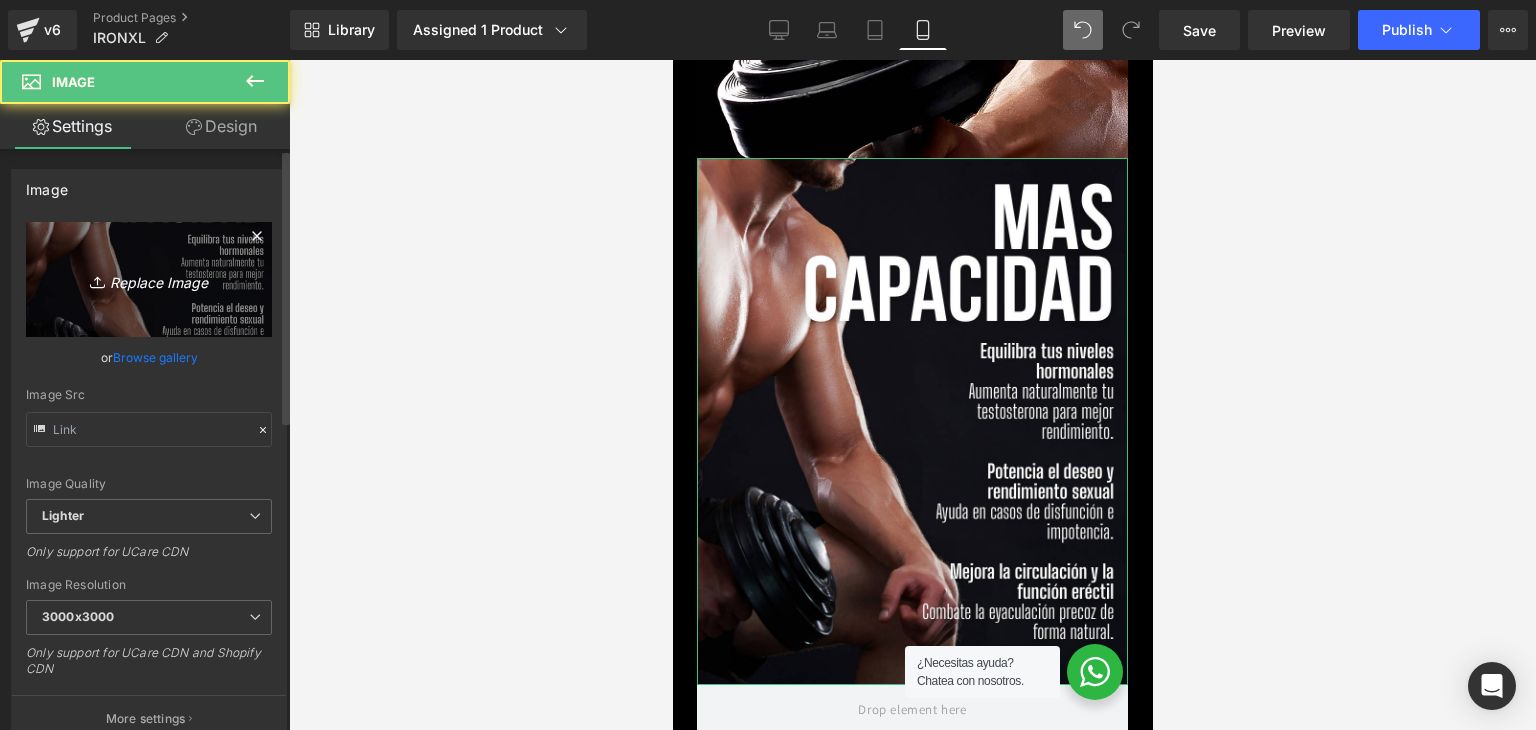 click on "Replace Image" at bounding box center (149, 279) 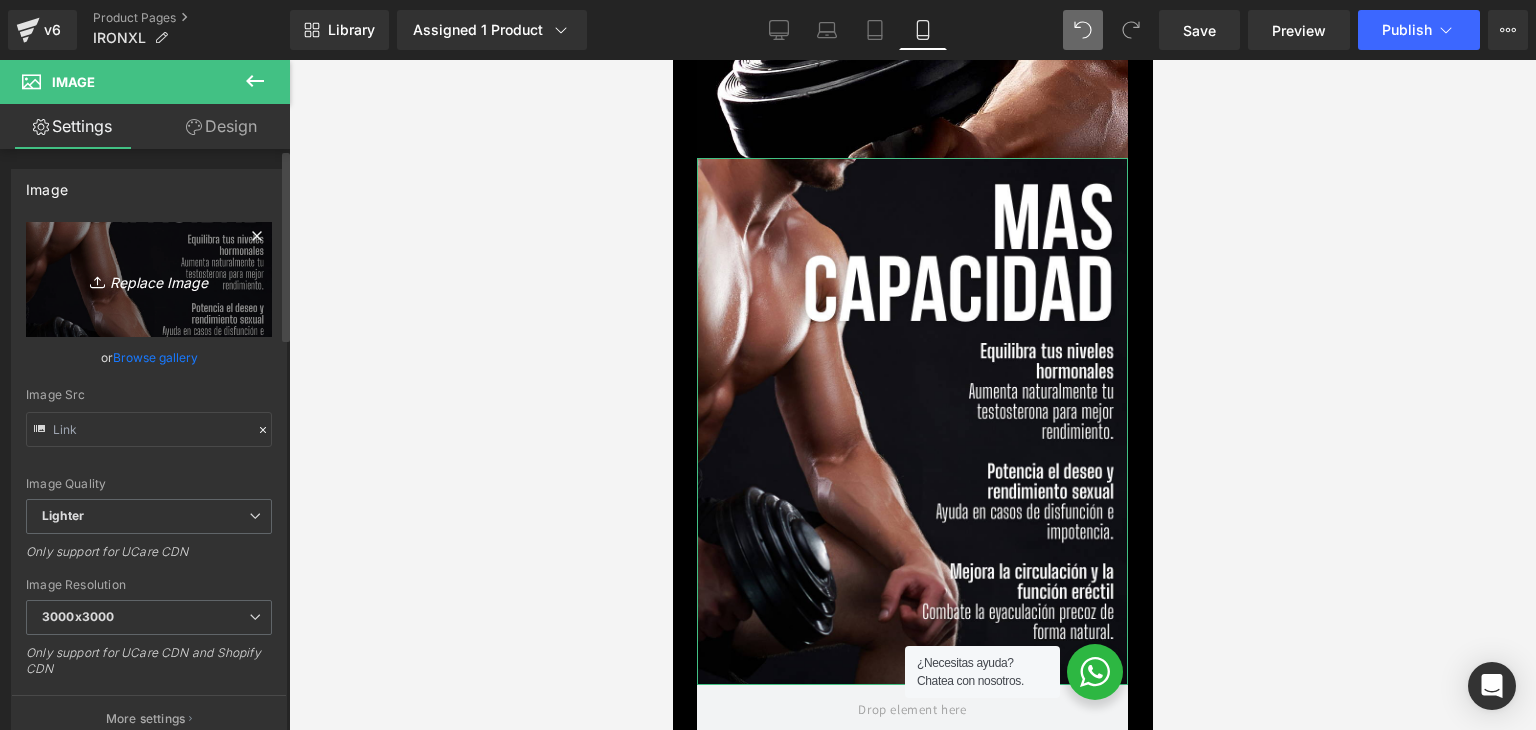 type on "C:\fakepath\STILL LOUD (18).png" 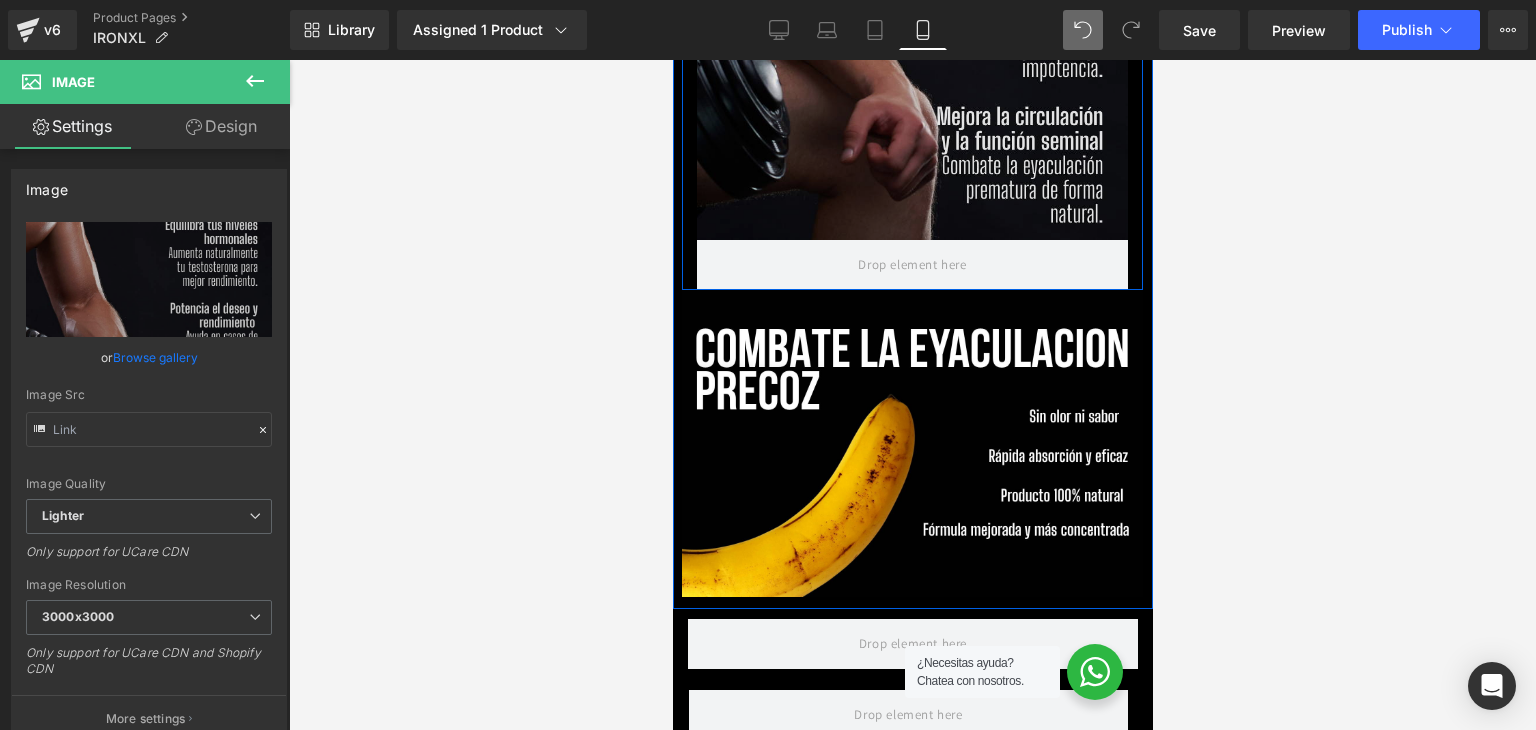 scroll, scrollTop: 3600, scrollLeft: 0, axis: vertical 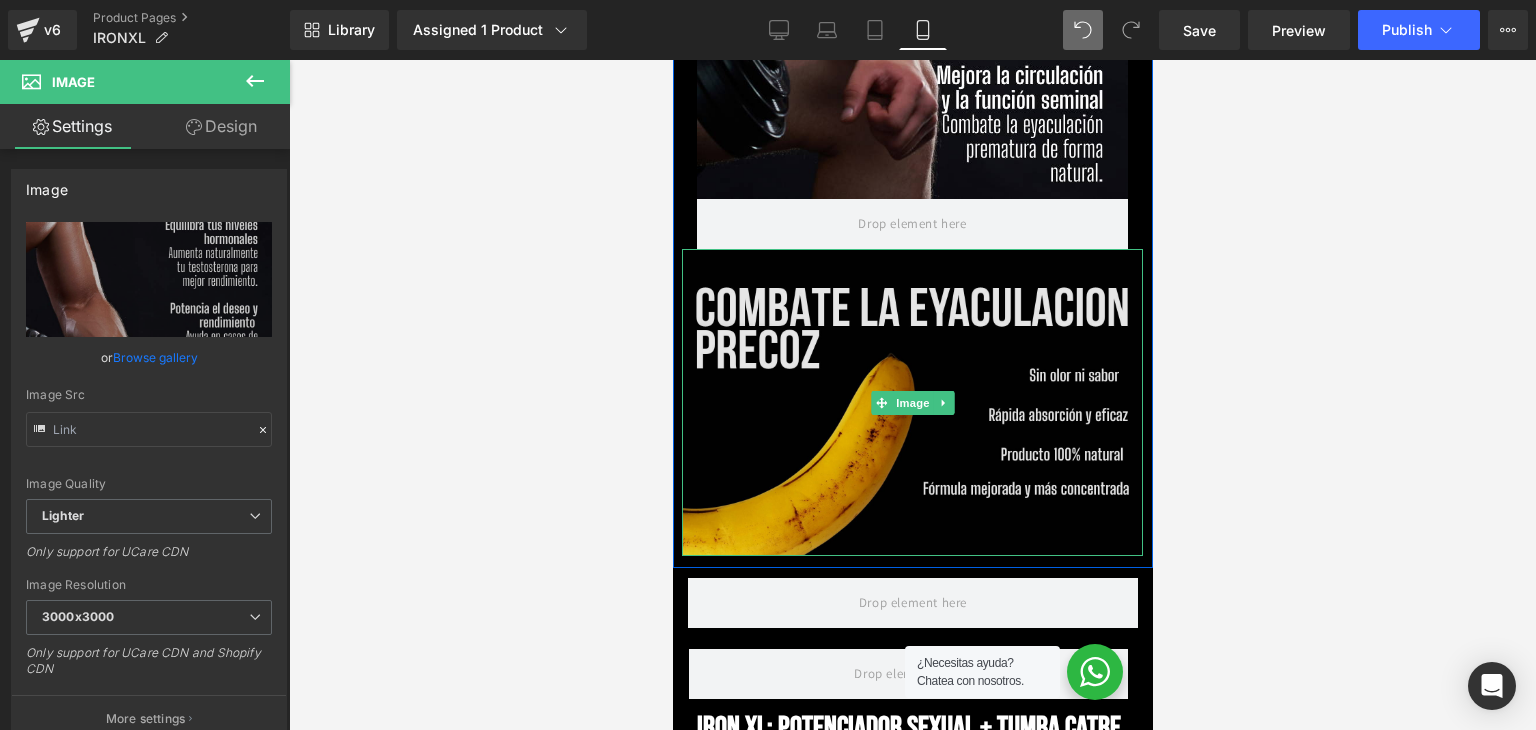 click at bounding box center [911, 402] 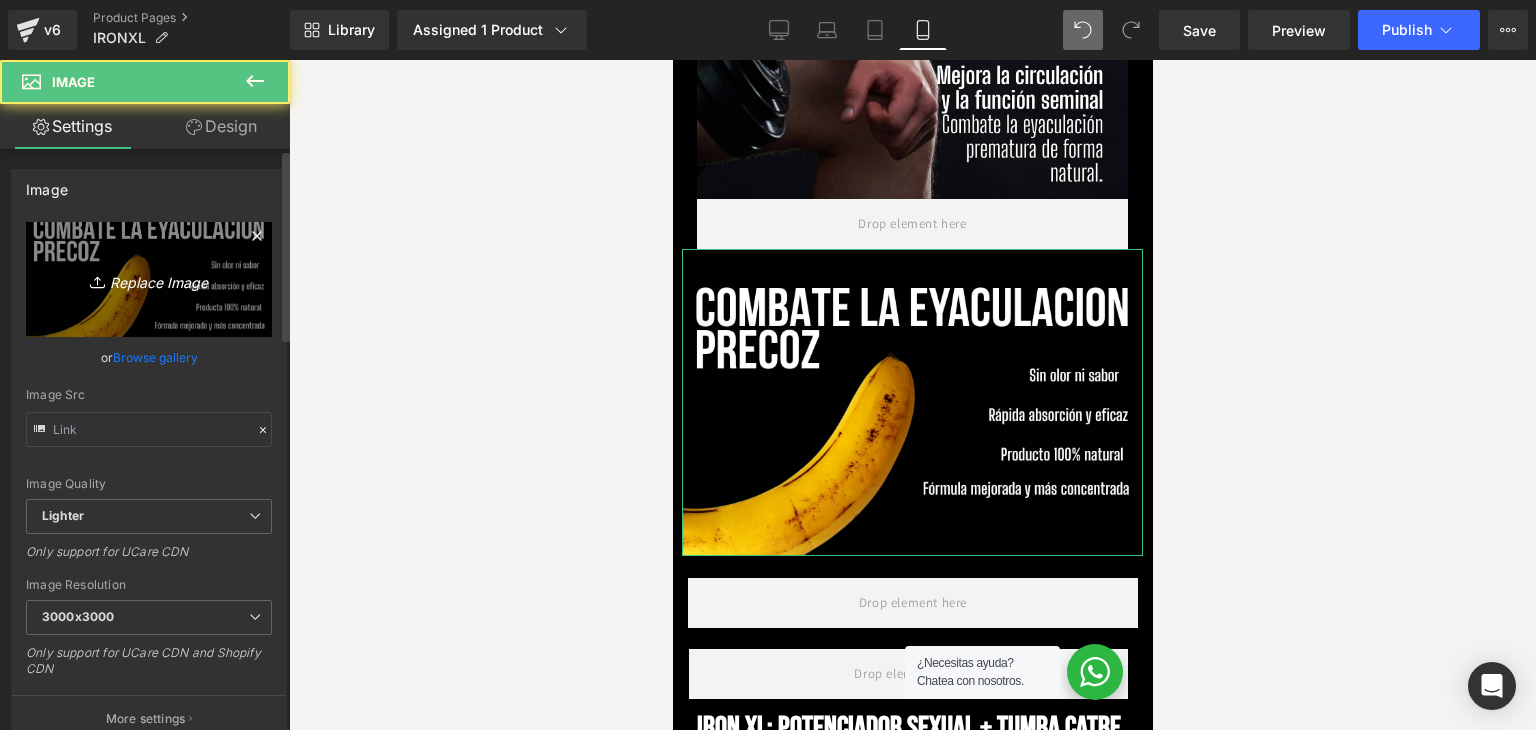 click on "Replace Image" at bounding box center [149, 279] 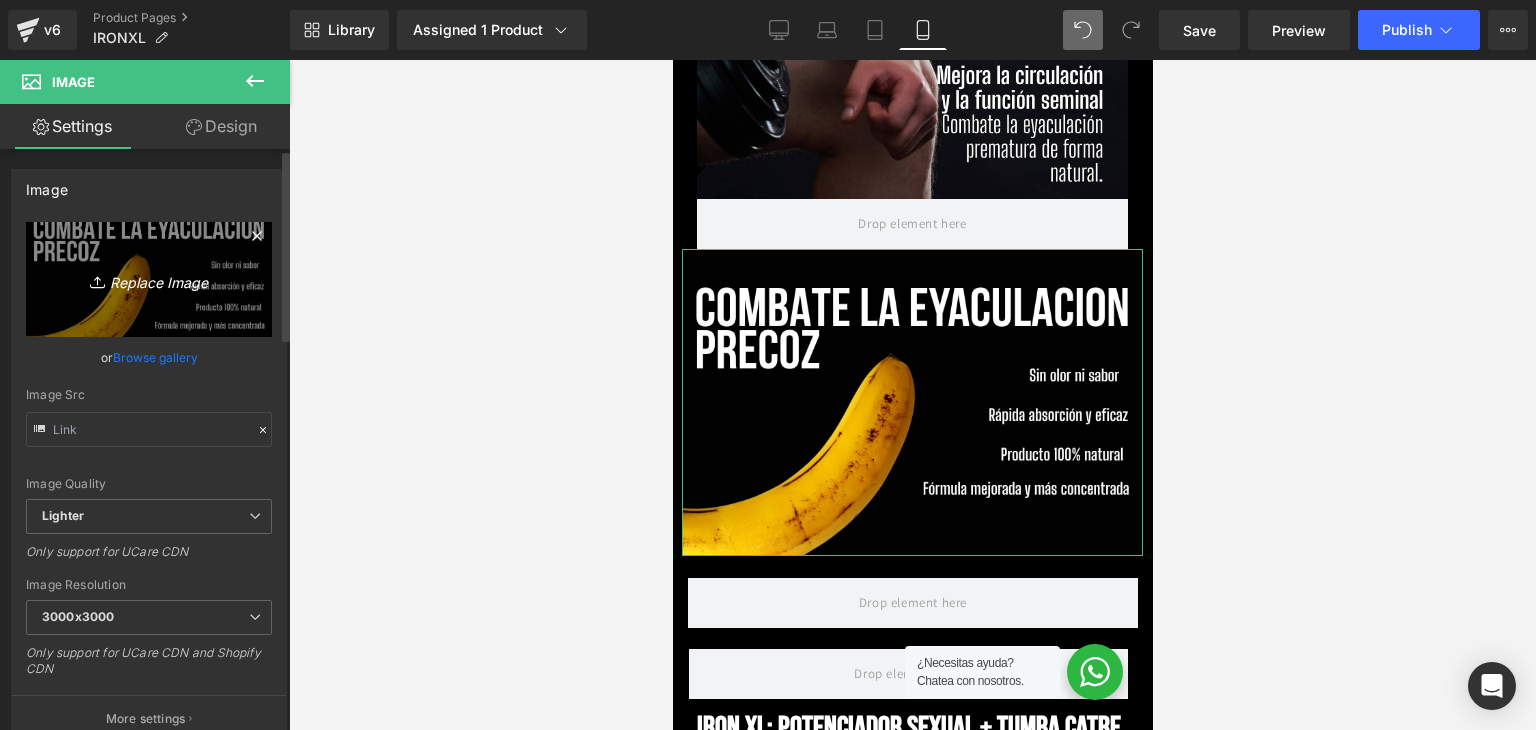 type on "C:\fakepath\STILL LOUD (19).png" 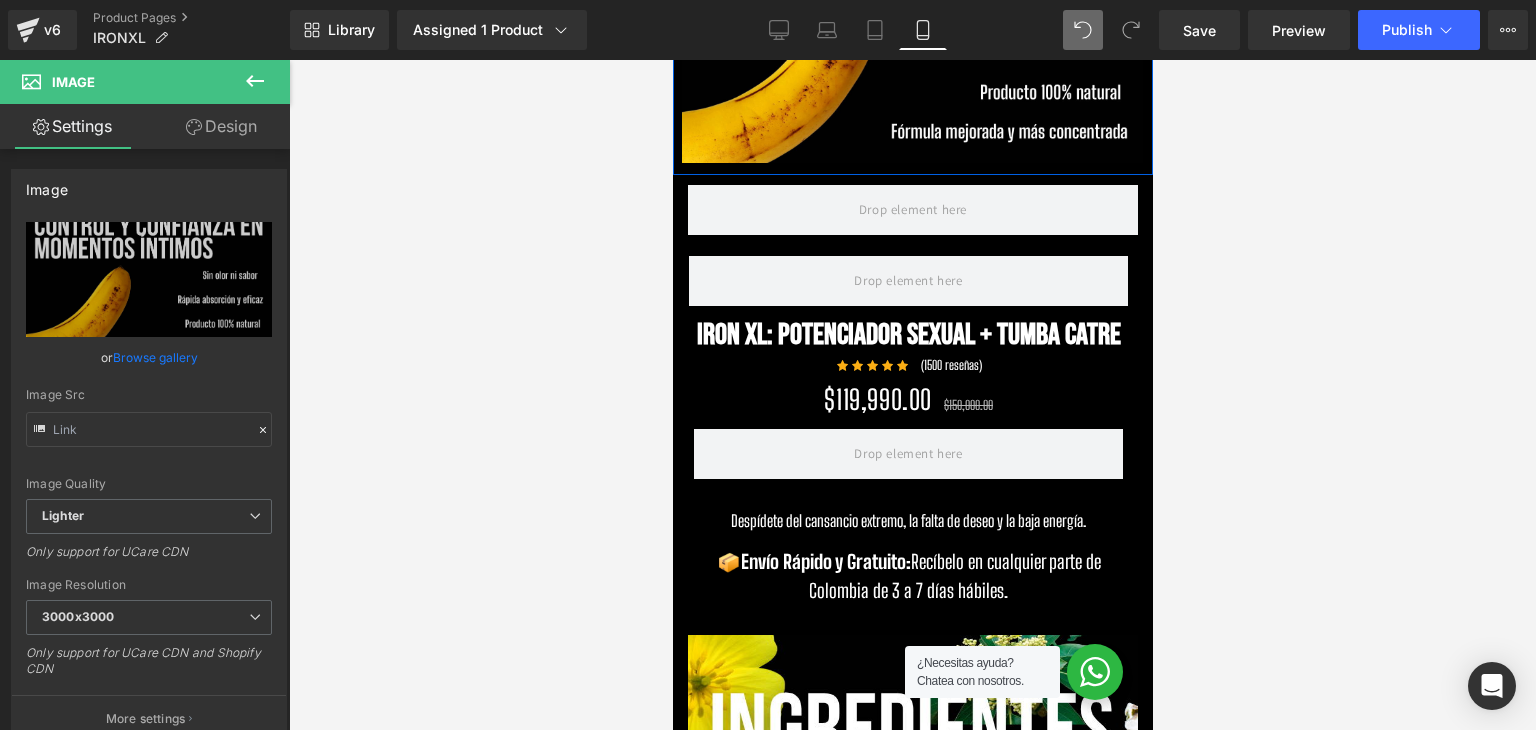 scroll, scrollTop: 4000, scrollLeft: 0, axis: vertical 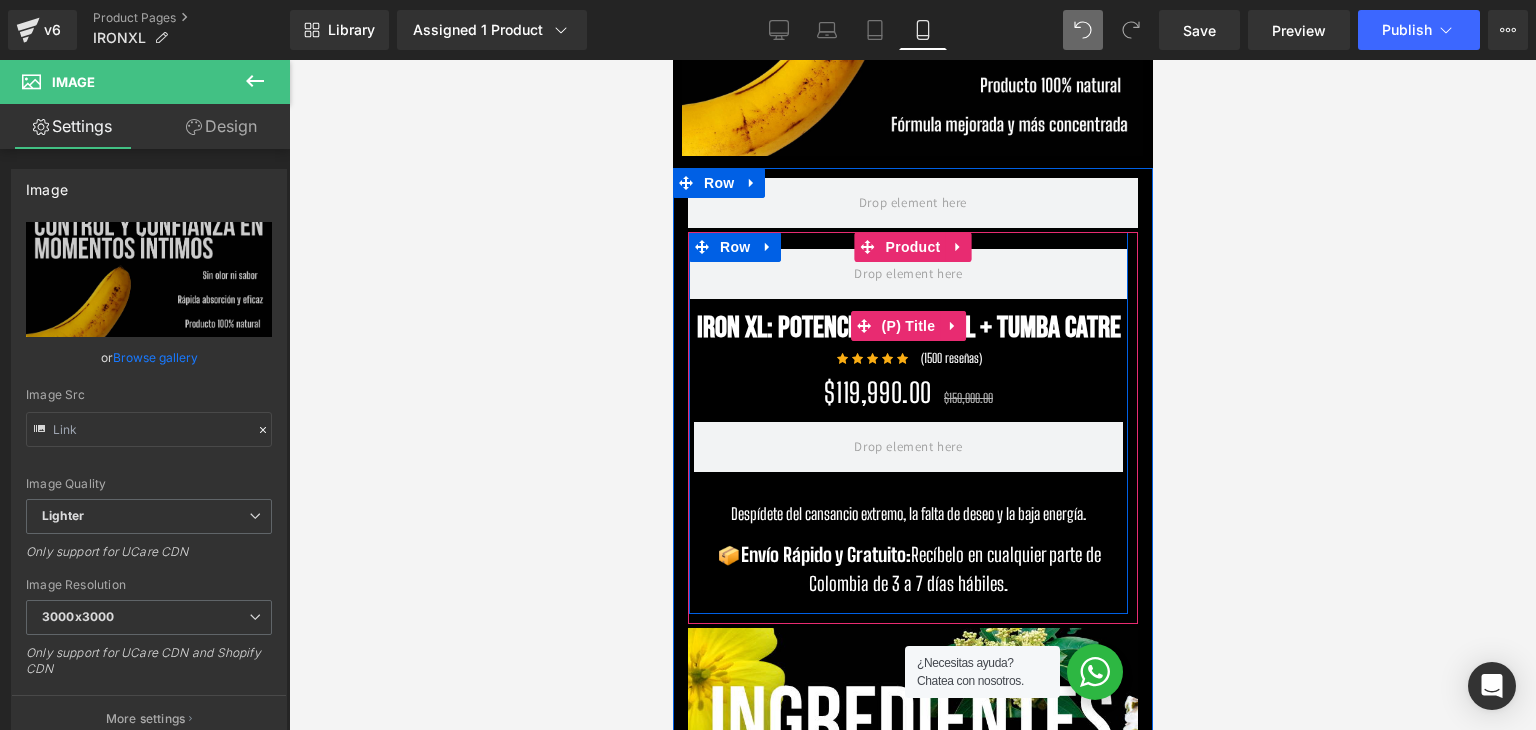 click on "IRON XL: Potenciador Sexual + Tumba Catre" at bounding box center [908, 328] 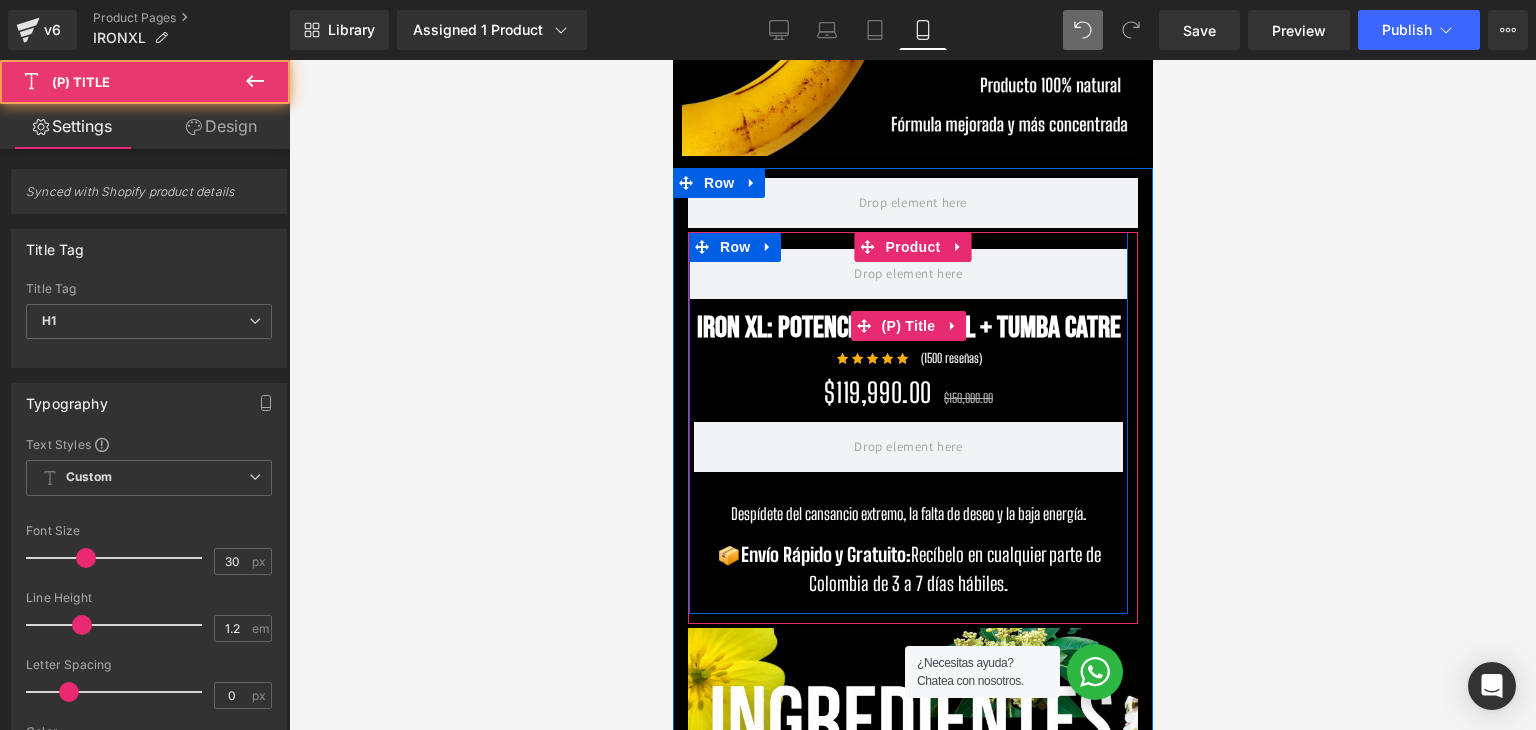click on "IRON XL: Potenciador Sexual + Tumba Catre" at bounding box center (908, 328) 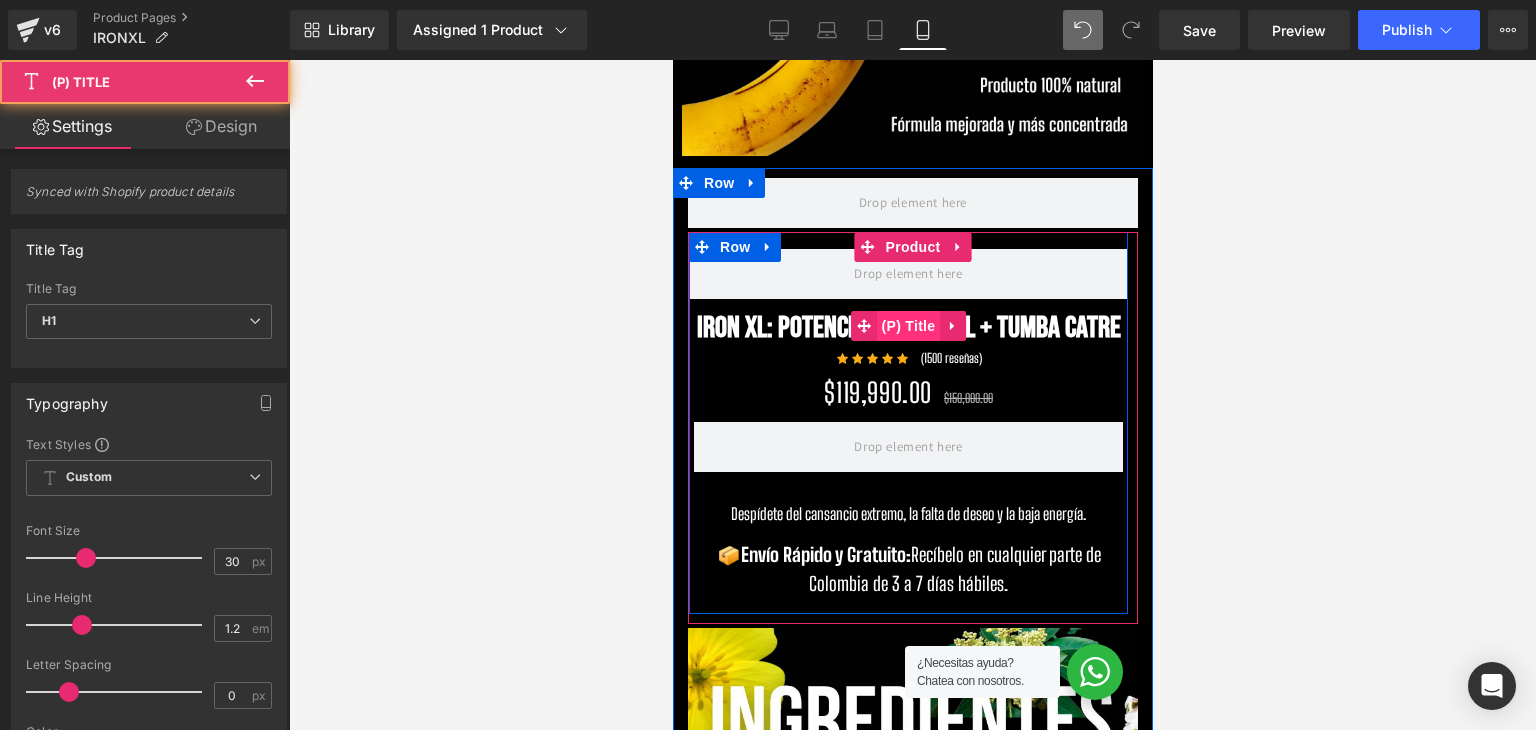 click on "(P) Title" at bounding box center (908, 326) 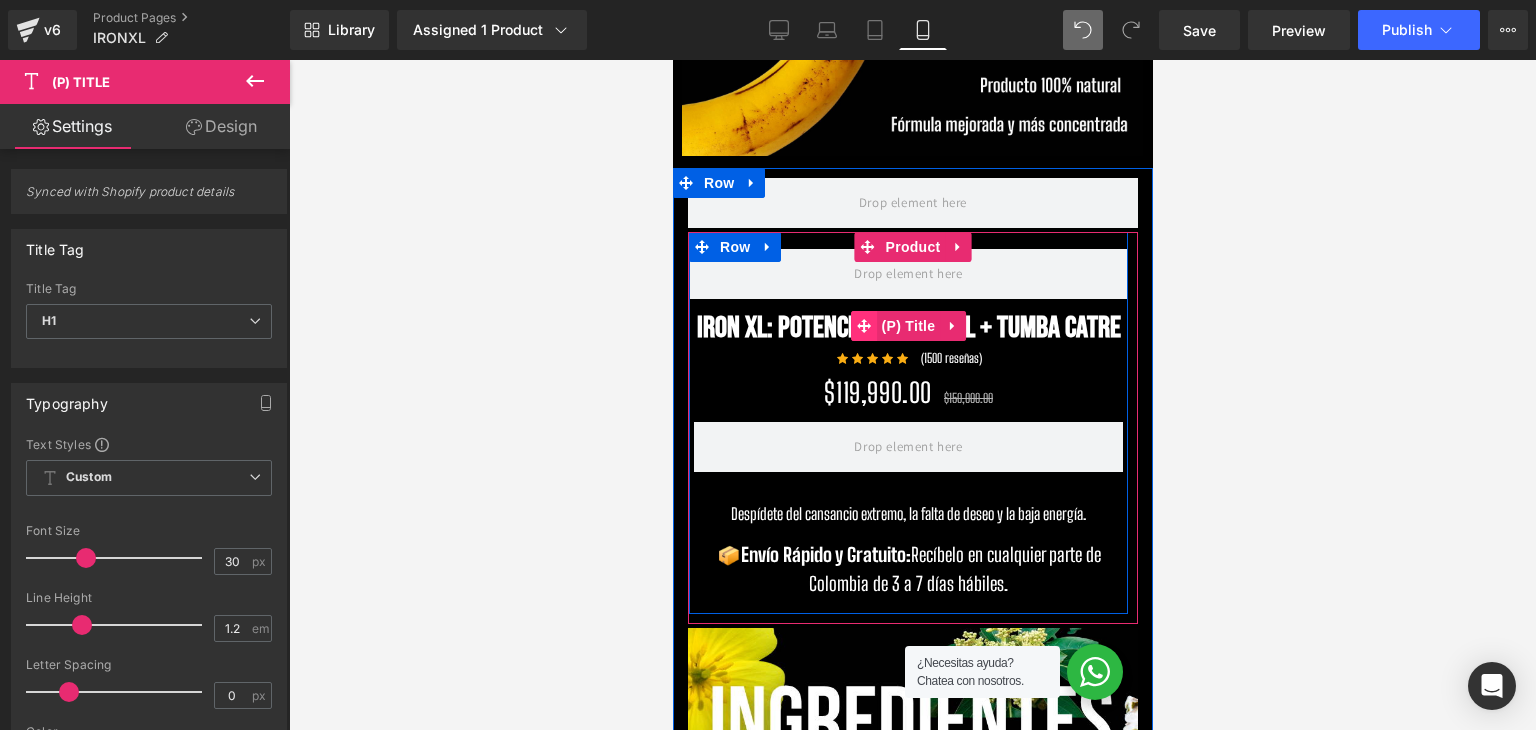 click 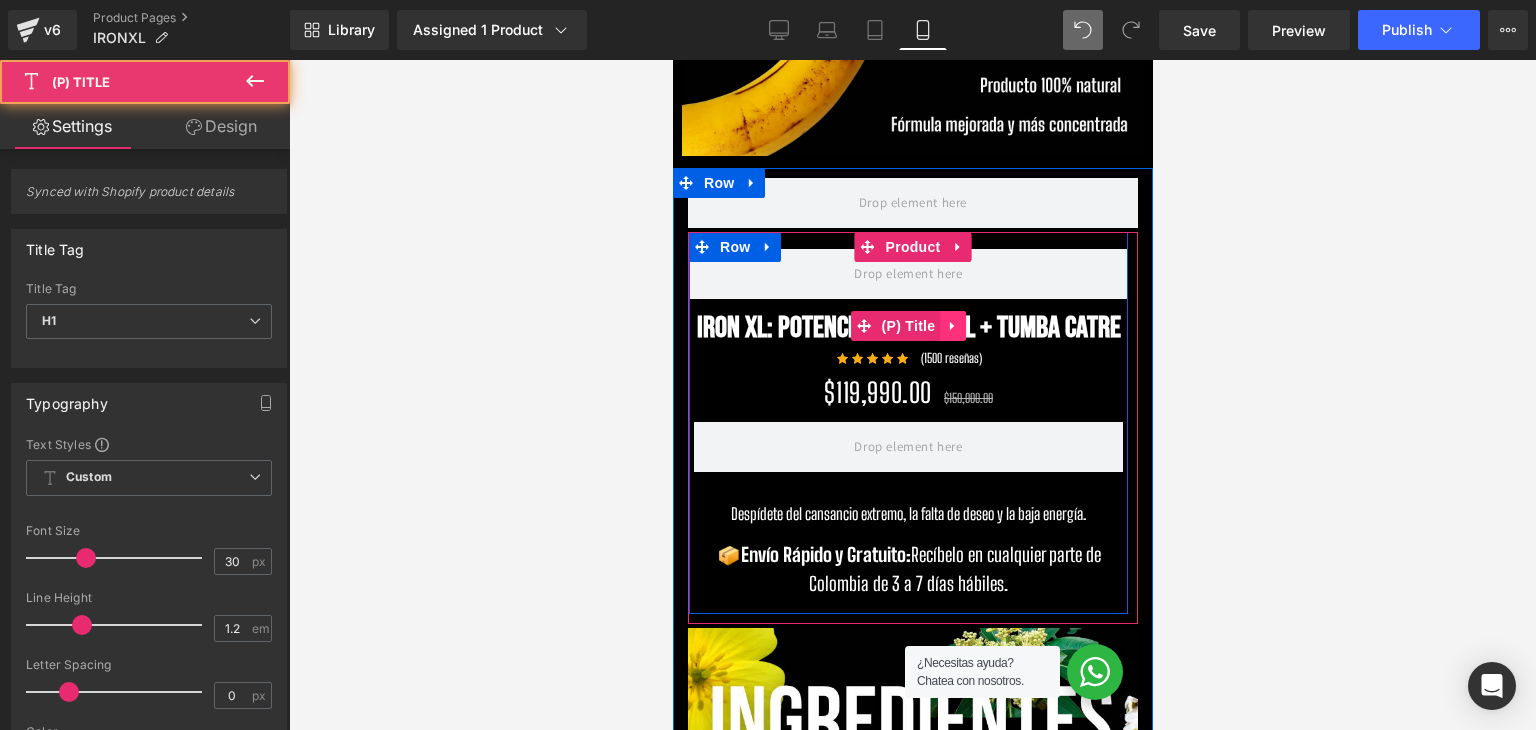 click 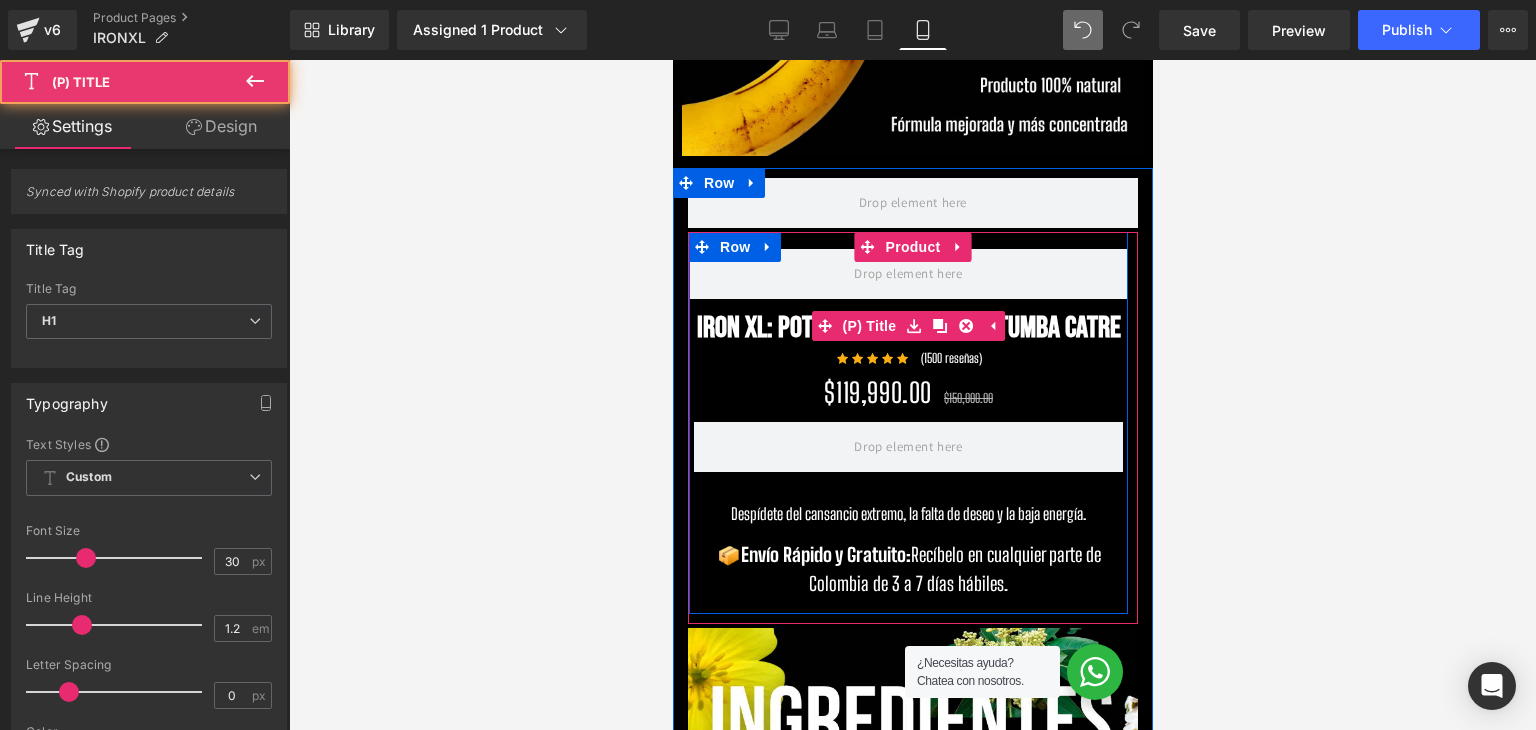 click on "IRON XL: Potenciador Sexual + Tumba Catre" at bounding box center [908, 328] 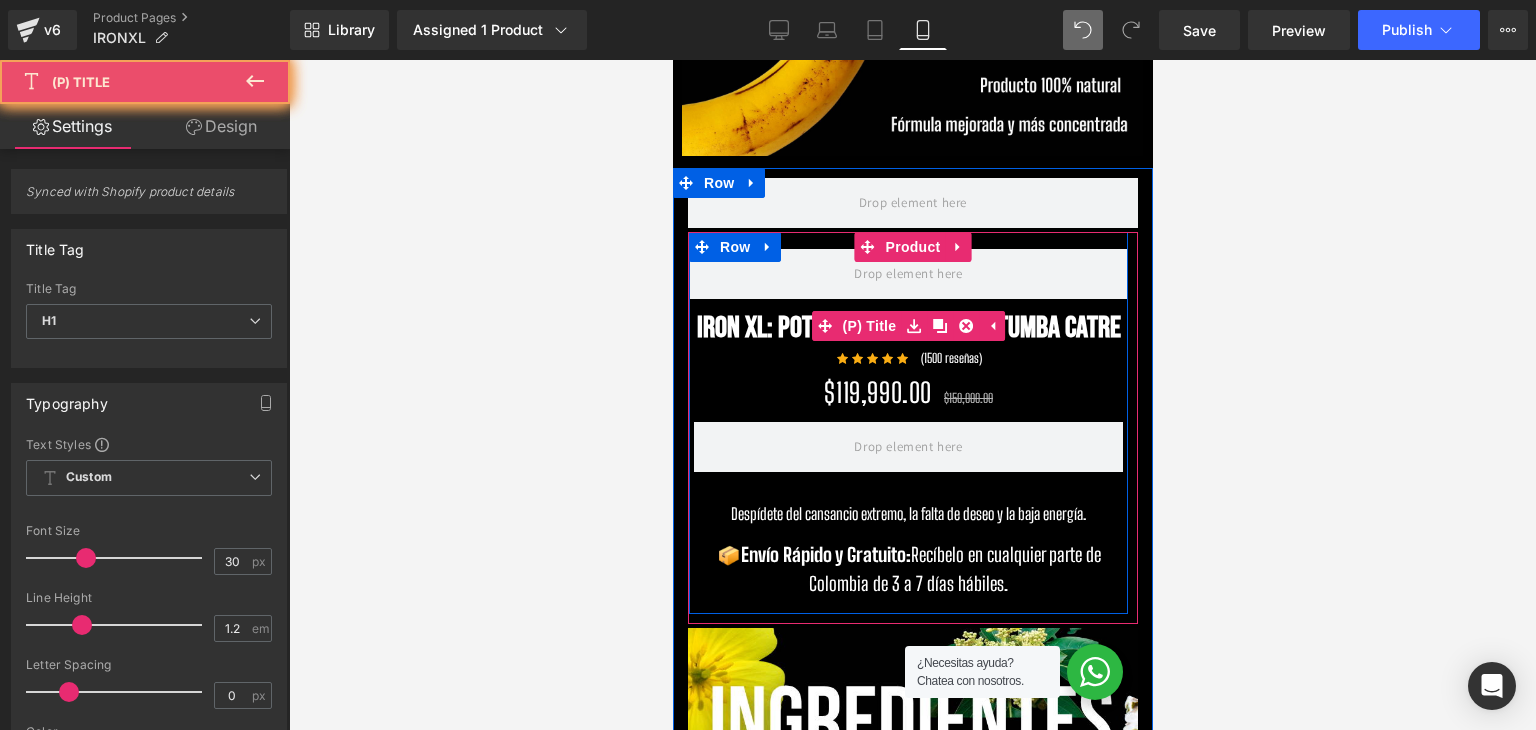click on "IRON XL: Potenciador Sexual + Tumba Catre" at bounding box center [908, 328] 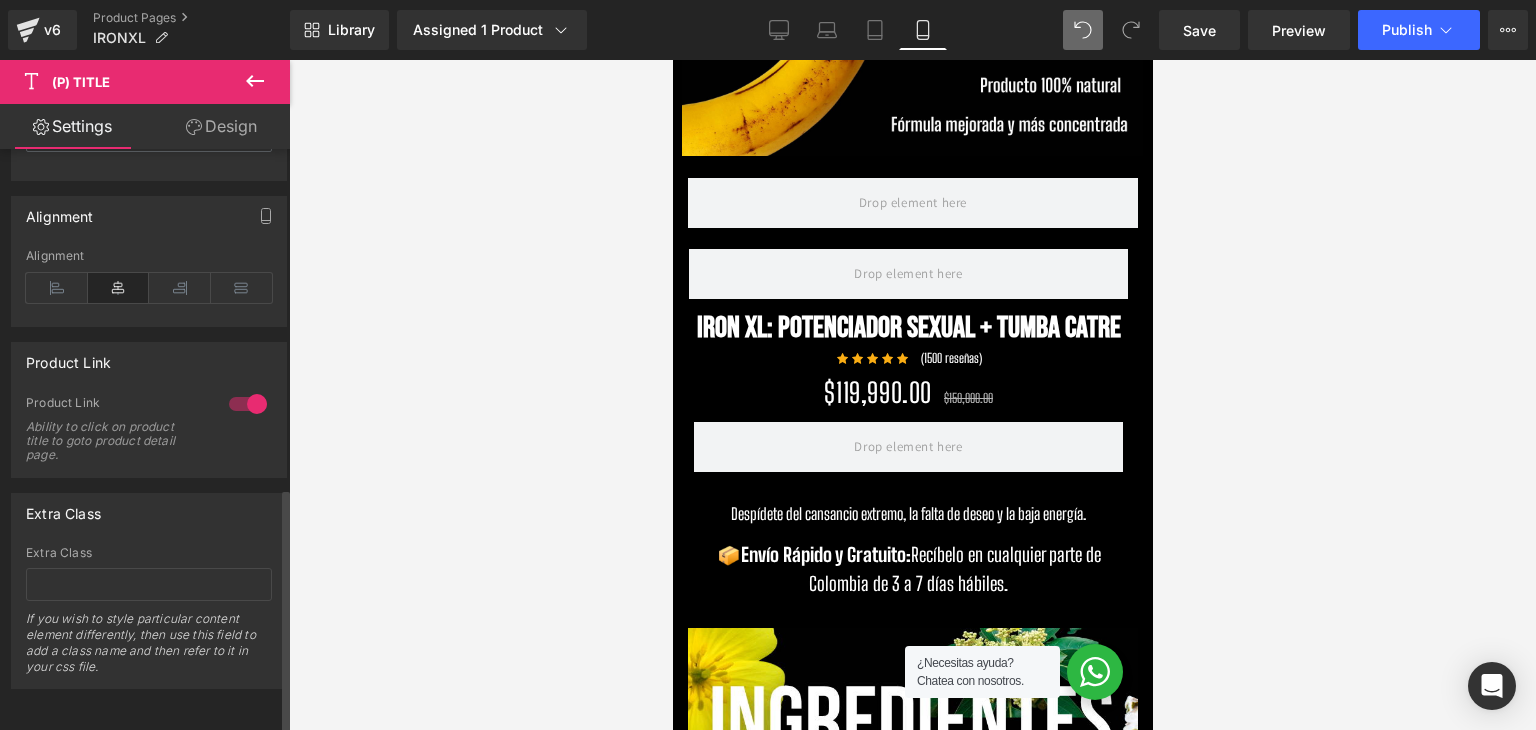 scroll, scrollTop: 800, scrollLeft: 0, axis: vertical 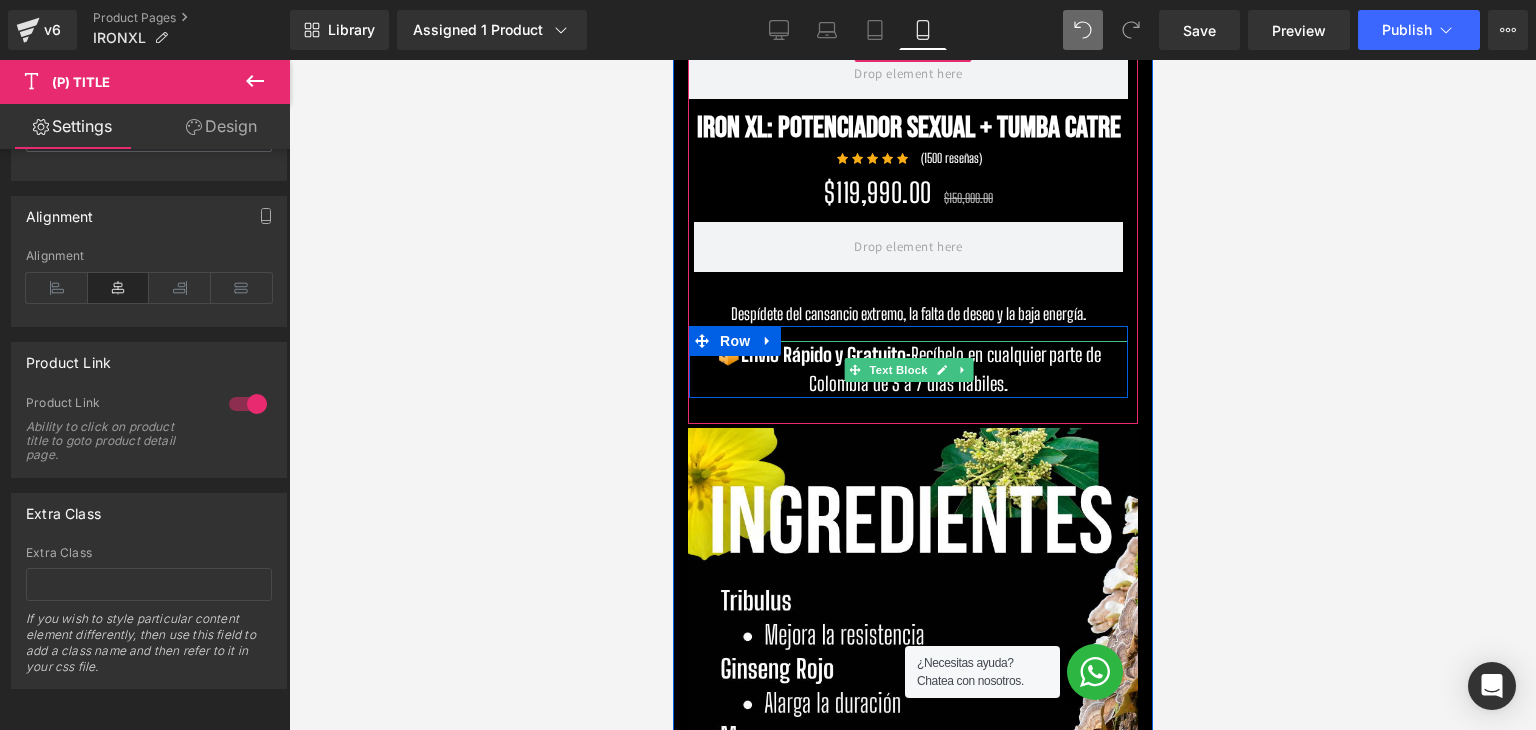 click on "📦  Envío Rápido y Gratuito:  Recíbelo en cualquier parte de Colombia de 3 a 7 días hábiles." at bounding box center [907, 369] 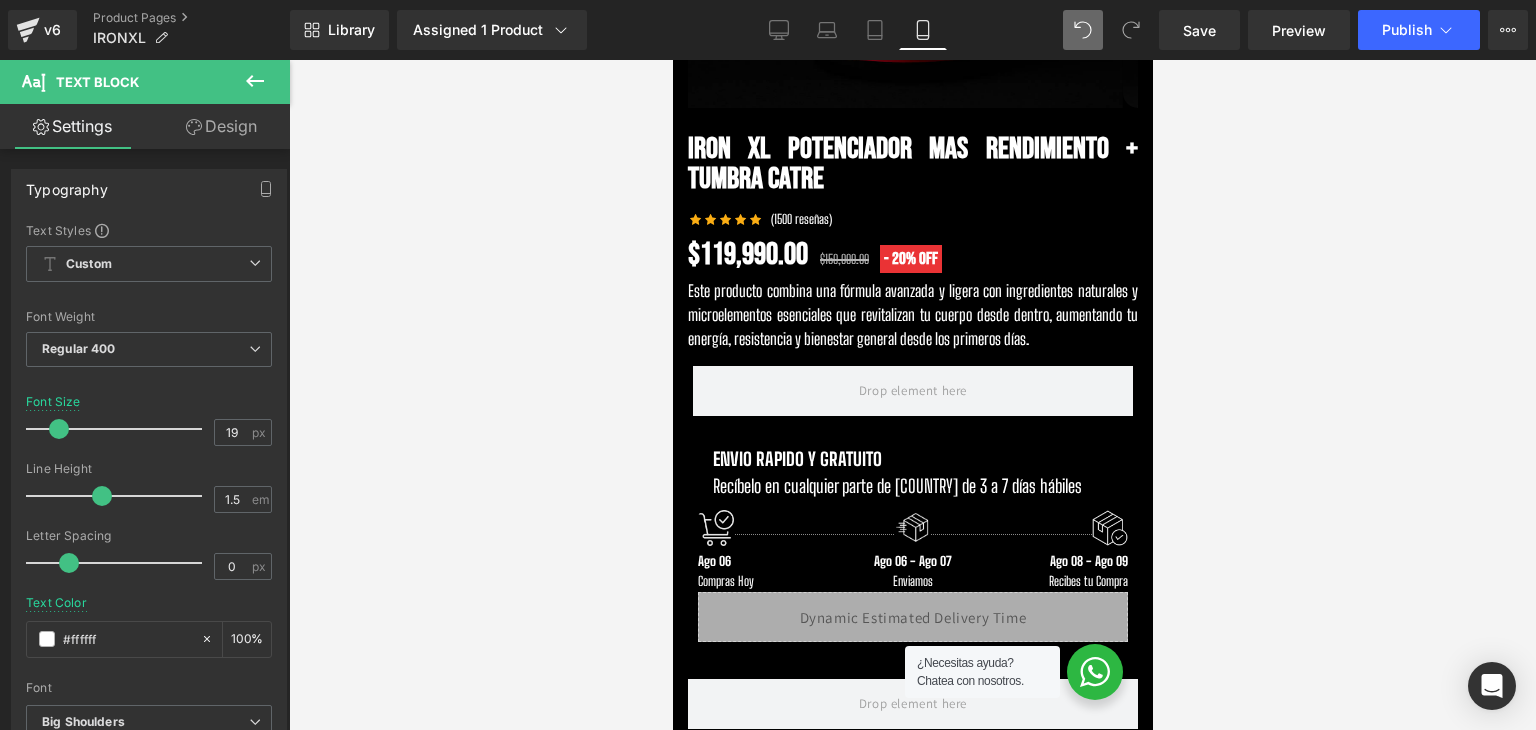 scroll, scrollTop: 0, scrollLeft: 0, axis: both 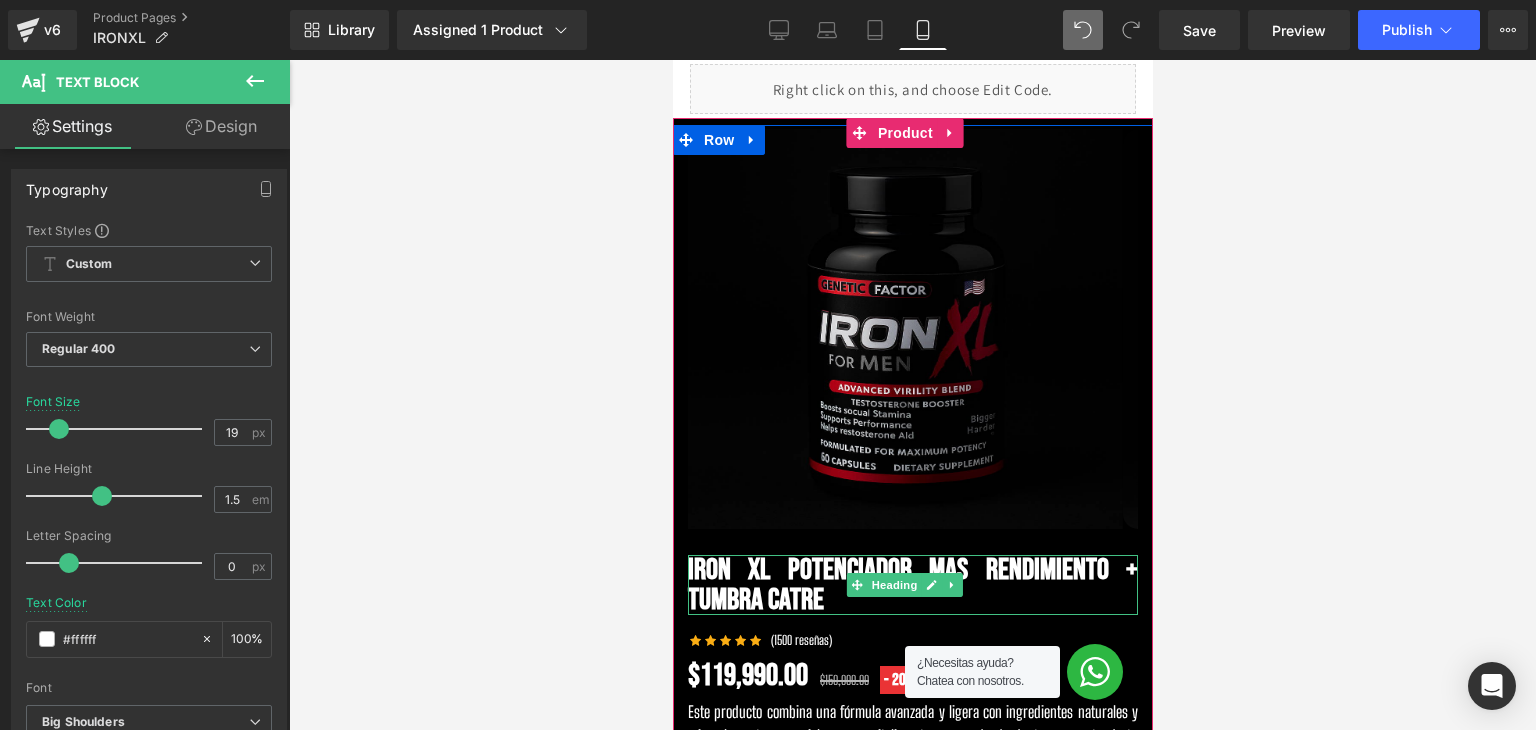click on "IRON XL POTENCIADOR MAS RENDIMIENTO + TUMBRA CATRE" at bounding box center (912, 585) 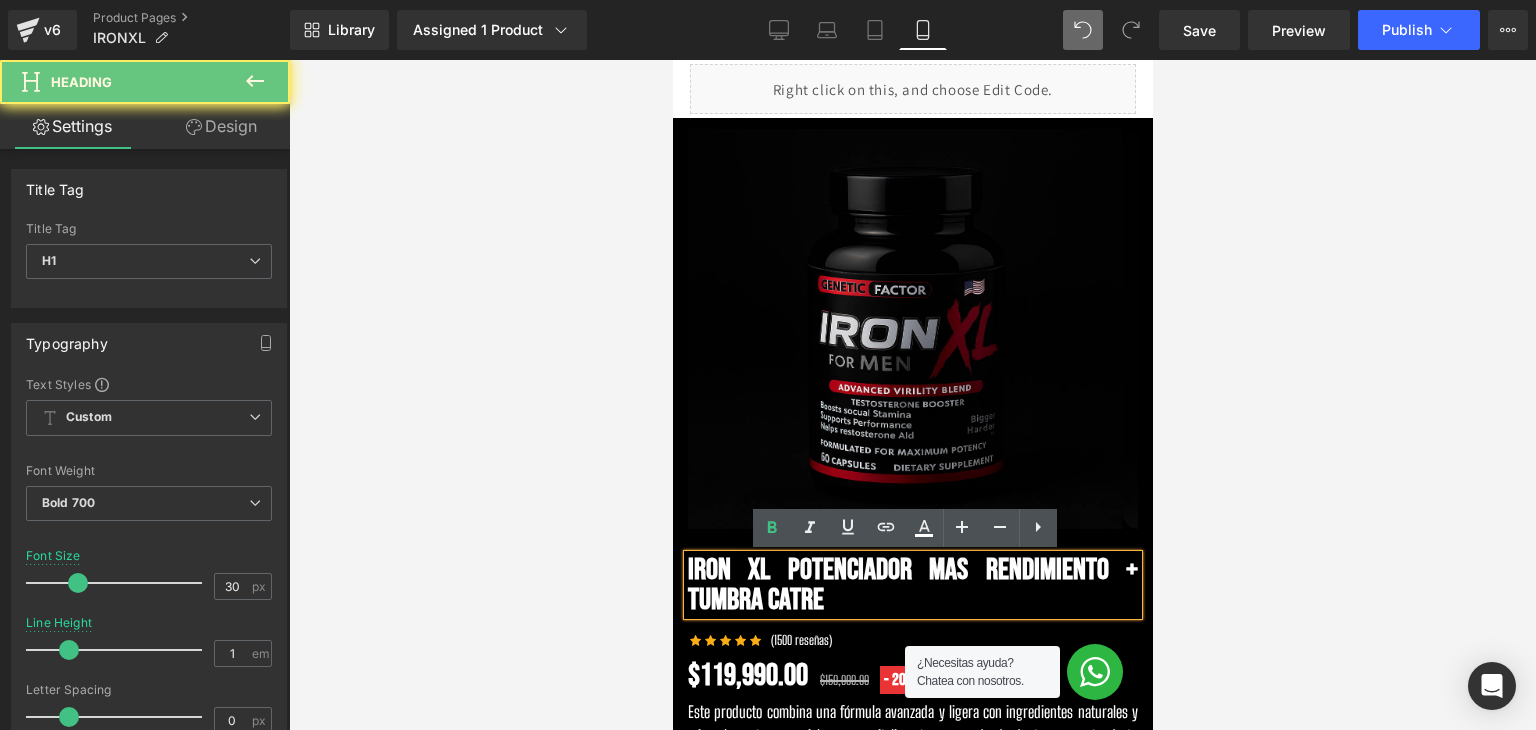 click on "IRON XL POTENCIADOR MAS RENDIMIENTO + TUMBRA CATRE" at bounding box center (912, 585) 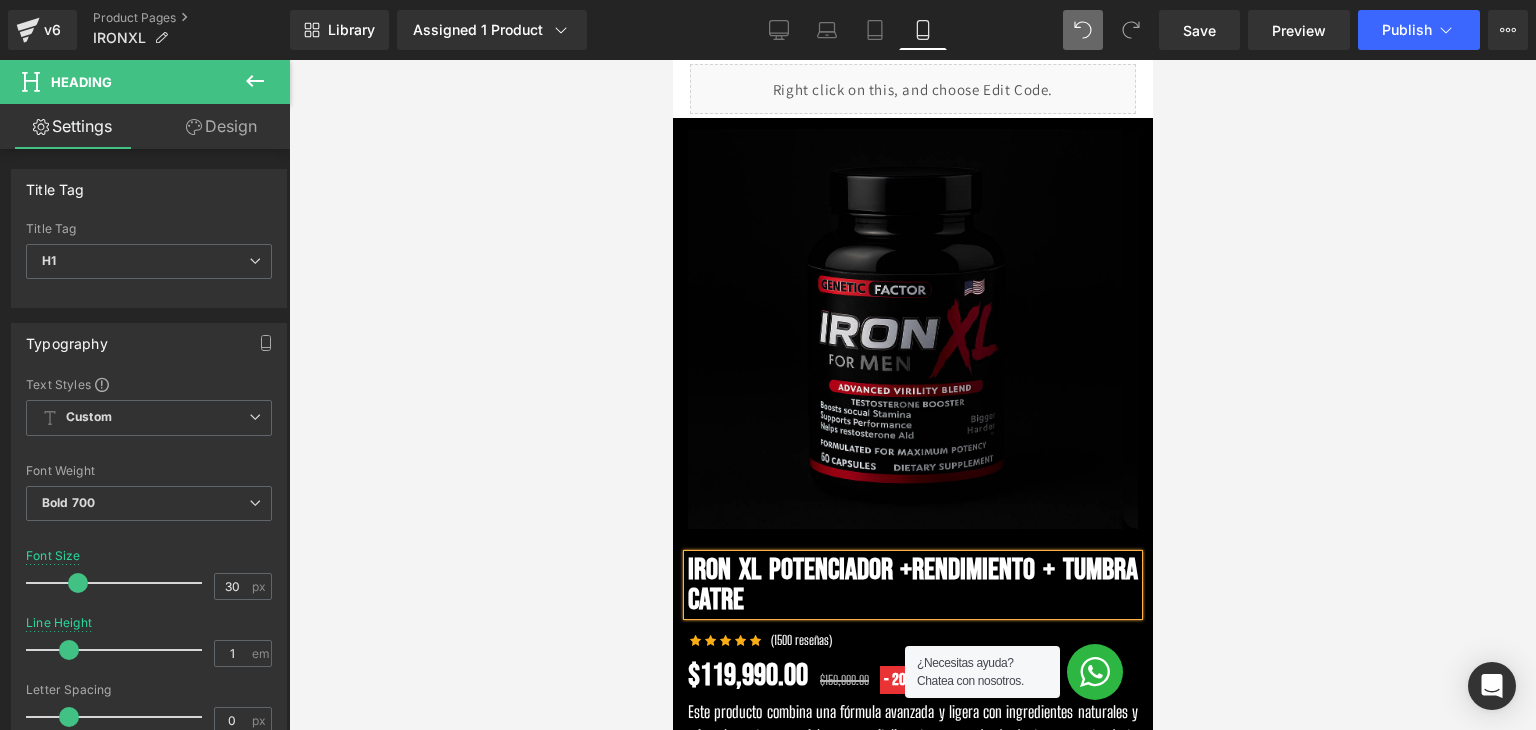 click at bounding box center [912, 395] 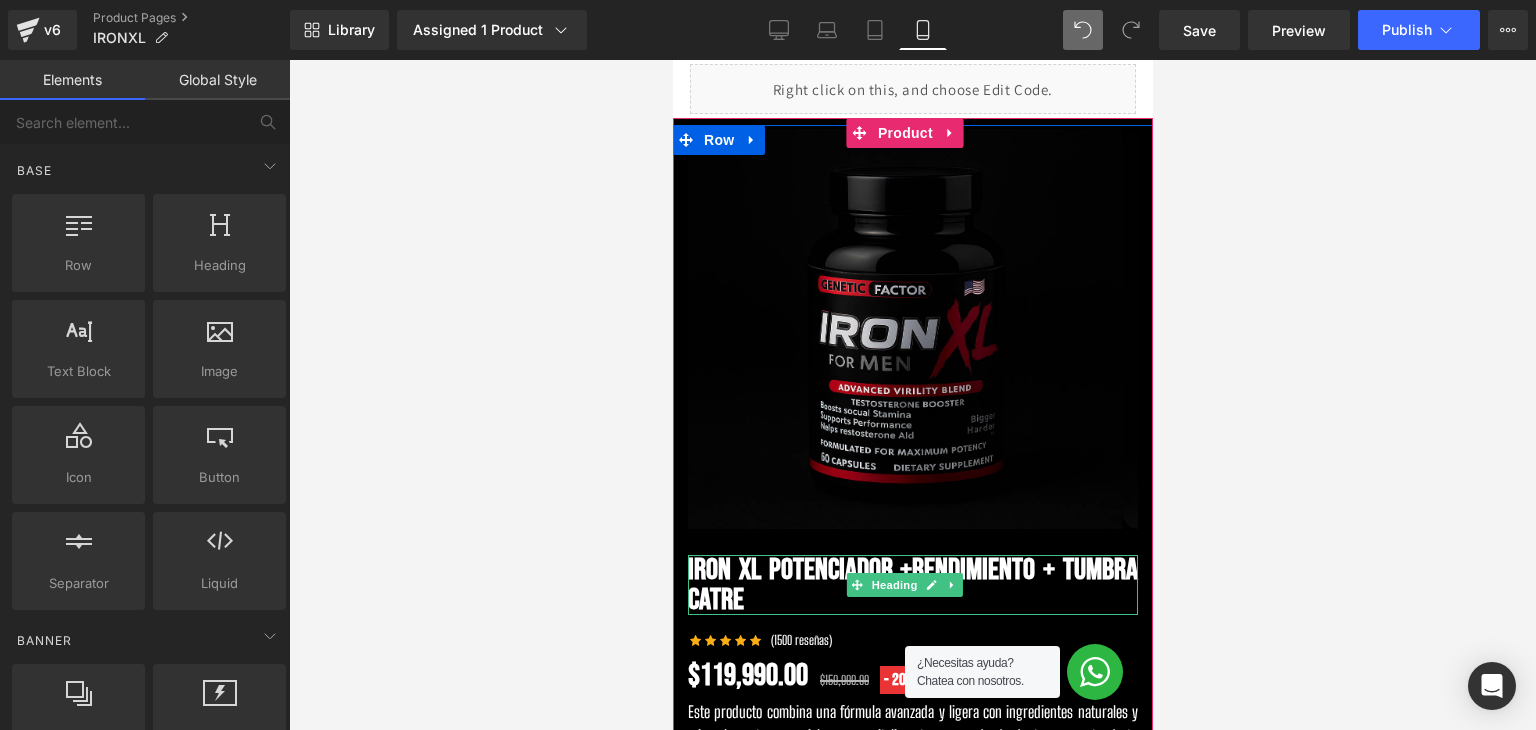 click on "IRON XL POTENCiador +RENDIMIENTO + TUMBRA CATRE" at bounding box center [912, 585] 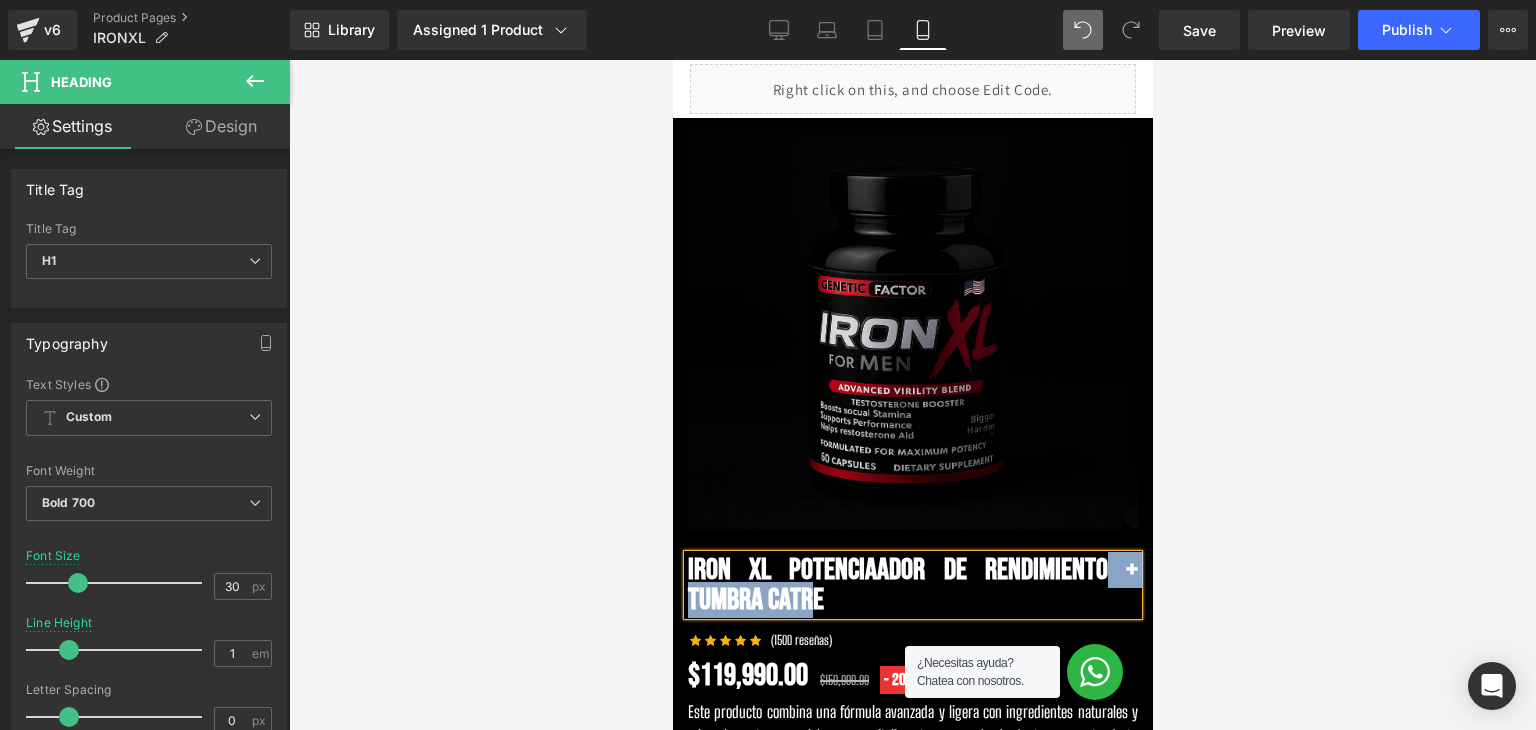 drag, startPoint x: 880, startPoint y: 597, endPoint x: 1101, endPoint y: 576, distance: 221.9955 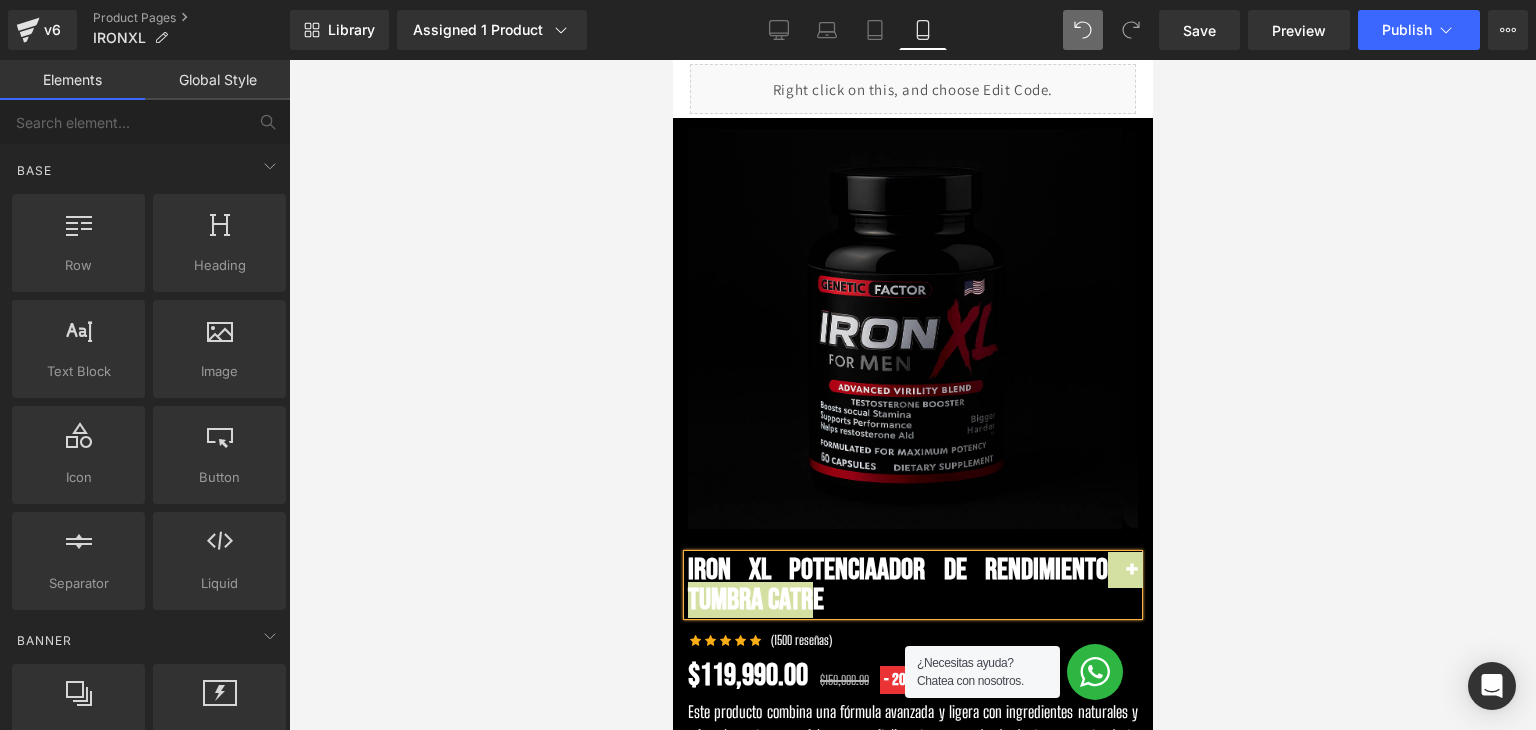 click at bounding box center [912, 395] 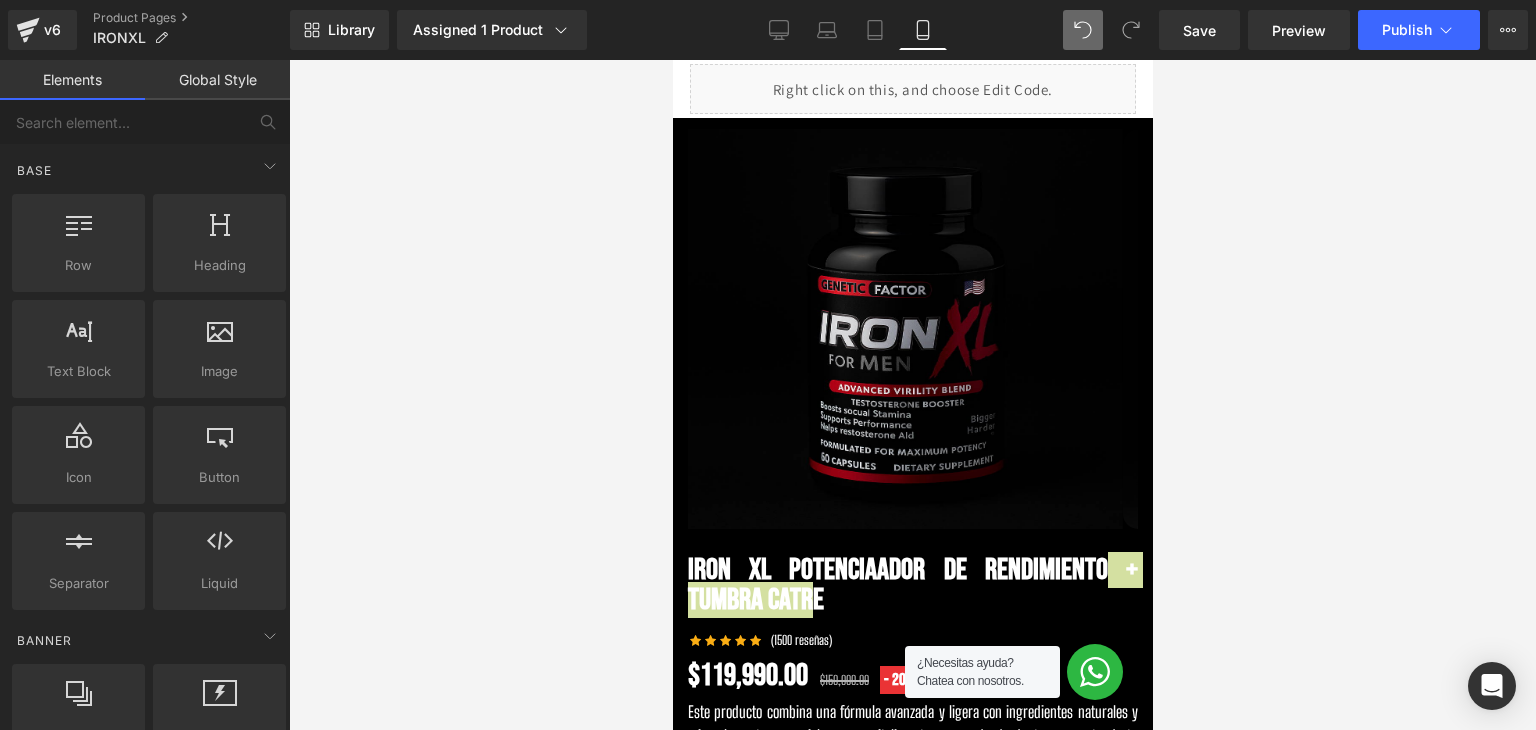 click at bounding box center (912, 395) 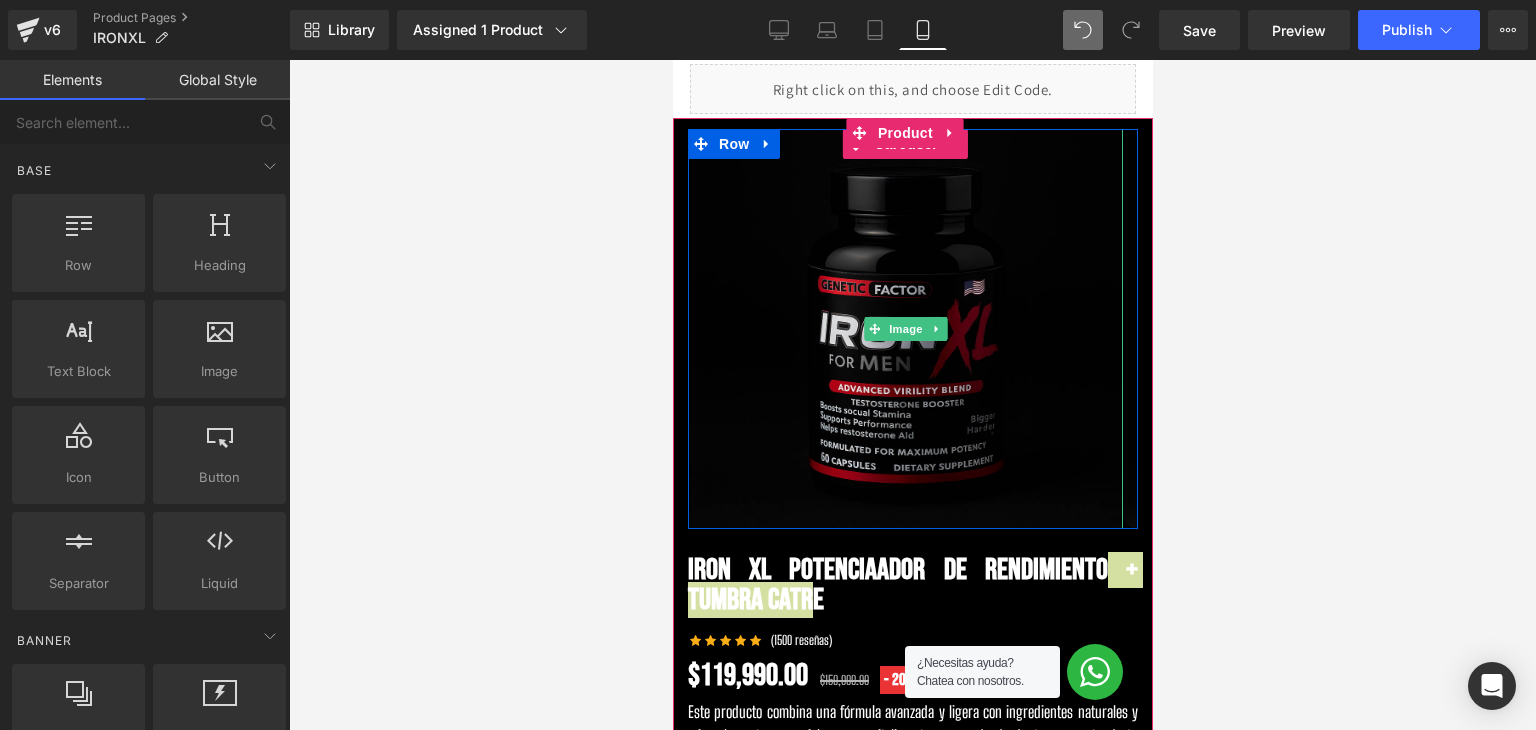 click at bounding box center (689, 329) 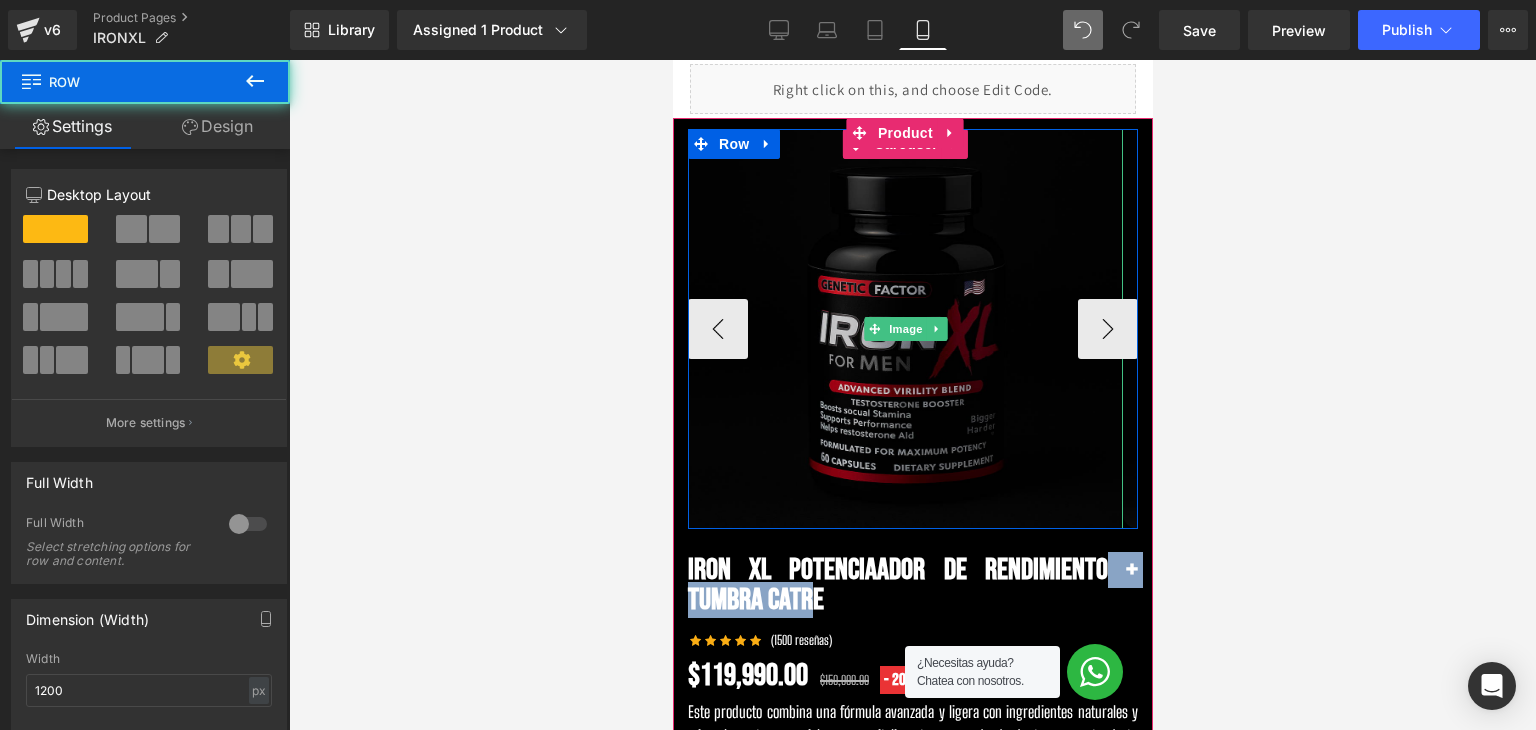 click at bounding box center (904, 329) 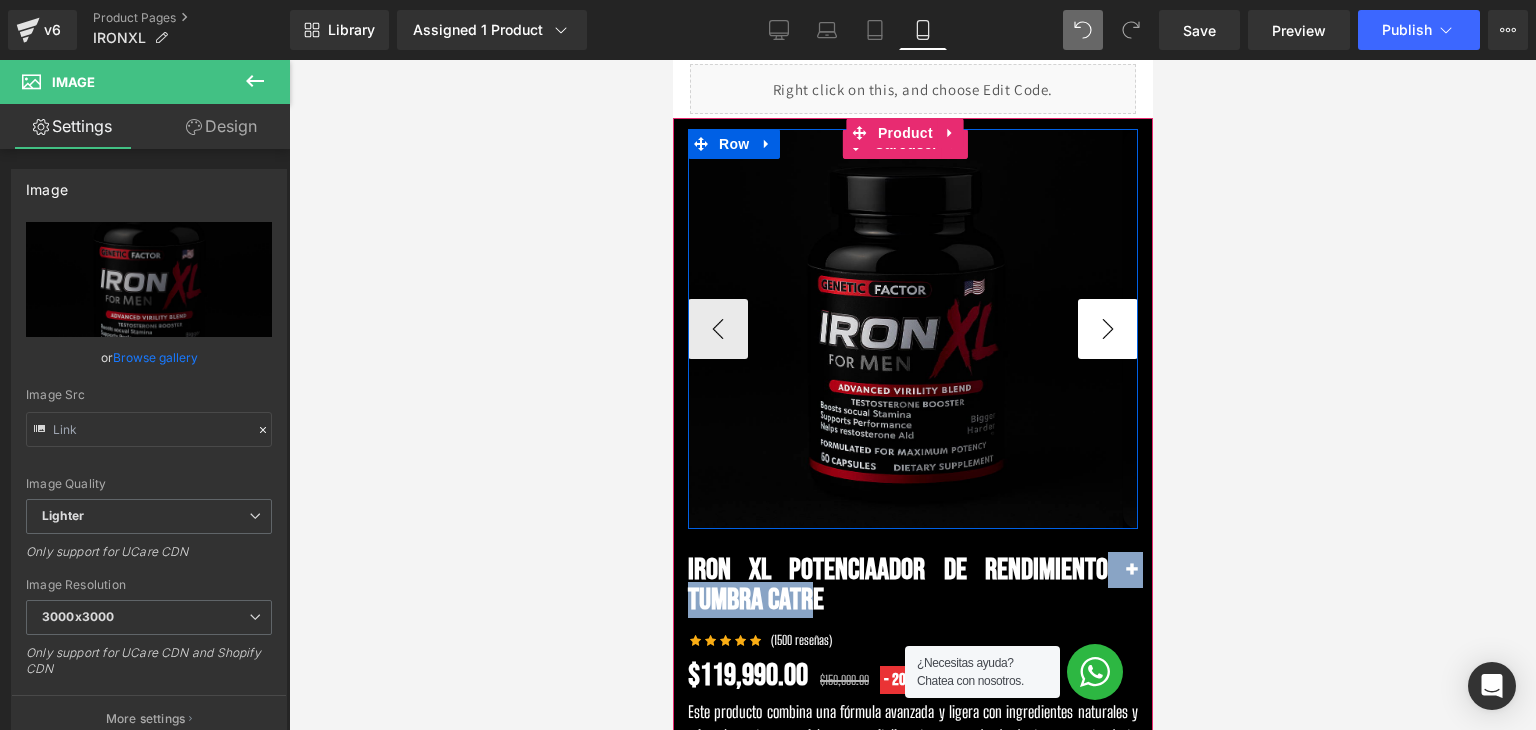 click on "›" at bounding box center (1107, 329) 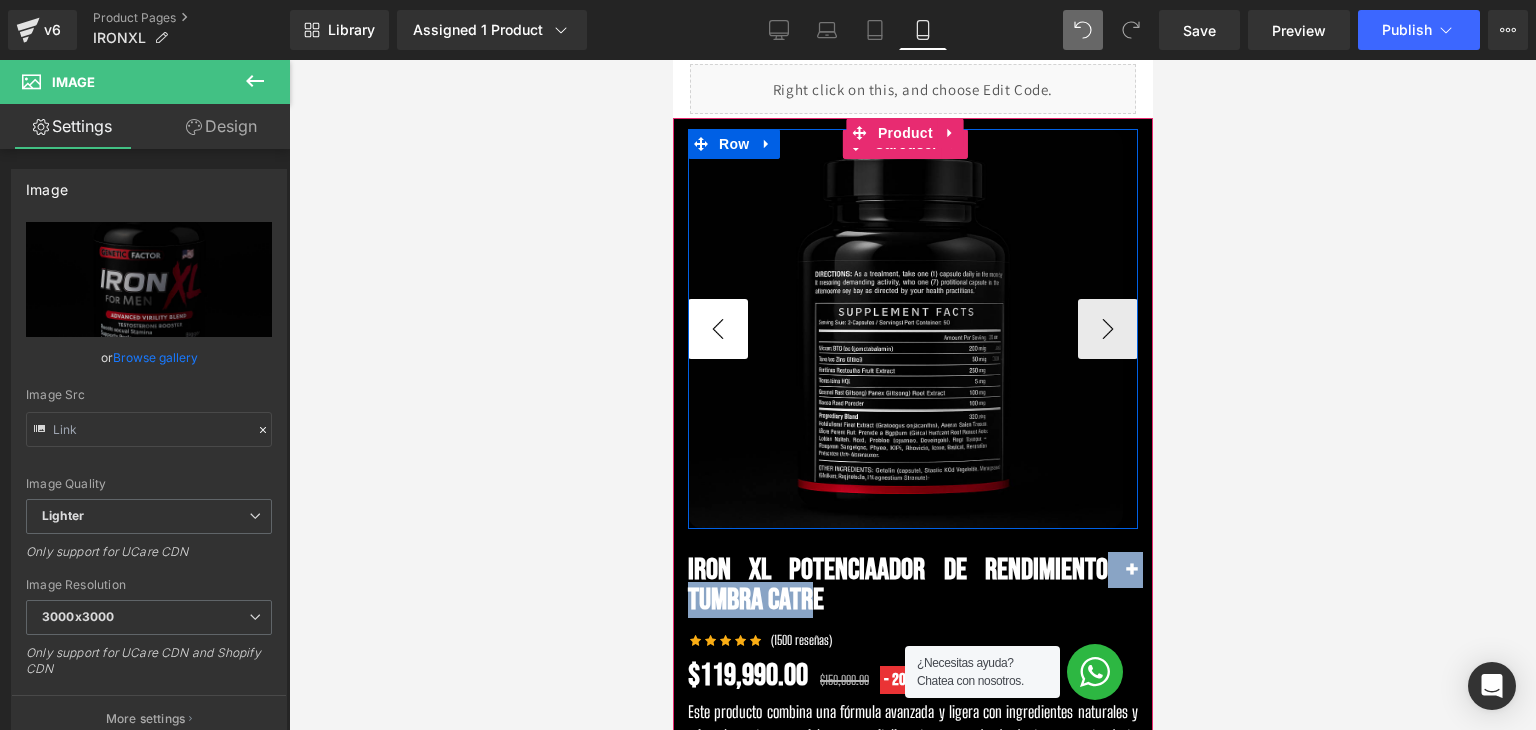 click on "‹" at bounding box center (717, 329) 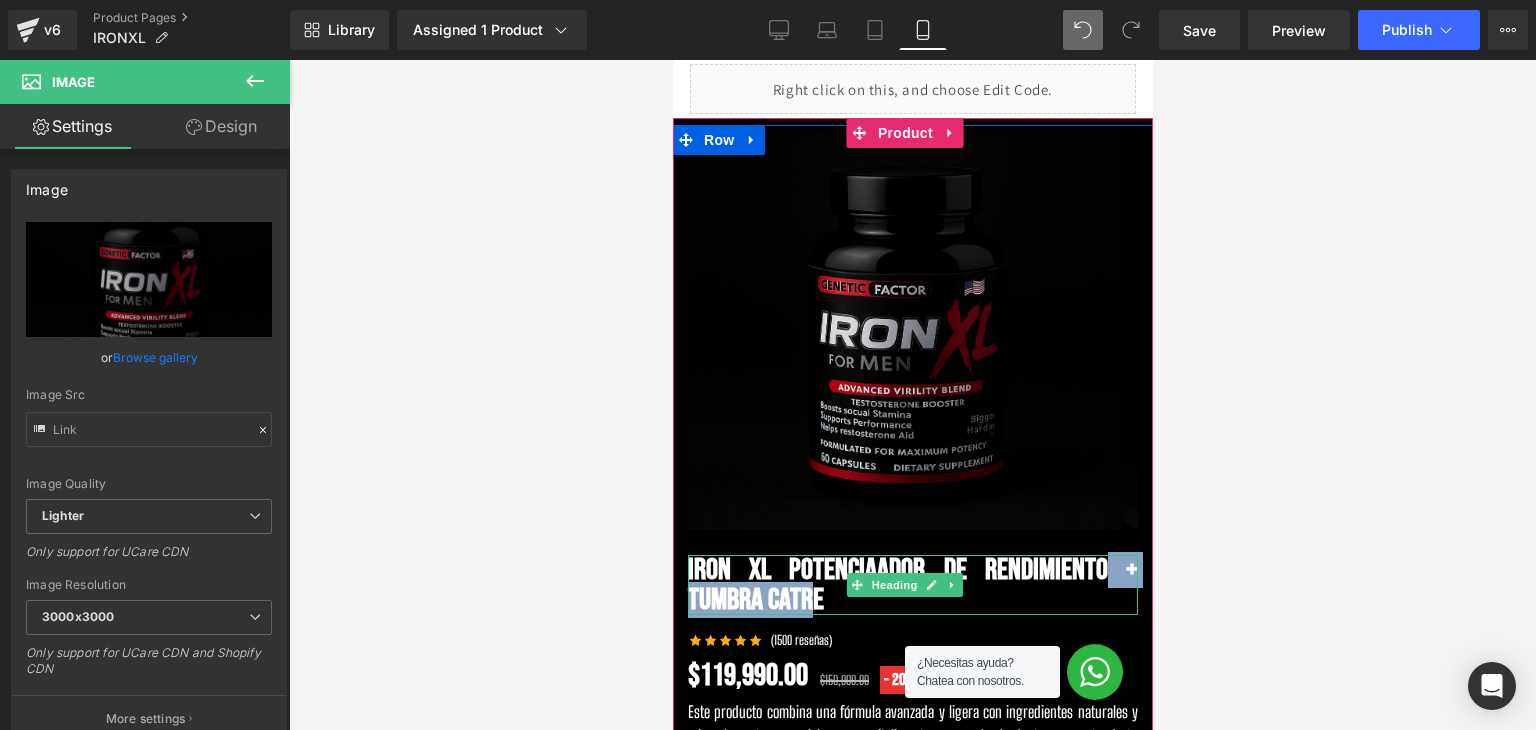 click on "IRON XL POTENCiador de RENDIMIENTO + TUMBRA CATRE" at bounding box center [912, 585] 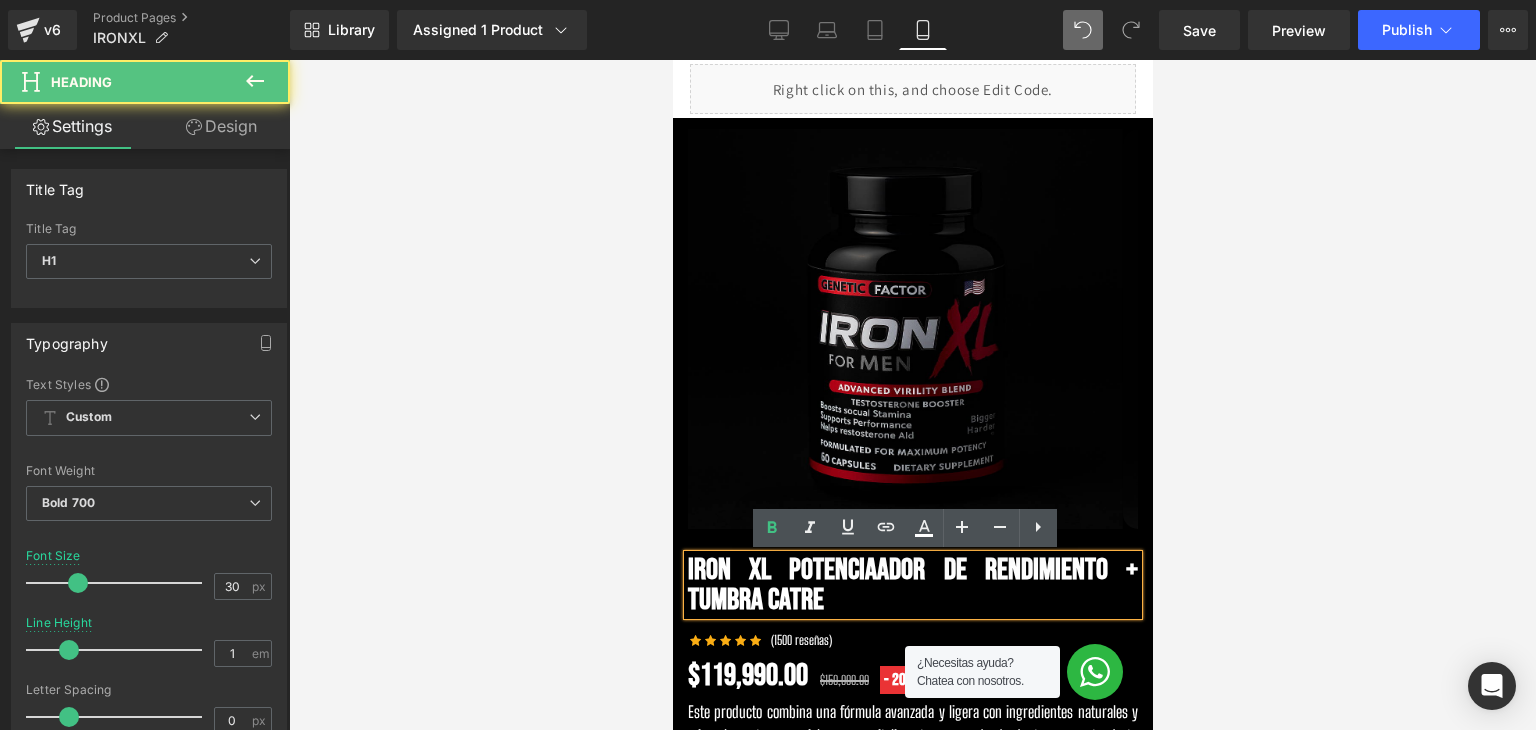 click on "(1500 reseñas) Text Block" at bounding box center [798, 640] 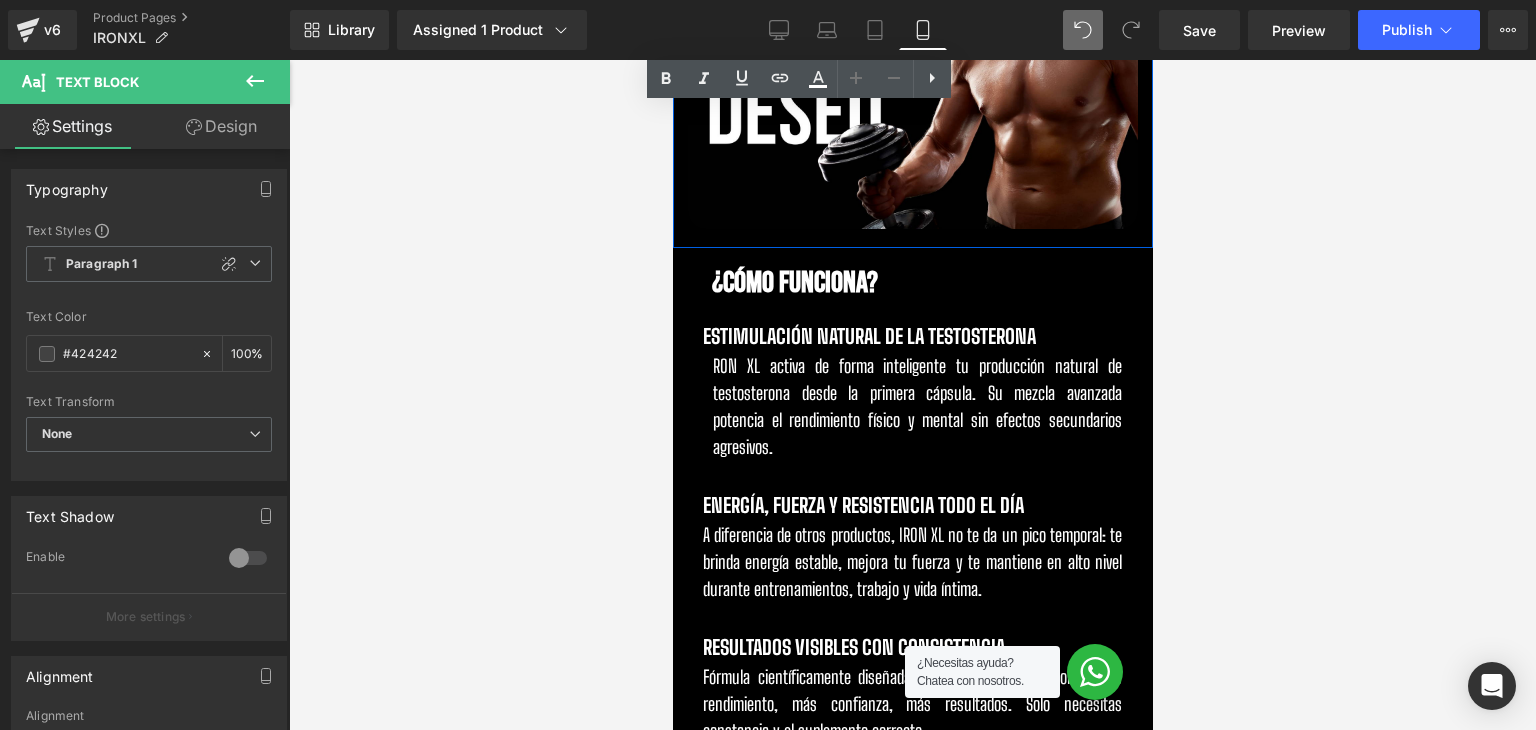 scroll, scrollTop: 1800, scrollLeft: 0, axis: vertical 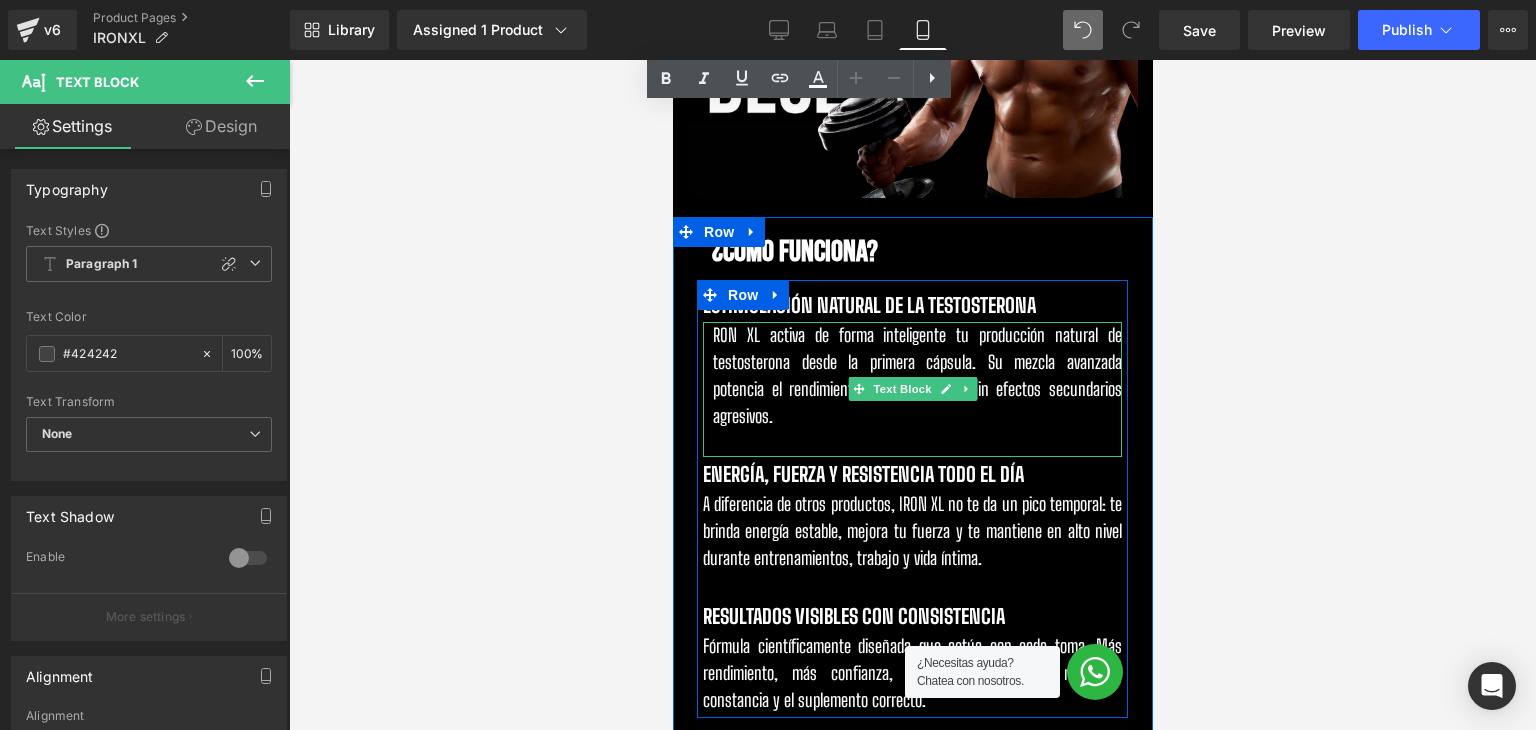 click on "RON XL activa de forma inteligente tu producción natural de testosterona desde la primera cápsula. Su mezcla avanzada potencia el rendimiento físico y mental sin efectos secundarios agresivos." at bounding box center [916, 376] 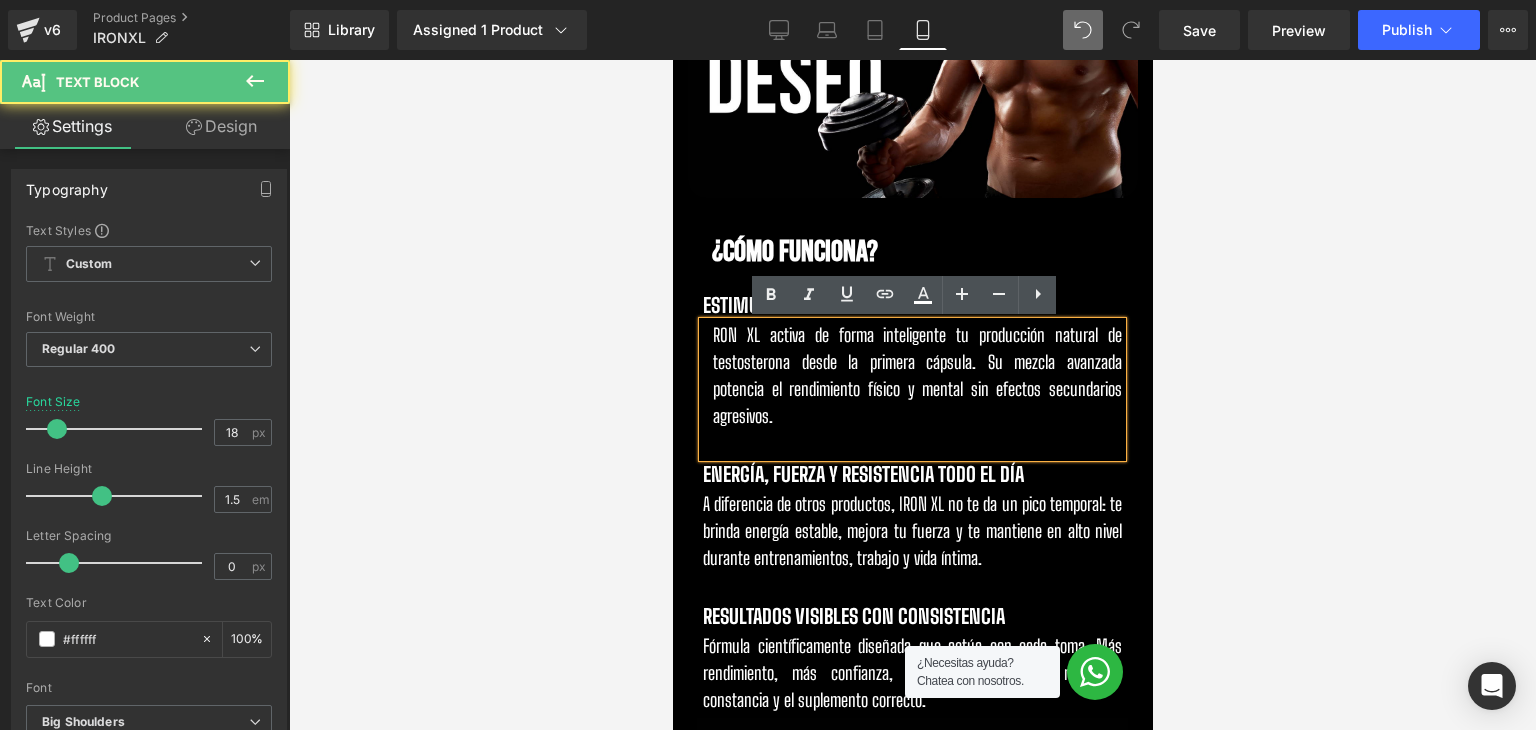 click on "RON XL activa de forma inteligente tu producción natural de testosterona desde la primera cápsula. Su mezcla avanzada potencia el rendimiento físico y mental sin efectos secundarios agresivos." at bounding box center [911, 389] 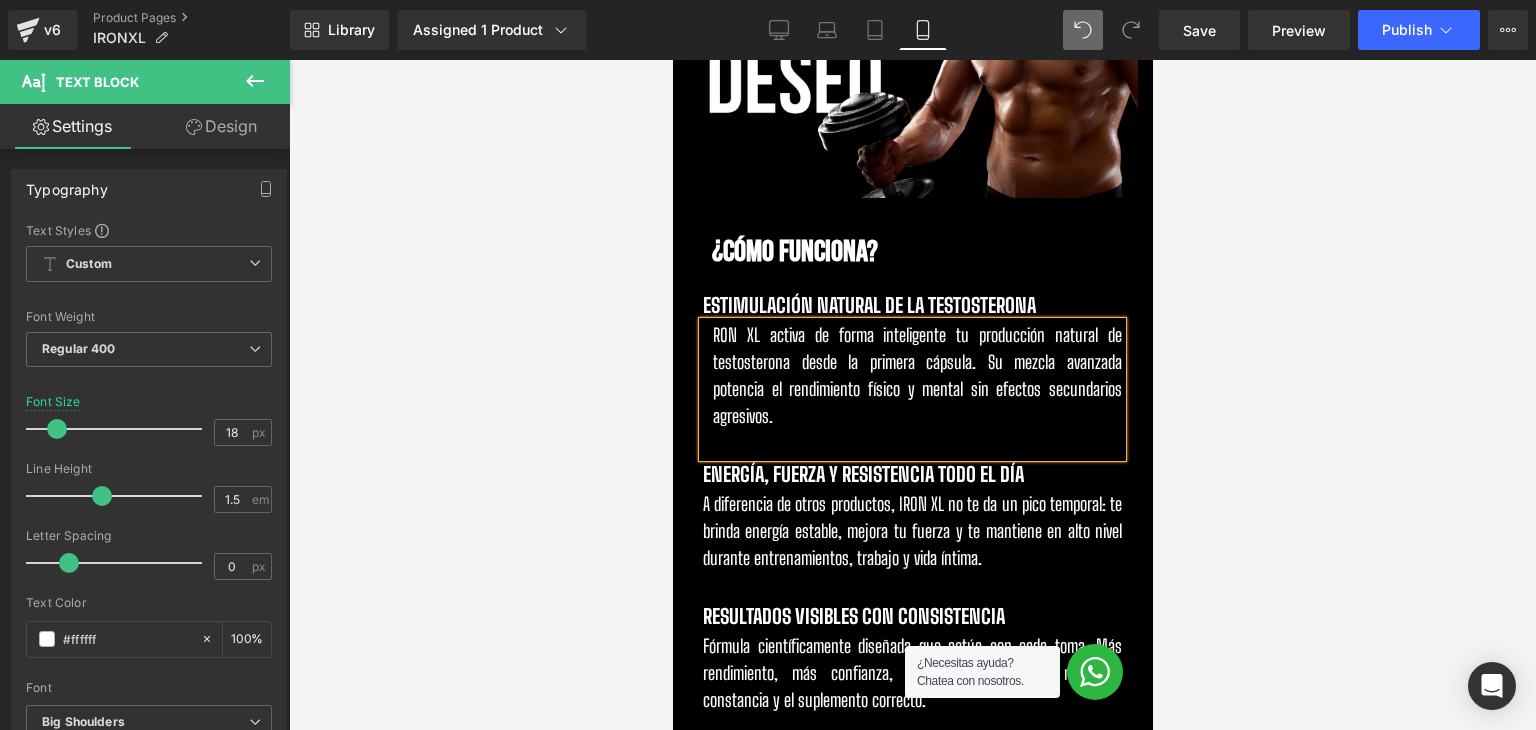 type 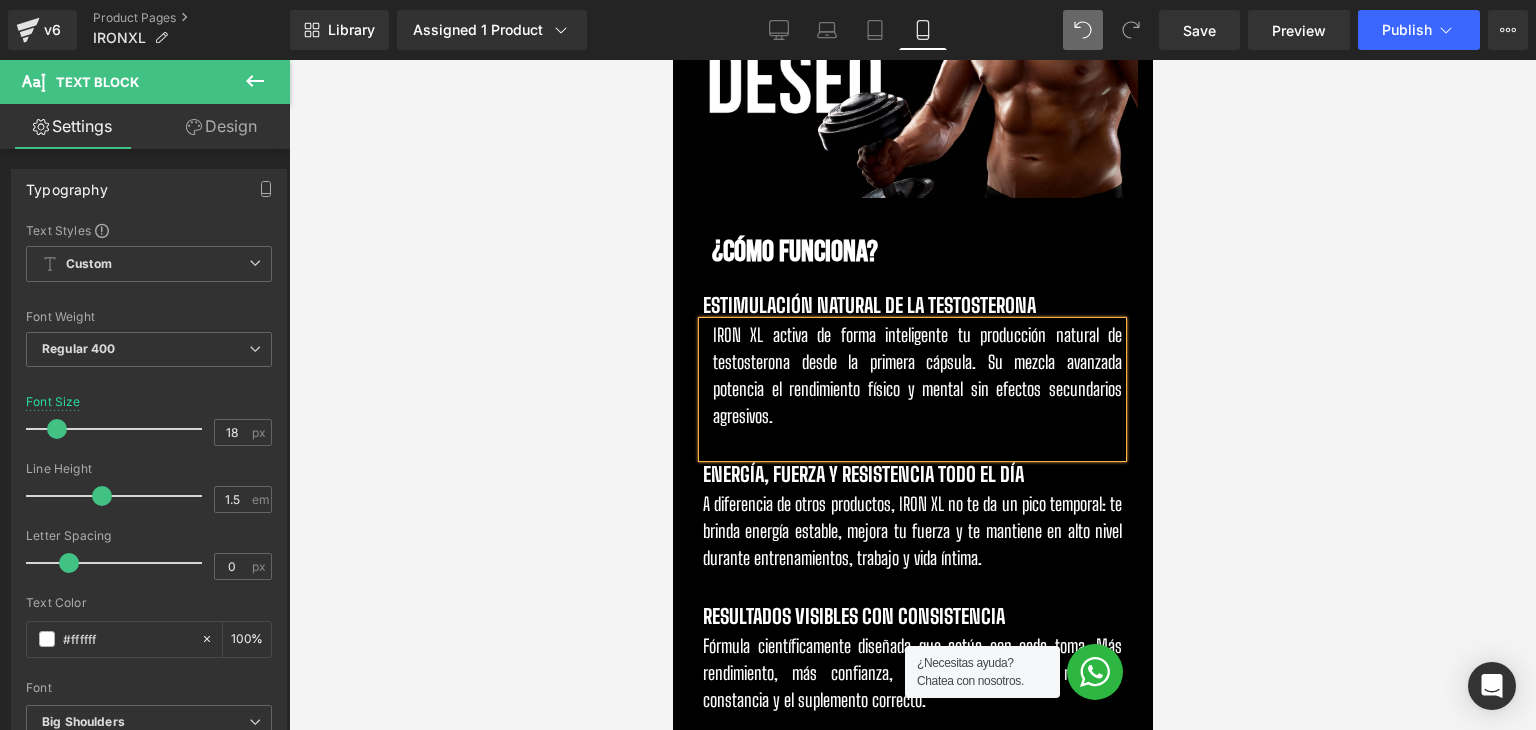 click on "IRON XL activa de forma inteligente tu producción natural de testosterona desde la primera cápsula. Su mezcla avanzada potencia el rendimiento físico y mental sin efectos secundarios agresivos." at bounding box center [916, 376] 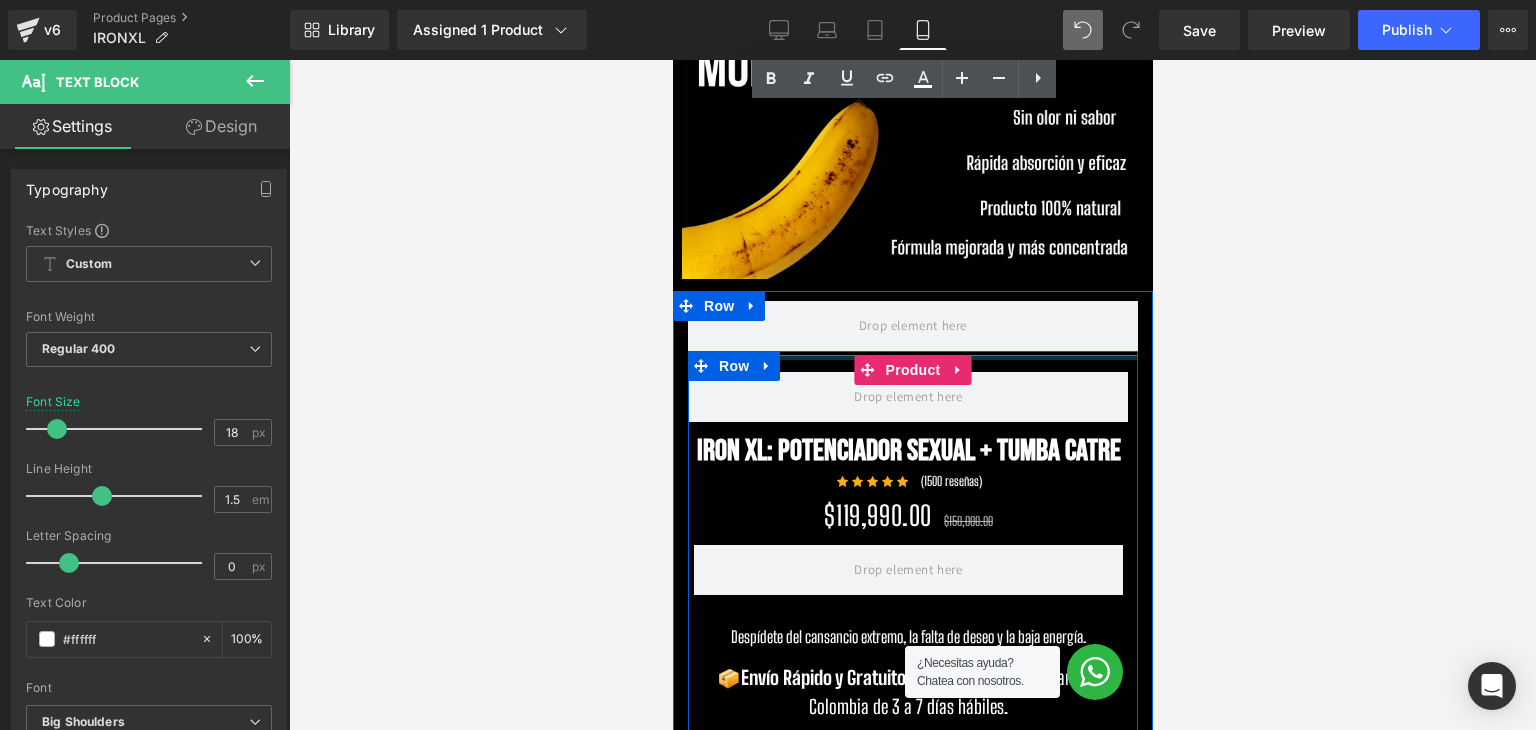 scroll, scrollTop: 3900, scrollLeft: 0, axis: vertical 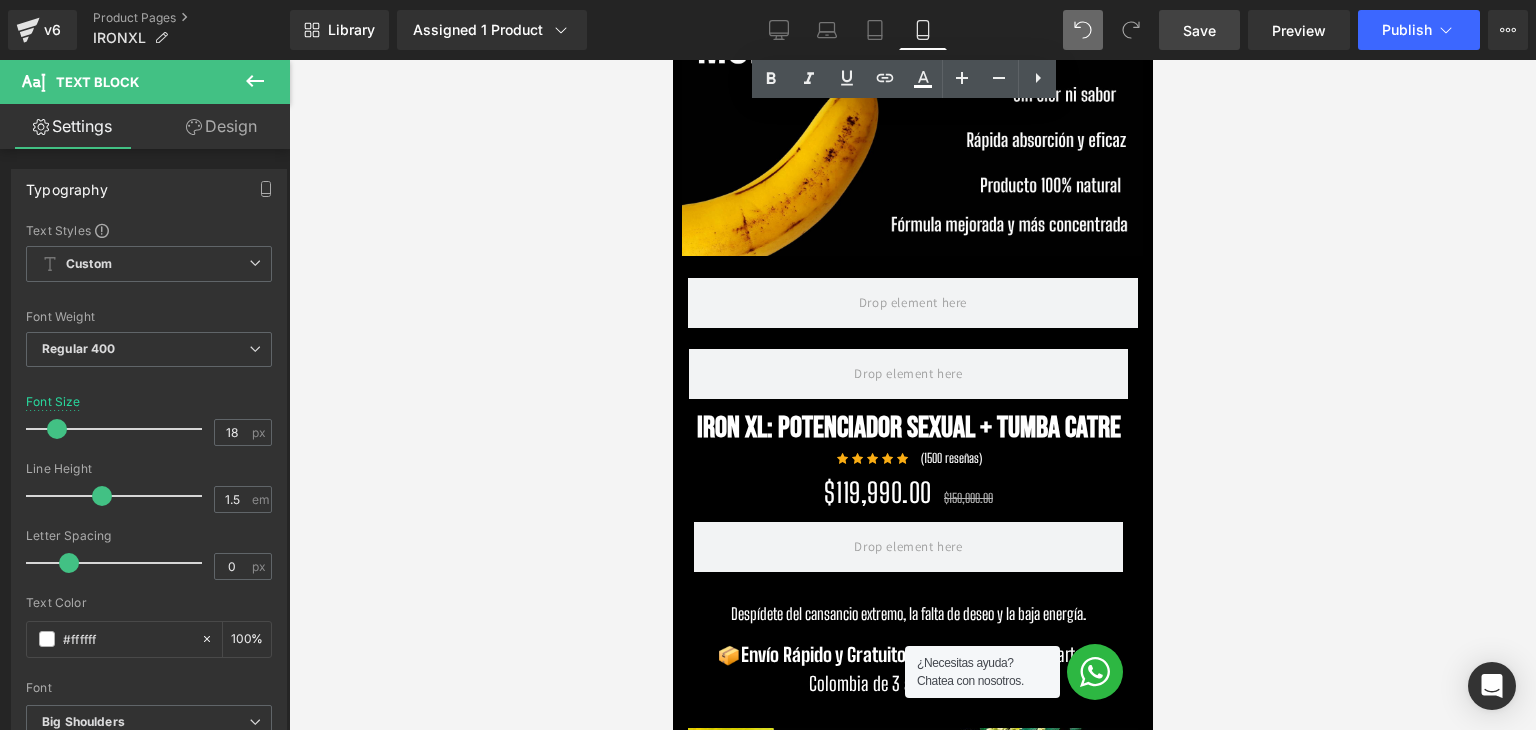 drag, startPoint x: 1206, startPoint y: 37, endPoint x: 353, endPoint y: 305, distance: 894.11017 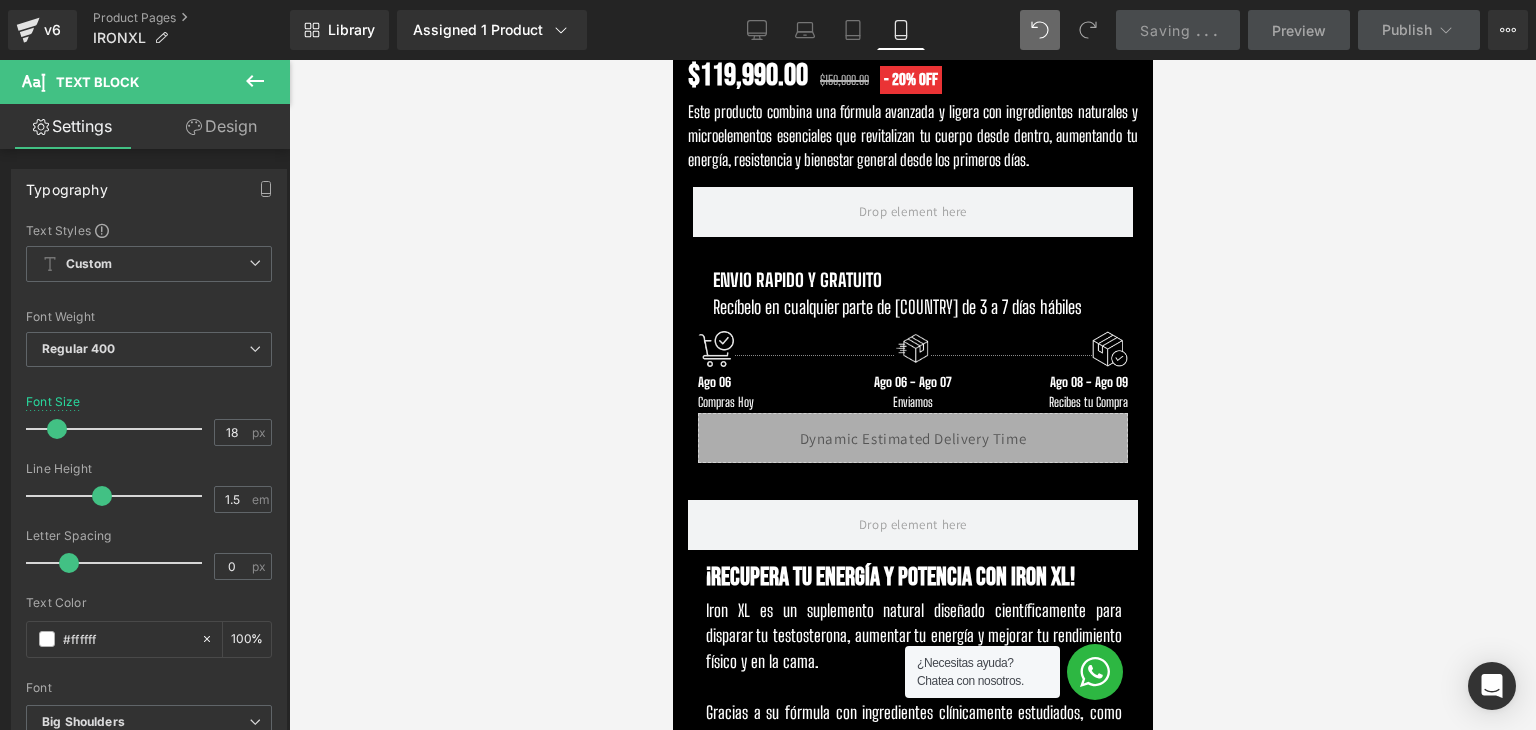 scroll, scrollTop: 100, scrollLeft: 0, axis: vertical 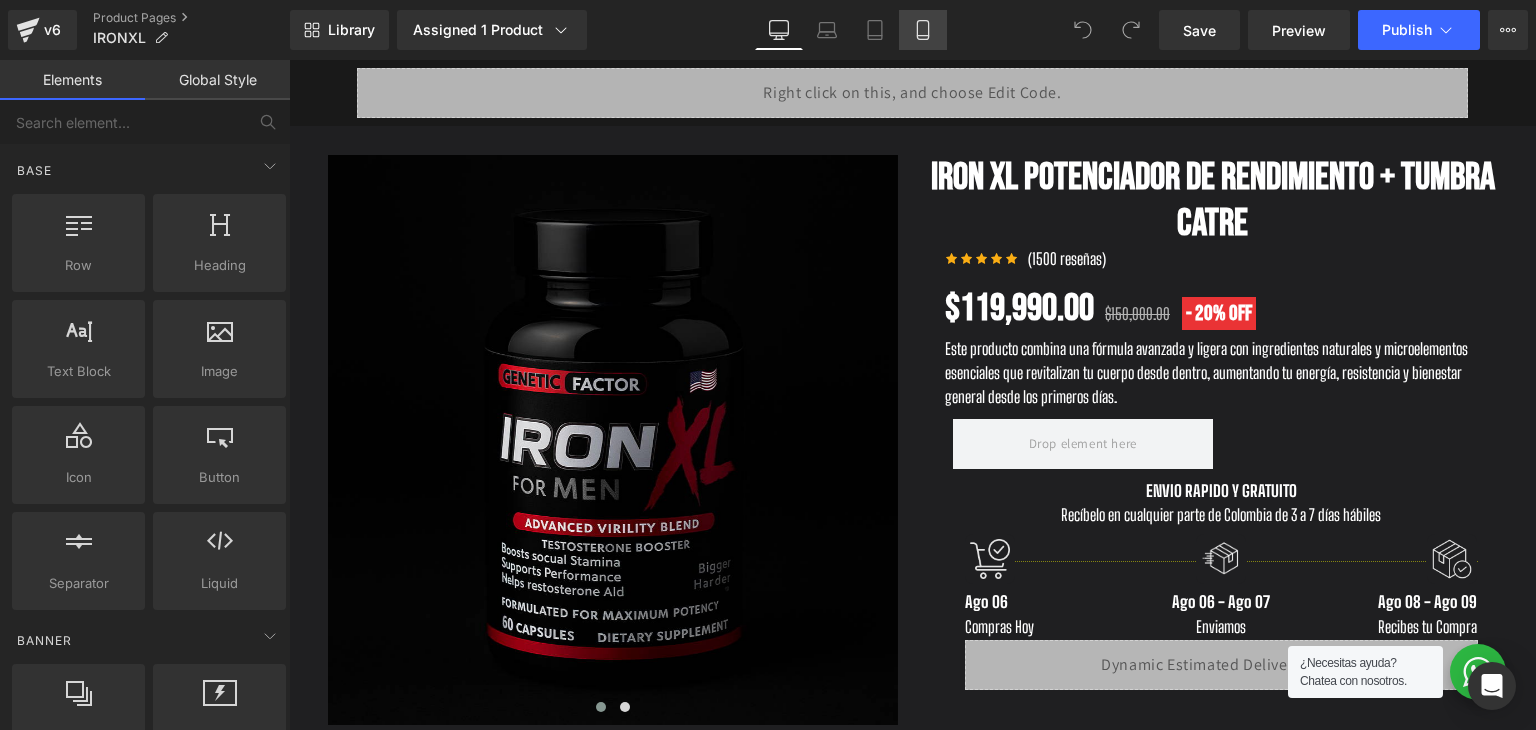 click 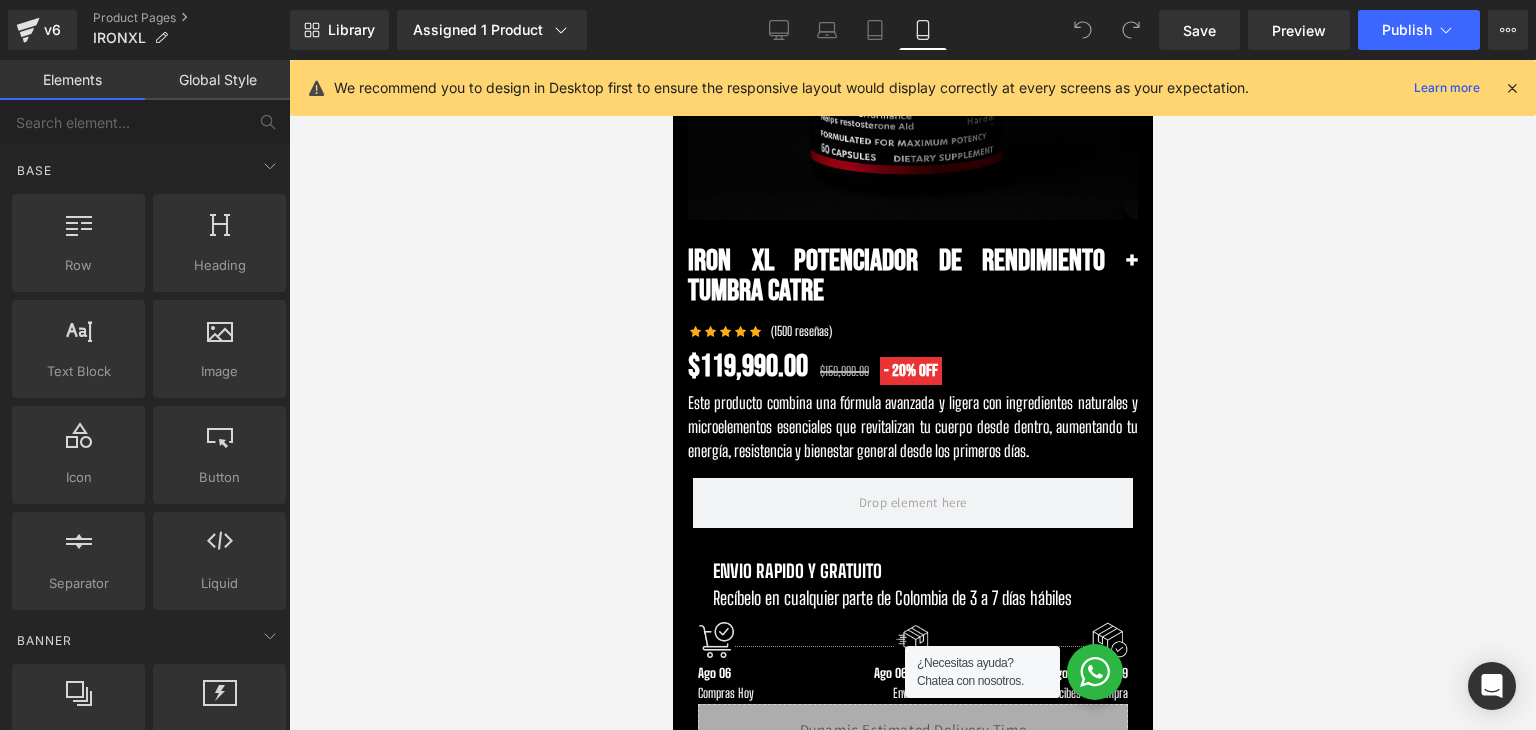 scroll, scrollTop: 300, scrollLeft: 0, axis: vertical 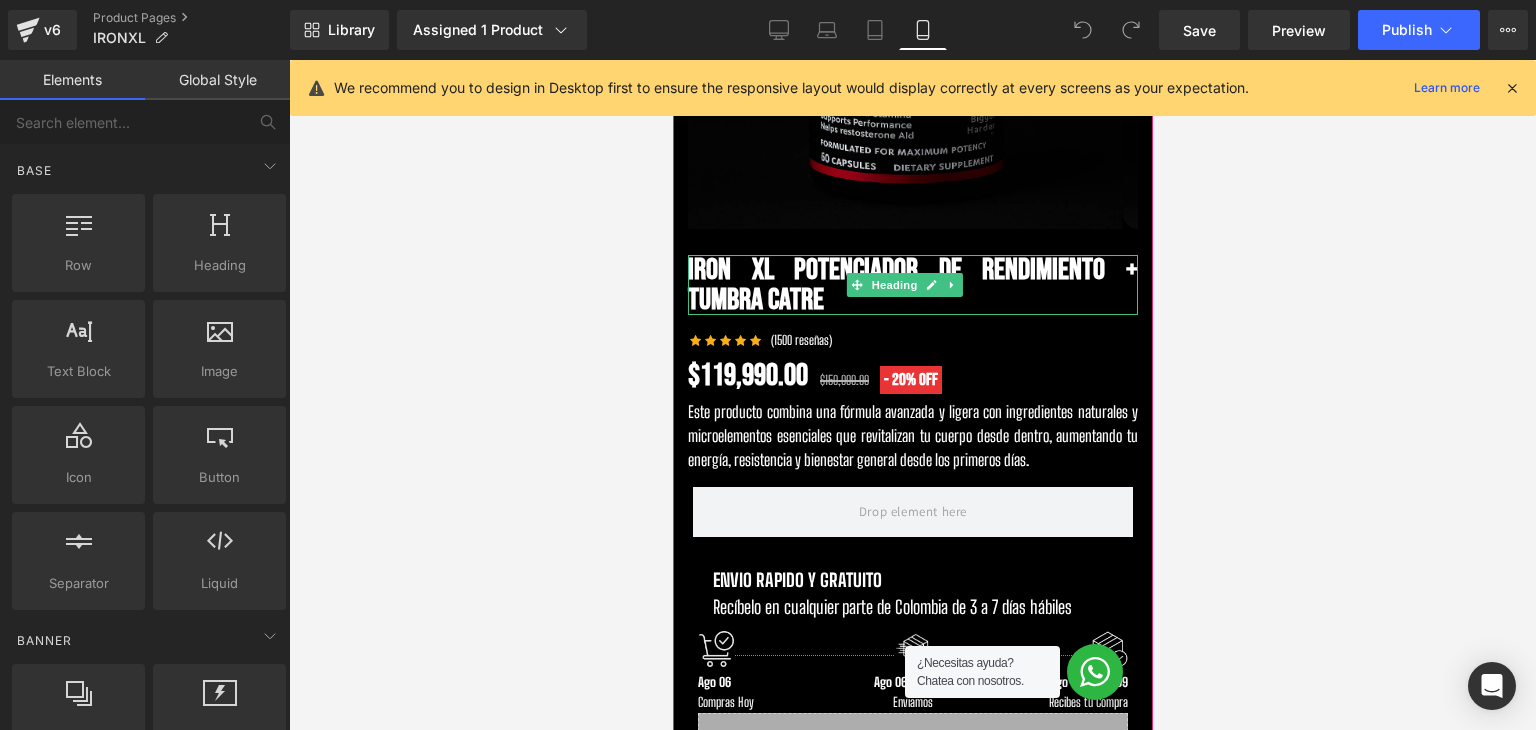 click on "IRON XL POTENCiaador de RENDIMIENTO + TUMBRA CATRE" at bounding box center (912, 285) 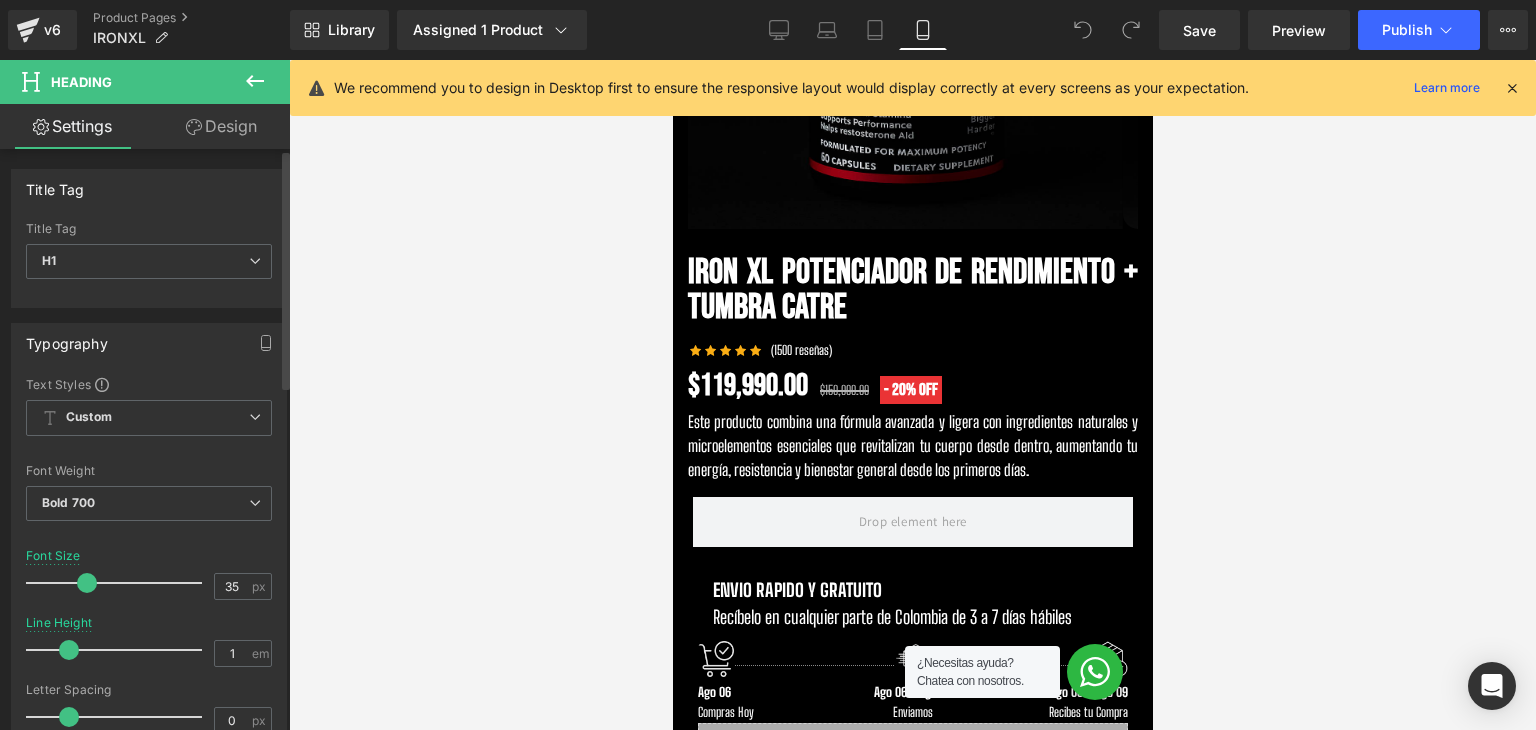 type on "34" 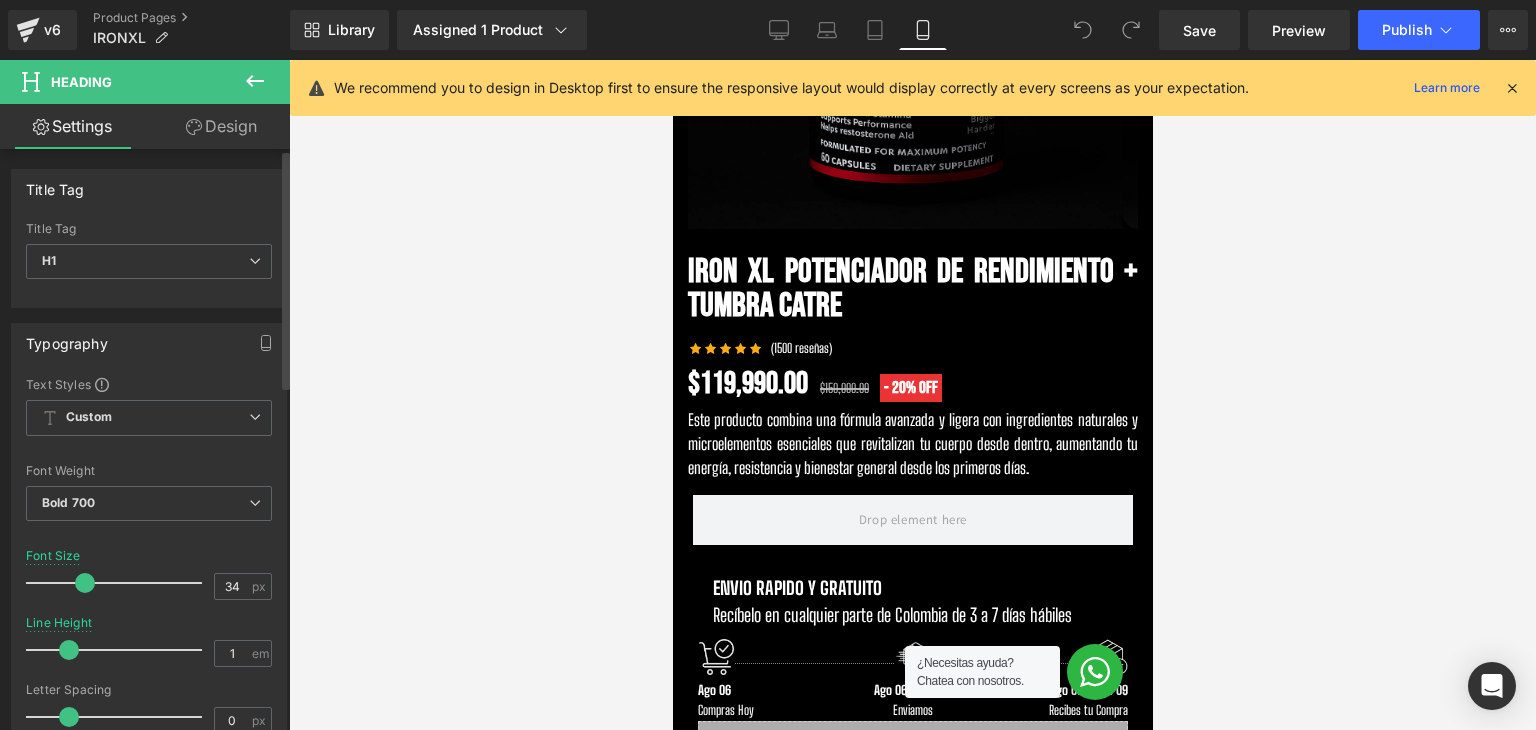click at bounding box center [85, 583] 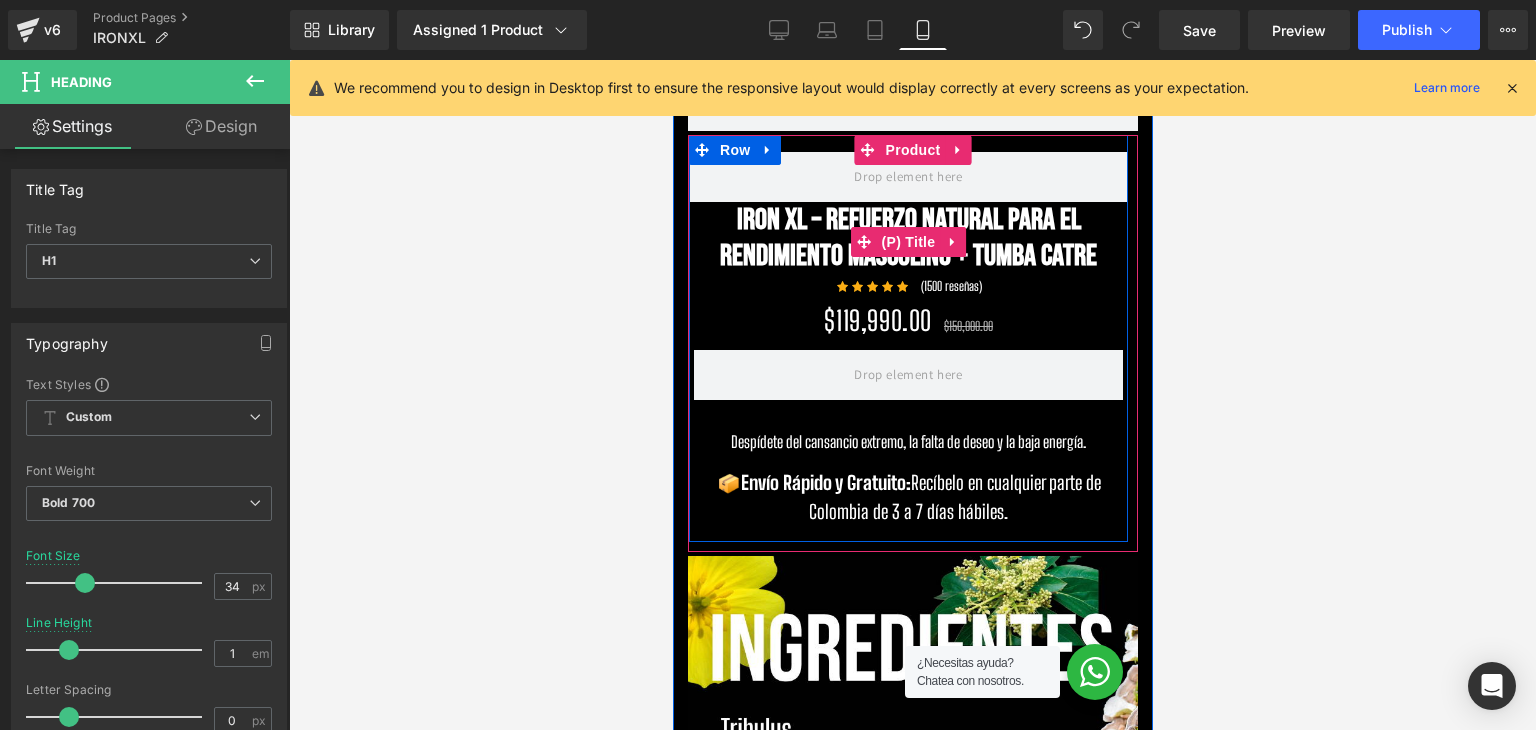 scroll, scrollTop: 4100, scrollLeft: 0, axis: vertical 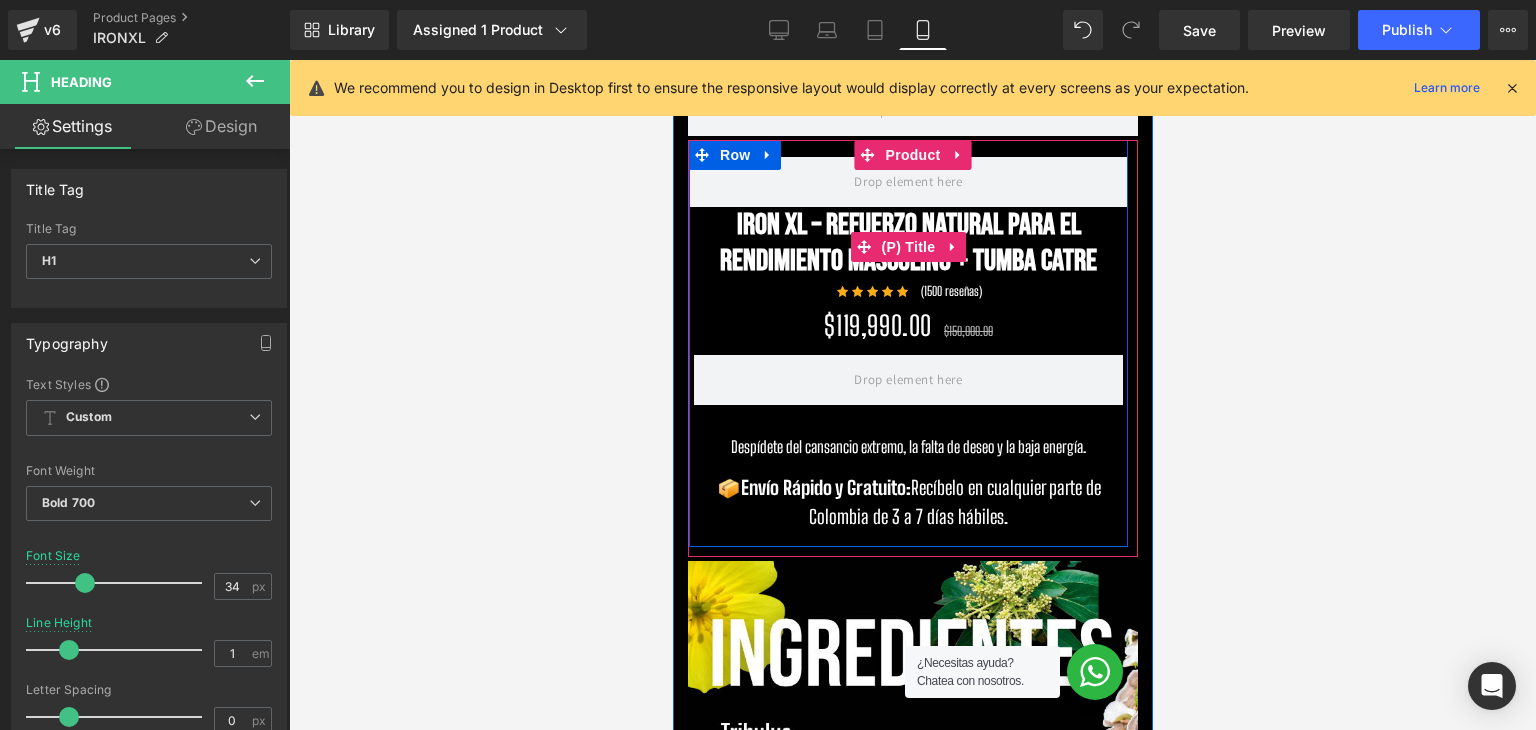 click on "IRON XL – Refuerzo Natural para el Rendimiento Masculino + Tumba Catre" at bounding box center (907, 243) 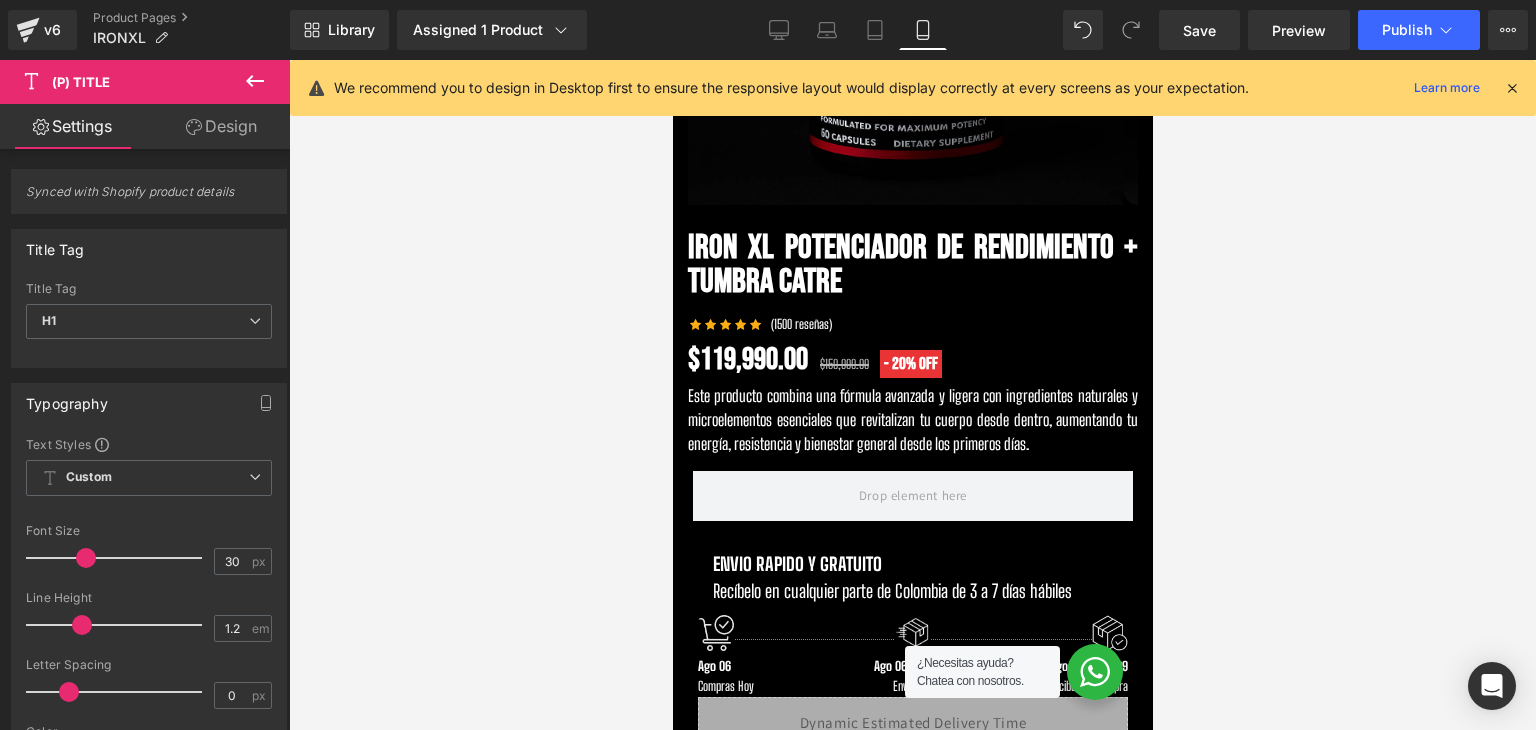 scroll, scrollTop: 300, scrollLeft: 0, axis: vertical 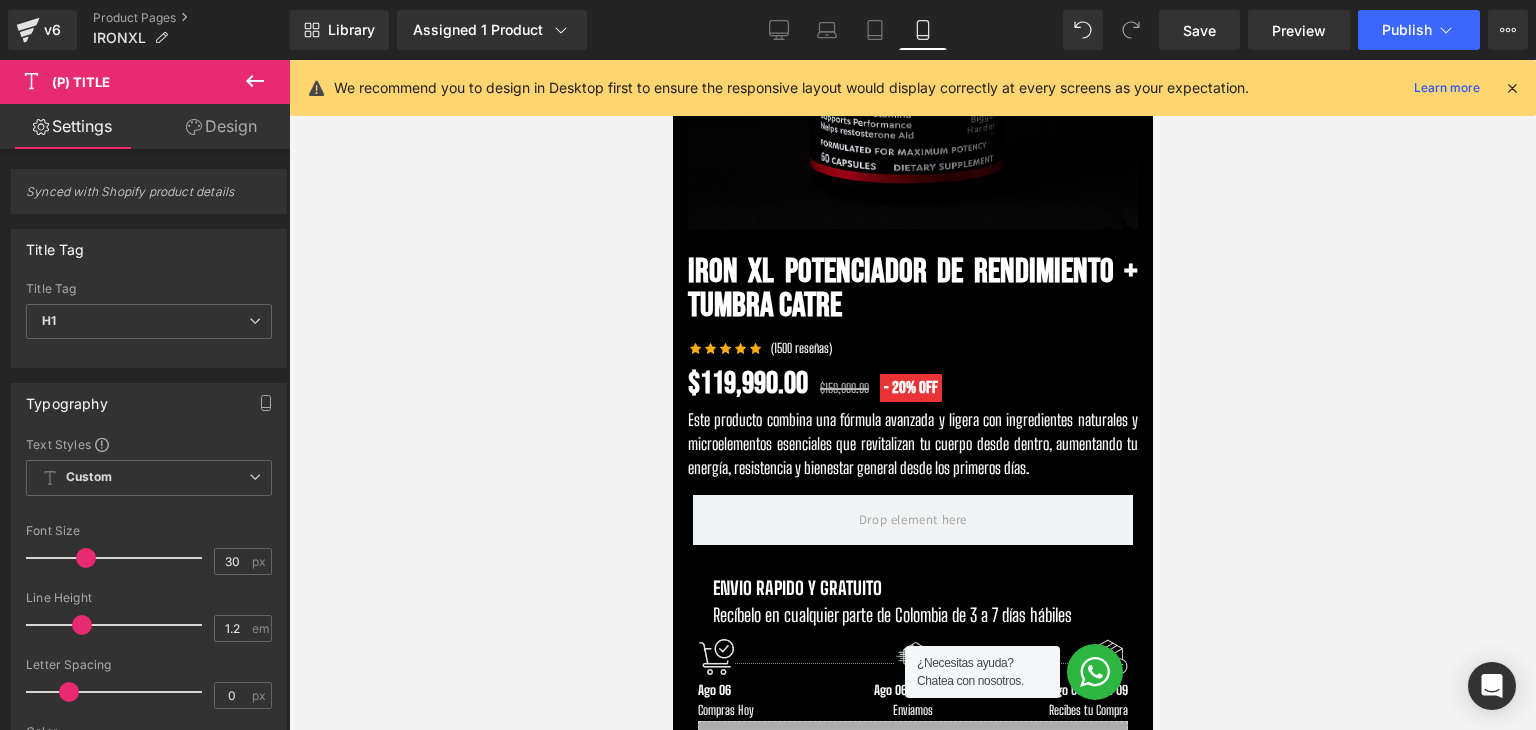 click on "IRON XL POTENCiador de RENDIMIENTO + TUMBRA CATRE
Heading" at bounding box center [912, 289] 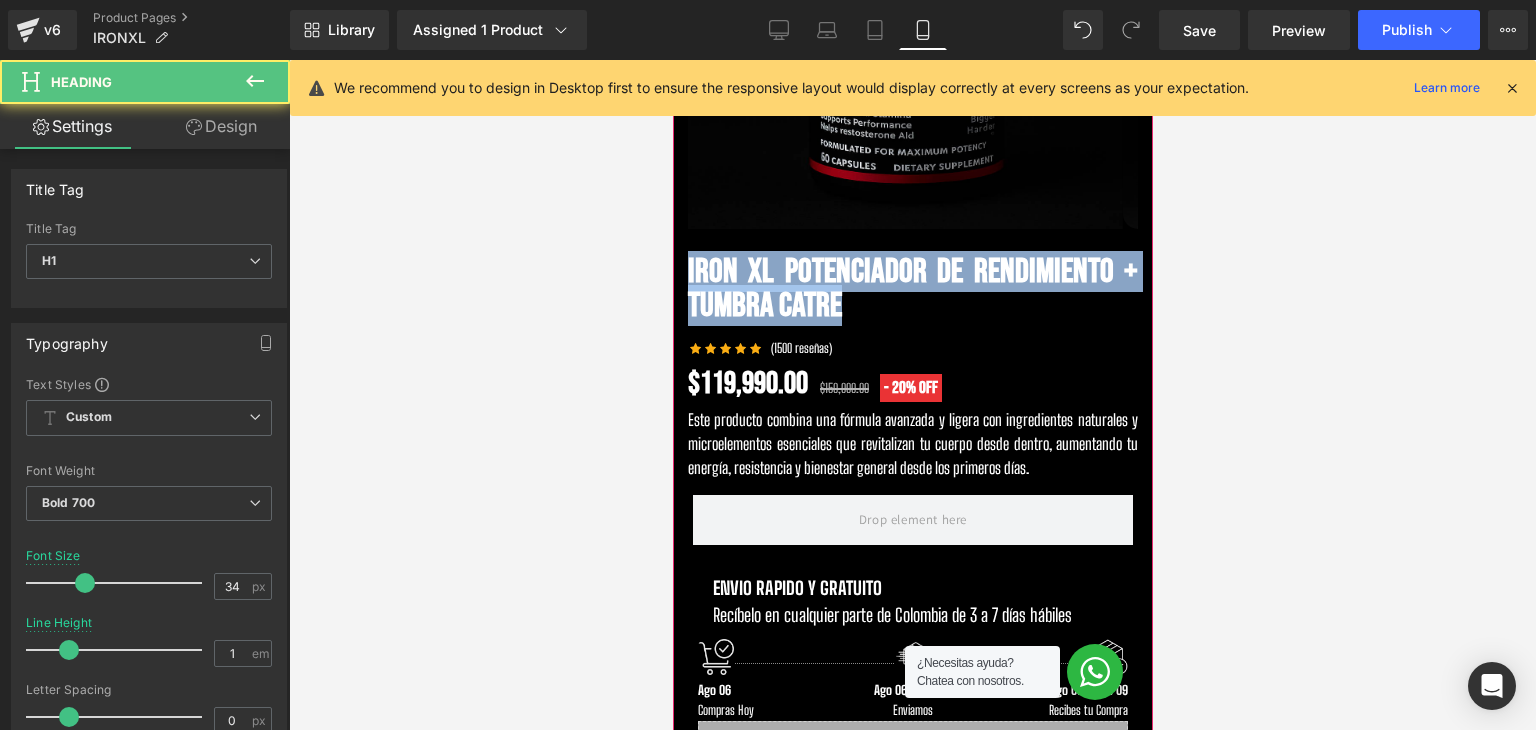 paste 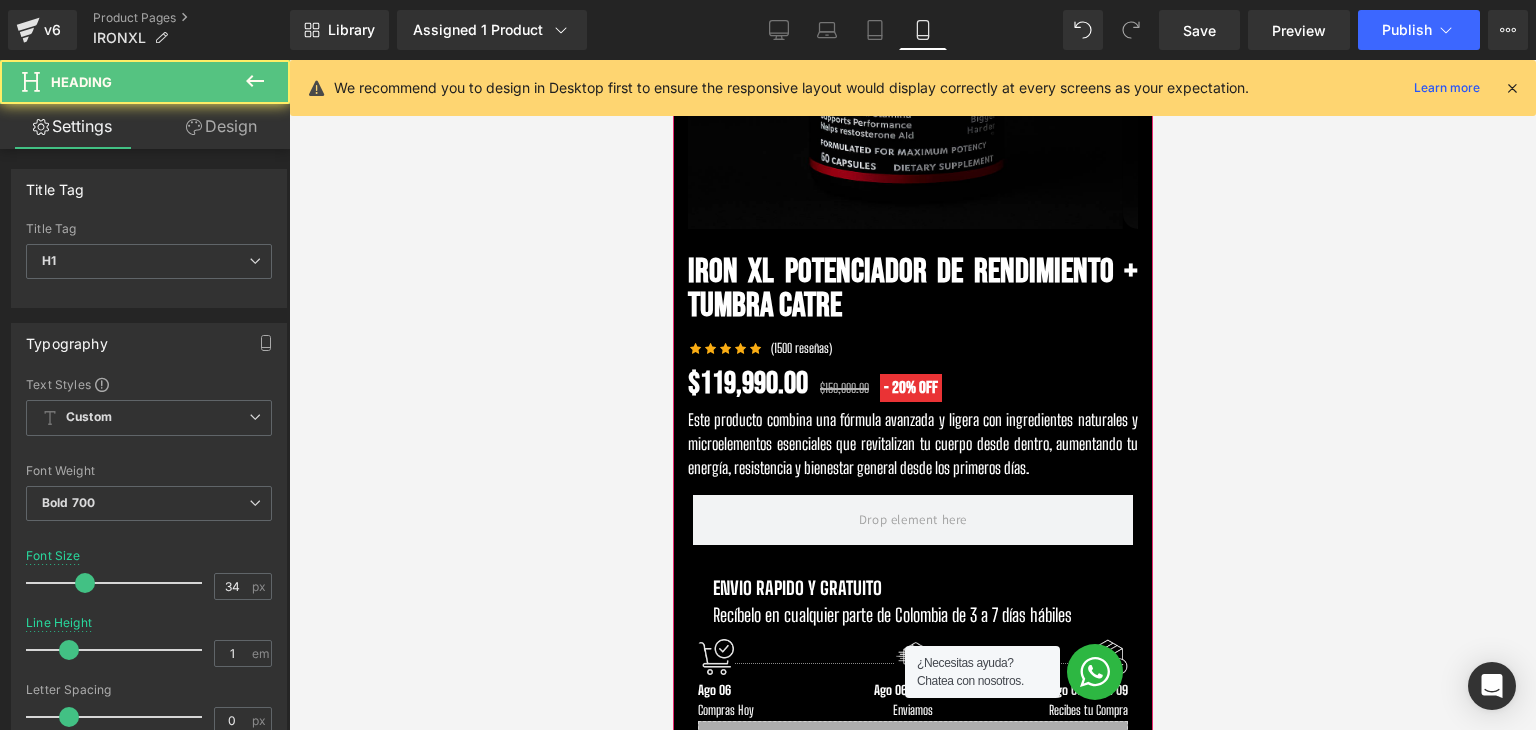 drag, startPoint x: 825, startPoint y: 305, endPoint x: 683, endPoint y: 273, distance: 145.56099 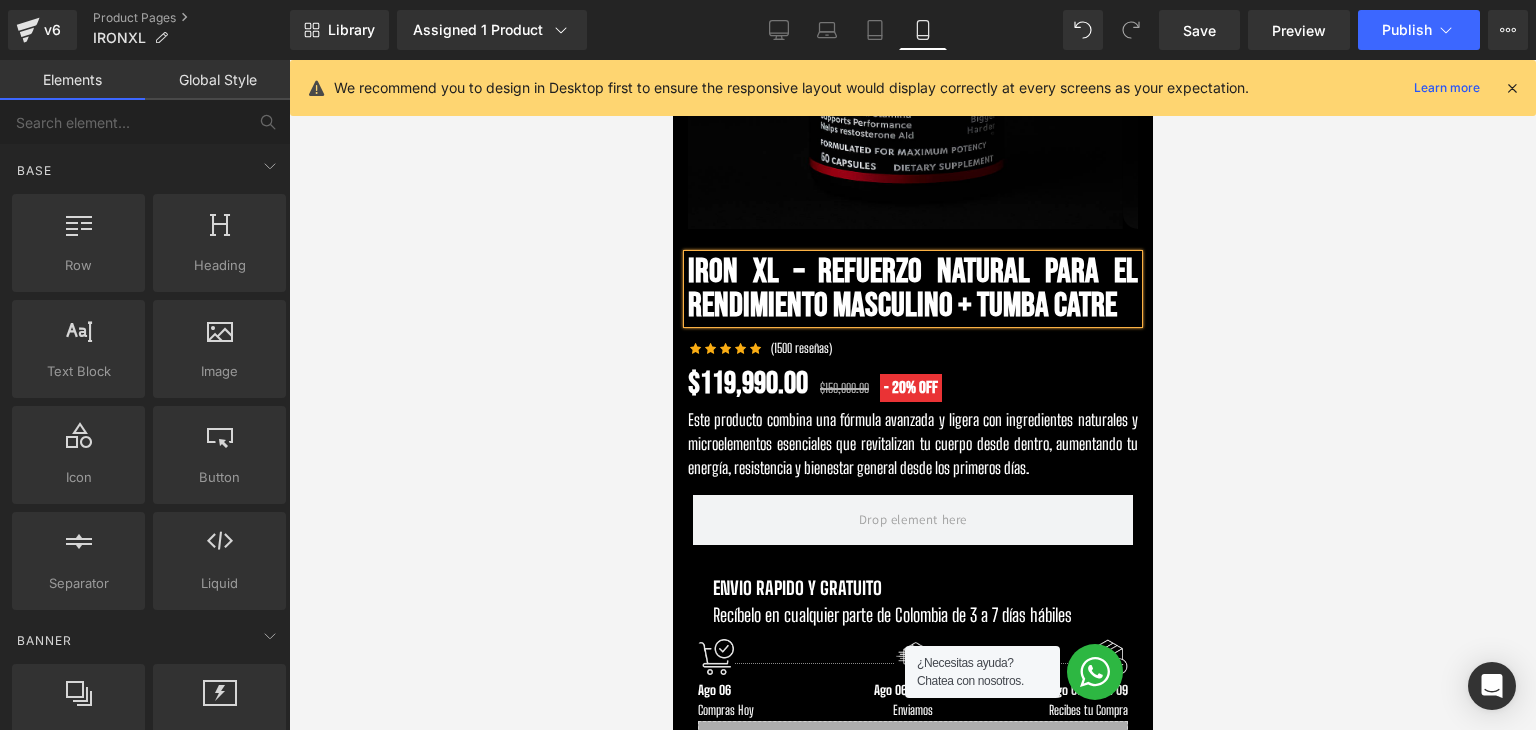 click at bounding box center (912, 395) 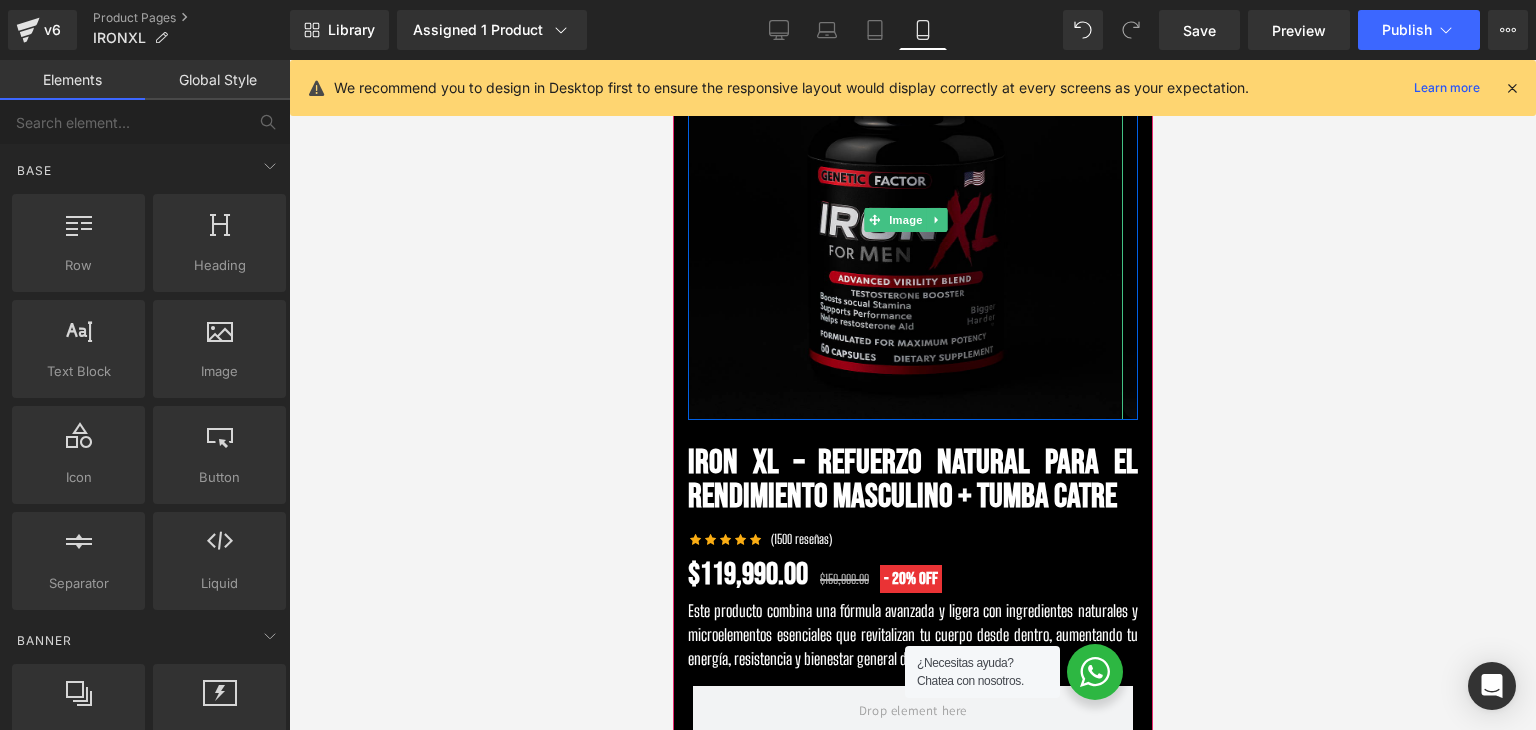 scroll, scrollTop: 100, scrollLeft: 0, axis: vertical 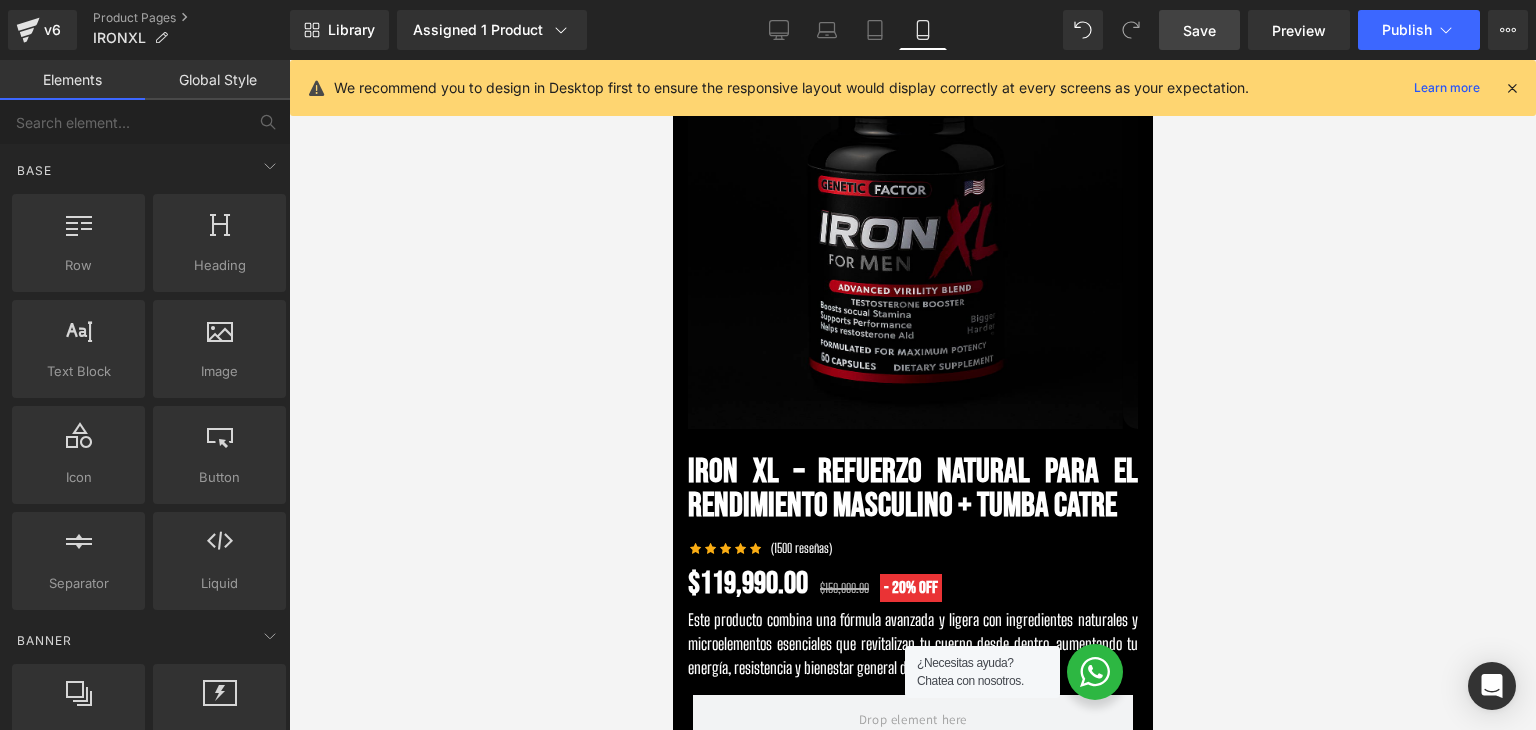 drag, startPoint x: 1216, startPoint y: 25, endPoint x: 308, endPoint y: 239, distance: 932.87726 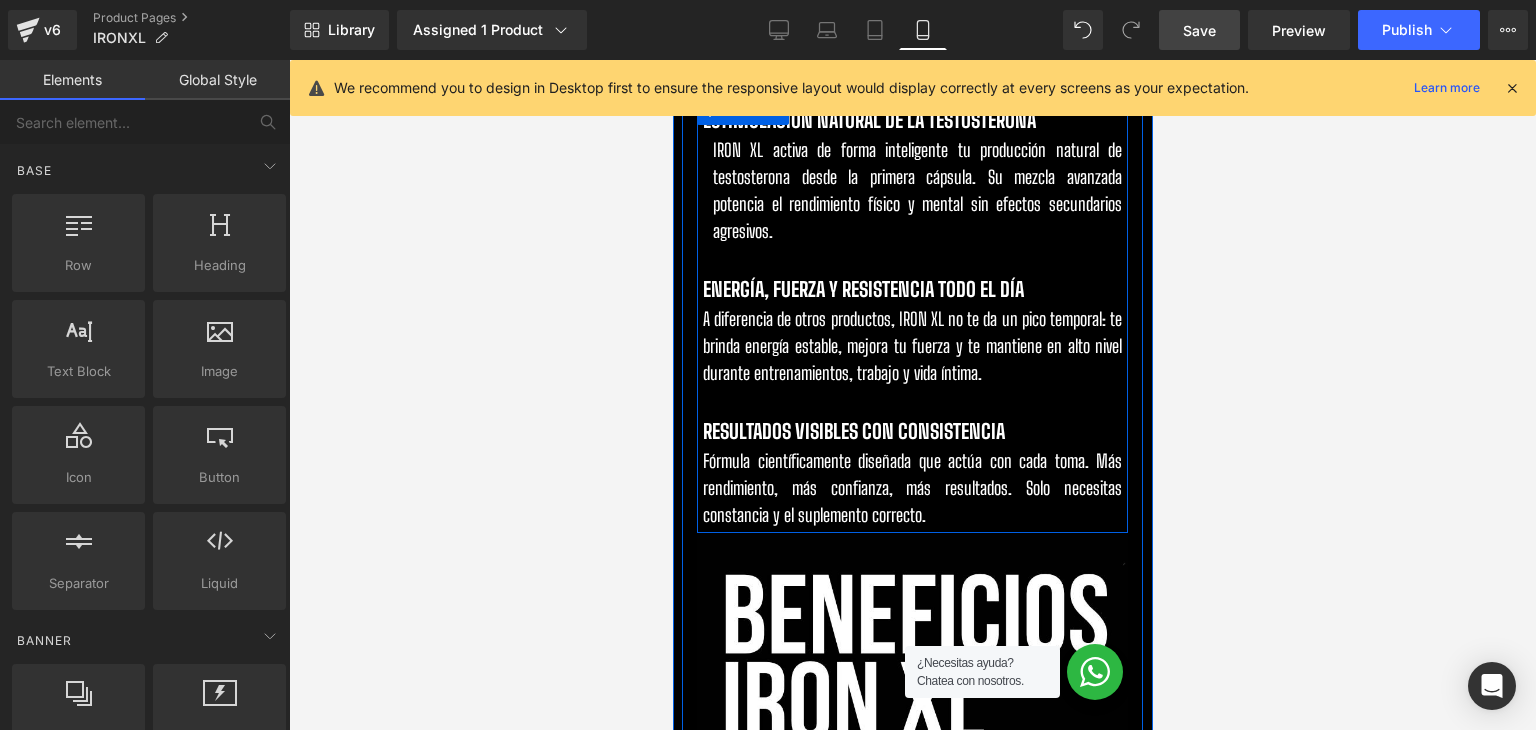 scroll, scrollTop: 2000, scrollLeft: 0, axis: vertical 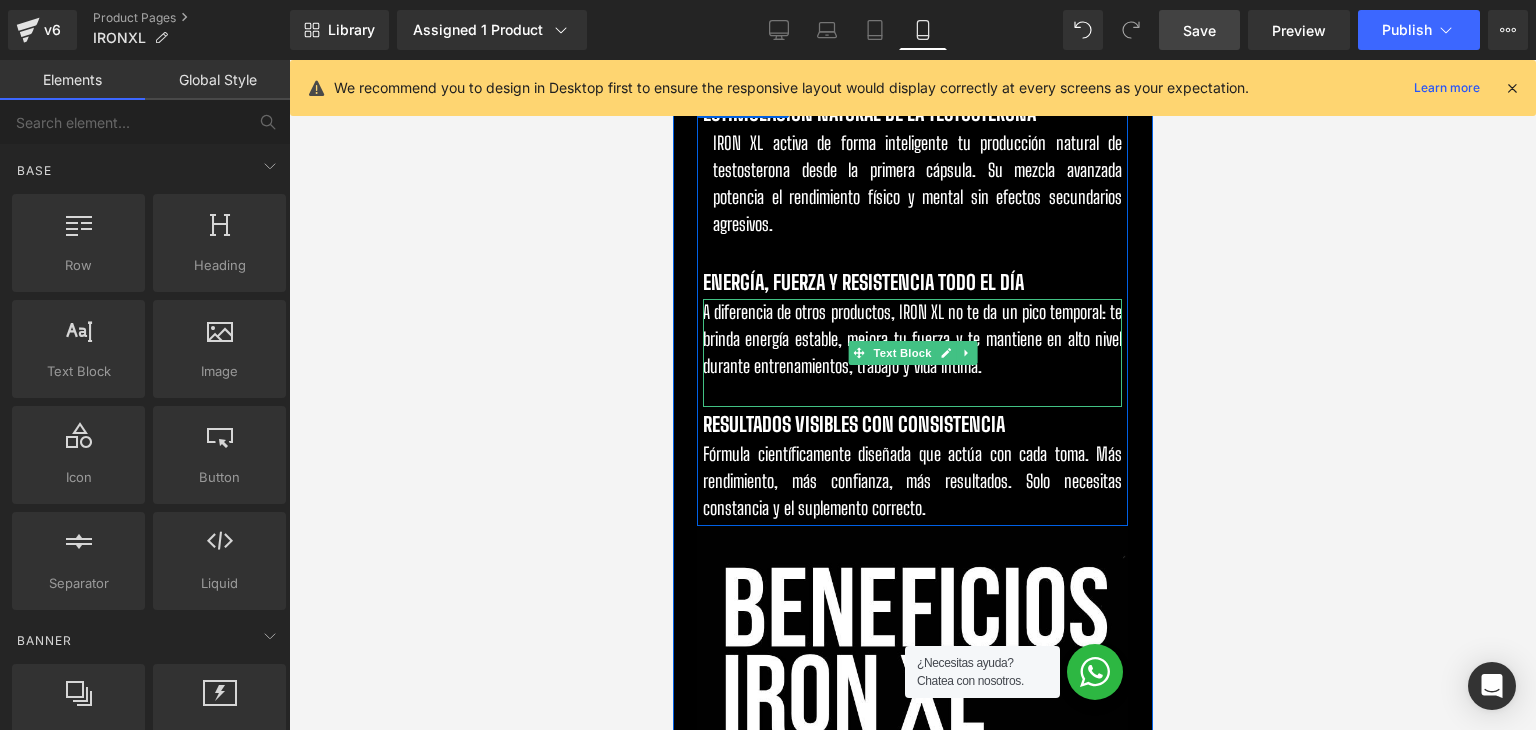 click on "A diferencia de otros productos, IRON XL no te da un pico temporal: te brinda energía estable, mejora tu fuerza y te mantiene en alto nivel durante entrenamientos, trabajo y vida íntima." at bounding box center [911, 339] 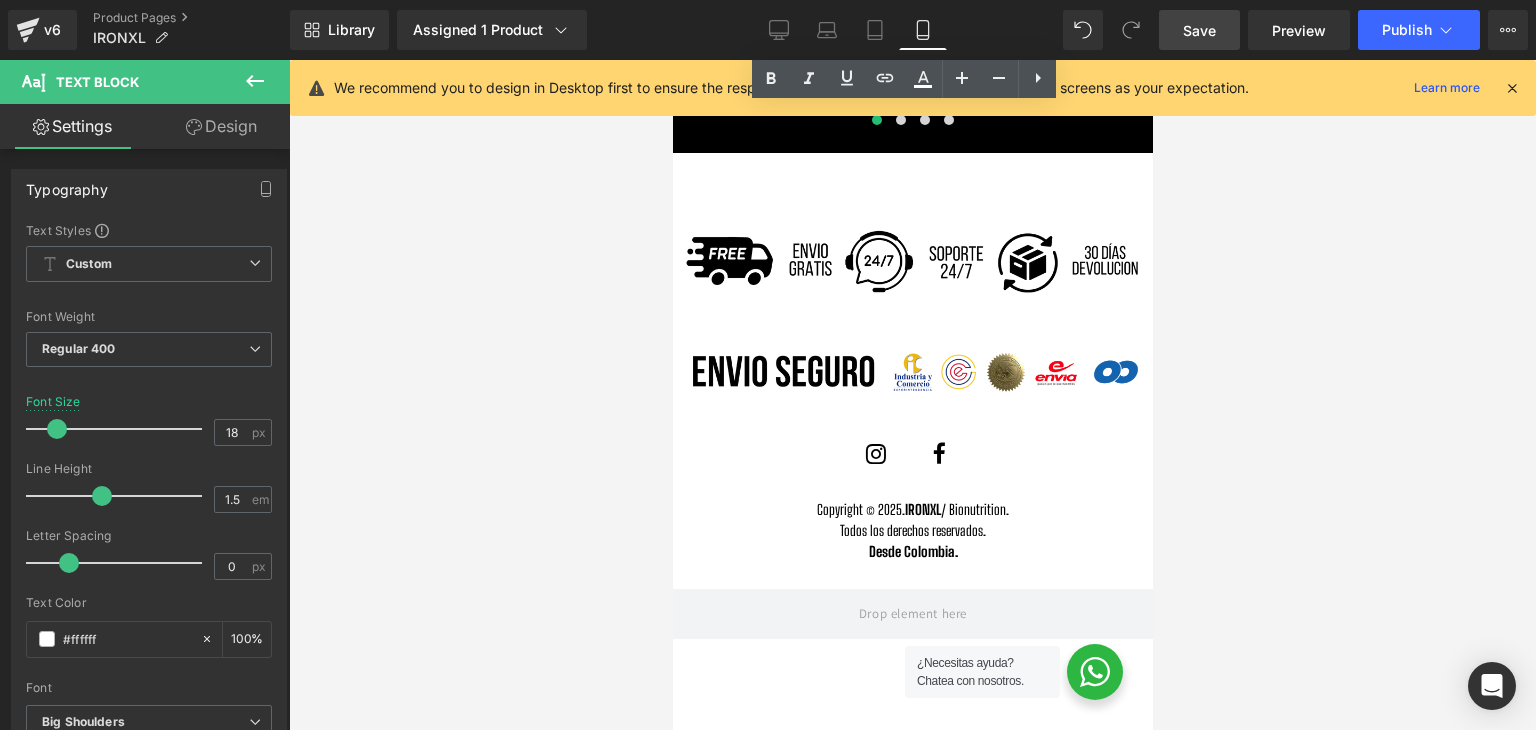 scroll, scrollTop: 6300, scrollLeft: 0, axis: vertical 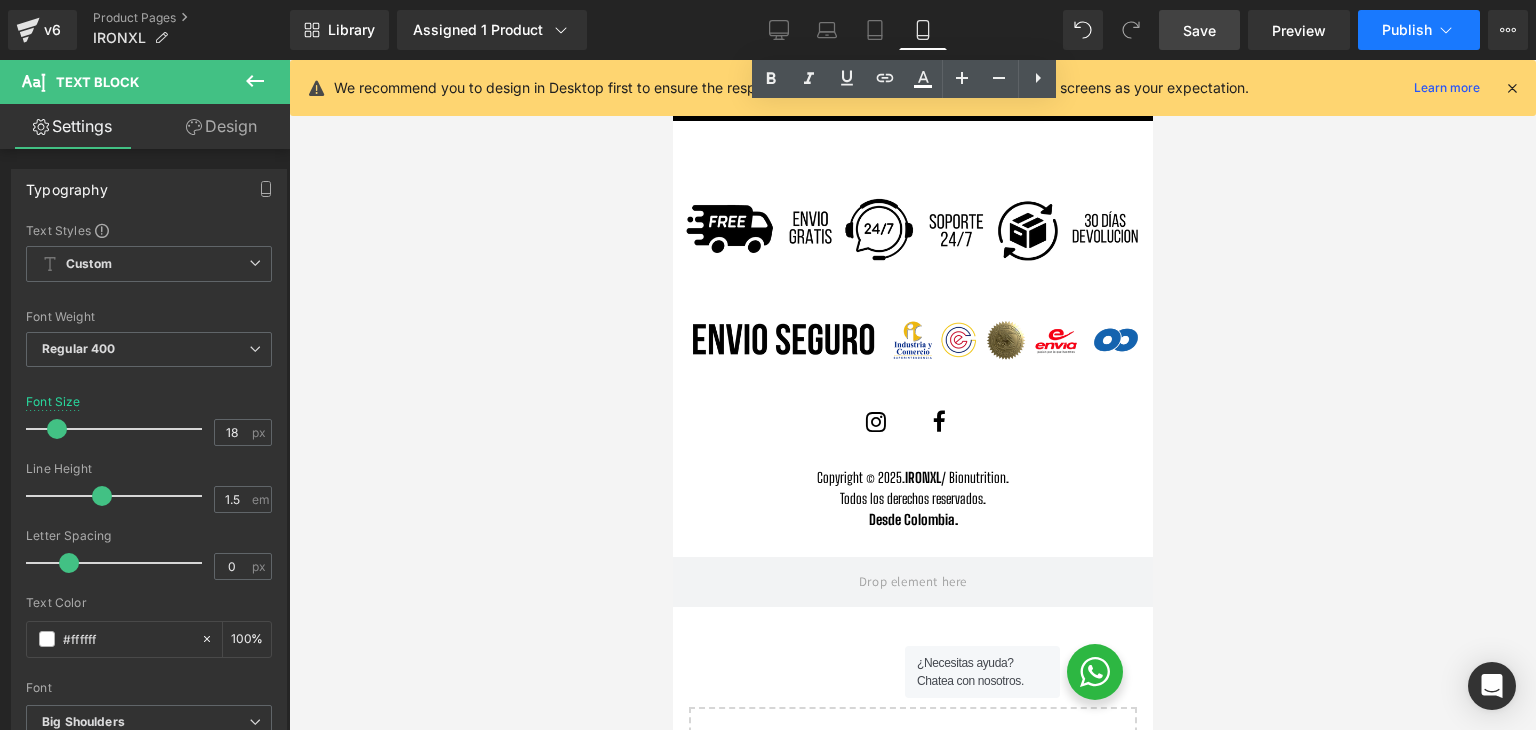 click on "Publish" at bounding box center (1419, 30) 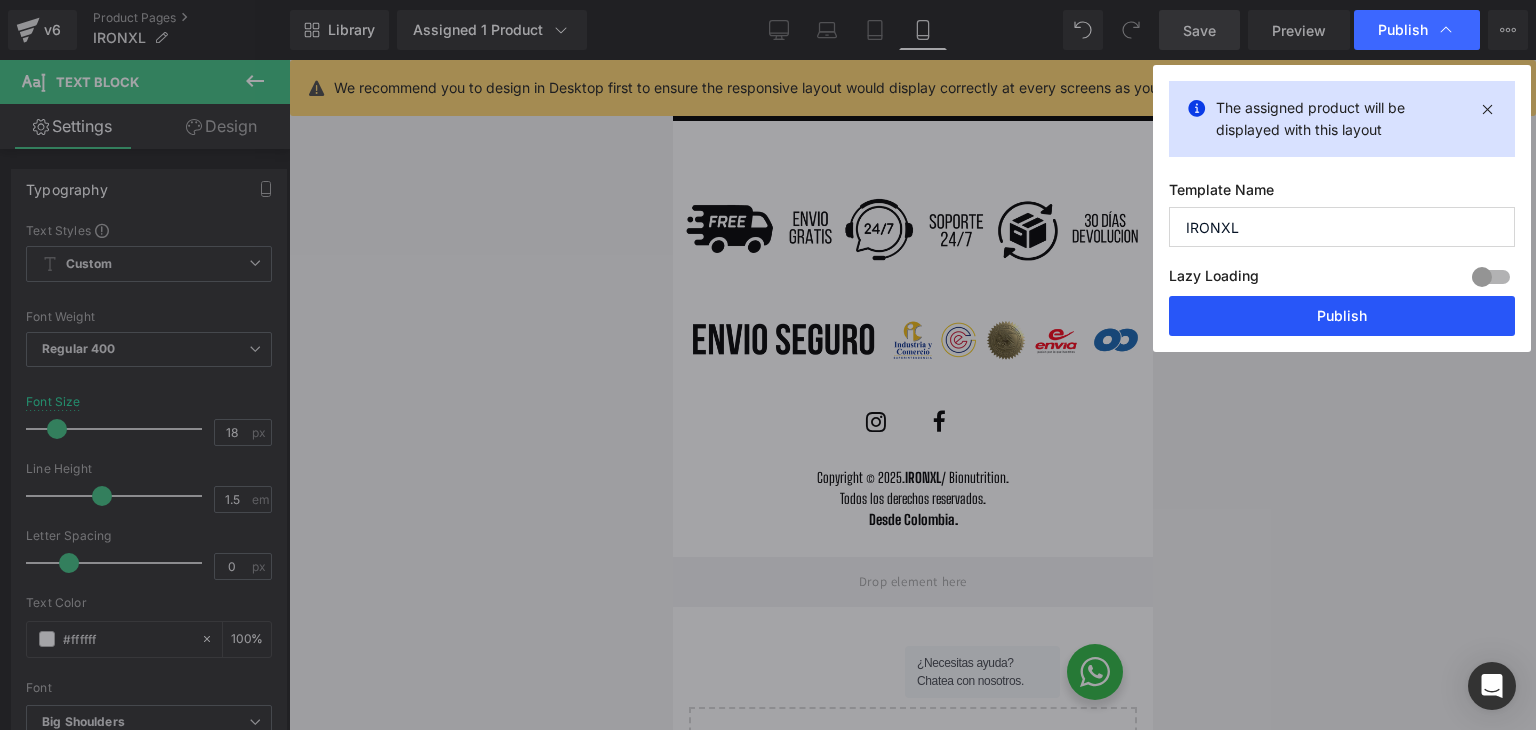 click on "Publish" at bounding box center [1342, 316] 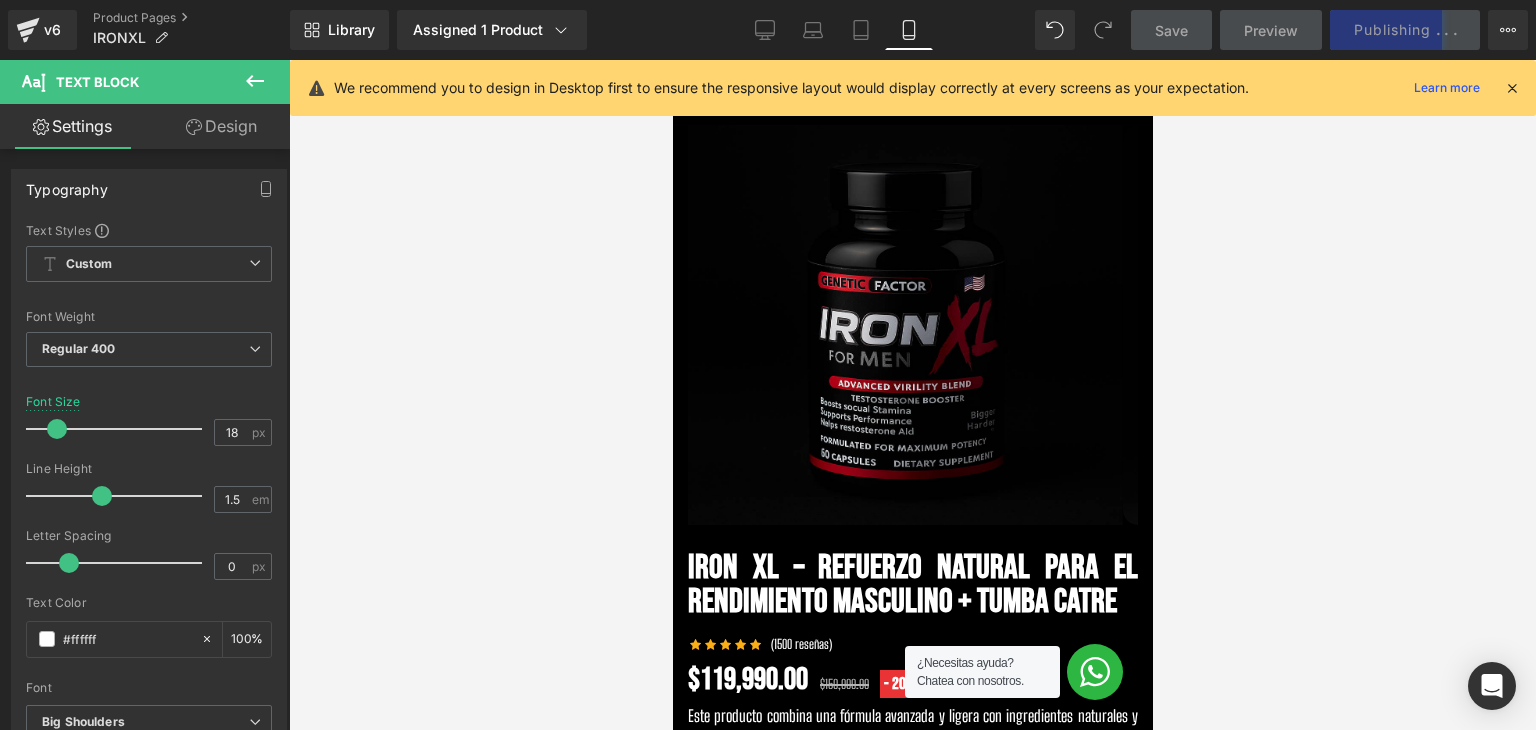 scroll, scrollTop: 0, scrollLeft: 0, axis: both 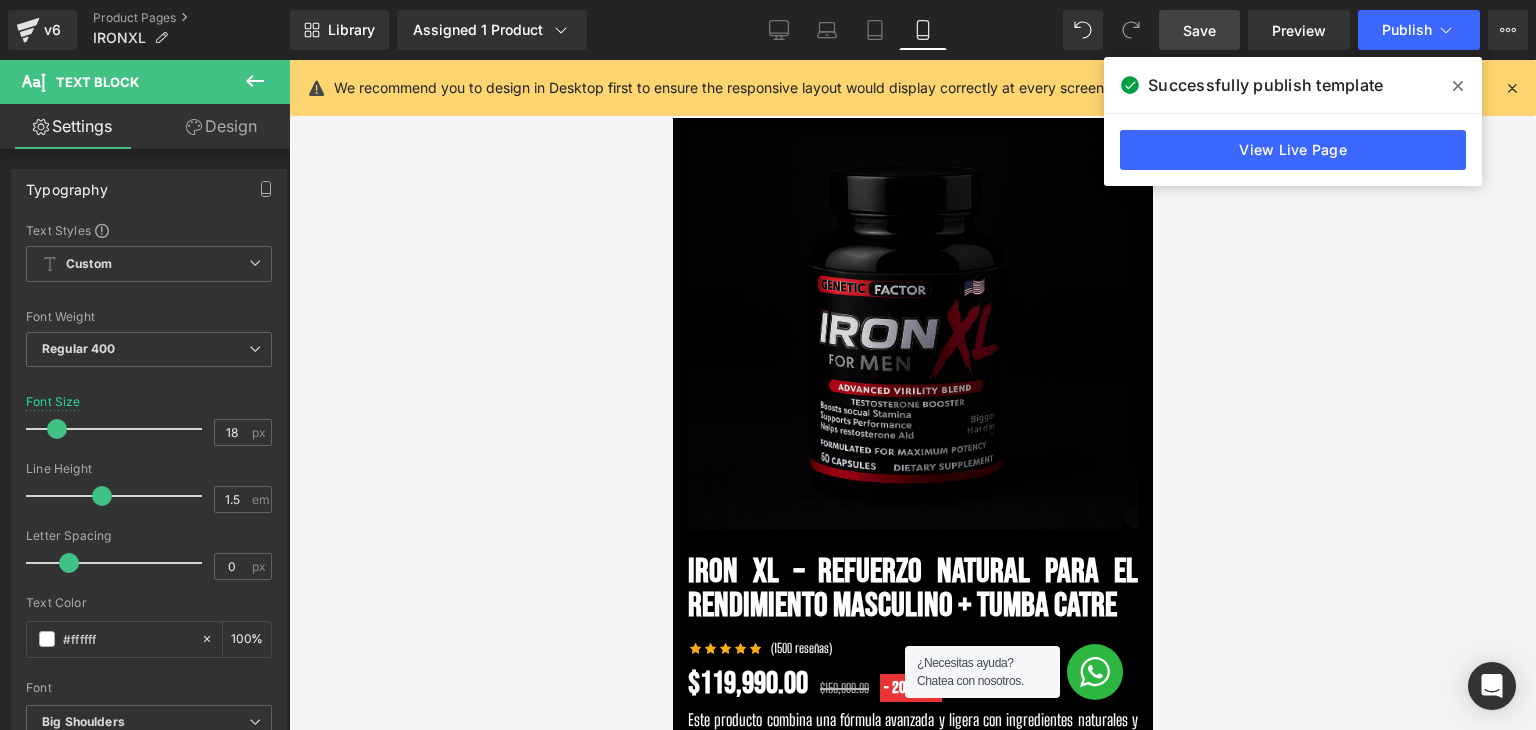 click 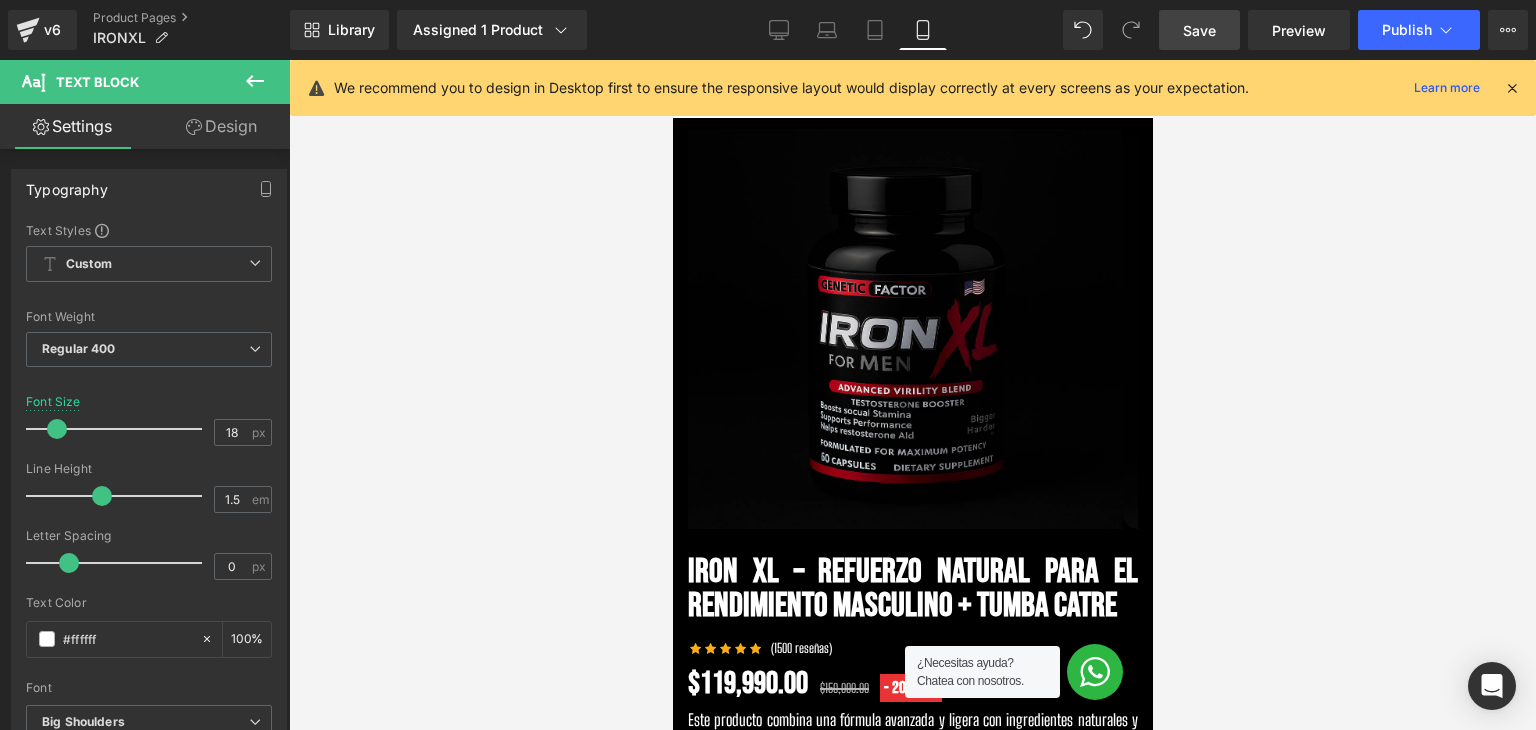 click at bounding box center [1512, 88] 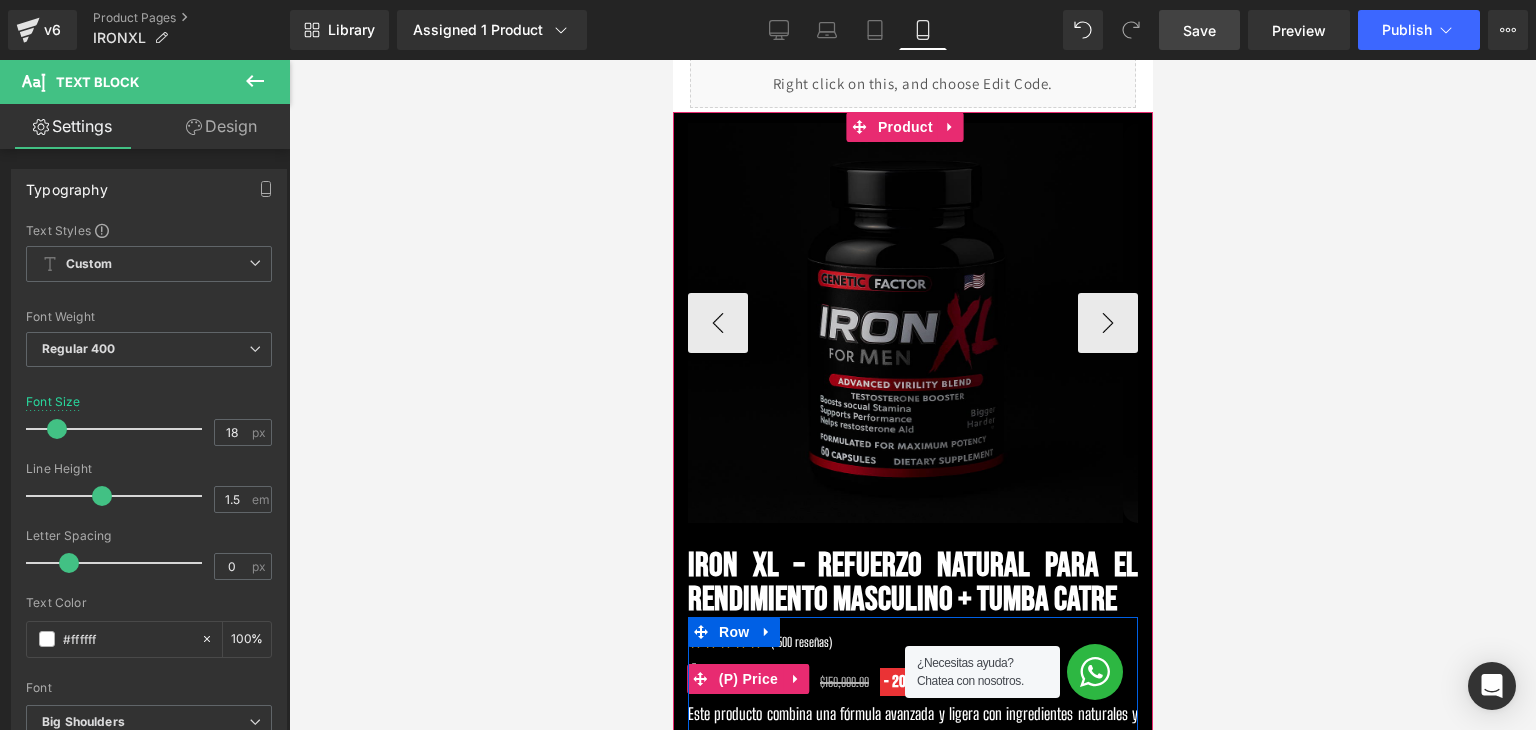 scroll, scrollTop: 0, scrollLeft: 0, axis: both 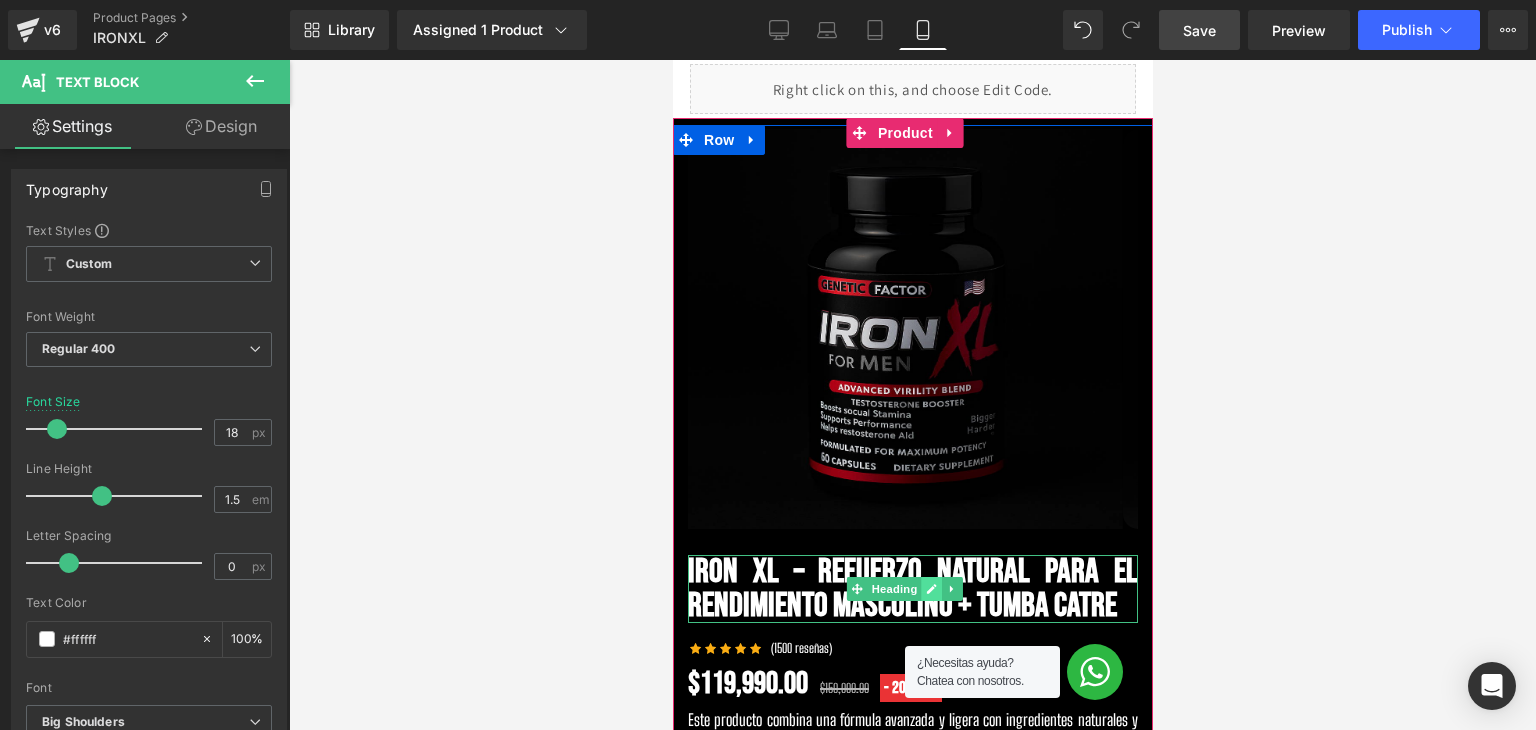 click at bounding box center (931, 589) 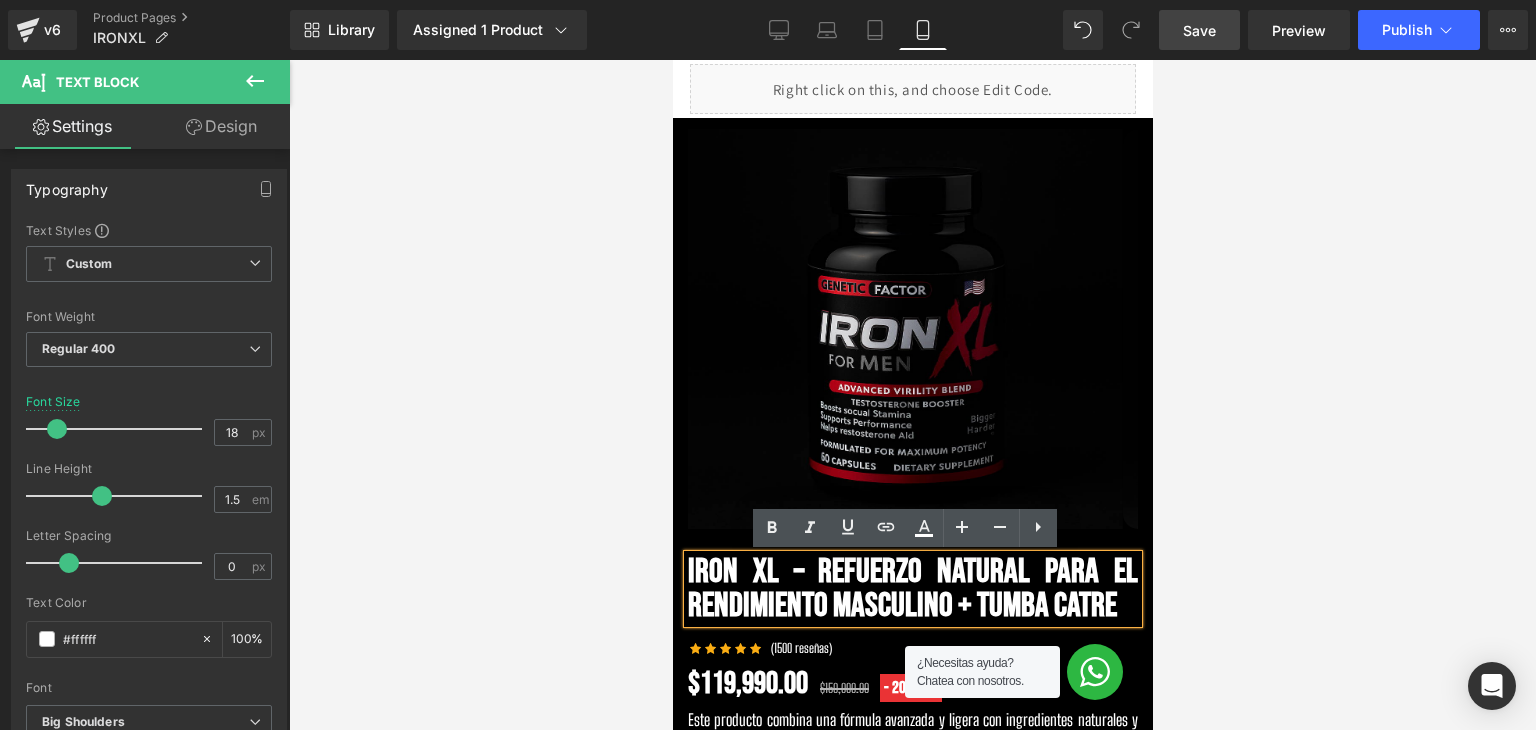 click on "IRON XL – Refuerzo Natural para el Rendimiento Masculino + Tumba Catre" at bounding box center [912, 589] 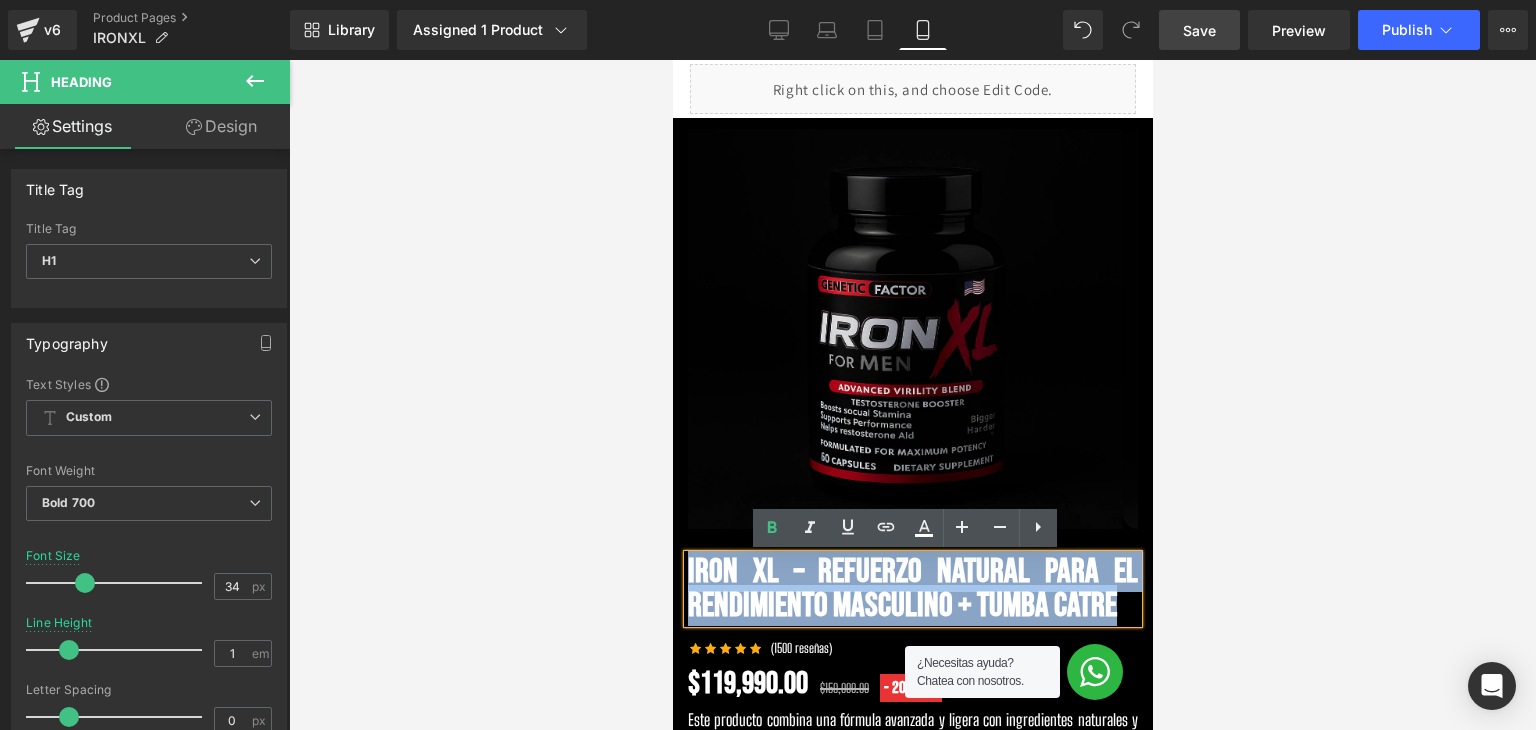drag, startPoint x: 1114, startPoint y: 608, endPoint x: 686, endPoint y: 573, distance: 429.42868 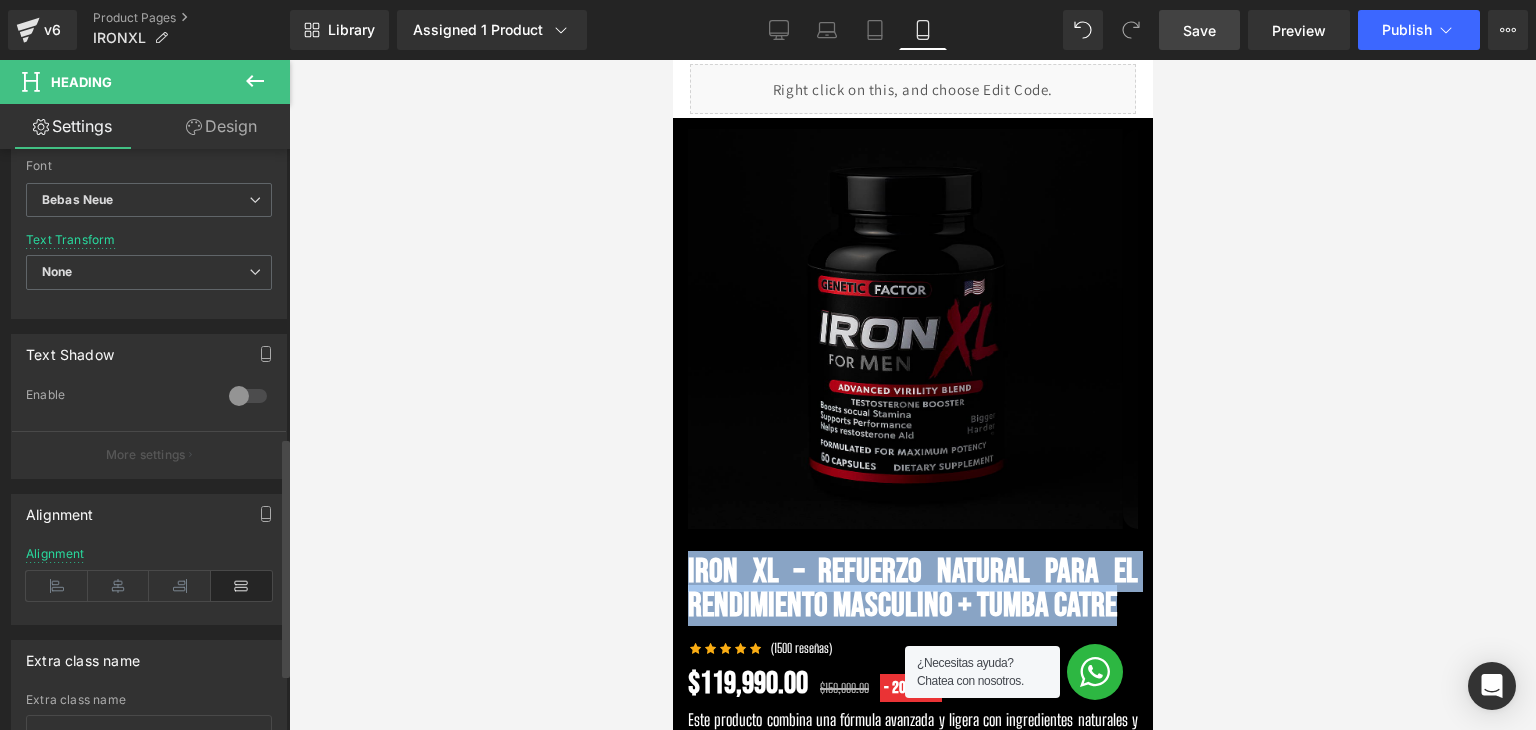 scroll, scrollTop: 700, scrollLeft: 0, axis: vertical 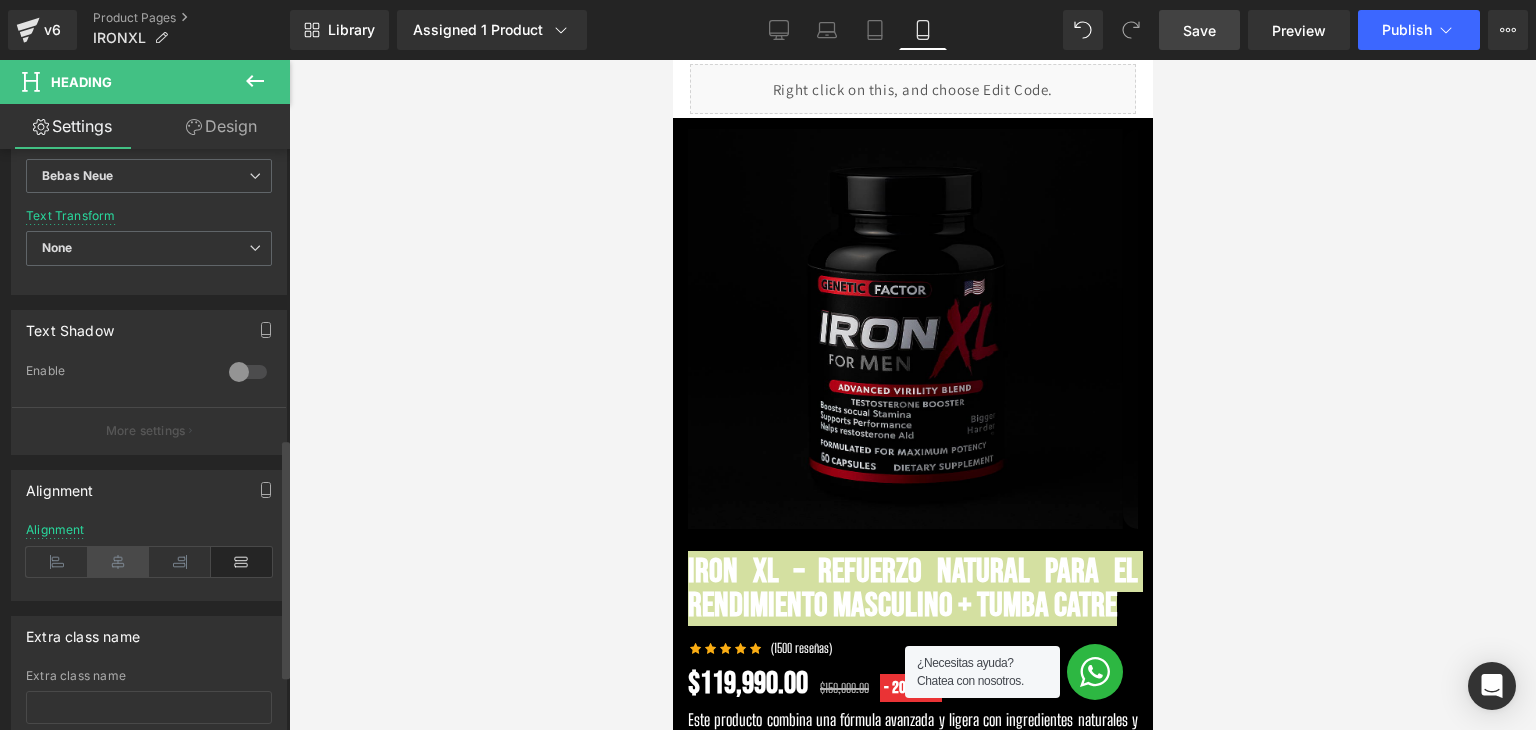 click at bounding box center (119, 562) 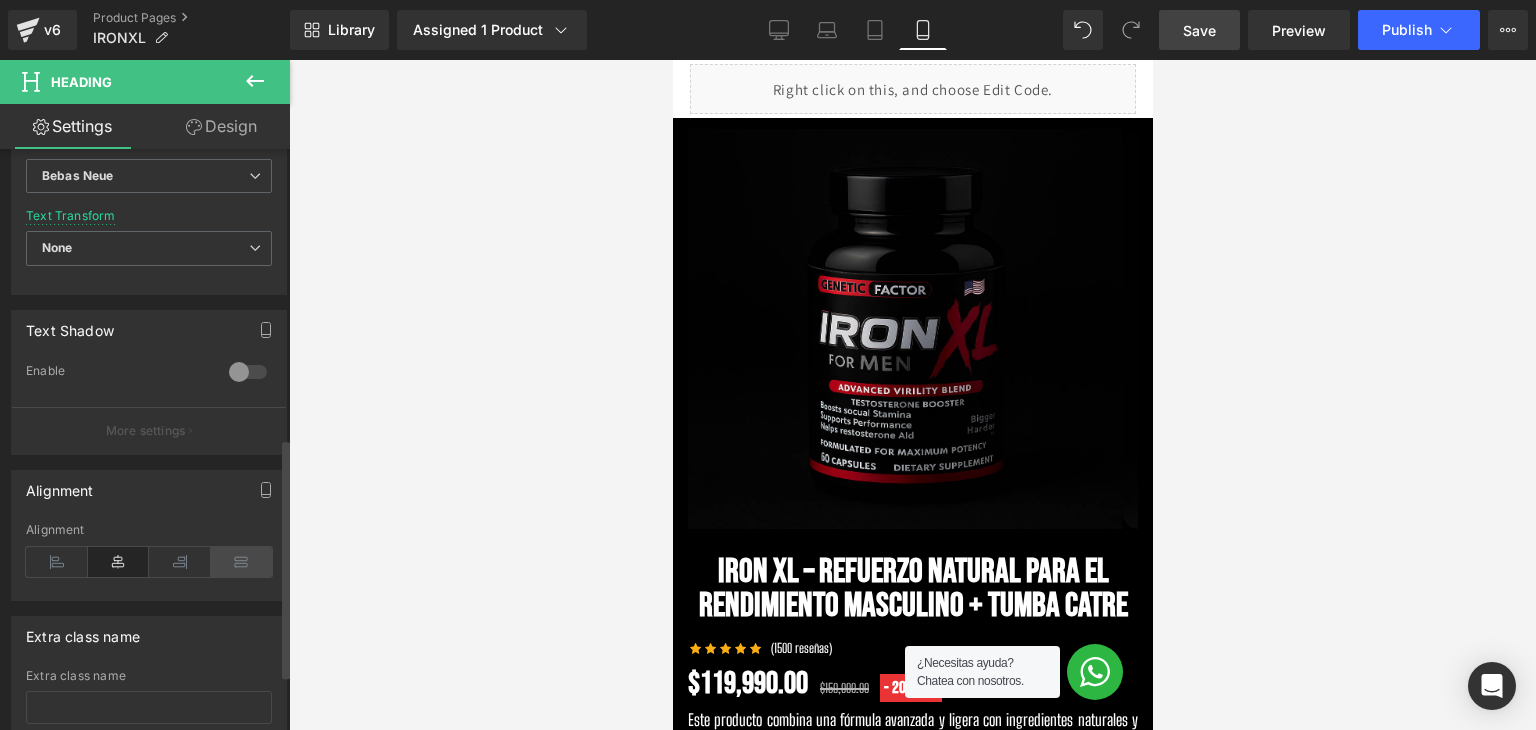 click at bounding box center [242, 562] 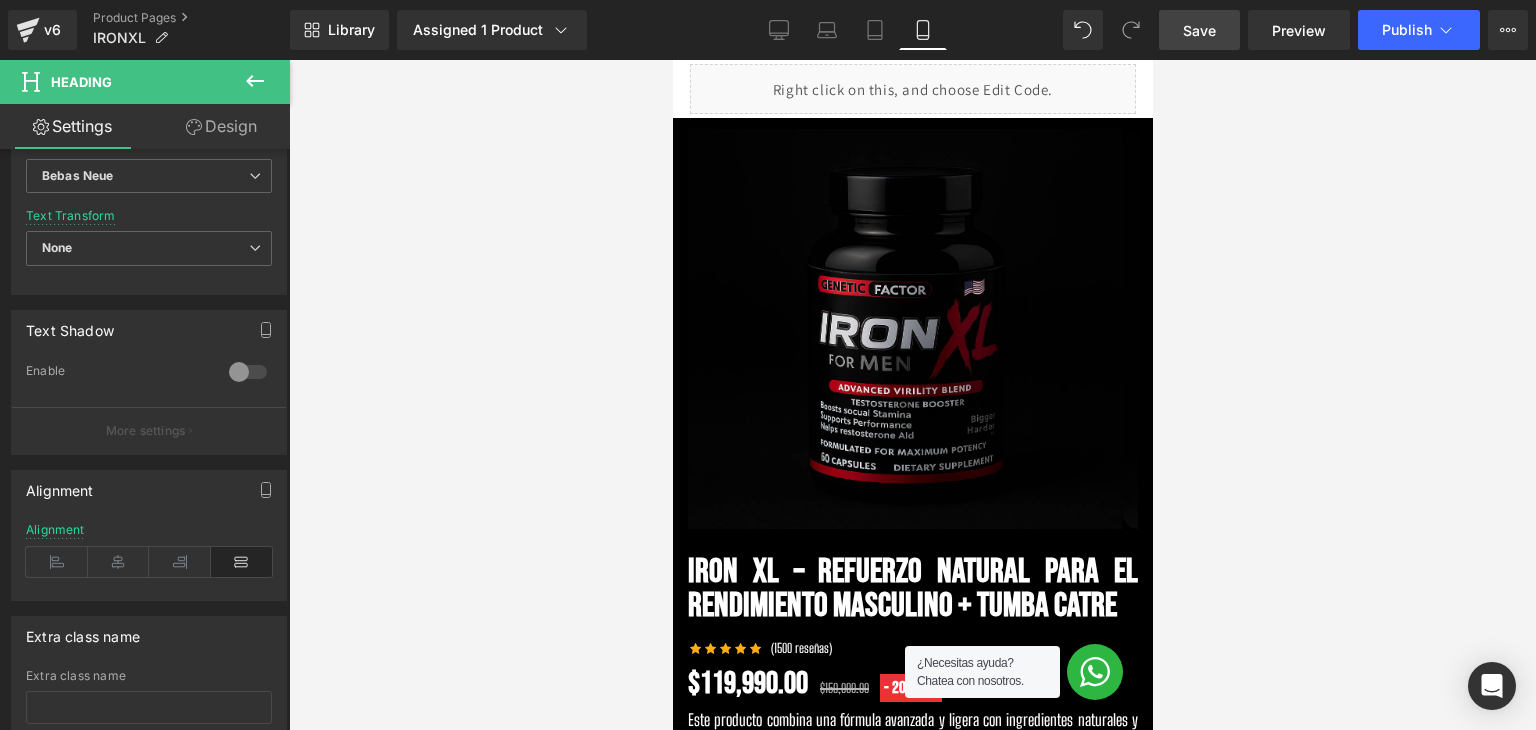 click on "Save" at bounding box center [1199, 30] 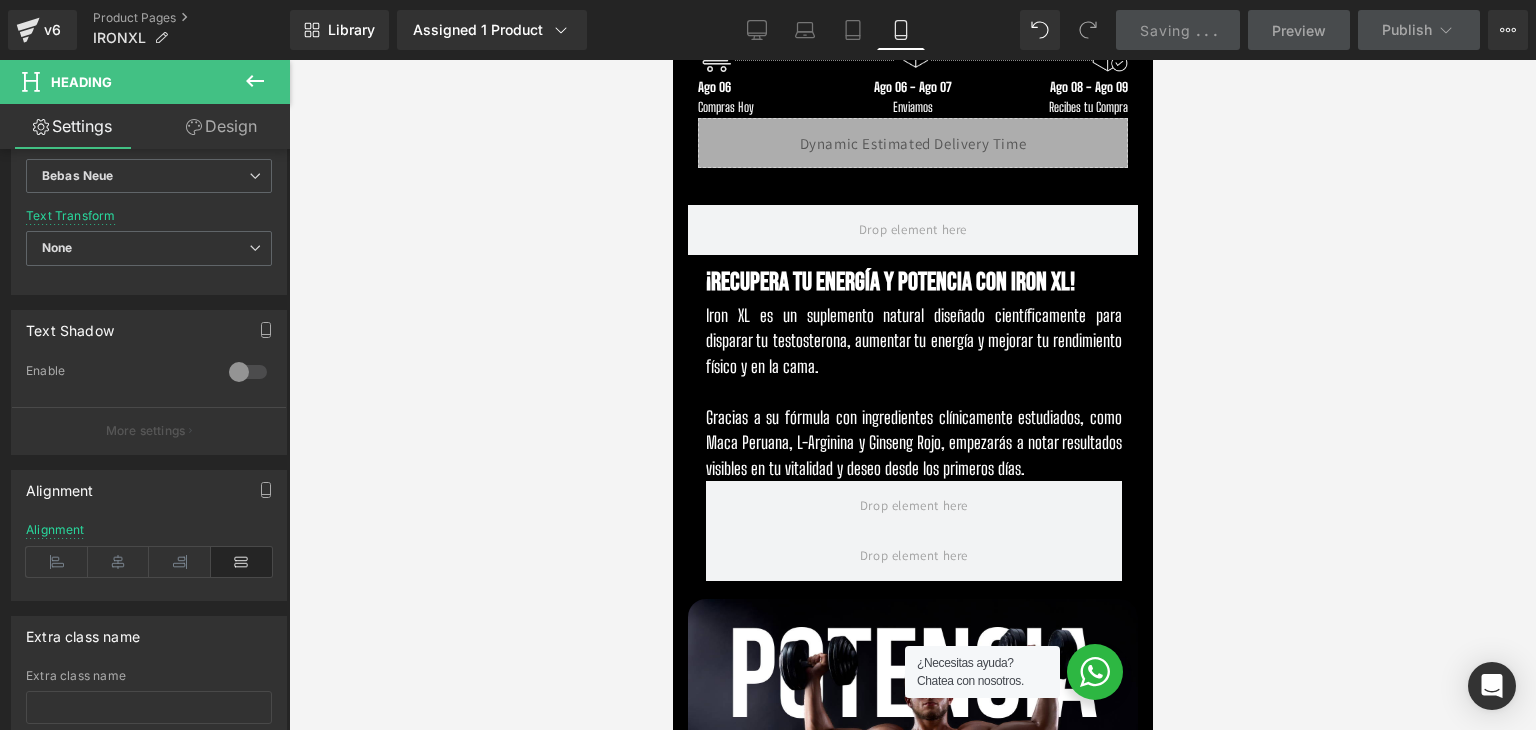 scroll, scrollTop: 900, scrollLeft: 0, axis: vertical 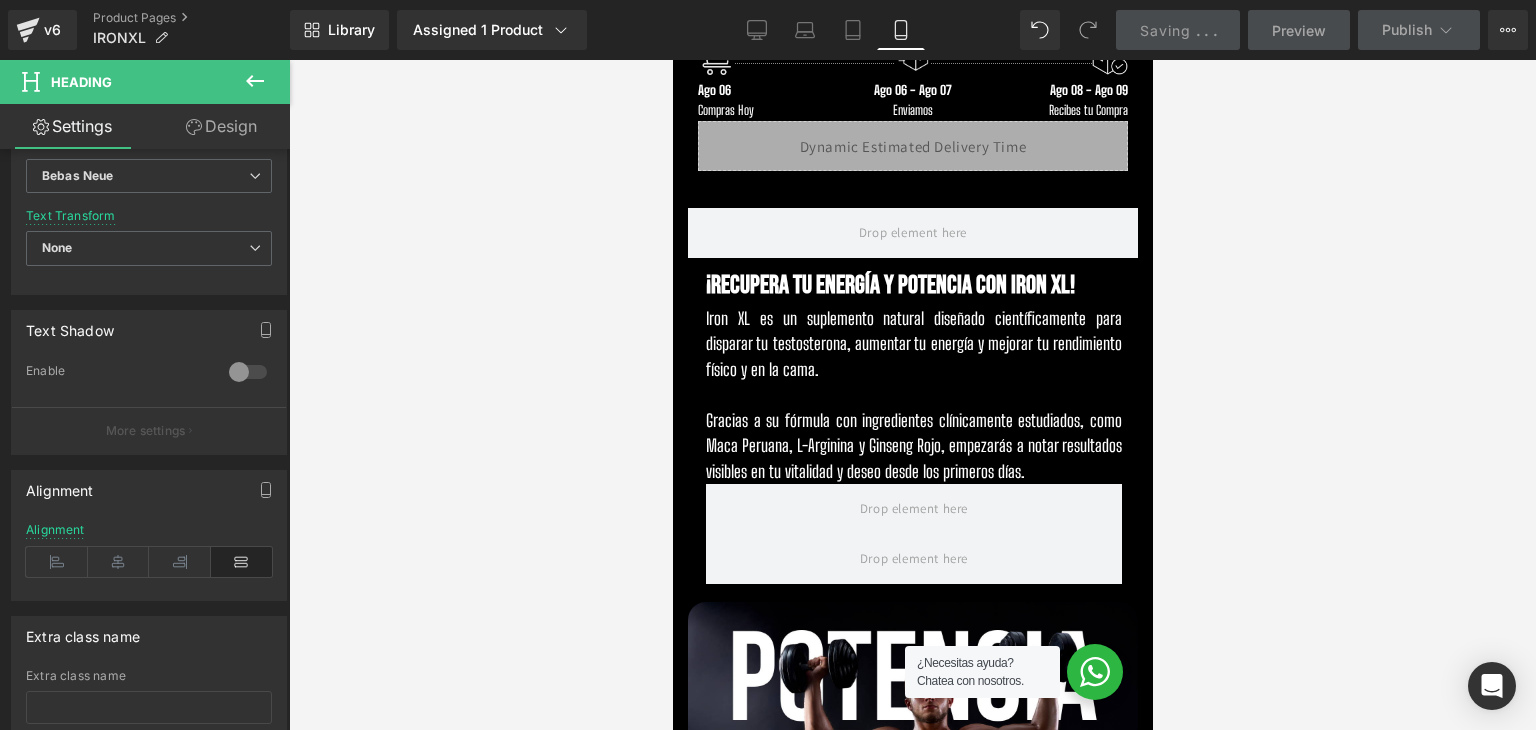 click on "¡Recupera tu energía y potencia con Iron XL!" at bounding box center (913, 286) 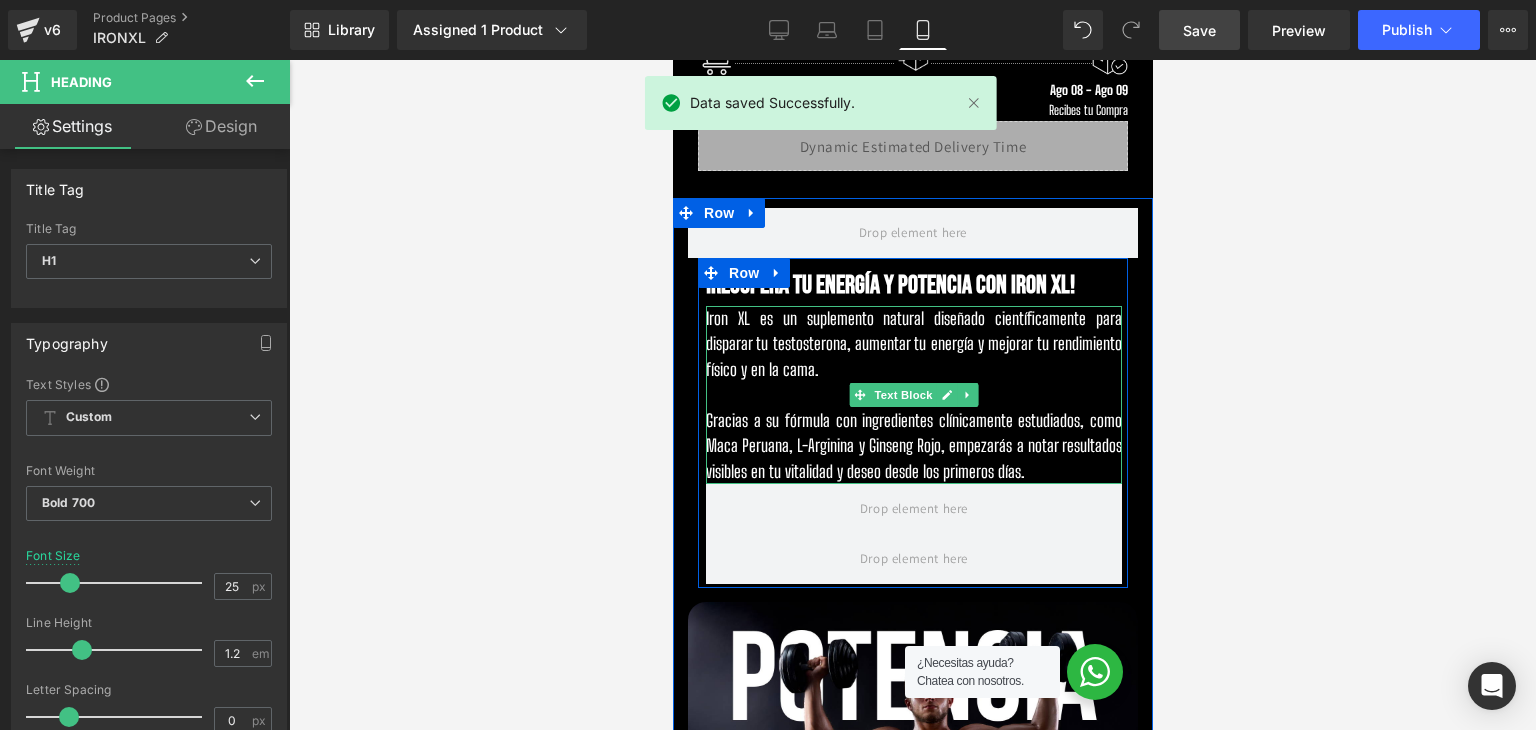 click on "Iron XL es un suplemento natural diseñado científicamente para disparar tu testosterona, aumentar tu energía y mejorar tu rendimiento físico y en la cama." at bounding box center [913, 344] 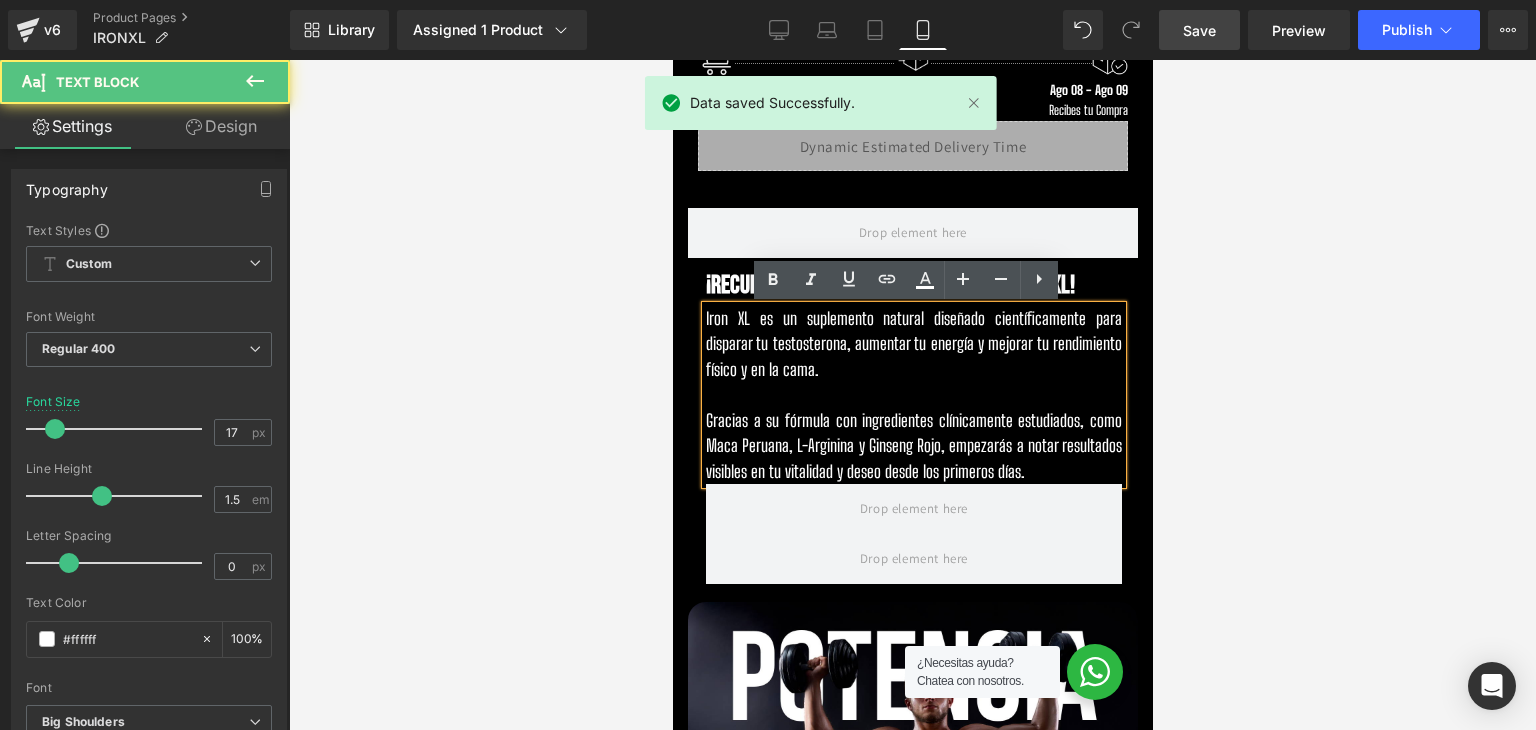 click on "¡Recupera tu energía y potencia con Iron XL! Heading         Iron XL es un suplemento natural diseñado científicamente para disparar tu testosterona, aumentar tu energía y mejorar tu rendimiento físico y en la cama. Gracias a su fórmula con ingredientes clínicamente estudiados, como Maca Peruana, L-Arginina y Ginseng Rojo, empezarás a notar resultados visibles en tu vitalidad y deseo desde los primeros días. Text Block         Row         Row" at bounding box center [912, 425] 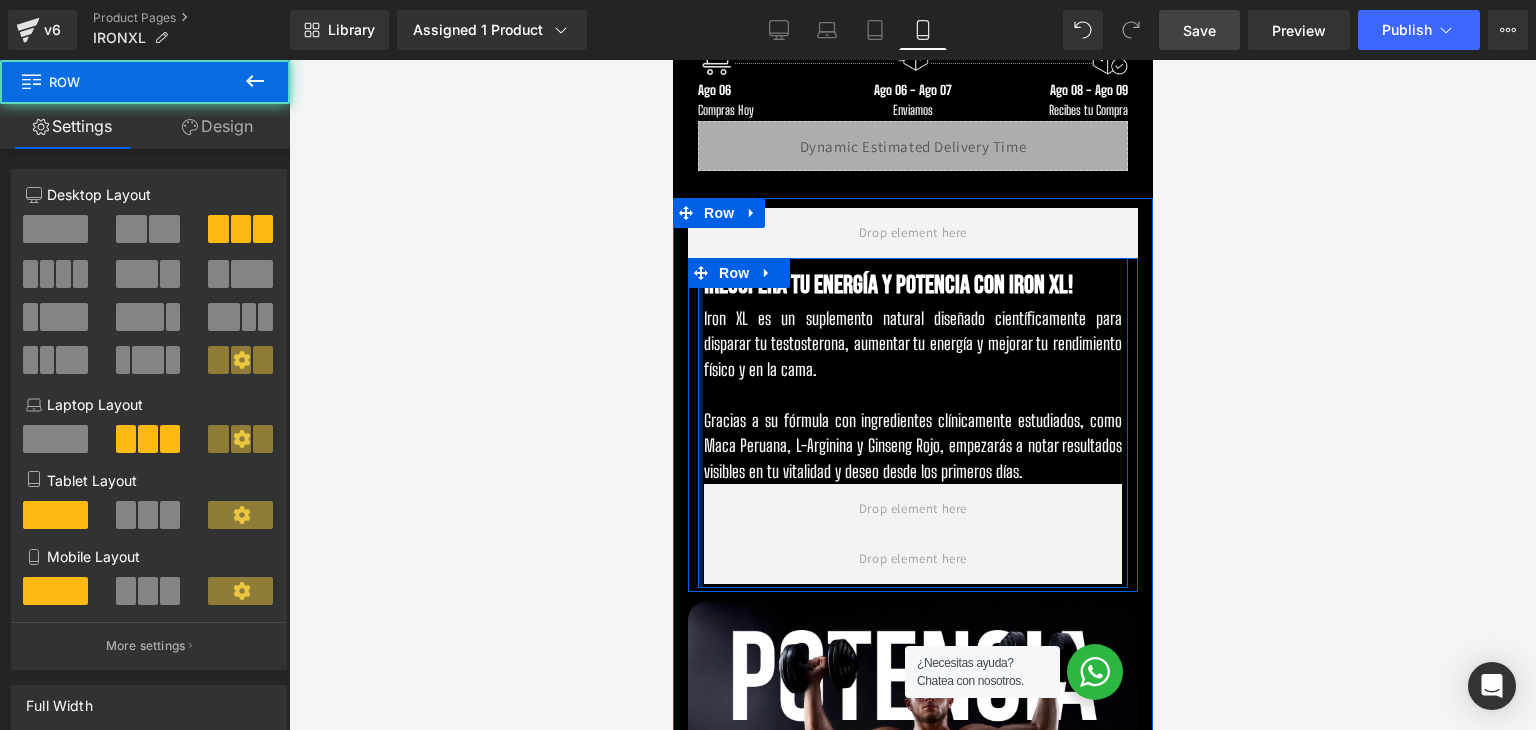 drag, startPoint x: 690, startPoint y: 313, endPoint x: 1344, endPoint y: 382, distance: 657.6298 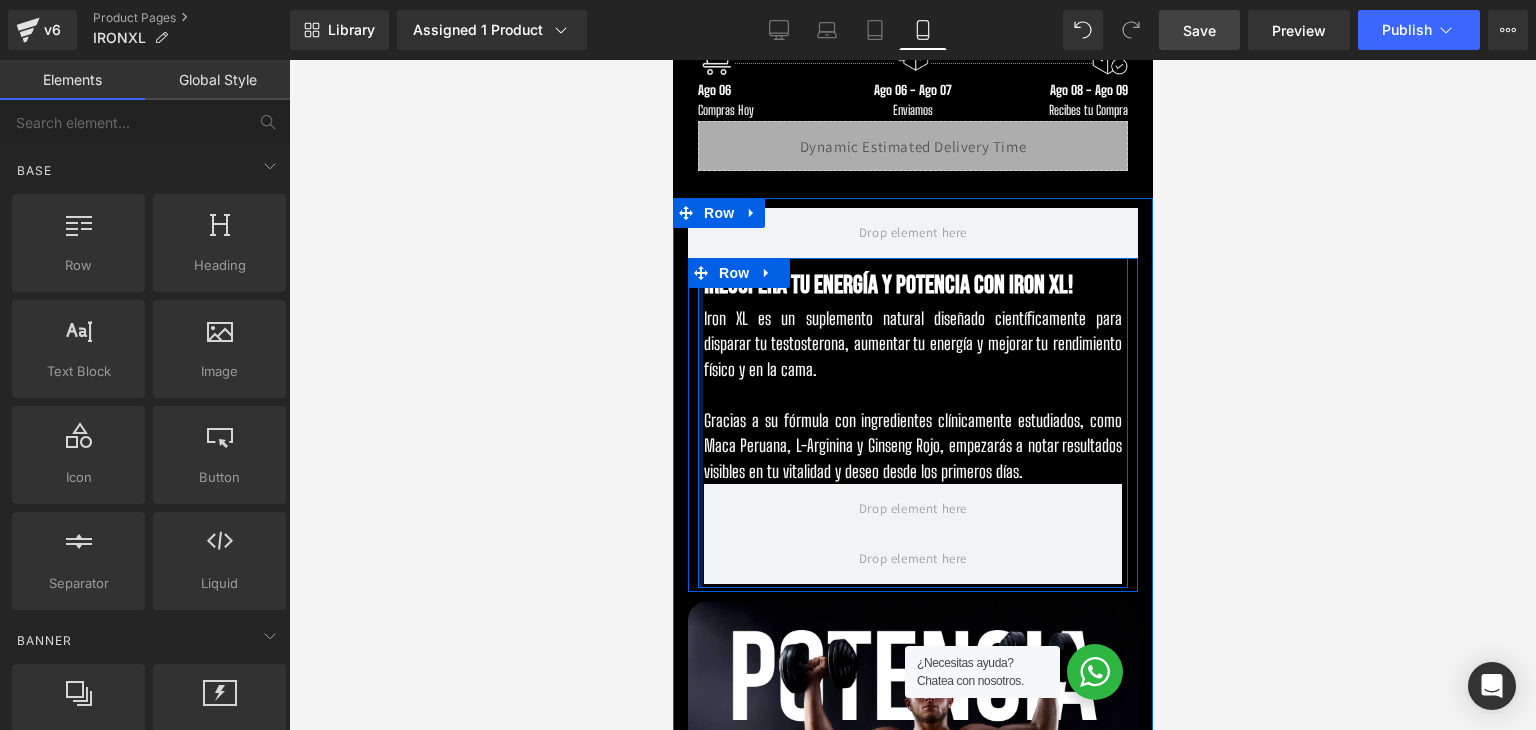 click at bounding box center [912, 395] 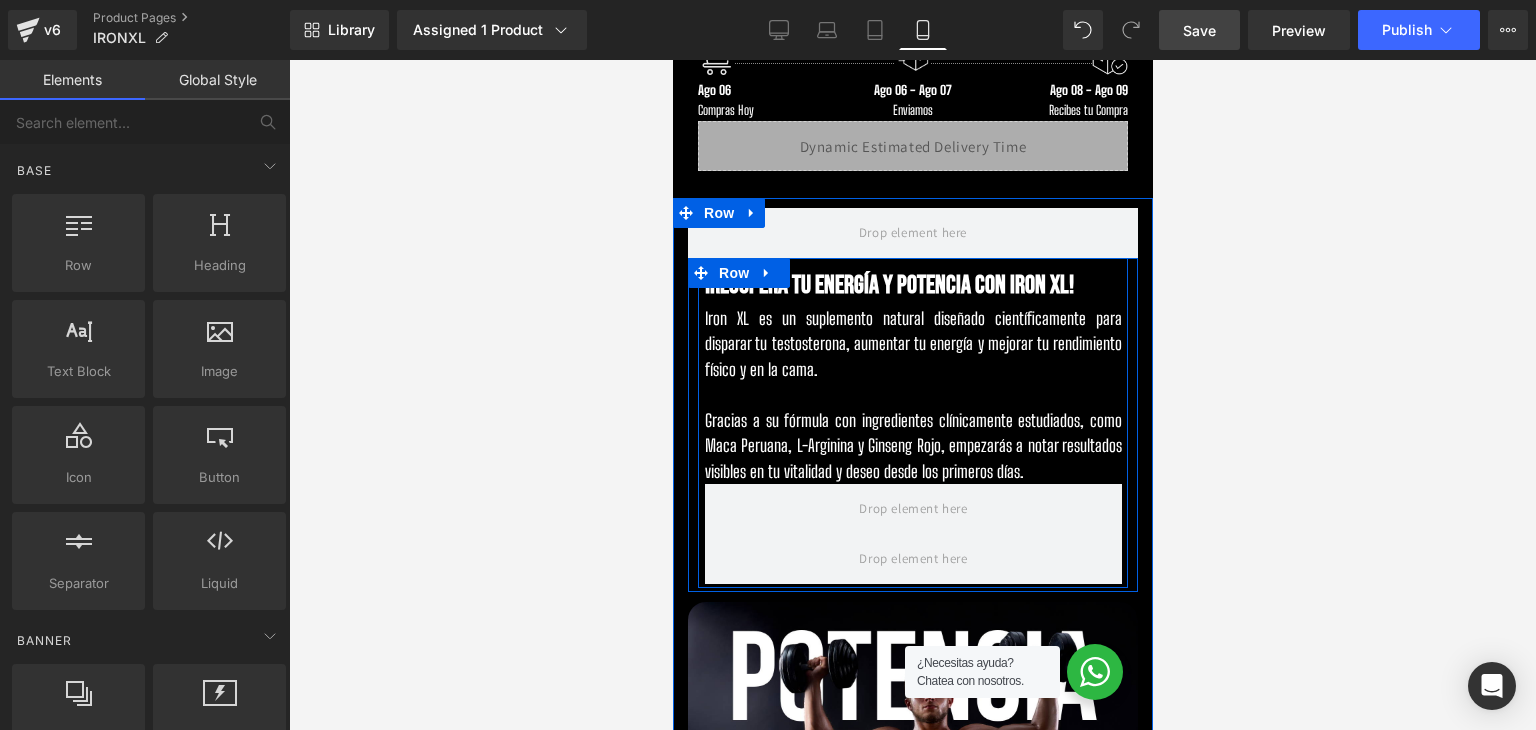 click at bounding box center [697, 423] 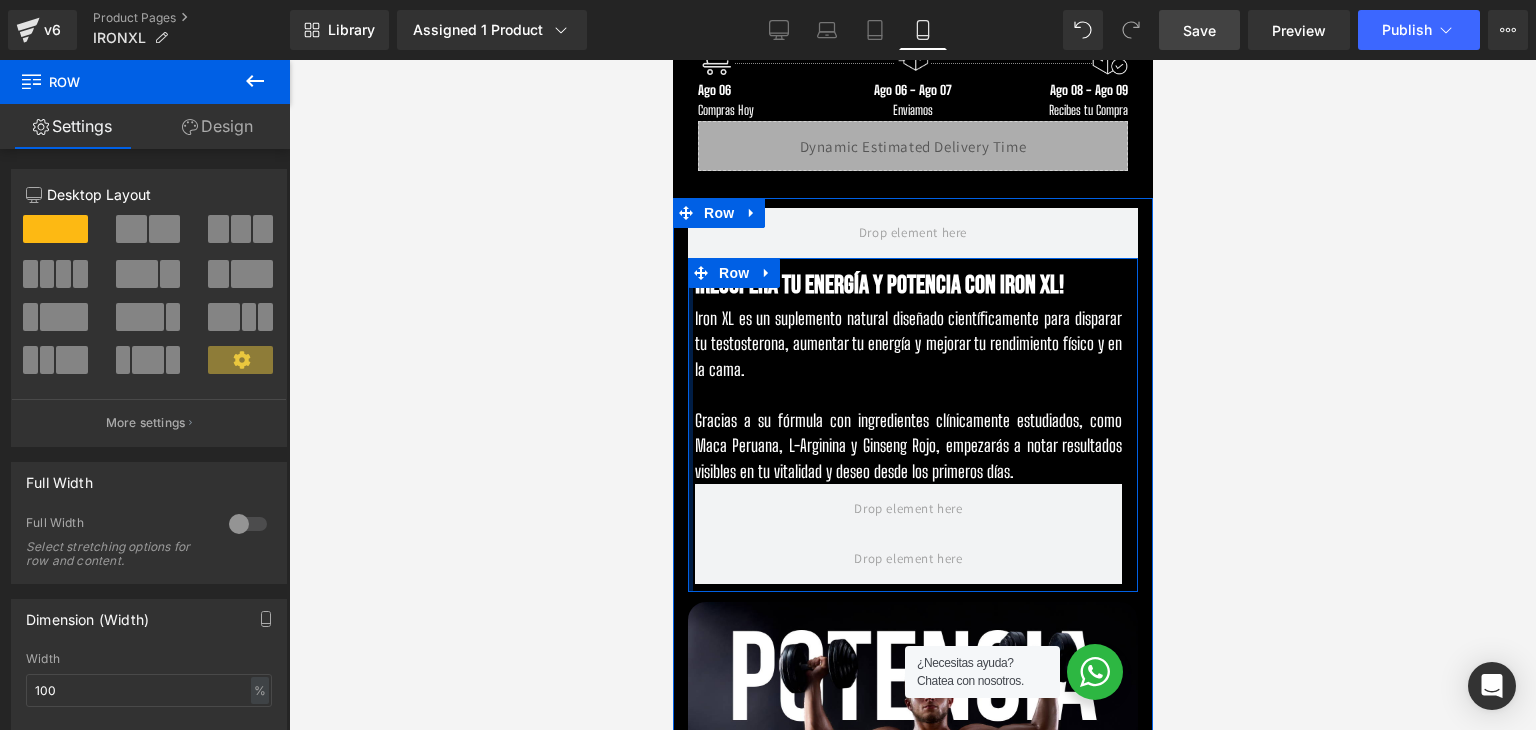 drag, startPoint x: 689, startPoint y: 375, endPoint x: 669, endPoint y: 375, distance: 20 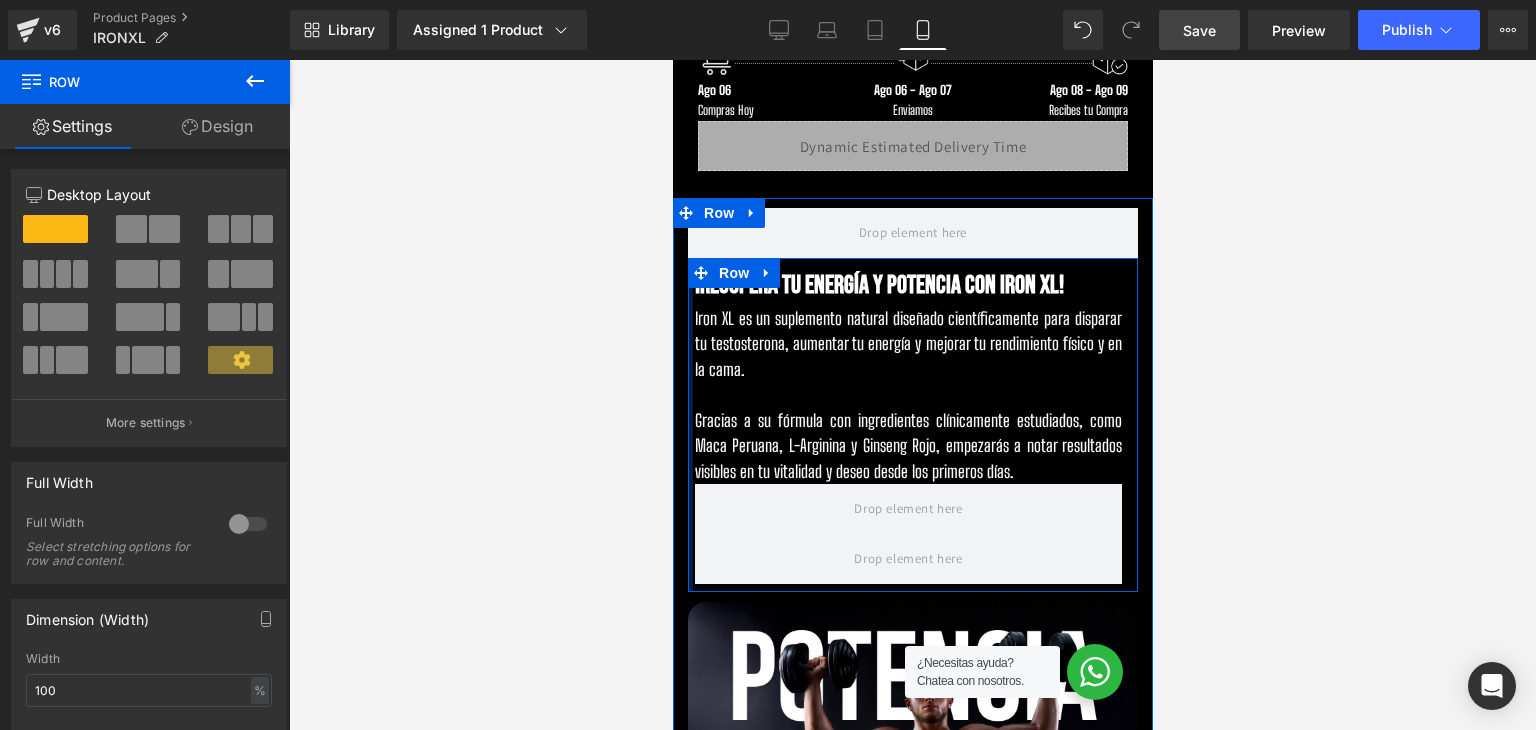 click on "Liquid         Row         Row
Image
Image
‹ ›
Carousel" at bounding box center [912, -505] 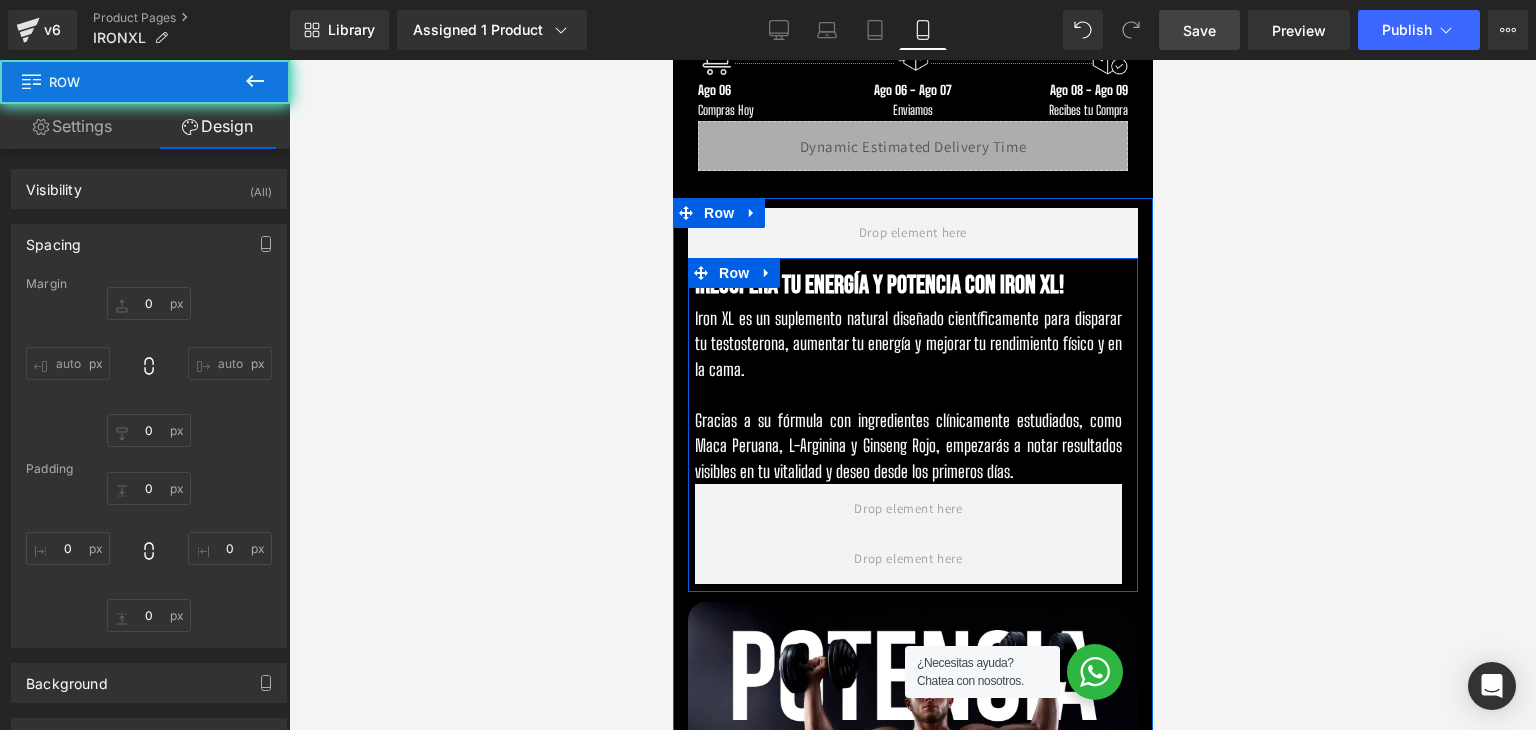 type on "0" 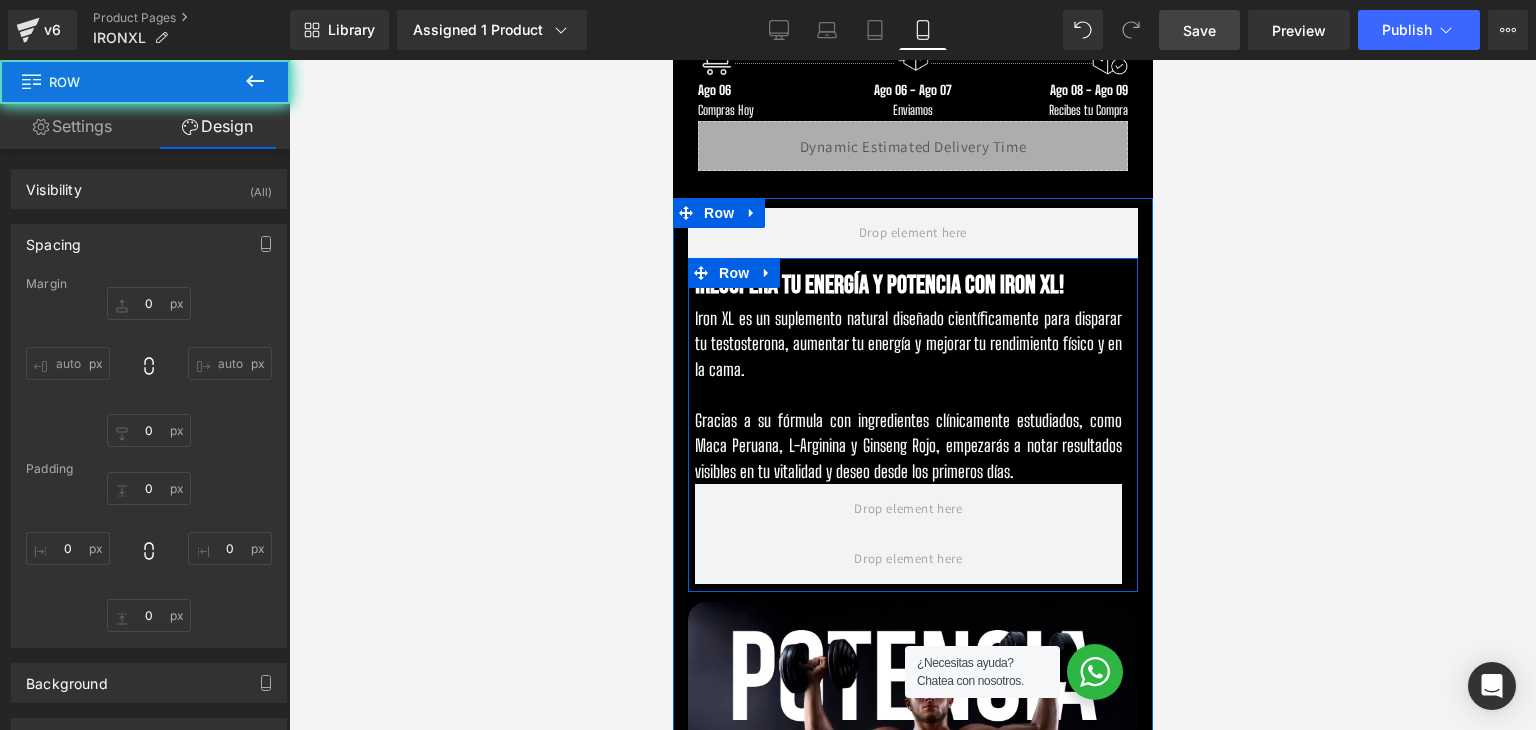 type on "0" 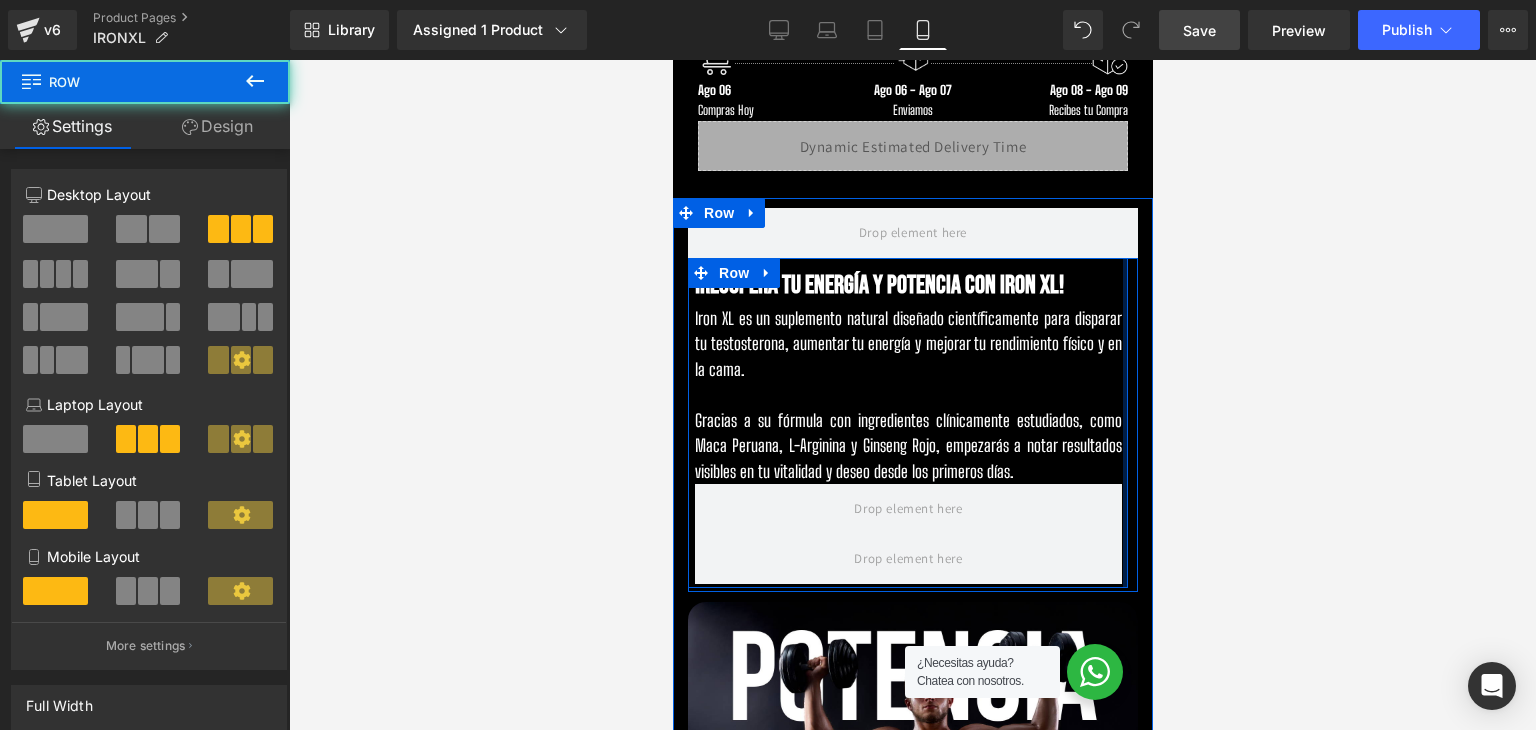 click on "¡Recupera tu energía y potencia con Iron XL! Heading         Iron XL es un suplemento natural diseñado científicamente para disparar tu testosterona, aumentar tu energía y mejorar tu rendimiento físico y en la cama. Gracias a su fórmula con ingredientes clínicamente estudiados, como Maca Peruana, L-Arginina y Ginseng Rojo, empezarás a notar resultados visibles en tu vitalidad y deseo desde los primeros días. Text Block         Row         Row" at bounding box center [912, 425] 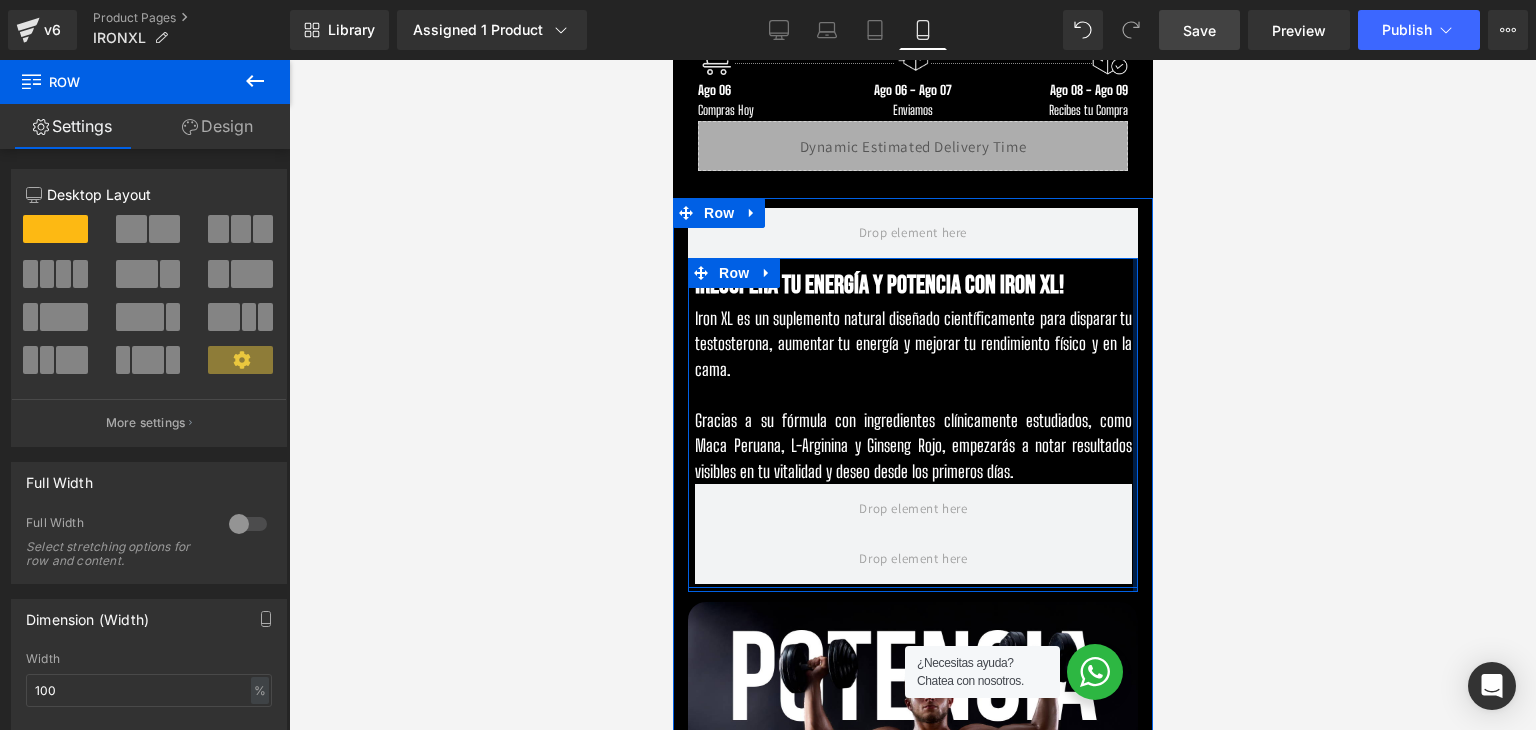 drag, startPoint x: 1127, startPoint y: 408, endPoint x: 1151, endPoint y: 408, distance: 24 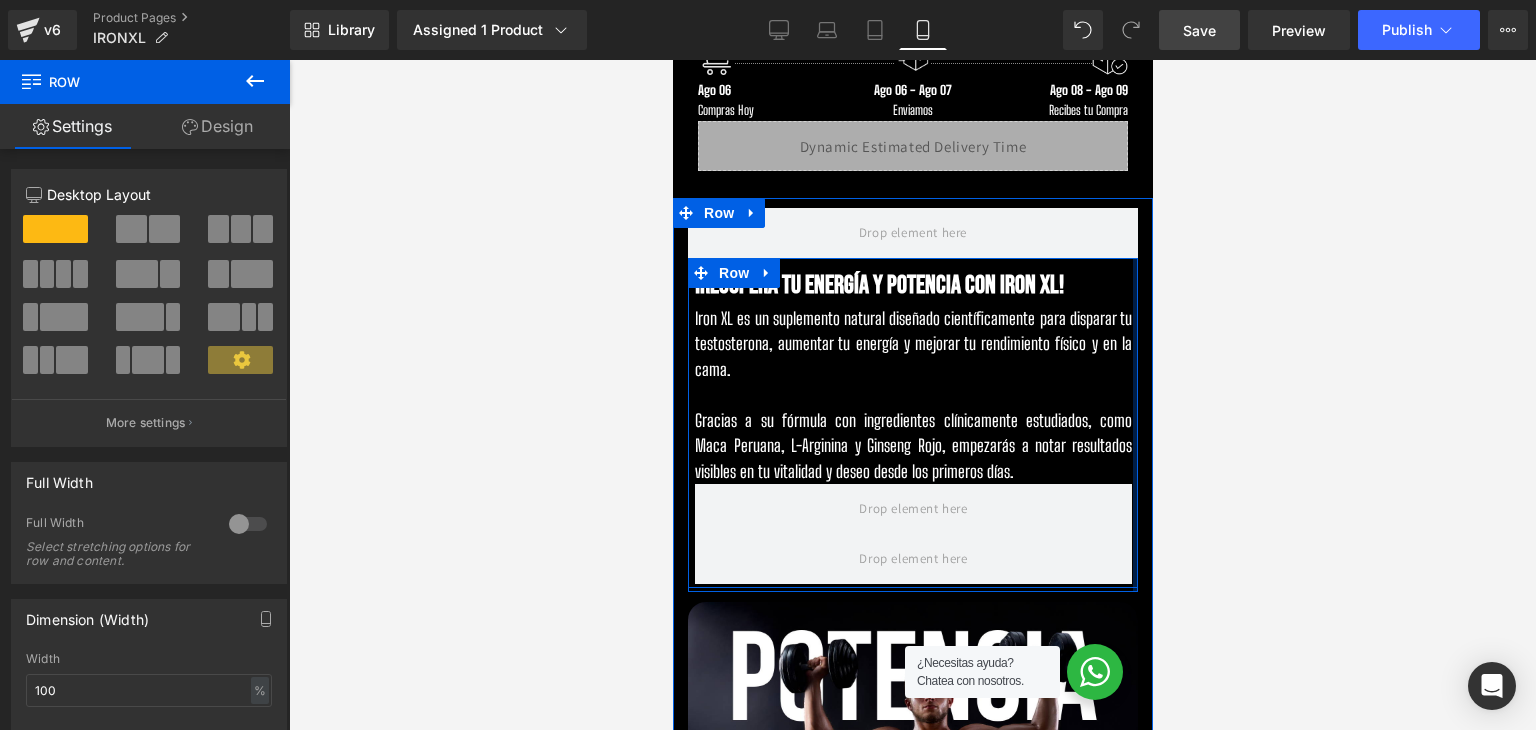 click on "Liquid         Row         Row
Image
Image
‹ ›
Carousel" at bounding box center (912, -505) 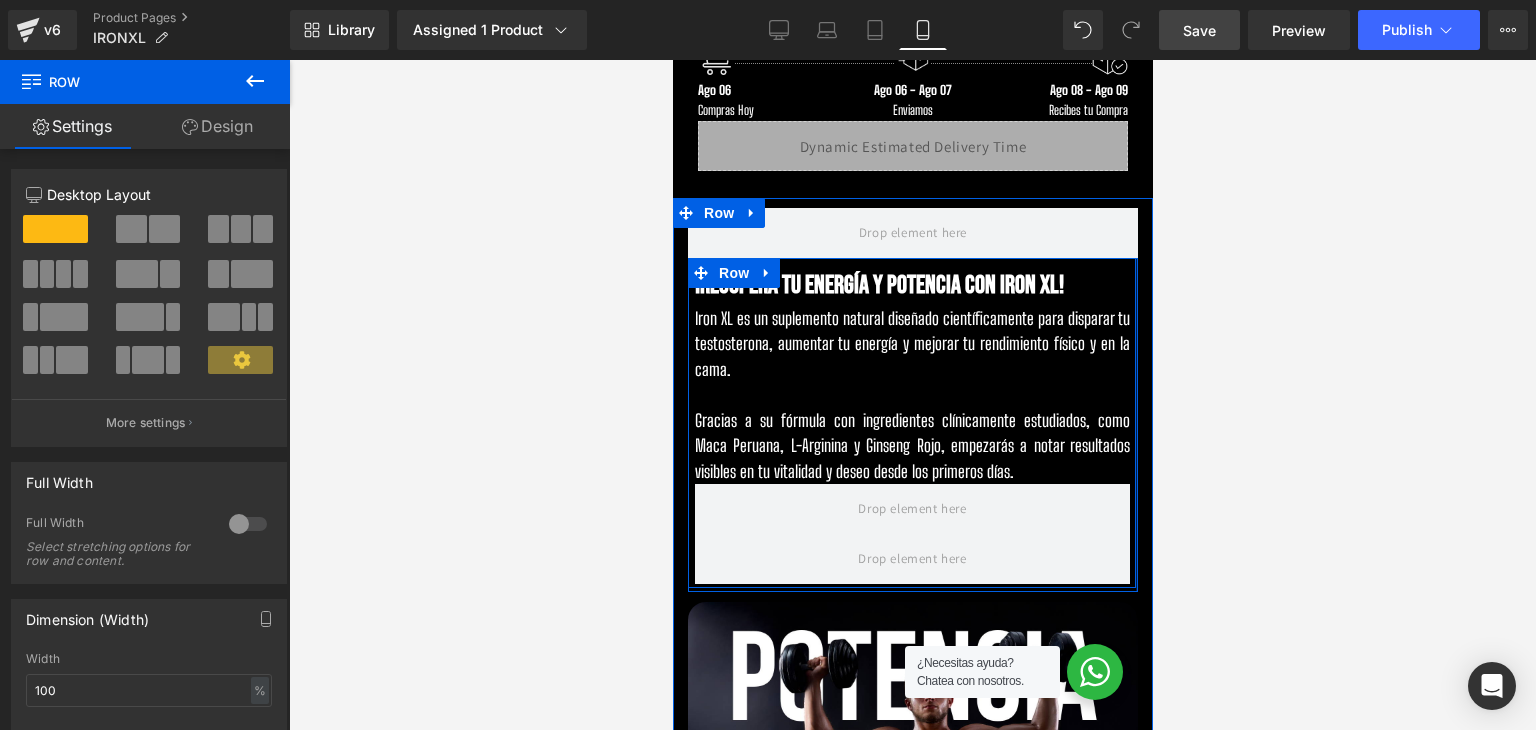 click at bounding box center [912, 395] 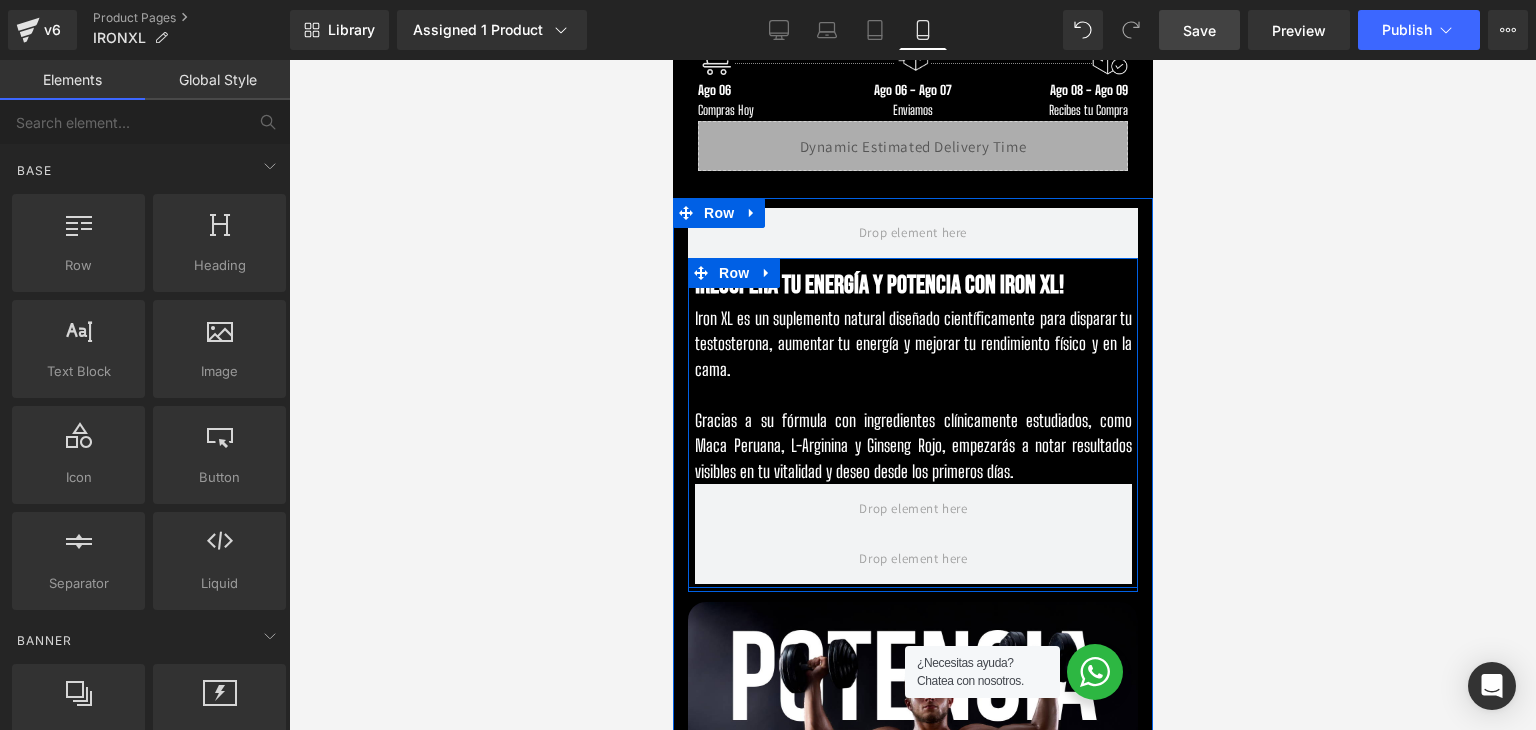 click on "¡Recupera tu energía y potencia con Iron XL! Heading         Iron XL es un suplemento natural diseñado científicamente para disparar tu testosterona, aumentar tu energía y mejorar tu rendimiento físico y en la cama. Gracias a su fórmula con ingredientes clínicamente estudiados, como Maca Peruana, L-Arginina y Ginseng Rojo, empezarás a notar resultados visibles en tu vitalidad y deseo desde los primeros días. Text Block         Row         Row         Image         Image" at bounding box center [912, 682] 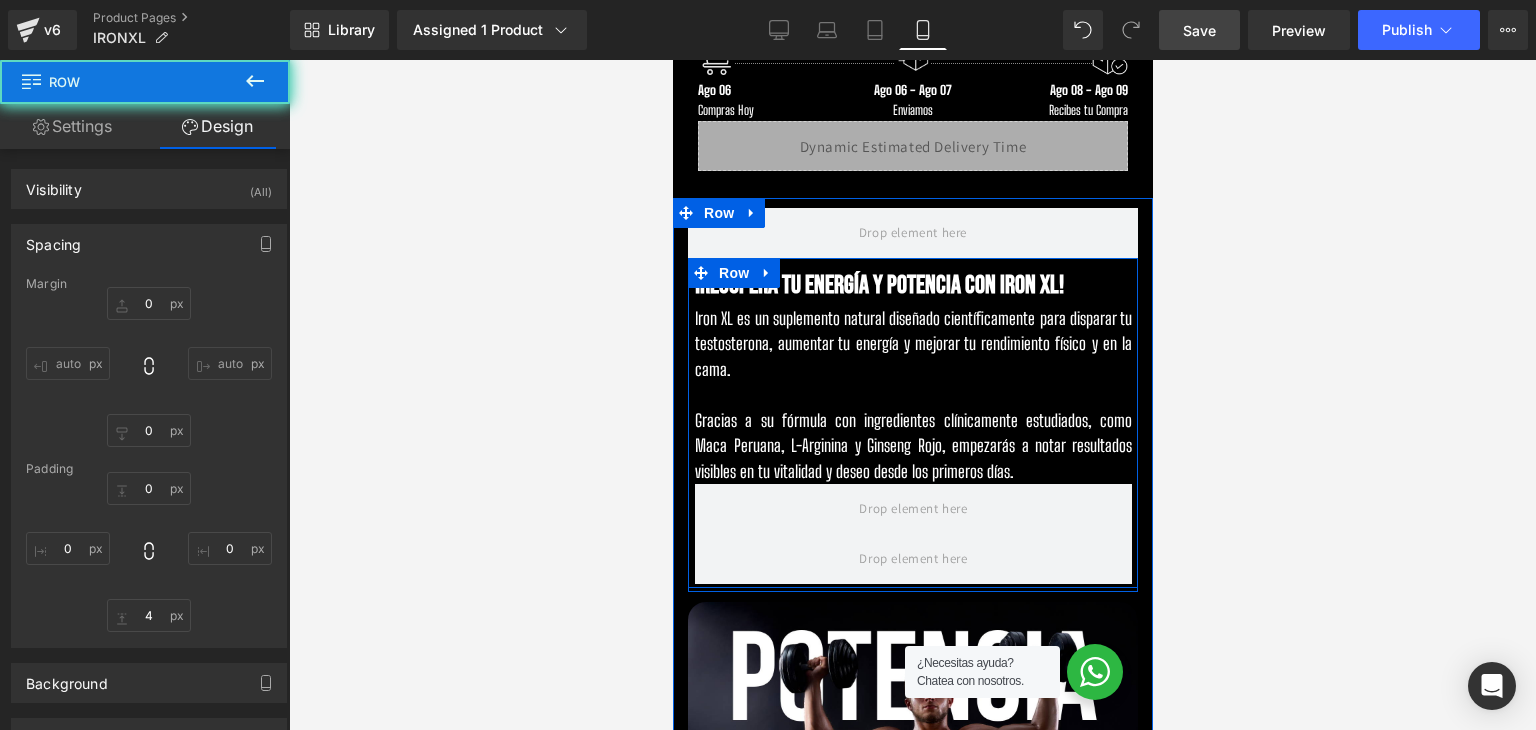 click at bounding box center (1136, 425) 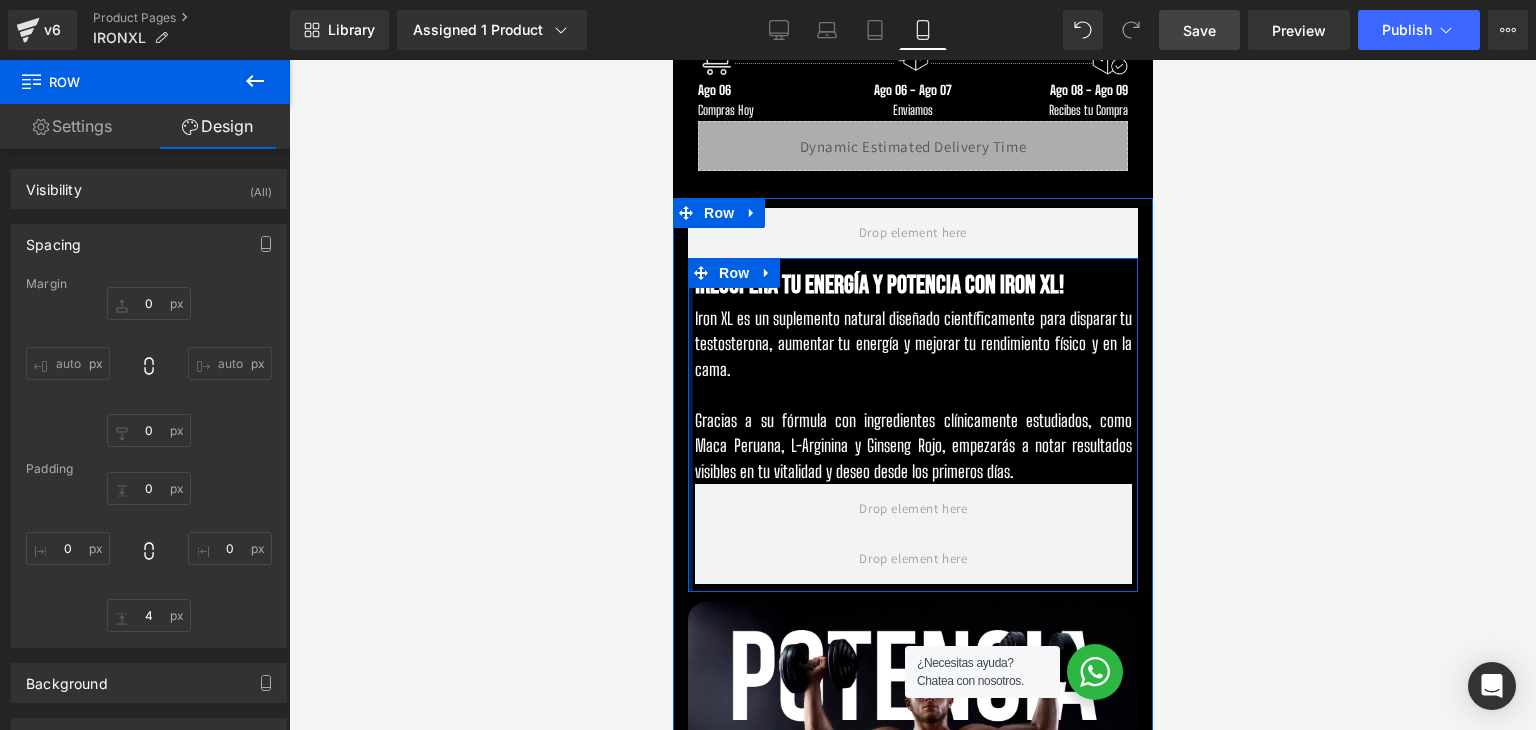 type on "0px" 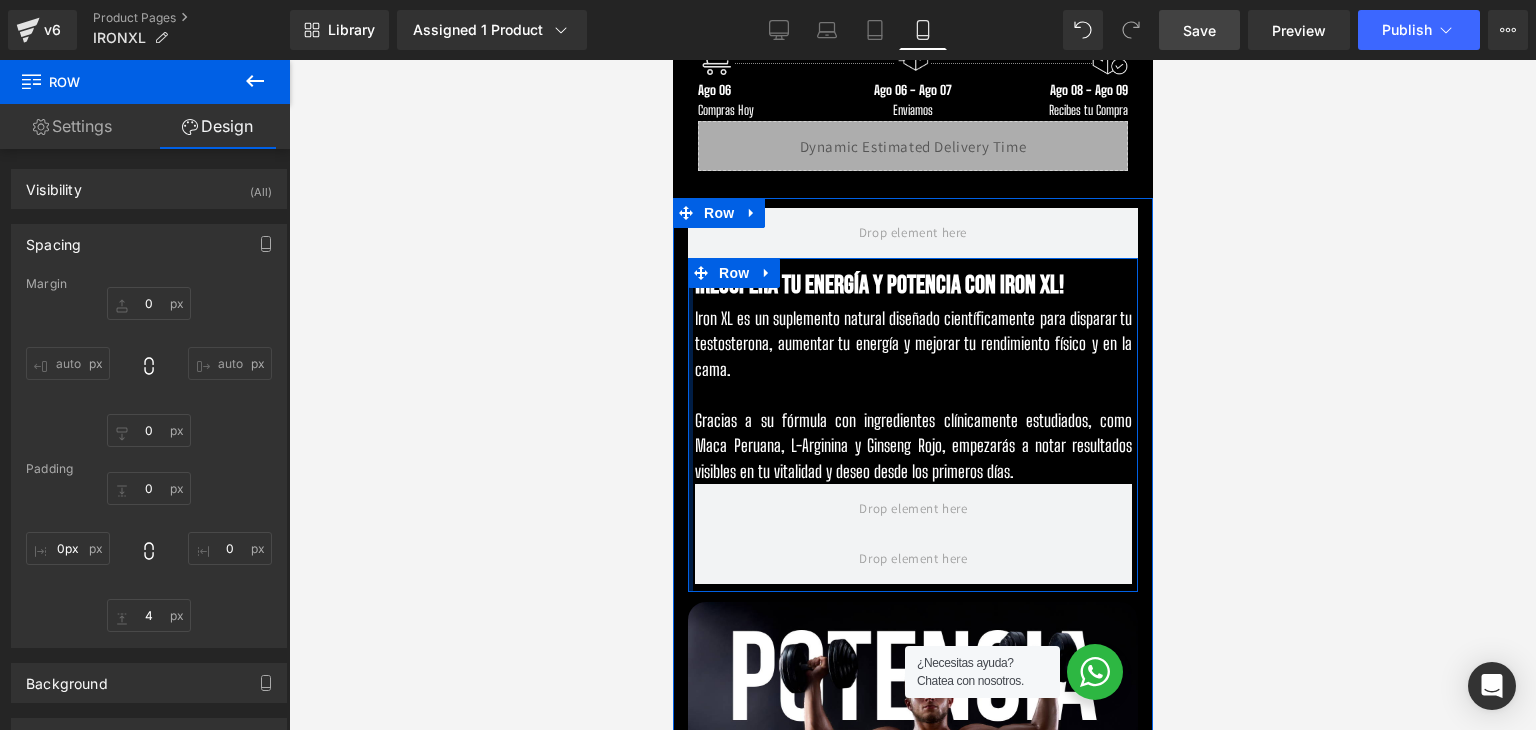 click on "¡Recupera tu energía y potencia con Iron XL! Heading         Iron XL es un suplemento natural diseñado científicamente para disparar tu testosterona, aumentar tu energía y mejorar tu rendimiento físico y en la cama. Gracias a su fórmula con ingredientes clínicamente estudiados, como Maca Peruana, L-Arginina y Ginseng Rojo, empezarás a notar resultados visibles en tu vitalidad y deseo desde los primeros días. Text Block         Row         Row         Image         Image" at bounding box center [912, 682] 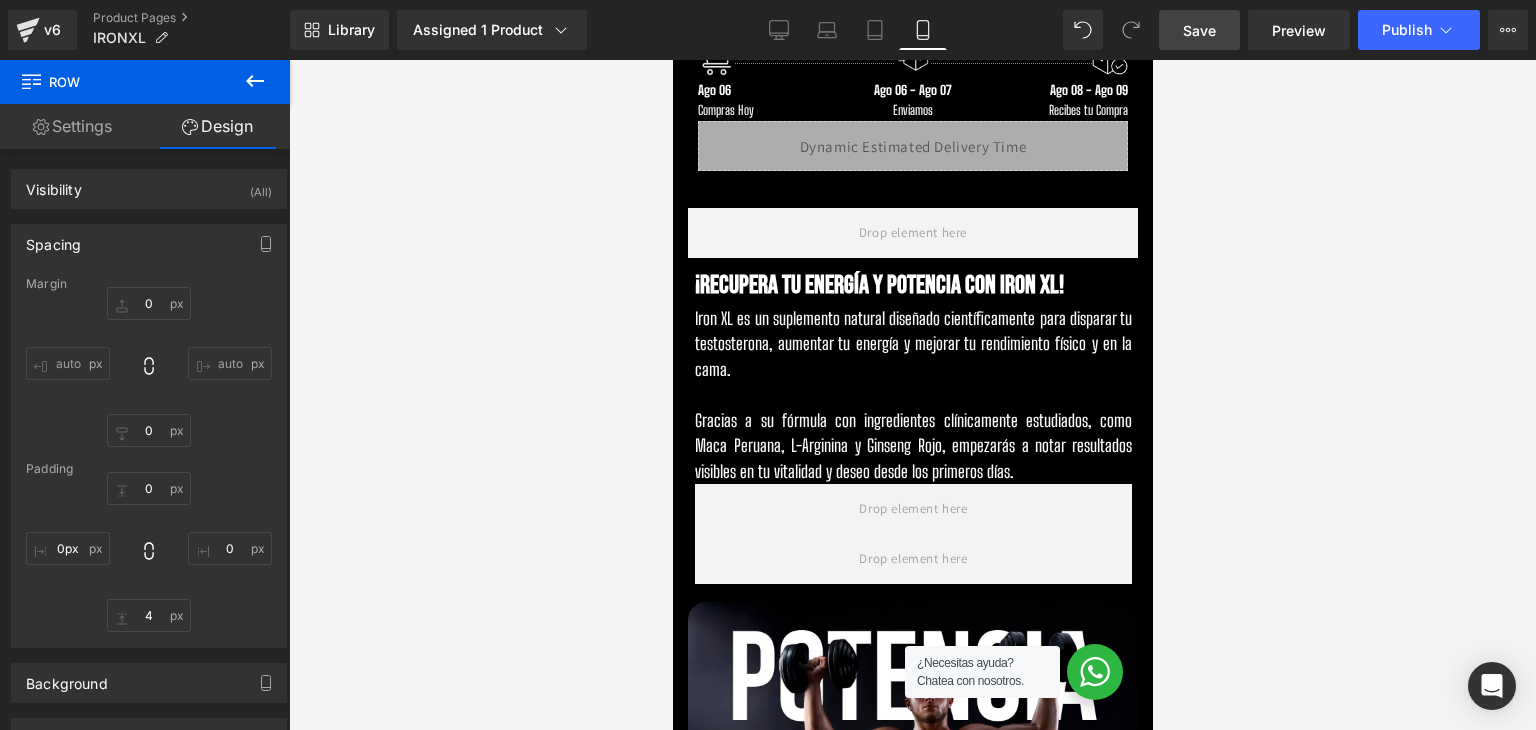 click on "Save" at bounding box center (1199, 30) 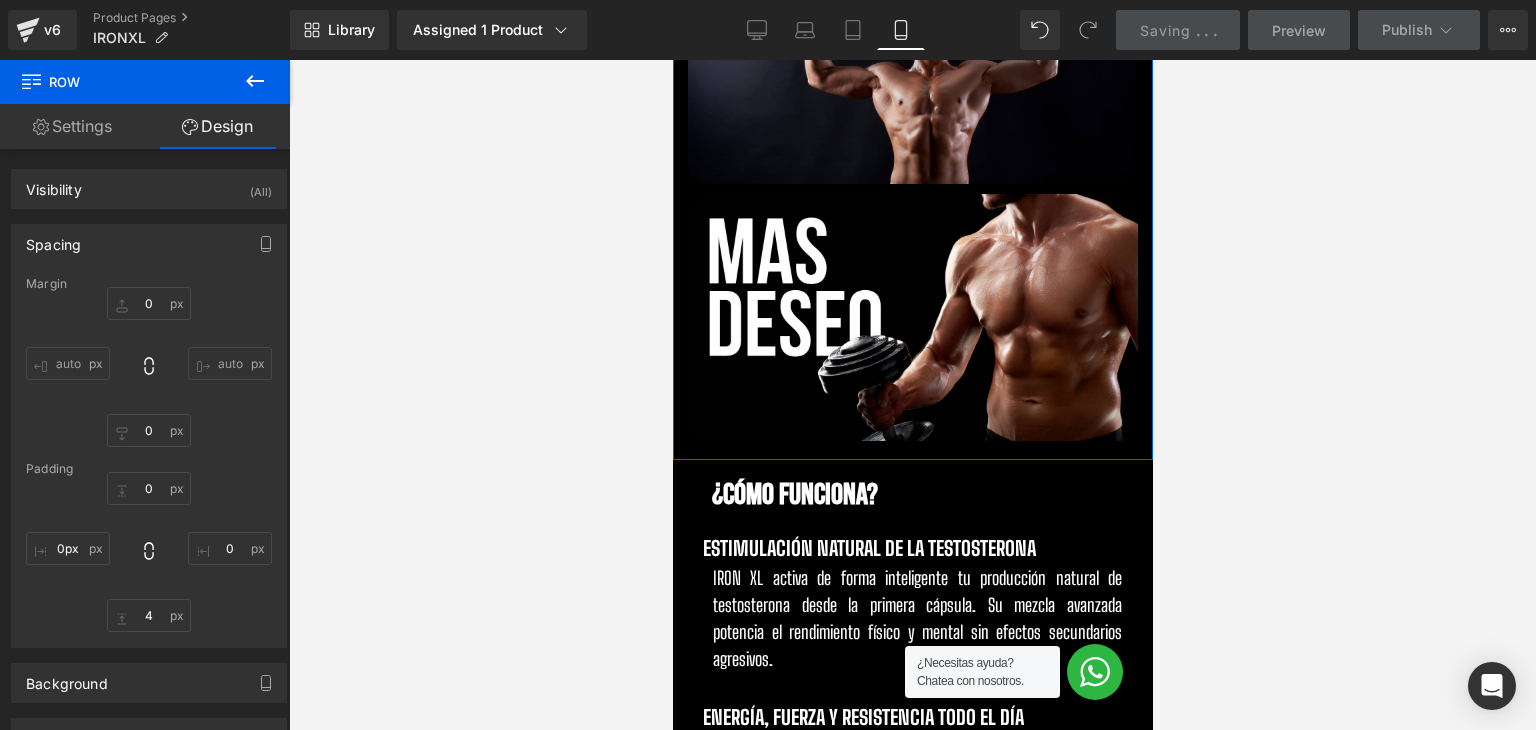 scroll, scrollTop: 1800, scrollLeft: 0, axis: vertical 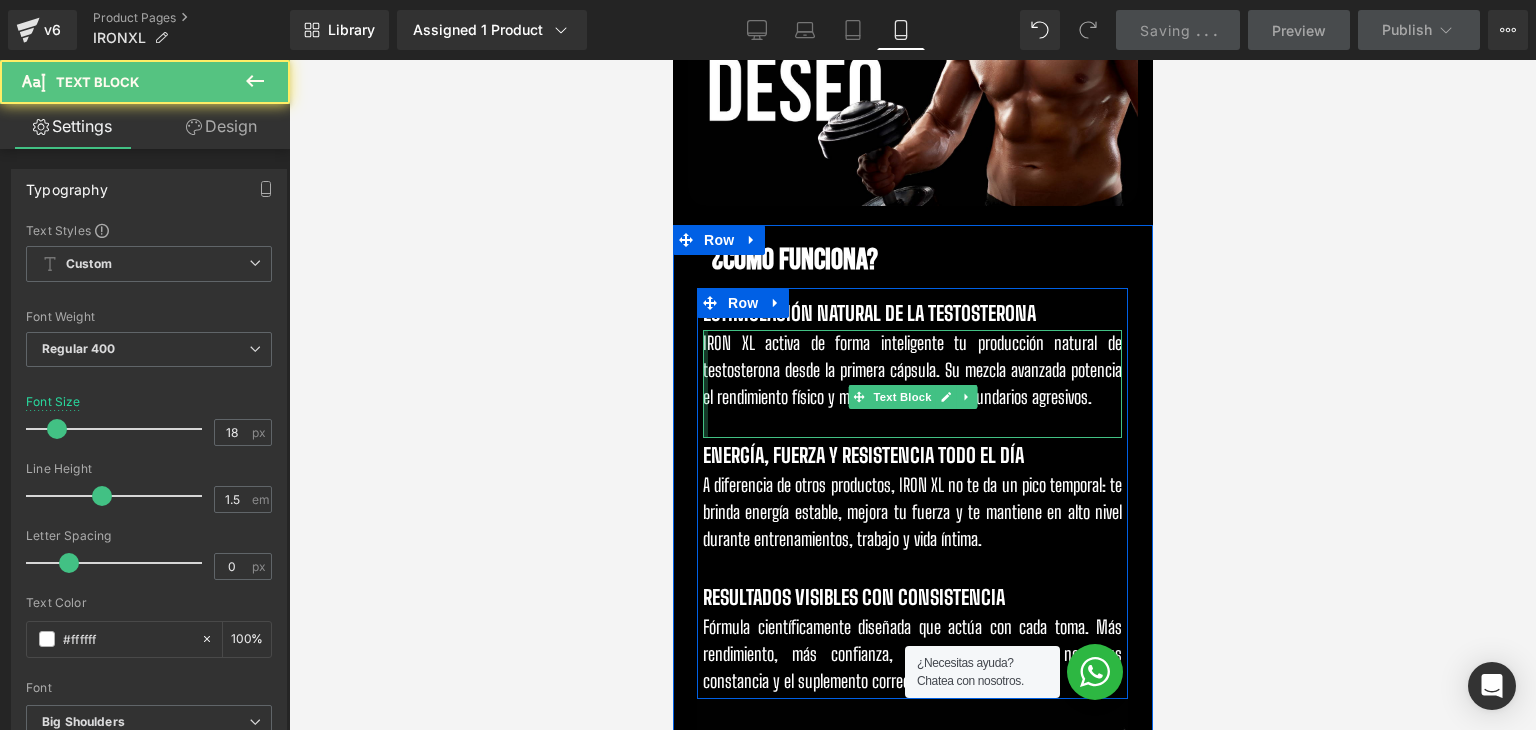 drag, startPoint x: 697, startPoint y: 381, endPoint x: 681, endPoint y: 381, distance: 16 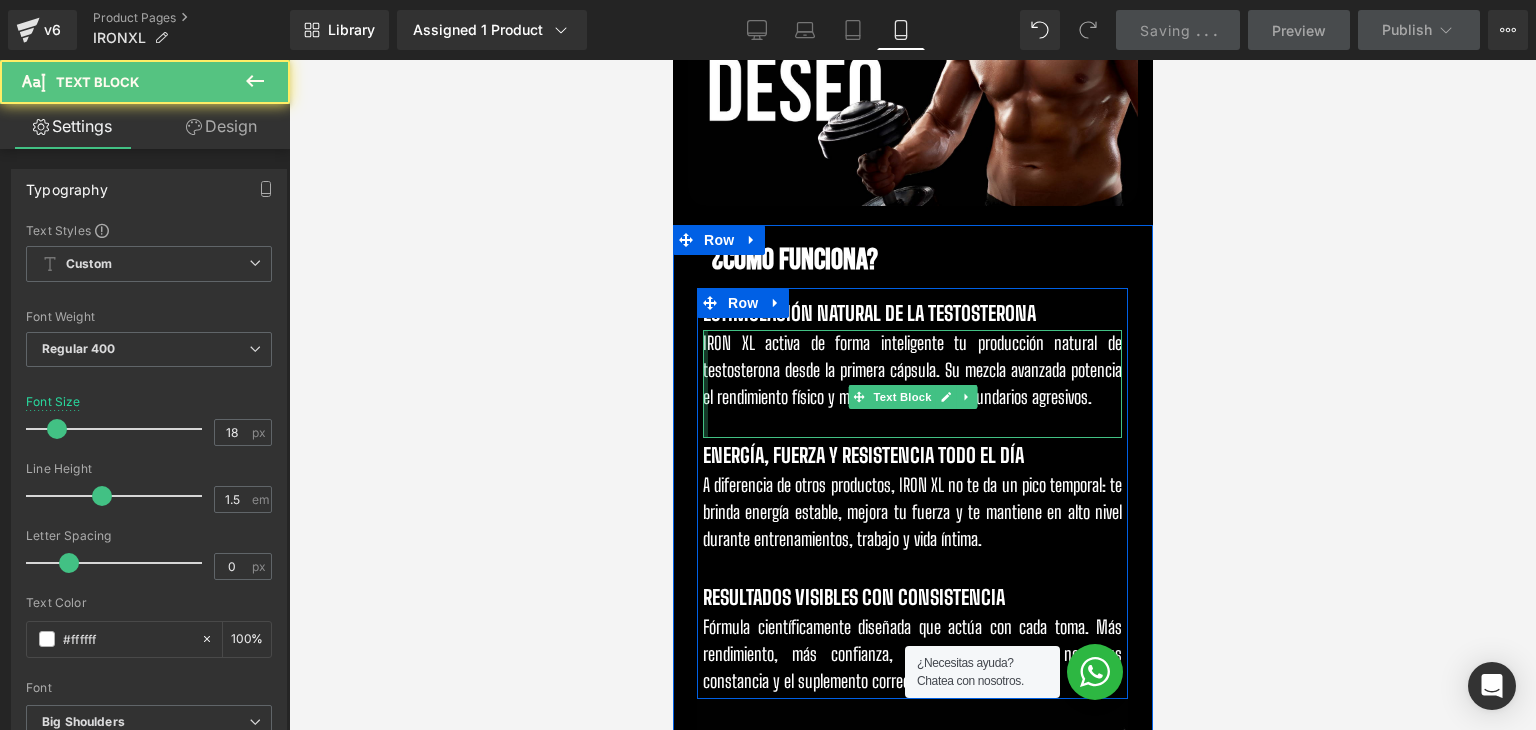 click on "¿Cómo Funciona? Heading         Row         ESTIMULACIÓN NATURAL DE LA TESTOSTERONA Heading         IRON XL activa de forma inteligente tu producción natural de testosterona desde la primera cápsula. Su mezcla avanzada potencia el rendimiento físico y mental sin efectos secundarios agresivos. Text Block         ENERGÍA, FUERZA Y RESISTENCIA TODO EL DÍA Heading         A diferencia de otros productos, IRON XL no te da un pico temporal: te brinda energía estable, mejora tu fuerza y te mantiene en alto nivel durante entrenamientos, trabajo y vida íntima. Text Block         RESULTADOS VISIBLES CON CONSISTENCIA Heading         Fórmula científicamente diseñada que actúa con cada toma. Más rendimiento, más confianza, más resultados. Solo necesitas constancia y el suplemento correcto. Text Block         Row         Image         Image" at bounding box center (911, 1103) 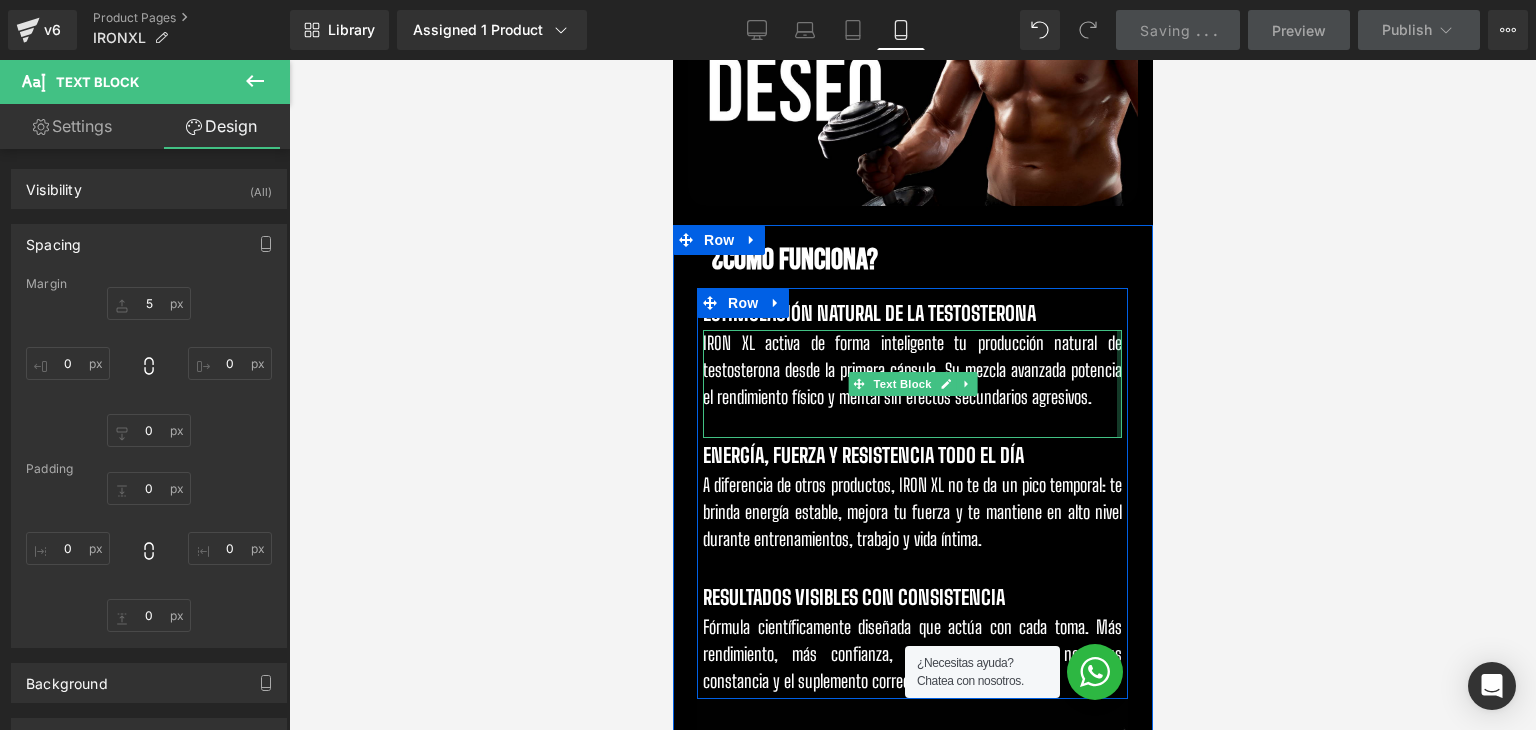 type on "0px" 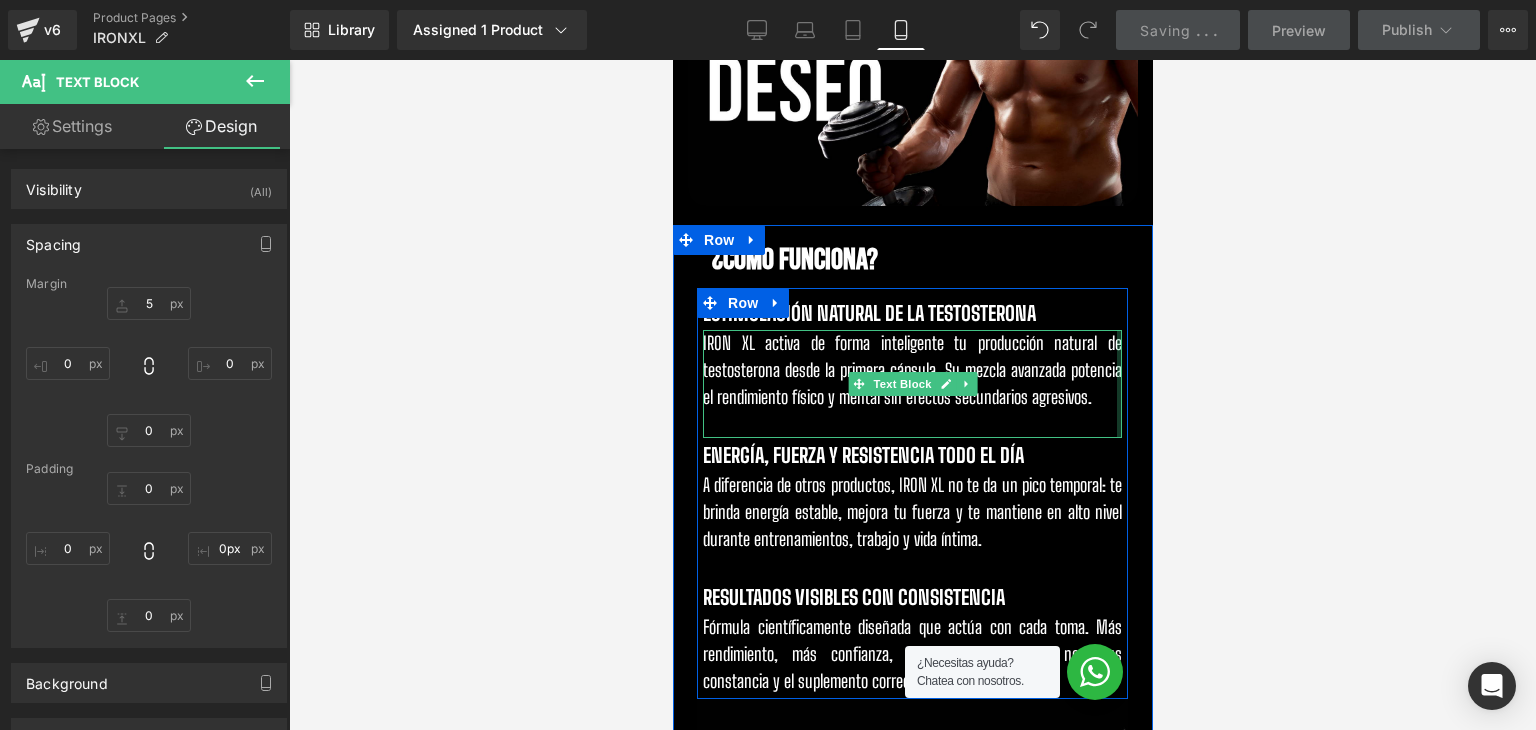 drag, startPoint x: 1113, startPoint y: 376, endPoint x: 1124, endPoint y: 376, distance: 11 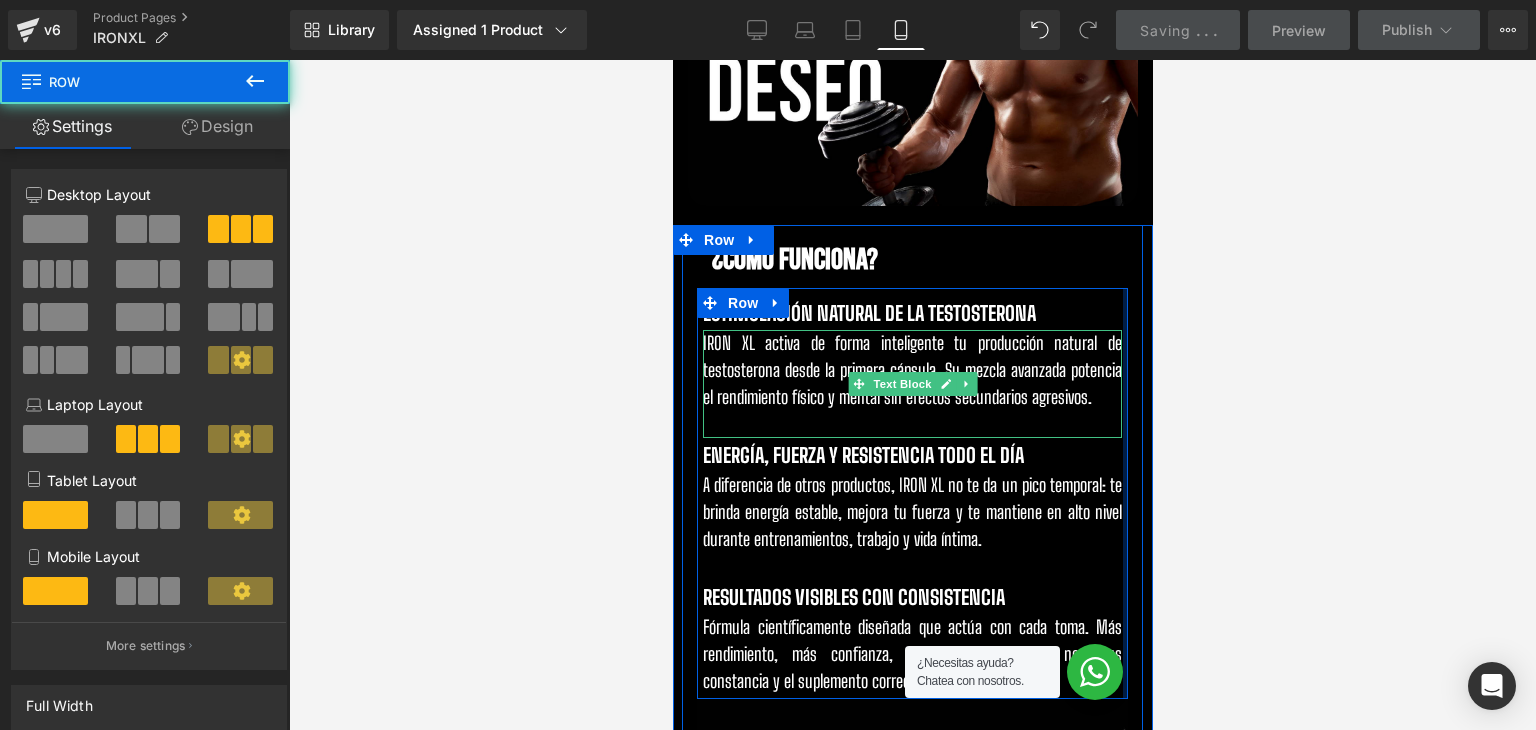 click on "¿Cómo Funciona? Heading         Row         ESTIMULACIÓN NATURAL DE LA TESTOSTERONA Heading         IRON XL activa de forma inteligente tu producción natural de testosterona desde la primera cápsula. Su mezcla avanzada potencia el rendimiento físico y mental sin efectos secundarios agresivos. Text Block         ENERGÍA, FUERZA Y RESISTENCIA TODO EL DÍA Heading         A diferencia de otros productos, IRON XL no te da un pico temporal: te brinda energía estable, mejora tu fuerza y te mantiene en alto nivel durante entrenamientos, trabajo y vida íntima. Text Block         RESULTADOS VISIBLES CON CONSISTENCIA Heading         Fórmula científicamente diseñada que actúa con cada toma. Más rendimiento, más confianza, más resultados. Solo necesitas constancia y el suplemento correcto. Text Block         Row         Image         Image" at bounding box center [911, 1103] 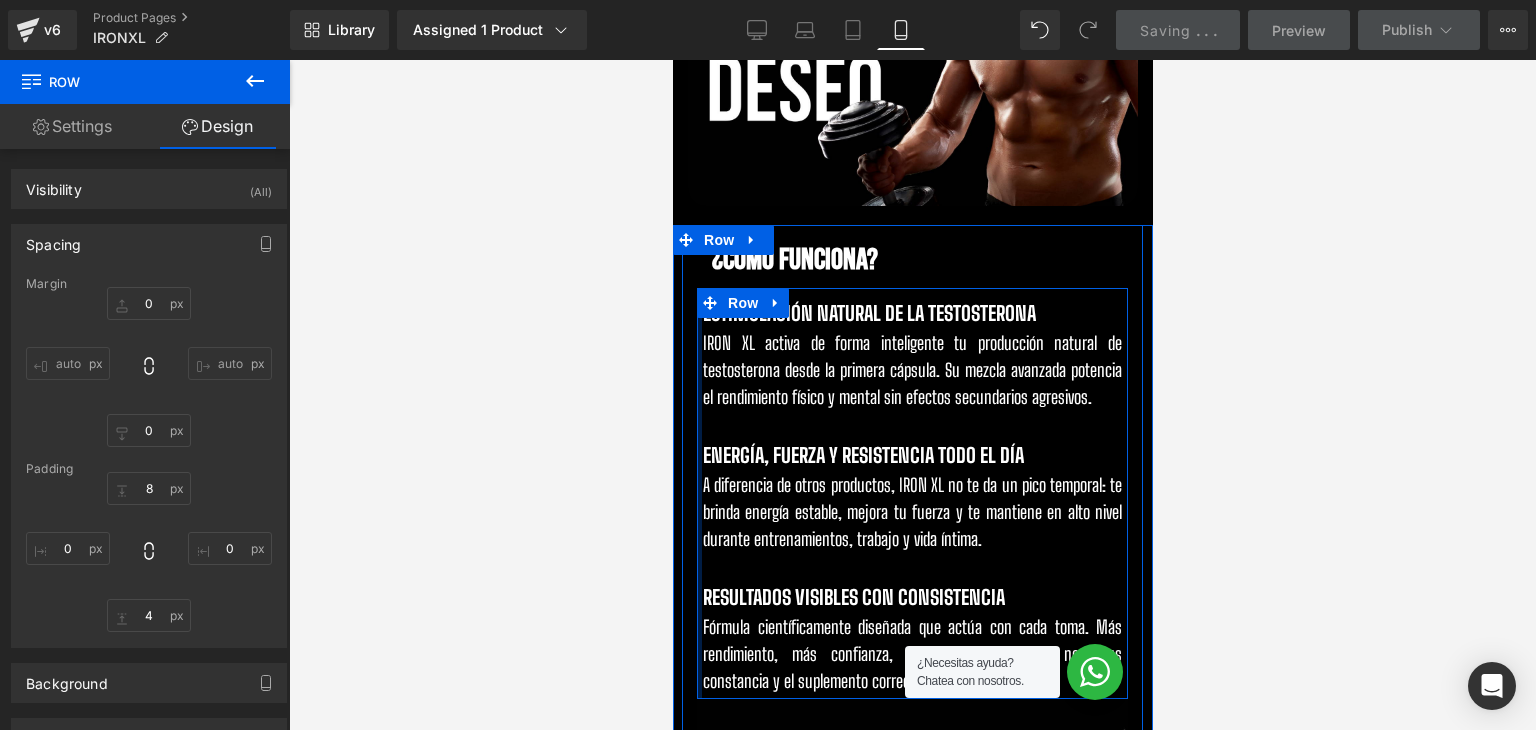 type on "0px" 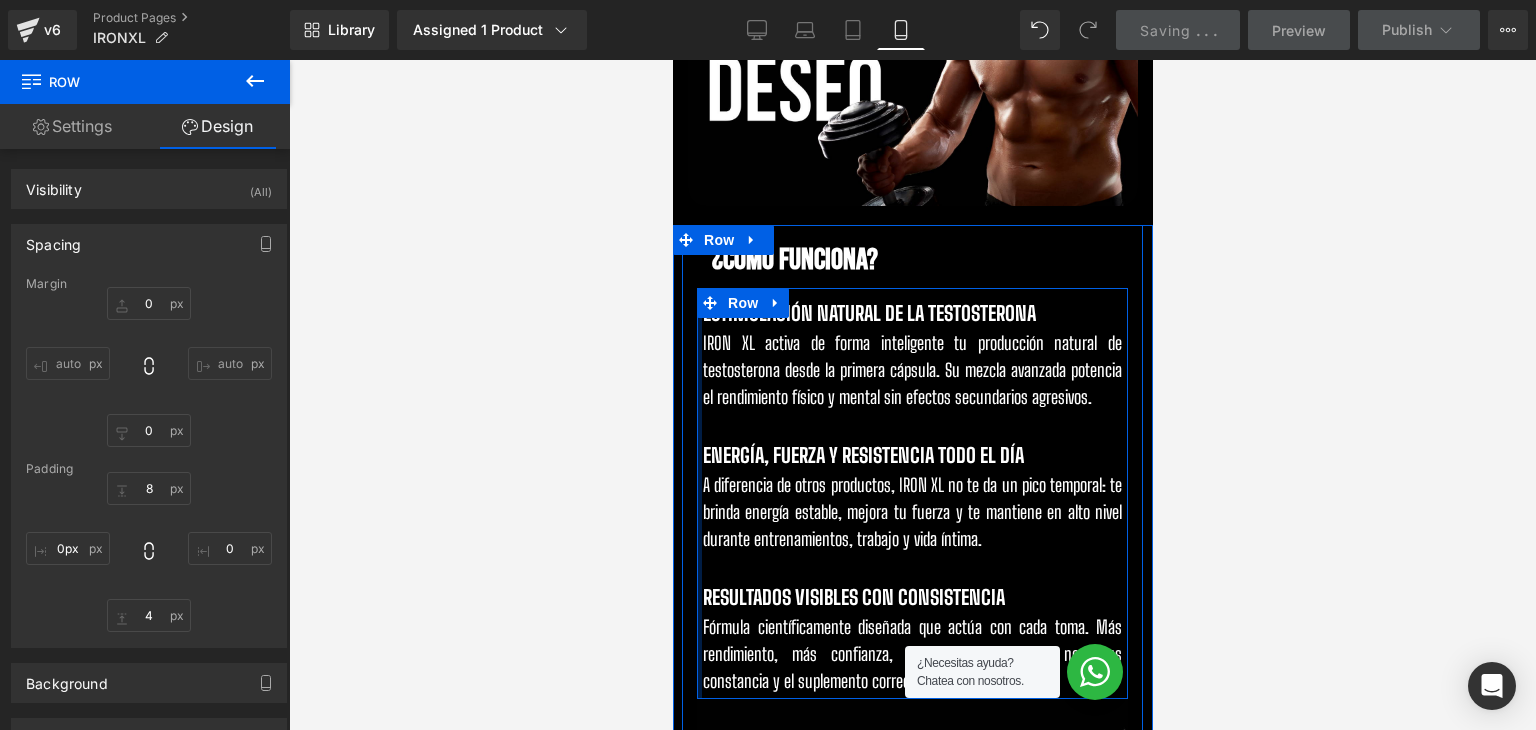 drag, startPoint x: 689, startPoint y: 373, endPoint x: 678, endPoint y: 373, distance: 11 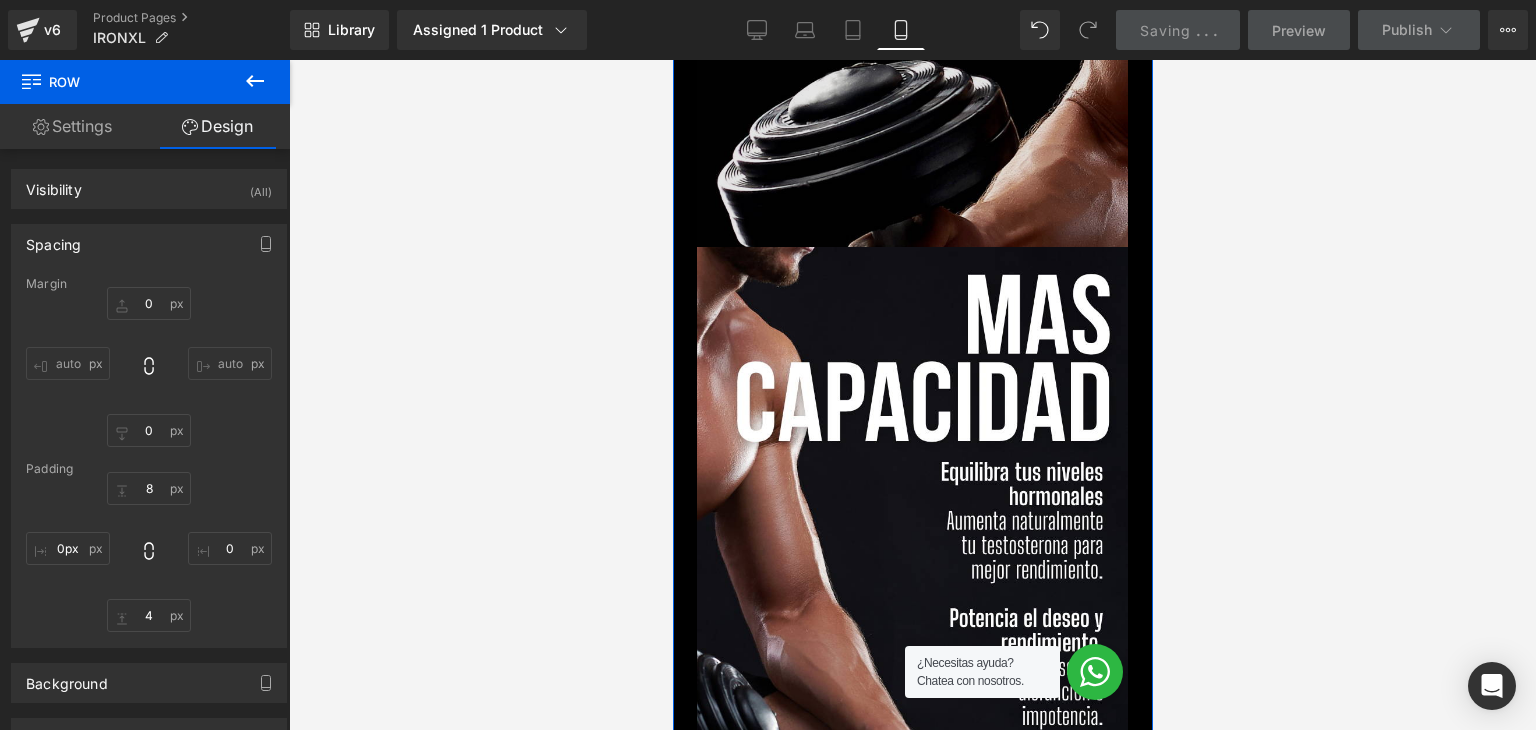 scroll, scrollTop: 2900, scrollLeft: 0, axis: vertical 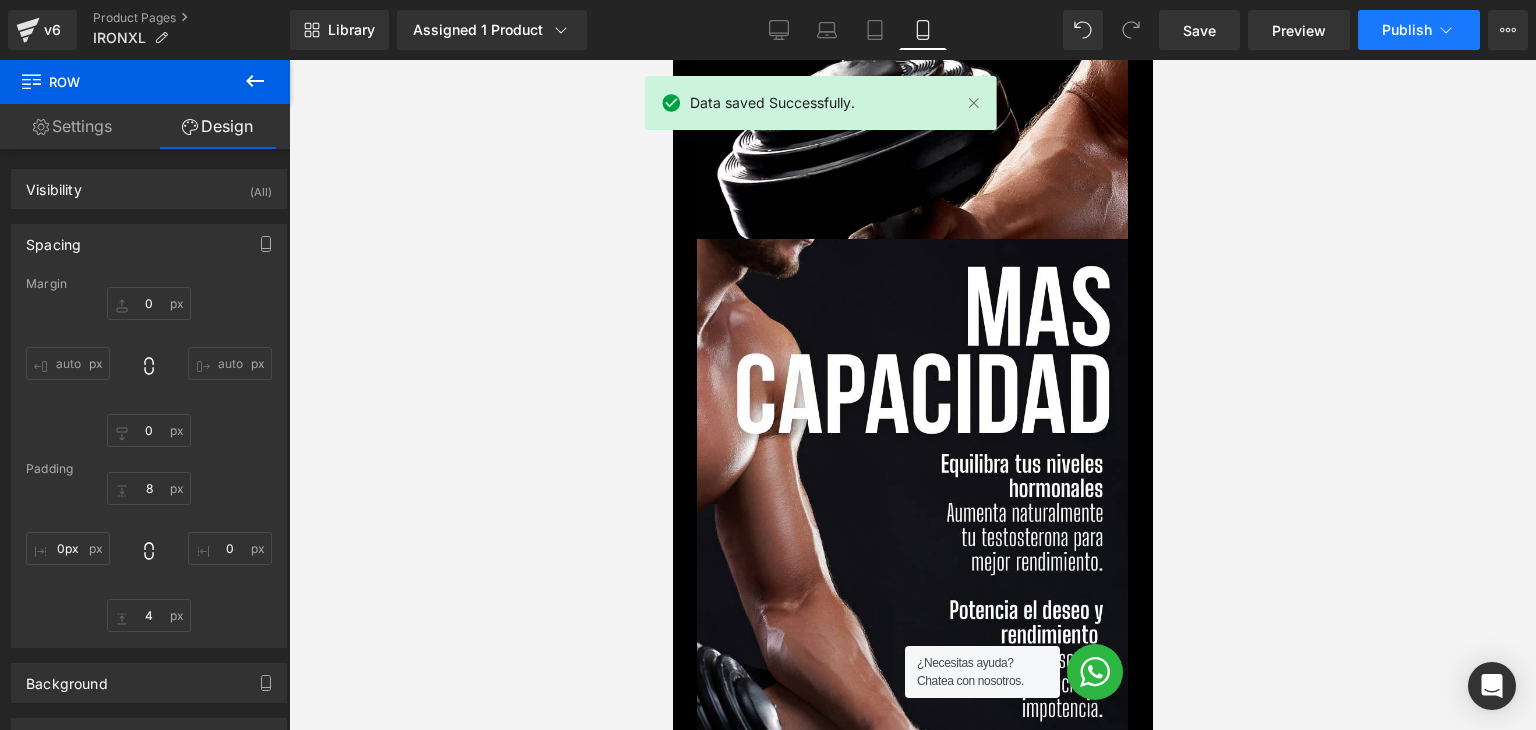 click on "Publish" at bounding box center (1419, 30) 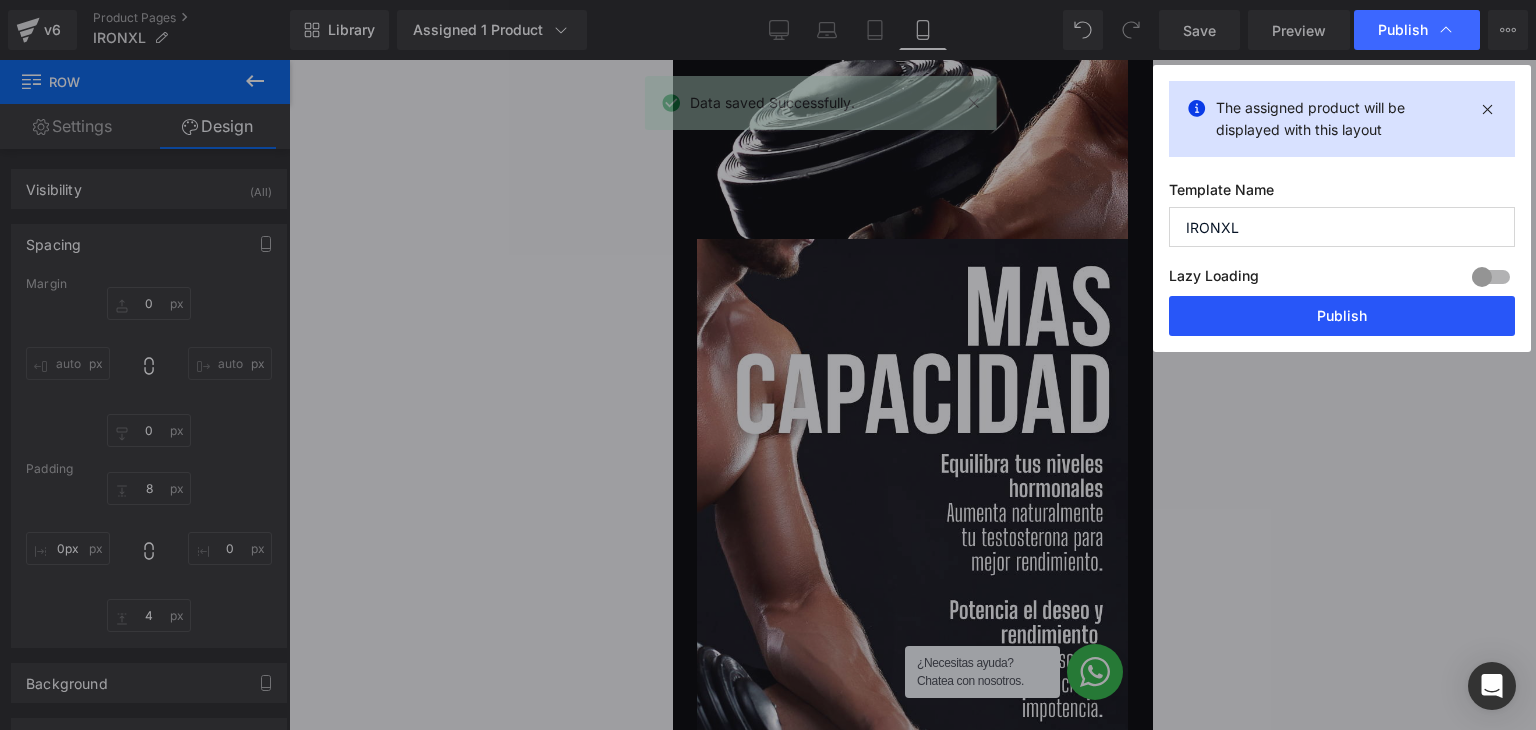 click on "Publish" at bounding box center (1342, 316) 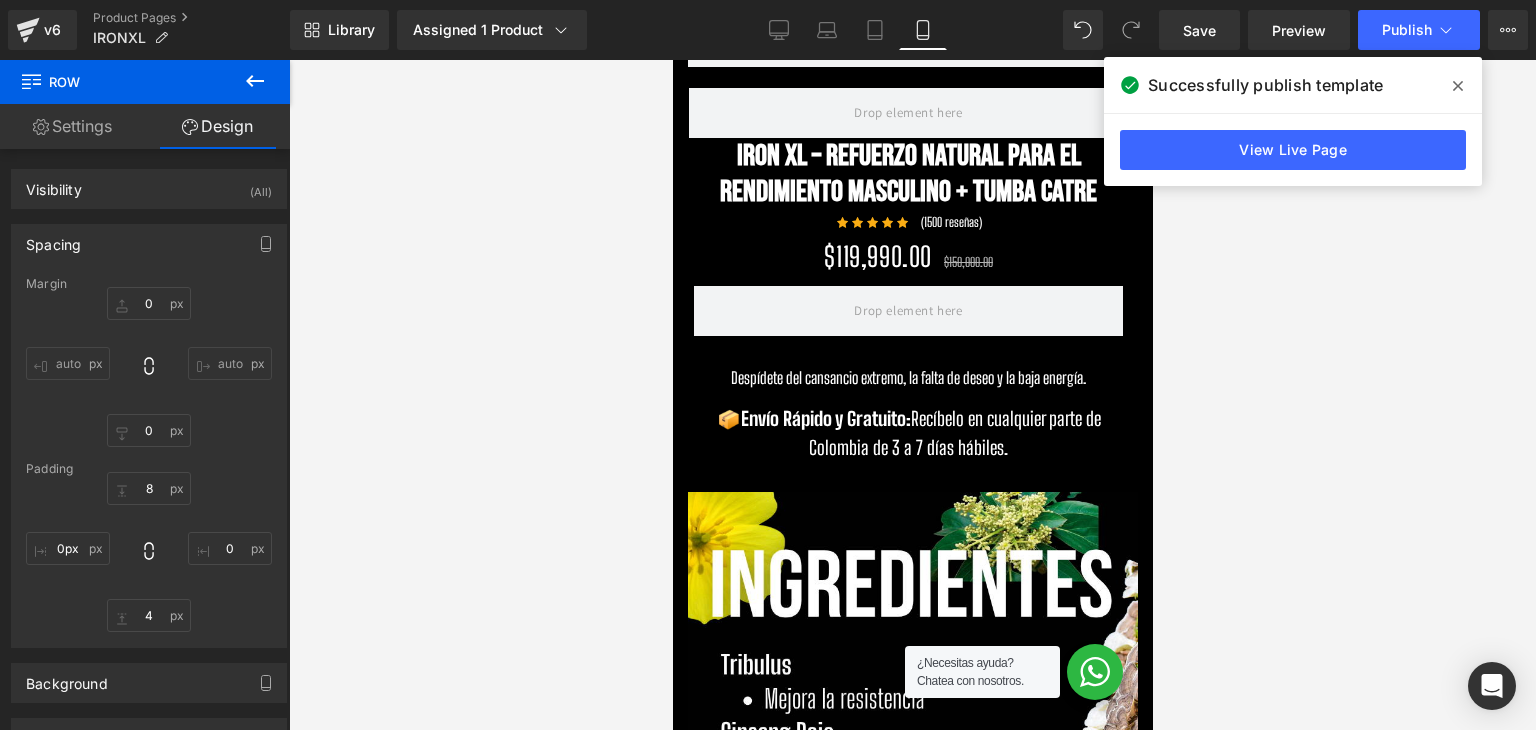 scroll, scrollTop: 4100, scrollLeft: 0, axis: vertical 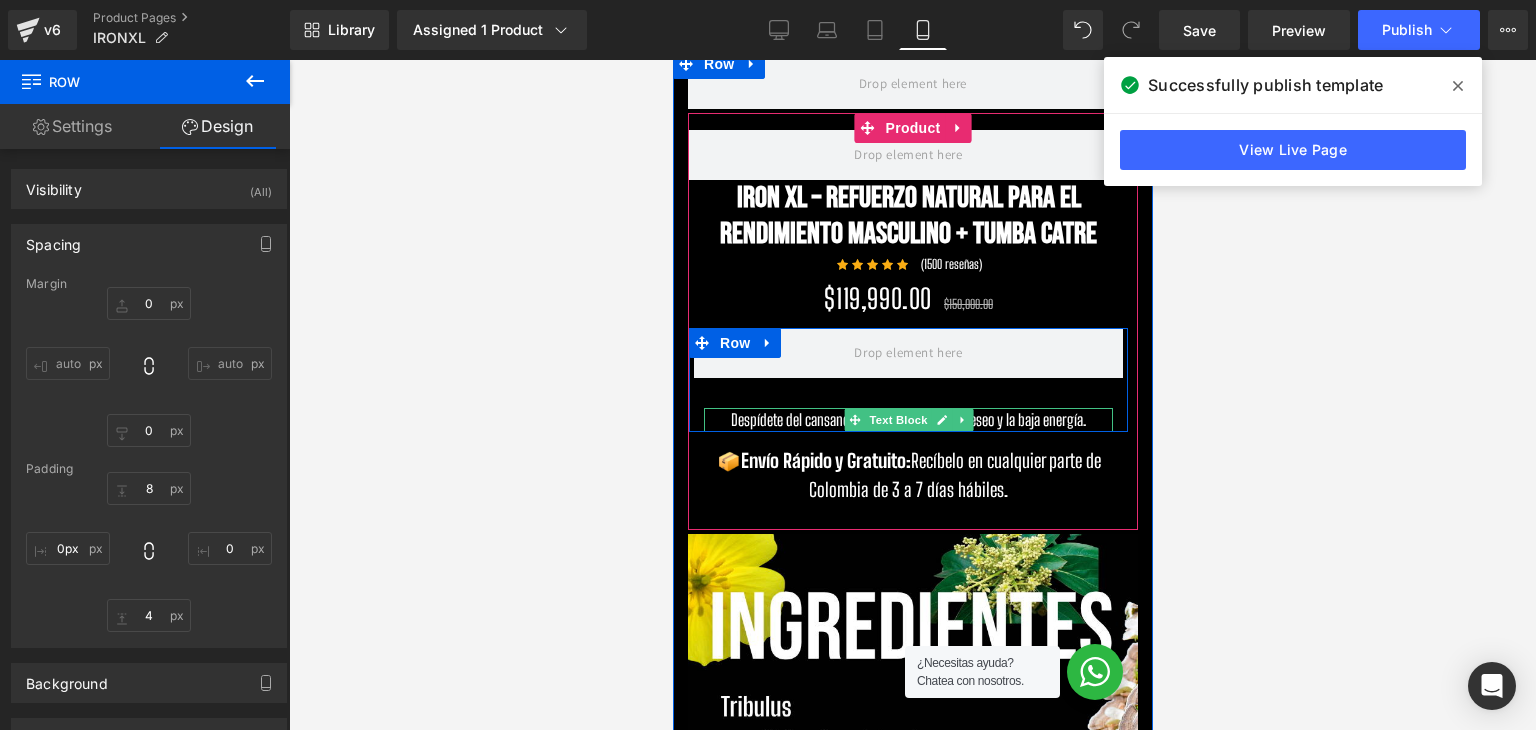 click on "Despídete del cansancio extremo, la falta de deseo y la baja energía." at bounding box center [907, 420] 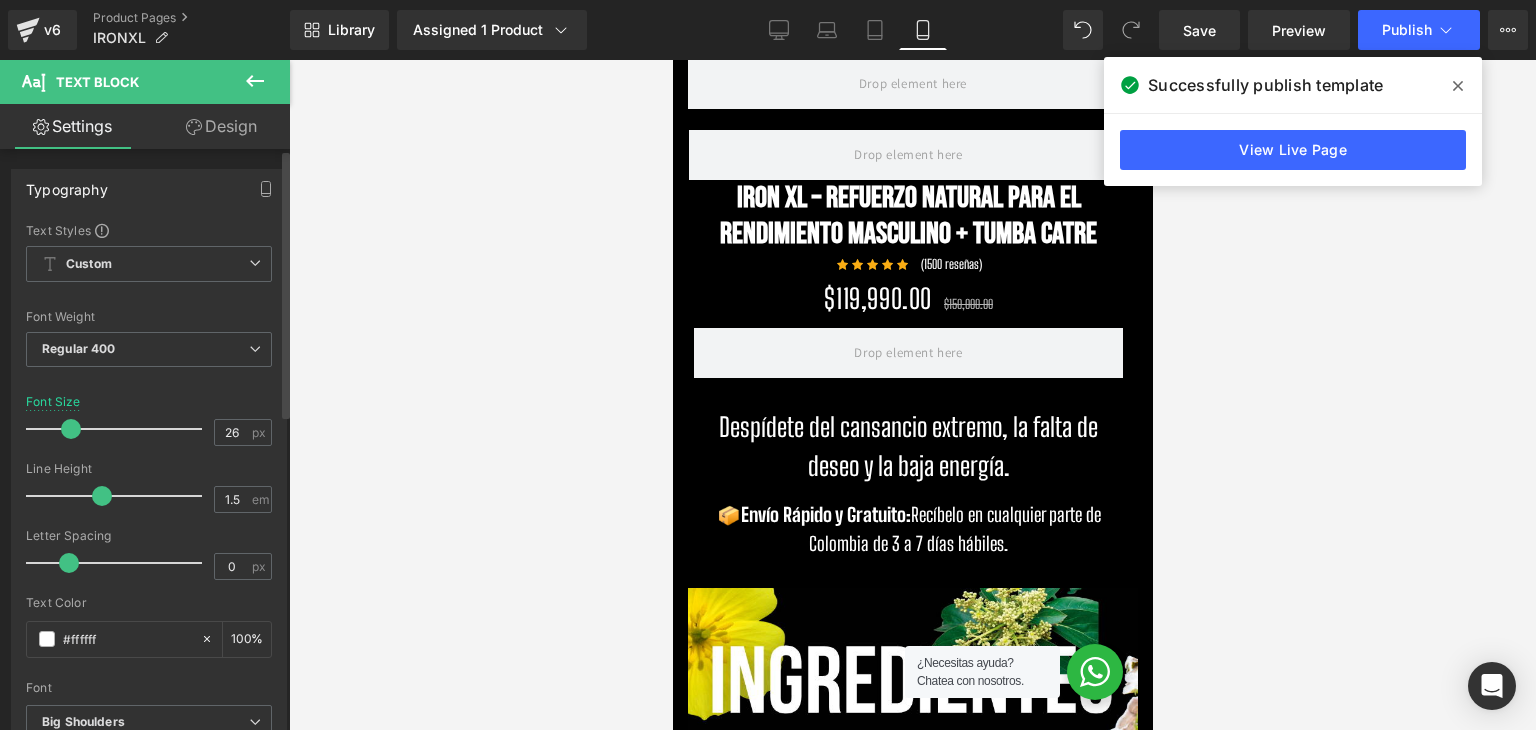 type on "25" 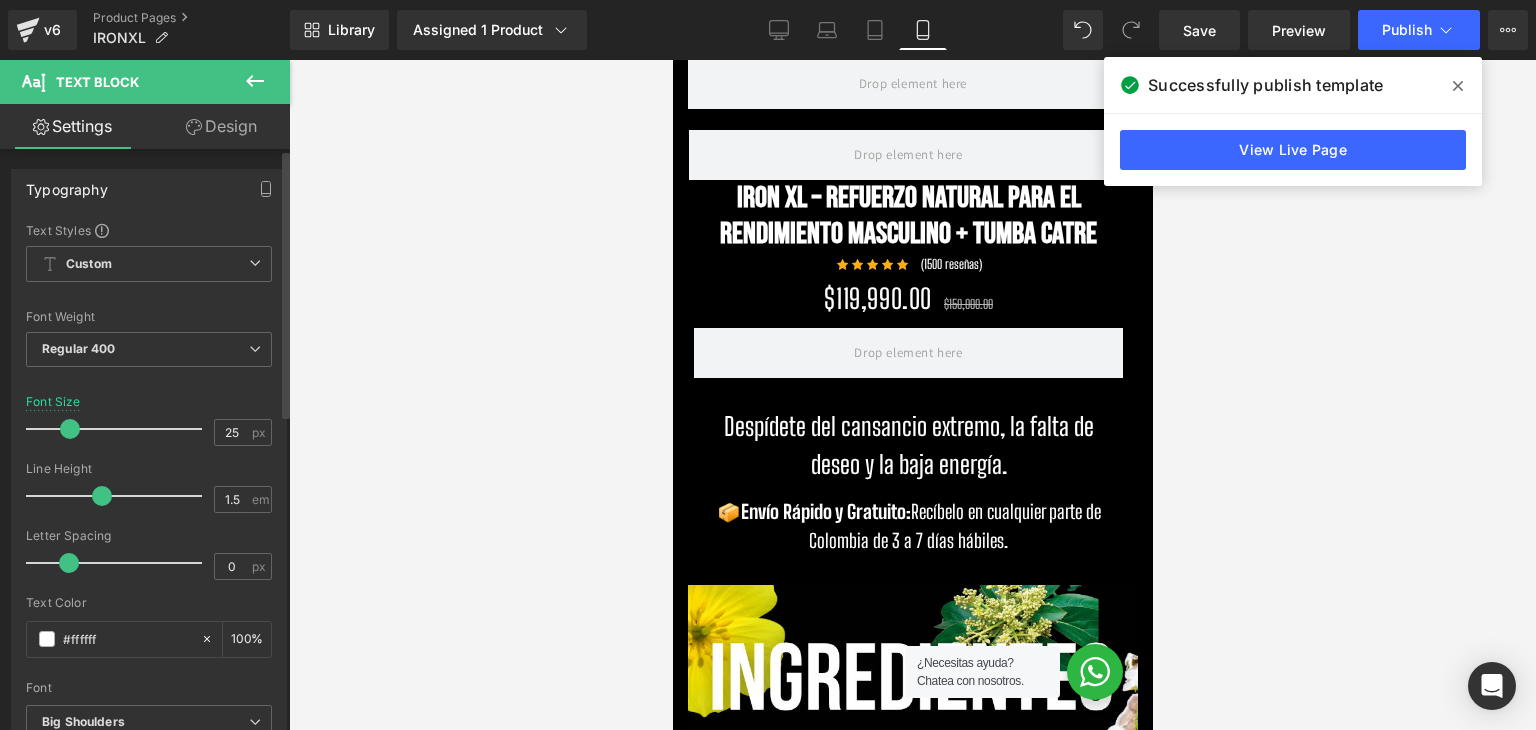 drag, startPoint x: 56, startPoint y: 422, endPoint x: 72, endPoint y: 414, distance: 17.888544 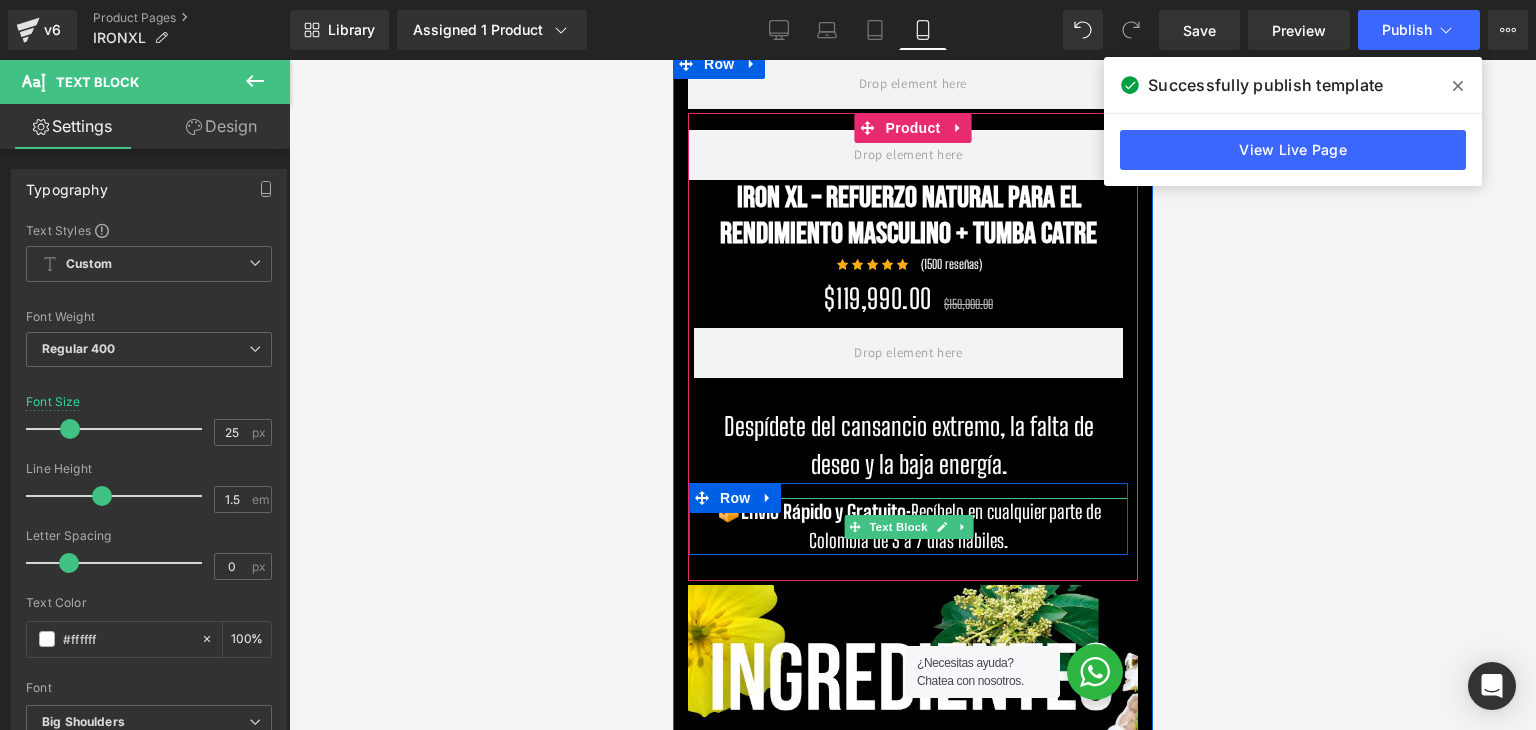 click on "Envío Rápido y Gratuito:" at bounding box center (825, 511) 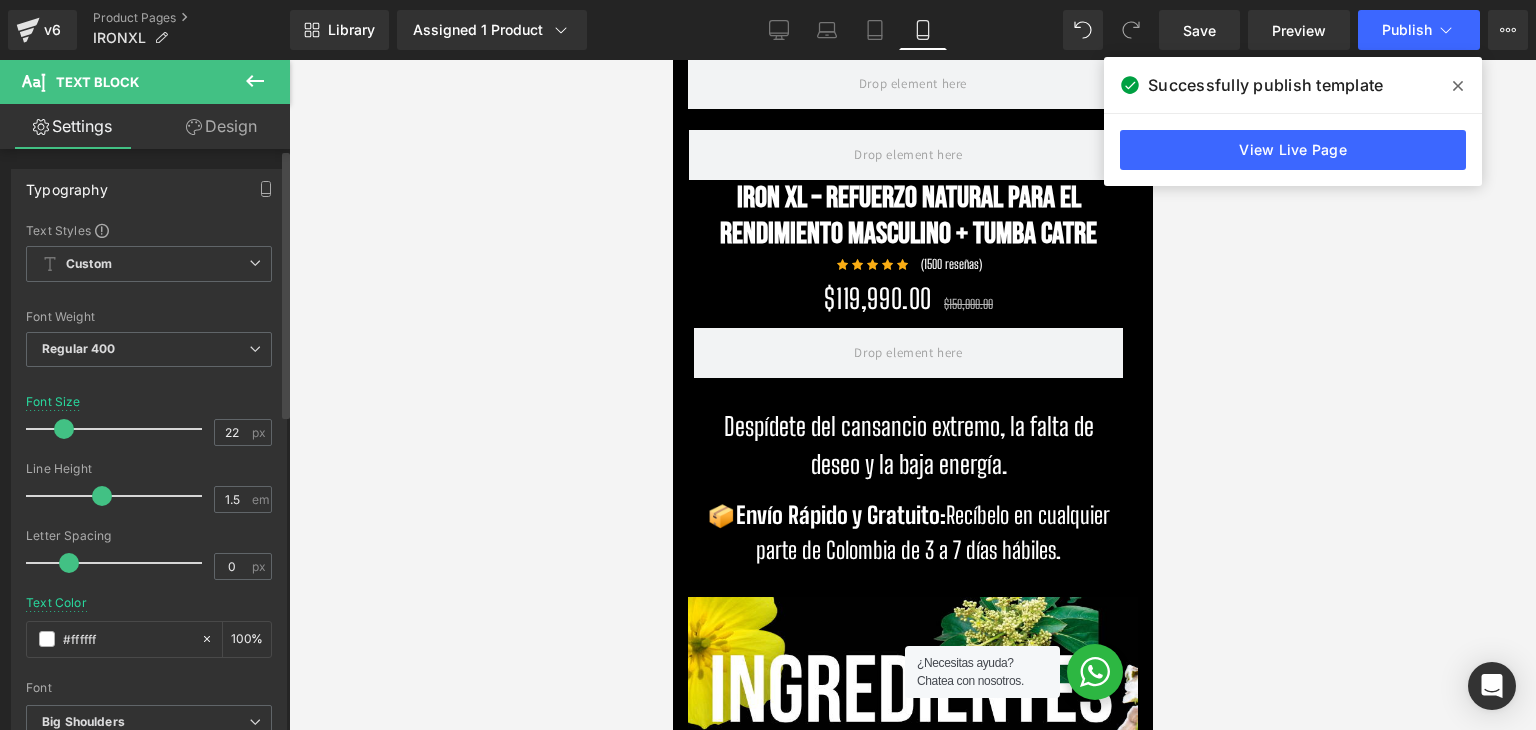 type on "21" 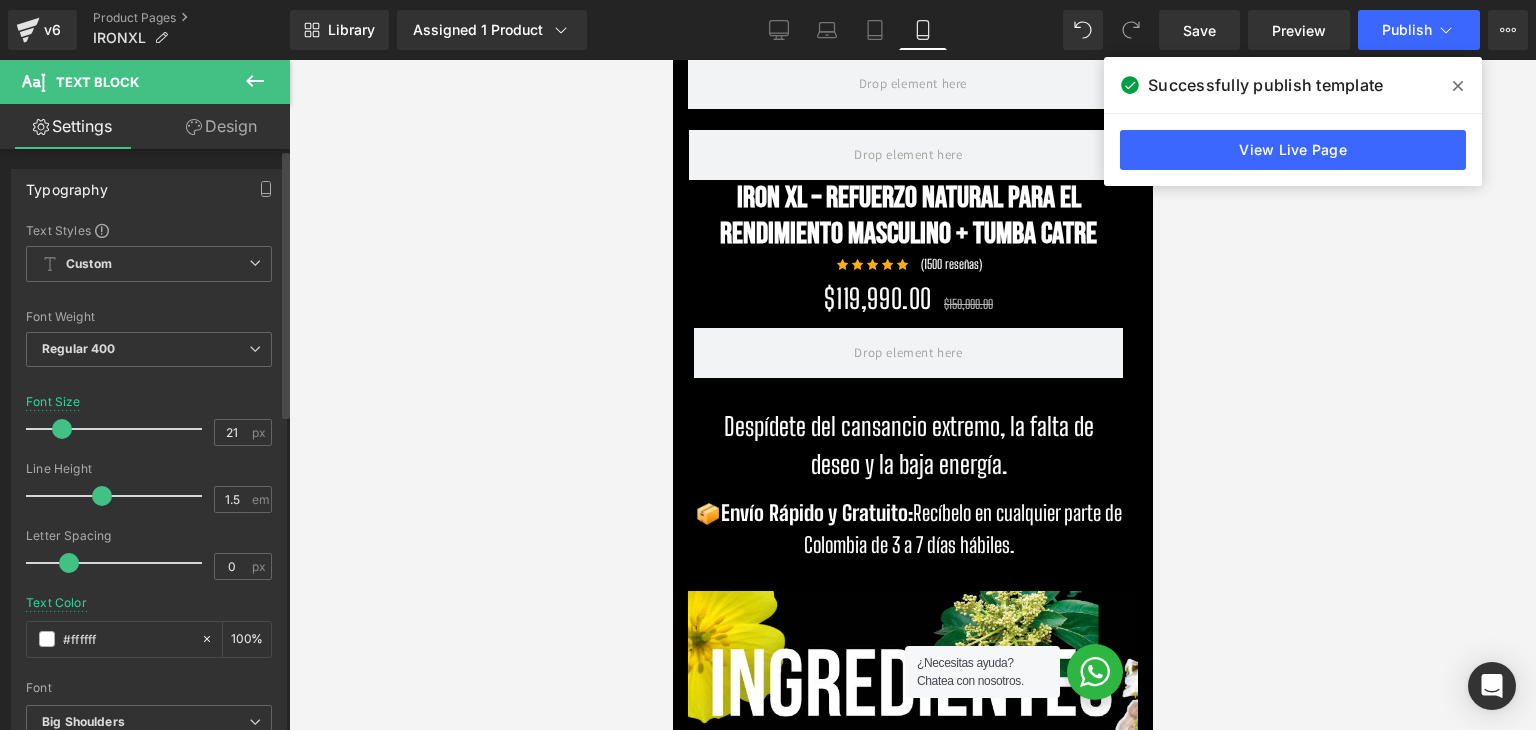 click at bounding box center [119, 429] 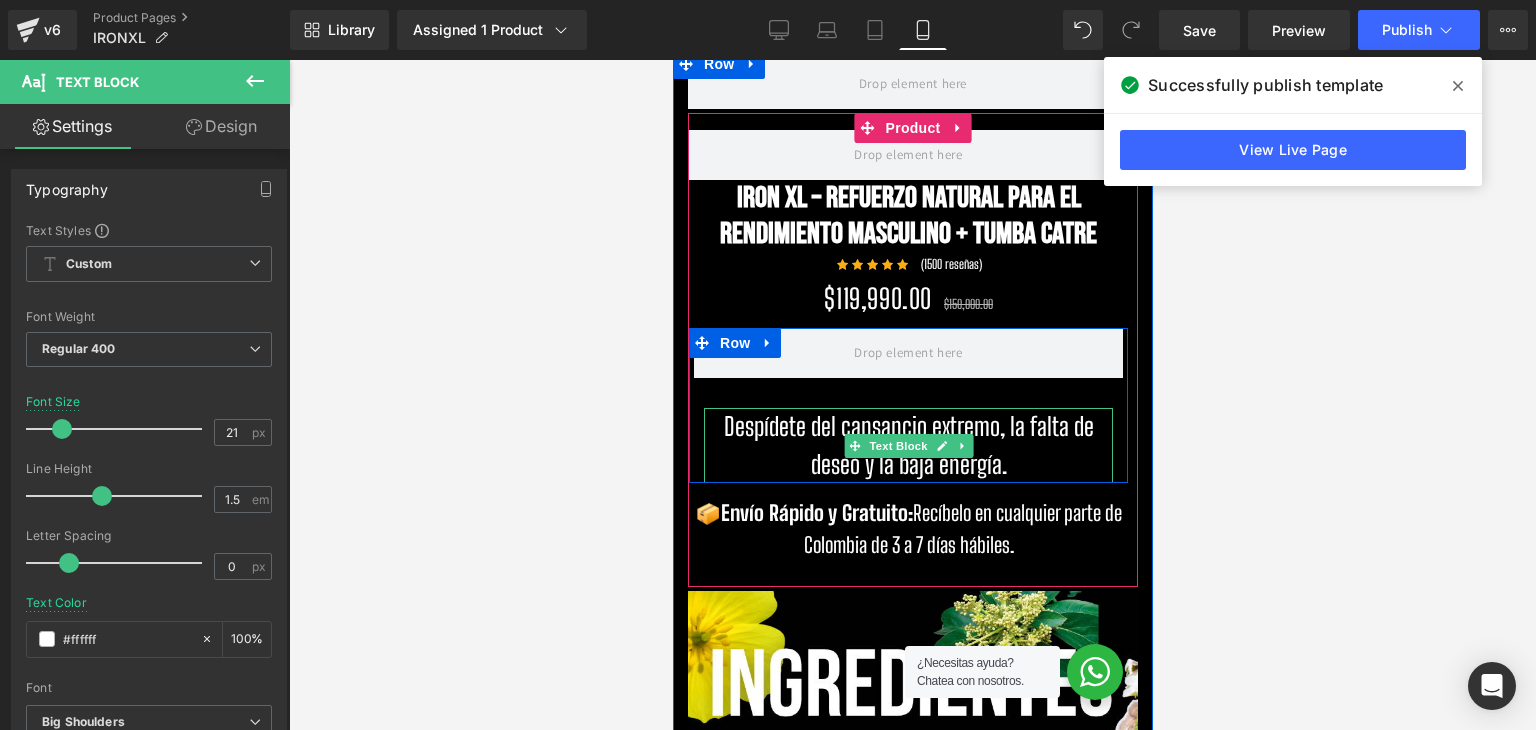 click on "Despídete del cansancio extremo, la falta de deseo y la baja energía." at bounding box center (907, 445) 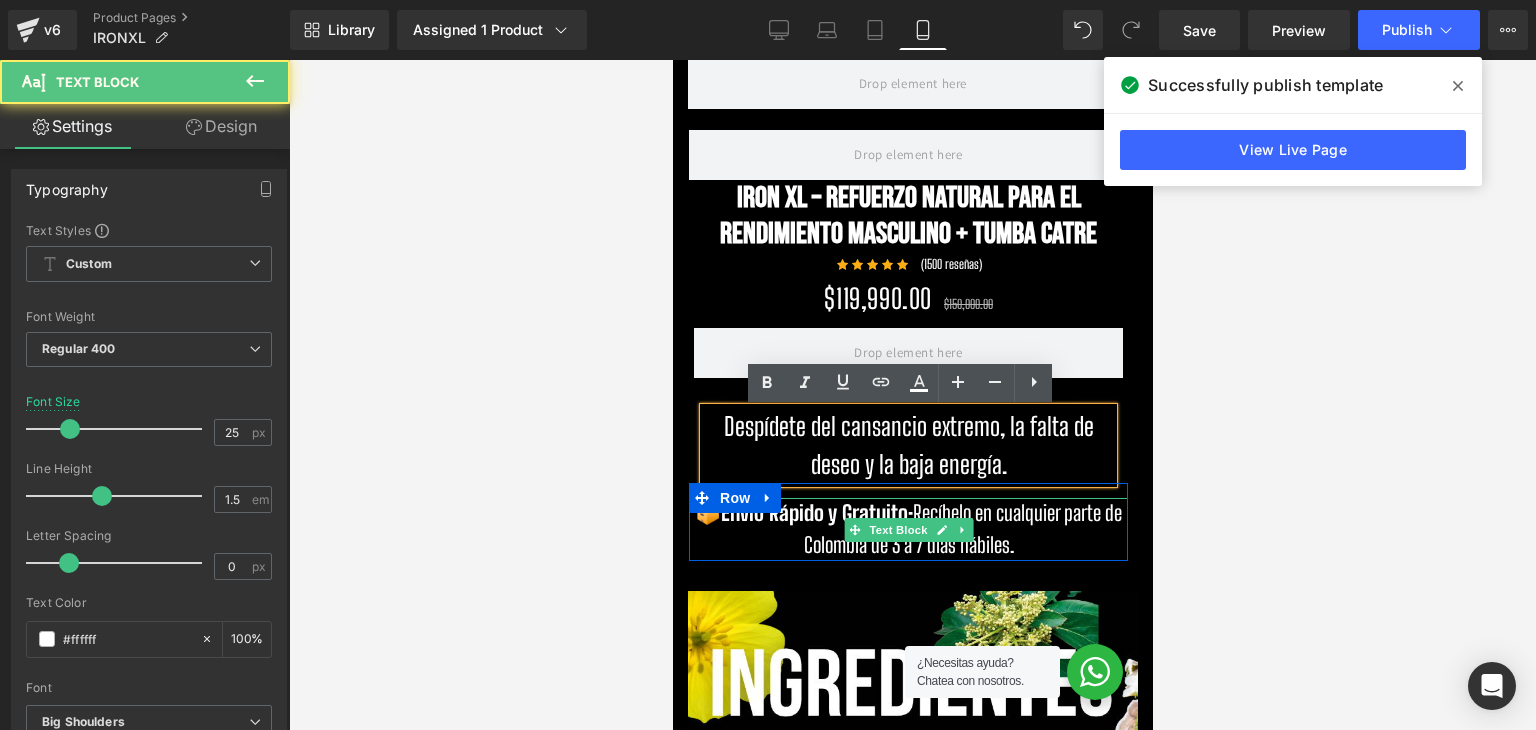 click on "Envío Rápido y Gratuito:" at bounding box center (816, 513) 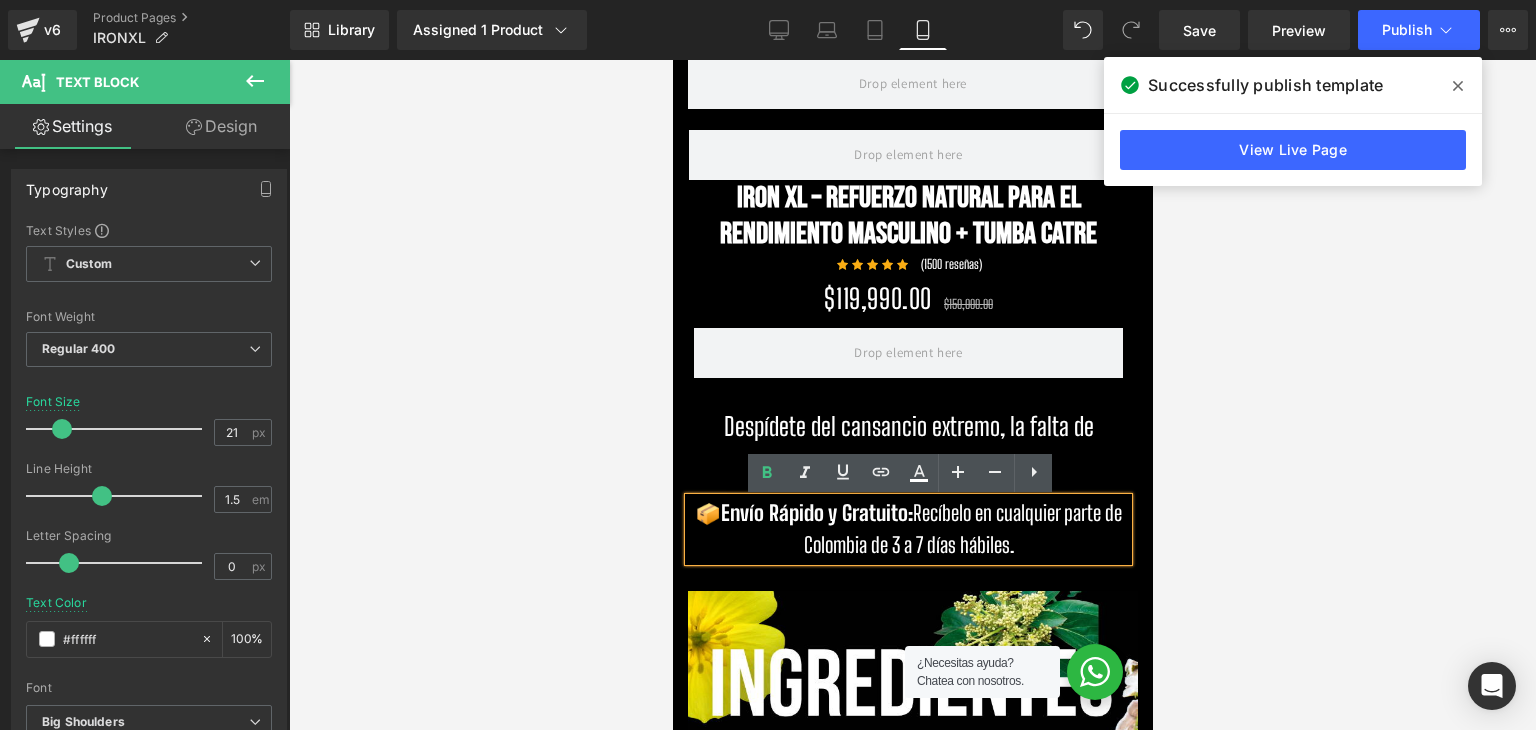 click at bounding box center [1458, 86] 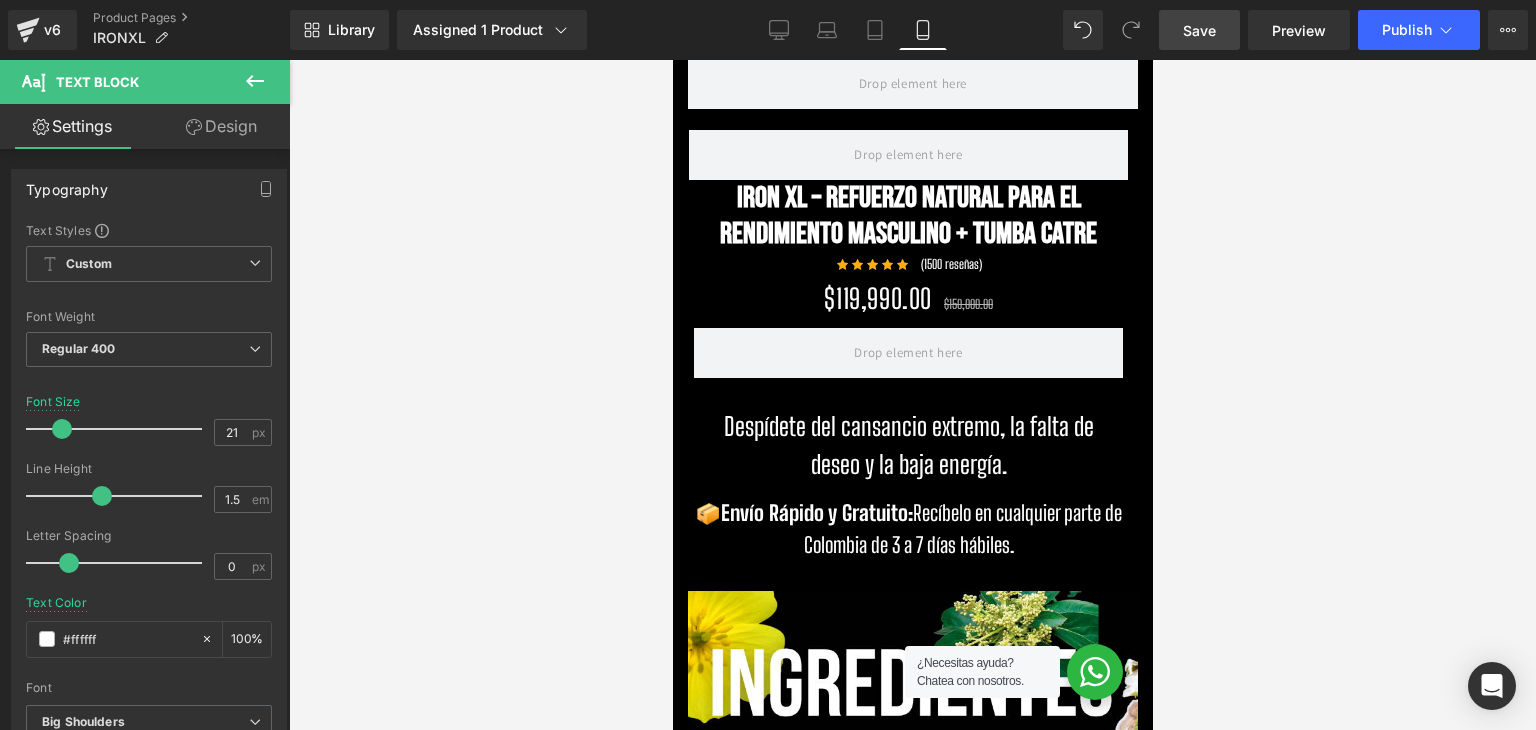 drag, startPoint x: 1218, startPoint y: 36, endPoint x: 401, endPoint y: 283, distance: 853.52094 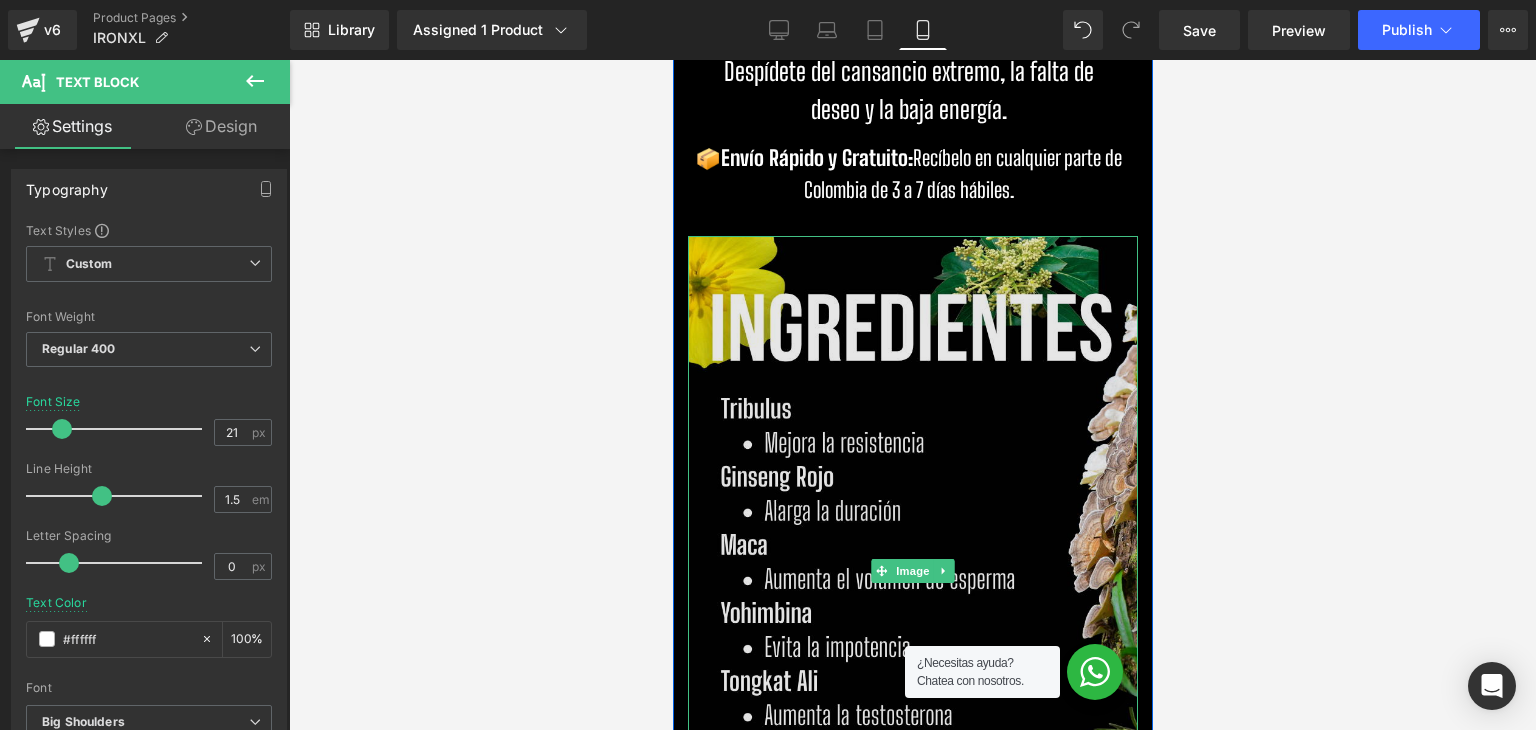 scroll, scrollTop: 4500, scrollLeft: 0, axis: vertical 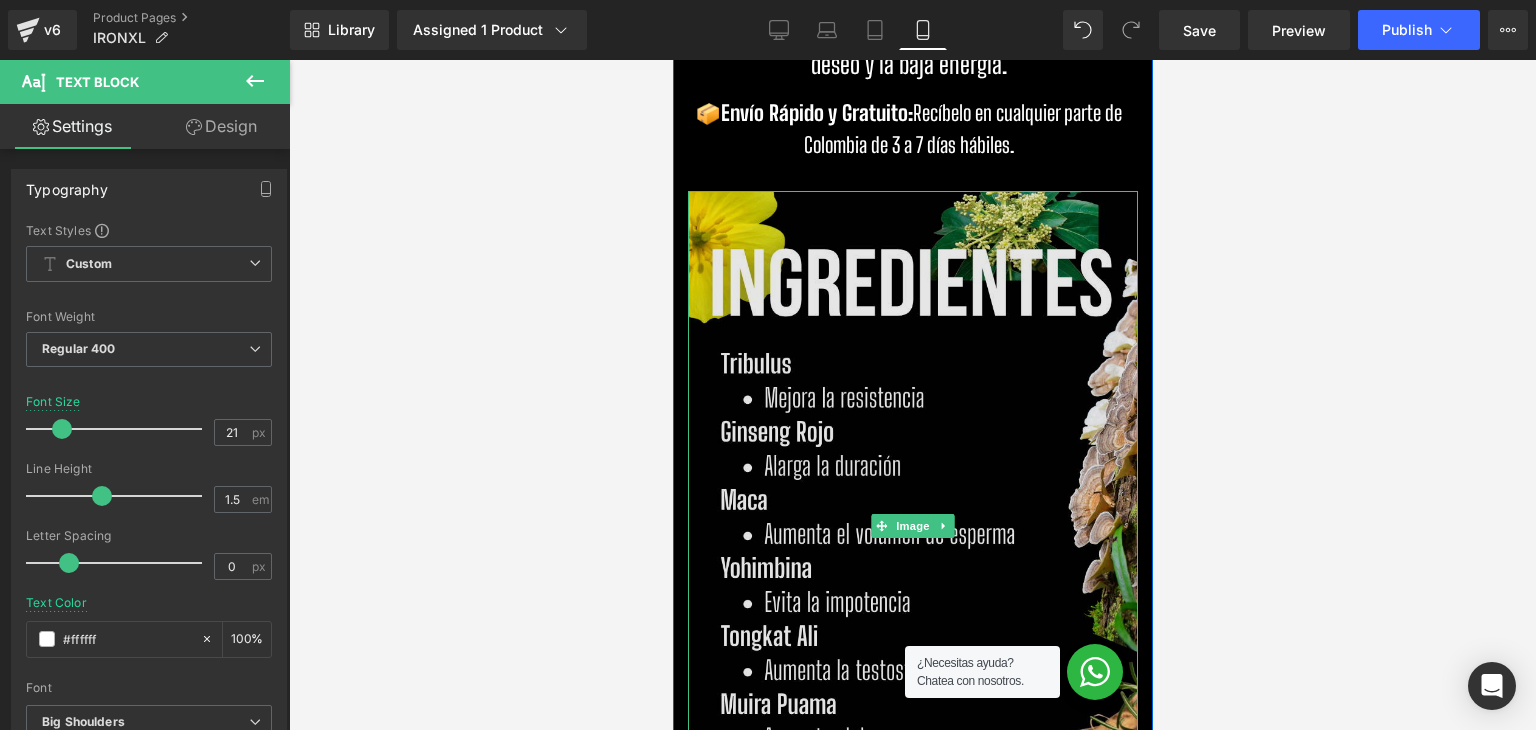 click at bounding box center [912, 525] 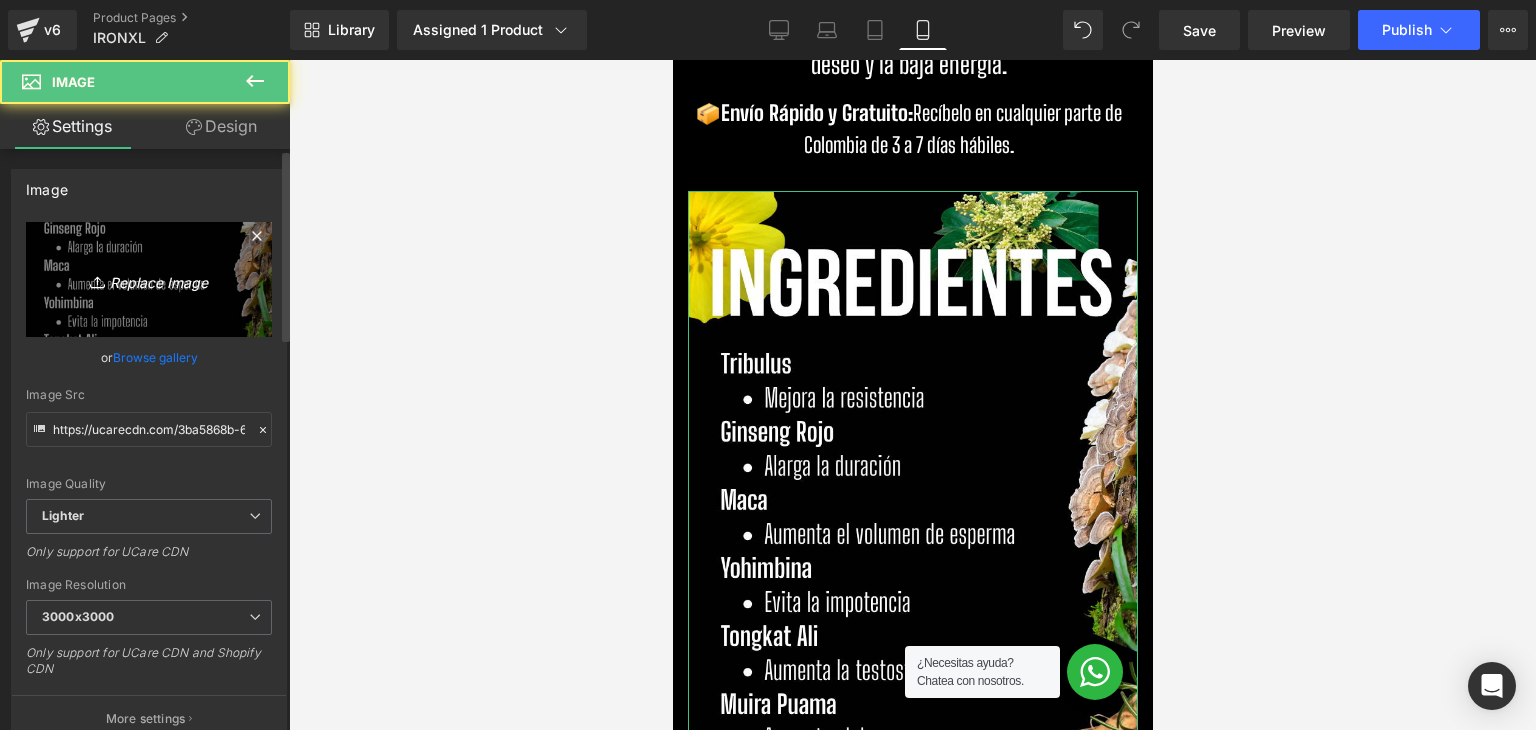 click on "Replace Image" at bounding box center (149, 279) 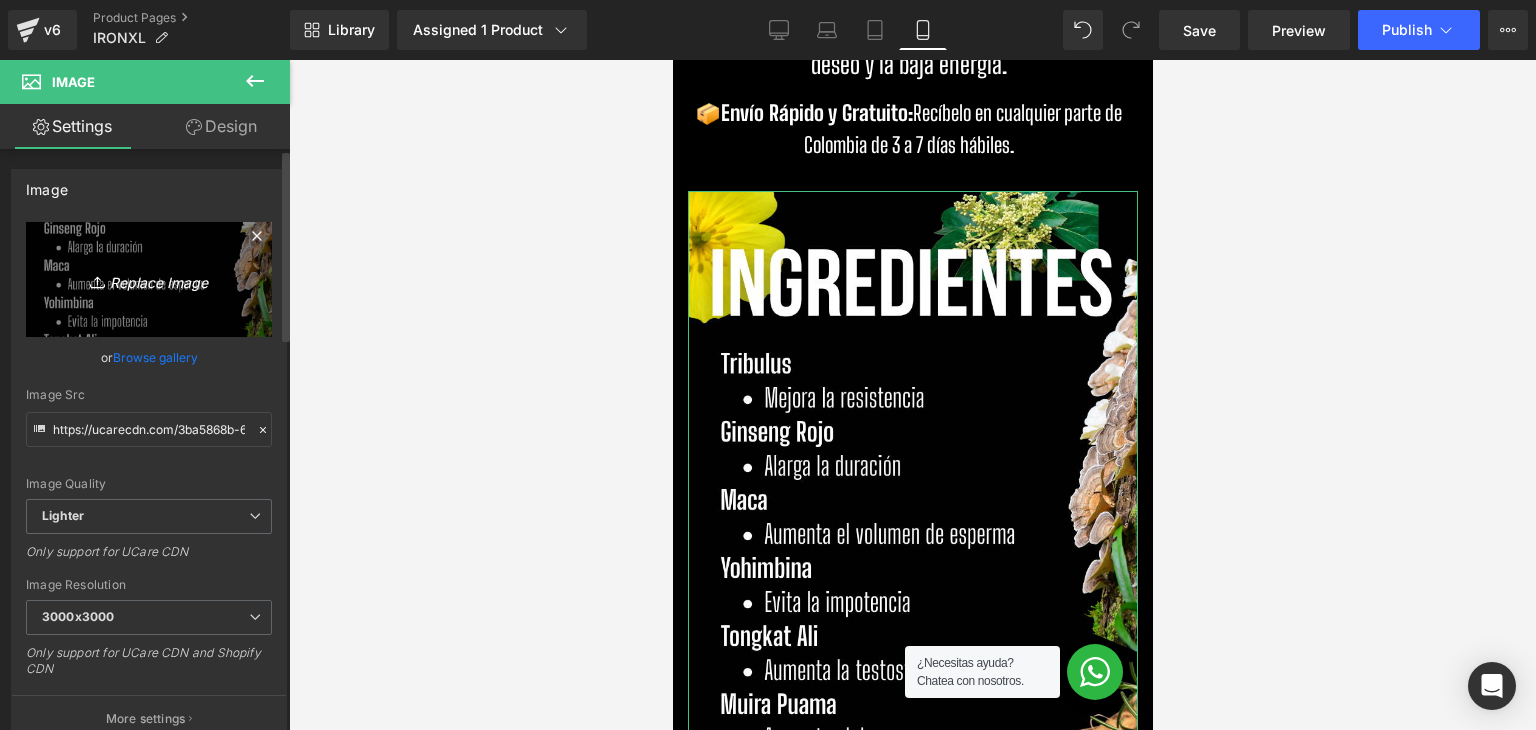 type on "C:\fakepath\STILL LOUD (20).png" 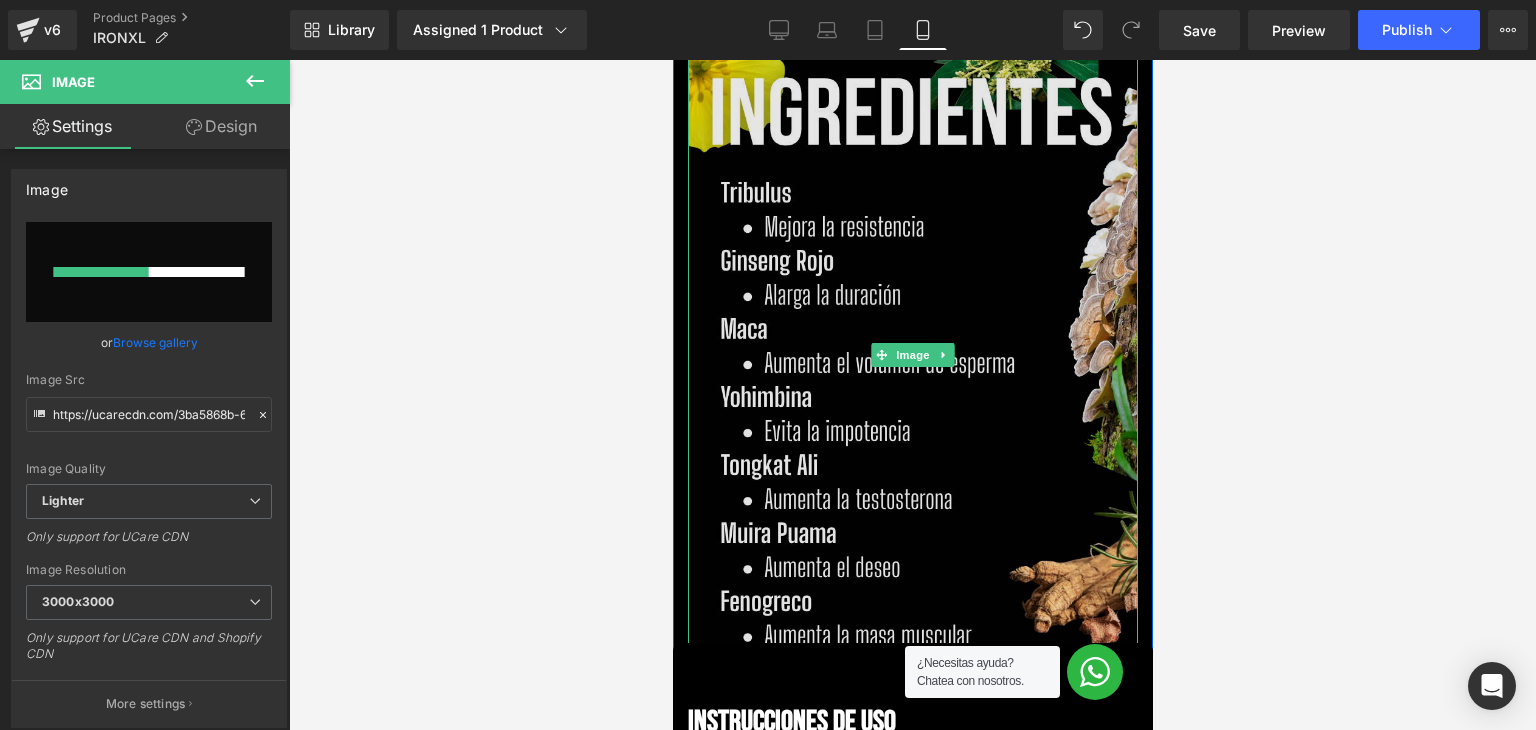 scroll, scrollTop: 4800, scrollLeft: 0, axis: vertical 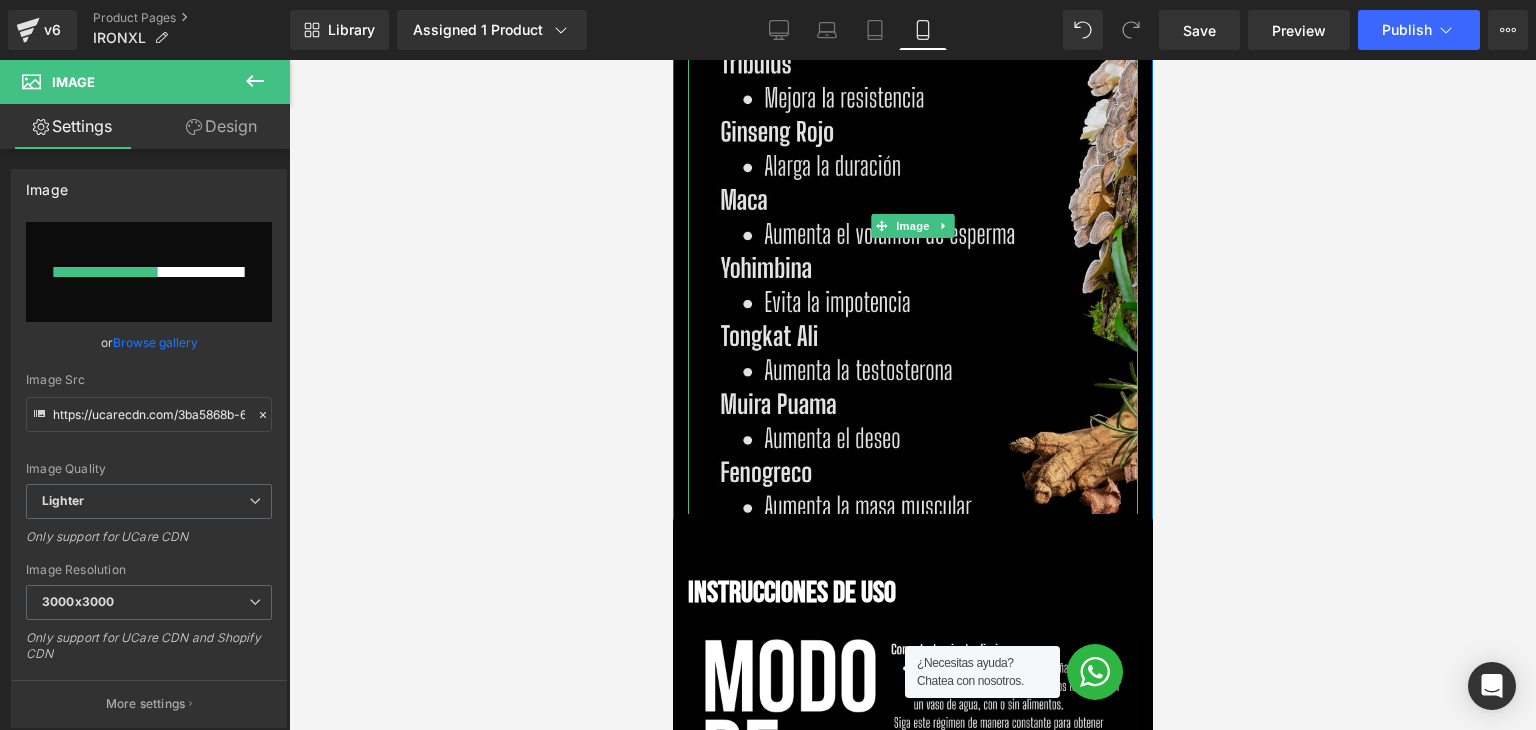 type 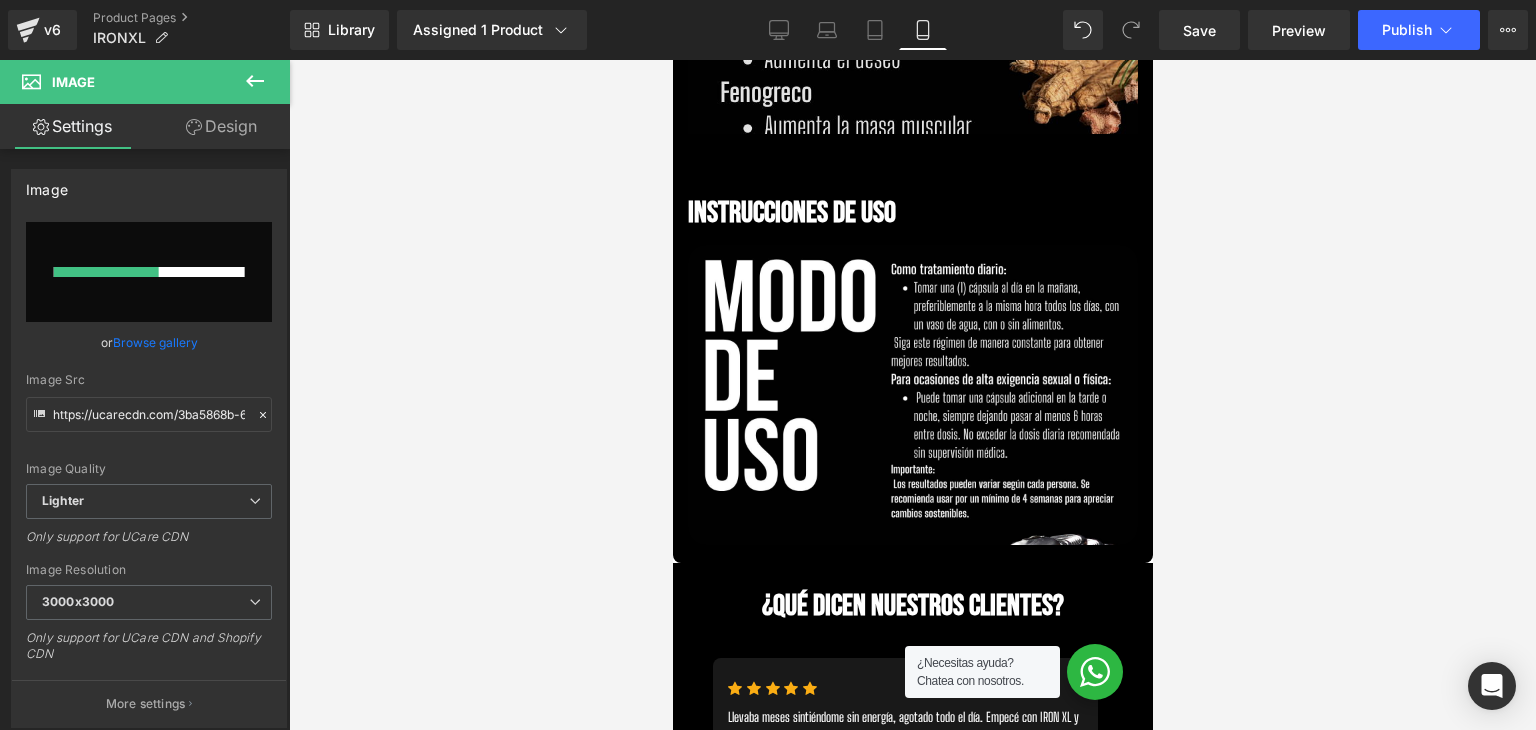 scroll, scrollTop: 5200, scrollLeft: 0, axis: vertical 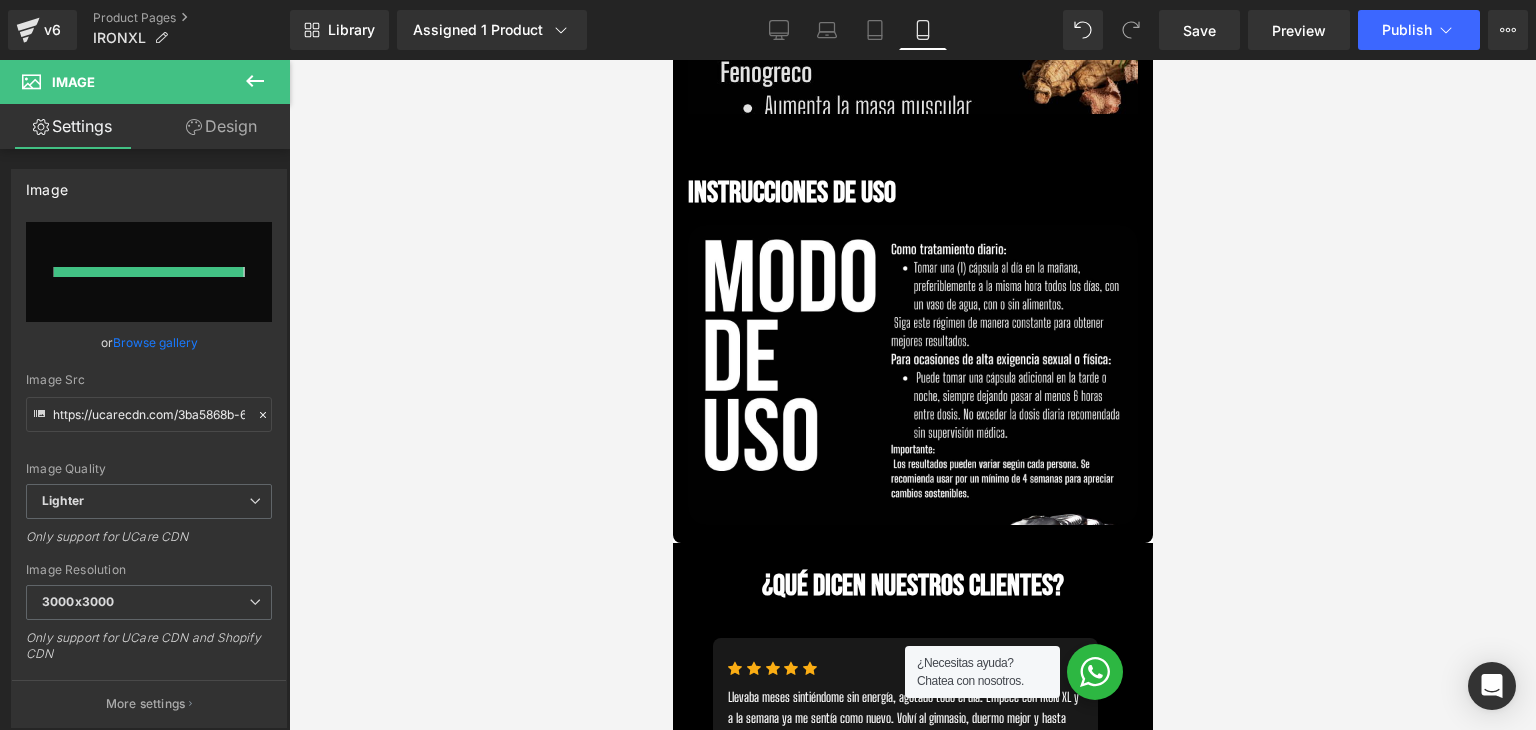 type on "https://ucarecdn.com/03ce2e31-51da-4f87-86f7-549535f44a28/-/format/auto/-/preview/3000x3000/-/quality/lighter/STILL%20LOUD%20_20_.png" 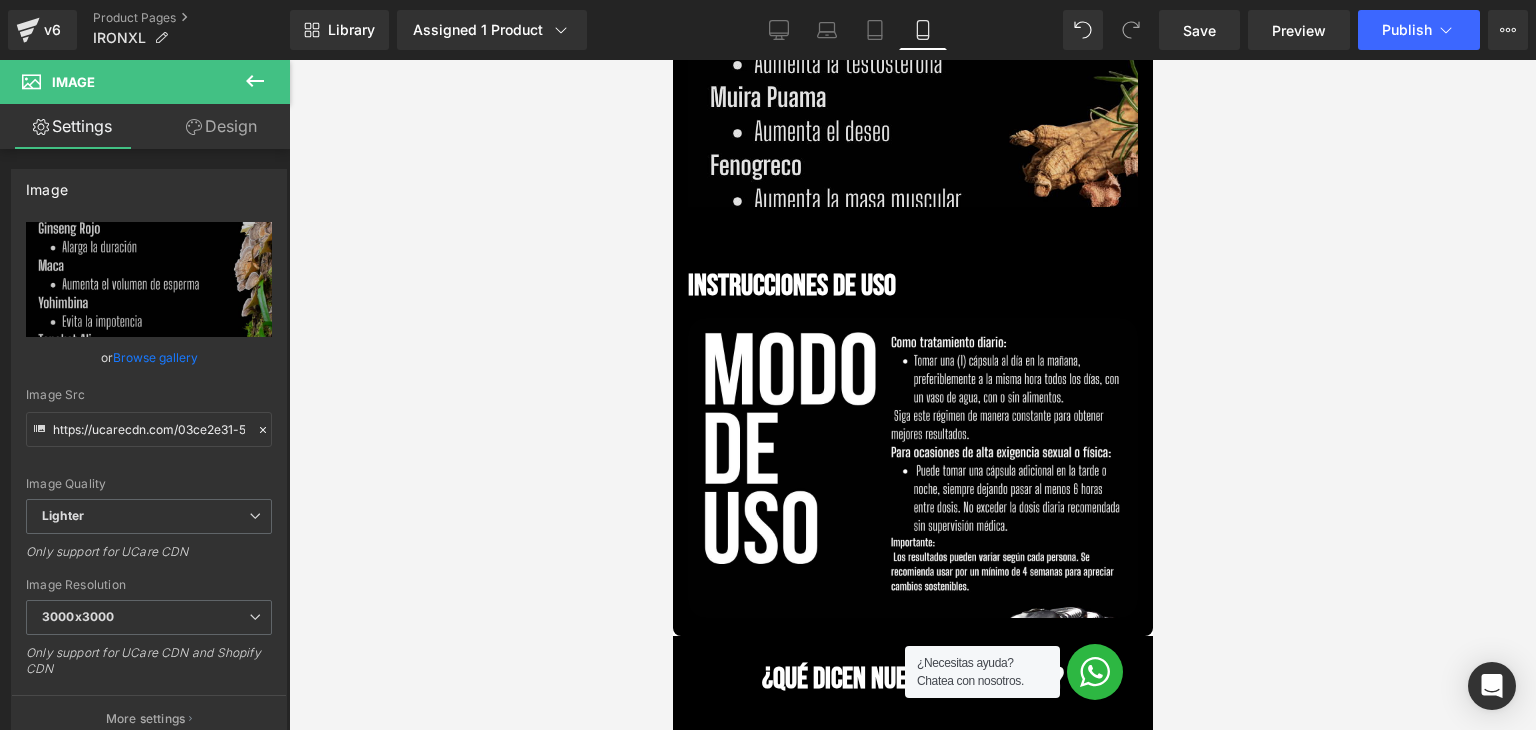 scroll, scrollTop: 5100, scrollLeft: 0, axis: vertical 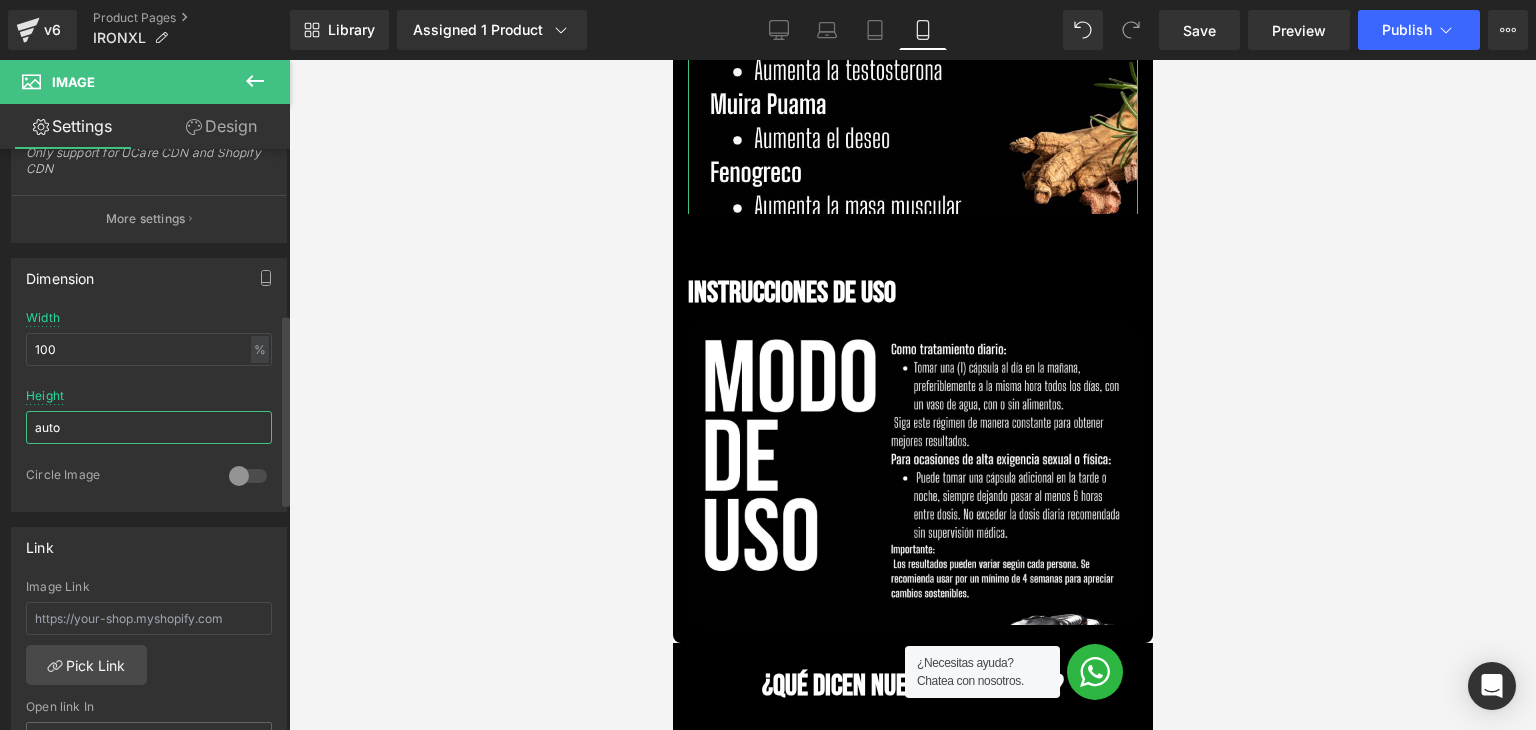 drag, startPoint x: 118, startPoint y: 422, endPoint x: 19, endPoint y: 425, distance: 99.04544 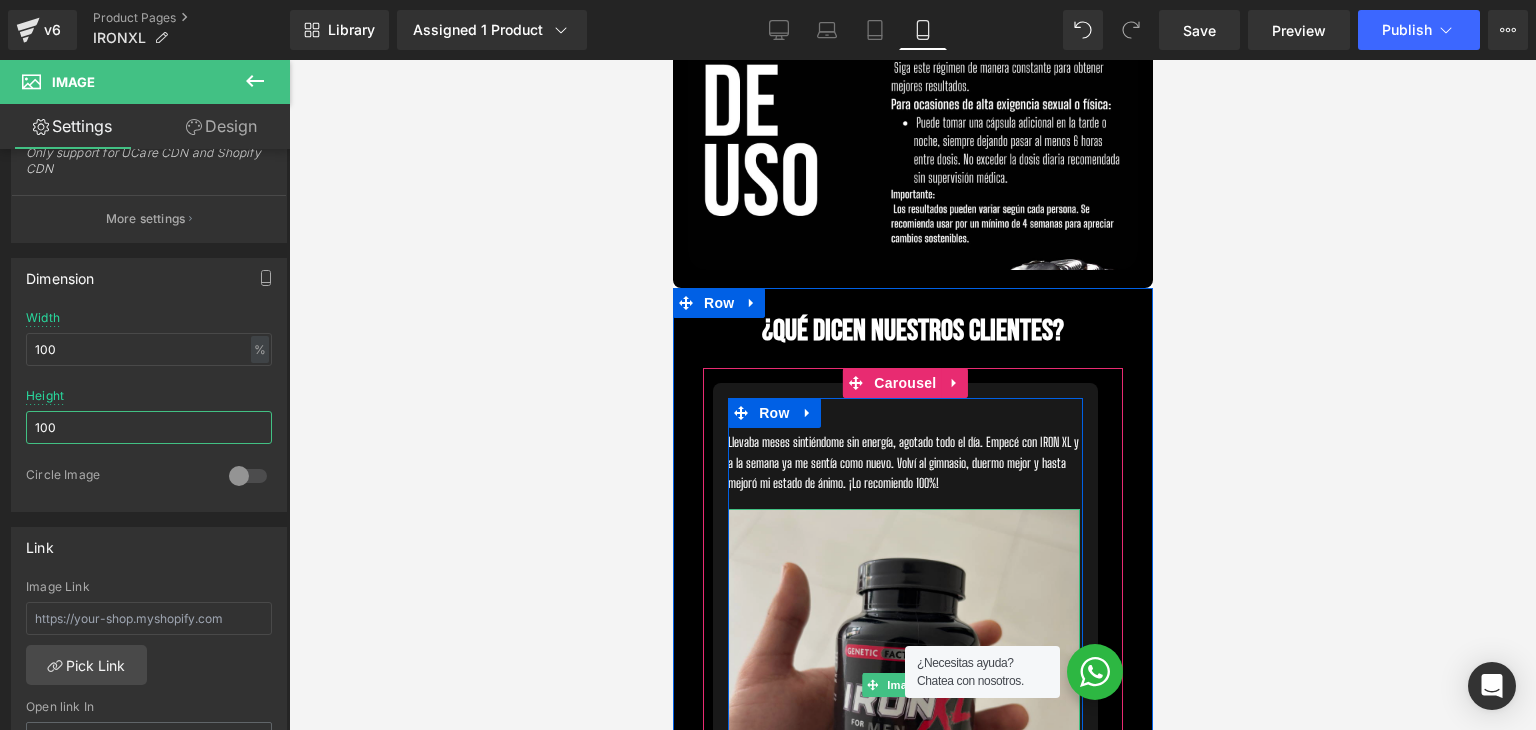 scroll, scrollTop: 4873, scrollLeft: 0, axis: vertical 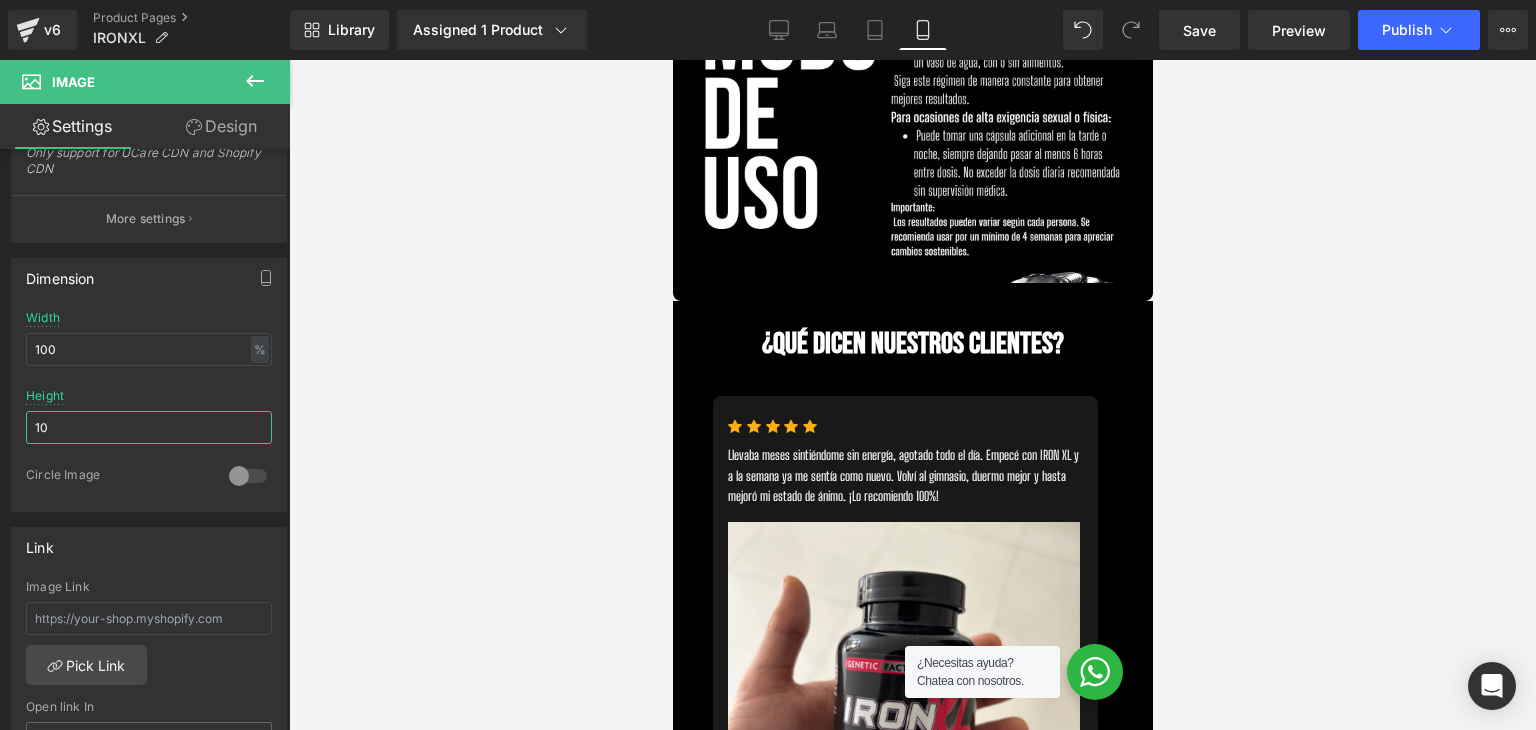 type on "1" 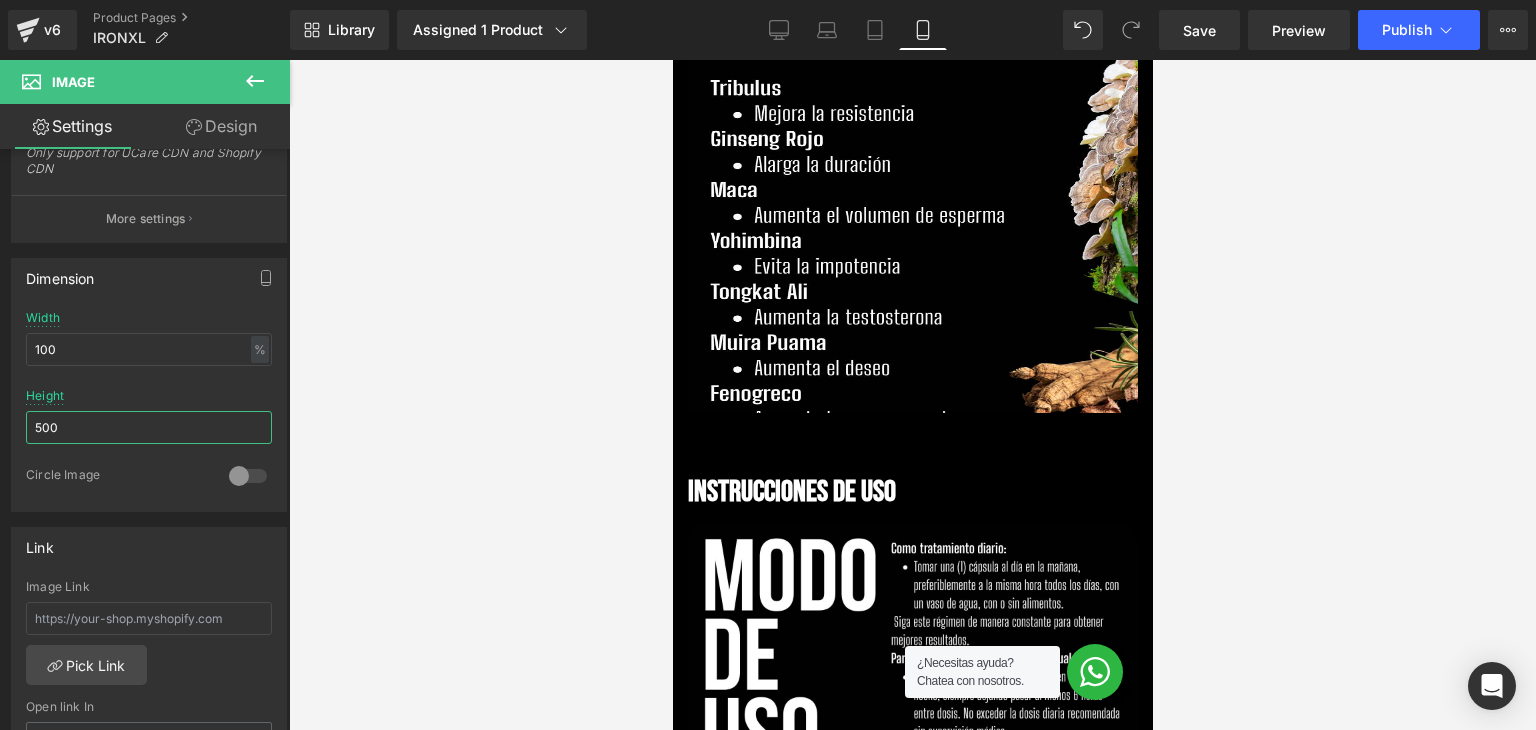scroll, scrollTop: 4673, scrollLeft: 0, axis: vertical 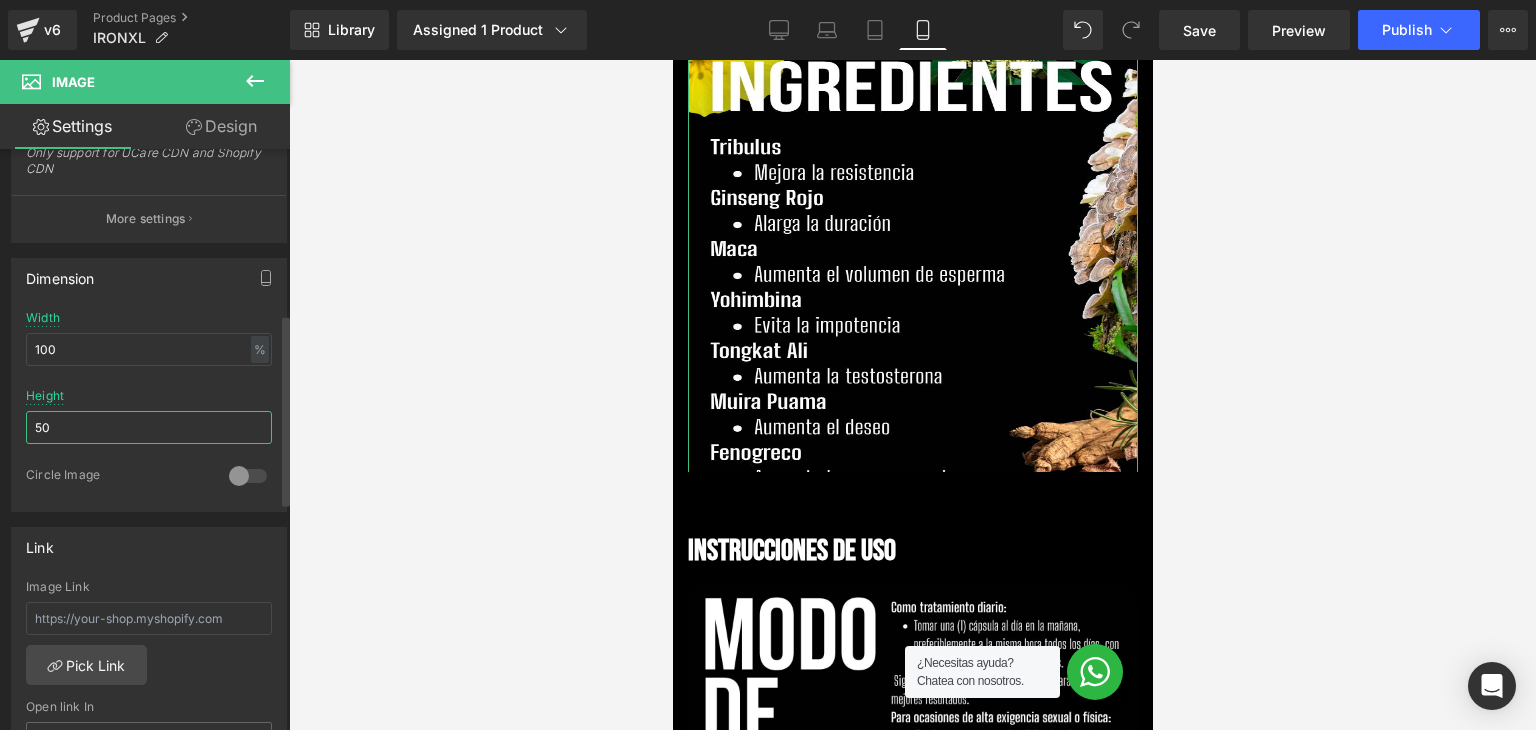 type on "5" 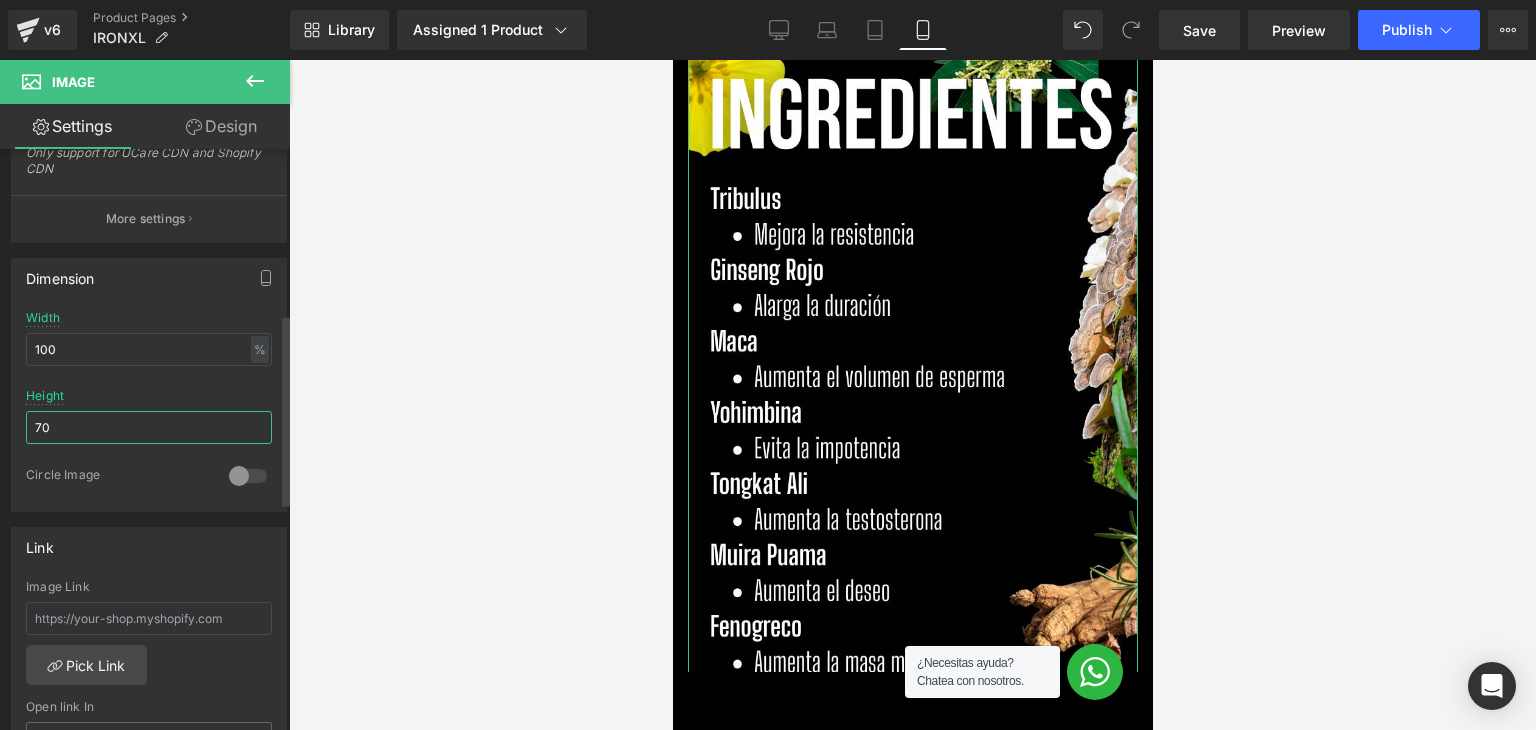 type on "7" 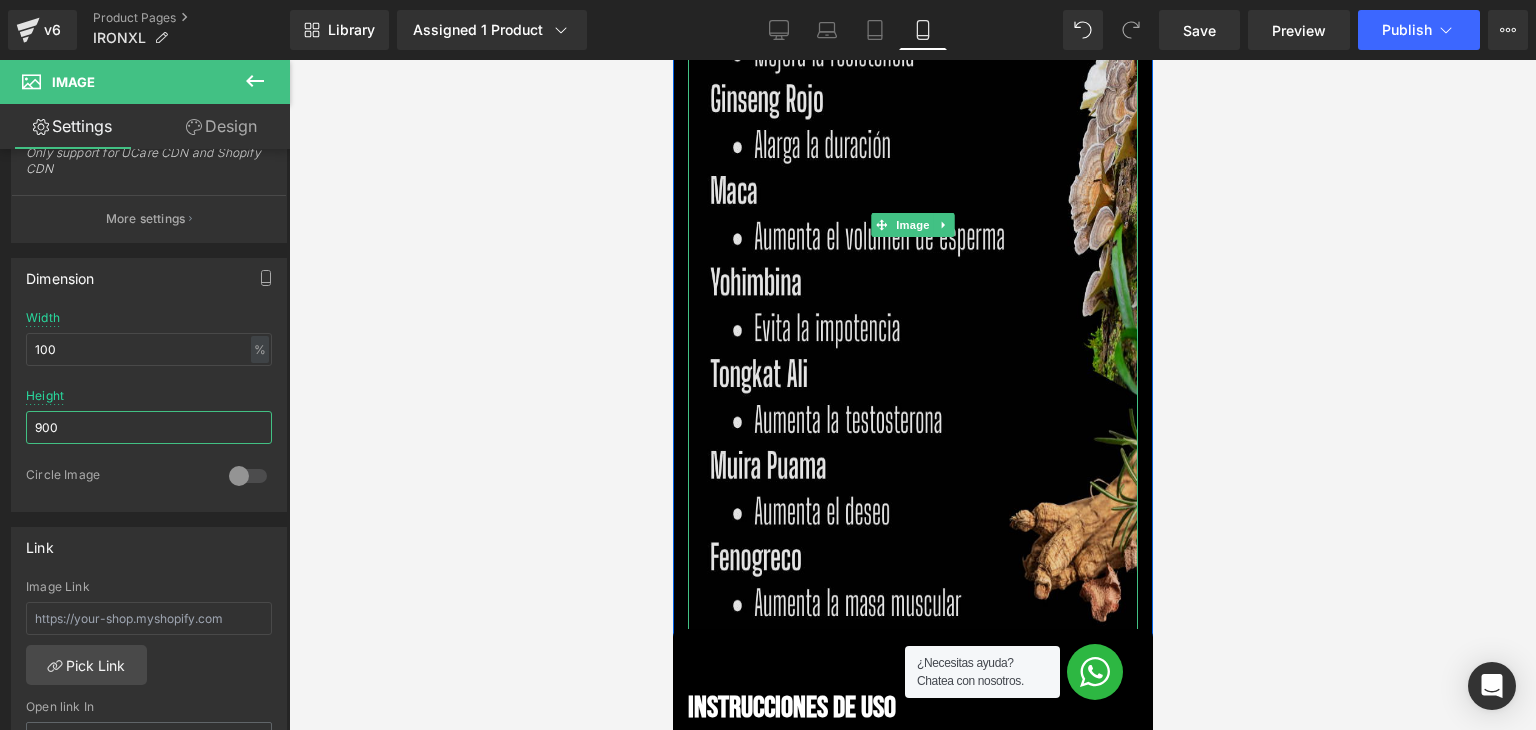 scroll, scrollTop: 5073, scrollLeft: 0, axis: vertical 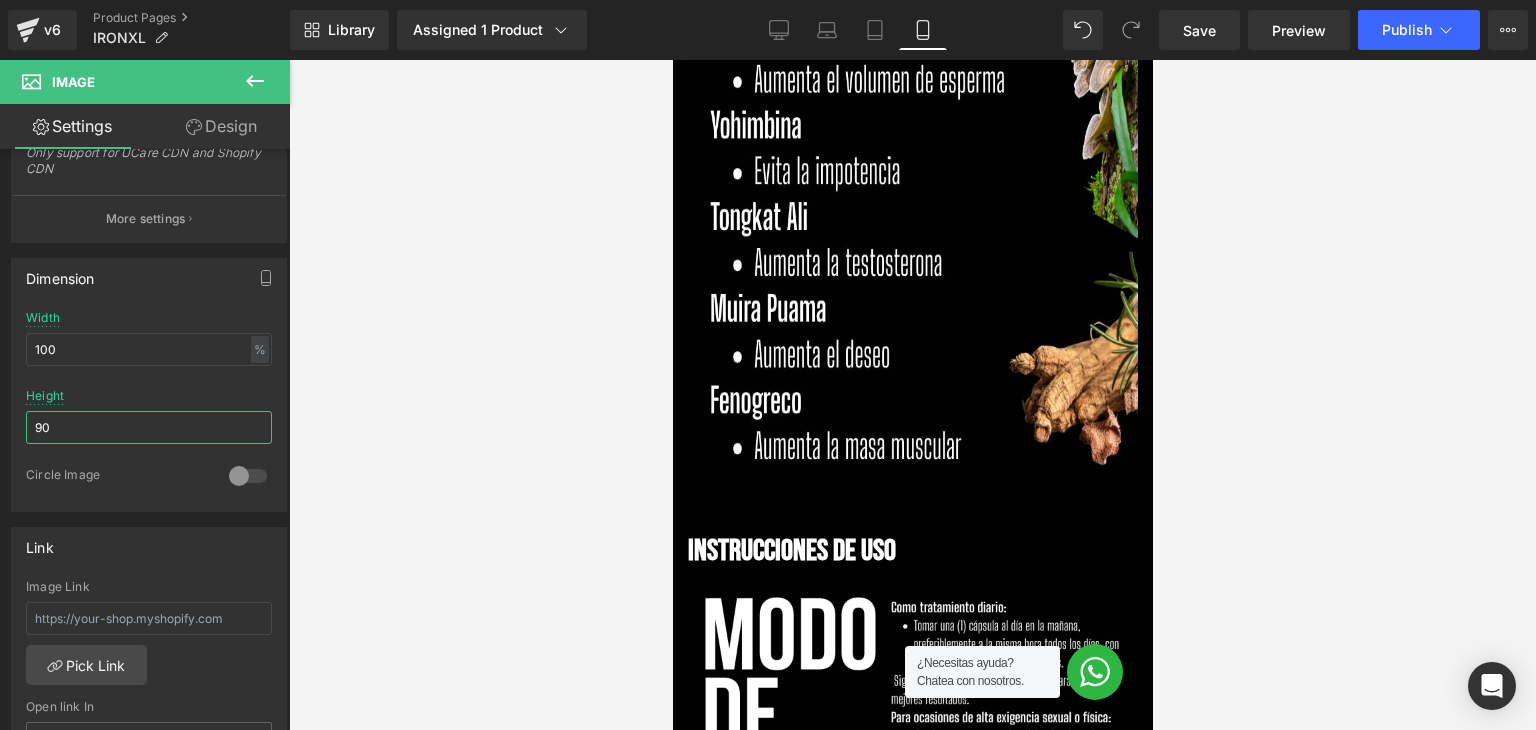 type on "9" 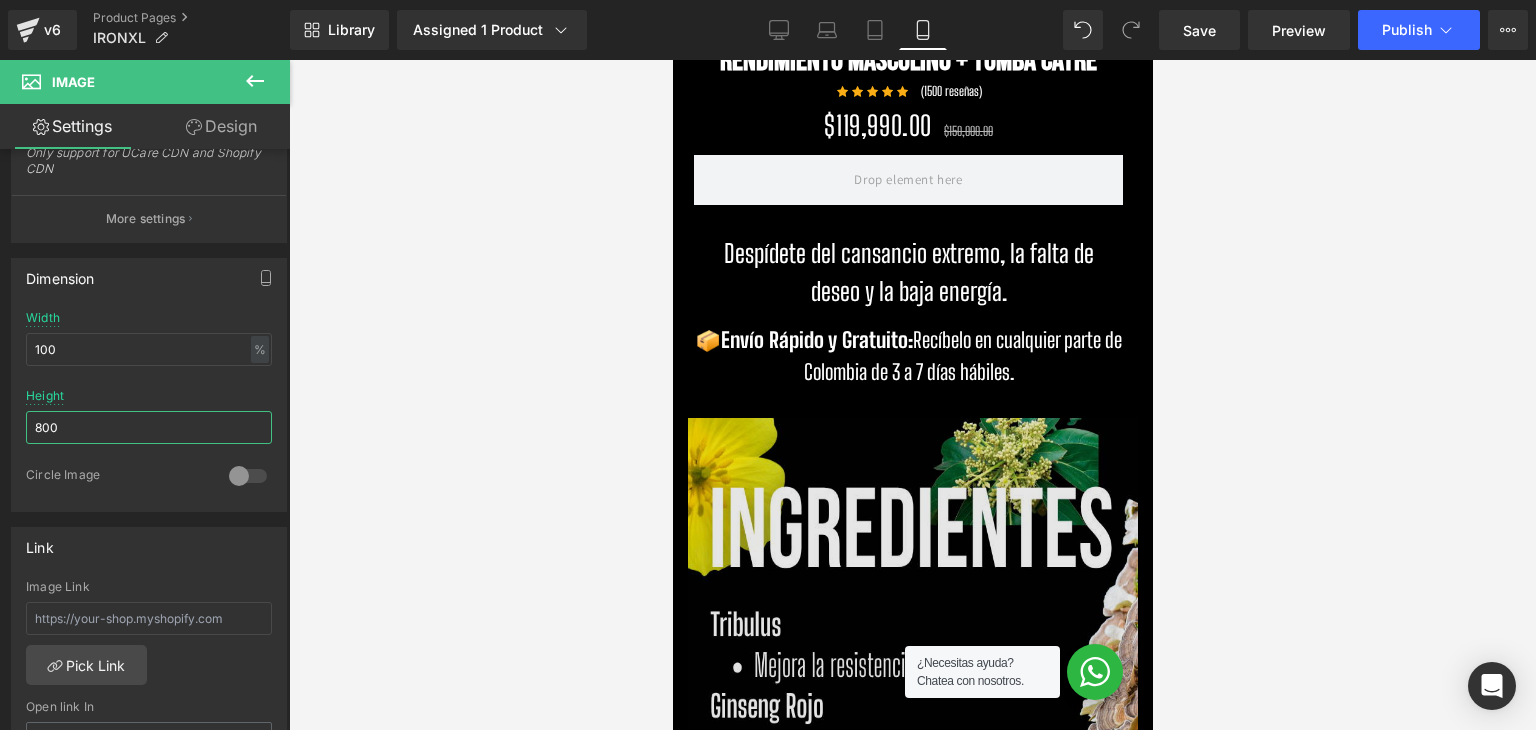 scroll, scrollTop: 4673, scrollLeft: 0, axis: vertical 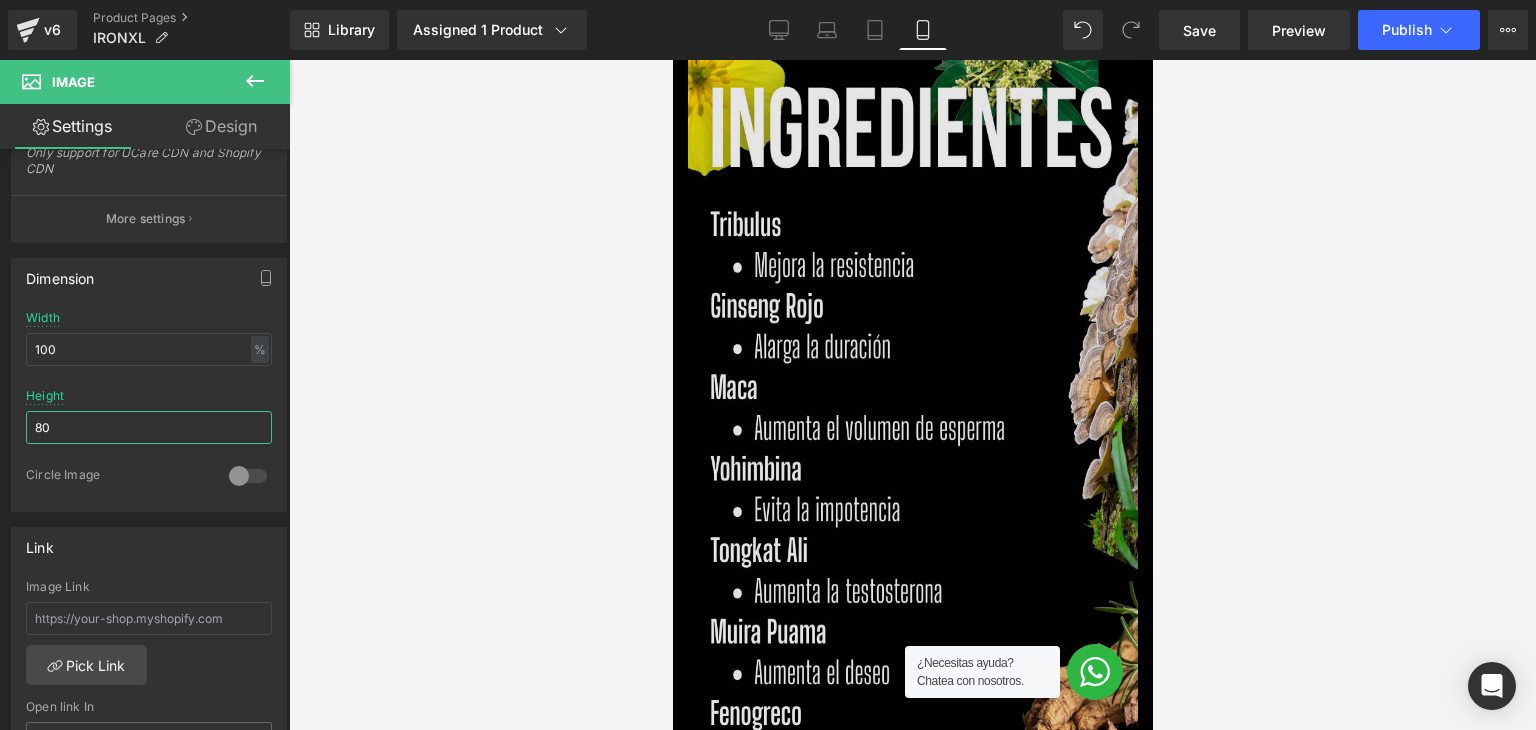 type on "8" 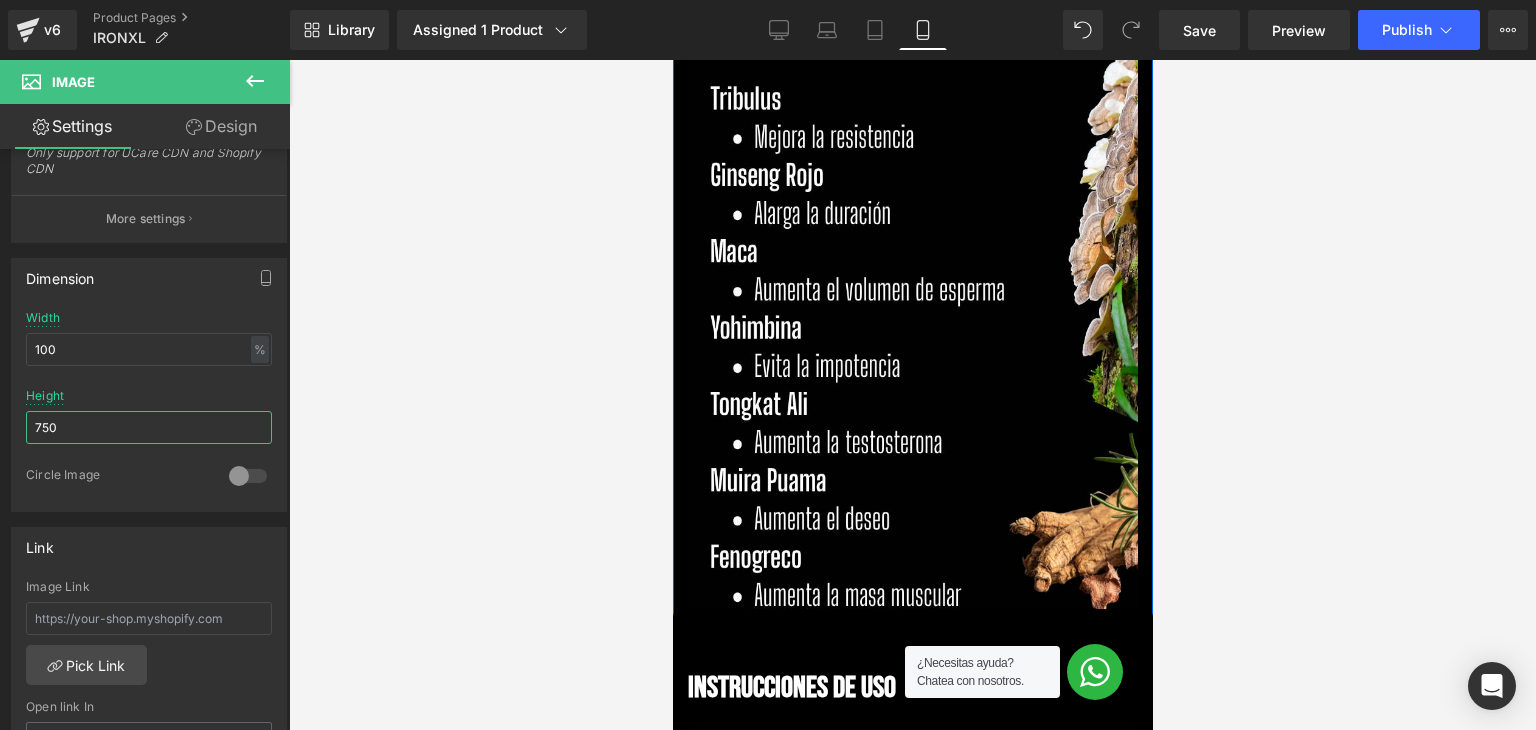 scroll, scrollTop: 4796, scrollLeft: 0, axis: vertical 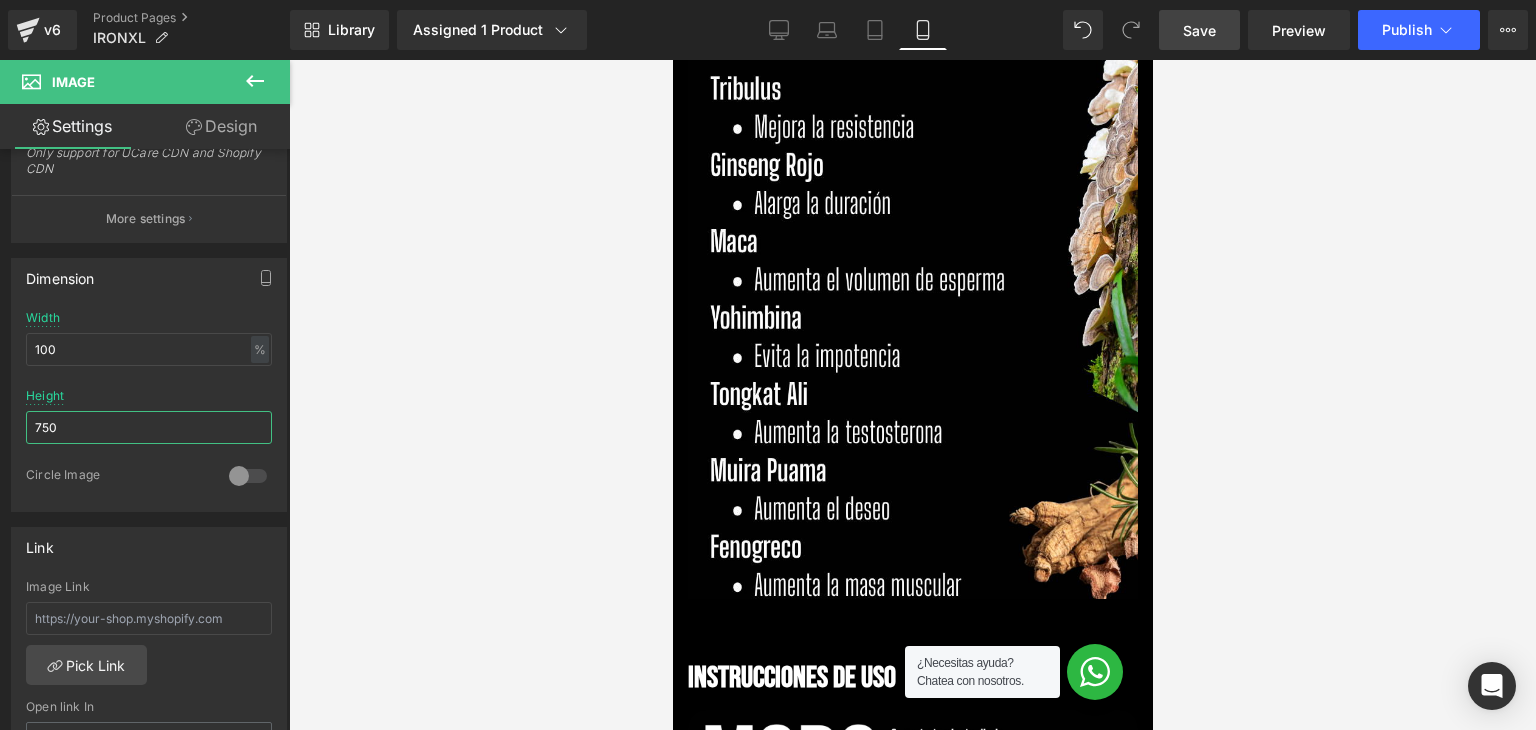 type on "750" 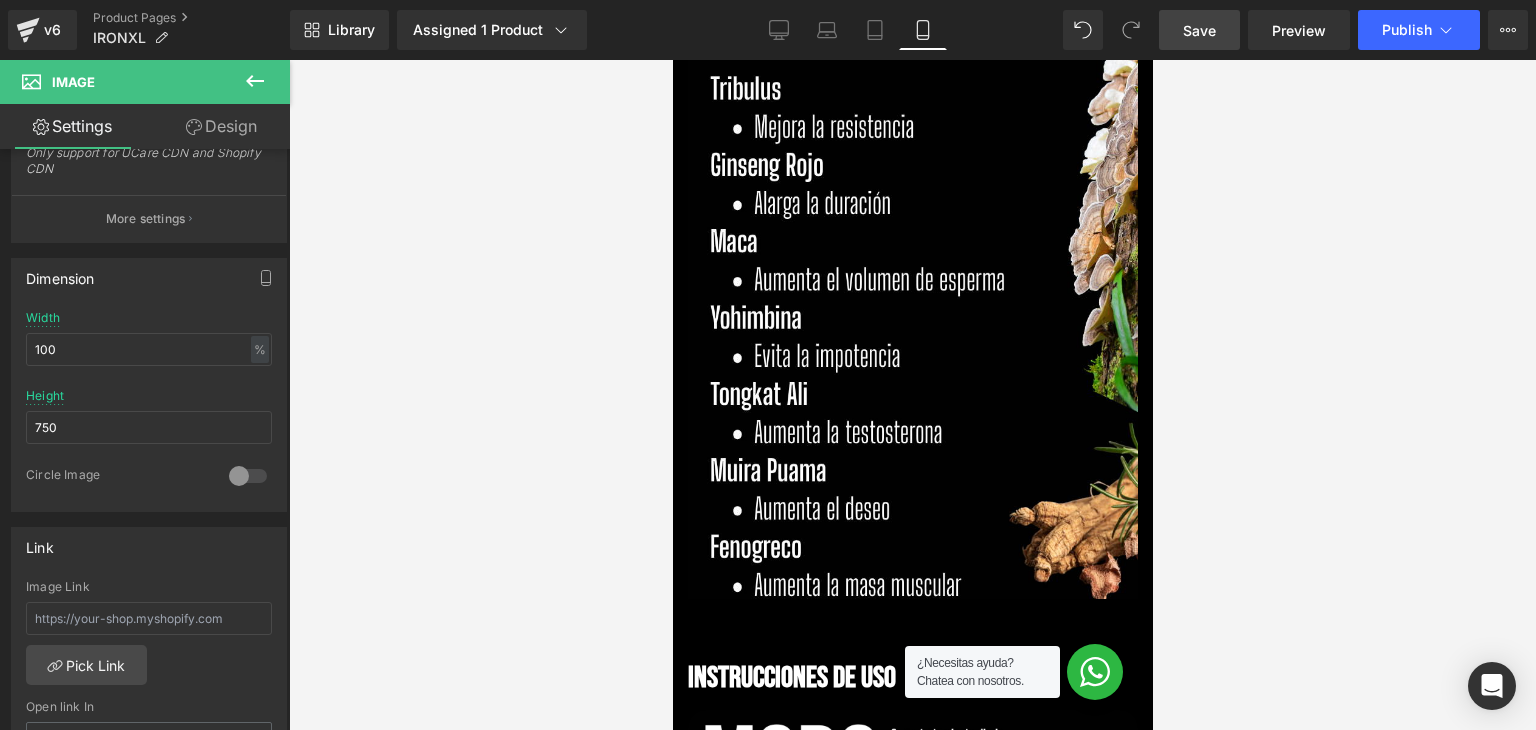click on "Save" at bounding box center [1199, 30] 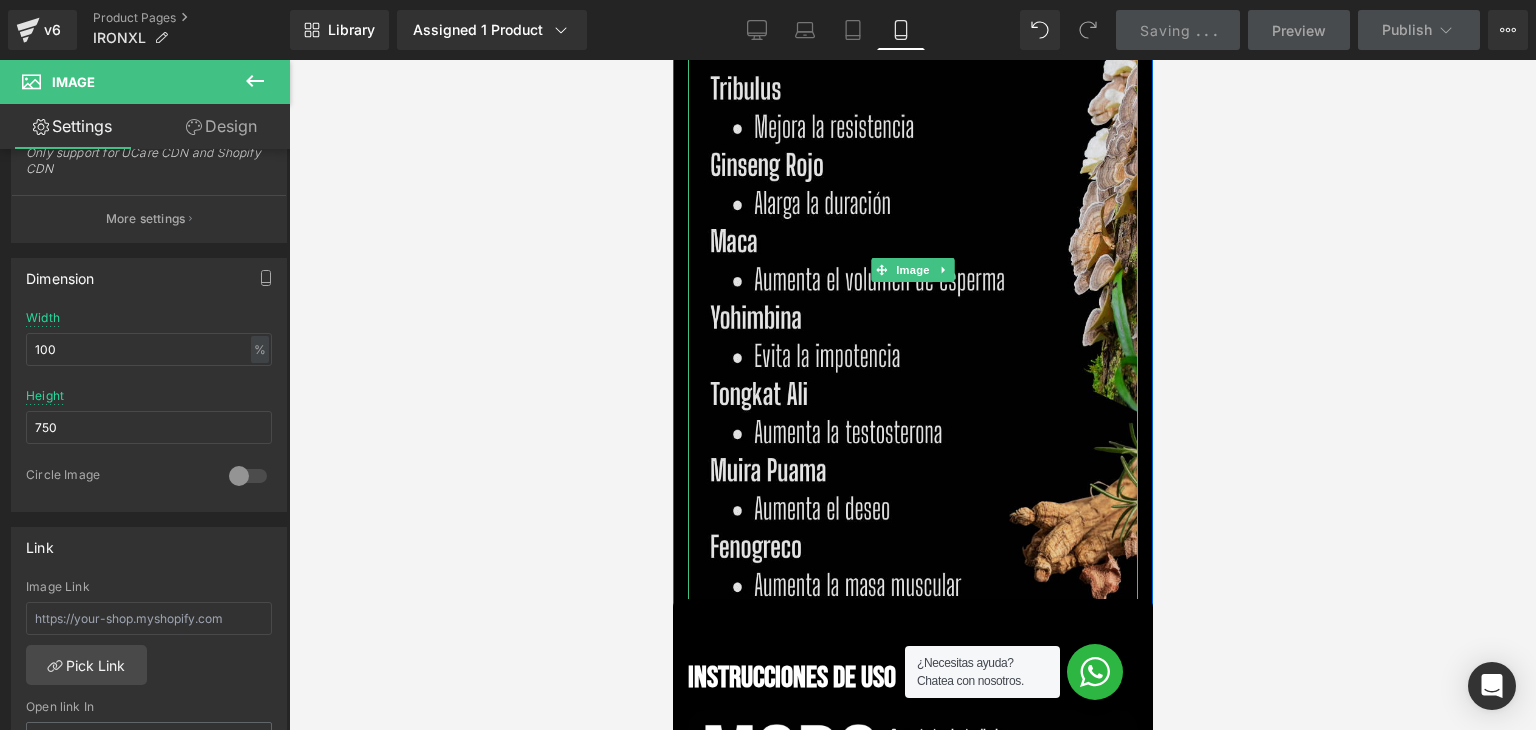 scroll, scrollTop: 5496, scrollLeft: 0, axis: vertical 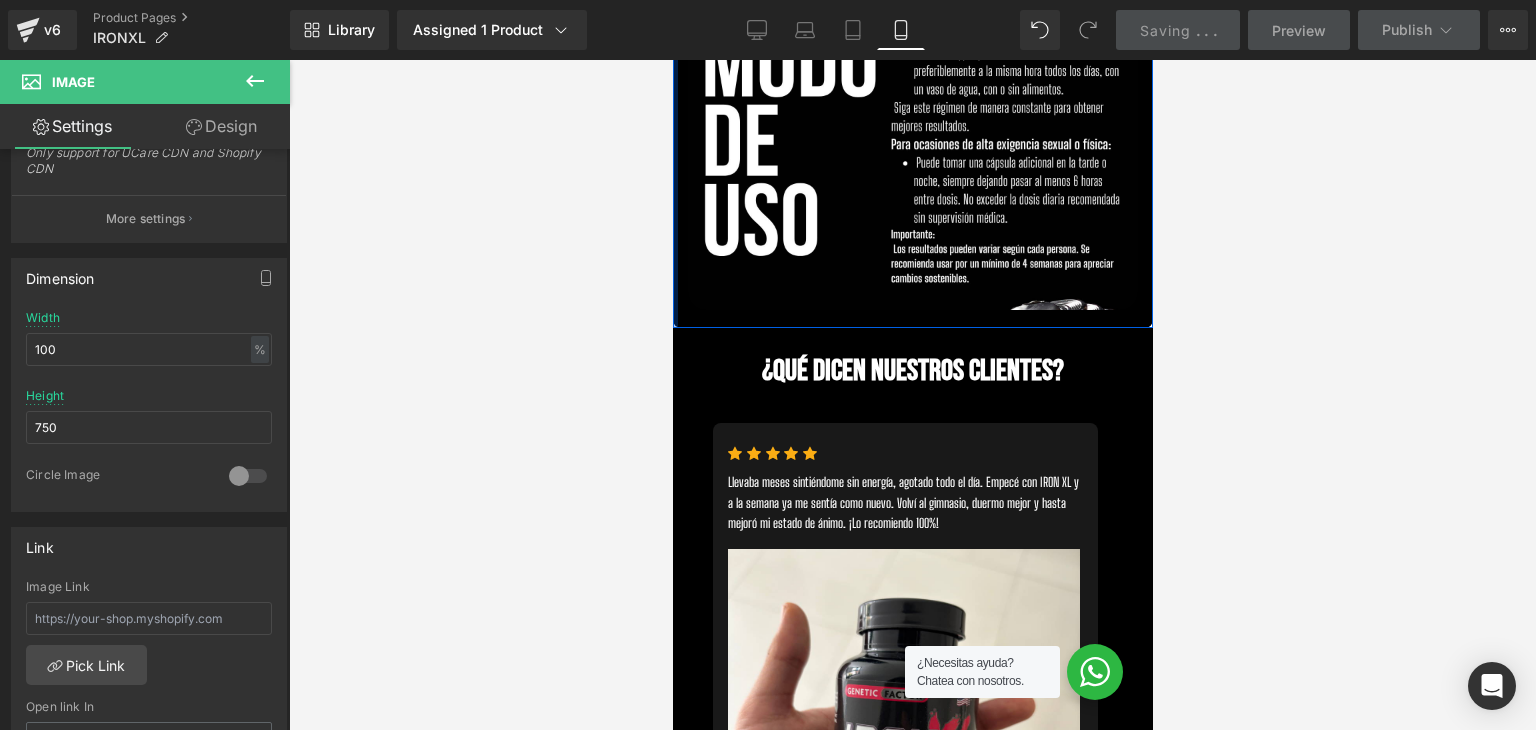 click at bounding box center (674, 113) 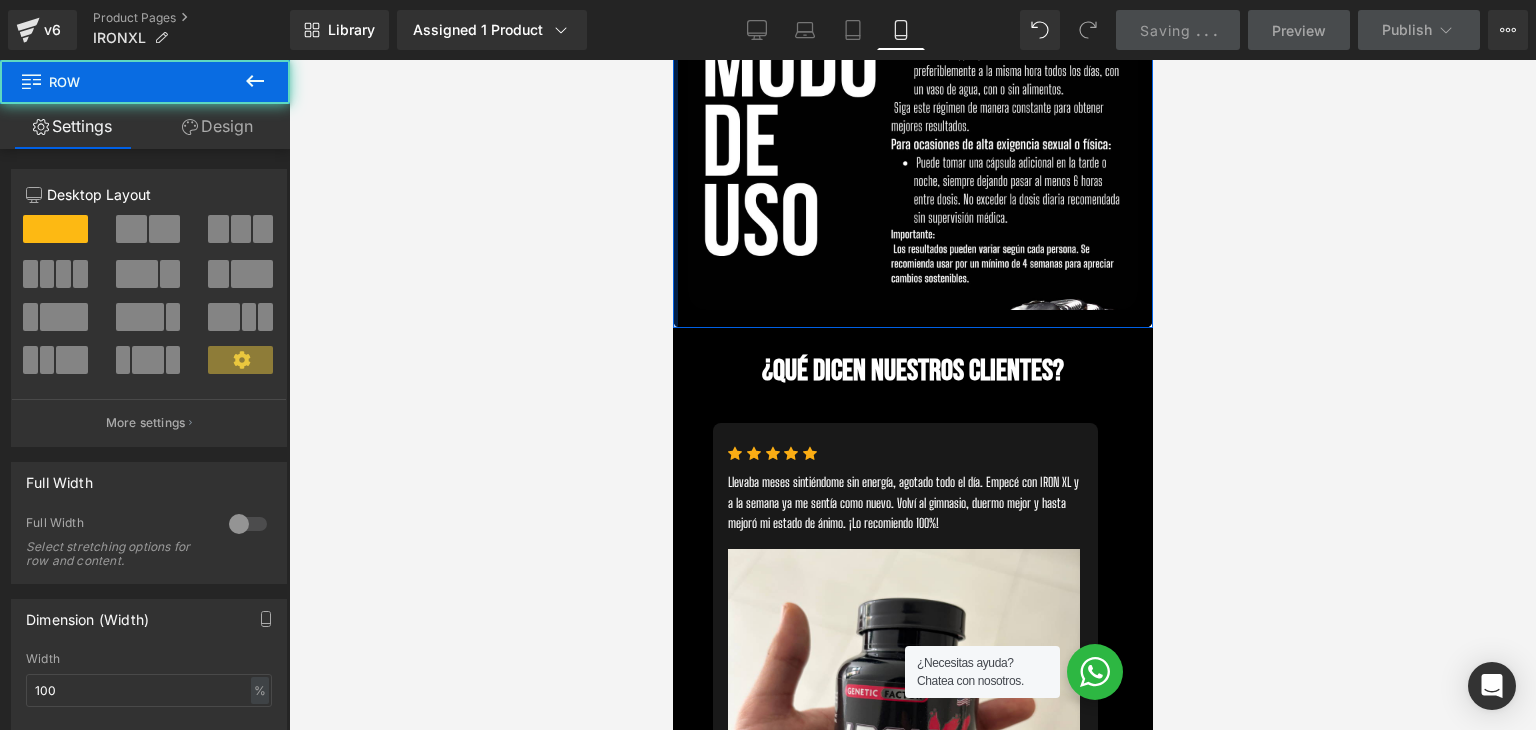 drag, startPoint x: 676, startPoint y: 315, endPoint x: 667, endPoint y: 321, distance: 10.816654 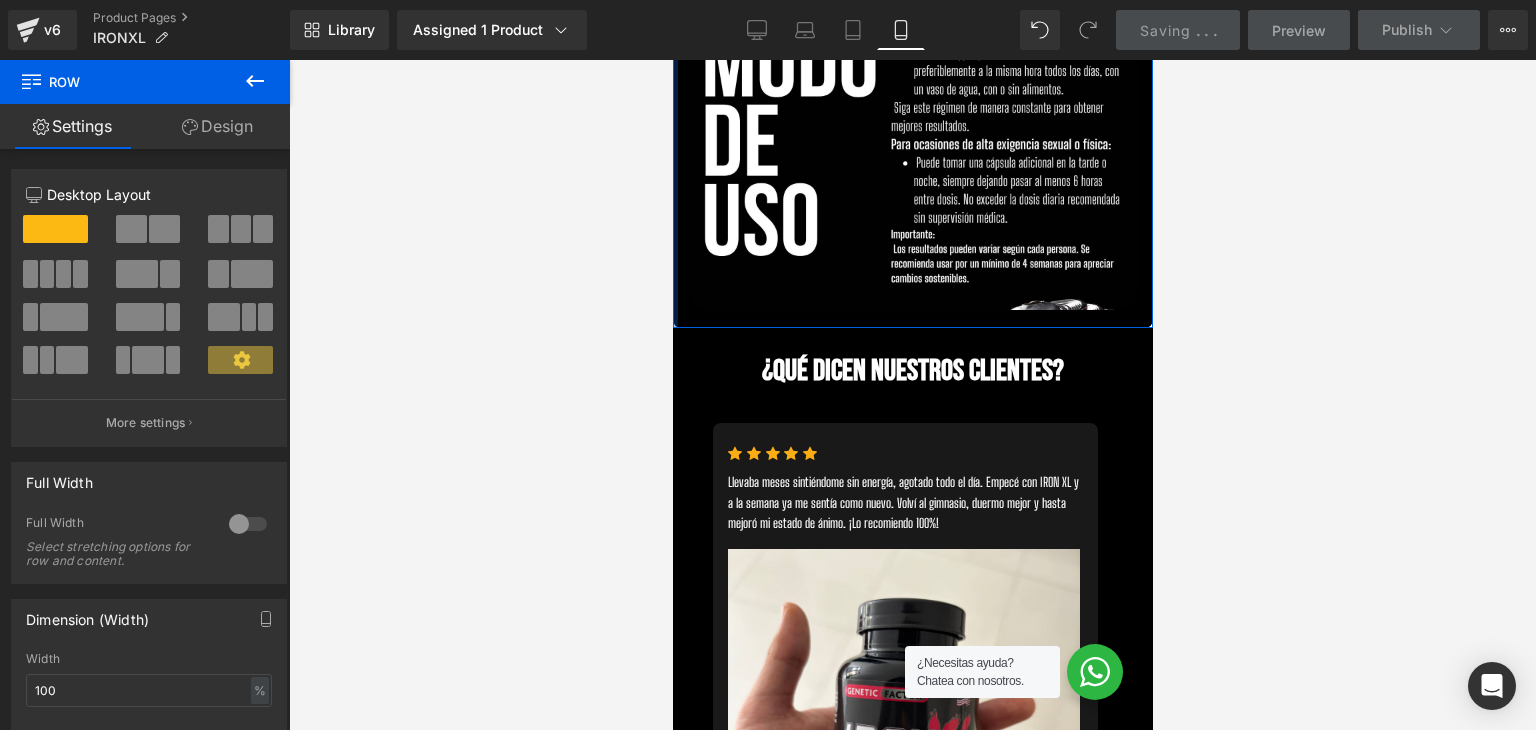 click at bounding box center [912, 319] 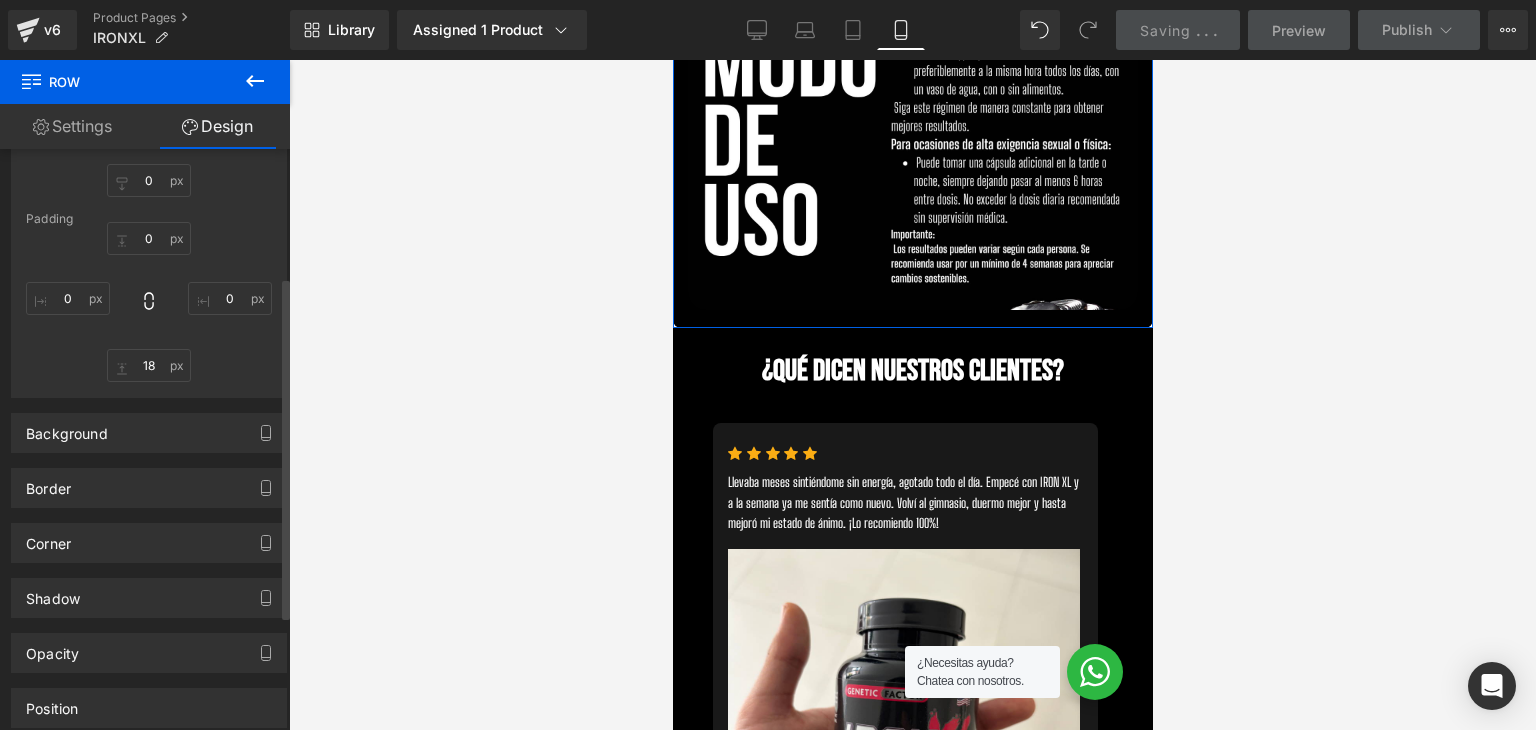 scroll, scrollTop: 300, scrollLeft: 0, axis: vertical 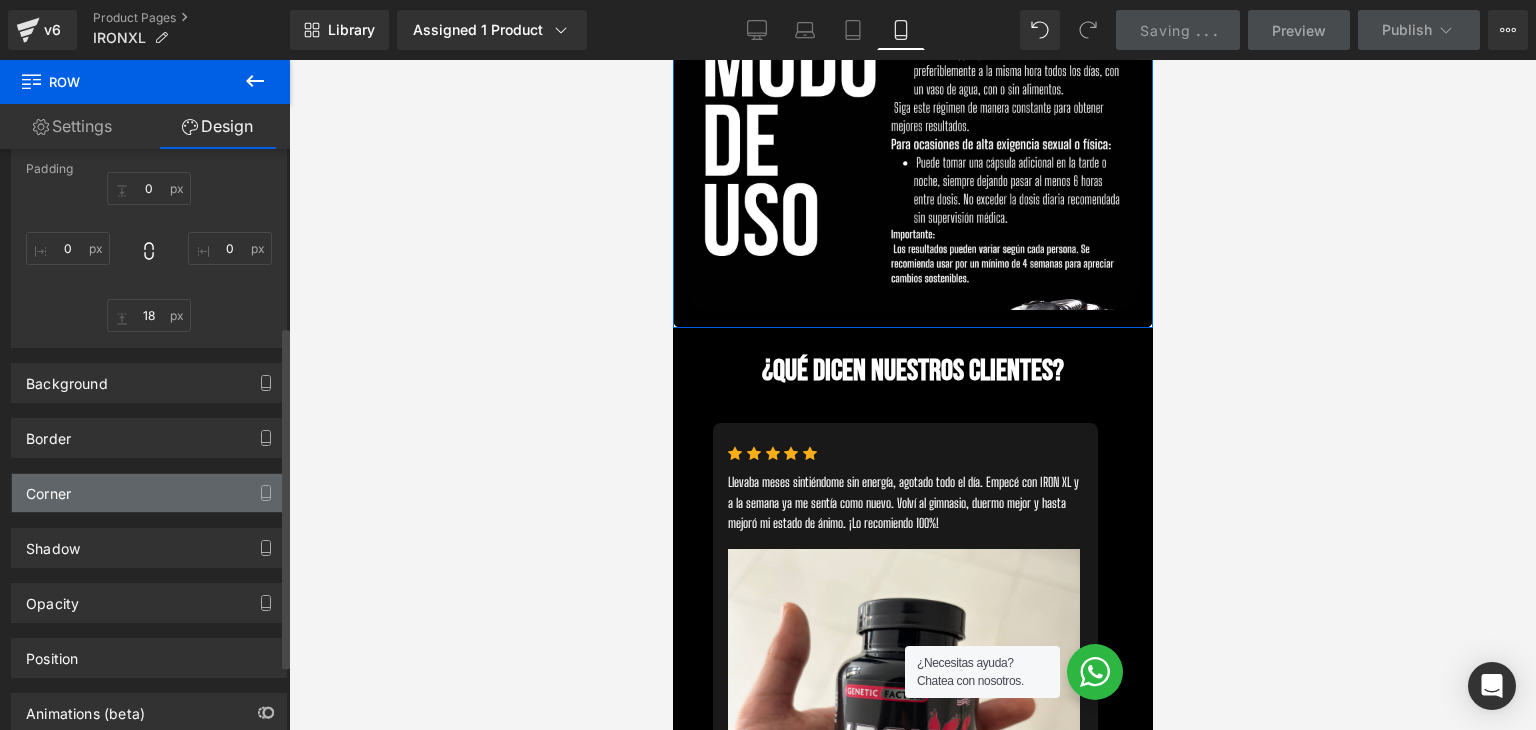click on "Corner" at bounding box center [149, 493] 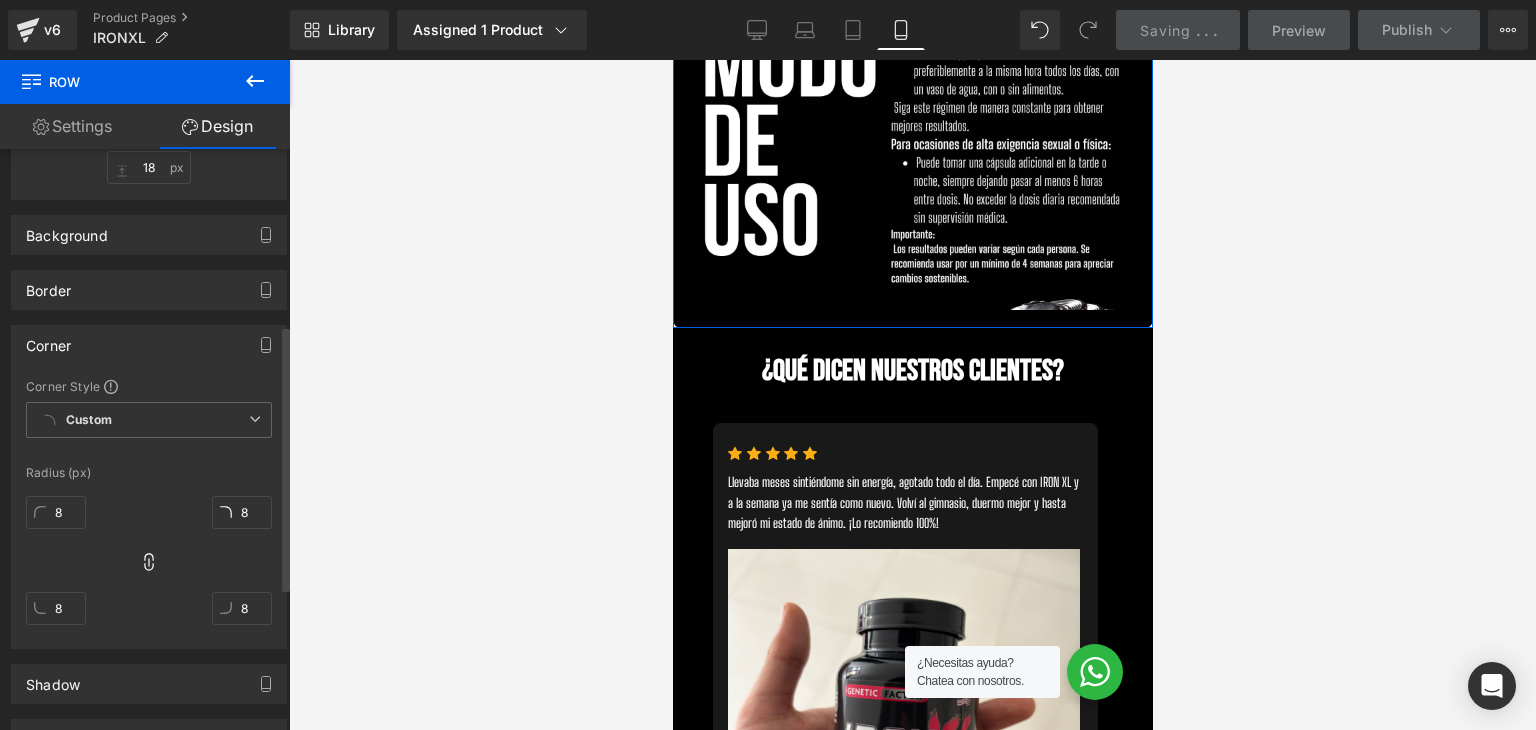 scroll, scrollTop: 500, scrollLeft: 0, axis: vertical 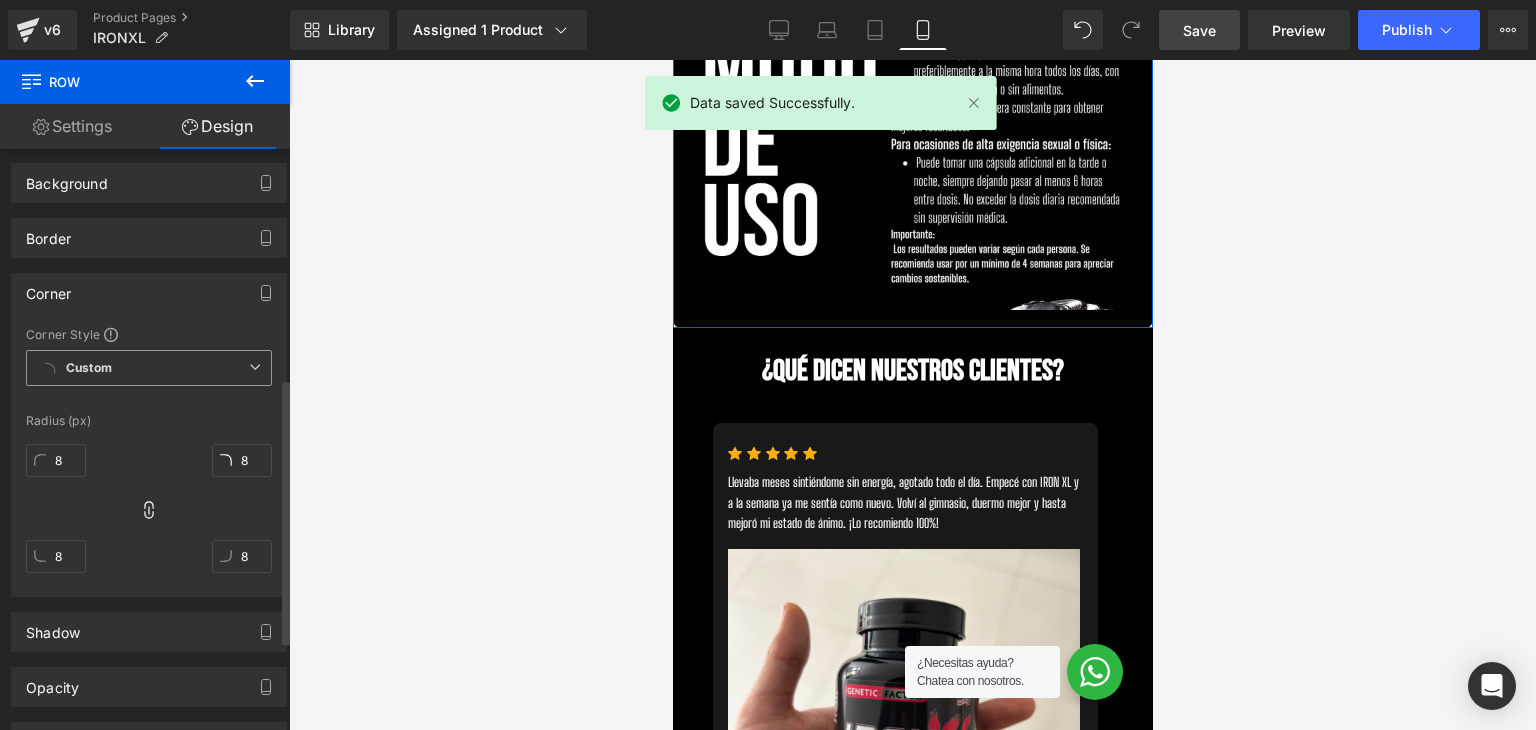click on "Custom" at bounding box center [149, 368] 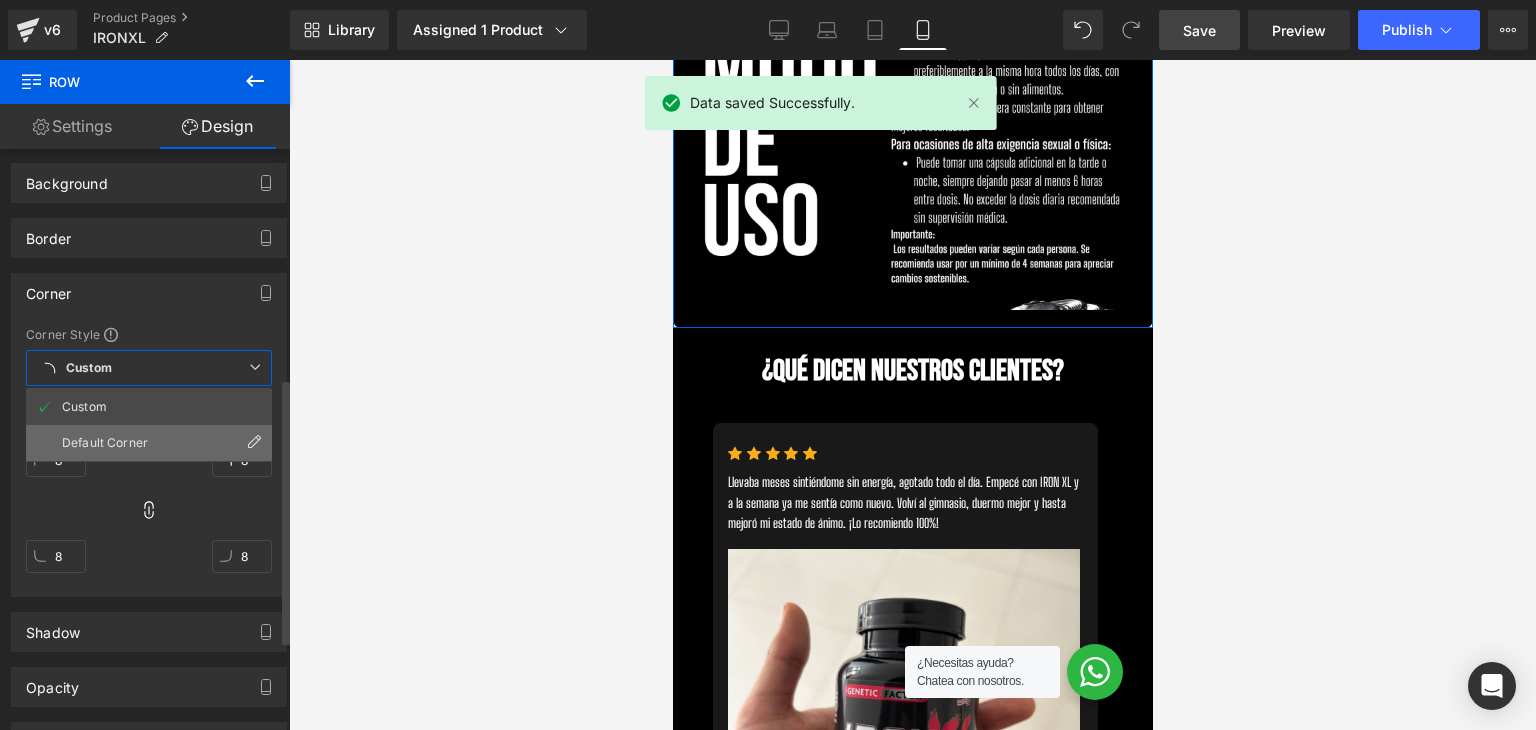 click on "Default Corner" at bounding box center [149, 443] 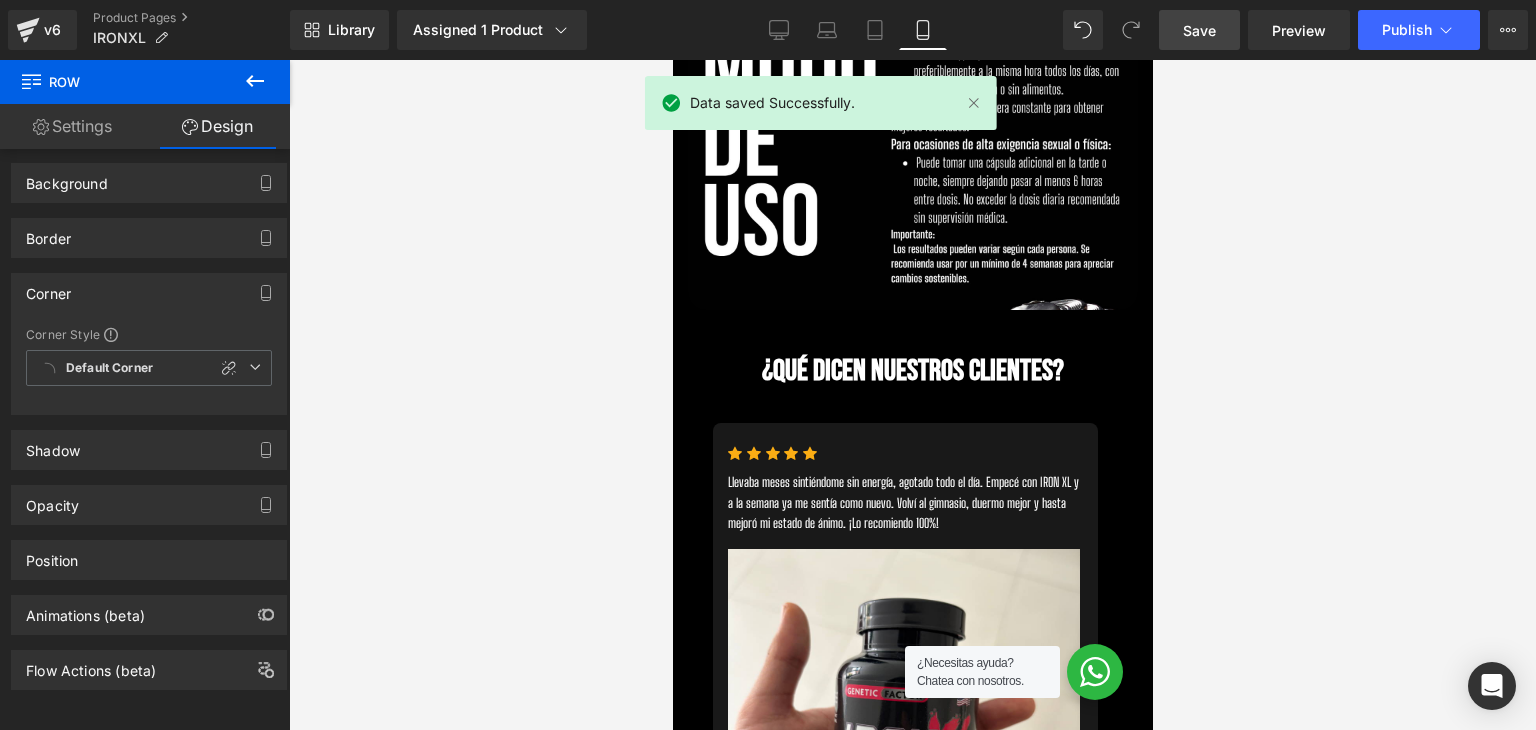 click at bounding box center [672, 60] 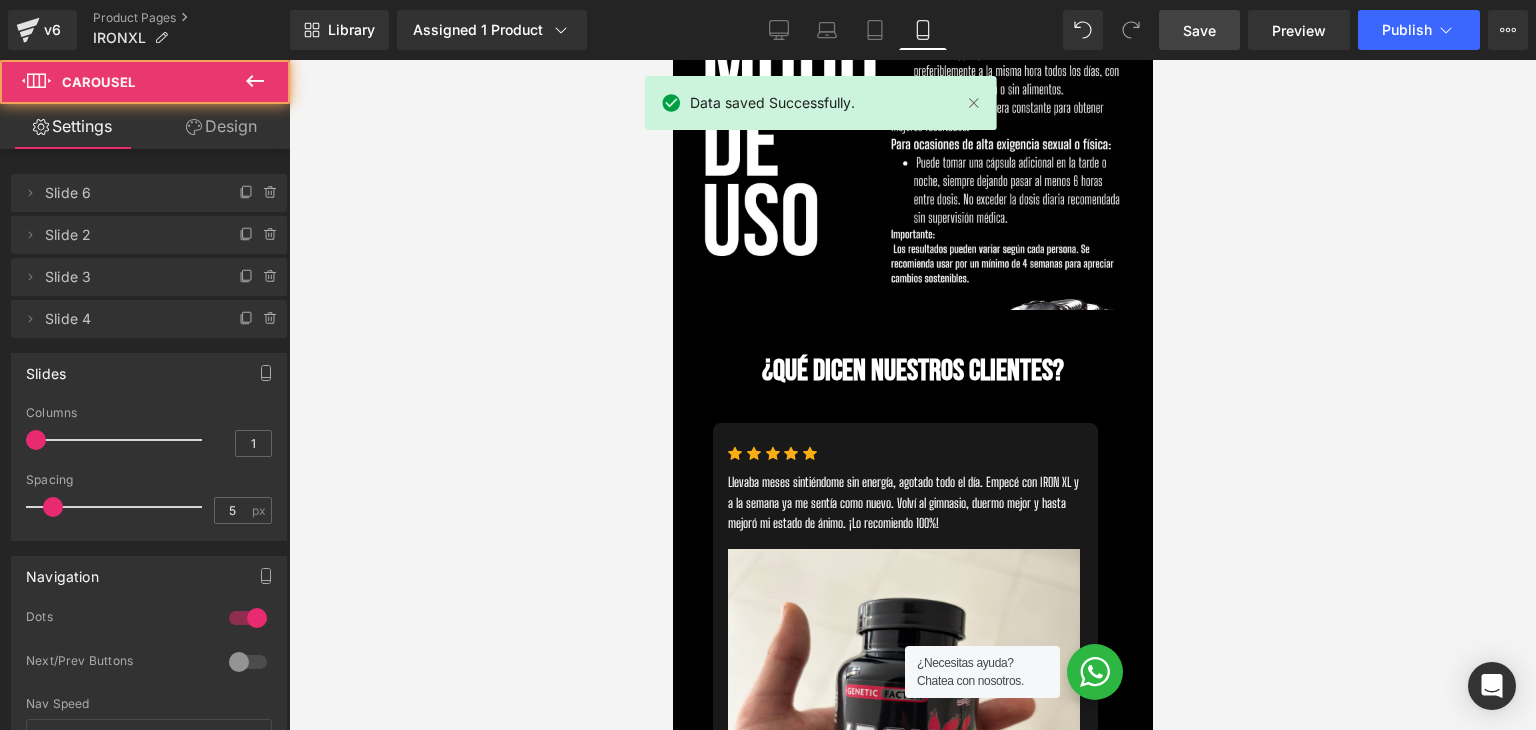 click at bounding box center [912, 395] 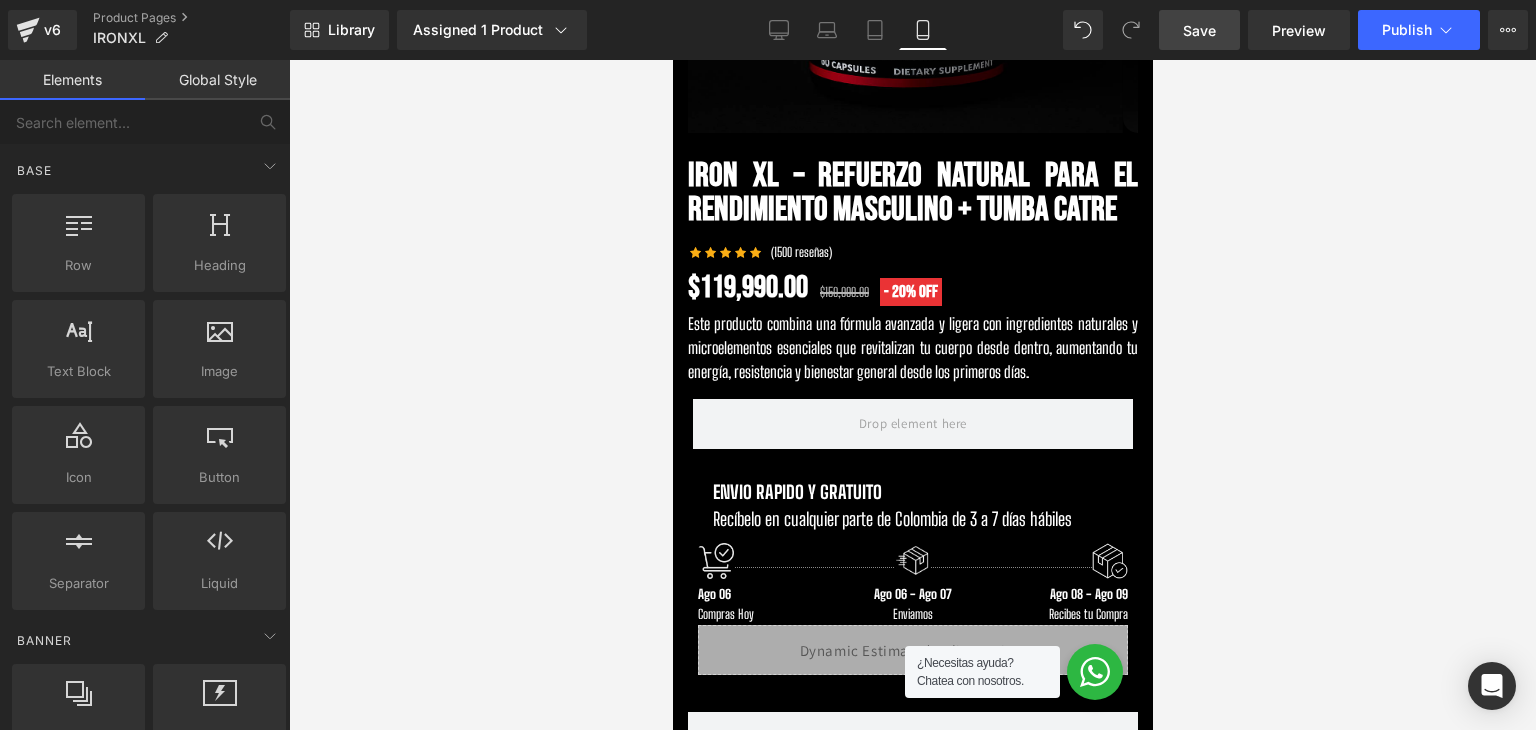 scroll, scrollTop: 0, scrollLeft: 0, axis: both 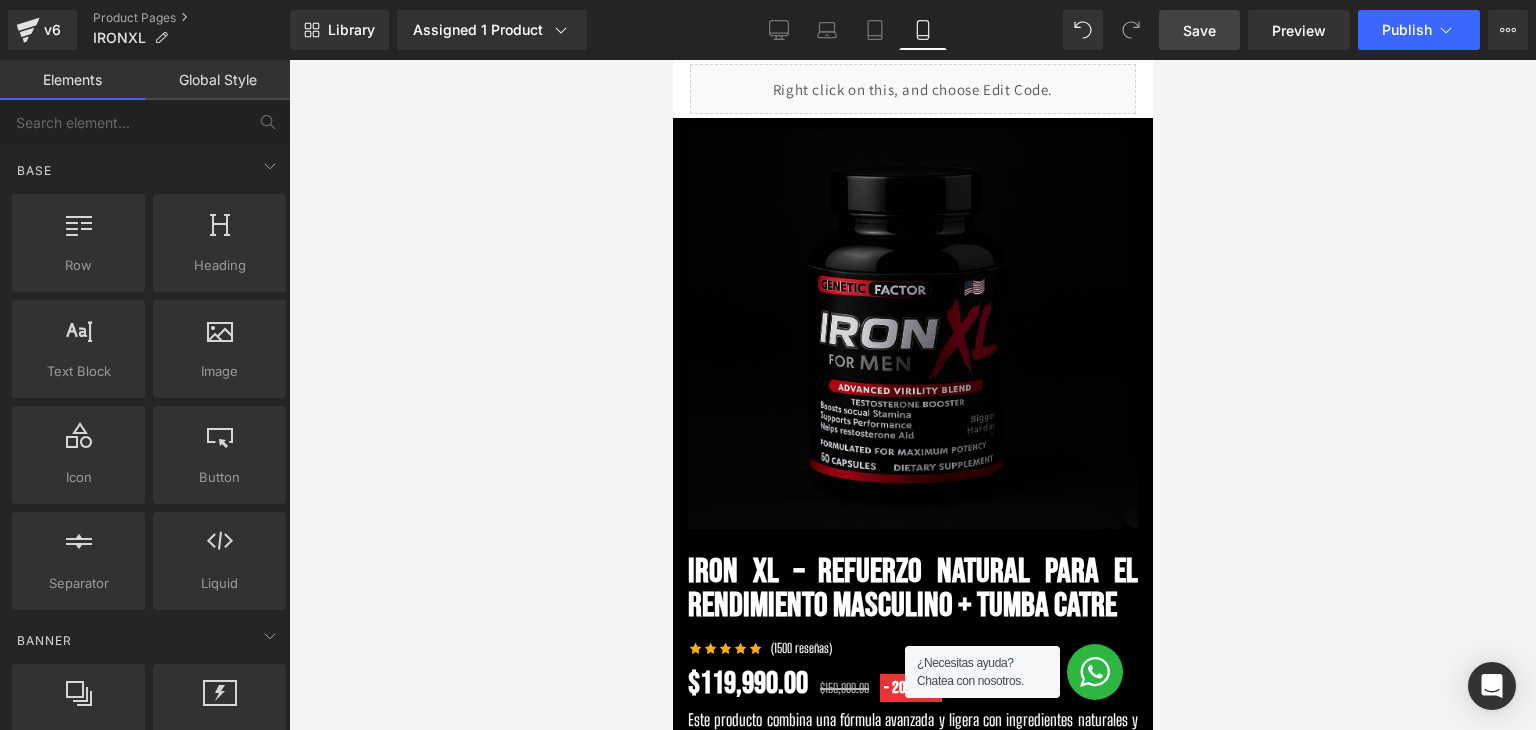 click on "Save" at bounding box center [1199, 30] 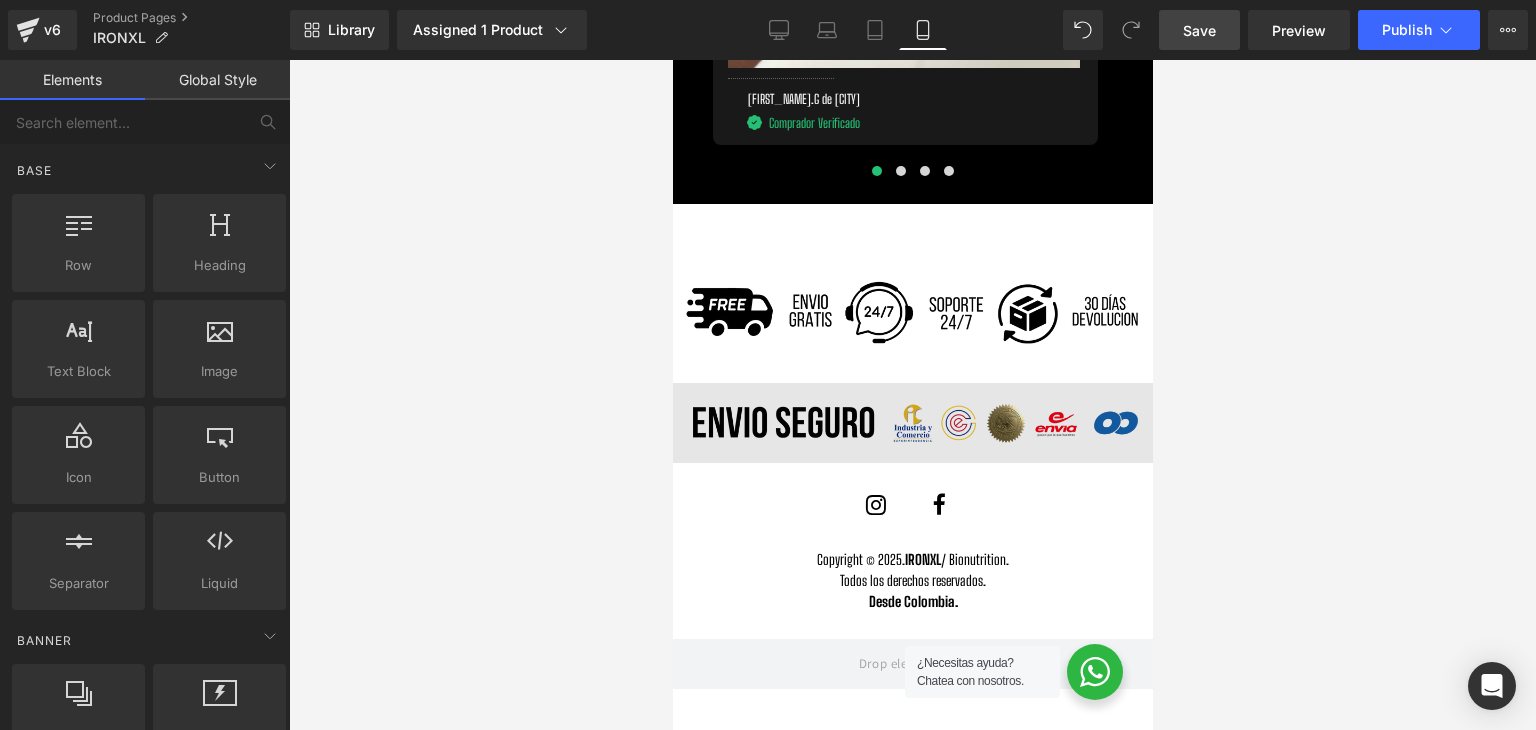 scroll, scrollTop: 6300, scrollLeft: 0, axis: vertical 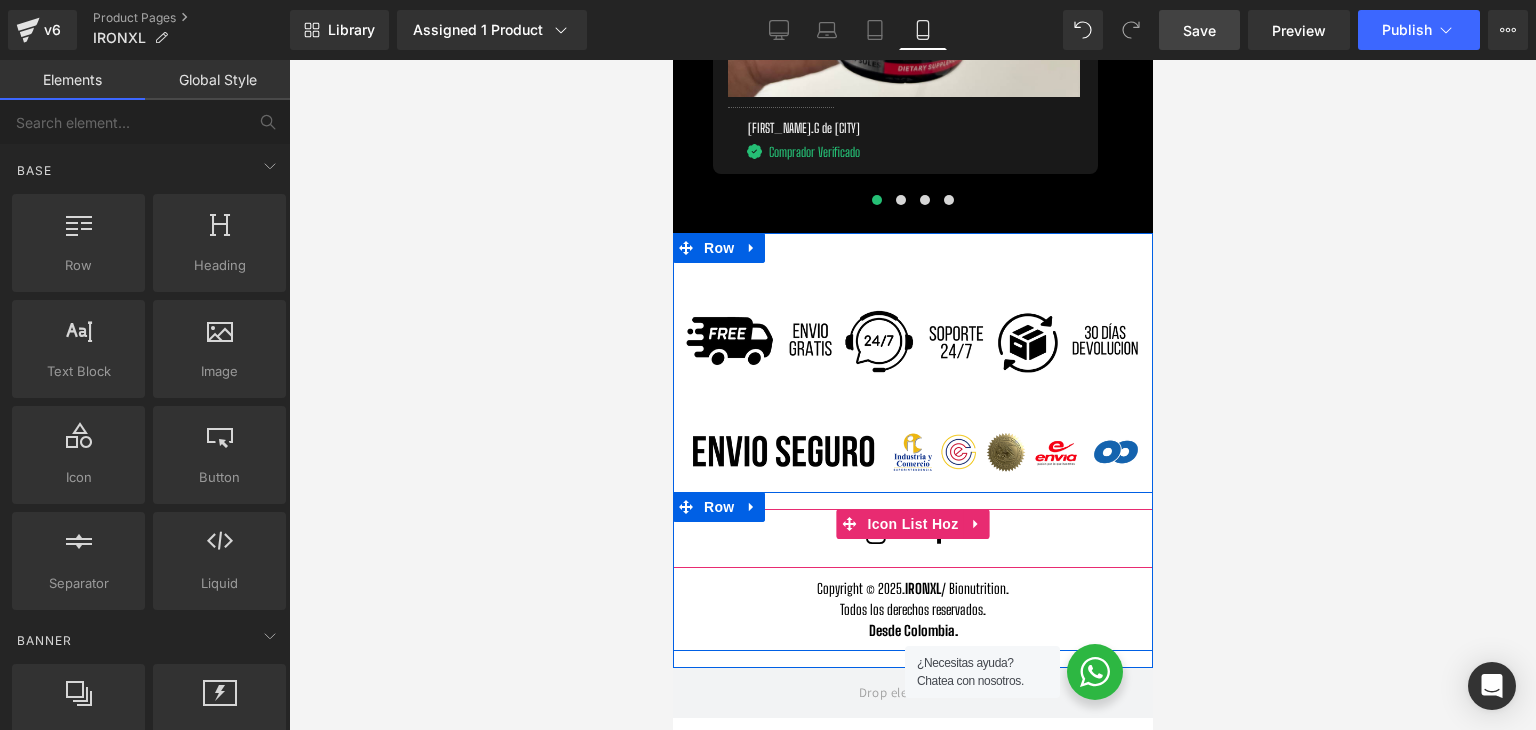 click on "Icon         Row
Icon
Row" at bounding box center (912, 538) 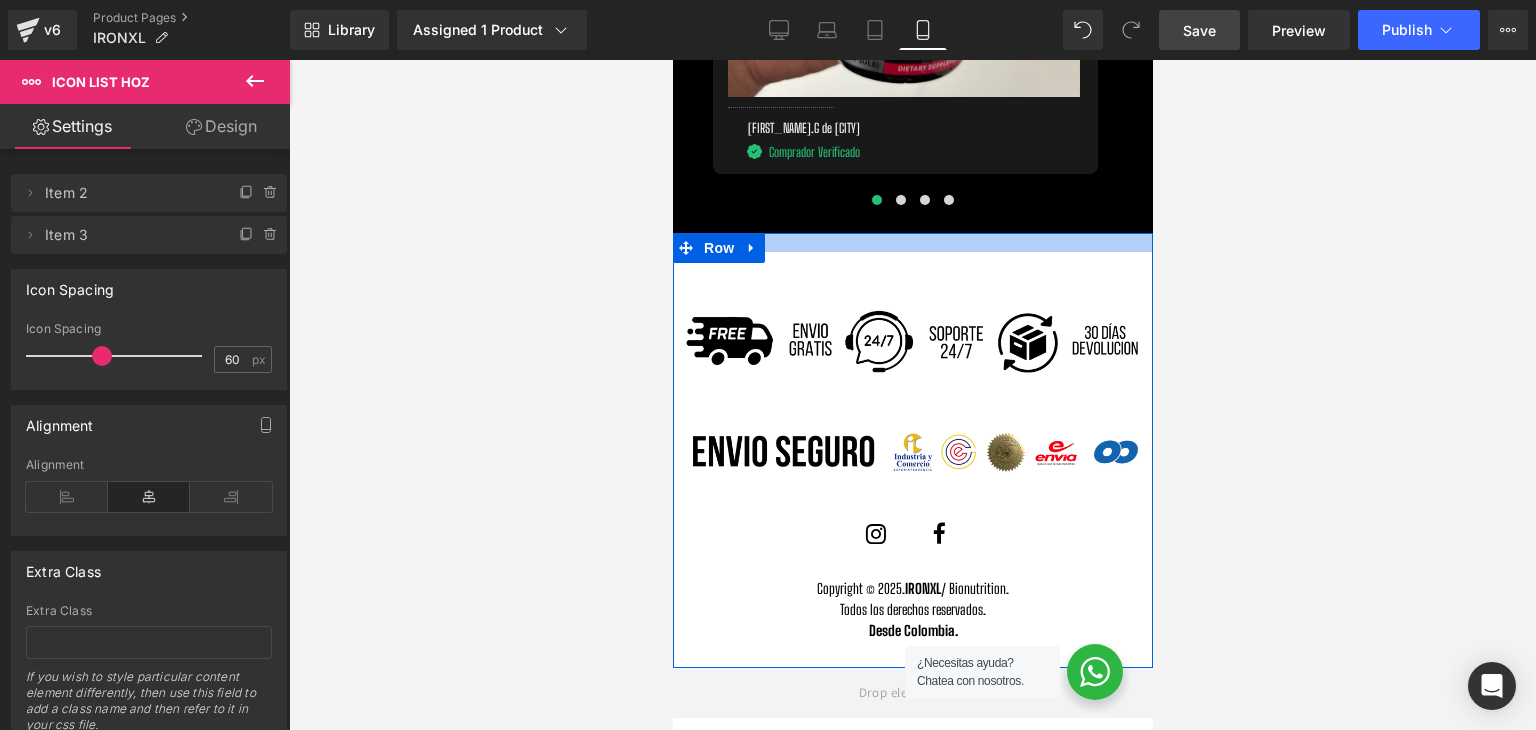 click at bounding box center [912, 242] 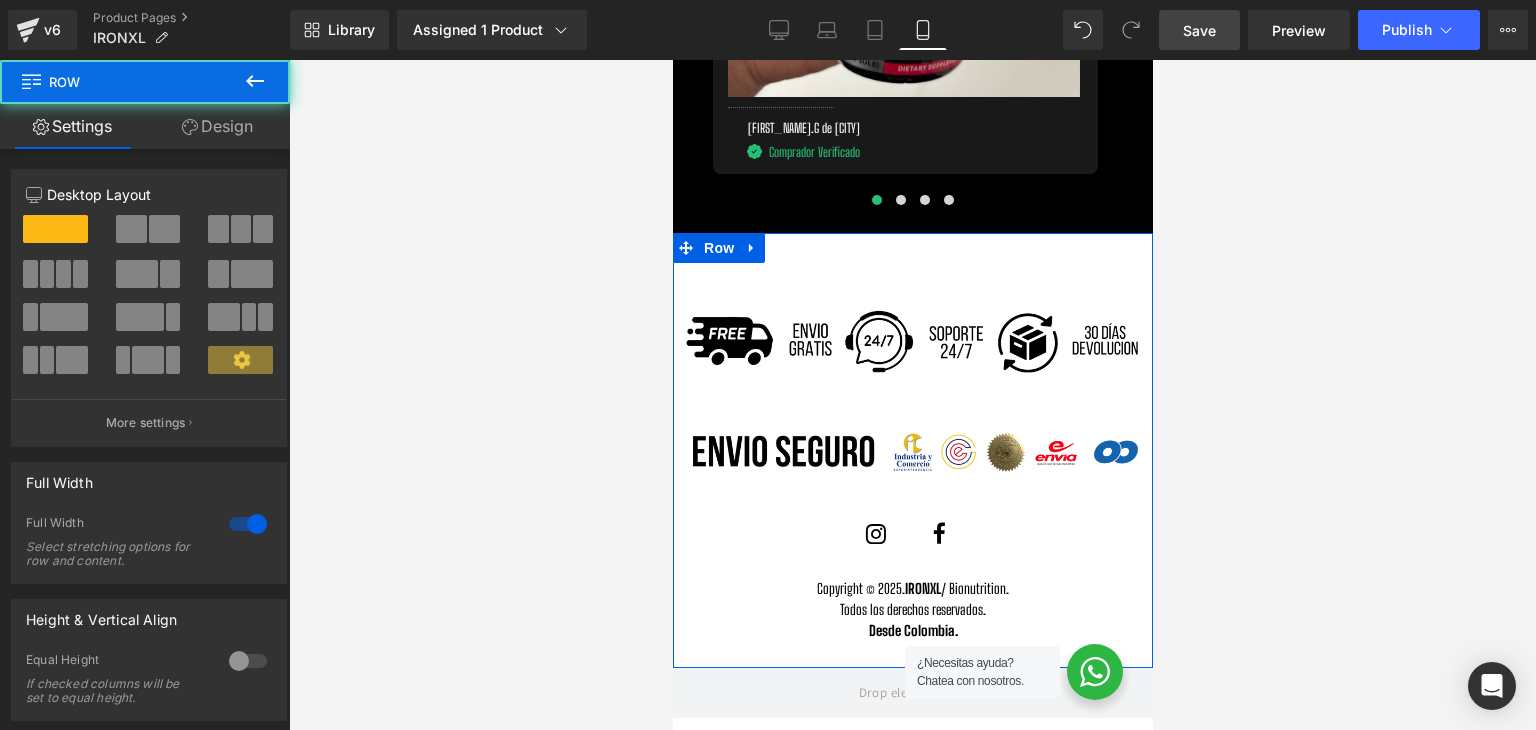 drag, startPoint x: 957, startPoint y: 233, endPoint x: 933, endPoint y: 248, distance: 28.301943 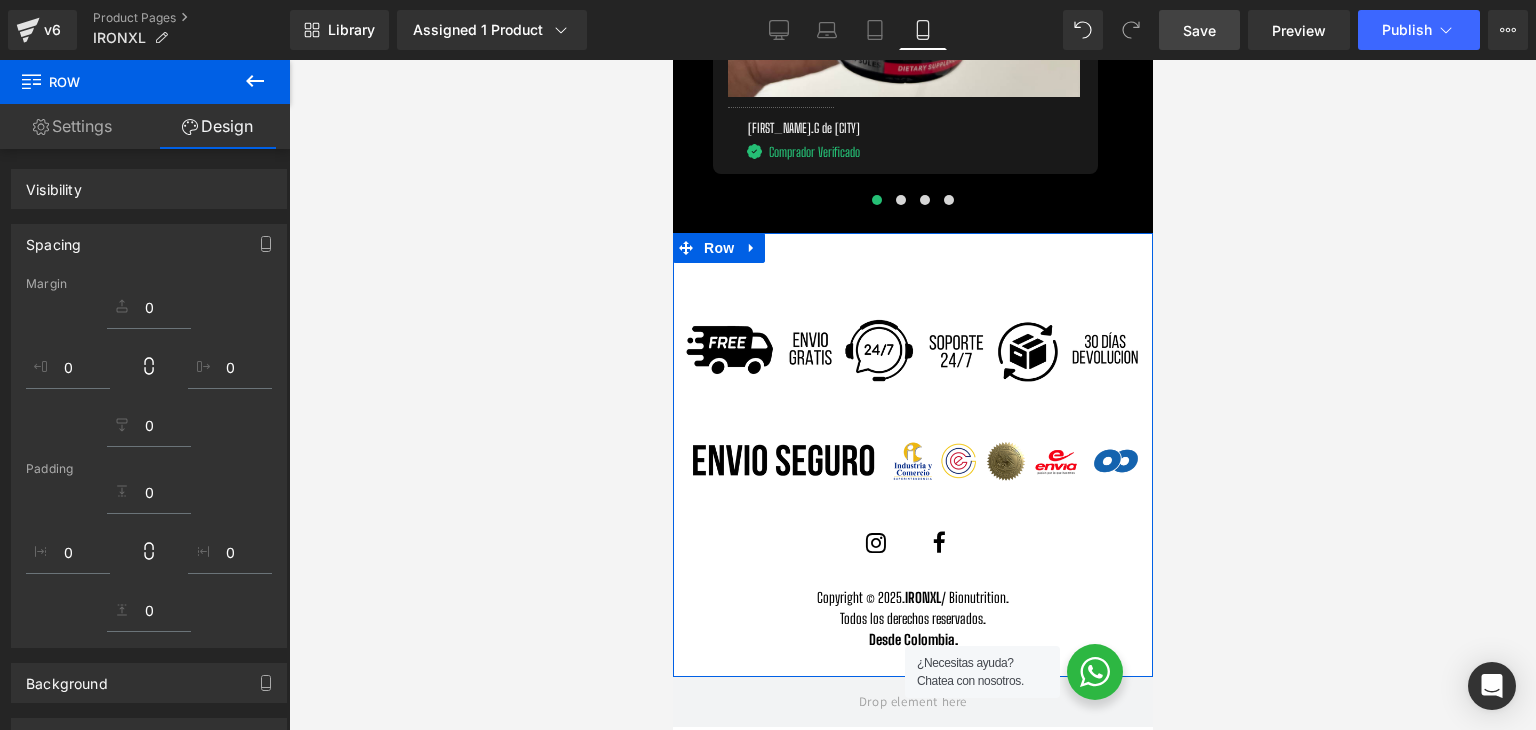 click on "Heading         Image         Image
Icon         Row
Icon
Row
Icon List Hoz         Copyright © 2025.  IRONXL  / Bionutrition. Todos los derechos reservados. Desde Colombia. Text Block         Row" at bounding box center (912, 460) 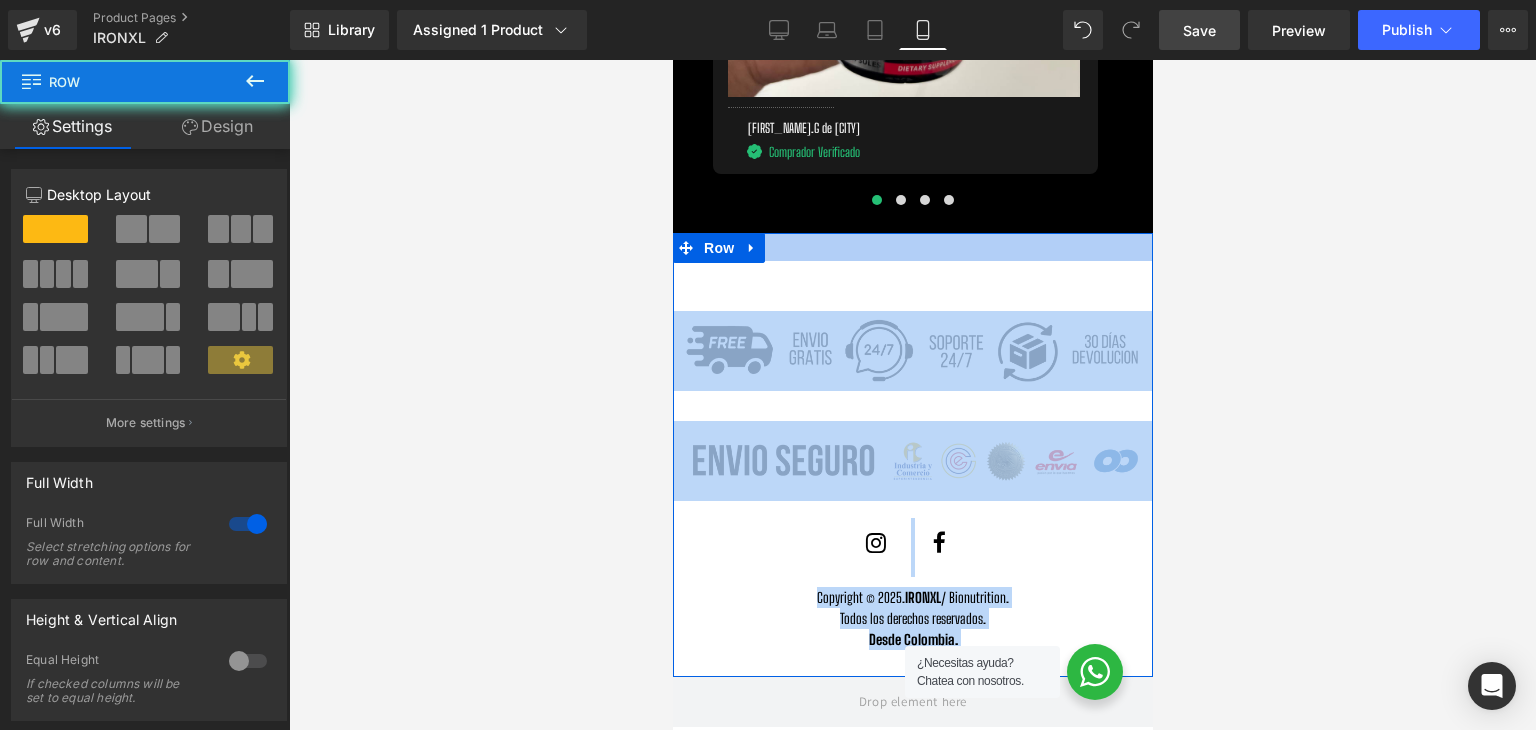 drag, startPoint x: 922, startPoint y: 255, endPoint x: 934, endPoint y: 246, distance: 15 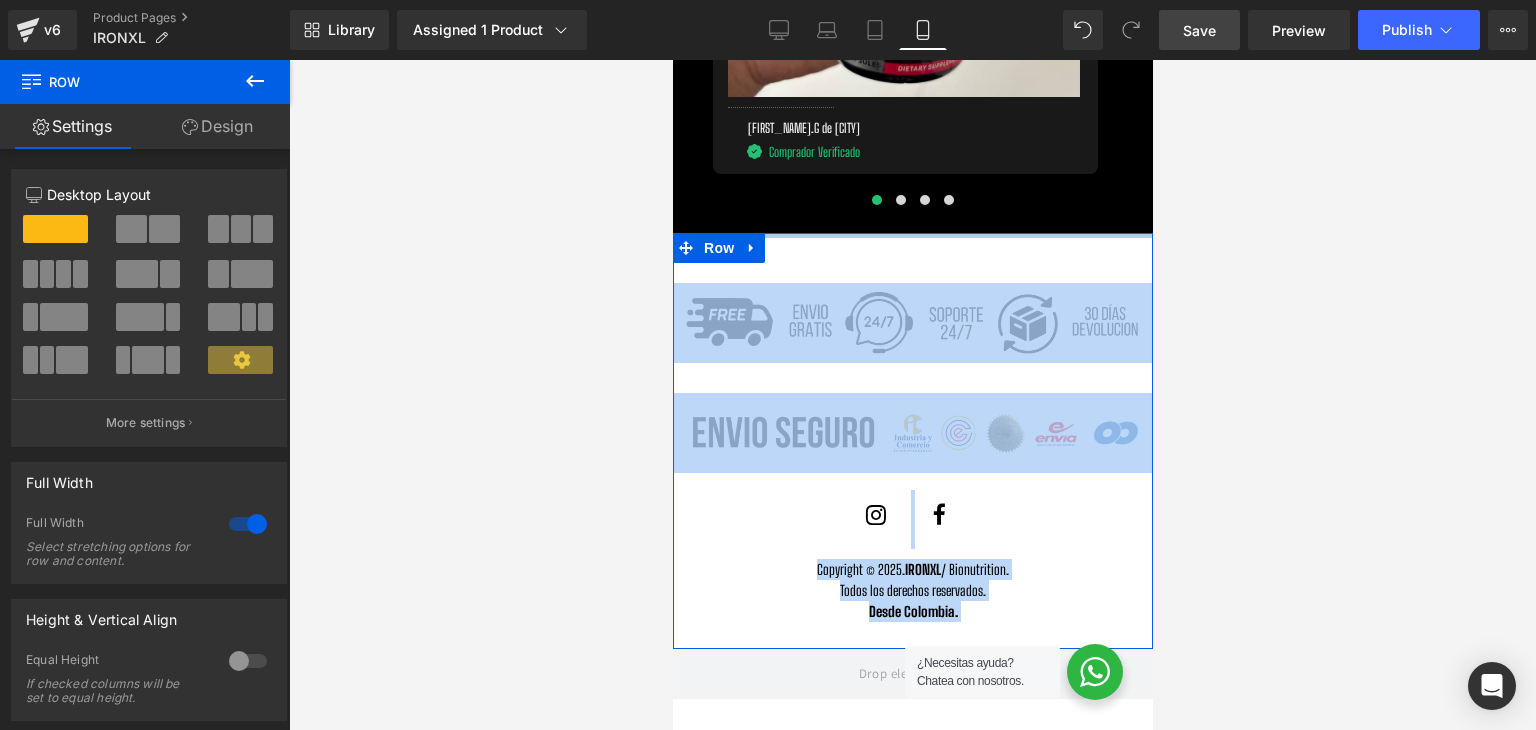 drag, startPoint x: 934, startPoint y: 246, endPoint x: 966, endPoint y: 208, distance: 49.67897 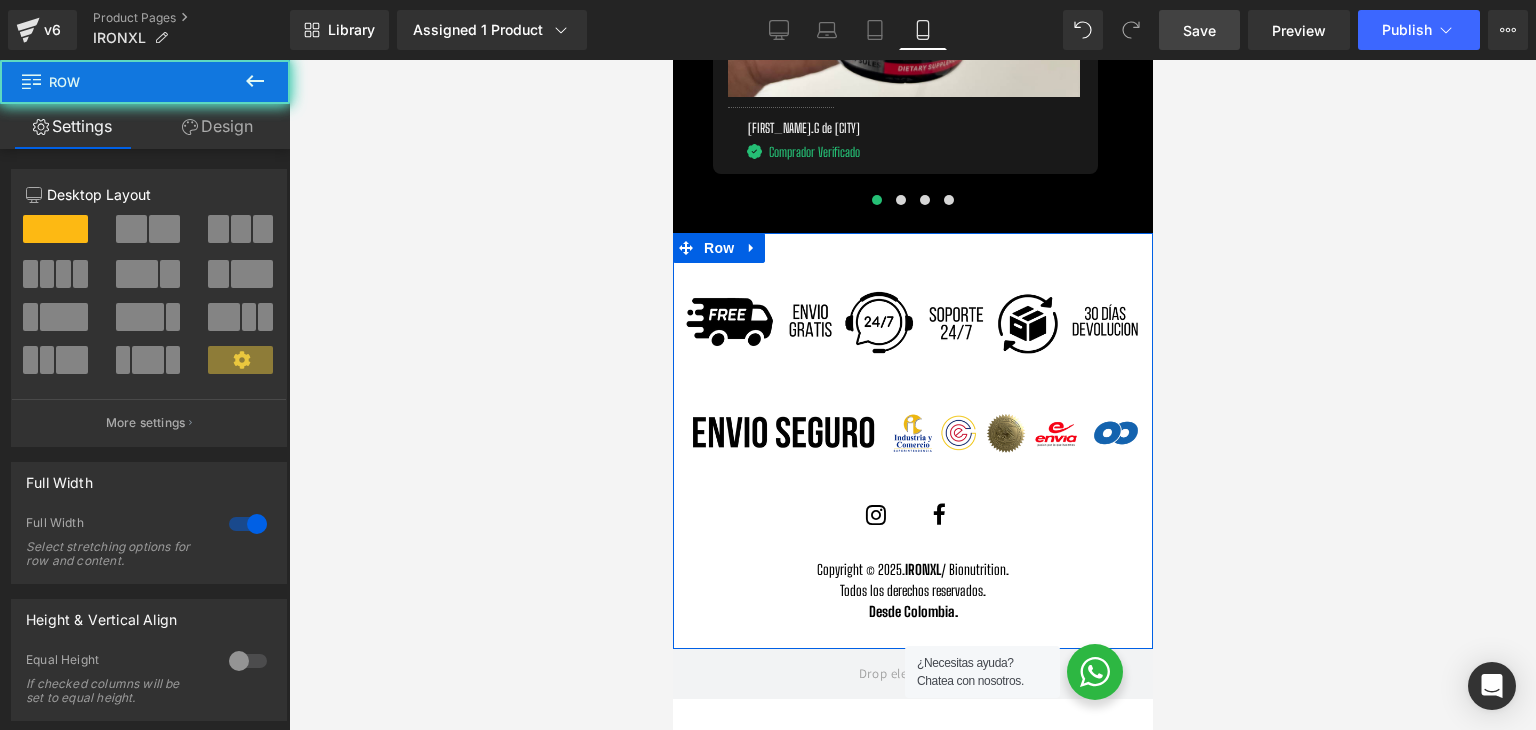 click on "Heading         Image         Image
Icon         Row
Icon
Row
Icon List Hoz         Copyright © 2025.  IRONXL  / Bionutrition. Todos los derechos reservados. Desde Colombia. Text Block         Row" at bounding box center (912, 432) 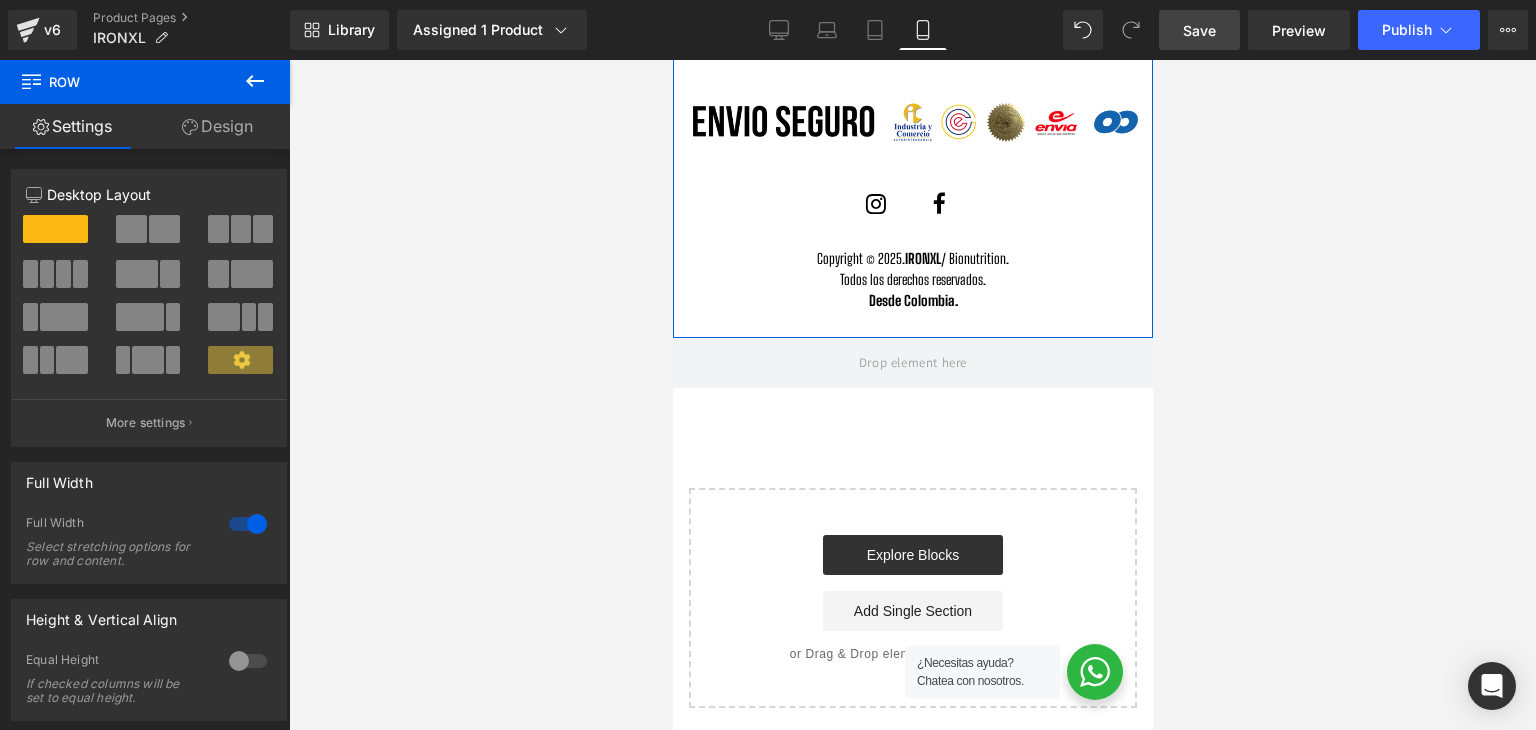 scroll, scrollTop: 6612, scrollLeft: 0, axis: vertical 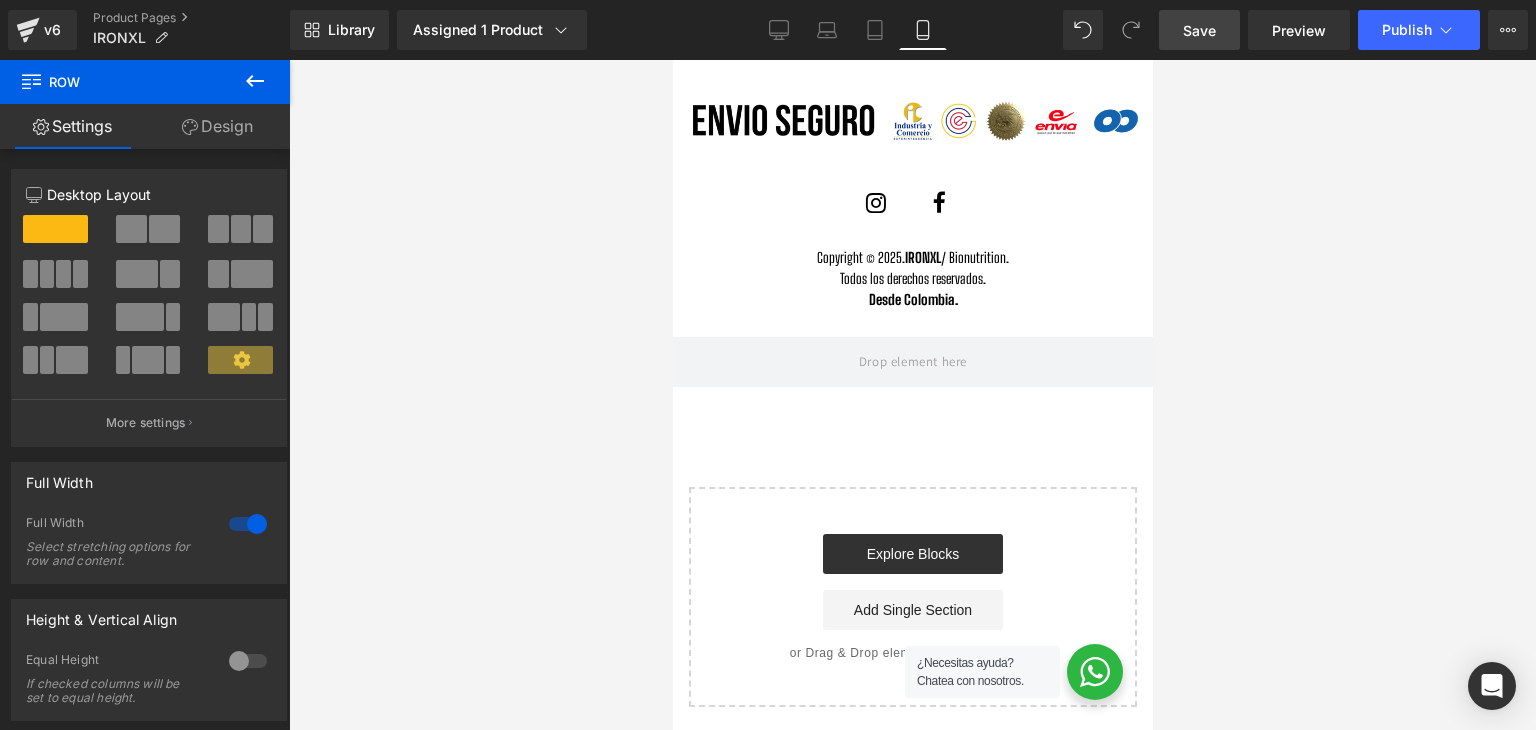 click on "Liquid         Row         Row
Image
Image
‹ ›
Carousel
Row" at bounding box center [912, -2923] 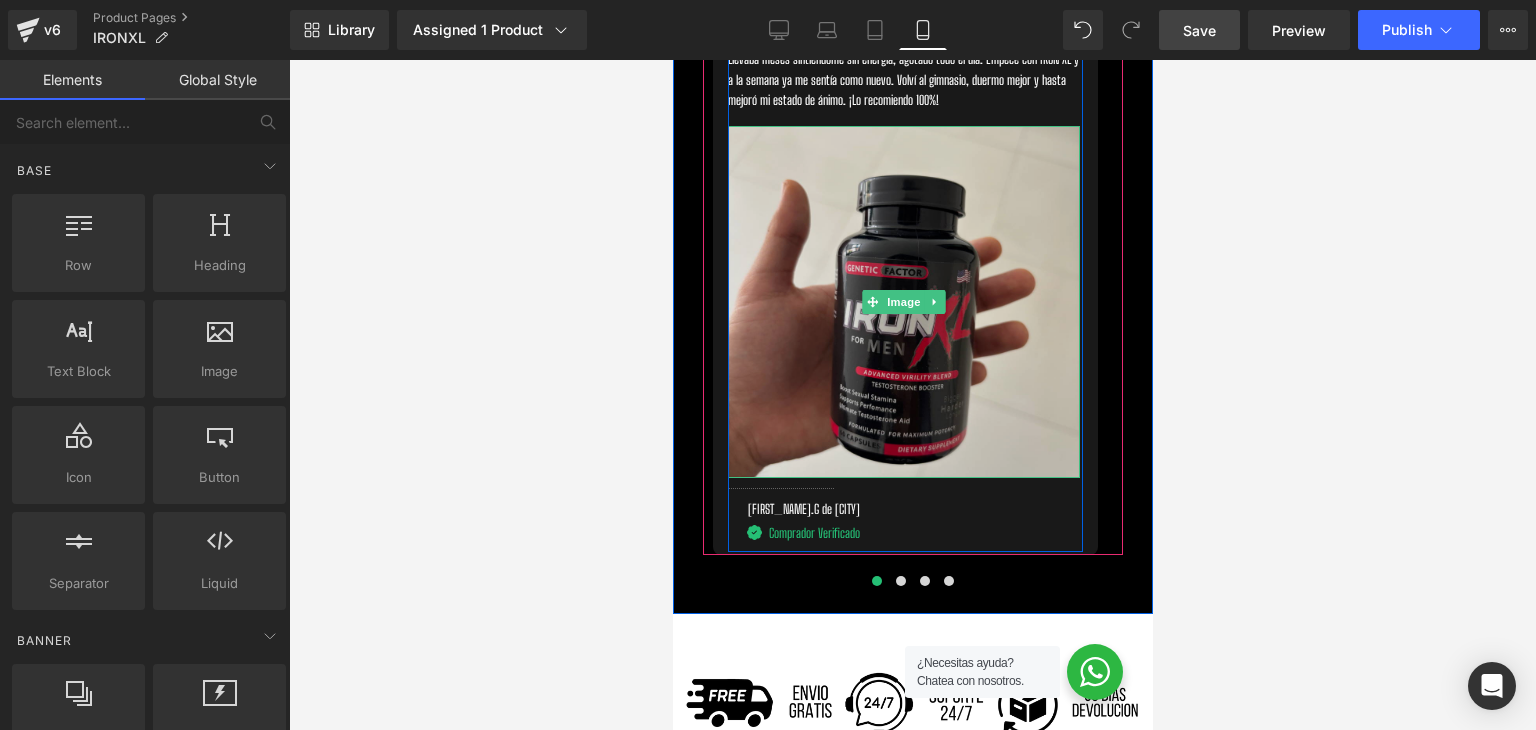 scroll, scrollTop: 6312, scrollLeft: 0, axis: vertical 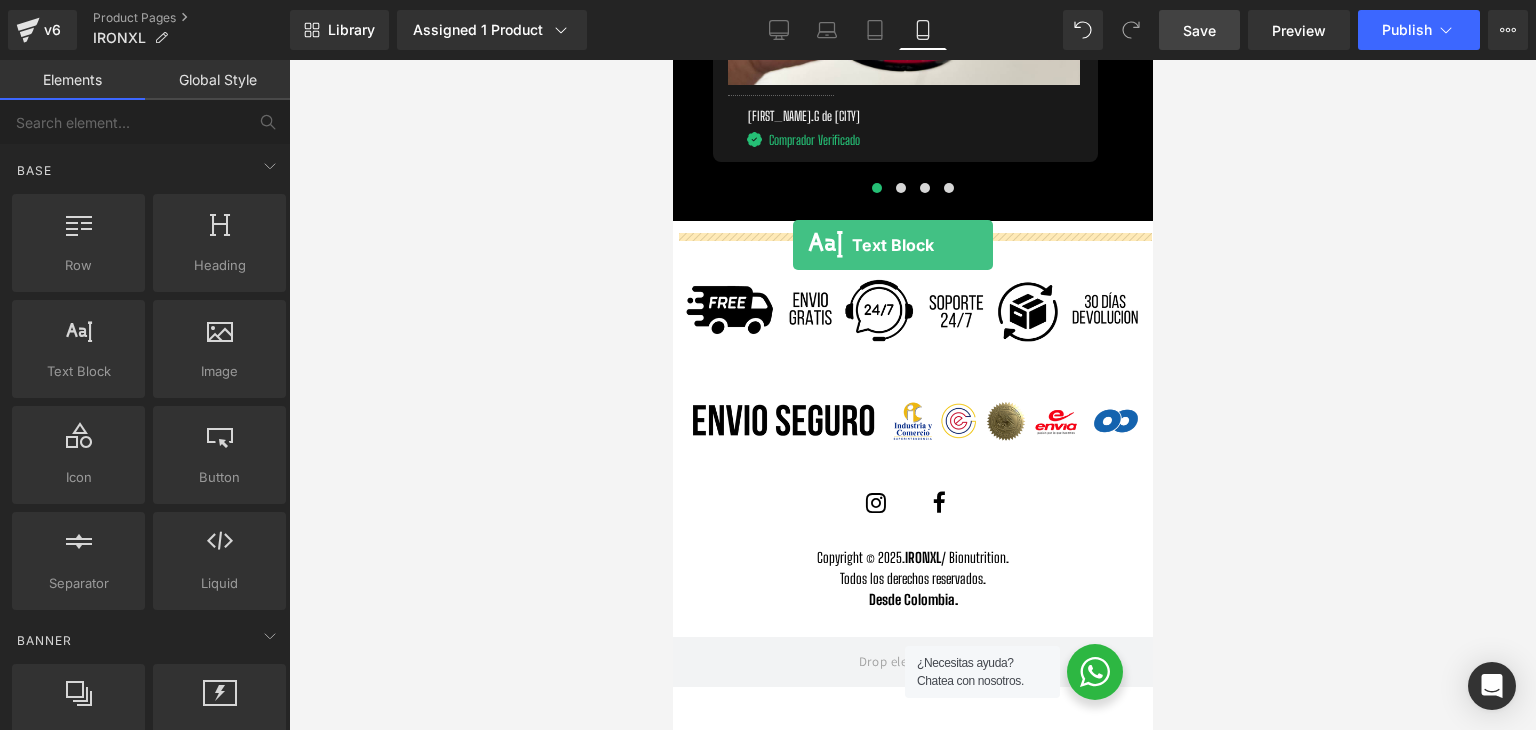 drag, startPoint x: 740, startPoint y: 398, endPoint x: 792, endPoint y: 245, distance: 161.59517 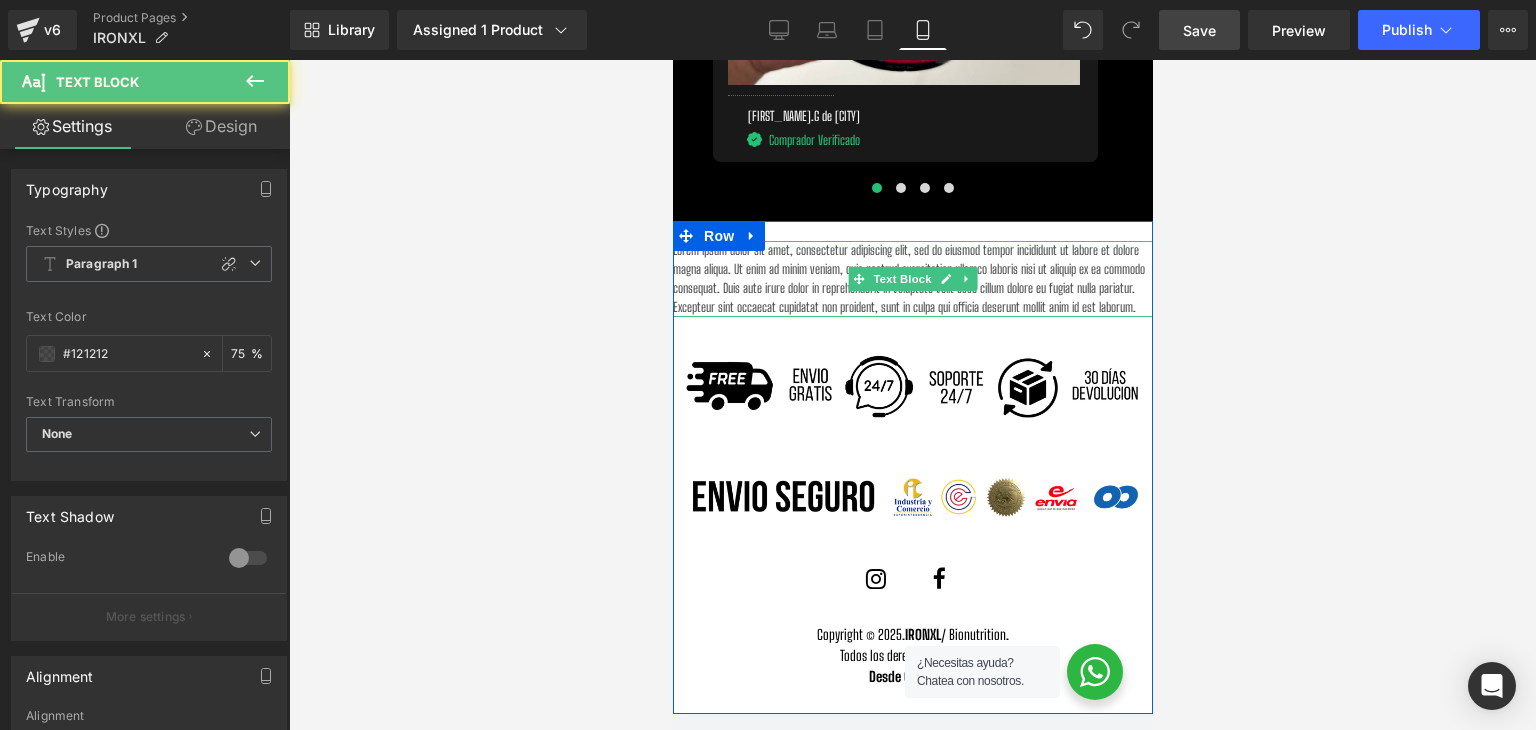 click on "Lorem ipsum dolor sit amet, consectetur adipiscing elit, sed do eiusmod tempor incididunt ut labore et dolore magna aliqua. Ut enim ad minim veniam, quis nostrud exercitation ullamco laboris nisi ut aliquip ex ea commodo consequat. Duis aute irure dolor in reprehenderit in voluptate velit esse cillum dolore eu fugiat nulla pariatur. Excepteur sint occaecat cupidatat non proident, sunt in culpa qui officia deserunt mollit anim id est laborum." at bounding box center (912, 279) 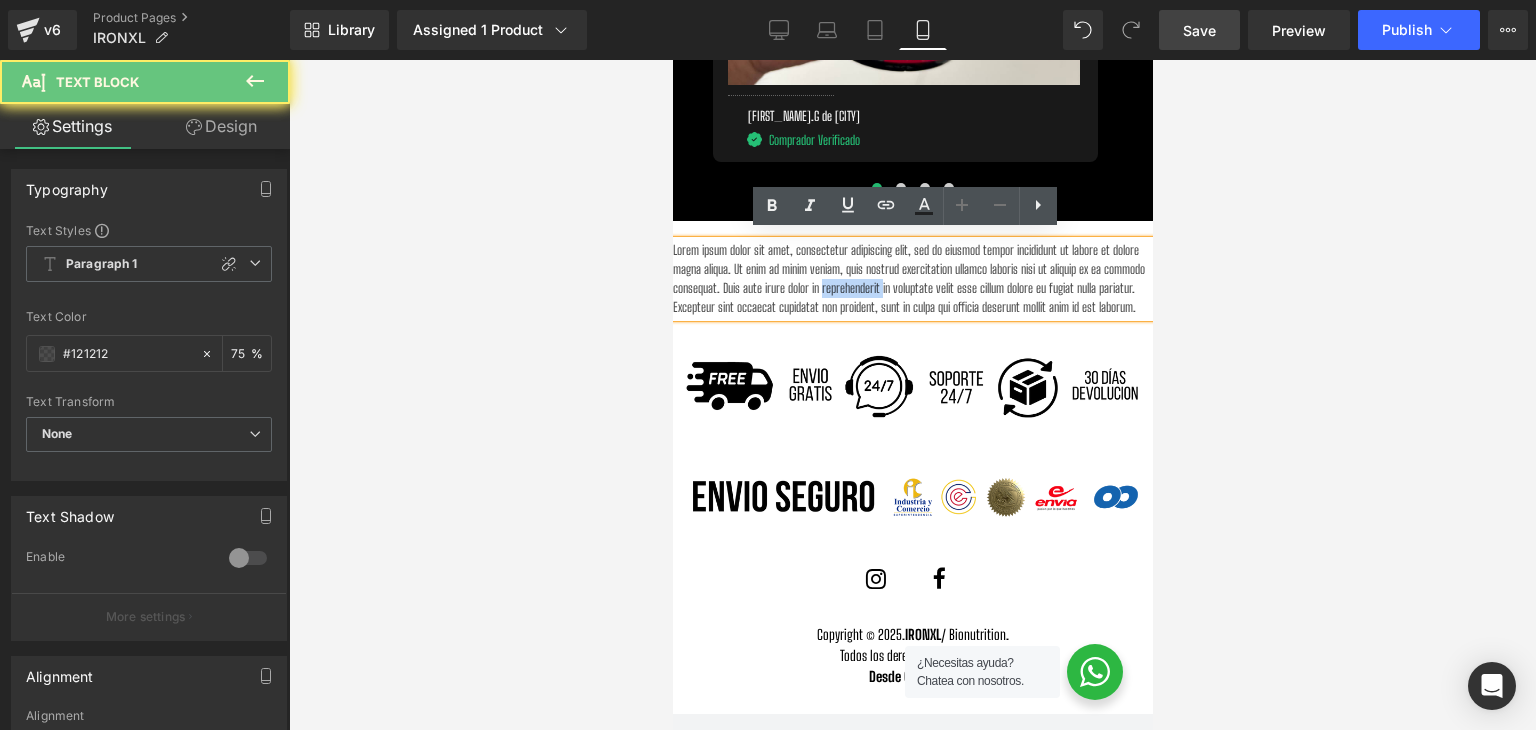 click on "Lorem ipsum dolor sit amet, consectetur adipiscing elit, sed do eiusmod tempor incididunt ut labore et dolore magna aliqua. Ut enim ad minim veniam, quis nostrud exercitation ullamco laboris nisi ut aliquip ex ea commodo consequat. Duis aute irure dolor in reprehenderit in voluptate velit esse cillum dolore eu fugiat nulla pariatur. Excepteur sint occaecat cupidatat non proident, sunt in culpa qui officia deserunt mollit anim id est laborum." at bounding box center (912, 279) 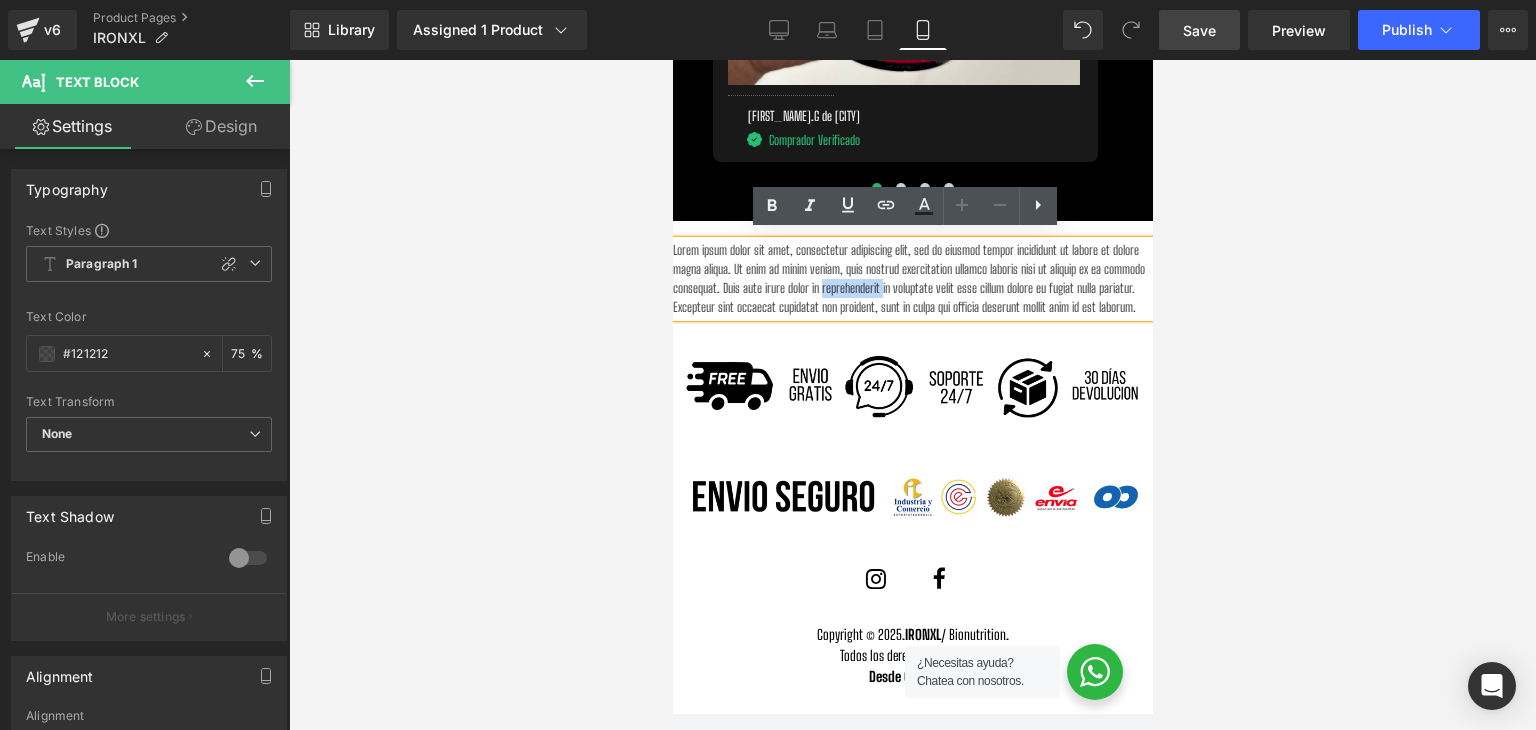 click on "Lorem ipsum dolor sit amet, consectetur adipiscing elit, sed do eiusmod tempor incididunt ut labore et dolore magna aliqua. Ut enim ad minim veniam, quis nostrud exercitation ullamco laboris nisi ut aliquip ex ea commodo consequat. Duis aute irure dolor in reprehenderit in voluptate velit esse cillum dolore eu fugiat nulla pariatur. Excepteur sint occaecat cupidatat non proident, sunt in culpa qui officia deserunt mollit anim id est laborum." at bounding box center (912, 279) 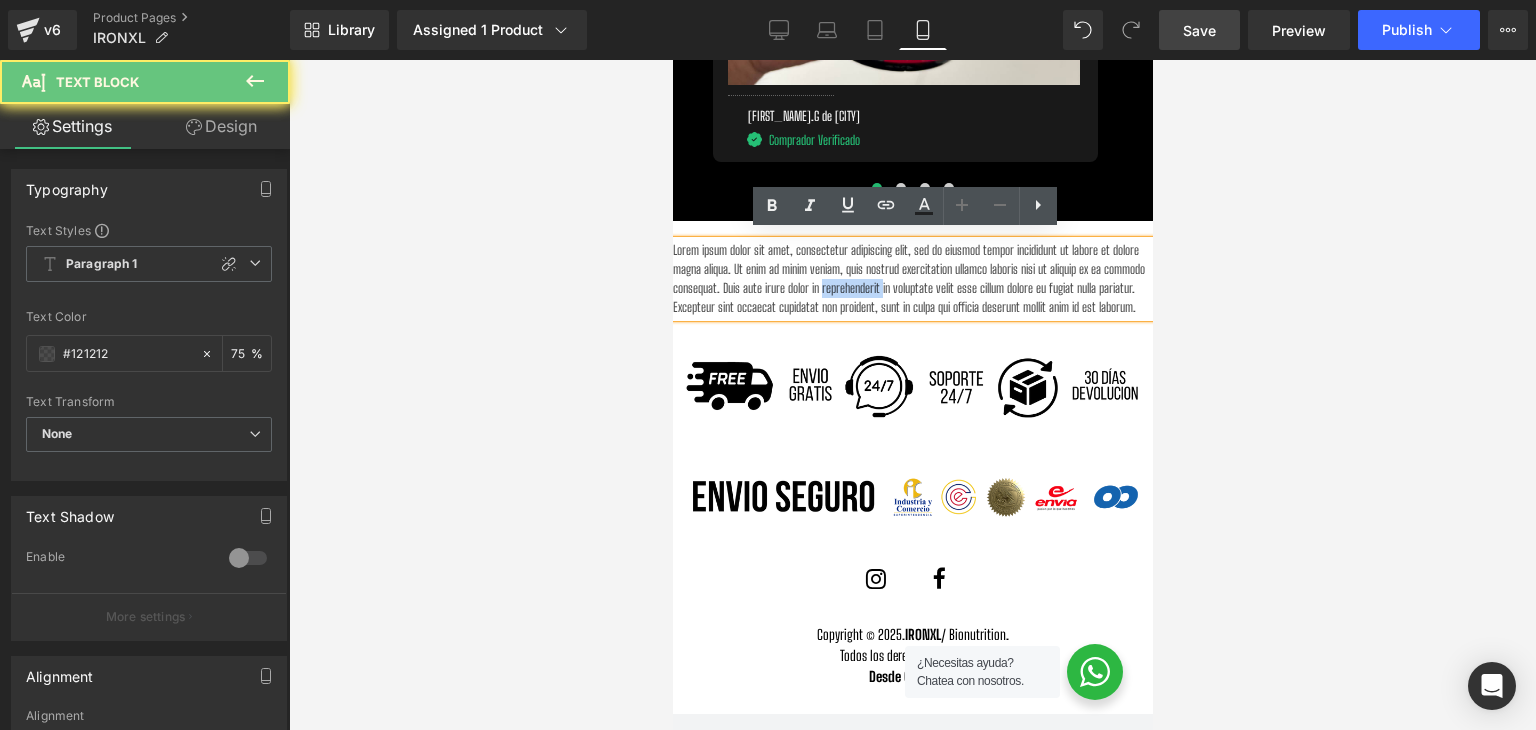 click on "Lorem ipsum dolor sit amet, consectetur adipiscing elit, sed do eiusmod tempor incididunt ut labore et dolore magna aliqua. Ut enim ad minim veniam, quis nostrud exercitation ullamco laboris nisi ut aliquip ex ea commodo consequat. Duis aute irure dolor in reprehenderit in voluptate velit esse cillum dolore eu fugiat nulla pariatur. Excepteur sint occaecat cupidatat non proident, sunt in culpa qui officia deserunt mollit anim id est laborum." at bounding box center [912, 279] 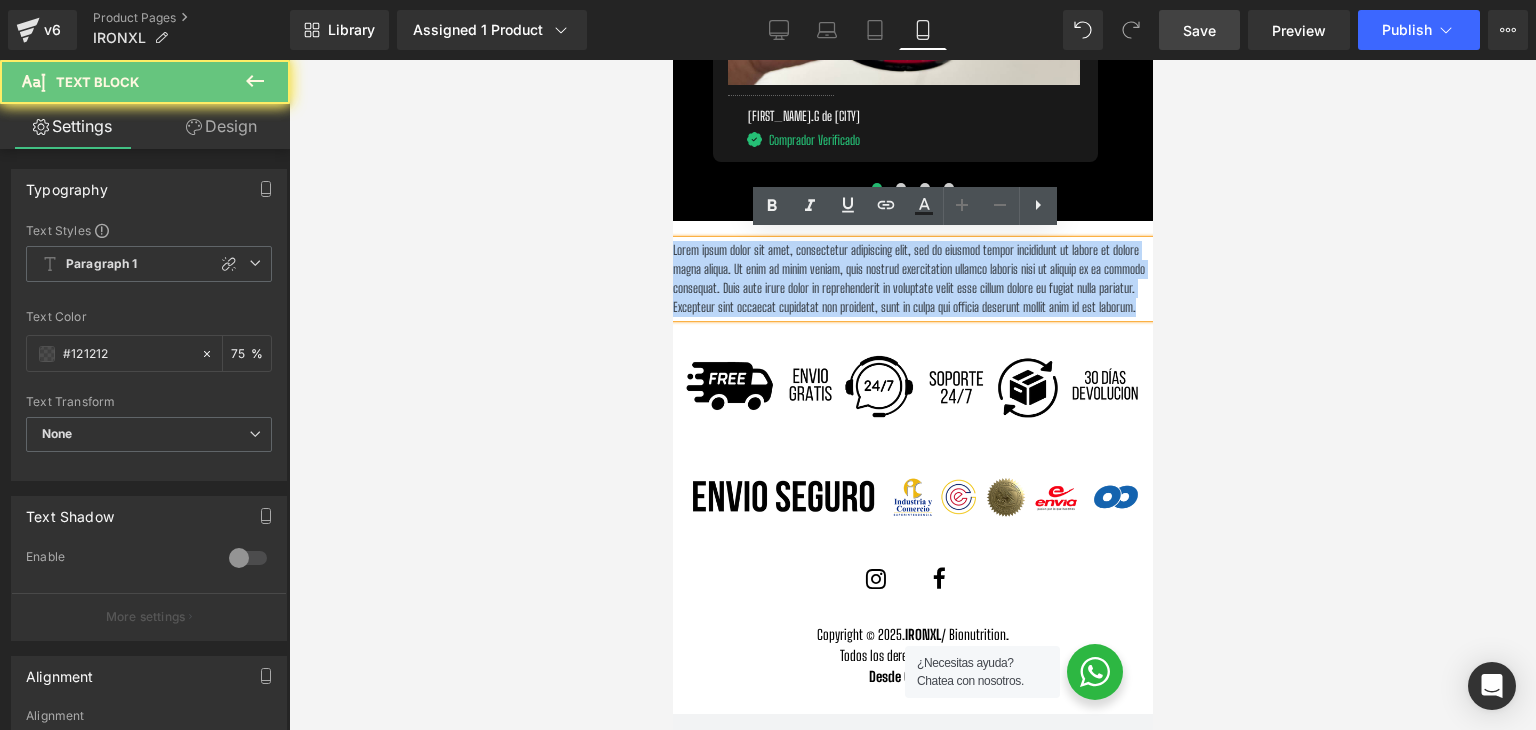 click on "Lorem ipsum dolor sit amet, consectetur adipiscing elit, sed do eiusmod tempor incididunt ut labore et dolore magna aliqua. Ut enim ad minim veniam, quis nostrud exercitation ullamco laboris nisi ut aliquip ex ea commodo consequat. Duis aute irure dolor in reprehenderit in voluptate velit esse cillum dolore eu fugiat nulla pariatur. Excepteur sint occaecat cupidatat non proident, sunt in culpa qui officia deserunt mollit anim id est laborum." at bounding box center [912, 279] 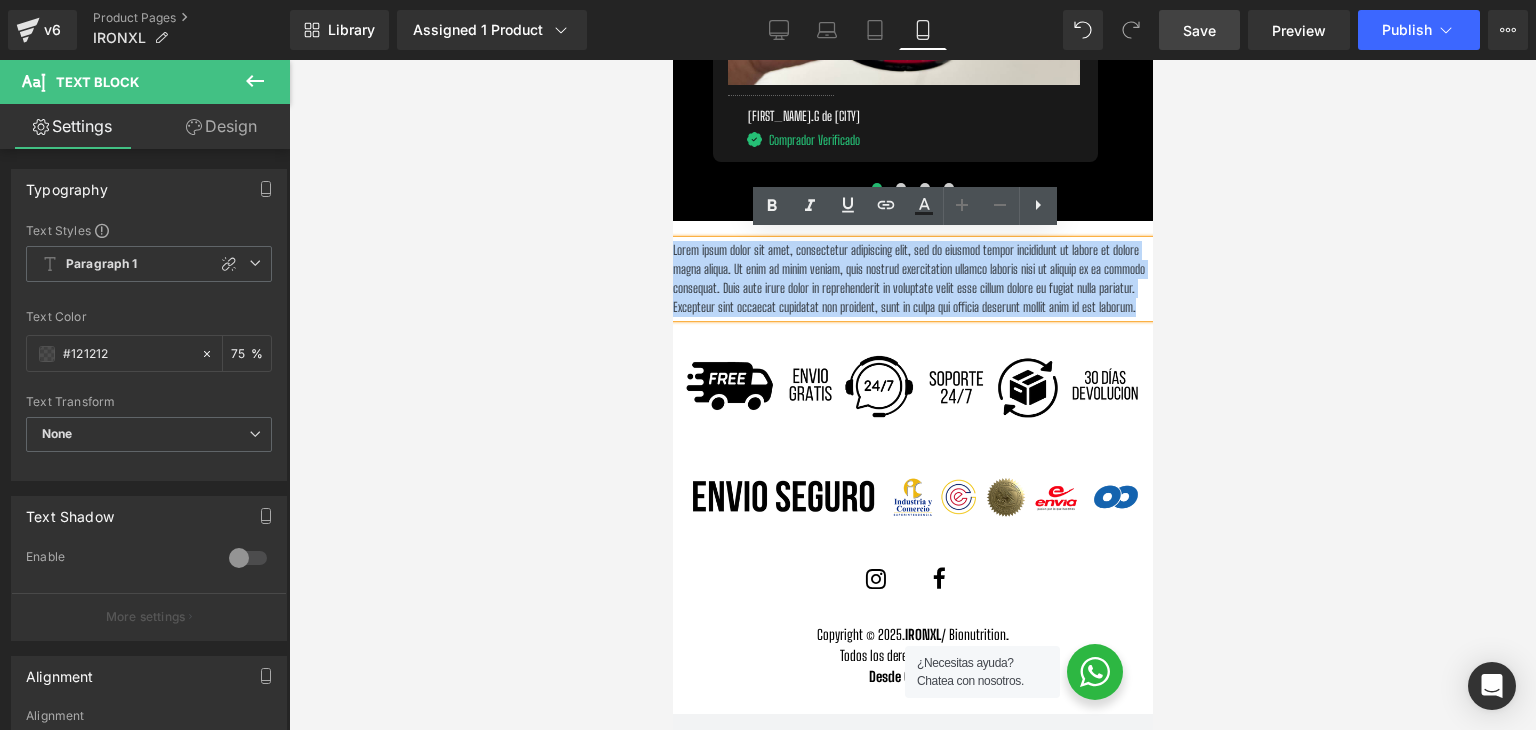 paste 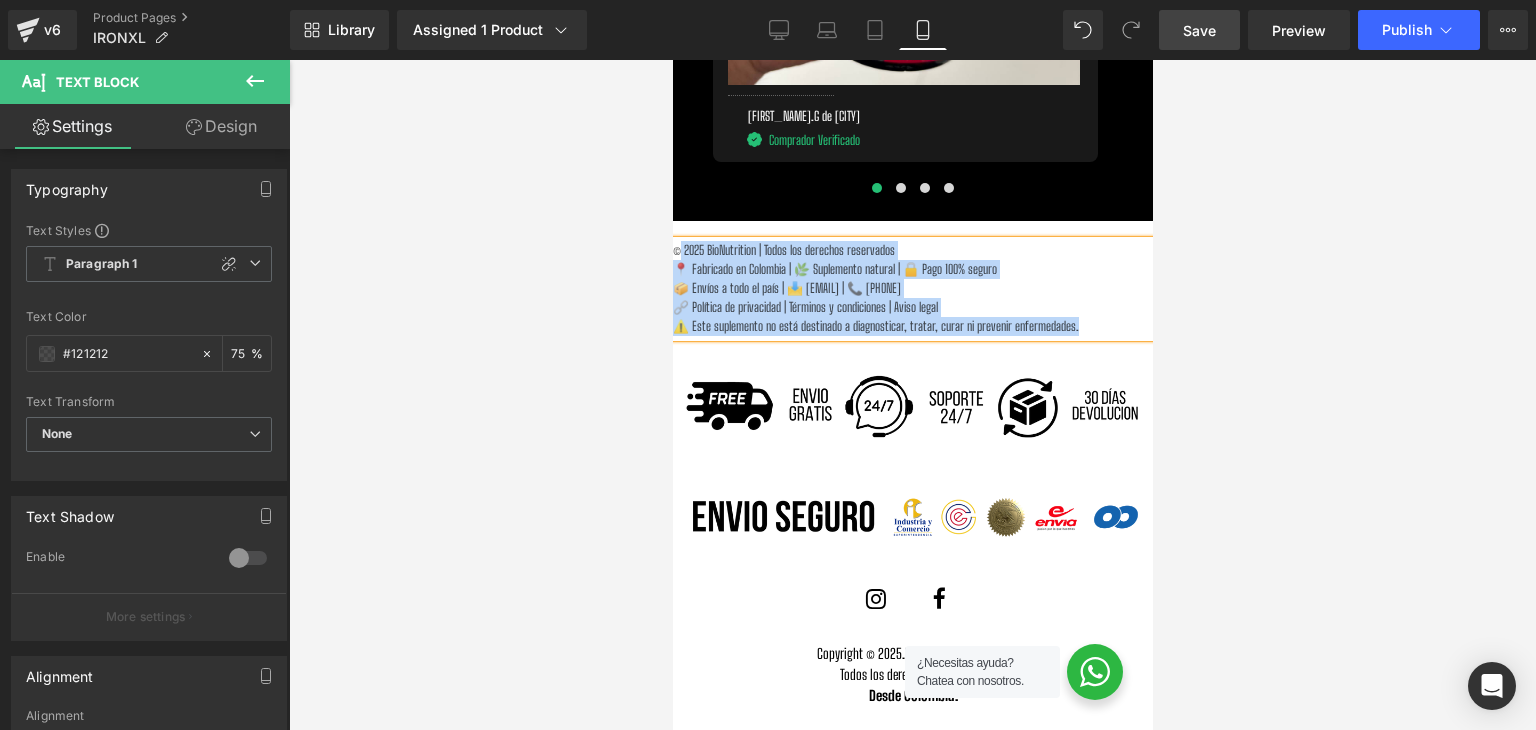 drag, startPoint x: 1080, startPoint y: 319, endPoint x: 670, endPoint y: 241, distance: 417.35358 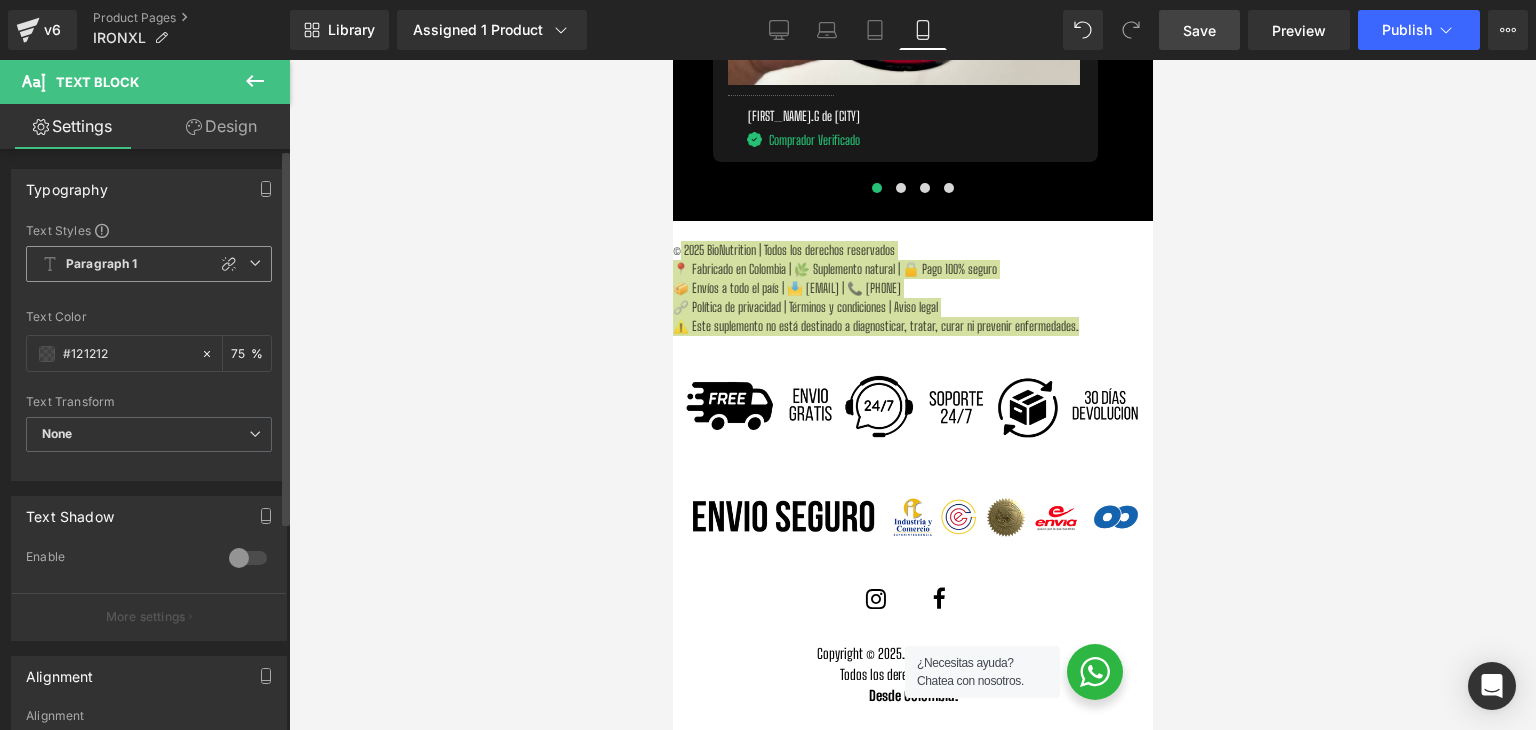 click on "Paragraph 1" at bounding box center [149, 264] 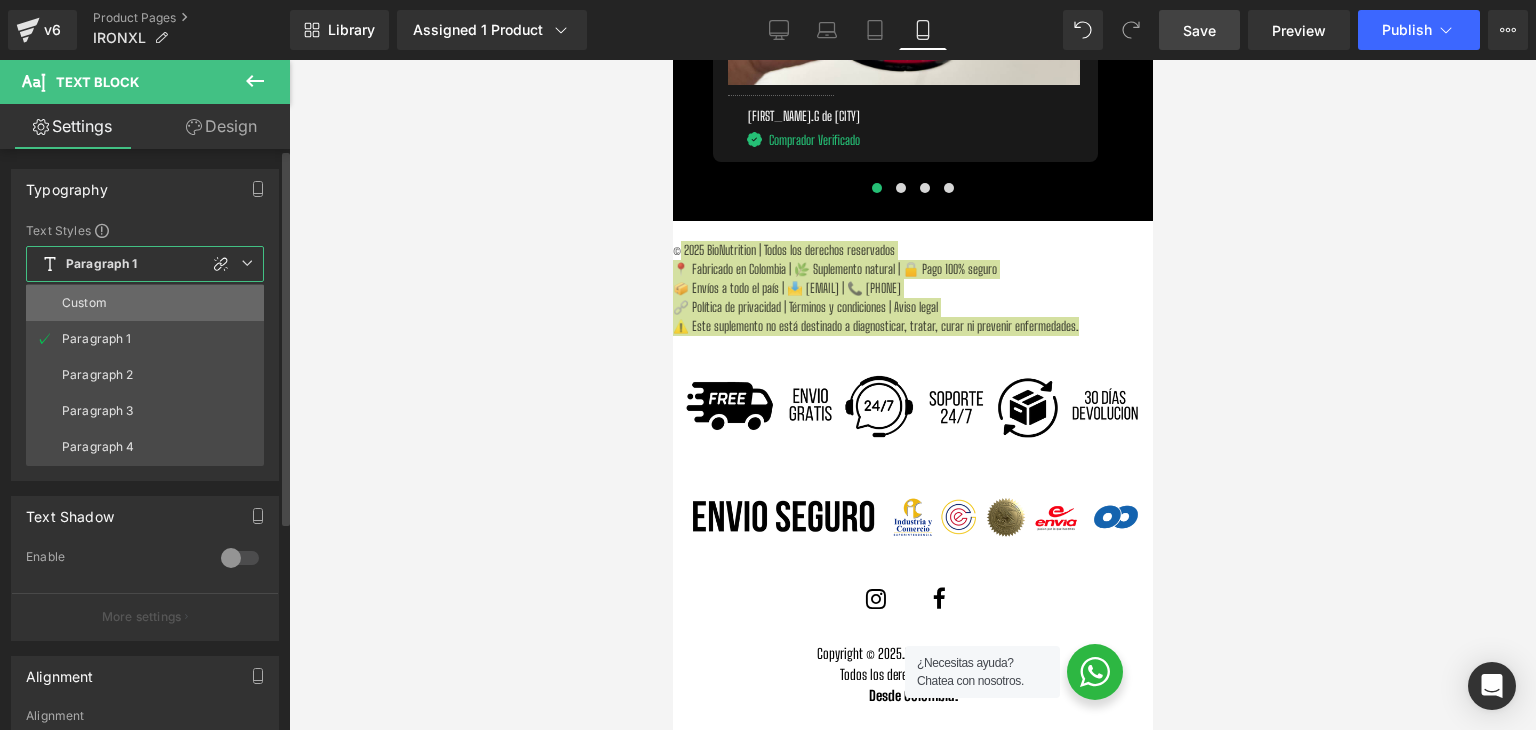 click on "Custom" at bounding box center [145, 303] 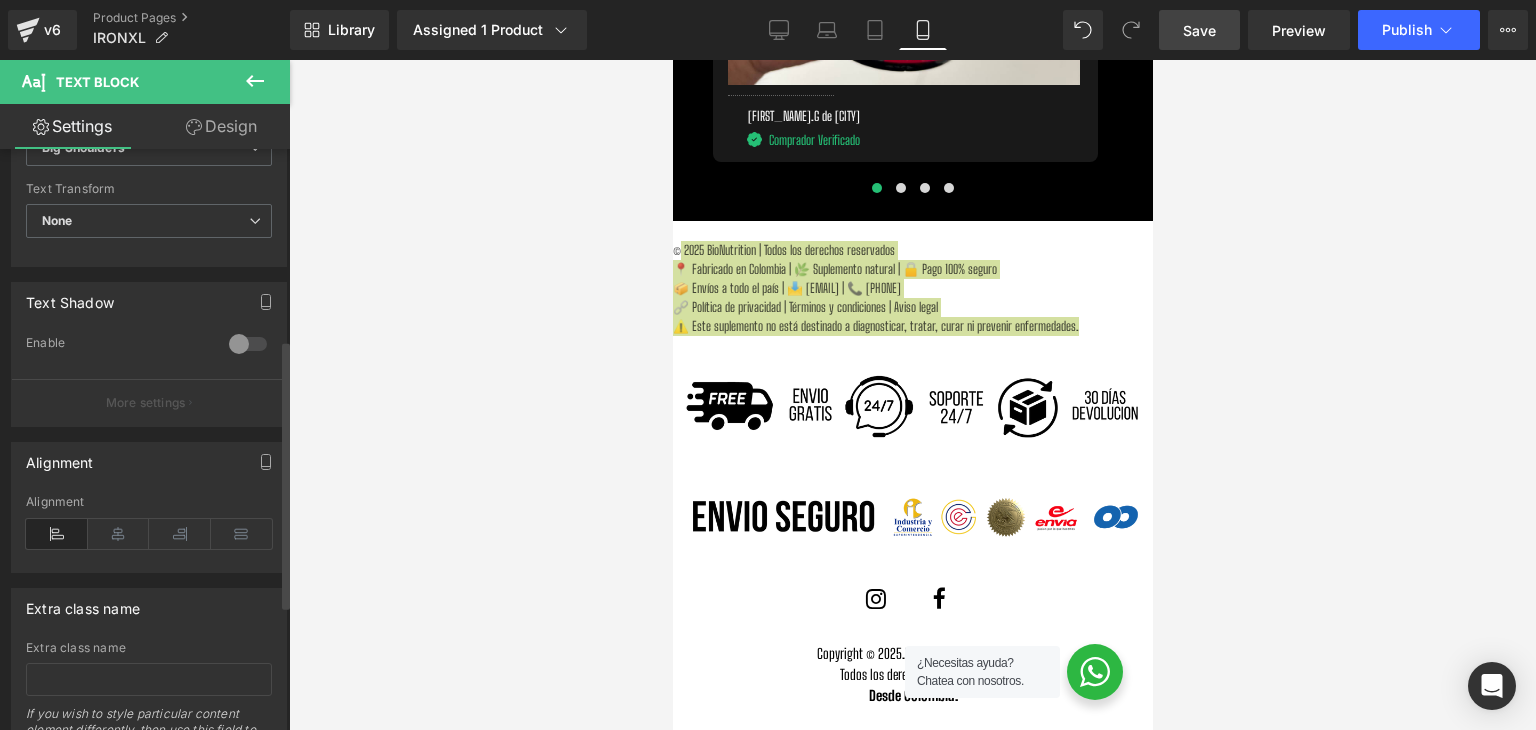 scroll, scrollTop: 600, scrollLeft: 0, axis: vertical 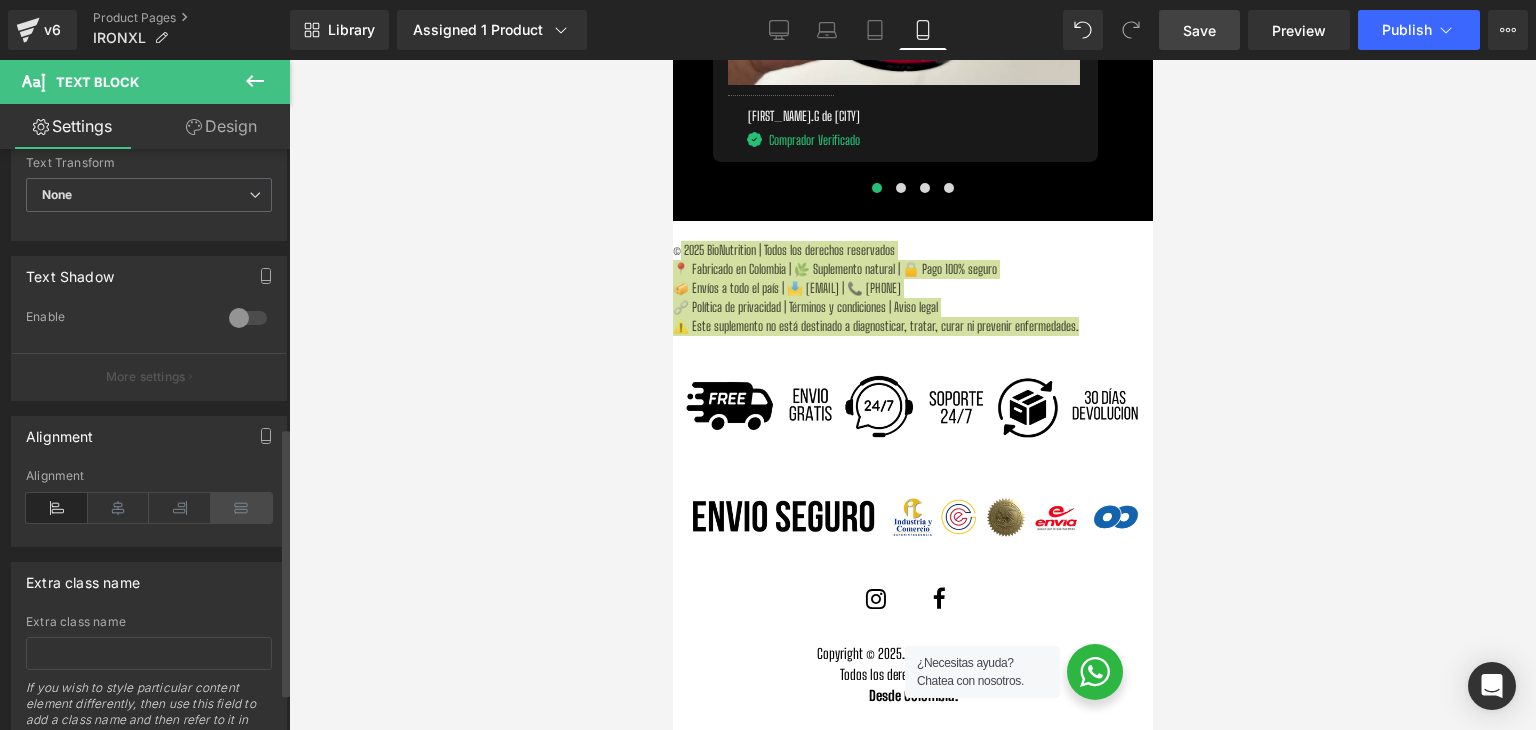 click at bounding box center [242, 508] 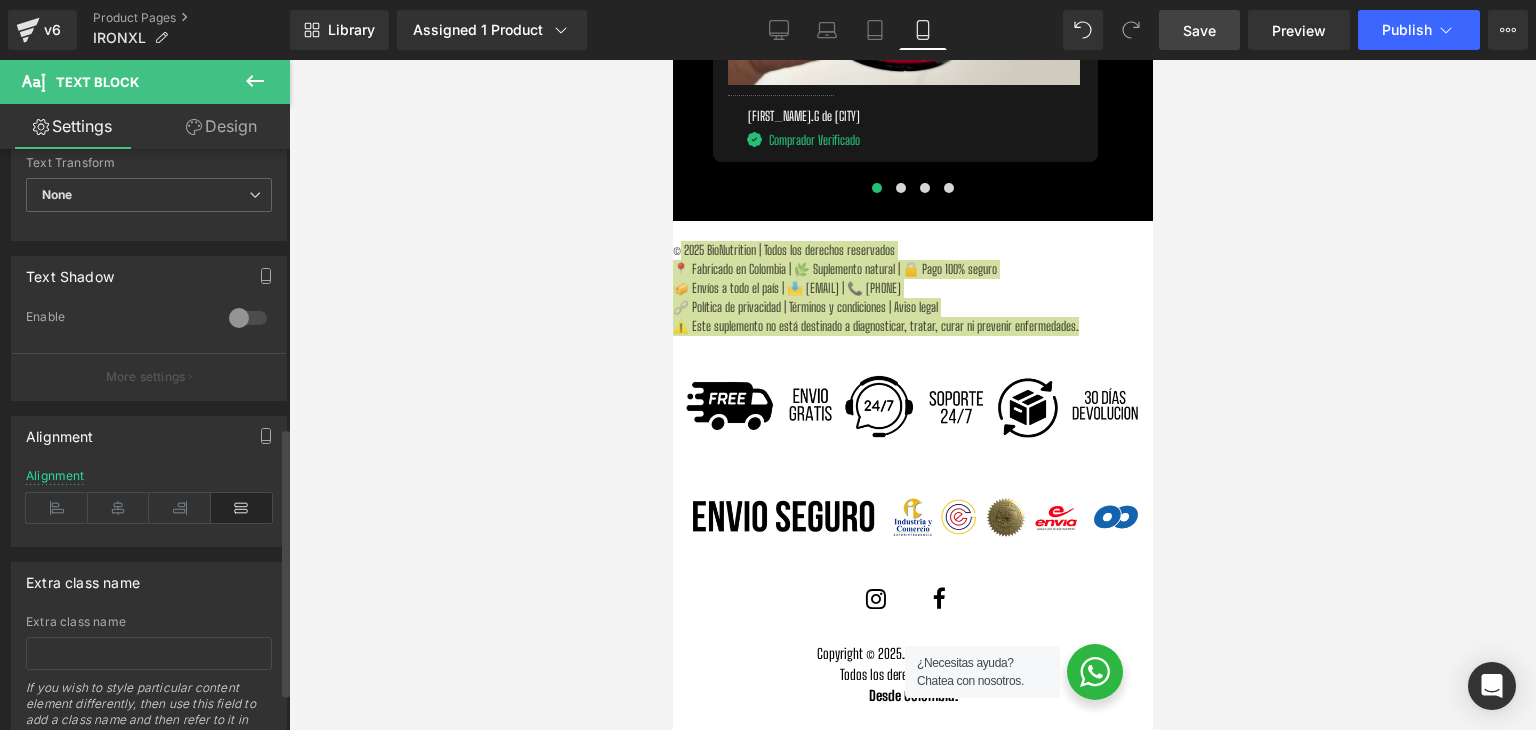 click at bounding box center [242, 508] 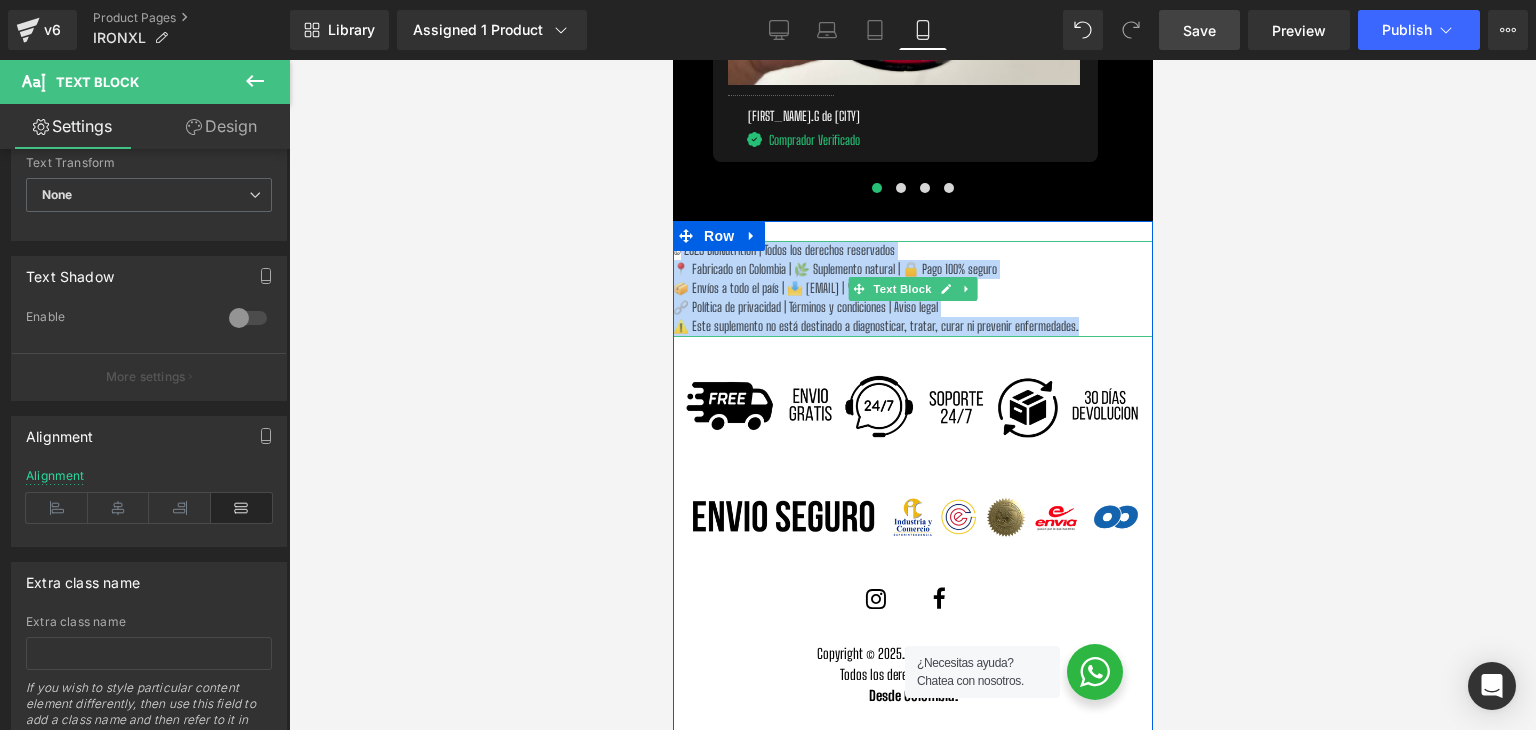 click on "© 2025 BioNutrition | Todos los derechos reservados" at bounding box center [912, 250] 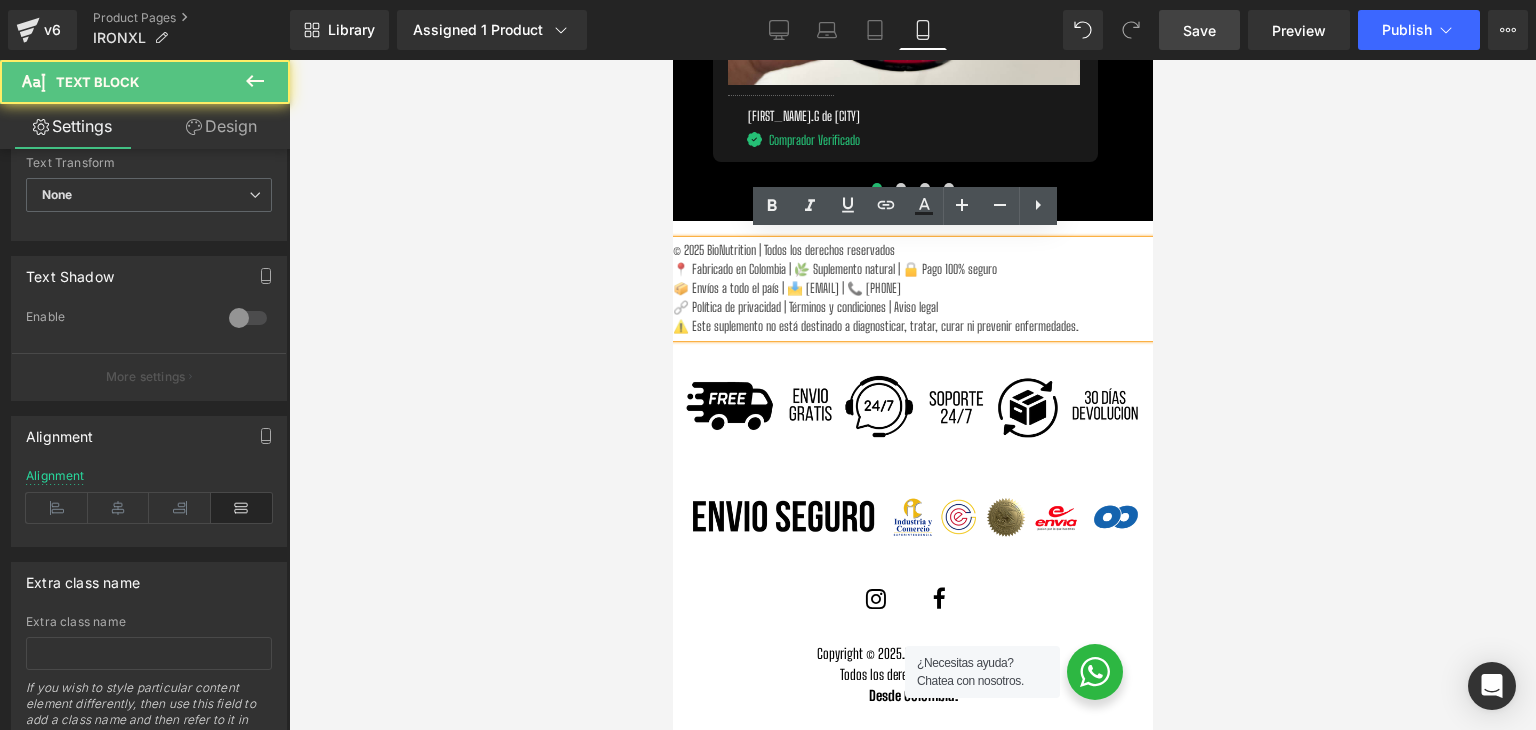 click on "📍 Fabricado en Colombia | 🌿 Suplemento natural | 🔒 Pago 100% seguro" at bounding box center (912, 269) 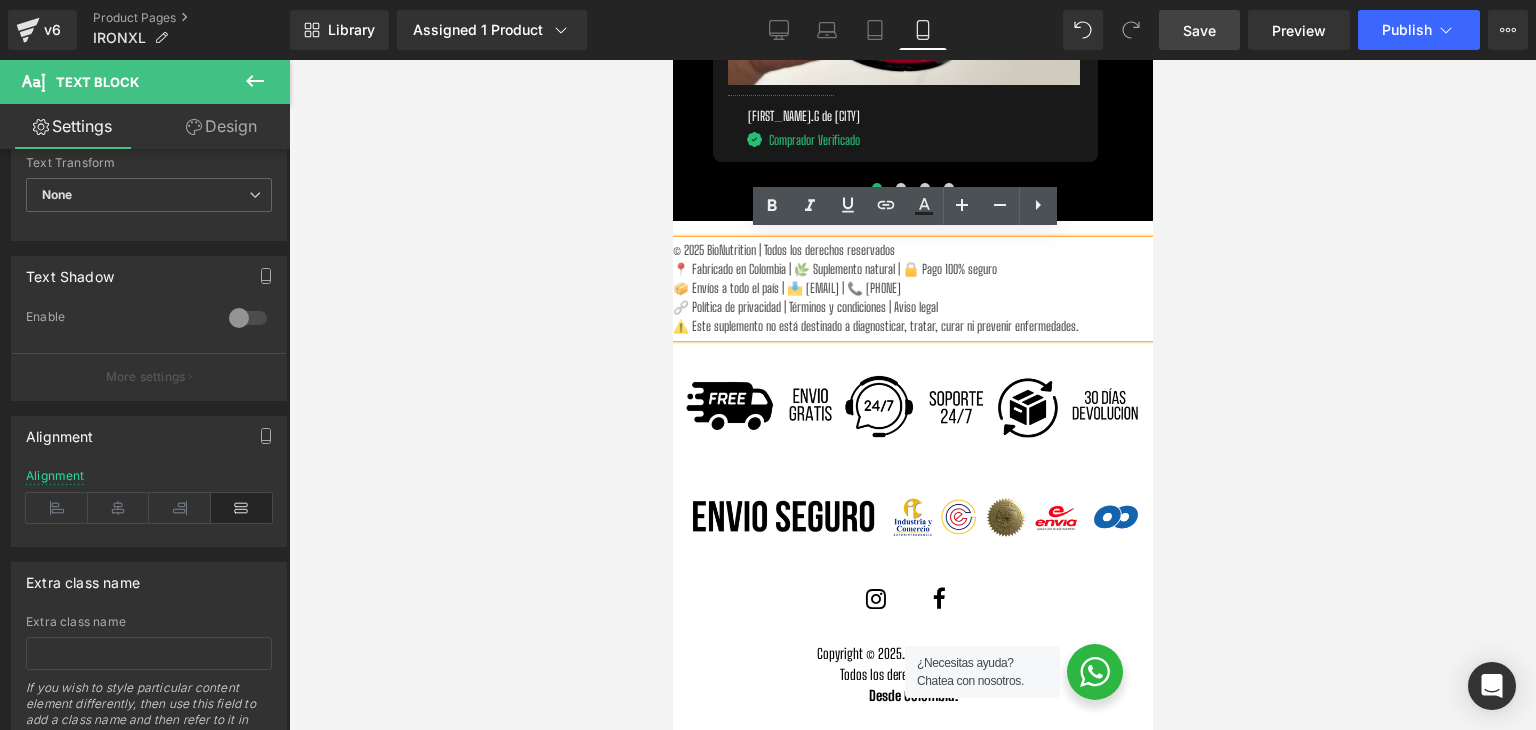 click on "📍 Fabricado en Colombia | 🌿 Suplemento natural | 🔒 Pago 100% seguro" at bounding box center [912, 269] 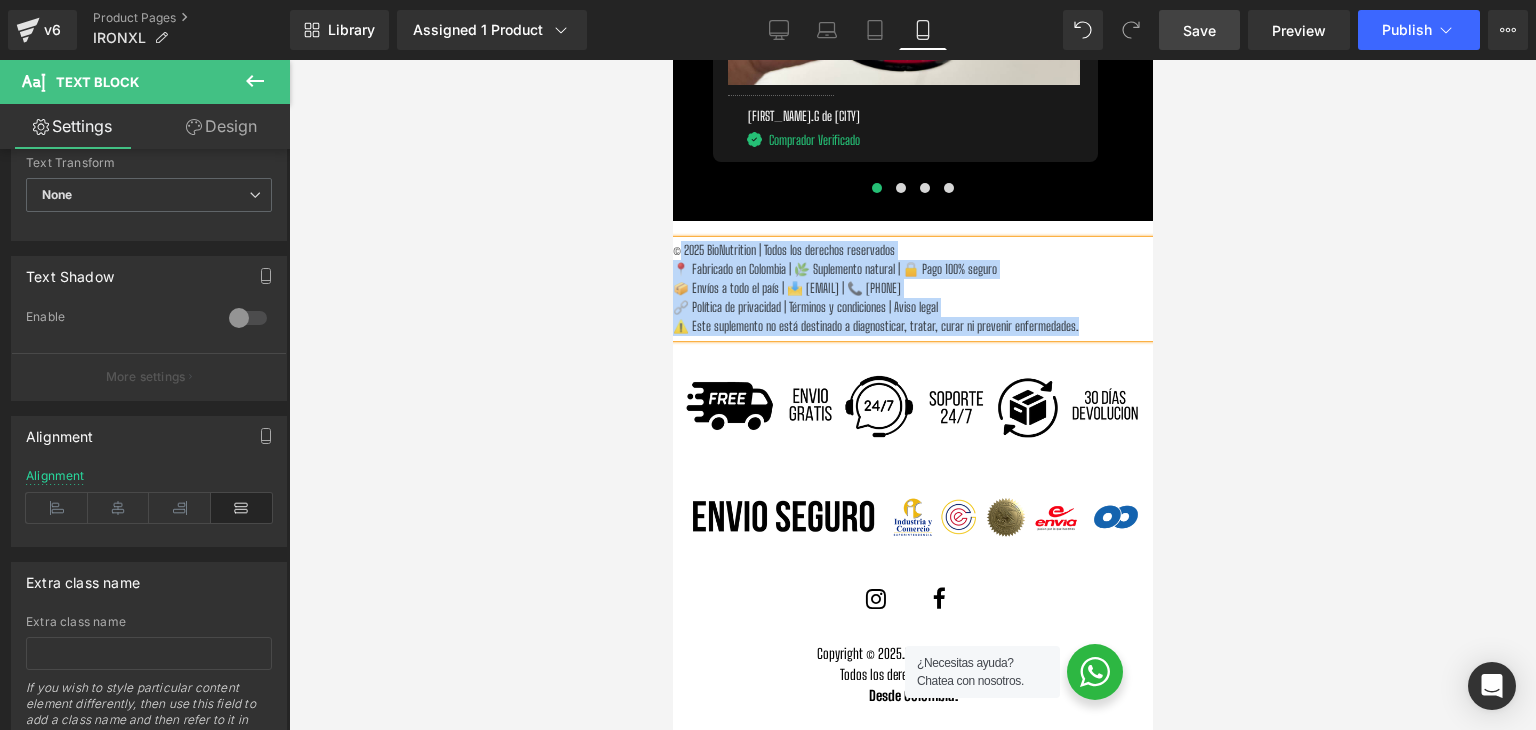 drag, startPoint x: 1096, startPoint y: 314, endPoint x: 1343, endPoint y: 297, distance: 247.58434 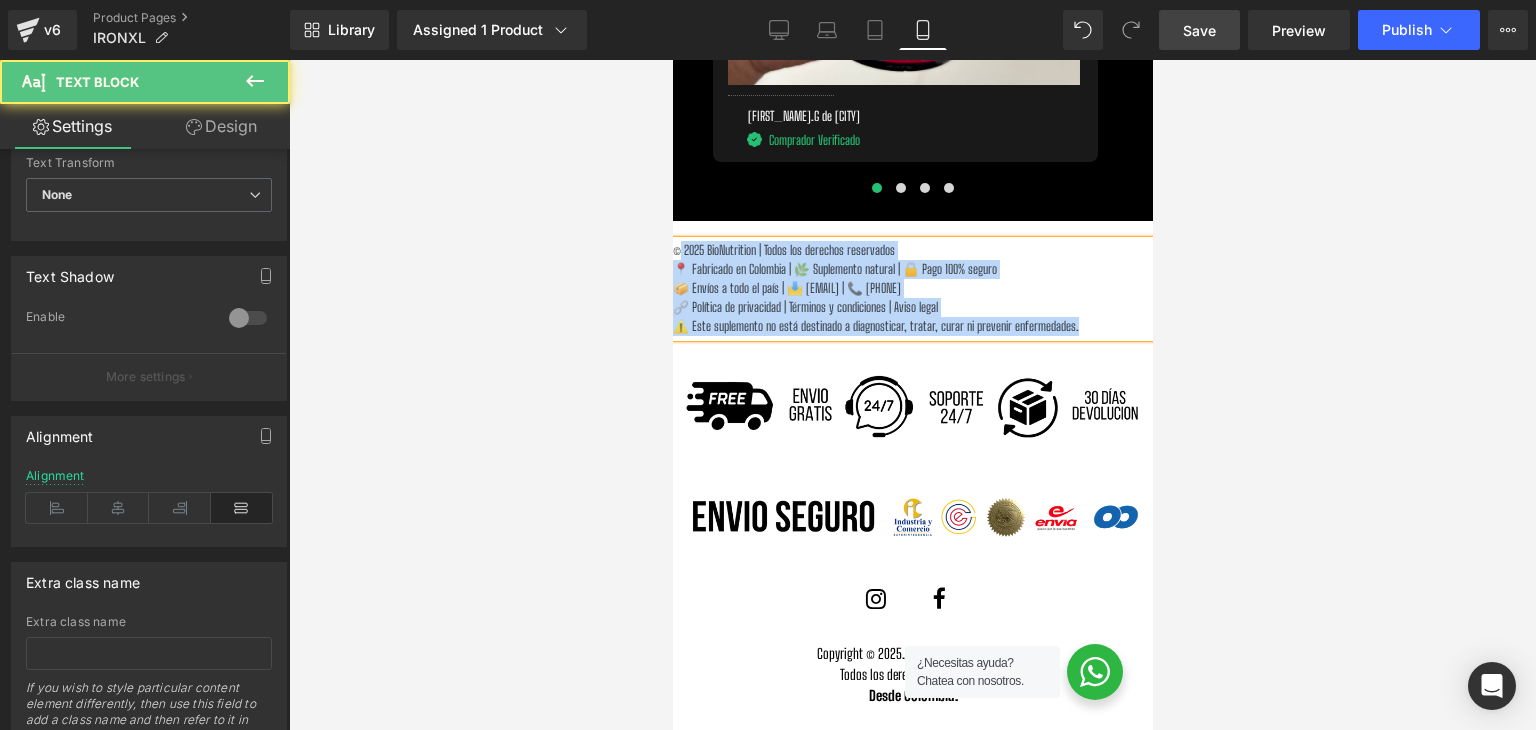 click on "📍 Fabricado en Colombia | 🌿 Suplemento natural | 🔒 Pago 100% seguro" at bounding box center (912, 269) 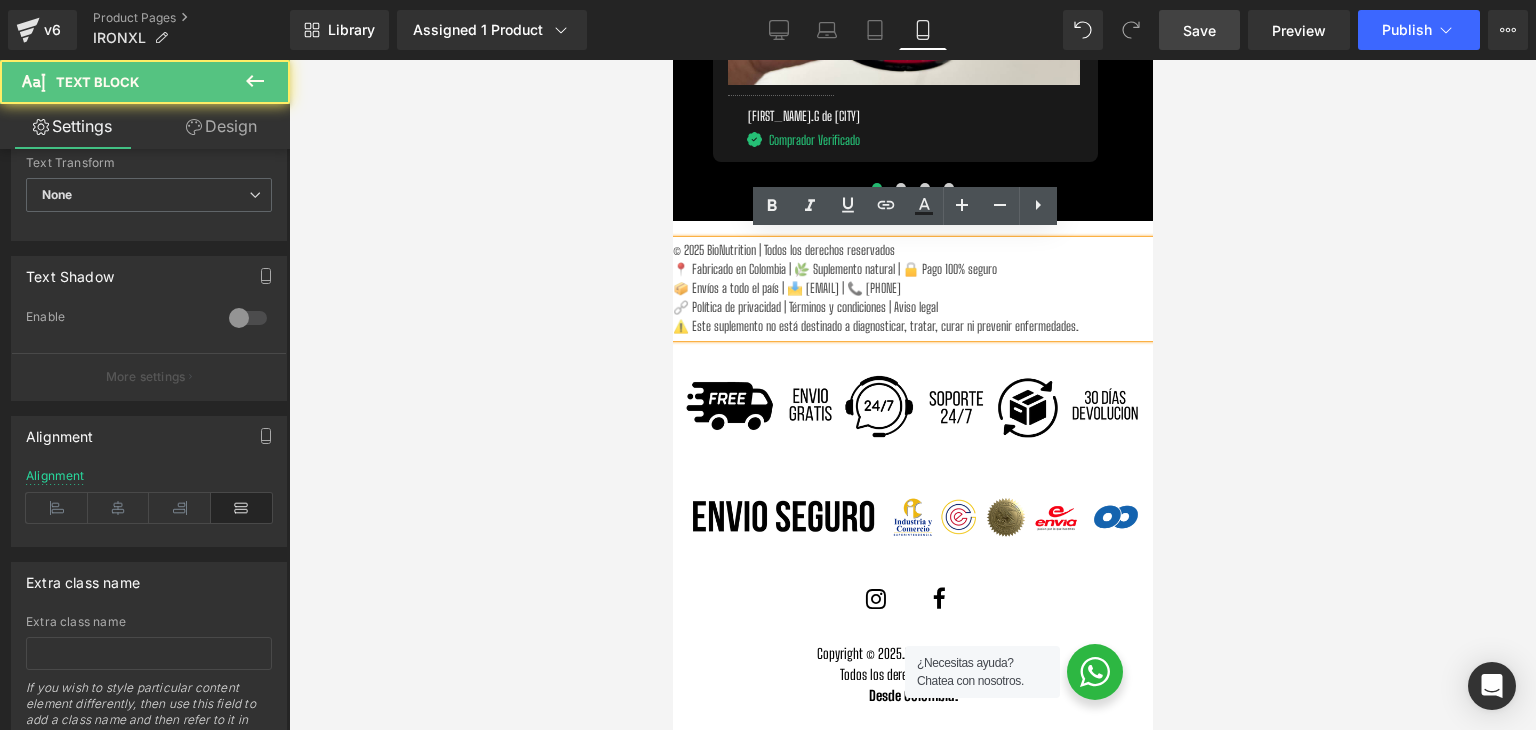 click on "📍 Fabricado en Colombia | 🌿 Suplemento natural | 🔒 Pago 100% seguro" at bounding box center [912, 269] 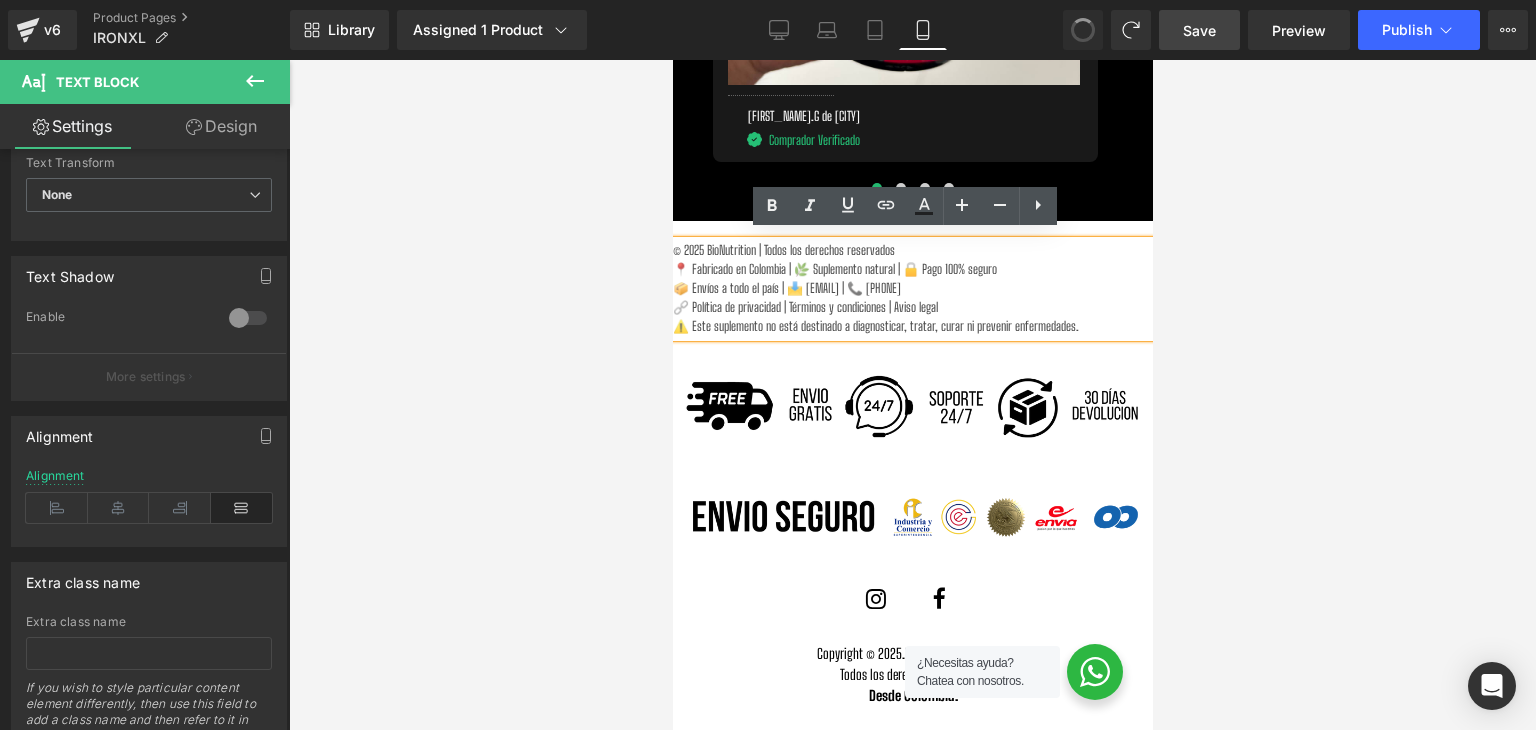 click at bounding box center (1083, 30) 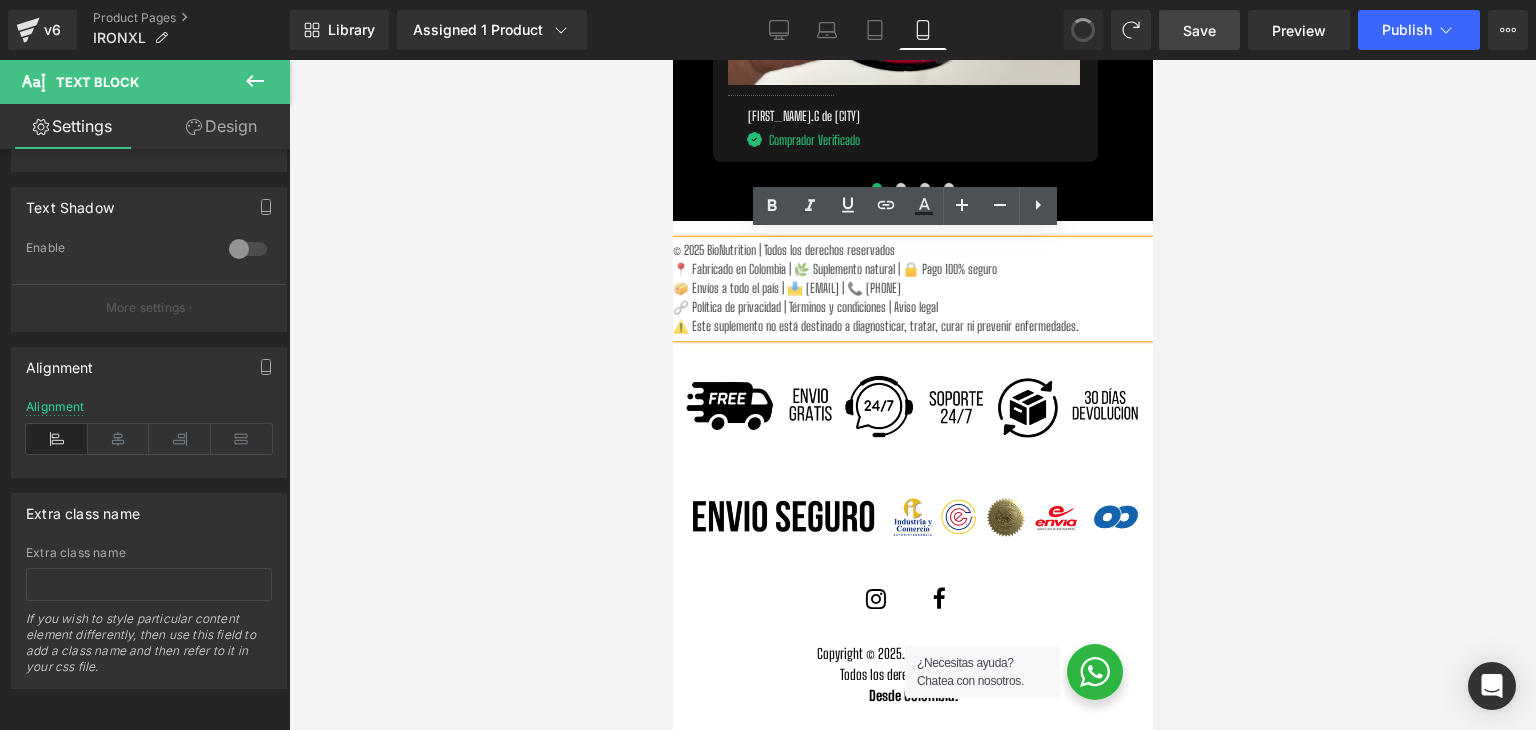 scroll, scrollTop: 240, scrollLeft: 0, axis: vertical 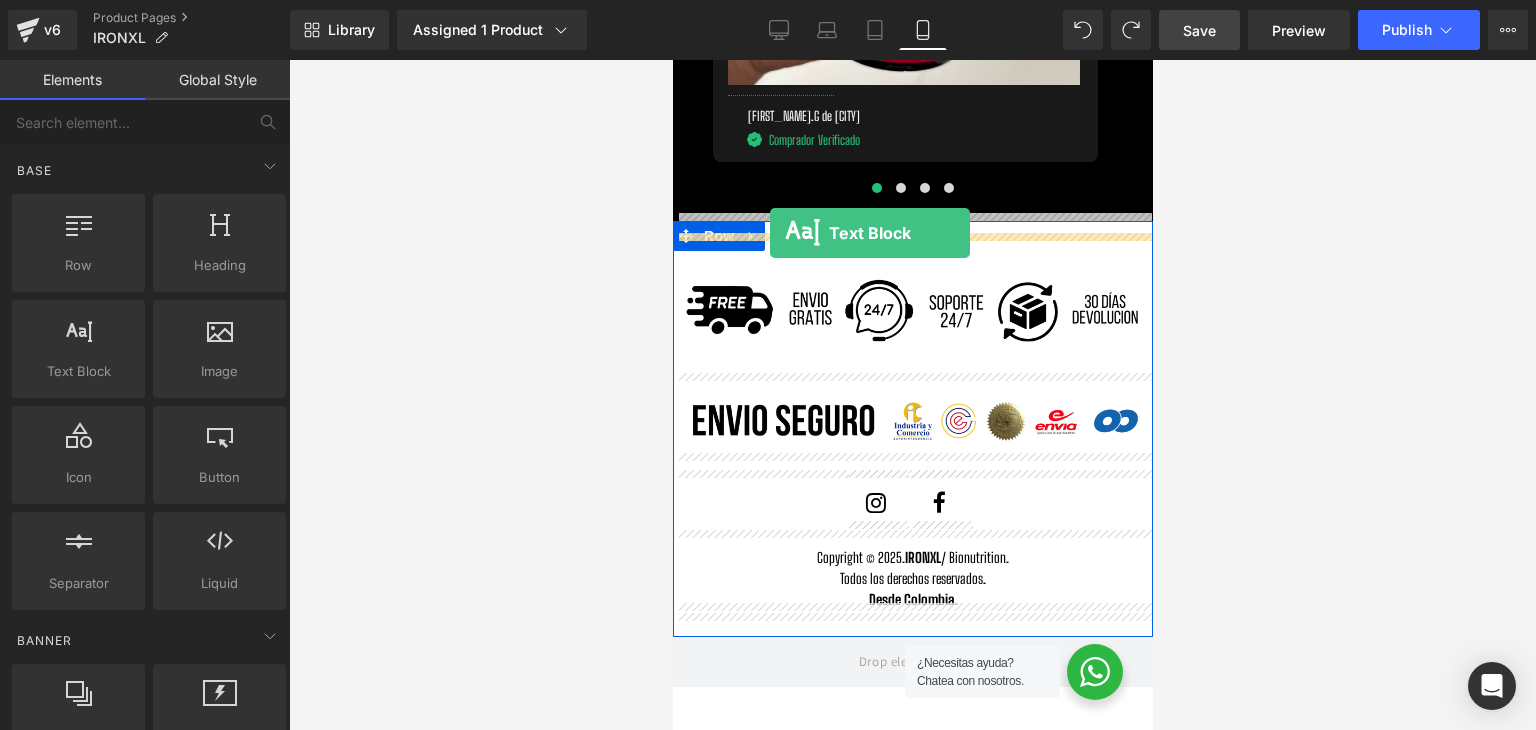 drag, startPoint x: 768, startPoint y: 374, endPoint x: 769, endPoint y: 233, distance: 141.00354 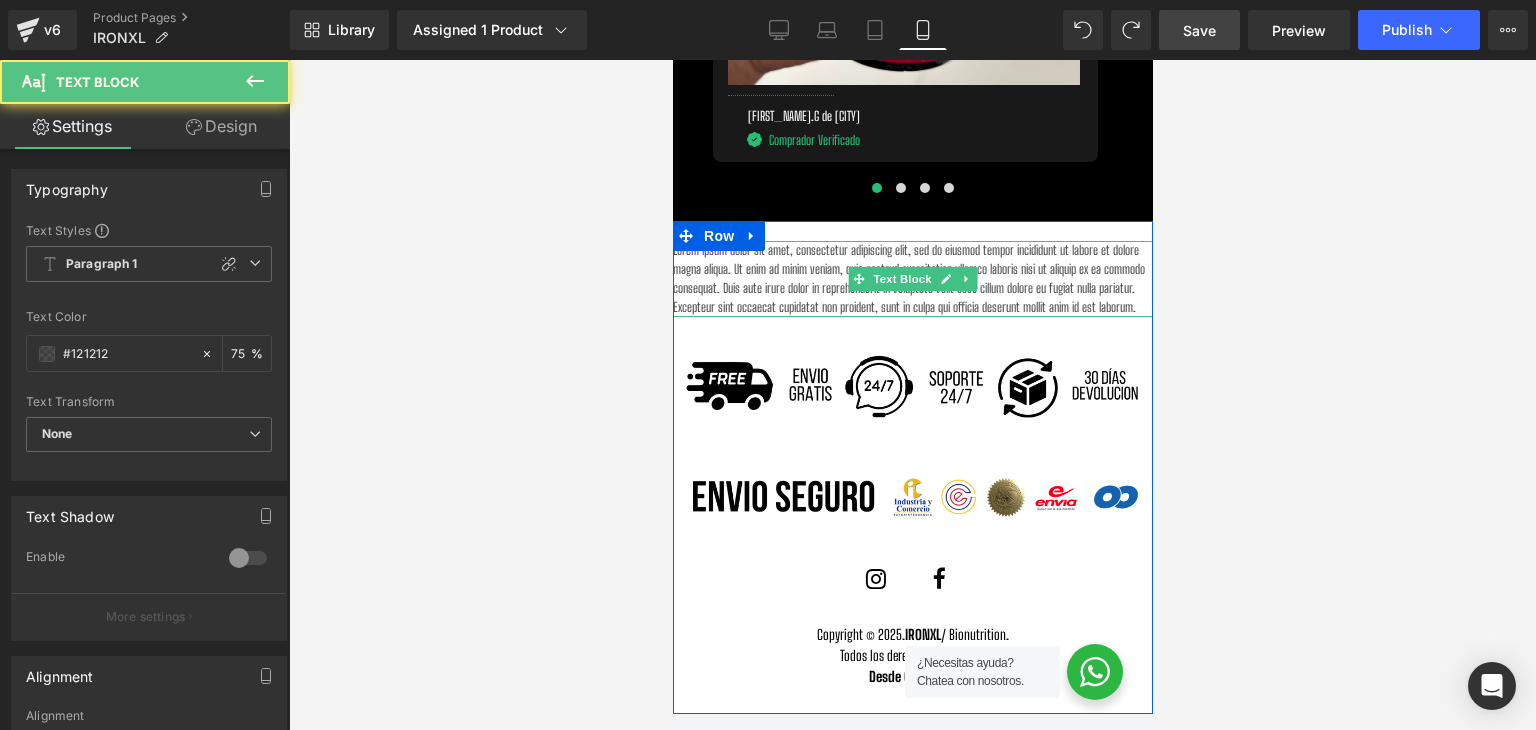 click on "Lorem ipsum dolor sit amet, consectetur adipiscing elit, sed do eiusmod tempor incididunt ut labore et dolore magna aliqua. Ut enim ad minim veniam, quis nostrud exercitation ullamco laboris nisi ut aliquip ex ea commodo consequat. Duis aute irure dolor in reprehenderit in voluptate velit esse cillum dolore eu fugiat nulla pariatur. Excepteur sint occaecat cupidatat non proident, sunt in culpa qui officia deserunt mollit anim id est laborum." at bounding box center [912, 279] 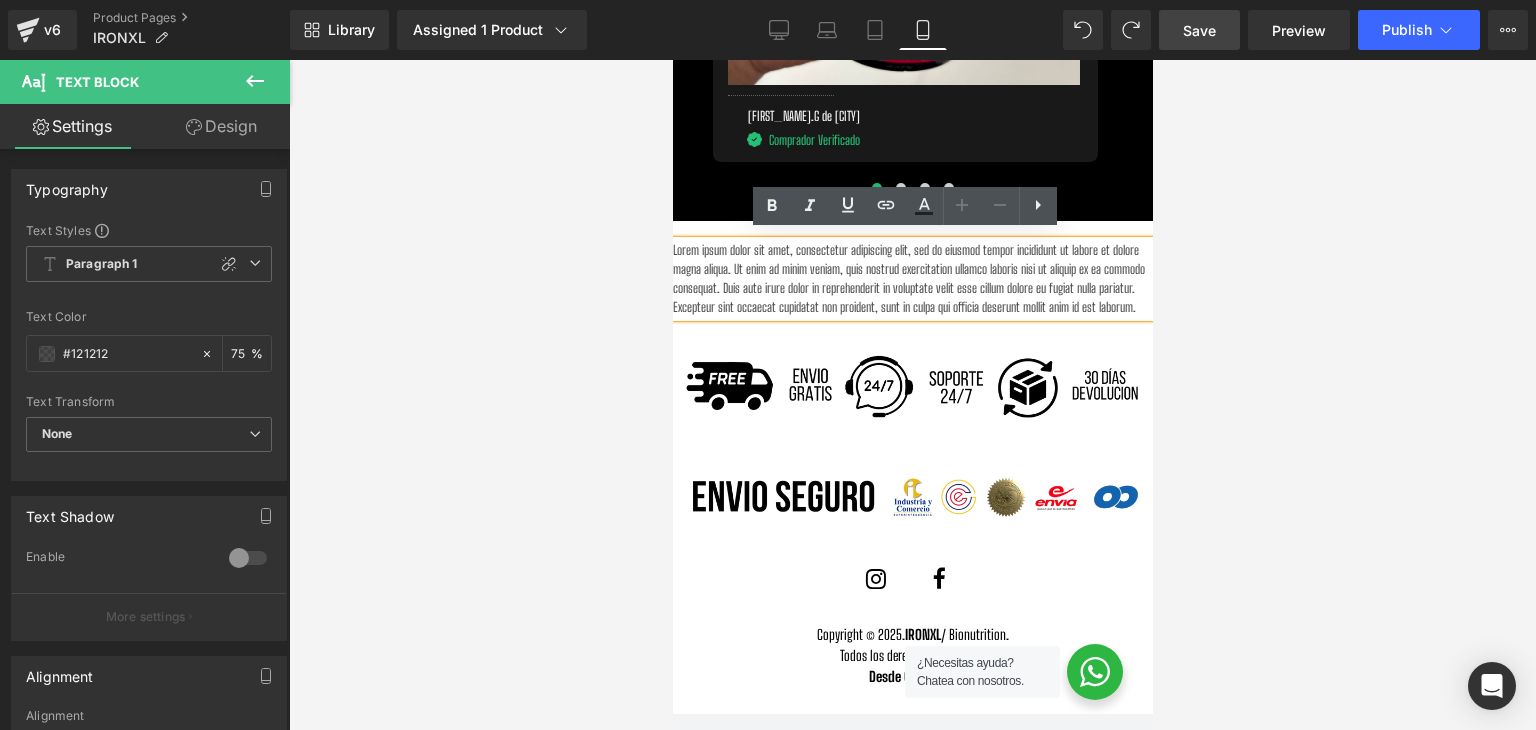 click on "Lorem ipsum dolor sit amet, consectetur adipiscing elit, sed do eiusmod tempor incididunt ut labore et dolore magna aliqua. Ut enim ad minim veniam, quis nostrud exercitation ullamco laboris nisi ut aliquip ex ea commodo consequat. Duis aute irure dolor in reprehenderit in voluptate velit esse cillum dolore eu fugiat nulla pariatur. Excepteur sint occaecat cupidatat non proident, sunt in culpa qui officia deserunt mollit anim id est laborum." at bounding box center (912, 279) 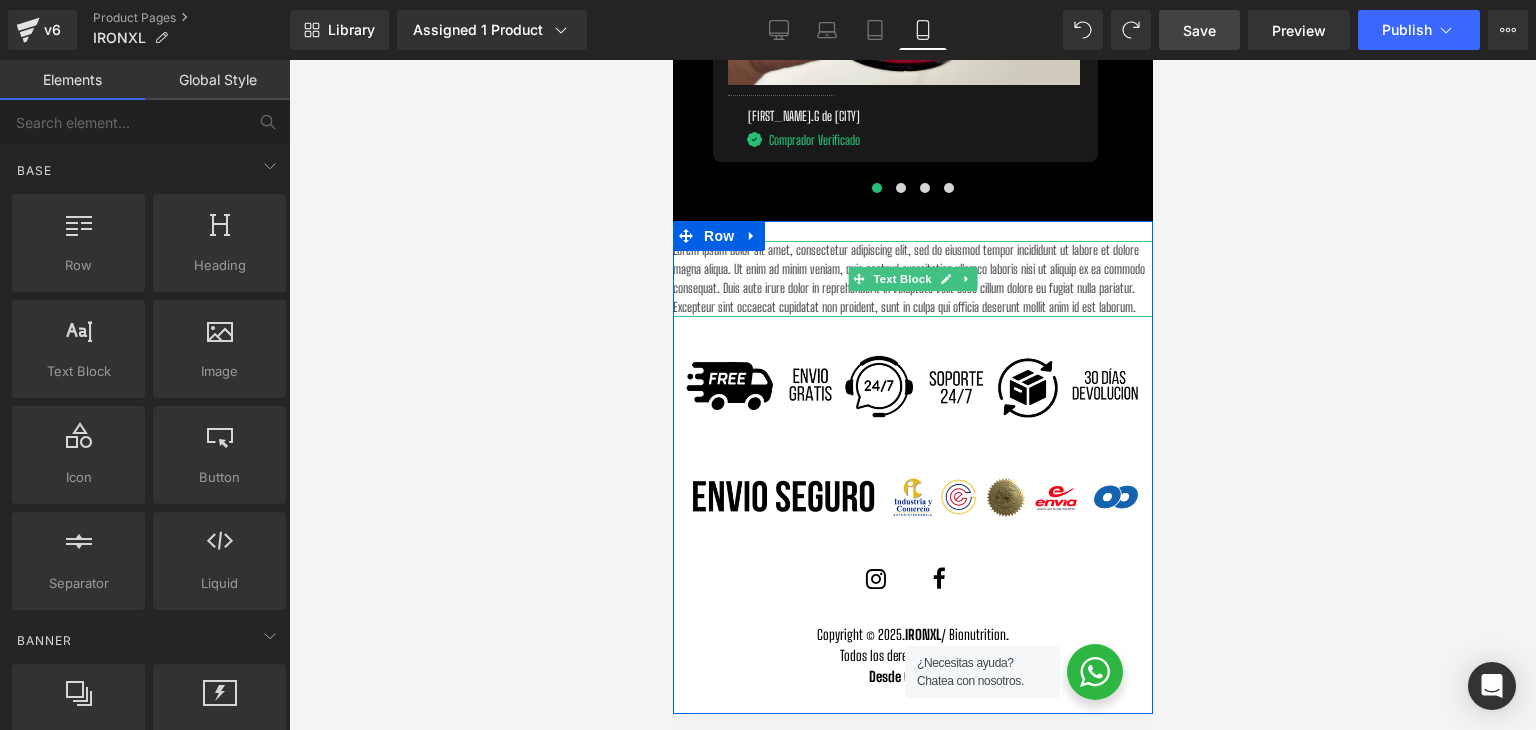 click on "Lorem ipsum dolor sit amet, consectetur adipiscing elit, sed do eiusmod tempor incididunt ut labore et dolore magna aliqua. Ut enim ad minim veniam, quis nostrud exercitation ullamco laboris nisi ut aliquip ex ea commodo consequat. Duis aute irure dolor in reprehenderit in voluptate velit esse cillum dolore eu fugiat nulla pariatur. Excepteur sint occaecat cupidatat non proident, sunt in culpa qui officia deserunt mollit anim id est laborum." at bounding box center (912, 279) 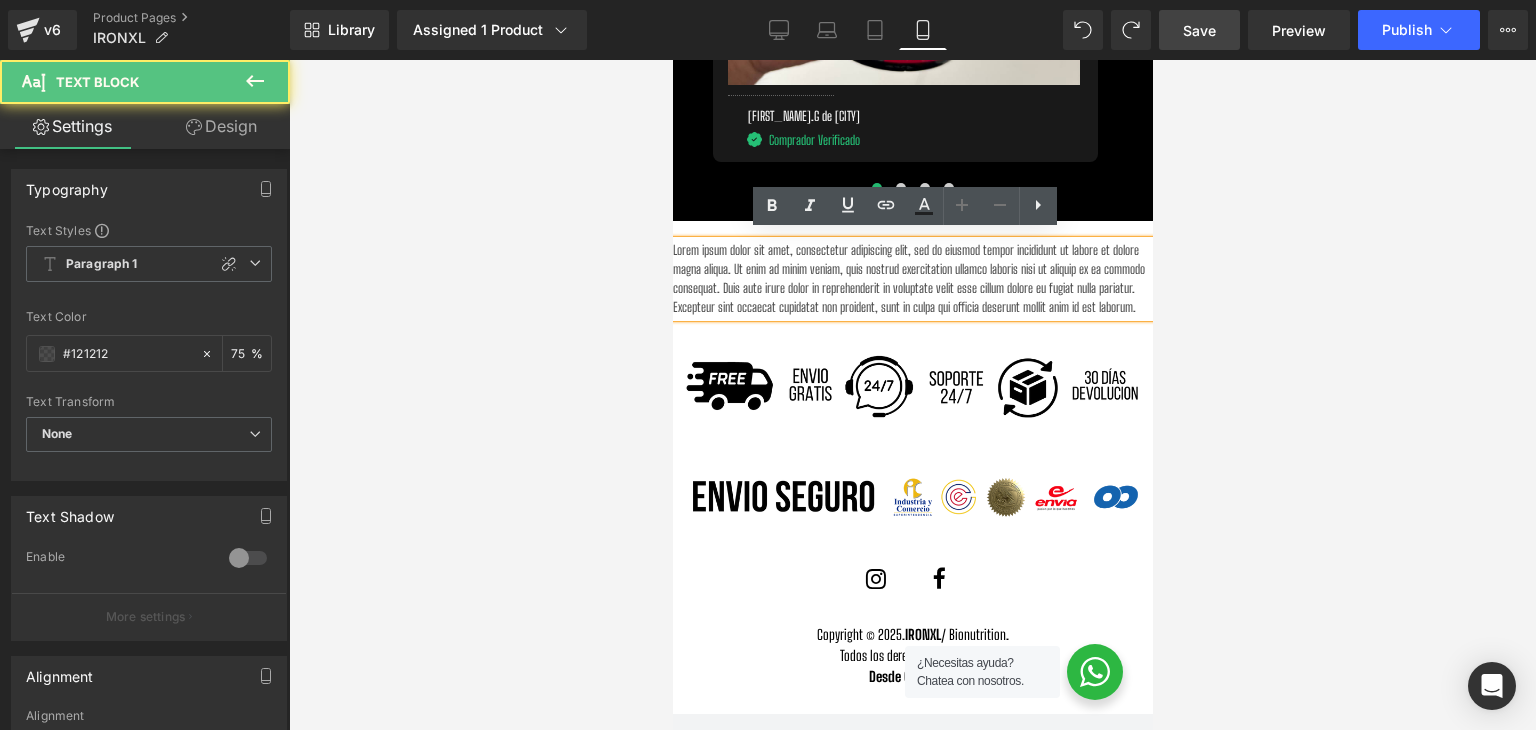 click on "Lorem ipsum dolor sit amet, consectetur adipiscing elit, sed do eiusmod tempor incididunt ut labore et dolore magna aliqua. Ut enim ad minim veniam, quis nostrud exercitation ullamco laboris nisi ut aliquip ex ea commodo consequat. Duis aute irure dolor in reprehenderit in voluptate velit esse cillum dolore eu fugiat nulla pariatur. Excepteur sint occaecat cupidatat non proident, sunt in culpa qui officia deserunt mollit anim id est laborum." at bounding box center [912, 279] 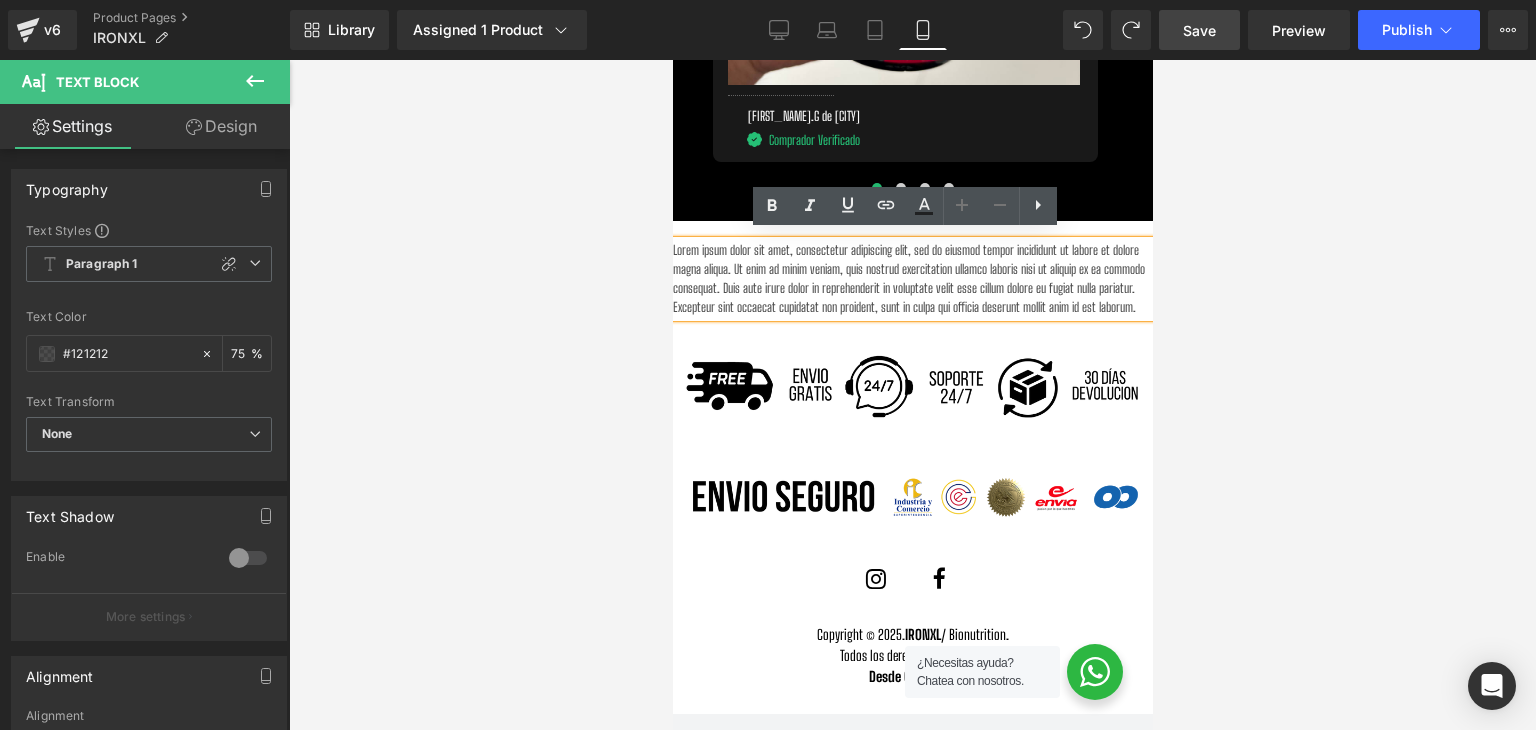 click on "Lorem ipsum dolor sit amet, consectetur adipiscing elit, sed do eiusmod tempor incididunt ut labore et dolore magna aliqua. Ut enim ad minim veniam, quis nostrud exercitation ullamco laboris nisi ut aliquip ex ea commodo consequat. Duis aute irure dolor in reprehenderit in voluptate velit esse cillum dolore eu fugiat nulla pariatur. Excepteur sint occaecat cupidatat non proident, sunt in culpa qui officia deserunt mollit anim id est laborum." at bounding box center [912, 279] 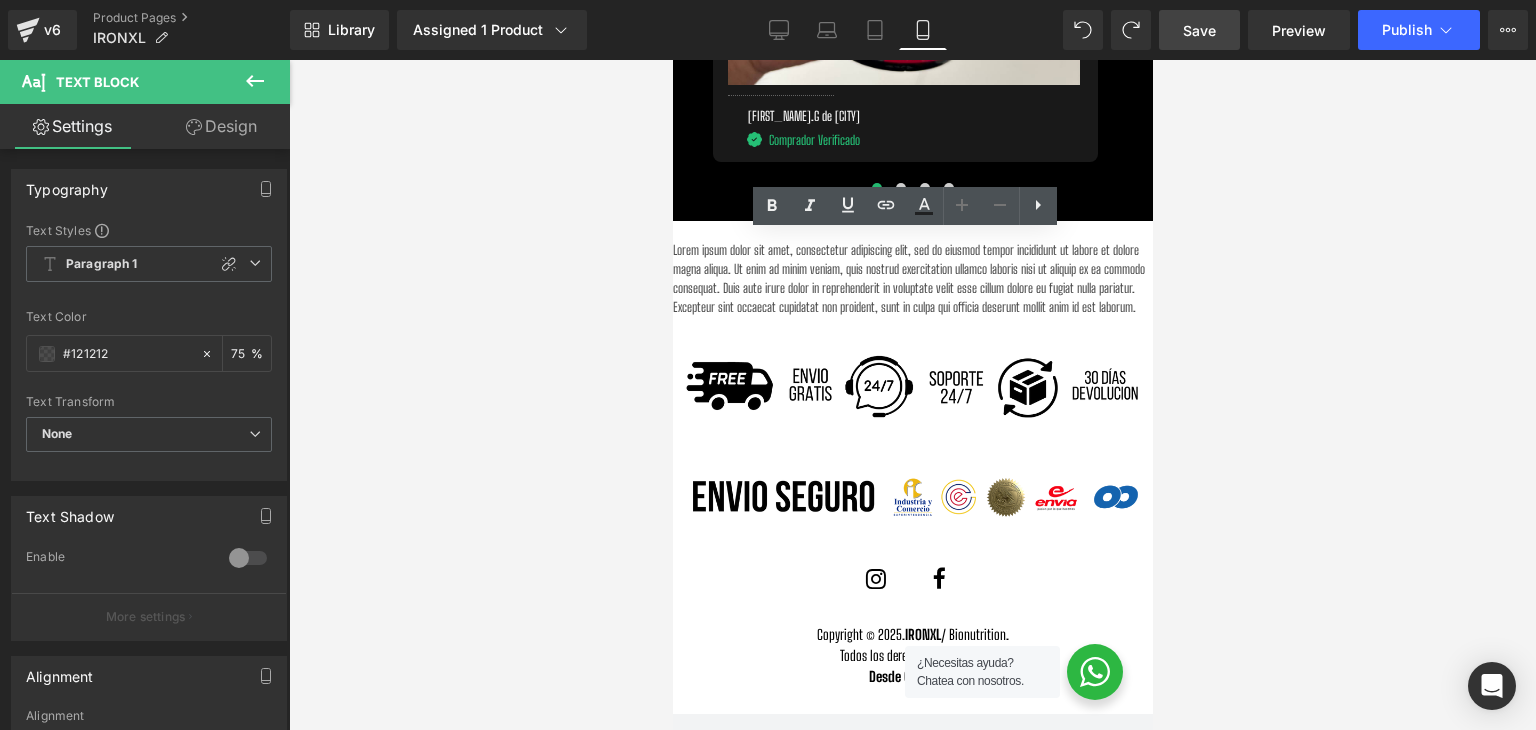 click at bounding box center (912, 395) 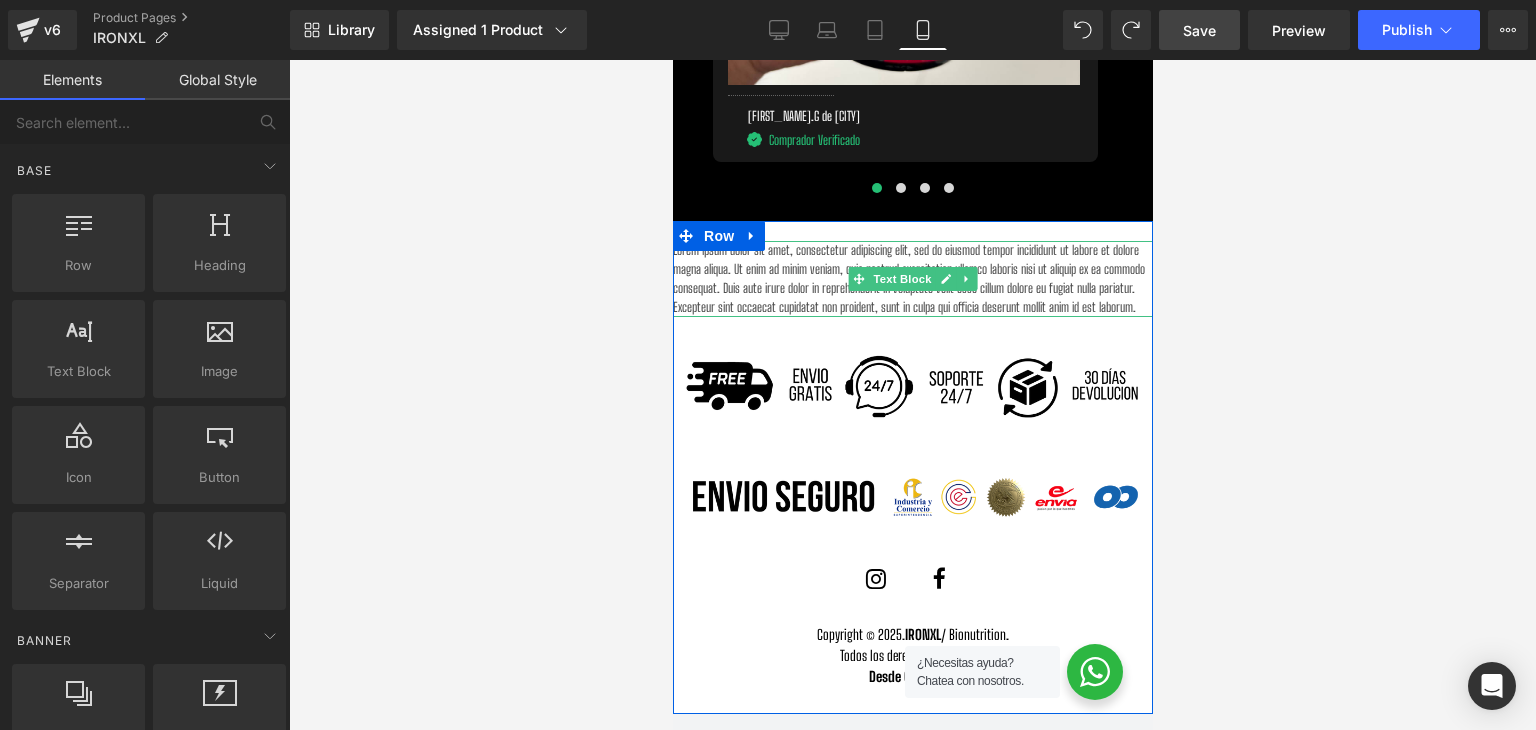 click on "Lorem ipsum dolor sit amet, consectetur adipiscing elit, sed do eiusmod tempor incididunt ut labore et dolore magna aliqua. Ut enim ad minim veniam, quis nostrud exercitation ullamco laboris nisi ut aliquip ex ea commodo consequat. Duis aute irure dolor in reprehenderit in voluptate velit esse cillum dolore eu fugiat nulla pariatur. Excepteur sint occaecat cupidatat non proident, sunt in culpa qui officia deserunt mollit anim id est laborum." at bounding box center [912, 279] 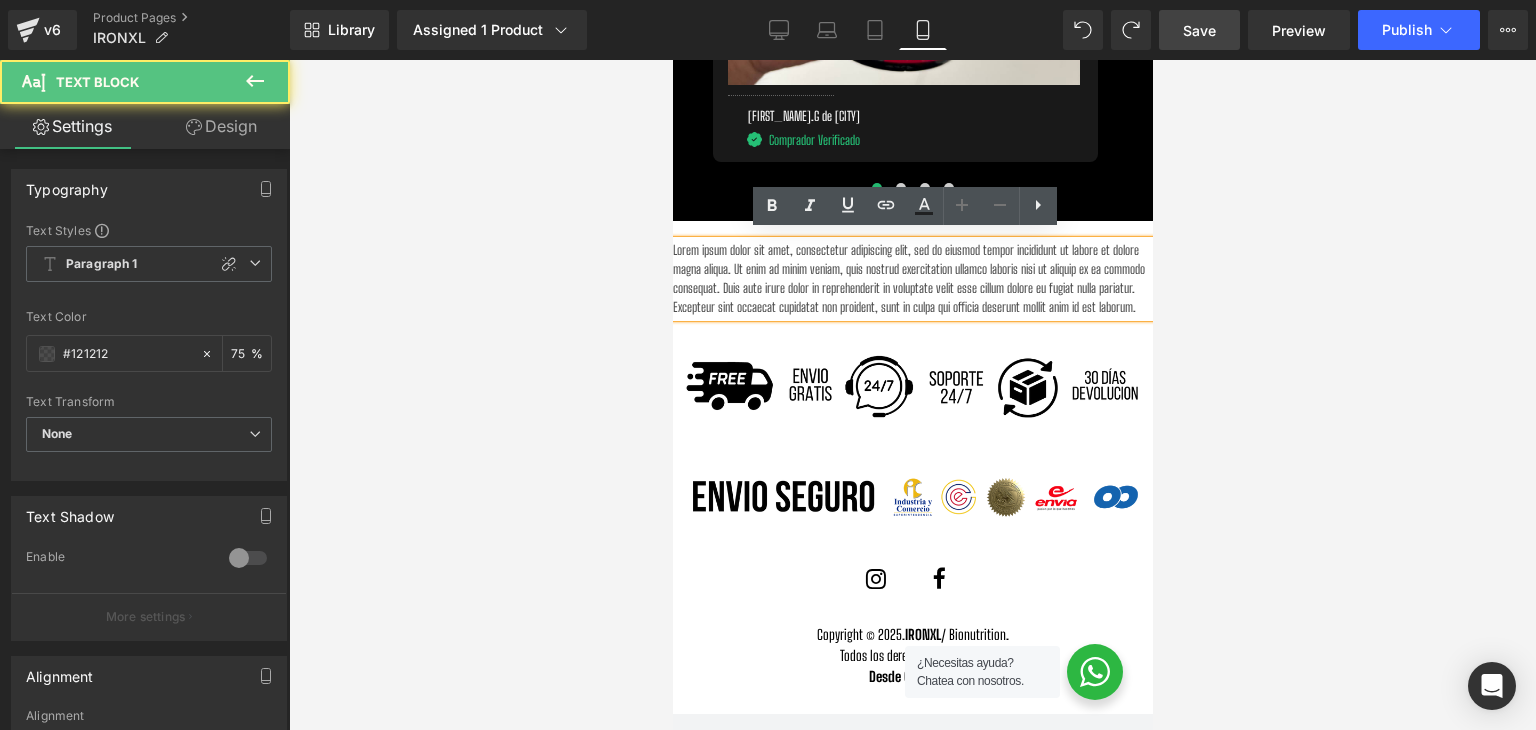 click on "Lorem ipsum dolor sit amet, consectetur adipiscing elit, sed do eiusmod tempor incididunt ut labore et dolore magna aliqua. Ut enim ad minim veniam, quis nostrud exercitation ullamco laboris nisi ut aliquip ex ea commodo consequat. Duis aute irure dolor in reprehenderit in voluptate velit esse cillum dolore eu fugiat nulla pariatur. Excepteur sint occaecat cupidatat non proident, sunt in culpa qui officia deserunt mollit anim id est laborum." at bounding box center (912, 279) 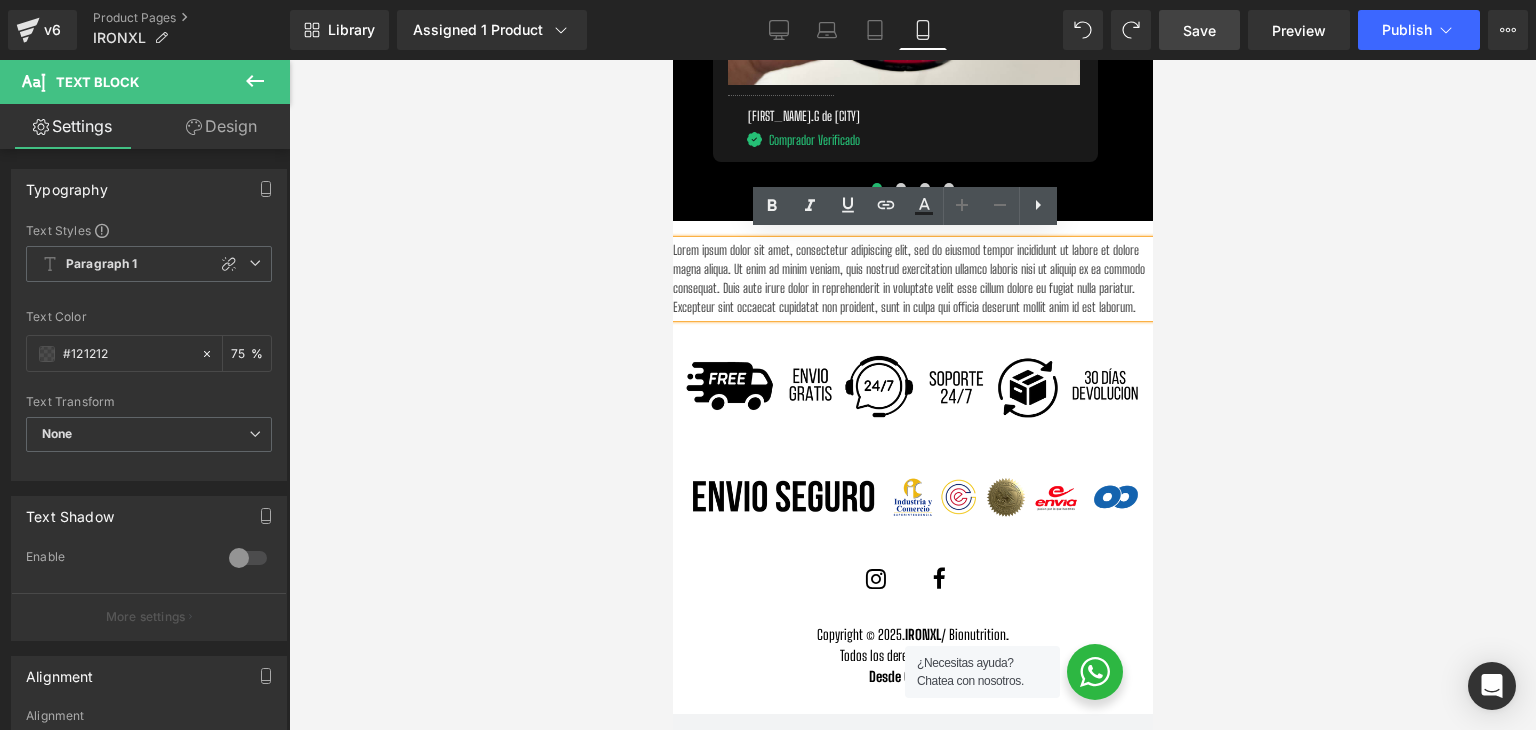 click on "Lorem ipsum dolor sit amet, consectetur adipiscing elit, sed do eiusmod tempor incididunt ut labore et dolore magna aliqua. Ut enim ad minim veniam, quis nostrud exercitation ullamco laboris nisi ut aliquip ex ea commodo consequat. Duis aute irure dolor in reprehenderit in voluptate velit esse cillum dolore eu fugiat nulla pariatur. Excepteur sint occaecat cupidatat non proident, sunt in culpa qui officia deserunt mollit anim id est laborum." at bounding box center (912, 279) 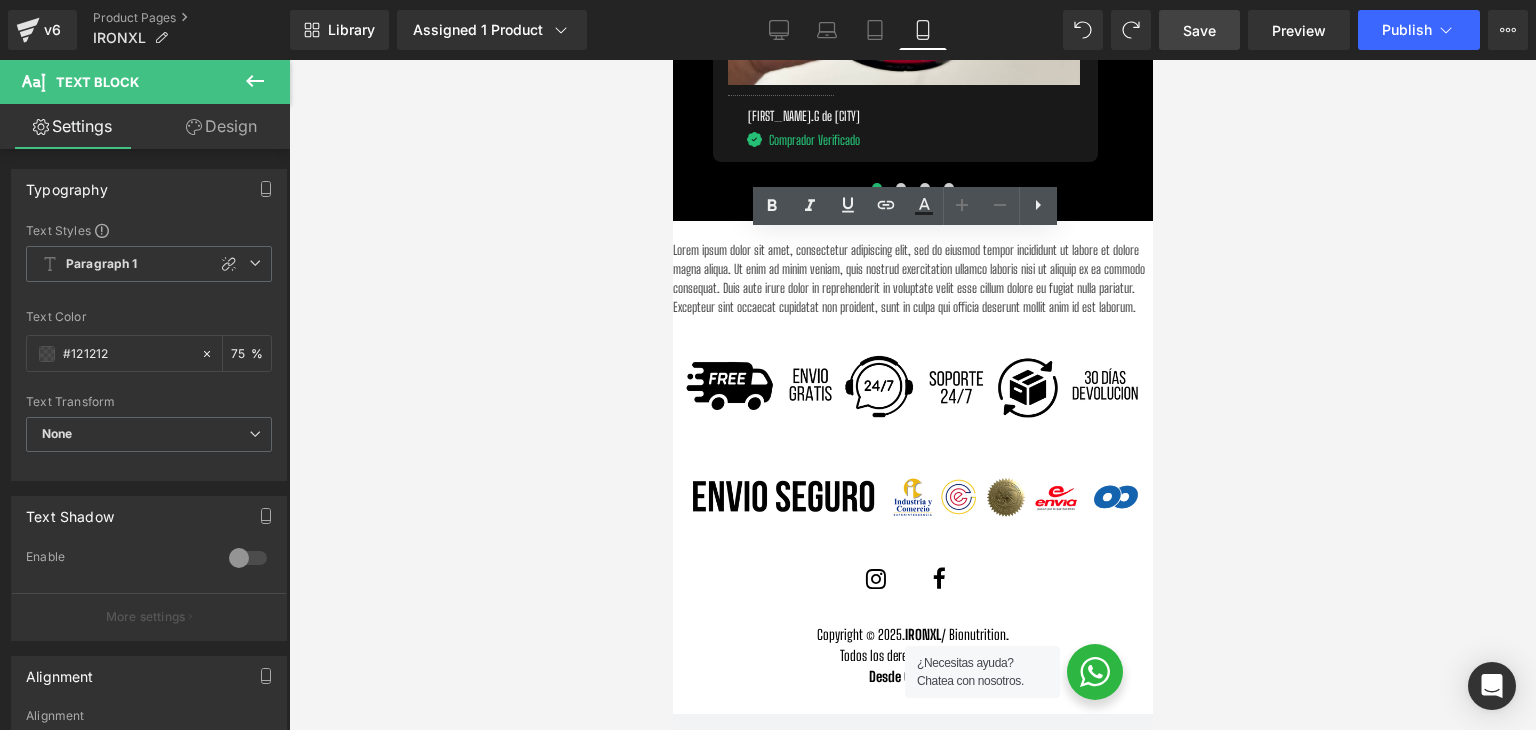 click at bounding box center (912, 395) 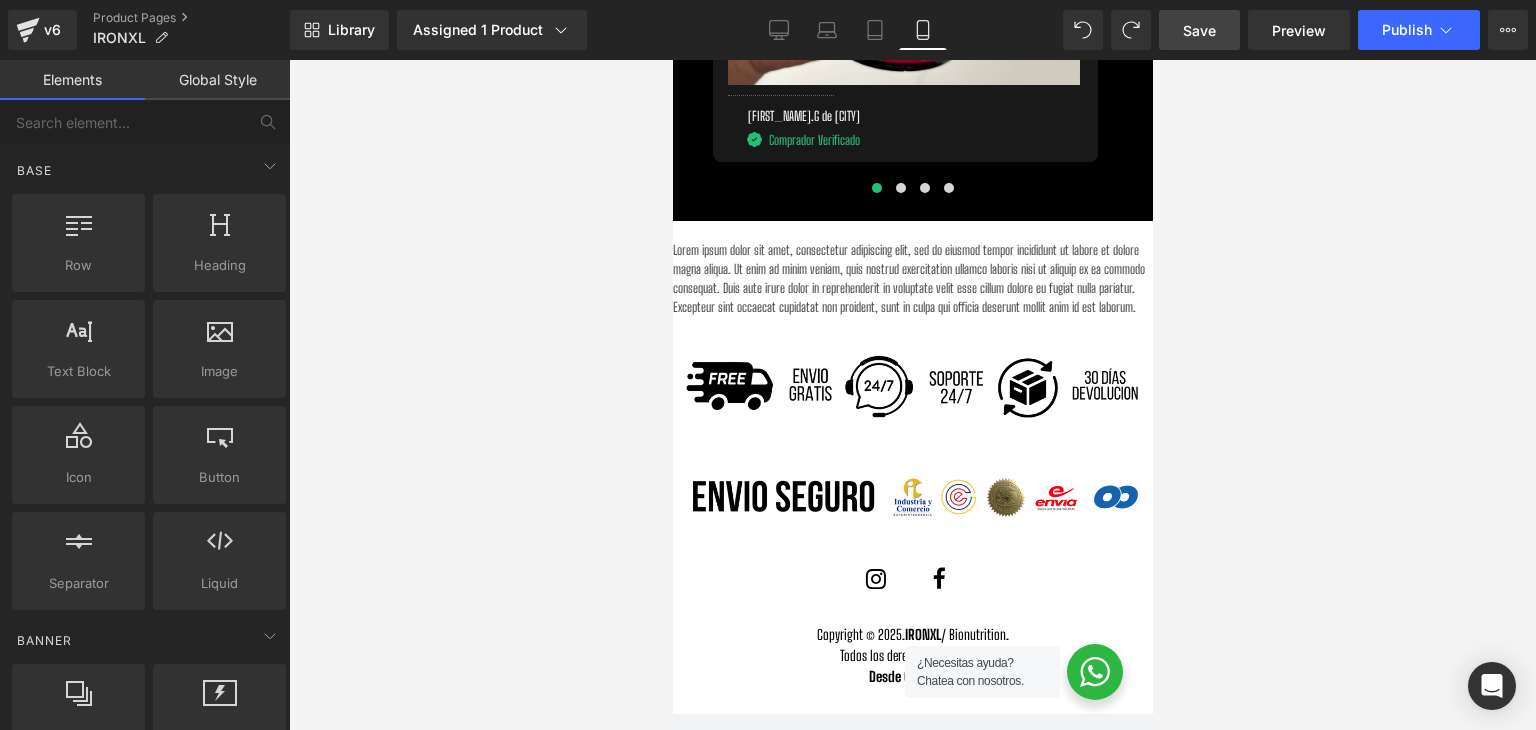click on "Lorem ipsum dolor sit amet, consectetur adipiscing elit, sed do eiusmod tempor incididunt ut labore et dolore magna aliqua. Ut enim ad minim veniam, quis nostrud exercitation ullamco laboris nisi ut aliquip ex ea commodo consequat. Duis aute irure dolor in reprehenderit in voluptate velit esse cillum dolore eu fugiat nulla pariatur. Excepteur sint occaecat cupidatat non proident, sunt in culpa qui officia deserunt mollit anim id est laborum." at bounding box center [912, 279] 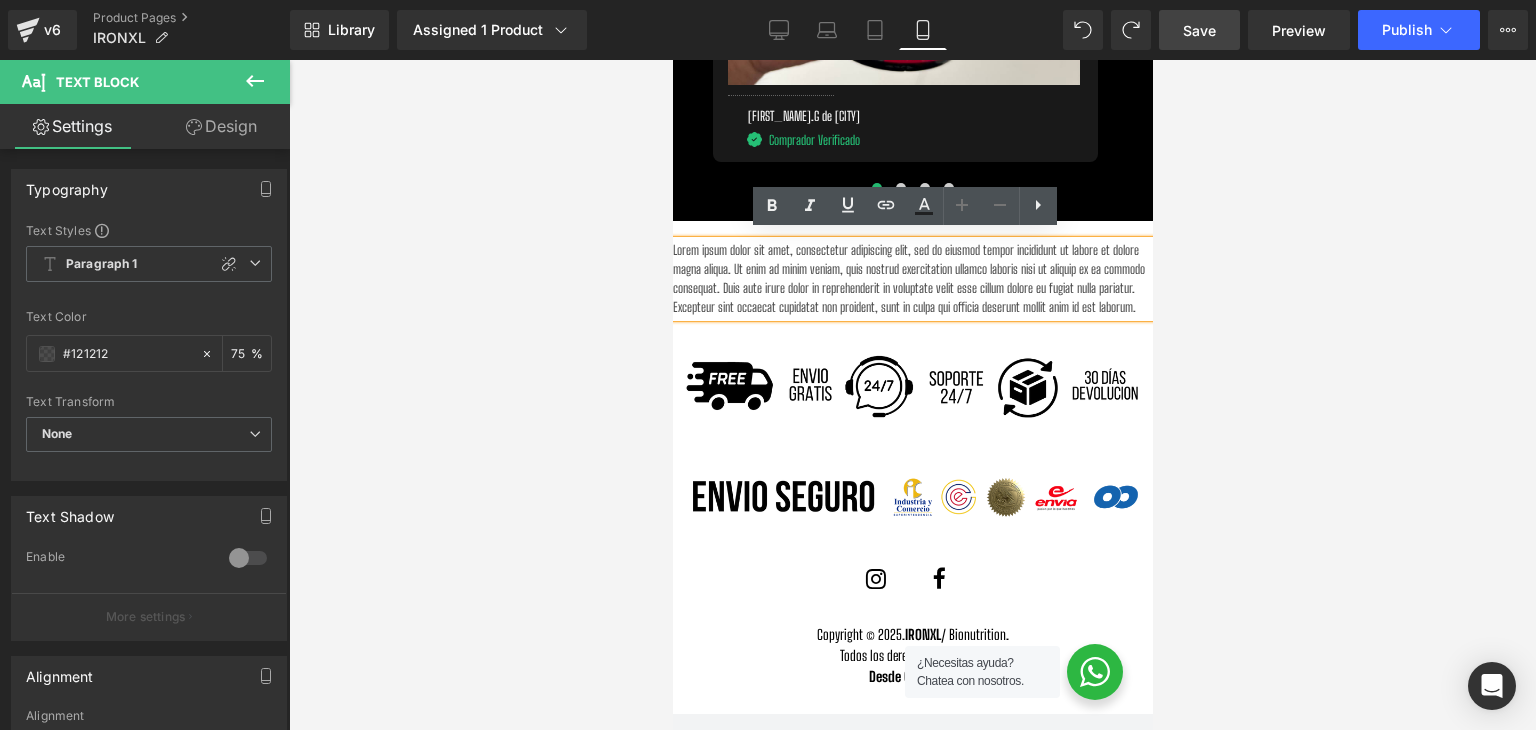 click on "Lorem ipsum dolor sit amet, consectetur adipiscing elit, sed do eiusmod tempor incididunt ut labore et dolore magna aliqua. Ut enim ad minim veniam, quis nostrud exercitation ullamco laboris nisi ut aliquip ex ea commodo consequat. Duis aute irure dolor in reprehenderit in voluptate velit esse cillum dolore eu fugiat nulla pariatur. Excepteur sint occaecat cupidatat non proident, sunt in culpa qui officia deserunt mollit anim id est laborum." at bounding box center [912, 279] 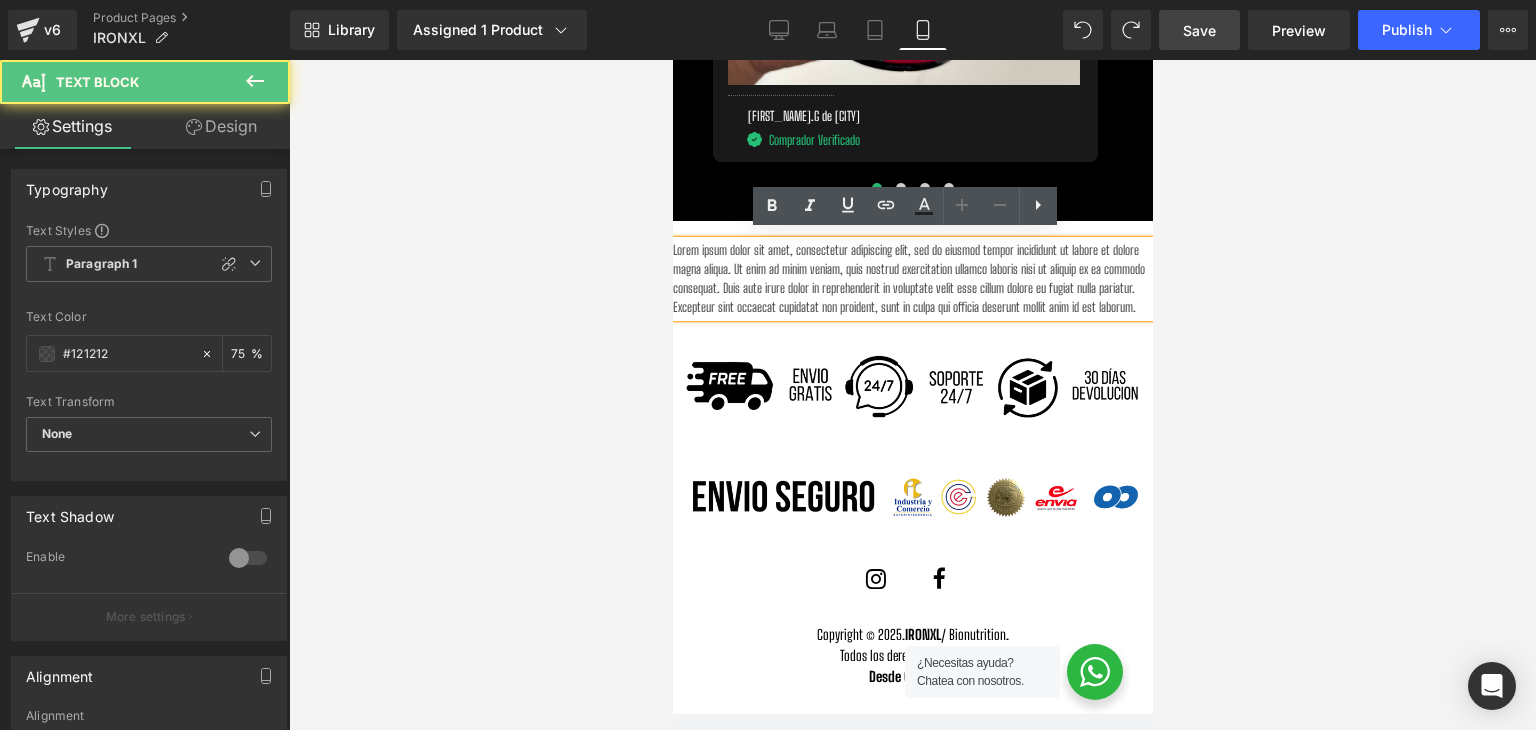 click on "Heading
Lorem ipsum dolor sit amet, consectetur adipiscing elit, sed do eiusmod tempor incididunt ut labore et dolore magna aliqua. Ut enim ad minim veniam, quis nostrud exercitation ullamco laboris nisi ut aliquip ex ea commodo consequat. Duis aute irure dolor in reprehenderit in voluptate velit esse cillum dolore eu fugiat nulla pariatur. Excepteur sint occaecat cupidatat non proident, sunt in culpa qui officia deserunt mollit anim id est laborum.
Text Block         Image         Image
Icon         Row
Icon
Row
Icon List Hoz         Copyright © 2025." at bounding box center (912, 459) 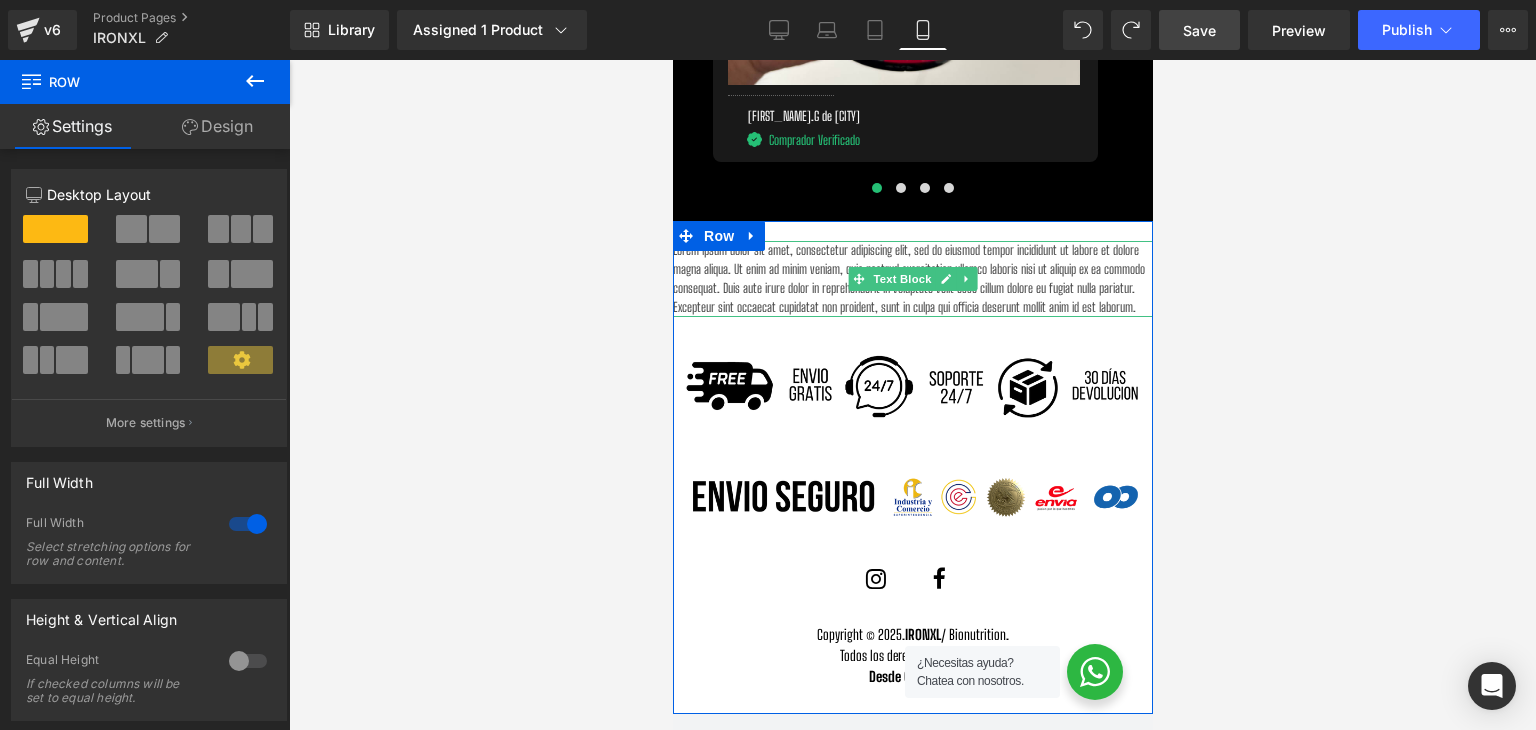 click on "Lorem ipsum dolor sit amet, consectetur adipiscing elit, sed do eiusmod tempor incididunt ut labore et dolore magna aliqua. Ut enim ad minim veniam, quis nostrud exercitation ullamco laboris nisi ut aliquip ex ea commodo consequat. Duis aute irure dolor in reprehenderit in voluptate velit esse cillum dolore eu fugiat nulla pariatur. Excepteur sint occaecat cupidatat non proident, sunt in culpa qui officia deserunt mollit anim id est laborum." at bounding box center [912, 279] 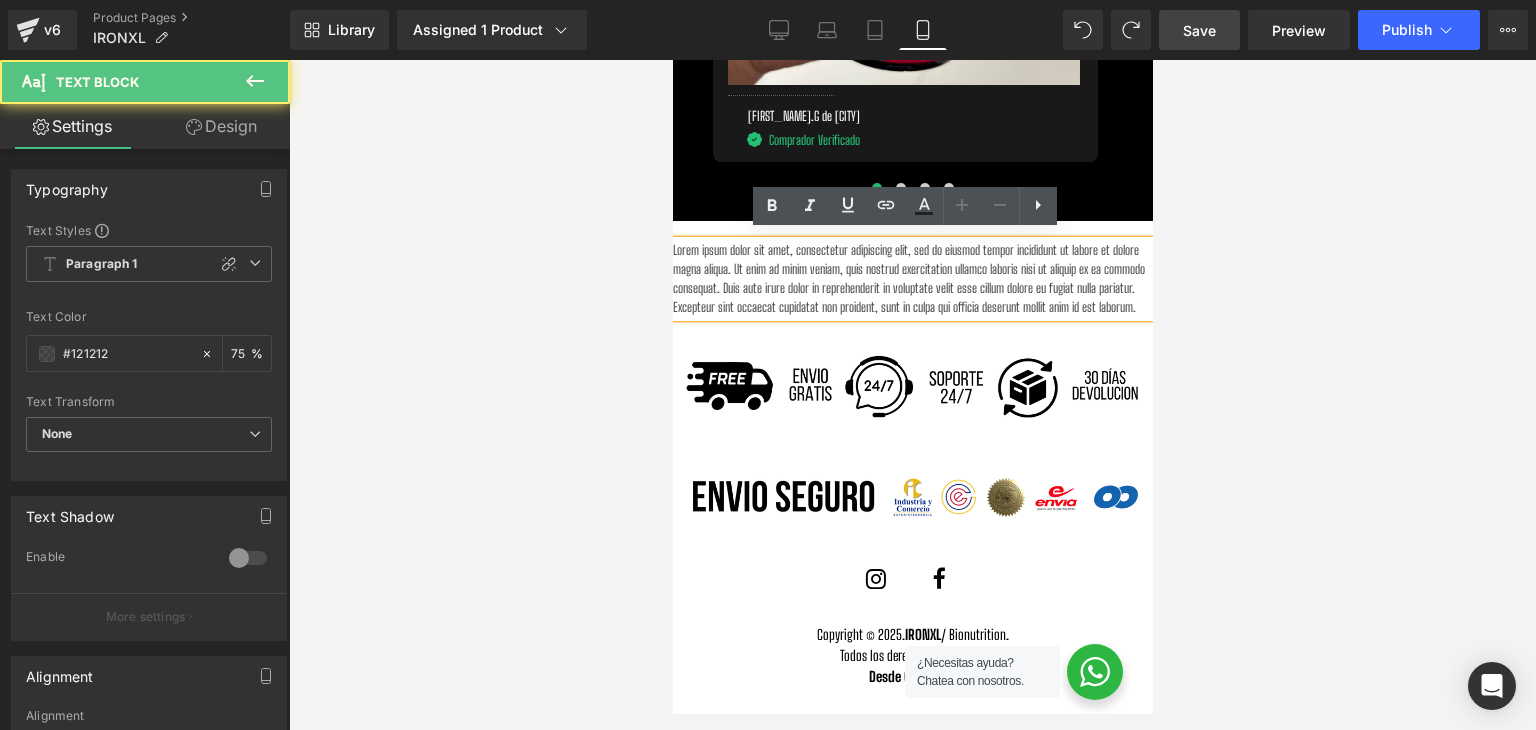 click on "Lorem ipsum dolor sit amet, consectetur adipiscing elit, sed do eiusmod tempor incididunt ut labore et dolore magna aliqua. Ut enim ad minim veniam, quis nostrud exercitation ullamco laboris nisi ut aliquip ex ea commodo consequat. Duis aute irure dolor in reprehenderit in voluptate velit esse cillum dolore eu fugiat nulla pariatur. Excepteur sint occaecat cupidatat non proident, sunt in culpa qui officia deserunt mollit anim id est laborum." at bounding box center (912, 279) 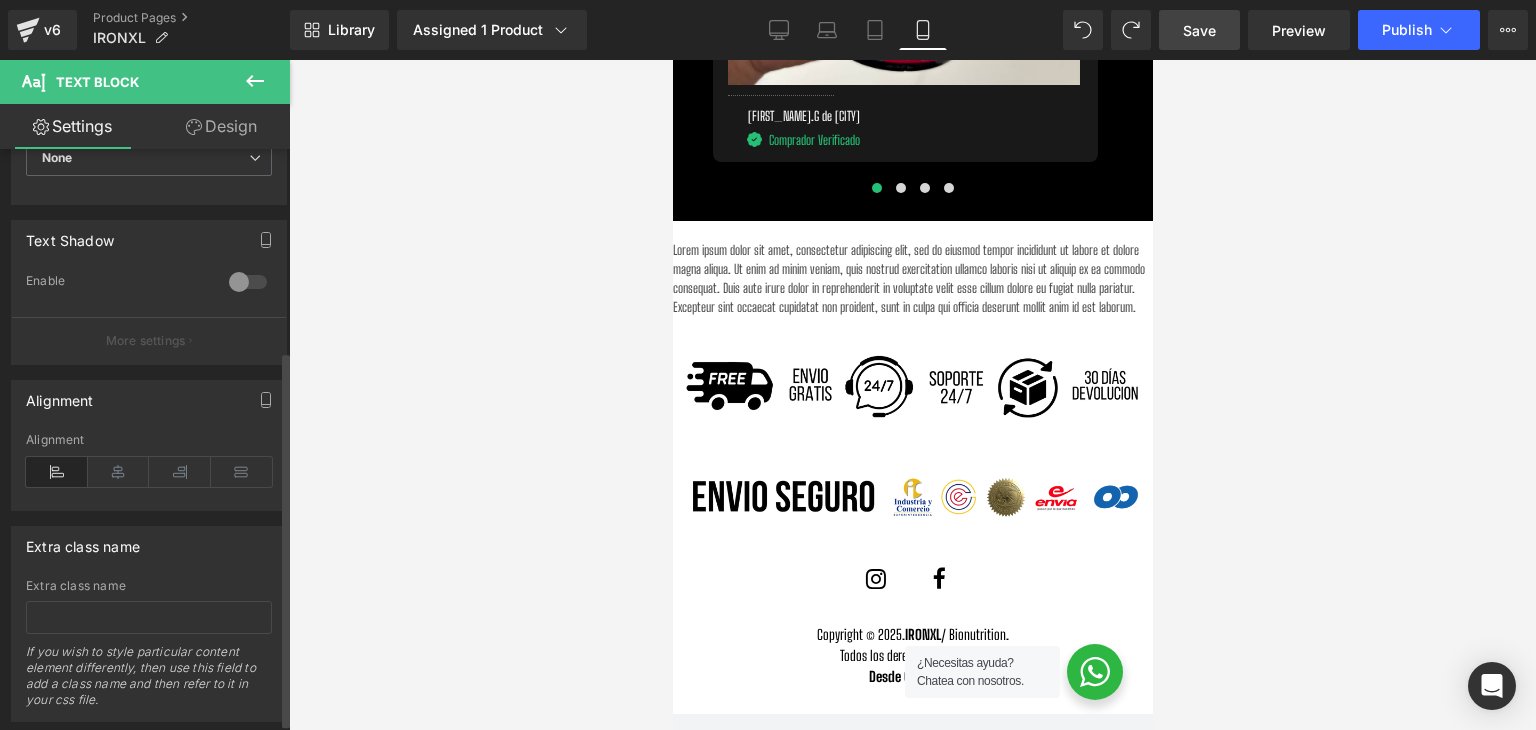 scroll, scrollTop: 21, scrollLeft: 0, axis: vertical 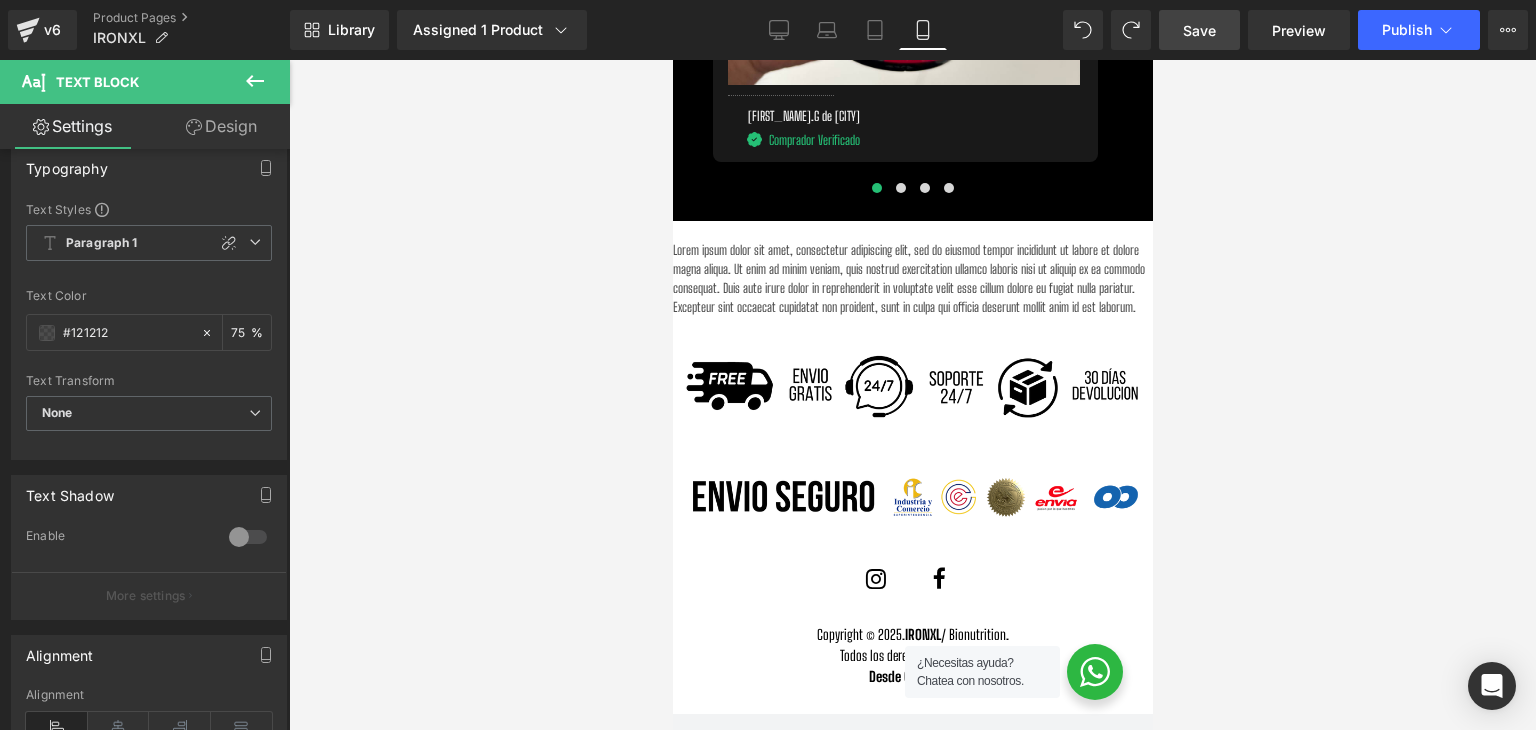 click on "Heading
Lorem ipsum dolor sit amet, consectetur adipiscing elit, sed do eiusmod tempor incididunt ut labore et dolore magna aliqua. Ut enim ad minim veniam, quis nostrud exercitation ullamco laboris nisi ut aliquip ex ea commodo consequat. Duis aute irure dolor in reprehenderit in voluptate velit esse cillum dolore eu fugiat nulla pariatur. Excepteur sint occaecat cupidatat non proident, sunt in culpa qui officia deserunt mollit anim id est laborum.
Text Block         Image         Image
Icon         Row
Icon
Row
Icon List Hoz         Copyright © 2025." at bounding box center [912, 459] 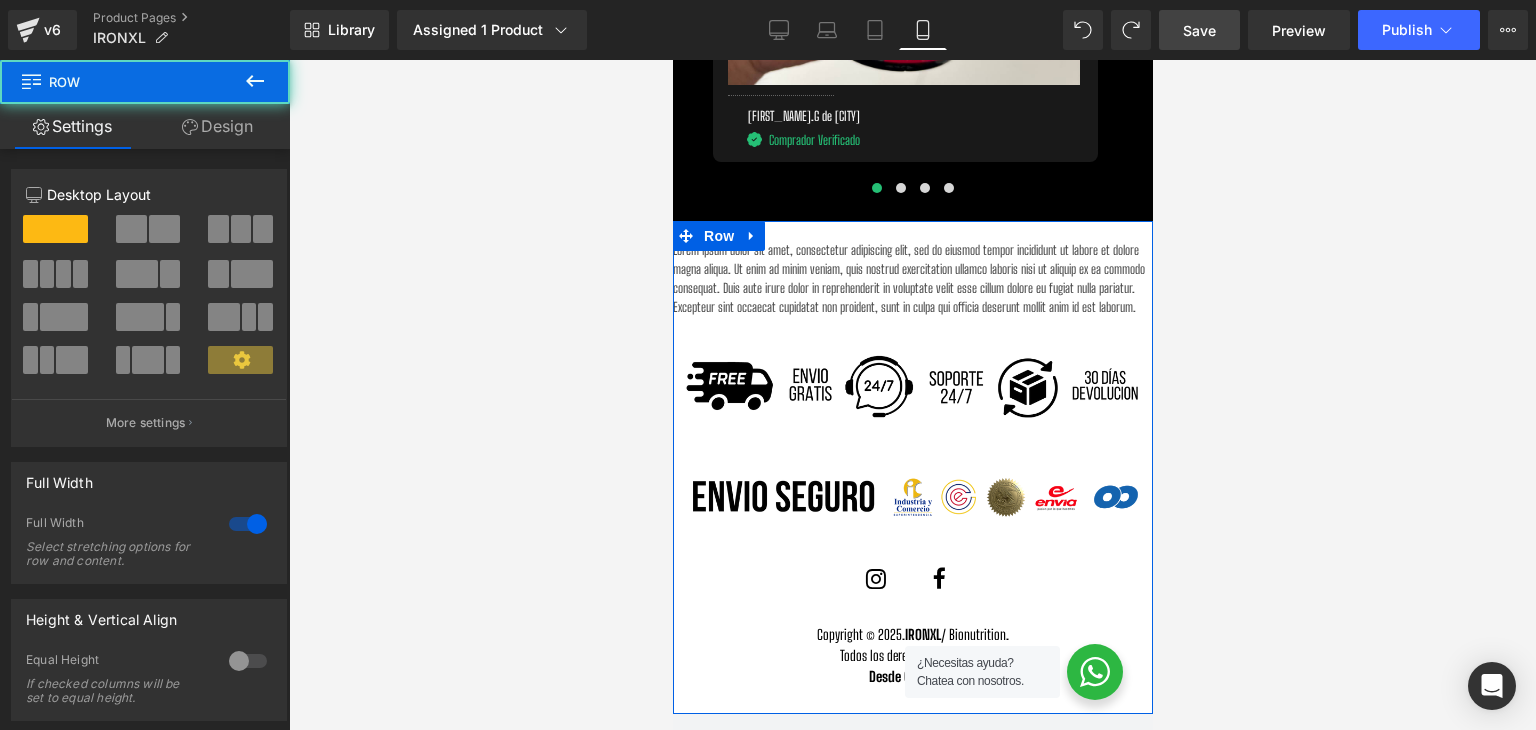 click on "Heading
Lorem ipsum dolor sit amet, consectetur adipiscing elit, sed do eiusmod tempor incididunt ut labore et dolore magna aliqua. Ut enim ad minim veniam, quis nostrud exercitation ullamco laboris nisi ut aliquip ex ea commodo consequat. Duis aute irure dolor in reprehenderit in voluptate velit esse cillum dolore eu fugiat nulla pariatur. Excepteur sint occaecat cupidatat non proident, sunt in culpa qui officia deserunt mollit anim id est laborum.
Text Block         Image         Image
Icon         Row
Icon
Row
Icon List Hoz         Copyright © 2025." at bounding box center (912, 459) 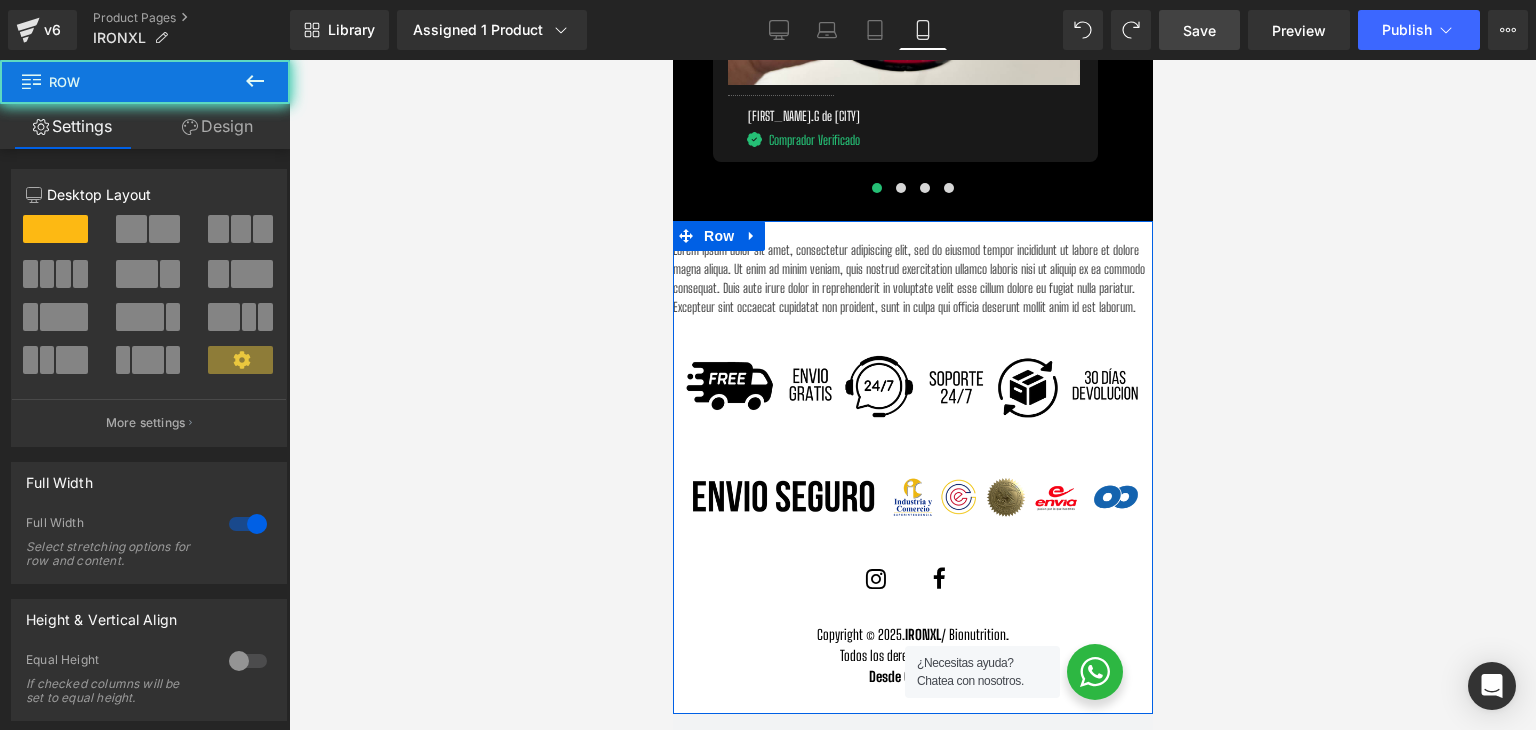 click on "Lorem ipsum dolor sit amet, consectetur adipiscing elit, sed do eiusmod tempor incididunt ut labore et dolore magna aliqua. Ut enim ad minim veniam, quis nostrud exercitation ullamco laboris nisi ut aliquip ex ea commodo consequat. Duis aute irure dolor in reprehenderit in voluptate velit esse cillum dolore eu fugiat nulla pariatur. Excepteur sint occaecat cupidatat non proident, sunt in culpa qui officia deserunt mollit anim id est laborum." at bounding box center [912, 279] 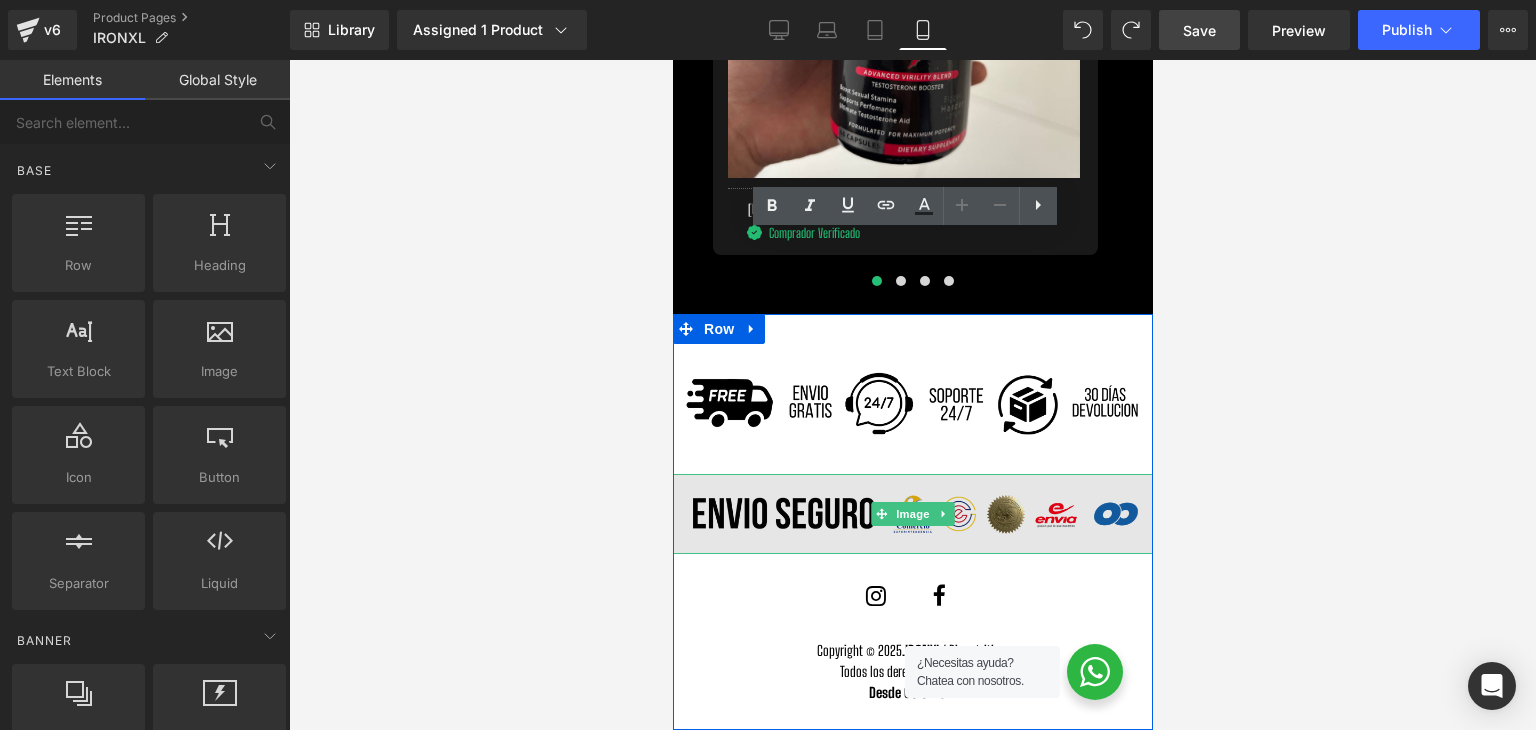 scroll, scrollTop: 6112, scrollLeft: 0, axis: vertical 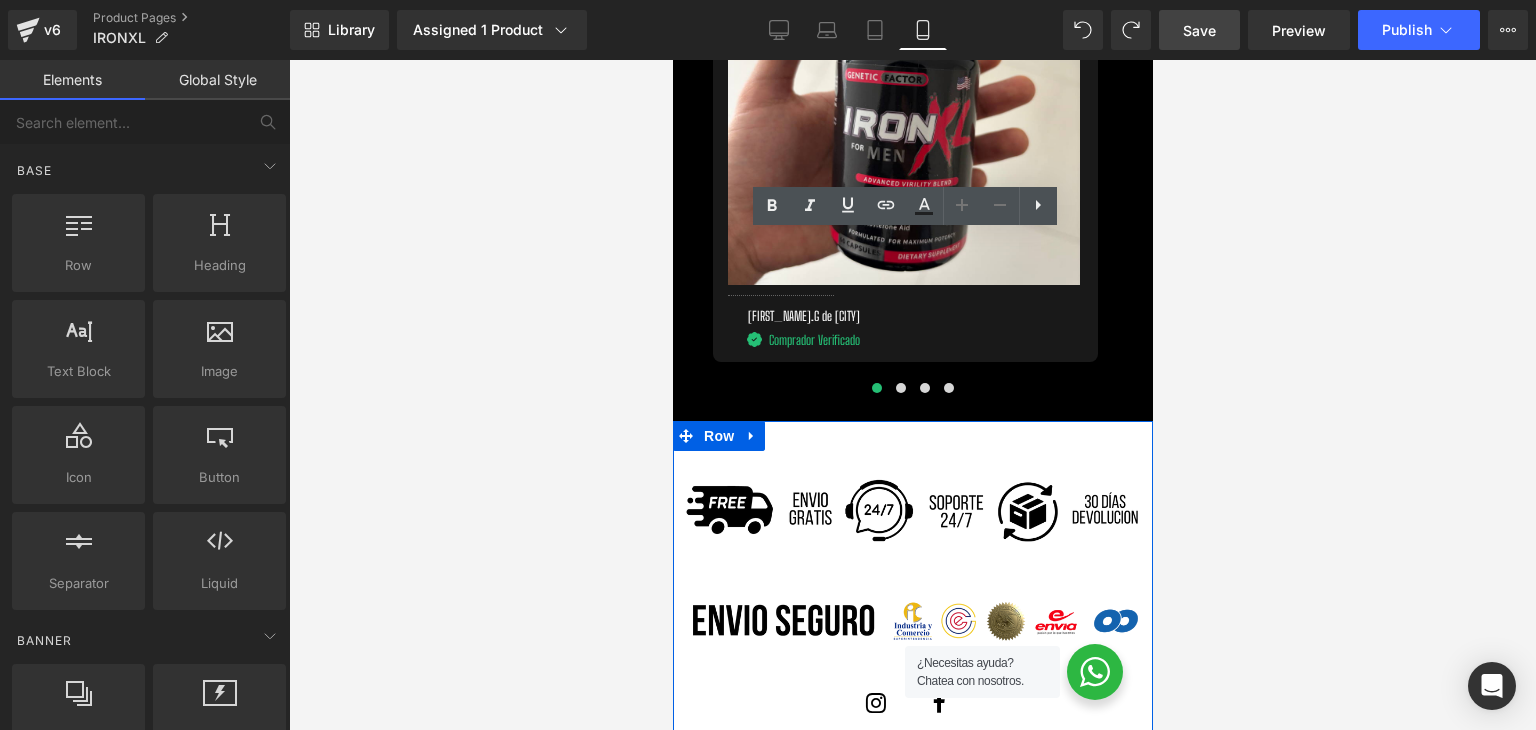 click on "Heading         Image         Image
Icon         Row
Icon
Row
Icon List Hoz         Copyright © 2025.  IRONXL  / Bionutrition. Todos los derechos reservados. Desde Colombia. Text Block         Row" at bounding box center (912, 620) 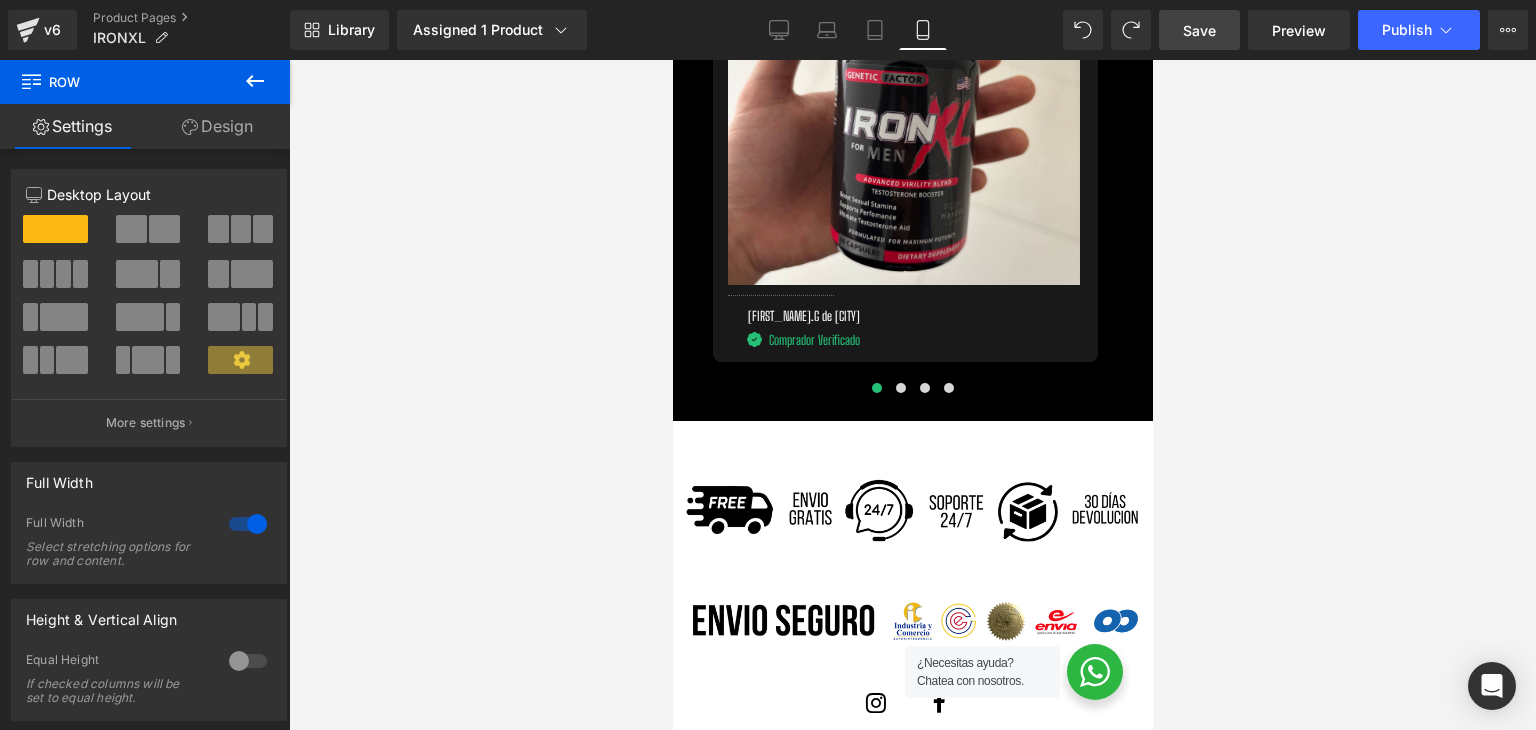 click at bounding box center [255, 82] 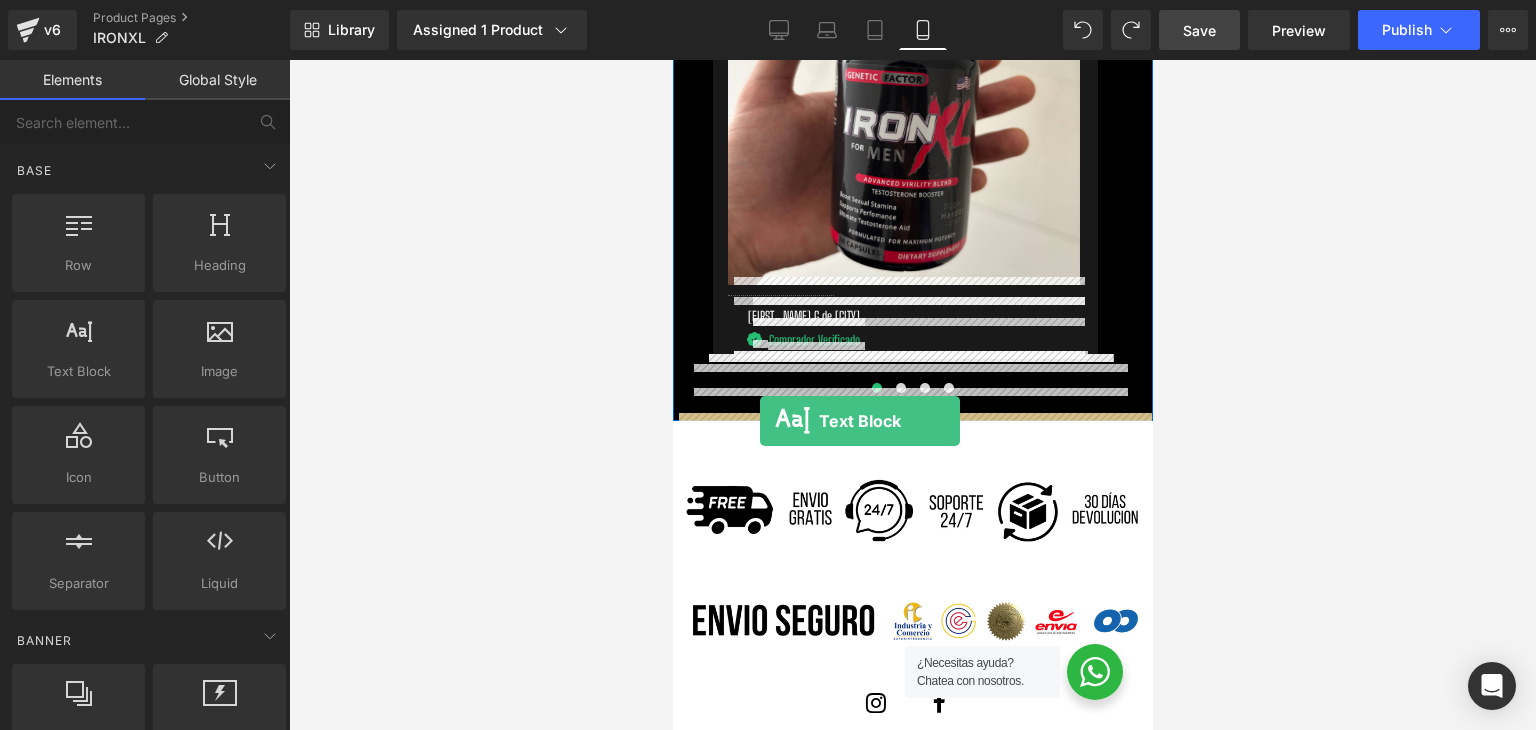 drag, startPoint x: 771, startPoint y: 409, endPoint x: 759, endPoint y: 421, distance: 16.970562 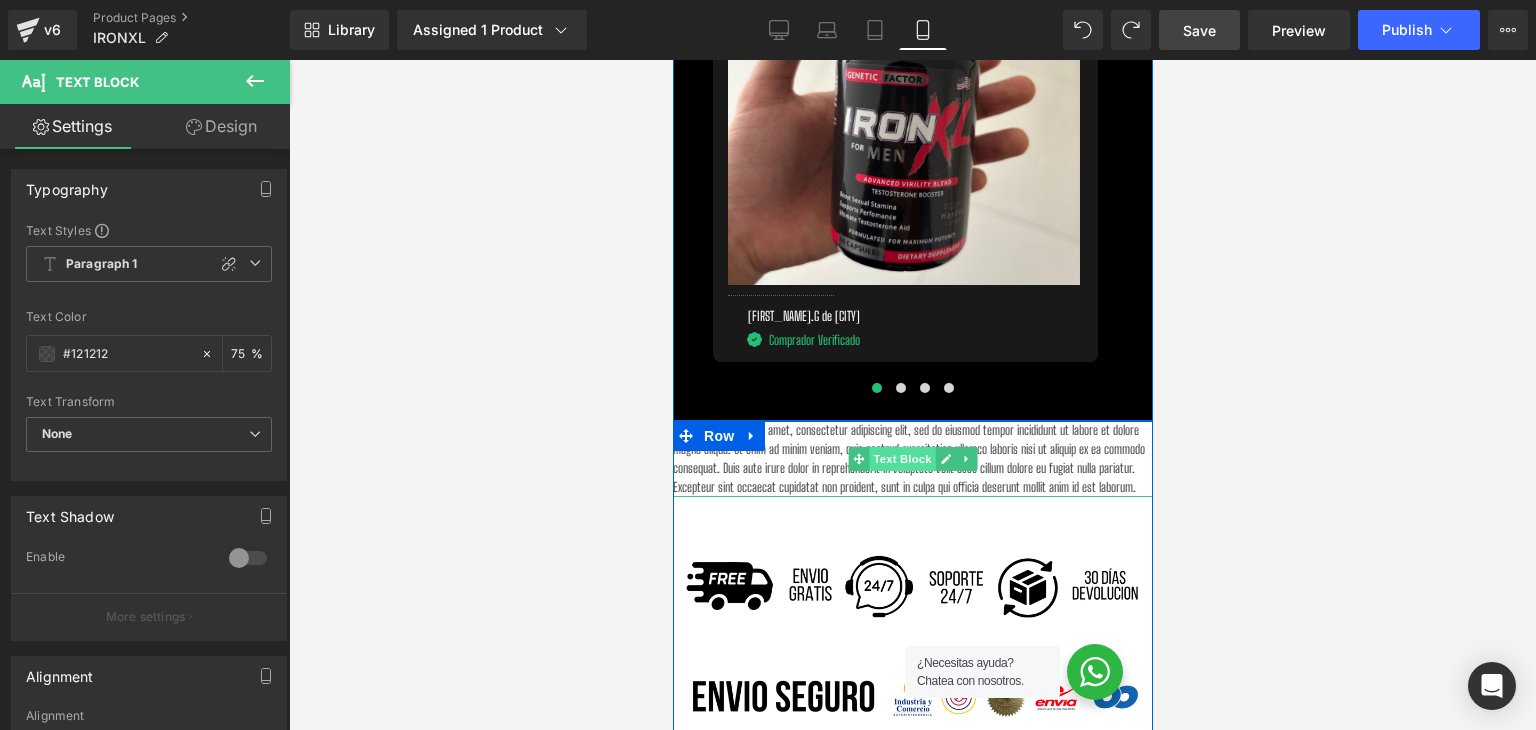 click on "Text Block" at bounding box center (901, 459) 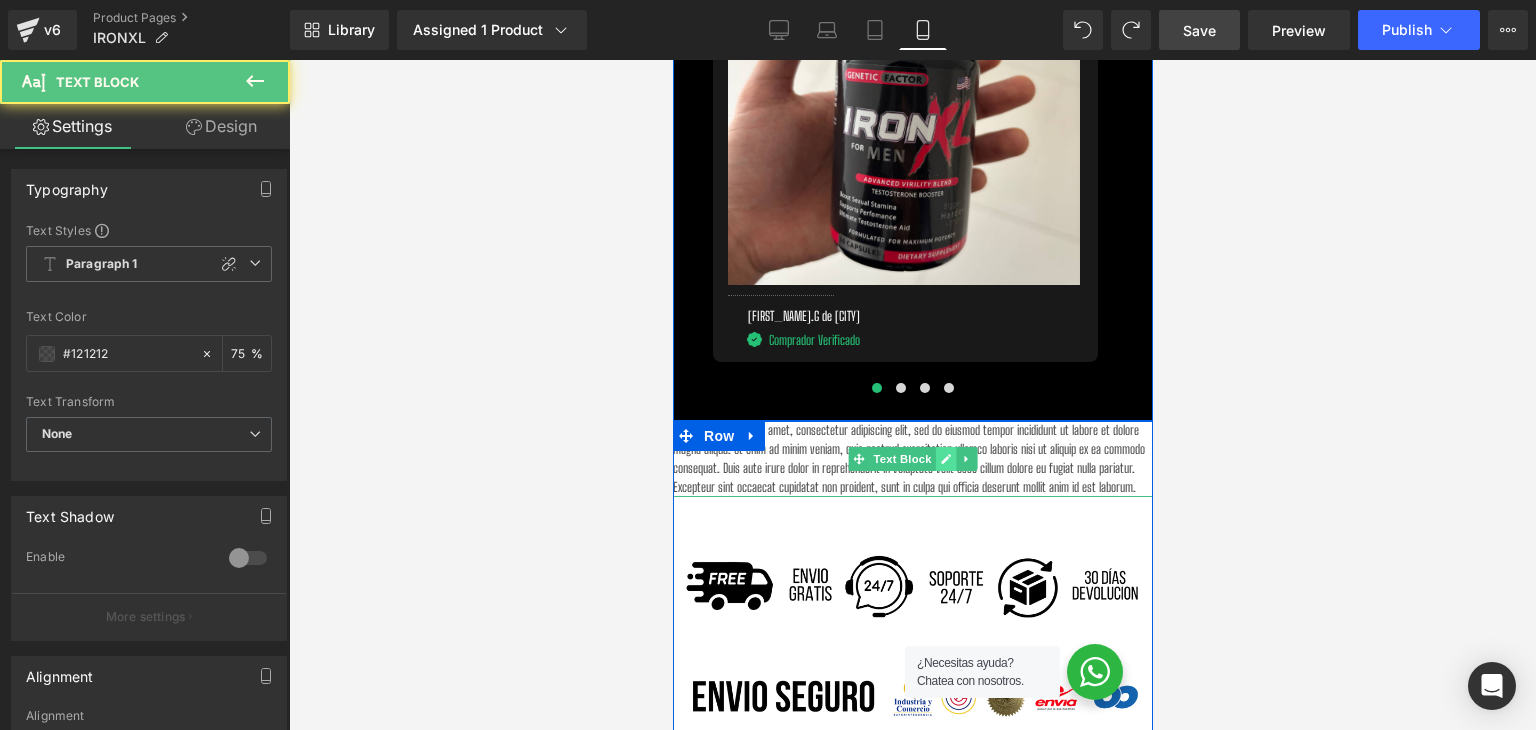 click 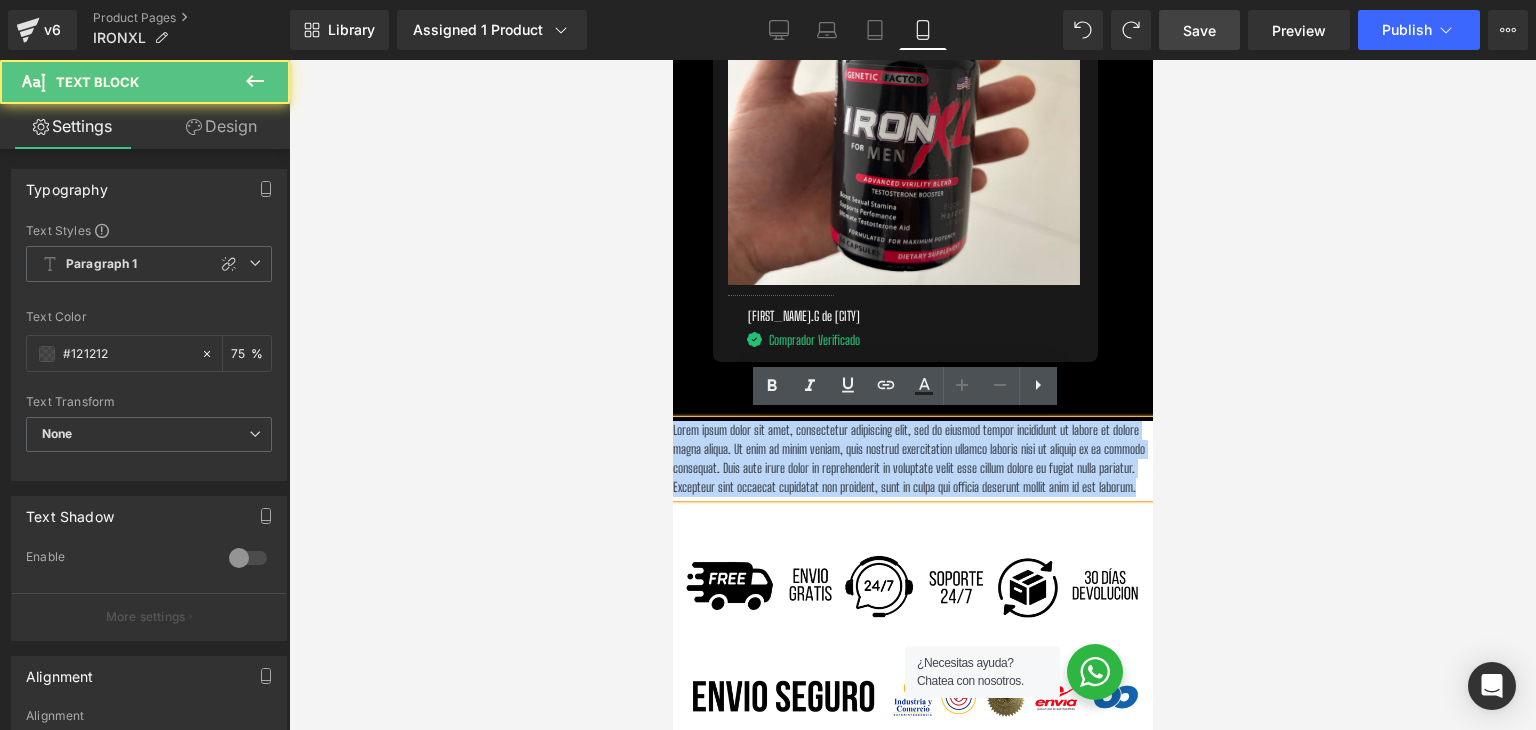 drag, startPoint x: 1129, startPoint y: 485, endPoint x: 613, endPoint y: 385, distance: 525.6006 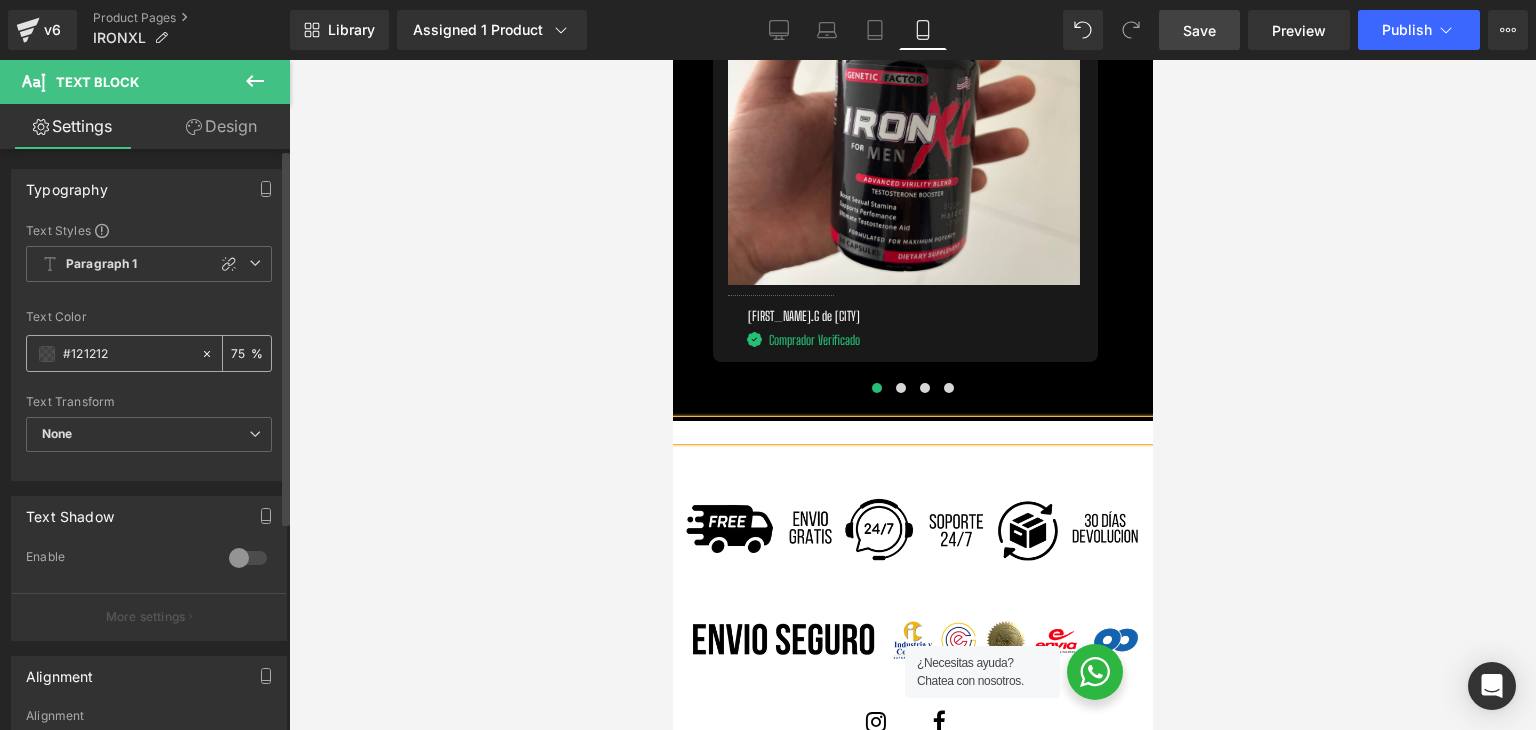 click 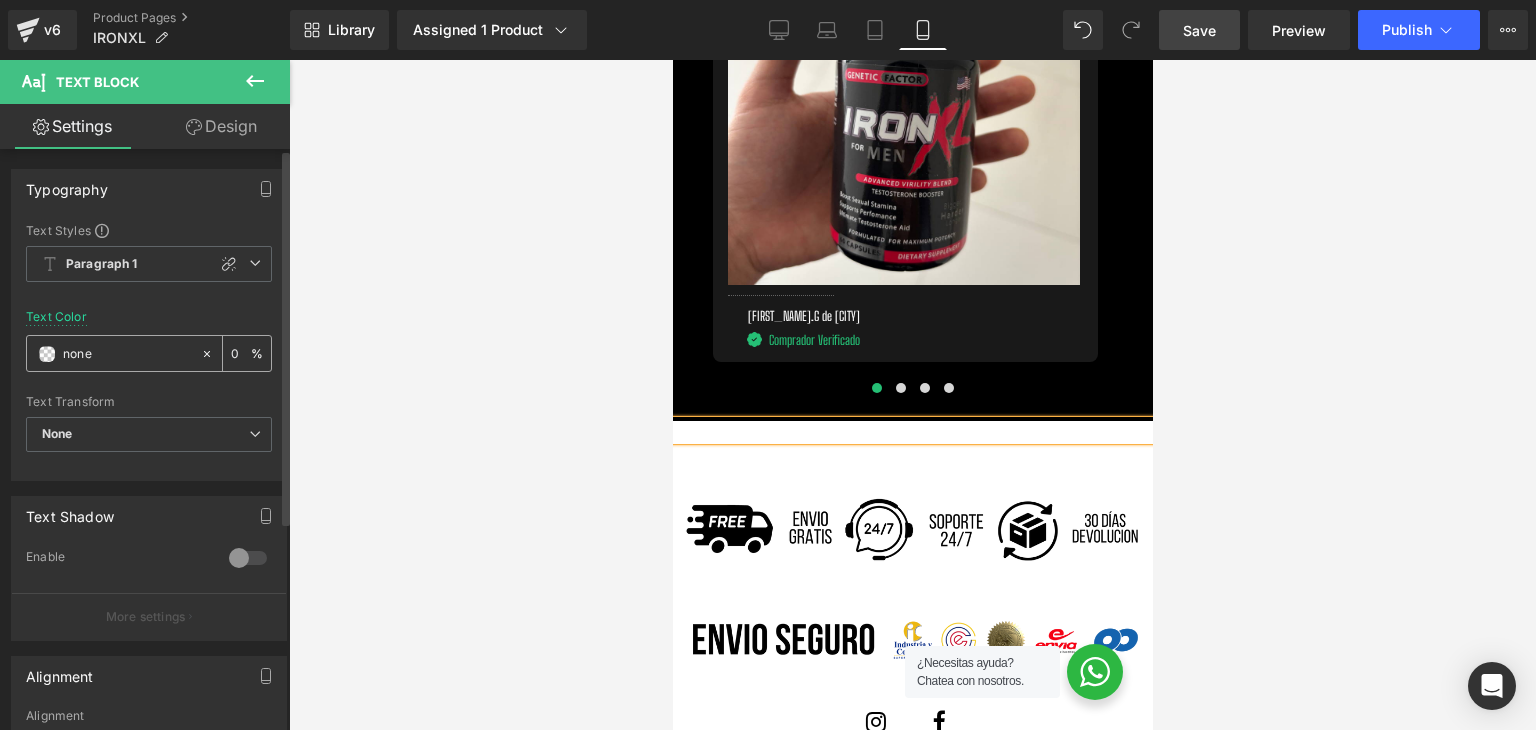 click on "none" at bounding box center [113, 353] 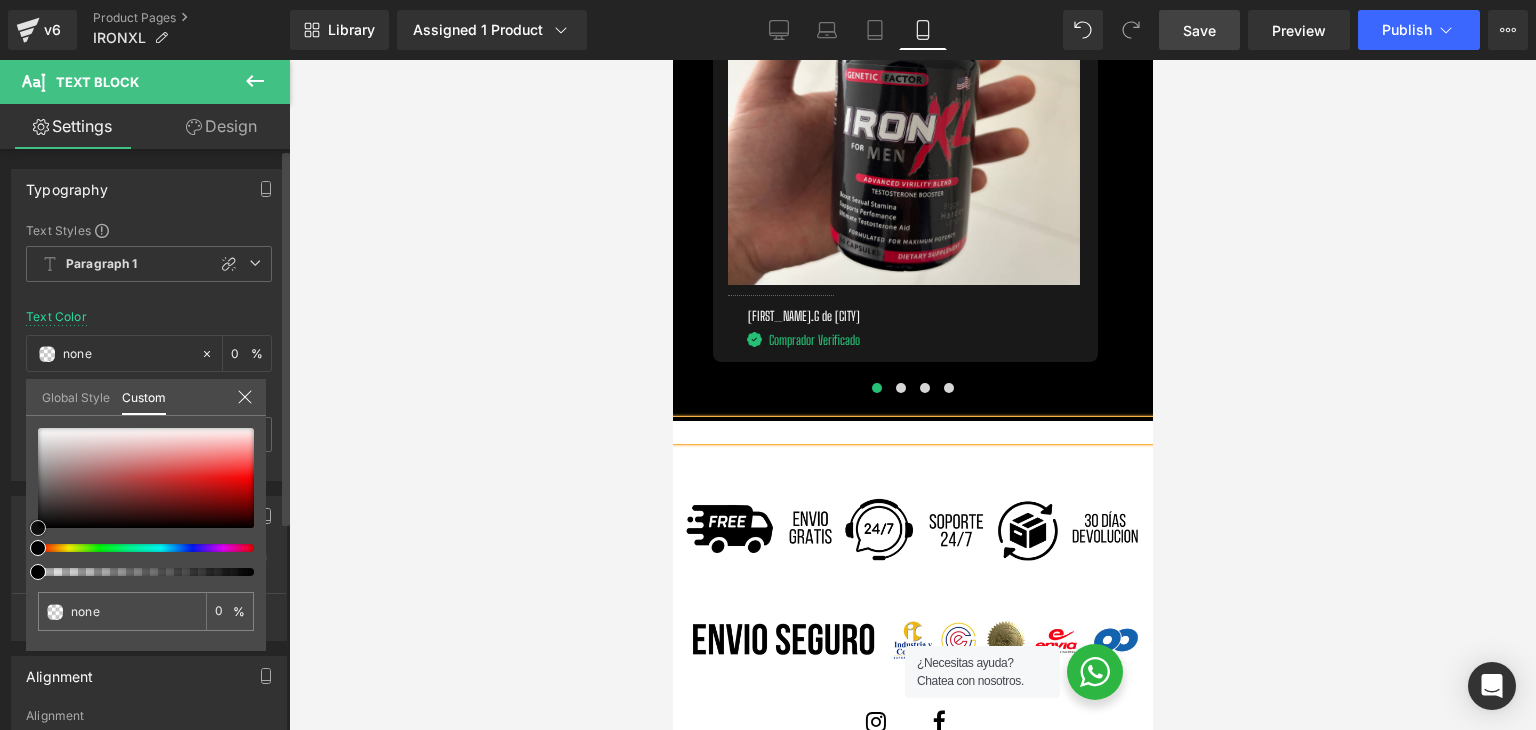 type on "#020202" 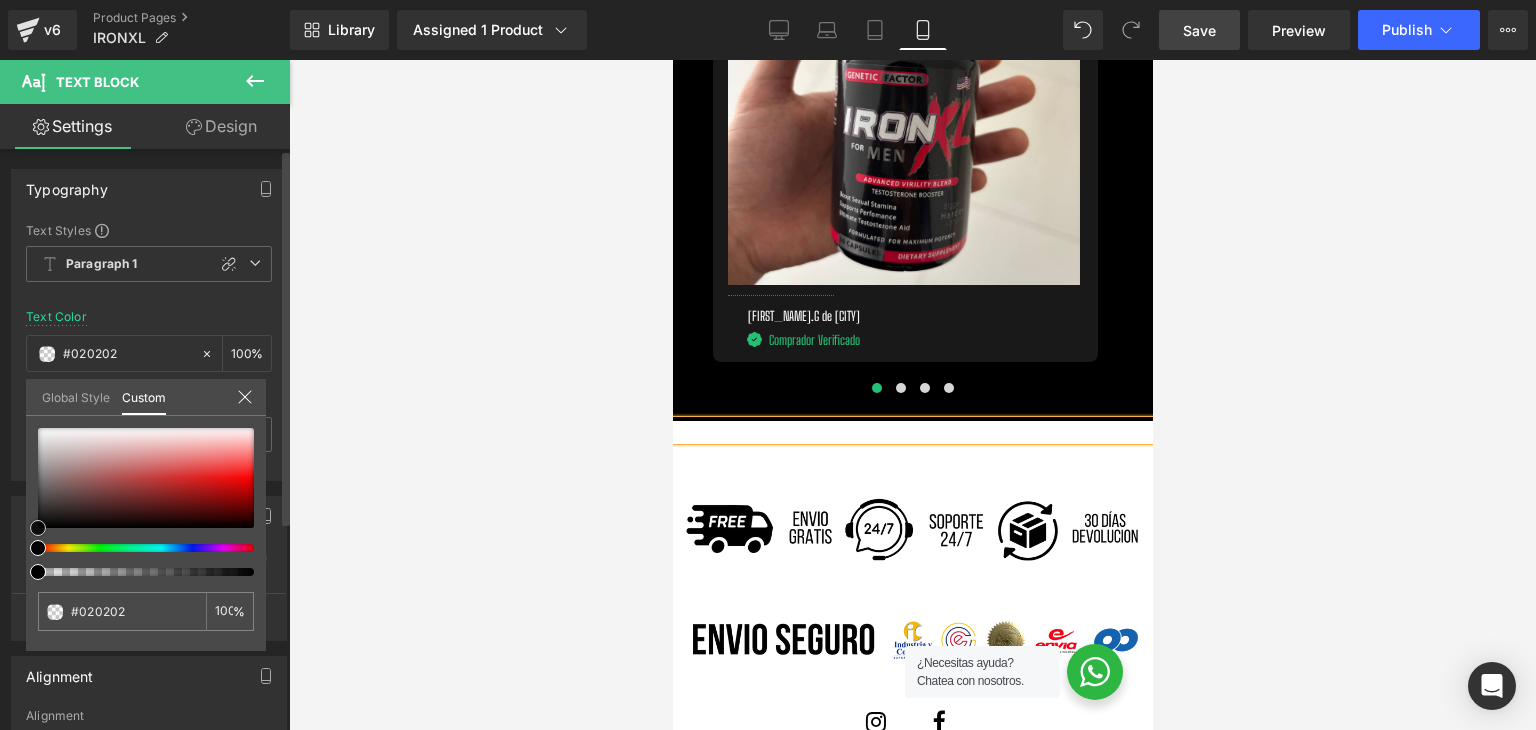 type on "#4b3d3d" 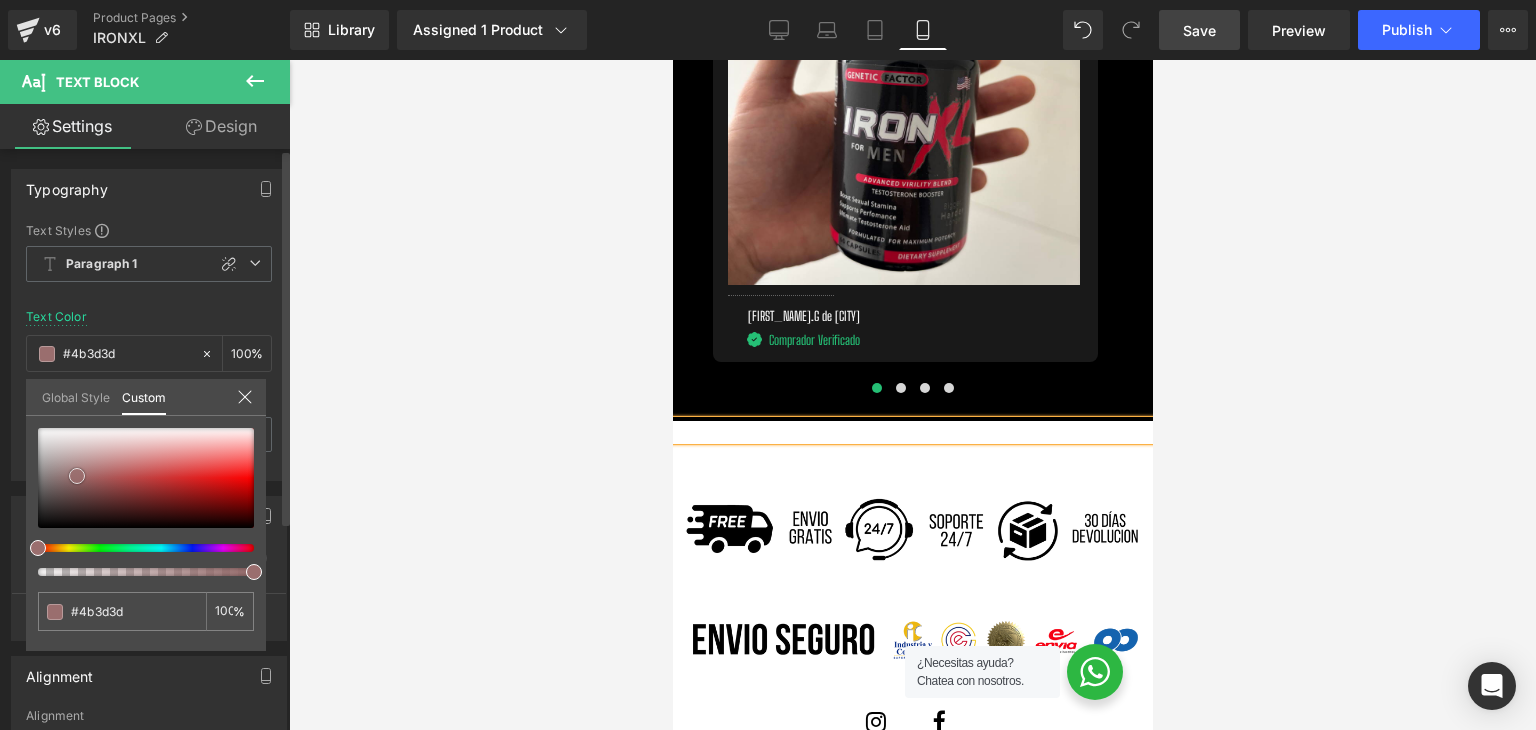 type on "#9a6e6e" 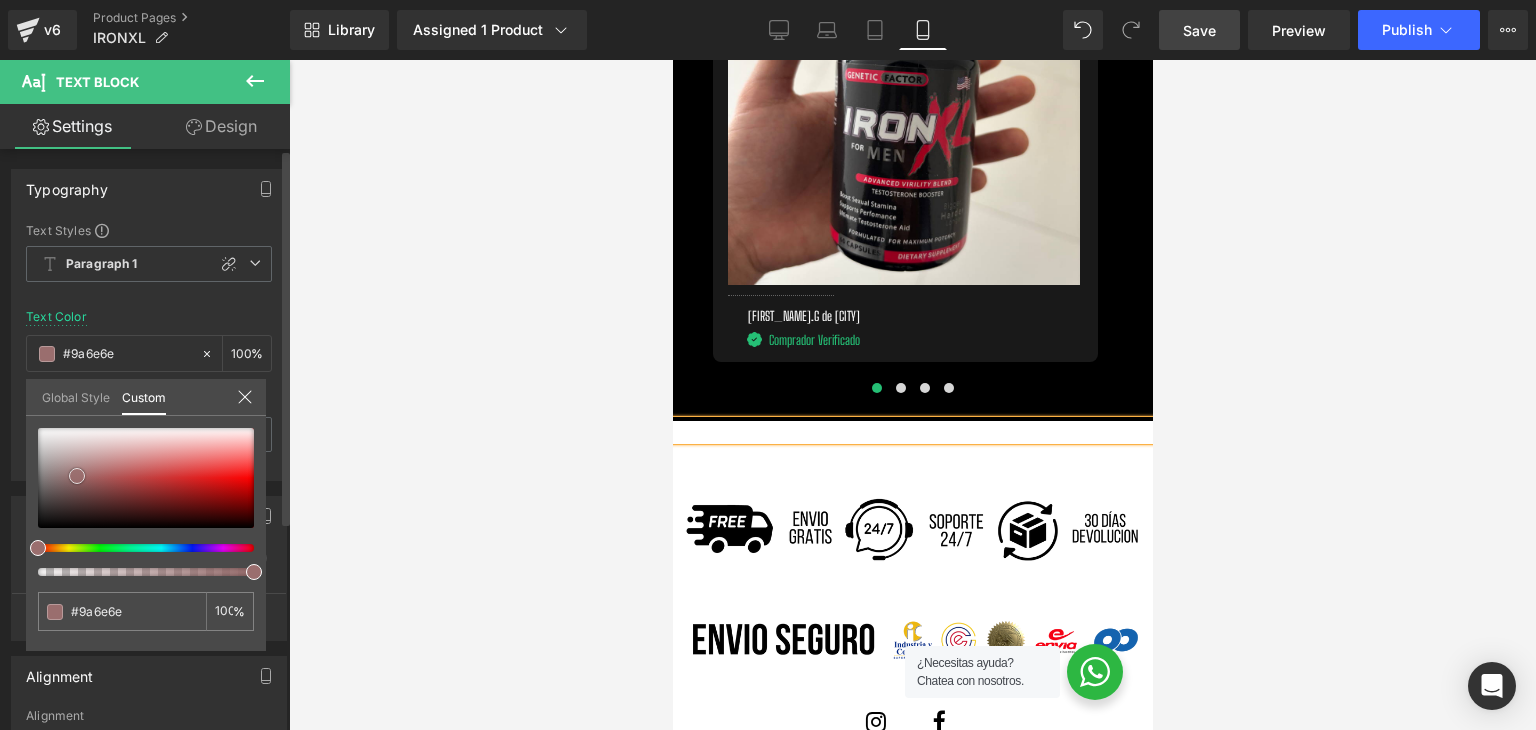 type on "#7c5959" 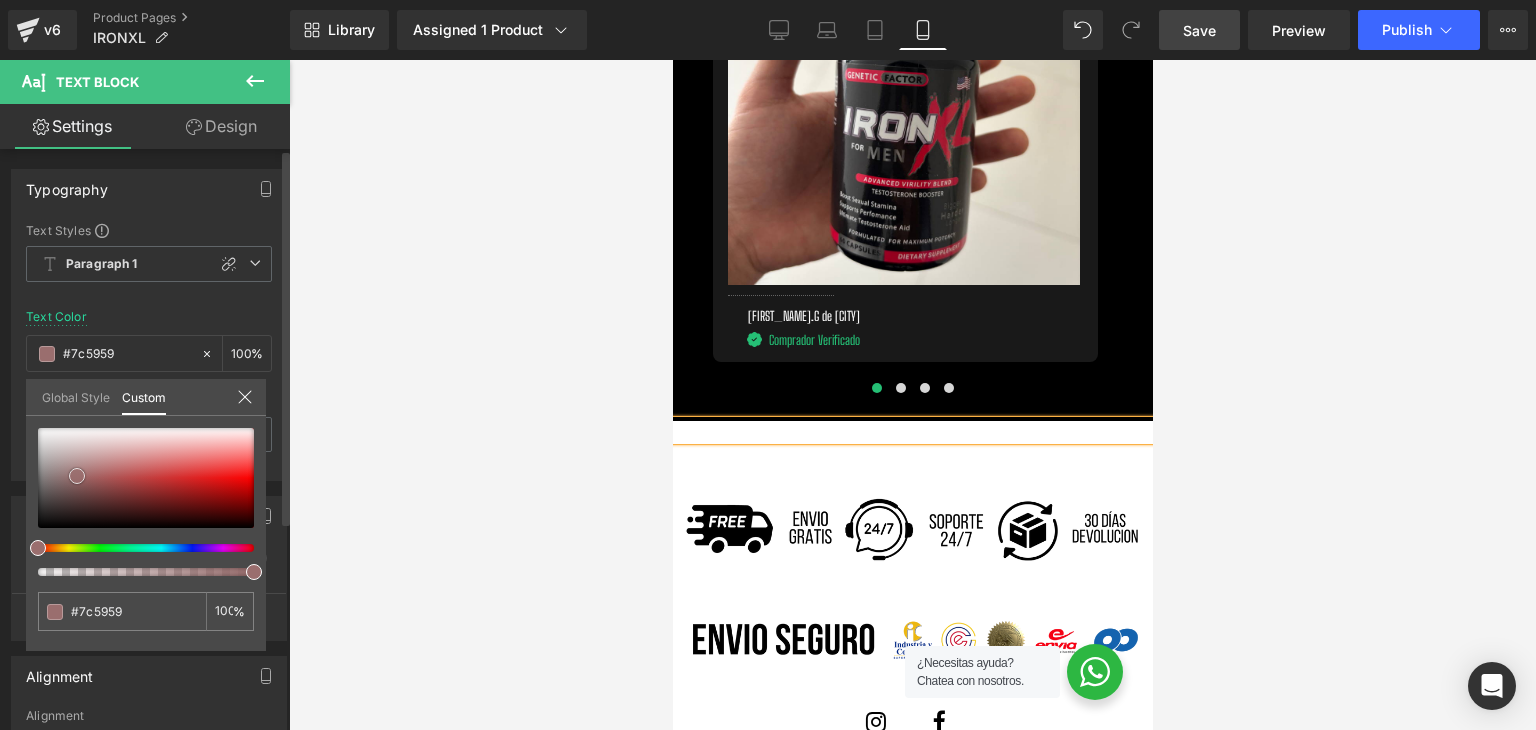 type on "#241e1e" 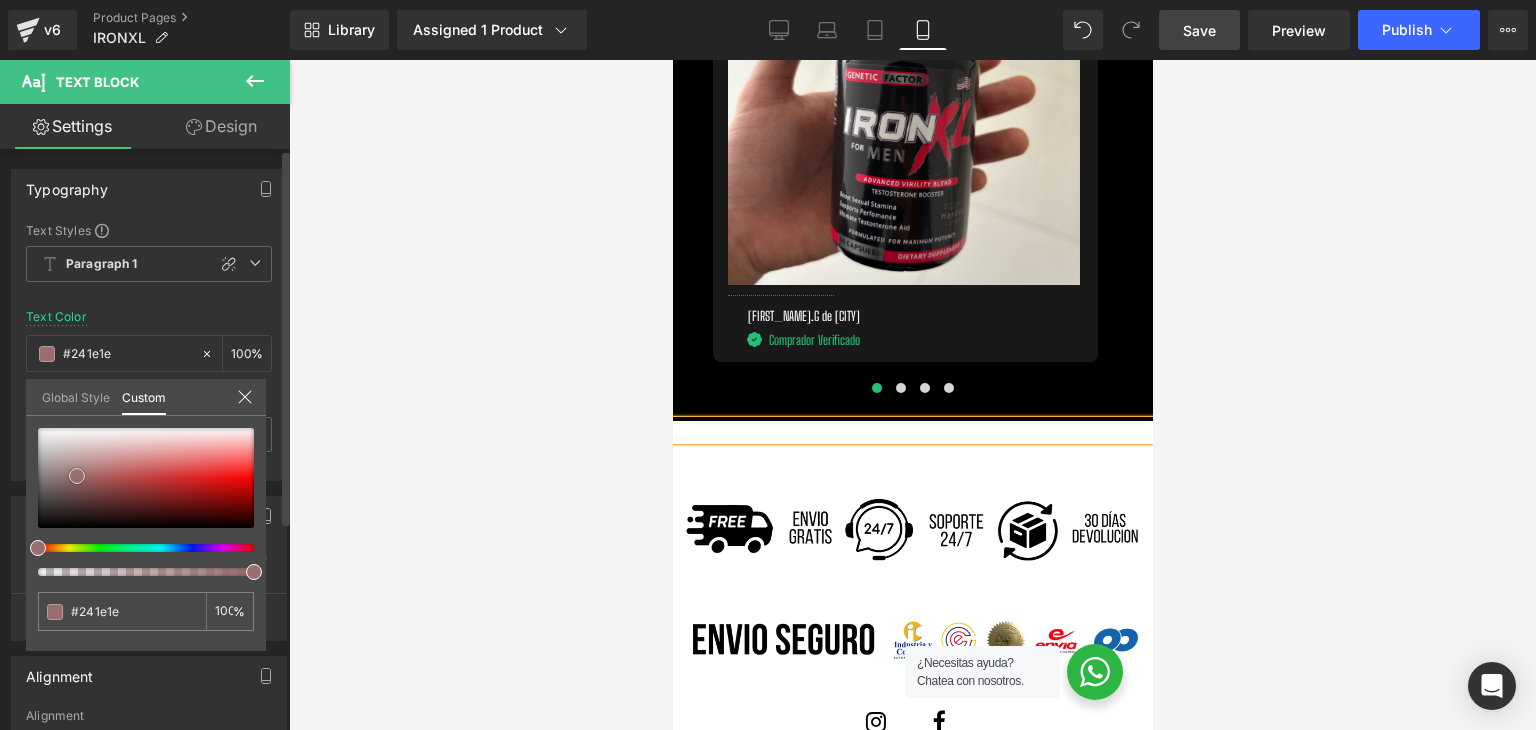 type on "#0a0909" 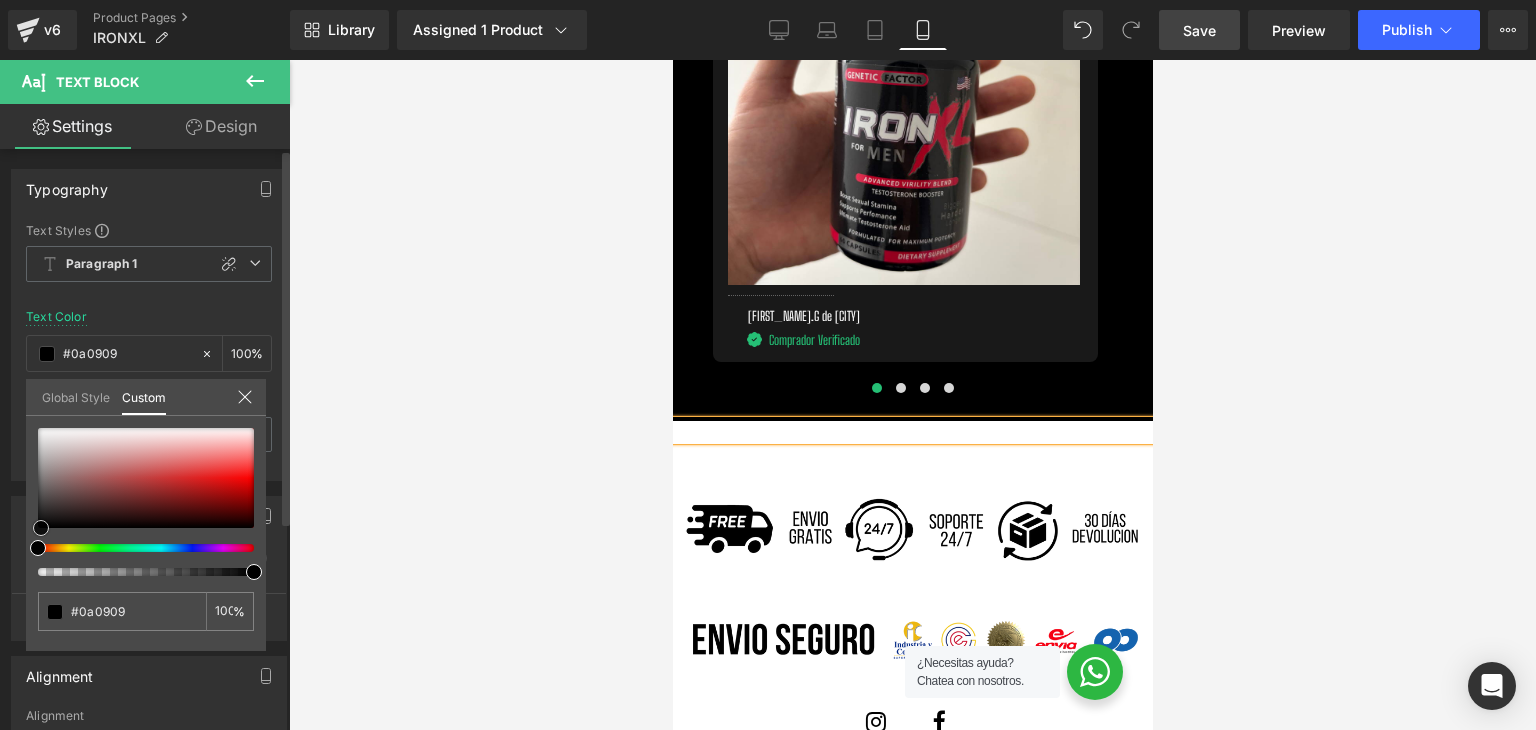 type on "#000000" 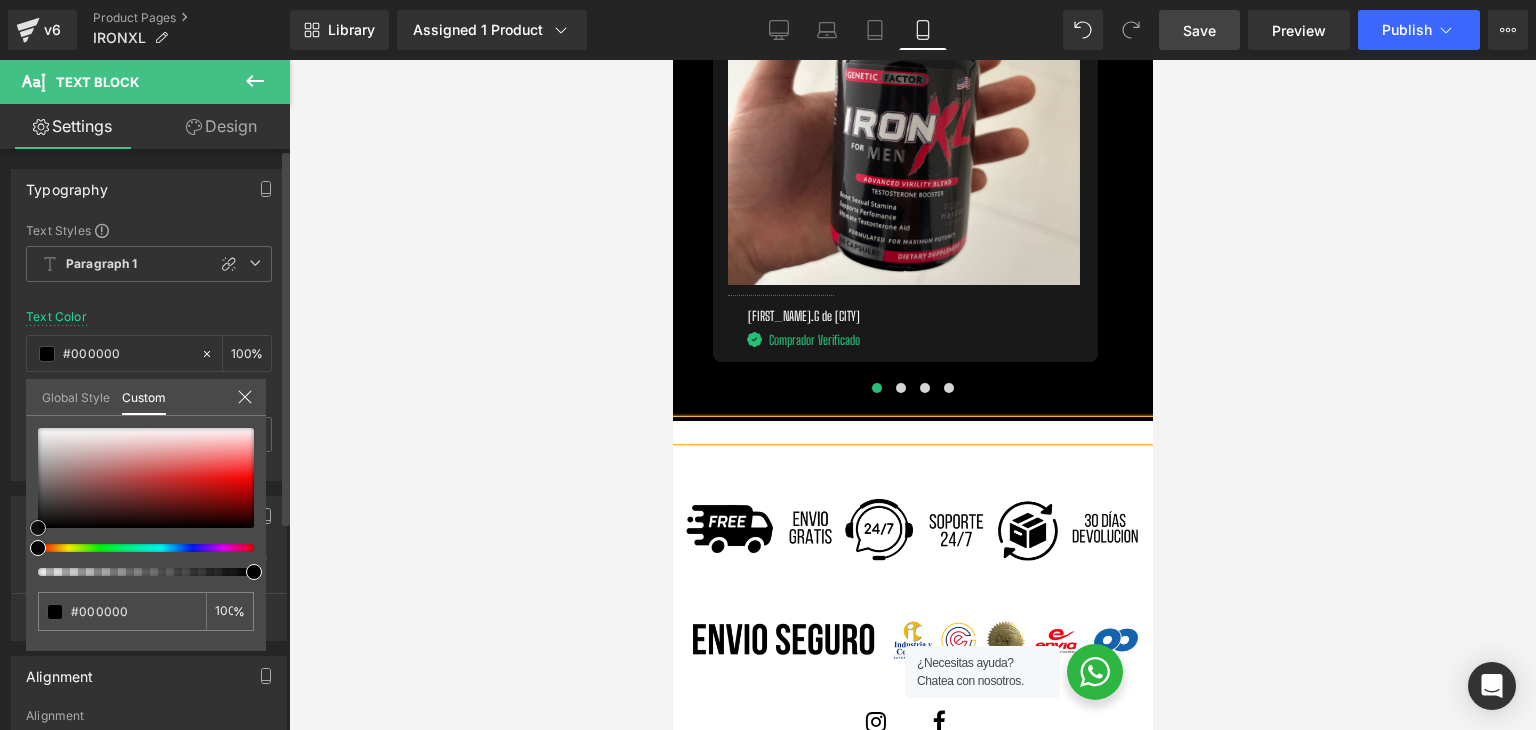 drag, startPoint x: 33, startPoint y: 521, endPoint x: 22, endPoint y: 539, distance: 21.095022 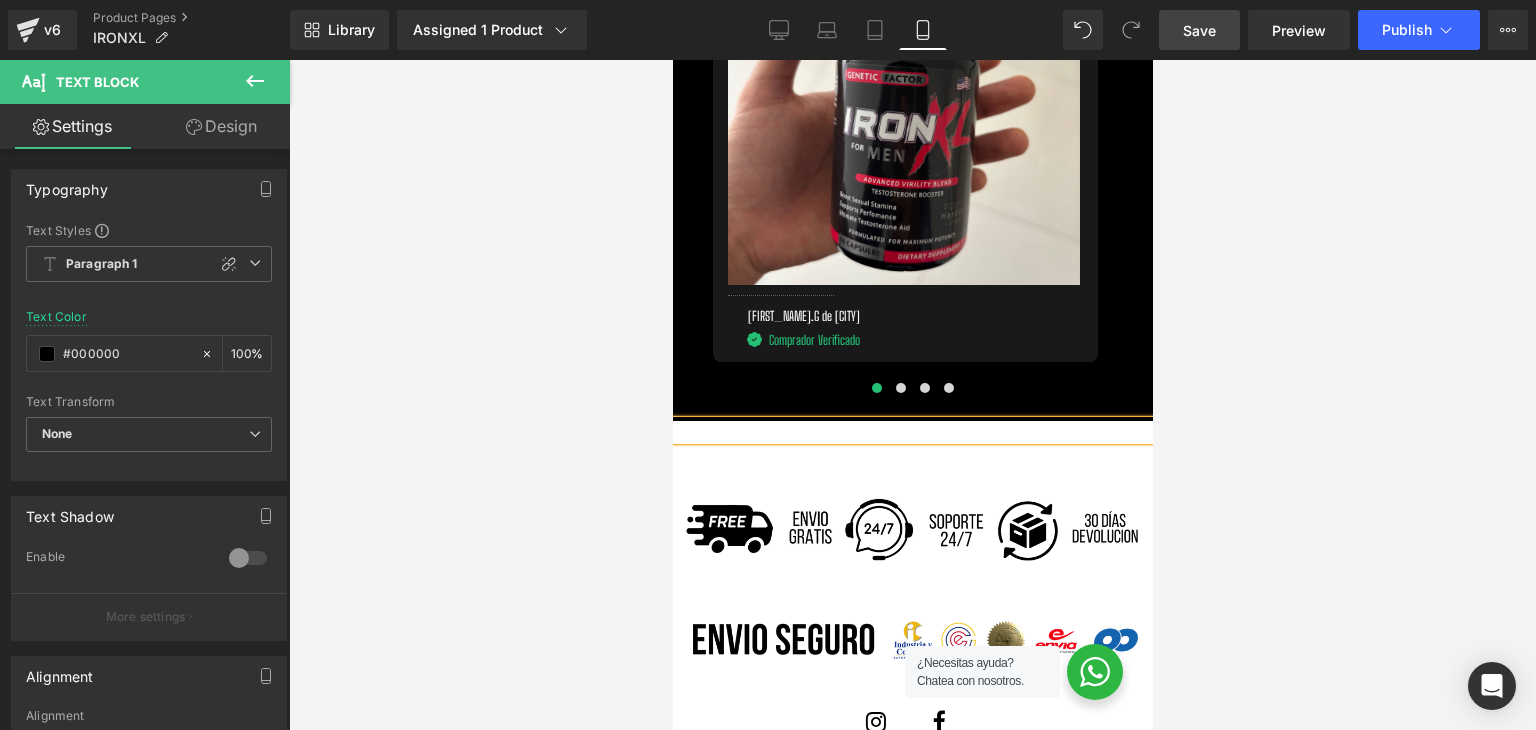 click on "Liquid         Row         Row
Image
Image
‹ ›
Carousel         Row" at bounding box center [912, -2398] 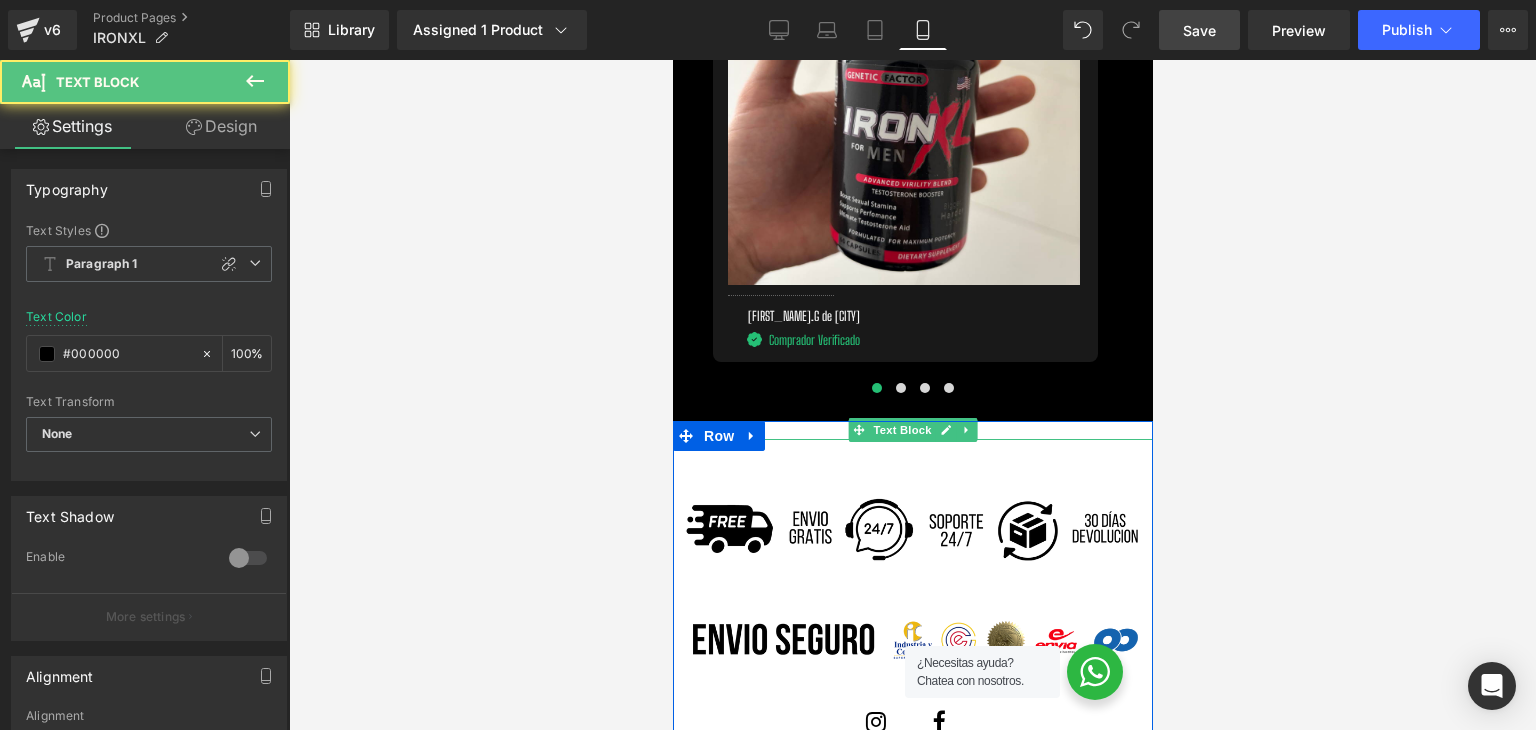 click at bounding box center (912, 430) 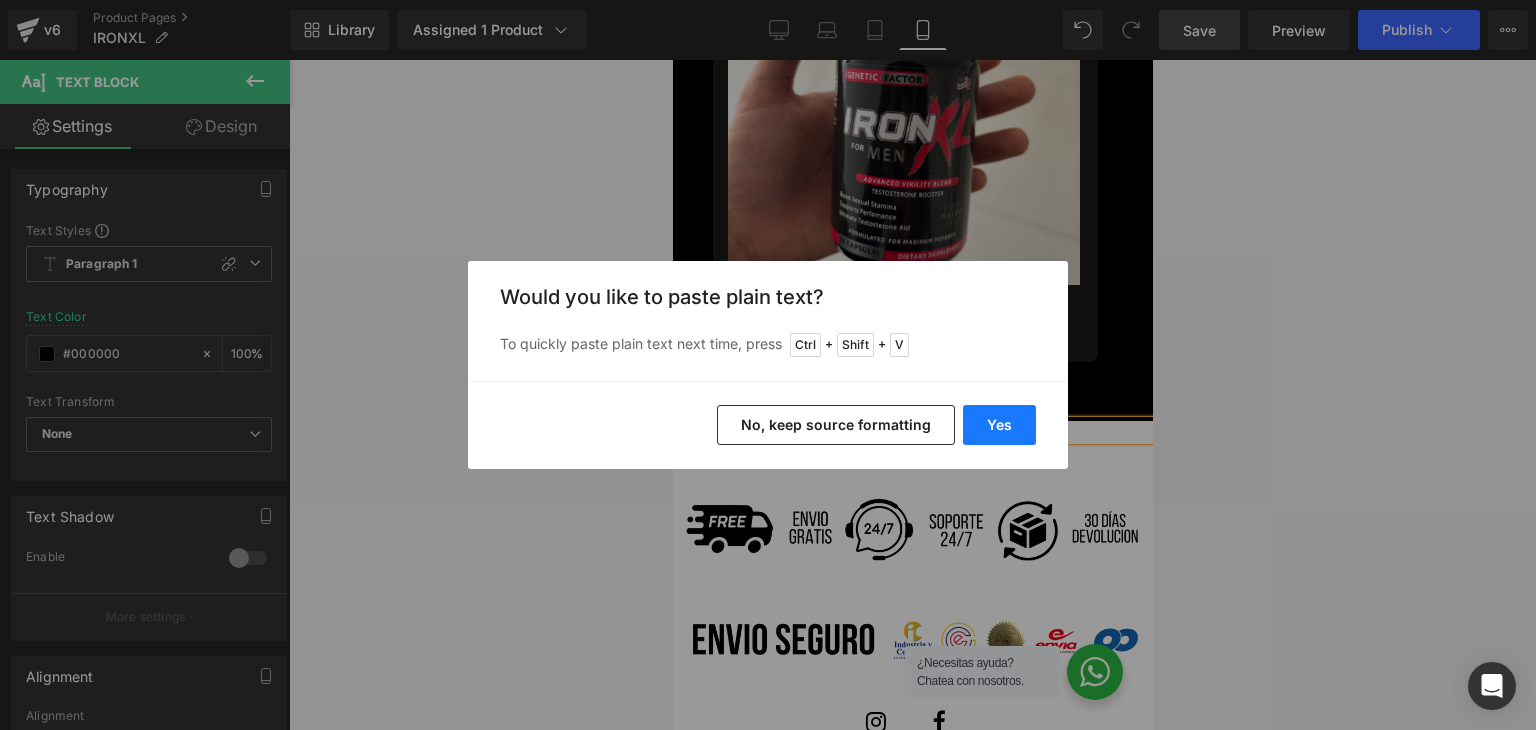 click on "Yes" at bounding box center [999, 425] 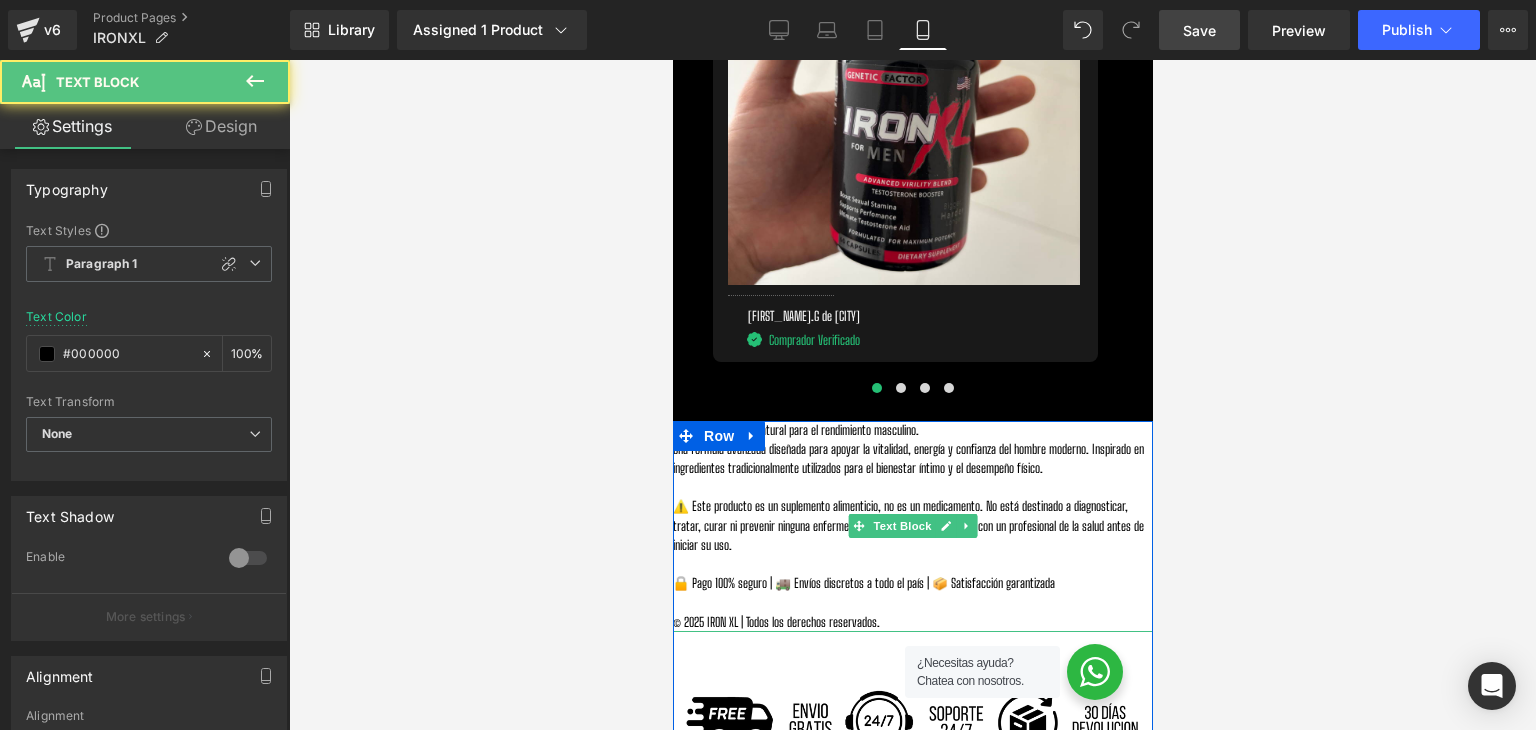 click on "⚠️ Este producto es un suplemento alimenticio, no es un medicamento. No está destinado a diagnosticar, tratar, curar ni prevenir ninguna enfermedad. Se recomienda consultar con un profesional de la salud antes de iniciar su uso." at bounding box center (912, 526) 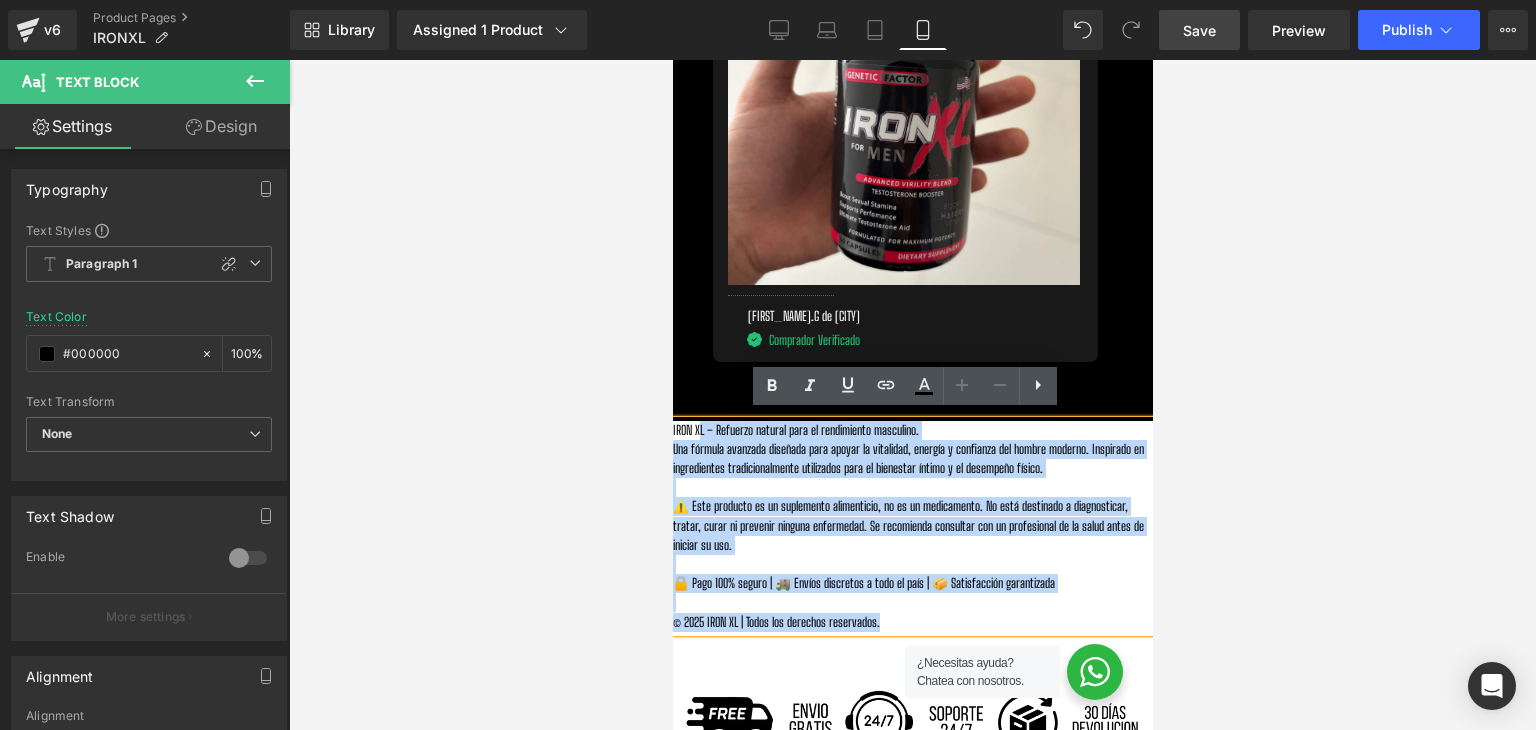 drag, startPoint x: 898, startPoint y: 621, endPoint x: 680, endPoint y: 416, distance: 299.24738 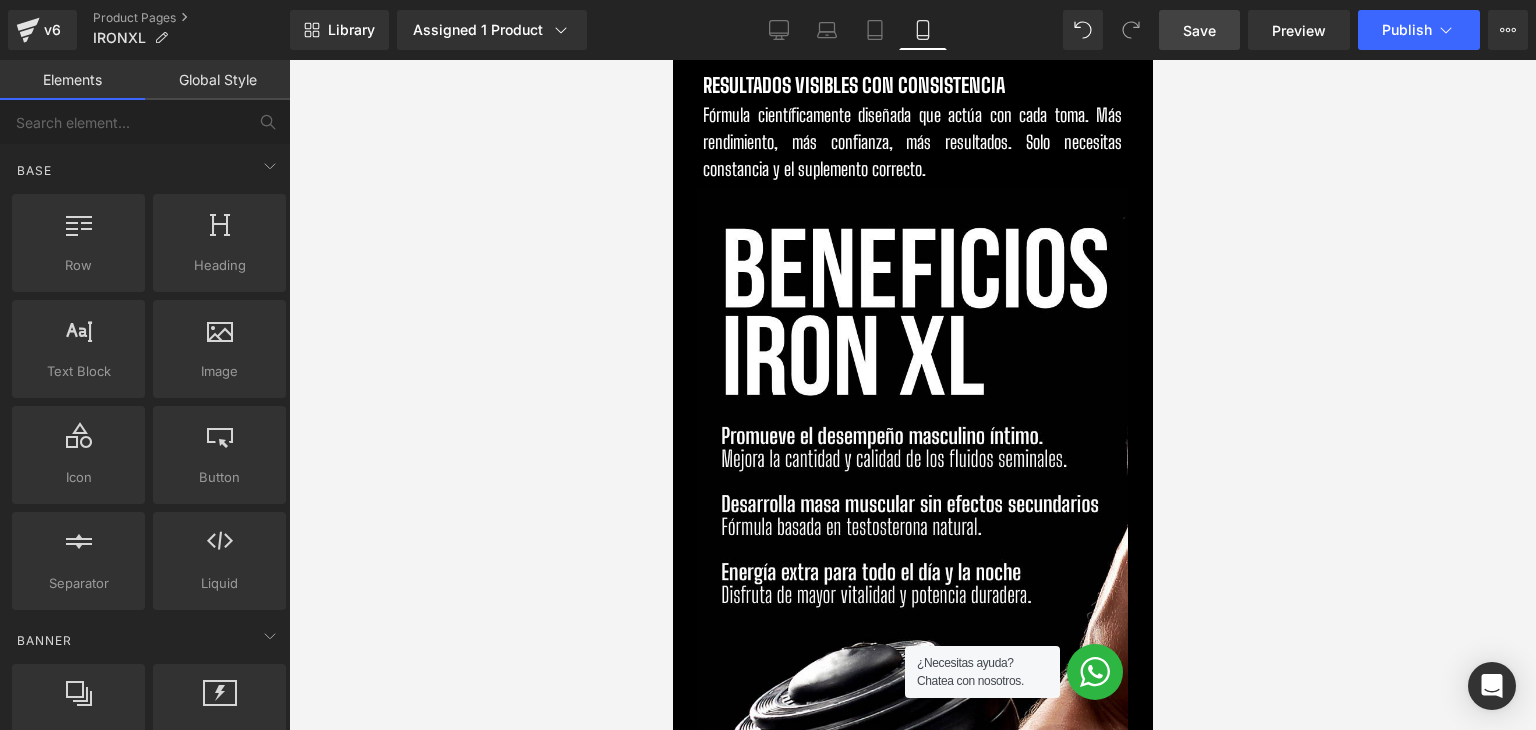 scroll, scrollTop: 2012, scrollLeft: 0, axis: vertical 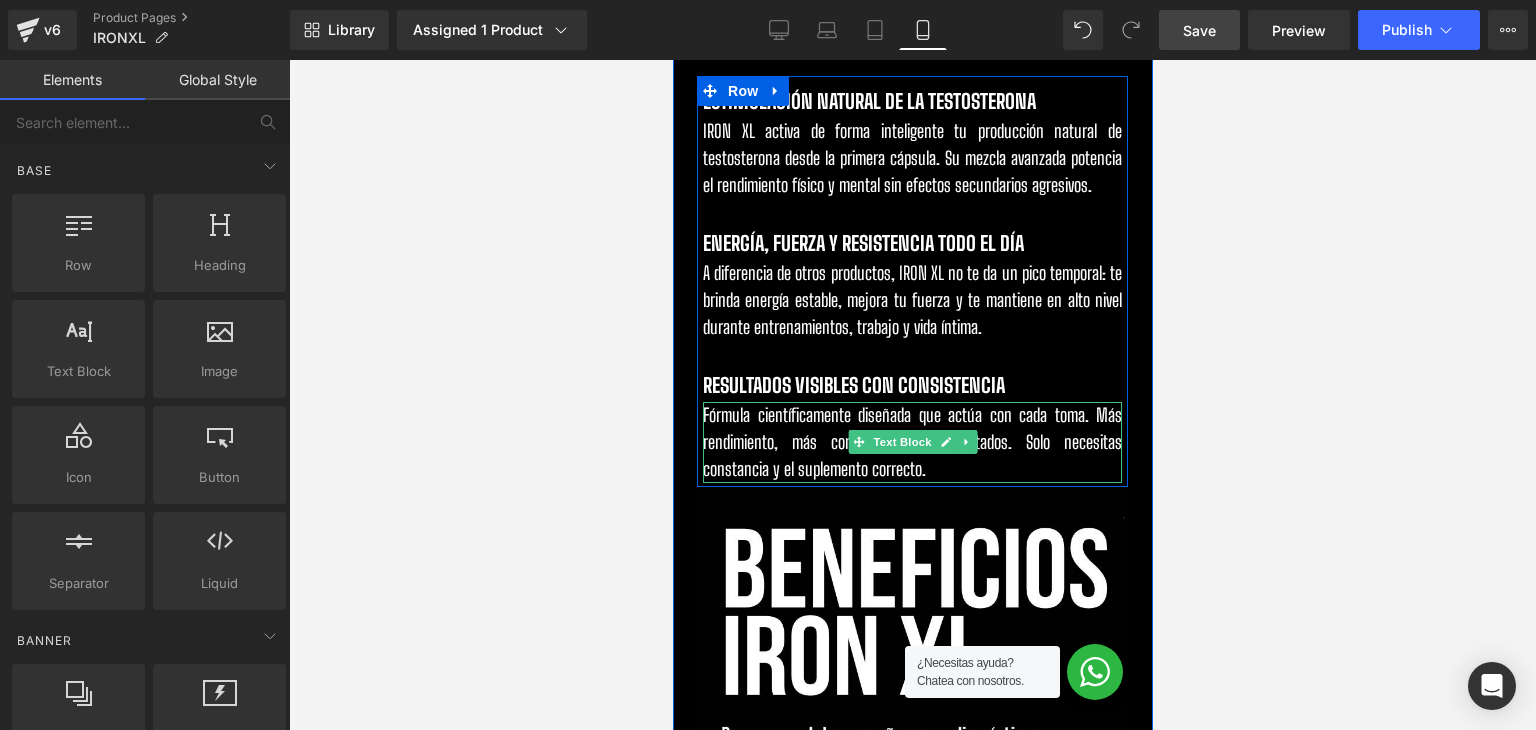 click on "Fórmula científicamente diseñada que actúa con cada toma. Más rendimiento, más confianza, más resultados. Solo necesitas constancia y el suplemento correcto." at bounding box center [911, 442] 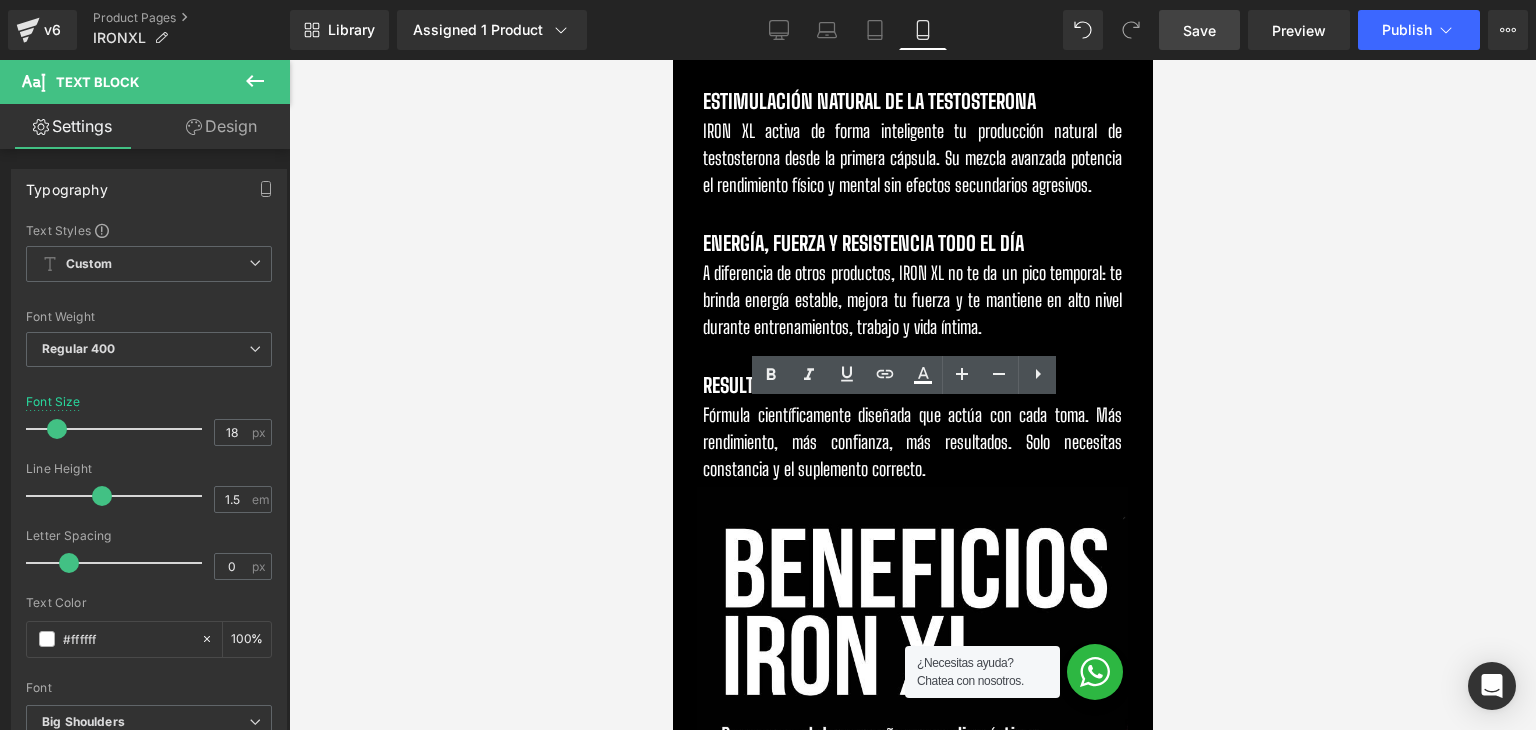 click at bounding box center (912, 395) 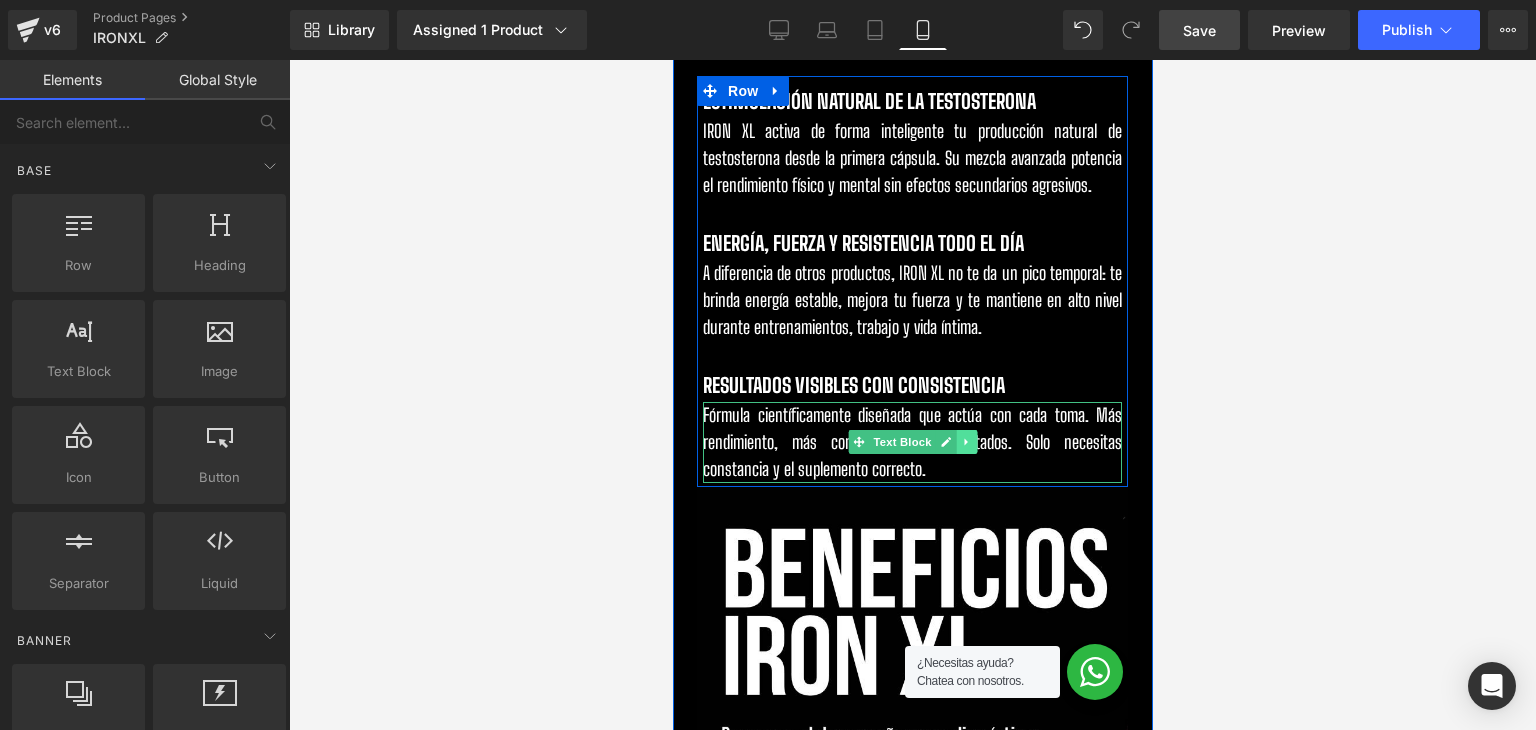 click 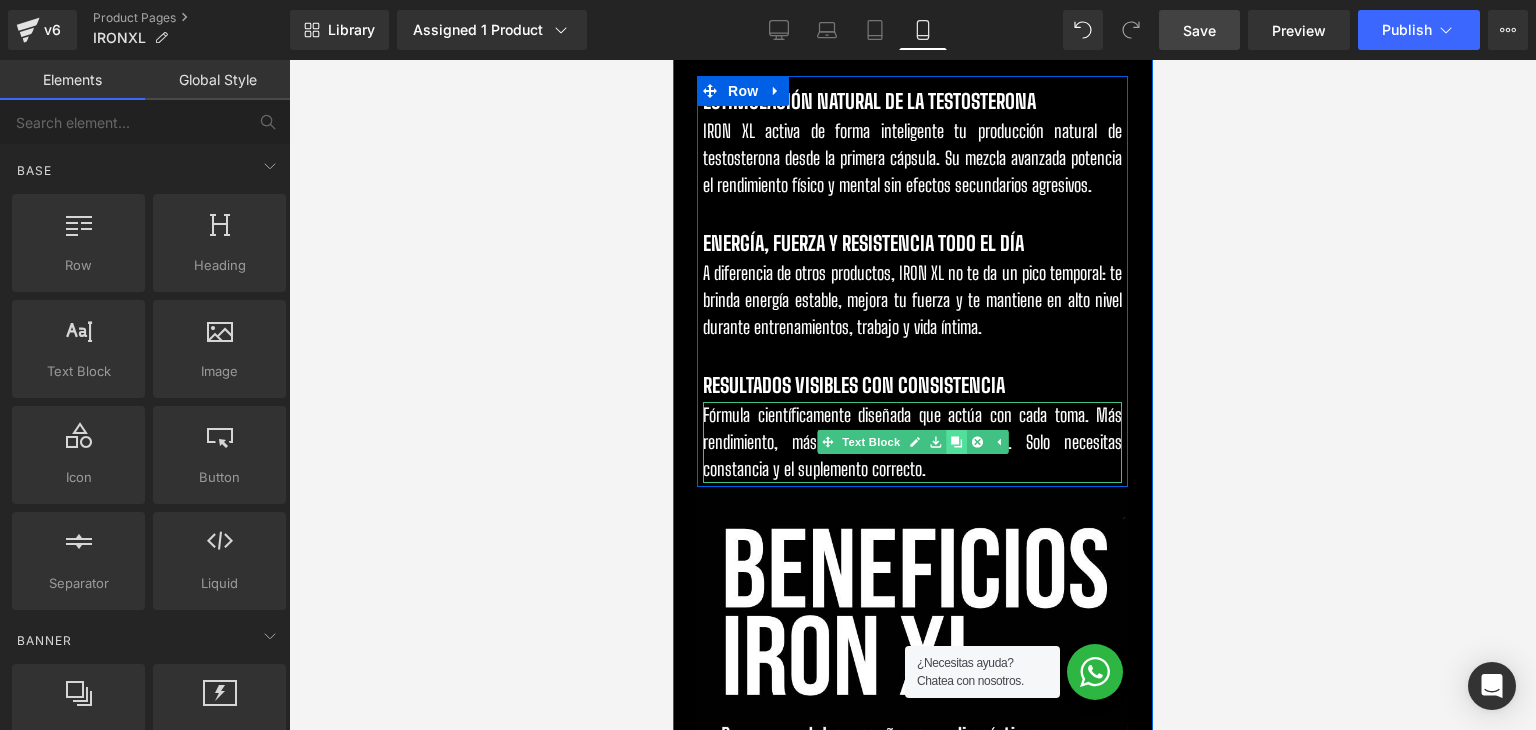 click at bounding box center [955, 442] 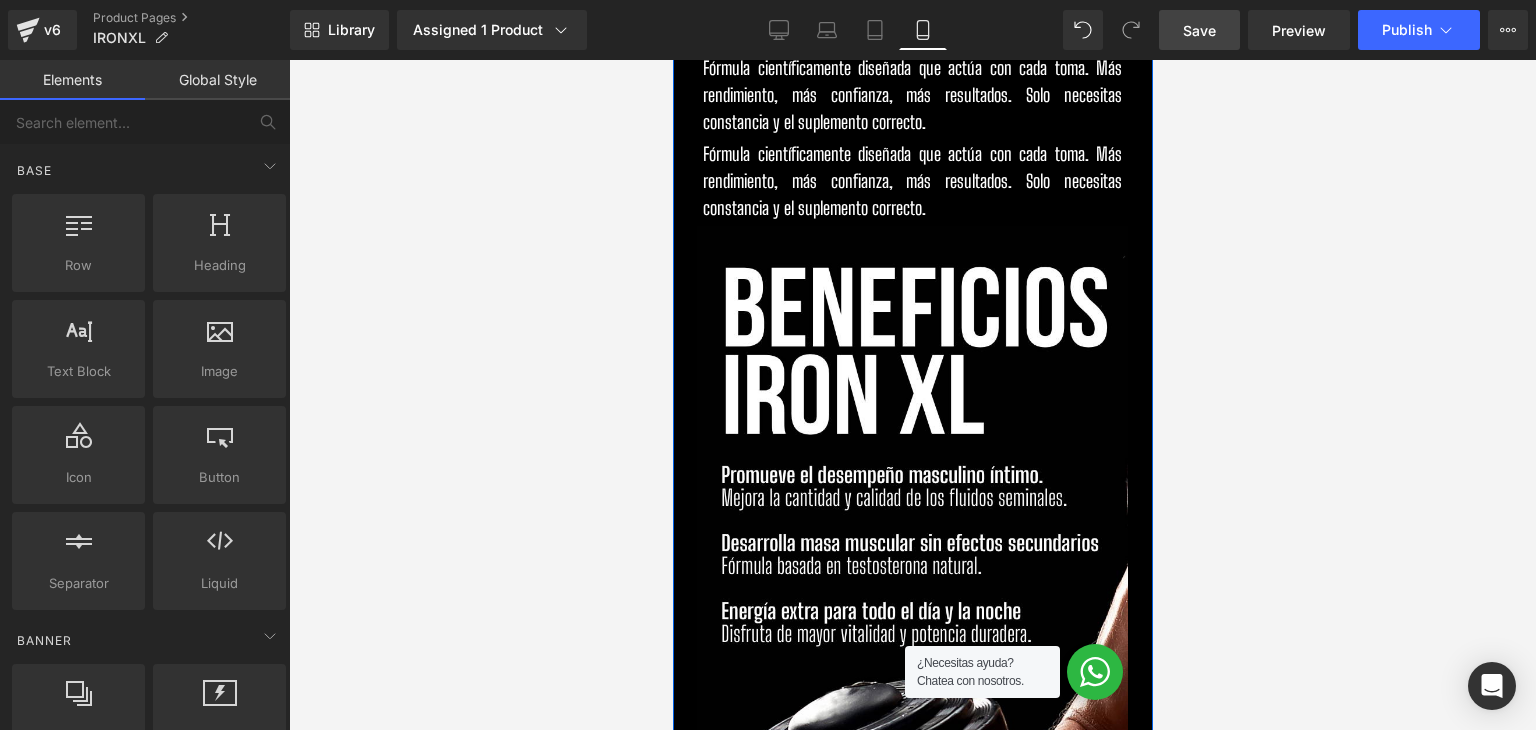 scroll, scrollTop: 2360, scrollLeft: 0, axis: vertical 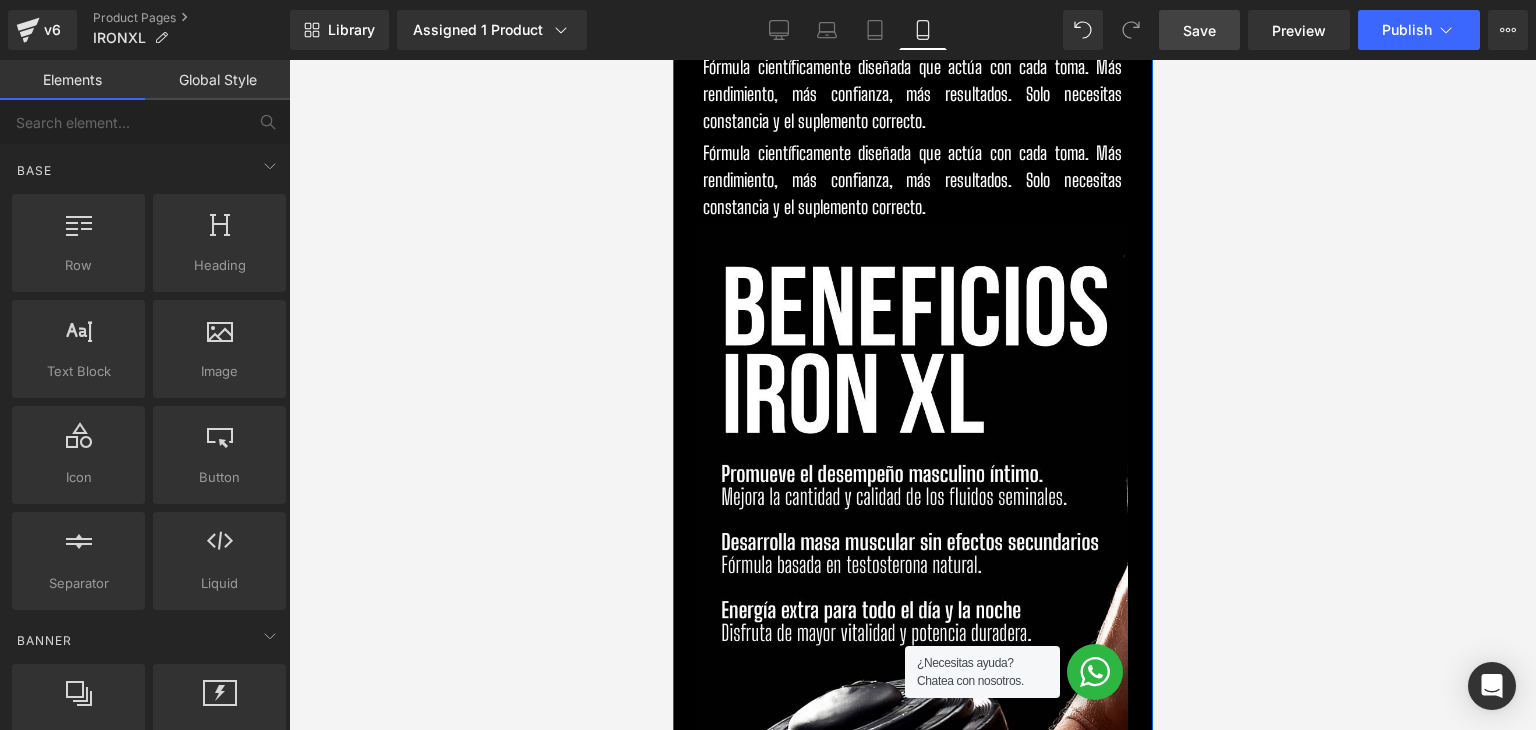 click on "Fórmula científicamente diseñada que actúa con cada toma. Más rendimiento, más confianza, más resultados. Solo necesitas constancia y el suplemento correcto." at bounding box center (911, 180) 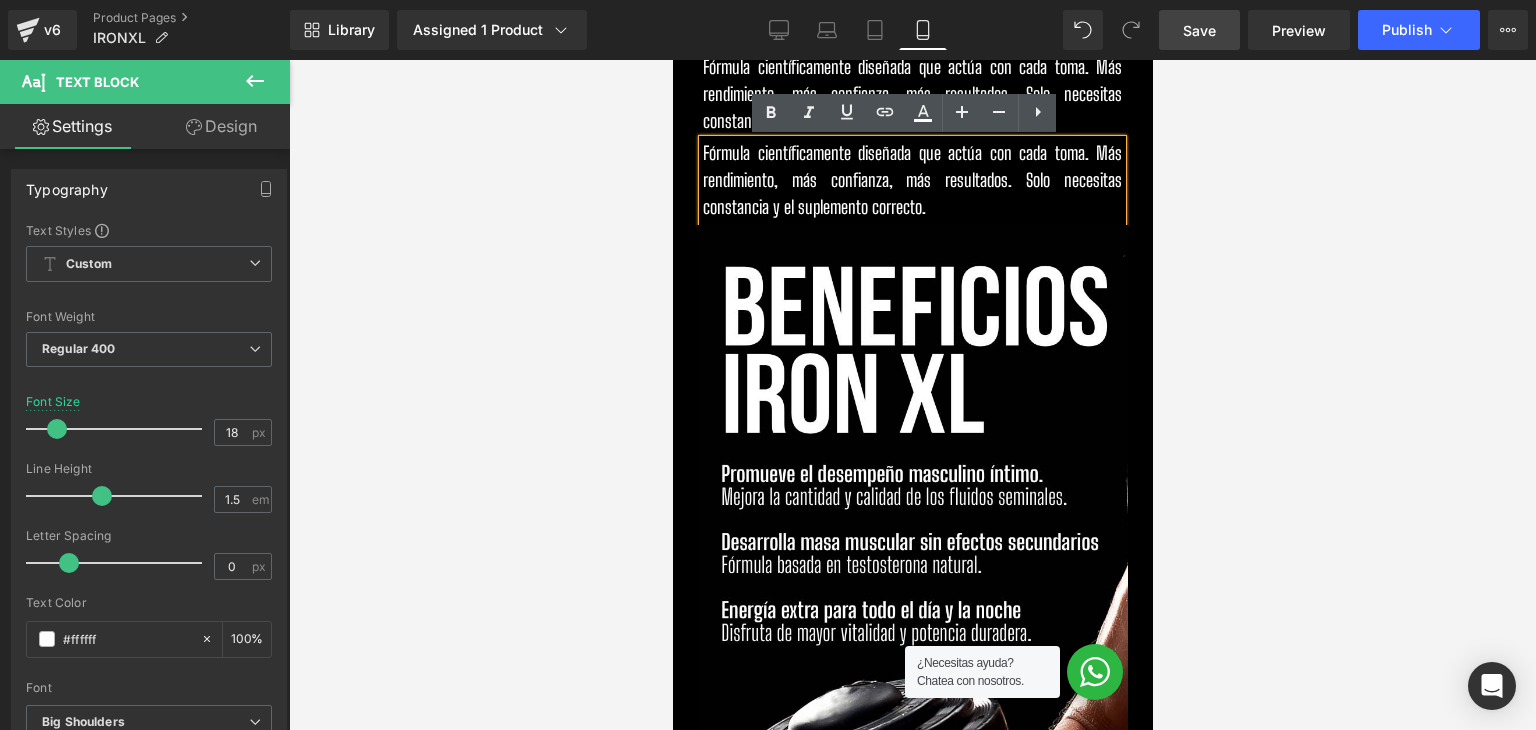 click at bounding box center (912, 395) 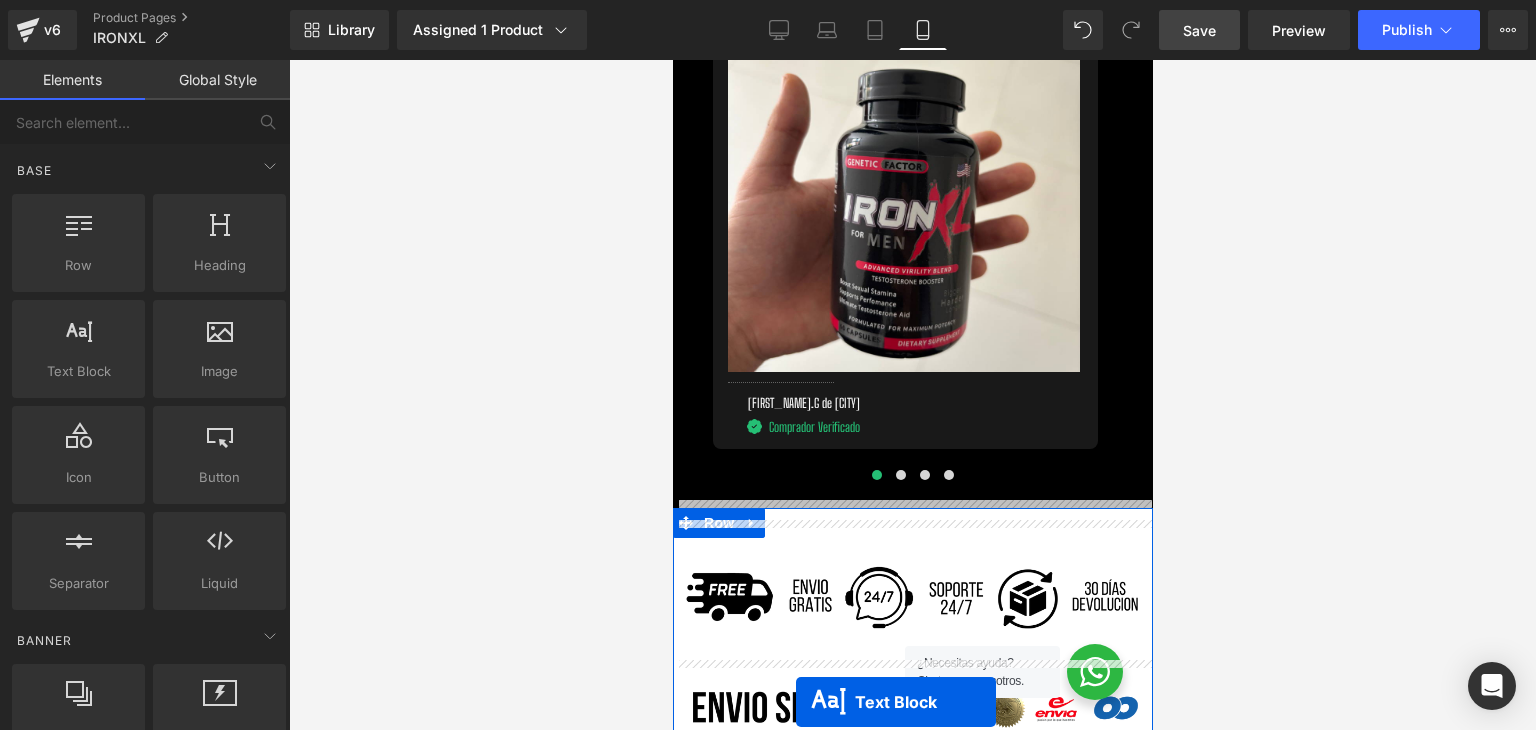 scroll, scrollTop: 6220, scrollLeft: 0, axis: vertical 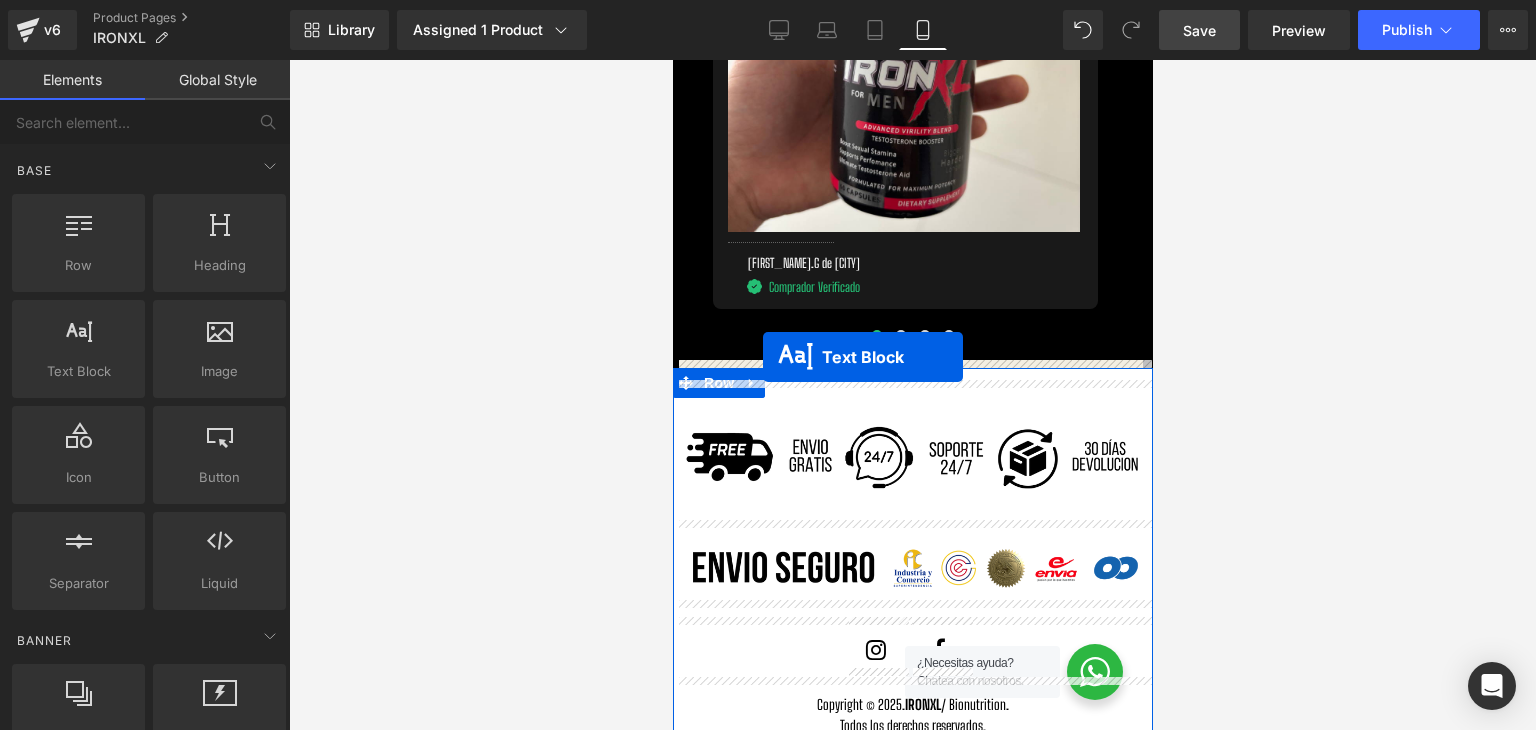 drag, startPoint x: 851, startPoint y: 185, endPoint x: 762, endPoint y: 357, distance: 193.66208 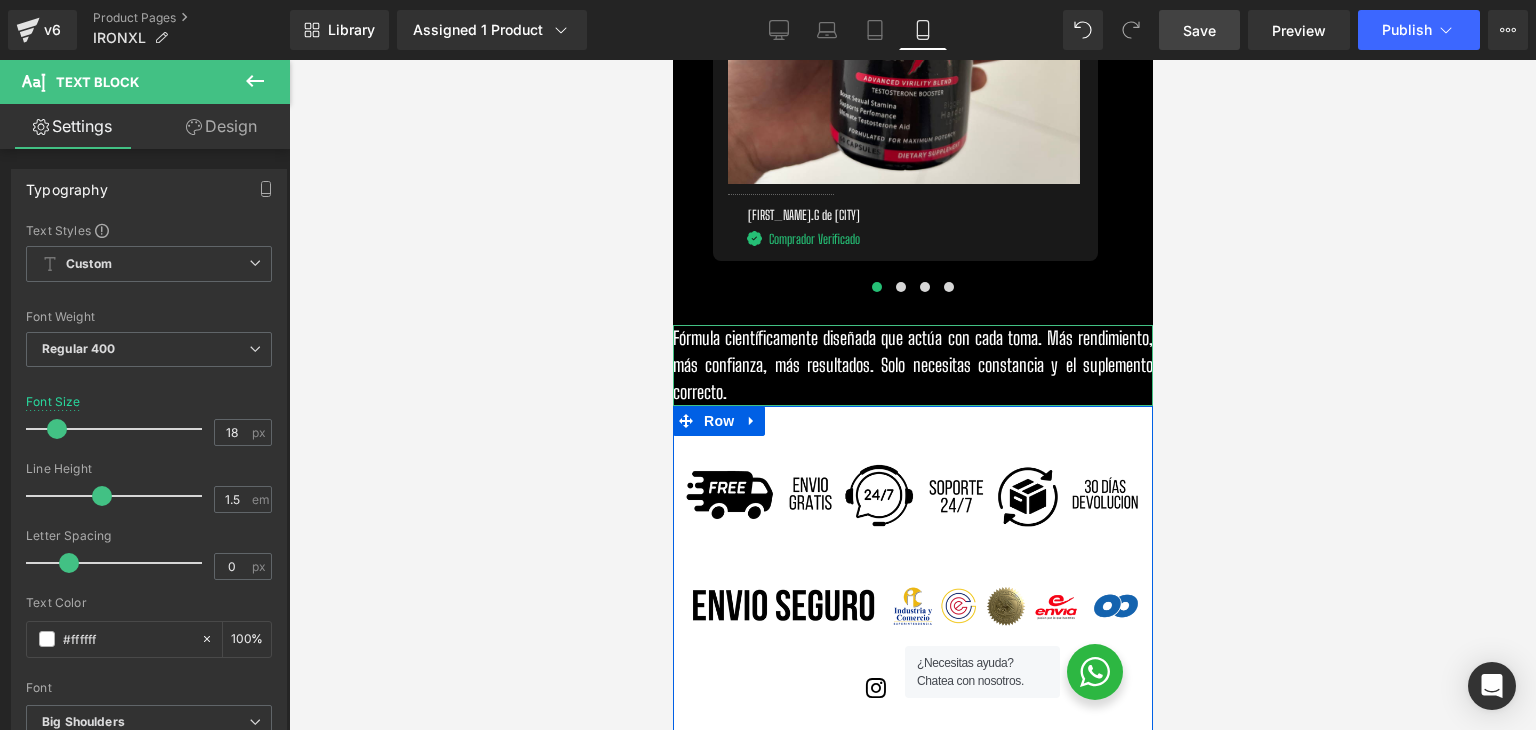 scroll, scrollTop: 6165, scrollLeft: 0, axis: vertical 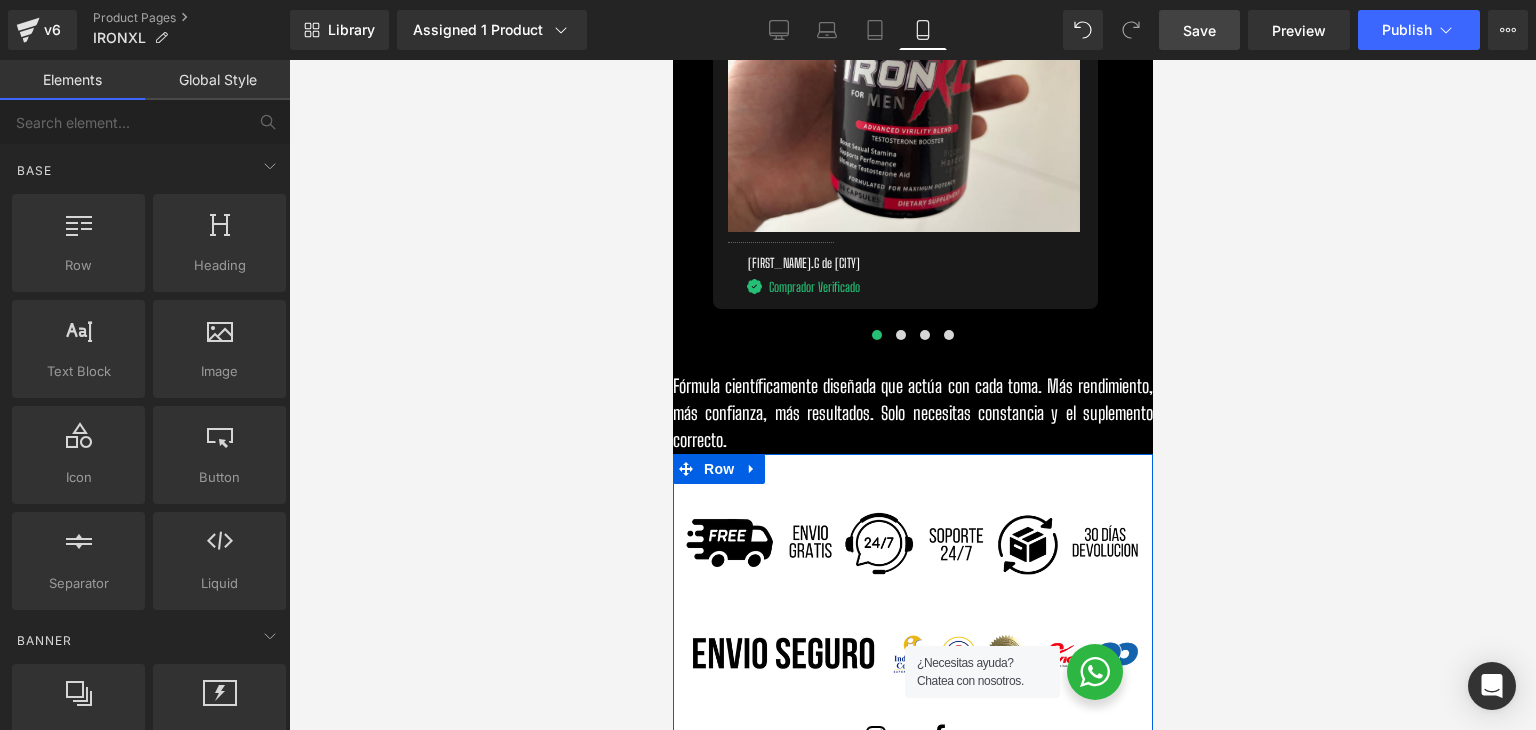 click at bounding box center (913, 395) 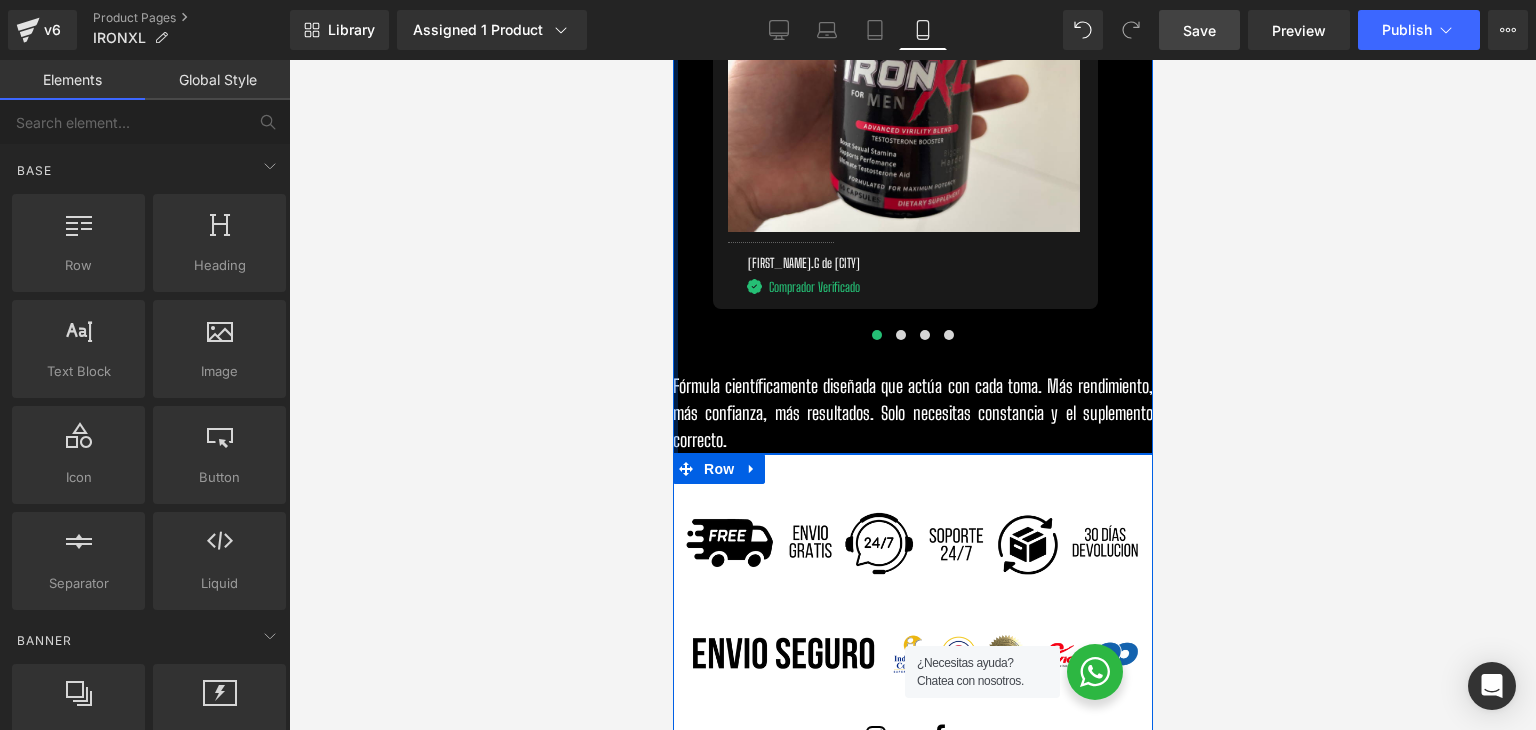click at bounding box center [674, 56] 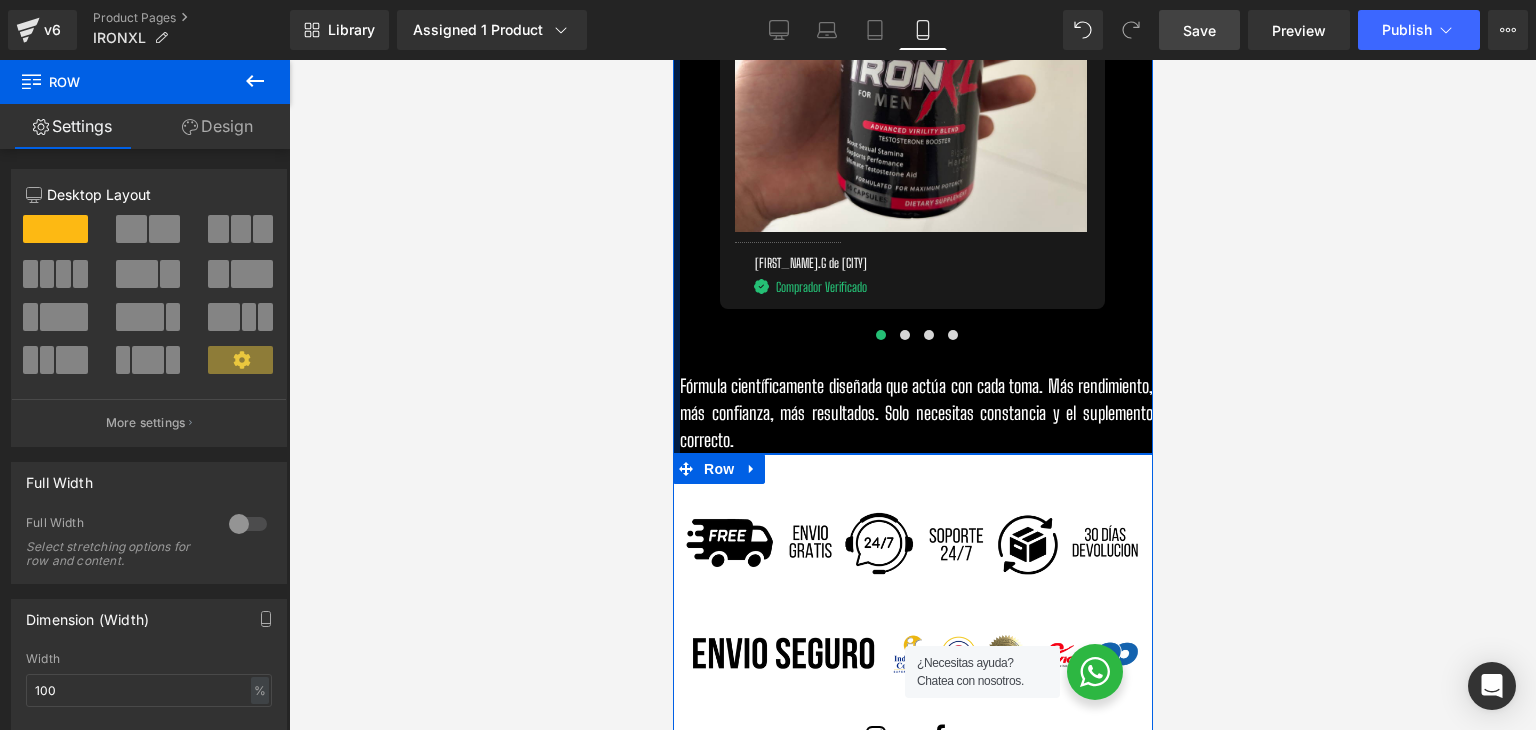 click on "¿Qué dicen nuestros clientes? Heading
Icon
Icon
Icon
Icon
Icon
Icon List Hoz         Text Block         Image         Separator
Esteban.G de Medellín
Text Block" at bounding box center [912, 56] 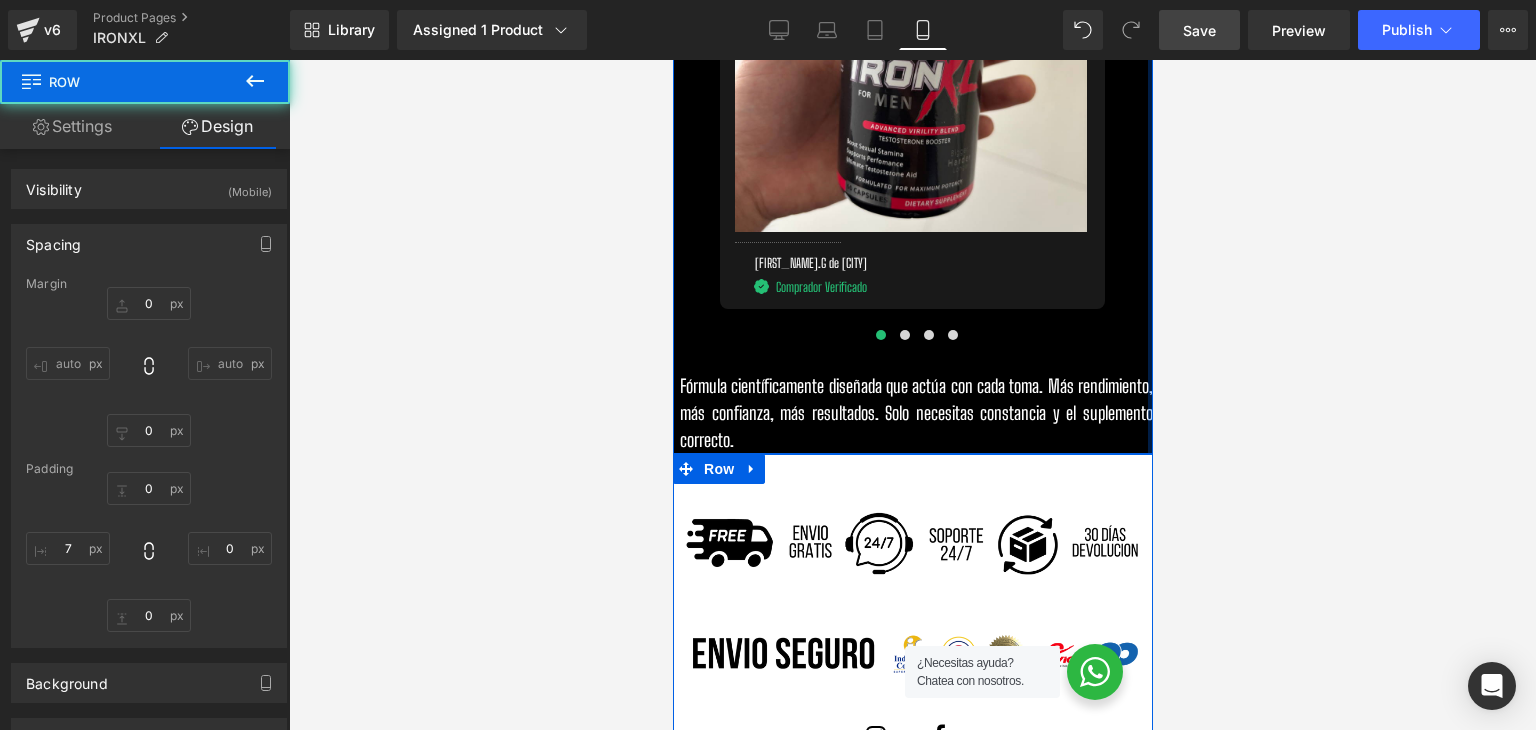 type on "0" 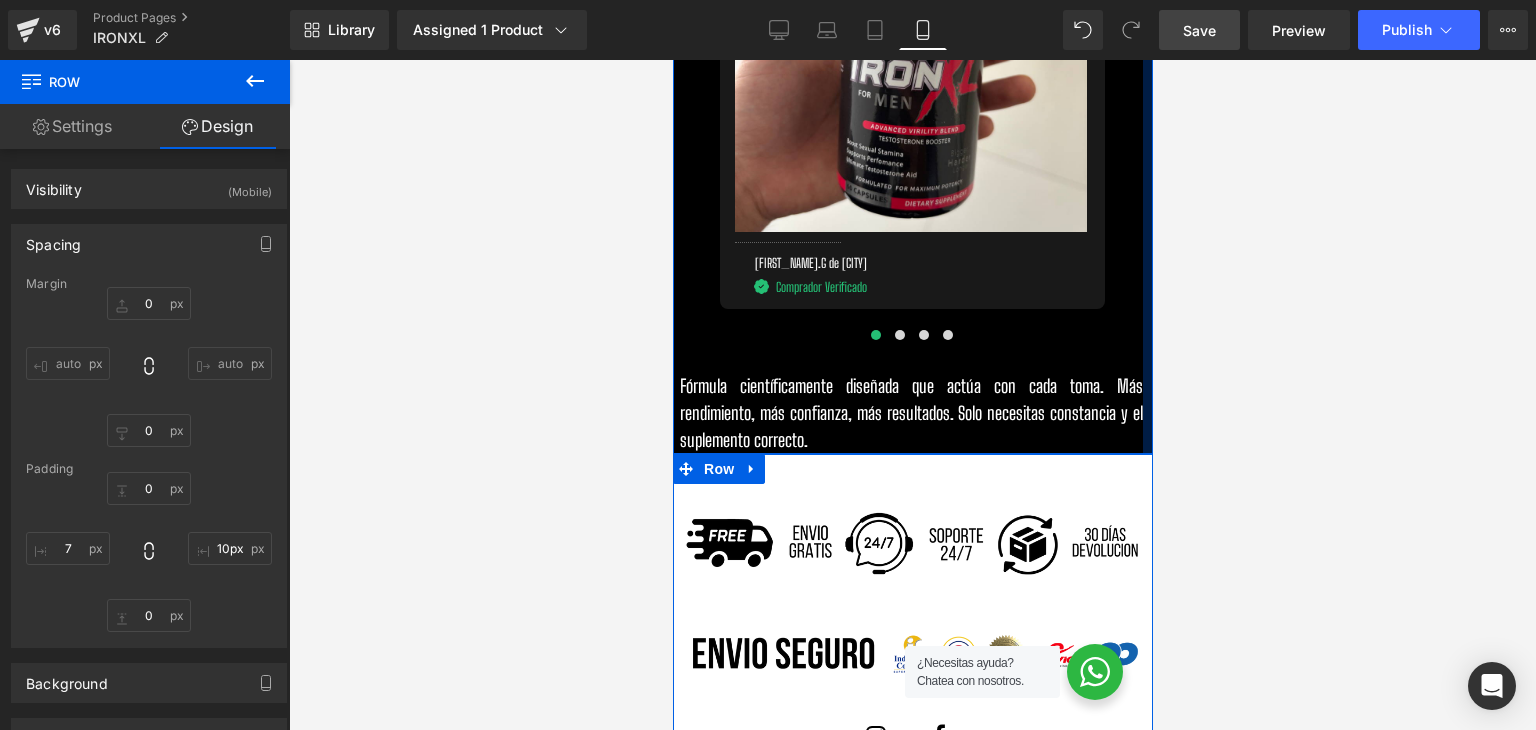 type on "11px" 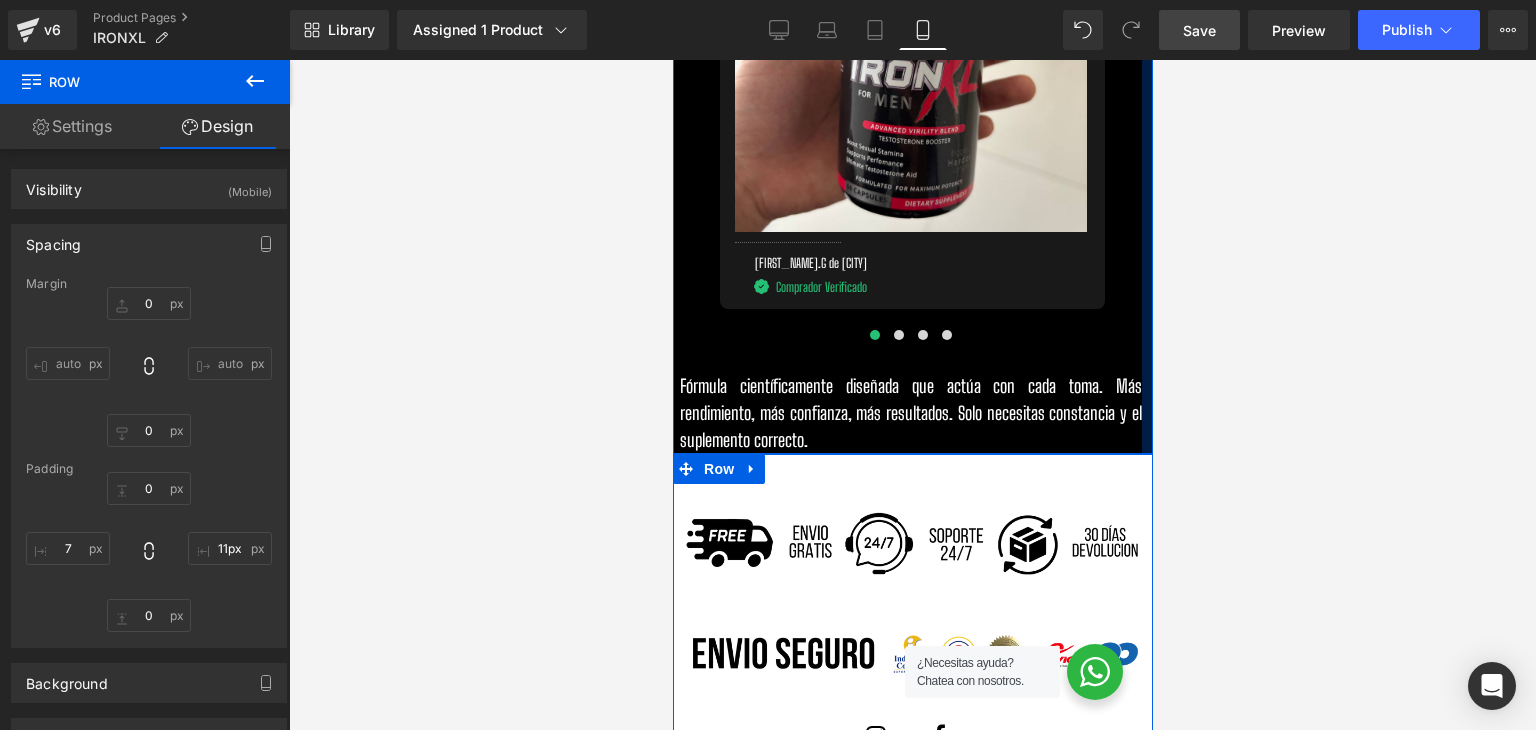 drag, startPoint x: 1132, startPoint y: 405, endPoint x: 1121, endPoint y: 409, distance: 11.7046995 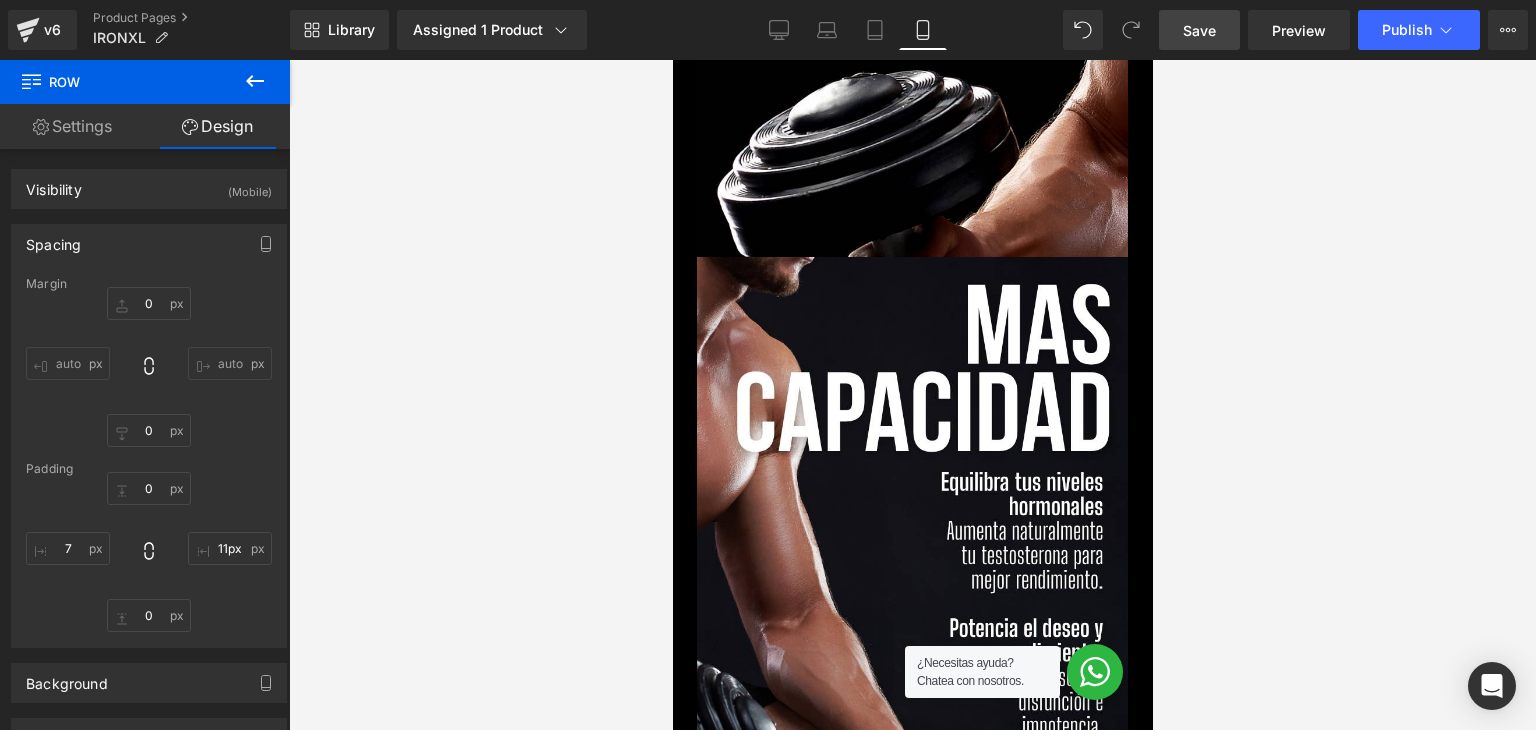 scroll, scrollTop: 2865, scrollLeft: 0, axis: vertical 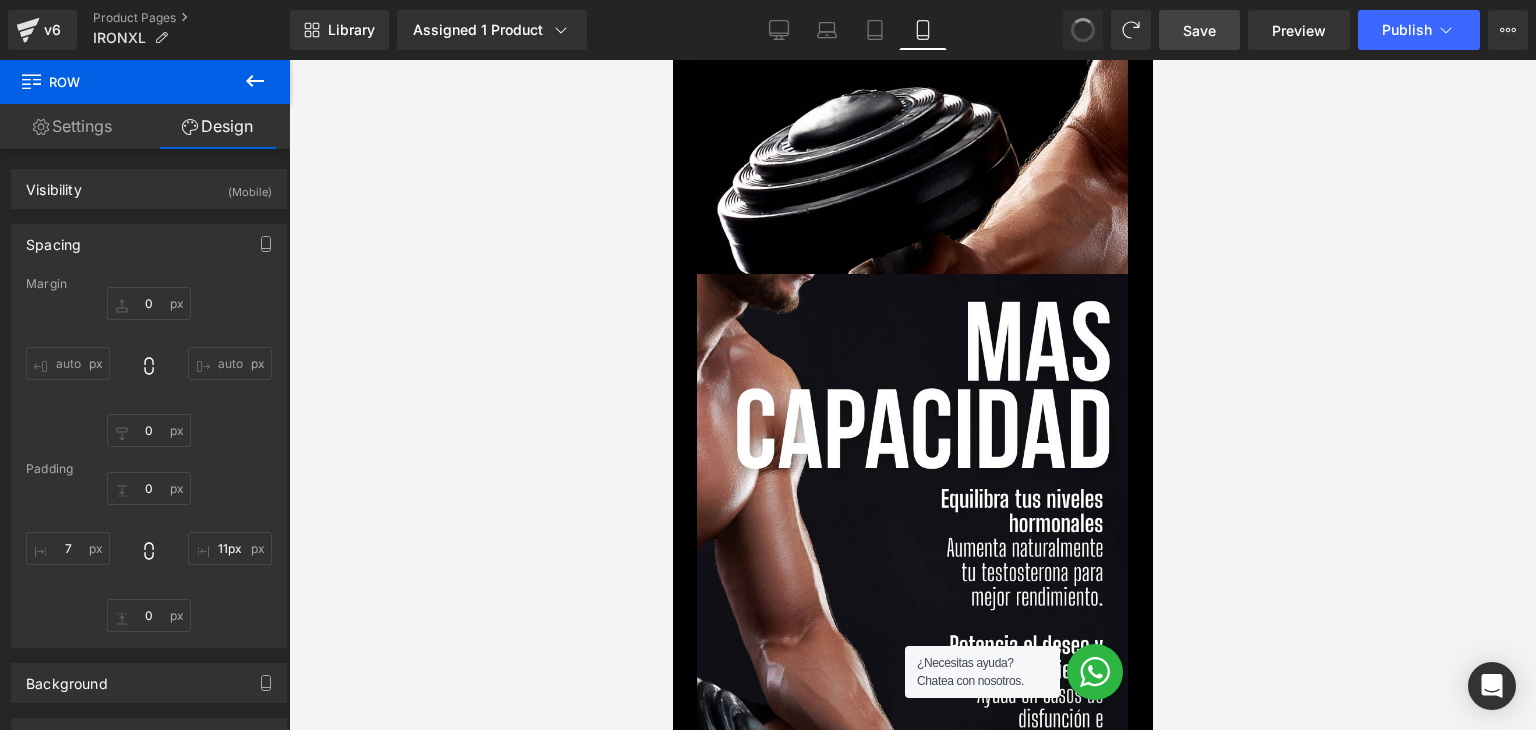 type on "0" 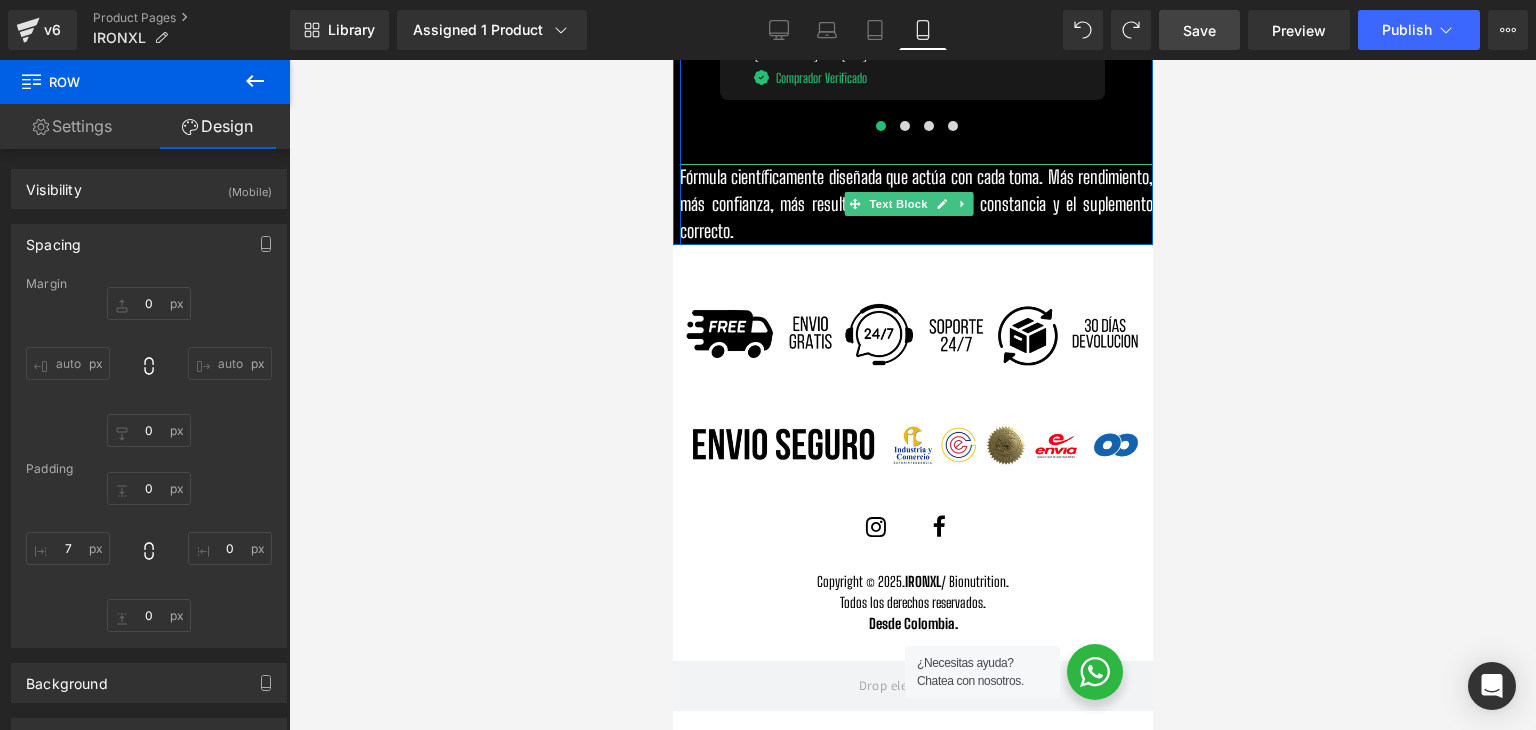 scroll, scrollTop: 6329, scrollLeft: 0, axis: vertical 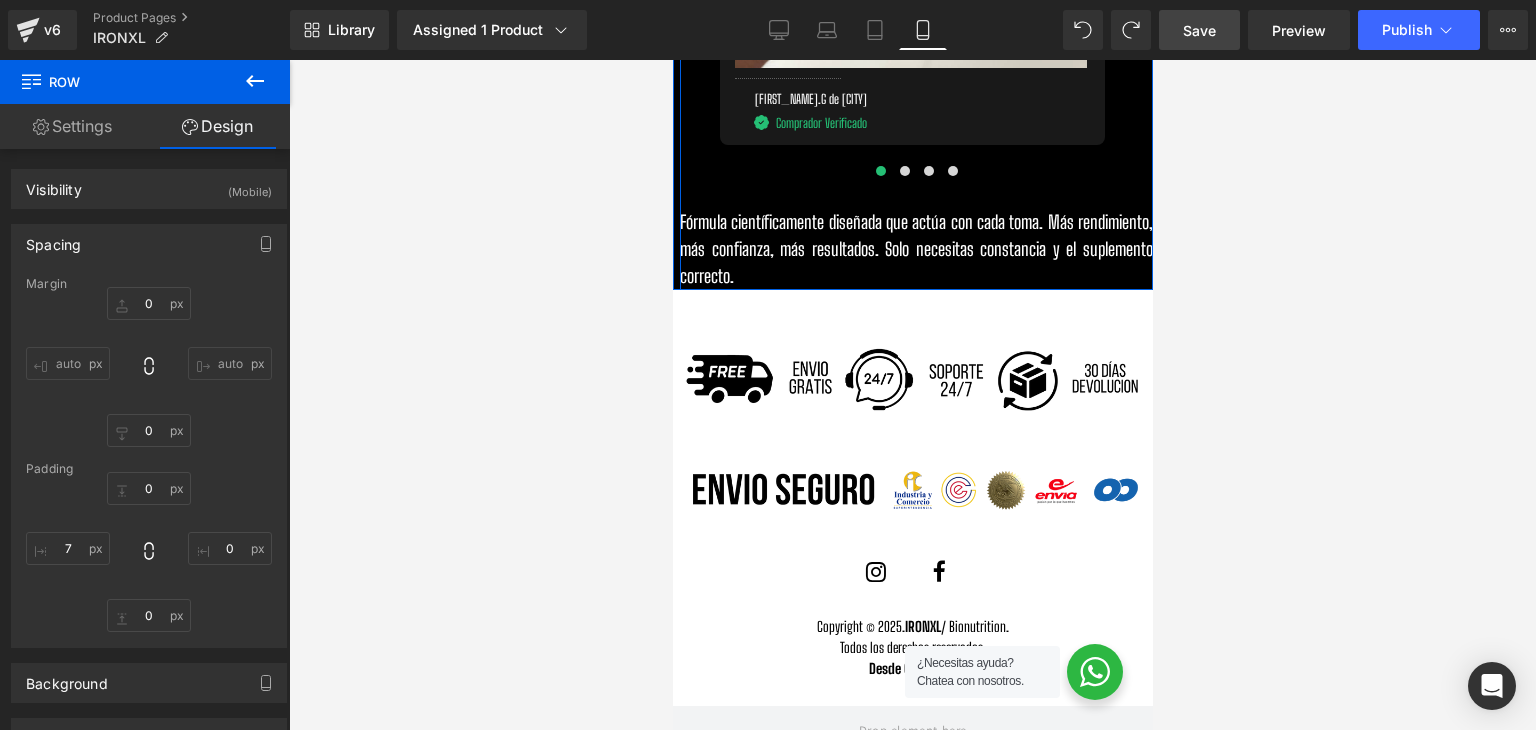 click on "Fórmula científicamente diseñada que actúa con cada toma. Más rendimiento, más confianza, más resultados. Solo necesitas constancia y el suplemento correcto." at bounding box center [915, 249] 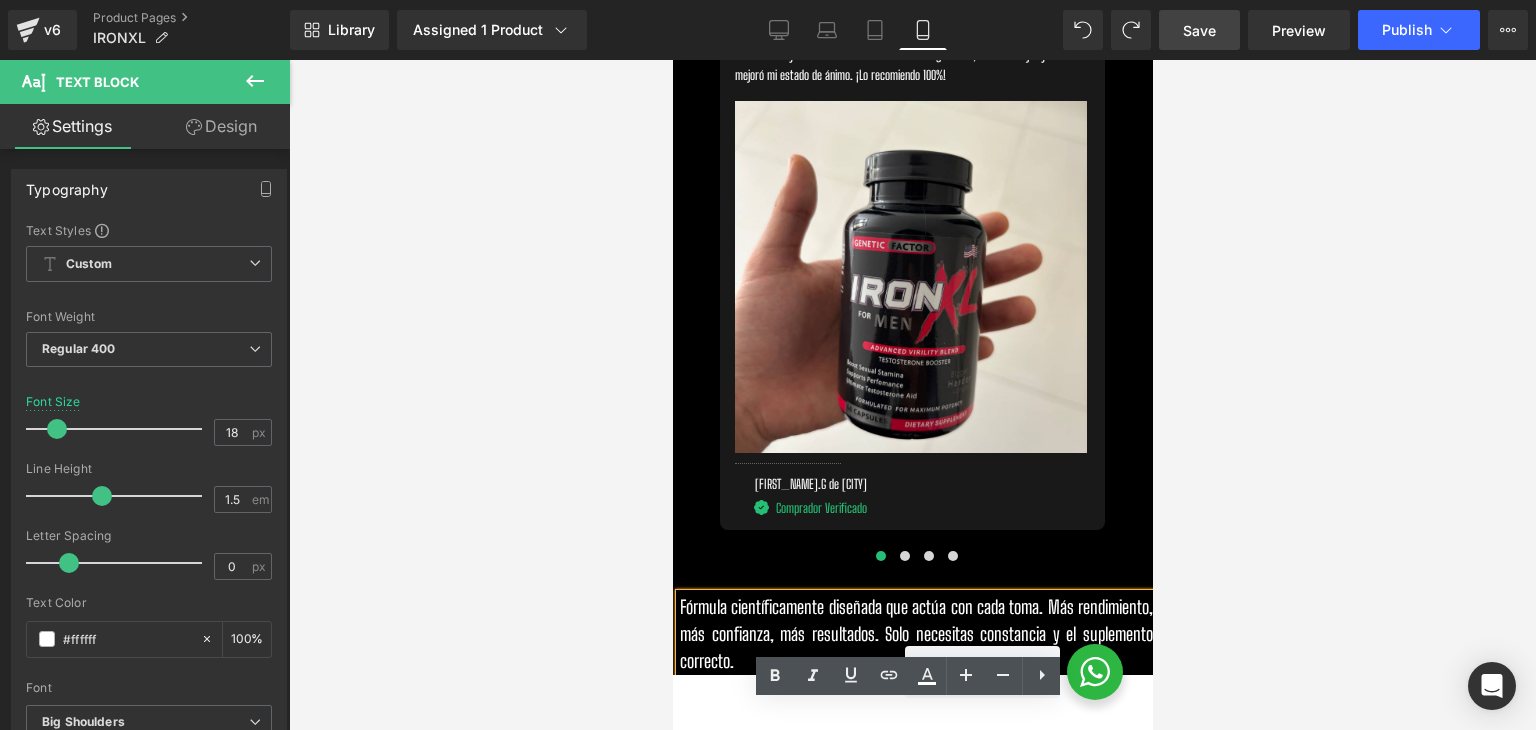 scroll, scrollTop: 6444, scrollLeft: 0, axis: vertical 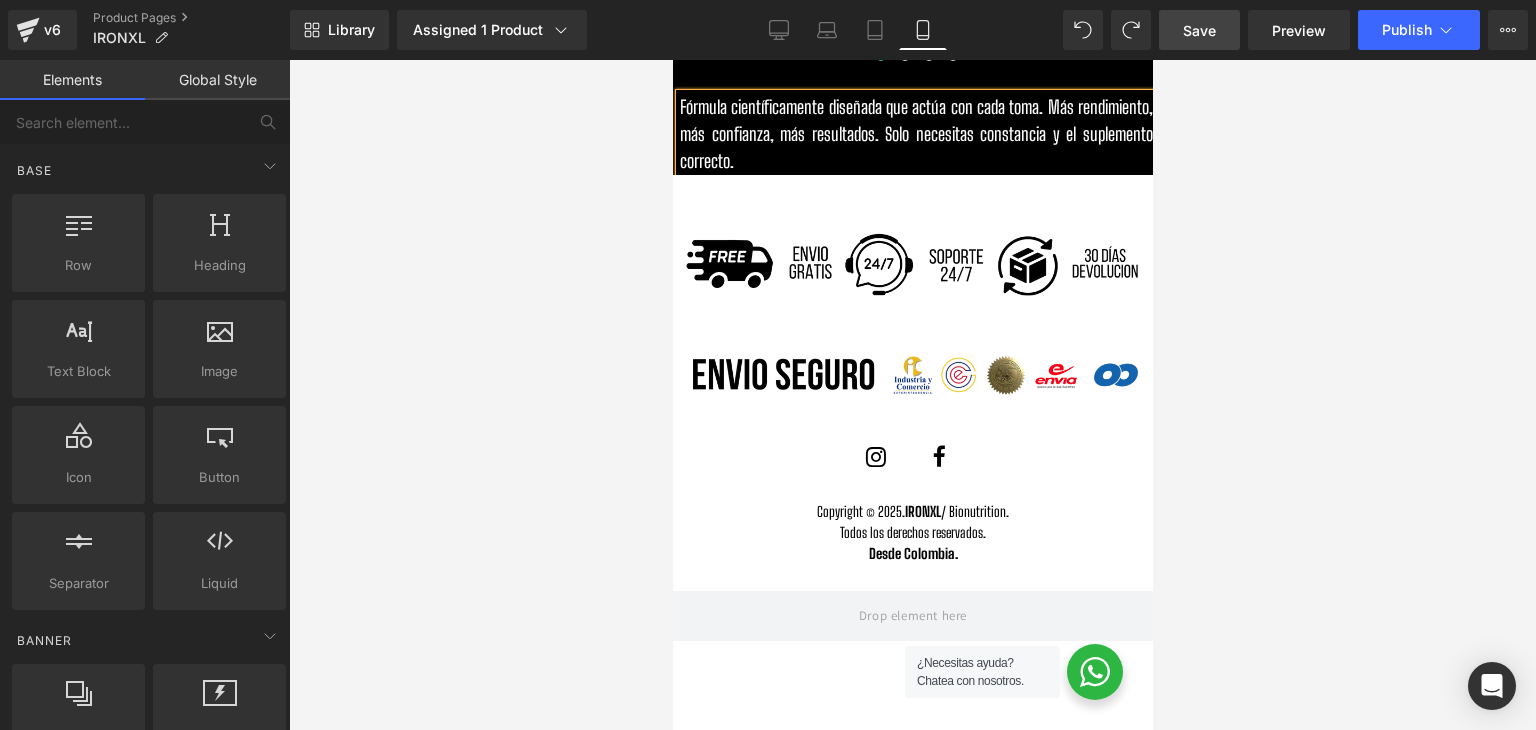 click at bounding box center (912, 395) 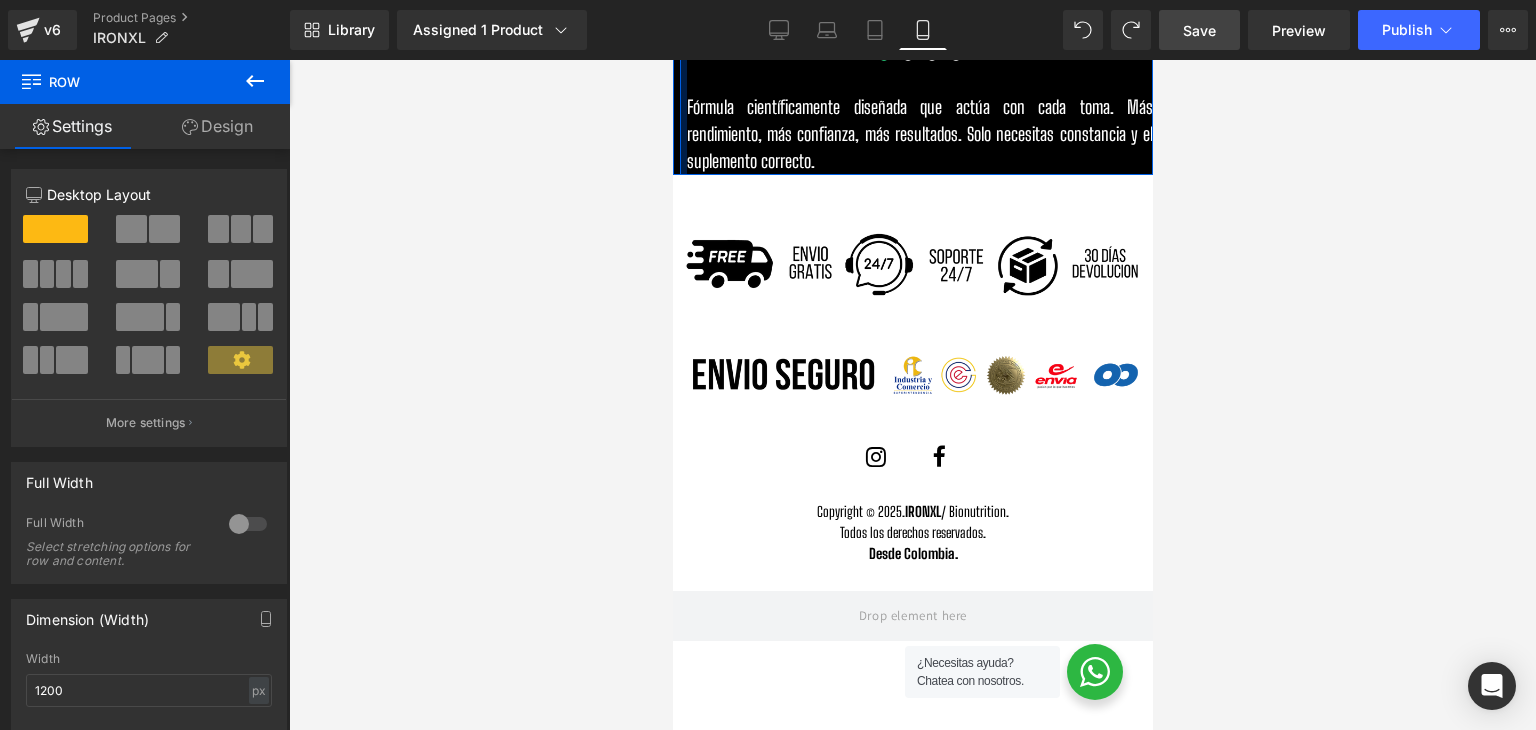 drag, startPoint x: 682, startPoint y: 141, endPoint x: 1841, endPoint y: 199, distance: 1160.4503 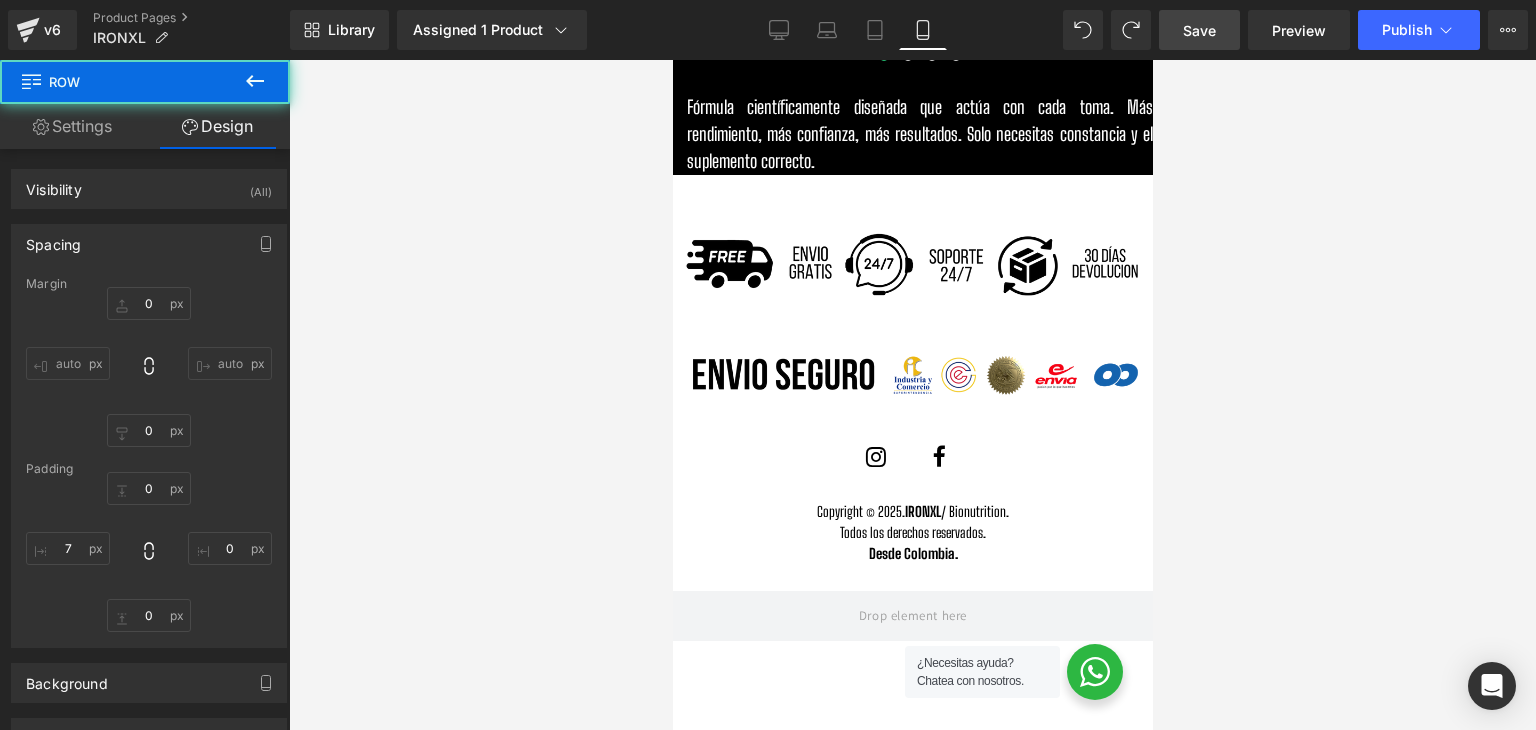 type on "0" 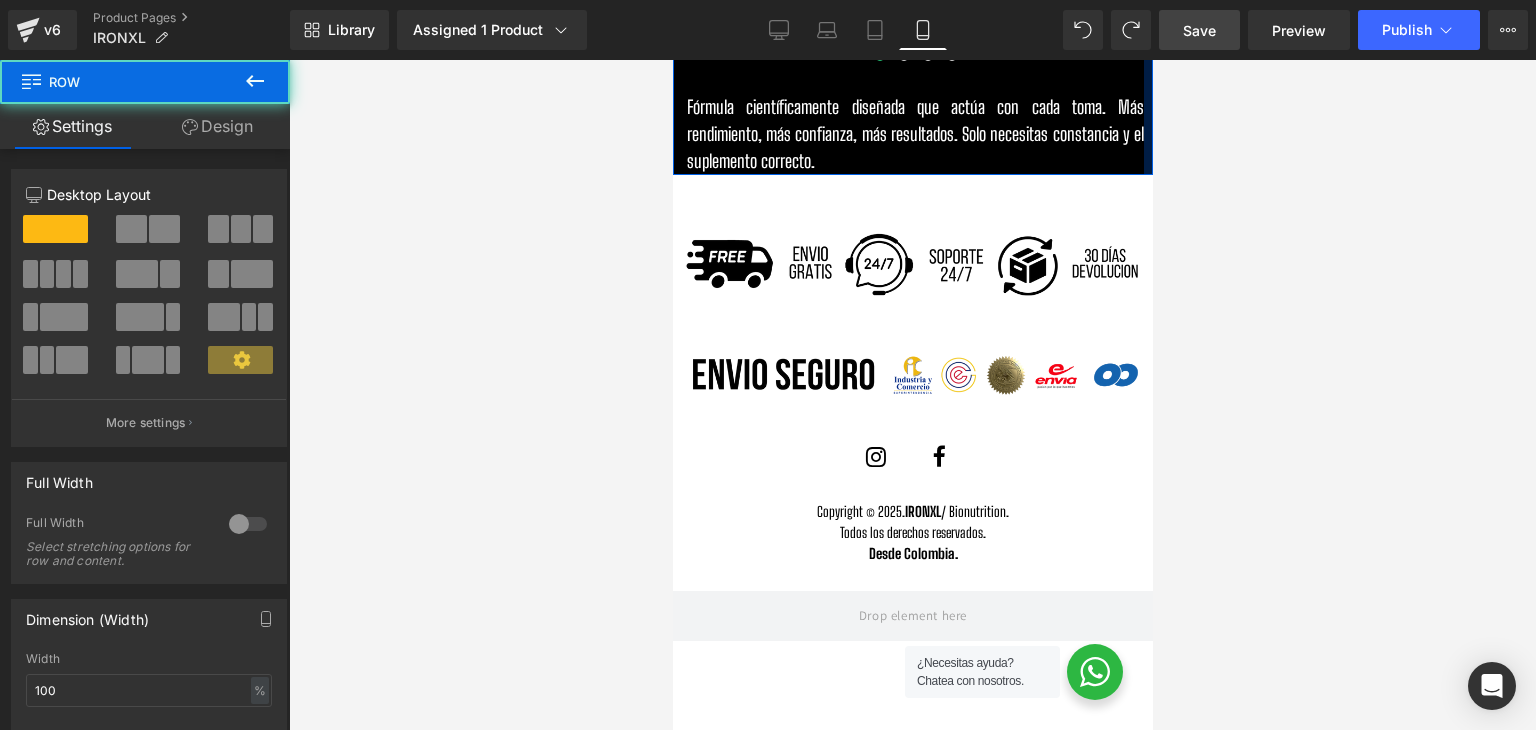 click on "¿Qué dicen nuestros clientes? Heading
Icon
Icon
Icon
Icon
Icon
Icon List Hoz         Text Block         Image         Separator
Esteban.G de Medellín
Text Block" at bounding box center (912, -223) 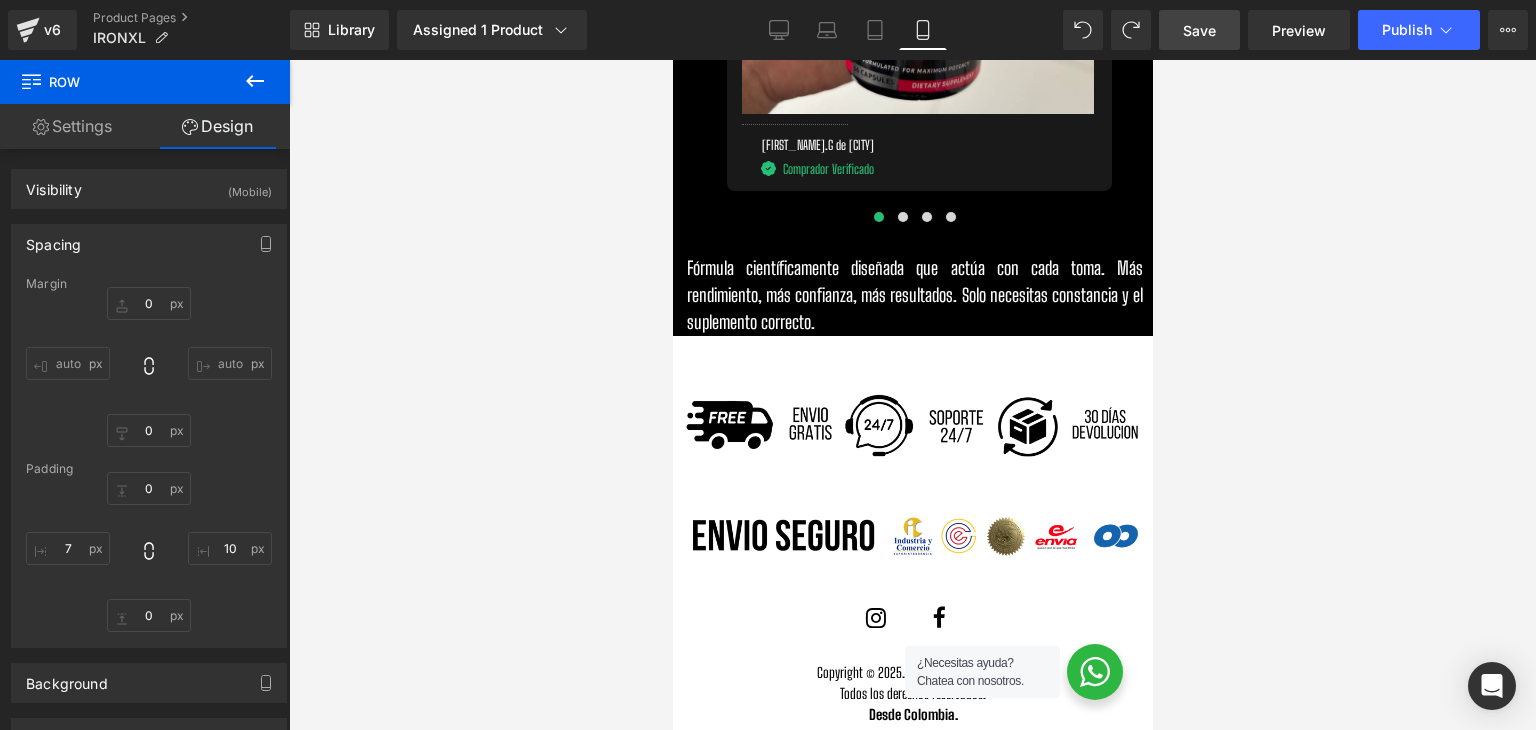 scroll, scrollTop: 6244, scrollLeft: 0, axis: vertical 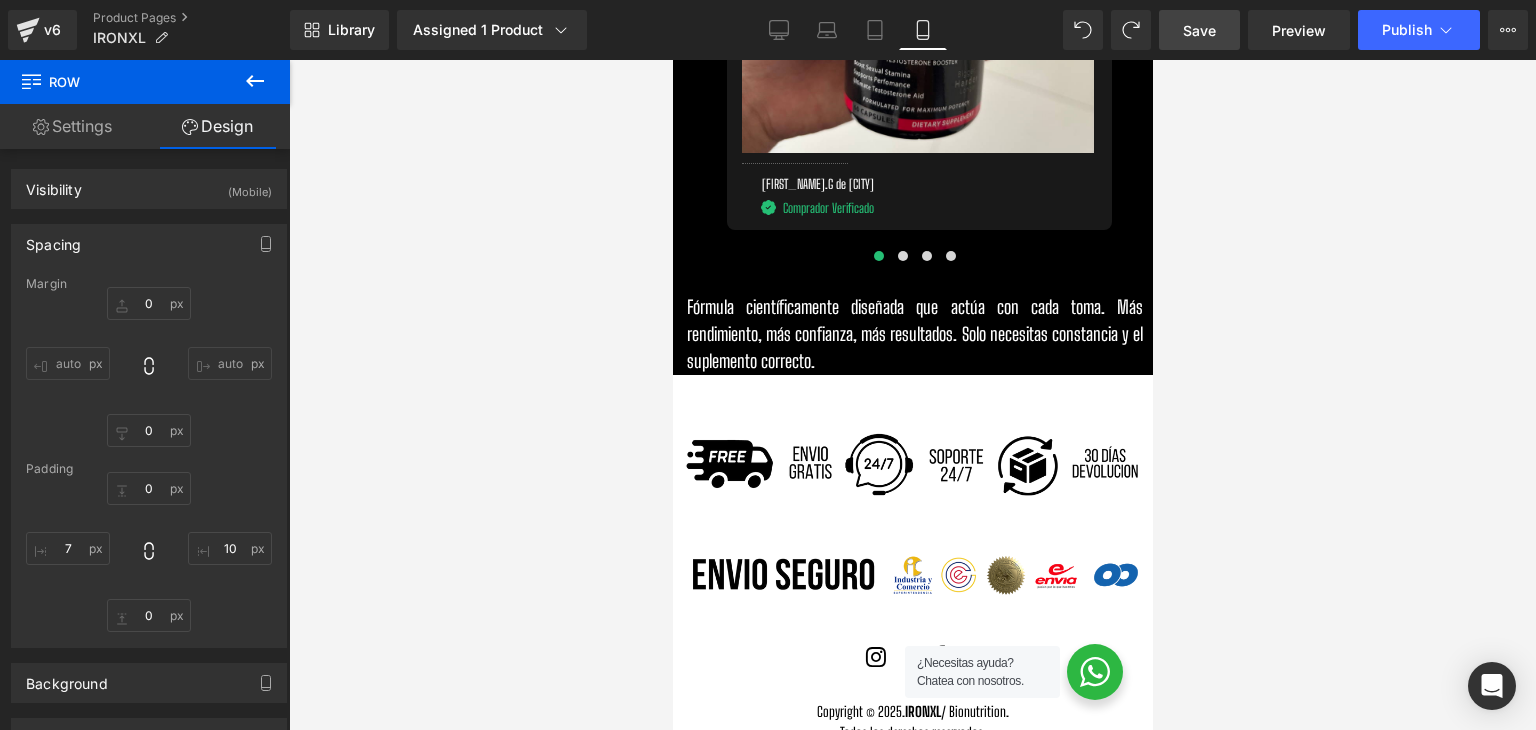 click on "Fórmula científicamente diseñada que actúa con cada toma. Más rendimiento, más confianza, más resultados. Solo necesitas constancia y el suplemento correcto." at bounding box center (914, 334) 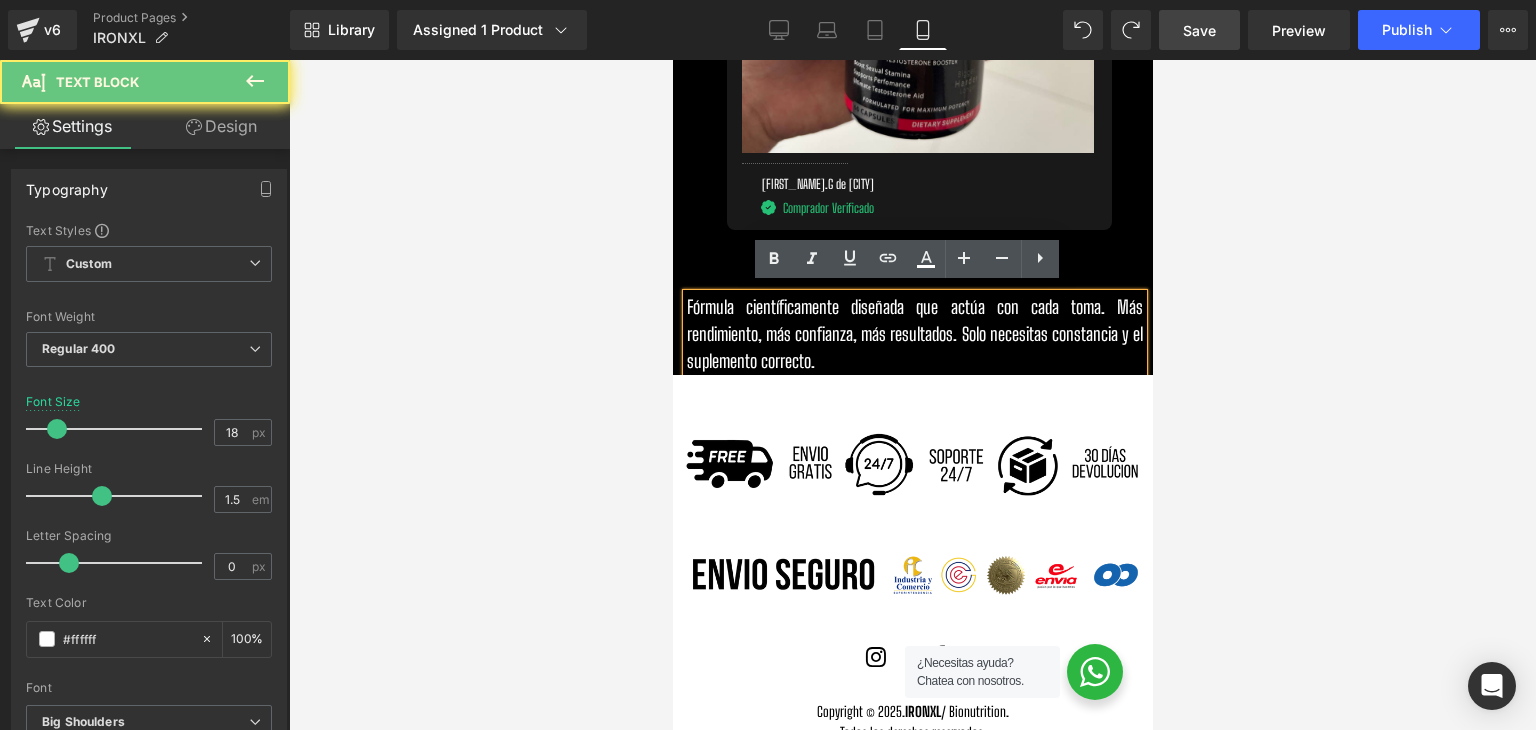click on "Fórmula científicamente diseñada que actúa con cada toma. Más rendimiento, más confianza, más resultados. Solo necesitas constancia y el suplemento correcto." at bounding box center [914, 334] 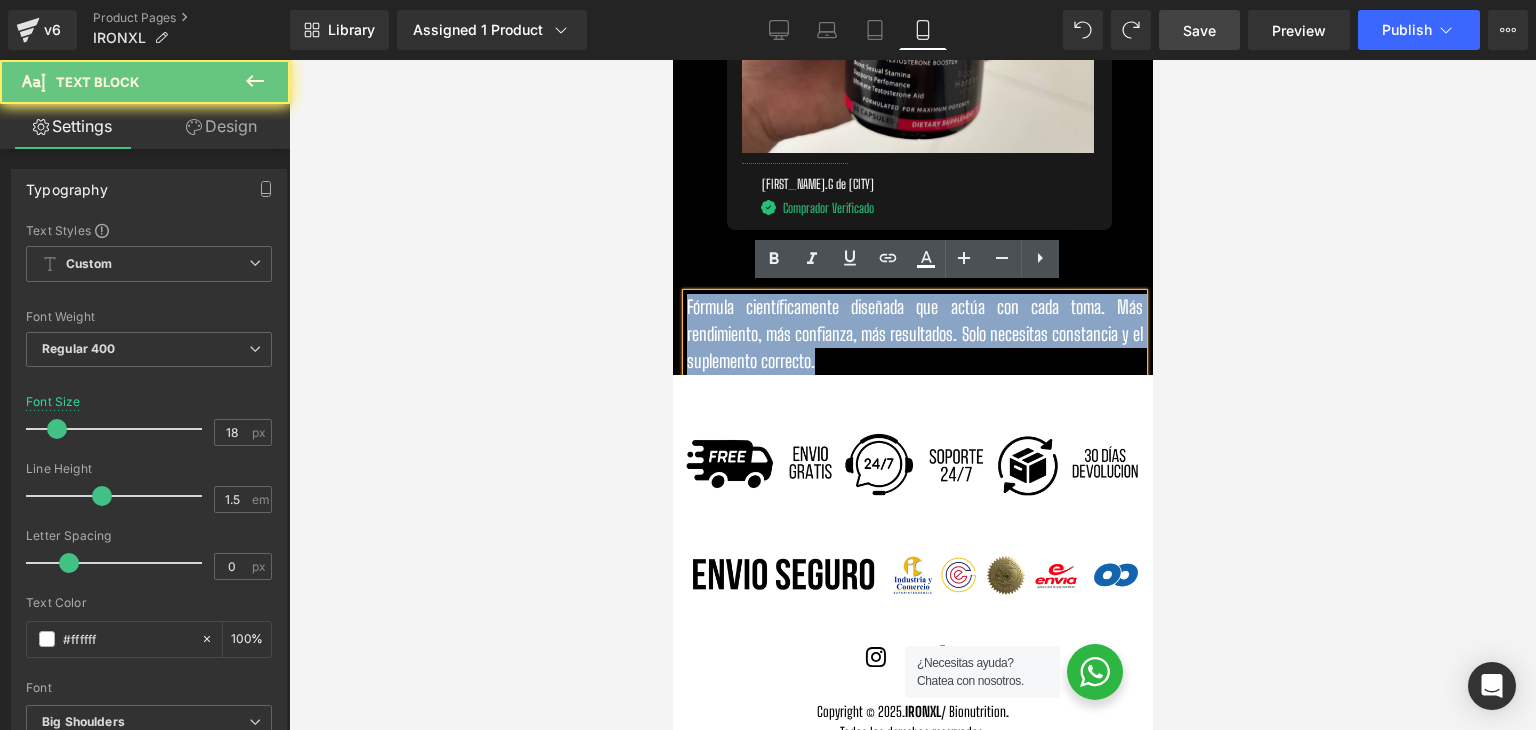 click on "Fórmula científicamente diseñada que actúa con cada toma. Más rendimiento, más confianza, más resultados. Solo necesitas constancia y el suplemento correcto." at bounding box center (914, 334) 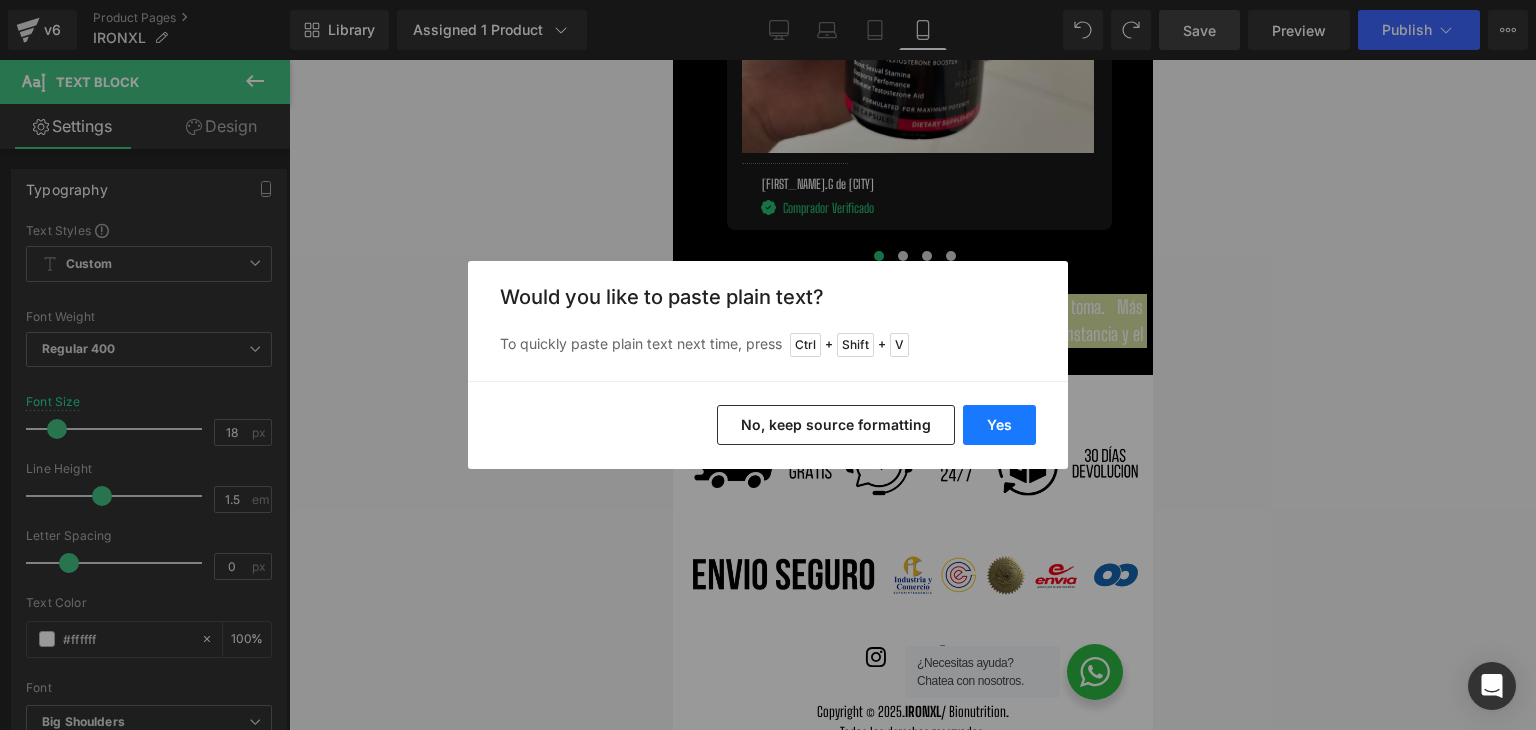 click on "Yes" at bounding box center [999, 425] 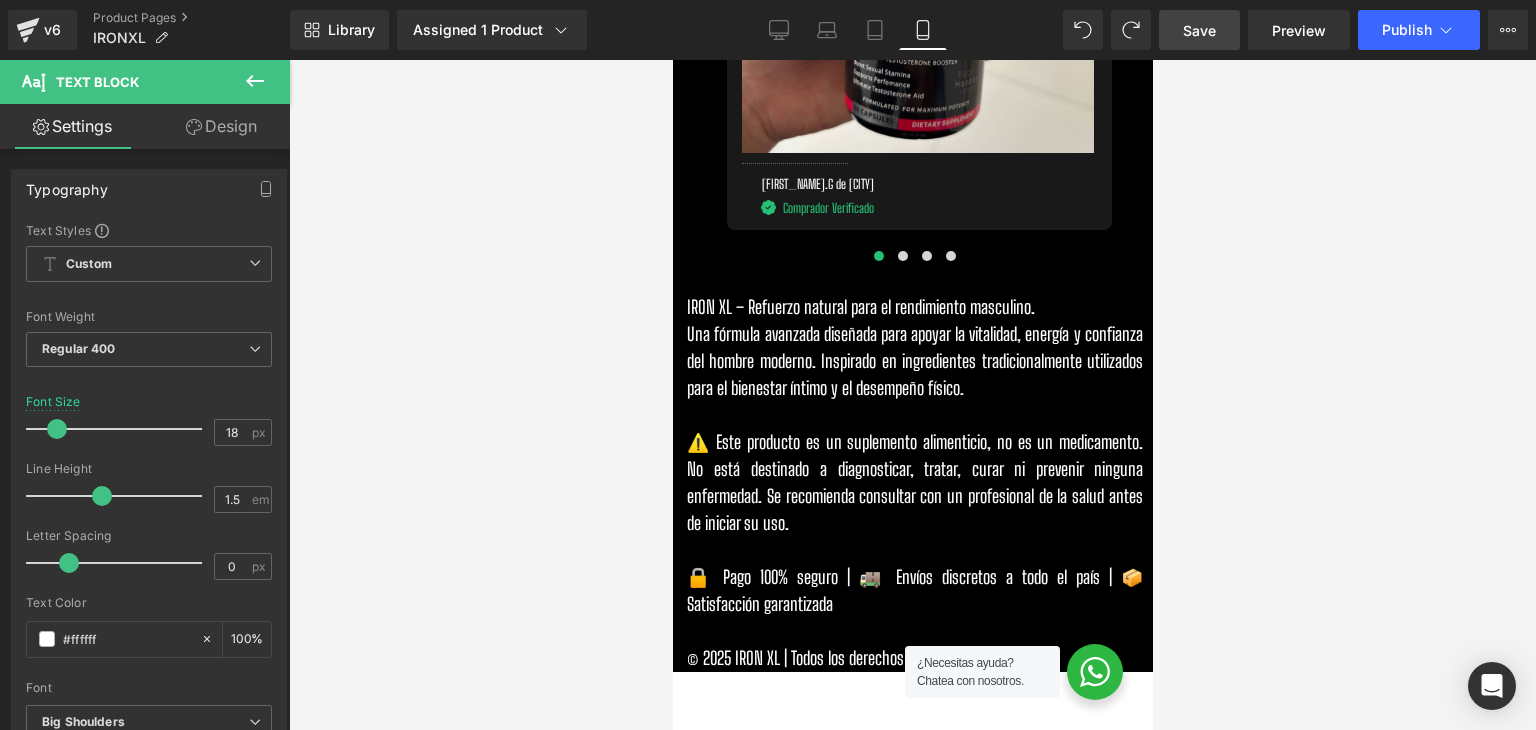 click at bounding box center (912, 395) 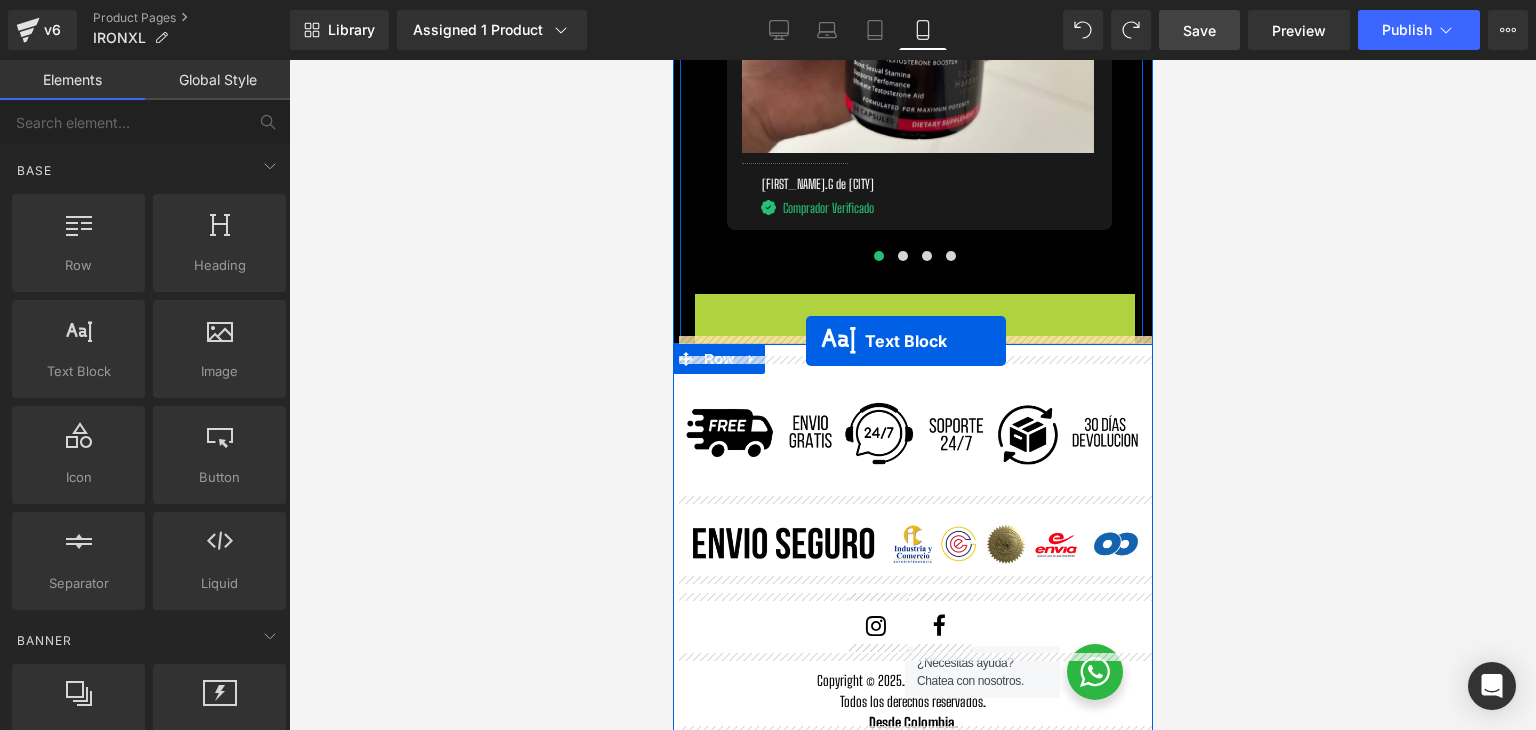 drag, startPoint x: 853, startPoint y: 490, endPoint x: 805, endPoint y: 341, distance: 156.54073 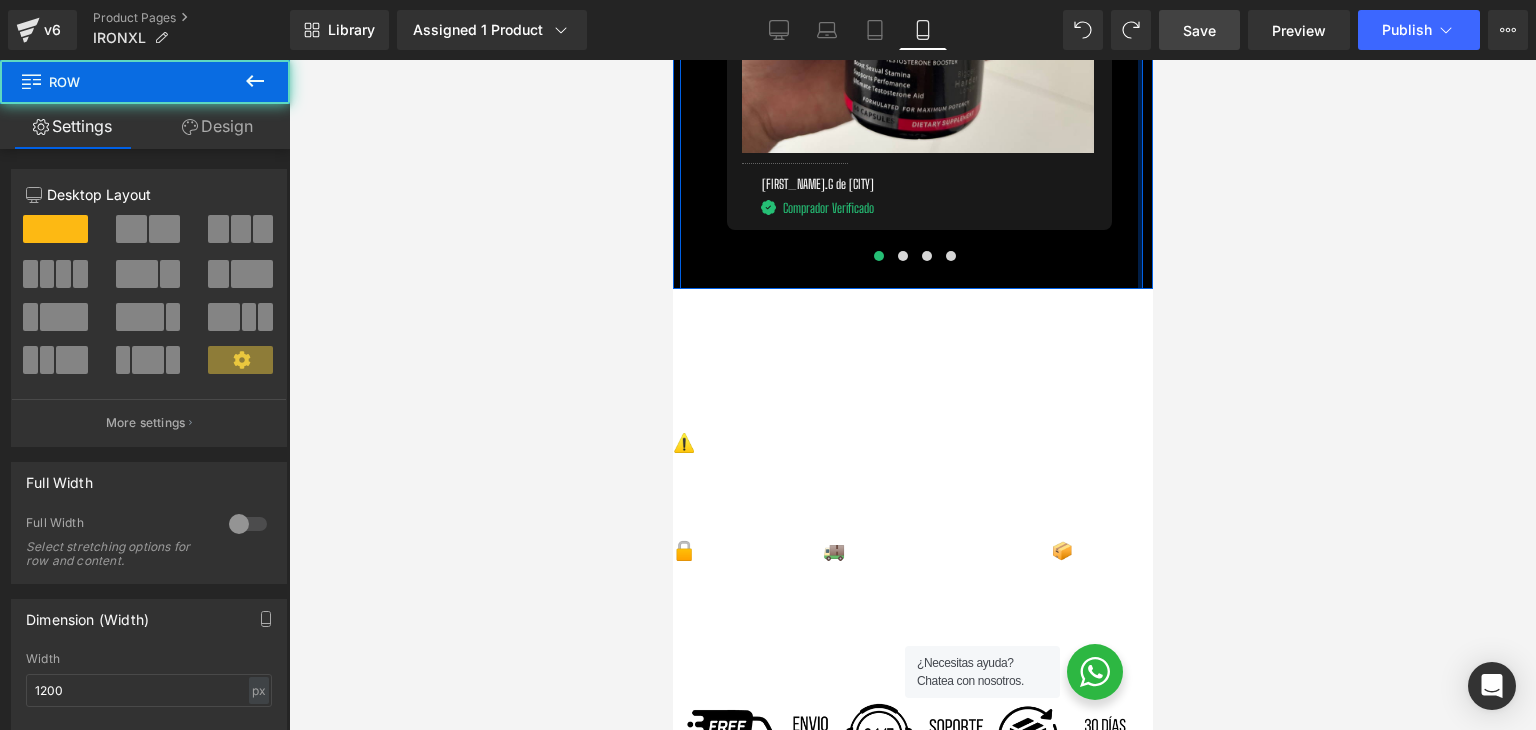 drag, startPoint x: 1124, startPoint y: 225, endPoint x: 1143, endPoint y: 225, distance: 19 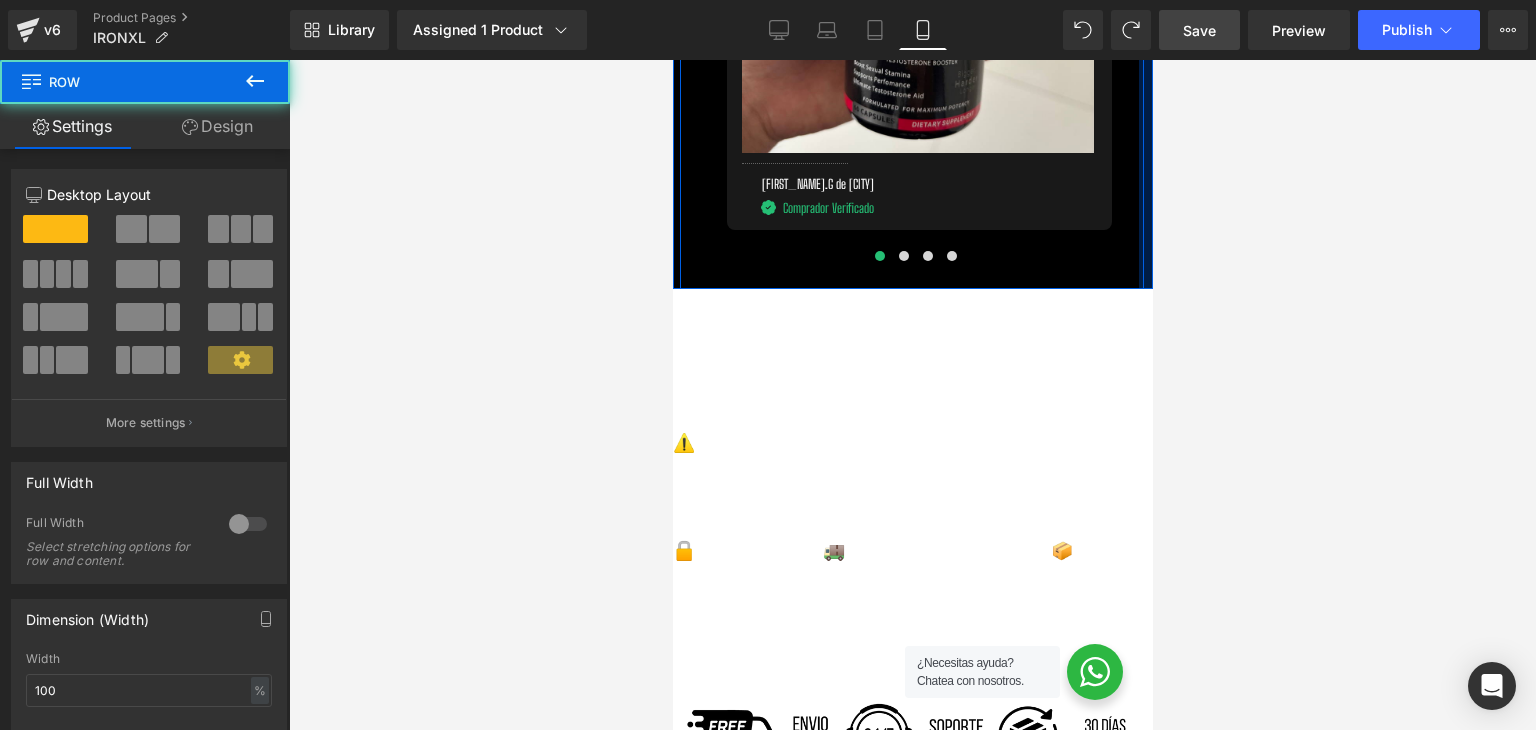 drag, startPoint x: 1136, startPoint y: 231, endPoint x: 1829, endPoint y: 292, distance: 695.6795 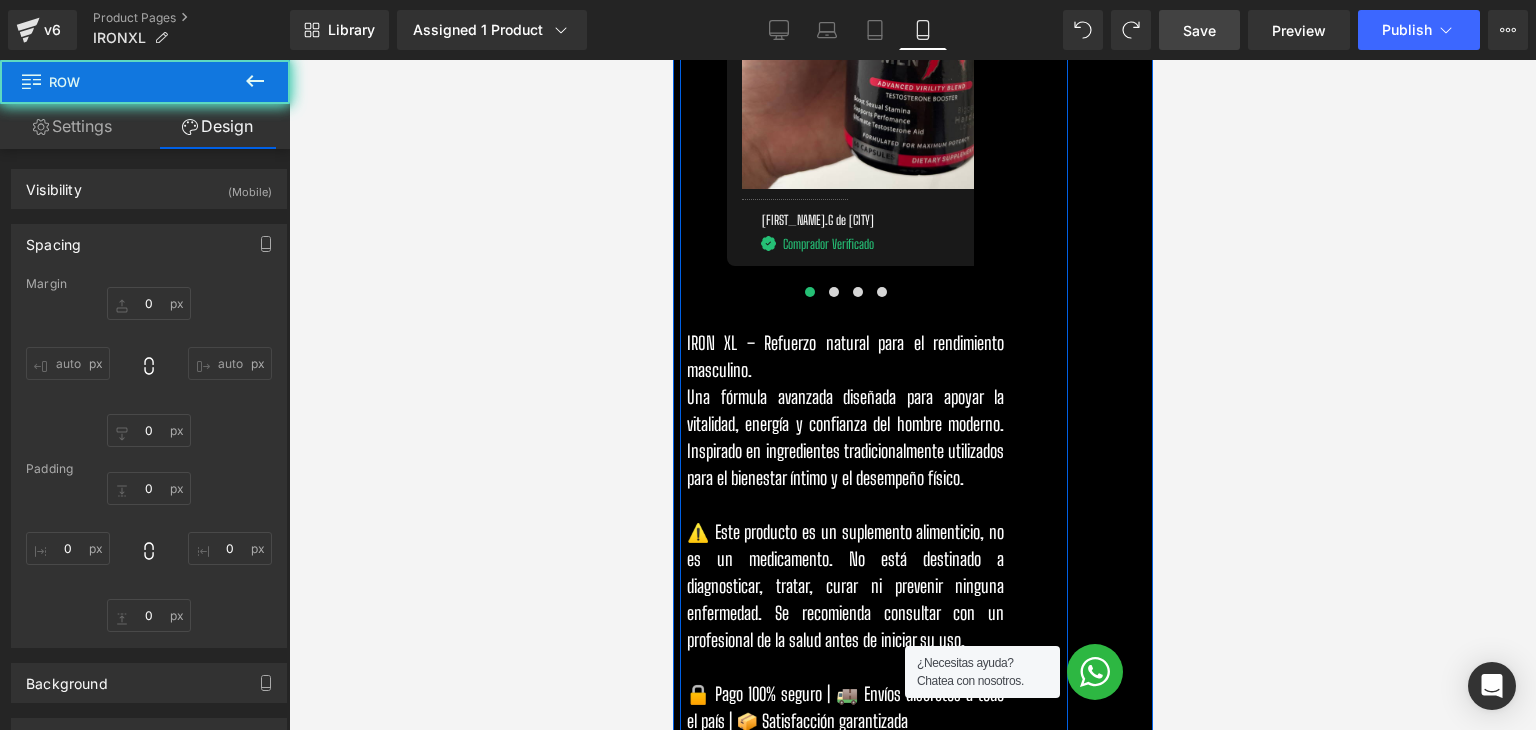 type on "0" 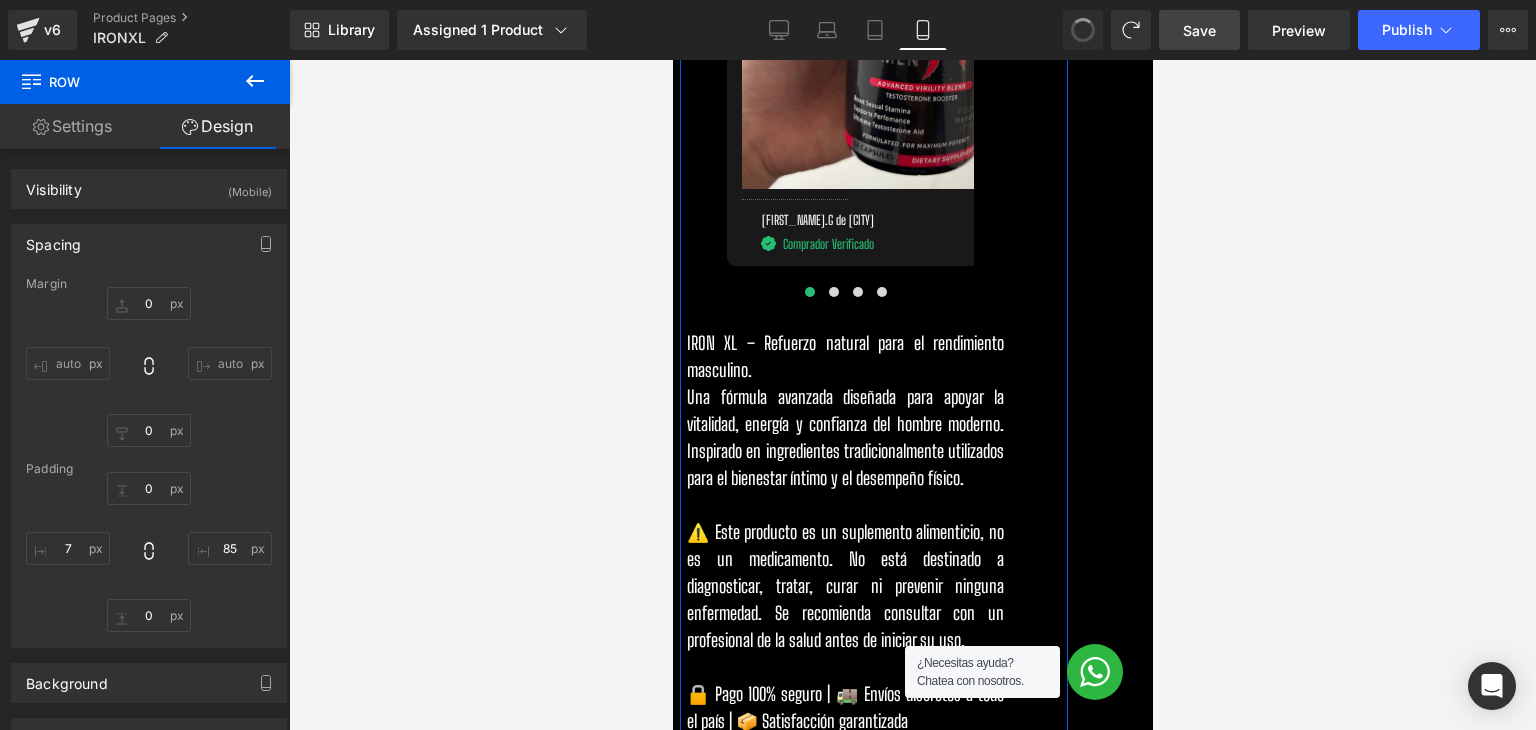 type on "0" 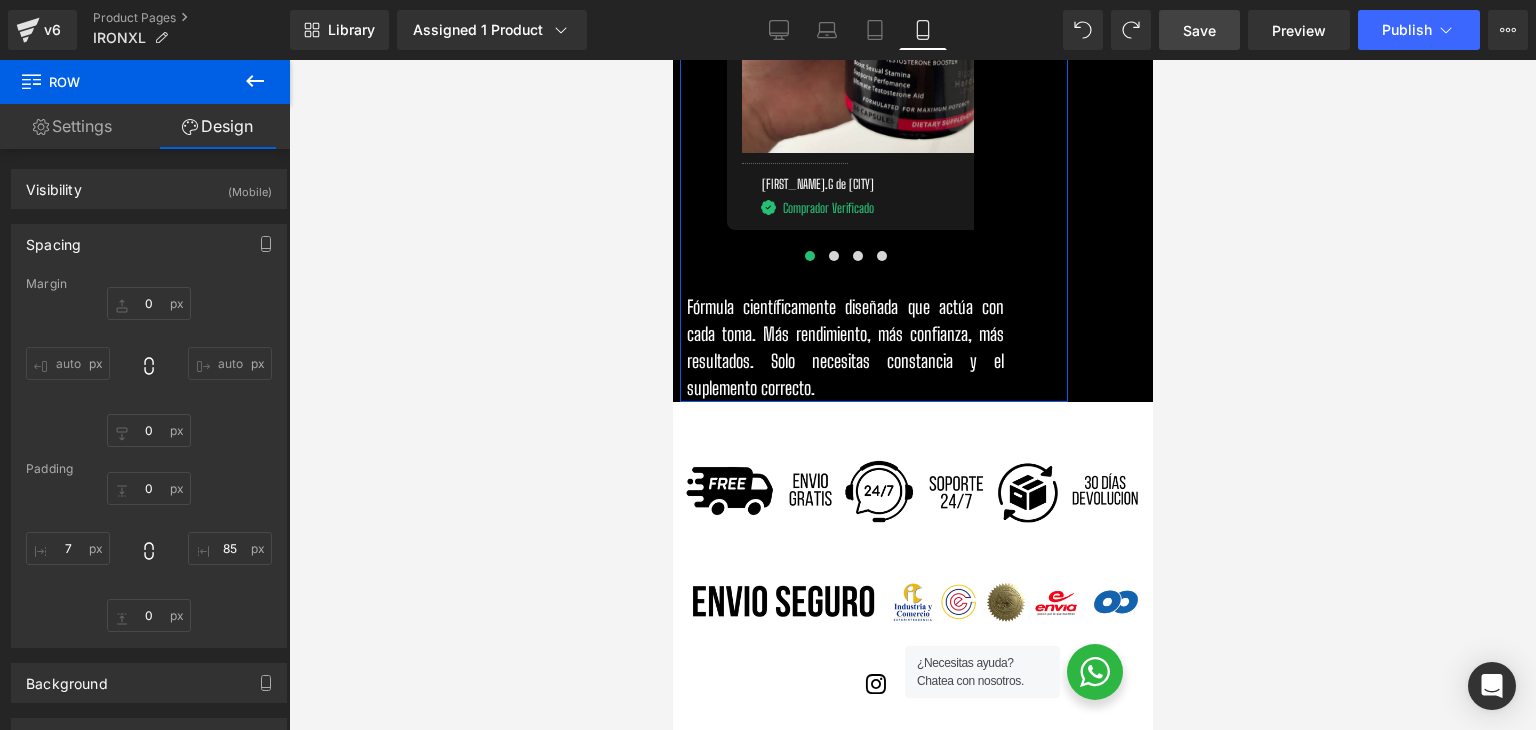 type on "0" 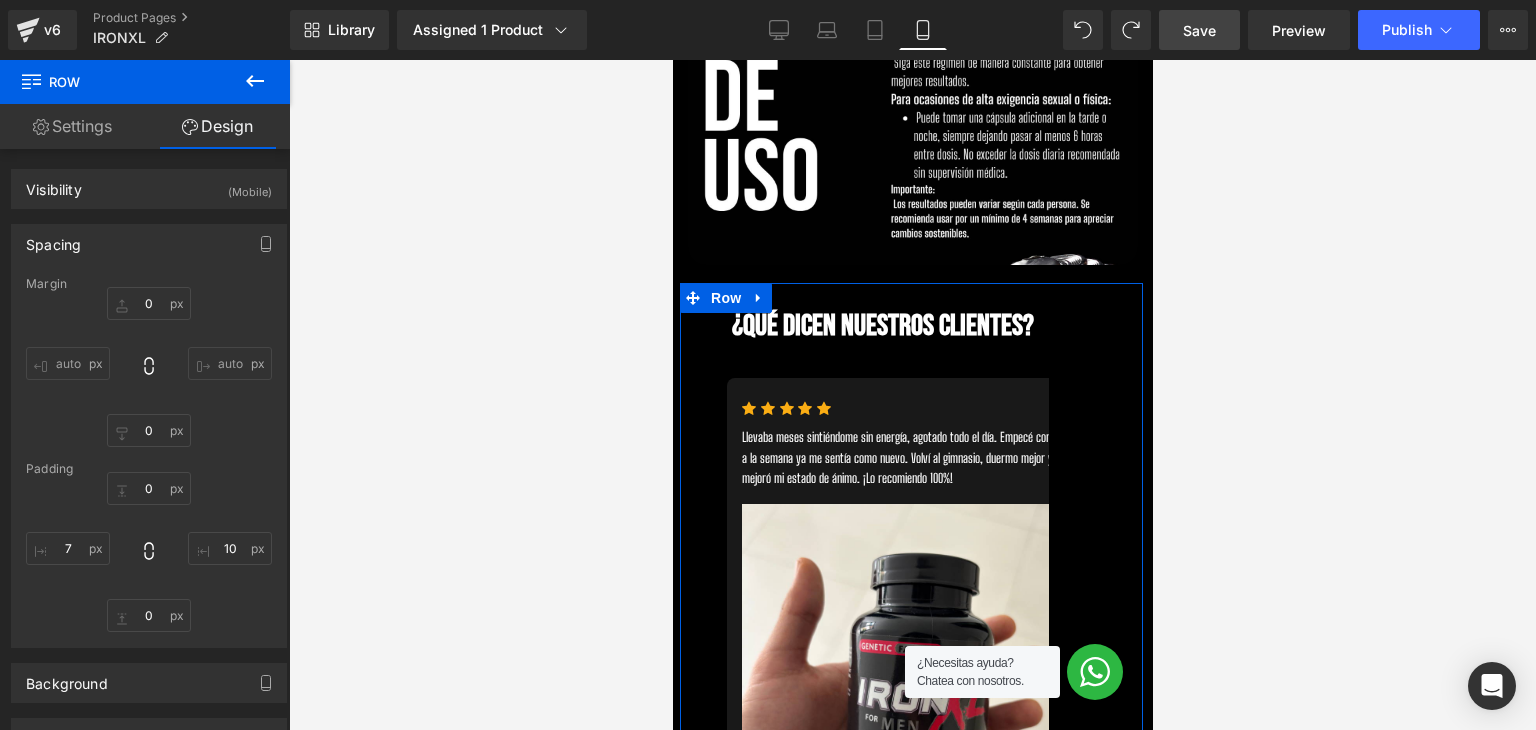 scroll, scrollTop: 5529, scrollLeft: 0, axis: vertical 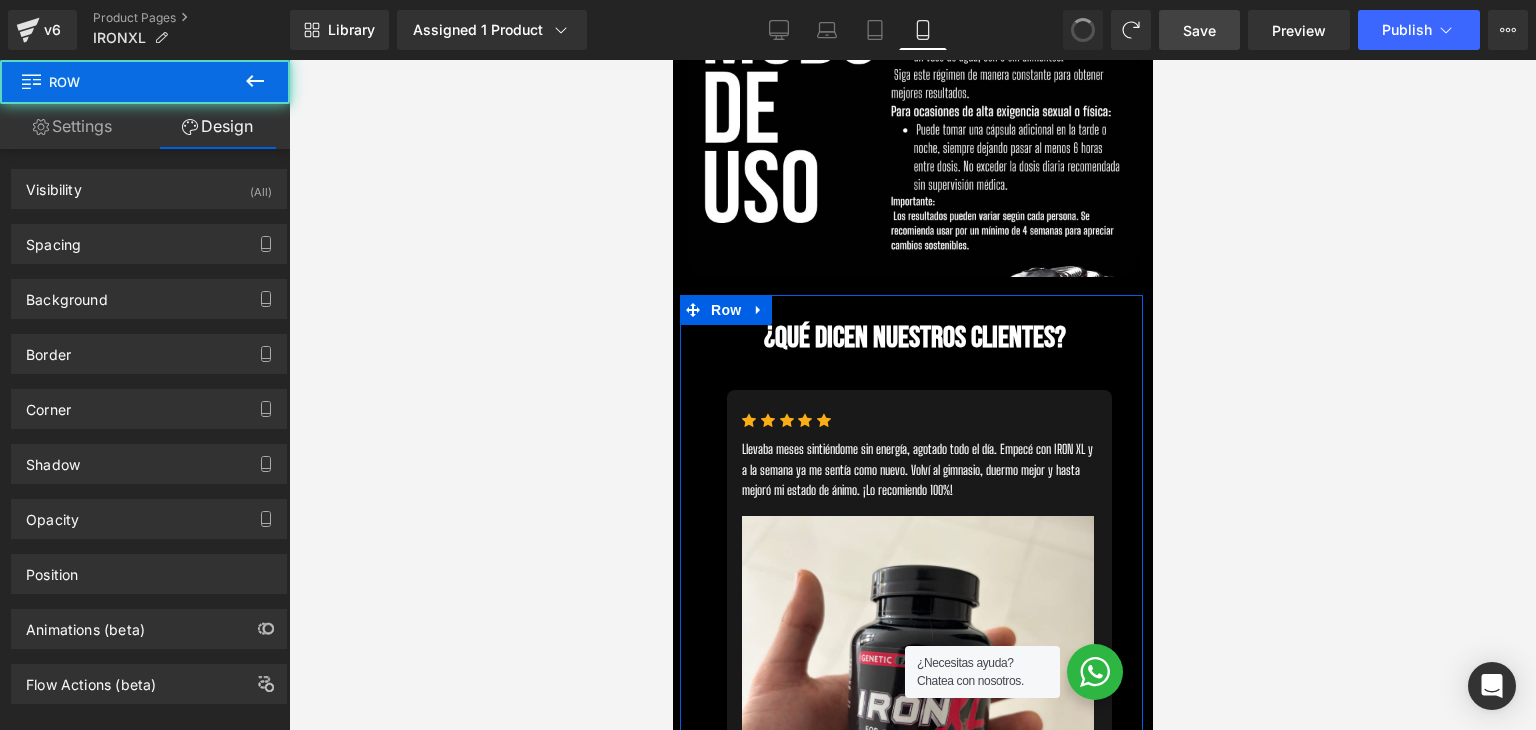 click at bounding box center (1083, 30) 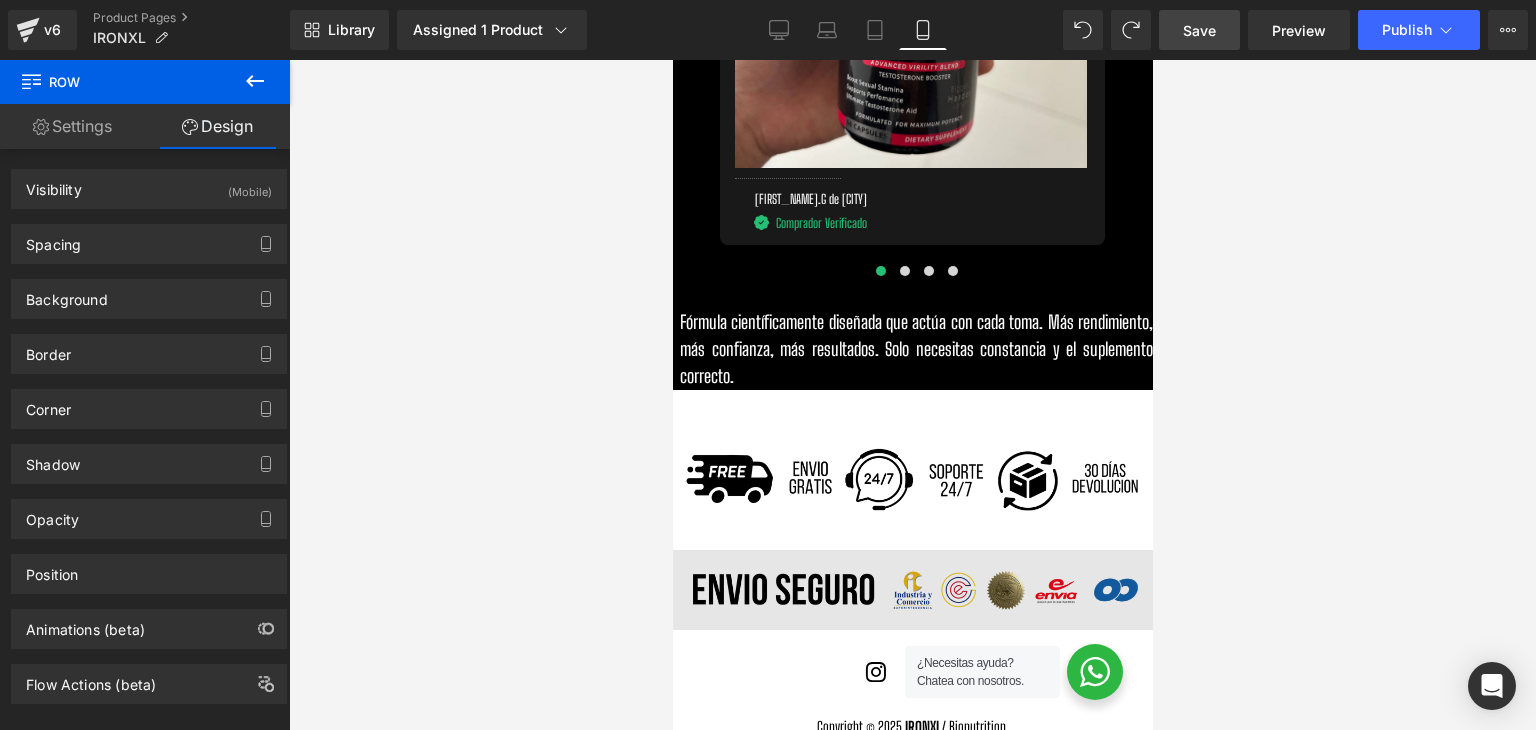 scroll, scrollTop: 6284, scrollLeft: 0, axis: vertical 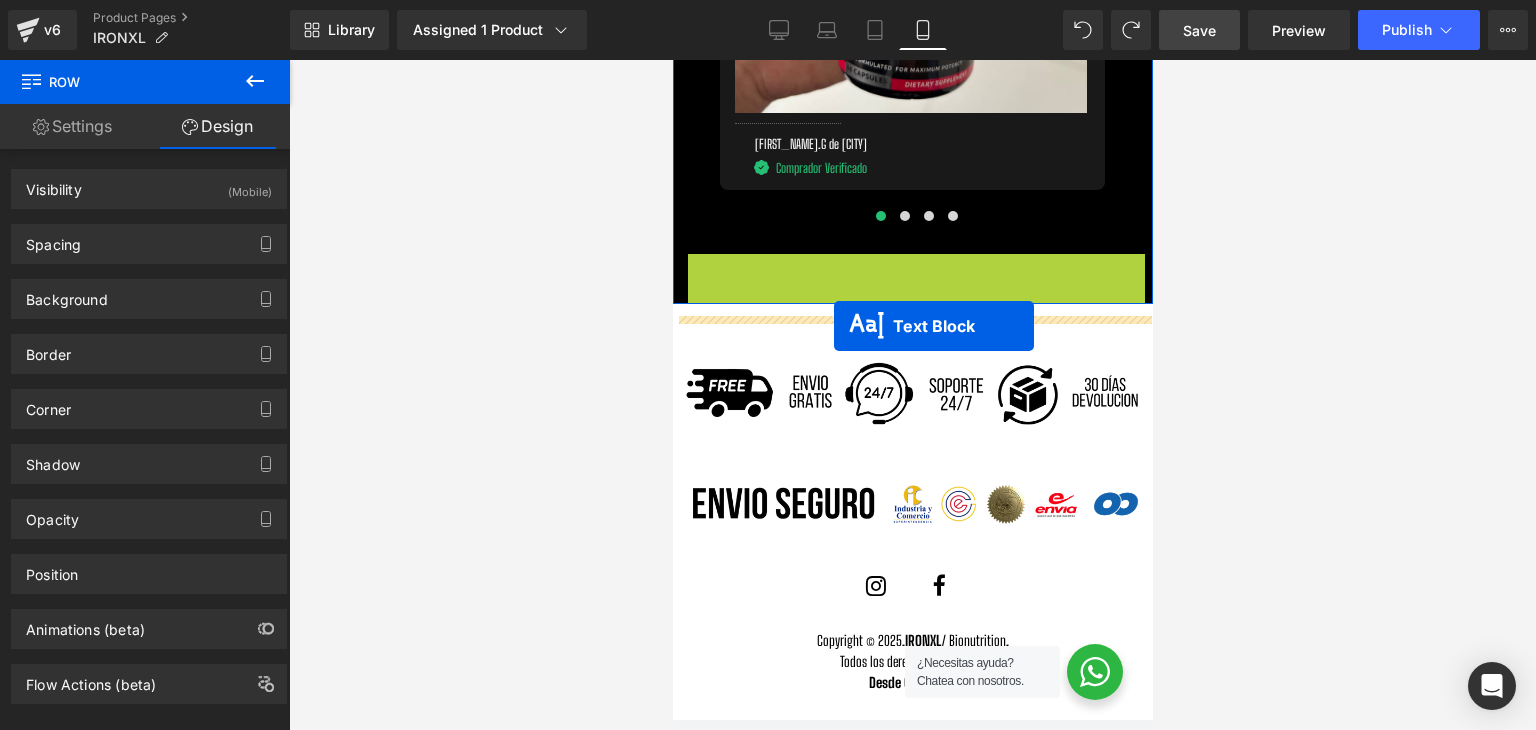 drag, startPoint x: 849, startPoint y: 293, endPoint x: 833, endPoint y: 326, distance: 36.67424 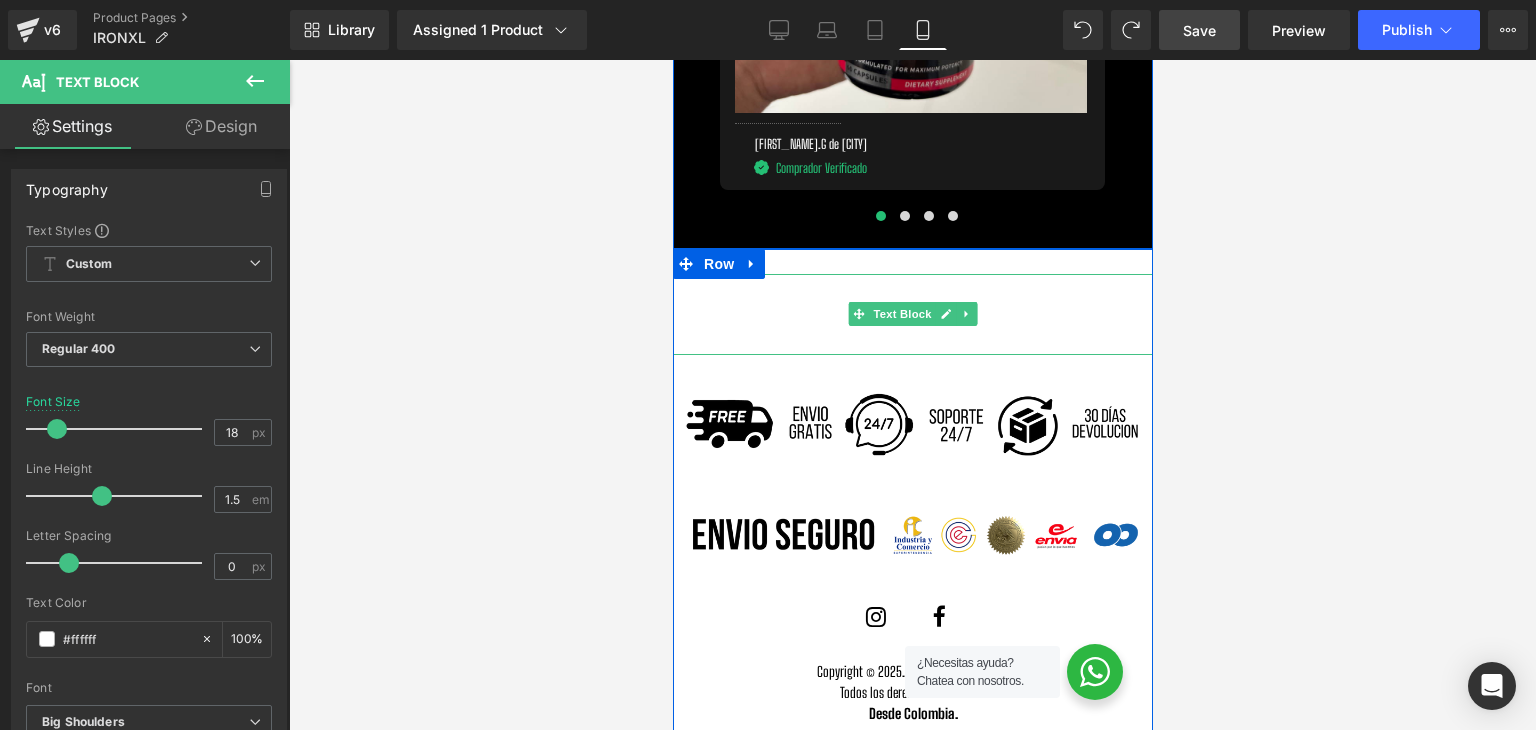 click on "Fórmula científicamente diseñada que actúa con cada toma. Más rendimiento, más confianza, más resultados. Solo necesitas constancia y el suplemento correcto." at bounding box center (912, 314) 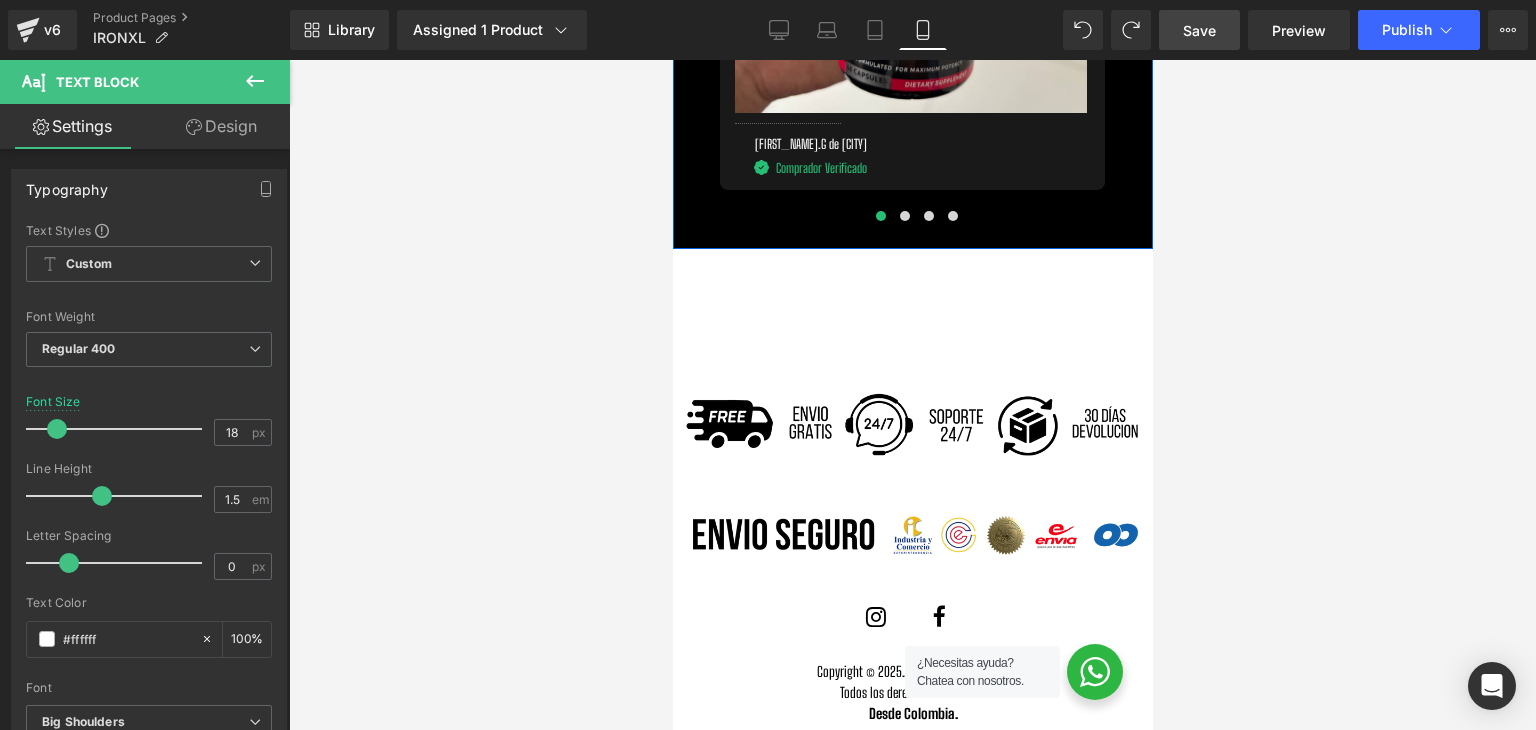 click on "Design" at bounding box center (221, 126) 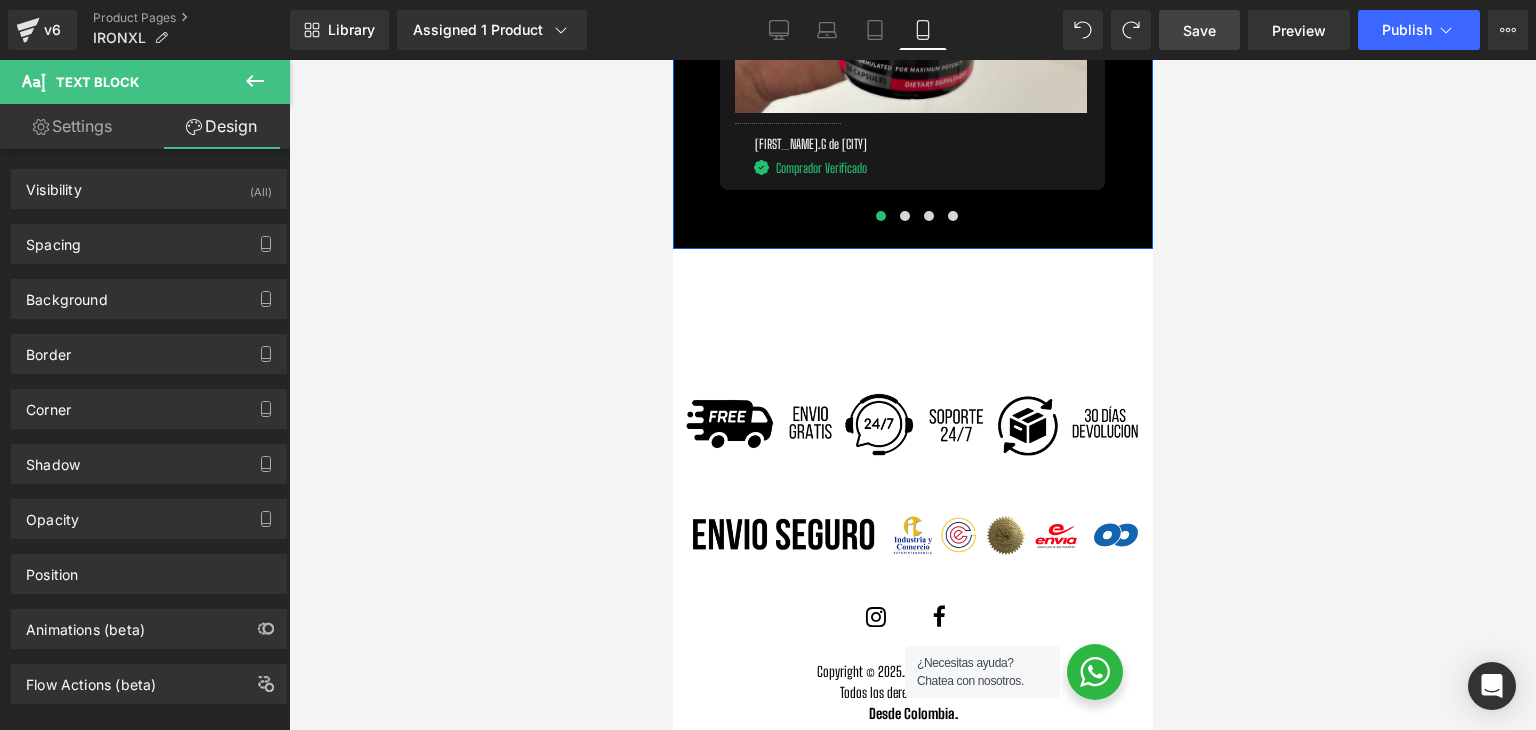 click on "Settings" at bounding box center (72, 126) 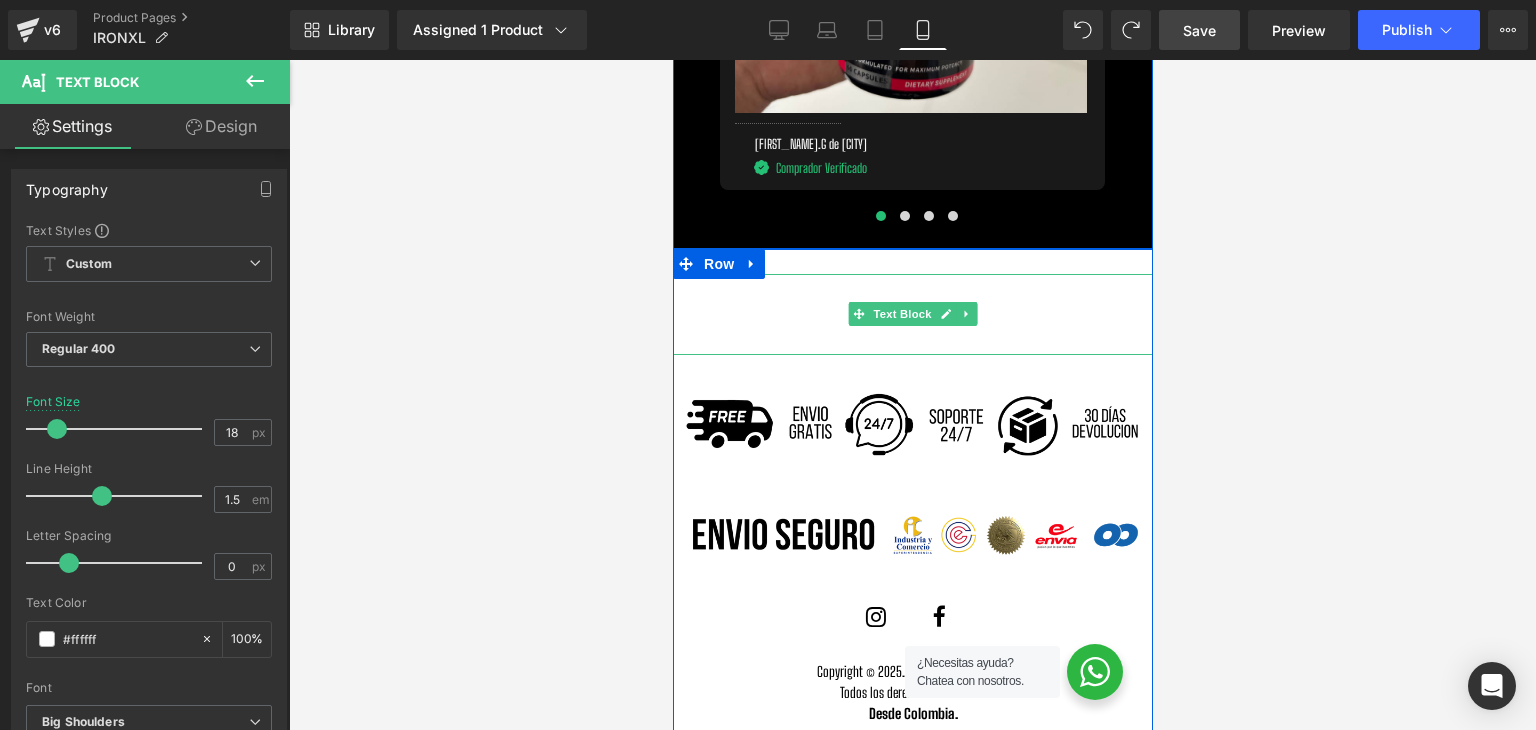 click on "Fórmula científicamente diseñada que actúa con cada toma. Más rendimiento, más confianza, más resultados. Solo necesitas constancia y el suplemento correcto." at bounding box center (912, 314) 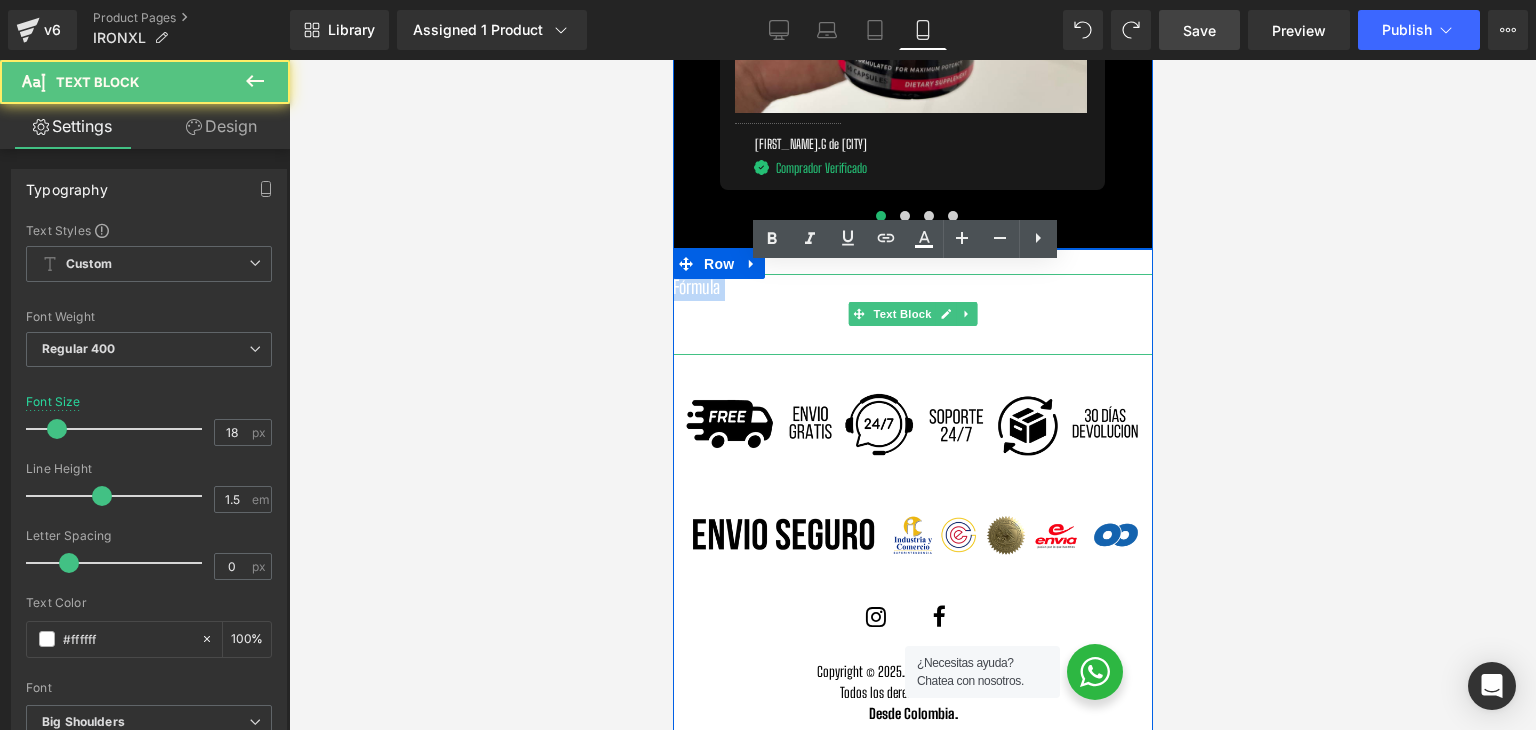 click on "Fórmula científicamente diseñada que actúa con cada toma. Más rendimiento, más confianza, más resultados. Solo necesitas constancia y el suplemento correcto." at bounding box center (912, 314) 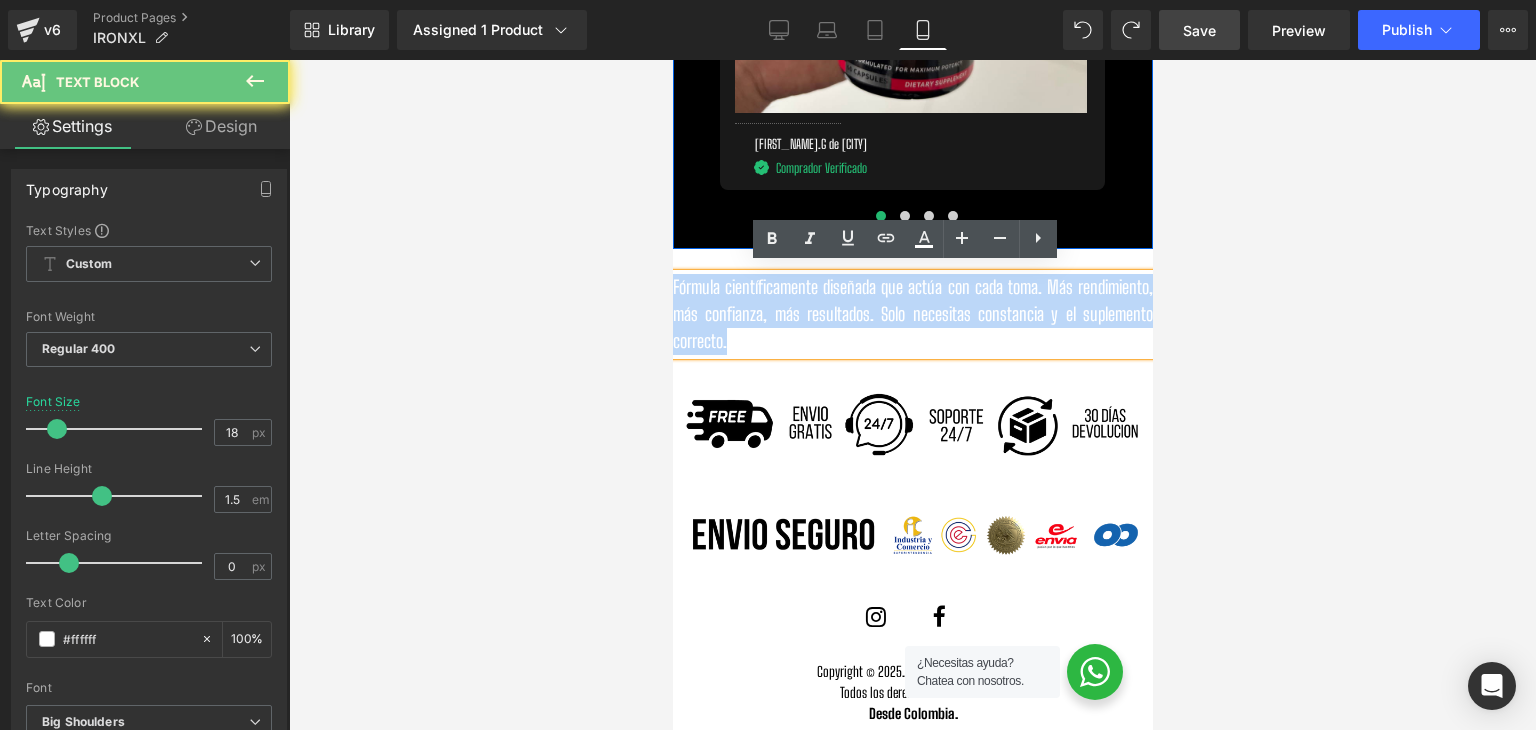 click on "Fórmula científicamente diseñada que actúa con cada toma. Más rendimiento, más confianza, más resultados. Solo necesitas constancia y el suplemento correcto." at bounding box center (912, 314) 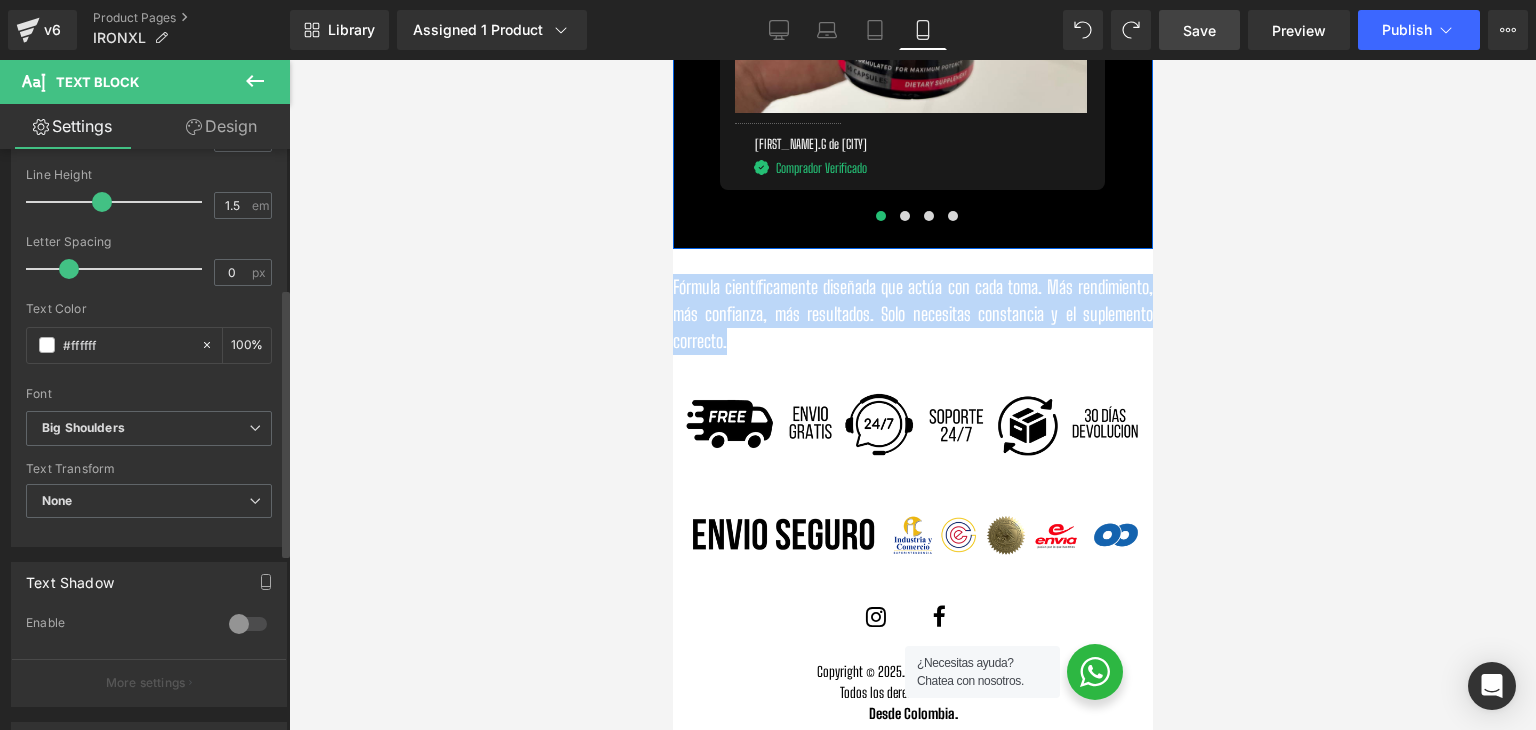 scroll, scrollTop: 300, scrollLeft: 0, axis: vertical 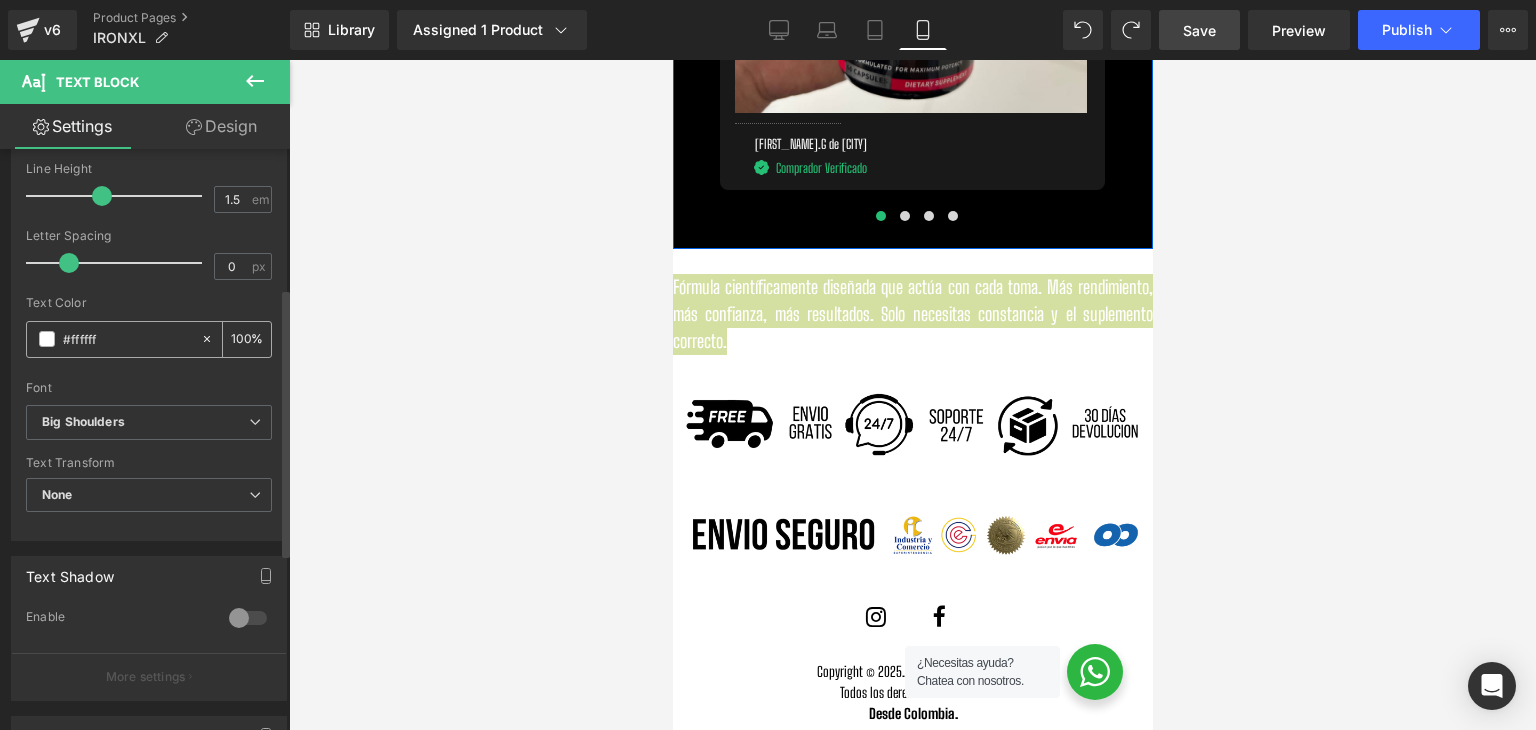 click on "#ffffff" at bounding box center [113, 339] 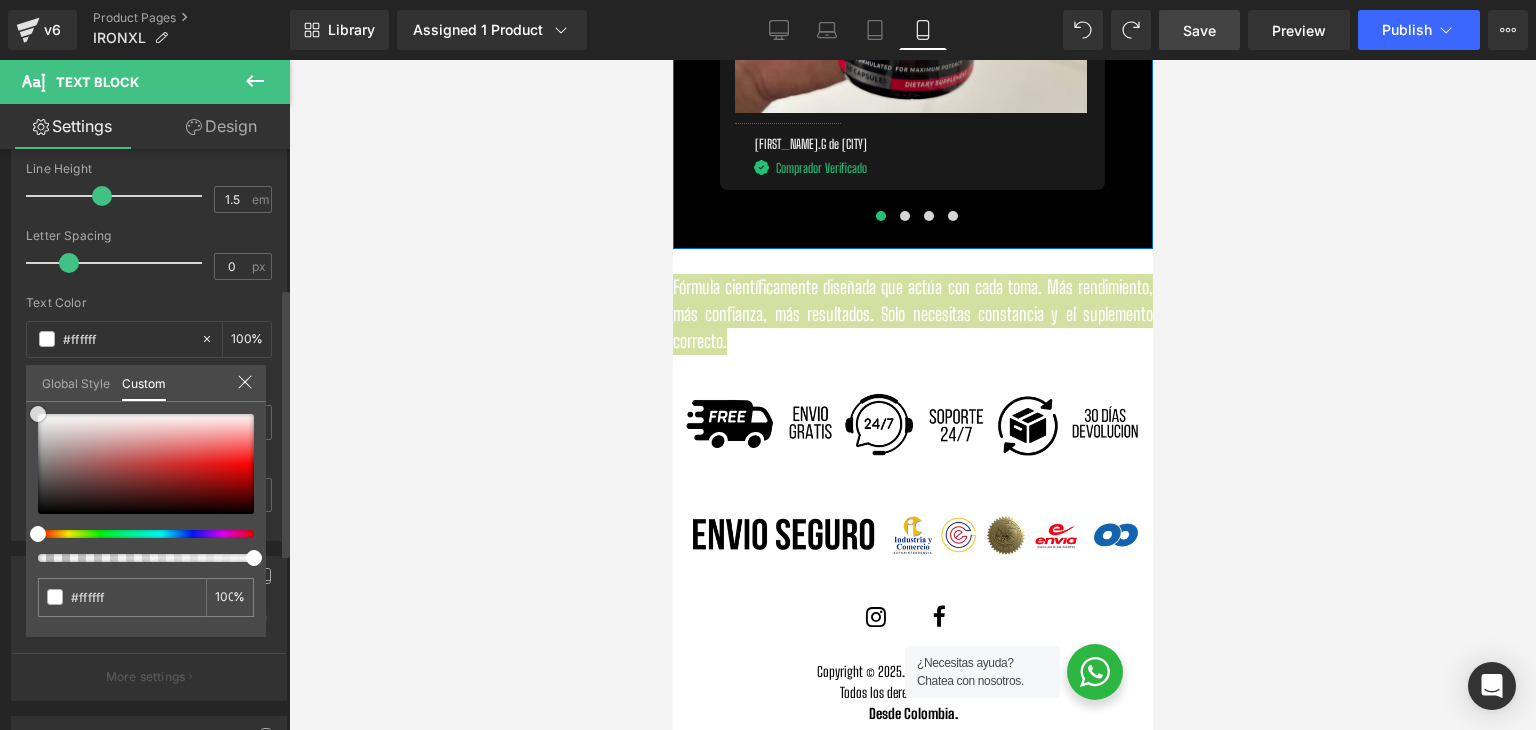 type on "#fcfcfc" 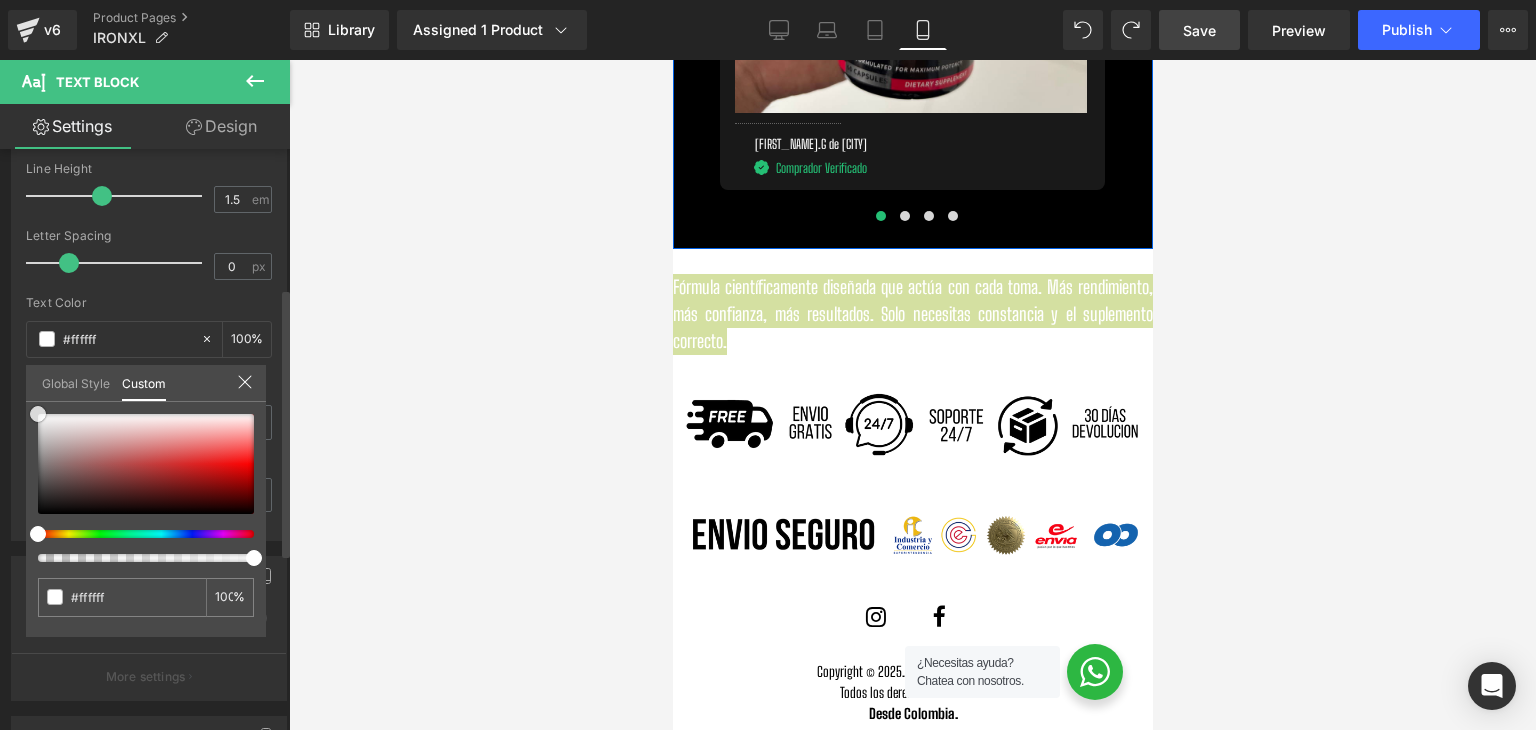 type on "#fcfcfc" 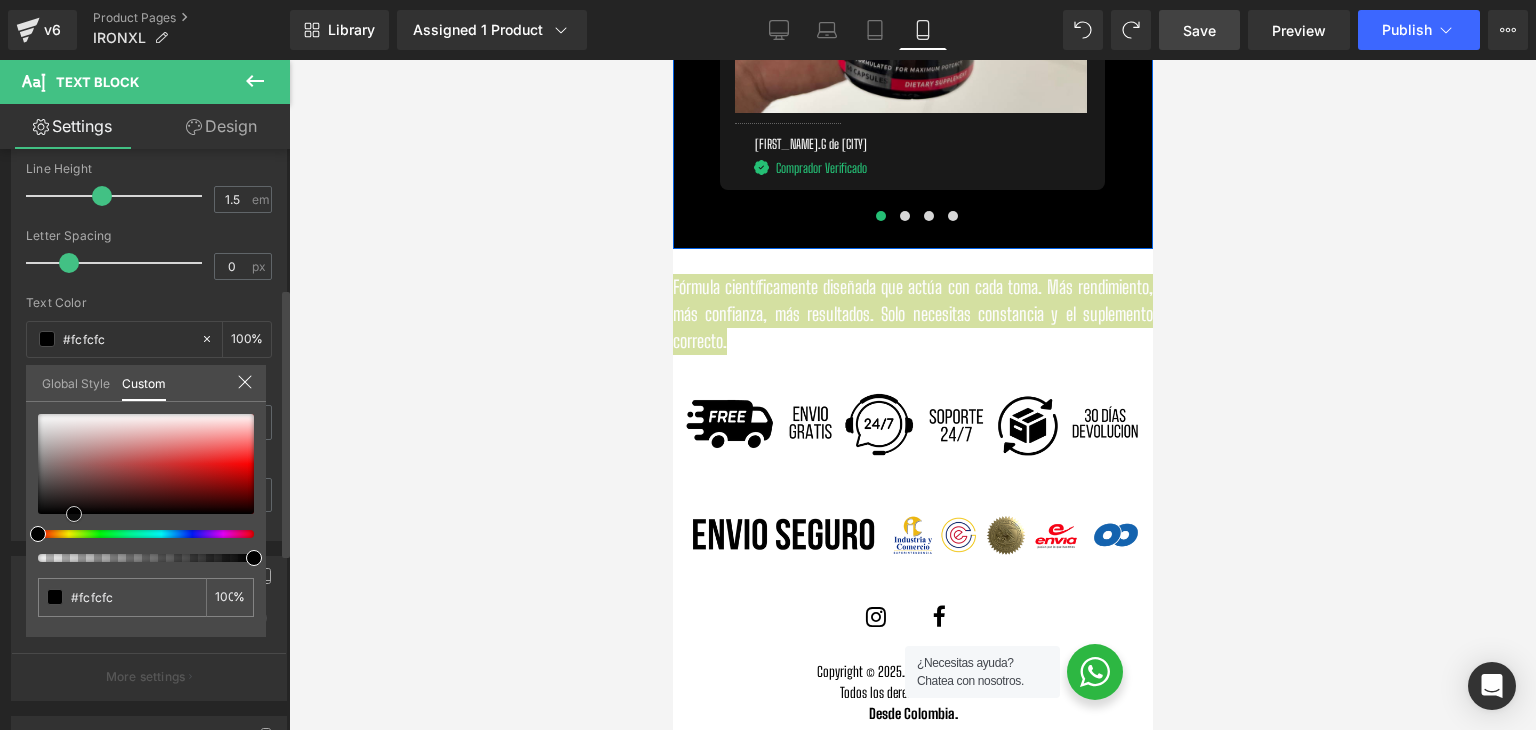 type on "#bdb6b6" 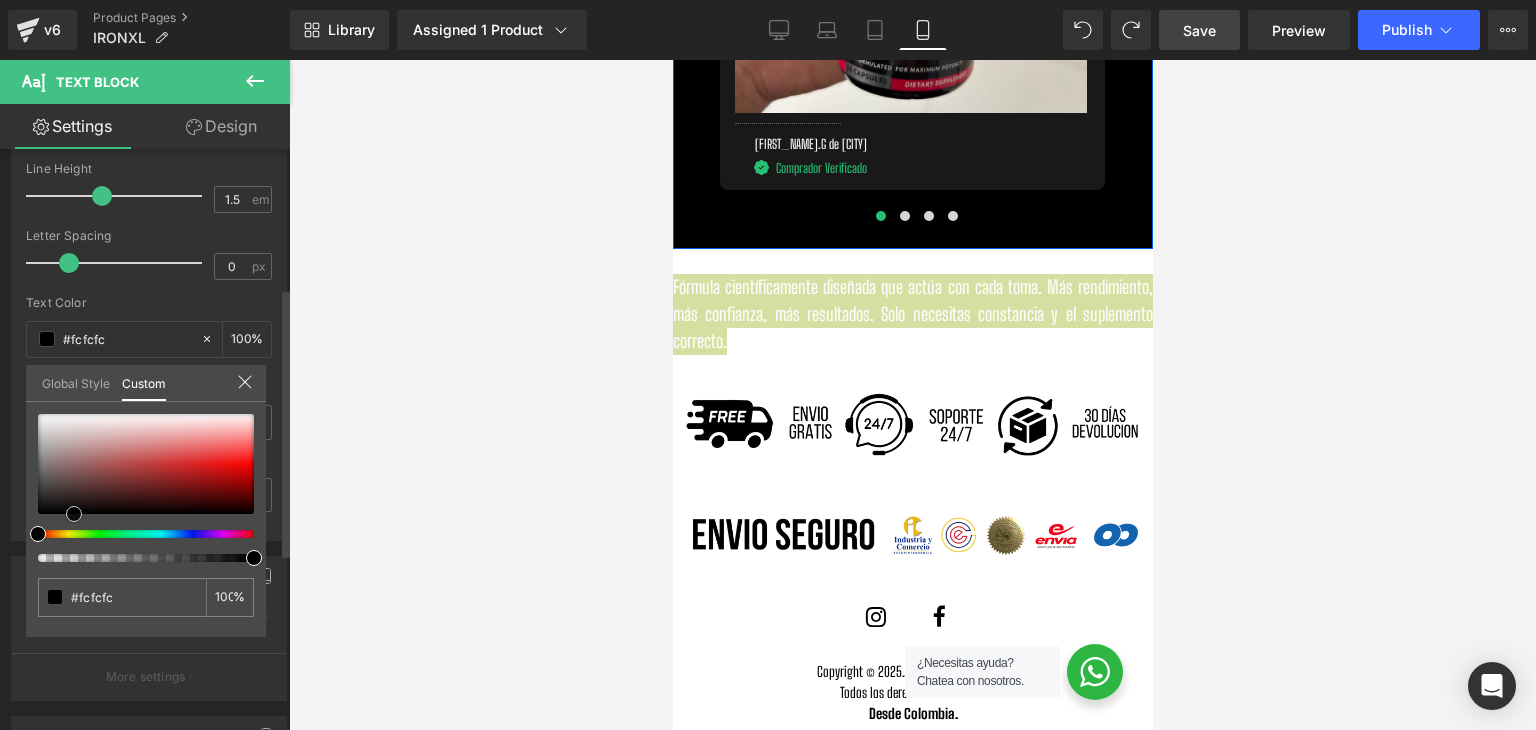 type on "#bdb6b6" 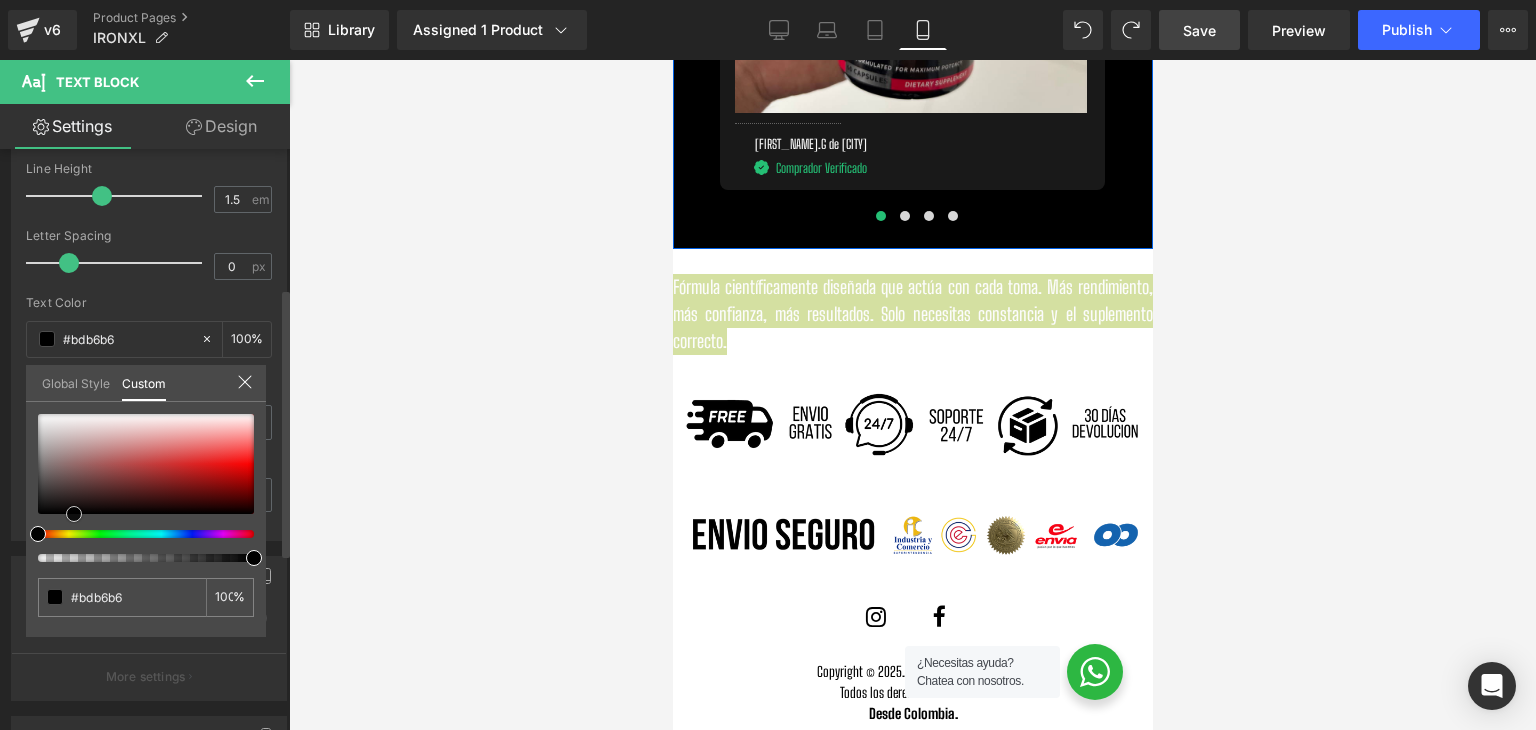type on "#000000" 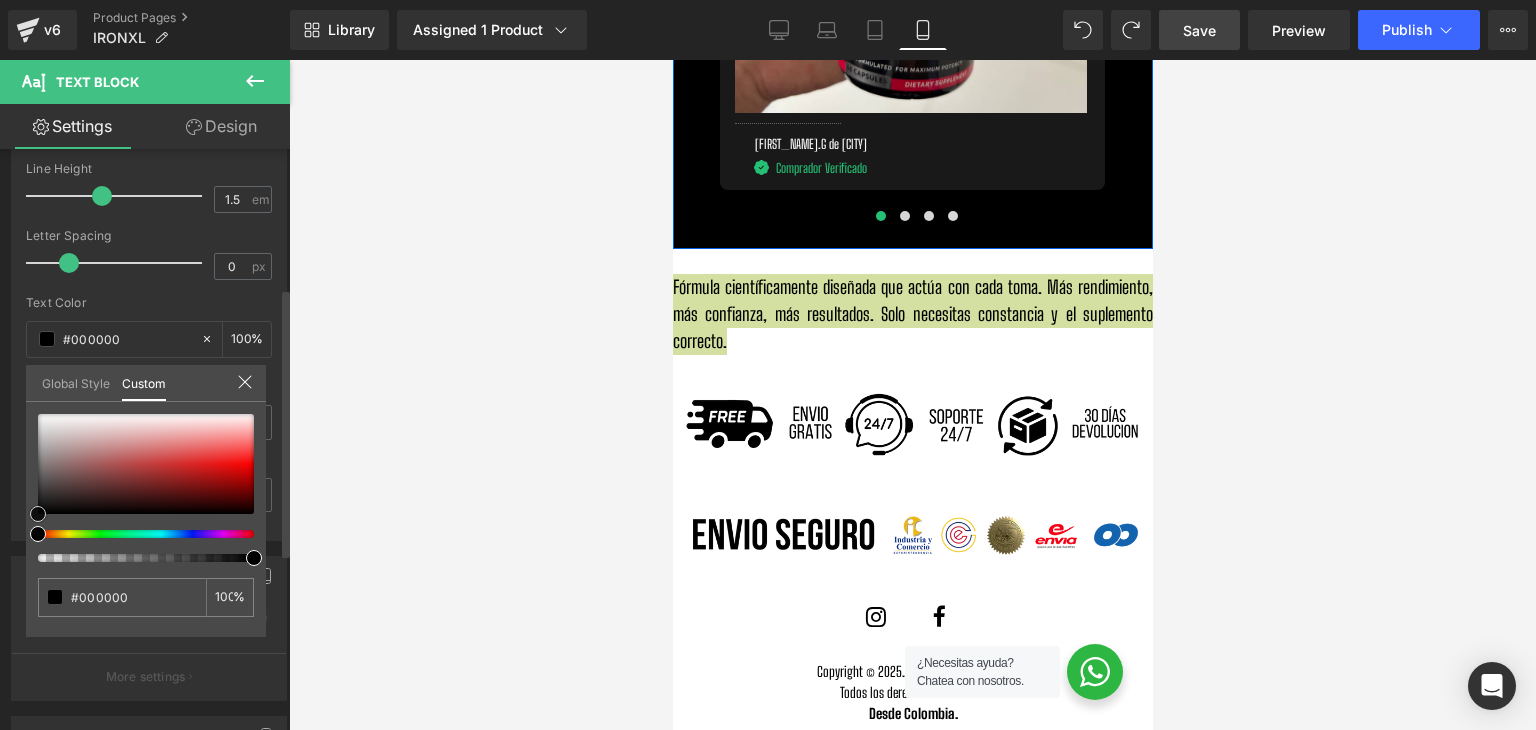 drag, startPoint x: 38, startPoint y: 411, endPoint x: 22, endPoint y: 575, distance: 164.77864 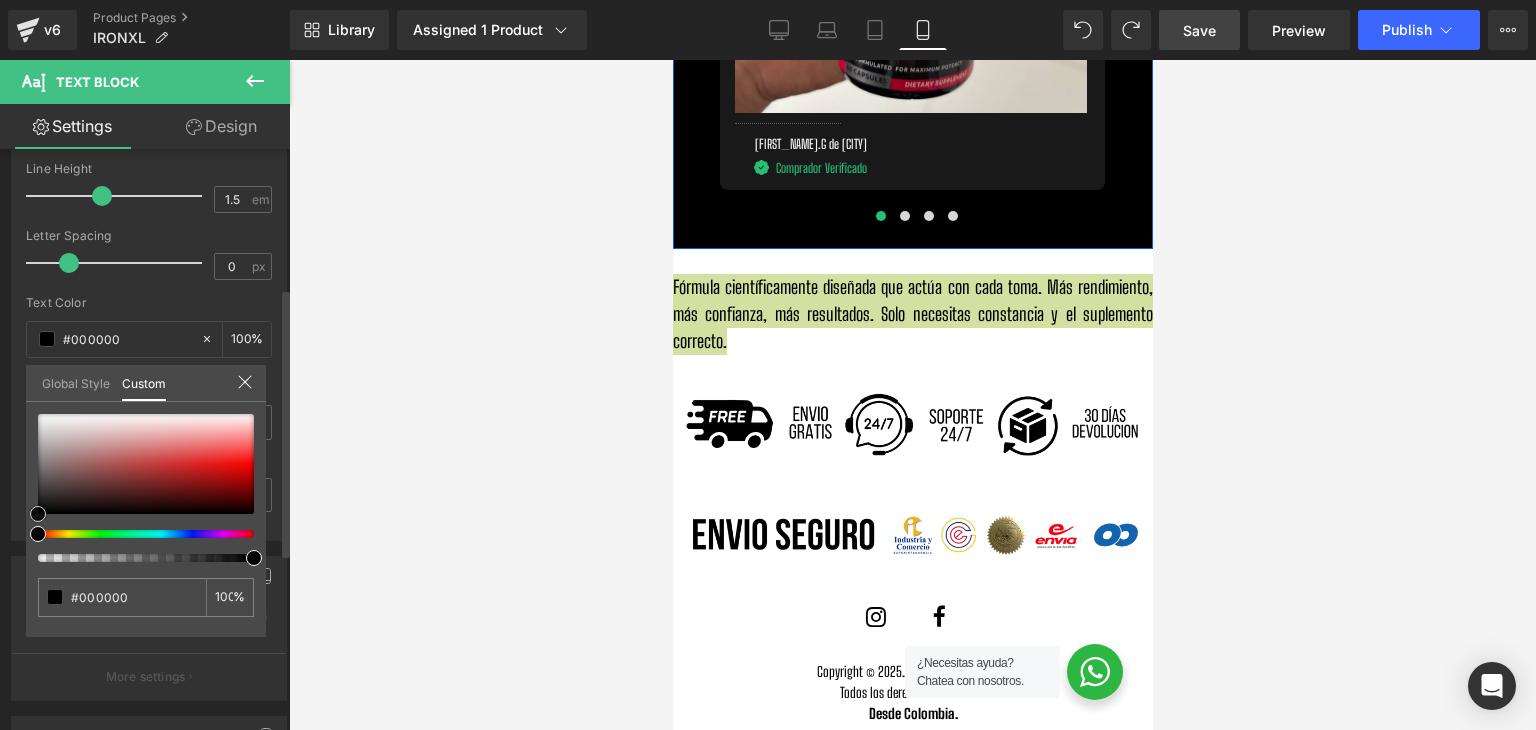 click on "Typography Text Styles Custom Paragraph 1 Paragraph 2 Paragraph 3 Paragraph 4
Custom
Custom
Paragraph 1
Paragraph 2
Paragraph 3
Paragraph 4 Thin 100 Semi Thin 200 Light 300 Regular 400 Medium 500 Semi Bold 600 Super Bold 800 Boldest 900 Bold 700 Lighter Bolder Font Weight
Regular 400
Thin 100 Semi Thin 200 Light 300 Regular 400 Medium 500 Semi Bold 600 Super Bold 800 Boldest 900 Bold 700 Lighter Bolder 18px Font Size 18 px 1.5em Line Height 1.5 em 0px Letter Spacing 0 px rgba(0, 0, 0, 1) Text Color #000000 100 % Big Shoulders
Font
Default
Bebas Neue
Big Shoulders" at bounding box center [149, 197] 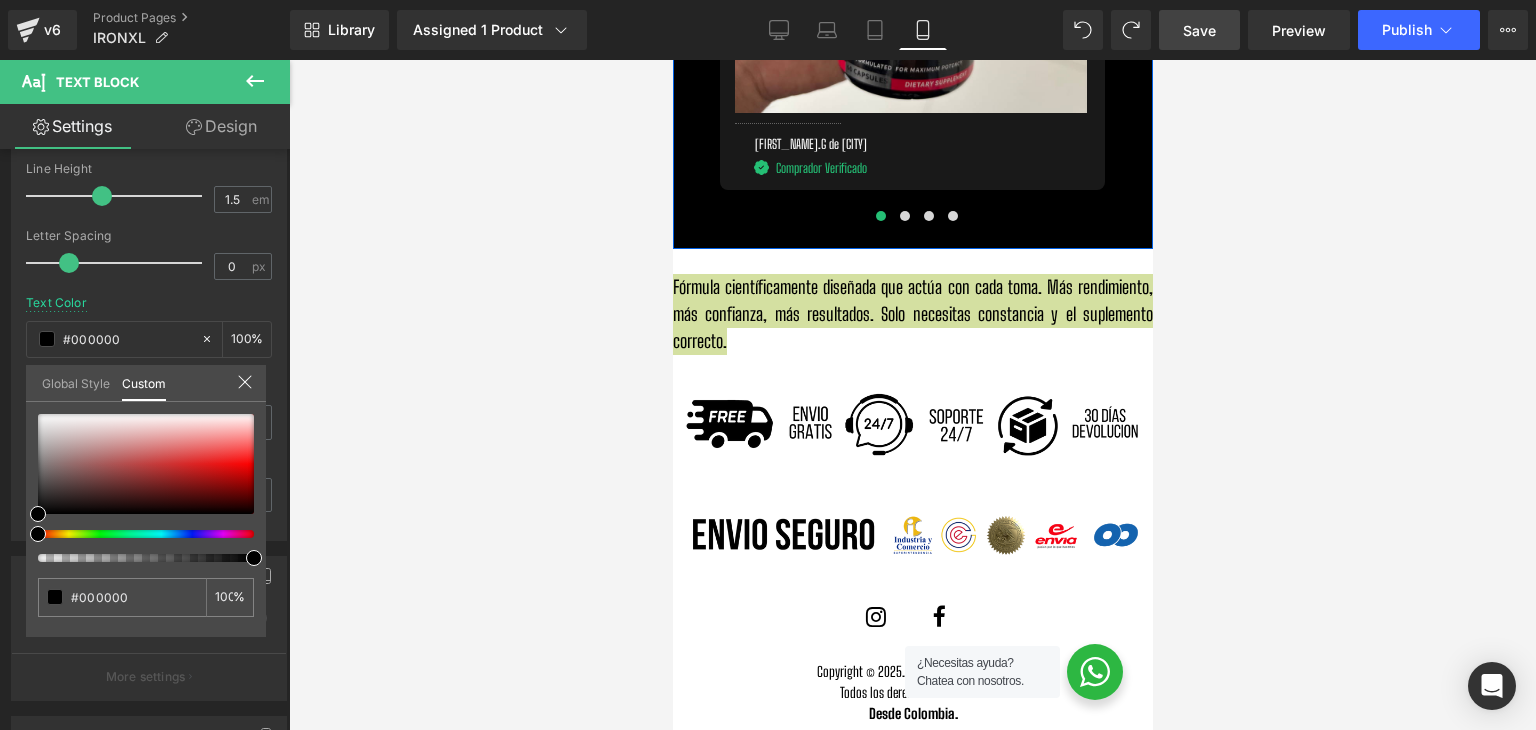 click at bounding box center (912, 395) 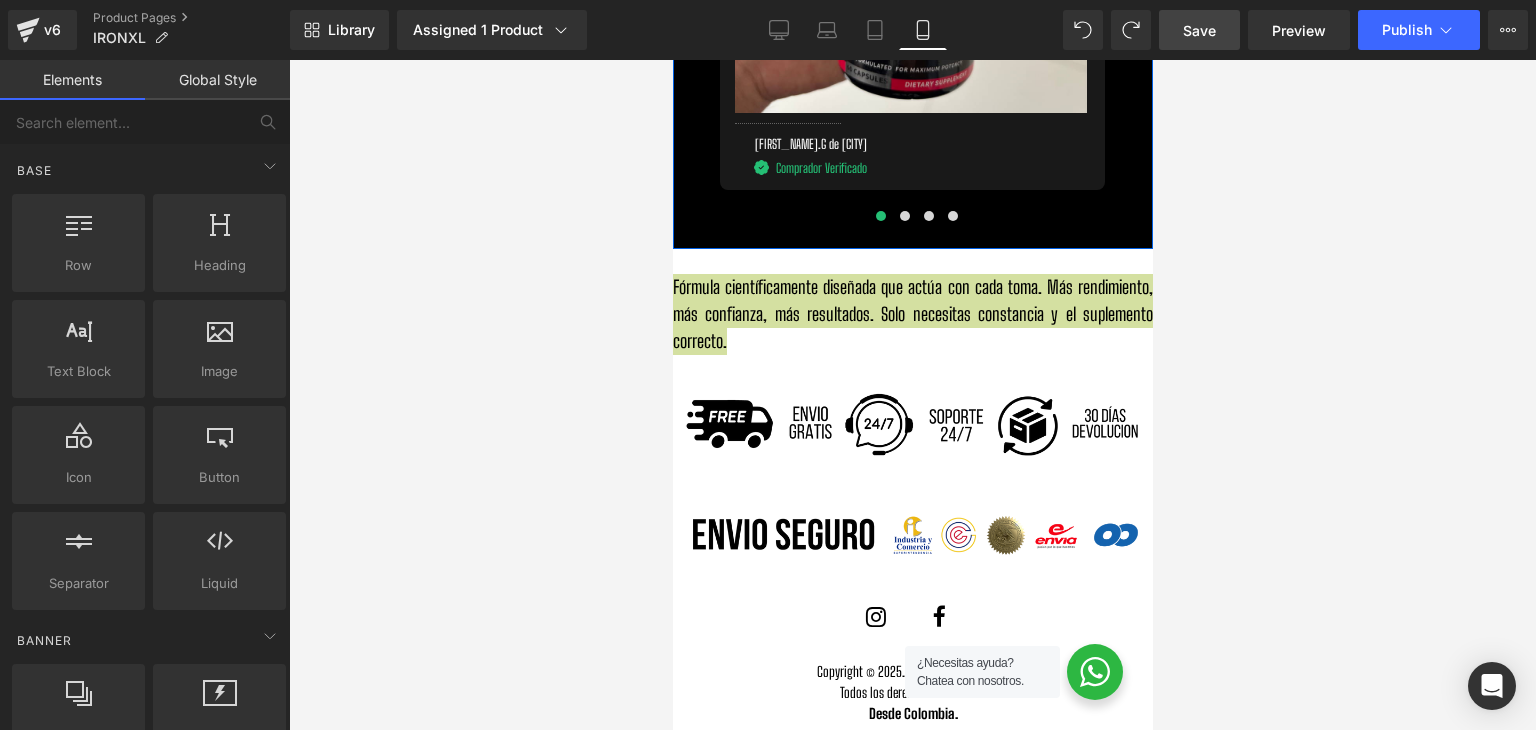 click at bounding box center (912, 395) 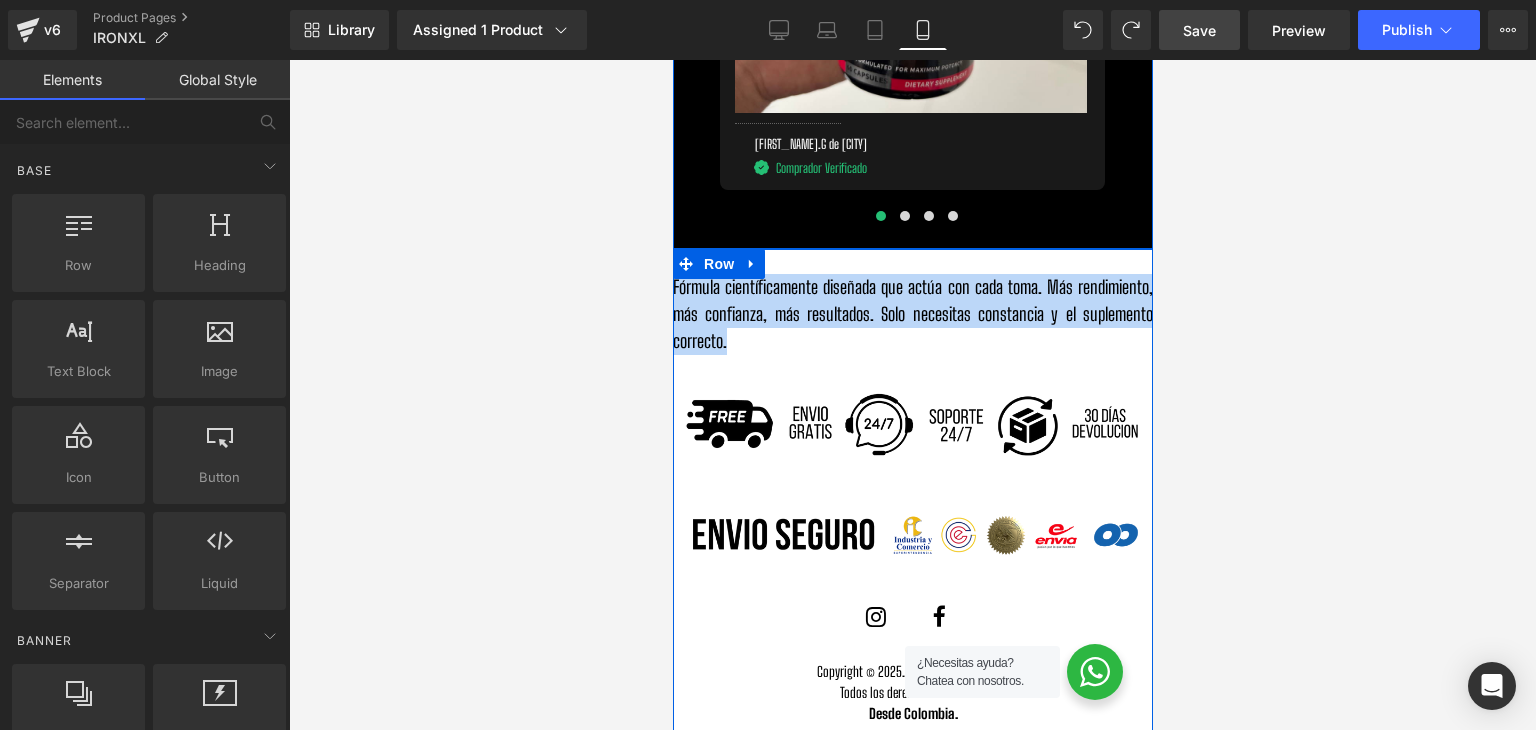 click on "Heading         Fórmula científicamente diseñada que actúa con cada toma. Más rendimiento, más confianza, más resultados. Solo necesitas constancia y el suplemento correcto. Text Block         Image         Image
Icon         Row
Icon
Row
Icon List Hoz         Copyright © 2025.  IRONXL  / Bionutrition. Todos los derechos reservados. Desde Colombia. Text Block         Row" at bounding box center (912, 491) 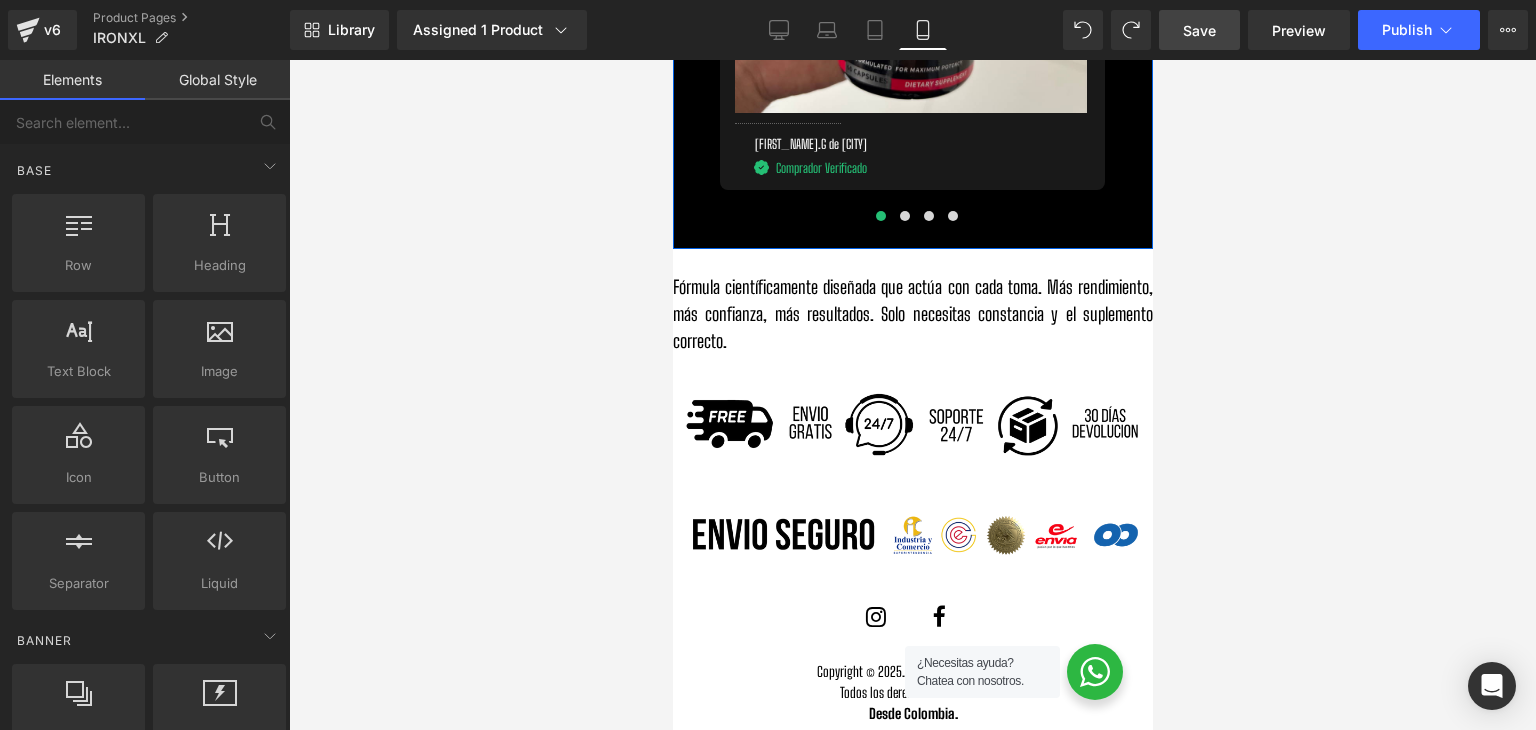 click at bounding box center [912, 395] 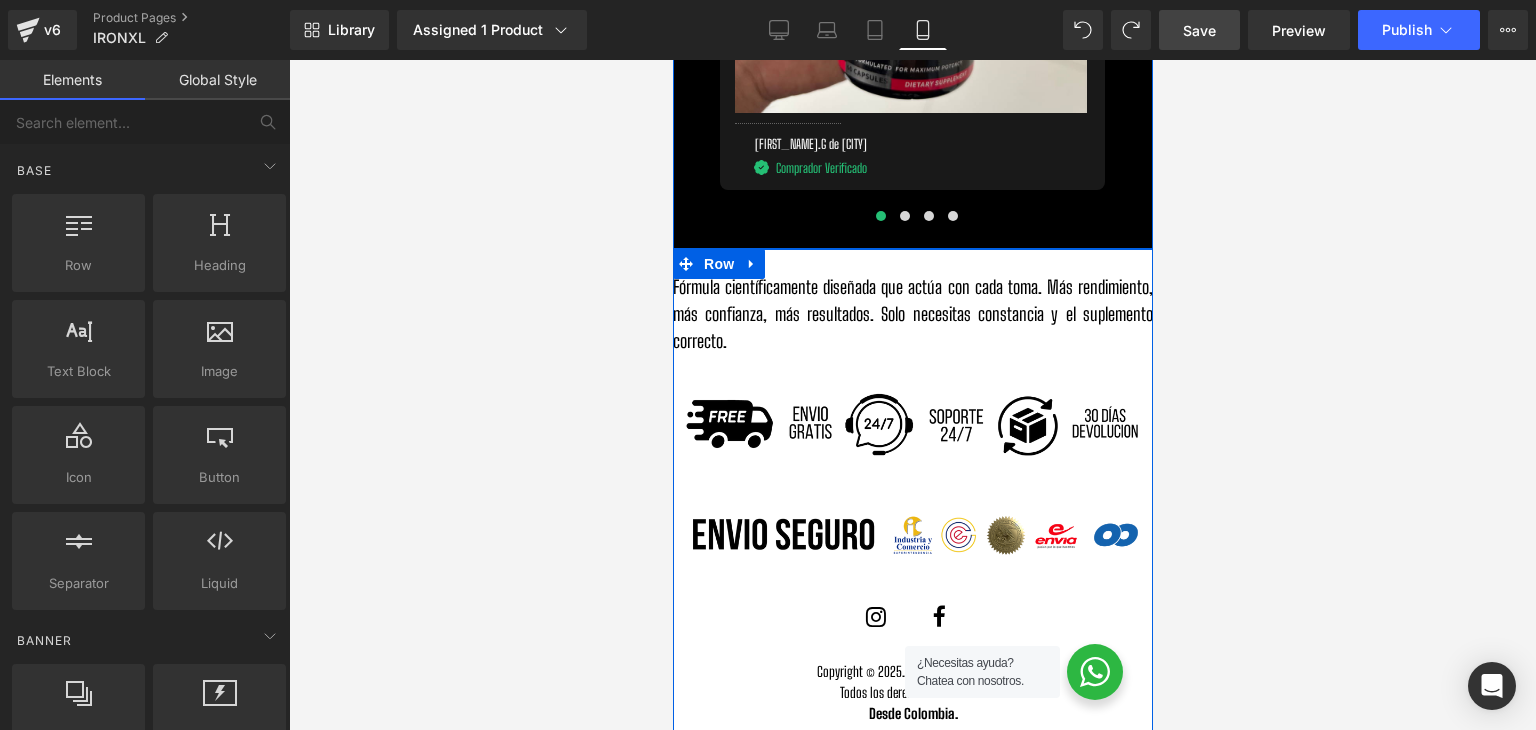 click on "Heading         Fórmula científicamente diseñada que actúa con cada toma. Más rendimiento, más confianza, más resultados. Solo necesitas constancia y el suplemento correcto. Text Block         Image         Image
Icon         Row
Icon
Row
Icon List Hoz         Copyright © 2025.  IRONXL  / Bionutrition. Todos los derechos reservados. Desde Colombia. Text Block         Row" at bounding box center [912, 491] 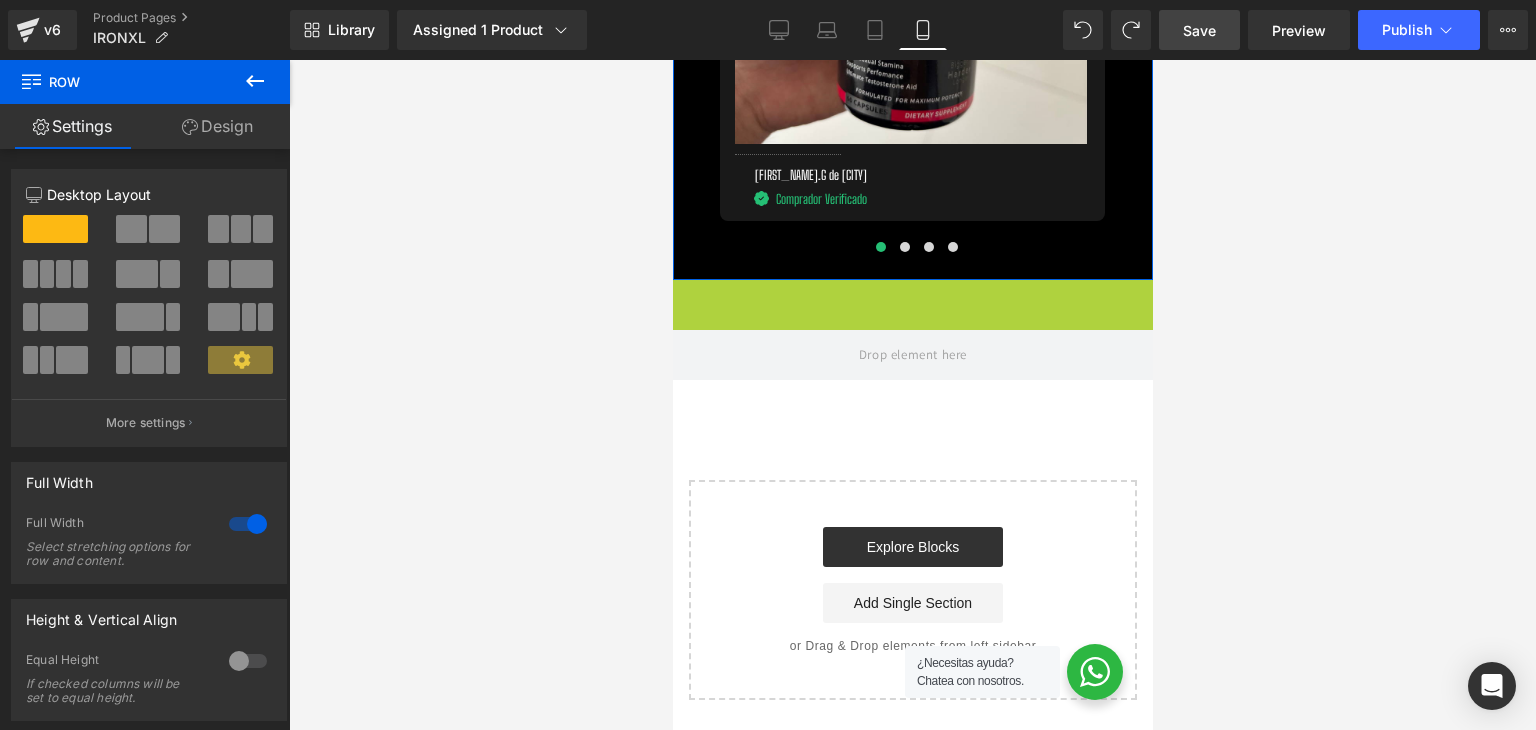 scroll, scrollTop: 6244, scrollLeft: 0, axis: vertical 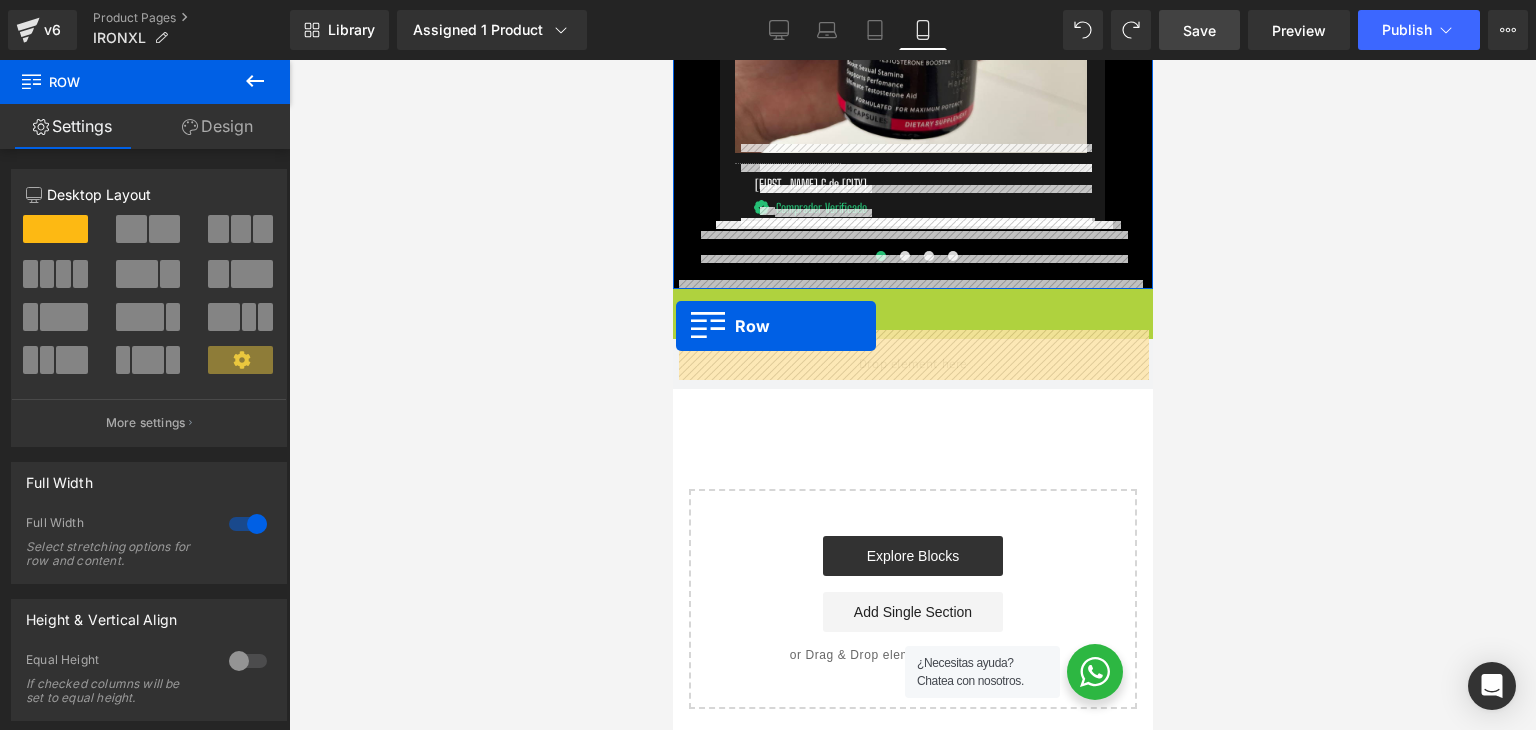drag, startPoint x: 681, startPoint y: 265, endPoint x: 675, endPoint y: 326, distance: 61.294373 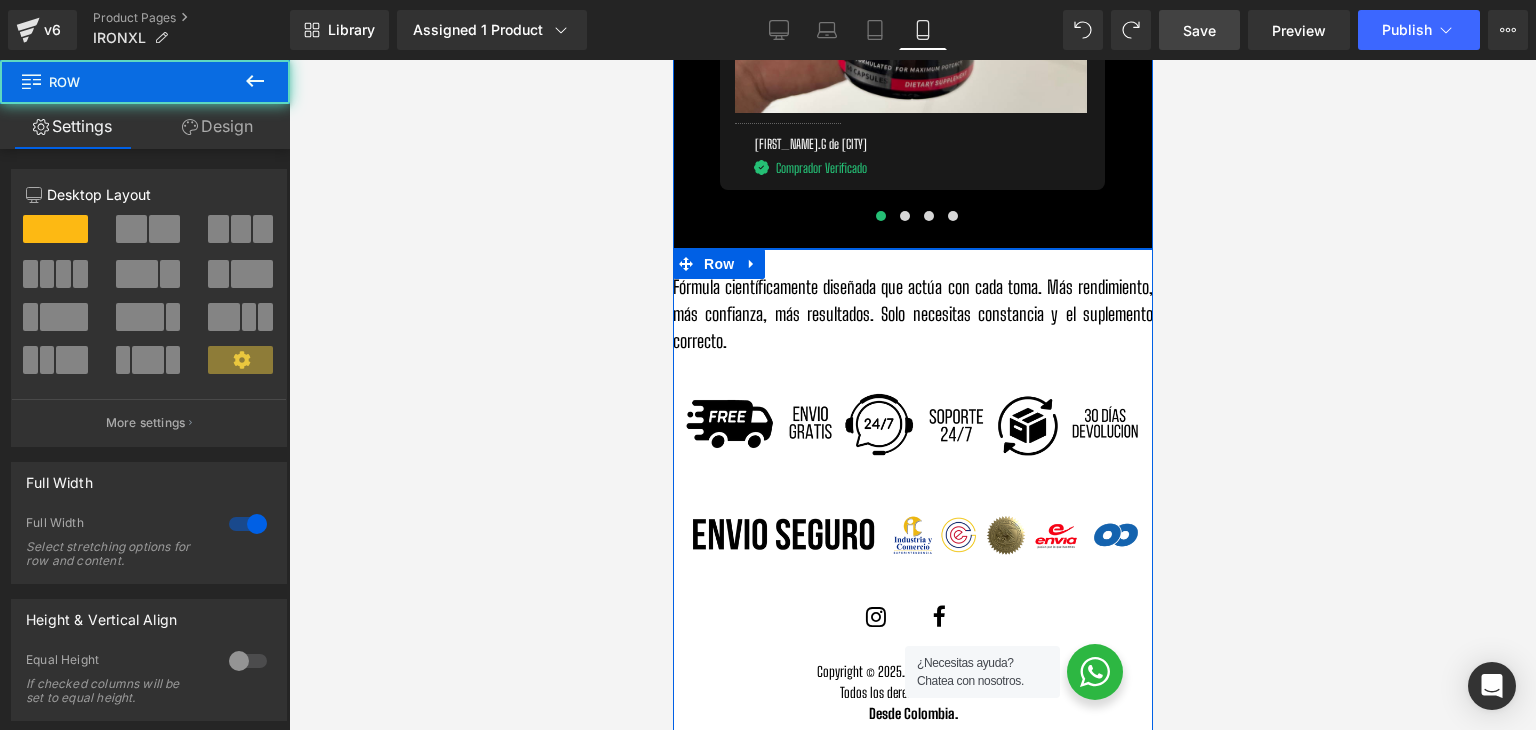 click on "Fórmula científicamente diseñada que actúa con cada toma. Más rendimiento, más confianza, más resultados. Solo necesitas constancia y el suplemento correcto." at bounding box center (912, 314) 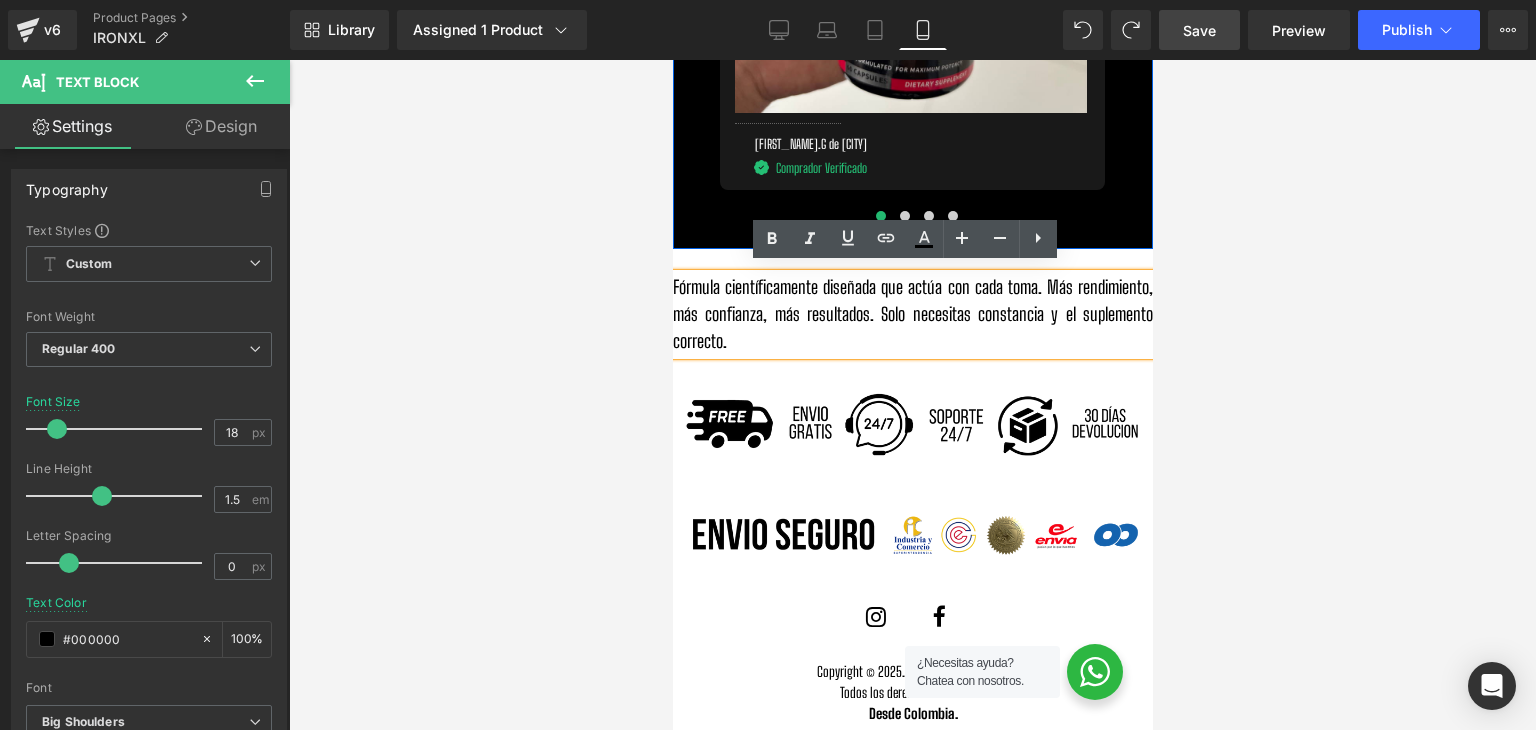 click at bounding box center (912, 395) 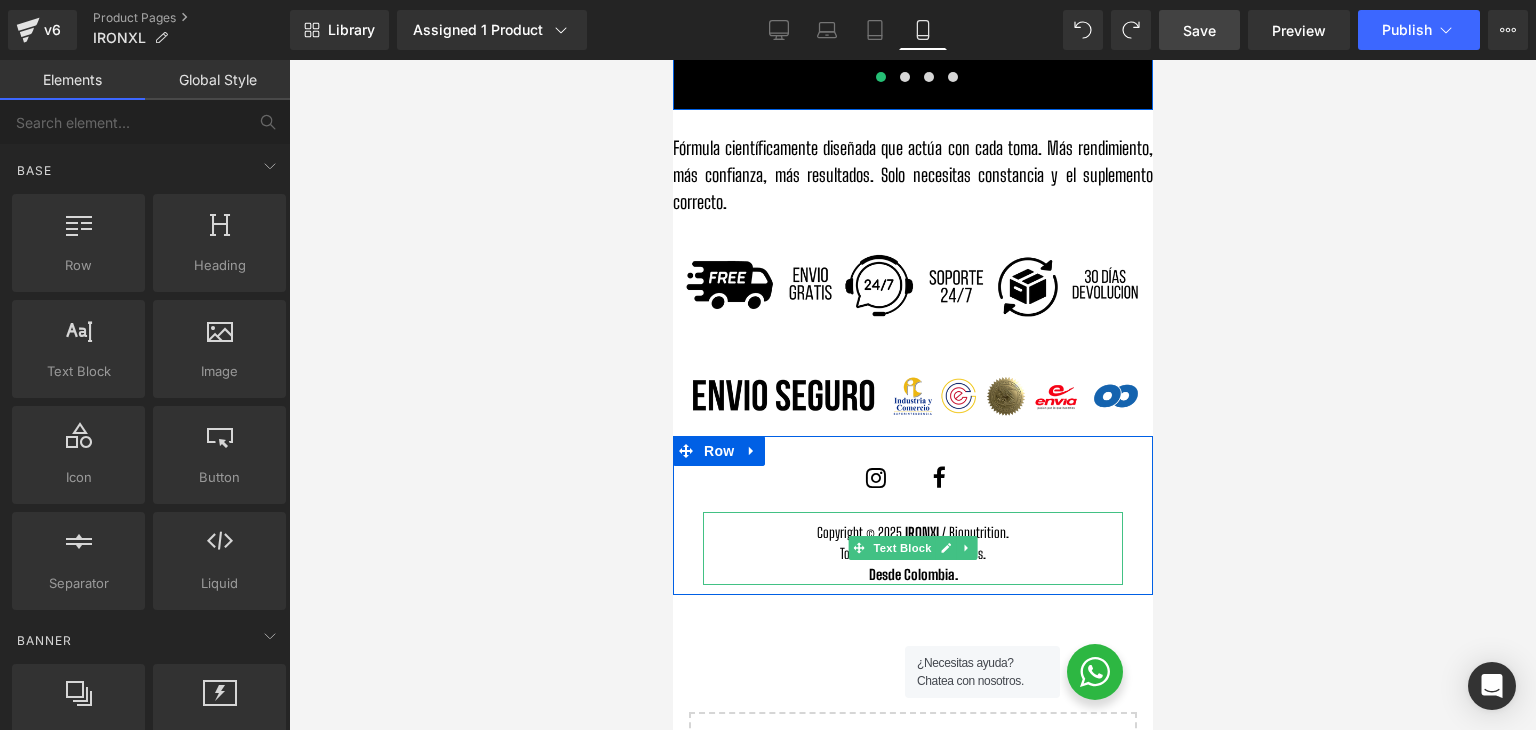 scroll, scrollTop: 6384, scrollLeft: 0, axis: vertical 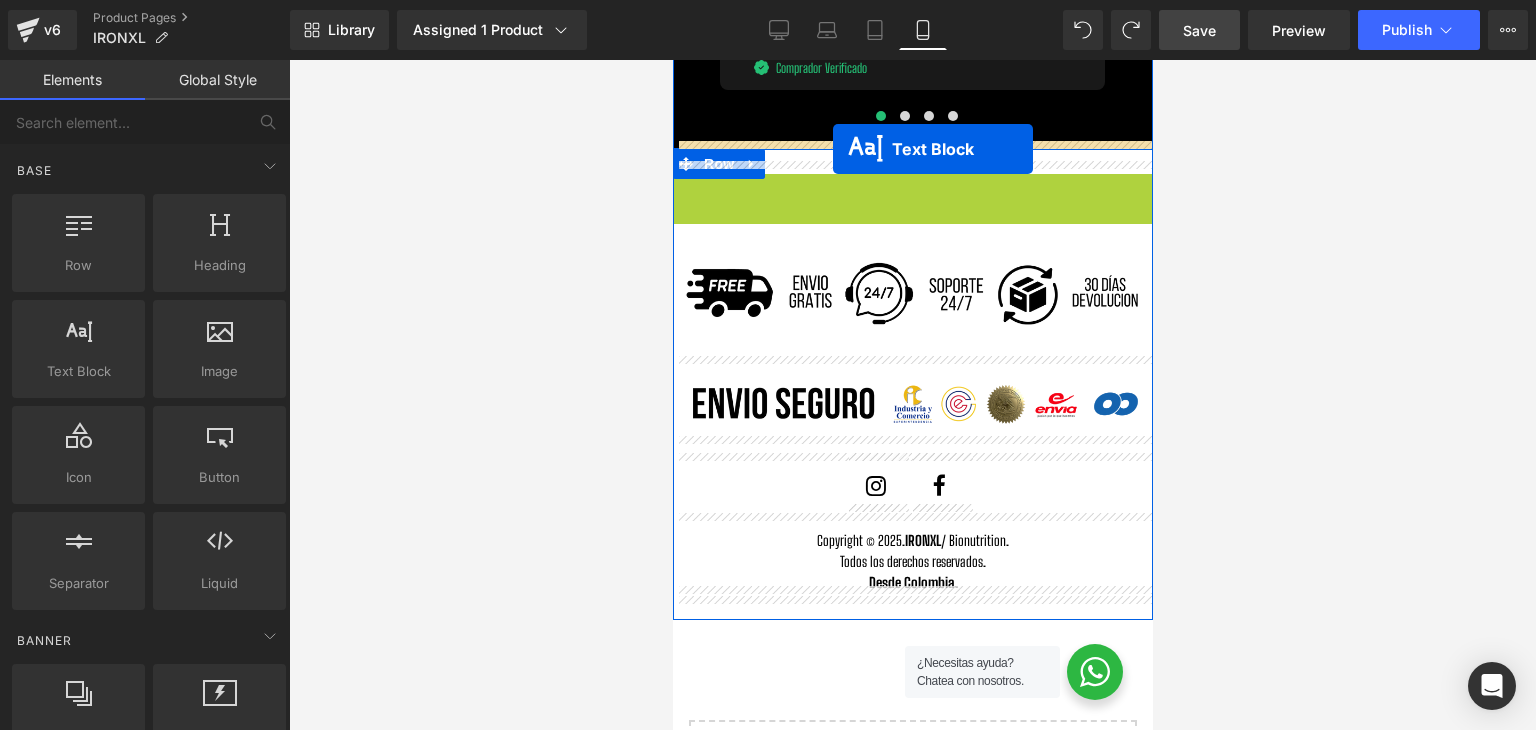 drag, startPoint x: 849, startPoint y: 198, endPoint x: 832, endPoint y: 149, distance: 51.86521 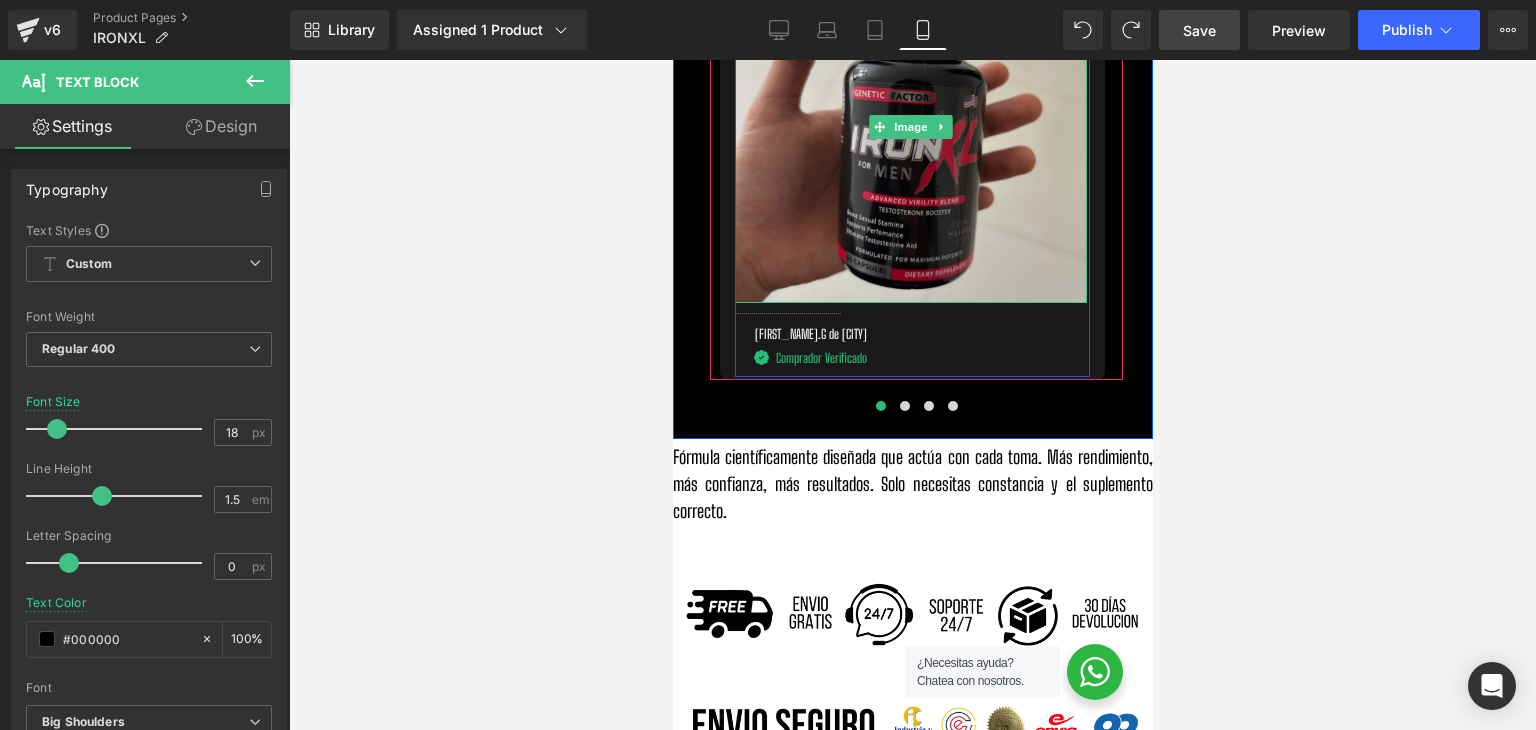 scroll, scrollTop: 6098, scrollLeft: 0, axis: vertical 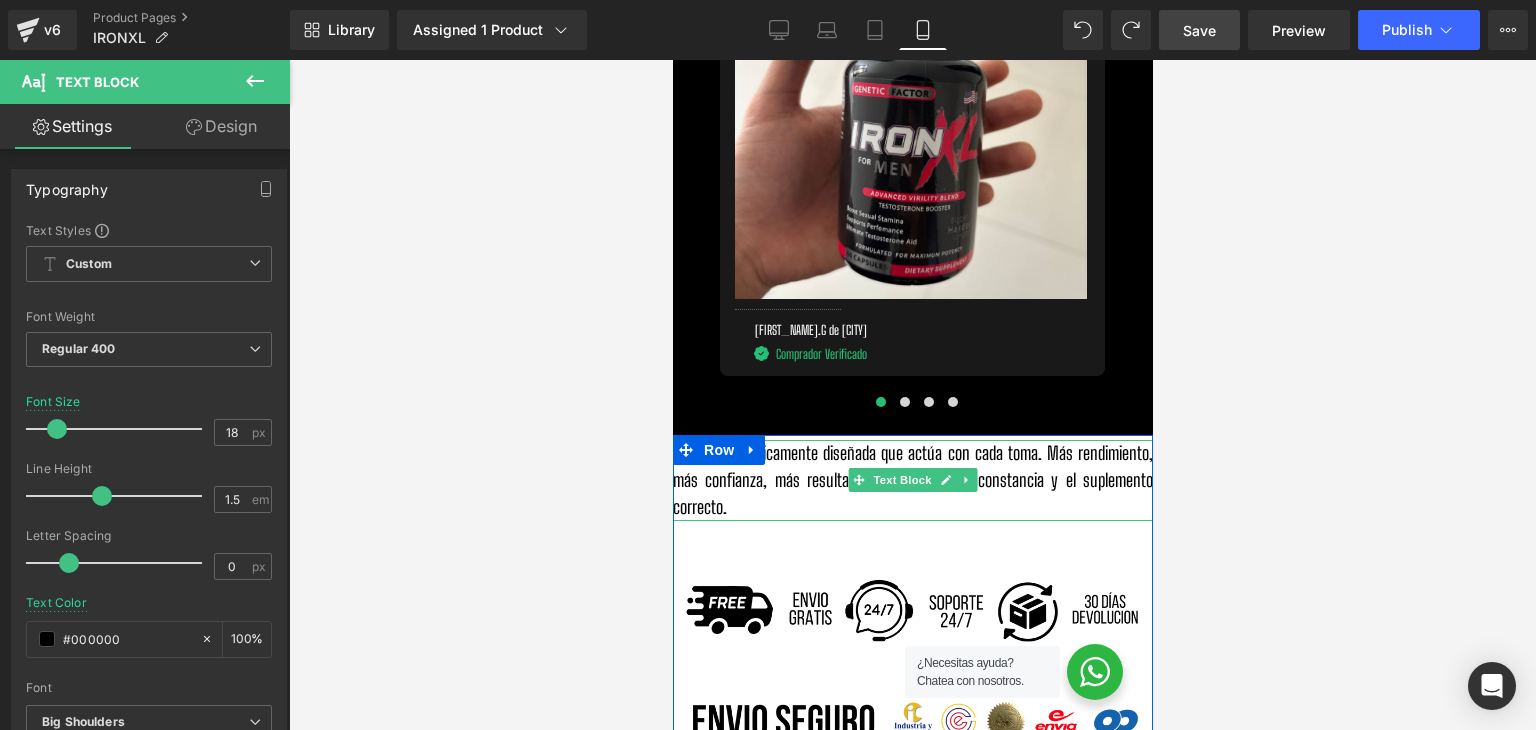 click on "Fórmula científicamente diseñada que actúa con cada toma. Más rendimiento, más confianza, más resultados. Solo necesitas constancia y el suplemento correcto." at bounding box center [912, 480] 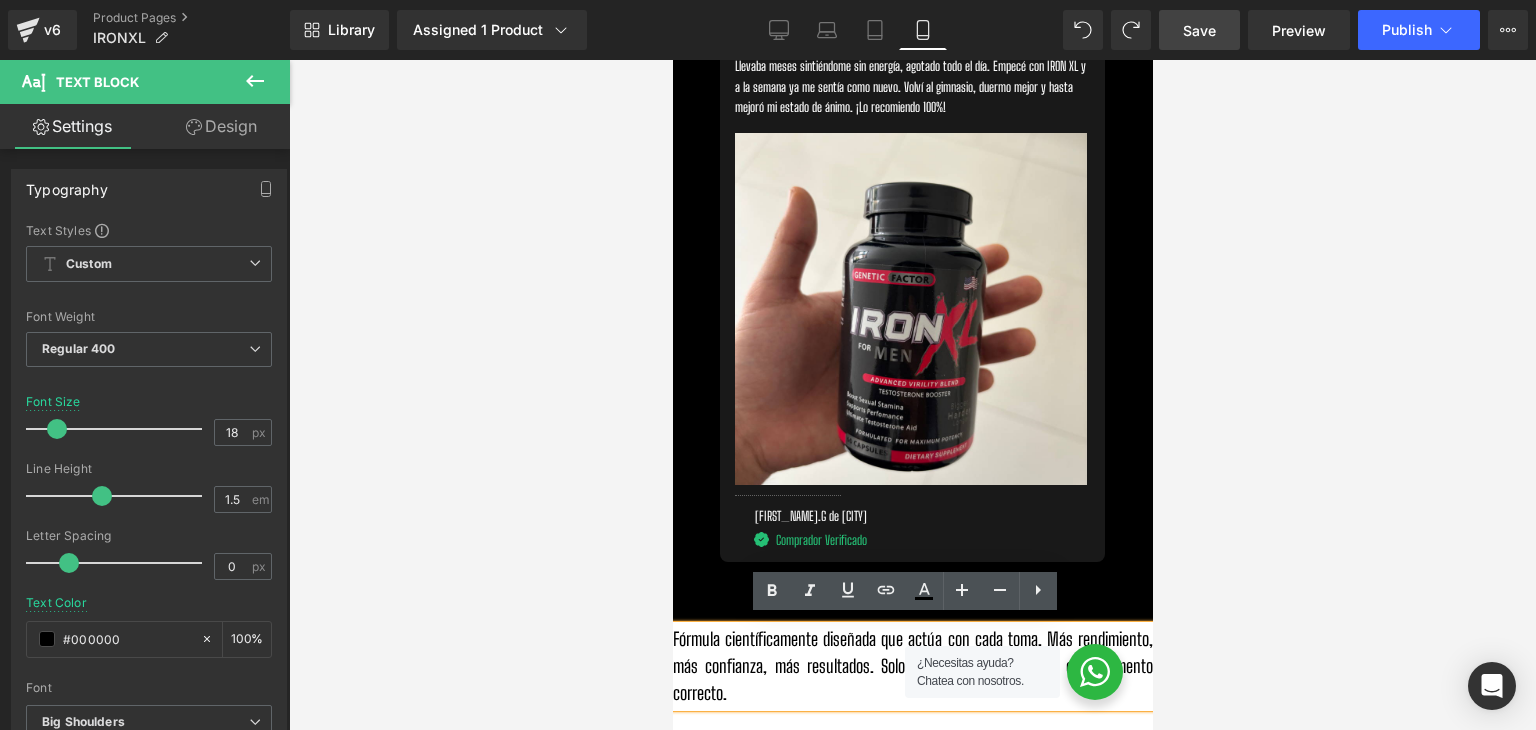 scroll, scrollTop: 6212, scrollLeft: 0, axis: vertical 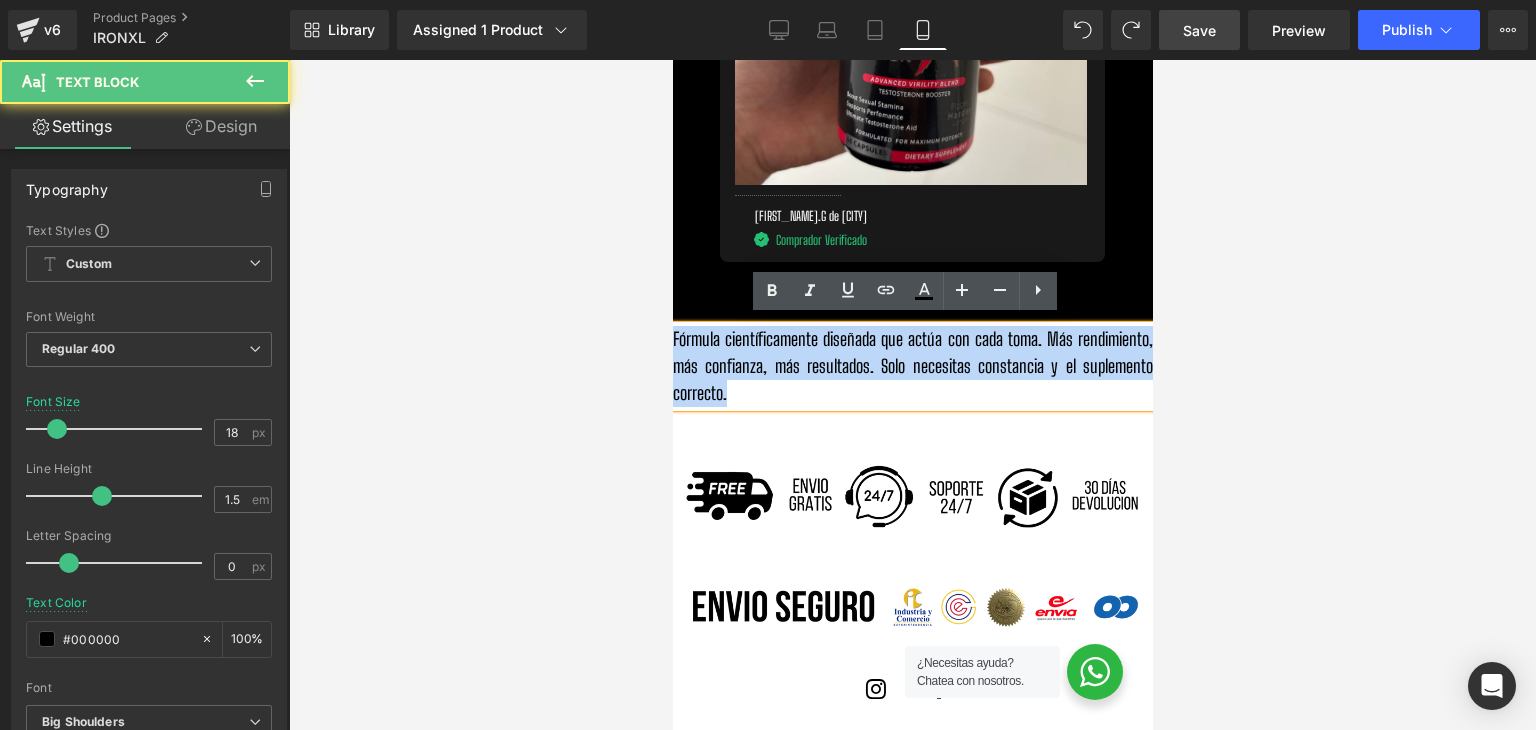 drag, startPoint x: 733, startPoint y: 383, endPoint x: 625, endPoint y: 318, distance: 126.051575 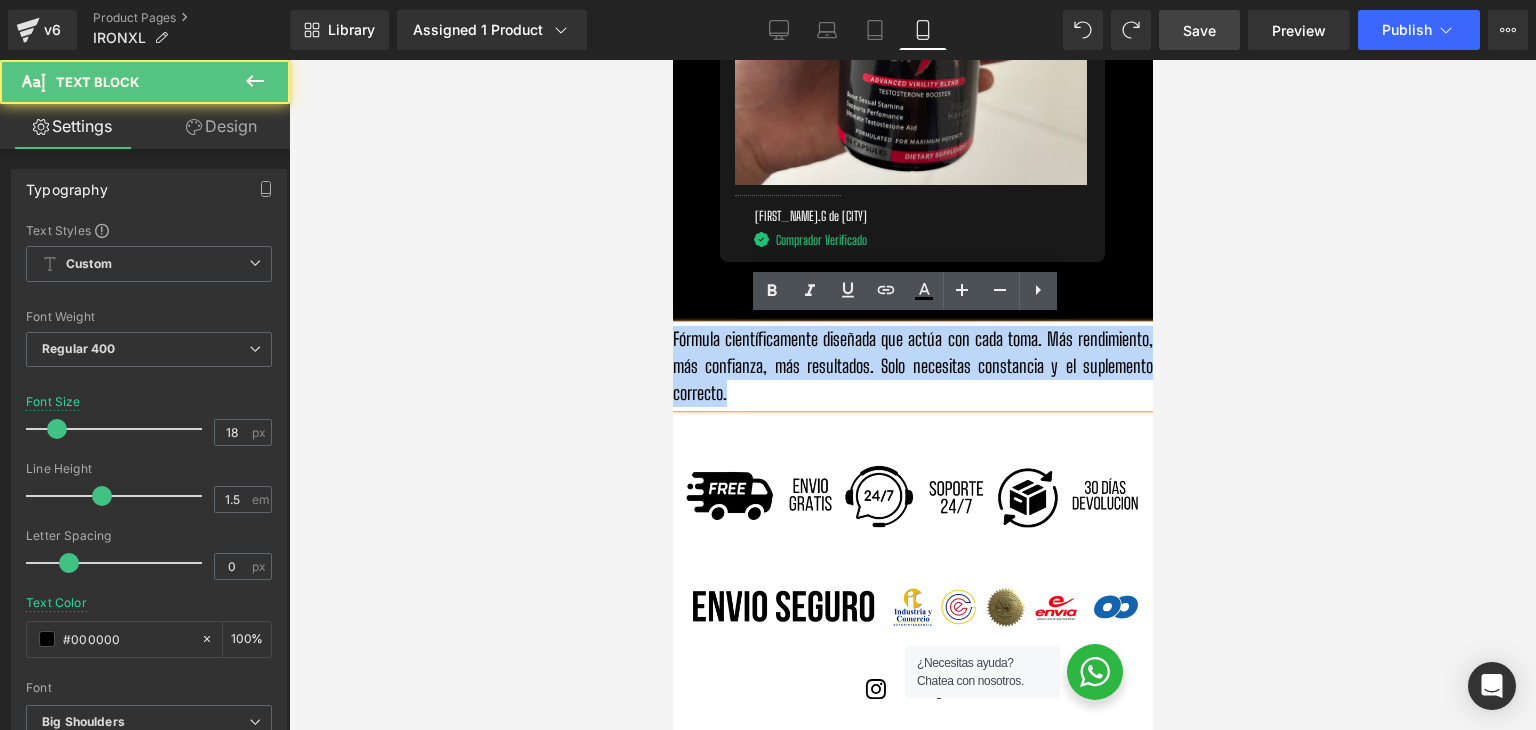 click on "Liquid         Row         Row
Image
Image
‹ ›
Carousel" at bounding box center (912, -5817) 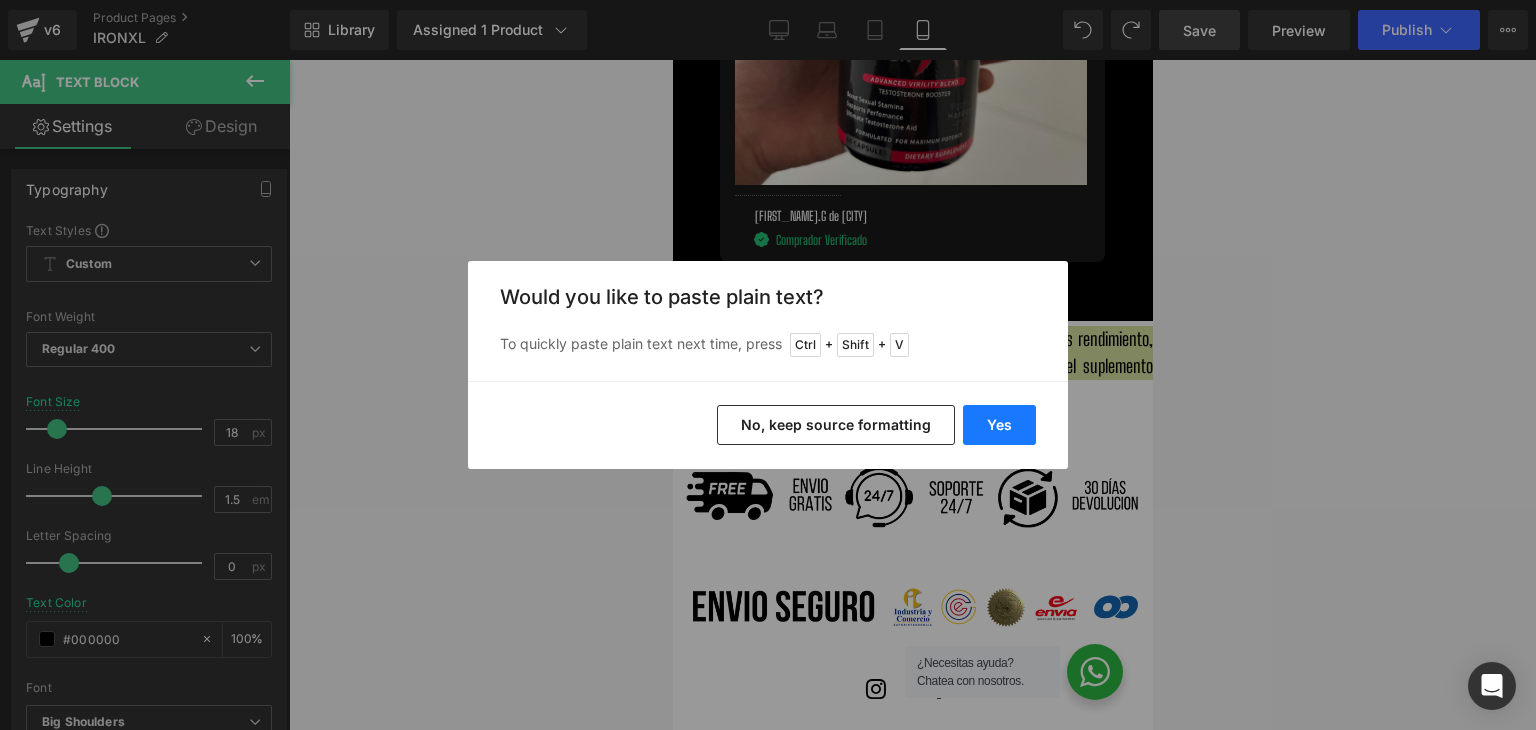 click on "Yes" at bounding box center [999, 425] 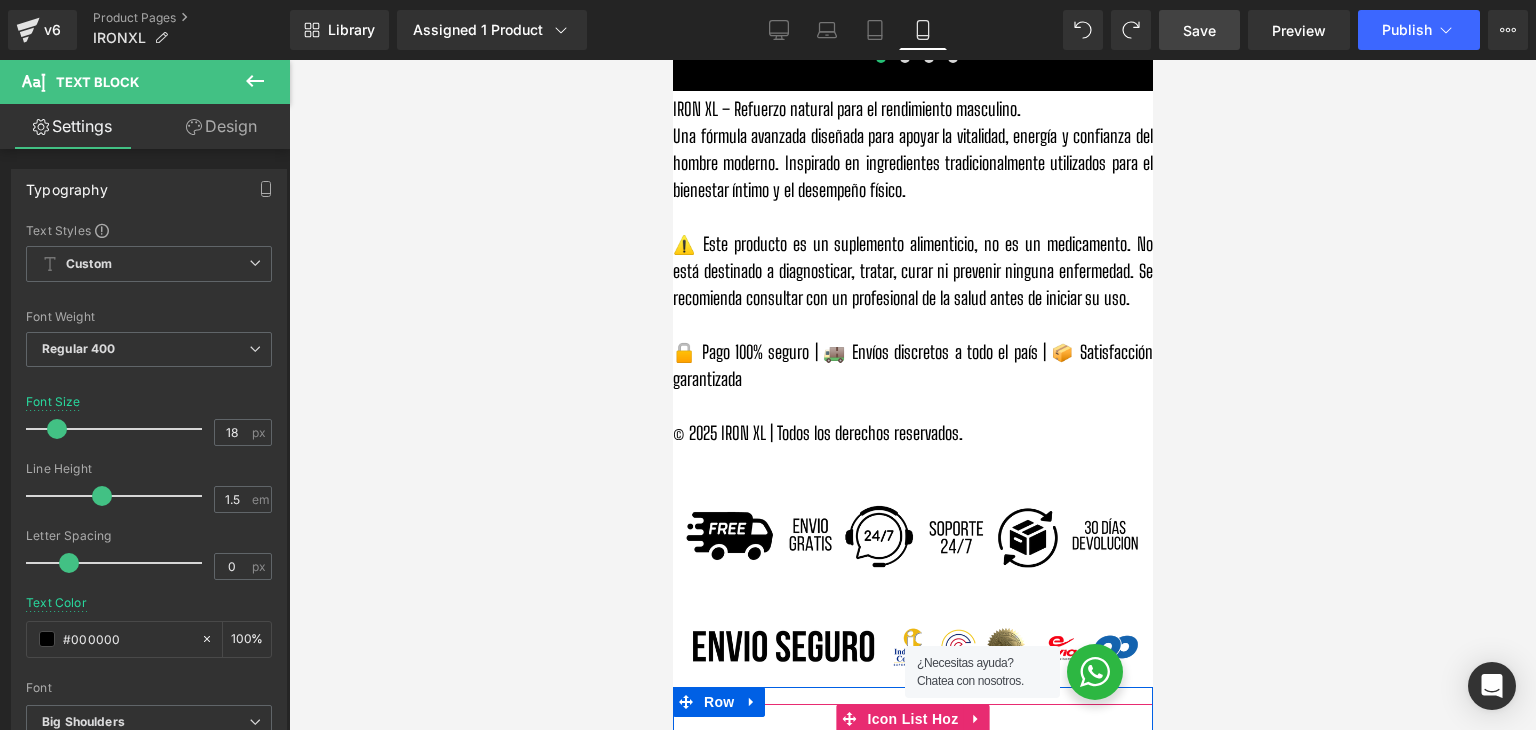 scroll, scrollTop: 6412, scrollLeft: 0, axis: vertical 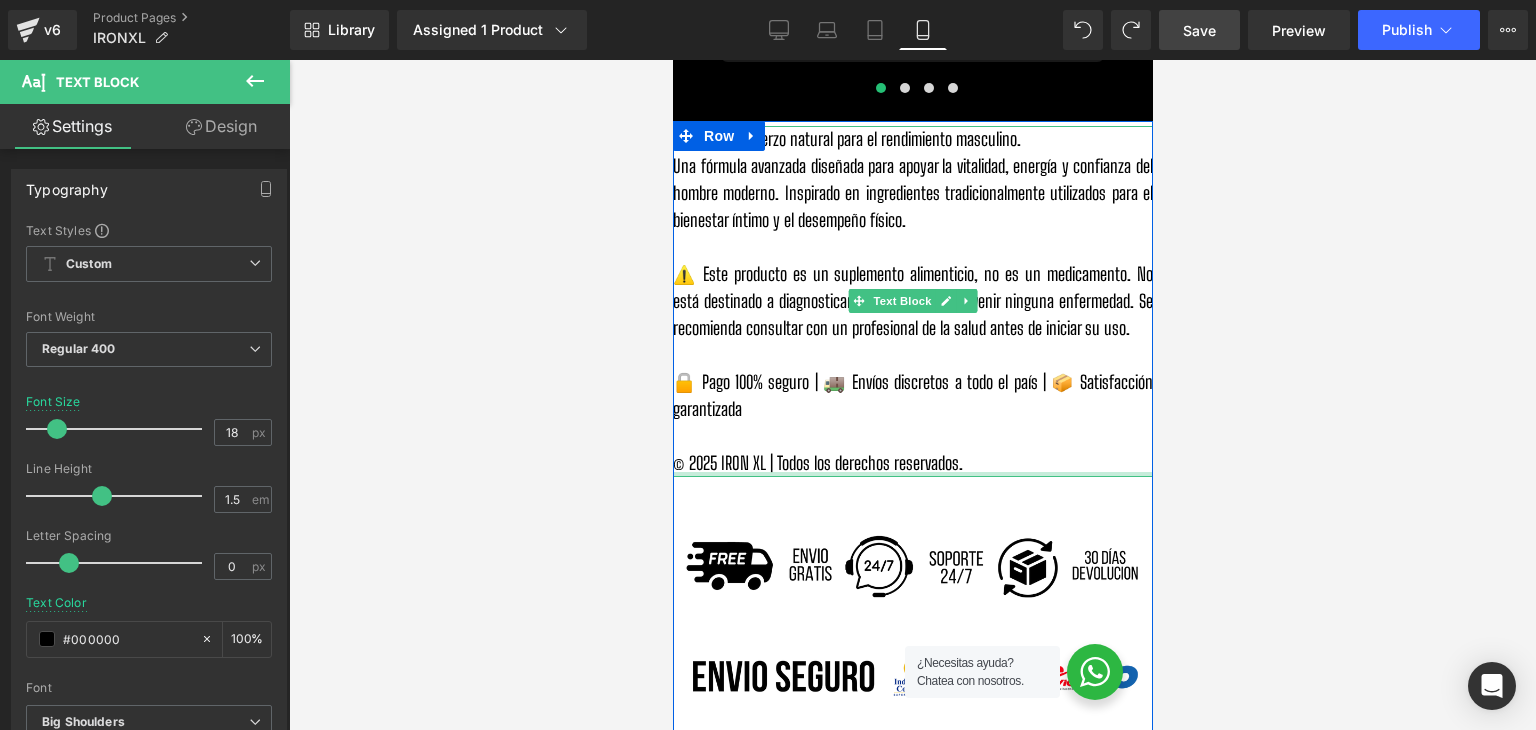 click at bounding box center (912, 474) 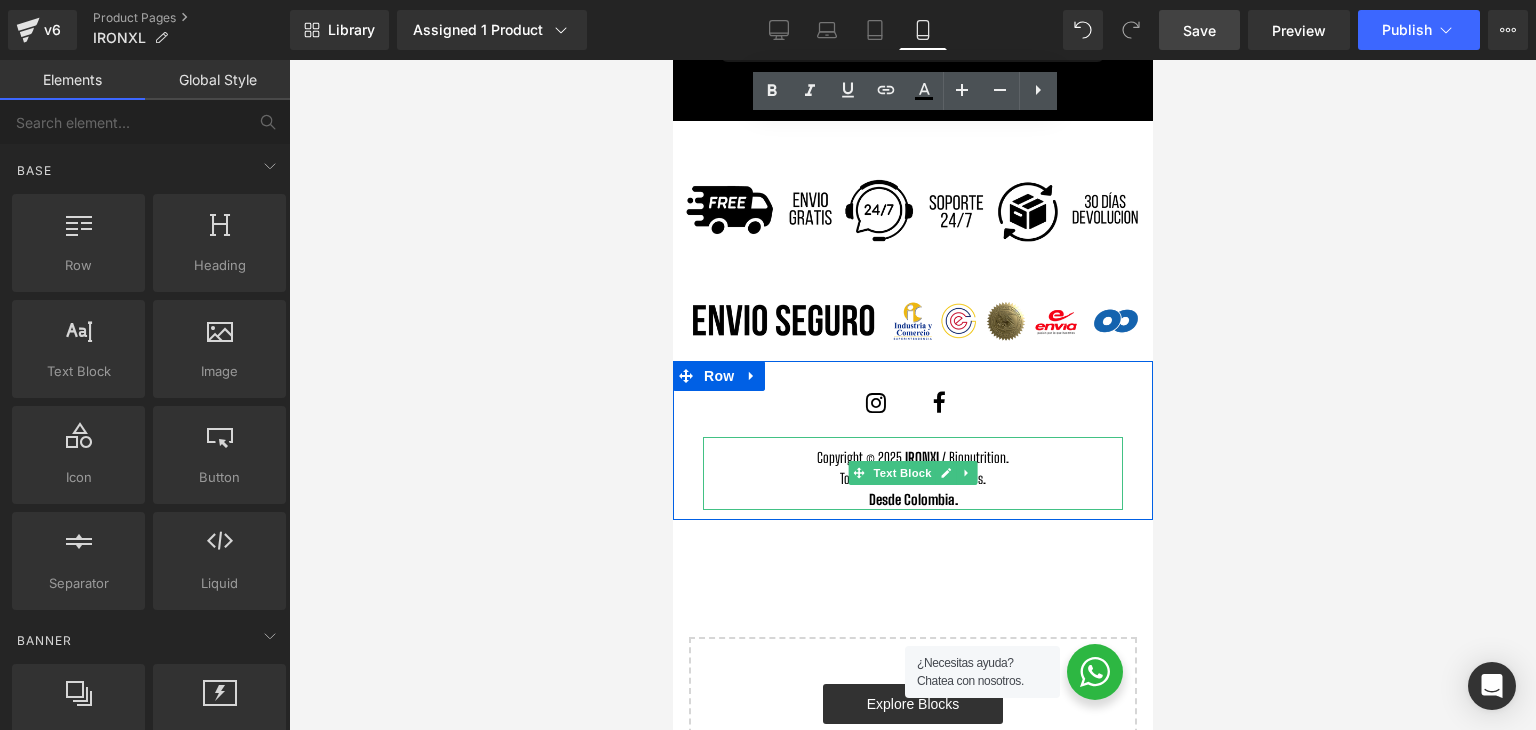 scroll, scrollTop: 6406, scrollLeft: 0, axis: vertical 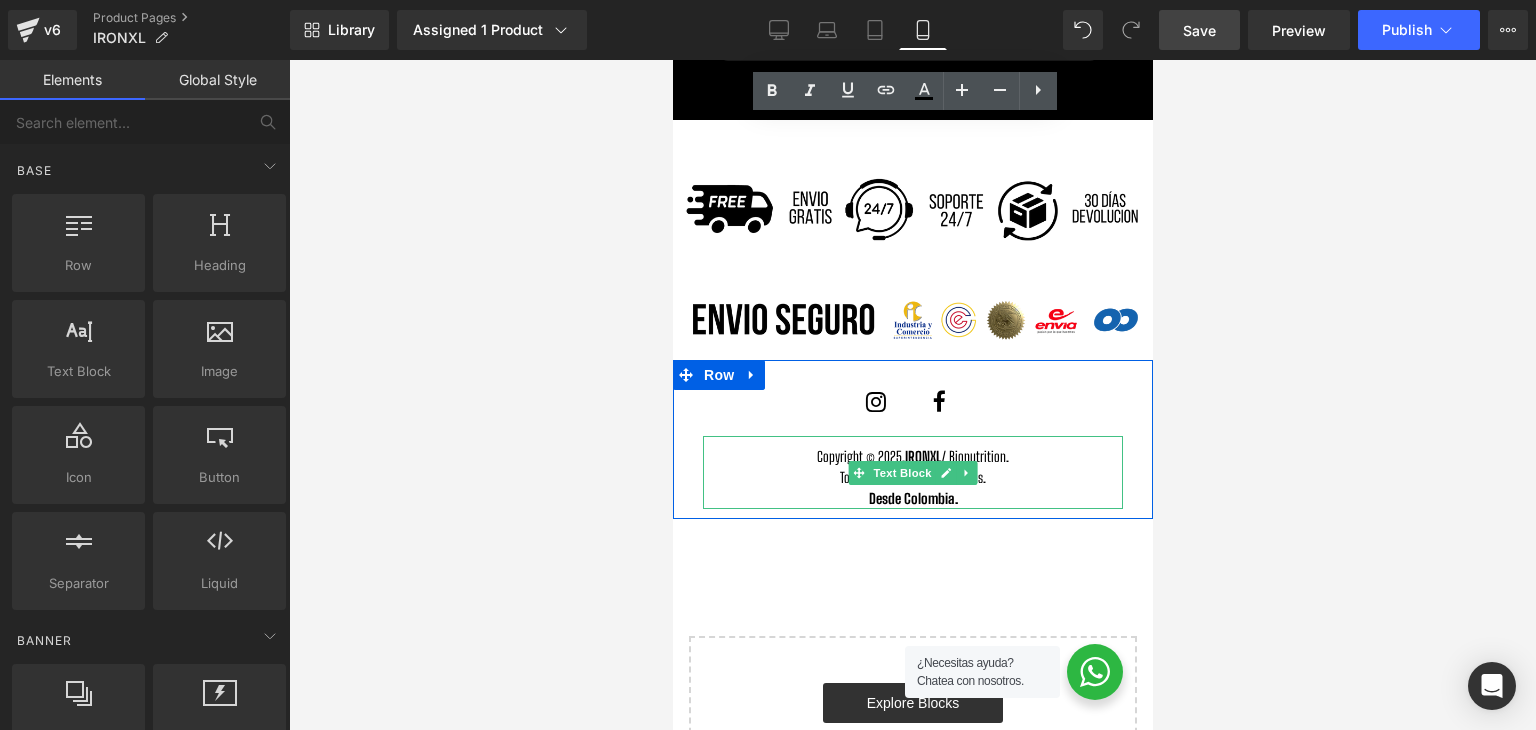 click on "Todos los derechos reservados." at bounding box center [912, 477] 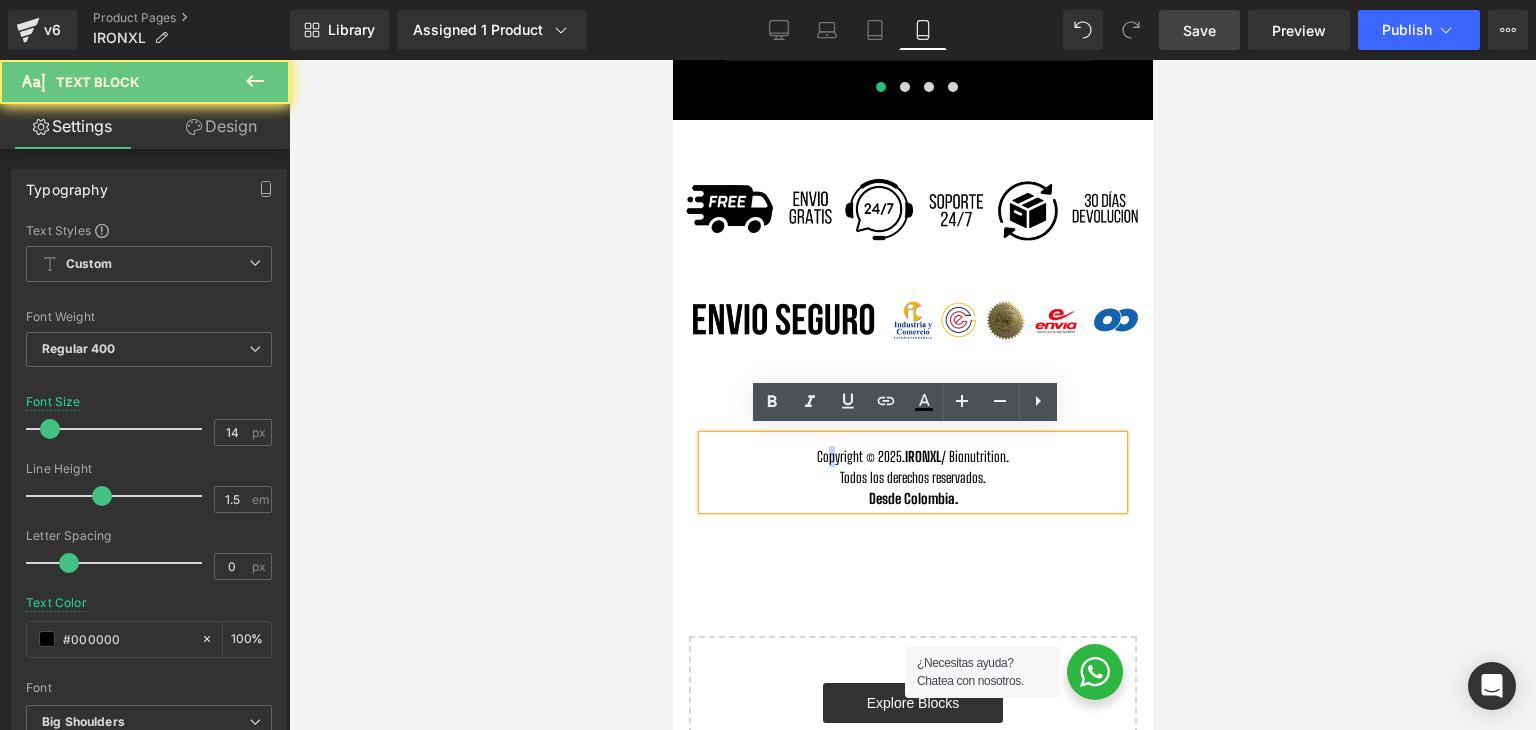 click on "Copyright © 2025.  IRONXL  / Bionutrition. Todos los derechos reservados. Desde Colombia." at bounding box center [912, 472] 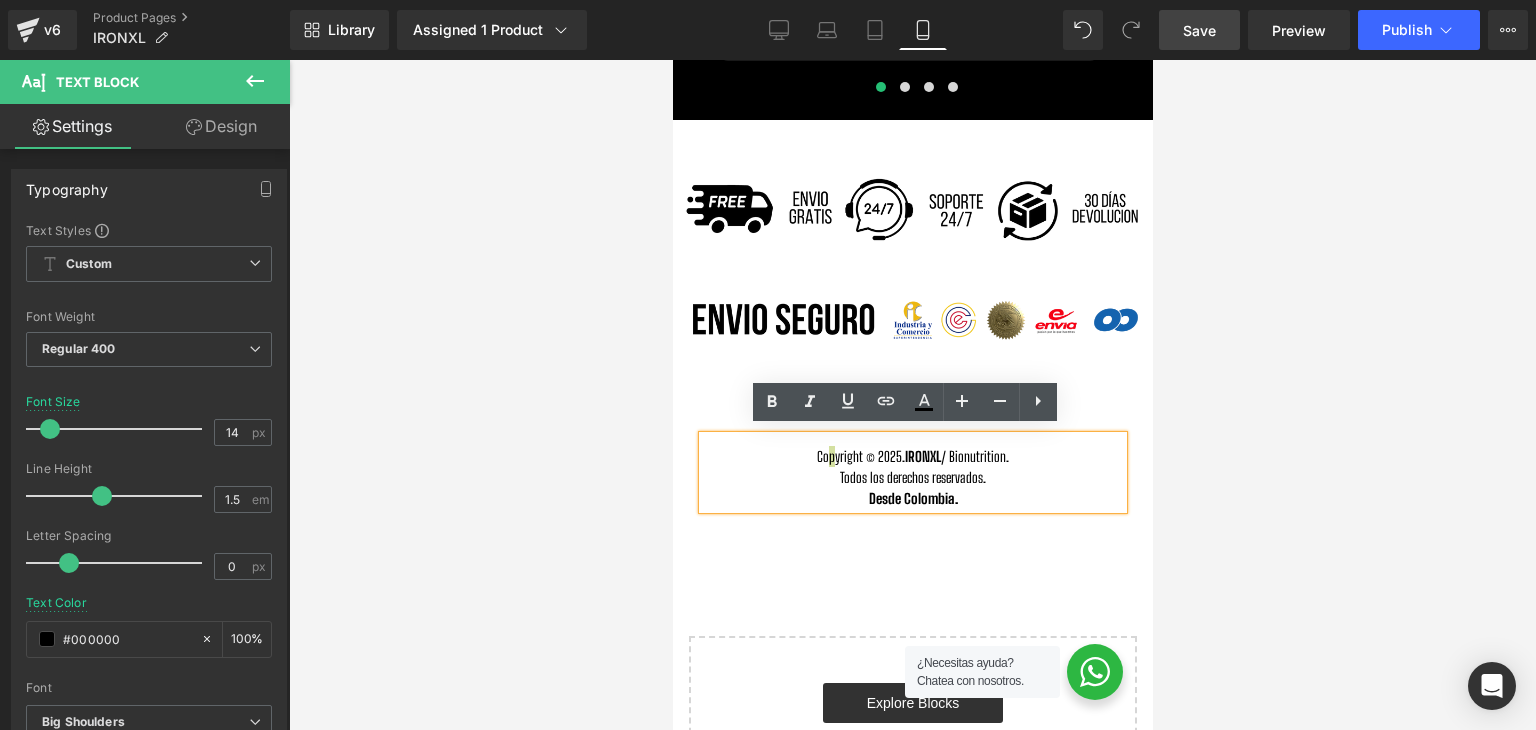 click at bounding box center (912, 395) 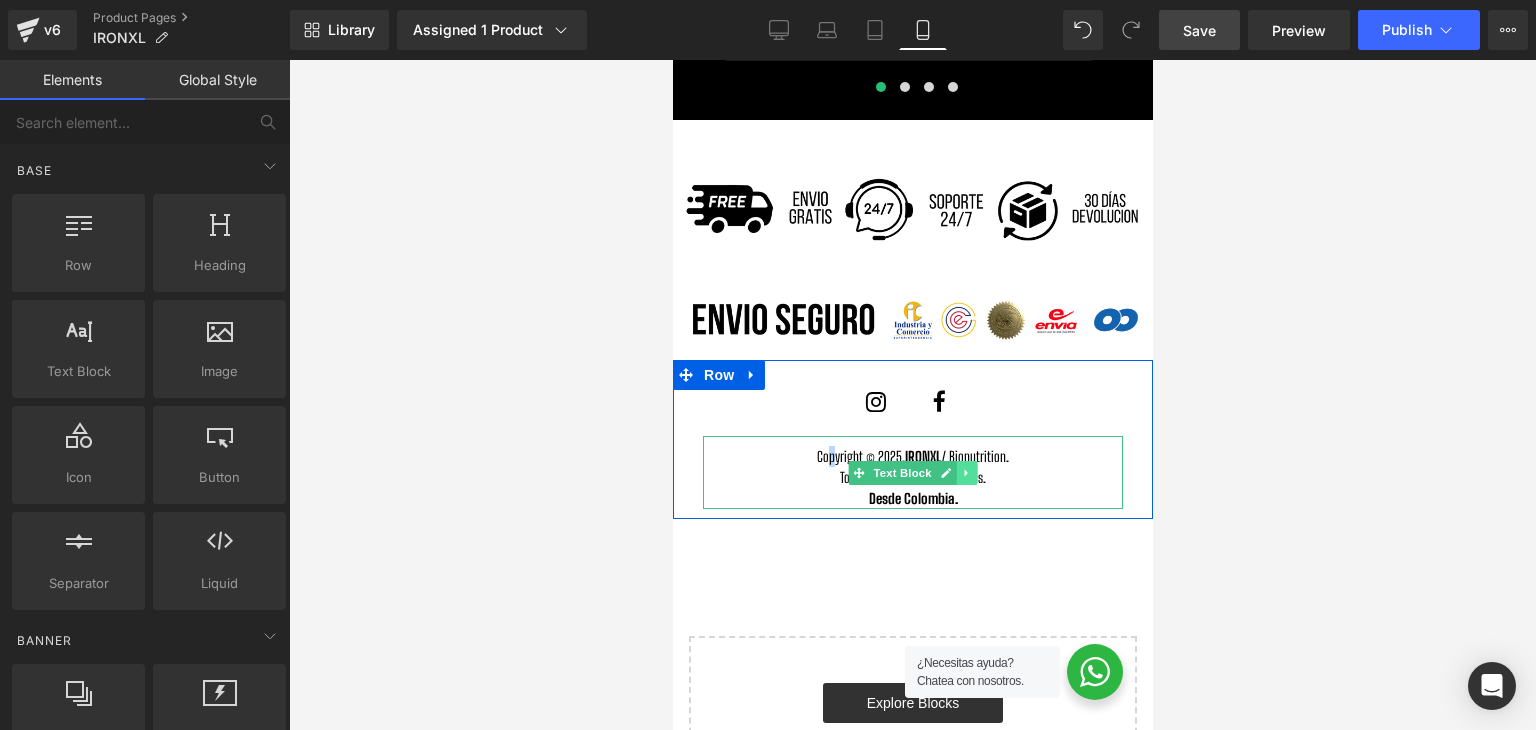 click 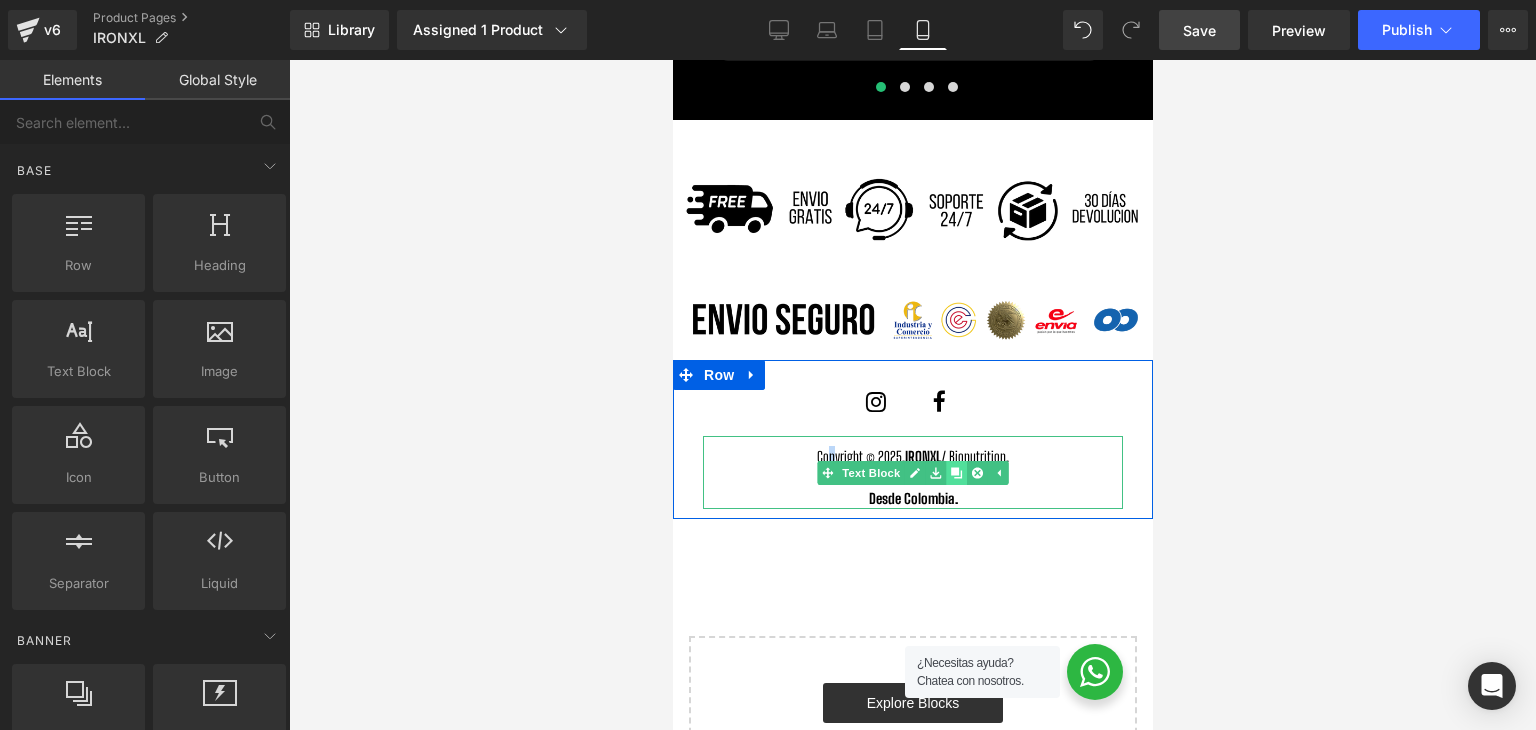 click 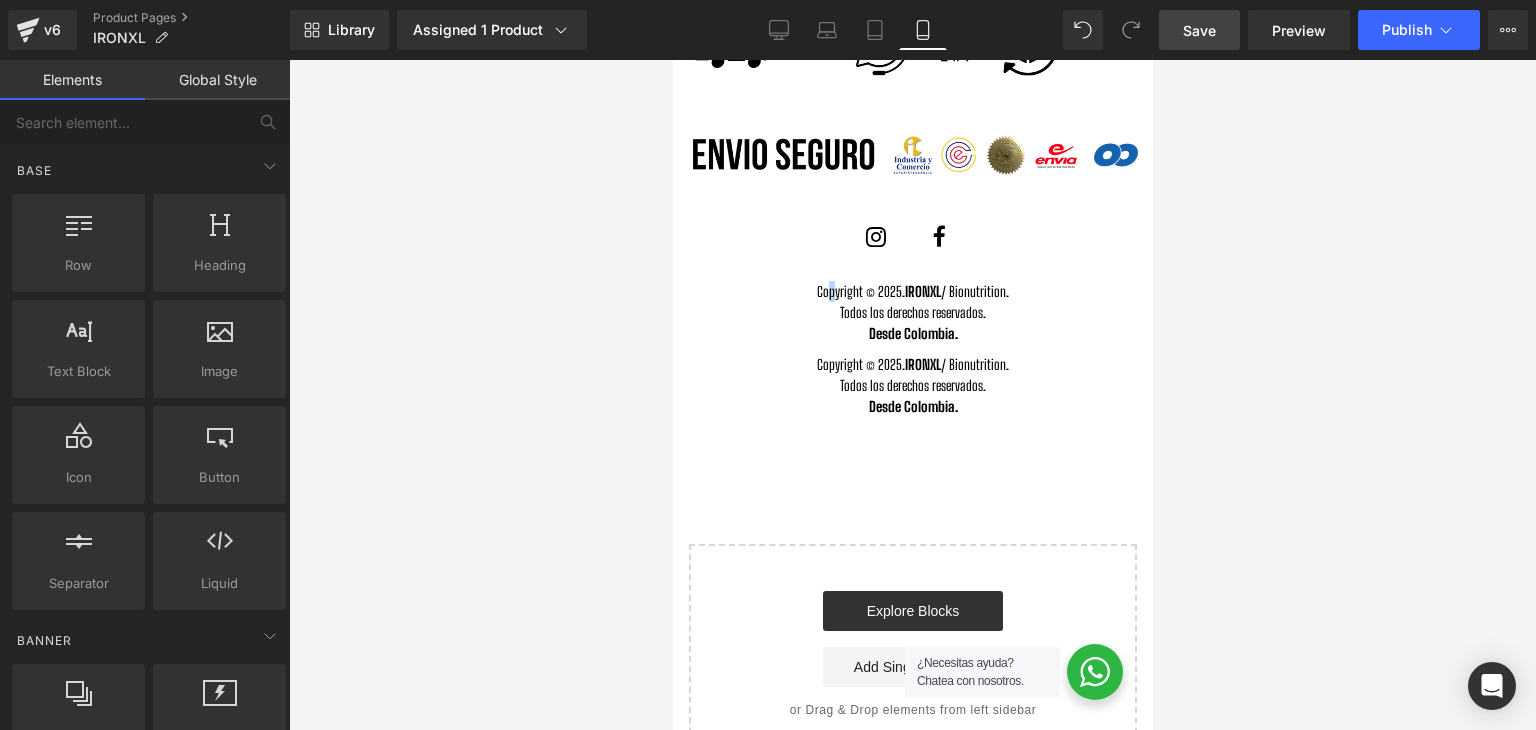 scroll, scrollTop: 6628, scrollLeft: 0, axis: vertical 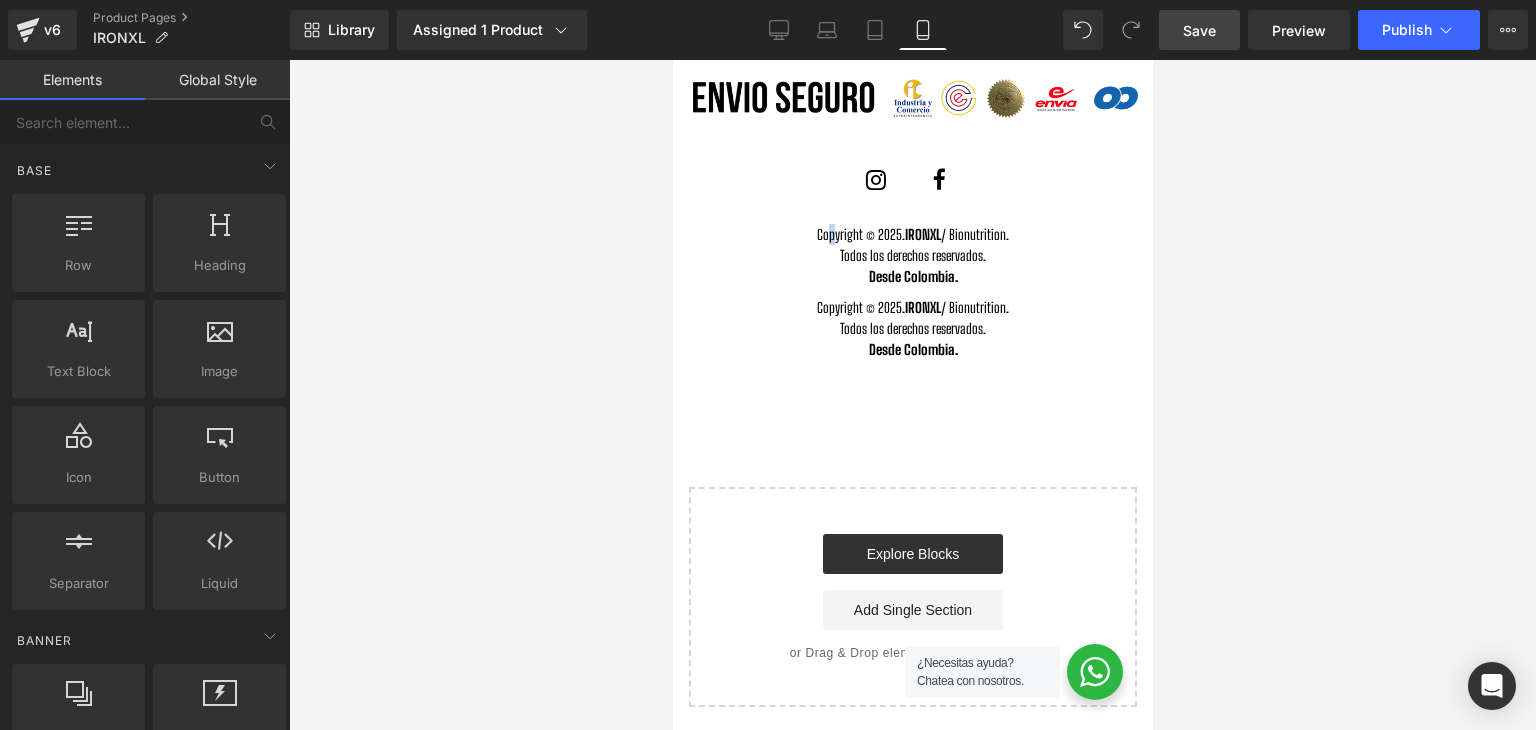 click on "Copyright © 2025.  IRONXL  / Bionutrition. Todos los derechos reservados. Desde Colombia. Text Block" at bounding box center (912, 323) 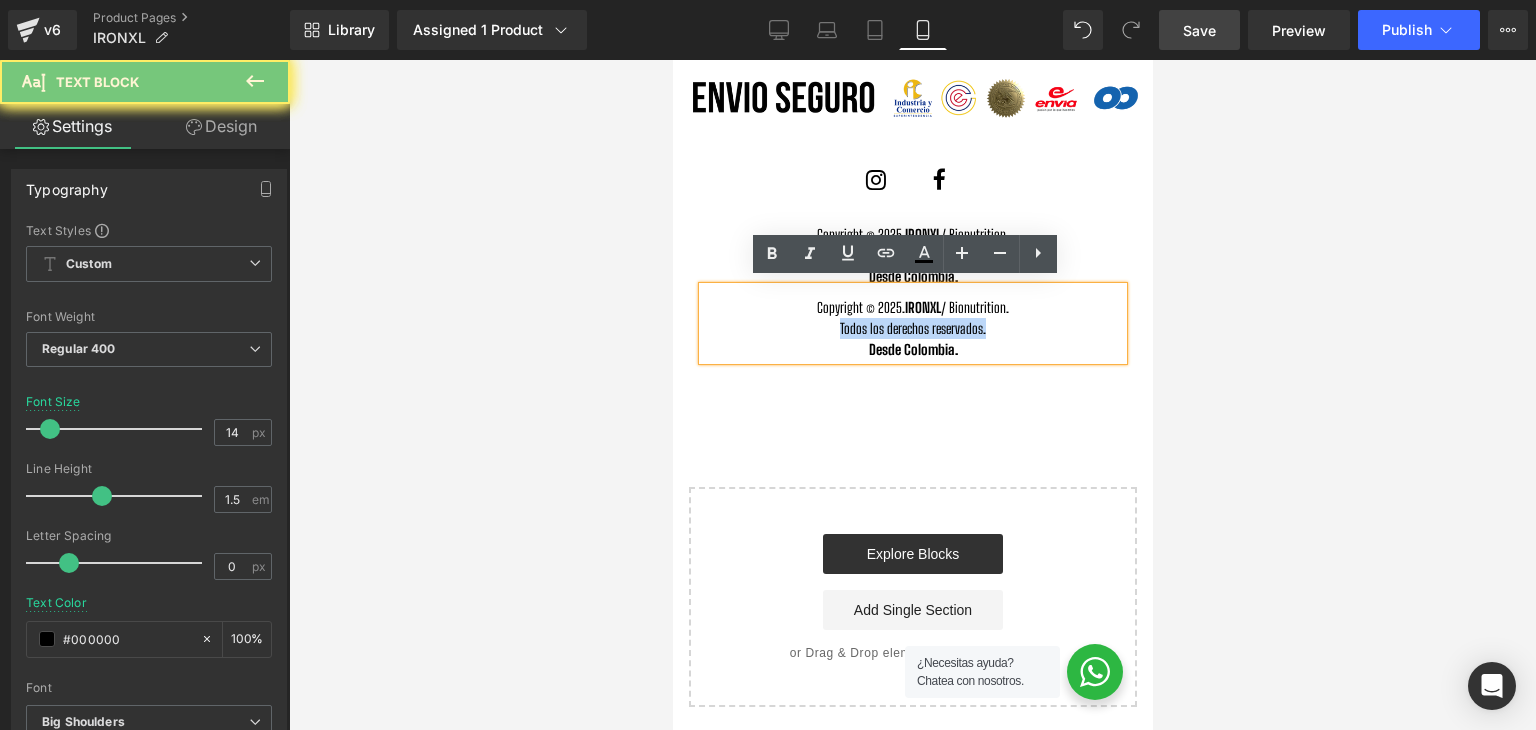 click on "Todos los derechos reservados." at bounding box center (912, 328) 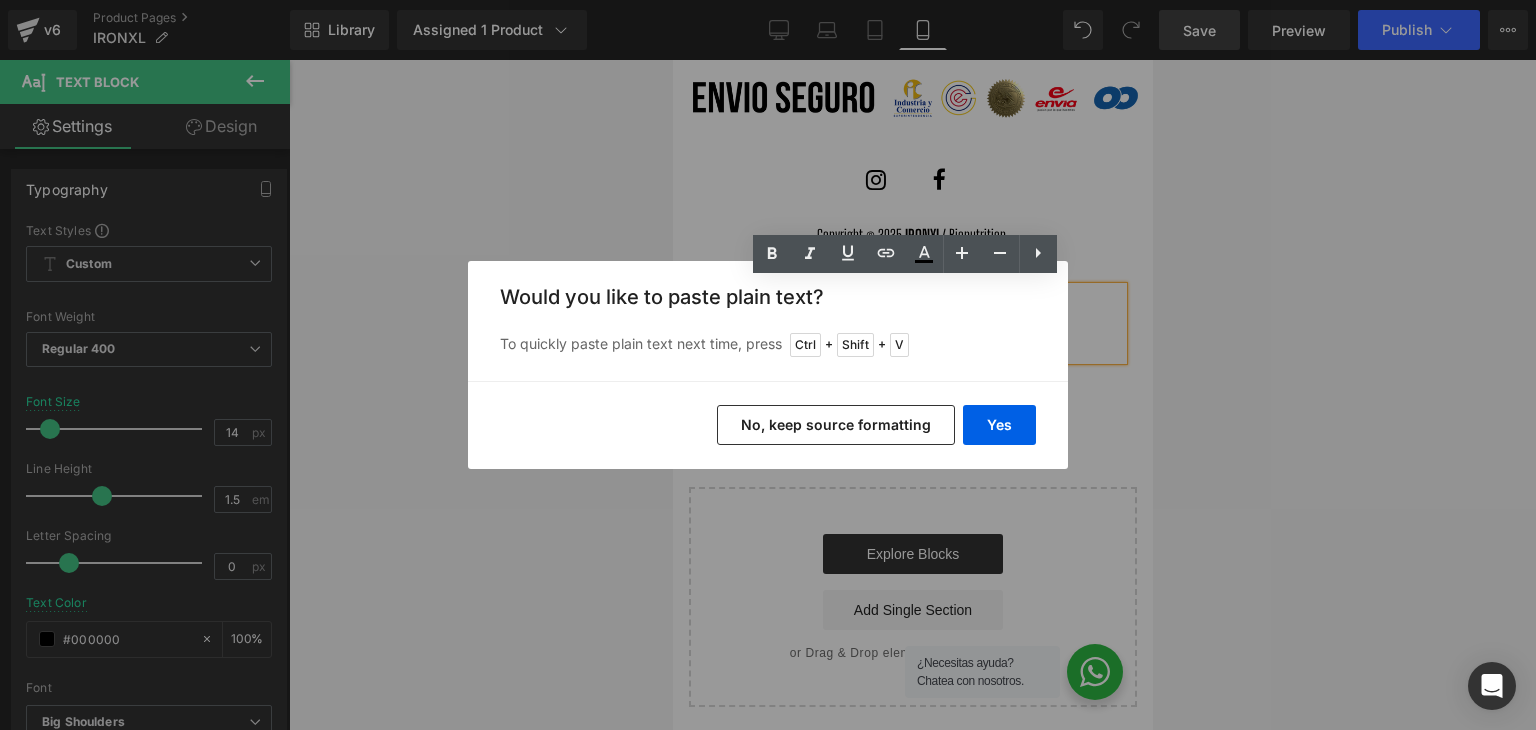 drag, startPoint x: 966, startPoint y: 349, endPoint x: 780, endPoint y: 300, distance: 192.34604 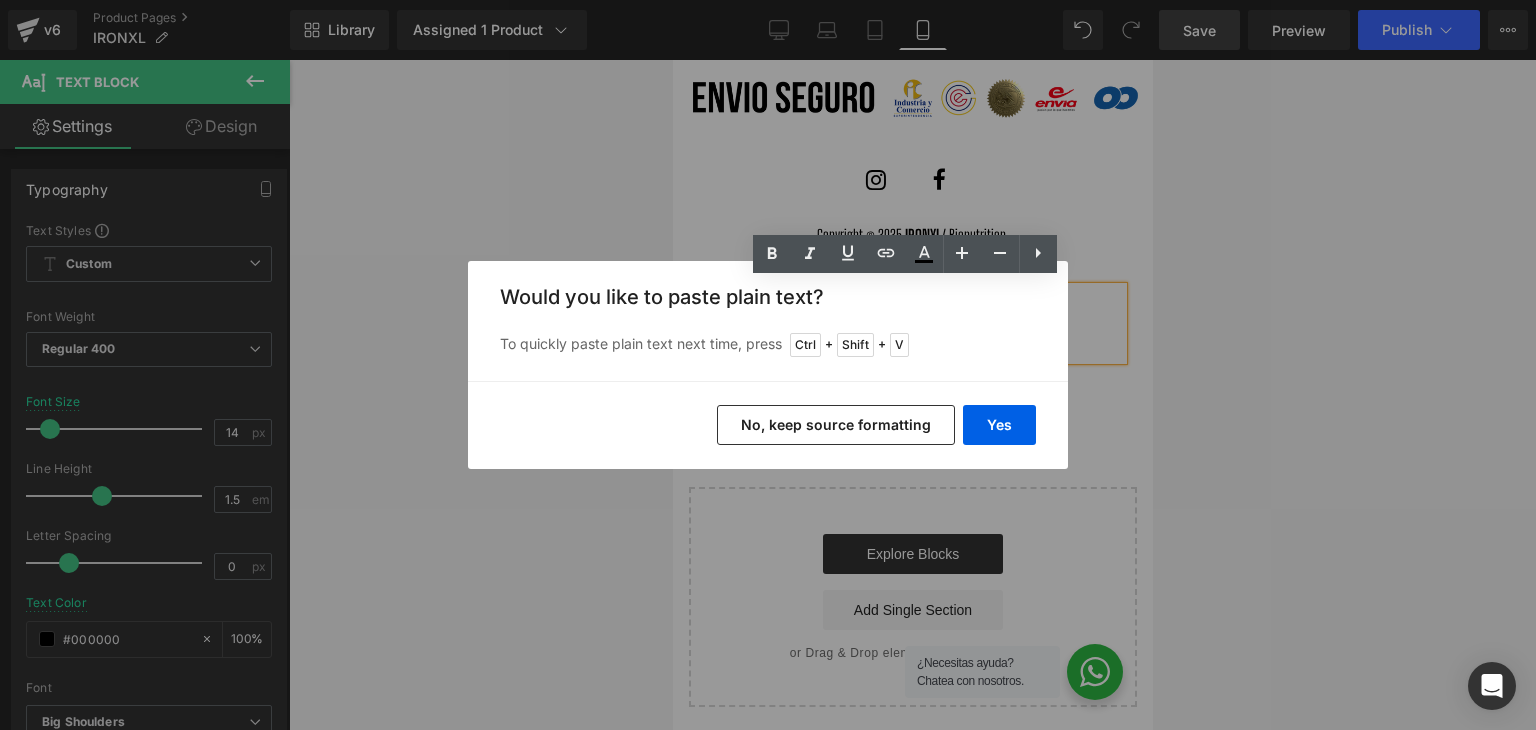 click on "Copyright © 2025.  IRONXL  / Bionutrition. Todos los derechos reservados. Desde Colombia." at bounding box center (912, 323) 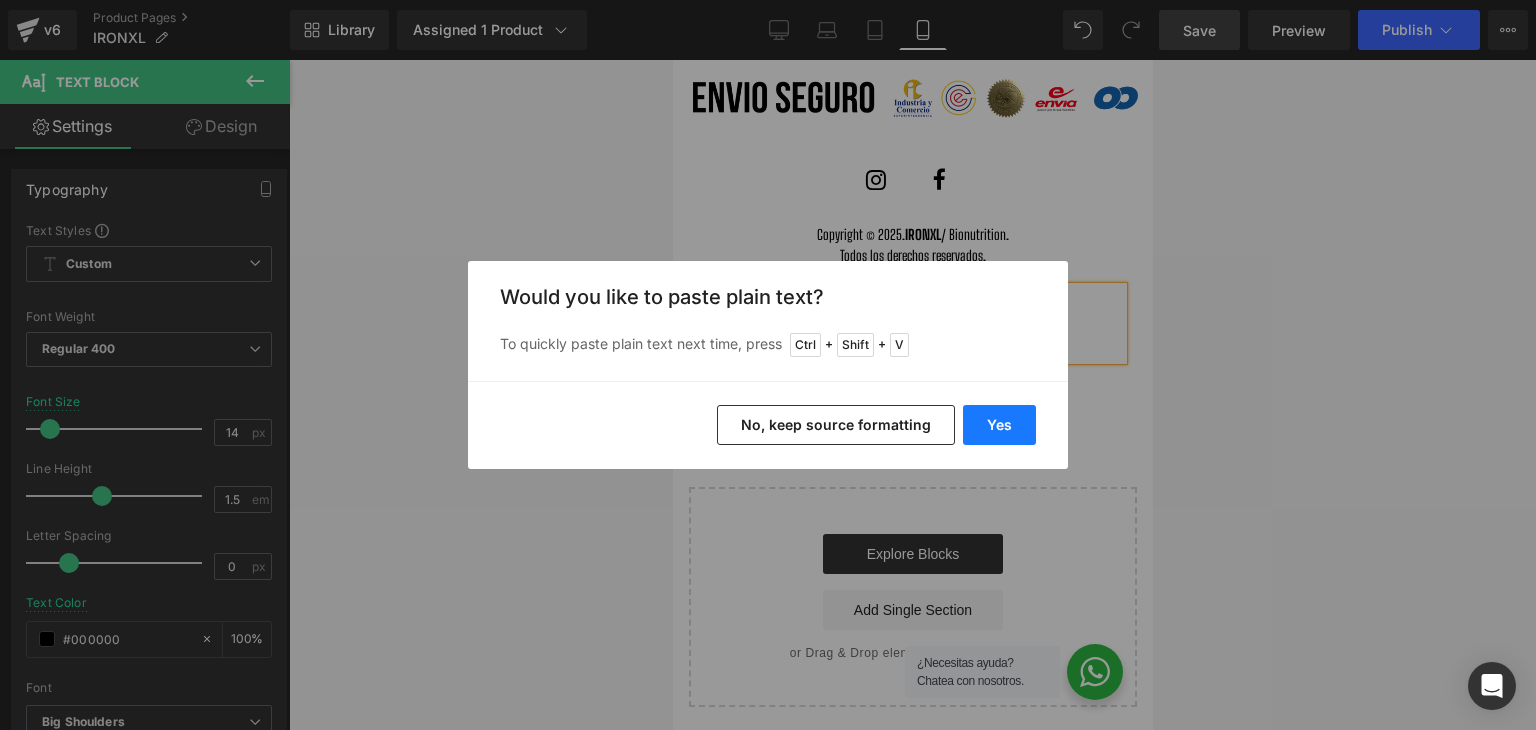 click on "Yes" at bounding box center (999, 425) 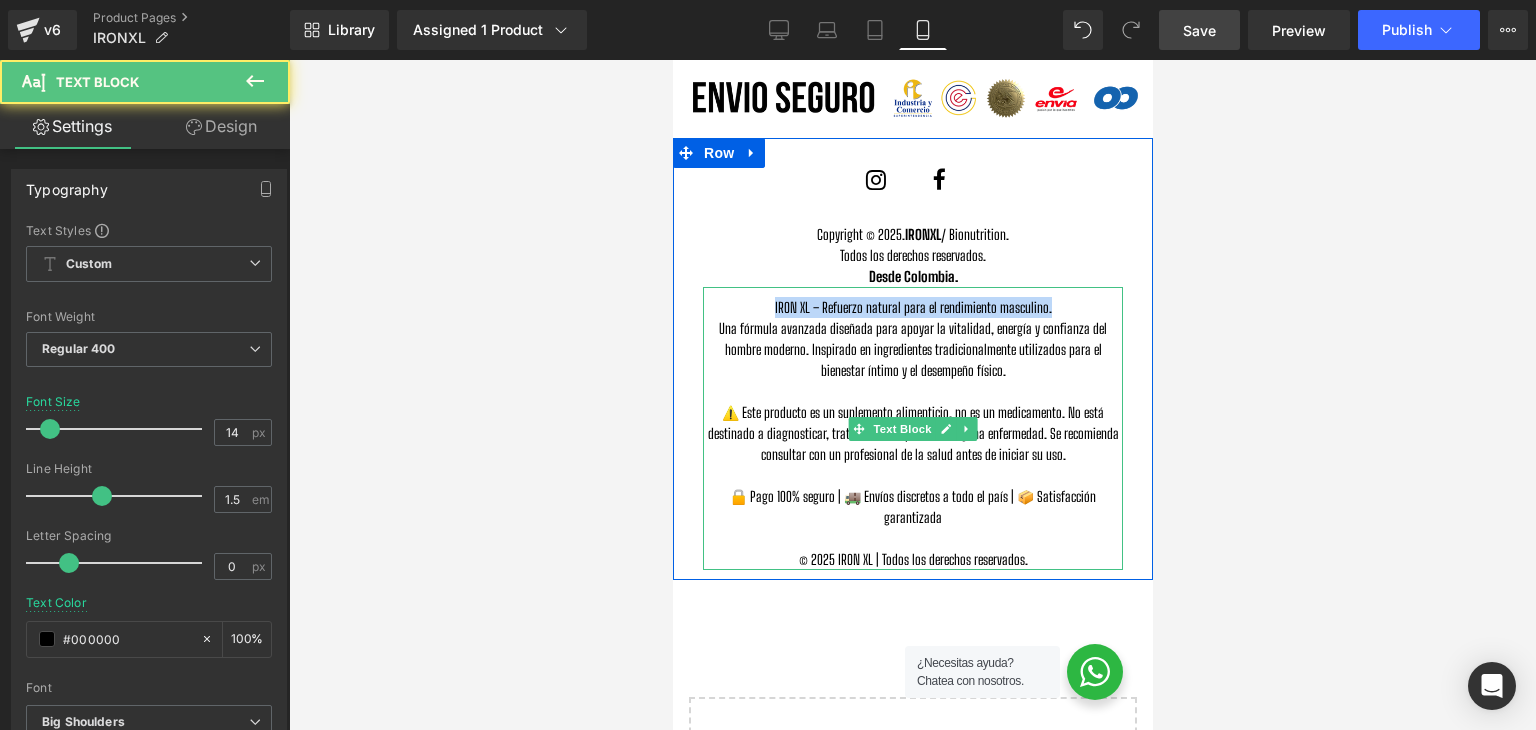 drag, startPoint x: 1080, startPoint y: 300, endPoint x: 765, endPoint y: 304, distance: 315.0254 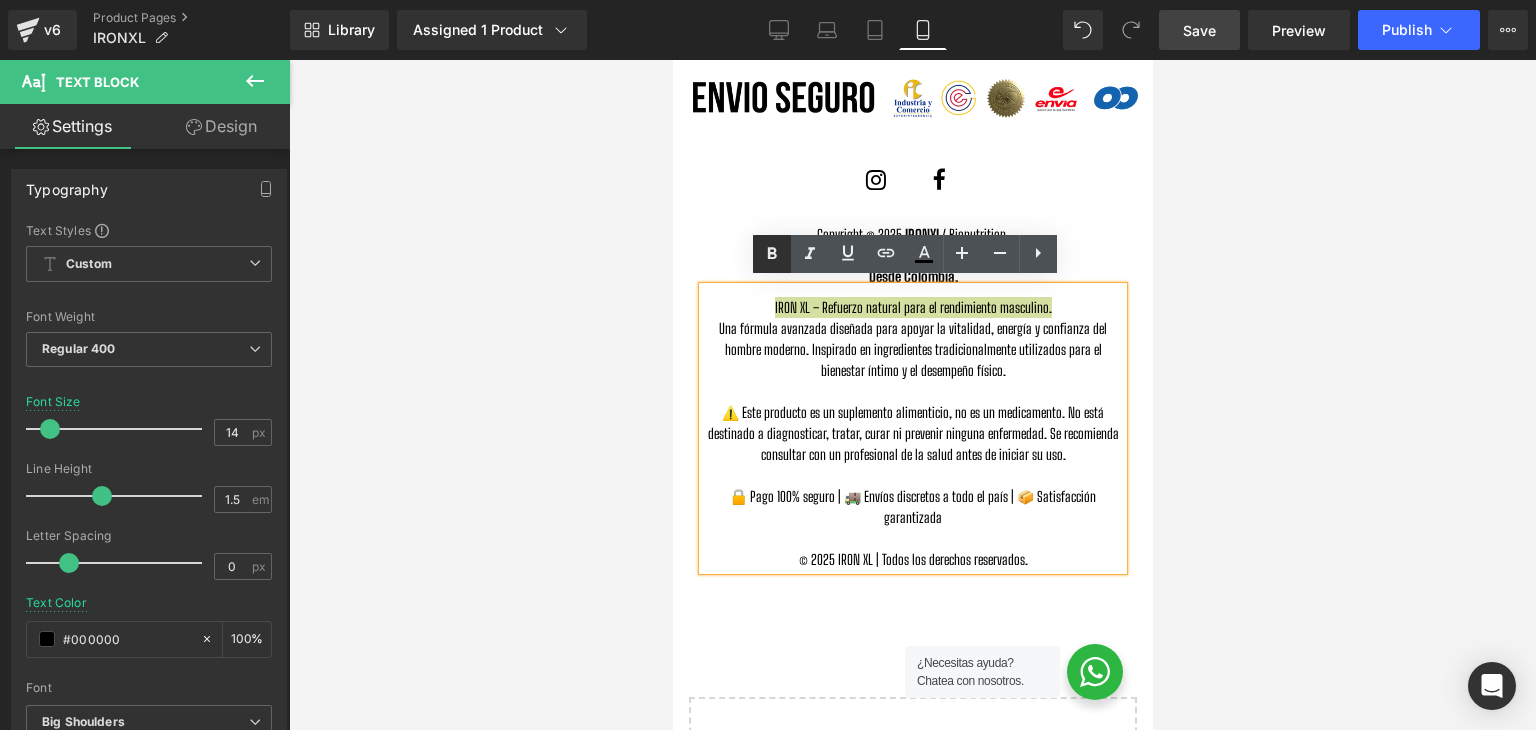 click 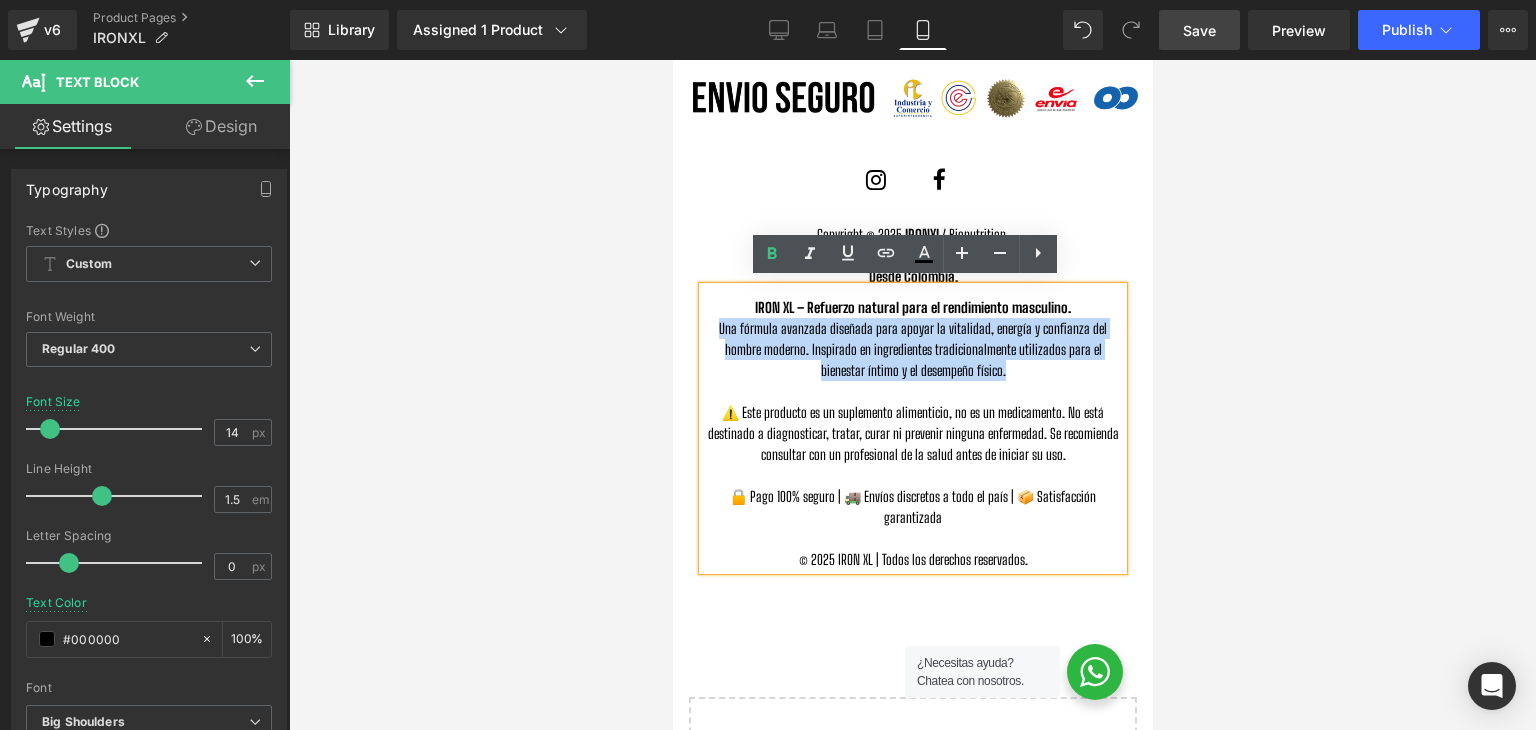 drag, startPoint x: 999, startPoint y: 372, endPoint x: 697, endPoint y: 331, distance: 304.77042 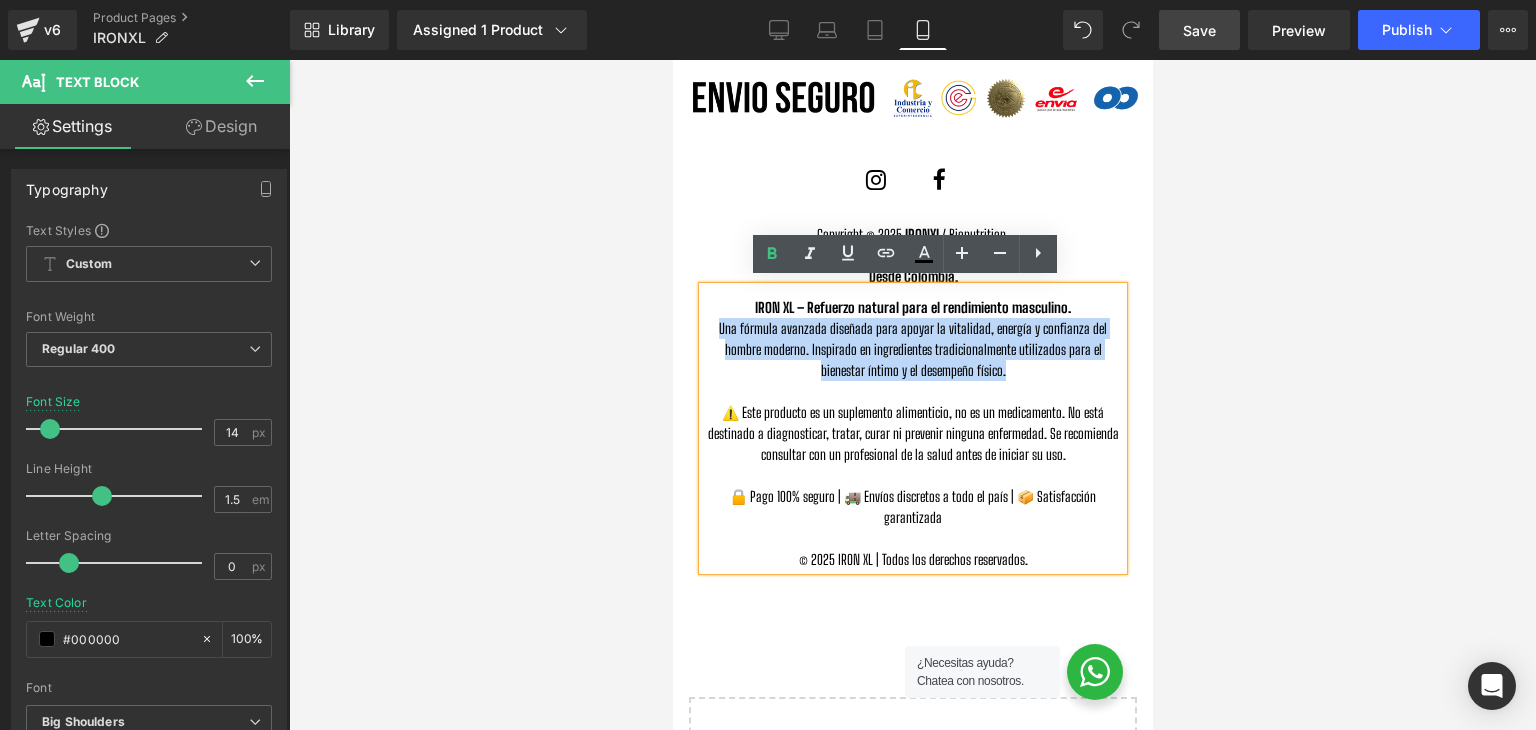 click on "Una fórmula avanzada diseñada para apoyar la vitalidad, energía y confianza del hombre moderno. Inspirado en ingredientes tradicionalmente utilizados para el bienestar íntimo y el desempeño físico." at bounding box center (912, 349) 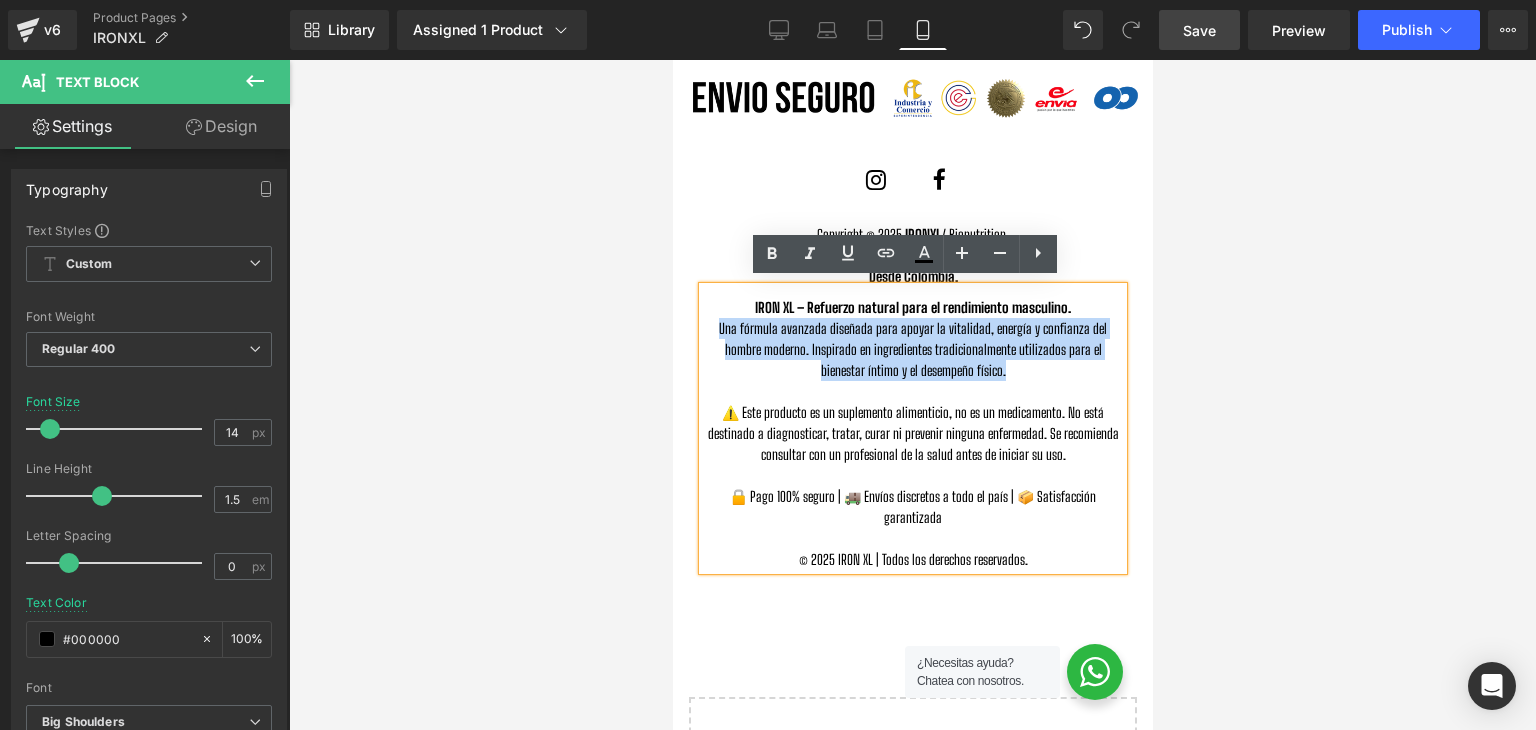 click on "Una fórmula avanzada diseñada para apoyar la vitalidad, energía y confianza del hombre moderno. Inspirado en ingredientes tradicionalmente utilizados para el bienestar íntimo y el desempeño físico." at bounding box center (912, 349) 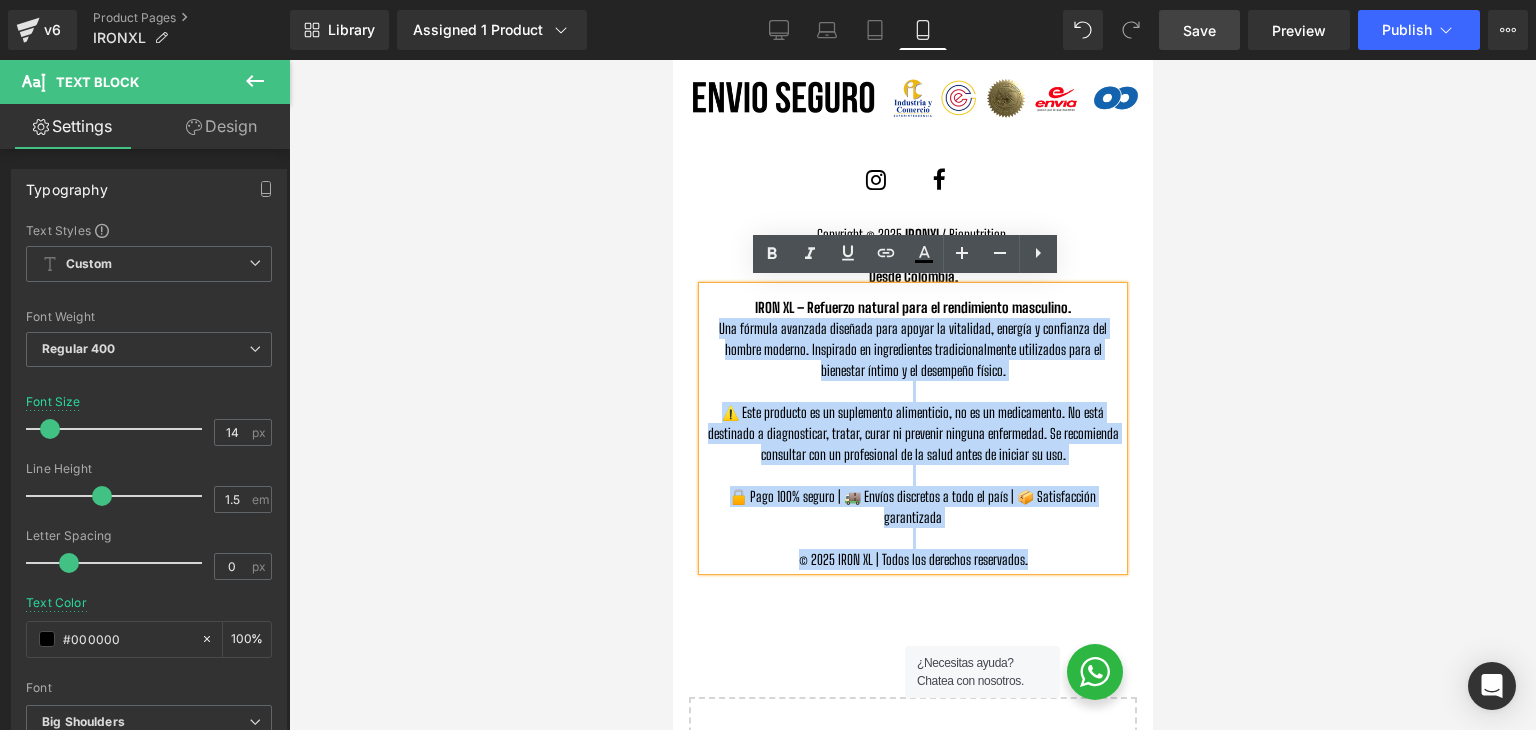 drag, startPoint x: 695, startPoint y: 317, endPoint x: 1042, endPoint y: 553, distance: 419.64865 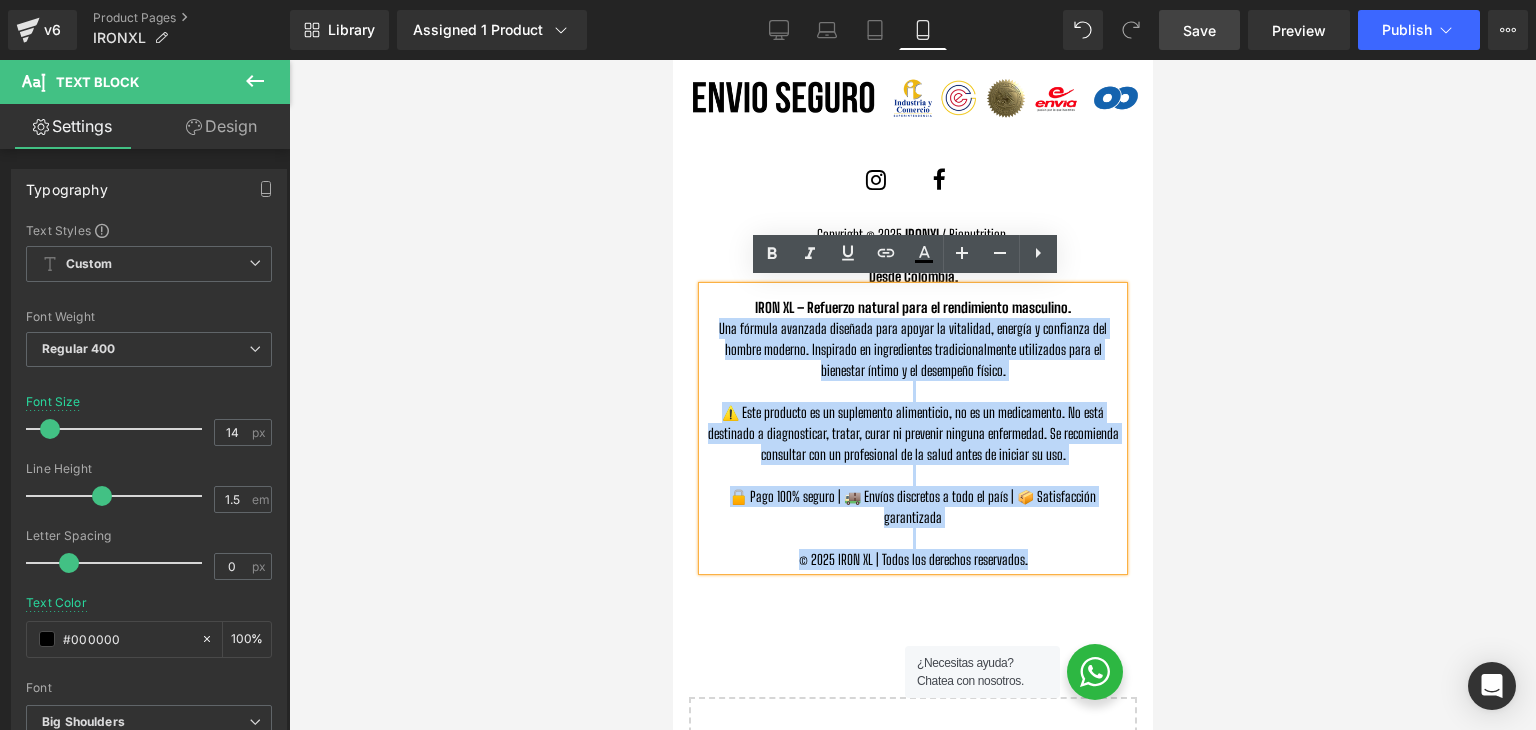 click on "IRON XL – Refuerzo natural para el rendimiento masculino. Una fórmula avanzada diseñada para apoyar la vitalidad, energía y confianza del hombre moderno. Inspirado en ingredientes tradicionalmente utilizados para el bienestar íntimo y el desempeño físico. ⚠️ Este producto es un suplemento alimenticio, no es un medicamento. No está destinado a diagnosticar, tratar, curar ni prevenir ninguna enfermedad. Se recomienda consultar con un profesional de la salud antes de iniciar su uso. 🔒 Pago 100% seguro | 🚚 Envíos discretos a todo el país | 📦 Satisfacción garantizada © 2025 IRON XL | Todos los derechos reservados." at bounding box center (912, 428) 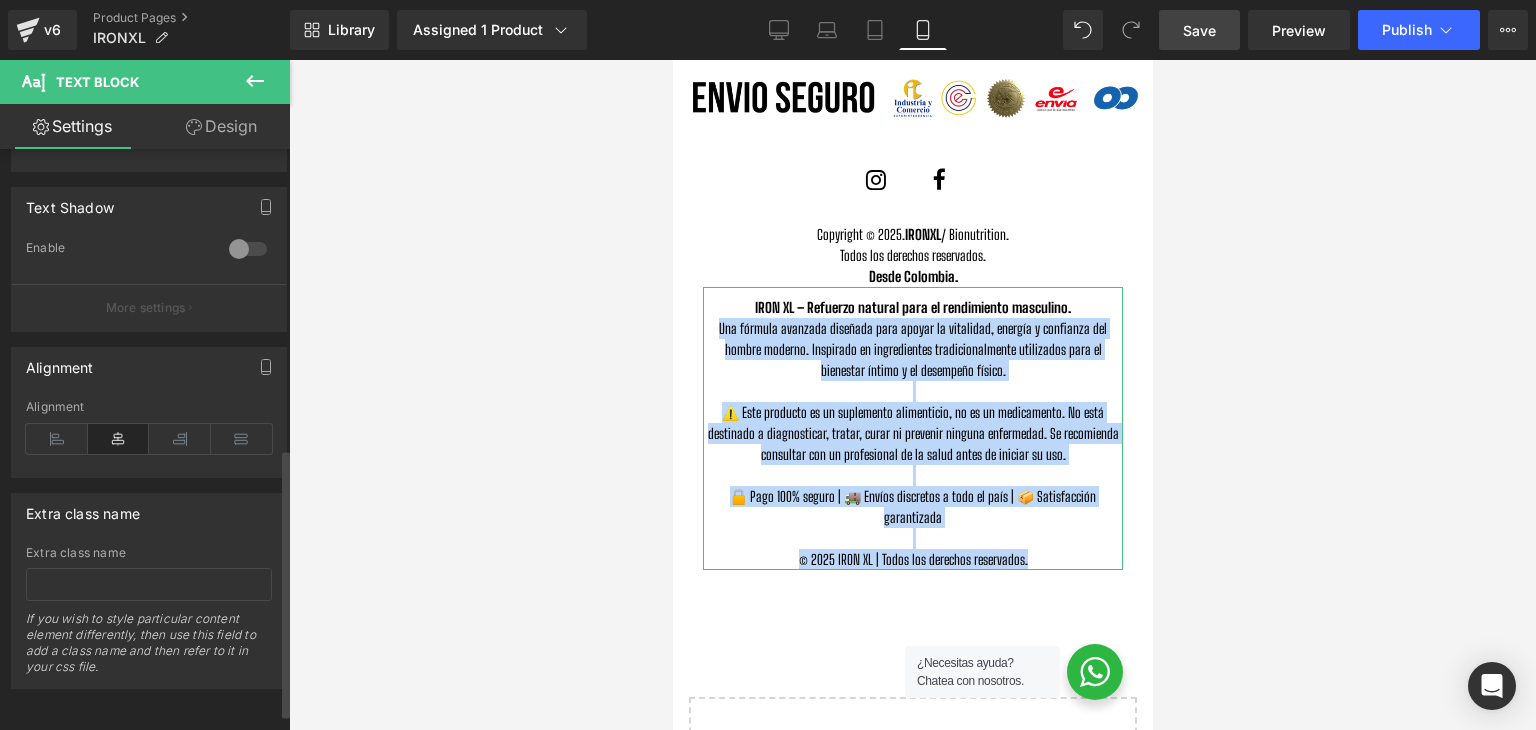 scroll, scrollTop: 680, scrollLeft: 0, axis: vertical 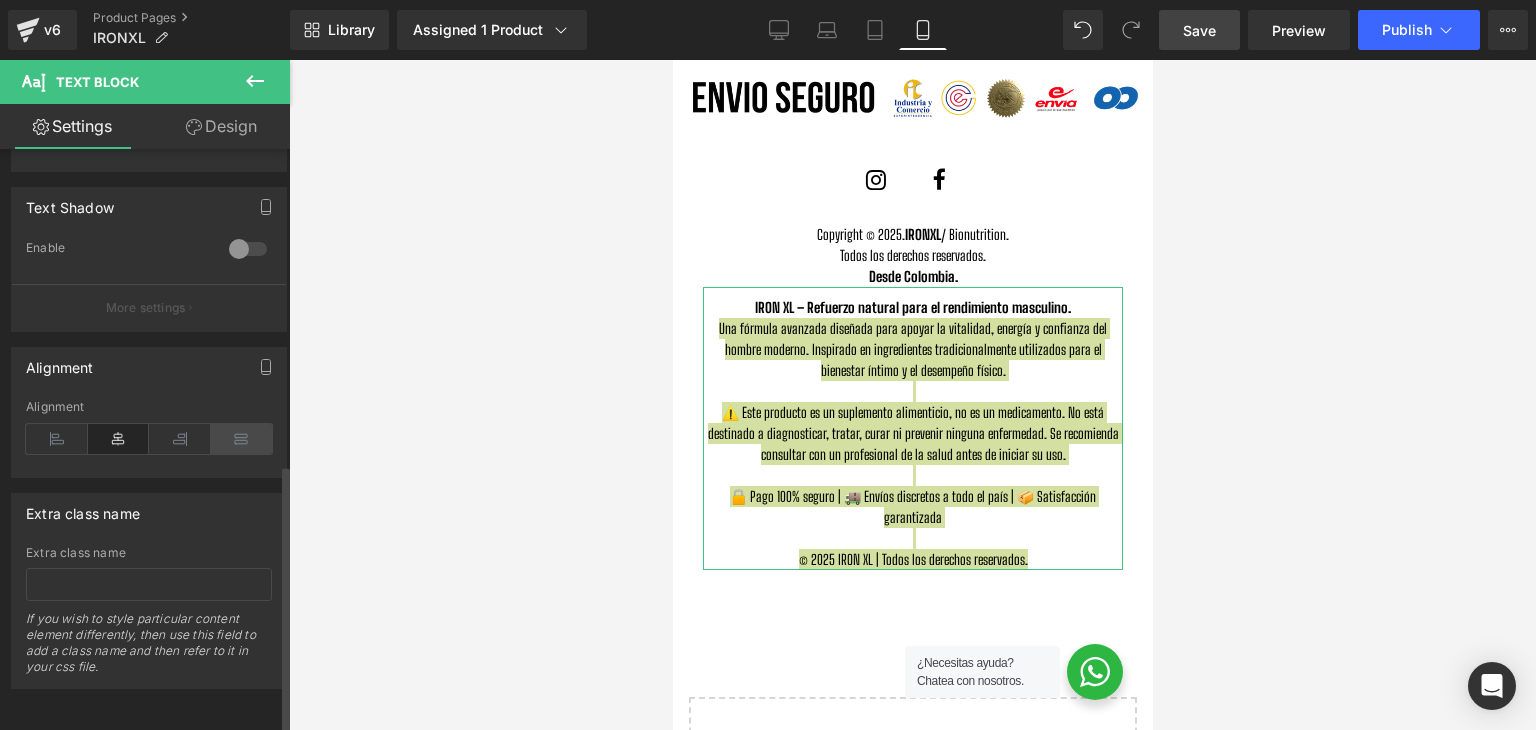 click at bounding box center [242, 439] 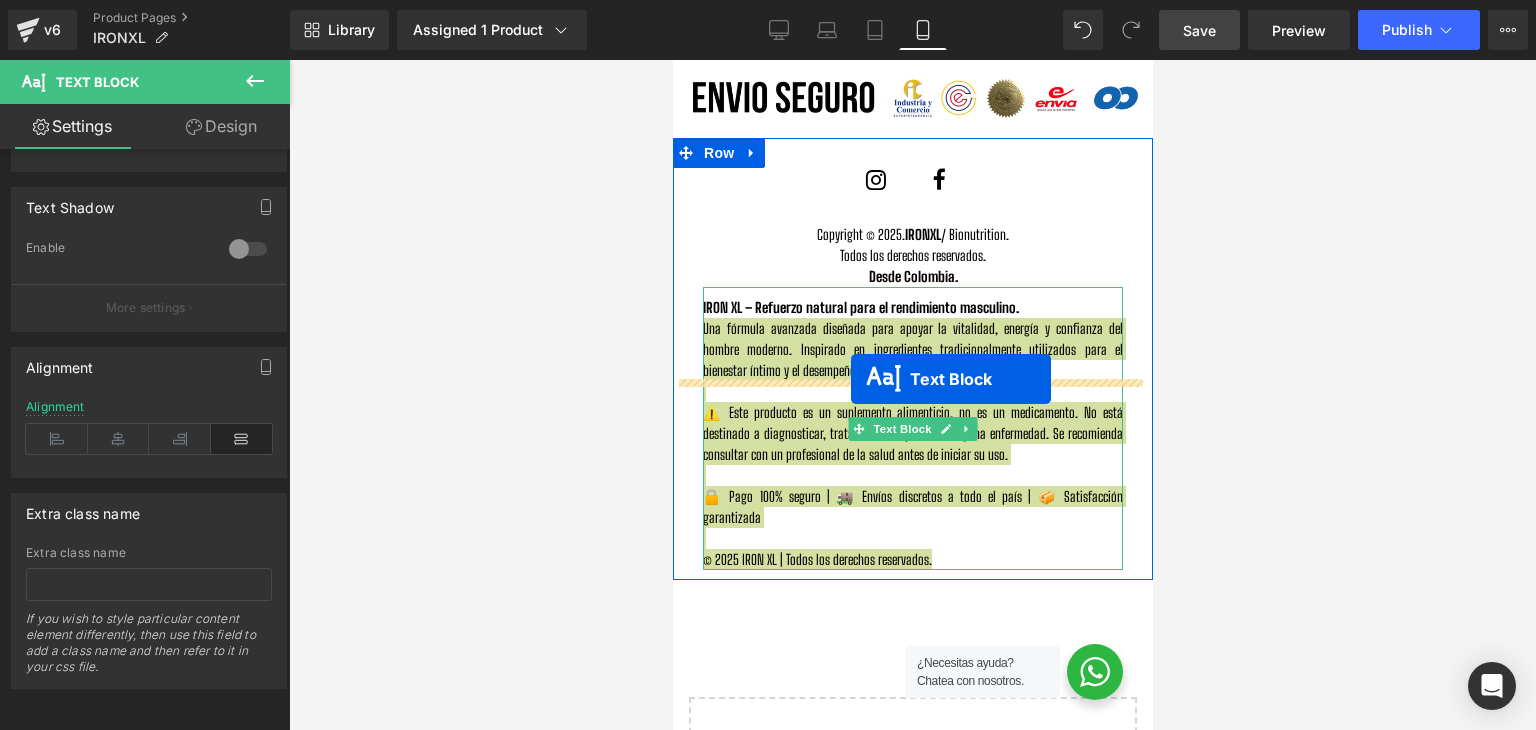 scroll, scrollTop: 6605, scrollLeft: 0, axis: vertical 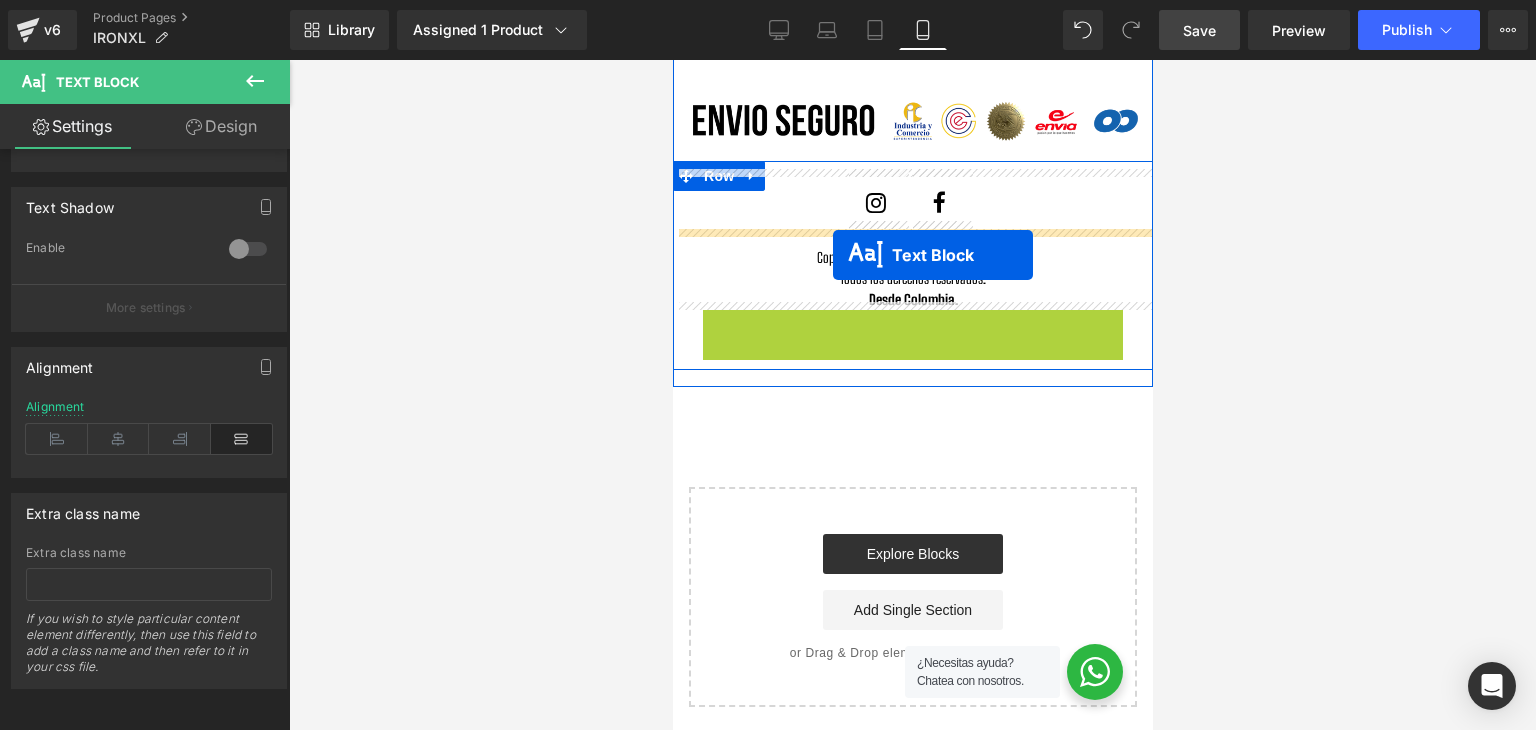 drag, startPoint x: 850, startPoint y: 423, endPoint x: 832, endPoint y: 256, distance: 167.96725 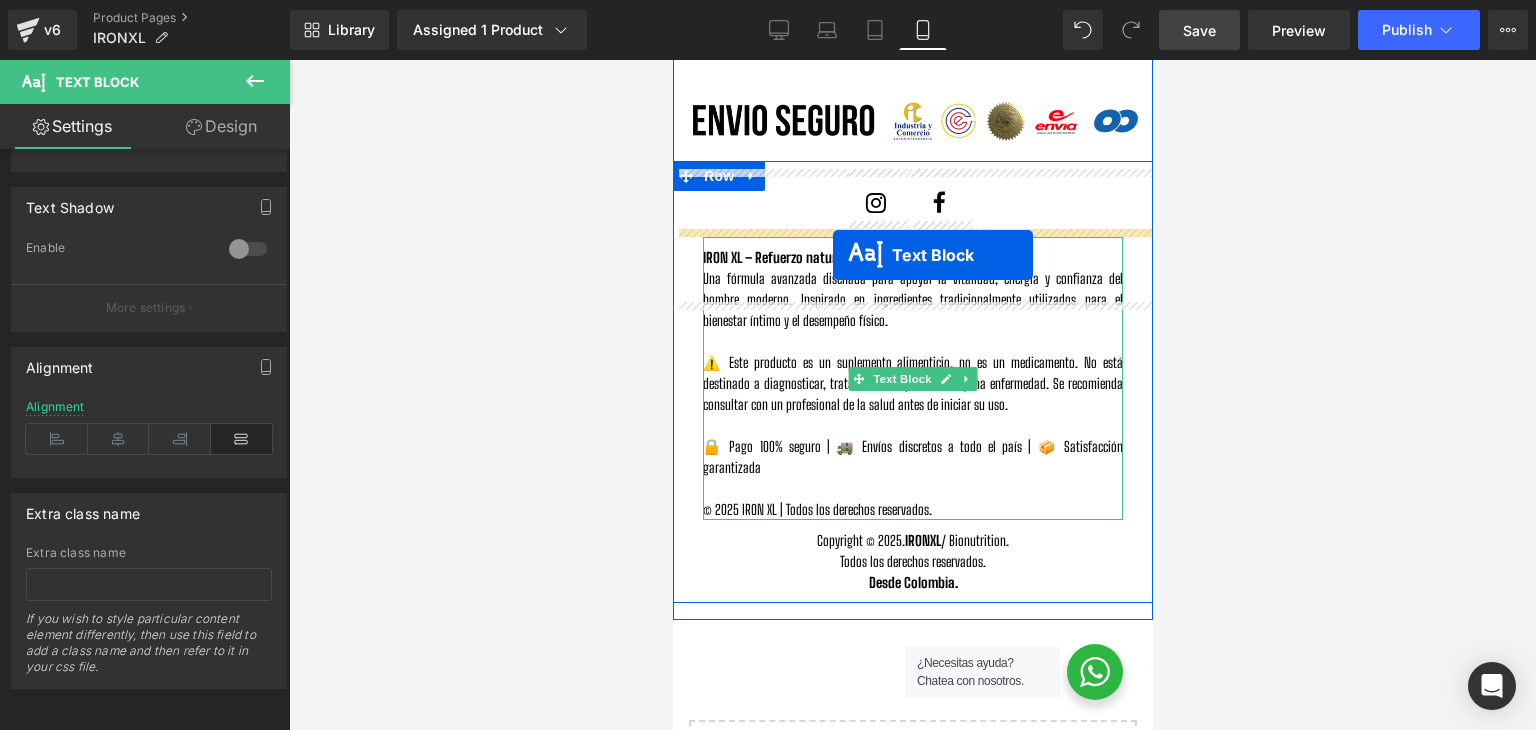 scroll, scrollTop: 6628, scrollLeft: 0, axis: vertical 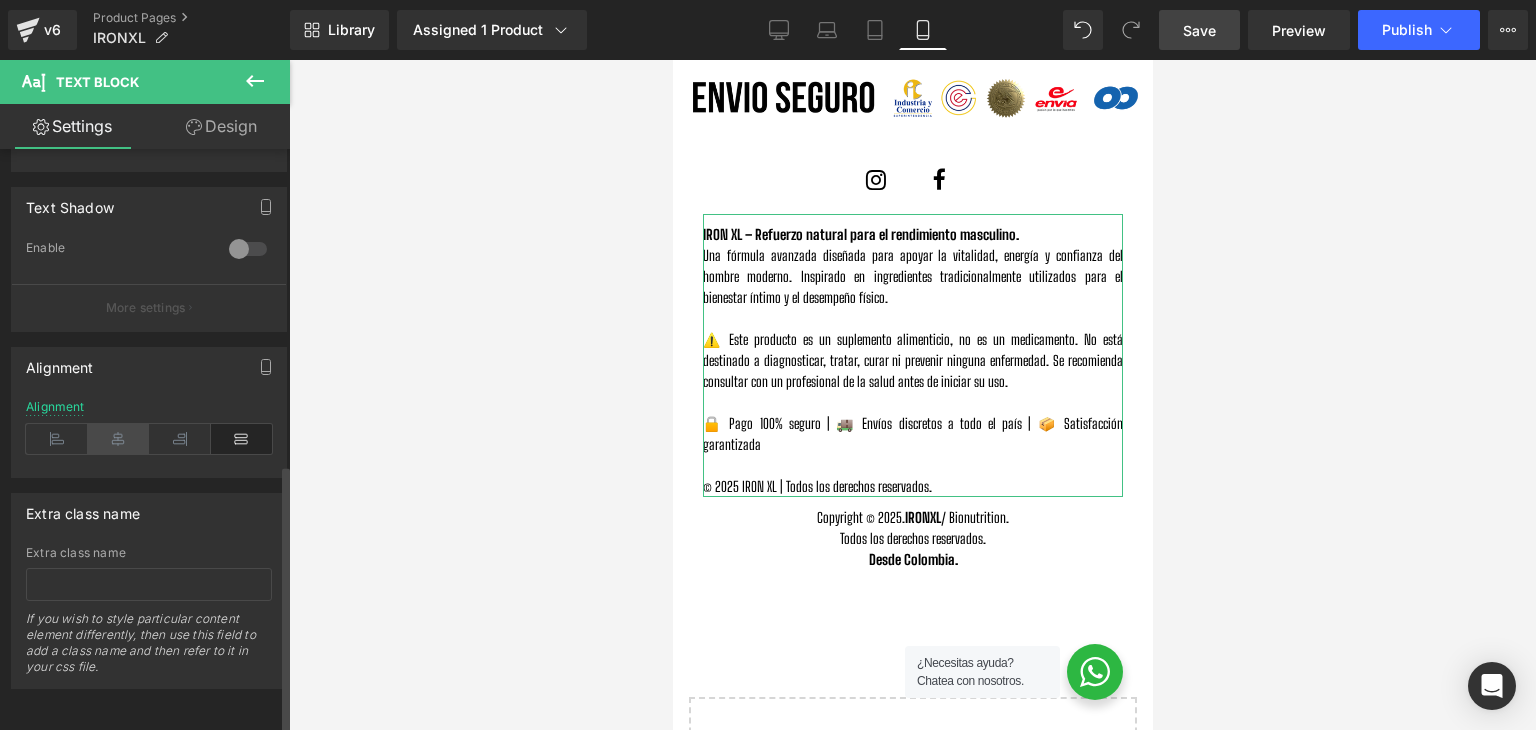 click at bounding box center [119, 439] 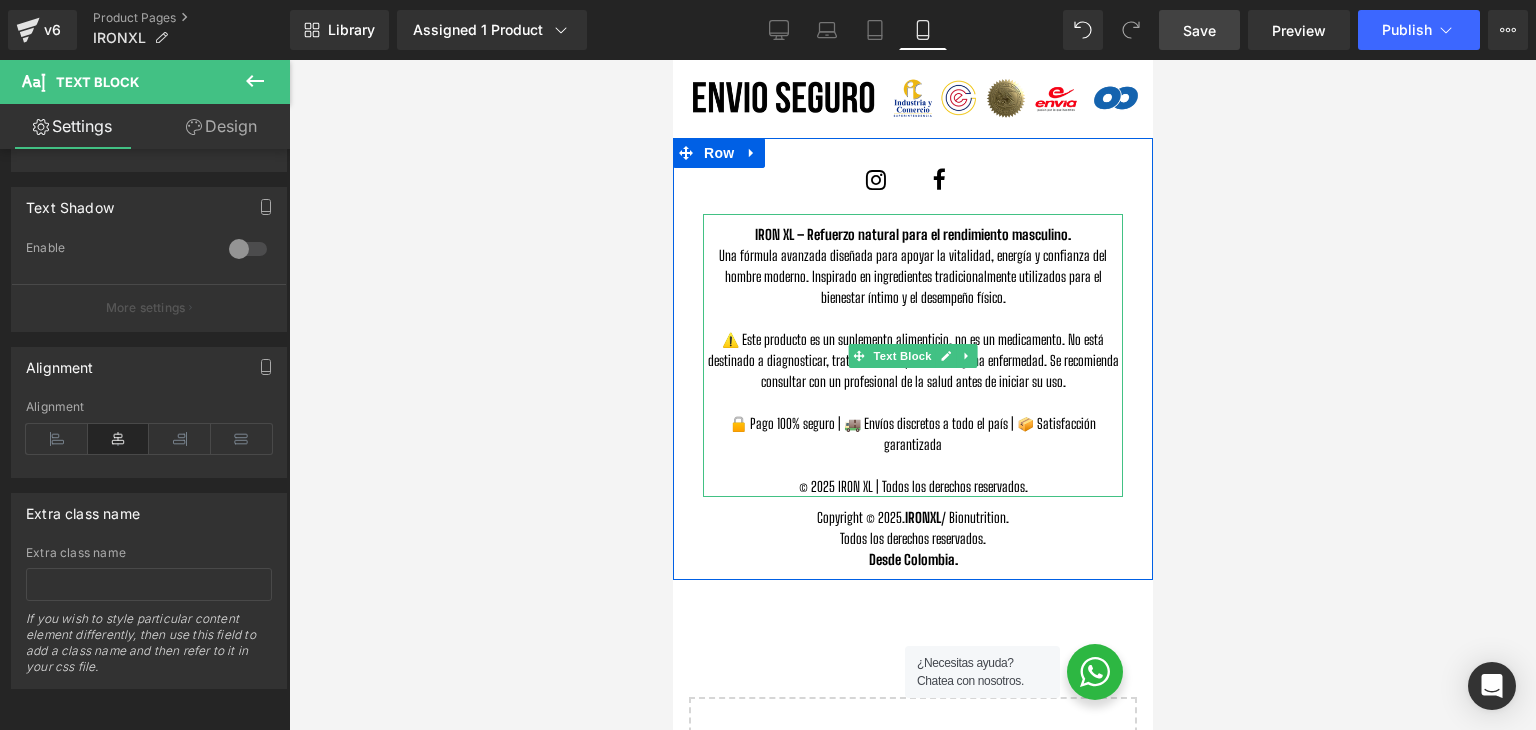 click on "⚠️ Este producto es un suplemento alimenticio, no es un medicamento. No está destinado a diagnosticar, tratar, curar ni prevenir ninguna enfermedad. Se recomienda consultar con un profesional de la salud antes de iniciar su uso." at bounding box center (912, 360) 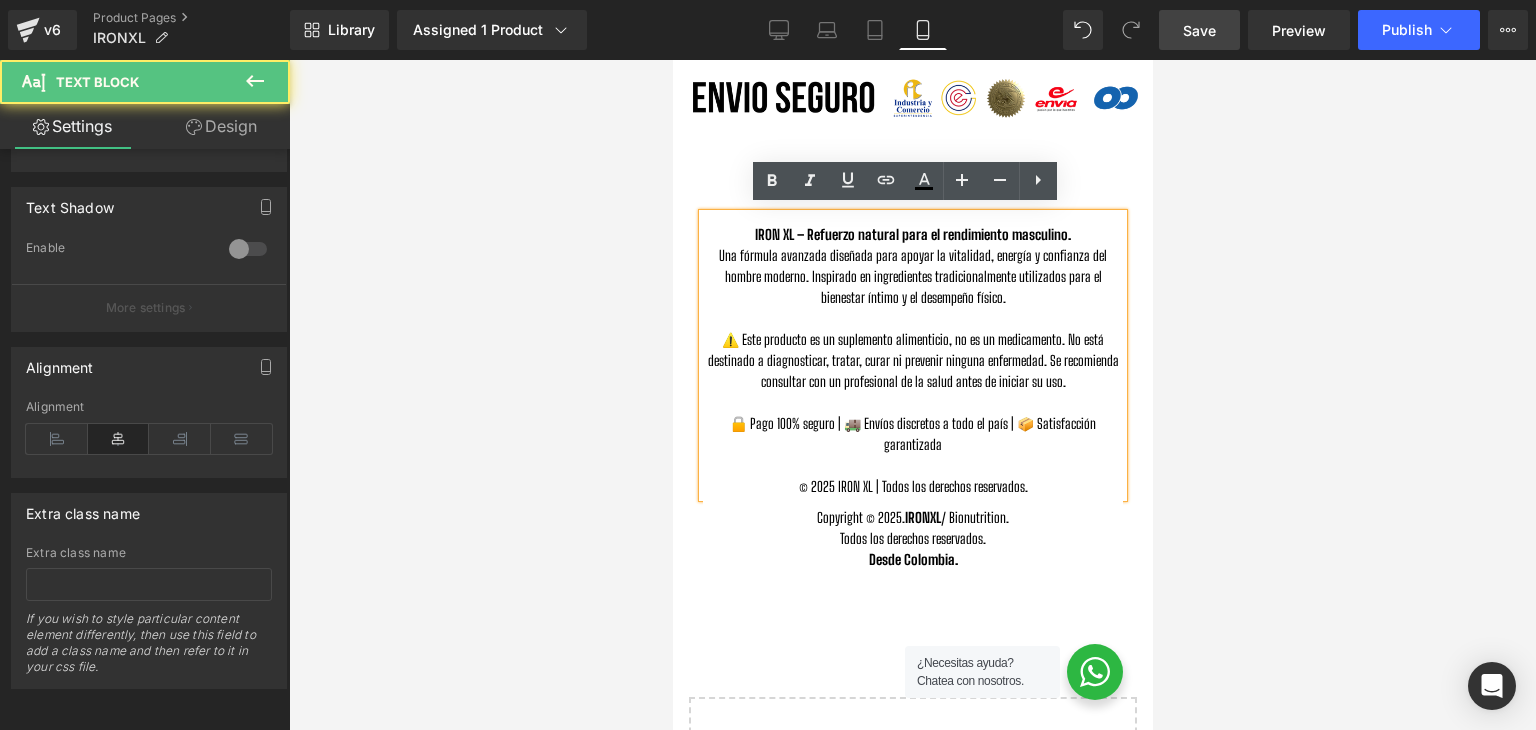 click on "⚠️ Este producto es un suplemento alimenticio, no es un medicamento. No está destinado a diagnosticar, tratar, curar ni prevenir ninguna enfermedad. Se recomienda consultar con un profesional de la salud antes de iniciar su uso." at bounding box center (912, 360) 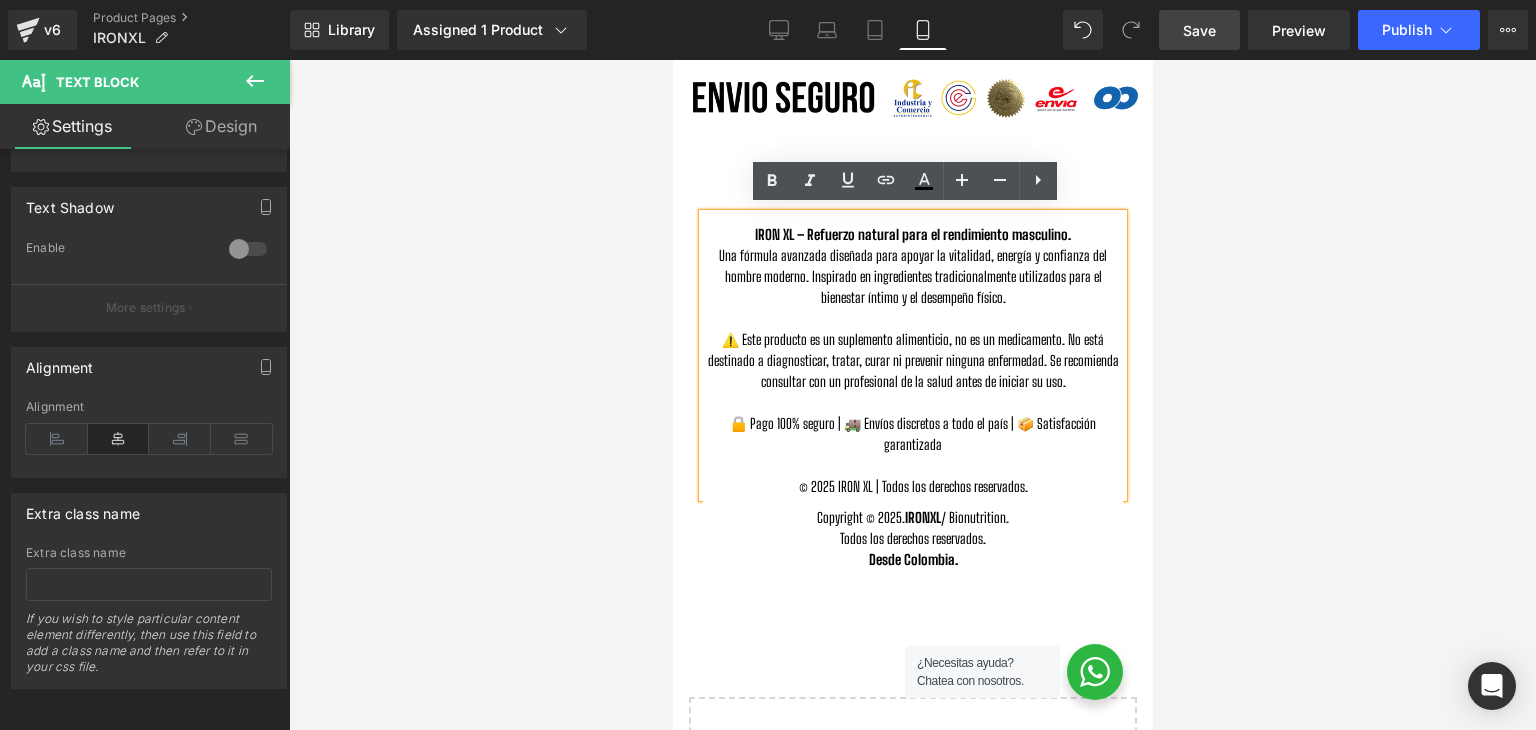 click on "⚠️ Este producto es un suplemento alimenticio, no es un medicamento. No está destinado a diagnosticar, tratar, curar ni prevenir ninguna enfermedad. Se recomienda consultar con un profesional de la salud antes de iniciar su uso." at bounding box center [912, 360] 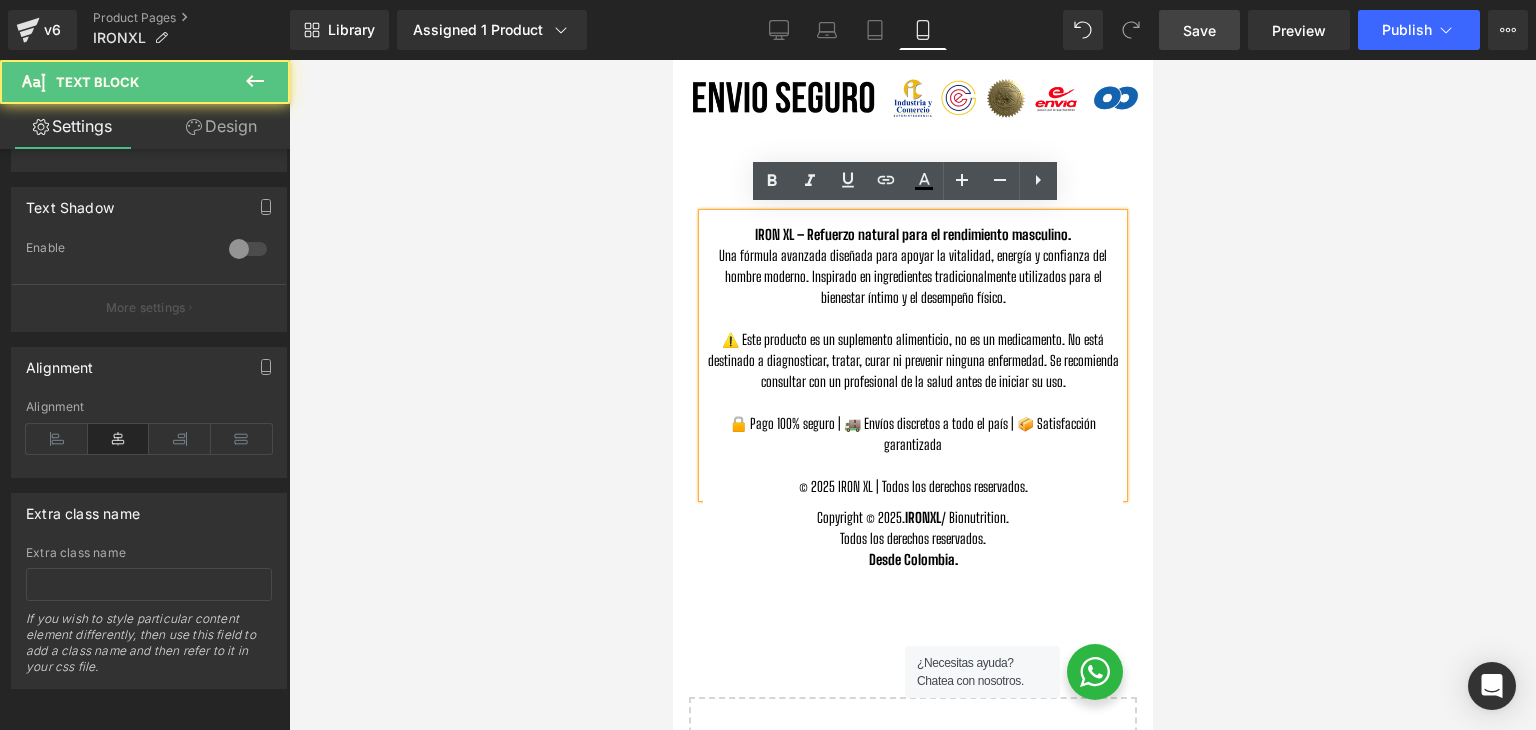 click on "⚠️ Este producto es un suplemento alimenticio, no es un medicamento. No está destinado a diagnosticar, tratar, curar ni prevenir ninguna enfermedad. Se recomienda consultar con un profesional de la salud antes de iniciar su uso." at bounding box center (912, 360) 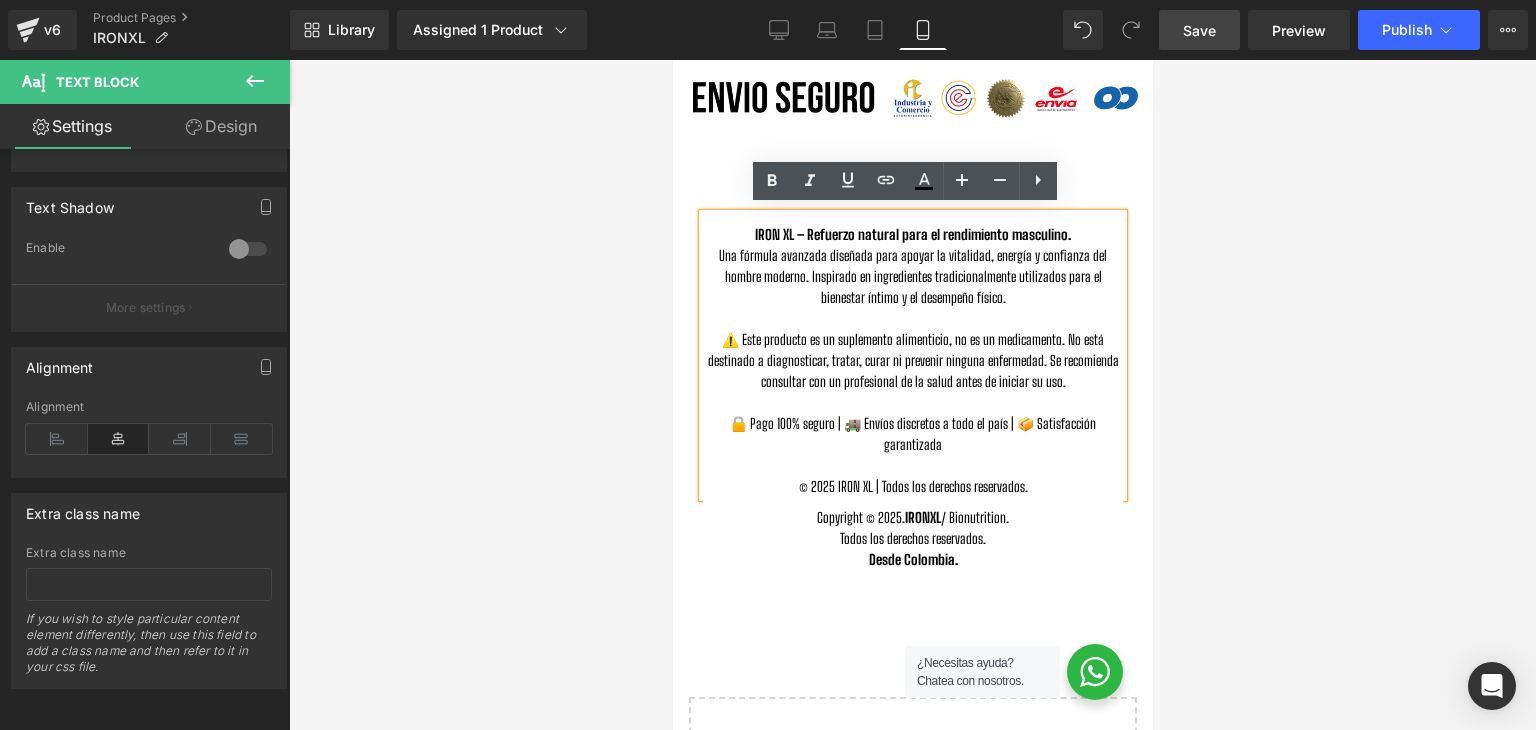 click on "🔒 Pago 100% seguro | 🚚 Envíos discretos a todo el país | 📦 Satisfacción garantizada" at bounding box center [912, 434] 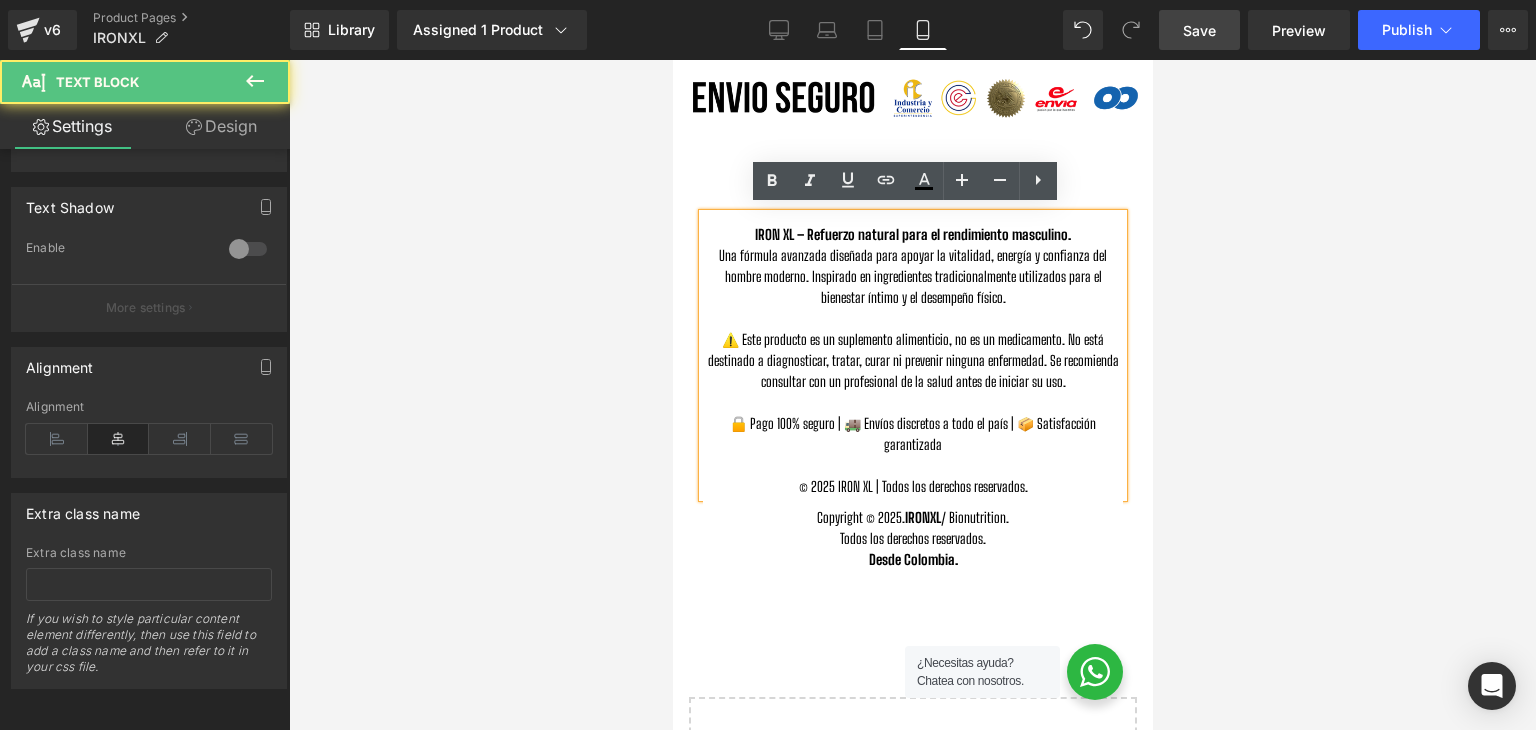click on "🔒 Pago 100% seguro | 🚚 Envíos discretos a todo el país | 📦 Satisfacción garantizada" at bounding box center (912, 434) 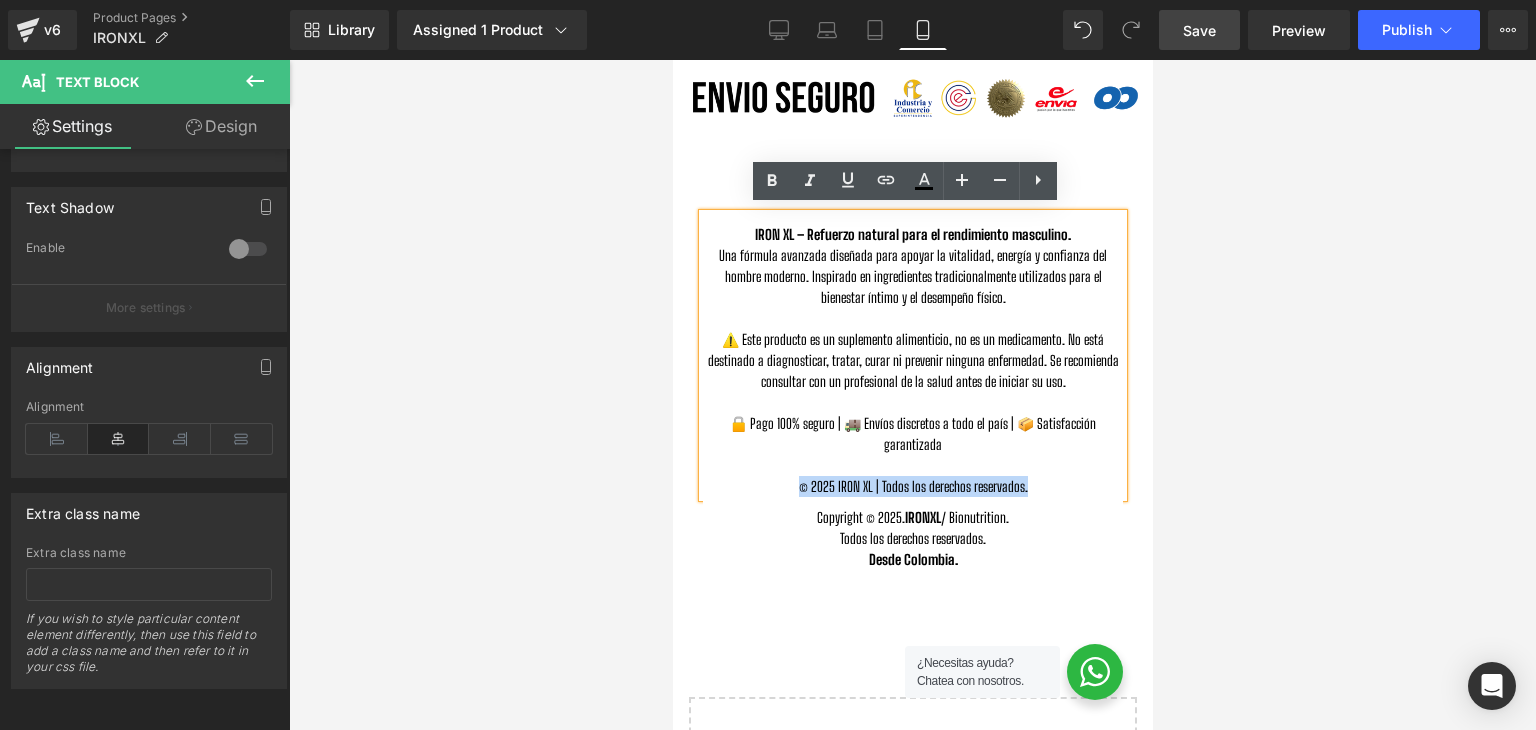 drag, startPoint x: 1029, startPoint y: 480, endPoint x: 790, endPoint y: 485, distance: 239.05229 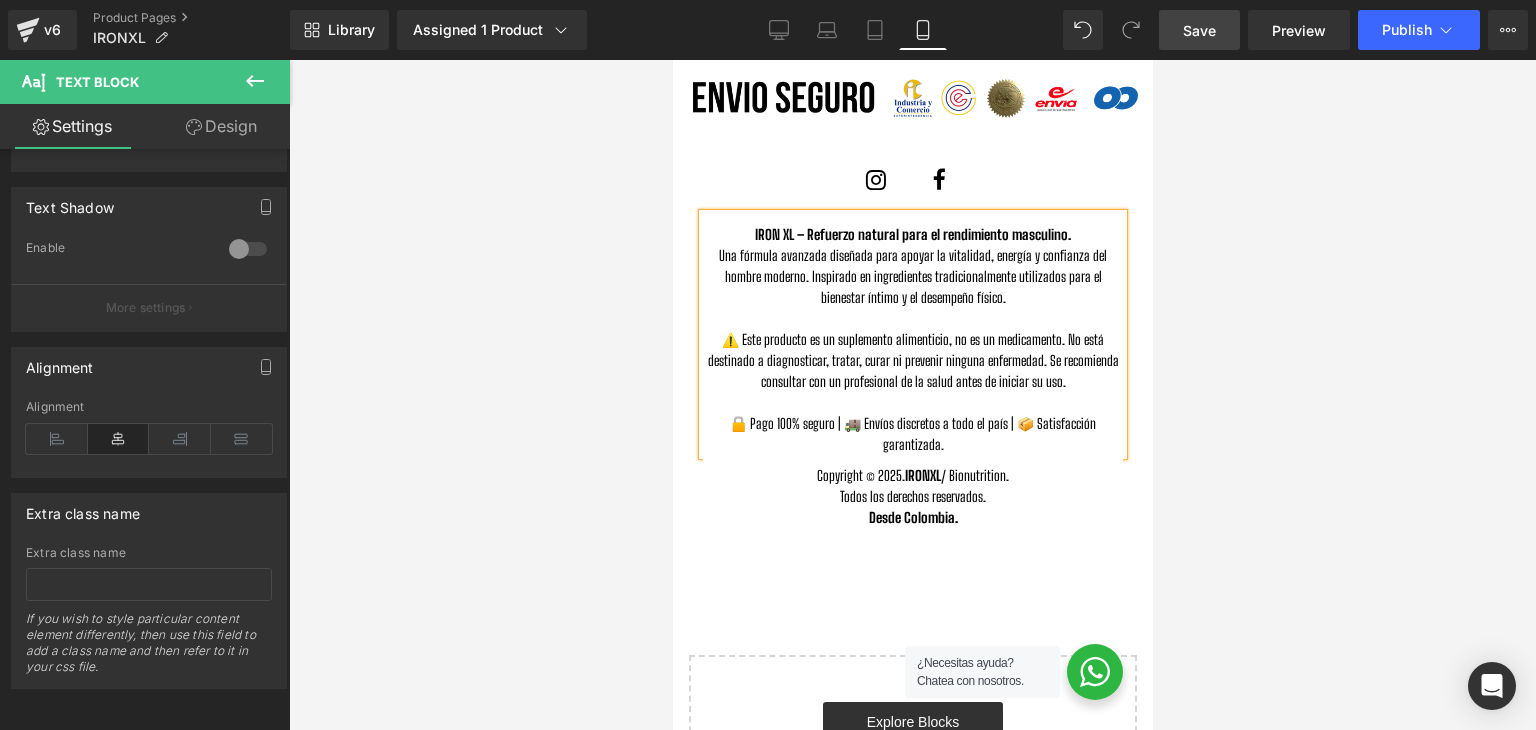 click at bounding box center [912, 395] 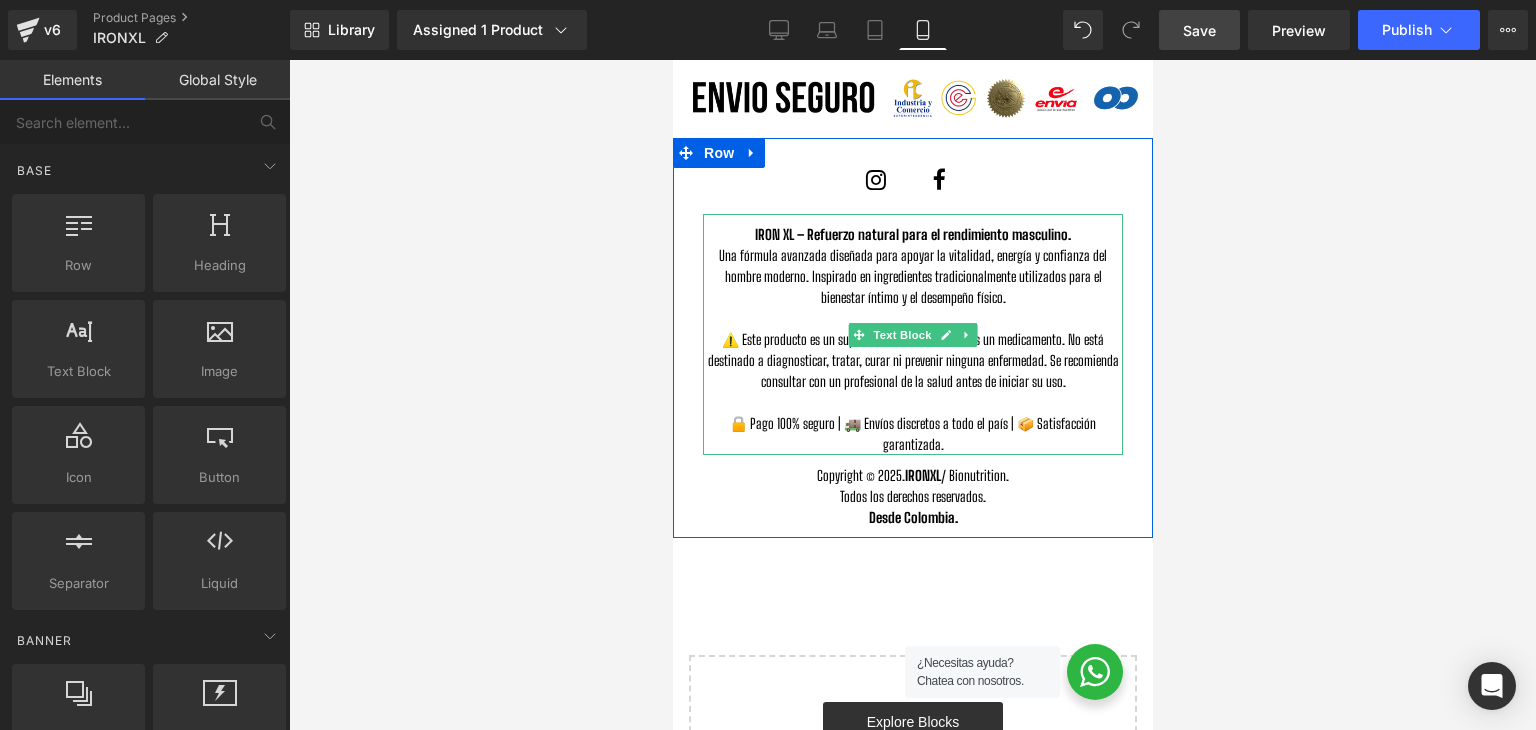 click on "Una fórmula avanzada diseñada para apoyar la vitalidad, energía y confianza del hombre moderno. Inspirado en ingredientes tradicionalmente utilizados para el bienestar íntimo y el desempeño físico." at bounding box center (912, 276) 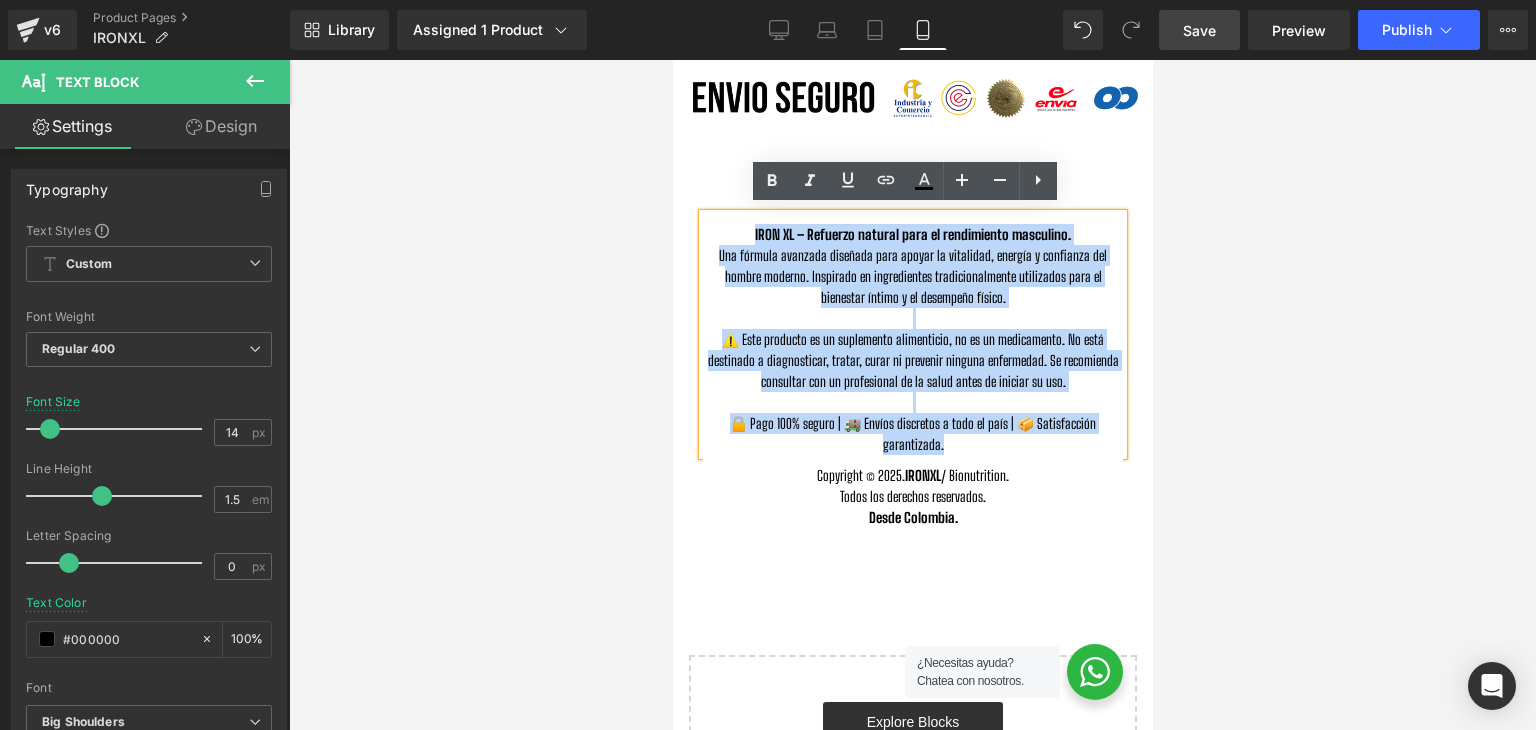 drag, startPoint x: 738, startPoint y: 225, endPoint x: 991, endPoint y: 435, distance: 328.79932 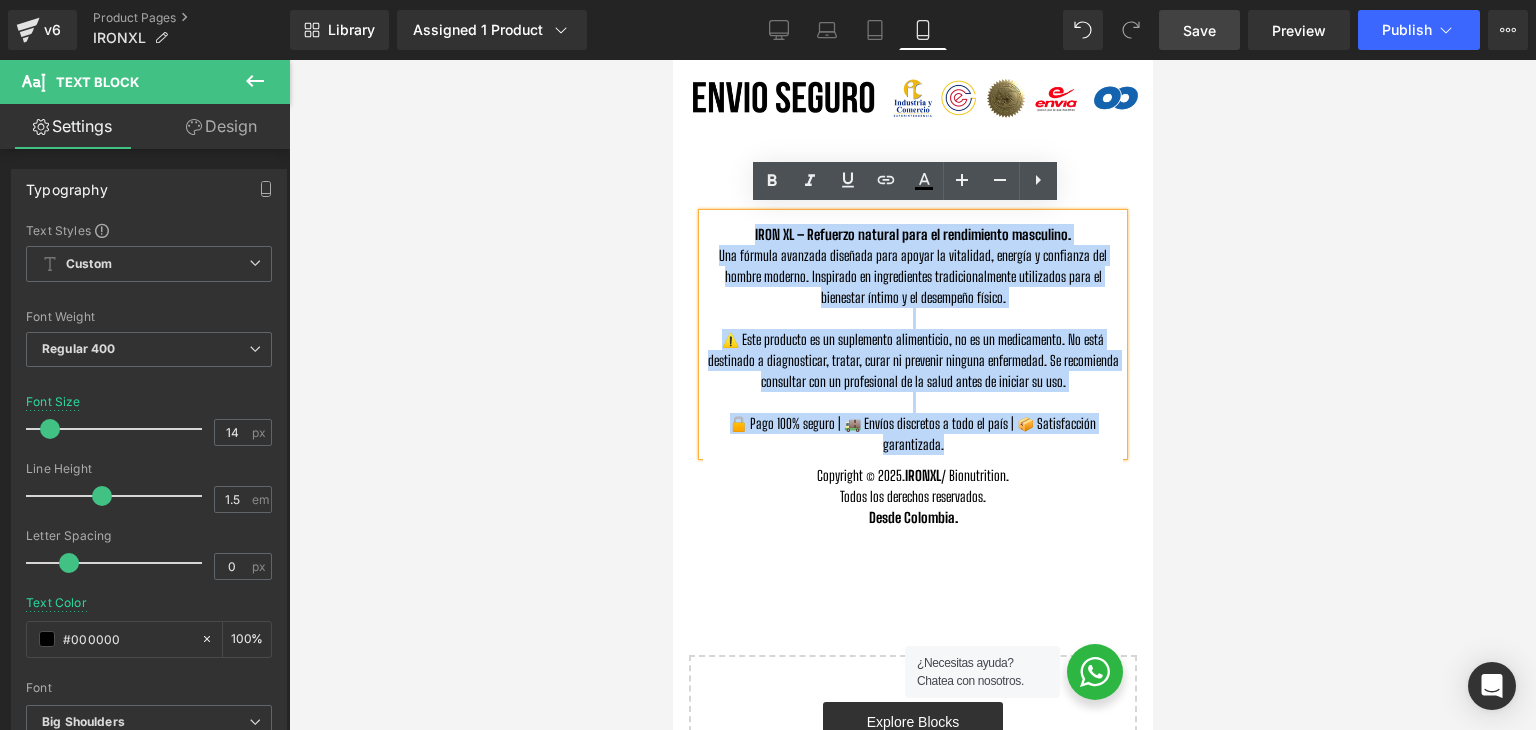 click on "IRON XL – Refuerzo natural para el rendimiento masculino. Una fórmula avanzada diseñada para apoyar la vitalidad, energía y confianza del hombre moderno. Inspirado en ingredientes tradicionalmente utilizados para el bienestar íntimo y el desempeño físico. ⚠️ Este producto es un suplemento alimenticio, no es un medicamento. No está destinado a diagnosticar, tratar, curar ni prevenir ninguna enfermedad. Se recomienda consultar con un profesional de la salud antes de iniciar su uso. 🔒 Pago 100% seguro | 🚚 Envíos discretos a todo el país | 📦 Satisfacción garantizada." at bounding box center [912, 334] 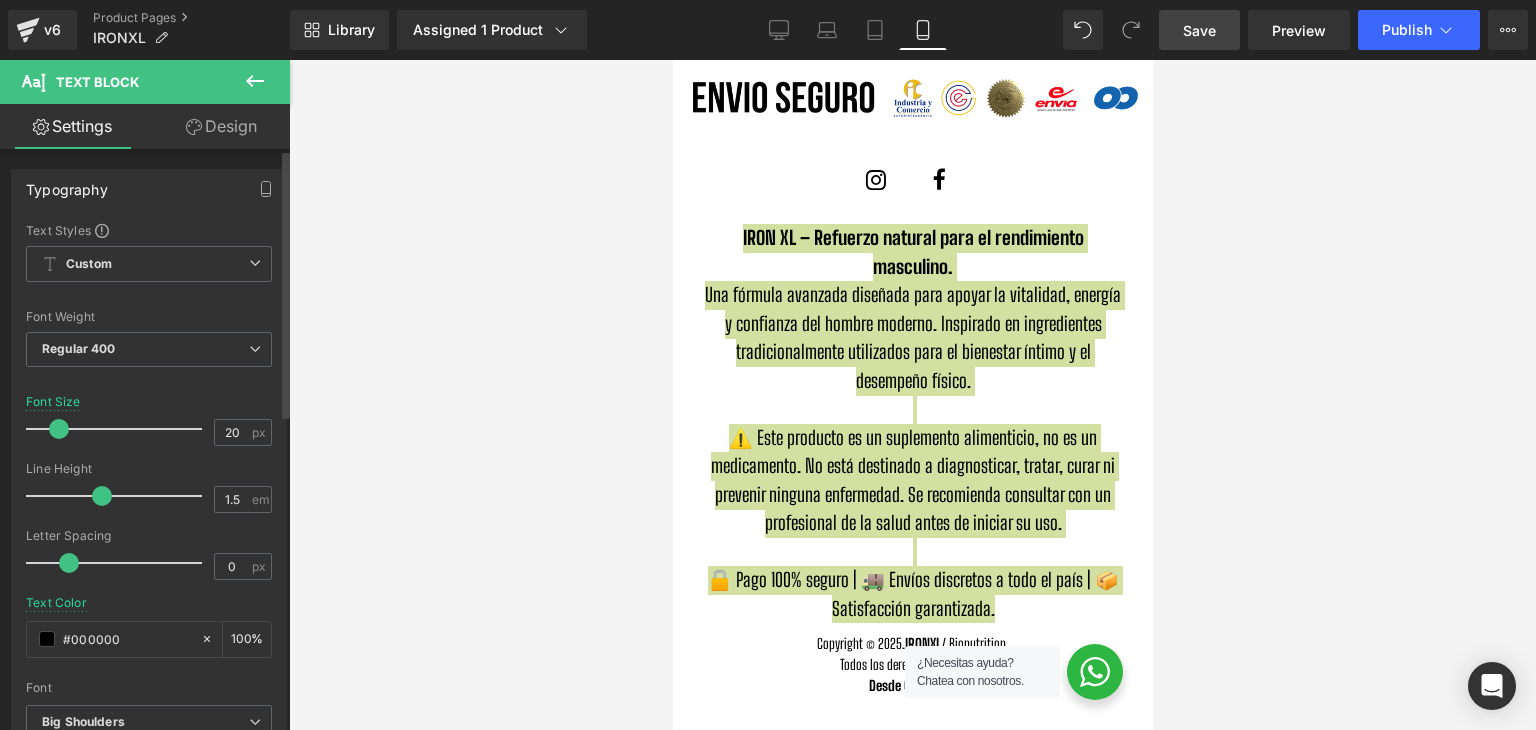 type on "21" 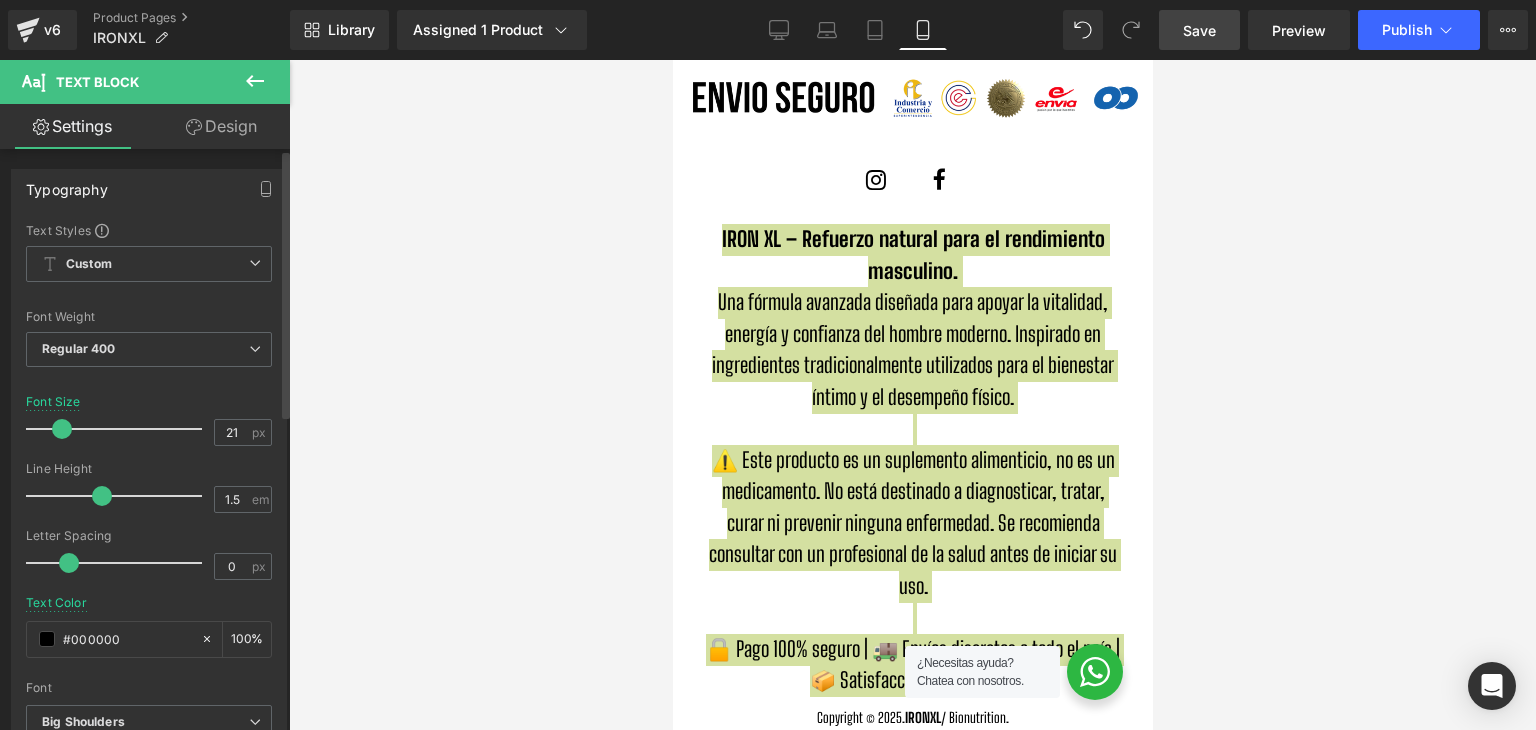 drag, startPoint x: 52, startPoint y: 434, endPoint x: 63, endPoint y: 437, distance: 11.401754 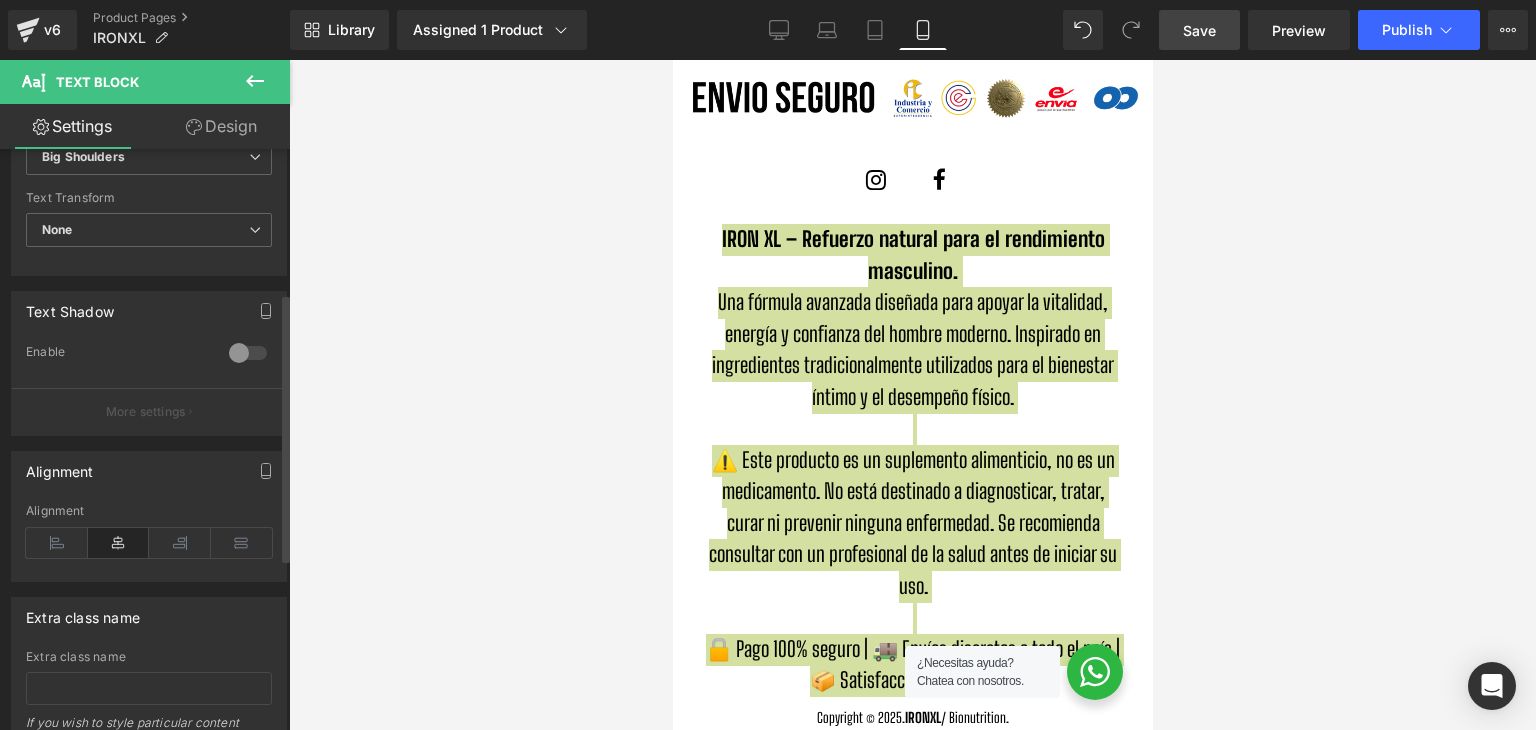 scroll, scrollTop: 600, scrollLeft: 0, axis: vertical 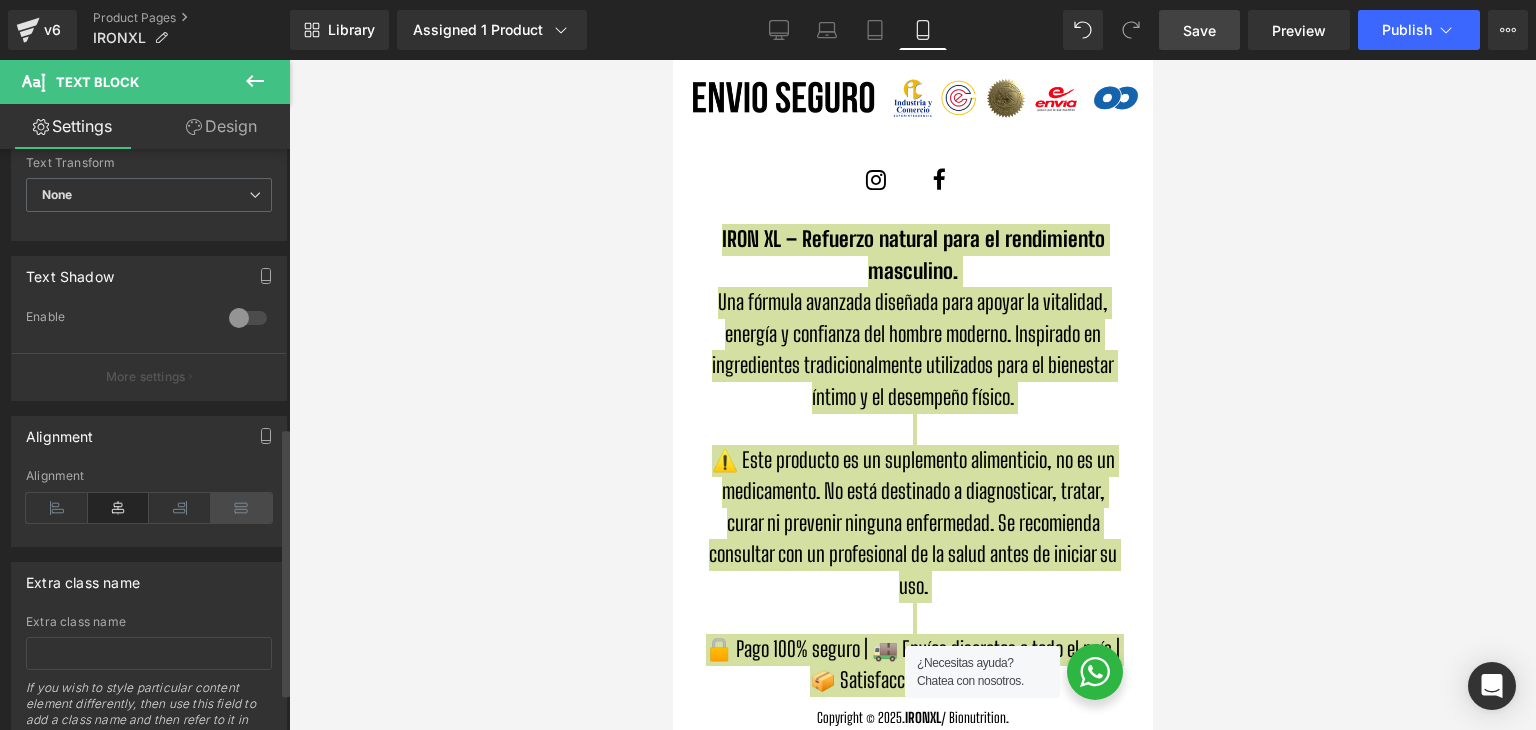 click at bounding box center (242, 508) 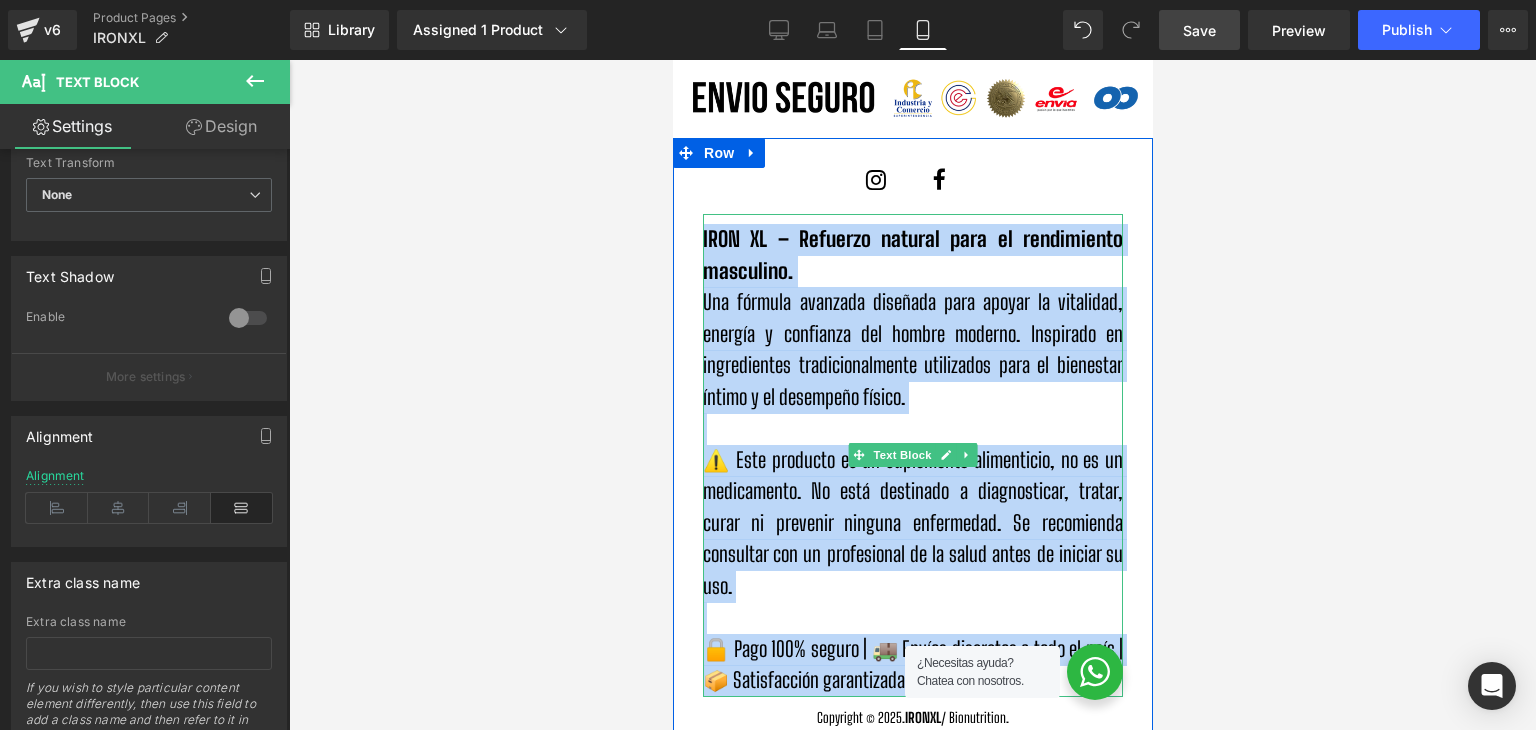 click on "Una fórmula avanzada diseñada para apoyar la vitalidad, energía y confianza del hombre moderno. Inspirado en ingredientes tradicionalmente utilizados para el bienestar íntimo y el desempeño físico." at bounding box center [912, 350] 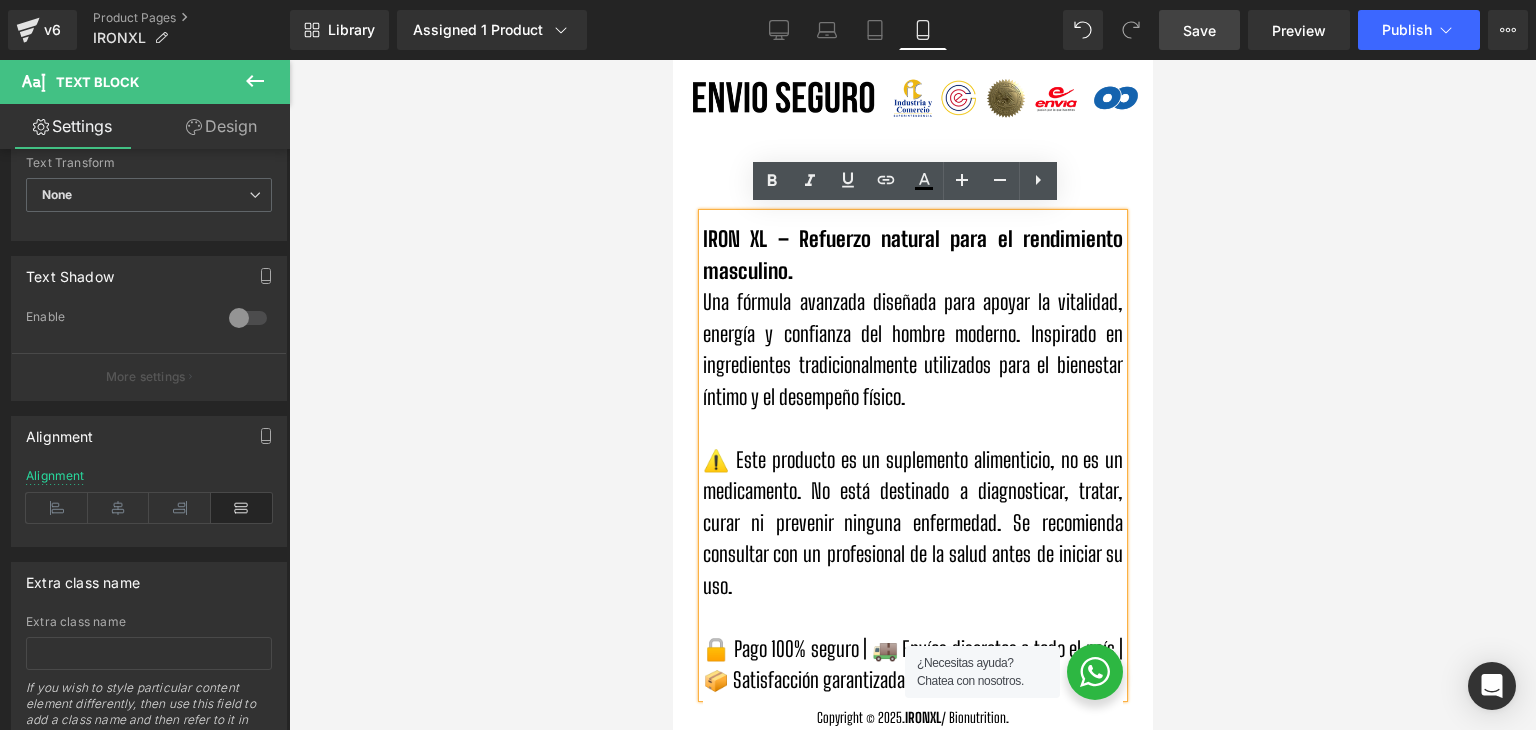 click on "IRON XL – Refuerzo natural para el rendimiento masculino." at bounding box center [912, 255] 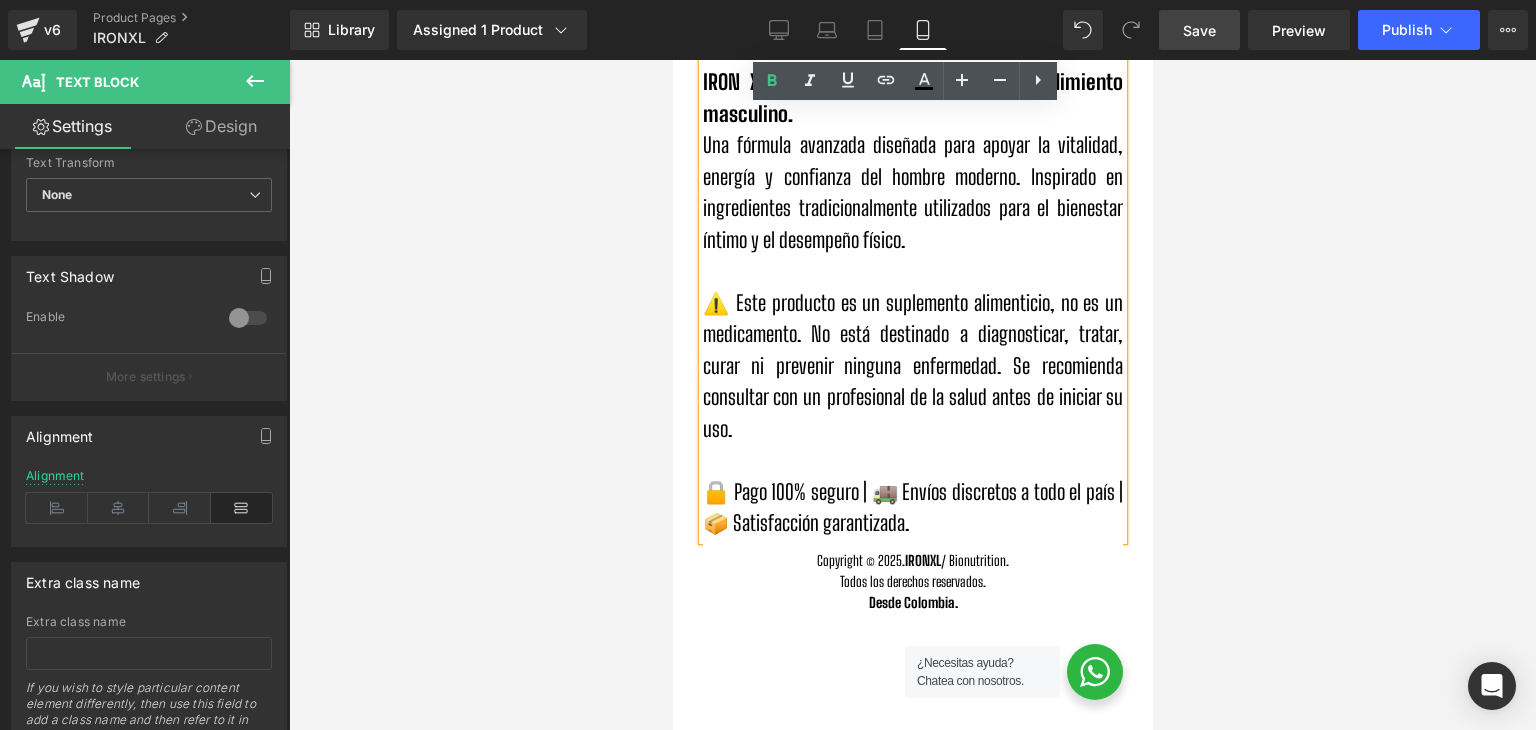 scroll, scrollTop: 6828, scrollLeft: 0, axis: vertical 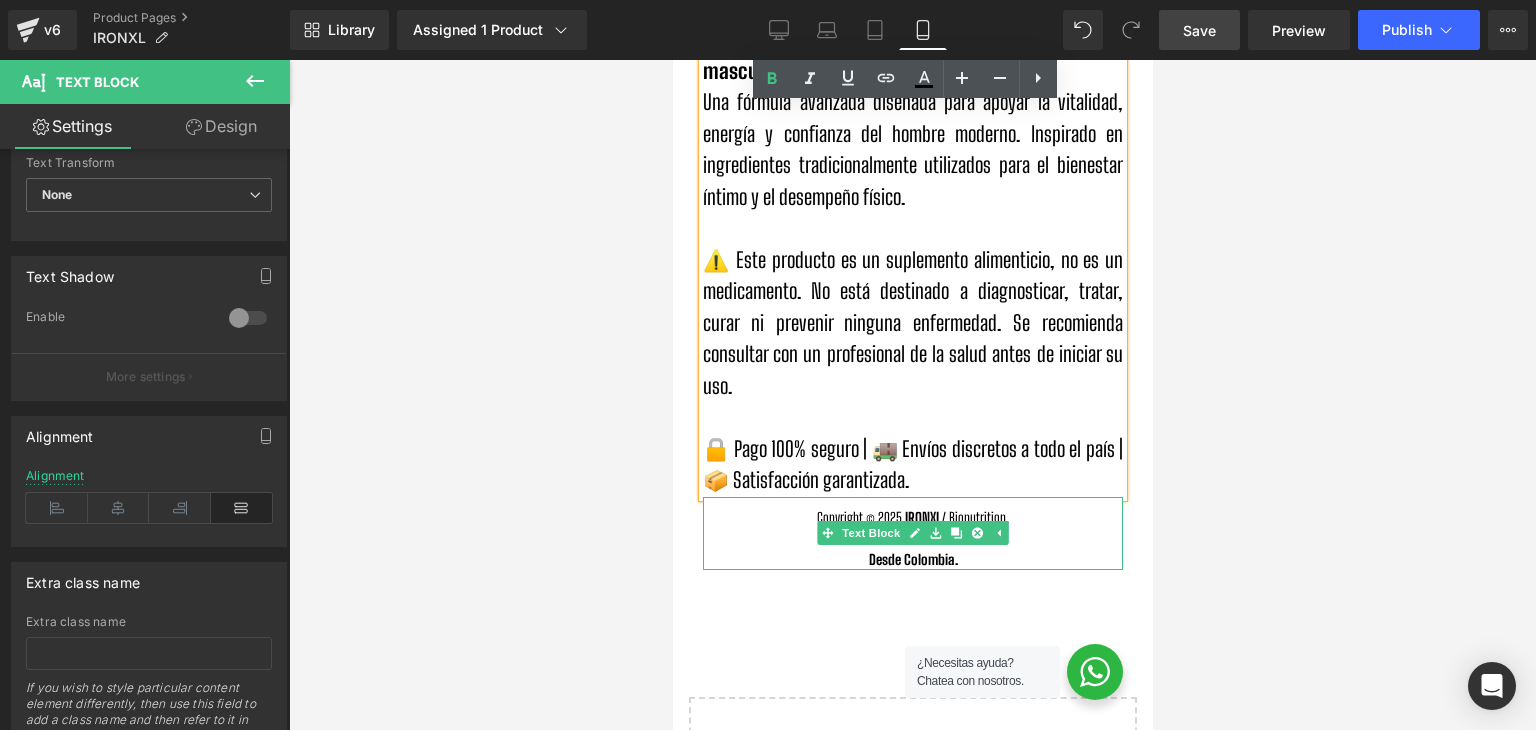click on "Todos los derechos reservados." at bounding box center [912, 538] 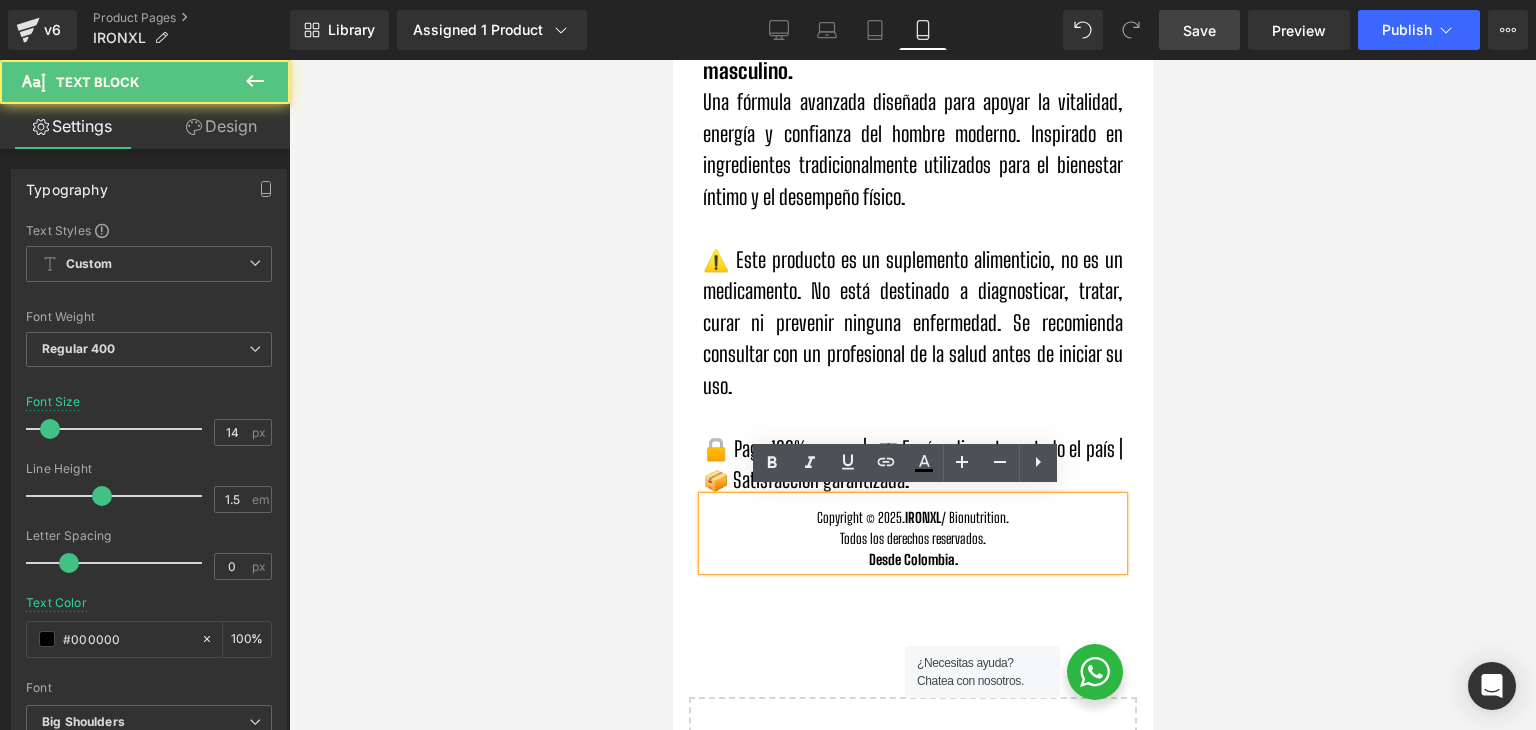 click at bounding box center (912, 395) 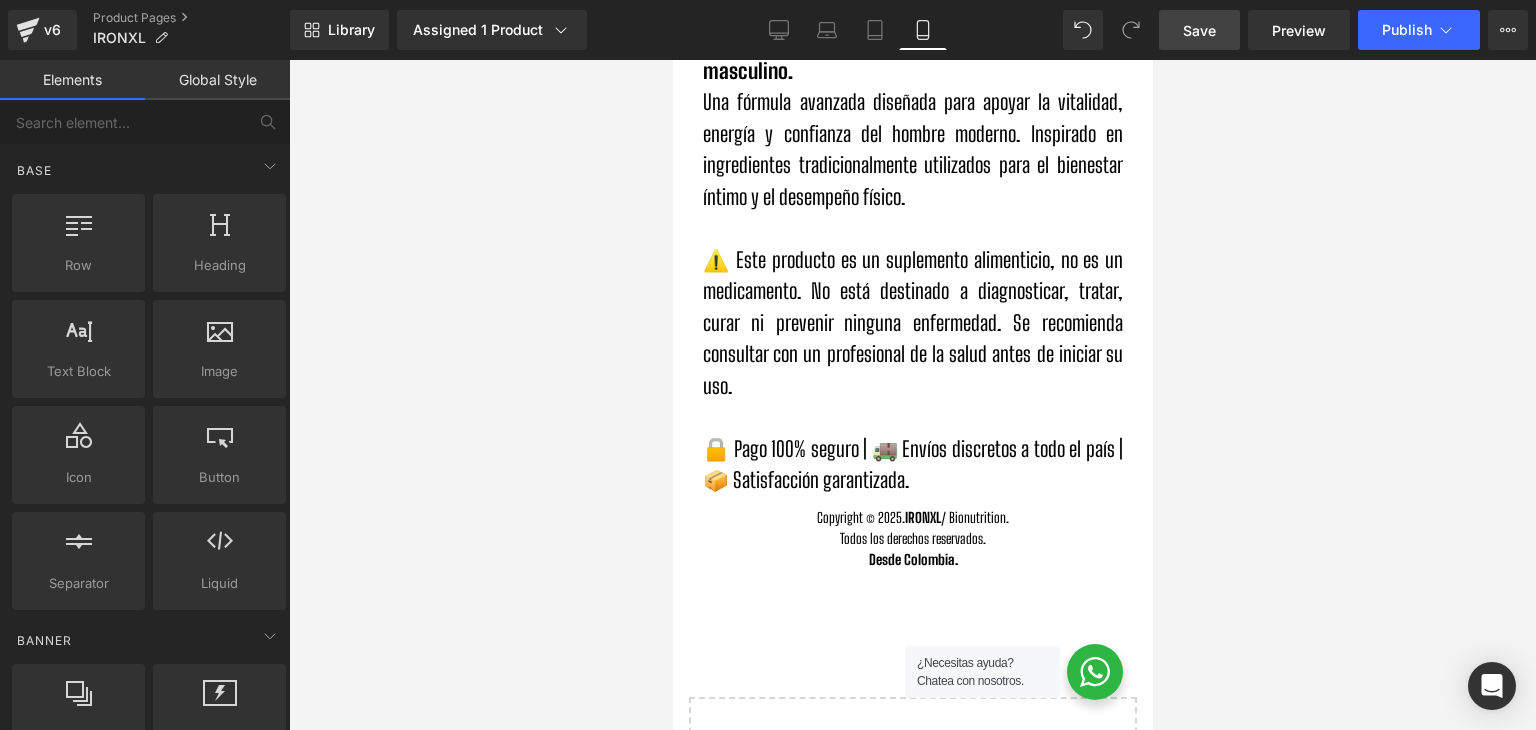click on "Copyright © 2025.  IRONXL  / Bionutrition." at bounding box center (912, 517) 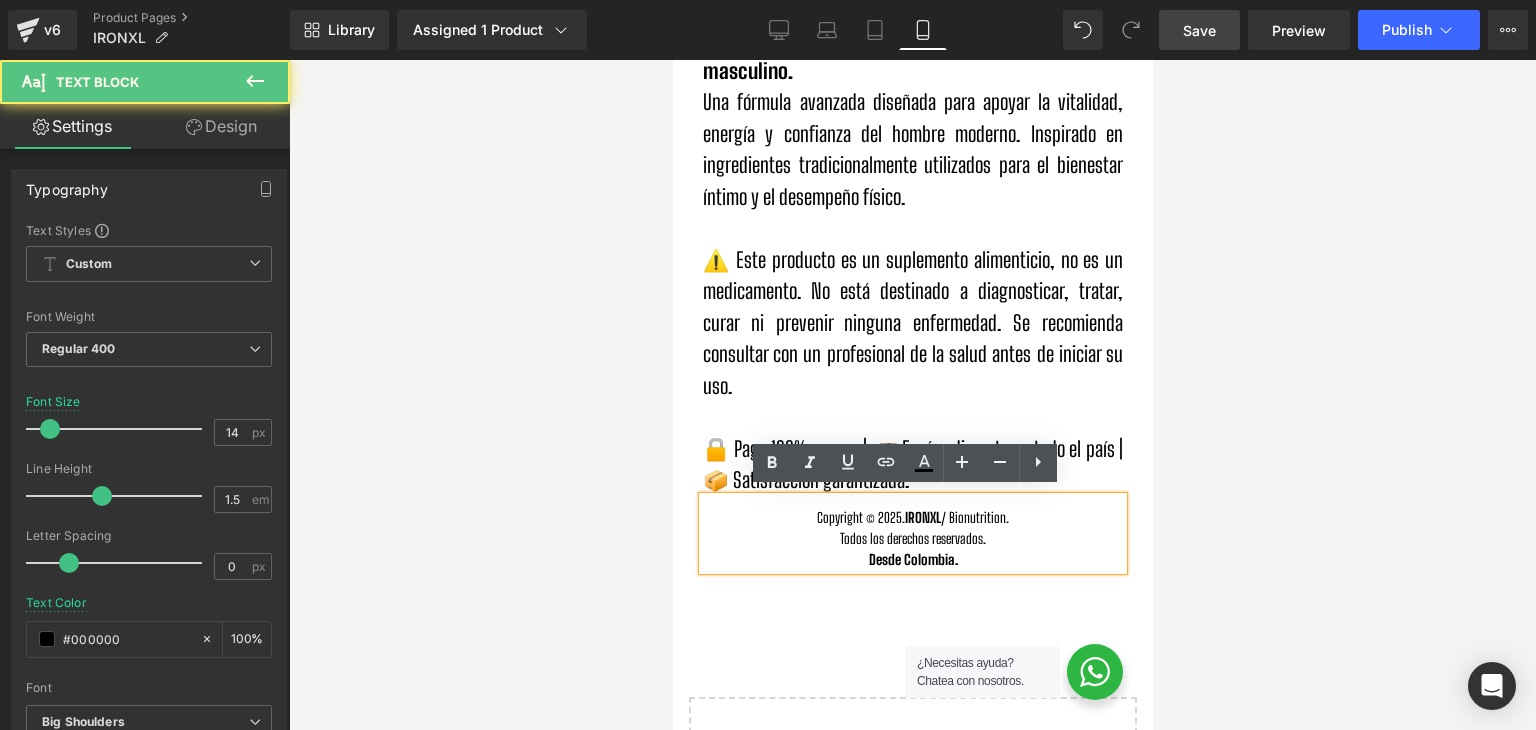 click on "Copyright © 2025.  IRONXL  / Bionutrition. Todos los derechos reservados. Desde Colombia." at bounding box center (912, 533) 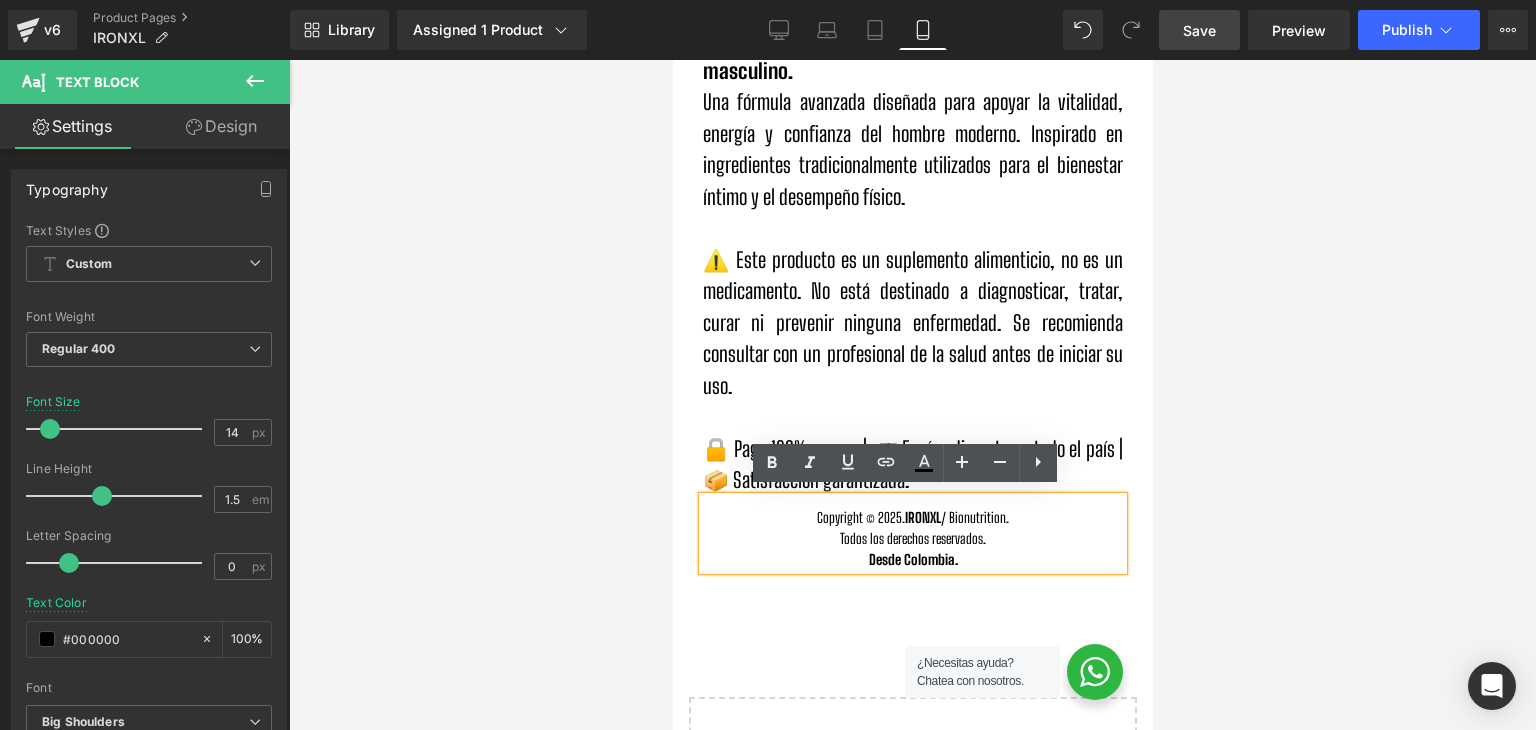 click on "Copyright © 2025.  IRONXL  / Bionutrition." at bounding box center (912, 517) 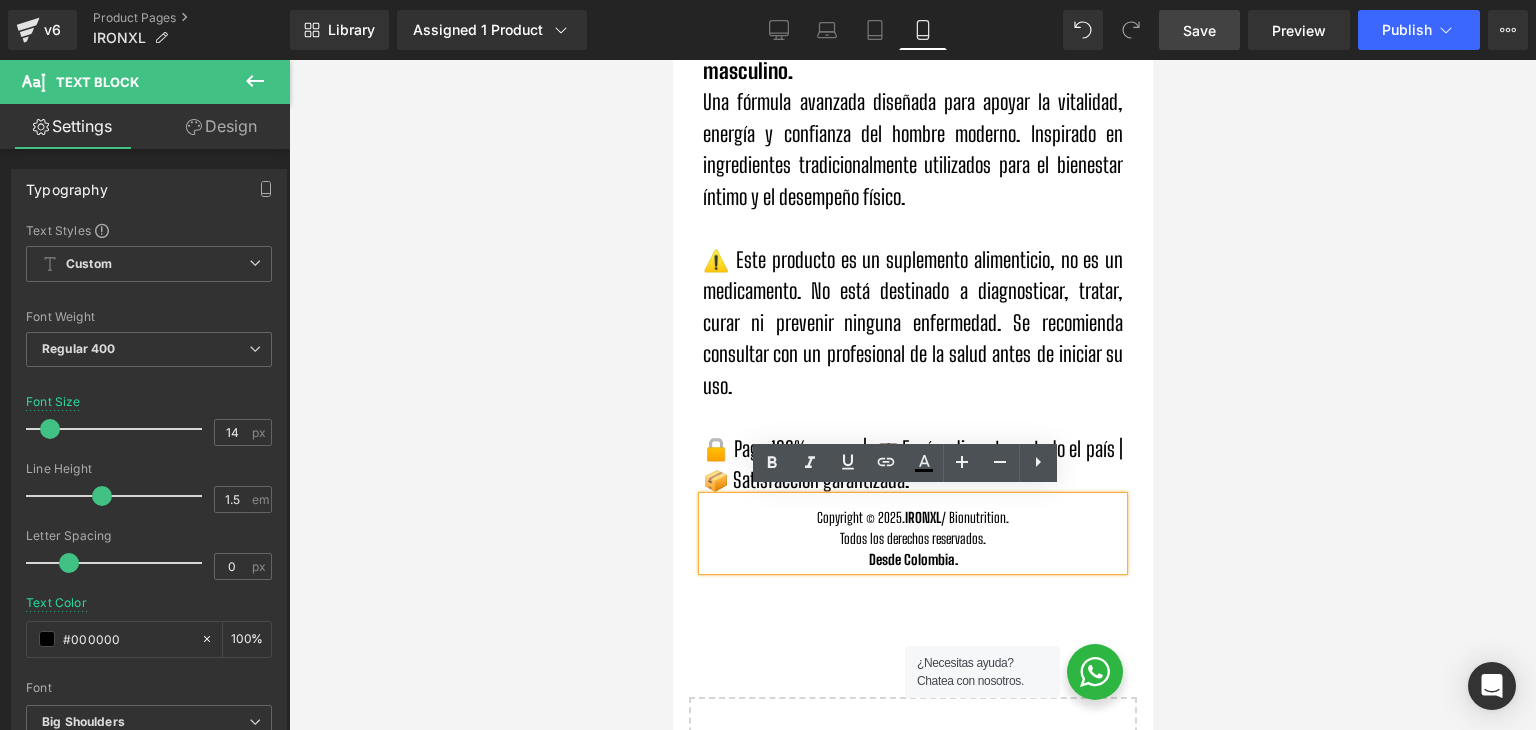 type 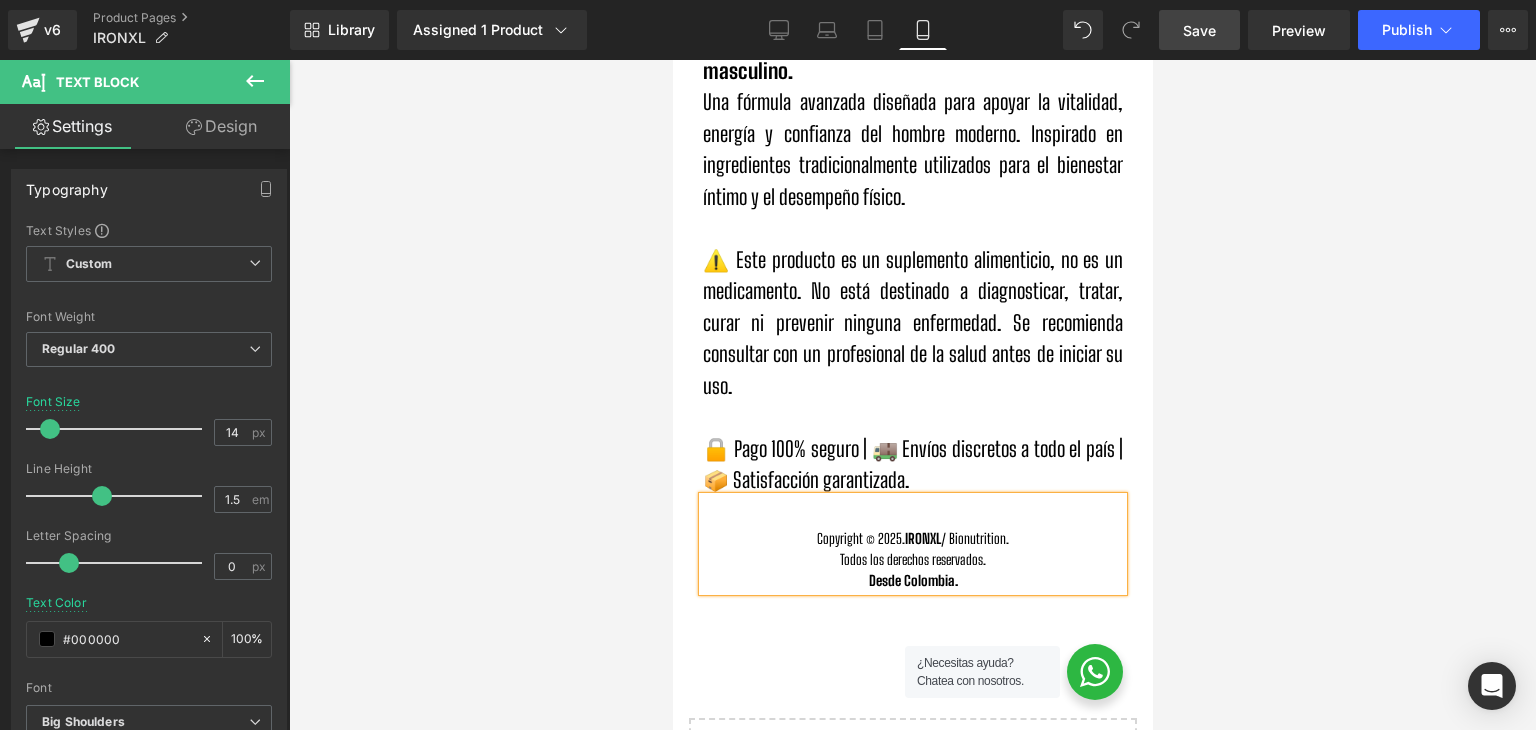 click at bounding box center [912, 395] 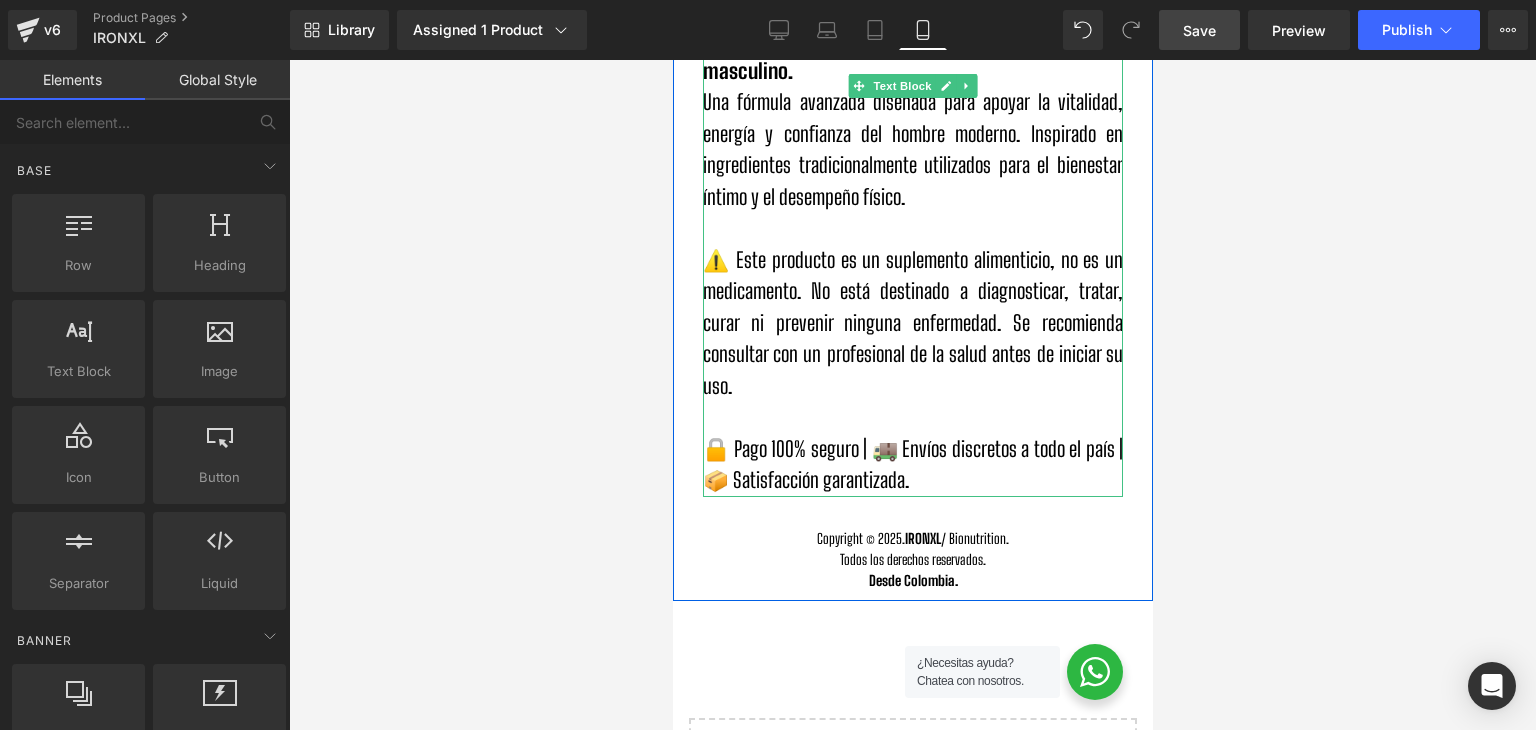 click on "⚠️ Este producto es un suplemento alimenticio, no es un medicamento. No está destinado a diagnosticar, tratar, curar ni prevenir ninguna enfermedad. Se recomienda consultar con un profesional de la salud antes de iniciar su uso." at bounding box center [912, 324] 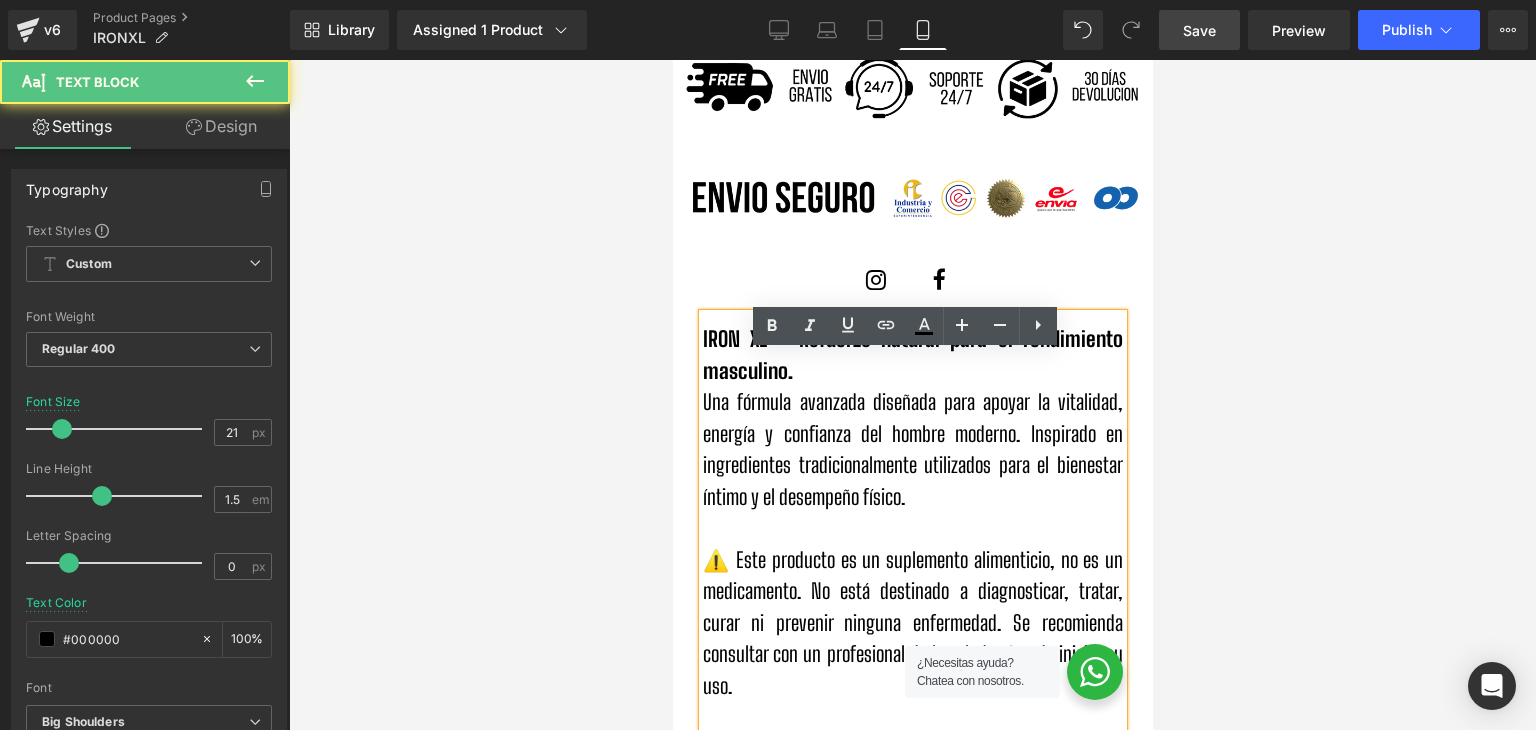 scroll, scrollTop: 6428, scrollLeft: 0, axis: vertical 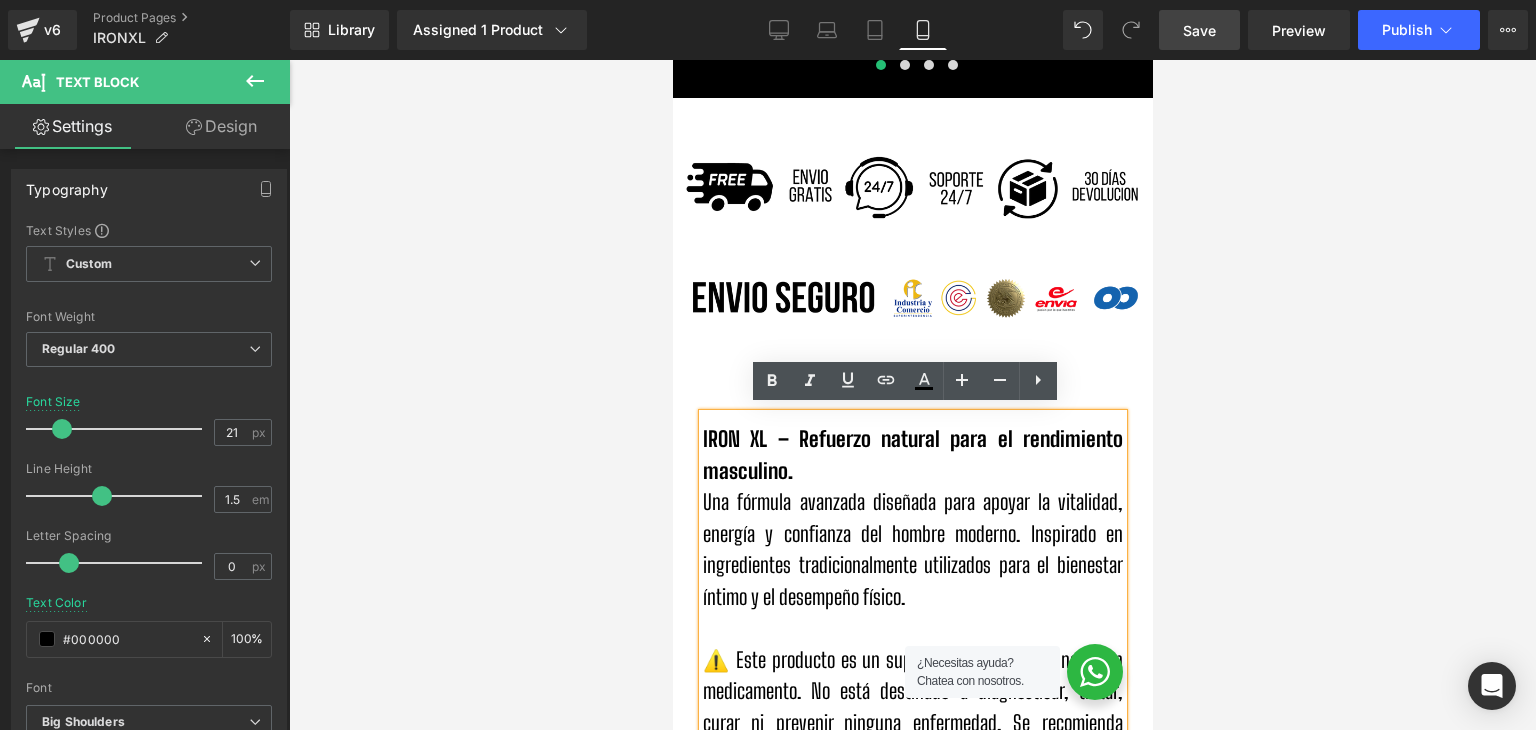 click on "IRON XL – Refuerzo natural para el rendimiento masculino." at bounding box center [912, 455] 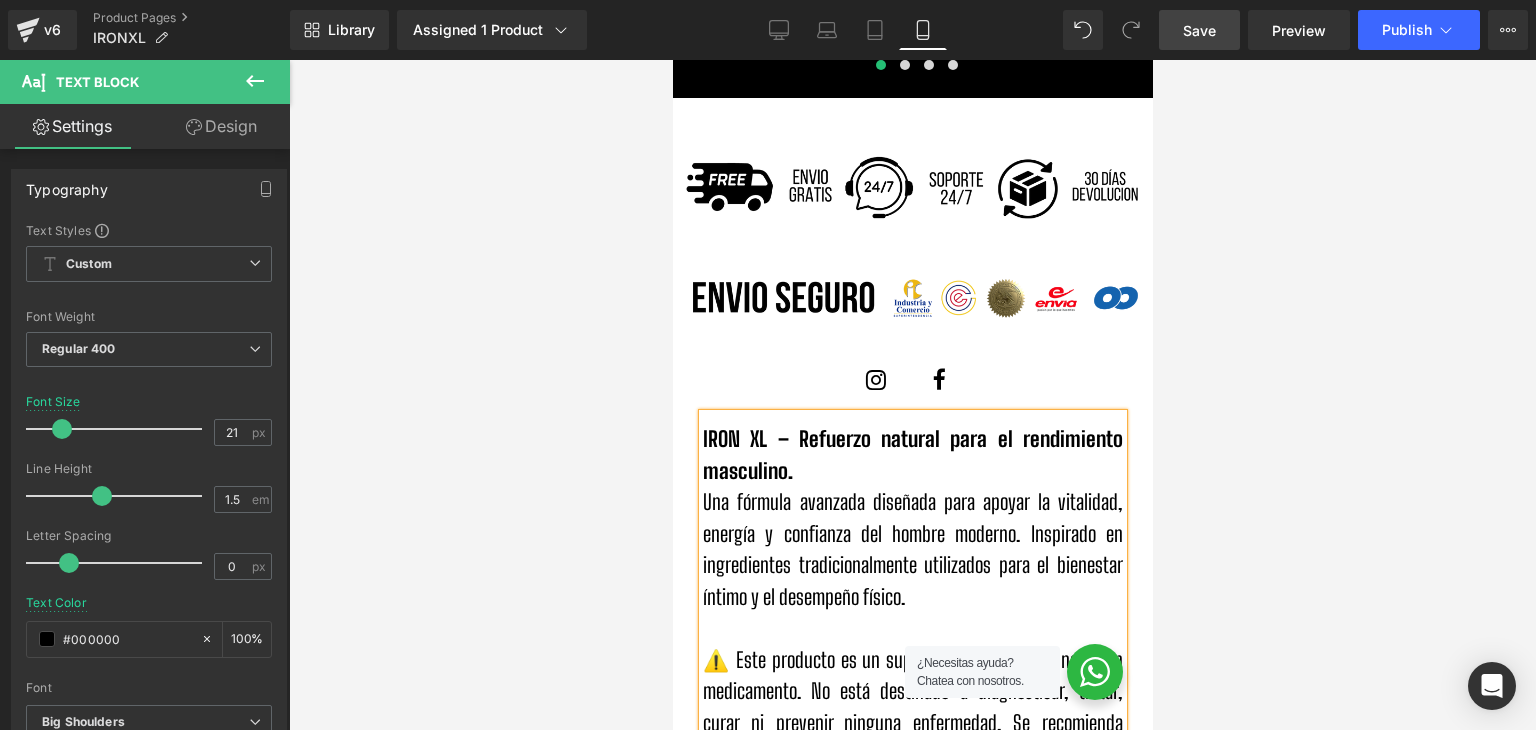 click at bounding box center [912, 395] 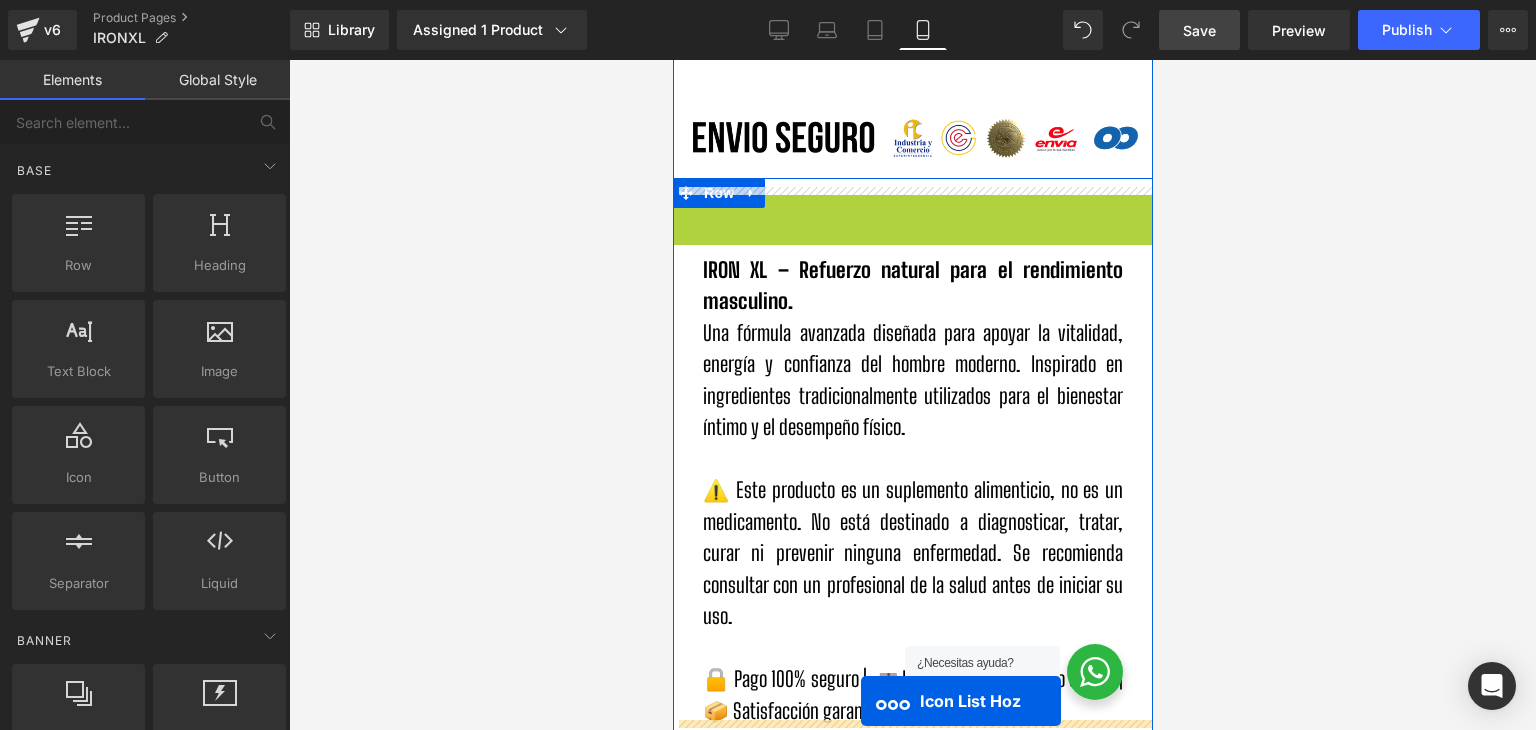 scroll, scrollTop: 6768, scrollLeft: 0, axis: vertical 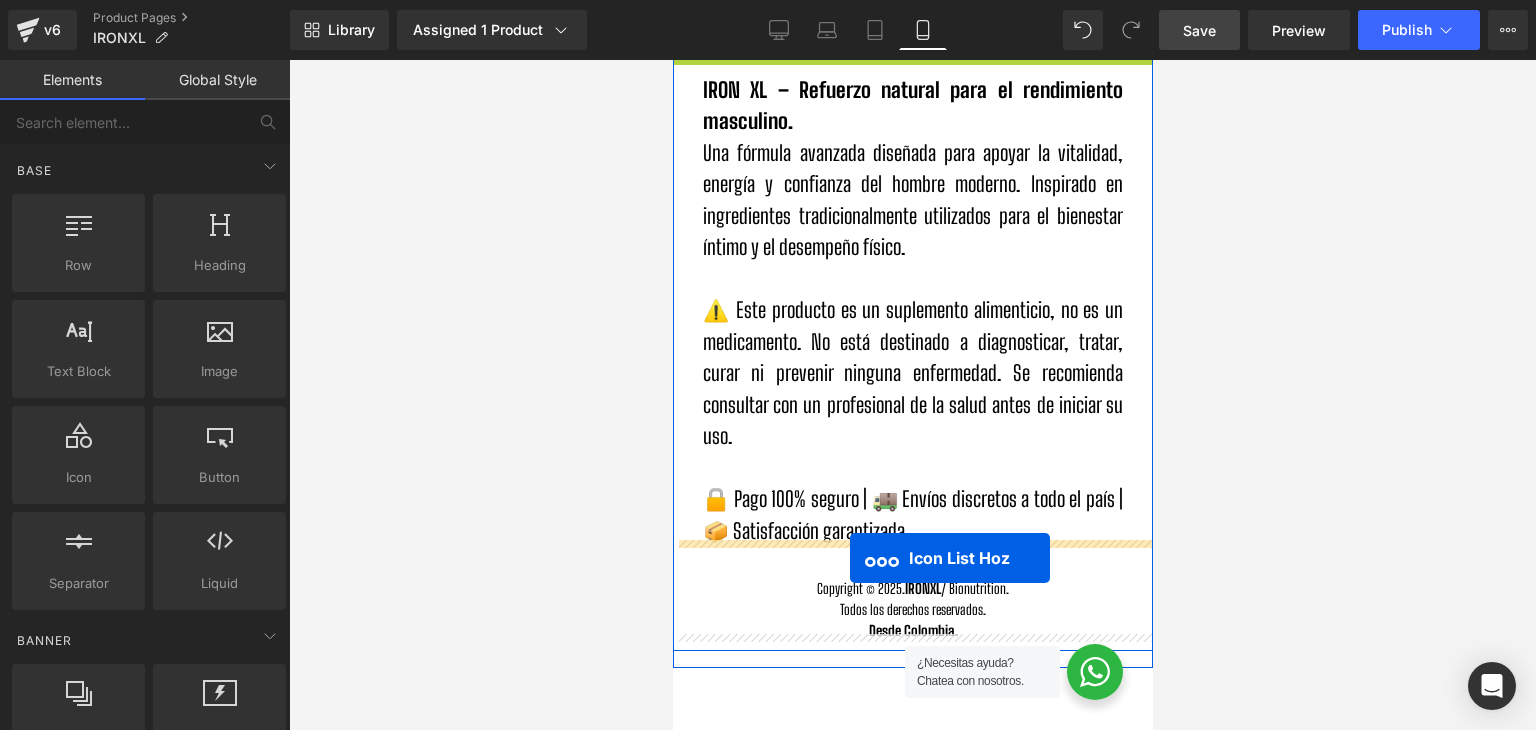 drag, startPoint x: 841, startPoint y: 368, endPoint x: 849, endPoint y: 558, distance: 190.16835 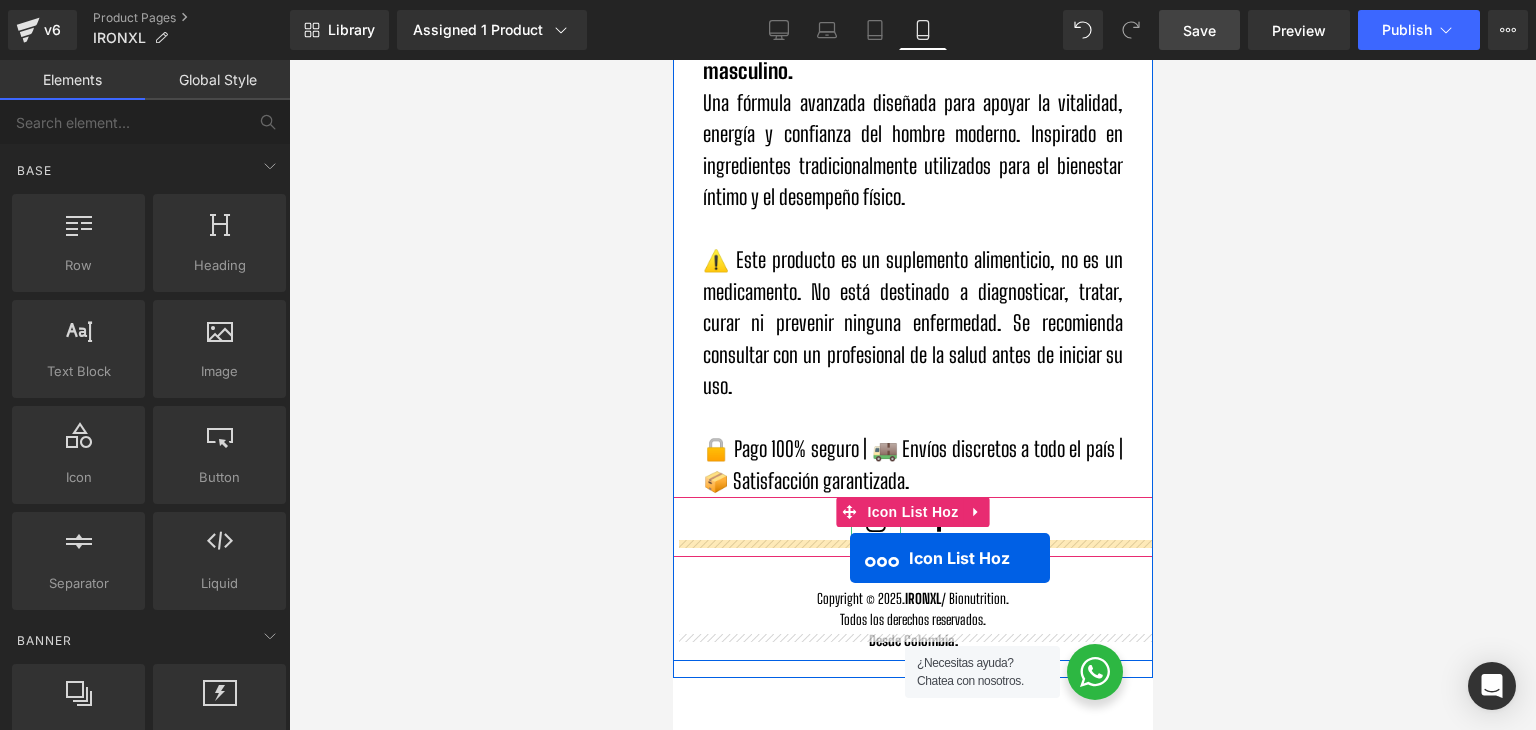 scroll, scrollTop: 6717, scrollLeft: 0, axis: vertical 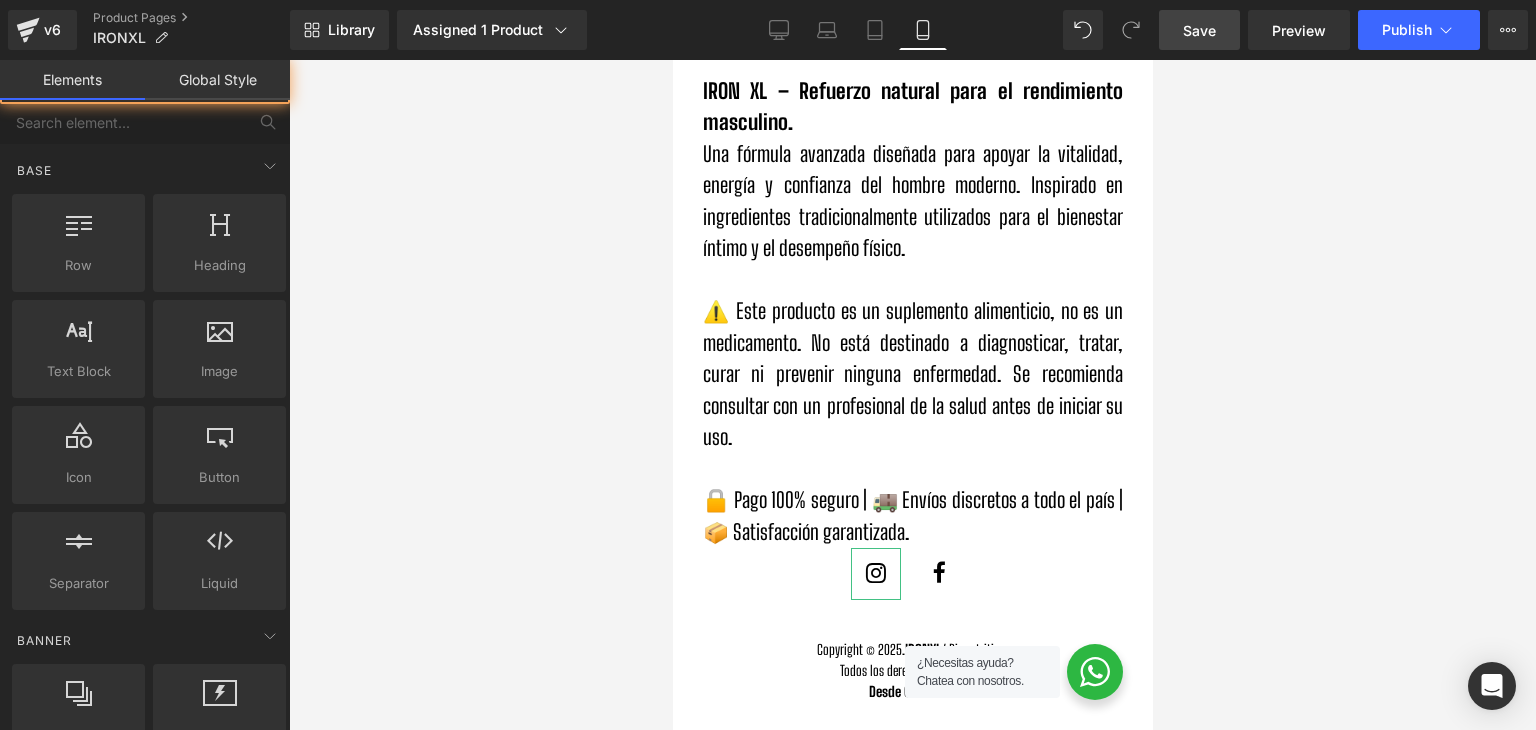 click at bounding box center (912, 395) 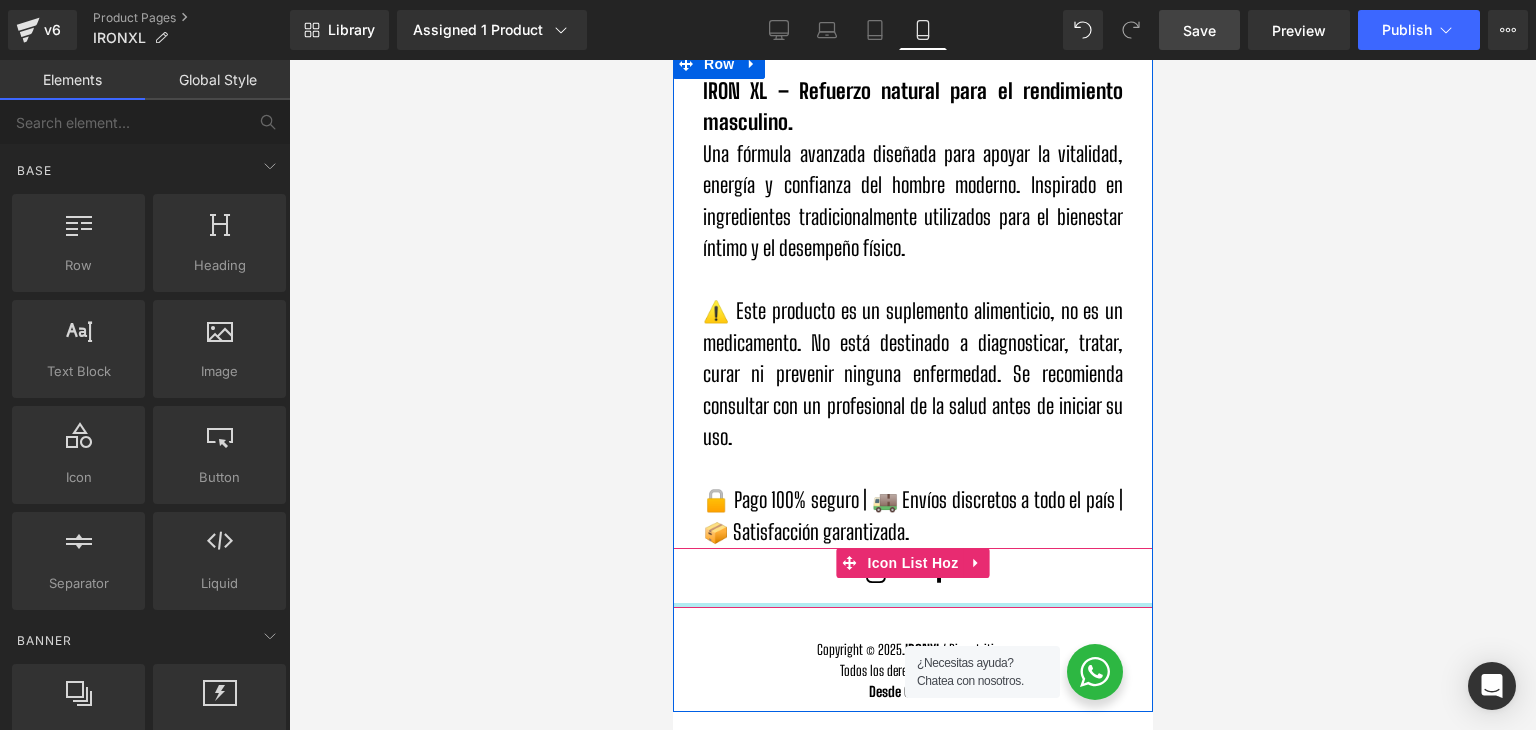 click on "Copyright © 2025.  IRONXL  / Bionutrition. Todos los derechos reservados. Desde Colombia. Text Block" at bounding box center (912, 655) 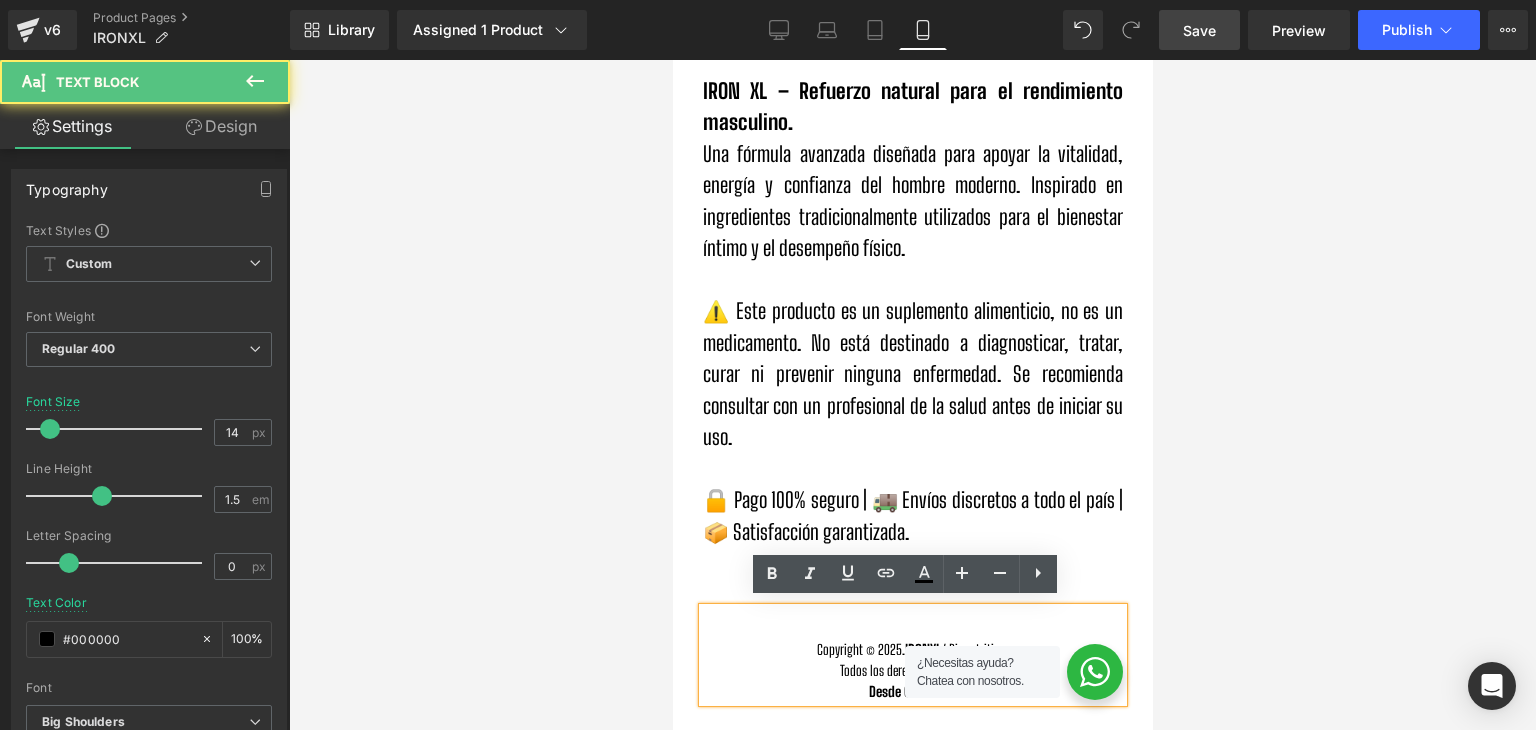click at bounding box center (912, 628) 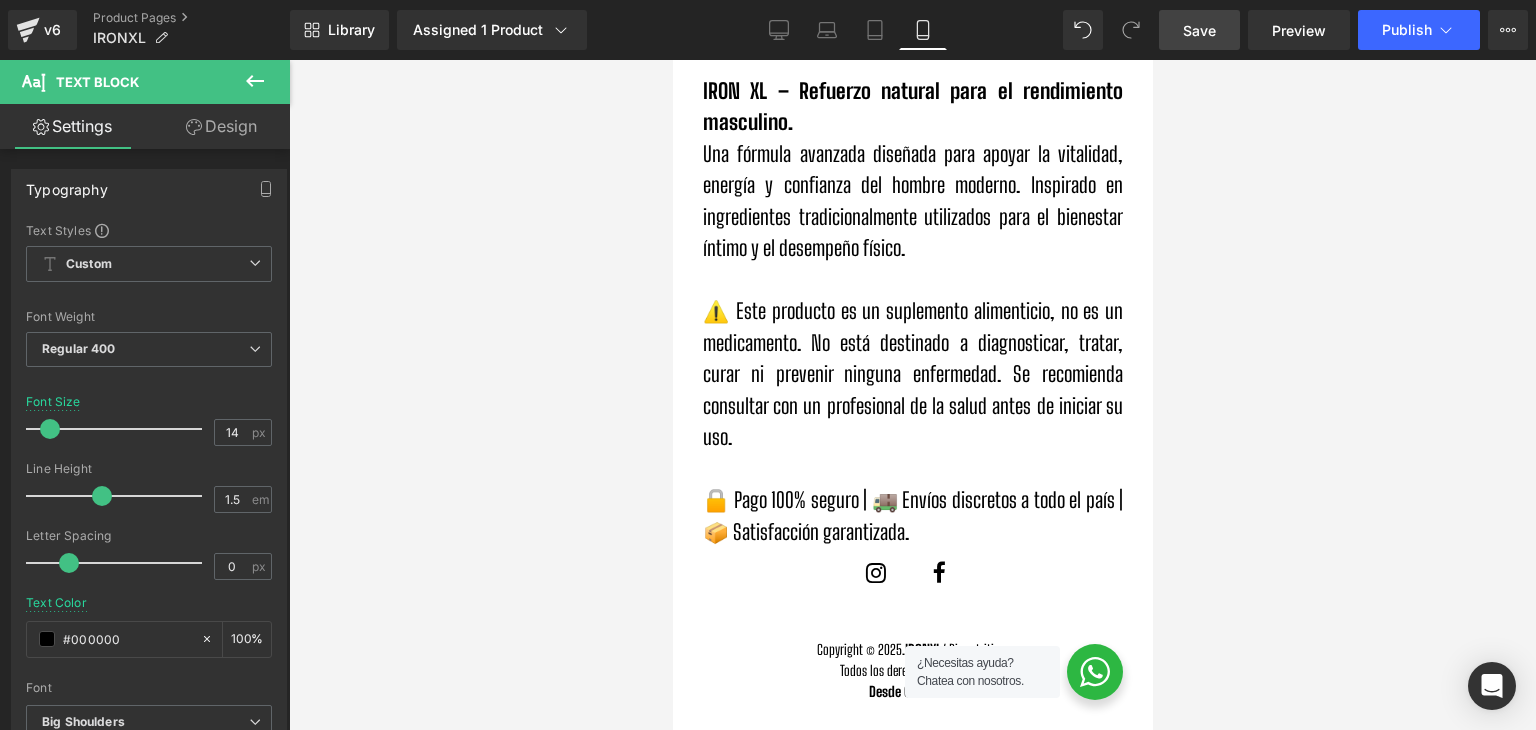 click on "Rendering Content" at bounding box center (768, 651) 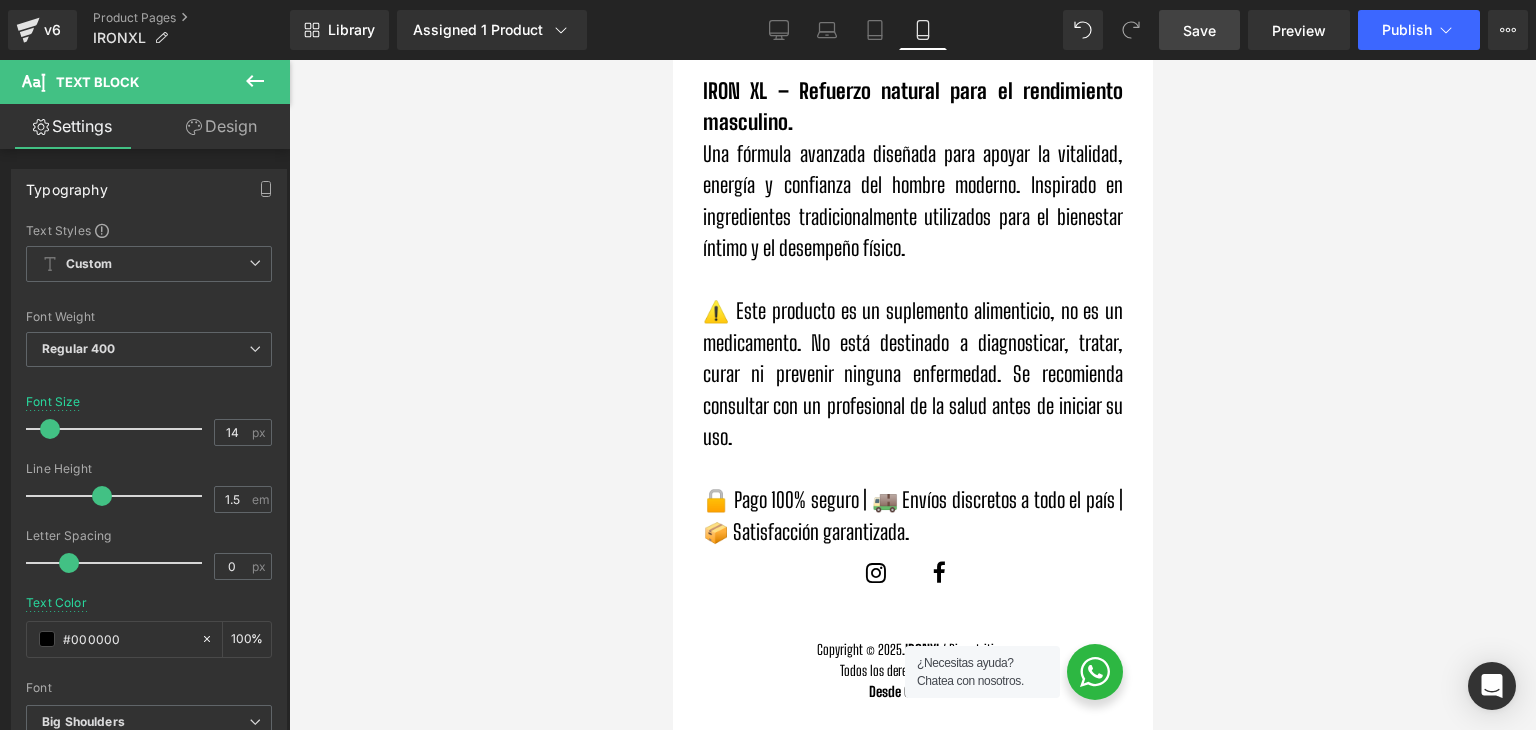 click on "Rendering Content" at bounding box center (768, 651) 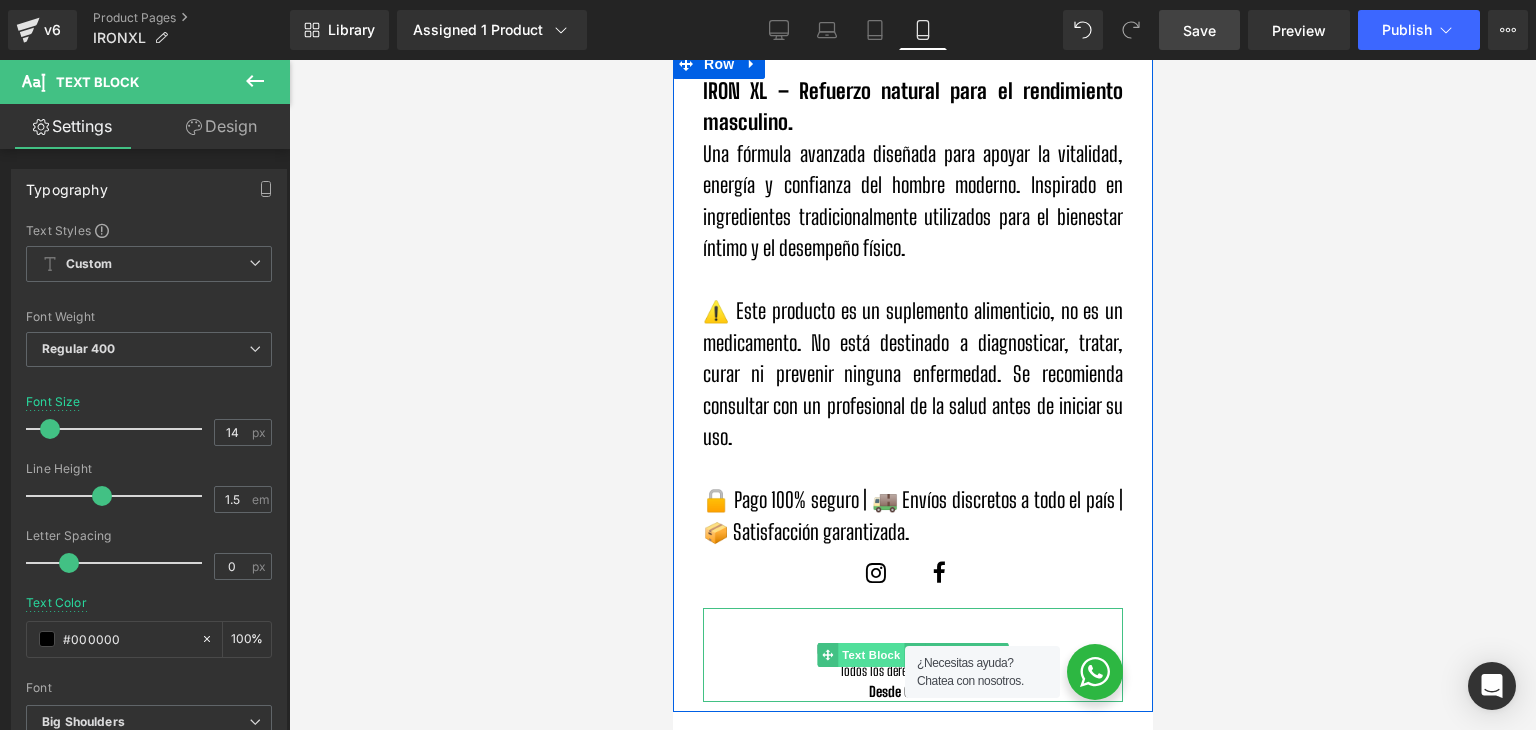 click on "Copyright © 2025.  IRONXL  / Bionutrition. Todos los derechos reservados. Desde Colombia. Text Block" at bounding box center (912, 655) 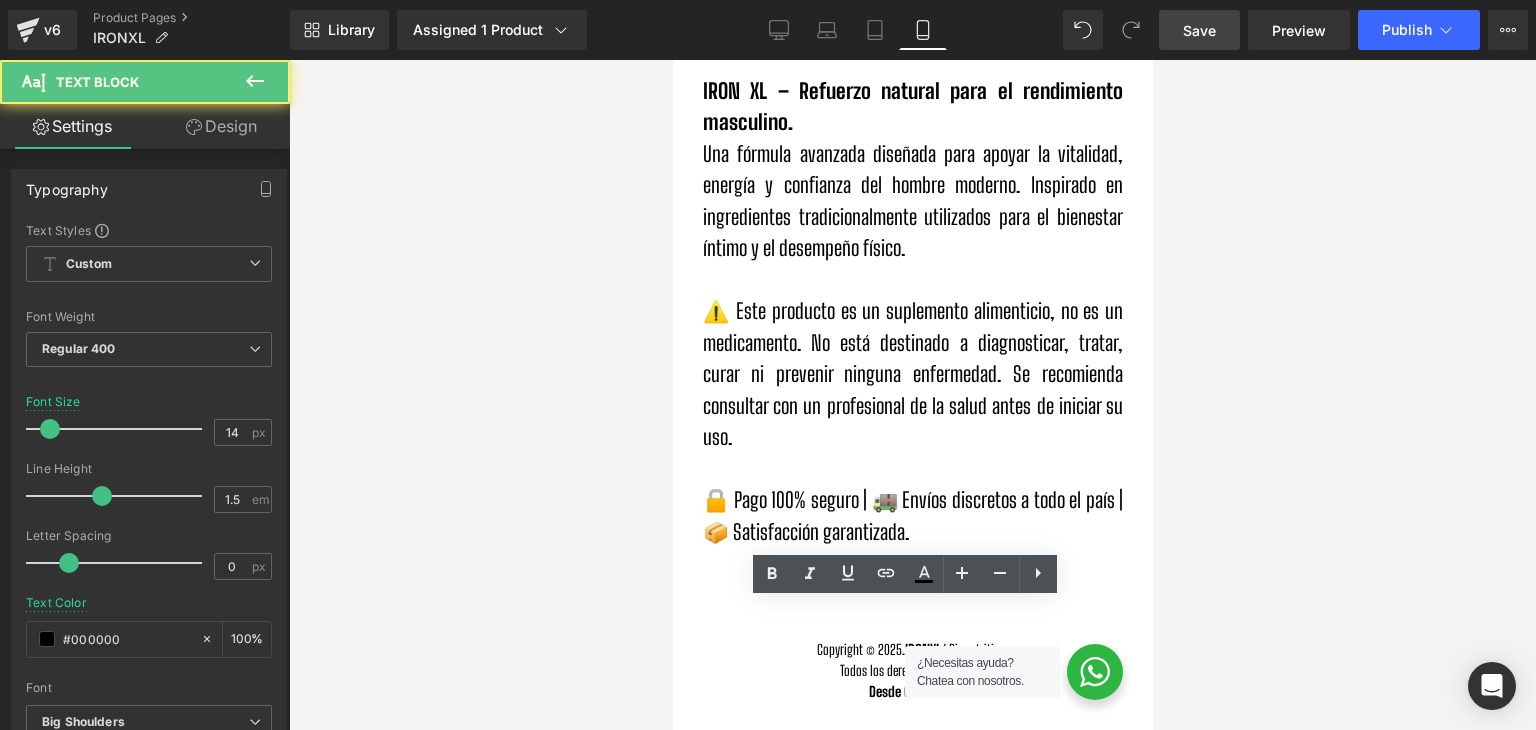 click on "Rendering Content" at bounding box center (768, 651) 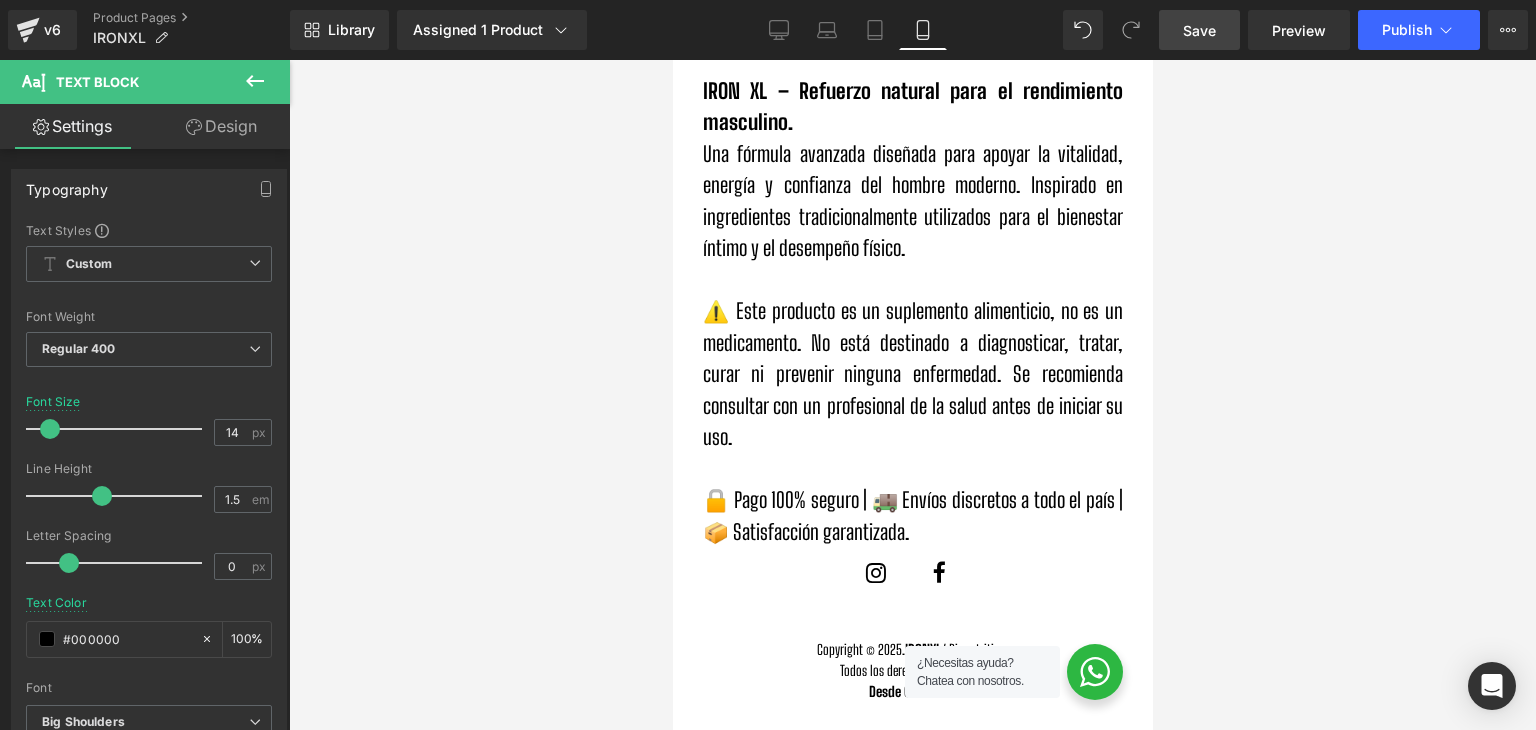 click on "Rendering Content" at bounding box center [768, 651] 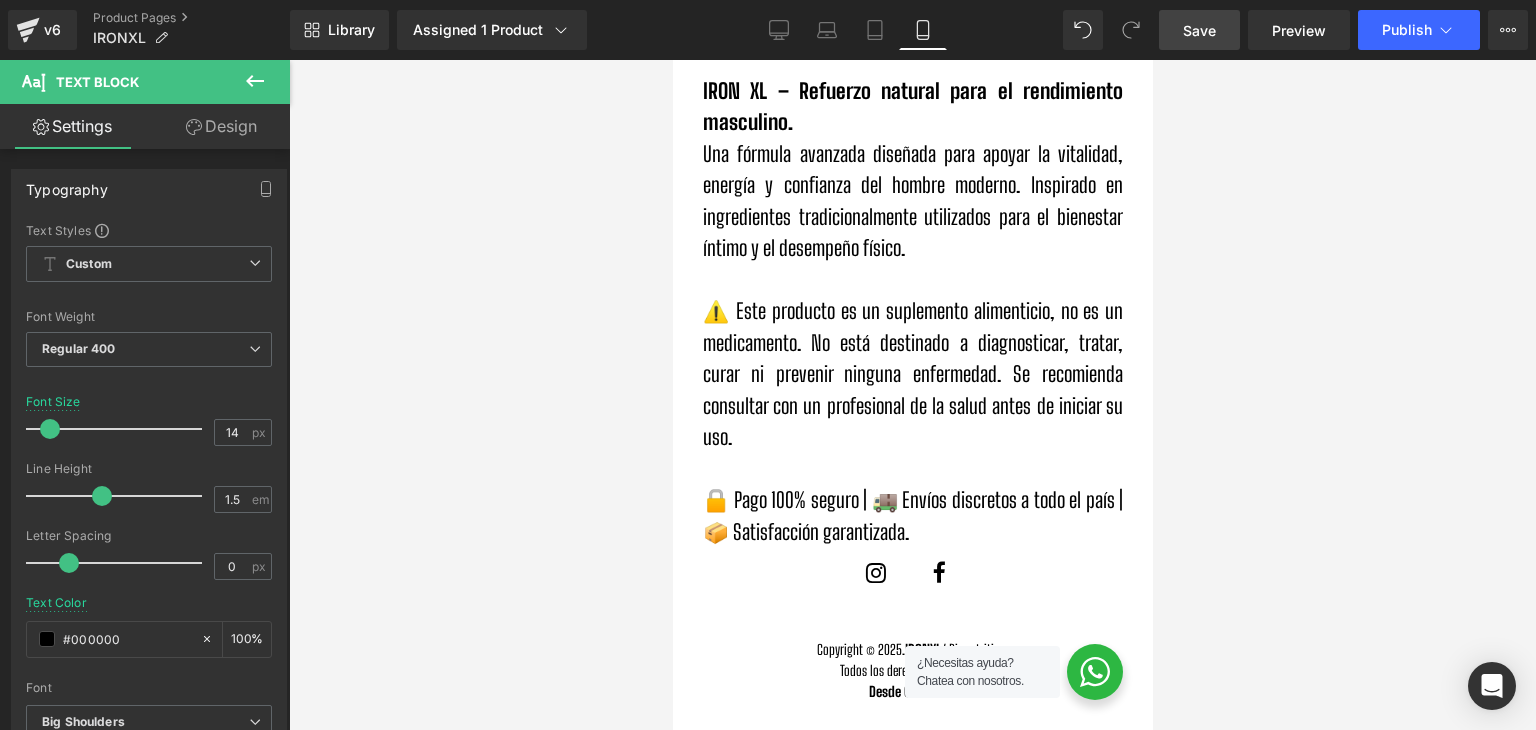 click on "Rendering Content" at bounding box center [768, 651] 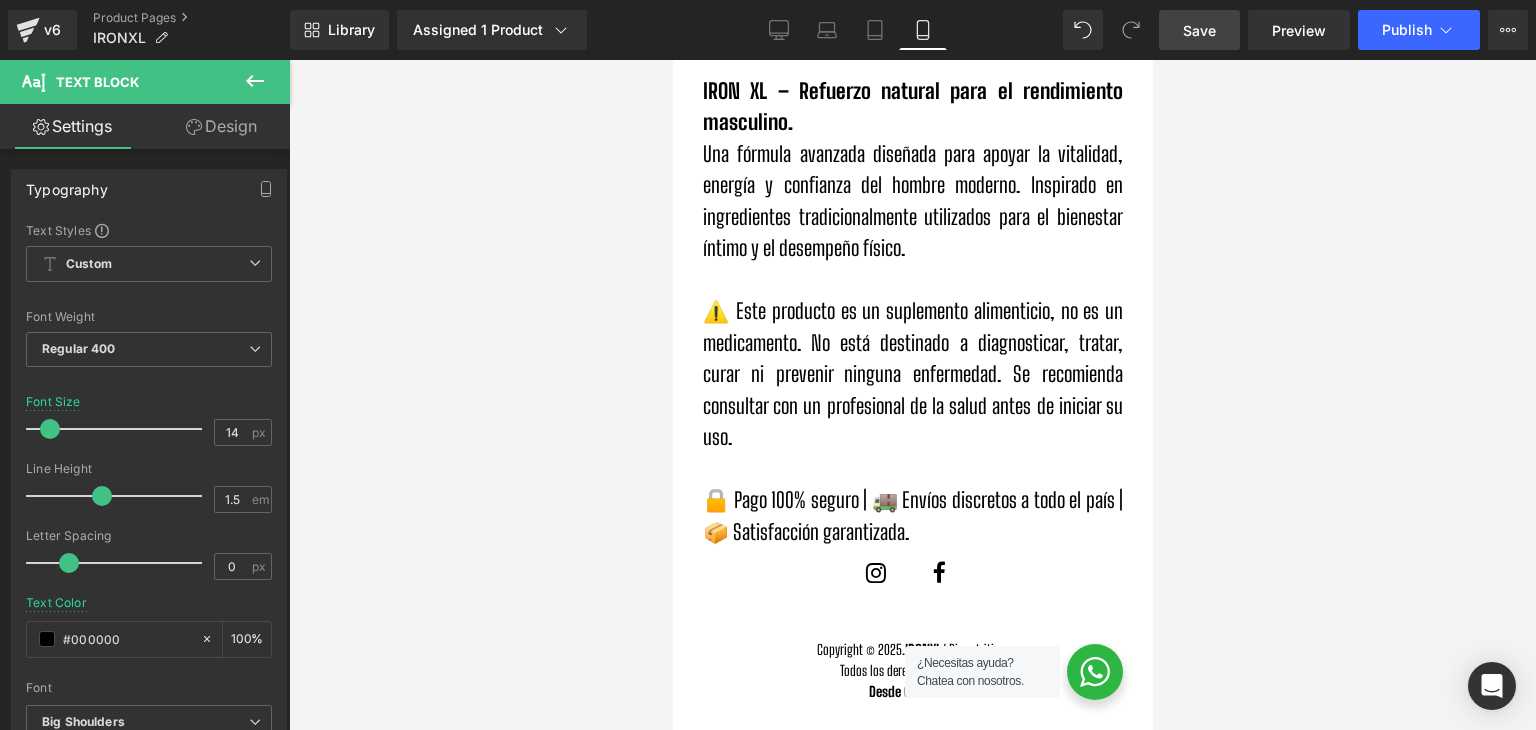 click on "Rendering Content" at bounding box center (768, 651) 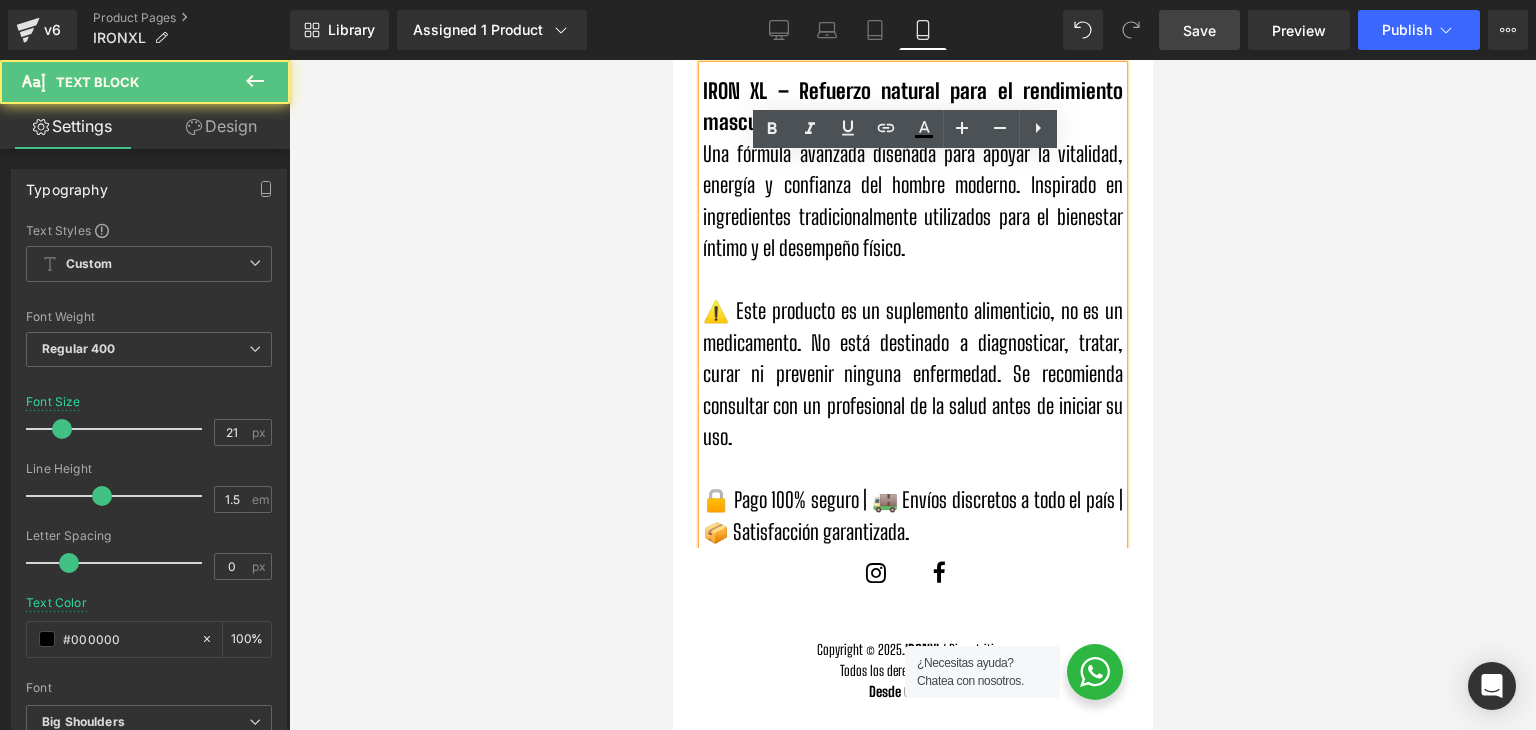 click on "🔒 Pago 100% seguro | 🚚 Envíos discretos a todo el país | 📦 Satisfacción garantizada." at bounding box center (912, 516) 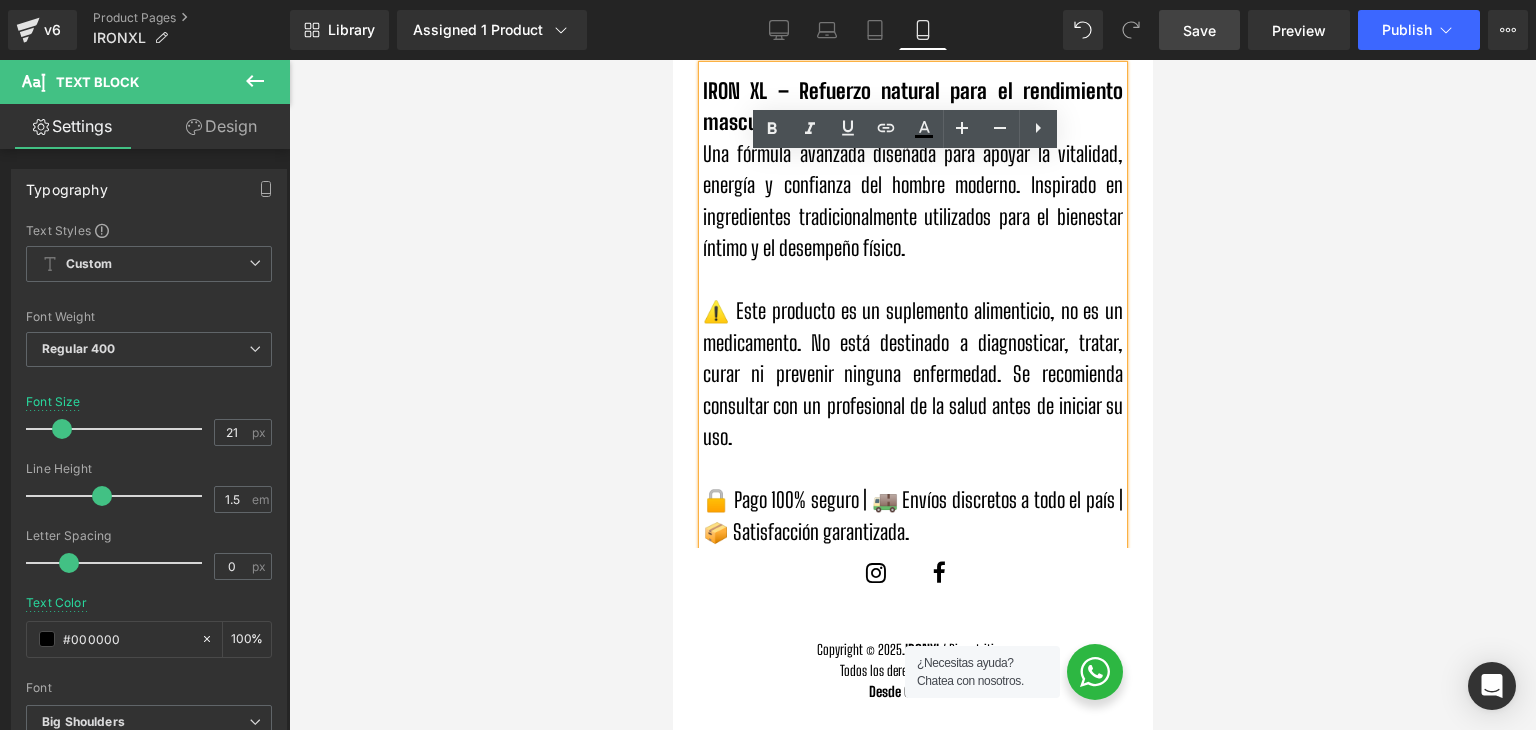 click on "Rendering Content" at bounding box center [768, 651] 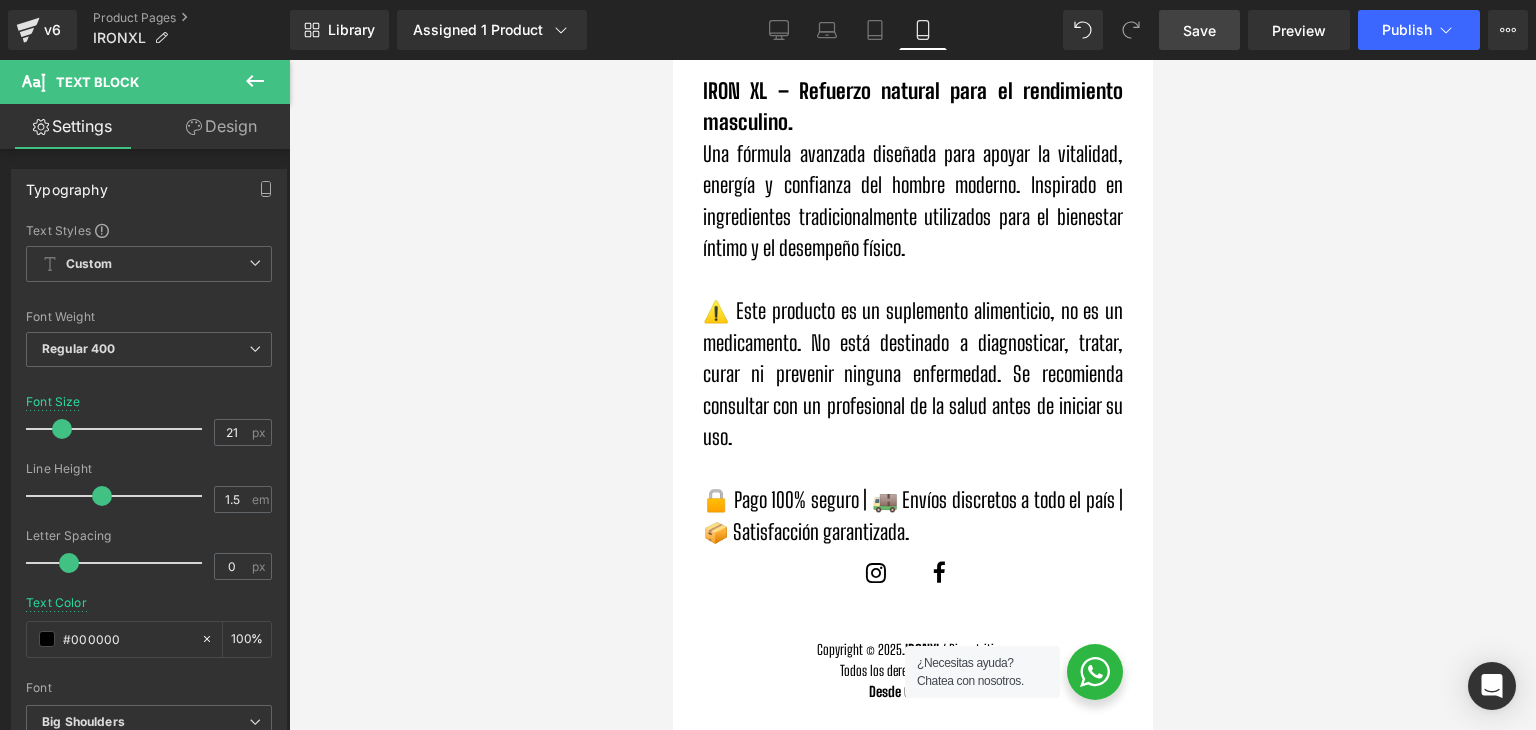 click on "Rendering Content" at bounding box center [768, 651] 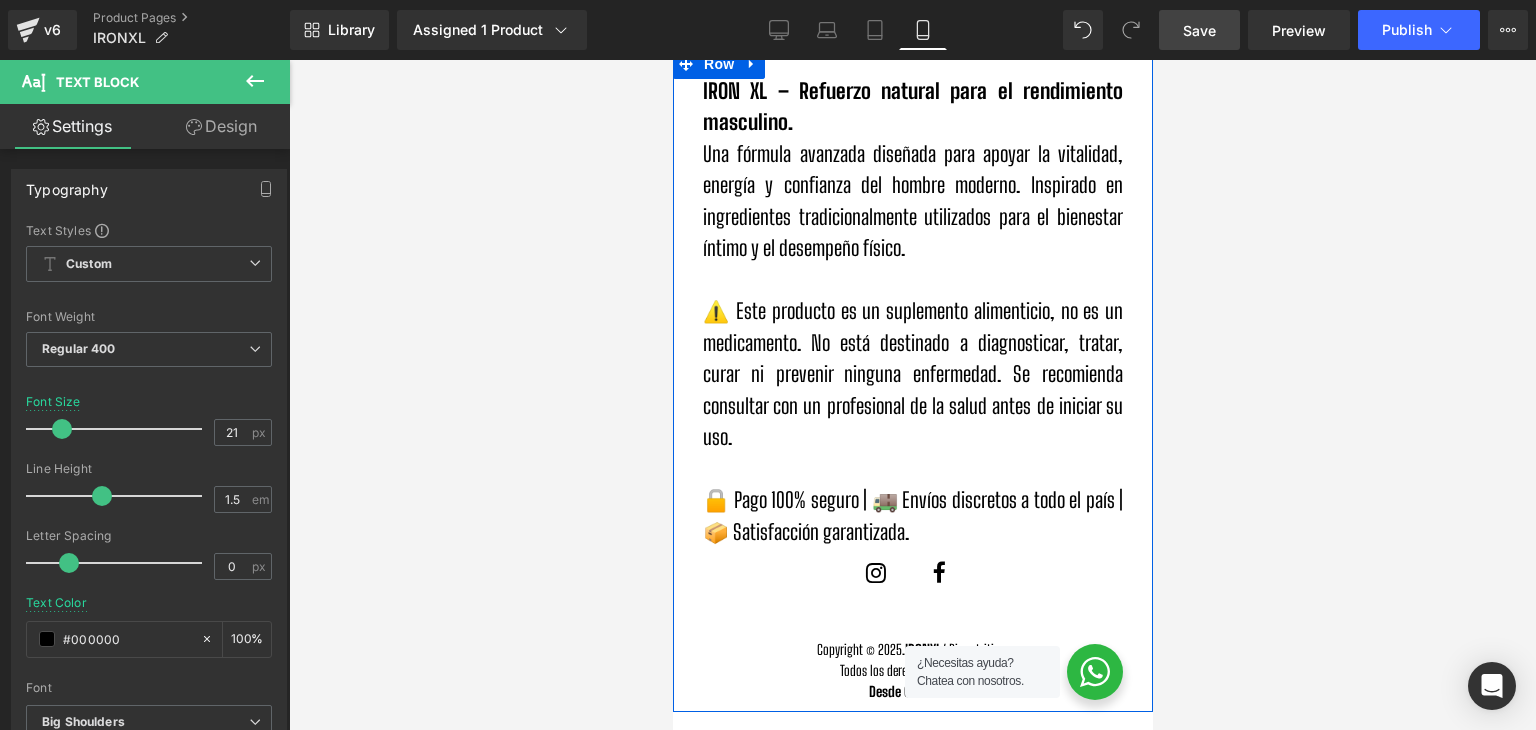 click on "Icon         Row
Icon
Row" at bounding box center (912, 577) 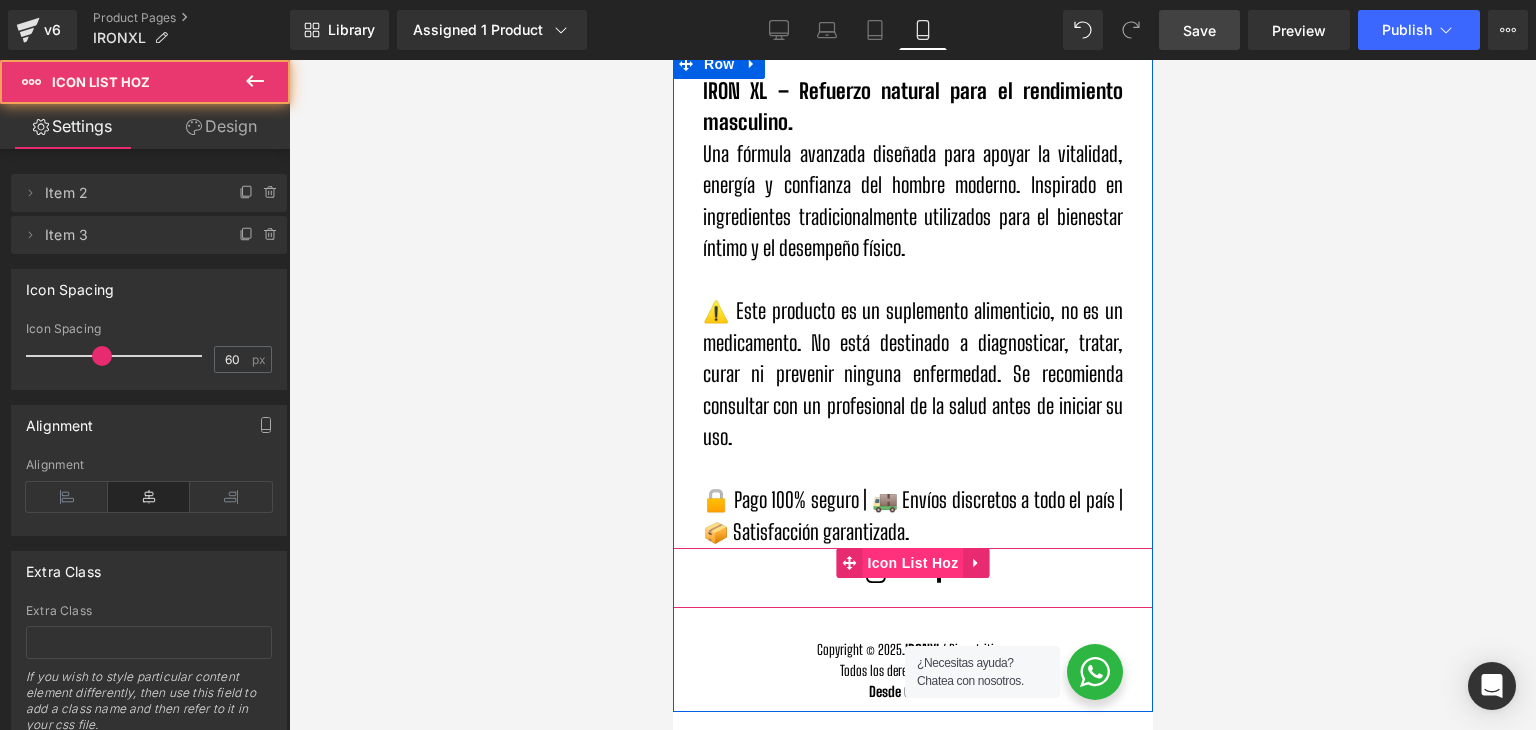 click on "Icon List Hoz" at bounding box center [911, 563] 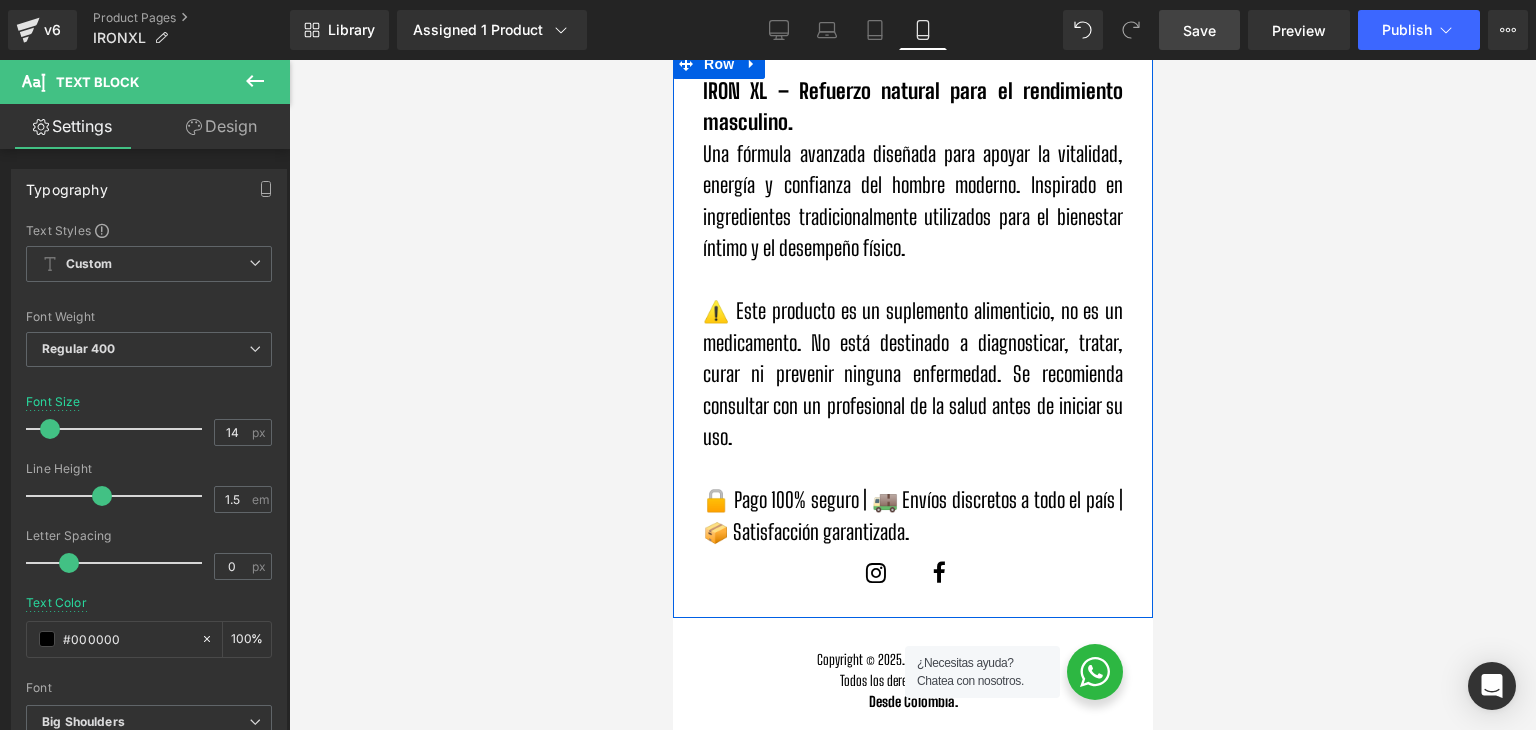 click on "Rendering Content" at bounding box center (768, 651) 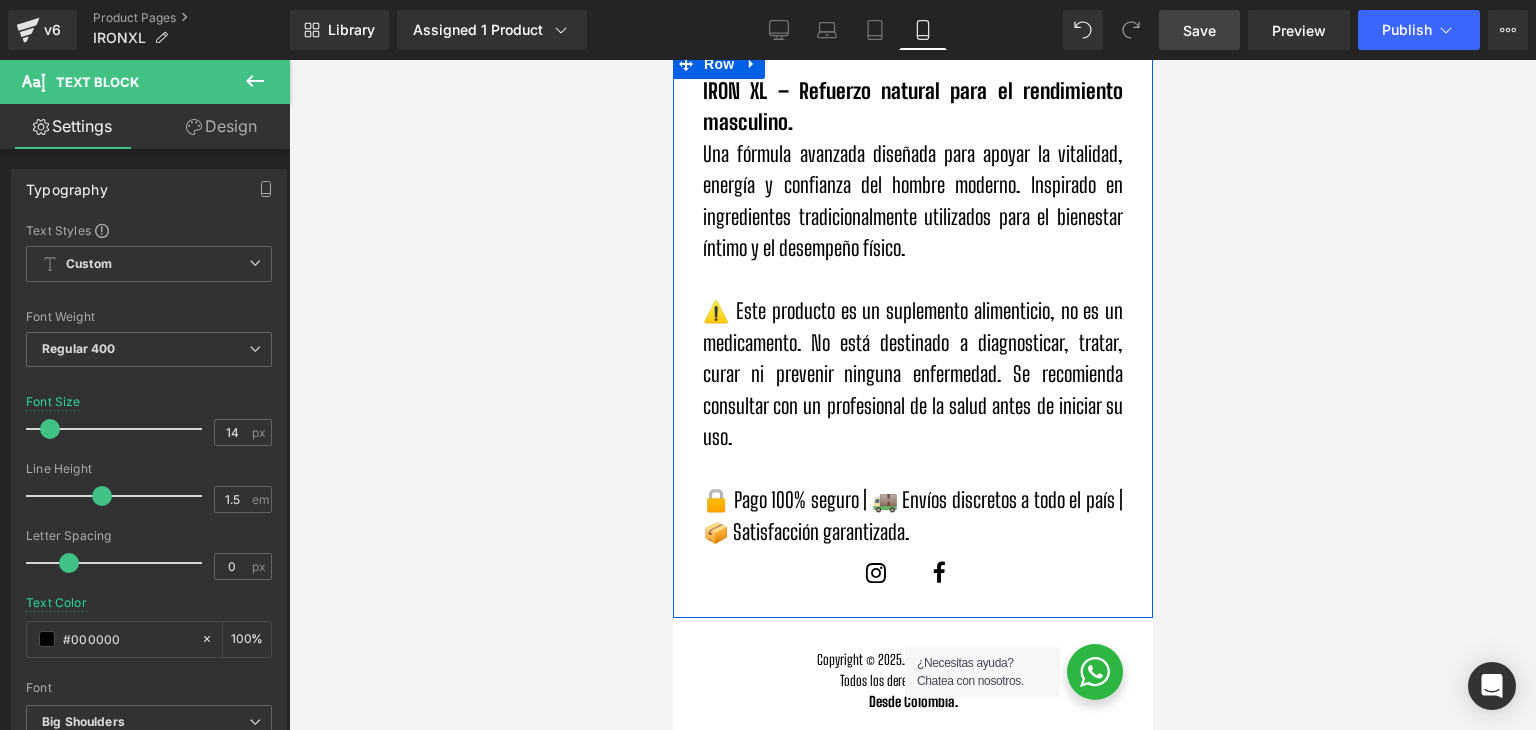 click on "Rendering Content" at bounding box center (768, 651) 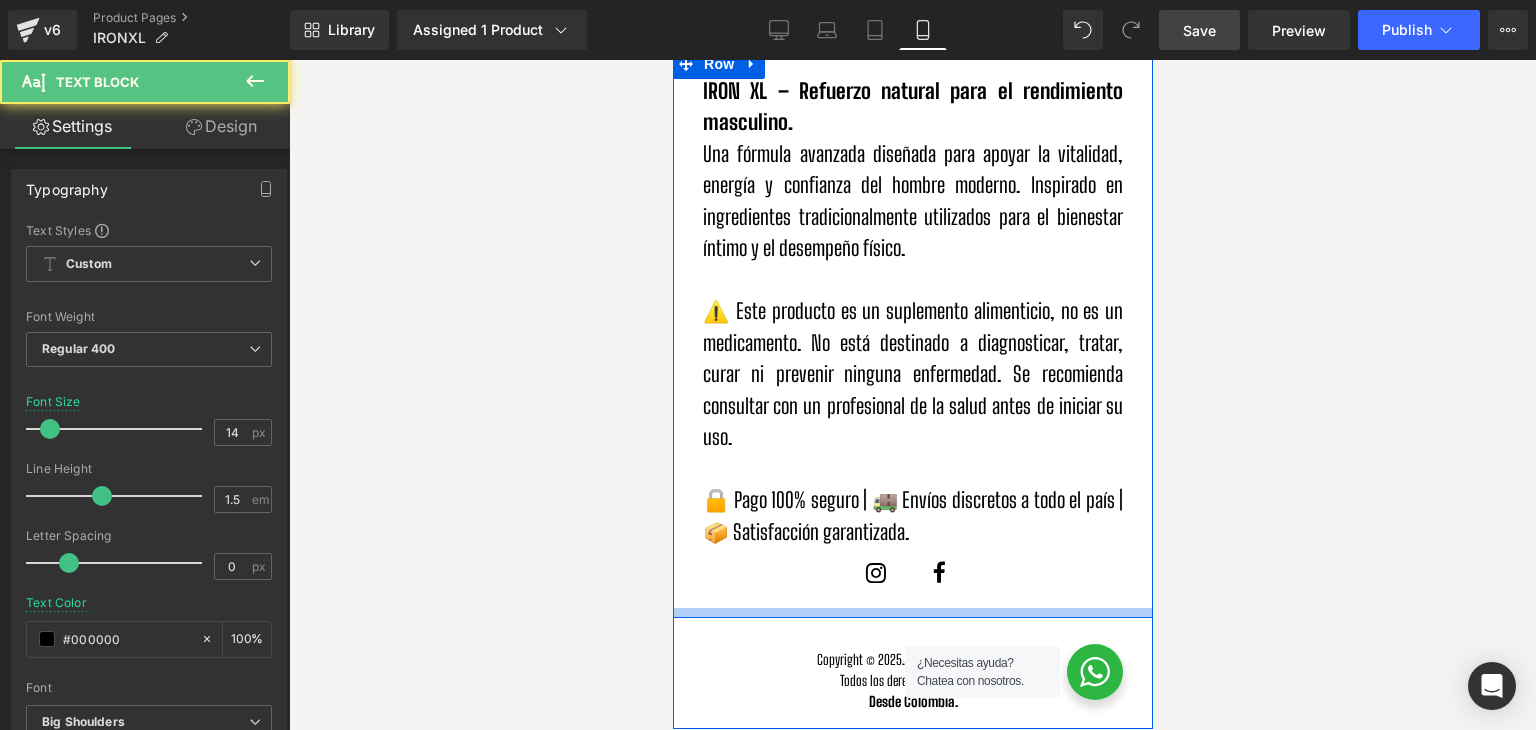 drag, startPoint x: 806, startPoint y: 636, endPoint x: 778, endPoint y: 609, distance: 38.8973 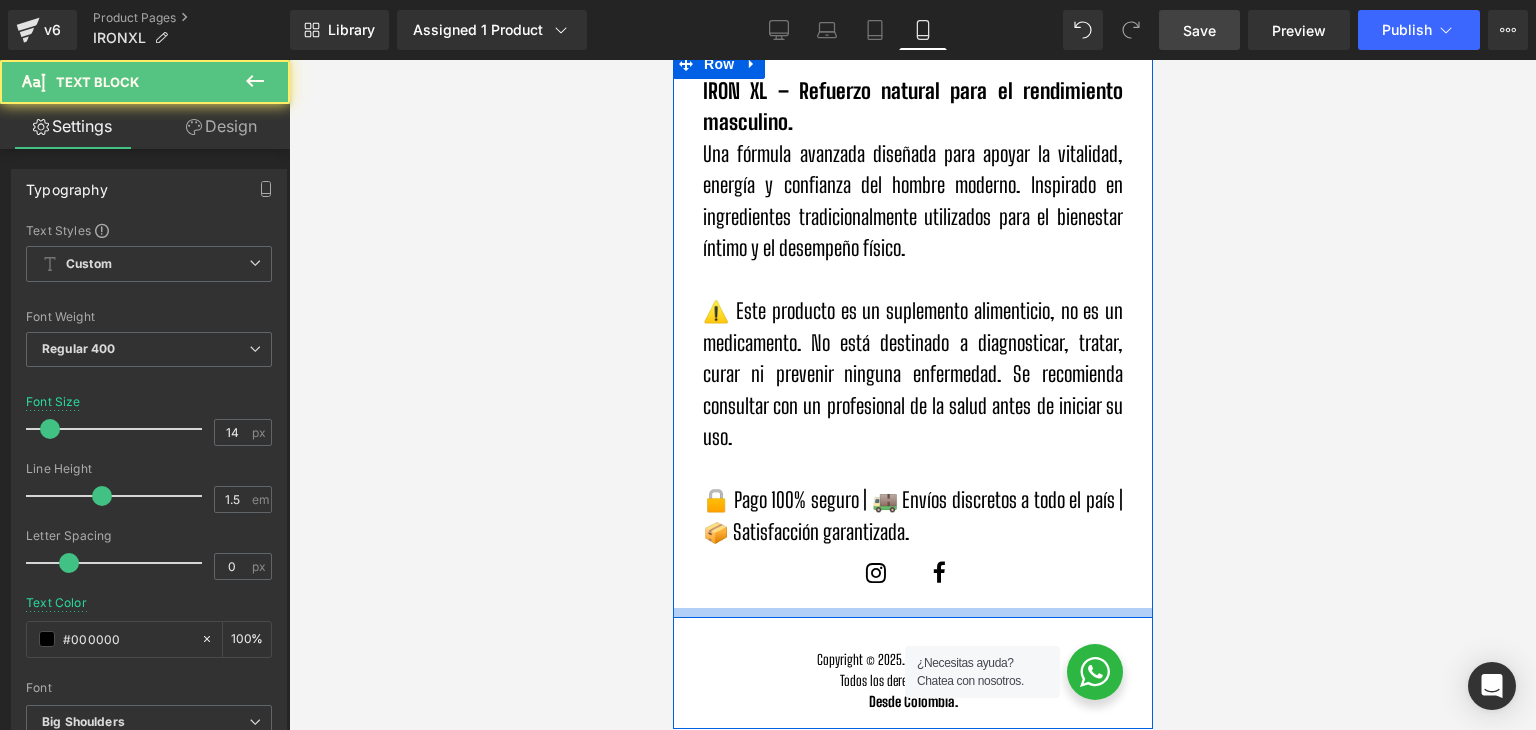 click on "Heading         Image         Image         IRON XL – Refuerzo natural para el rendimiento masculino. Una fórmula avanzada diseñada para apoyar la vitalidad, energía y confianza del hombre moderno. Inspirado en ingredientes tradicionalmente utilizados para el bienestar íntimo y el desempeño físico. ⚠️ Este producto es un suplemento alimenticio, no es un medicamento. No está destinado a diagnosticar, tratar, curar ni prevenir ninguna enfermedad. Se recomienda consultar con un profesional de la salud antes de iniciar su uso. 🔒 Pago 100% seguro | 🚚 Envíos discretos a todo el país | 📦 Satisfacción garantizada. Text Block
Icon         Row
Icon
Row" at bounding box center [912, 260] 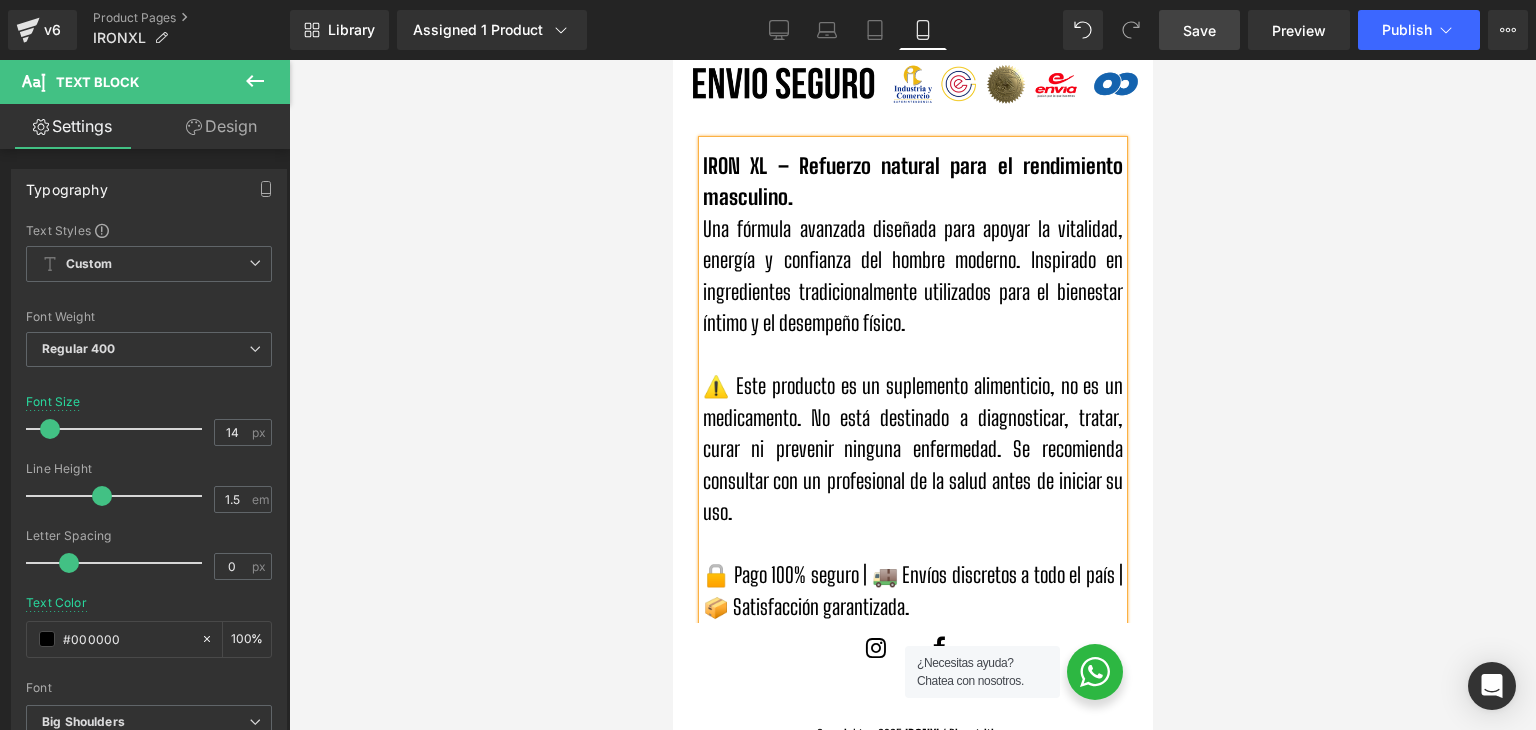 scroll, scrollTop: 6617, scrollLeft: 0, axis: vertical 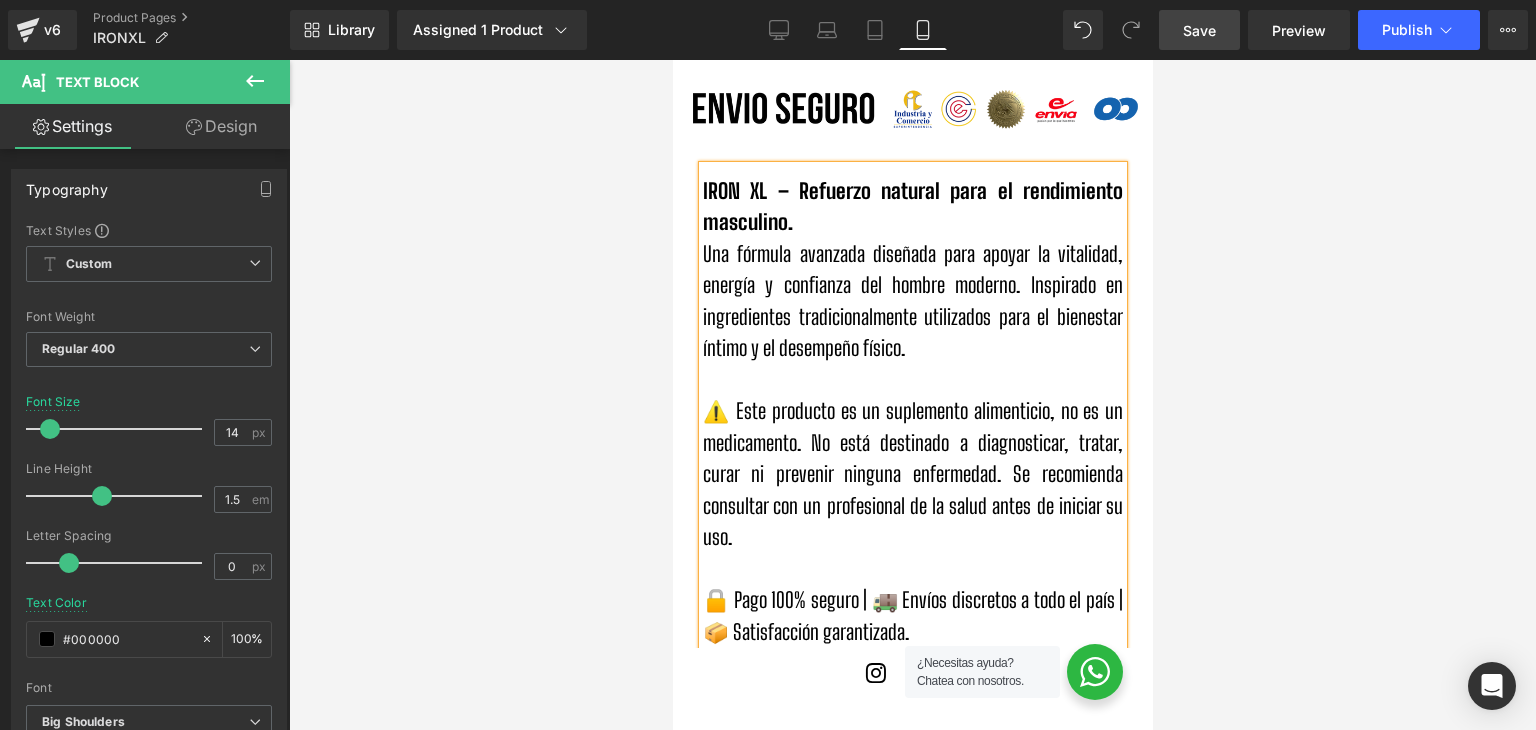 click at bounding box center [912, 395] 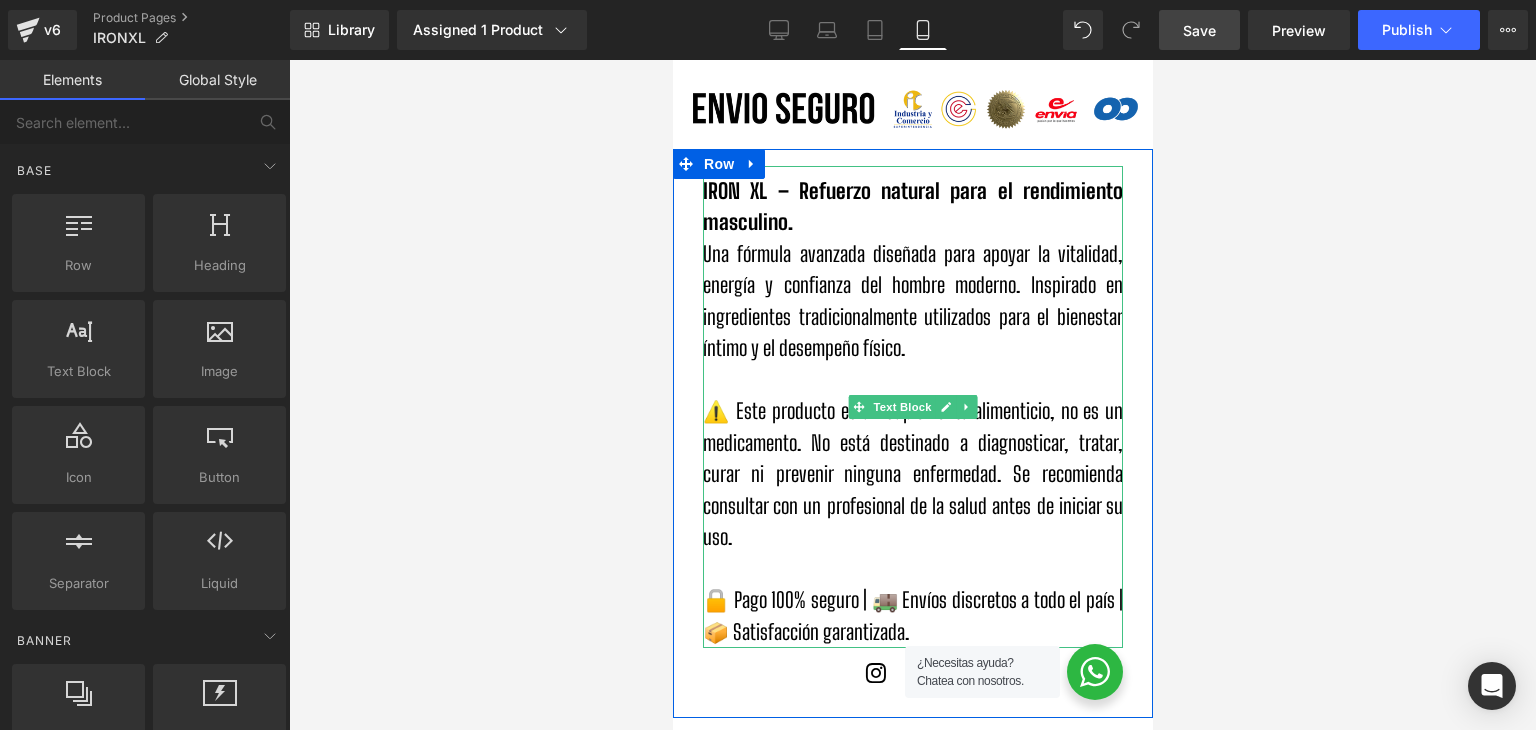 click on "⚠️ Este producto es un suplemento alimenticio, no es un medicamento. No está destinado a diagnosticar, tratar, curar ni prevenir ninguna enfermedad. Se recomienda consultar con un profesional de la salud antes de iniciar su uso." at bounding box center (912, 475) 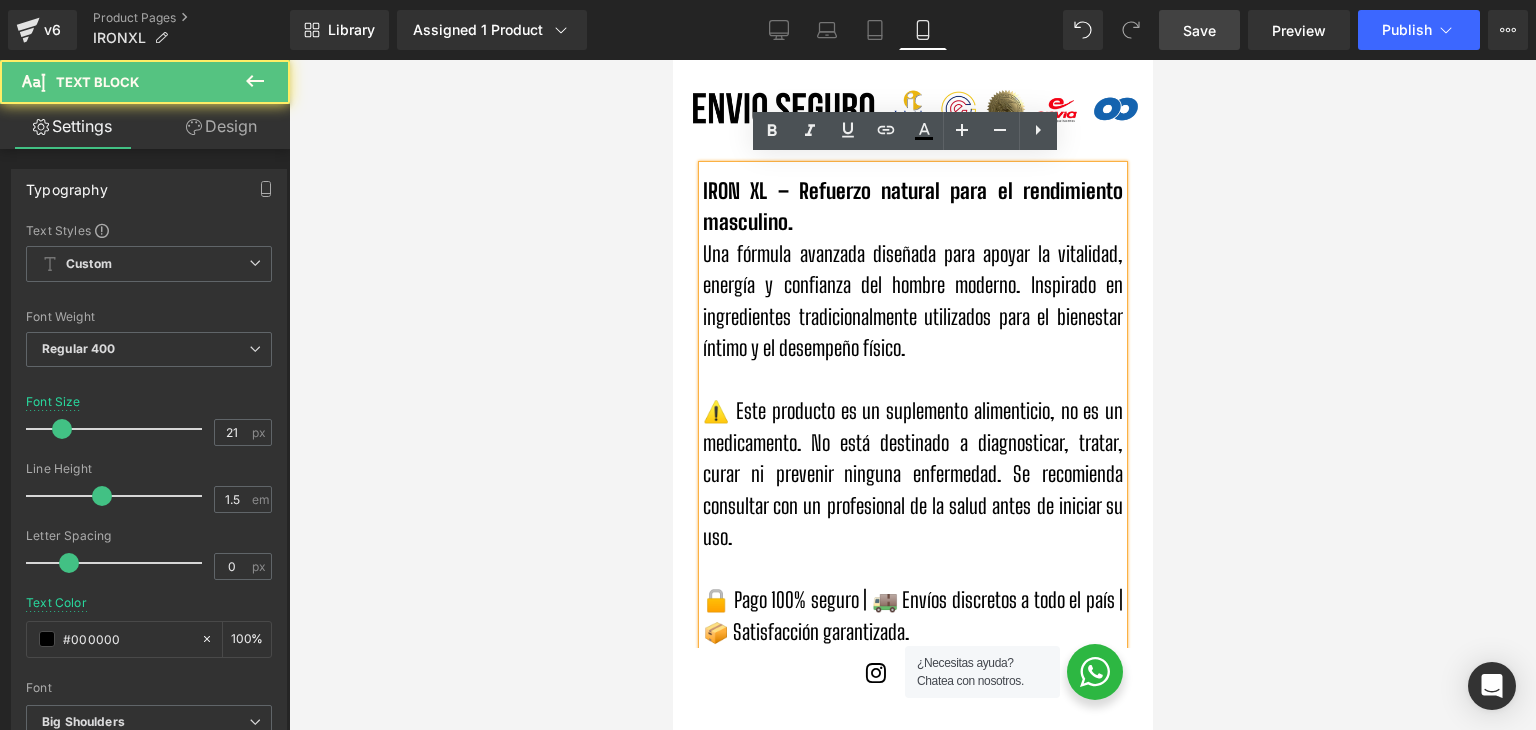 click on "⚠️ Este producto es un suplemento alimenticio, no es un medicamento. No está destinado a diagnosticar, tratar, curar ni prevenir ninguna enfermedad. Se recomienda consultar con un profesional de la salud antes de iniciar su uso." at bounding box center [912, 475] 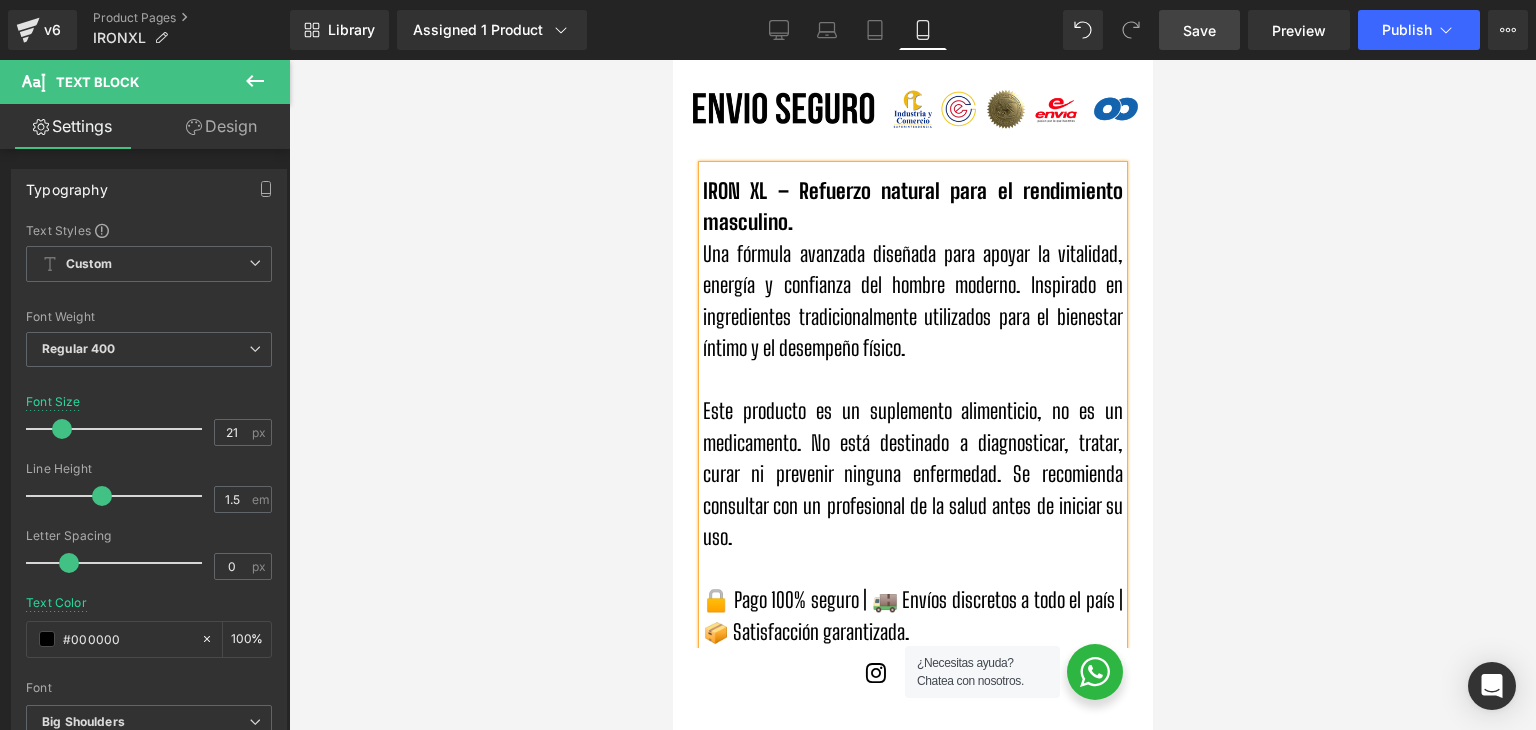 click on "🔒 Pago 100% seguro | 🚚 Envíos discretos a todo el país | 📦 Satisfacción garantizada." at bounding box center [912, 616] 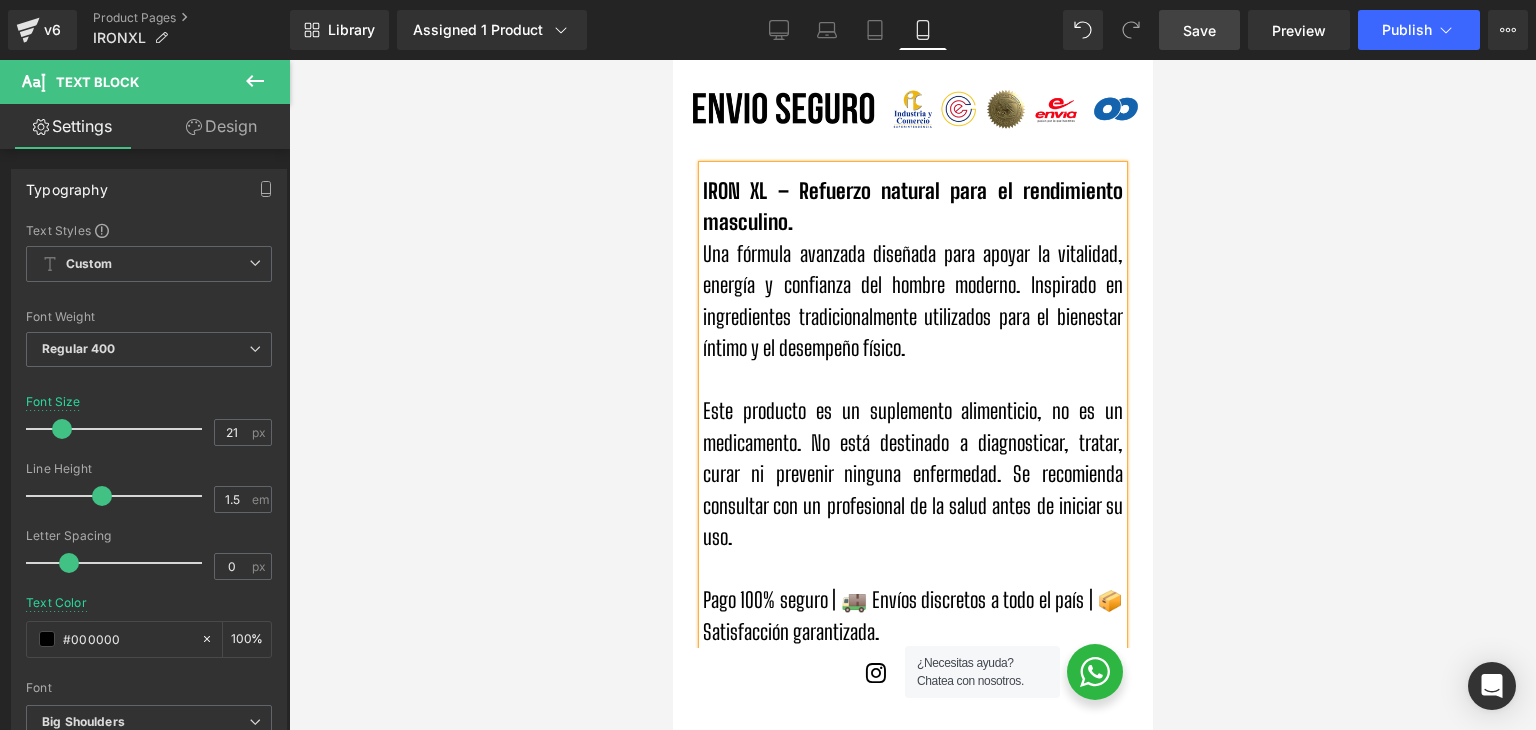 click on "Pago 100% seguro | 🚚 Envíos discretos a todo el país | 📦 Satisfacción garantizada." at bounding box center [912, 616] 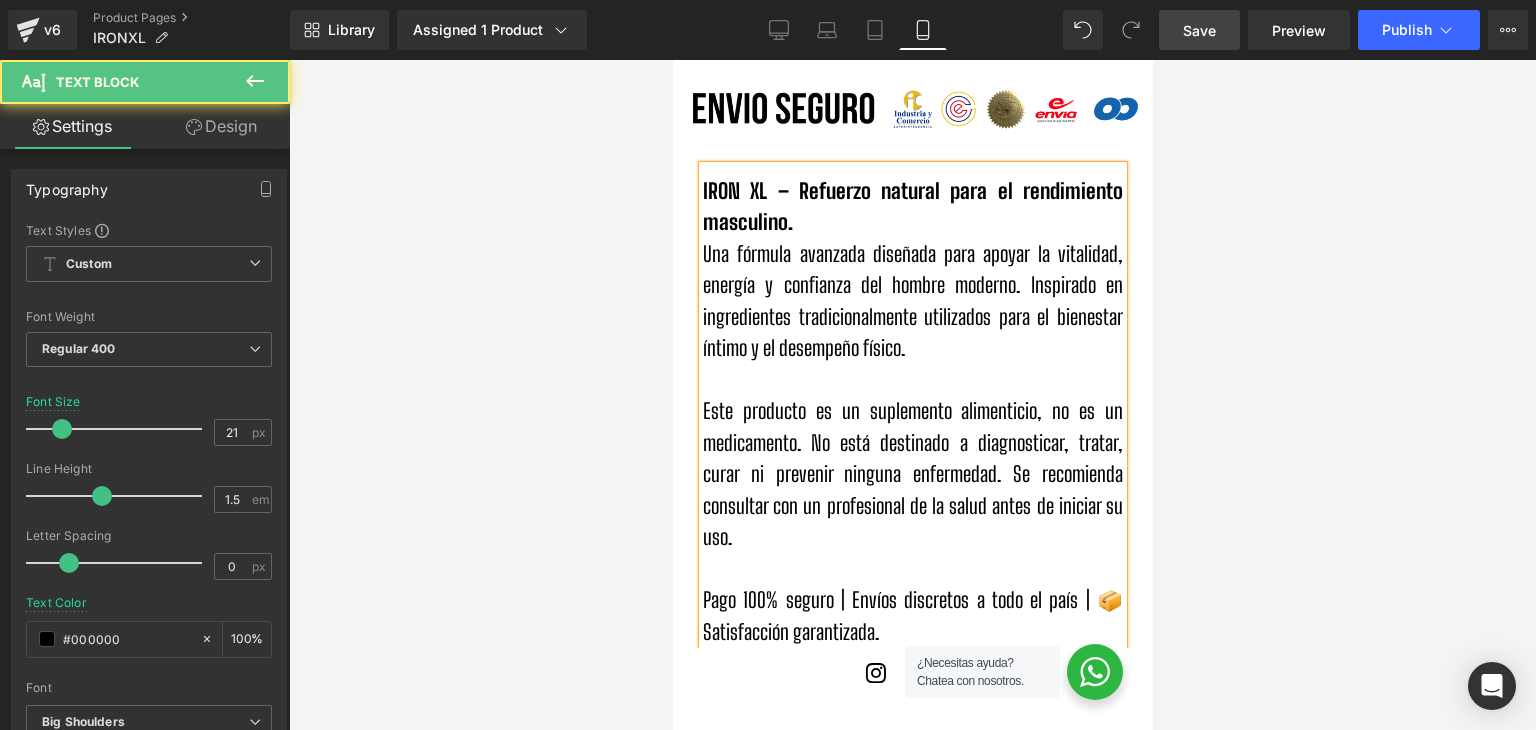 click on "Pago 100% seguro | Envíos discretos a todo el país | 📦 Satisfacción garantizada." at bounding box center [912, 616] 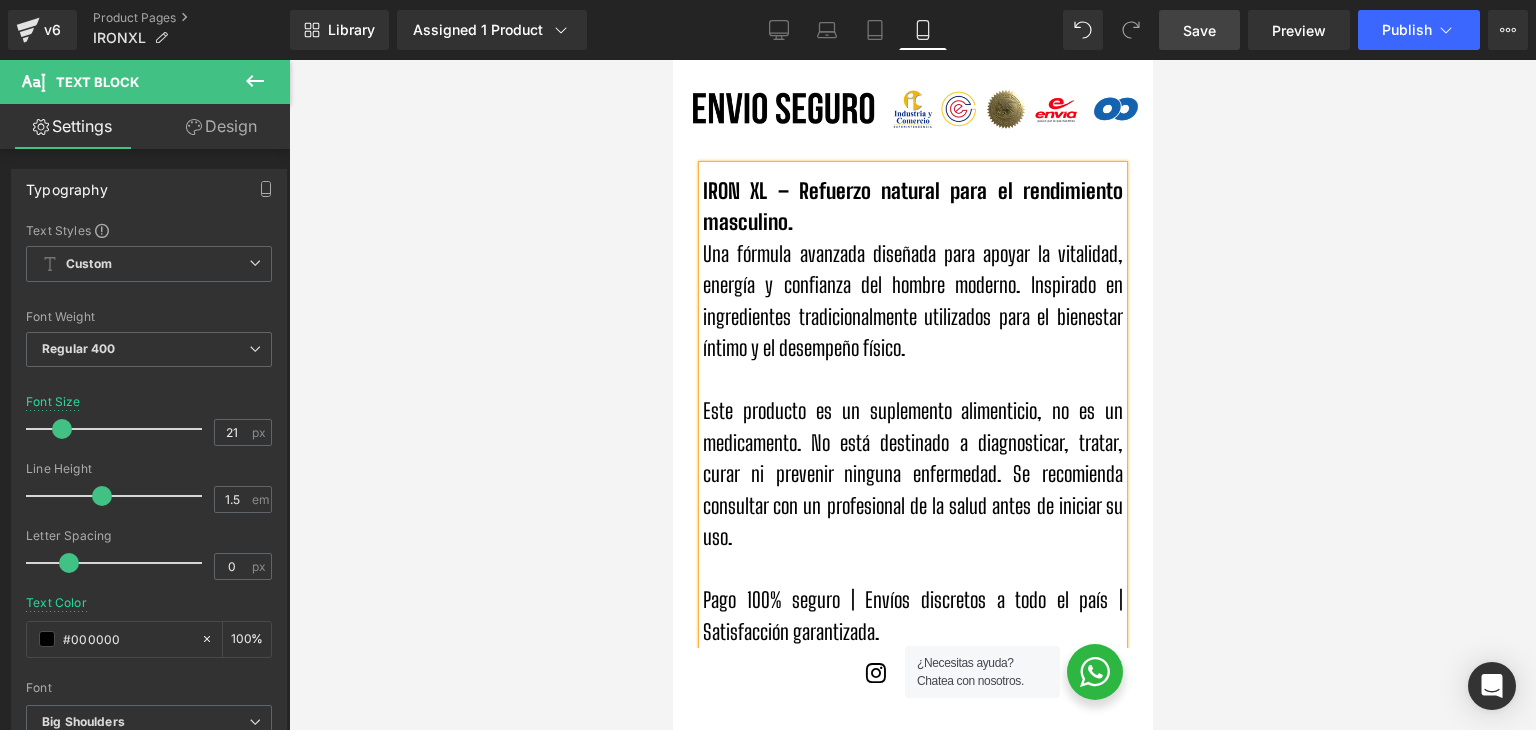 click at bounding box center [912, 395] 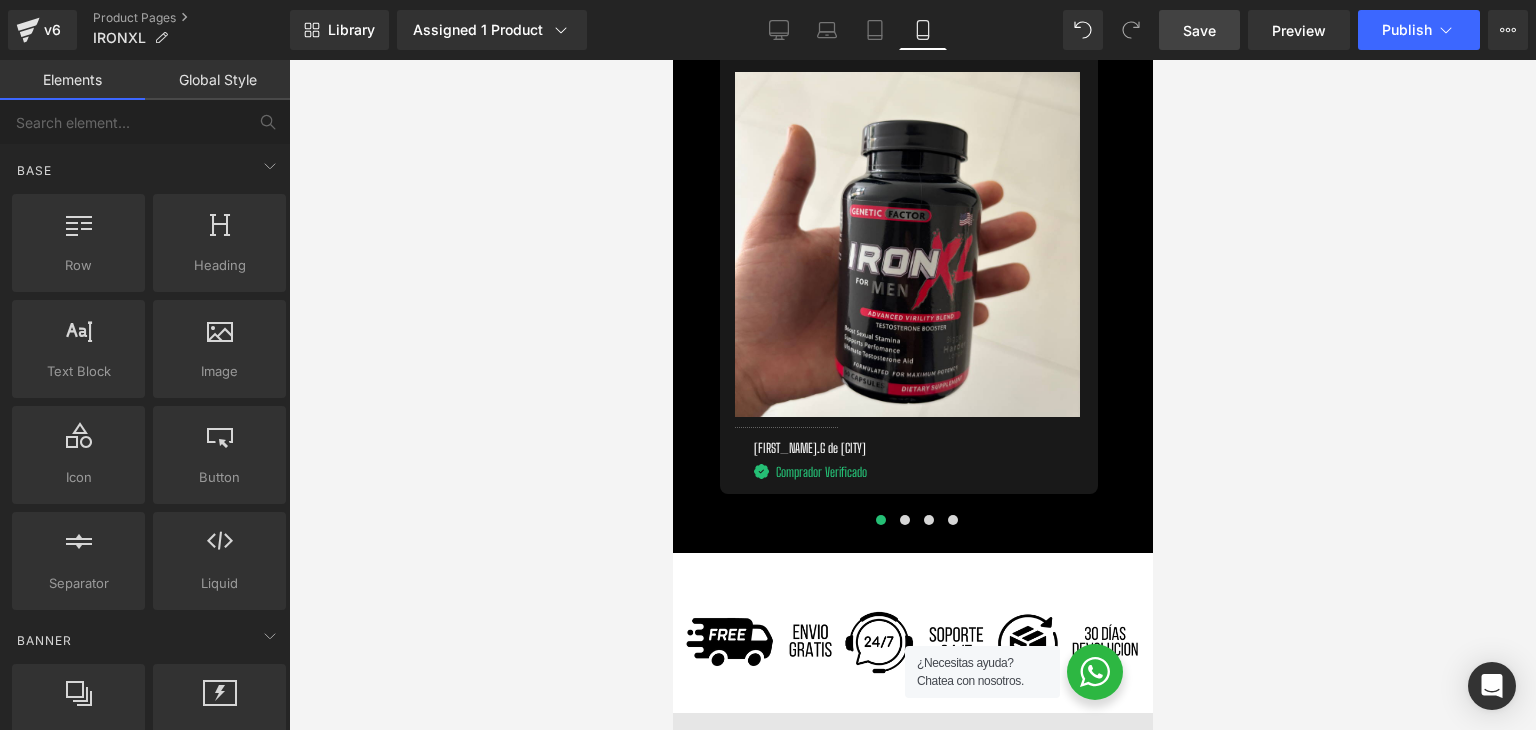 scroll, scrollTop: 5917, scrollLeft: 0, axis: vertical 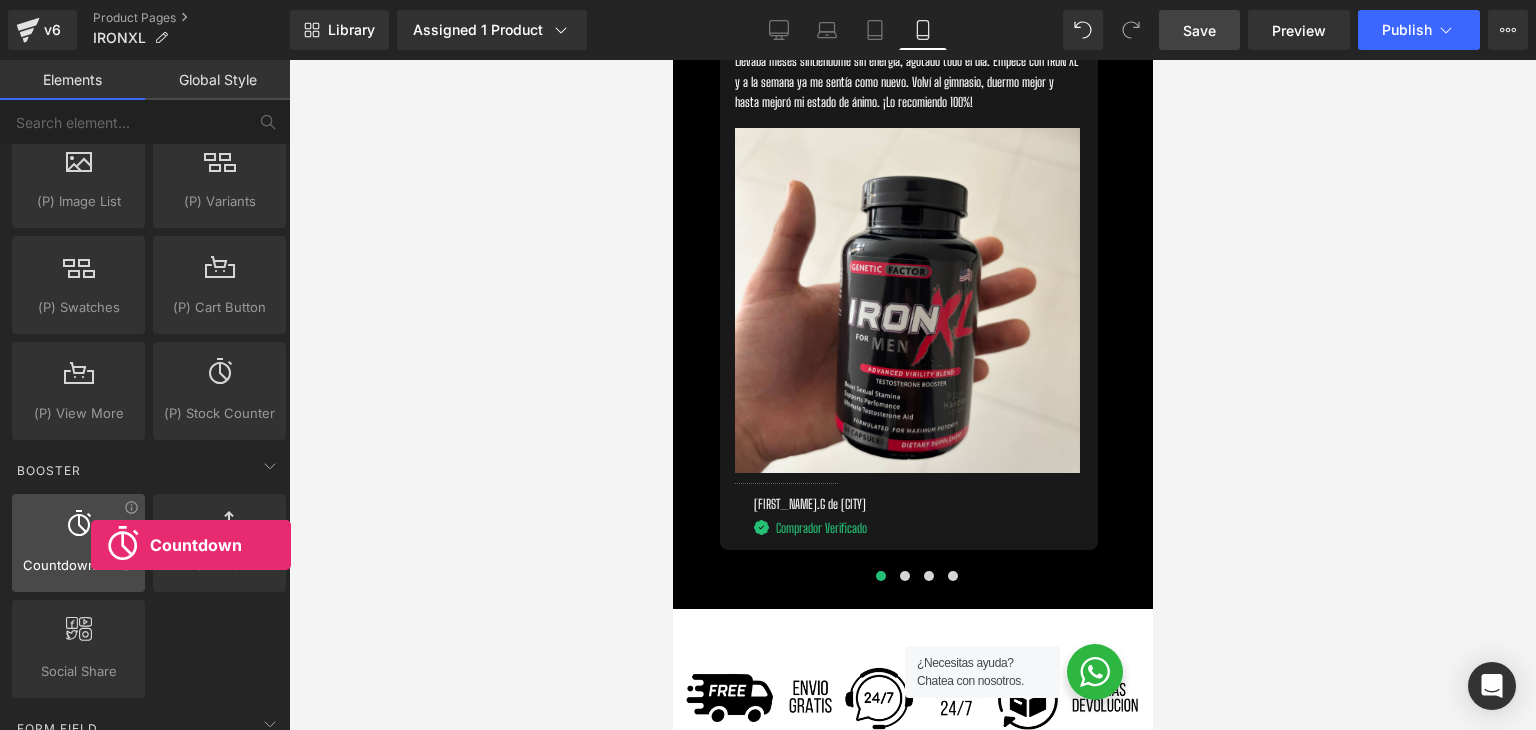 click on "Countdown Timer" at bounding box center (78, 565) 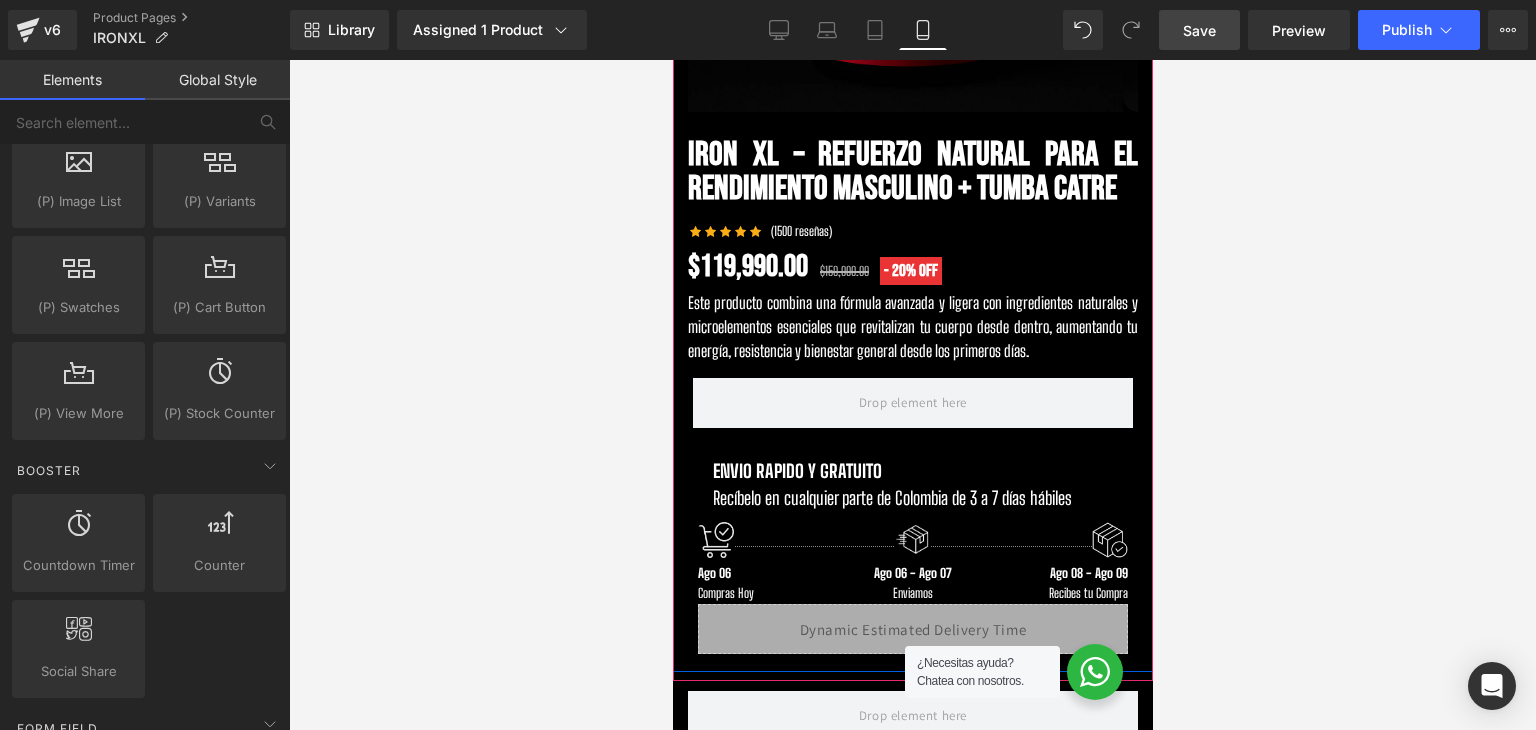 scroll, scrollTop: 0, scrollLeft: 0, axis: both 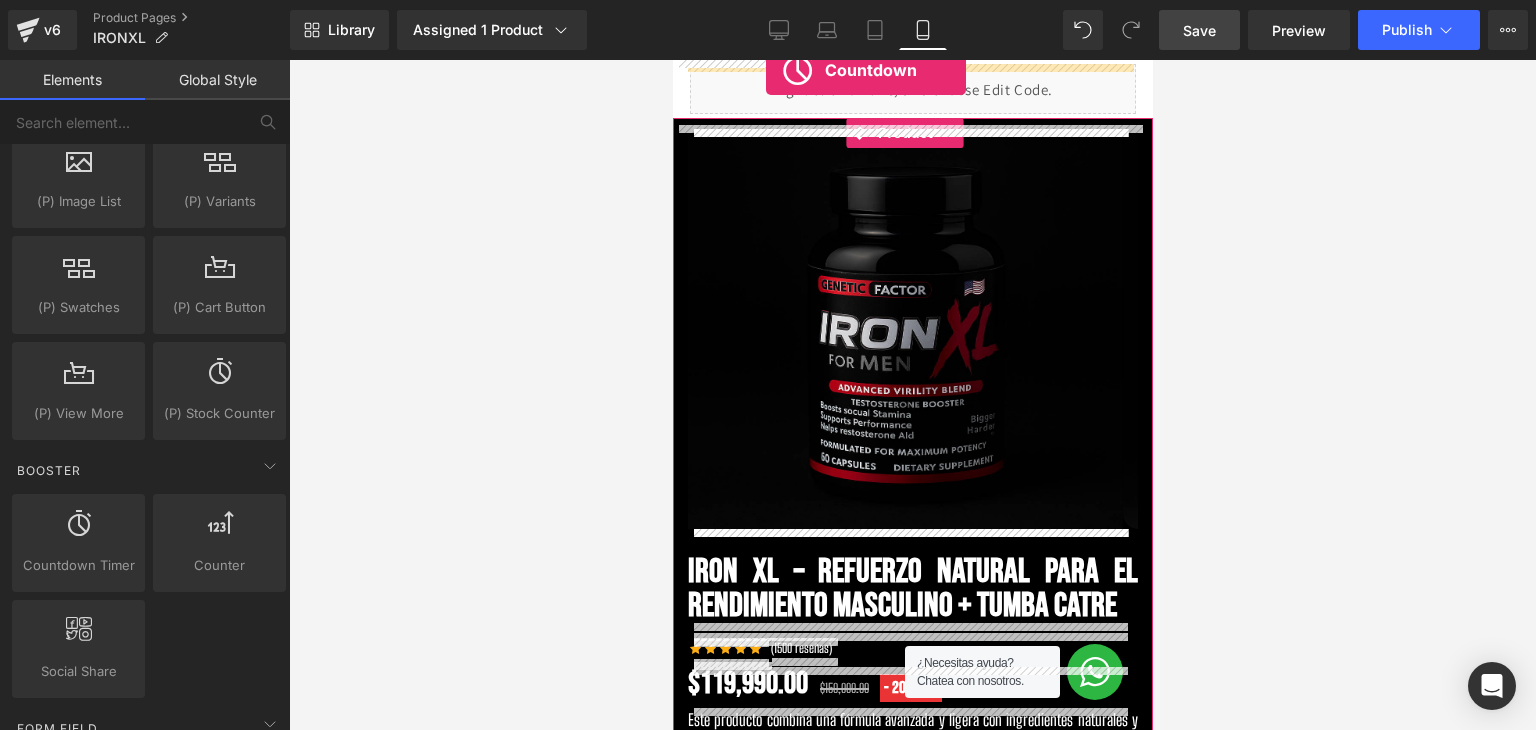 drag, startPoint x: 711, startPoint y: 589, endPoint x: 765, endPoint y: 70, distance: 521.8017 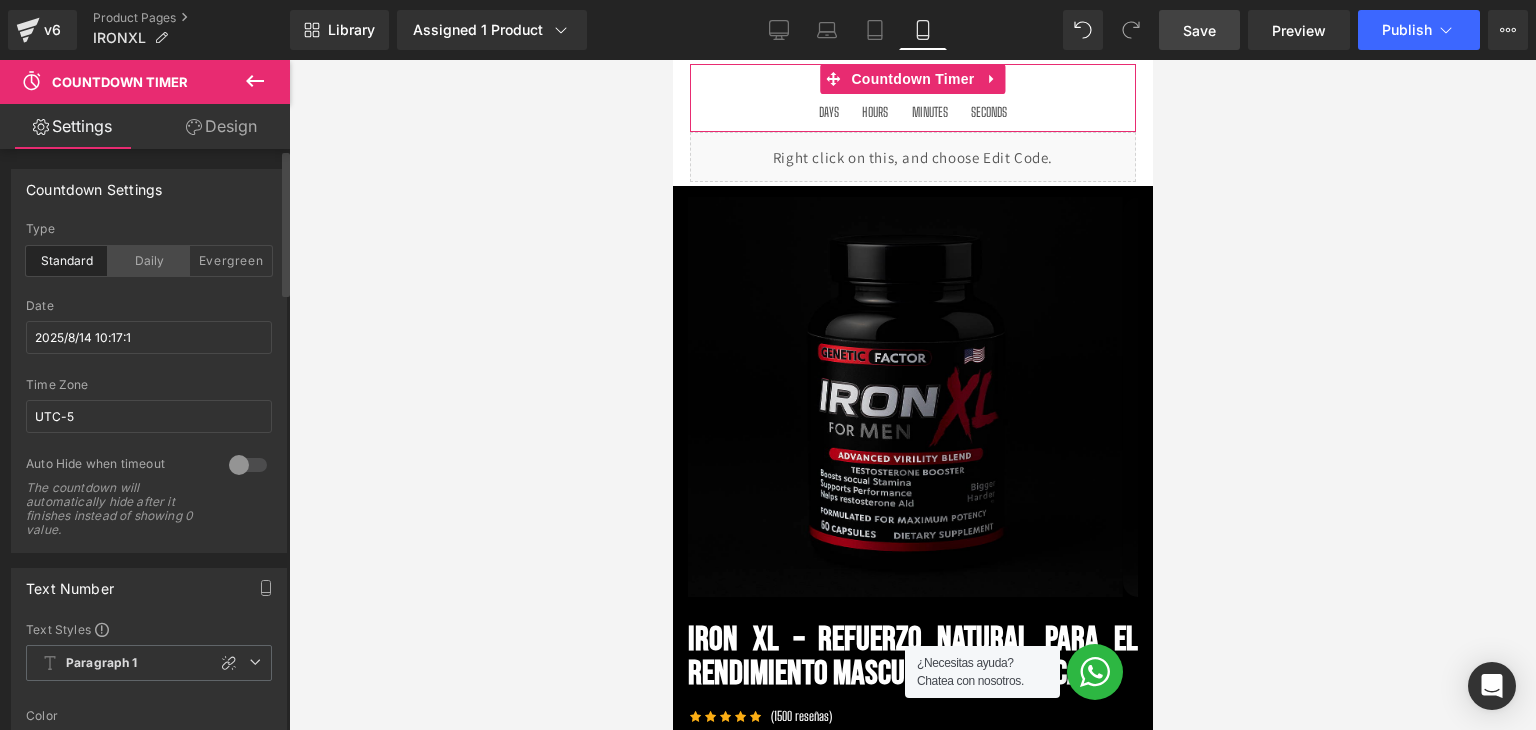 click on "Daily" at bounding box center [149, 261] 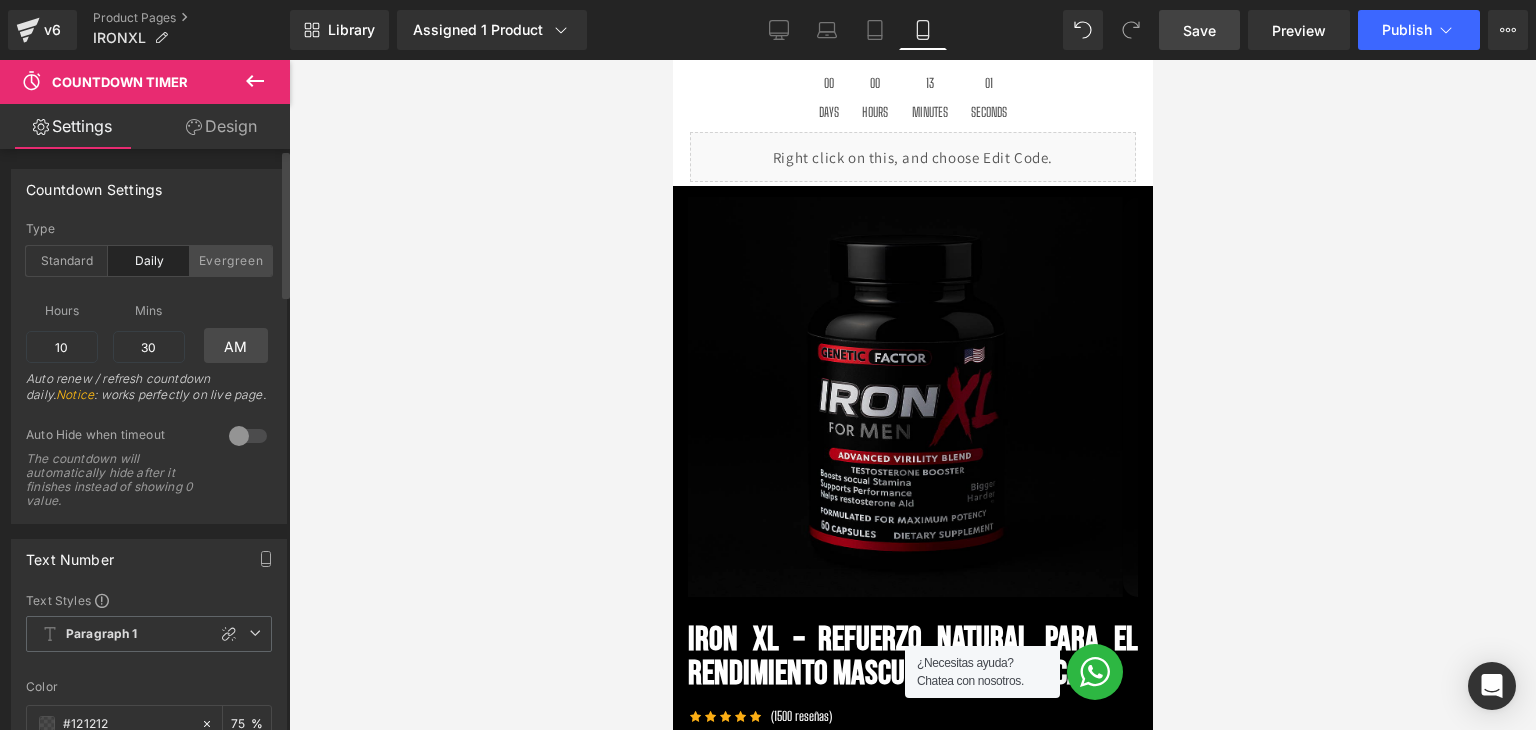 click on "Evergreen" at bounding box center [231, 261] 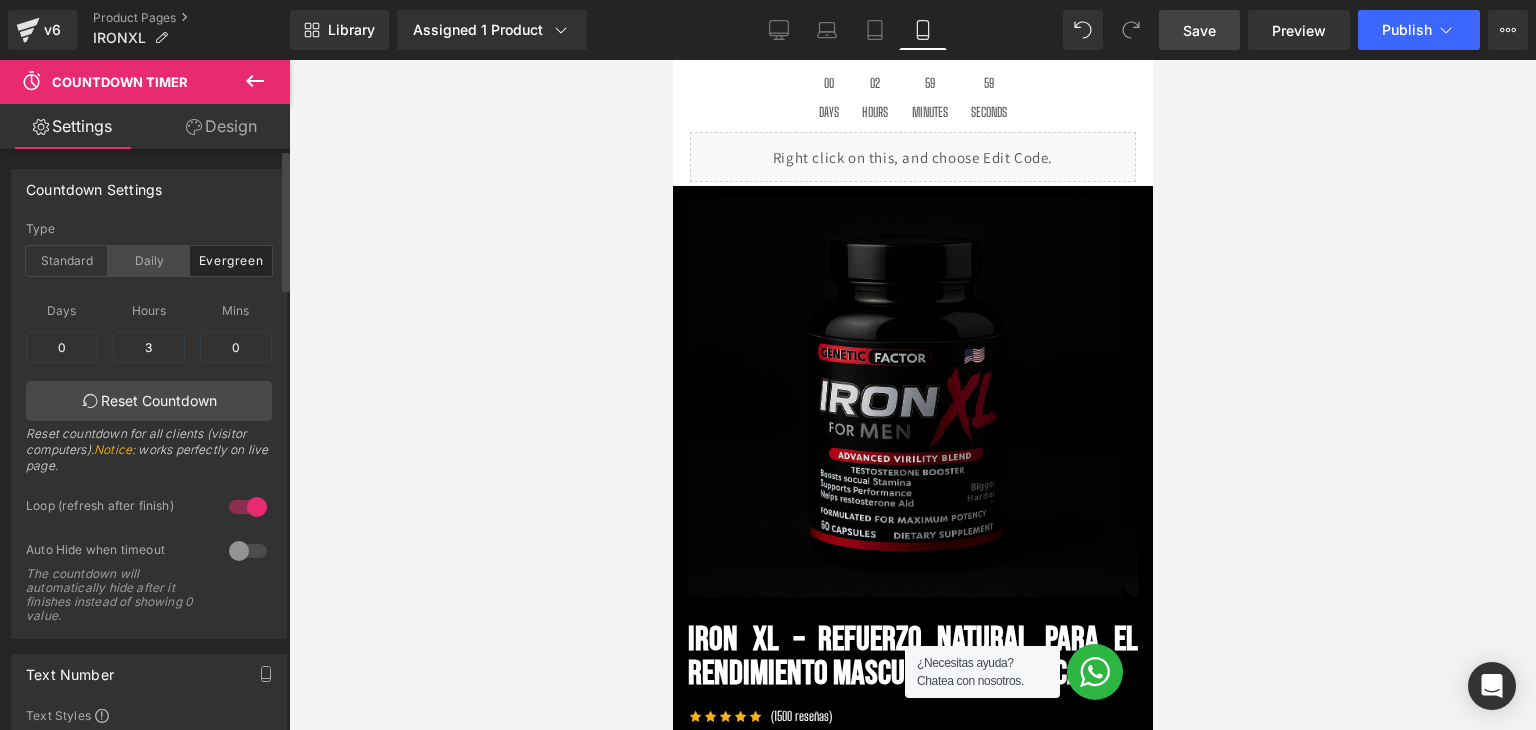click on "Daily" at bounding box center [149, 261] 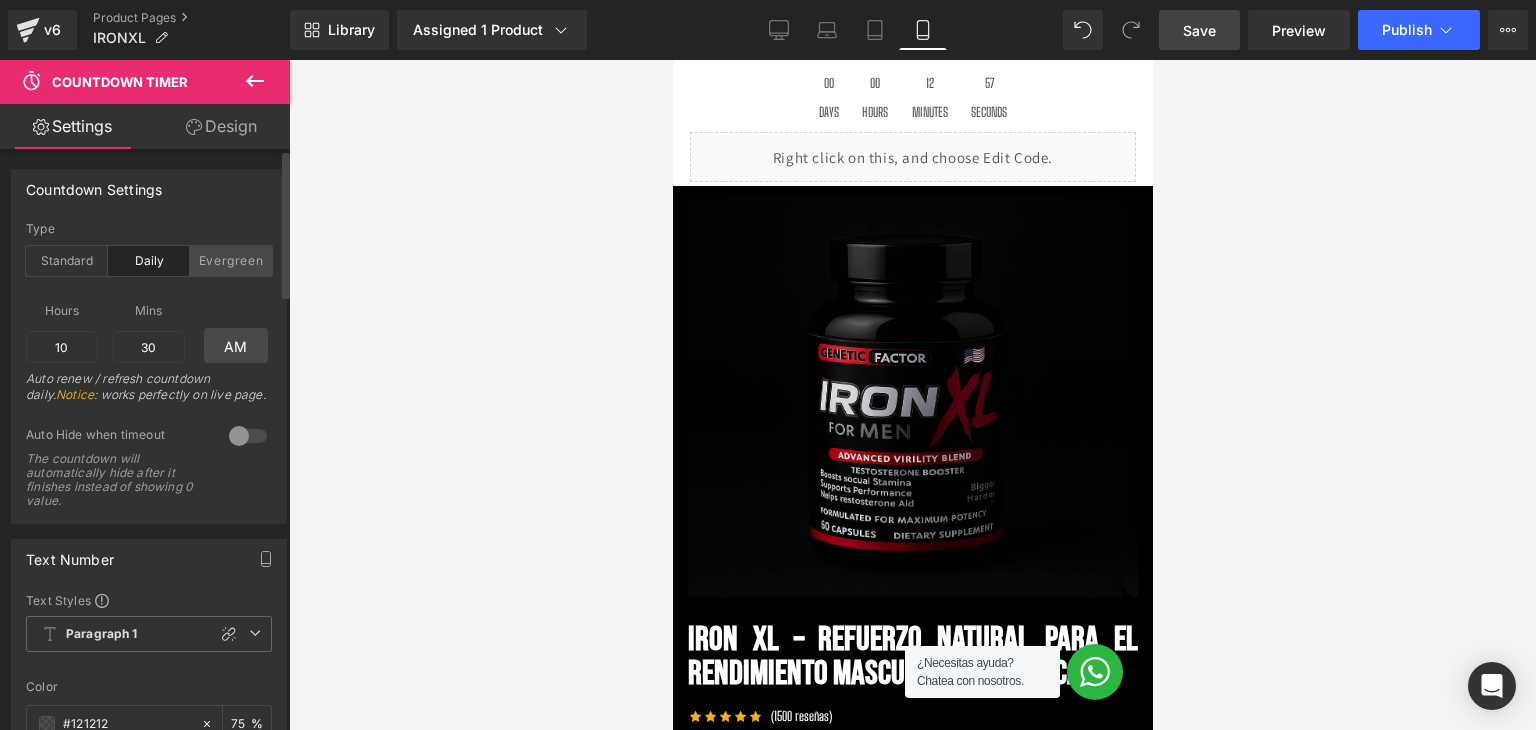 click on "Evergreen" at bounding box center (231, 261) 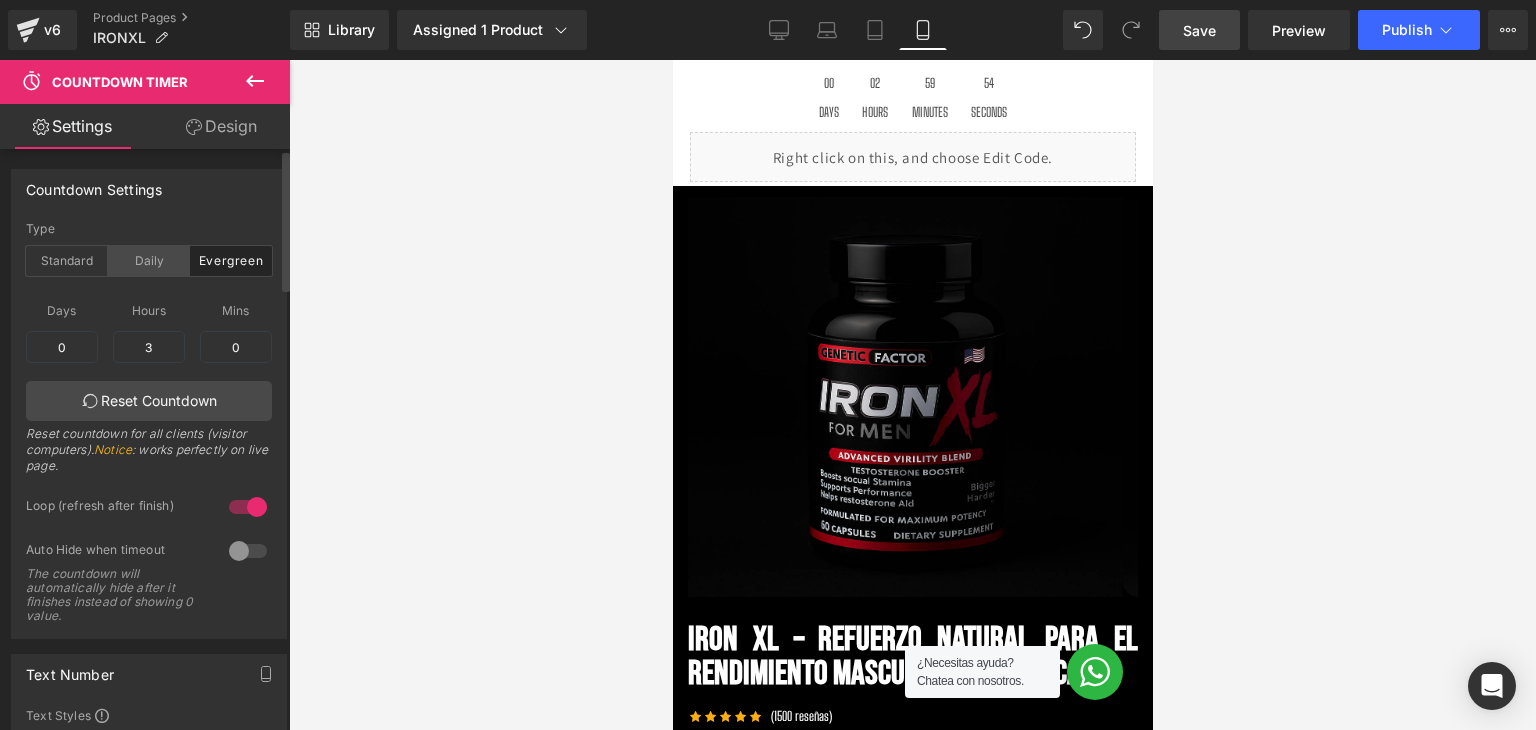 click on "Daily" at bounding box center (149, 261) 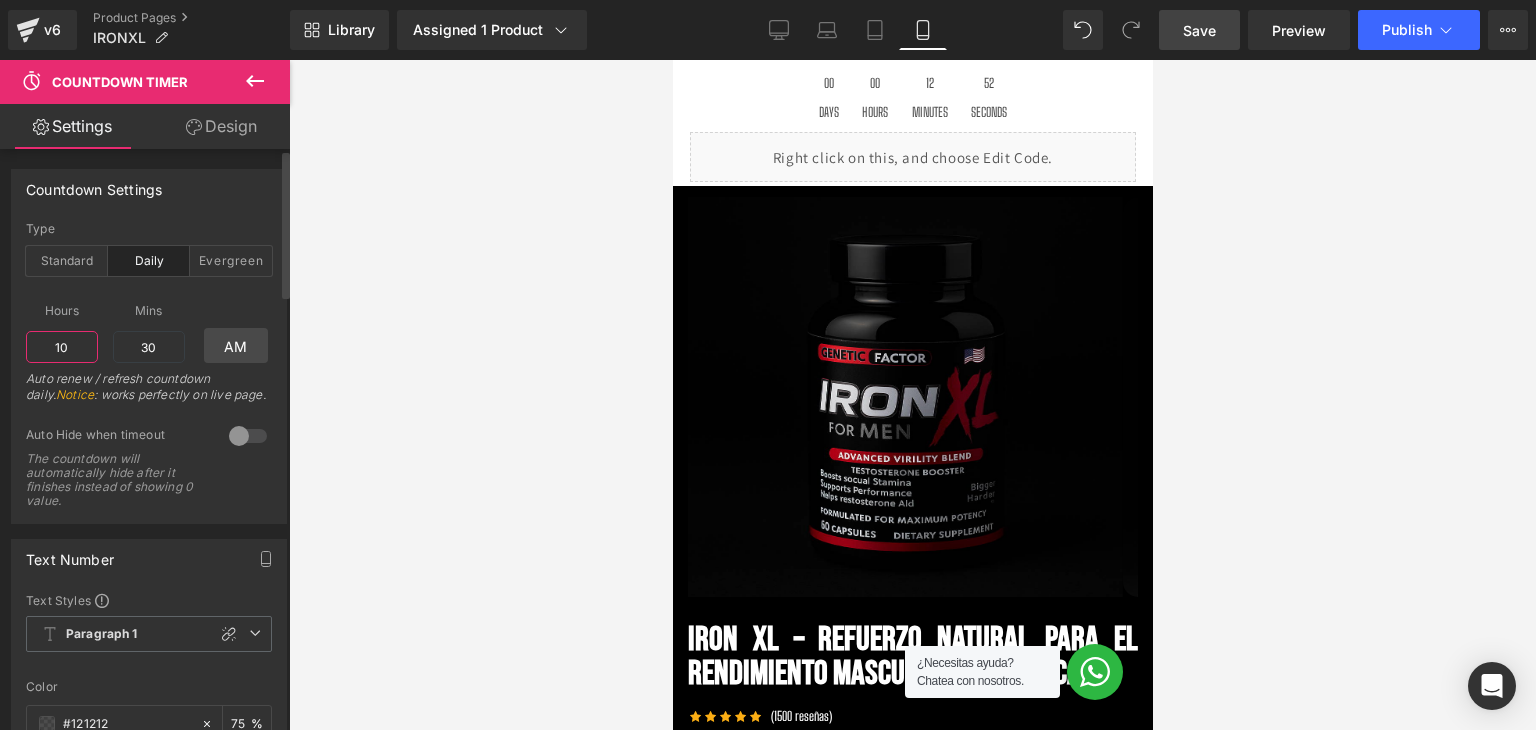click on "10" at bounding box center (62, 347) 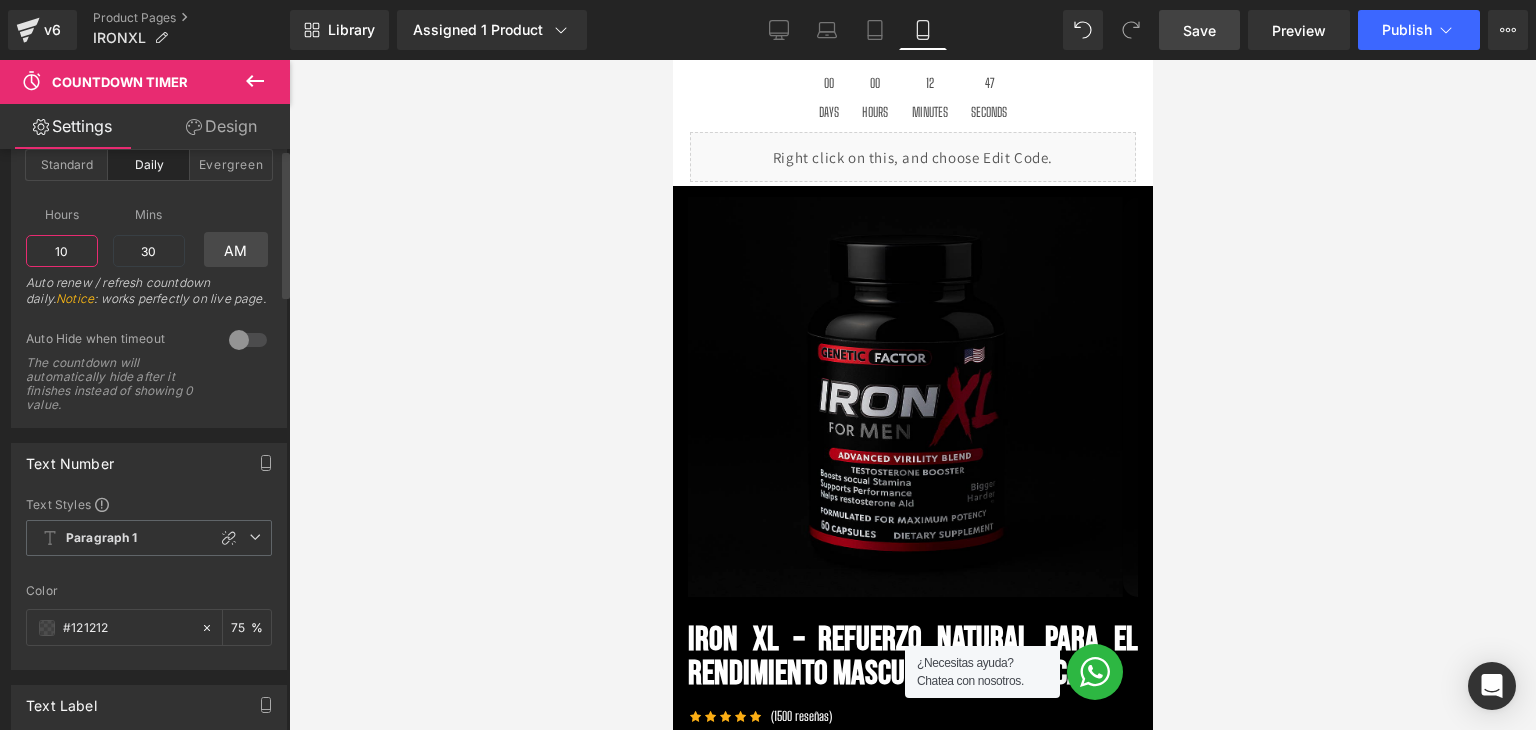 scroll, scrollTop: 100, scrollLeft: 0, axis: vertical 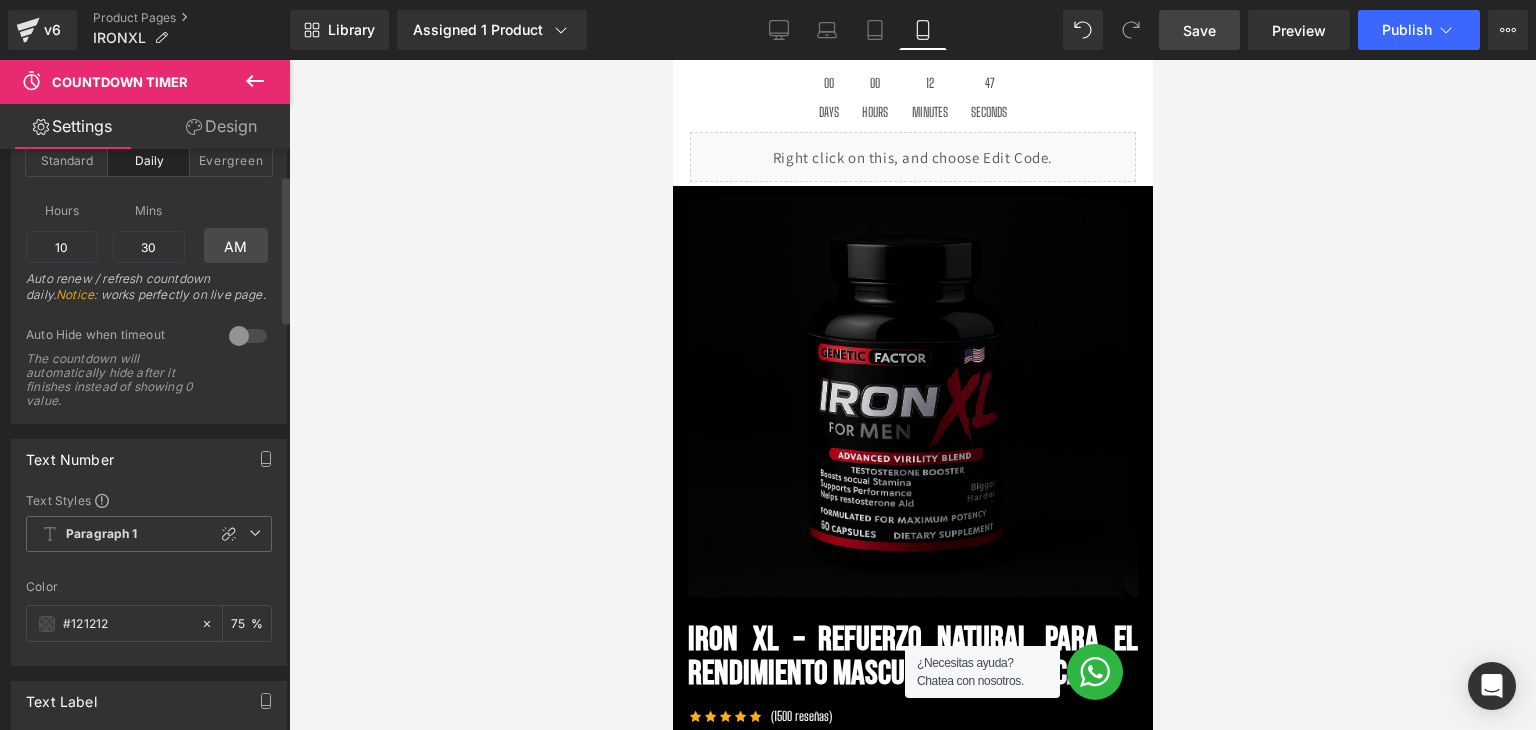 click at bounding box center (248, 336) 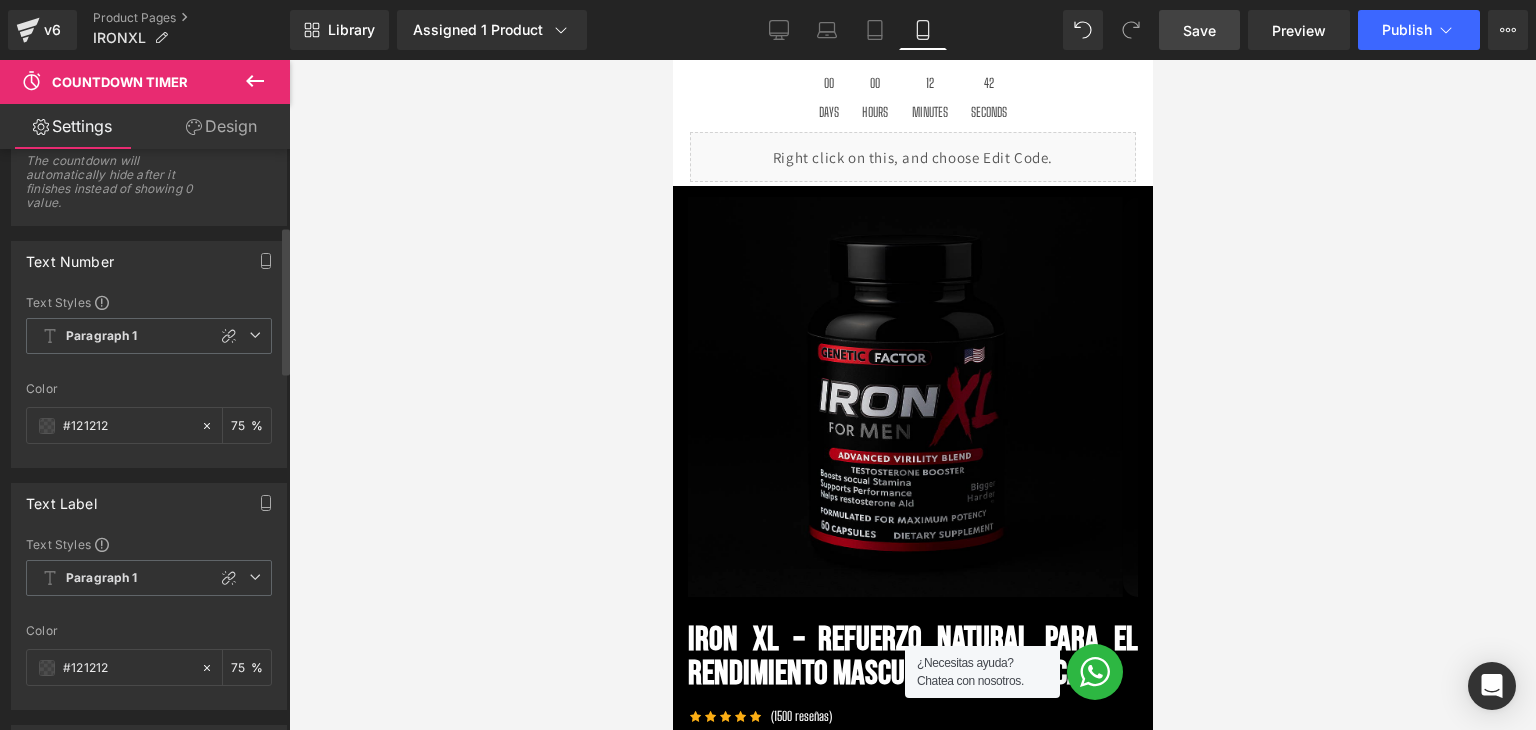 scroll, scrollTop: 300, scrollLeft: 0, axis: vertical 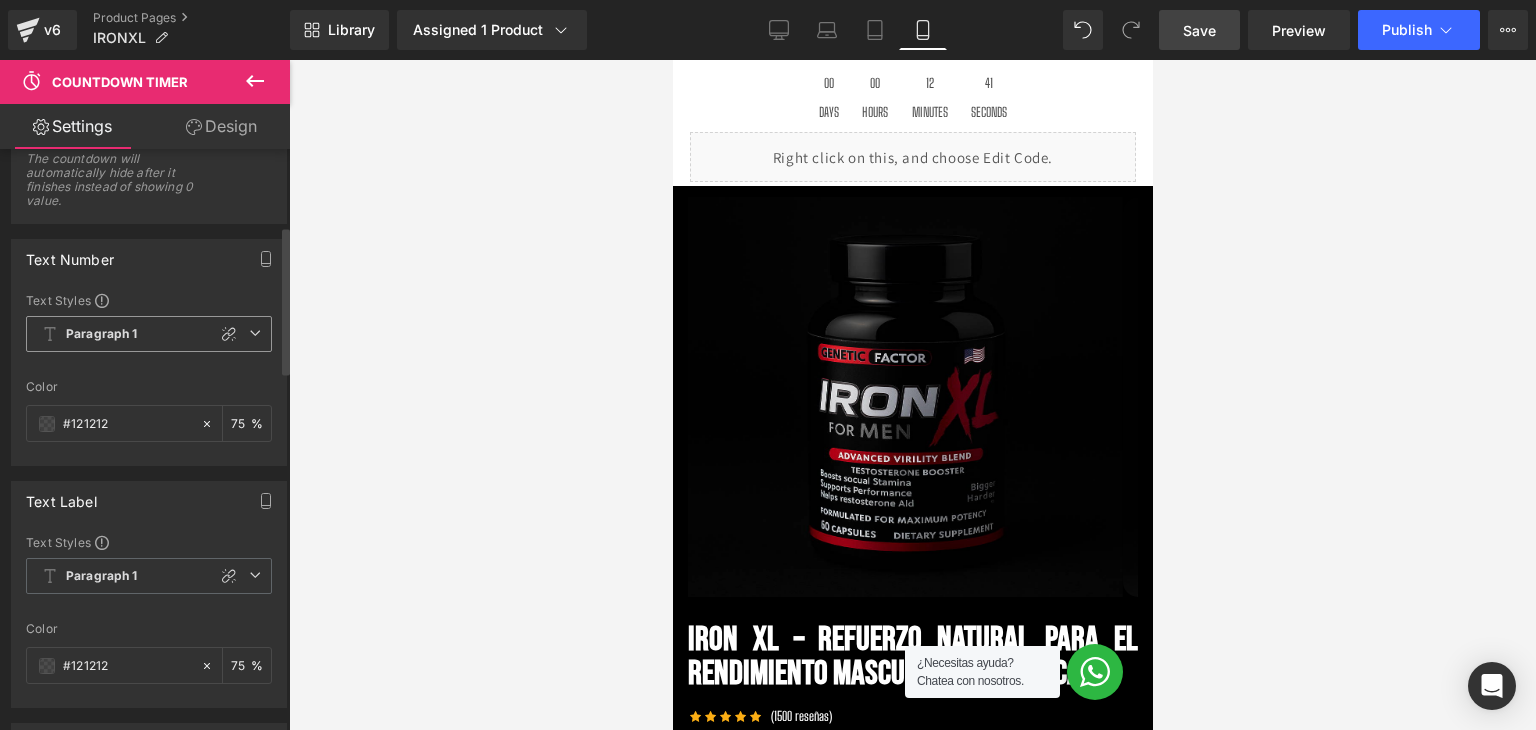 click on "Paragraph 1" at bounding box center [149, 334] 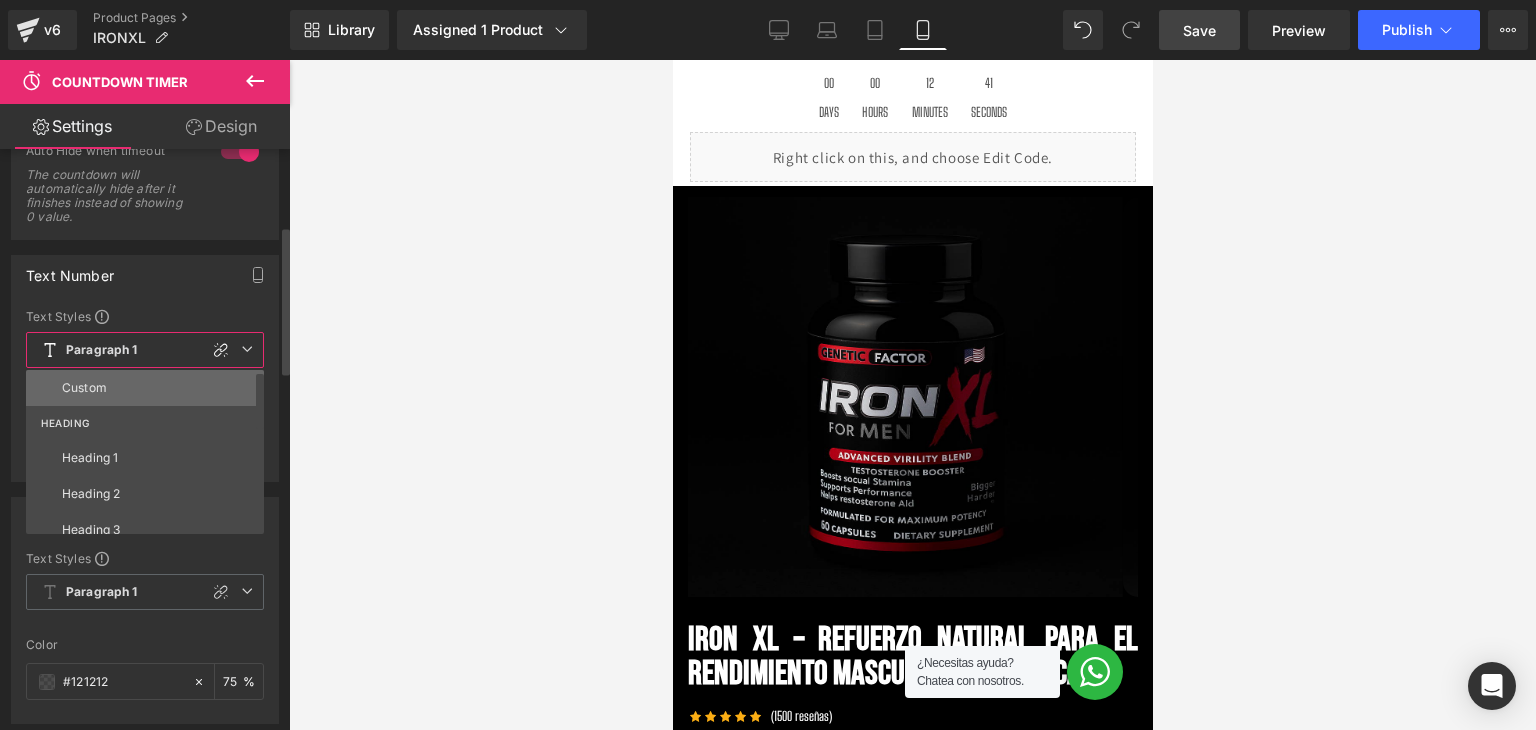 click on "Custom" at bounding box center [149, 388] 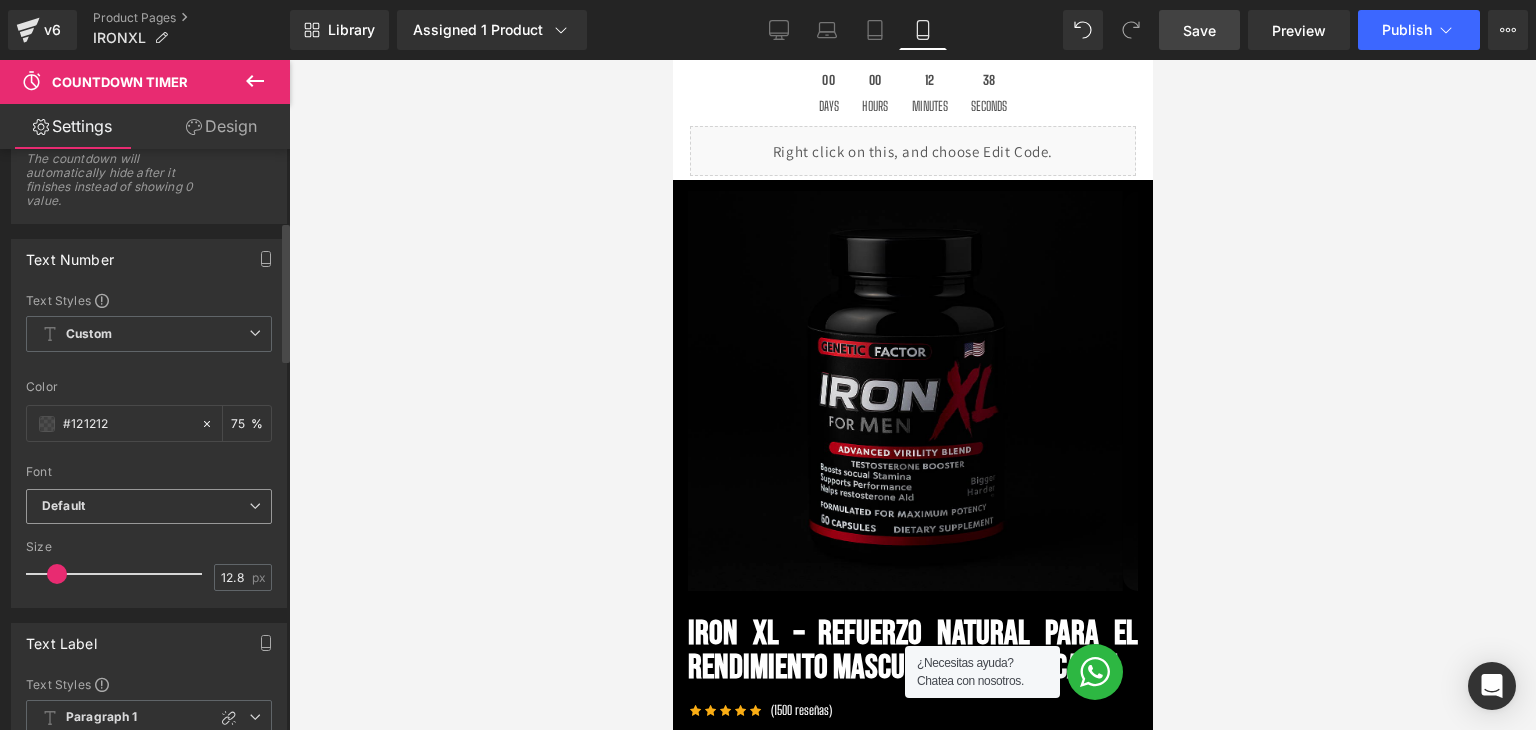 scroll, scrollTop: 400, scrollLeft: 0, axis: vertical 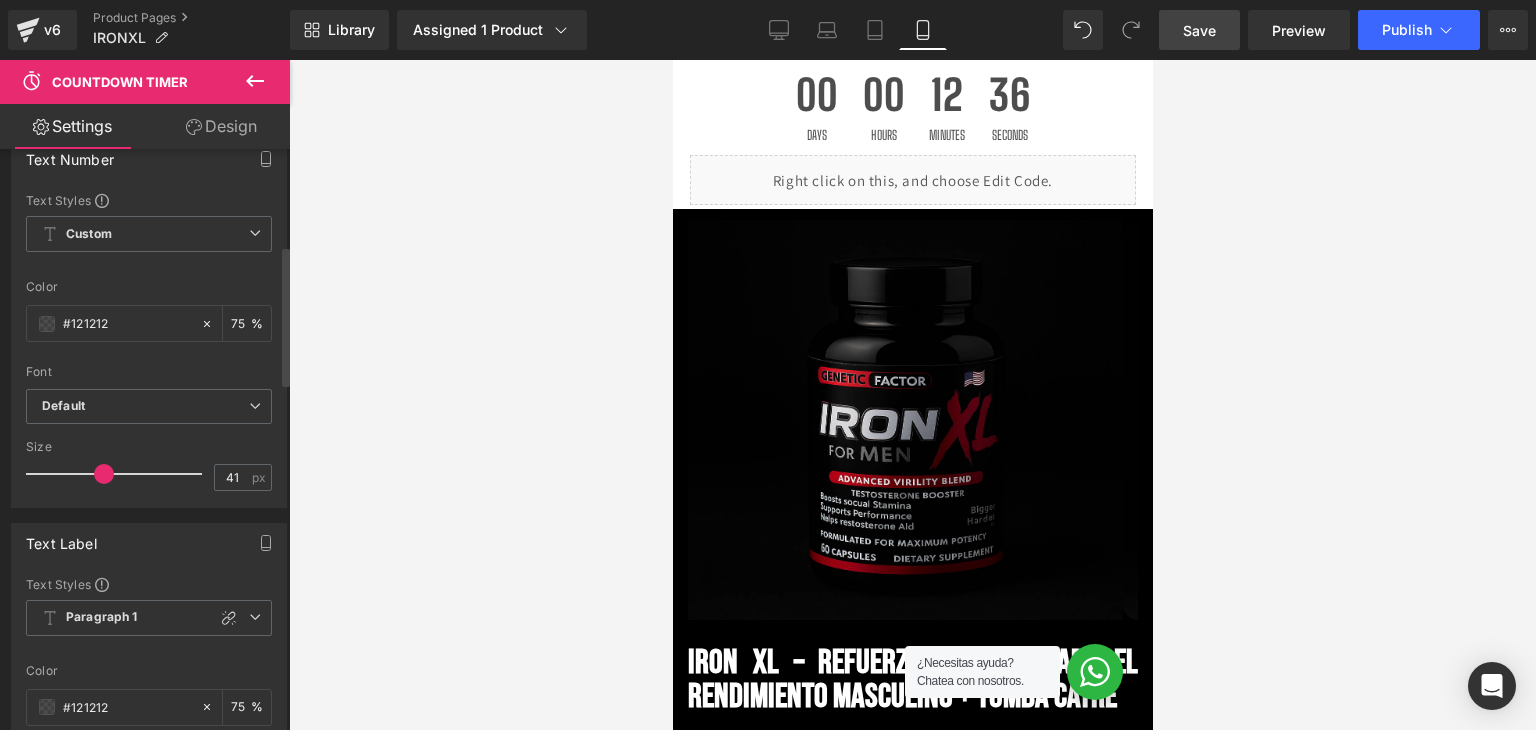 type on "40" 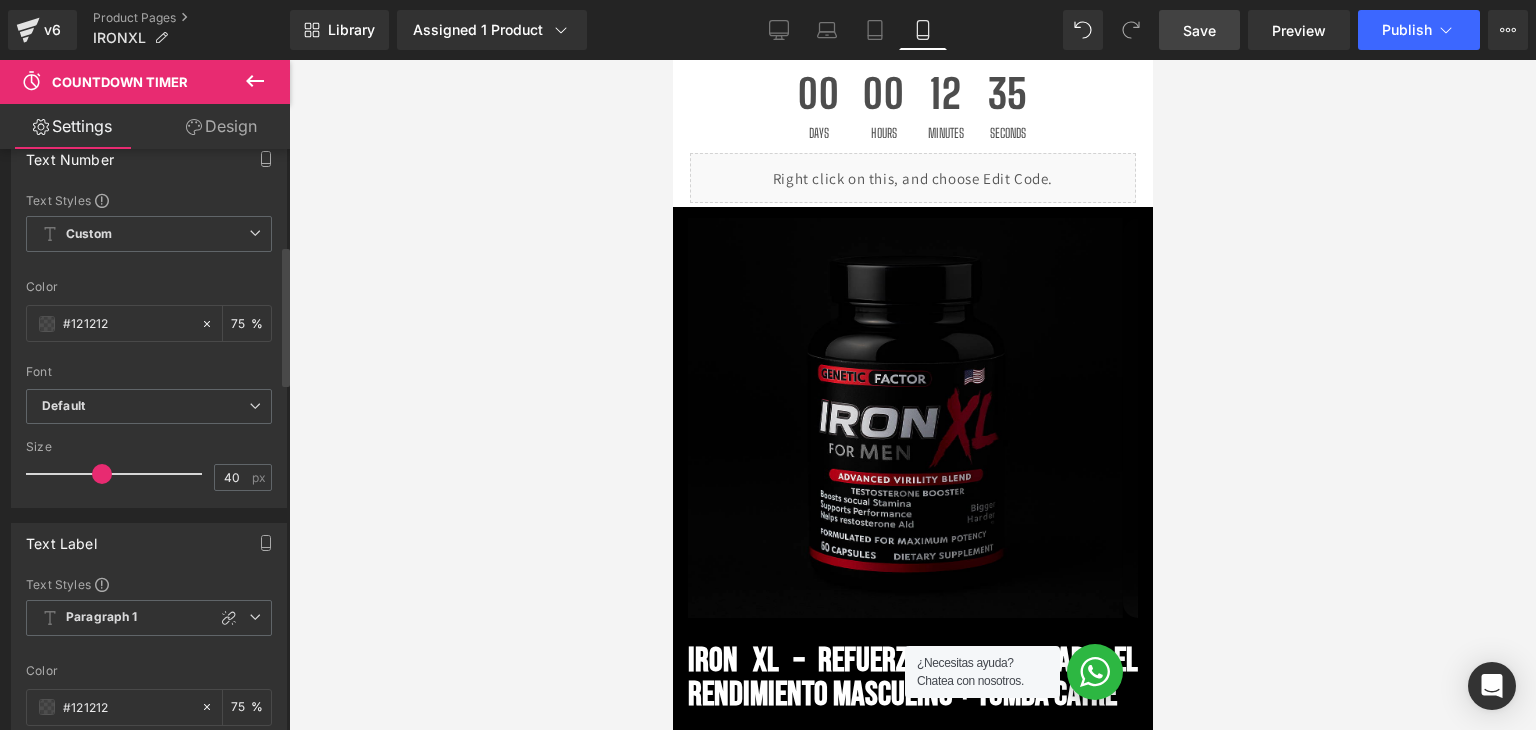 drag, startPoint x: 53, startPoint y: 473, endPoint x: 96, endPoint y: 477, distance: 43.185646 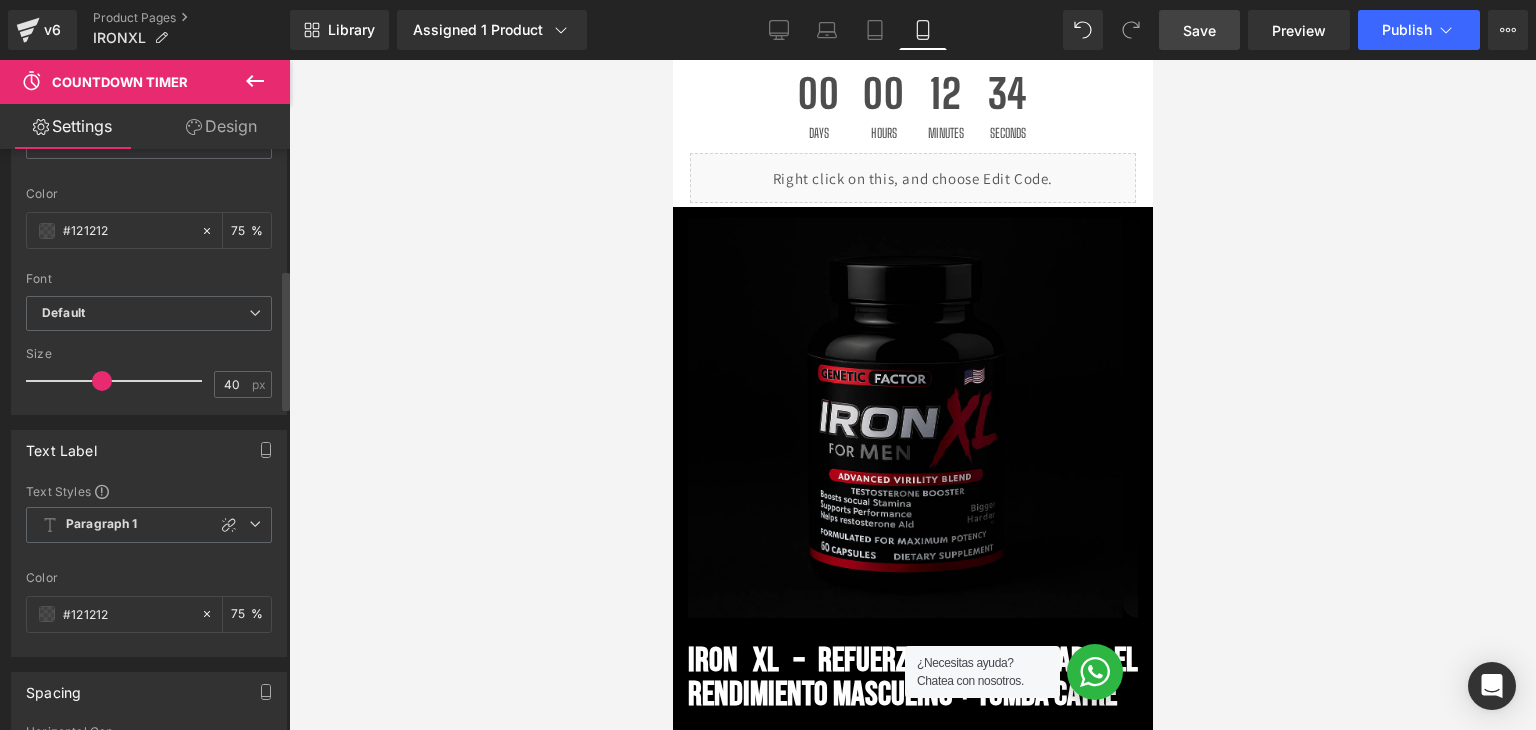 scroll, scrollTop: 500, scrollLeft: 0, axis: vertical 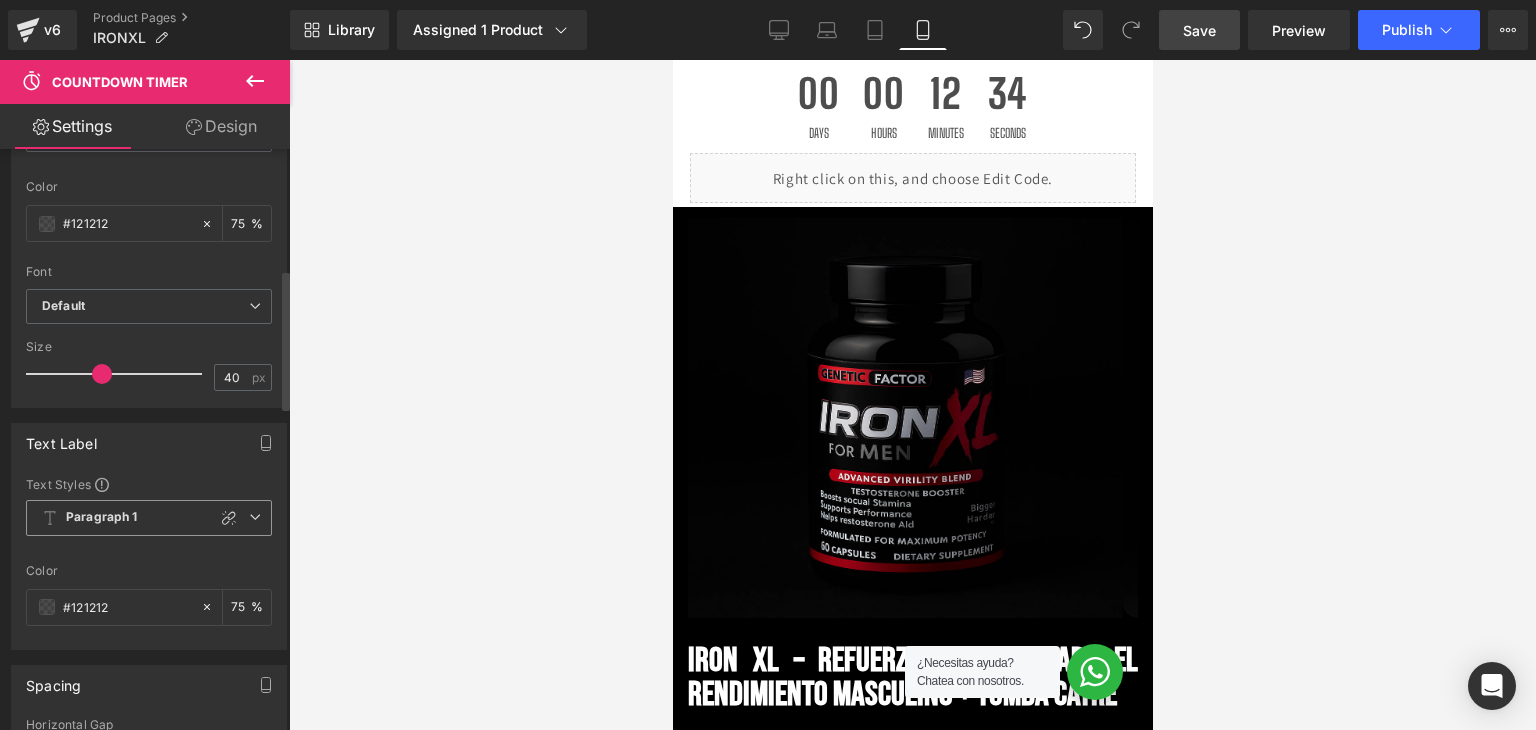 click on "Paragraph 1" at bounding box center (102, 517) 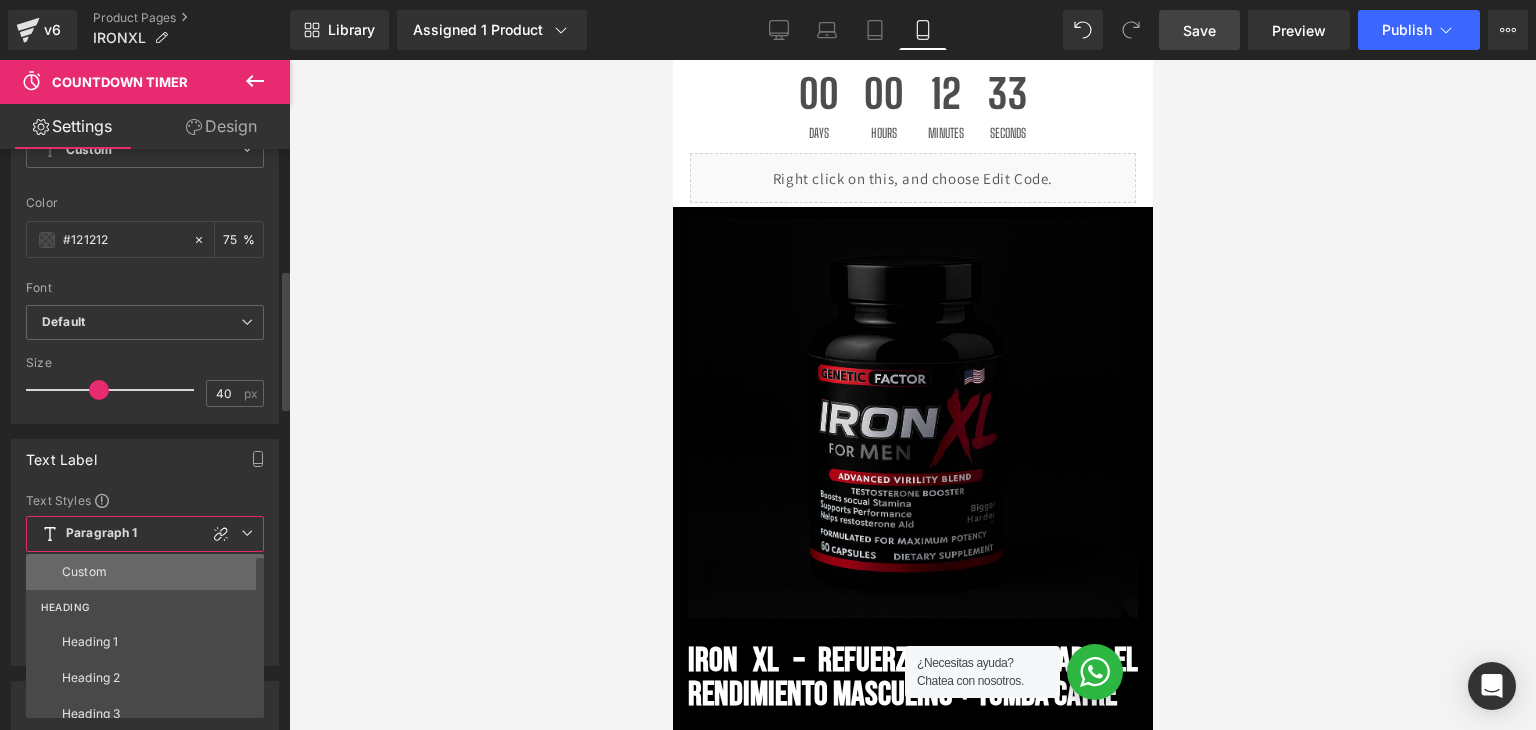click on "Custom" at bounding box center (149, 572) 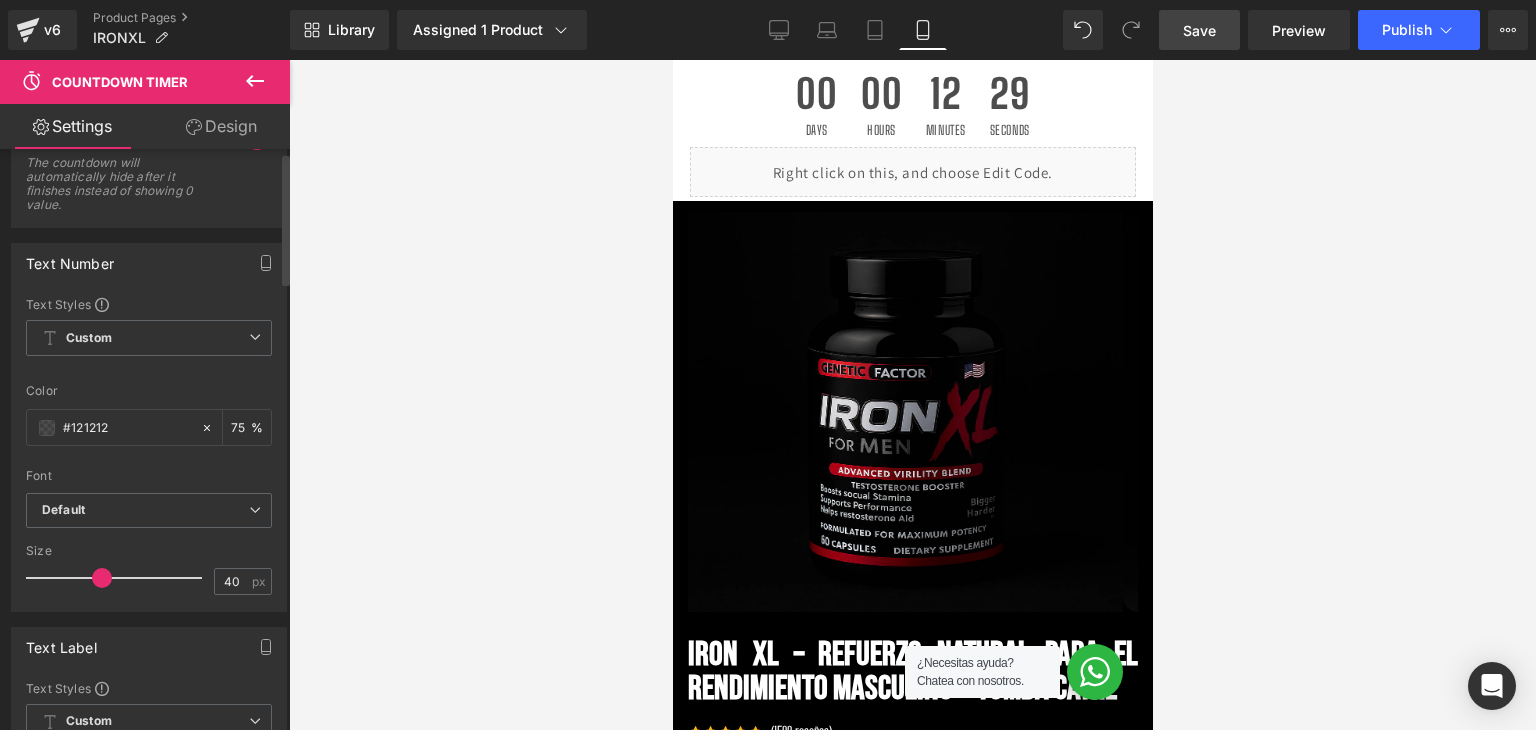 scroll, scrollTop: 300, scrollLeft: 0, axis: vertical 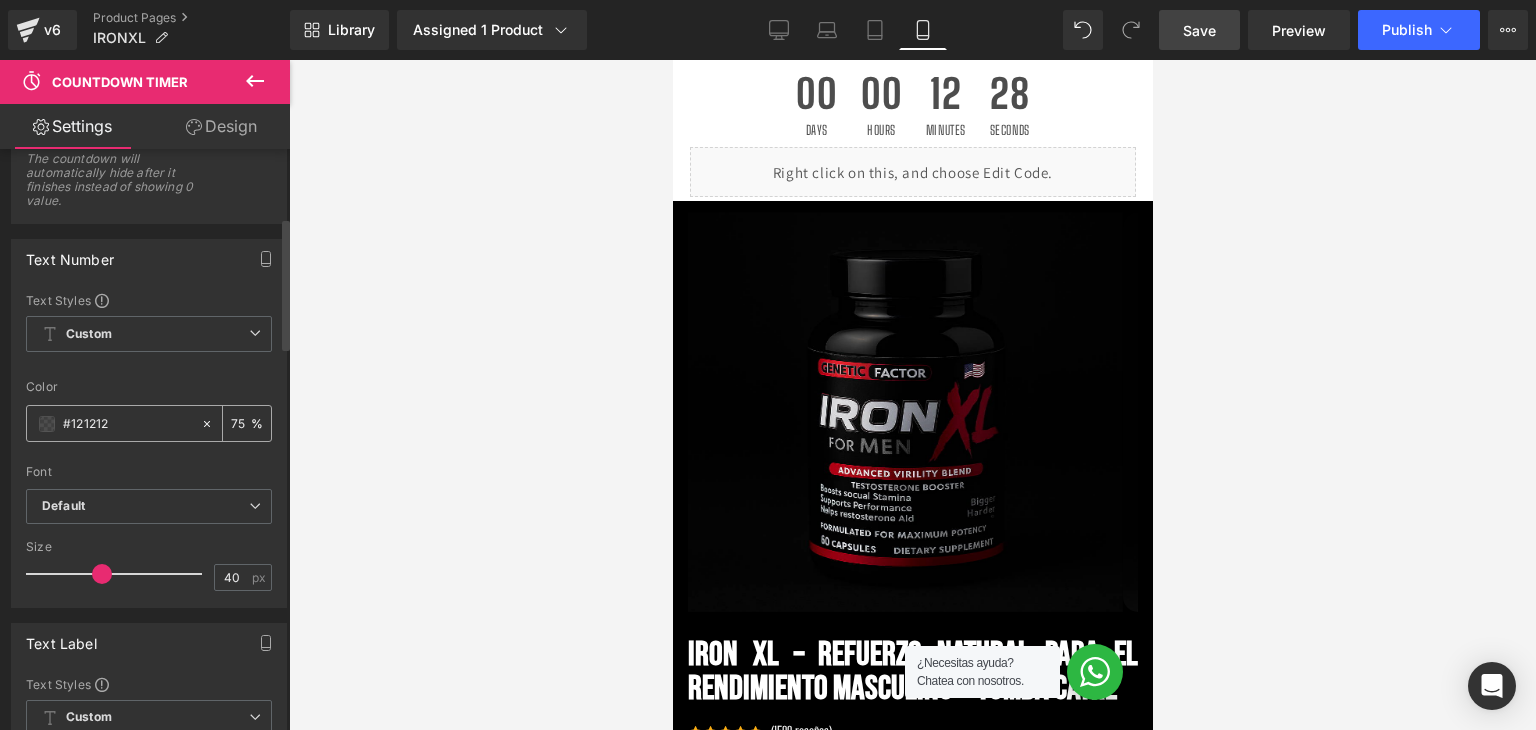 click at bounding box center (47, 424) 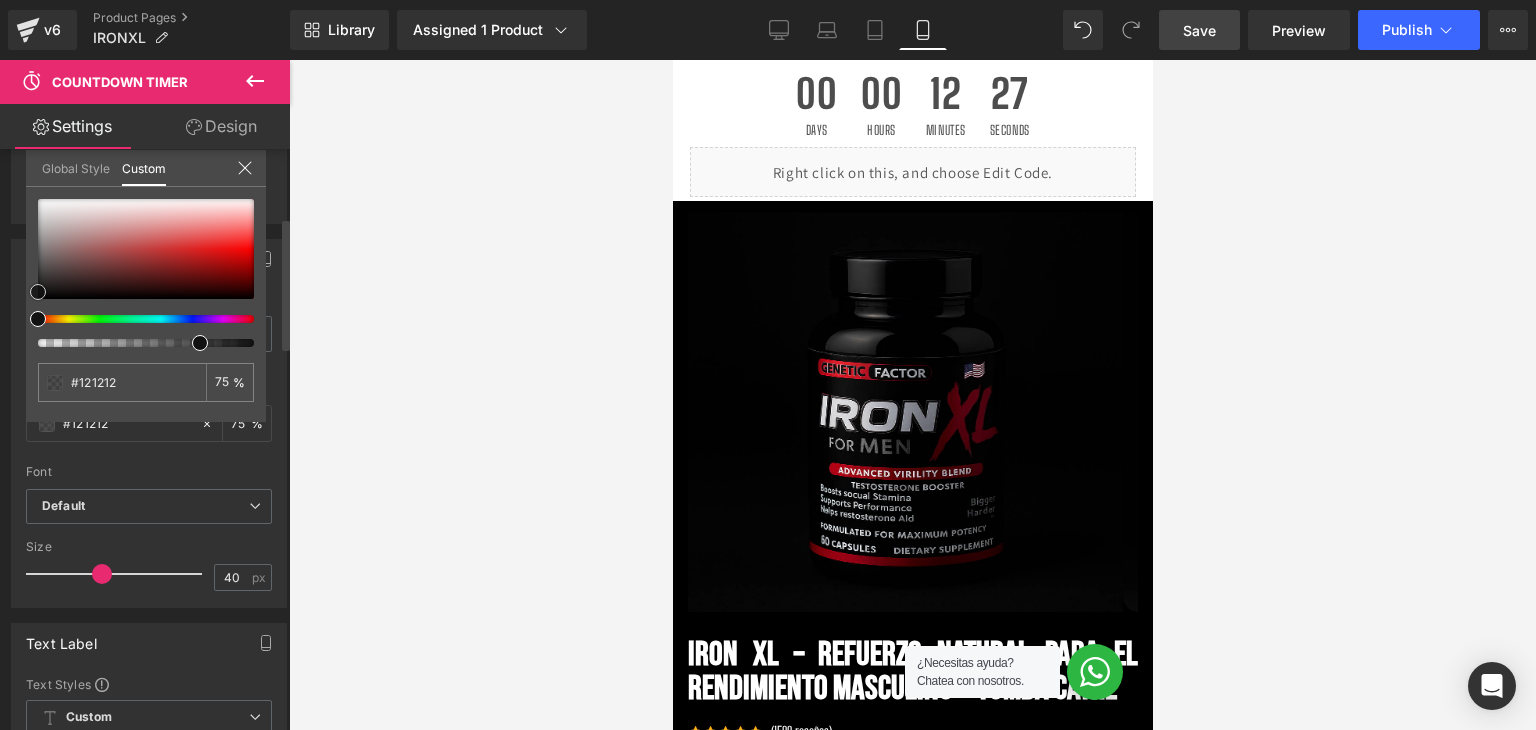 type on "#121111" 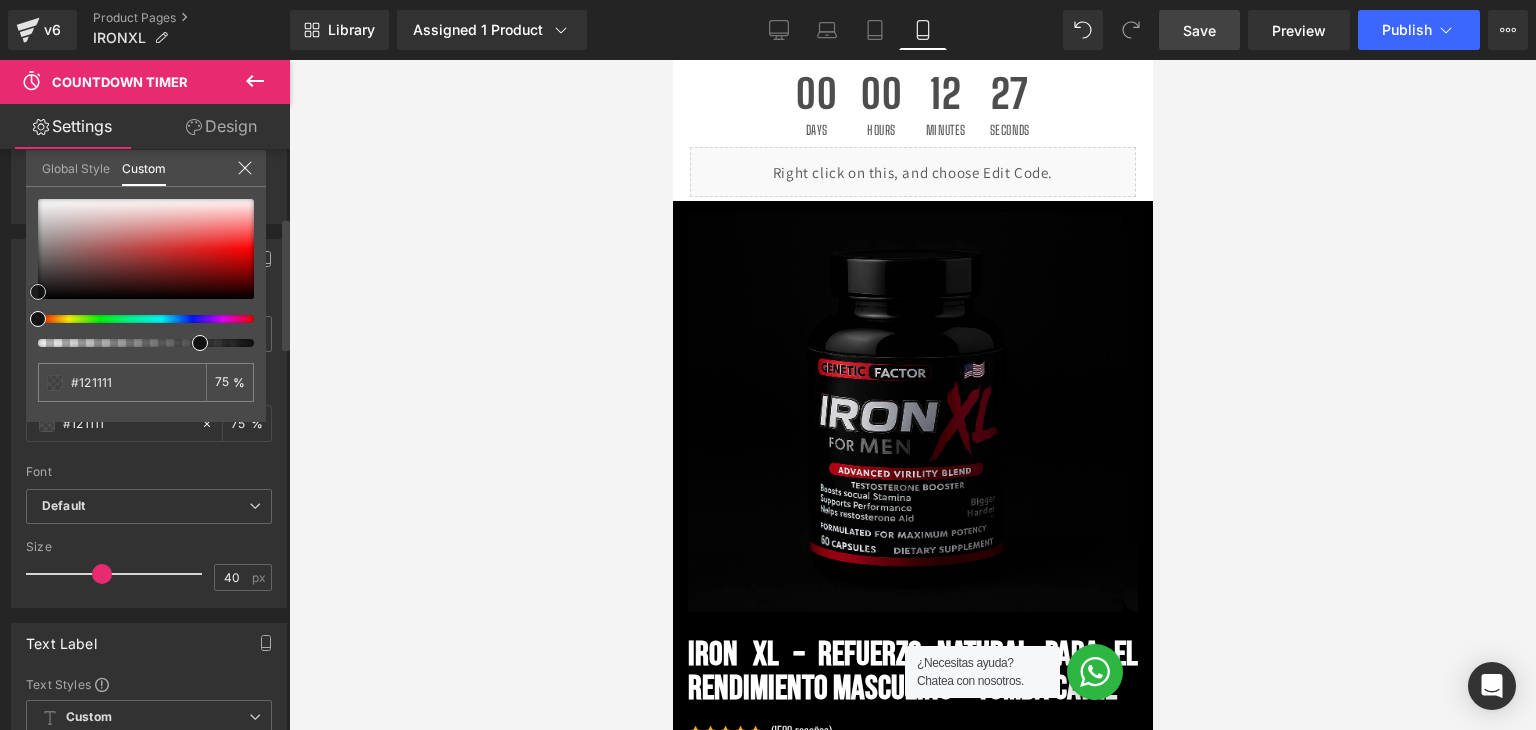 type on "#131010" 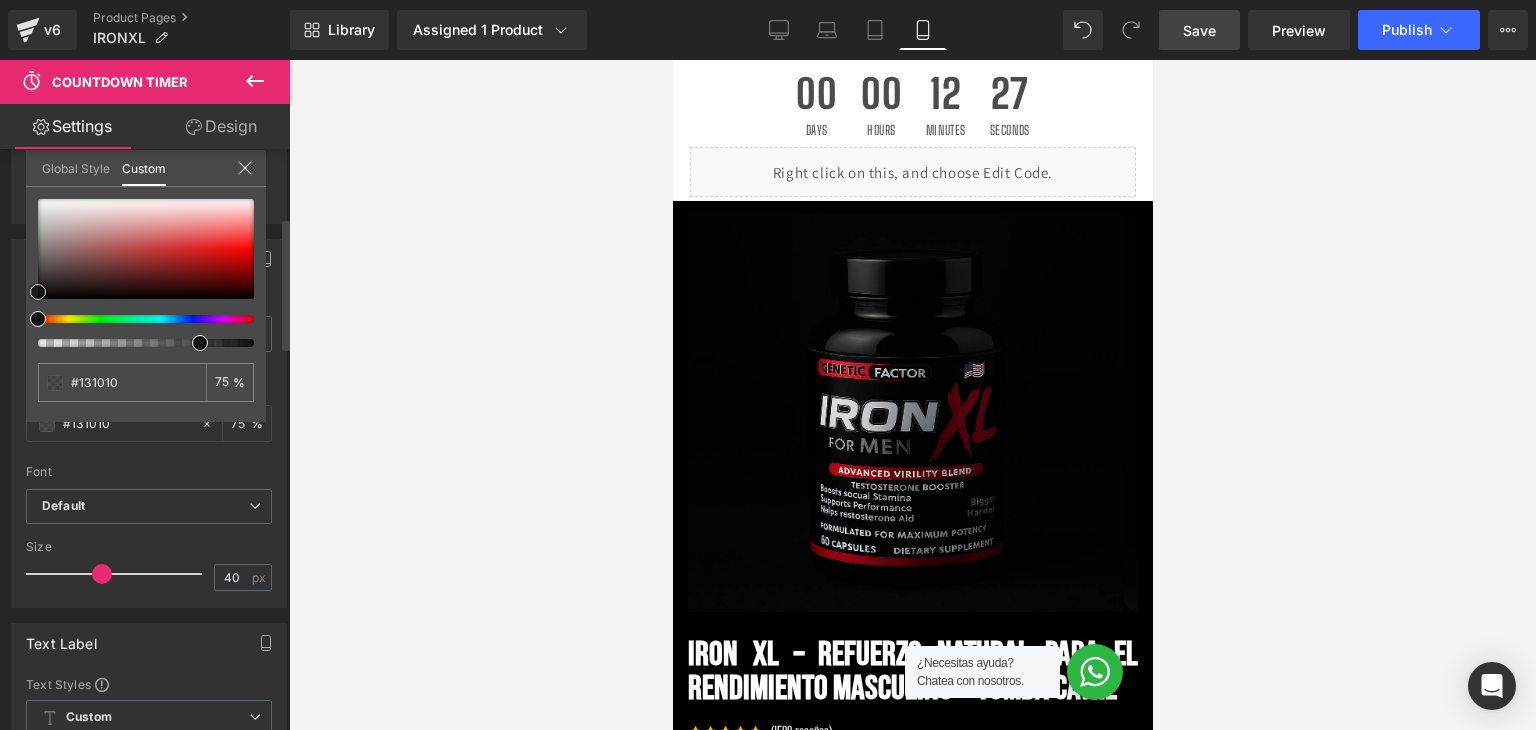type on "#130f0f" 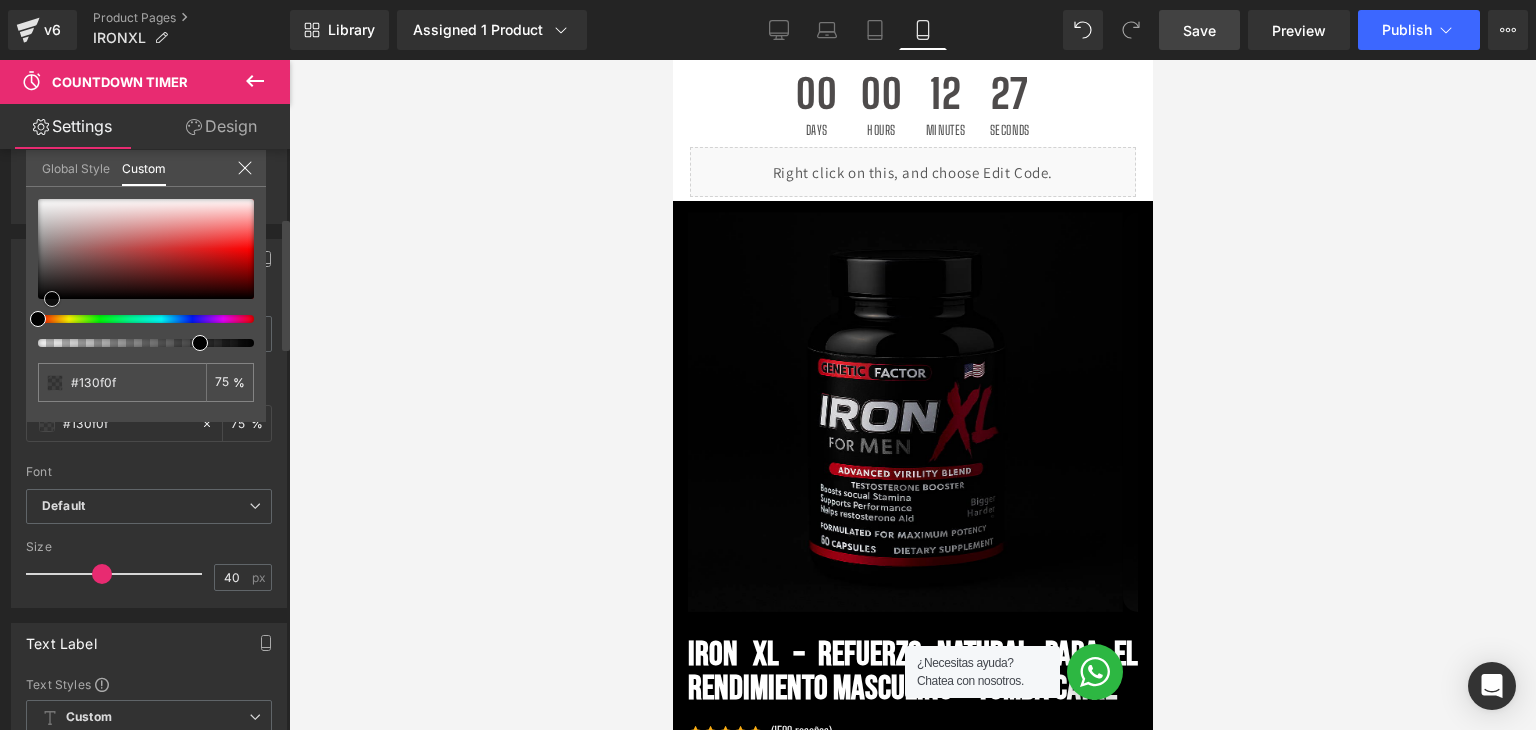 type on "#080606" 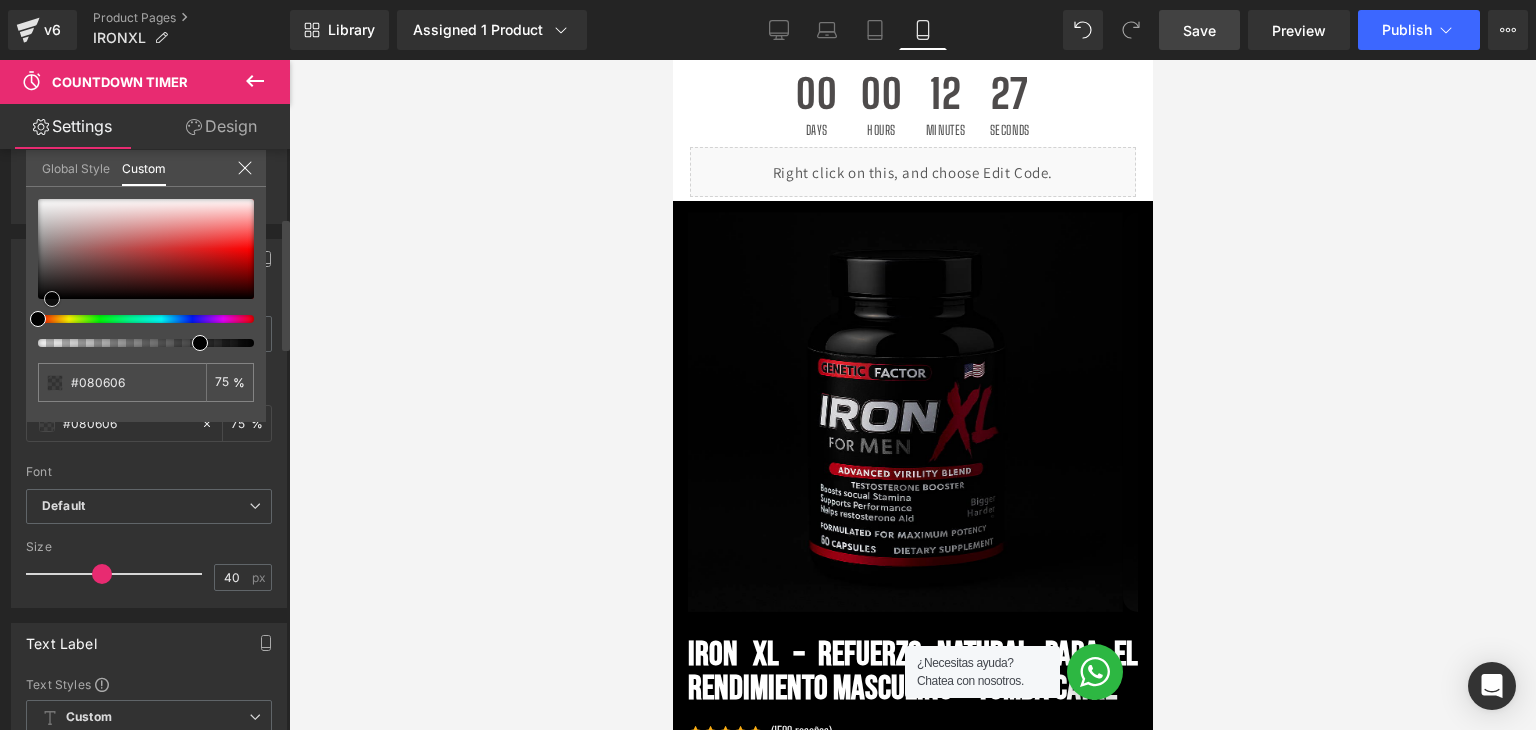 type on "#000000" 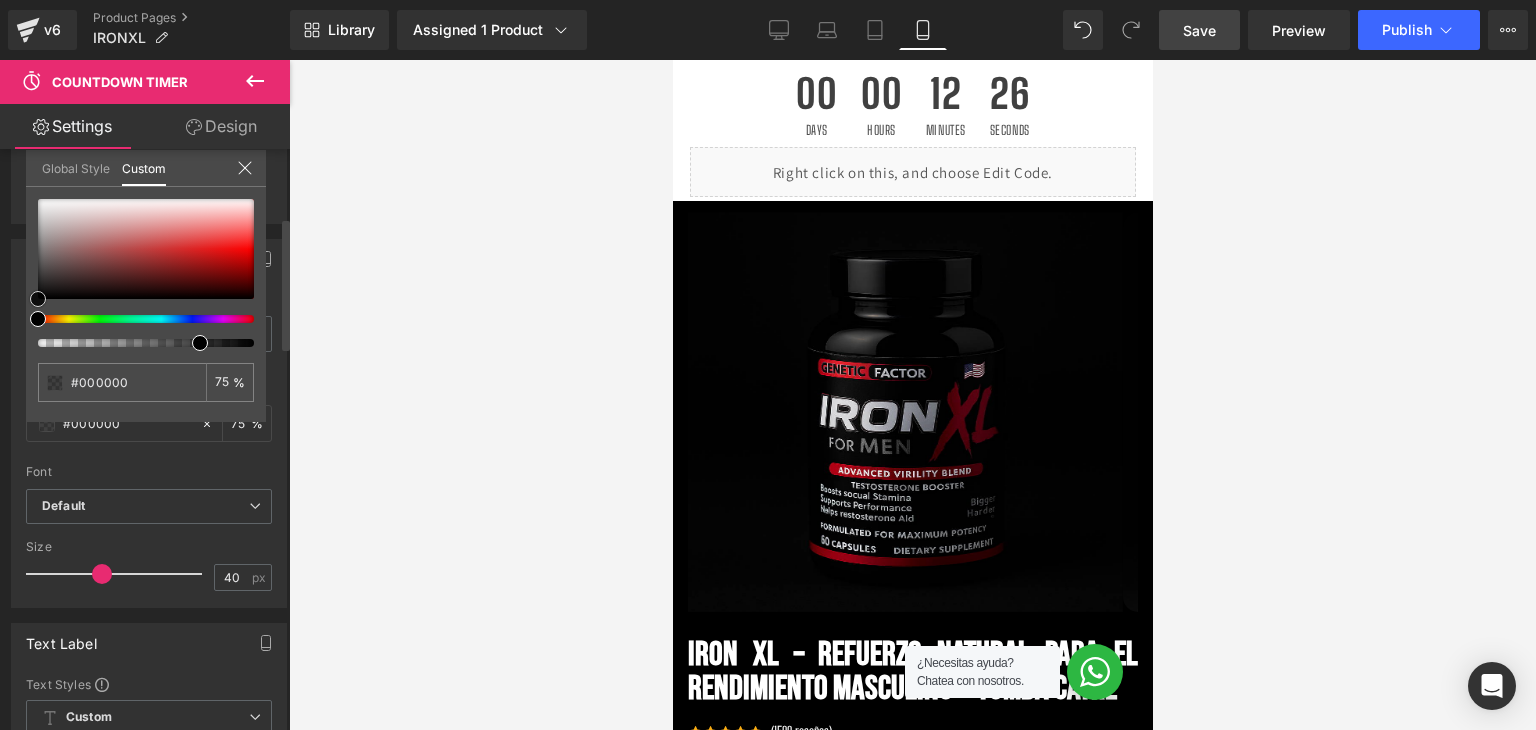 drag, startPoint x: 36, startPoint y: 285, endPoint x: 7, endPoint y: 327, distance: 51.0392 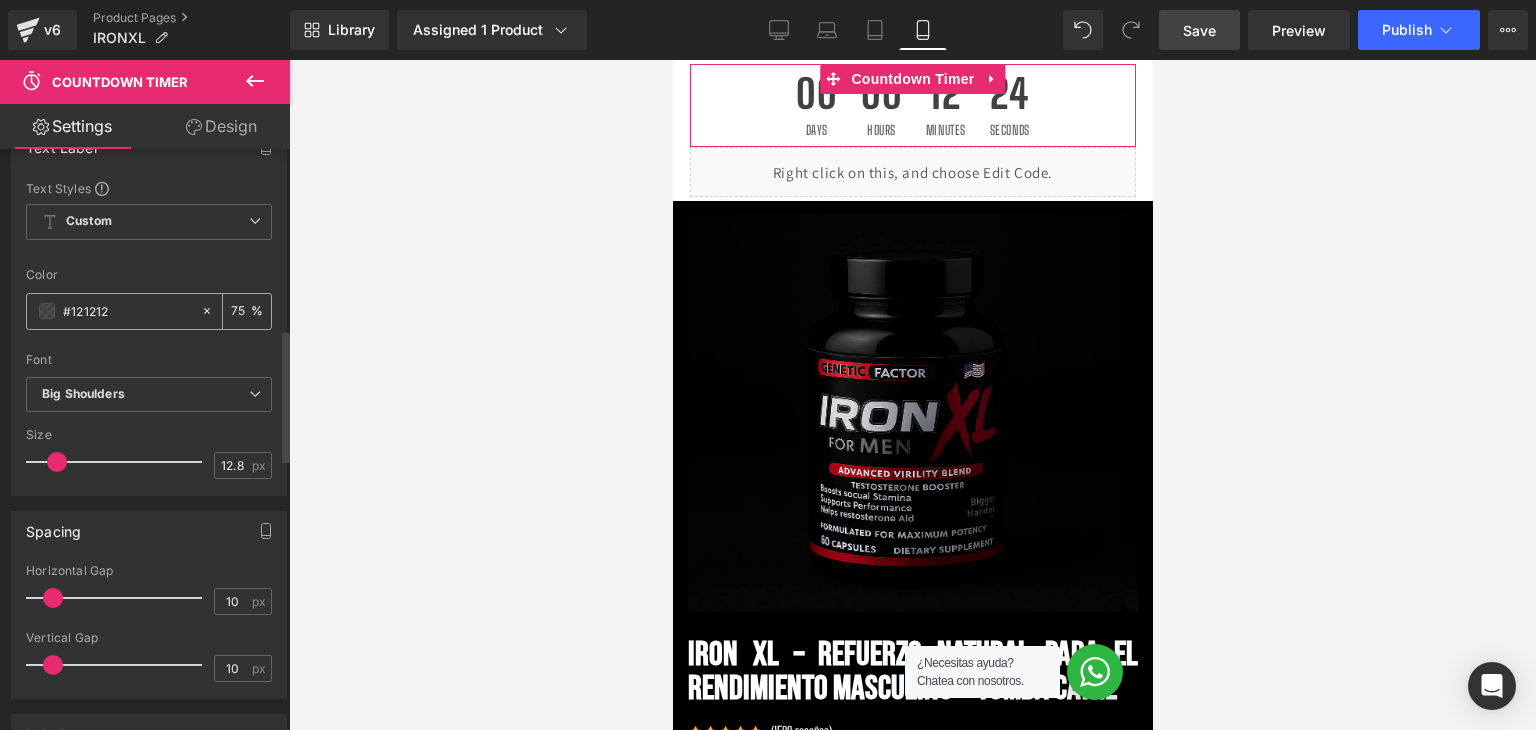 scroll, scrollTop: 800, scrollLeft: 0, axis: vertical 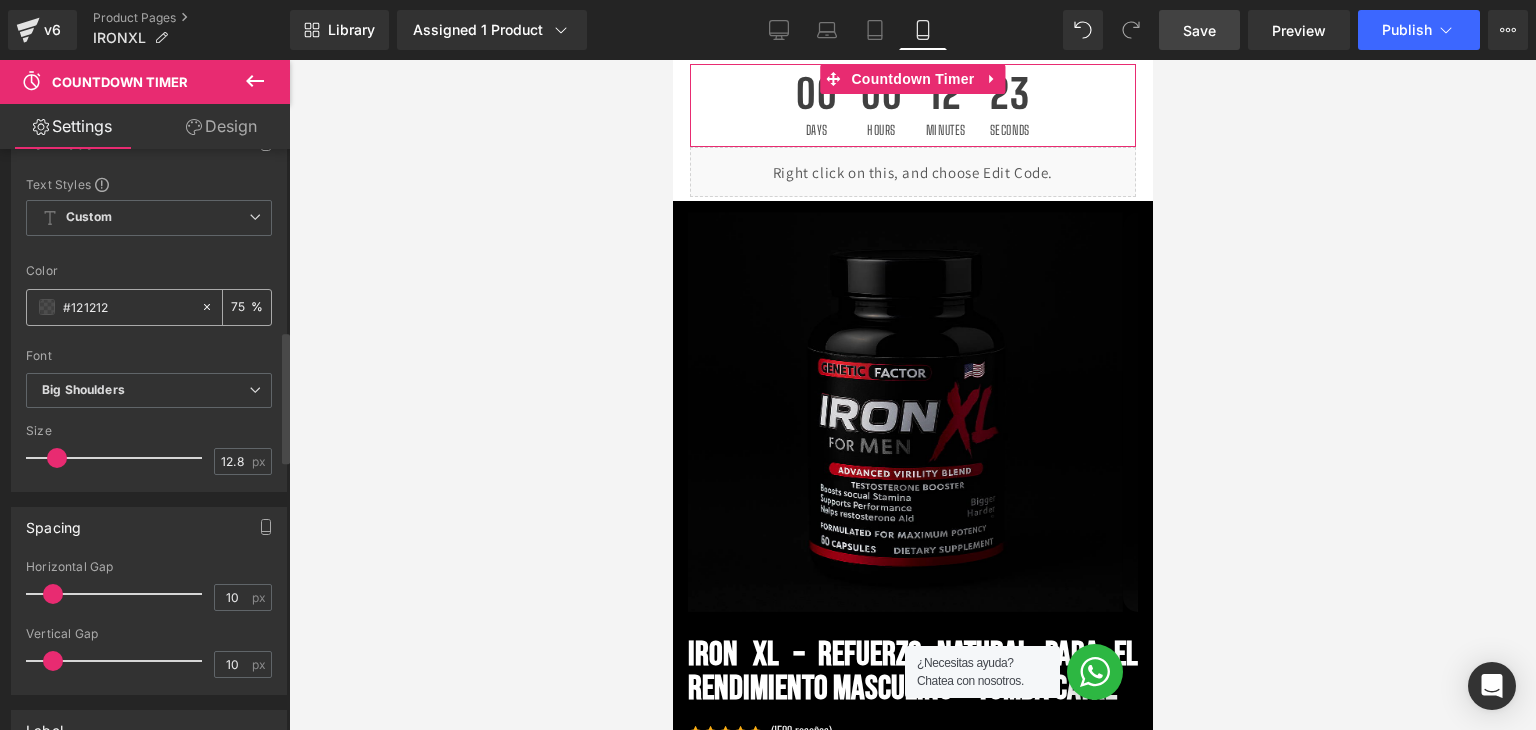 click on "#121212" at bounding box center [113, 307] 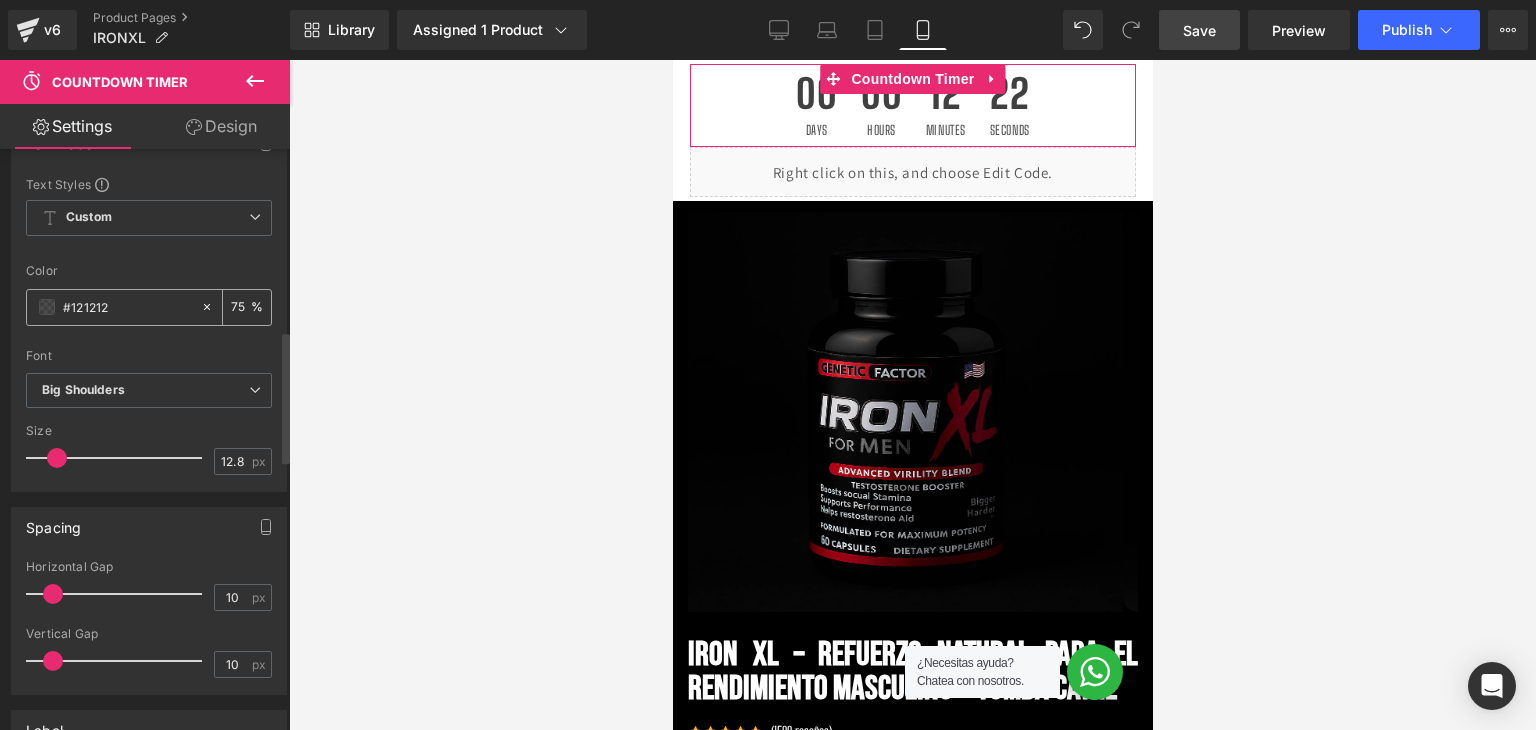 click at bounding box center (47, 307) 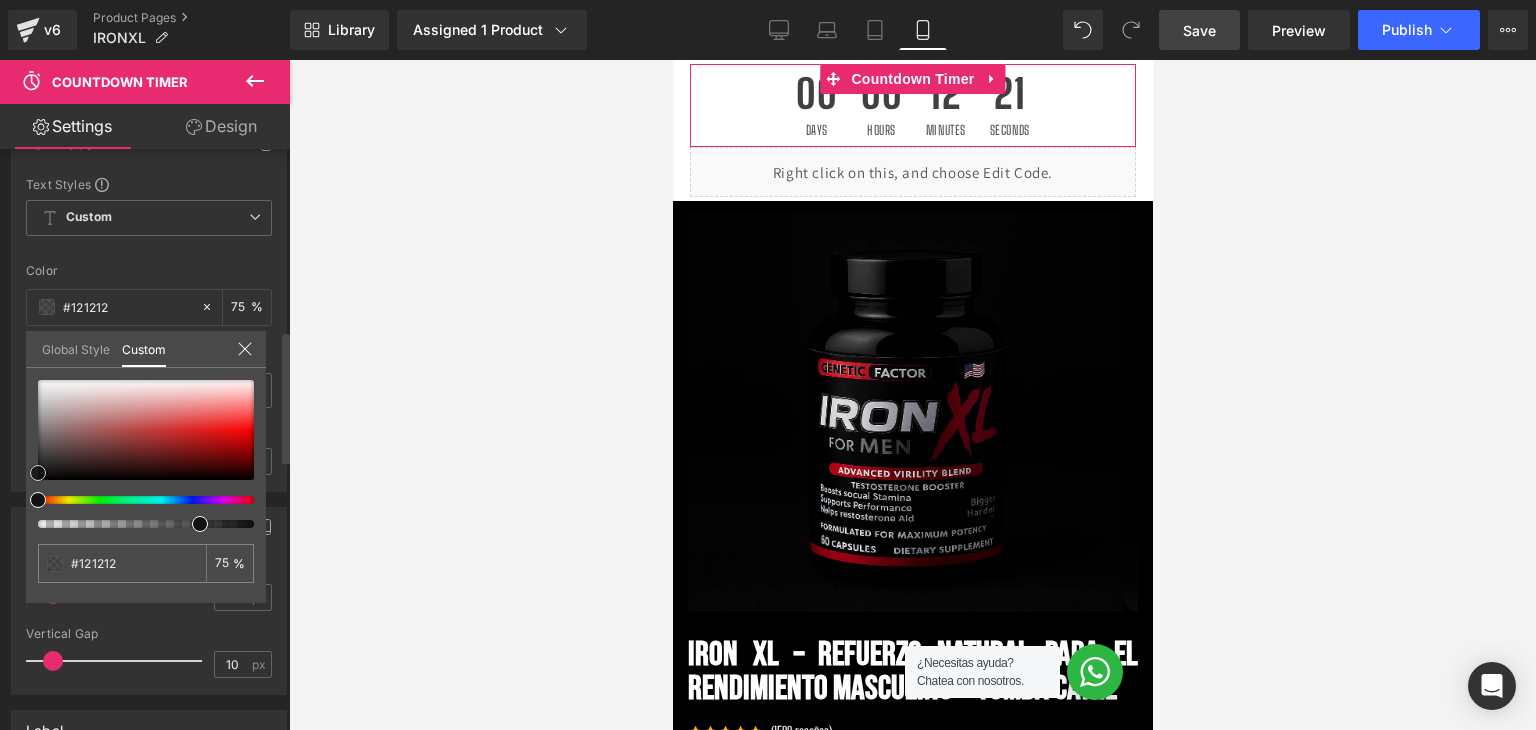 type on "#111111" 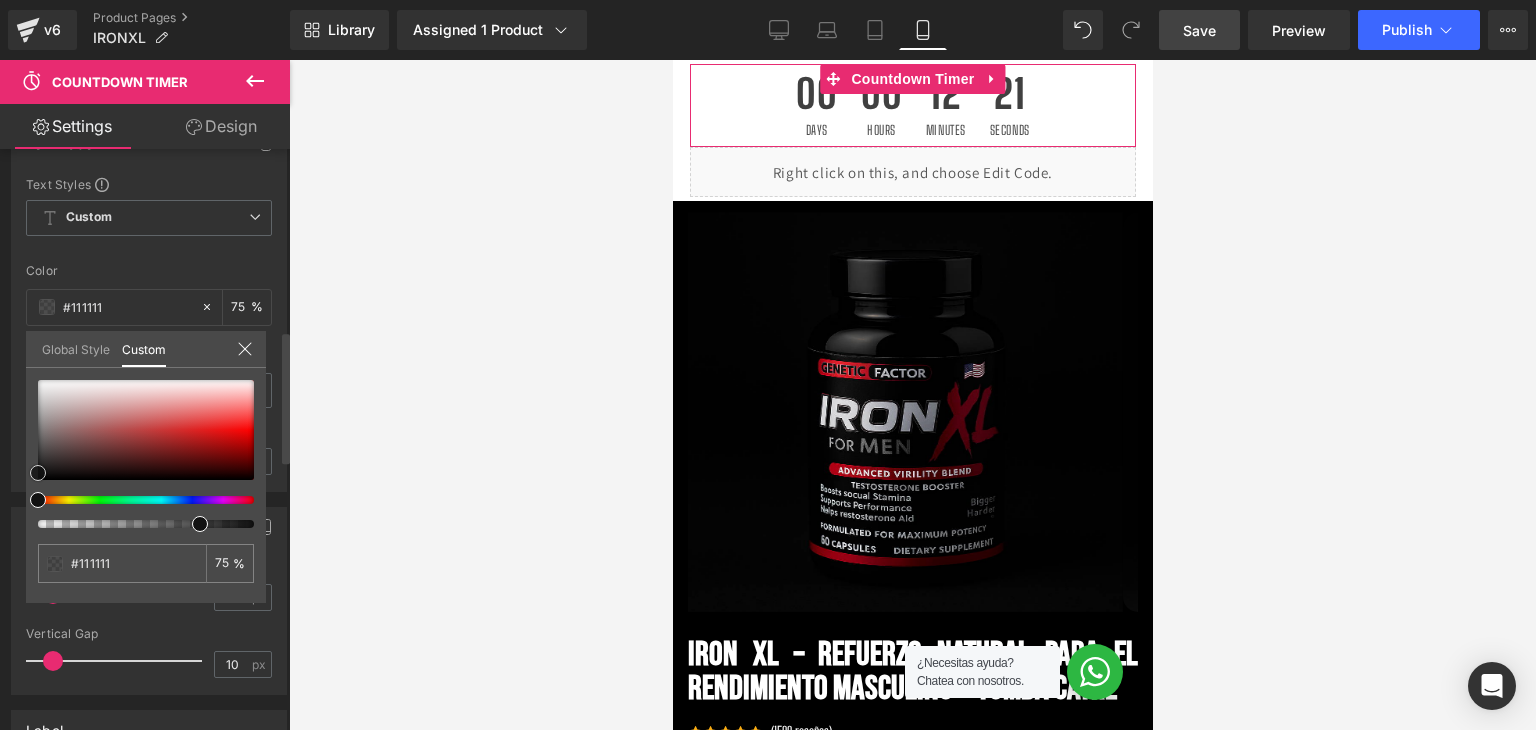type on "#322929" 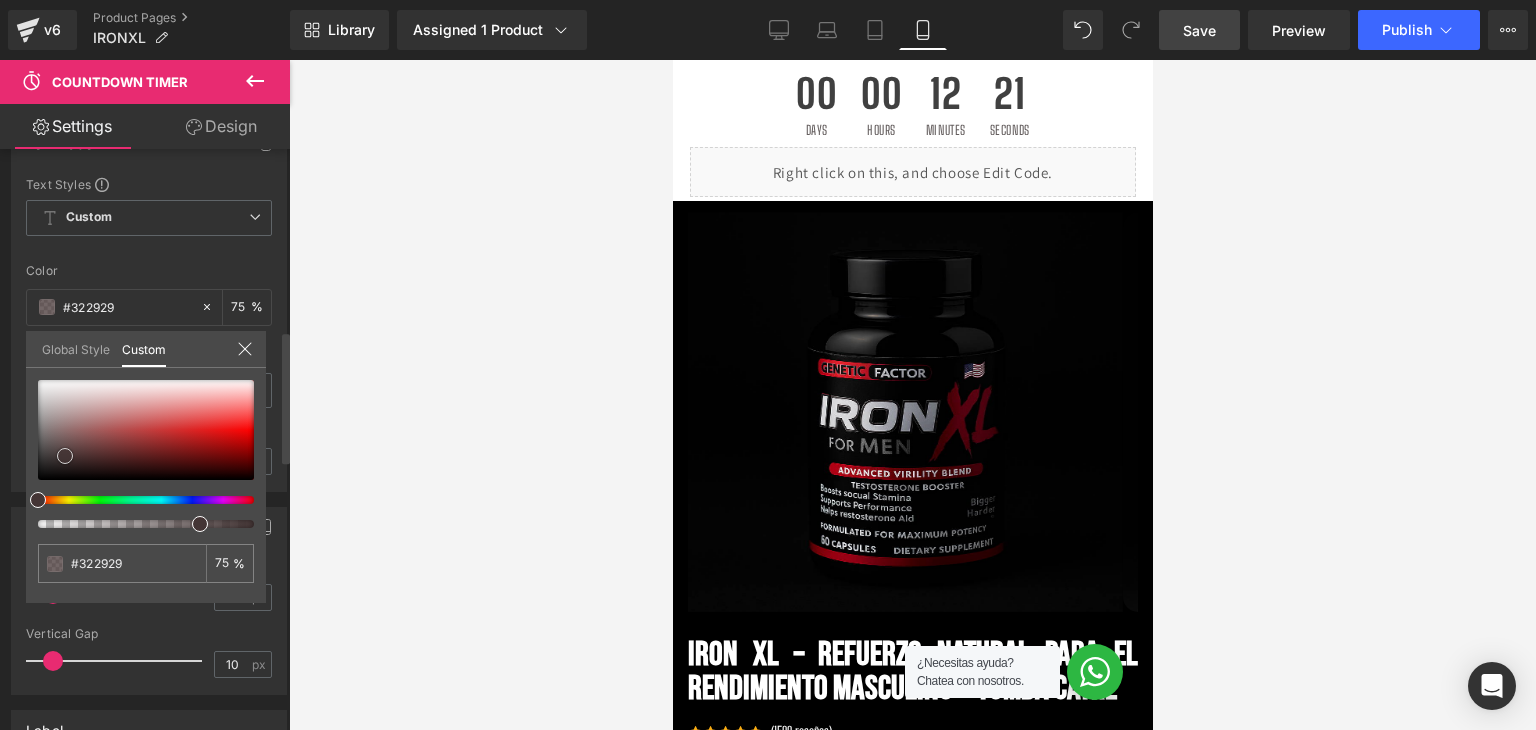 type on "#4a3939" 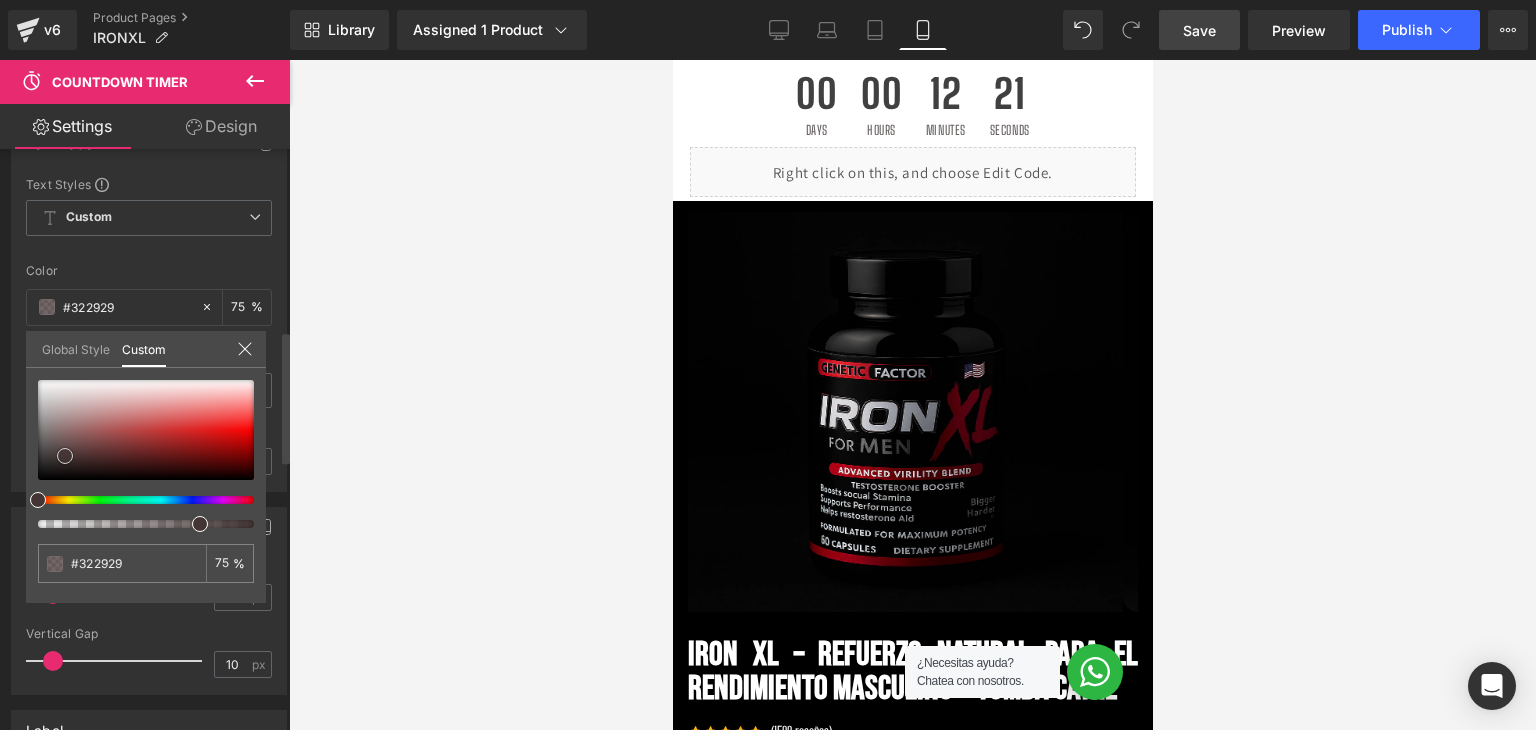 type on "#4a3939" 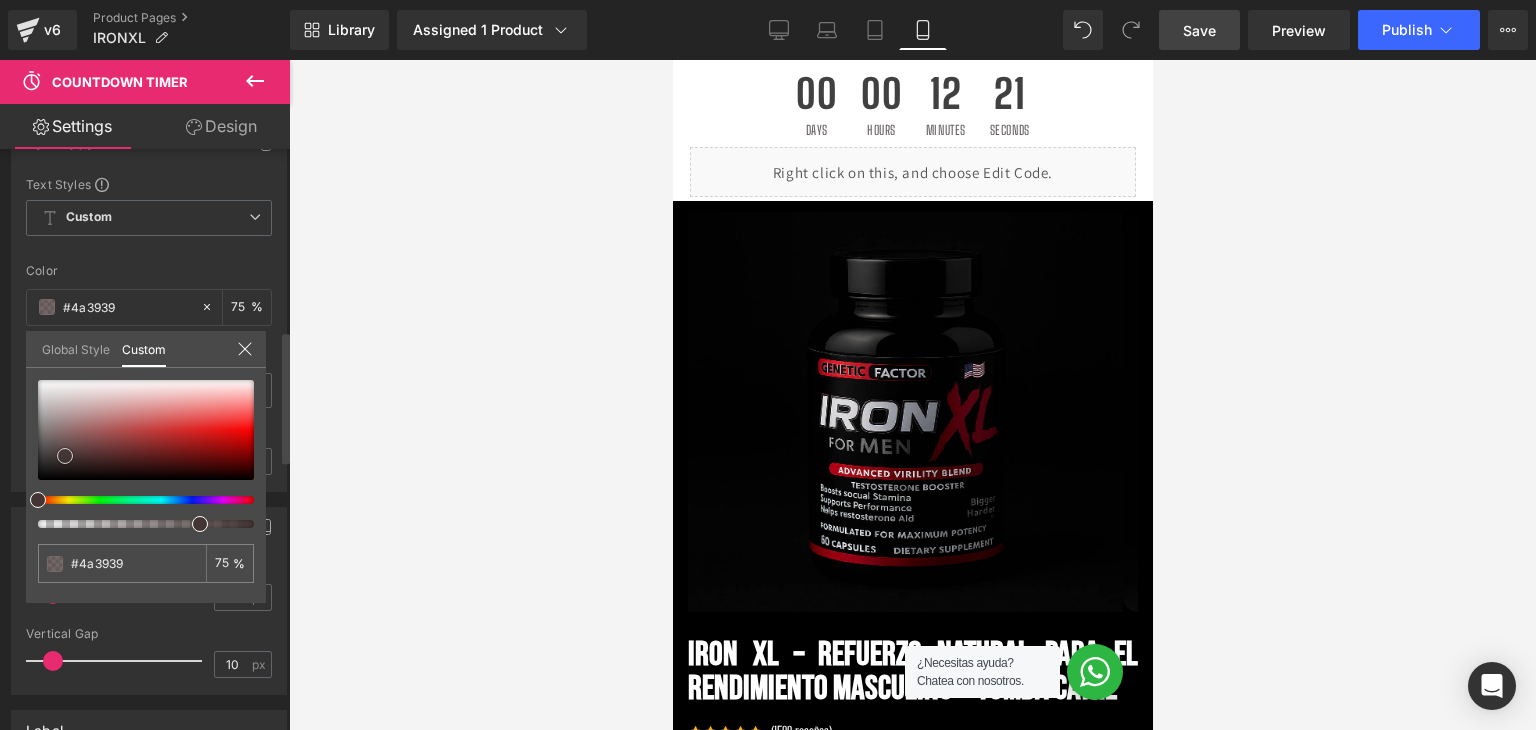 type on "#443535" 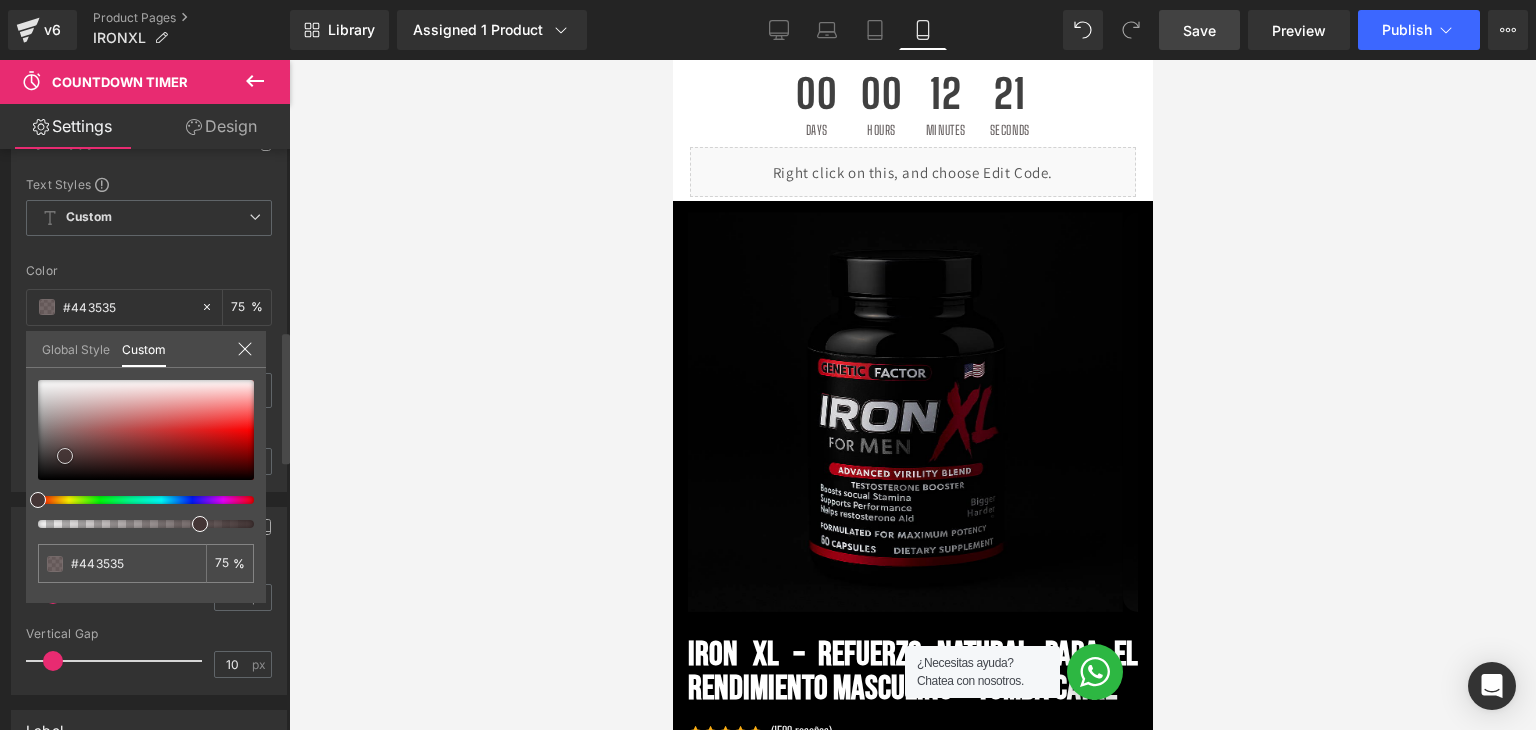 type on "#020202" 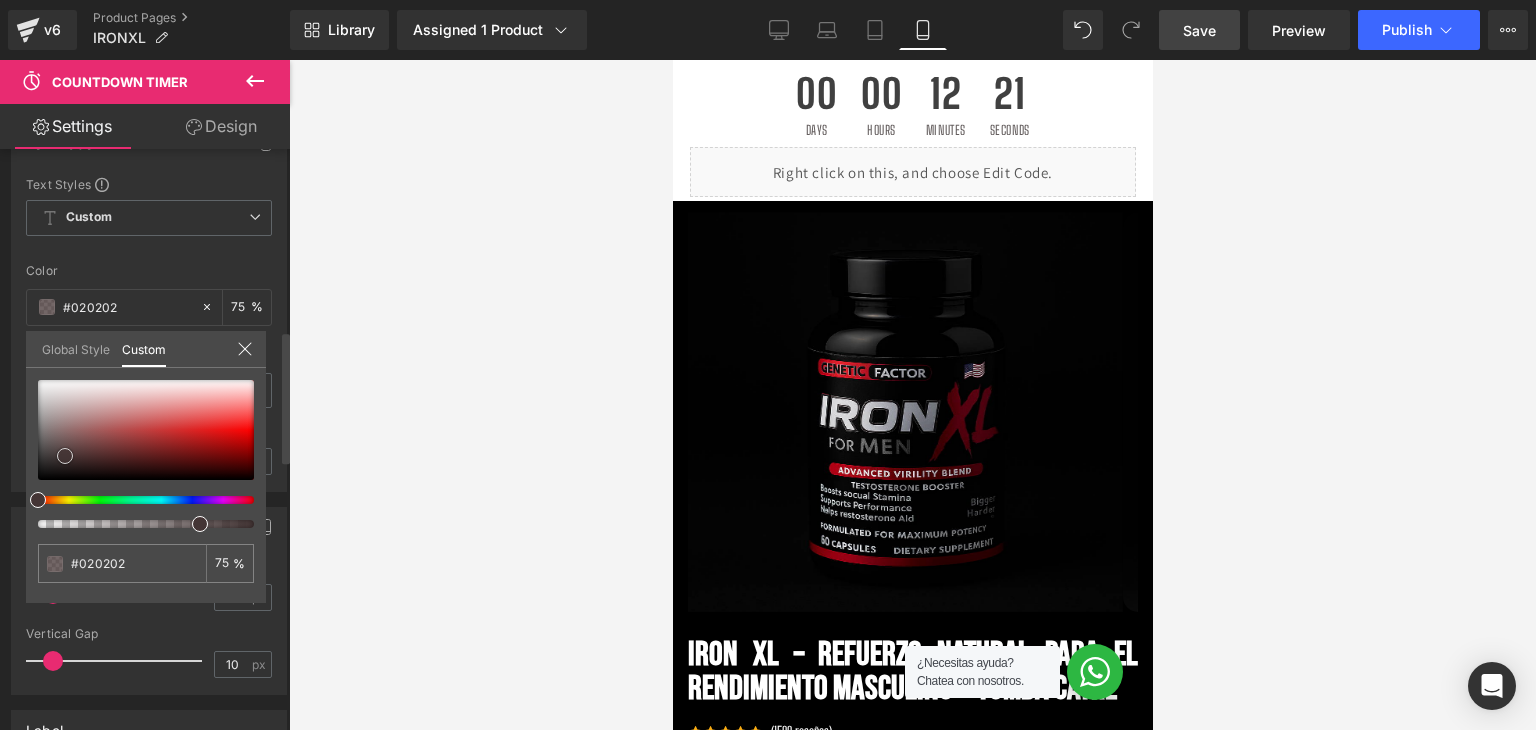 type on "#000000" 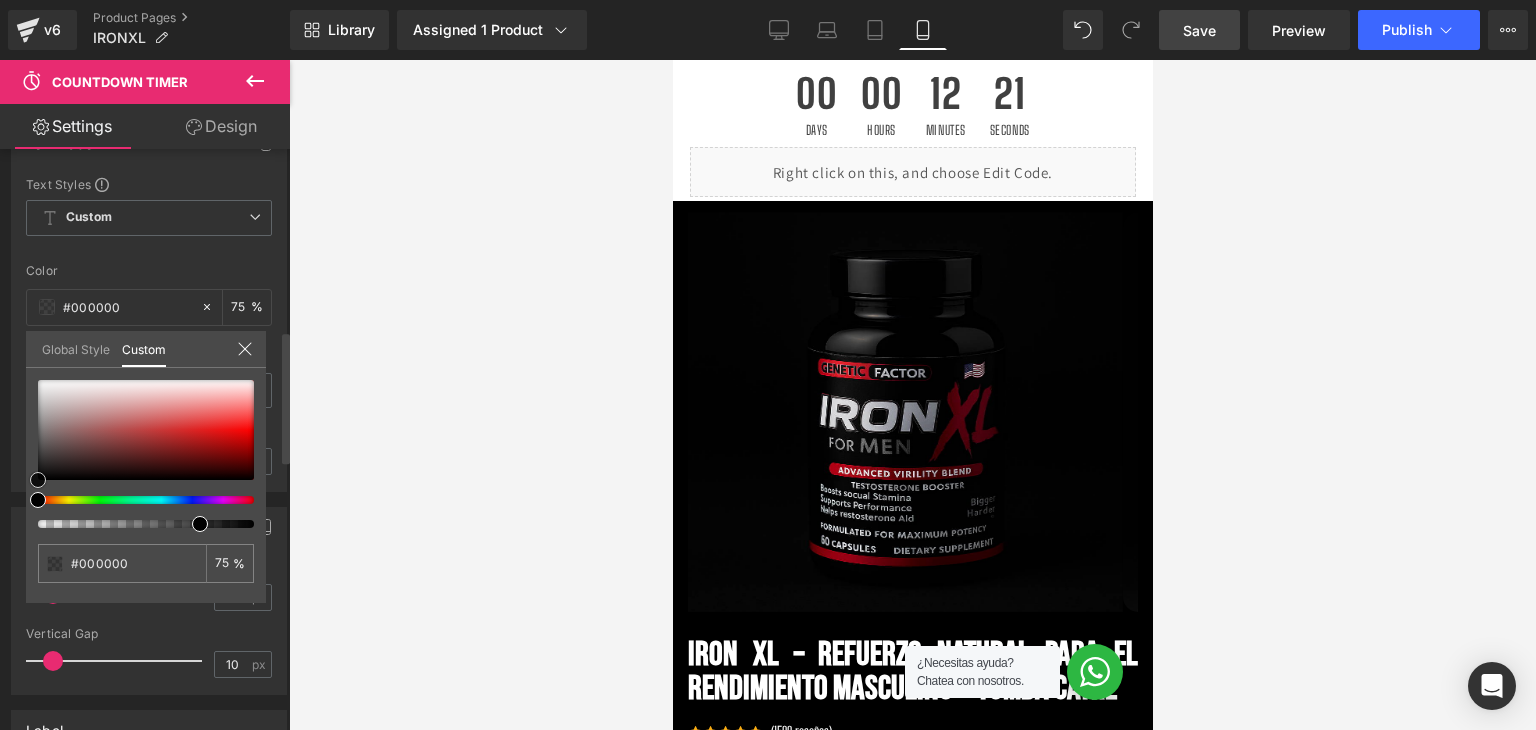 drag, startPoint x: 39, startPoint y: 465, endPoint x: 11, endPoint y: 508, distance: 51.312767 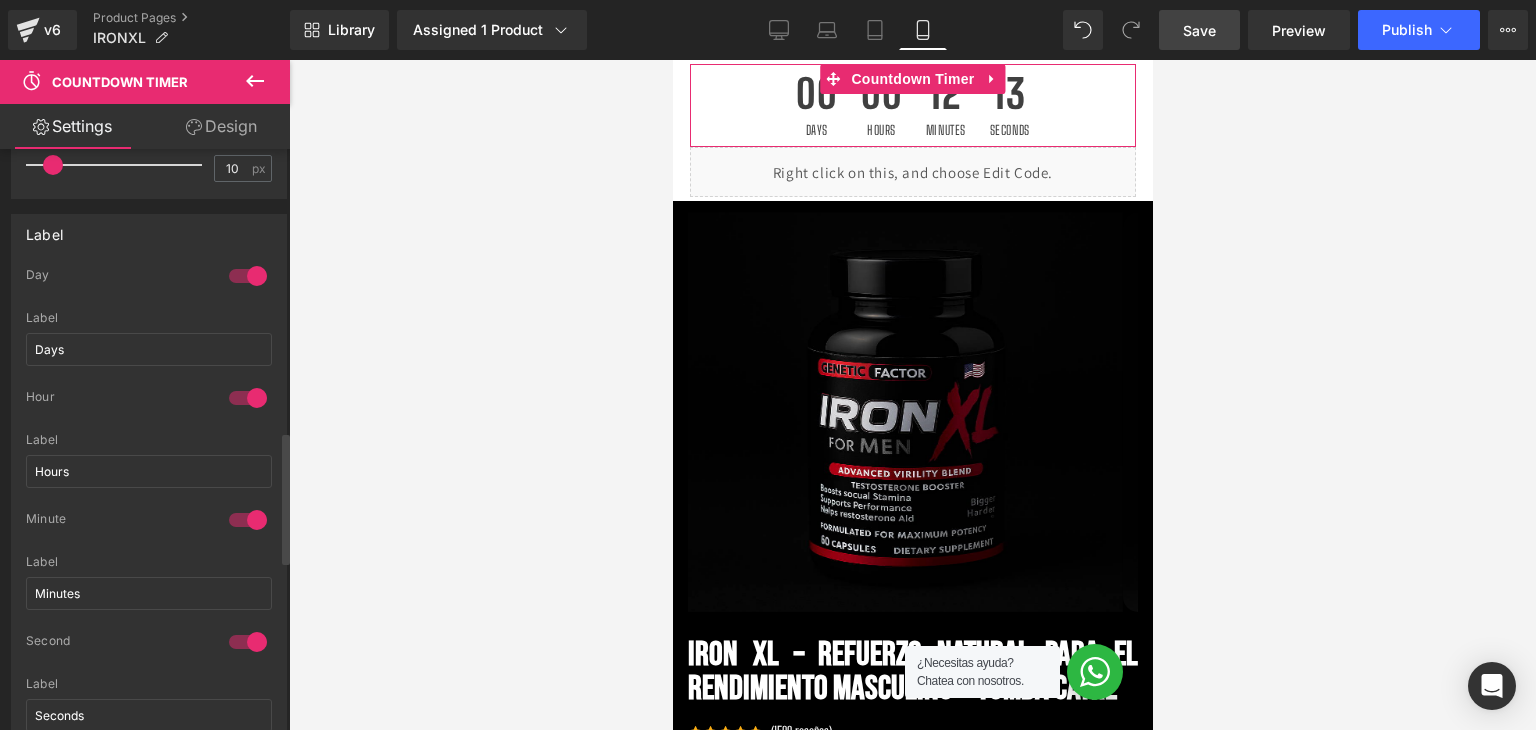 scroll, scrollTop: 1300, scrollLeft: 0, axis: vertical 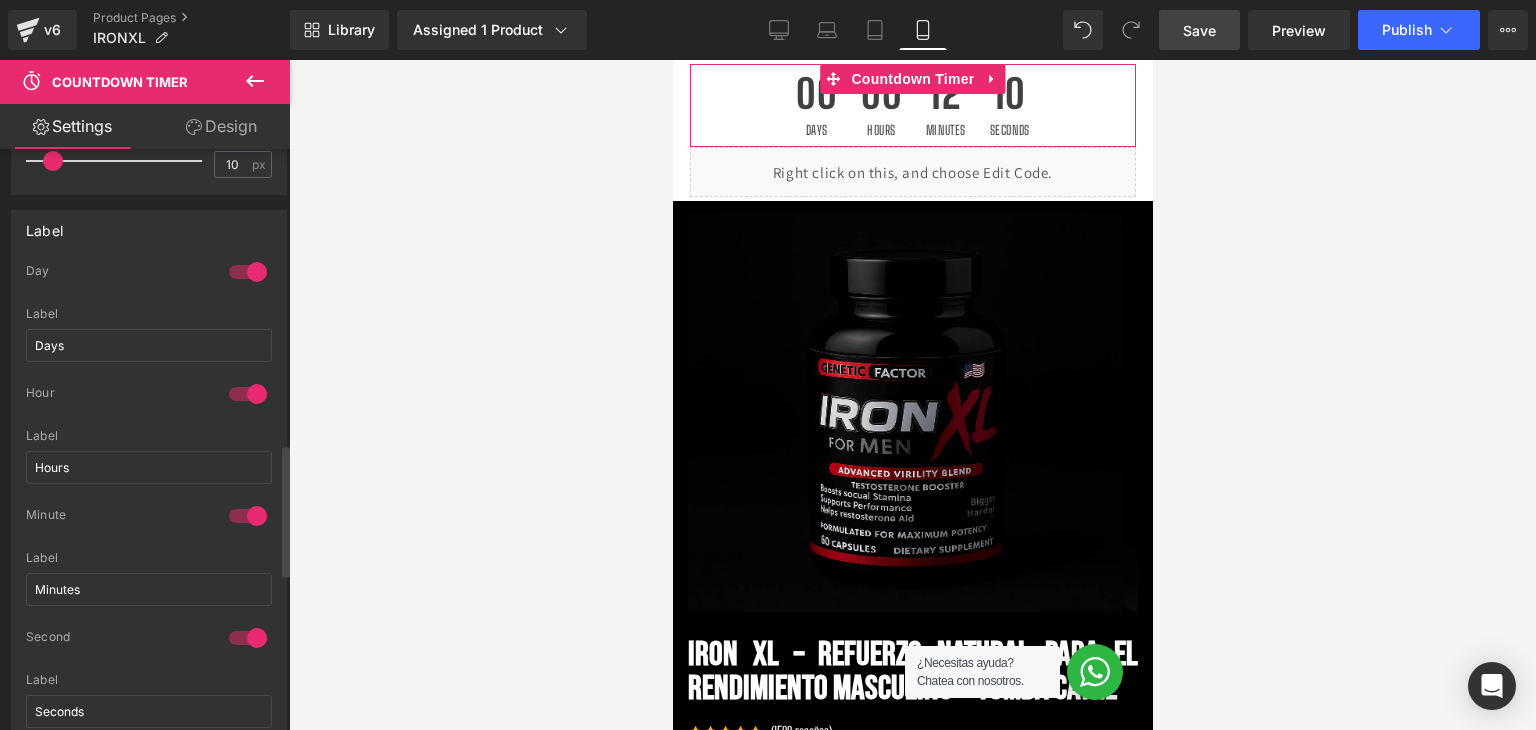 click at bounding box center [248, 272] 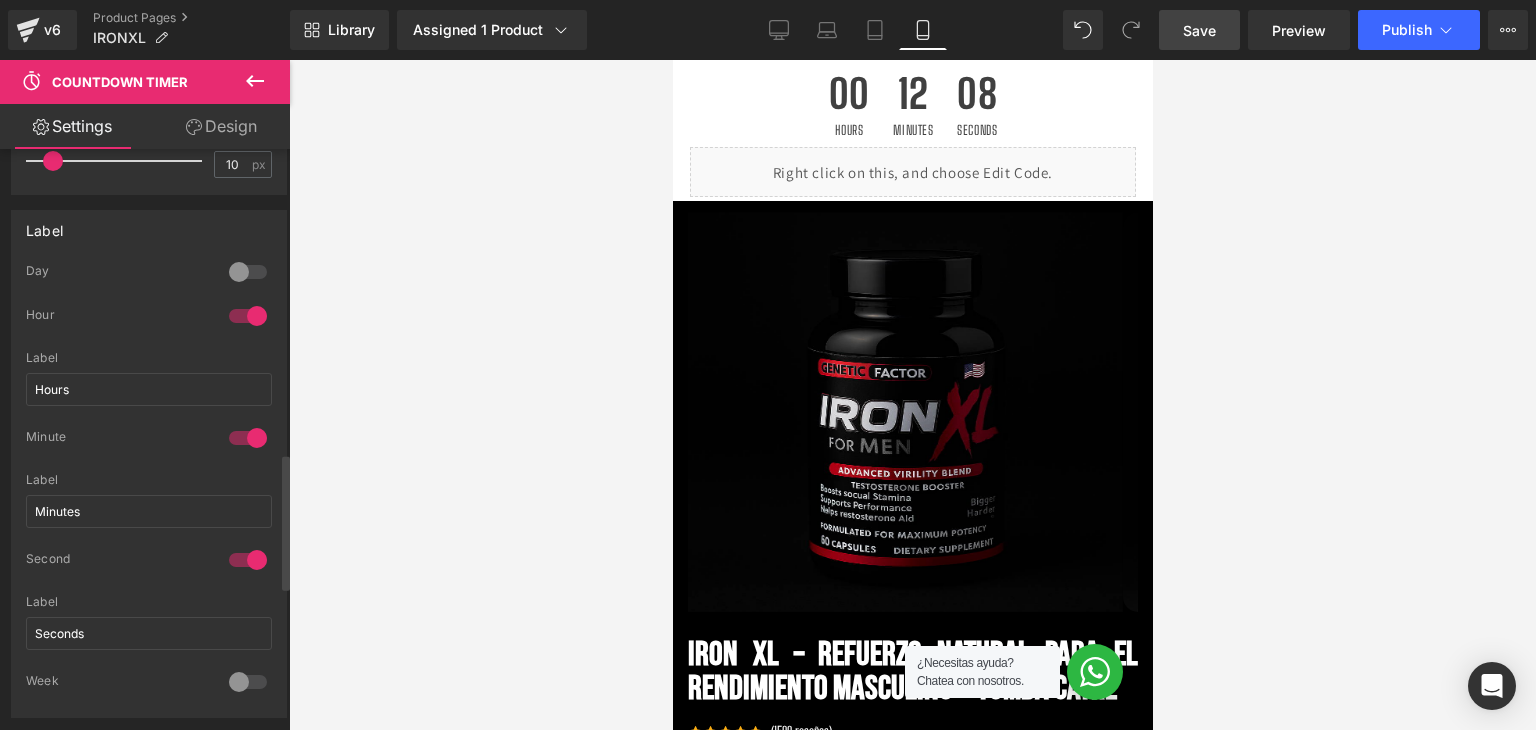 click at bounding box center (248, 316) 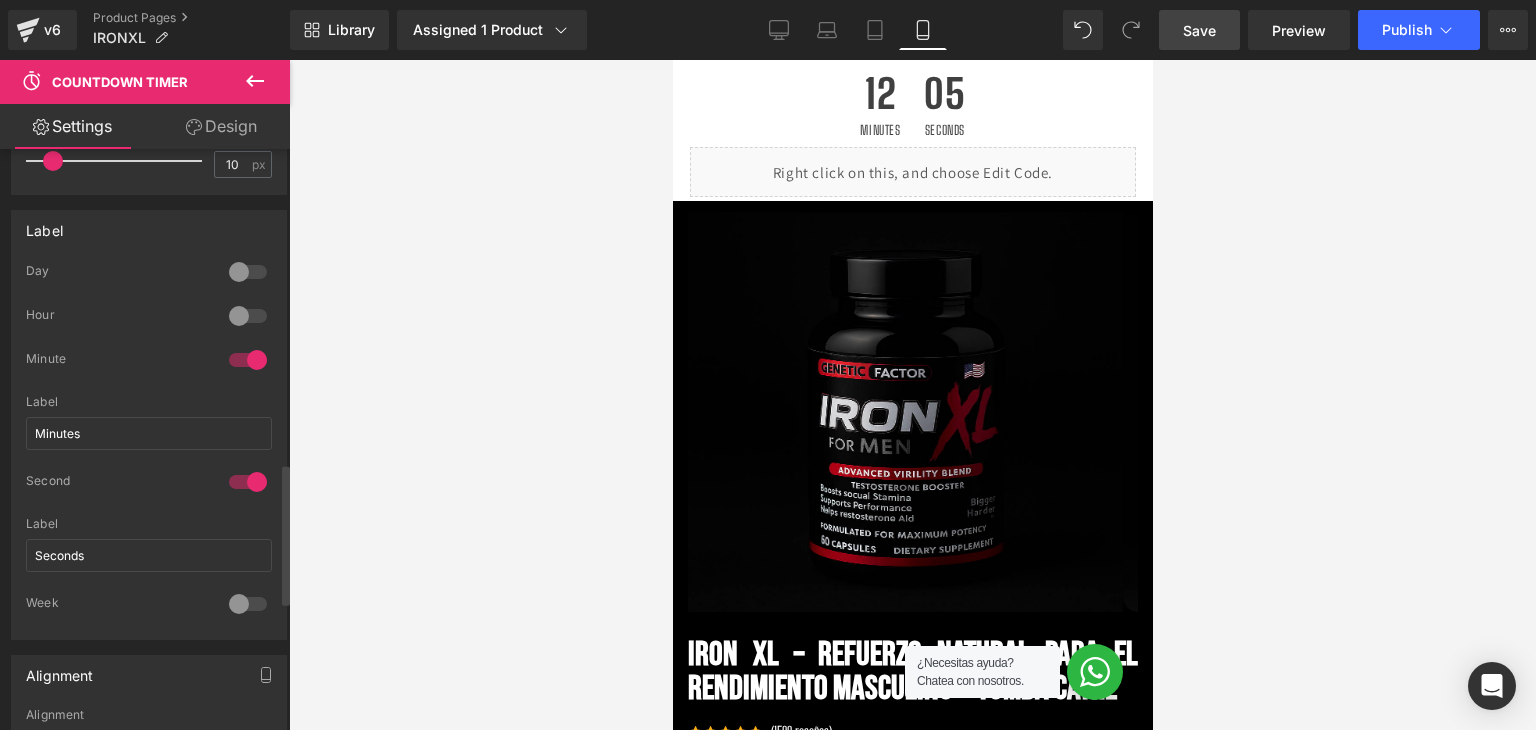 click at bounding box center (248, 316) 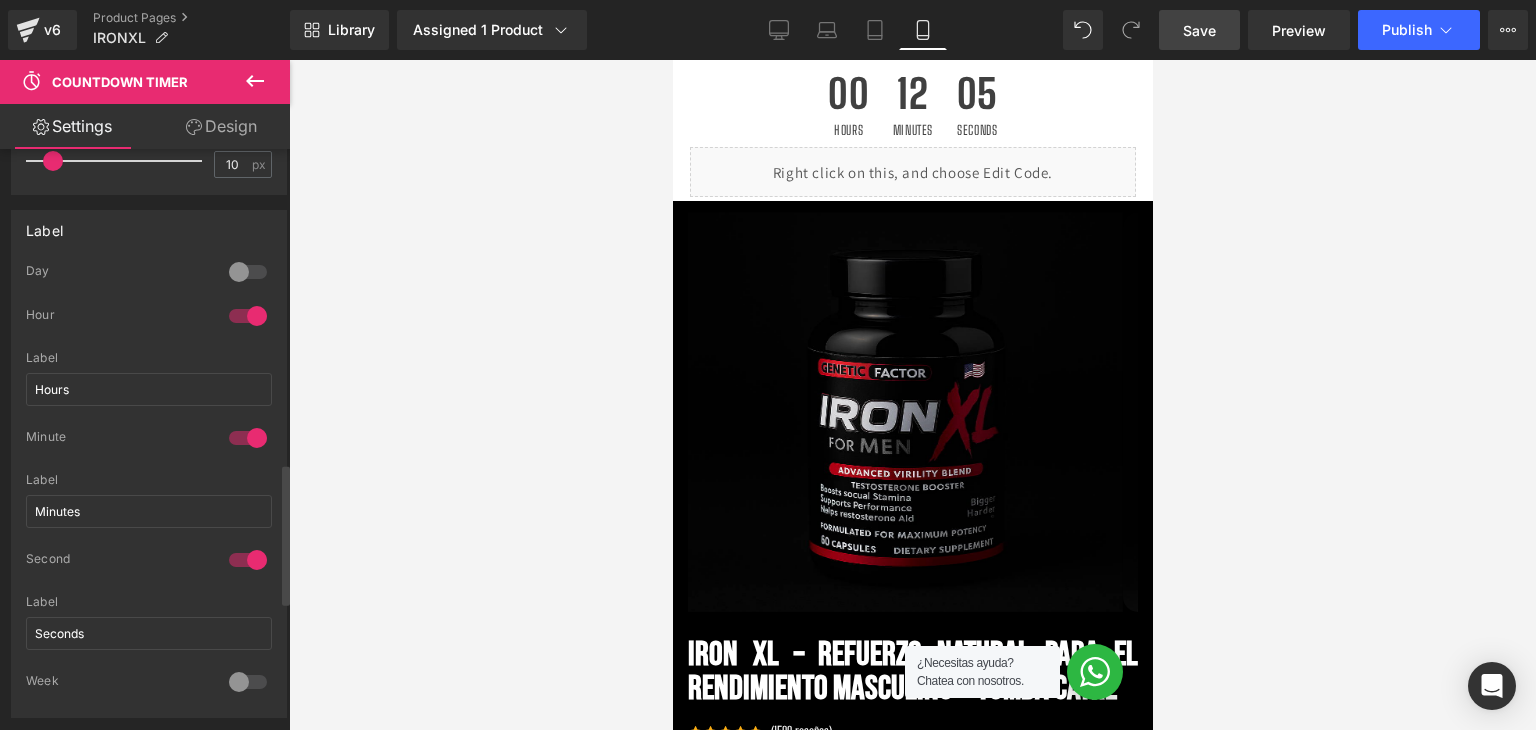 click at bounding box center [248, 272] 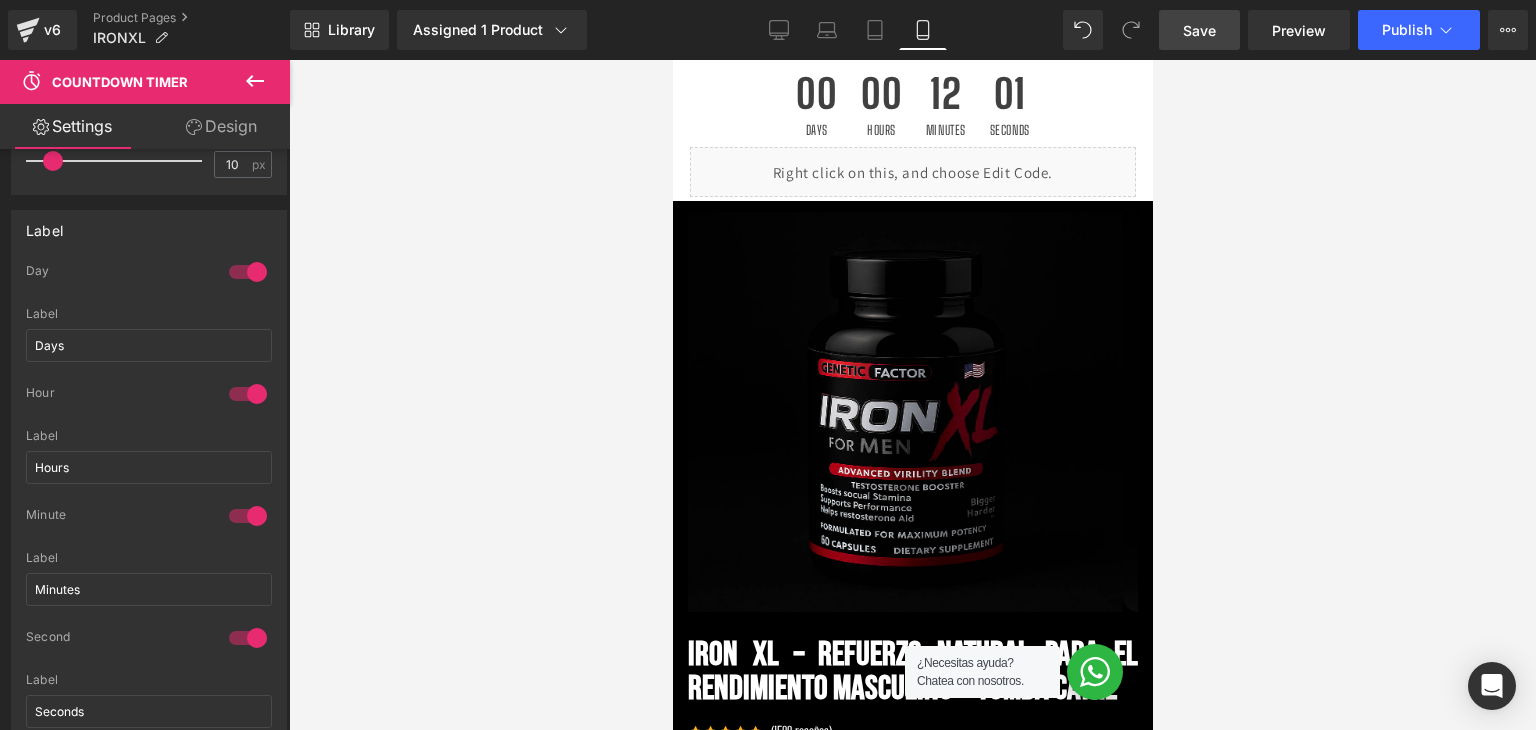 click on "00 Days
00 Hours
12 Minutes
01 Seconds
Countdown Timer         Liquid         Row         Row" at bounding box center (912, 3969) 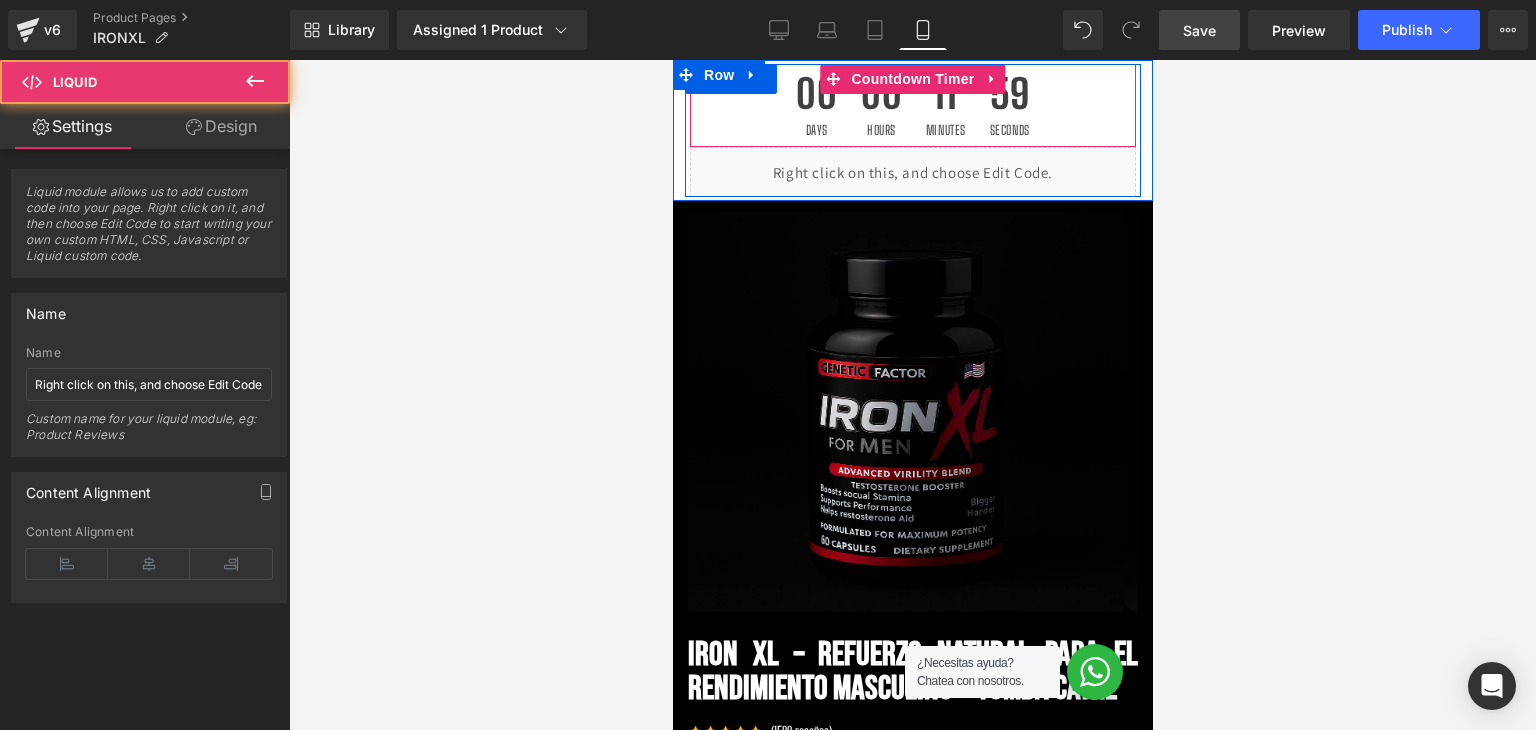 drag, startPoint x: 724, startPoint y: 148, endPoint x: 726, endPoint y: 130, distance: 18.110771 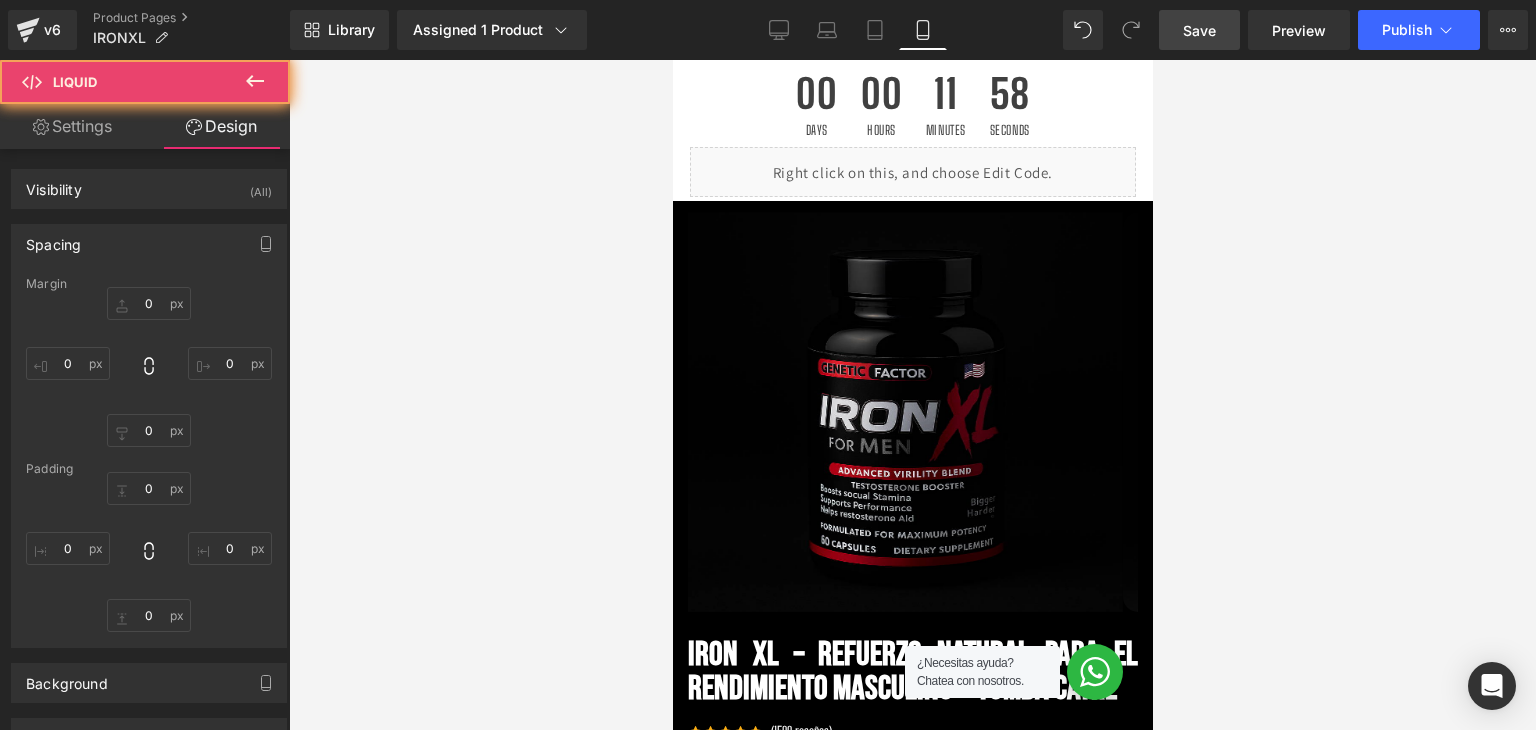 type on "0" 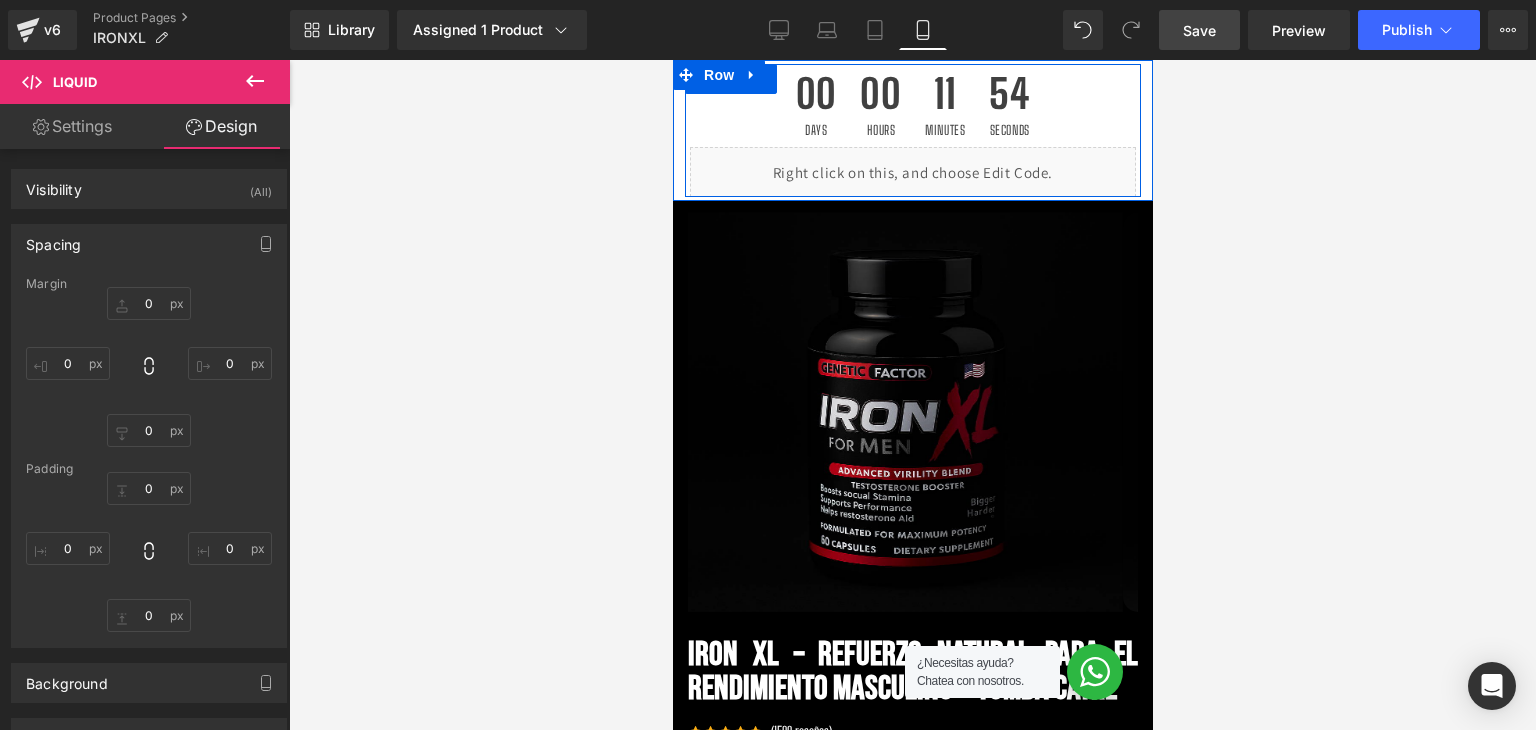 click on "00 Days
00 Hours
11 Minutes
54 Seconds" at bounding box center [912, 105] 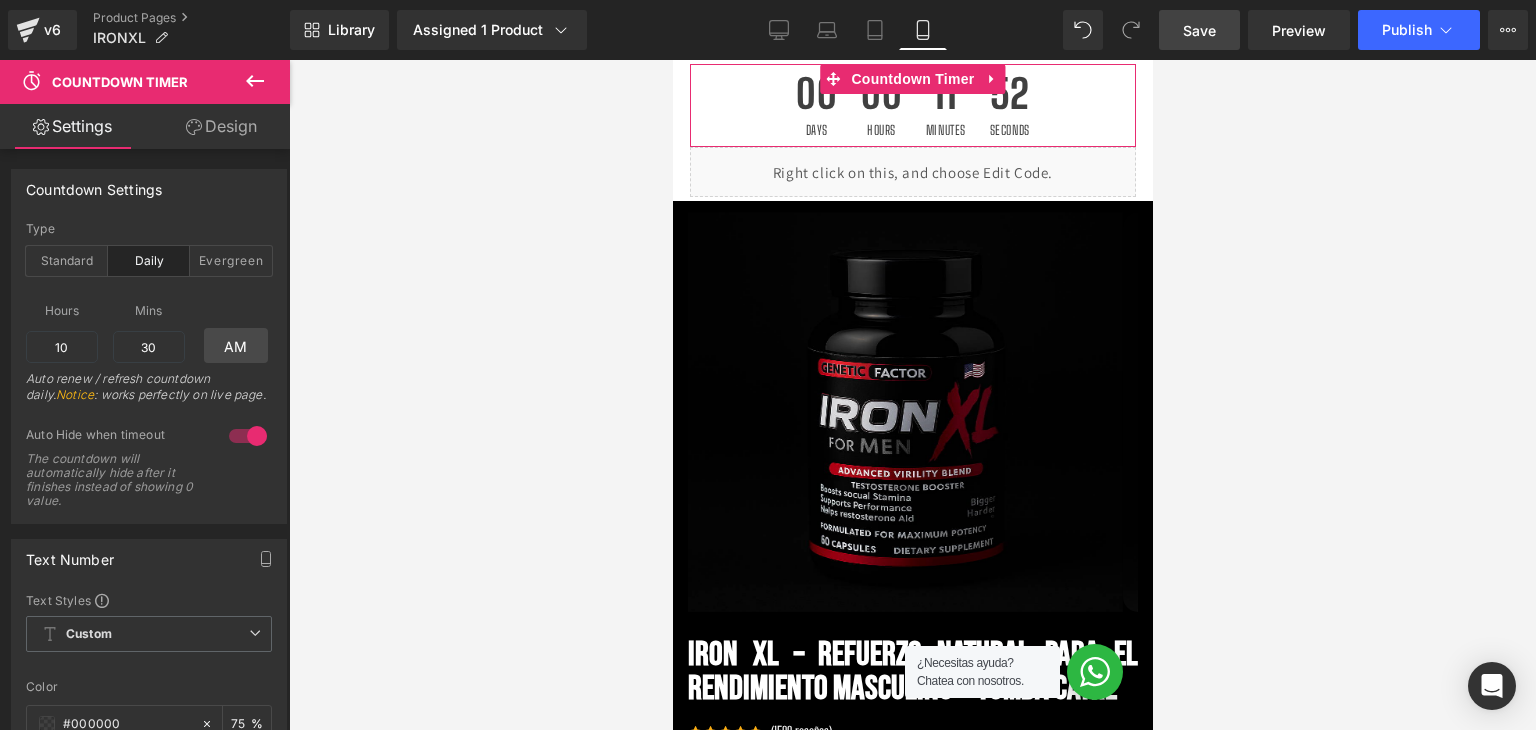 click on "Design" at bounding box center (221, 126) 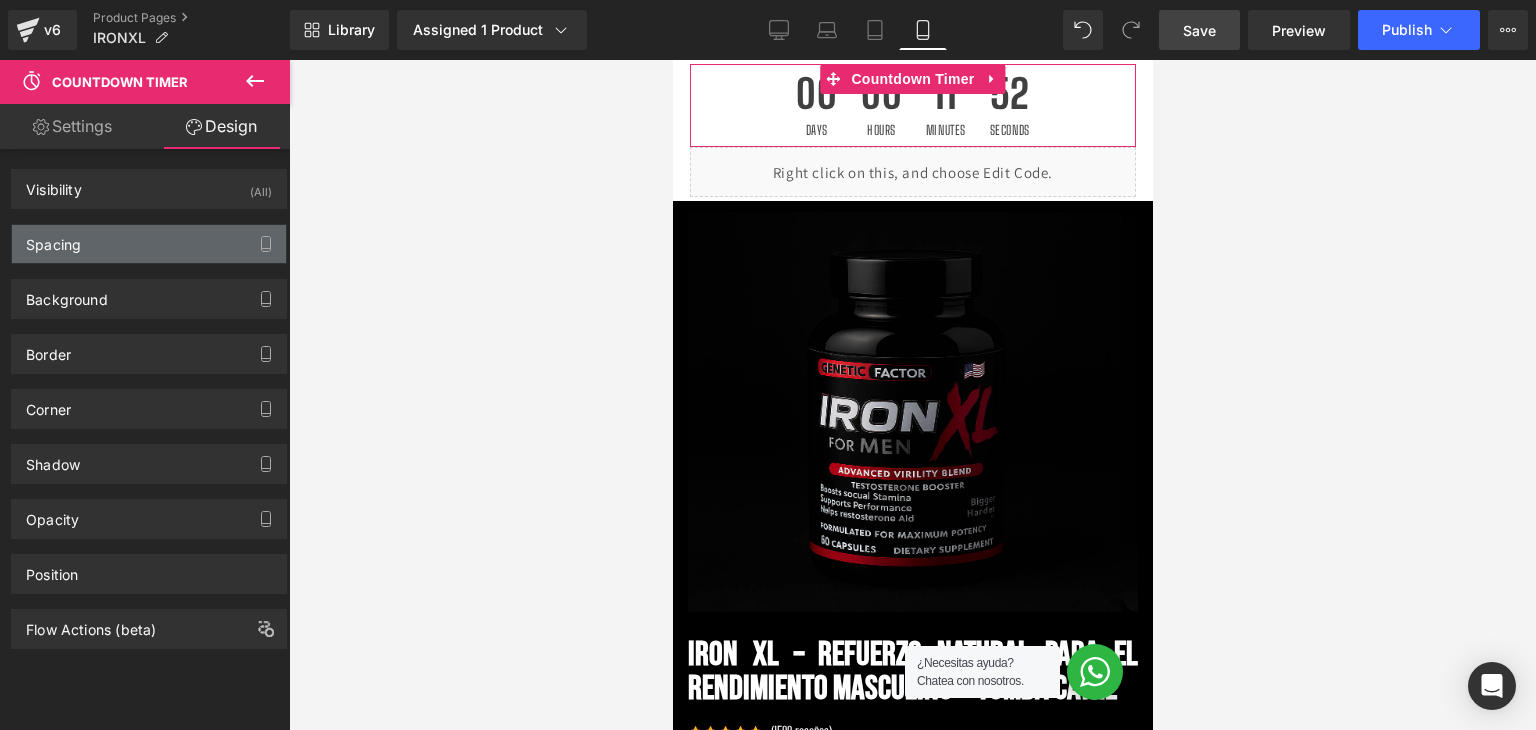 type on "0" 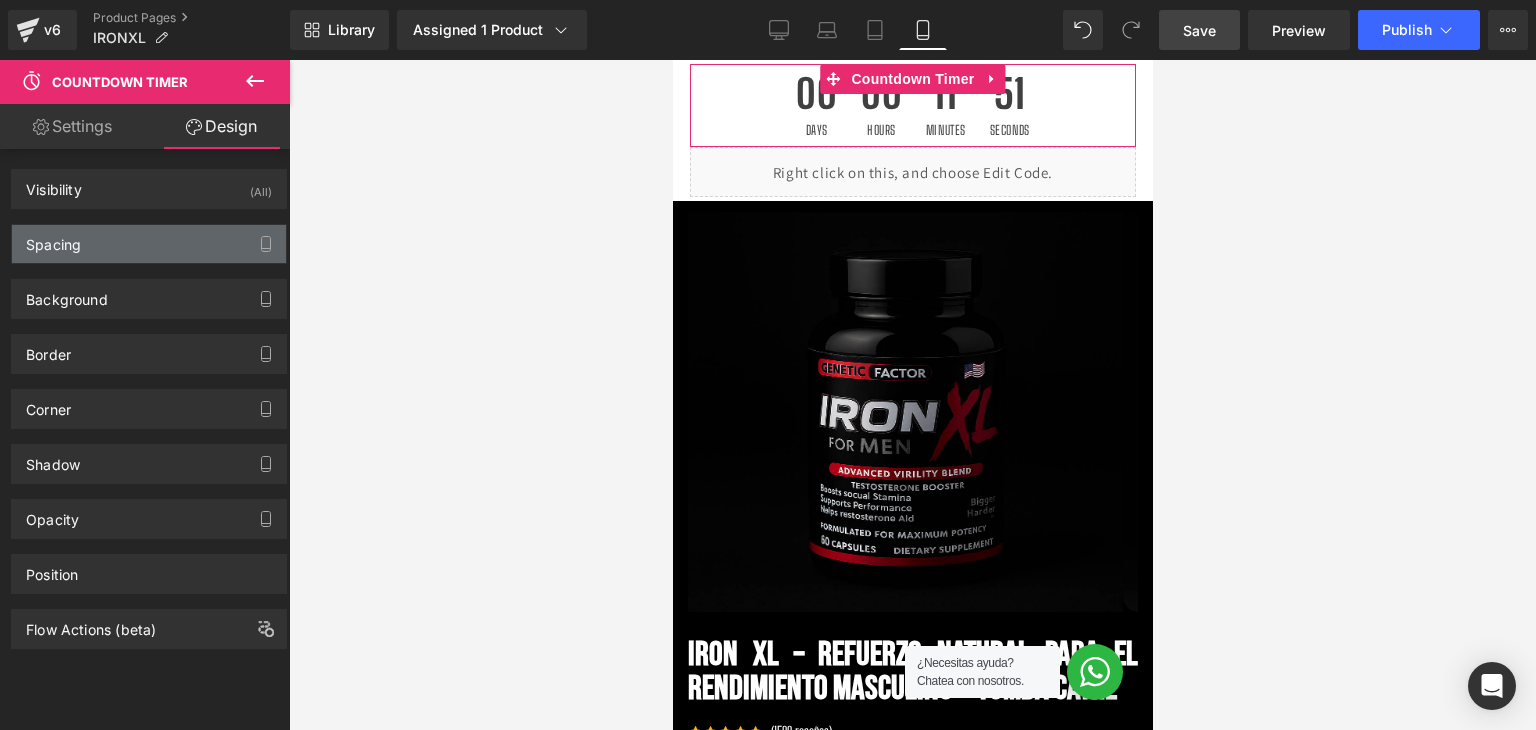 click on "Spacing" at bounding box center (53, 239) 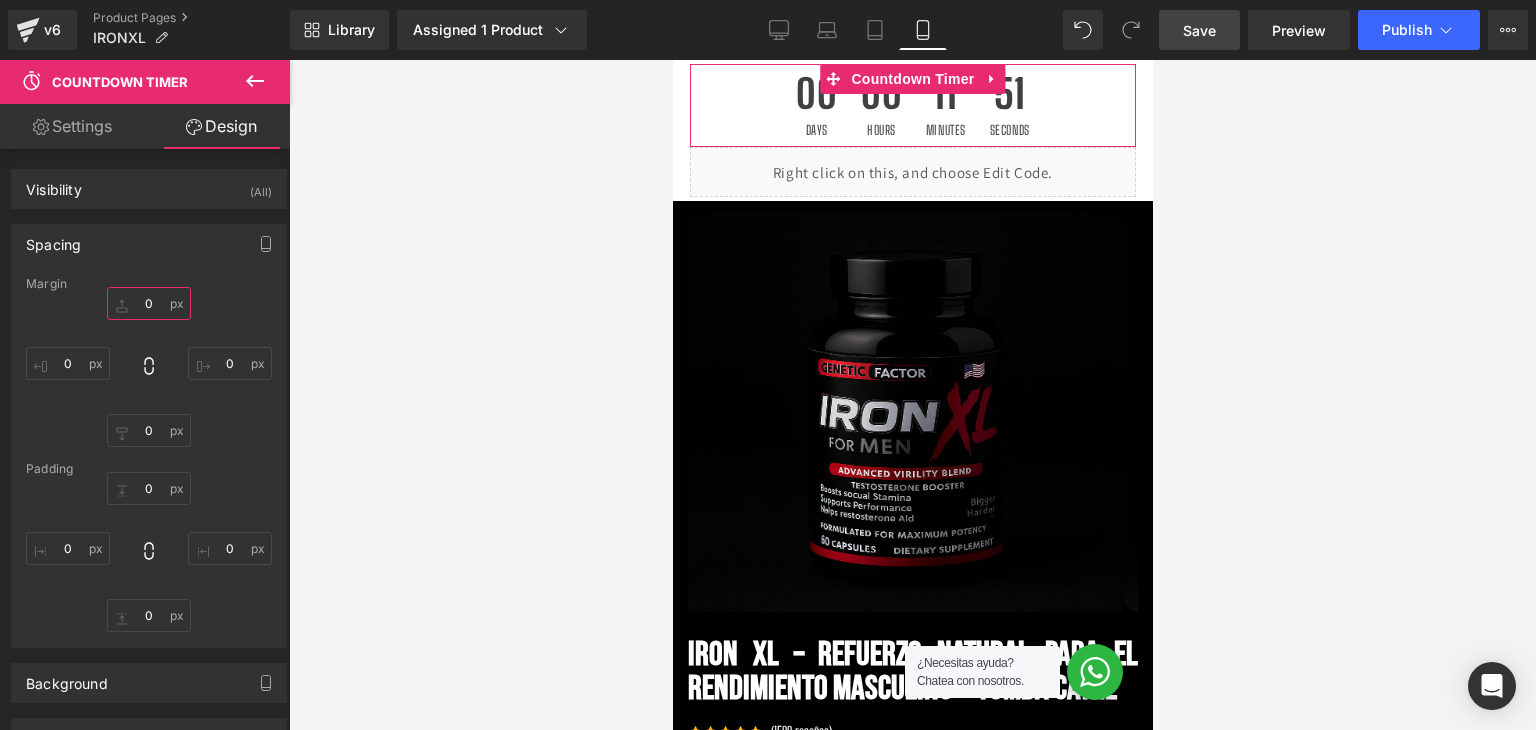 click on "0" at bounding box center (149, 303) 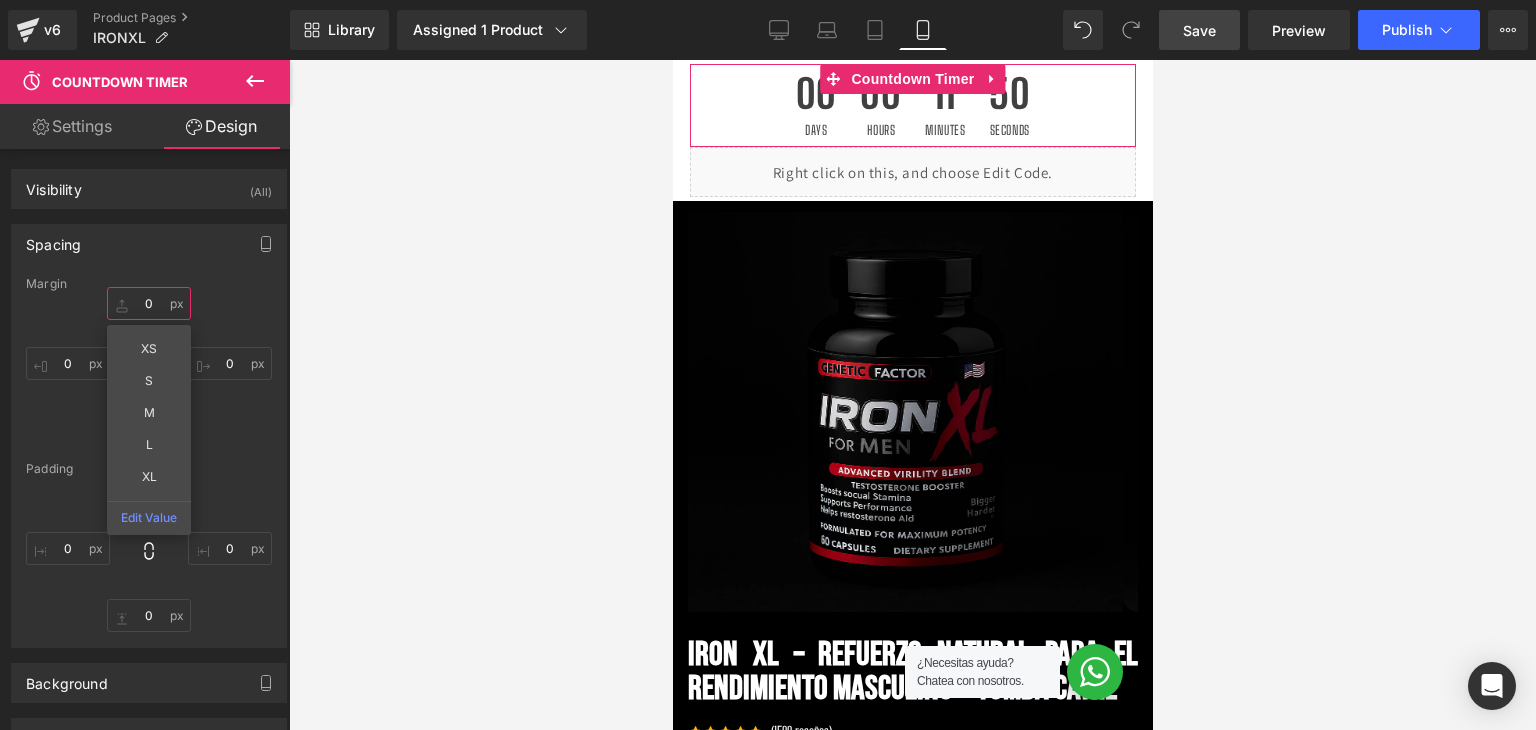 click on "0" at bounding box center (149, 303) 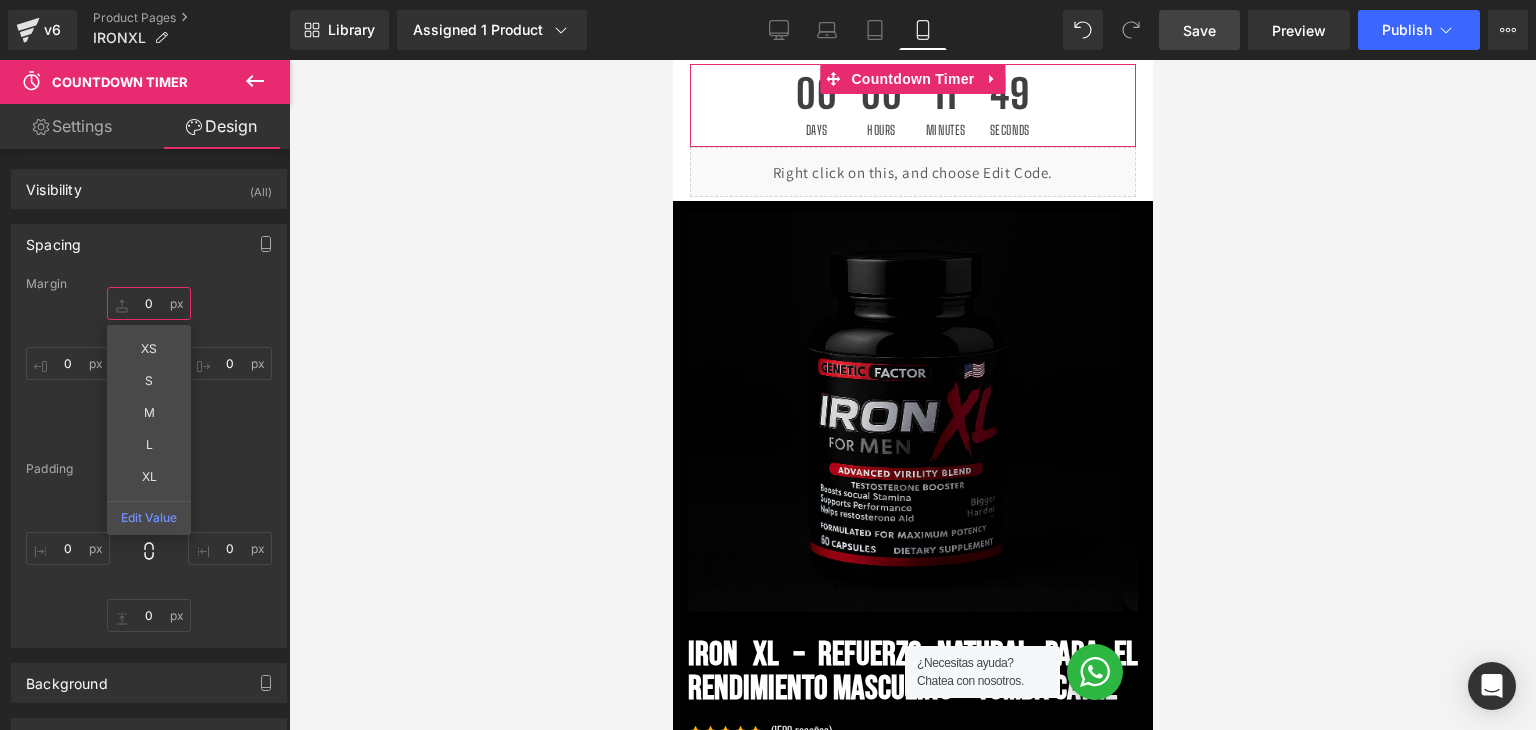 drag, startPoint x: 151, startPoint y: 300, endPoint x: 142, endPoint y: 307, distance: 11.401754 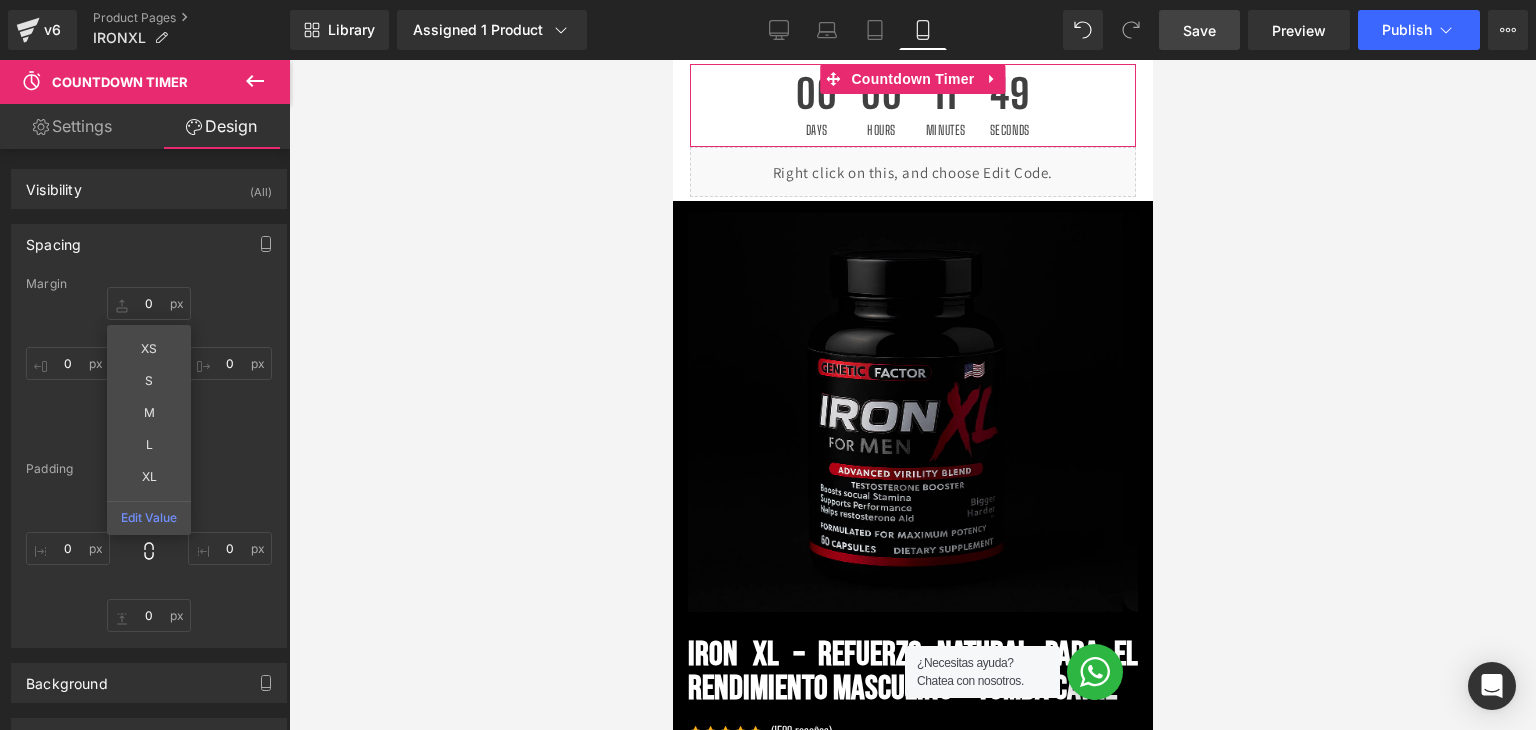 click on "0px 0 XS S M L XL Edit Value
0px 0
0px 0
0px 0" at bounding box center [149, 367] 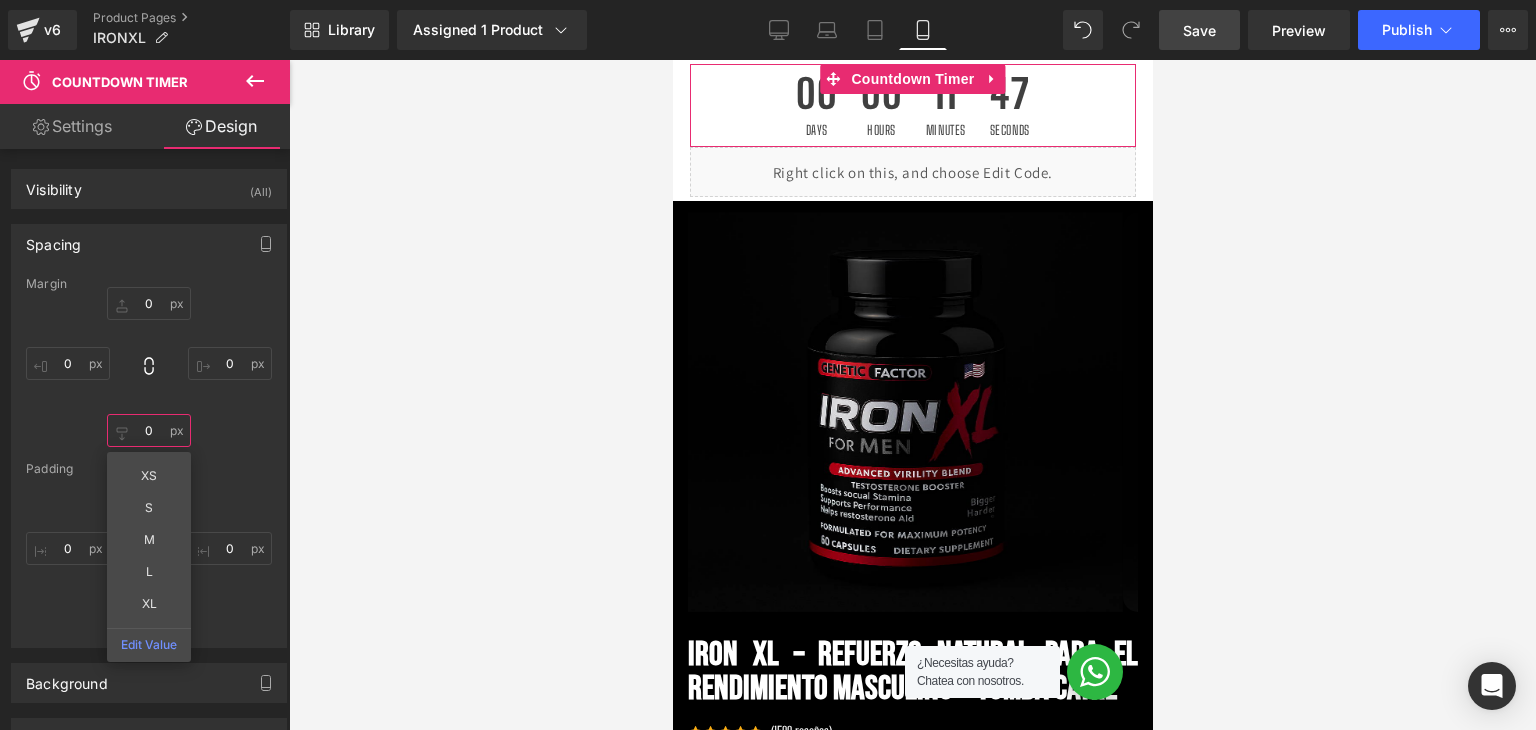 click on "0" at bounding box center (149, 430) 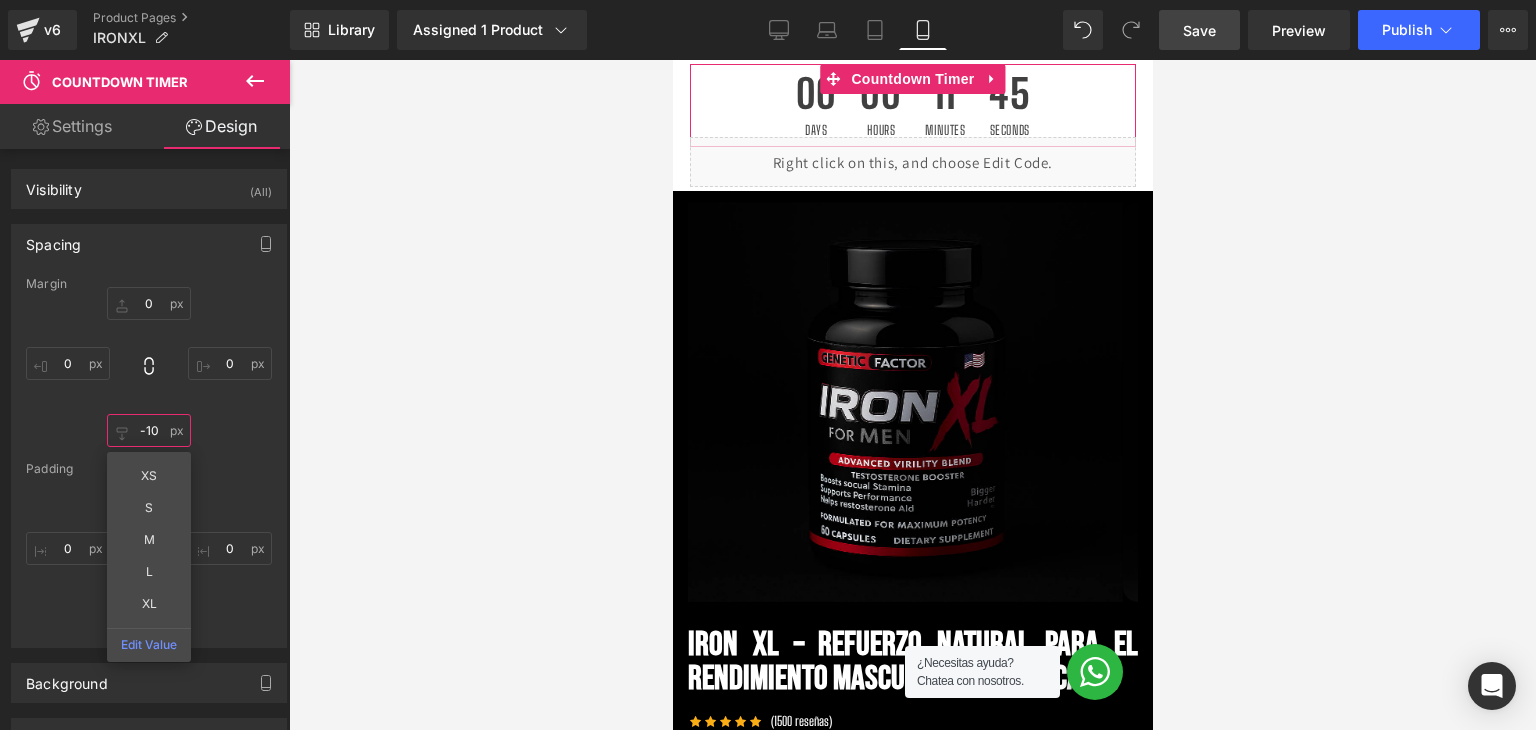 type on "-10" 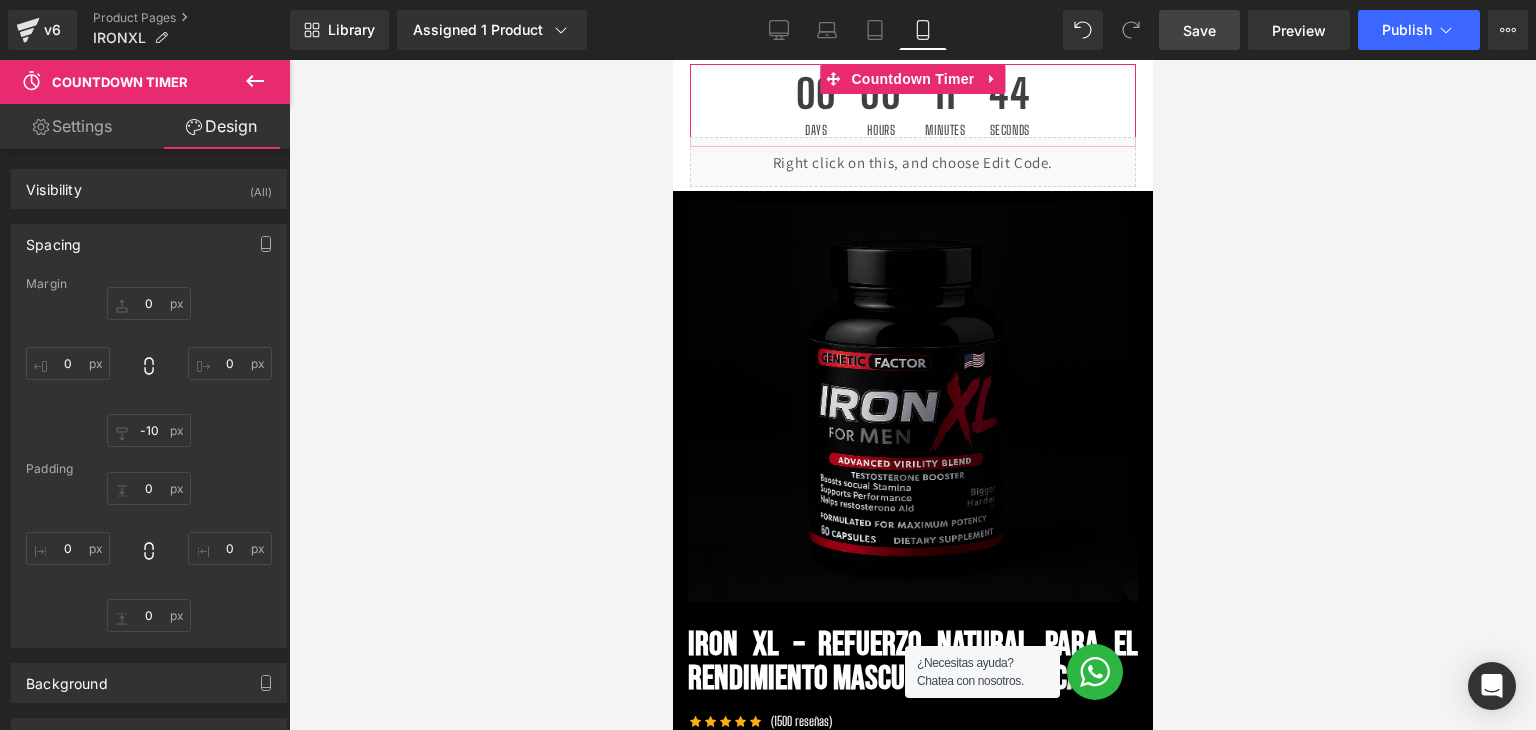 click on "0px 0
0px 0
0px 0
0px 0" at bounding box center [149, 552] 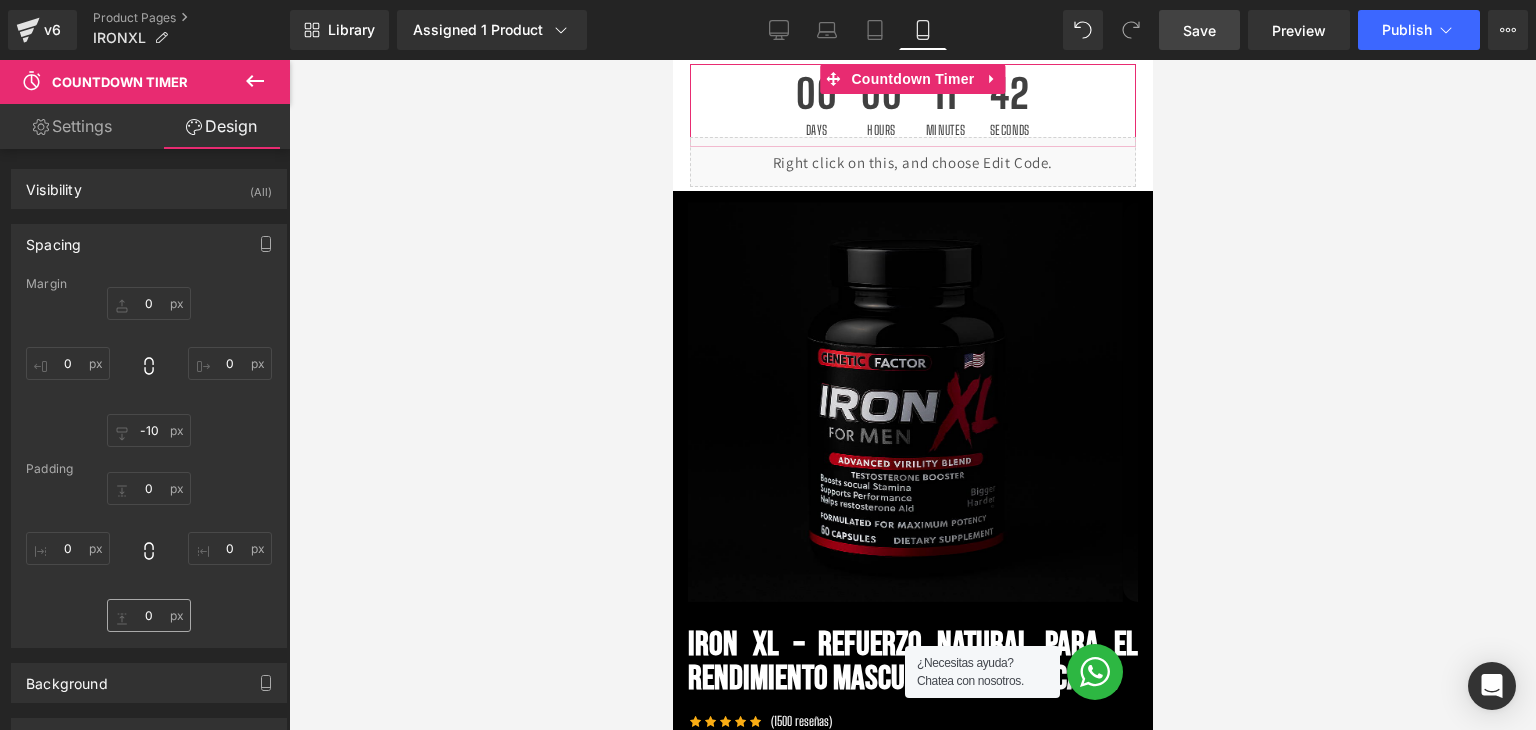 drag, startPoint x: 172, startPoint y: 569, endPoint x: 126, endPoint y: 605, distance: 58.412327 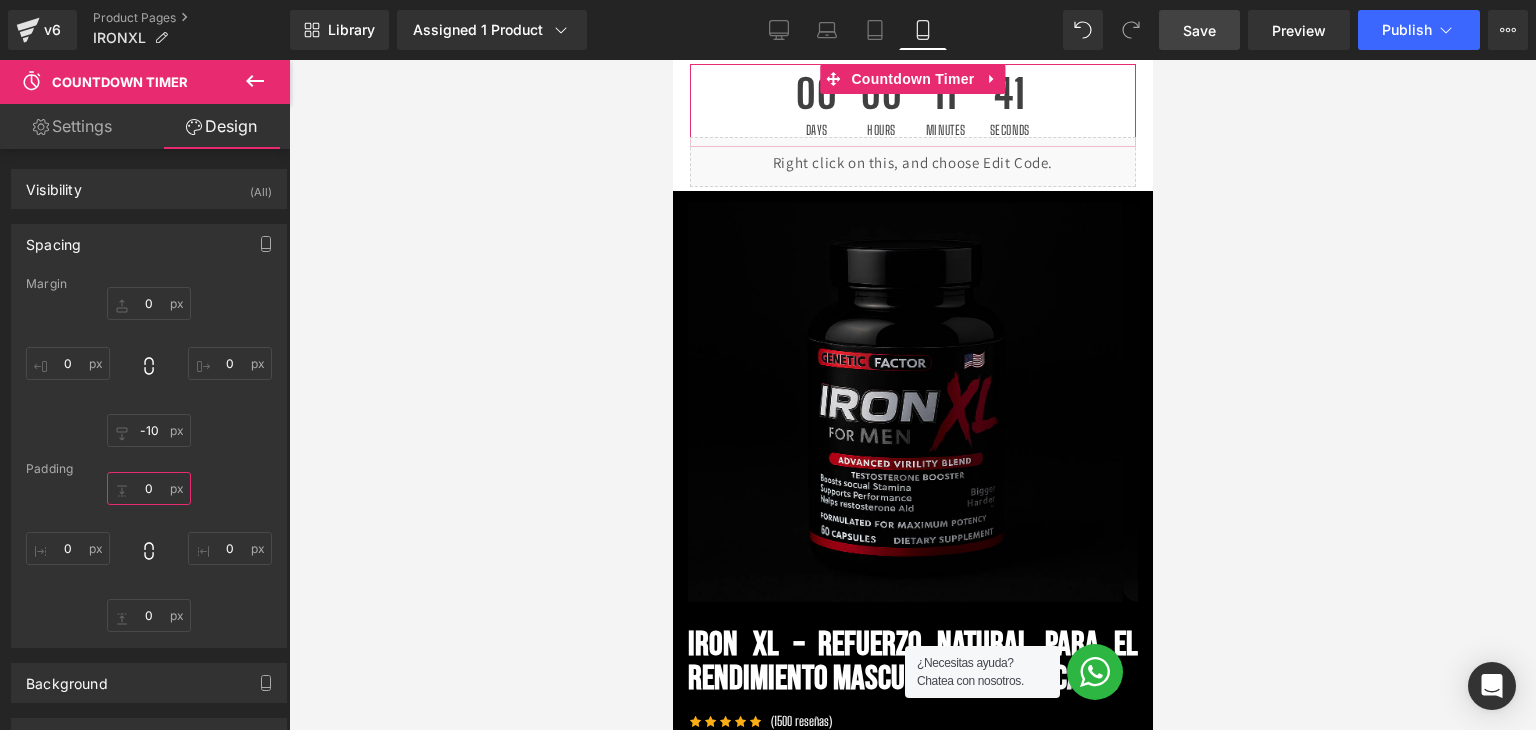 click on "0" at bounding box center [149, 488] 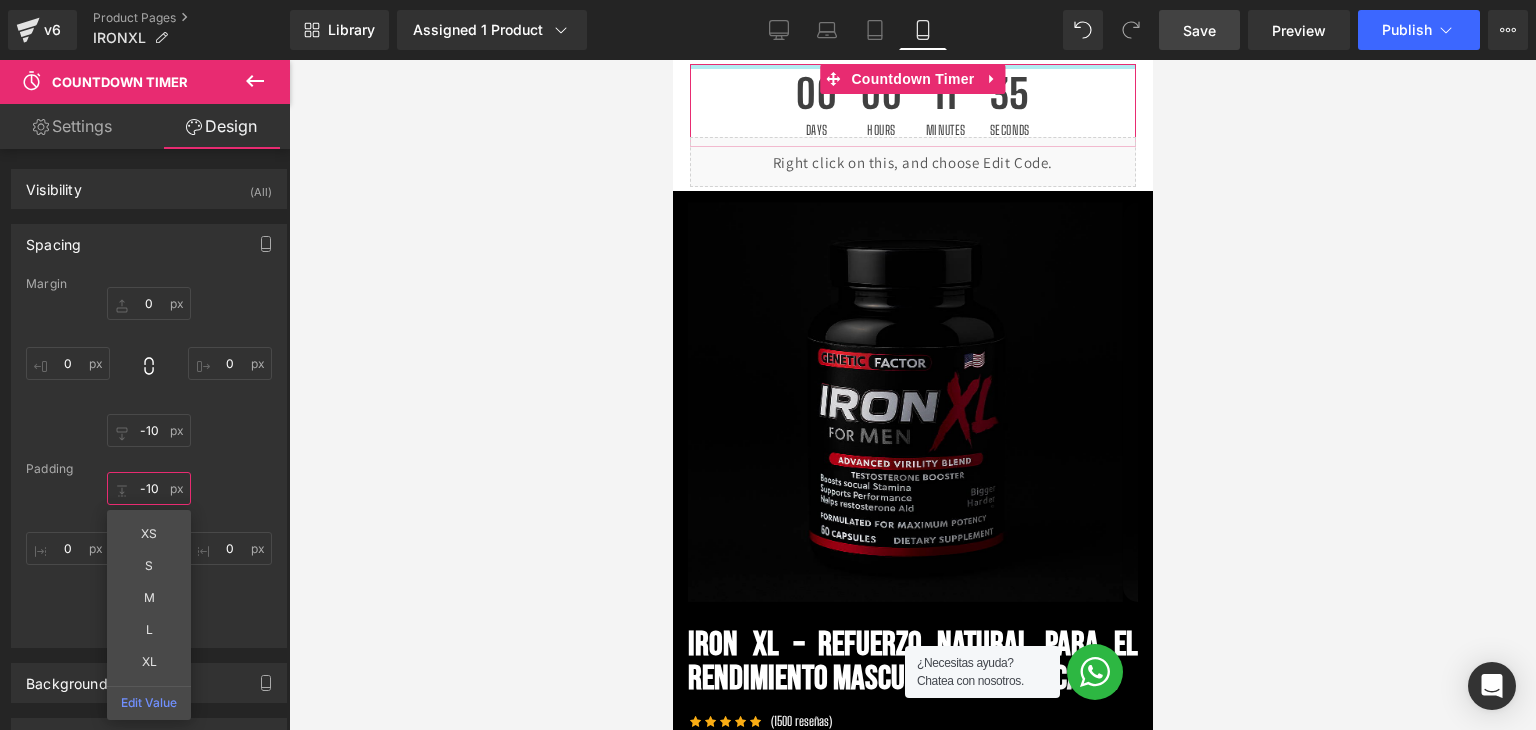 click on "-10" at bounding box center (149, 488) 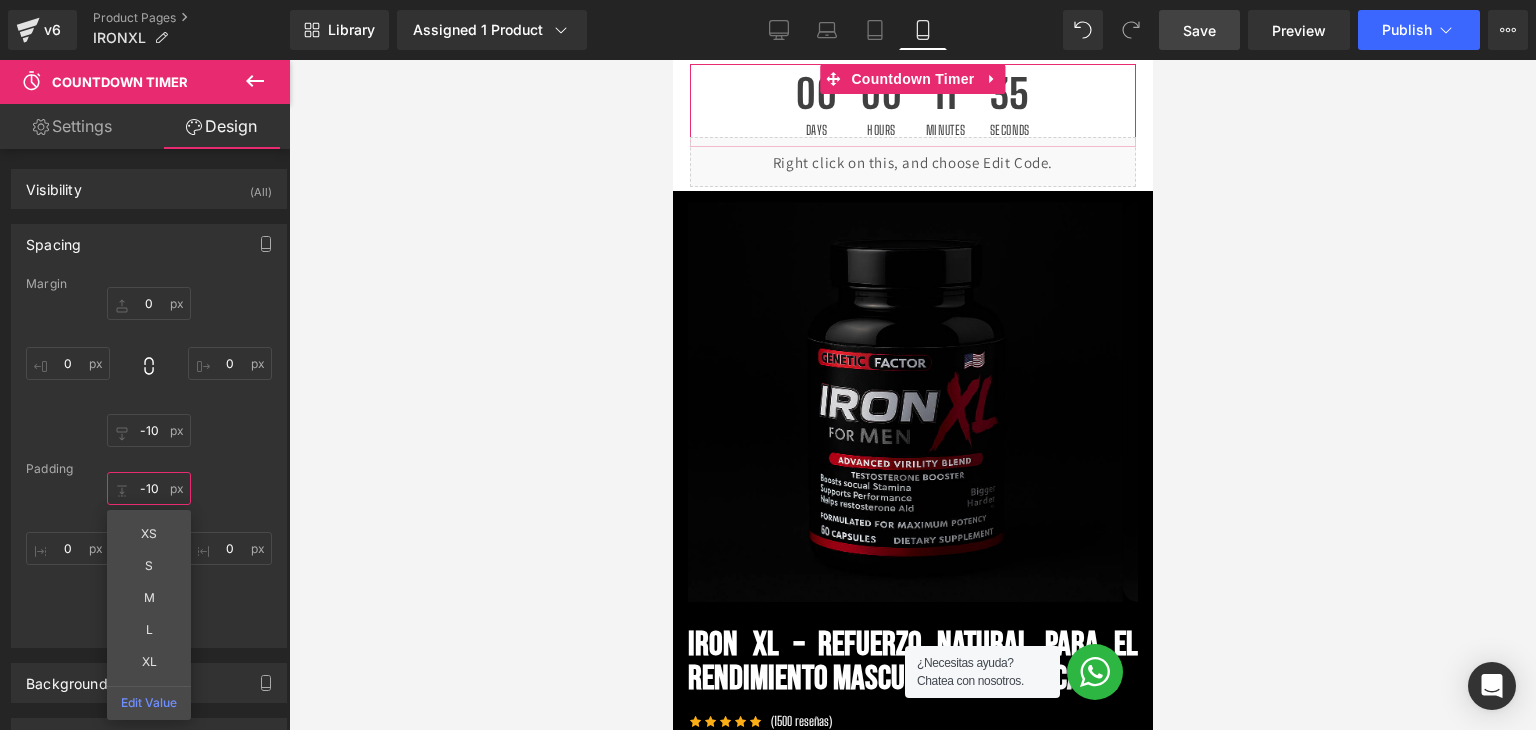 click on "-10" at bounding box center (149, 488) 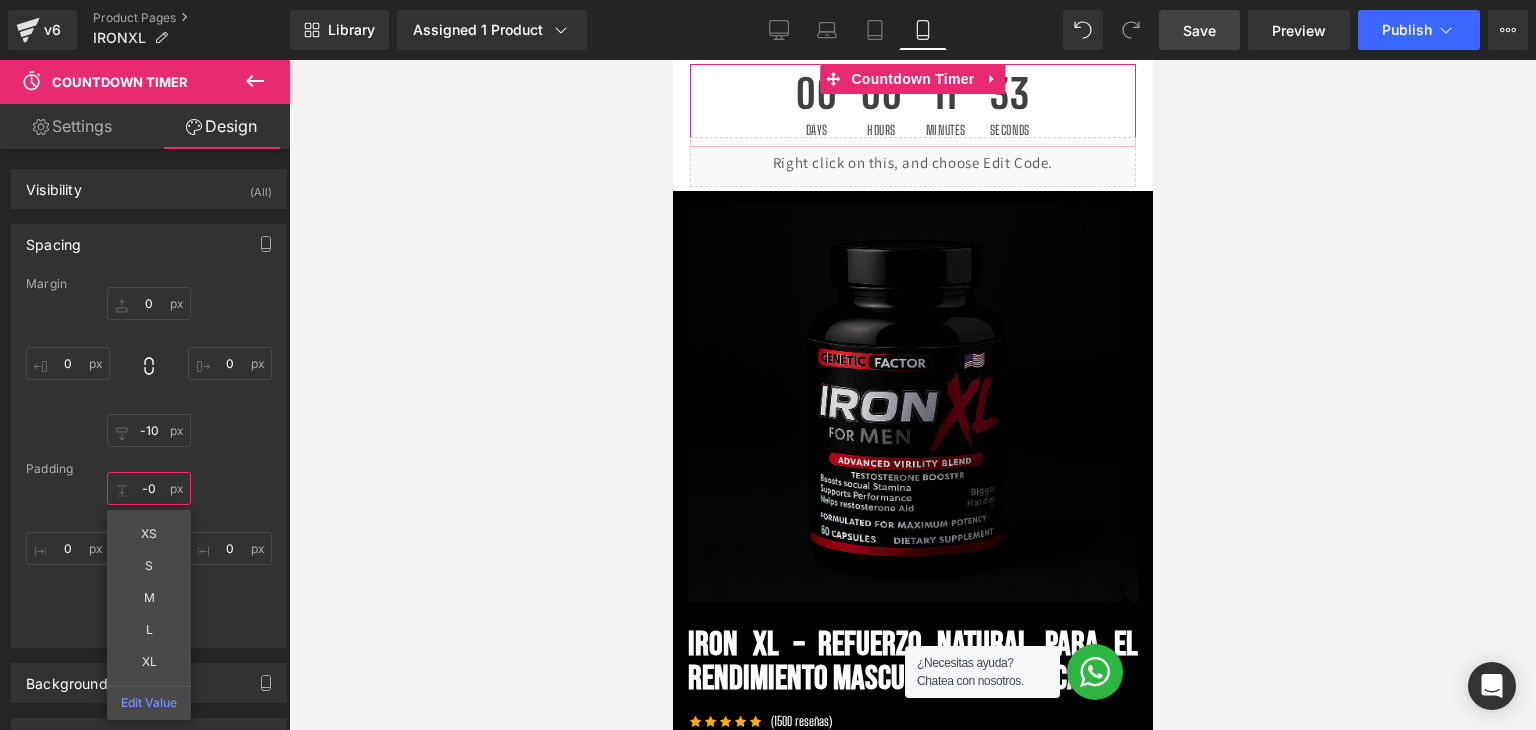 type on "-0" 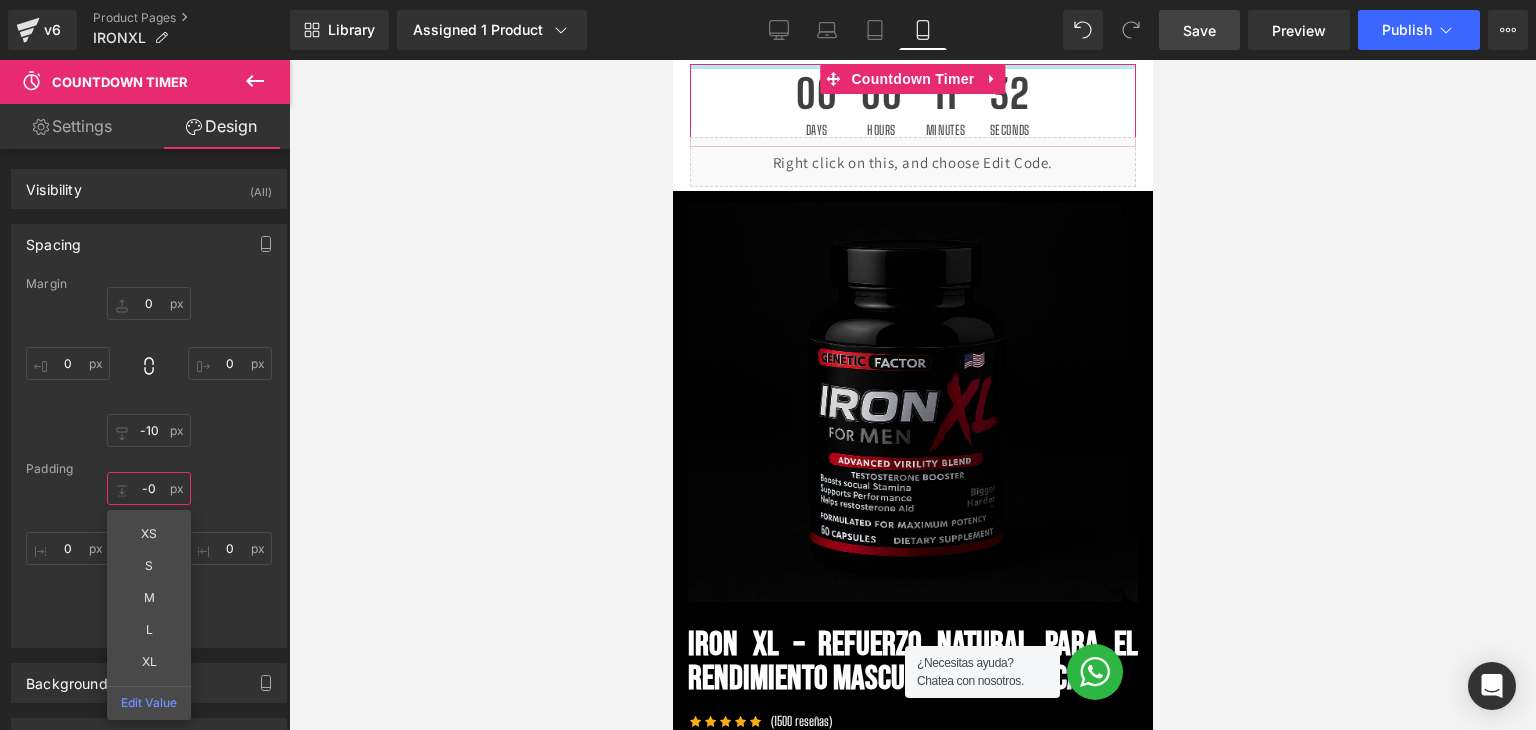 click on "-0" at bounding box center (149, 488) 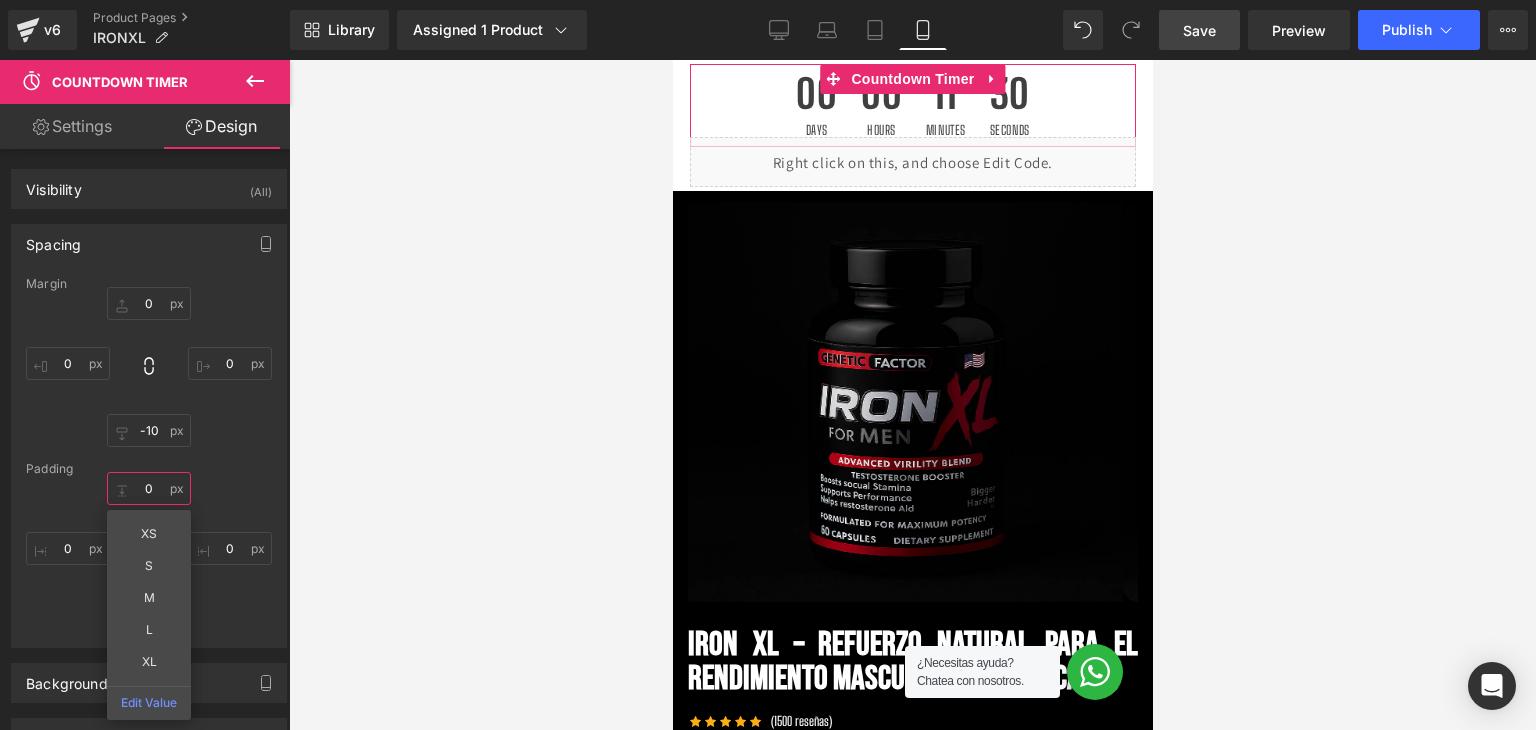 type on "0" 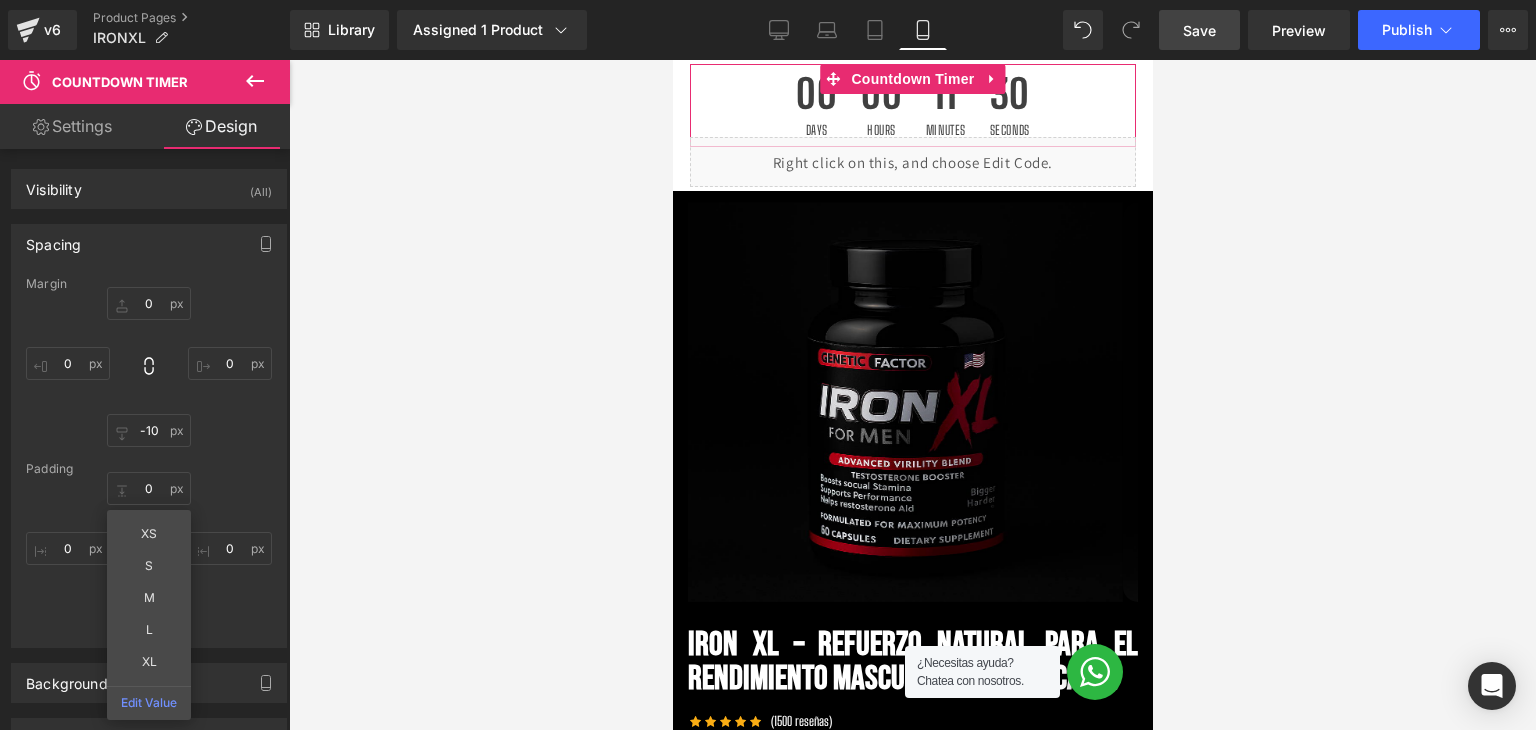 click on "Margin
0px 0
0px 0
-10 -10
0px 0
Padding
0 0 XS S M L XL Edit Value
0px 0
0px 0
0px 0" at bounding box center [149, 462] 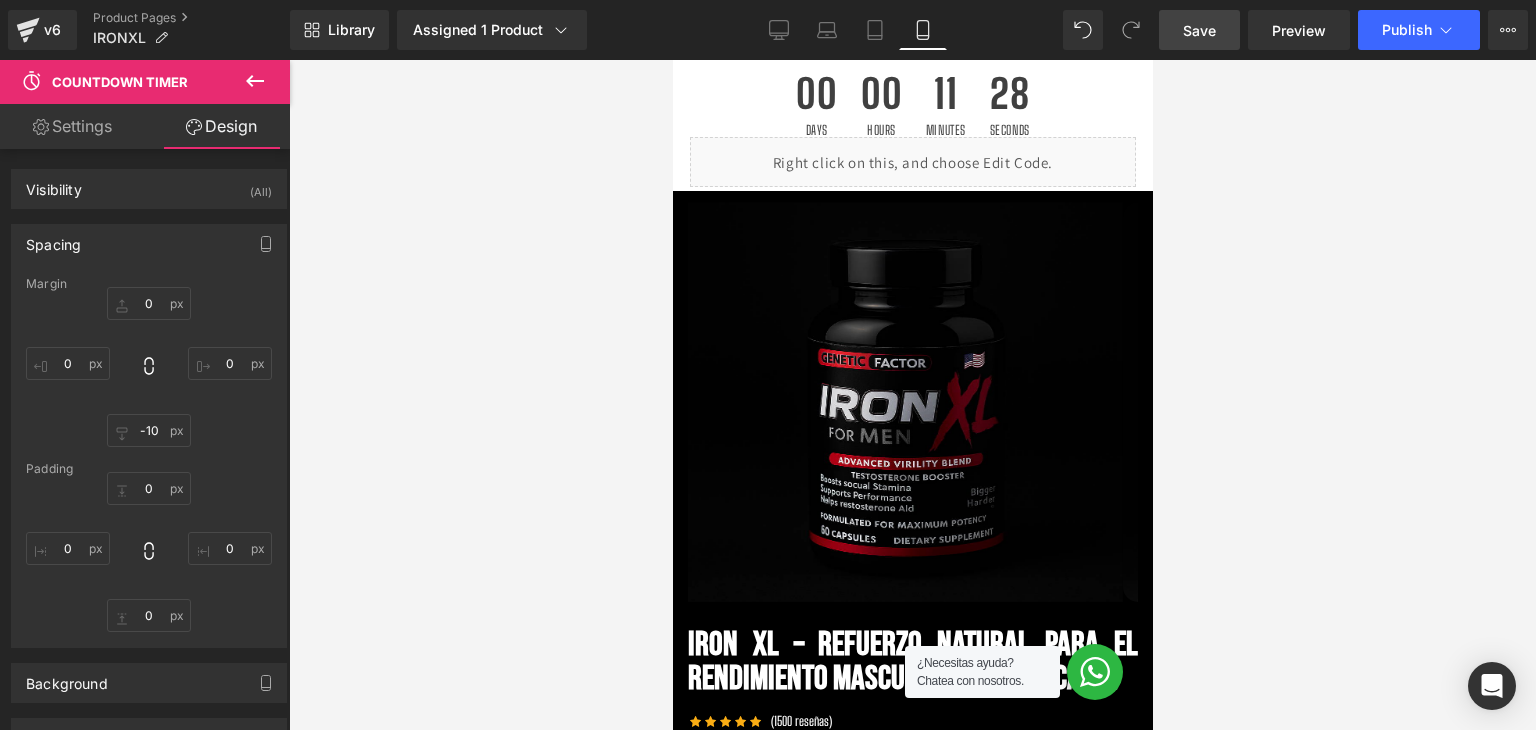 click on "Save" at bounding box center [1199, 30] 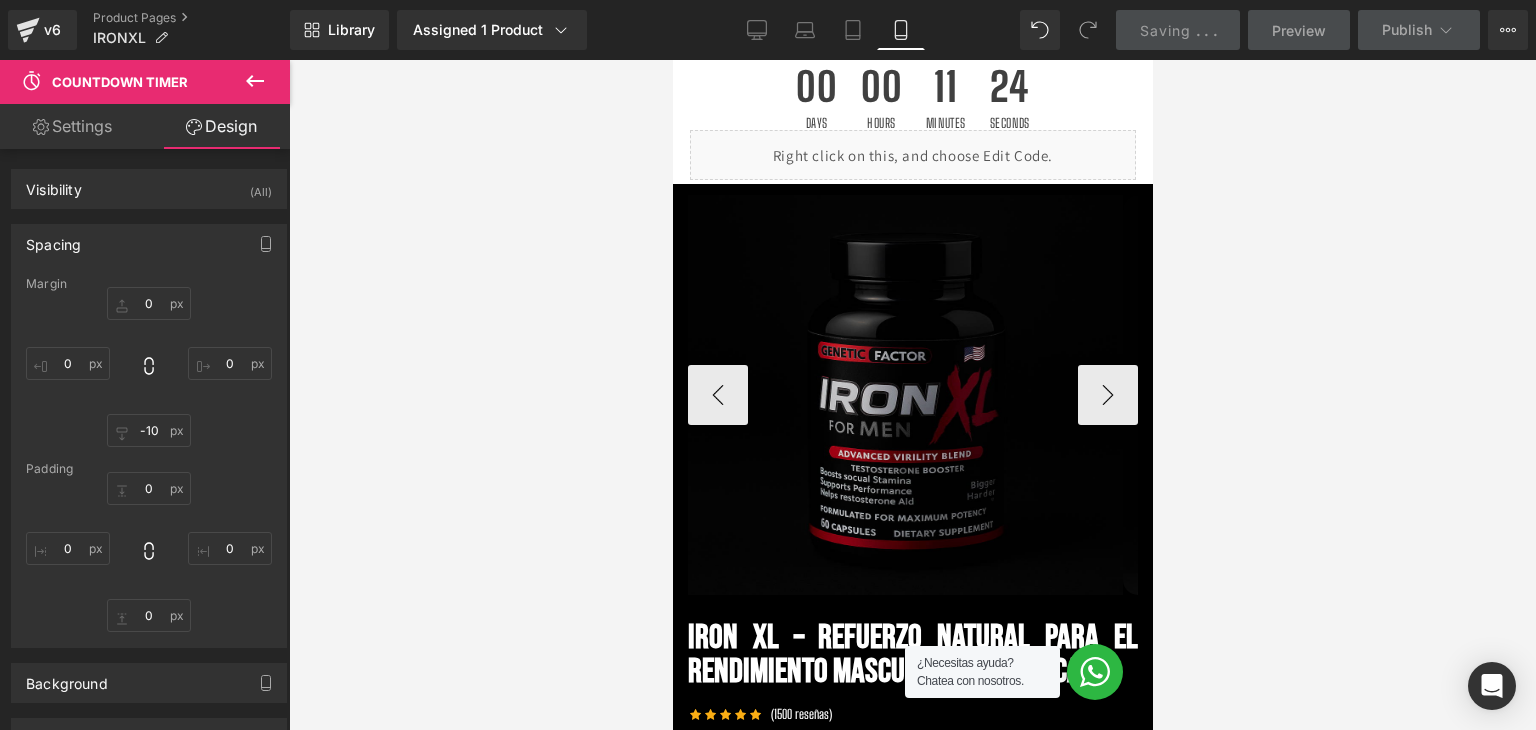 scroll, scrollTop: 0, scrollLeft: 0, axis: both 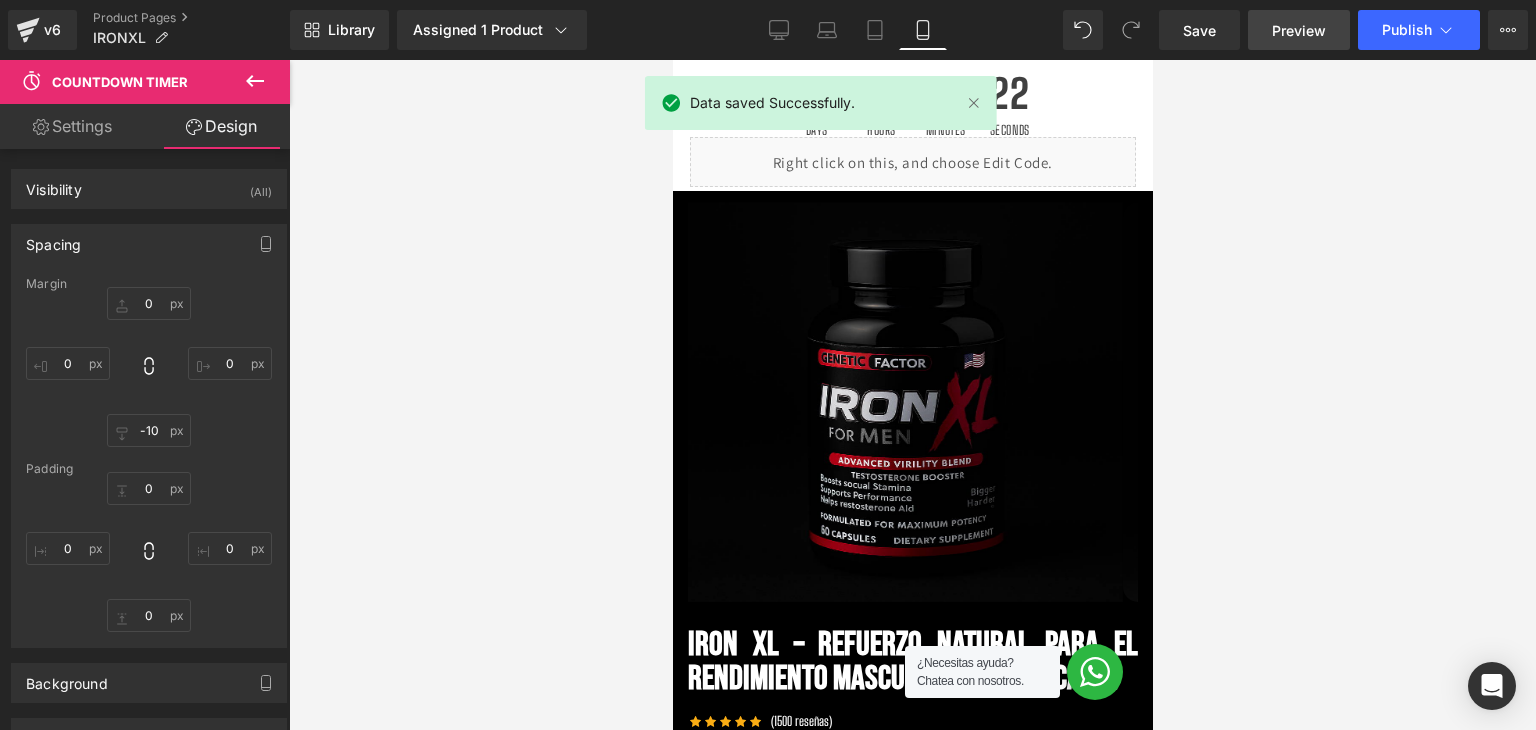 click on "Preview" at bounding box center [1299, 30] 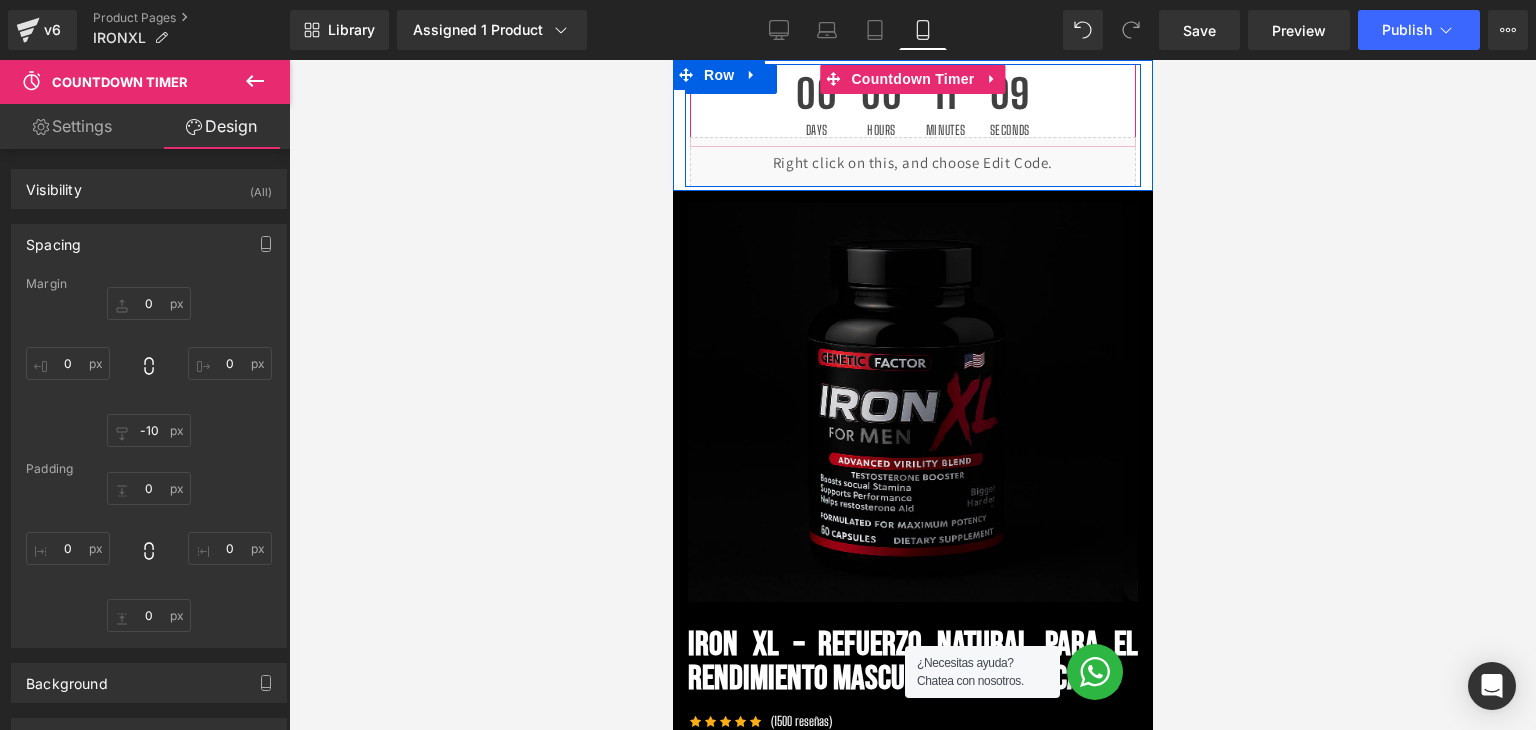 click on "00 Days
00 Hours
11 Minutes
09 Seconds" at bounding box center (912, 105) 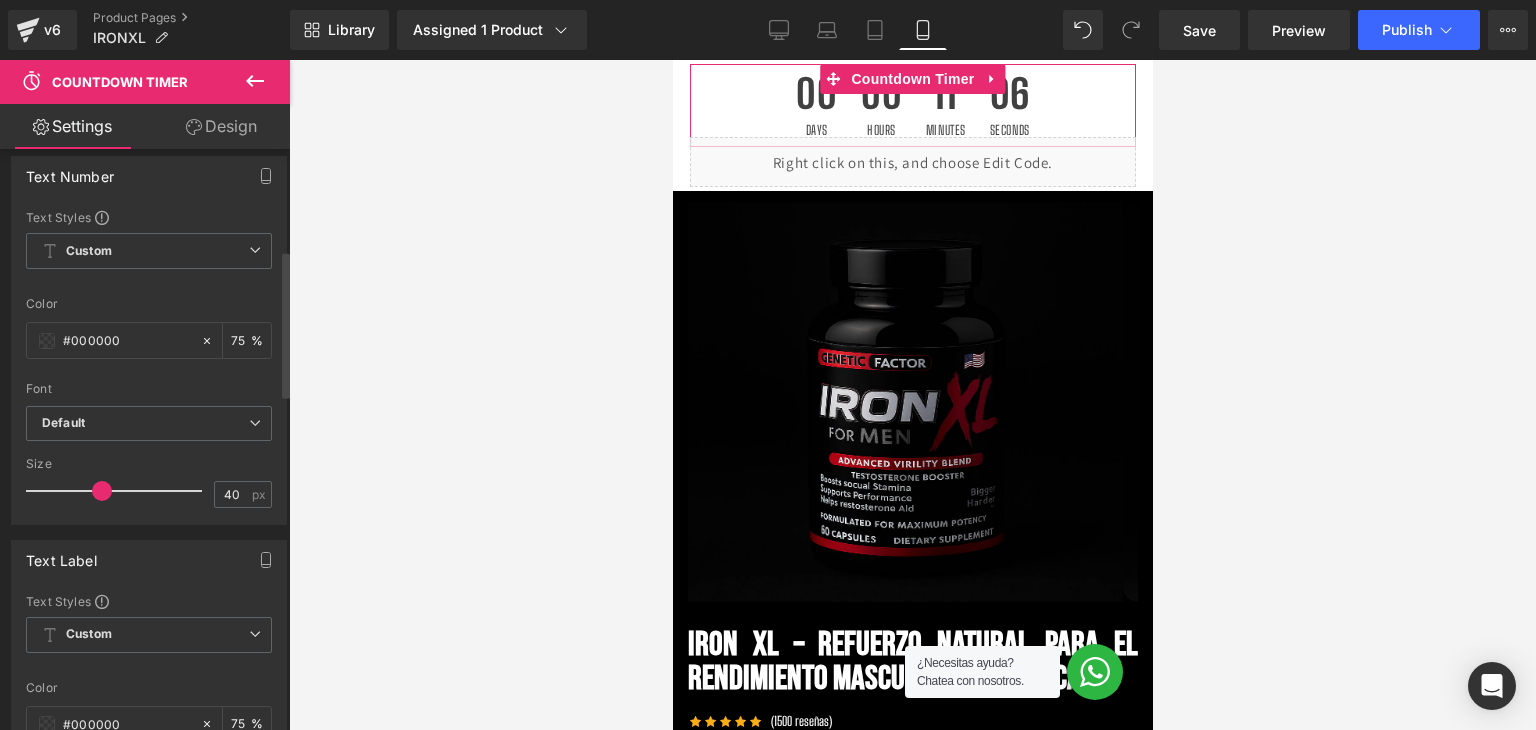scroll, scrollTop: 400, scrollLeft: 0, axis: vertical 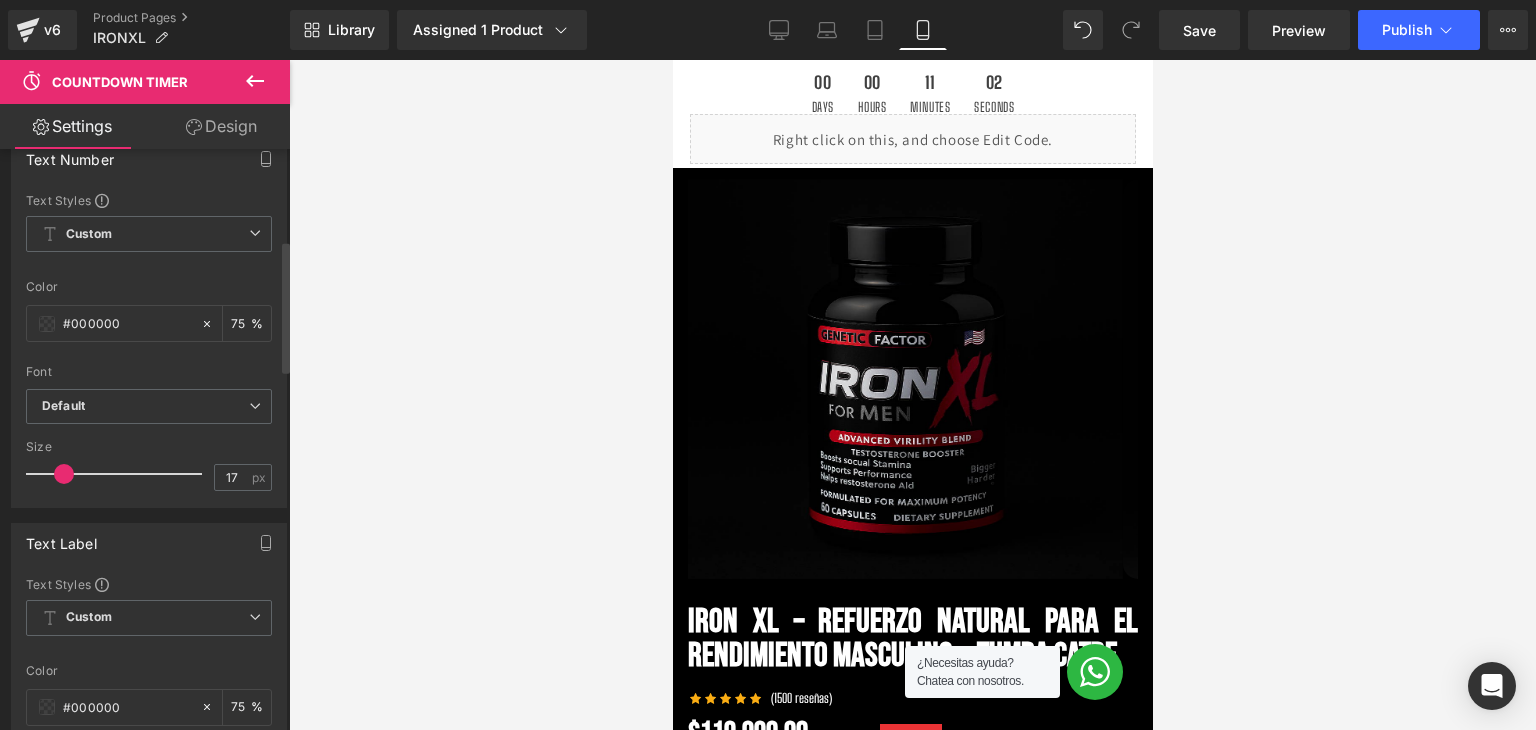 drag, startPoint x: 104, startPoint y: 469, endPoint x: 68, endPoint y: 473, distance: 36.221542 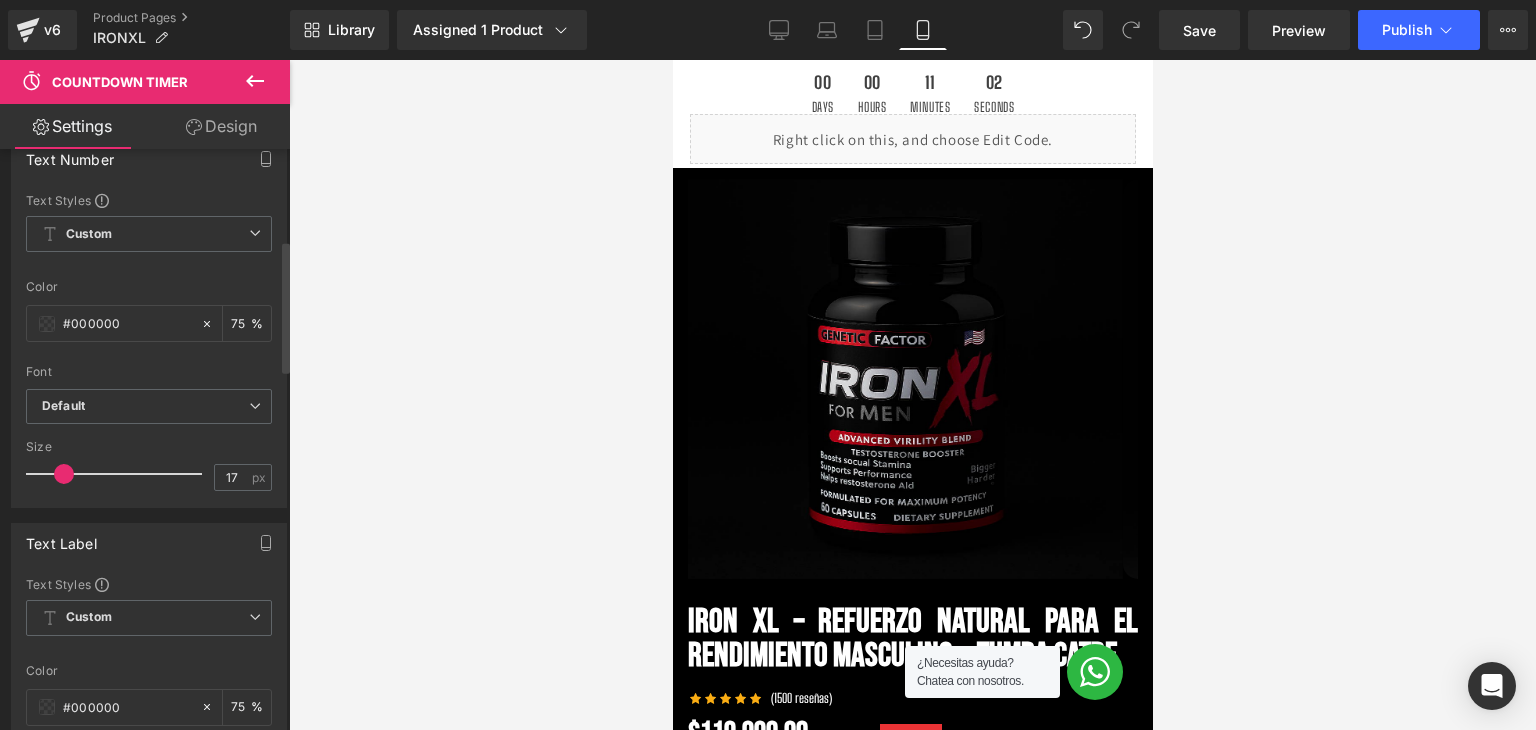 click at bounding box center (64, 474) 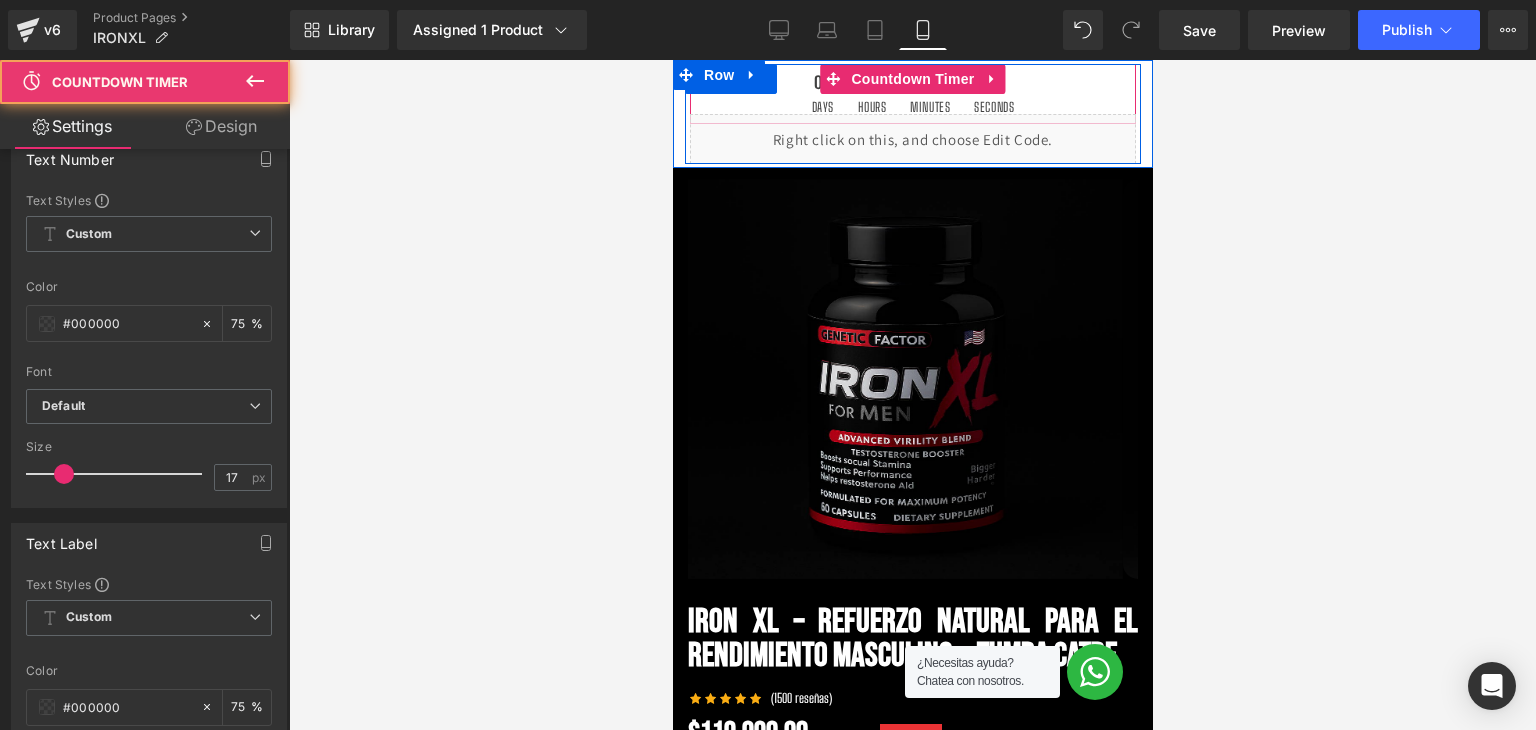 click on "00 Days
00 Hours
11 Minutes
00 Seconds" at bounding box center [912, 94] 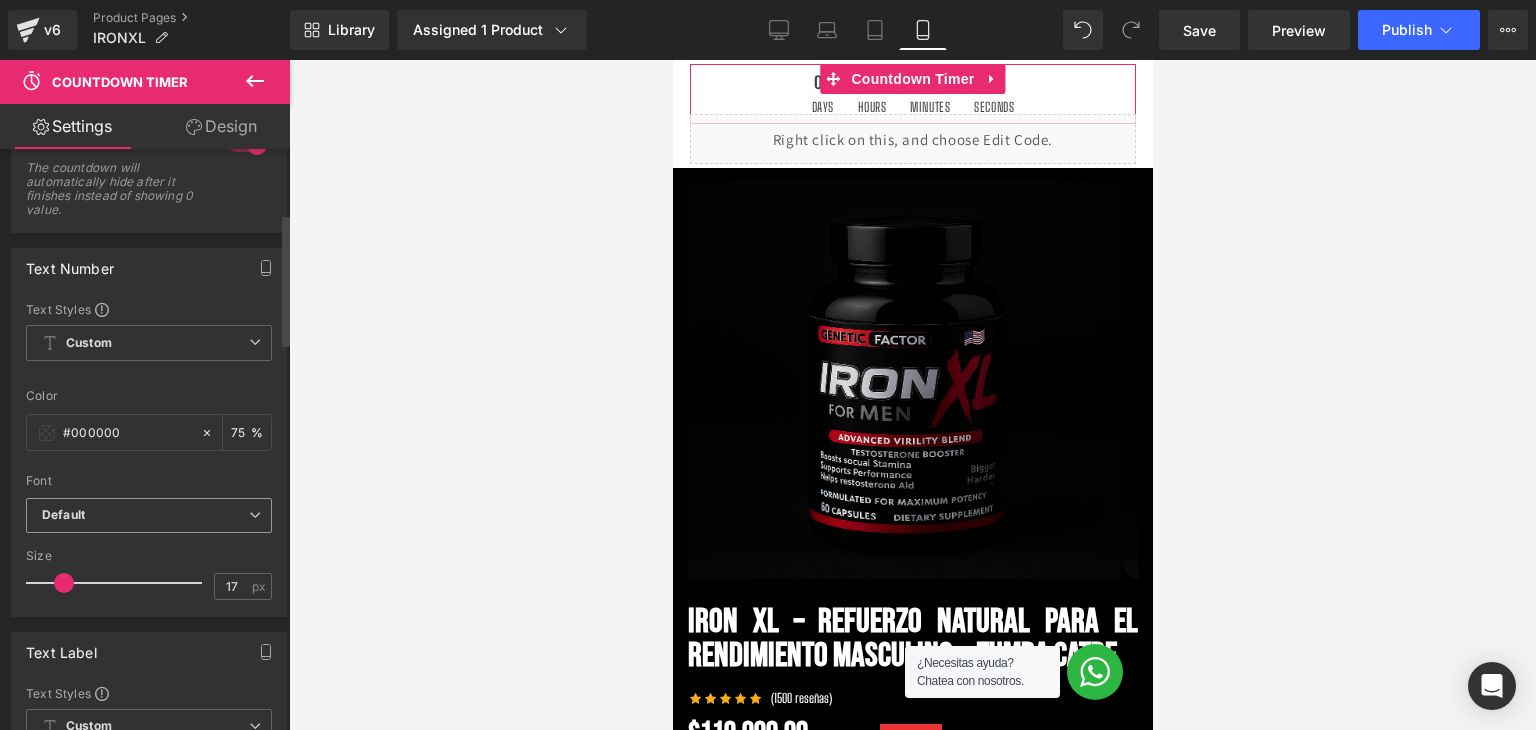 scroll, scrollTop: 300, scrollLeft: 0, axis: vertical 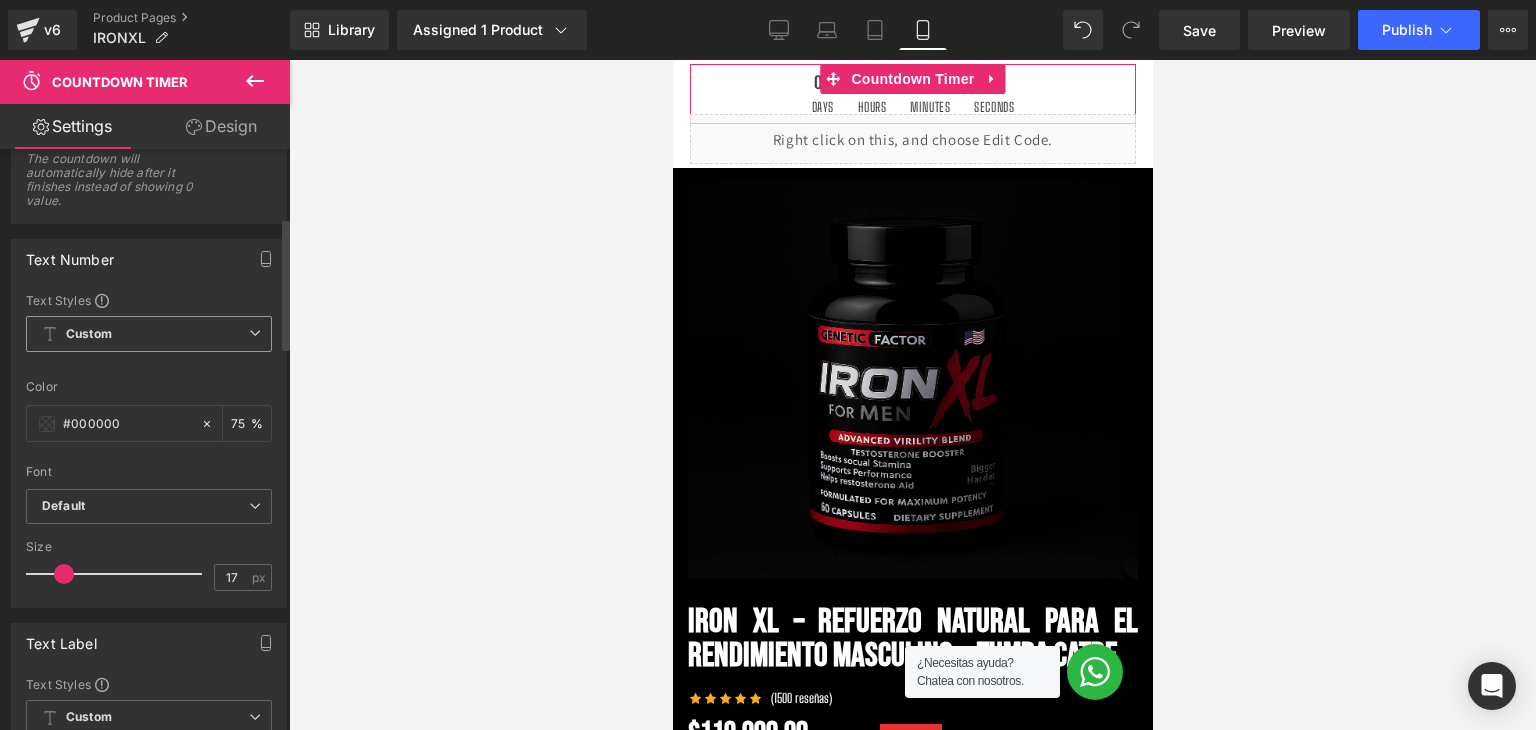 click on "Custom" at bounding box center (149, 334) 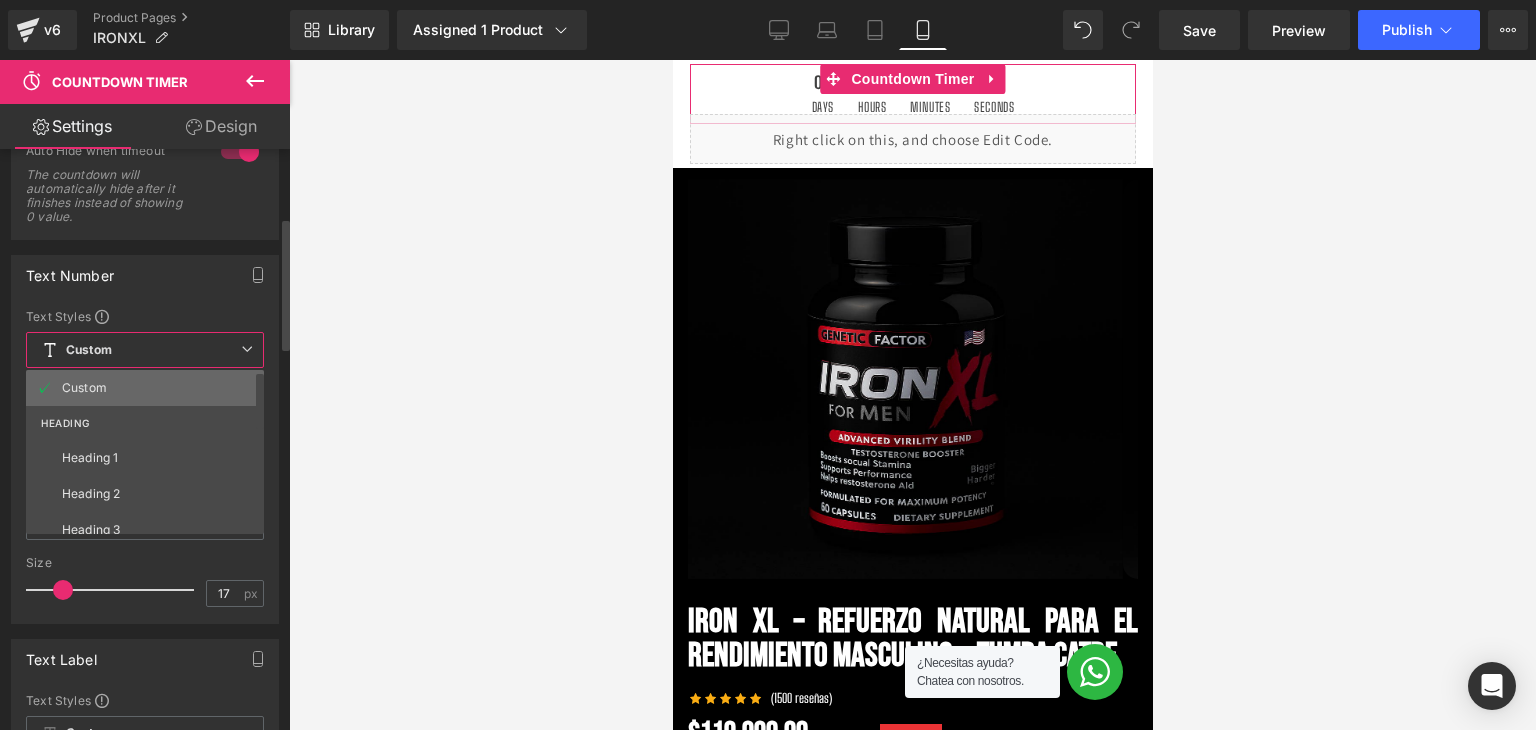 click on "Custom" at bounding box center [149, 388] 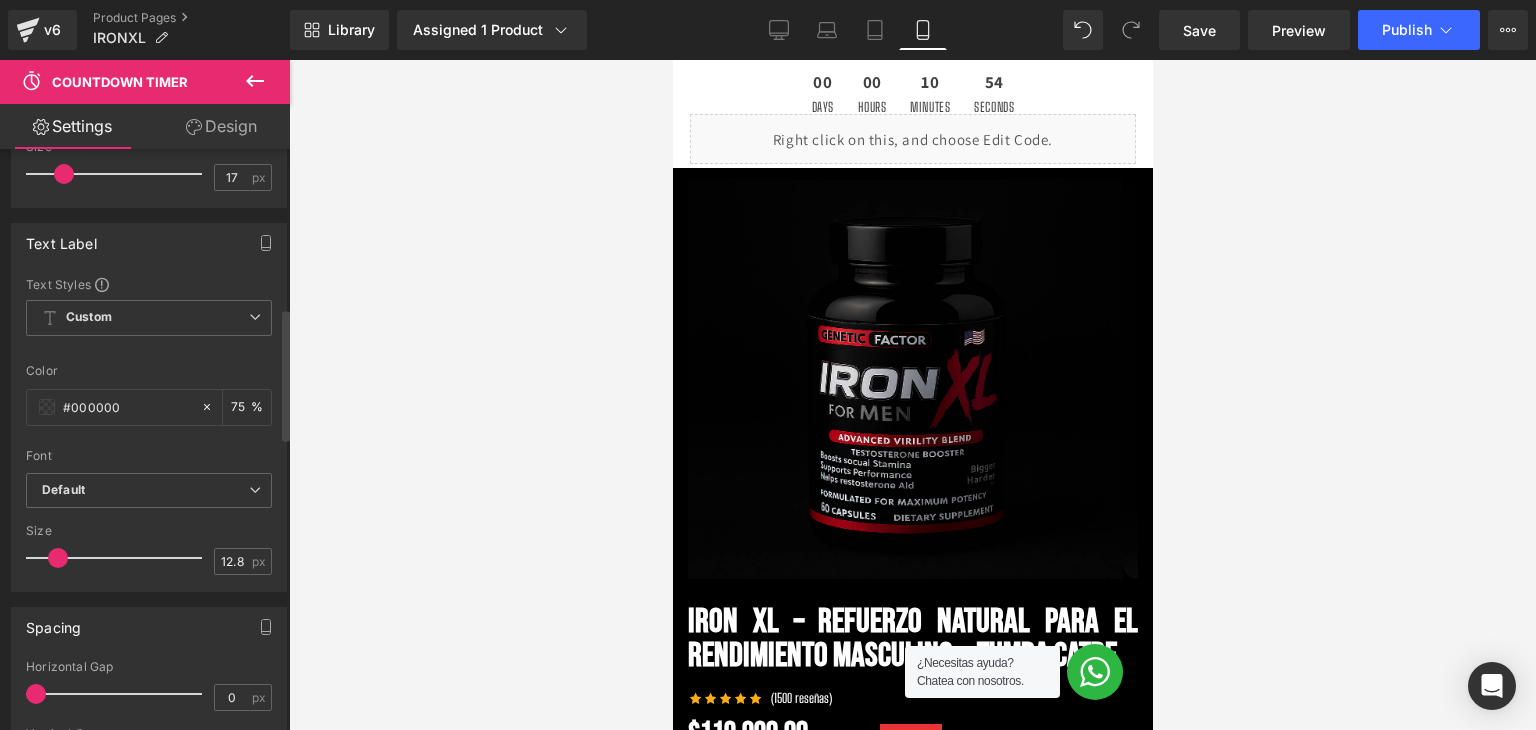 scroll, scrollTop: 400, scrollLeft: 0, axis: vertical 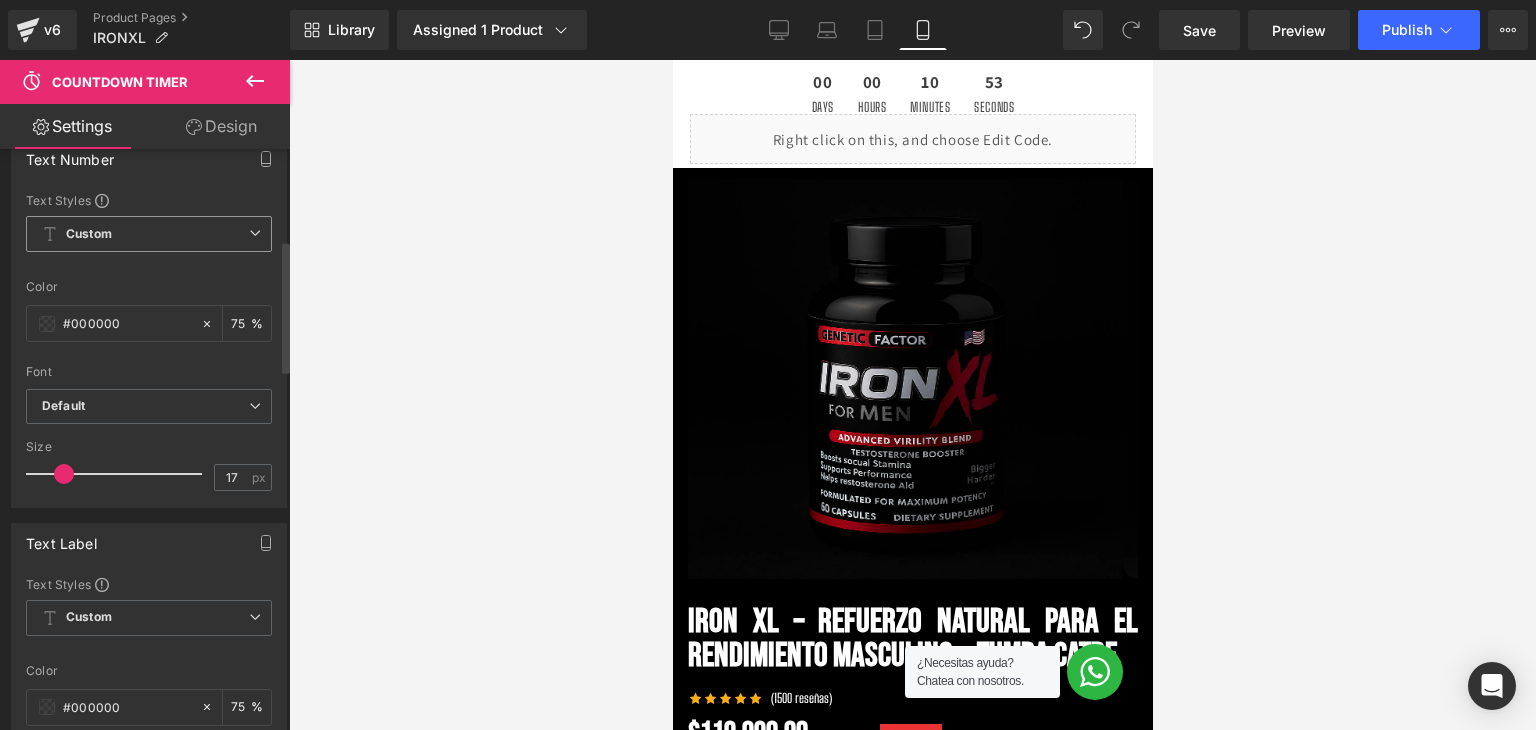 click on "Custom" at bounding box center (149, 234) 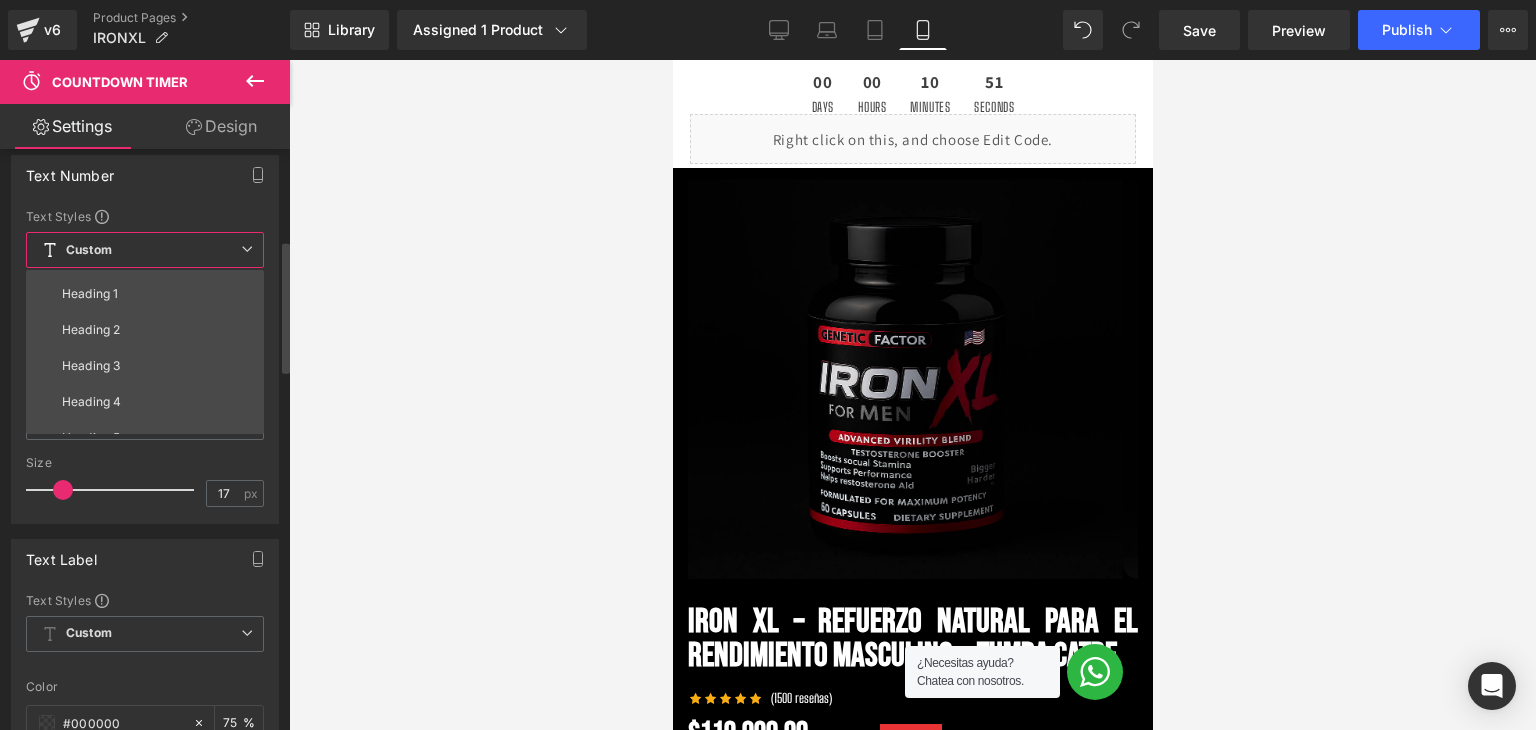 scroll, scrollTop: 0, scrollLeft: 0, axis: both 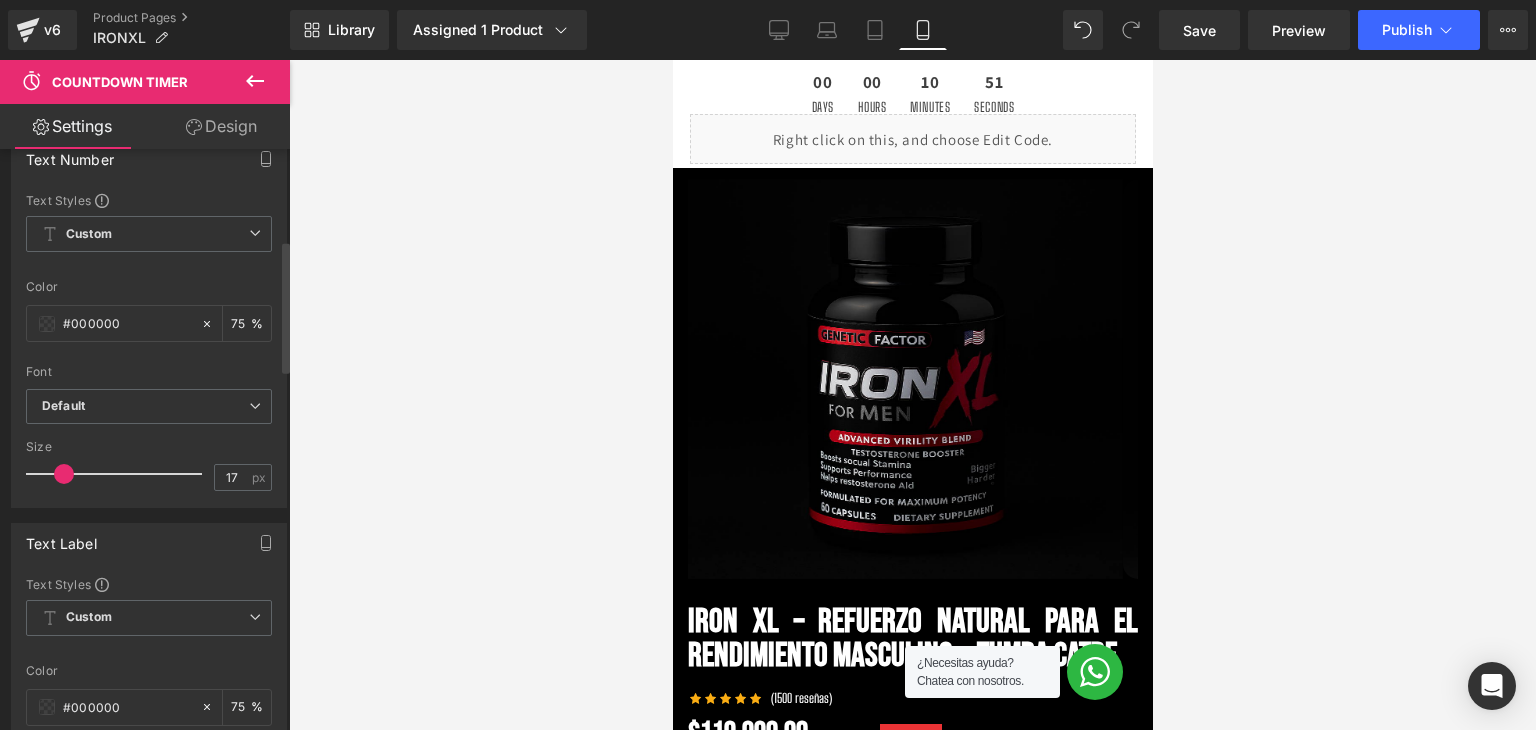 click on "Font
Default
Bebas Neue
Big Shoulders
Default
Default
Bebas Neue
Big Shoulders
Open Font Manager" at bounding box center (149, 290) 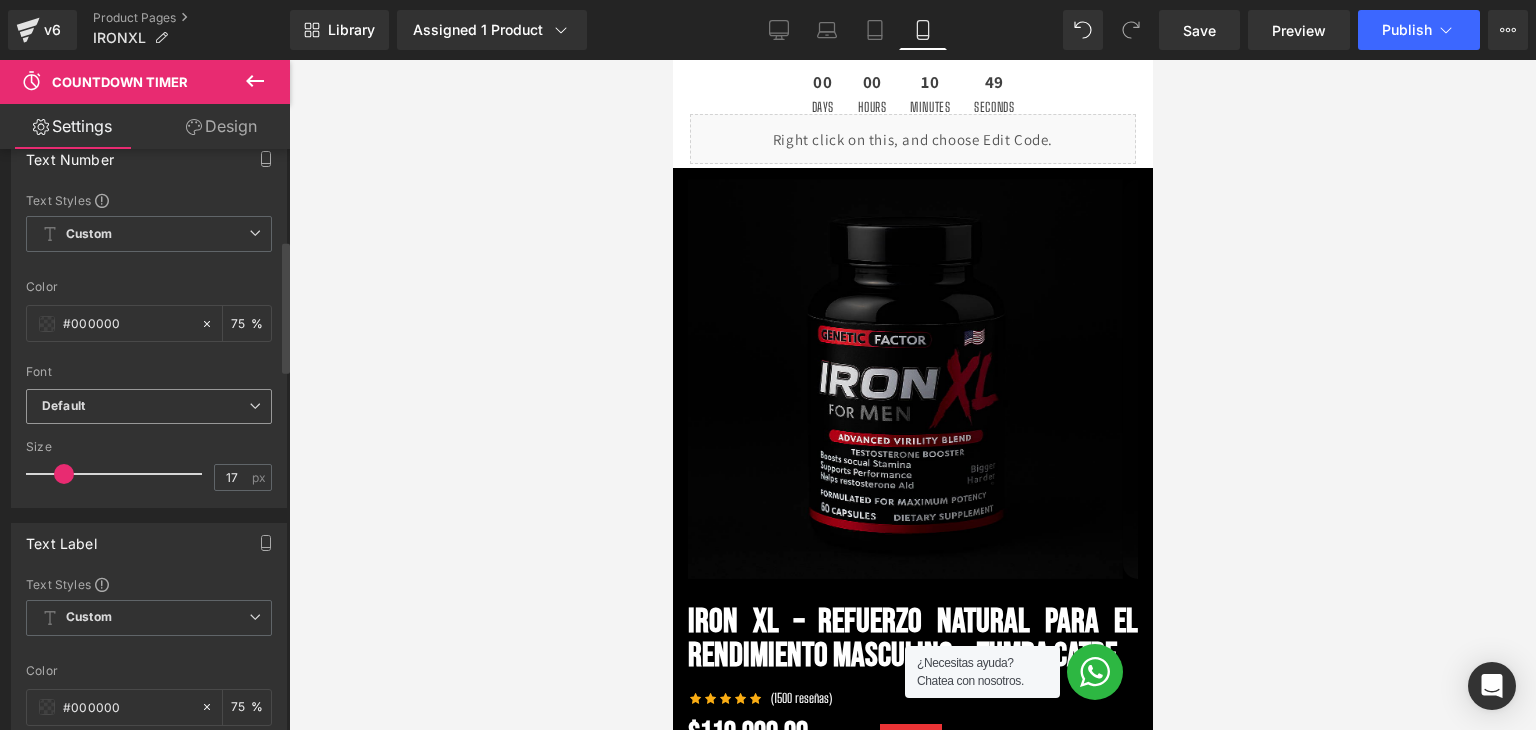 click on "Default" at bounding box center [145, 406] 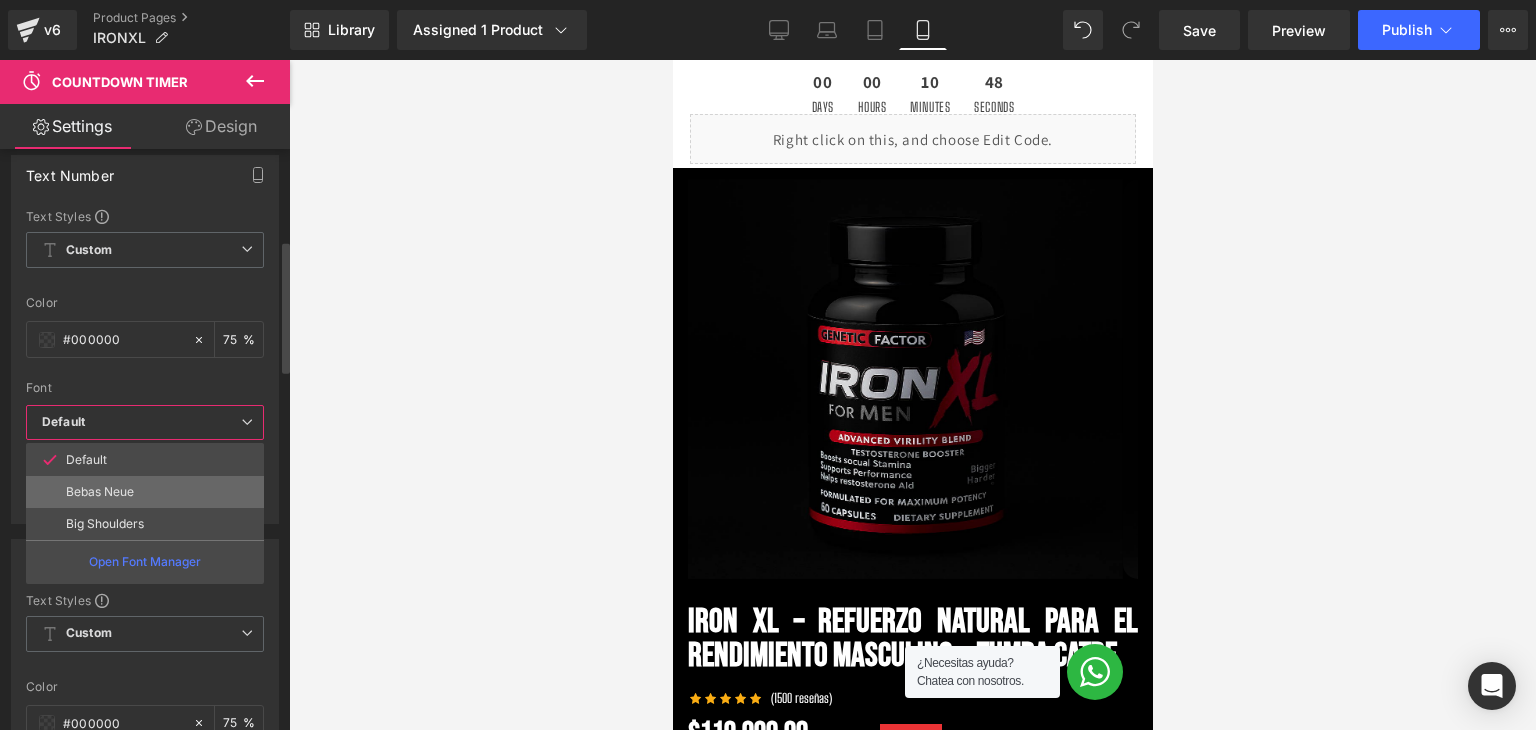 click on "Bebas Neue" at bounding box center (145, 492) 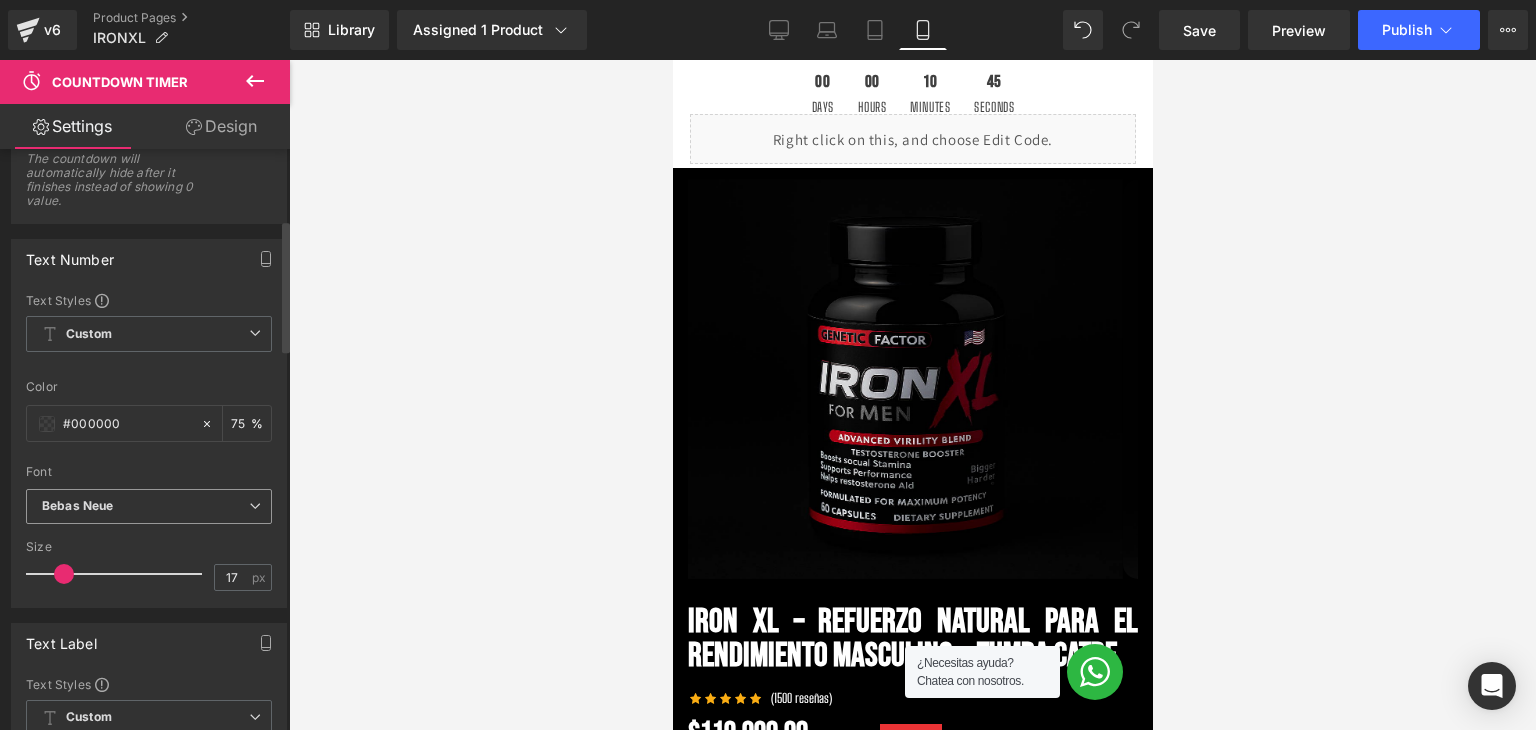 scroll, scrollTop: 300, scrollLeft: 0, axis: vertical 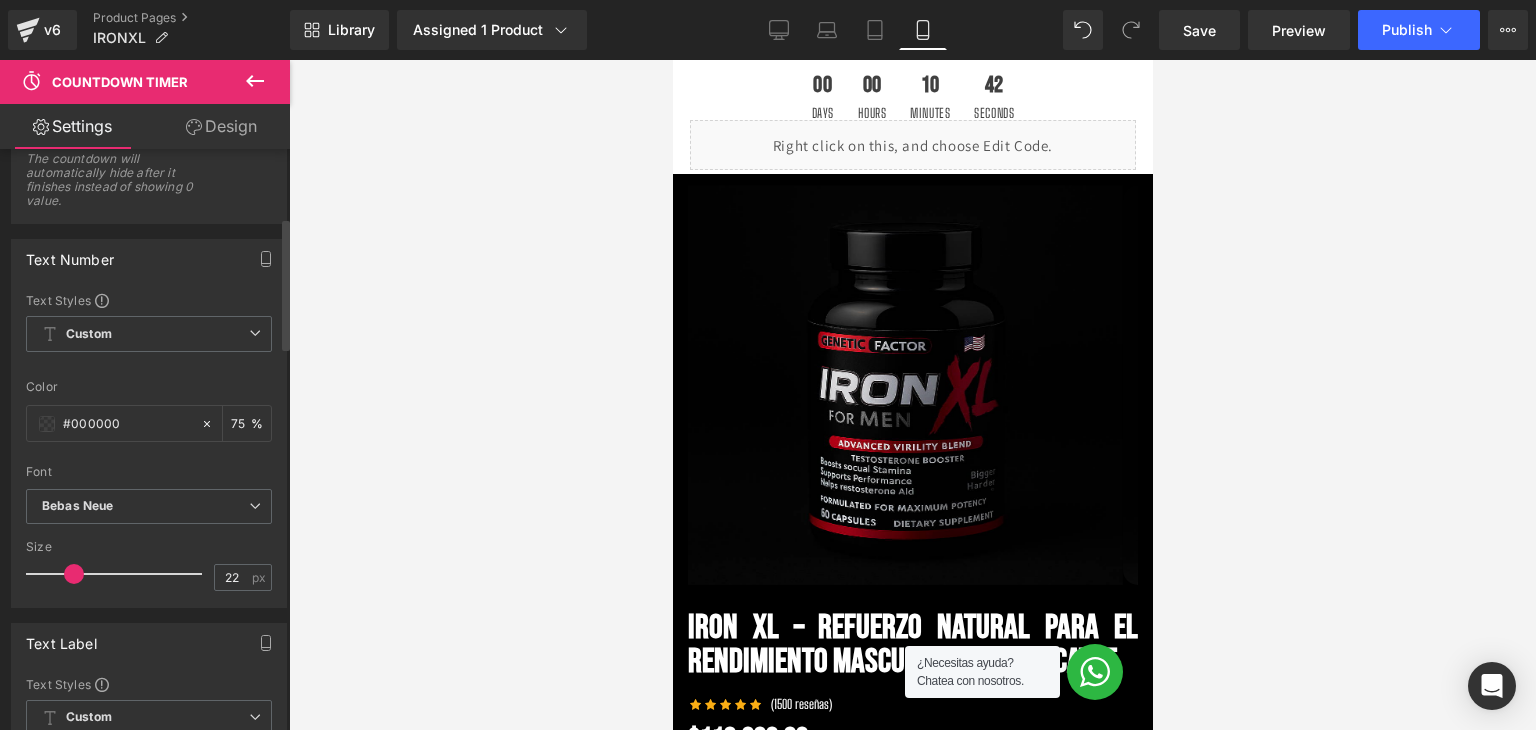 type on "21" 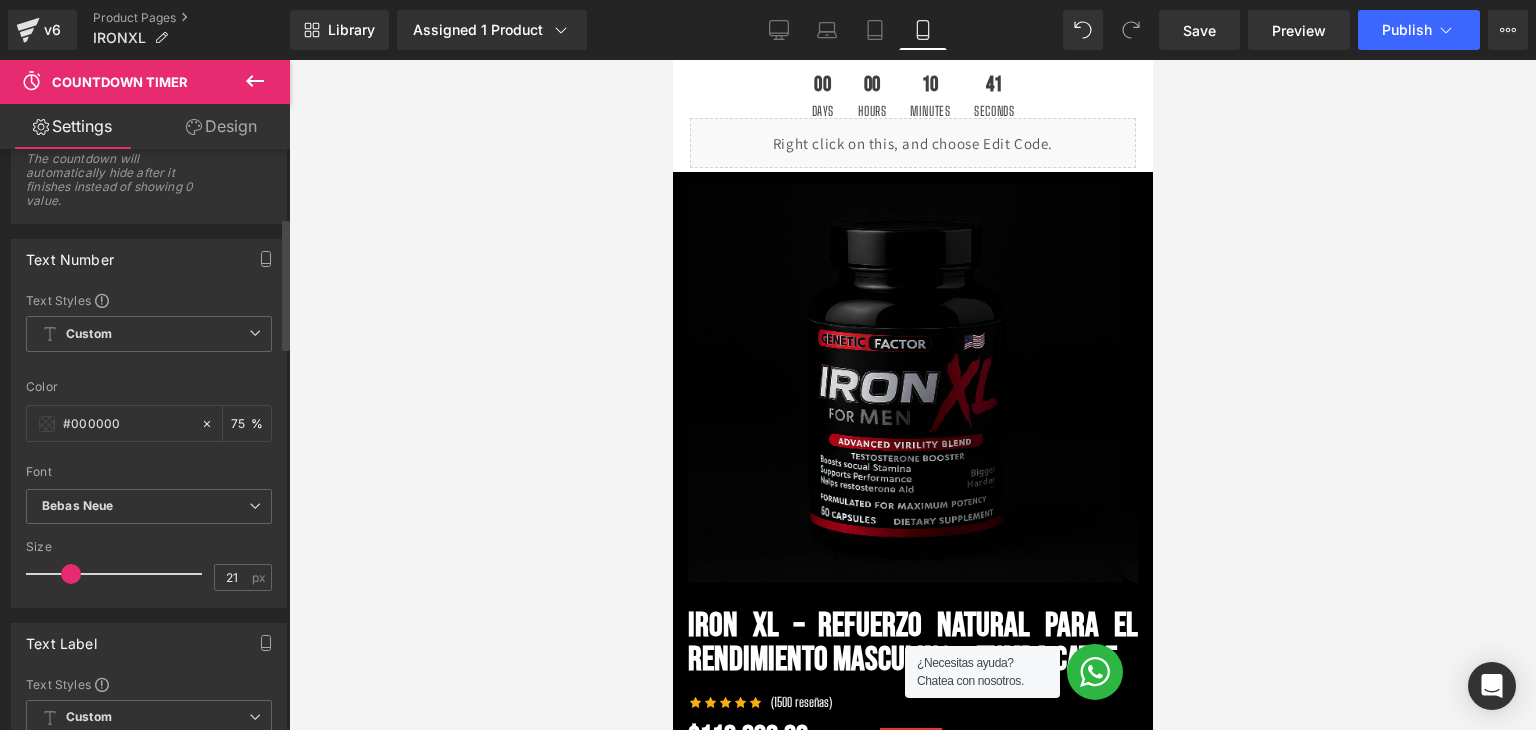 click at bounding box center (119, 574) 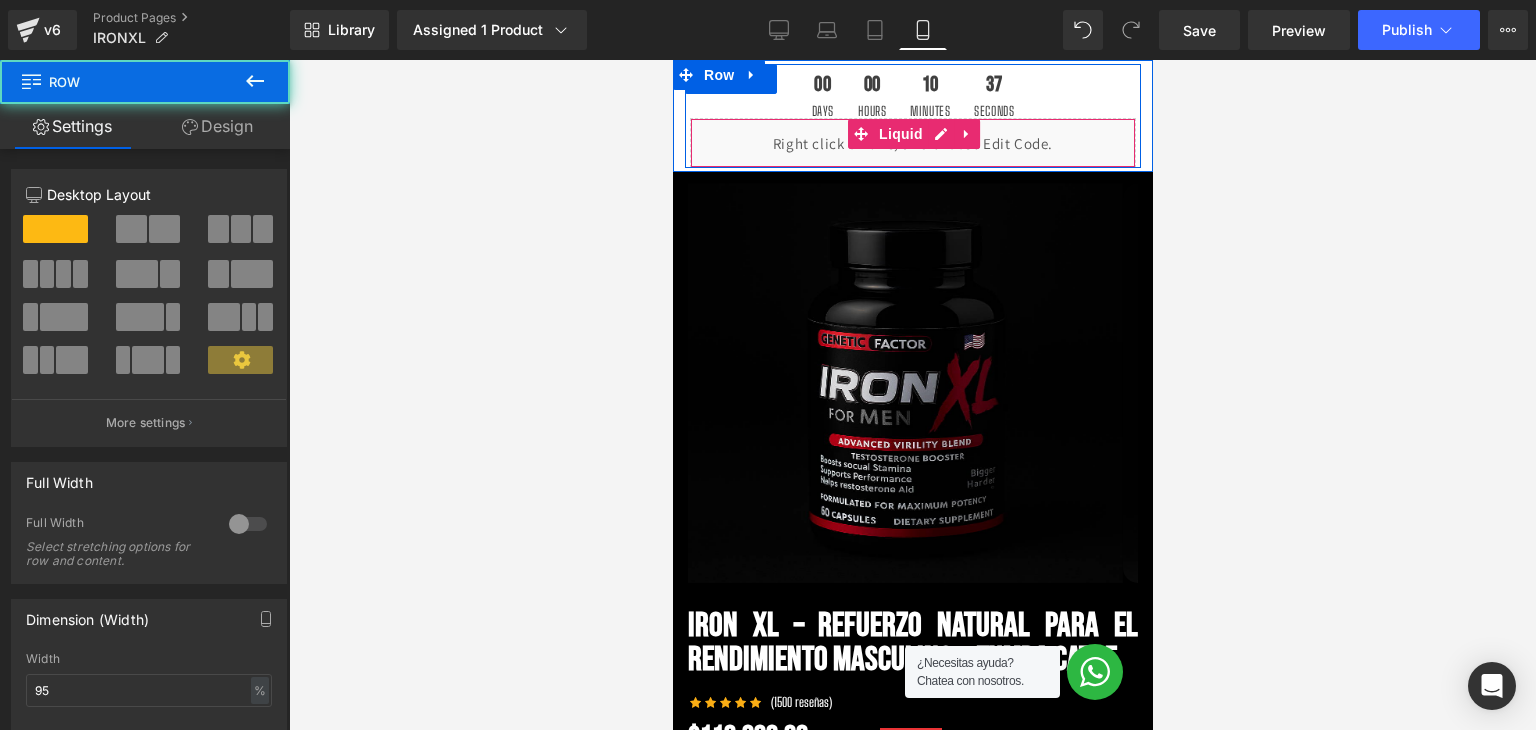 drag, startPoint x: 705, startPoint y: 166, endPoint x: 710, endPoint y: 157, distance: 10.29563 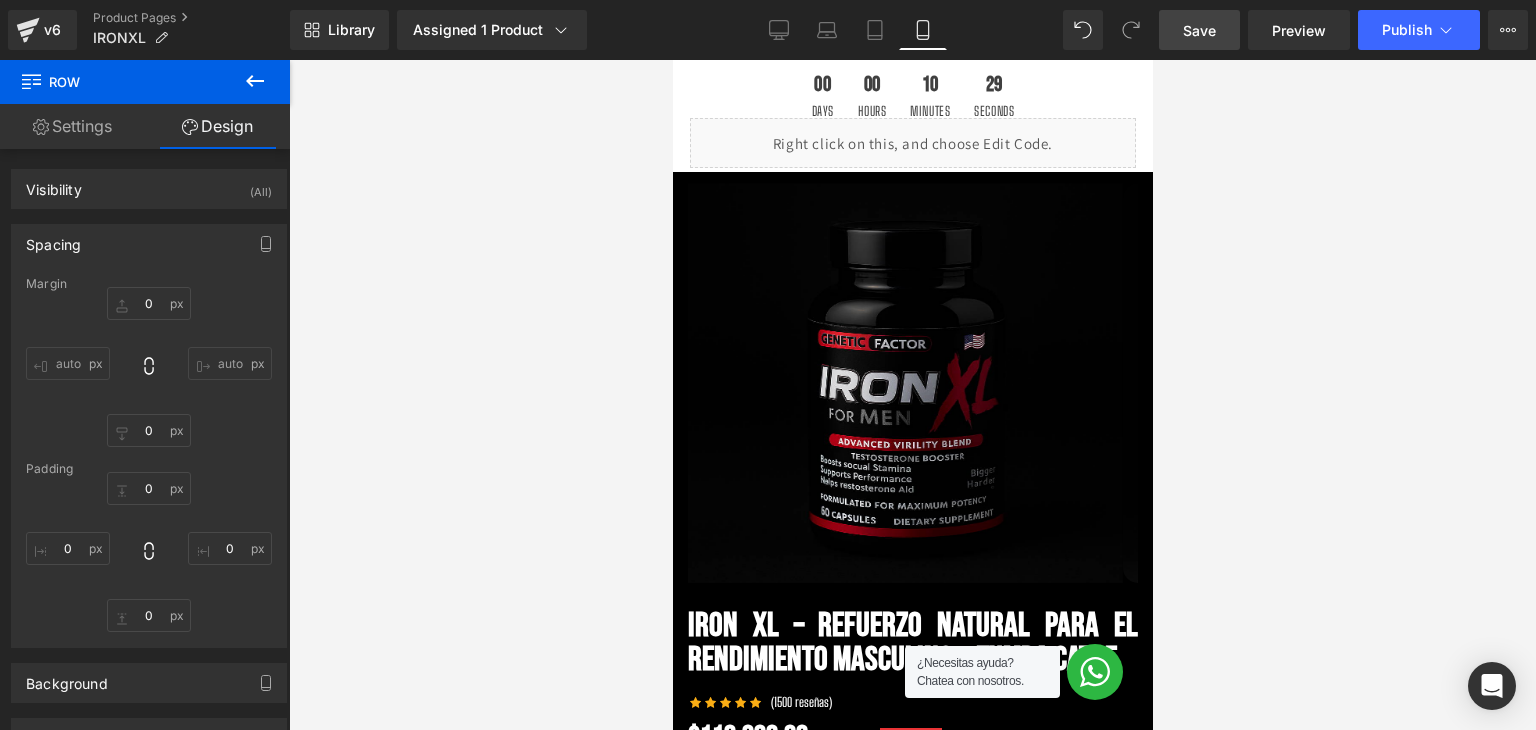 click on "Save" at bounding box center [1199, 30] 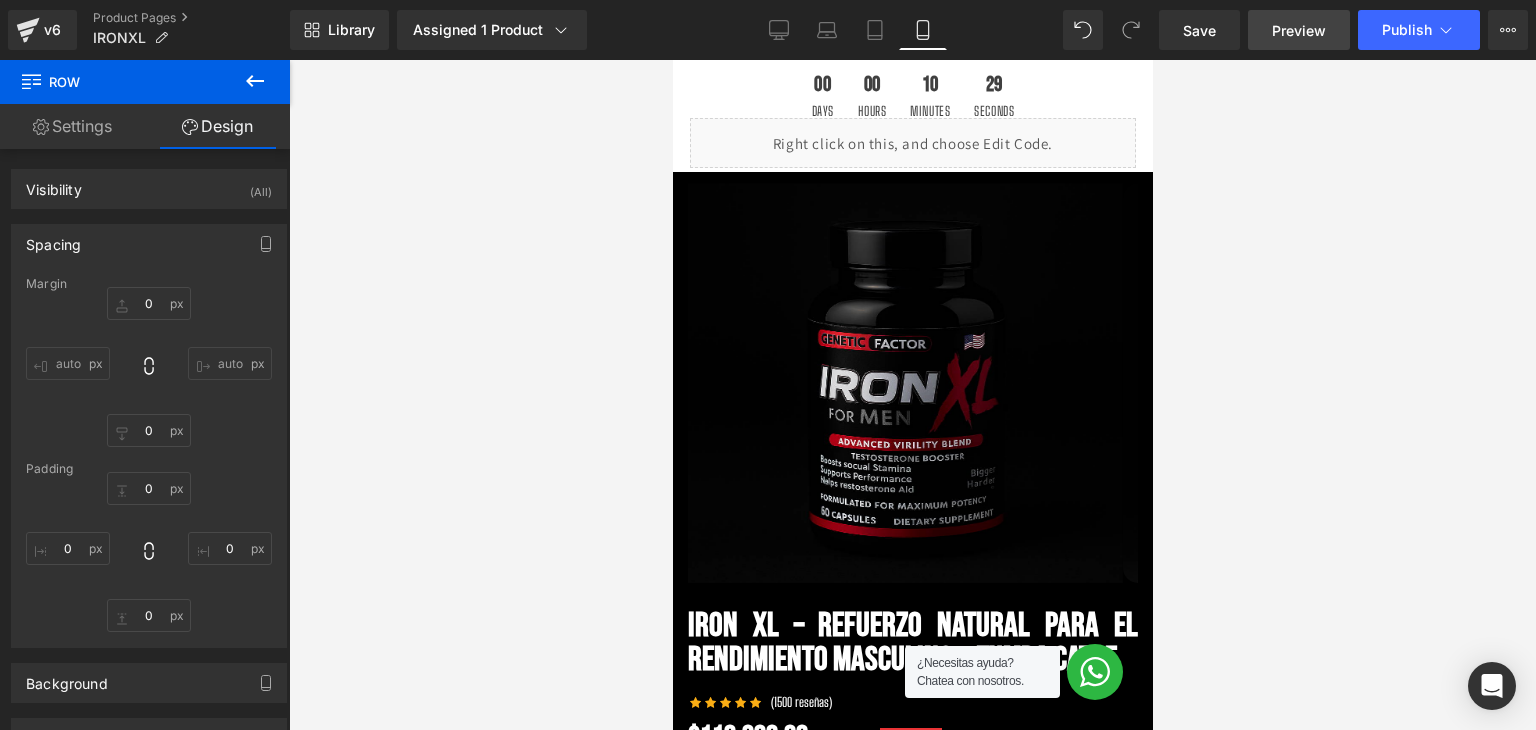 click on "Preview" at bounding box center (1299, 30) 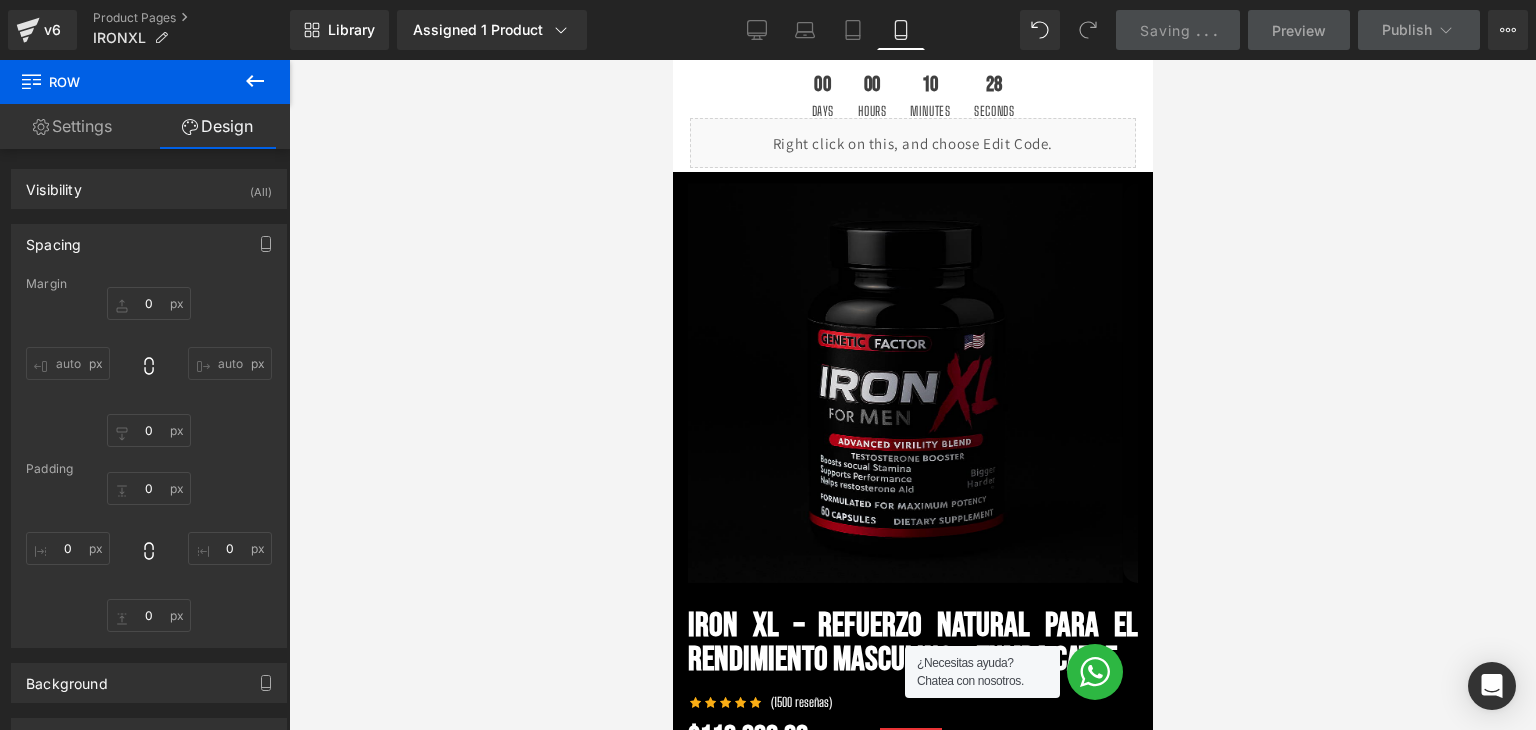 click on "Preview" at bounding box center [1299, 30] 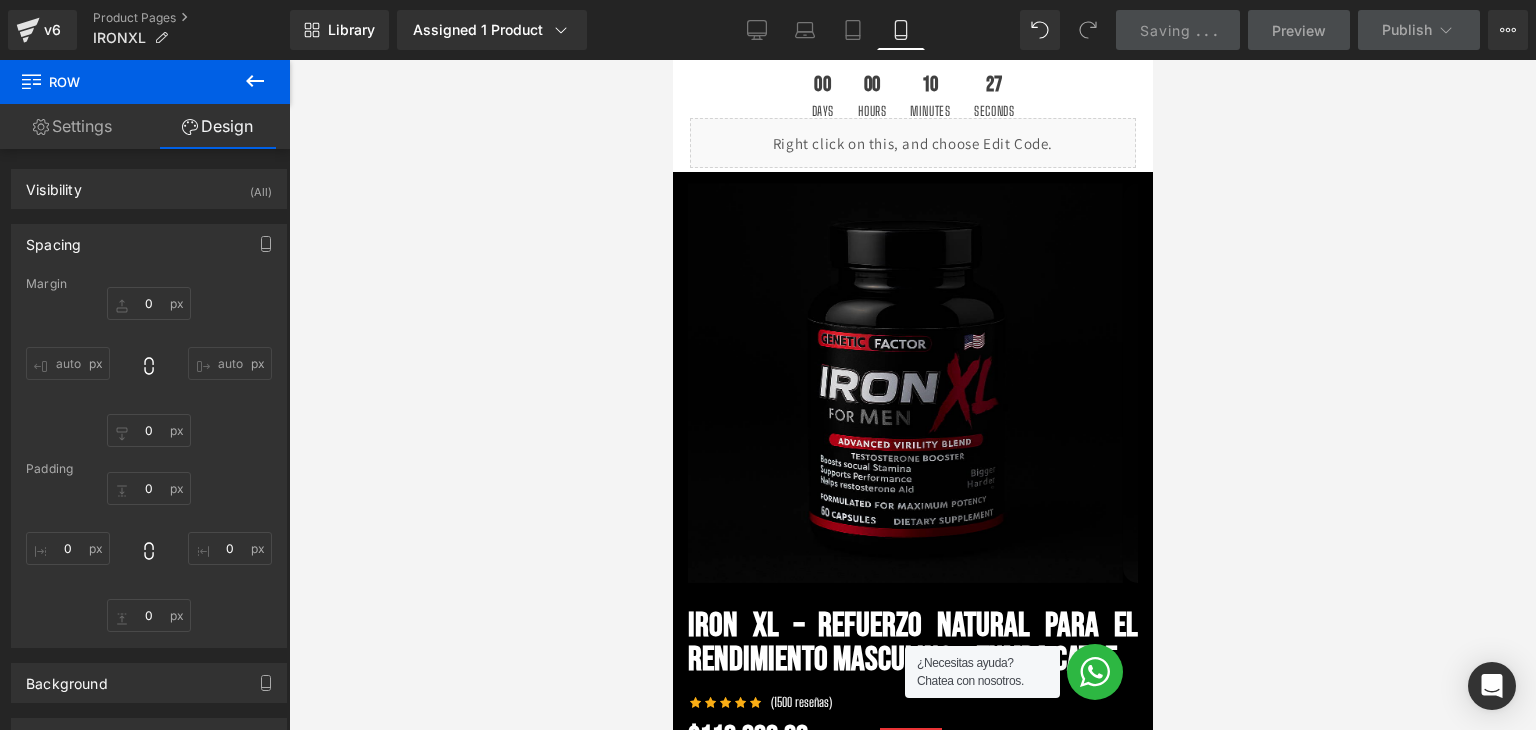 click on "Preview" at bounding box center [1299, 30] 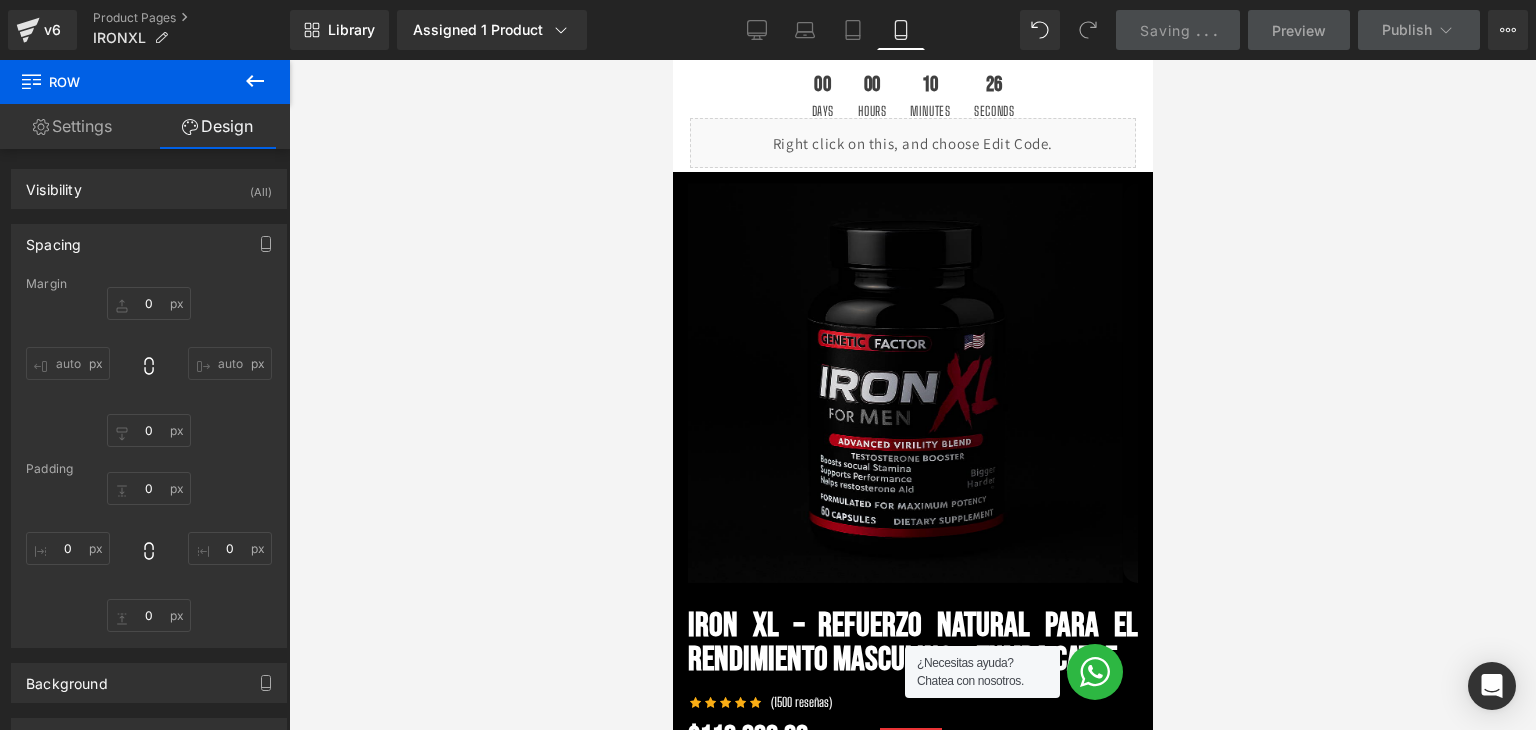 click on "Preview" at bounding box center (1299, 30) 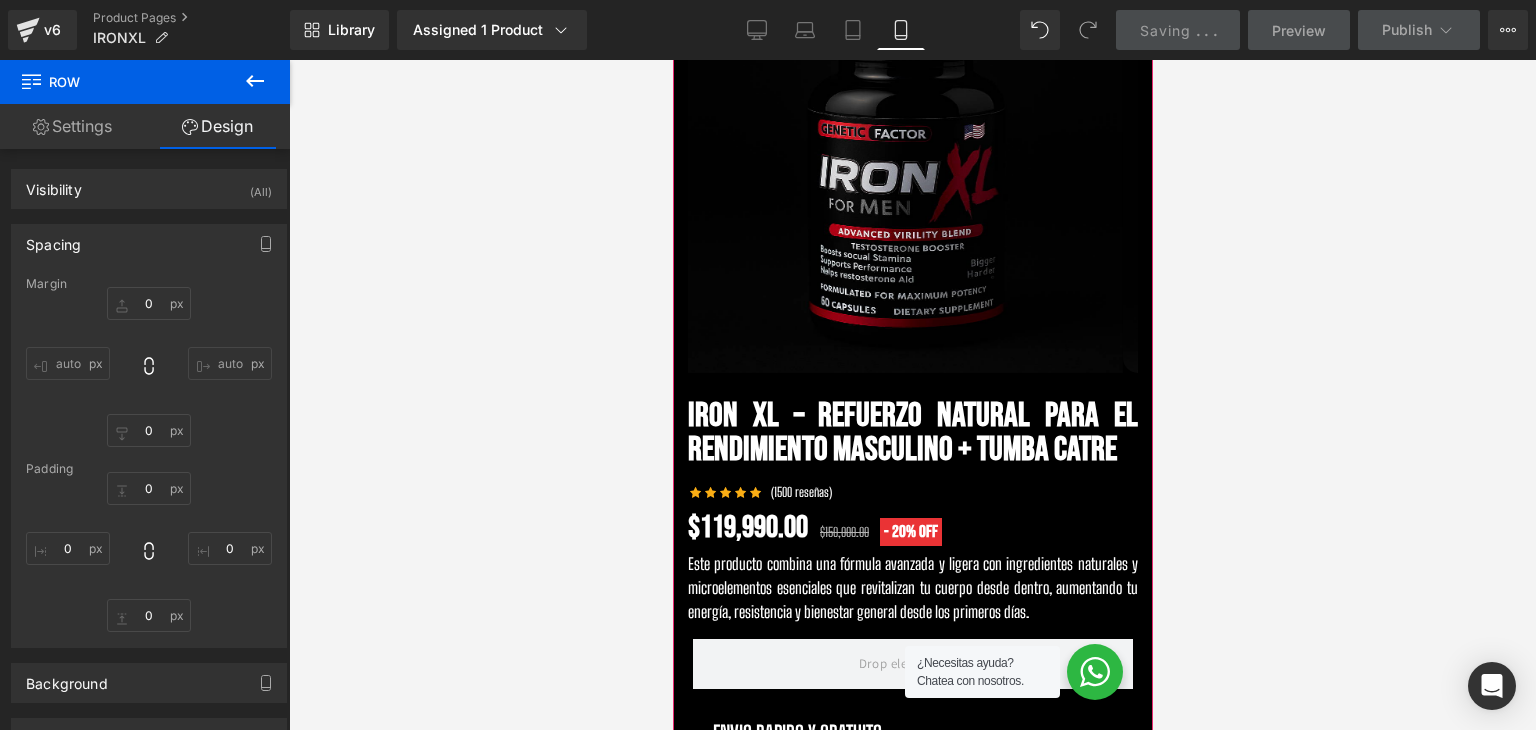 scroll, scrollTop: 0, scrollLeft: 0, axis: both 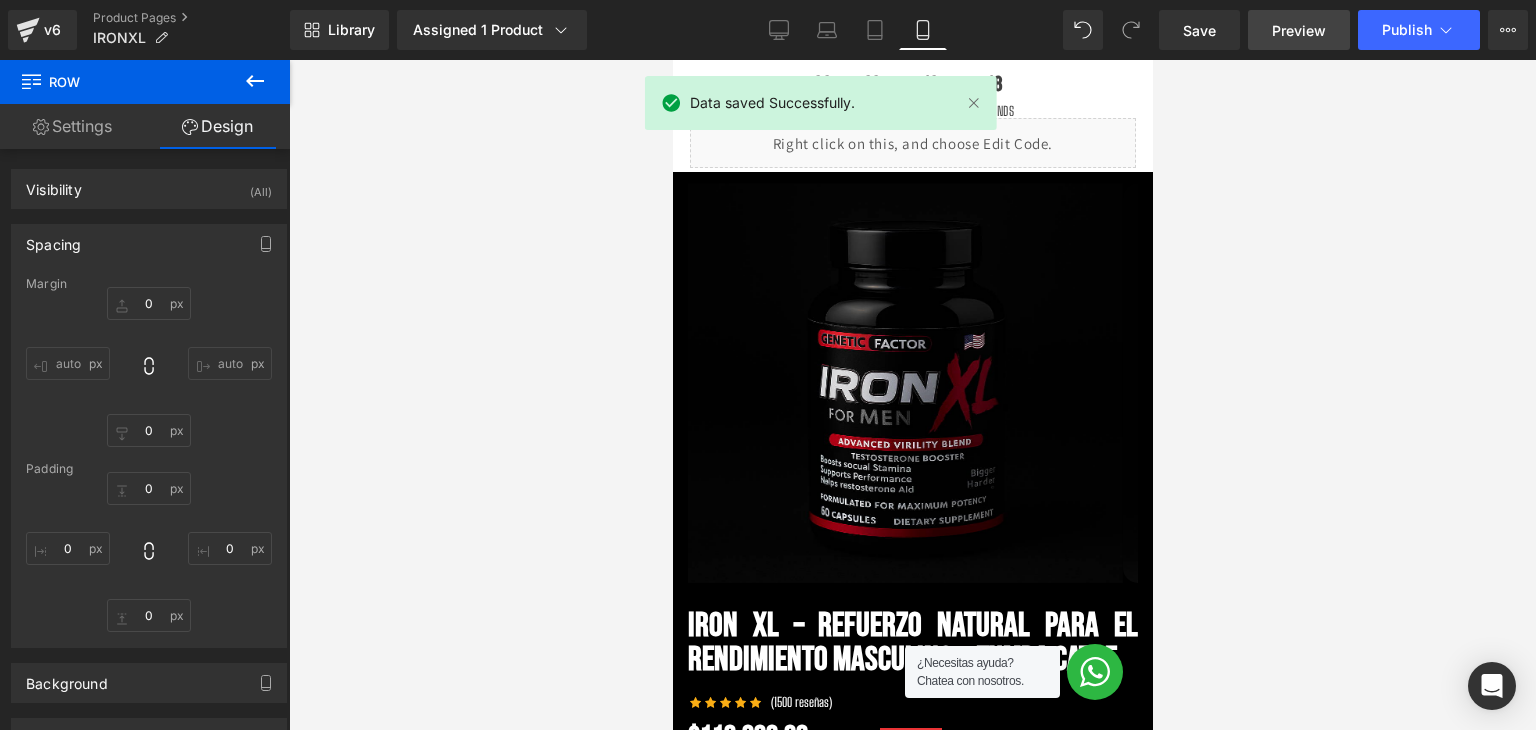 click on "Preview" at bounding box center (1299, 30) 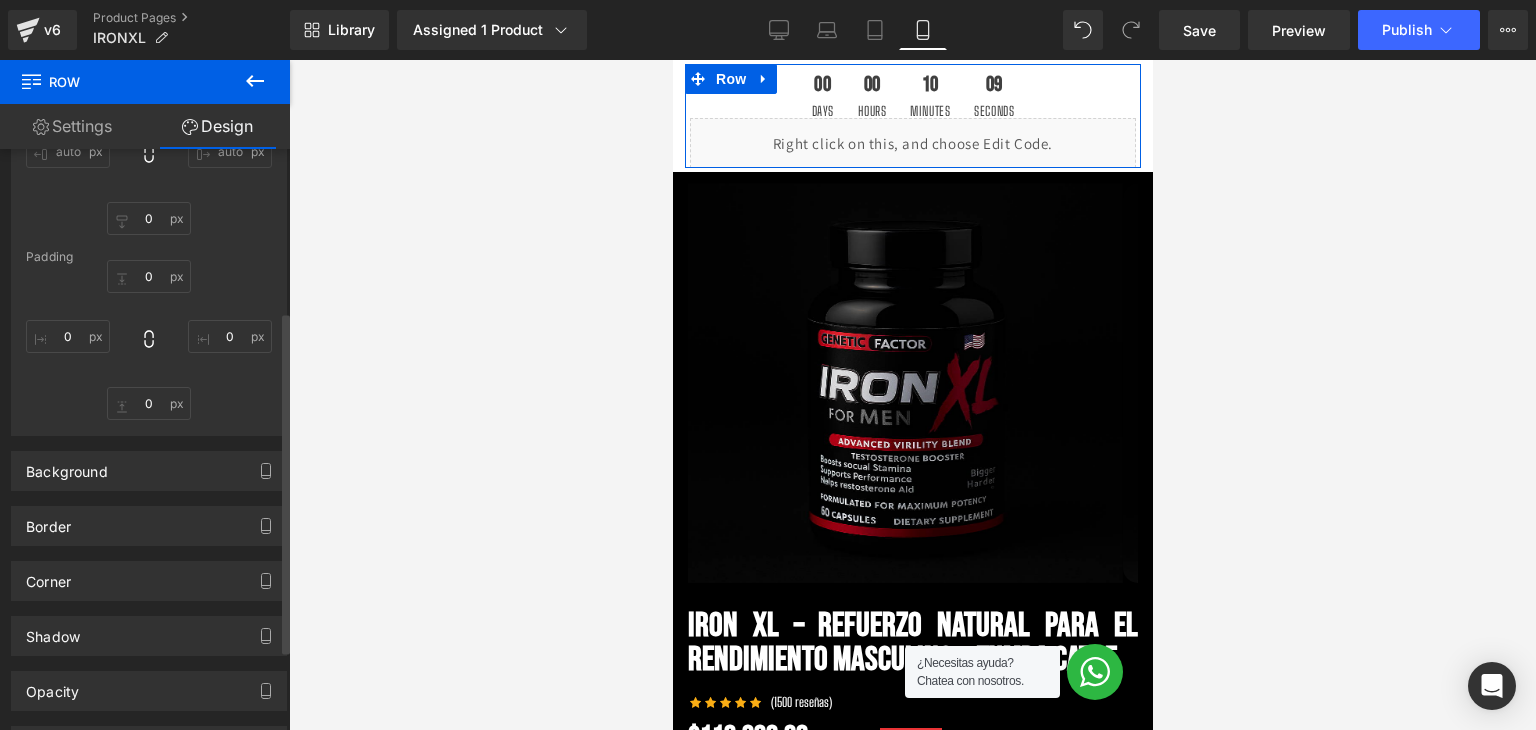 scroll, scrollTop: 300, scrollLeft: 0, axis: vertical 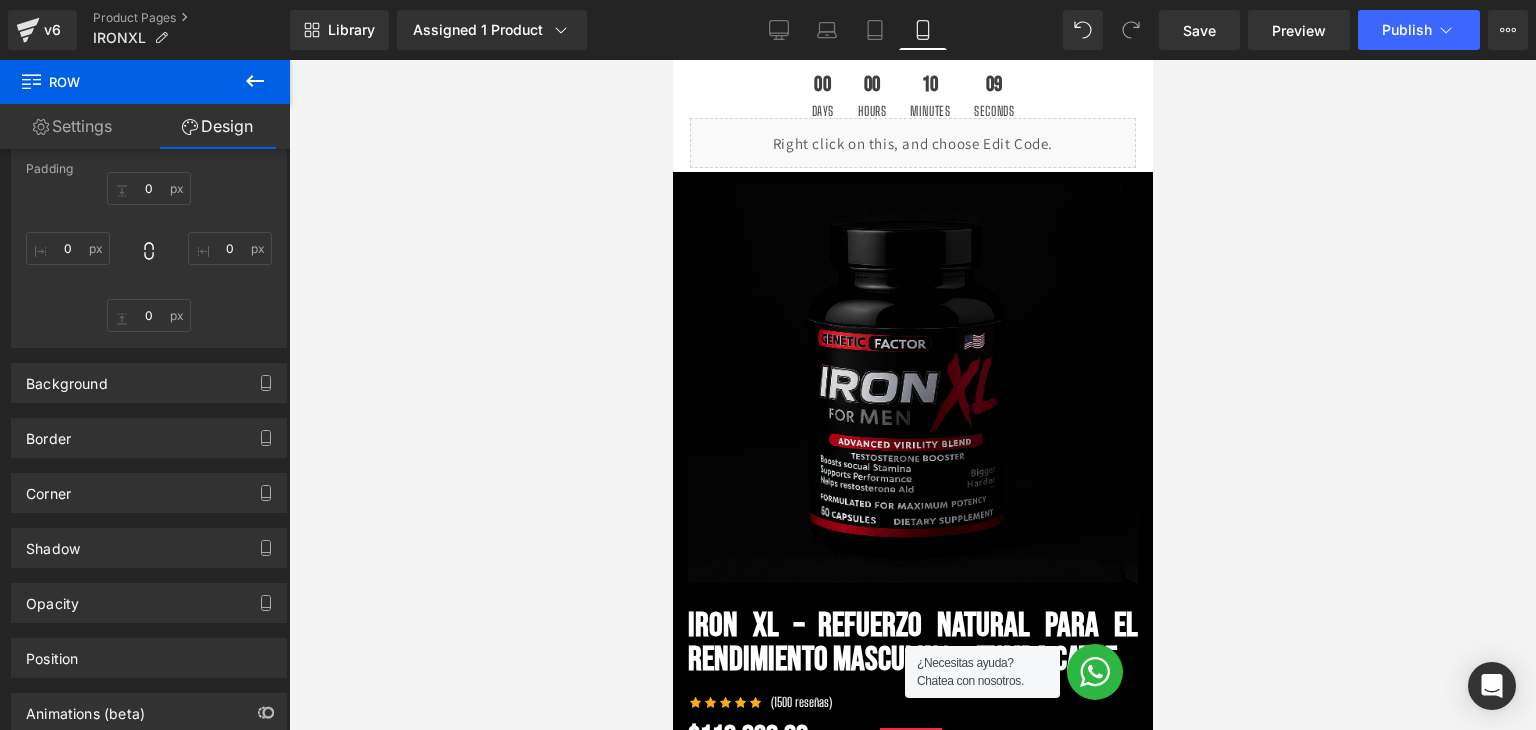 click at bounding box center (255, 82) 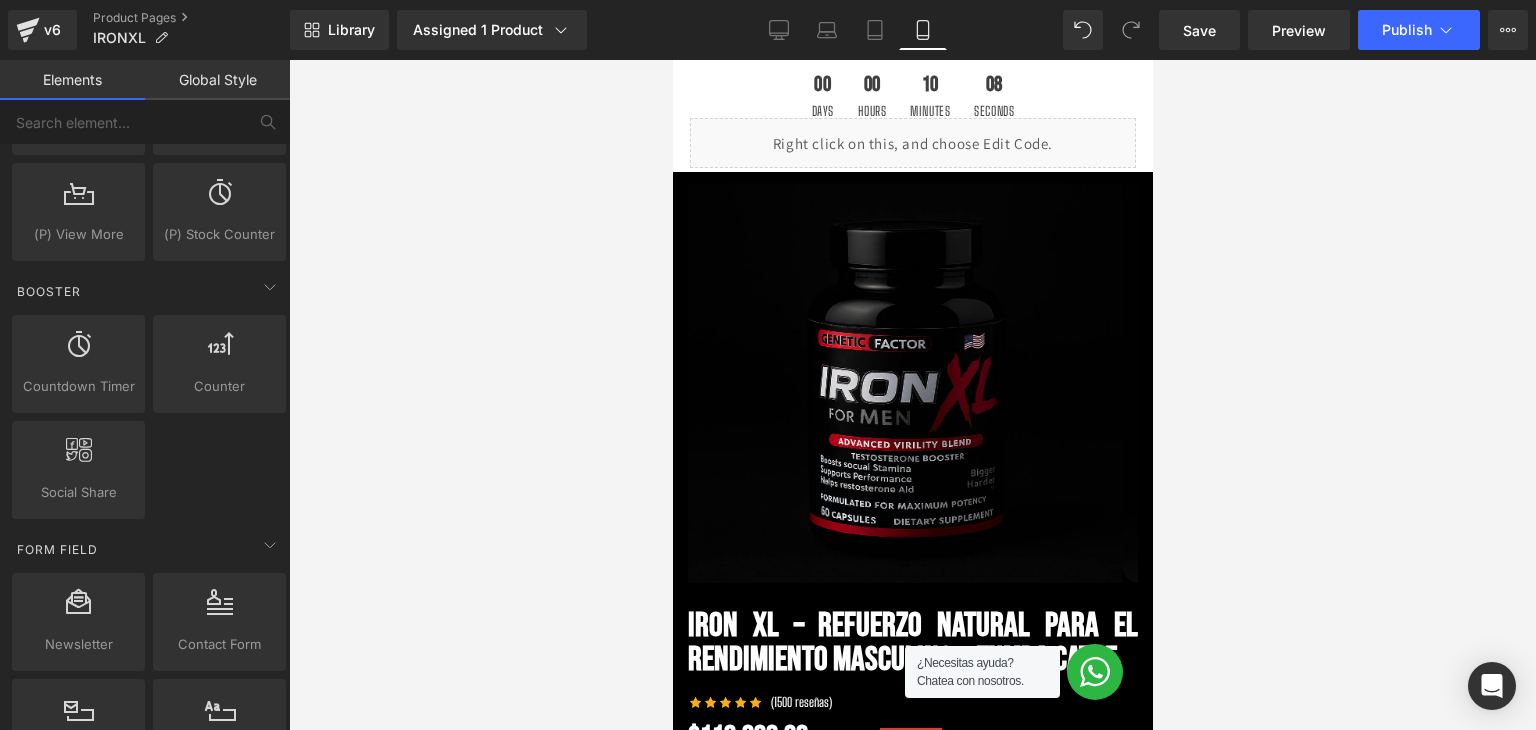 scroll, scrollTop: 2600, scrollLeft: 0, axis: vertical 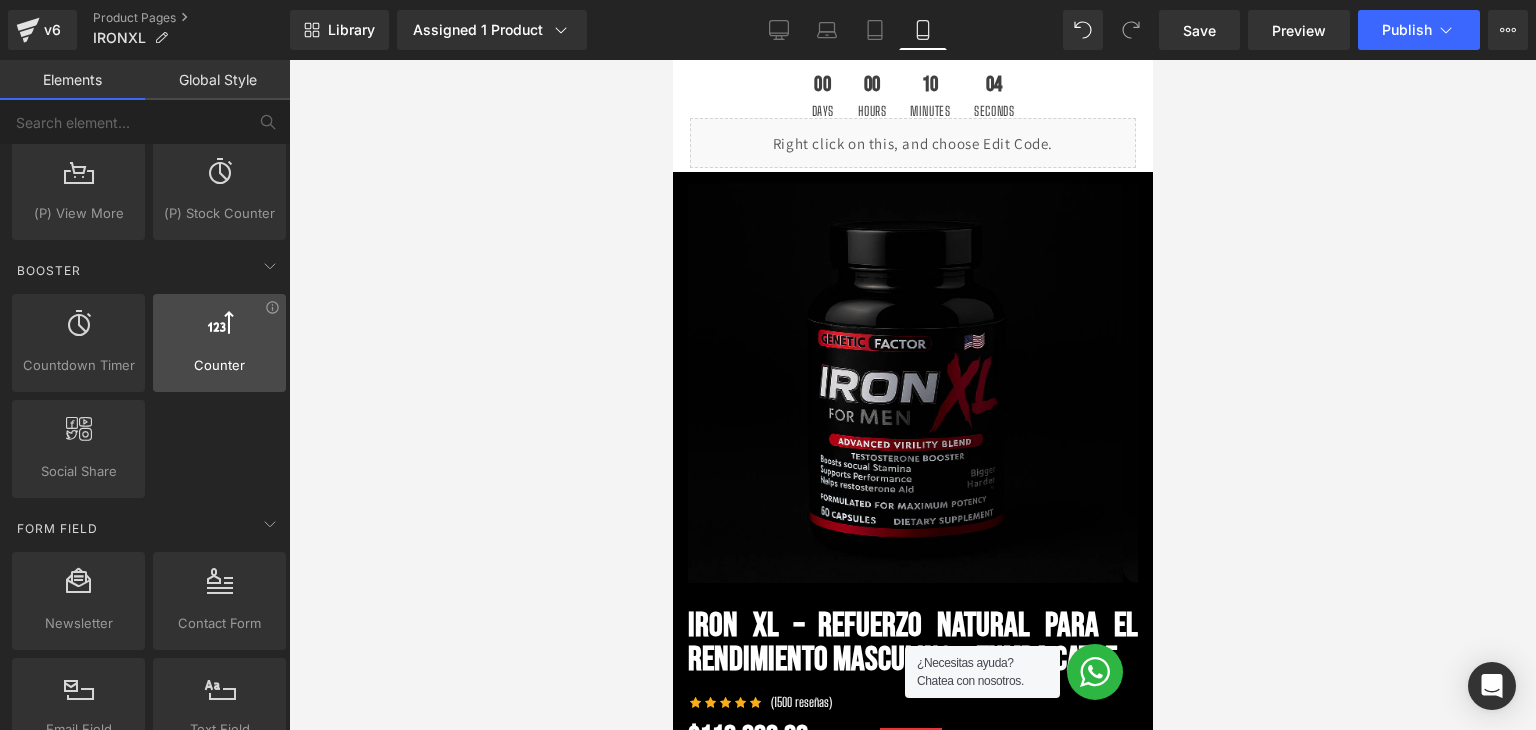 click at bounding box center (219, 332) 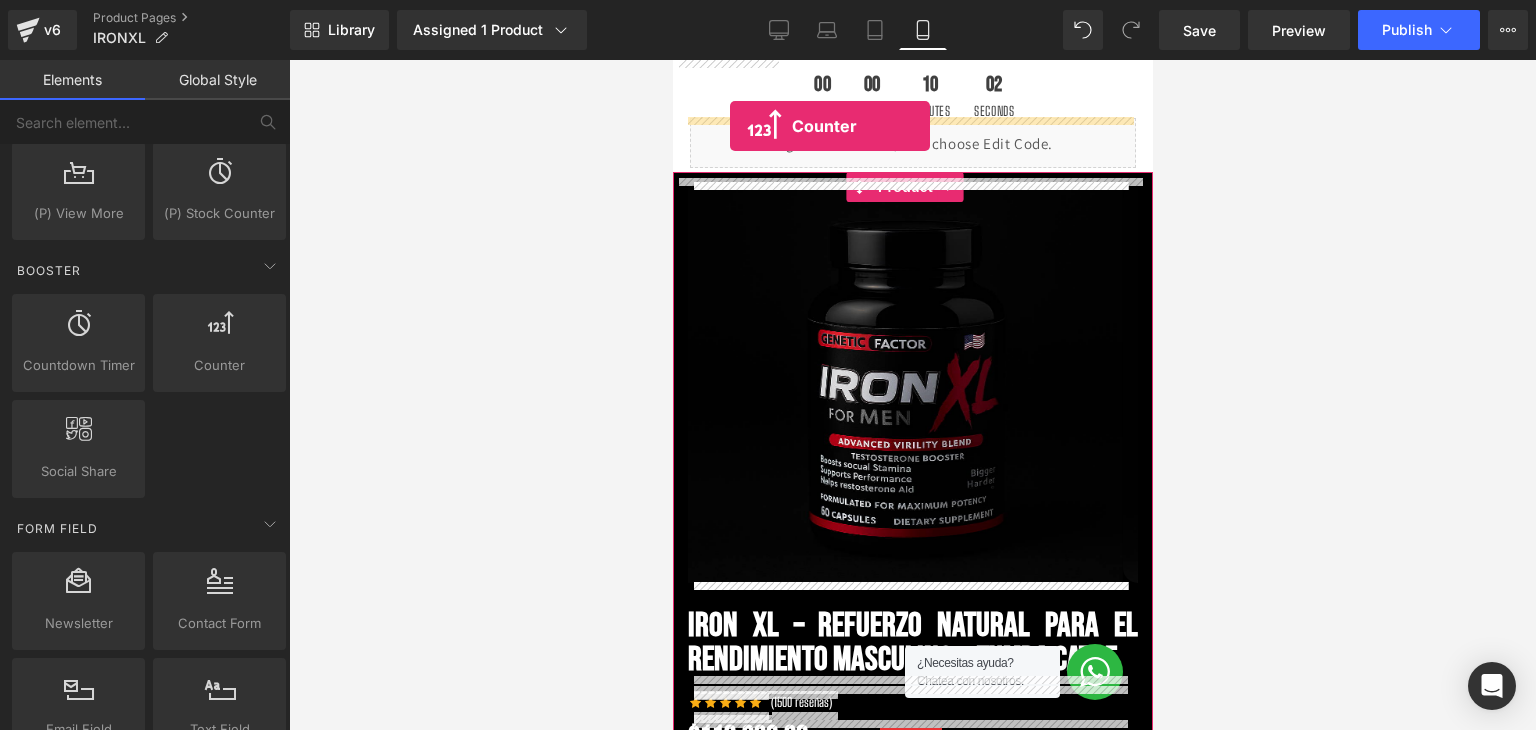drag, startPoint x: 870, startPoint y: 399, endPoint x: 729, endPoint y: 123, distance: 309.93063 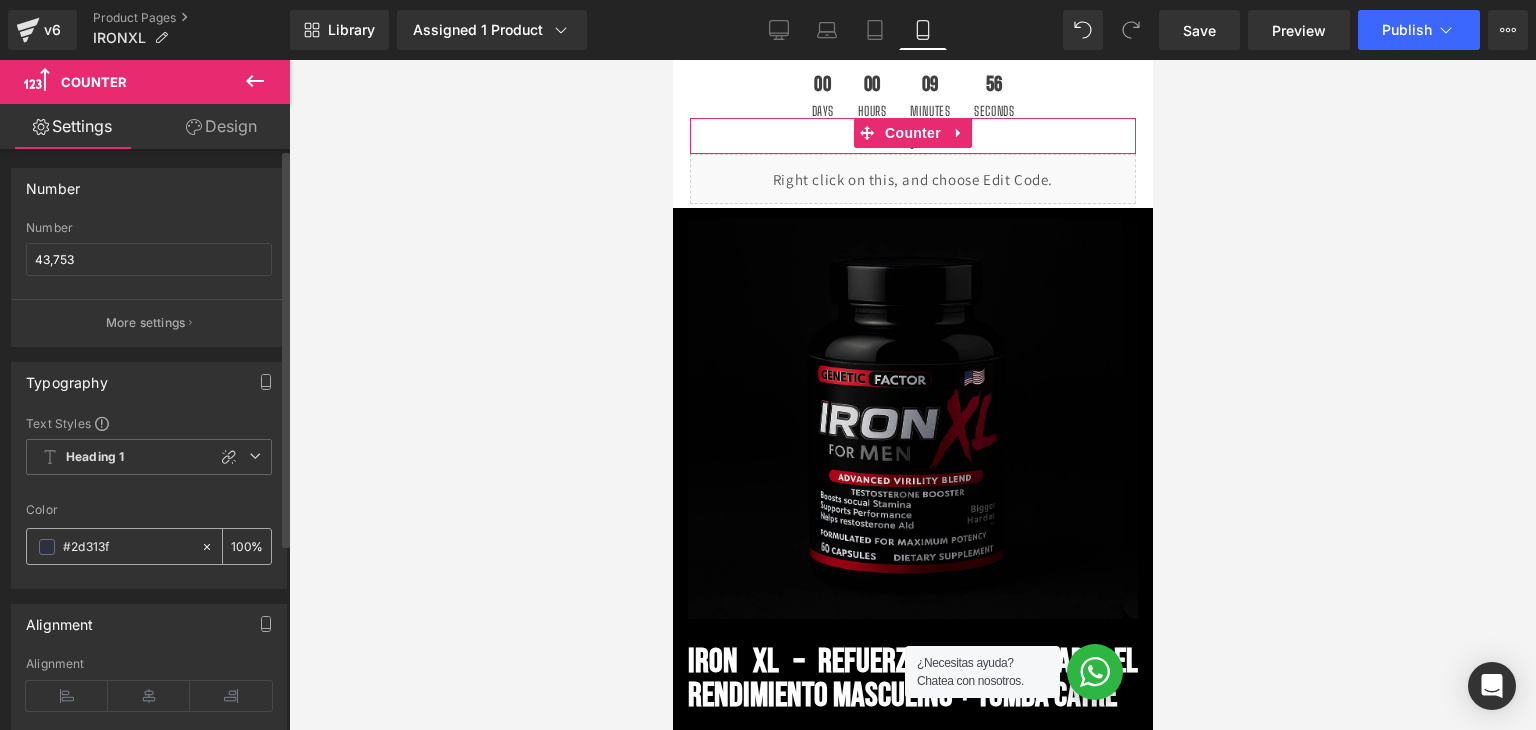 scroll, scrollTop: 0, scrollLeft: 0, axis: both 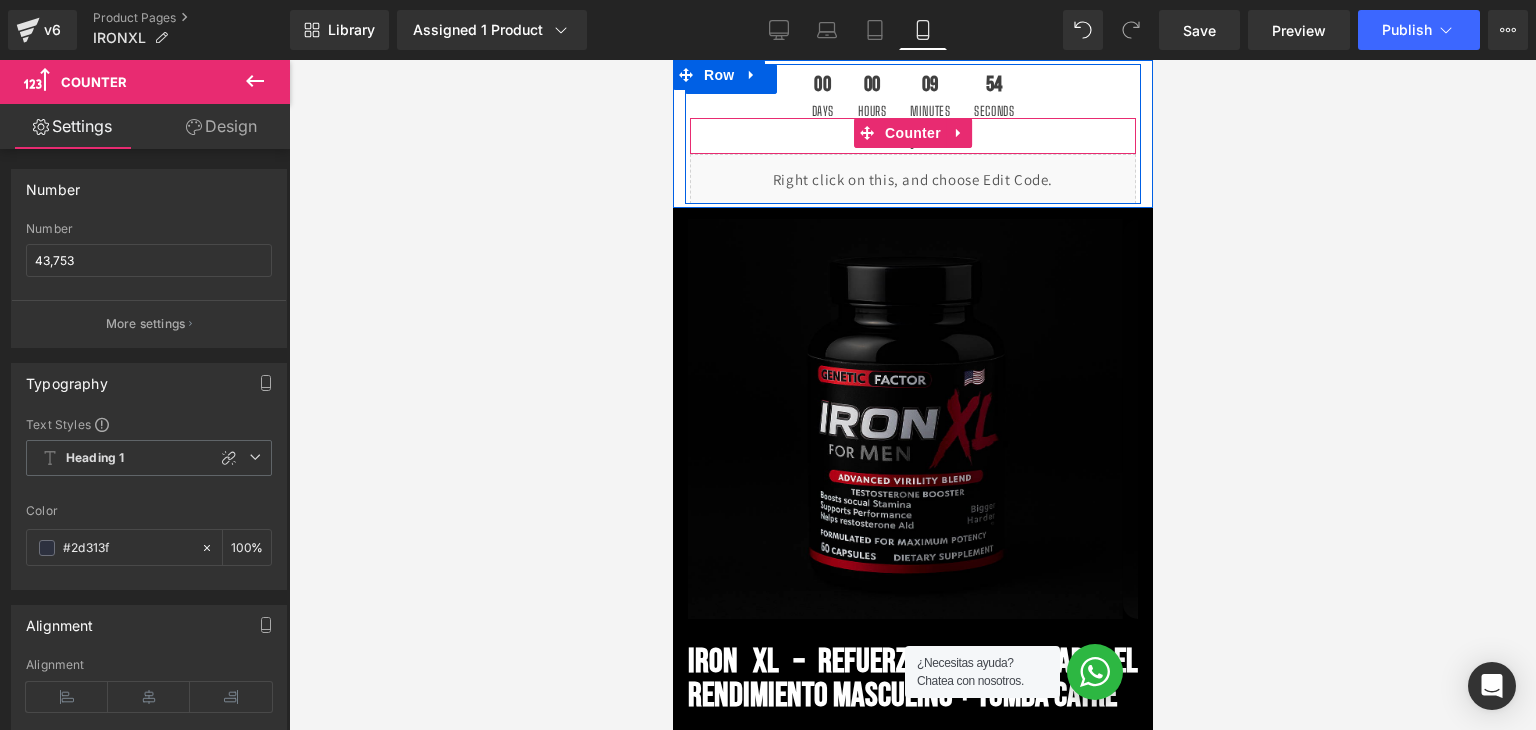 click on "$ 43,753" at bounding box center (912, 136) 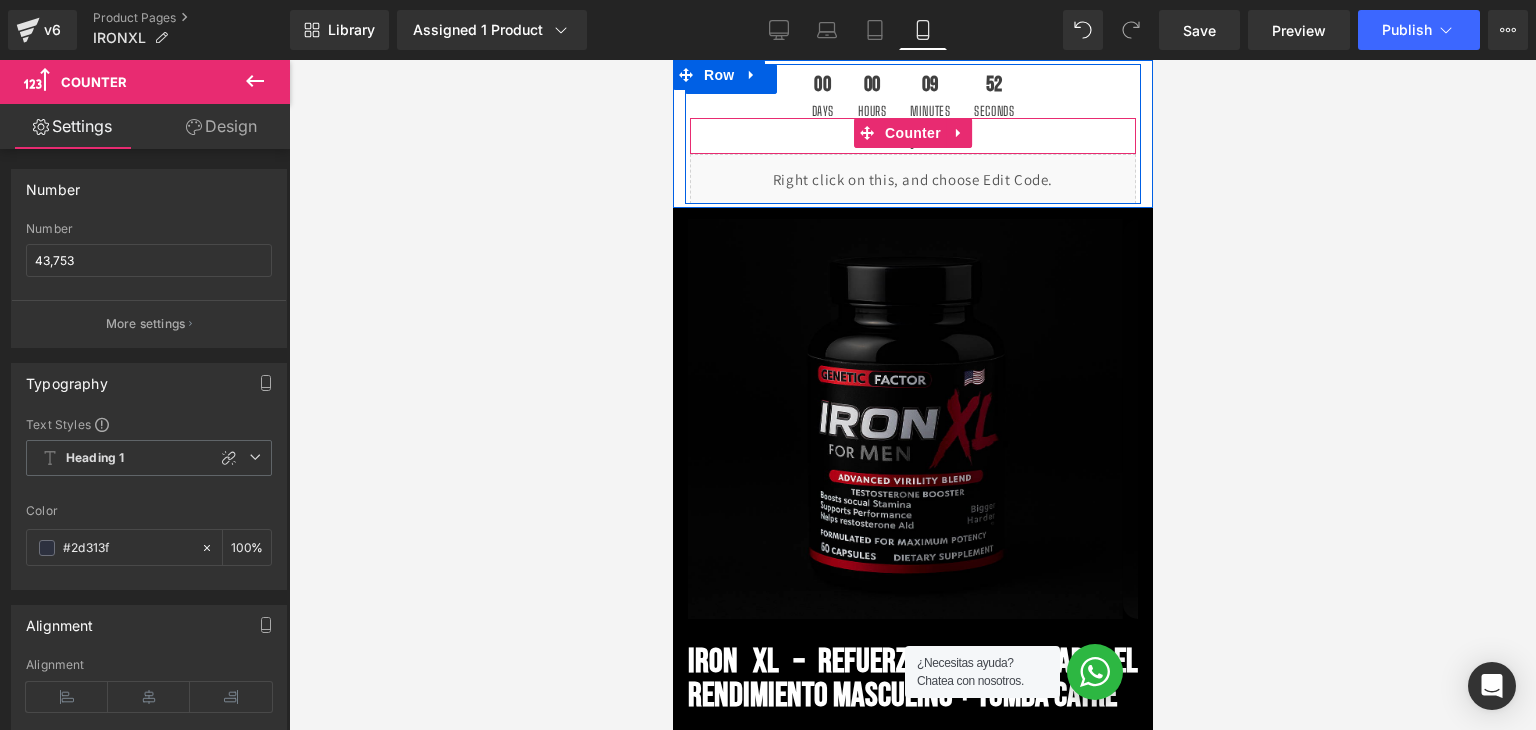 click on "Liquid" at bounding box center [912, 179] 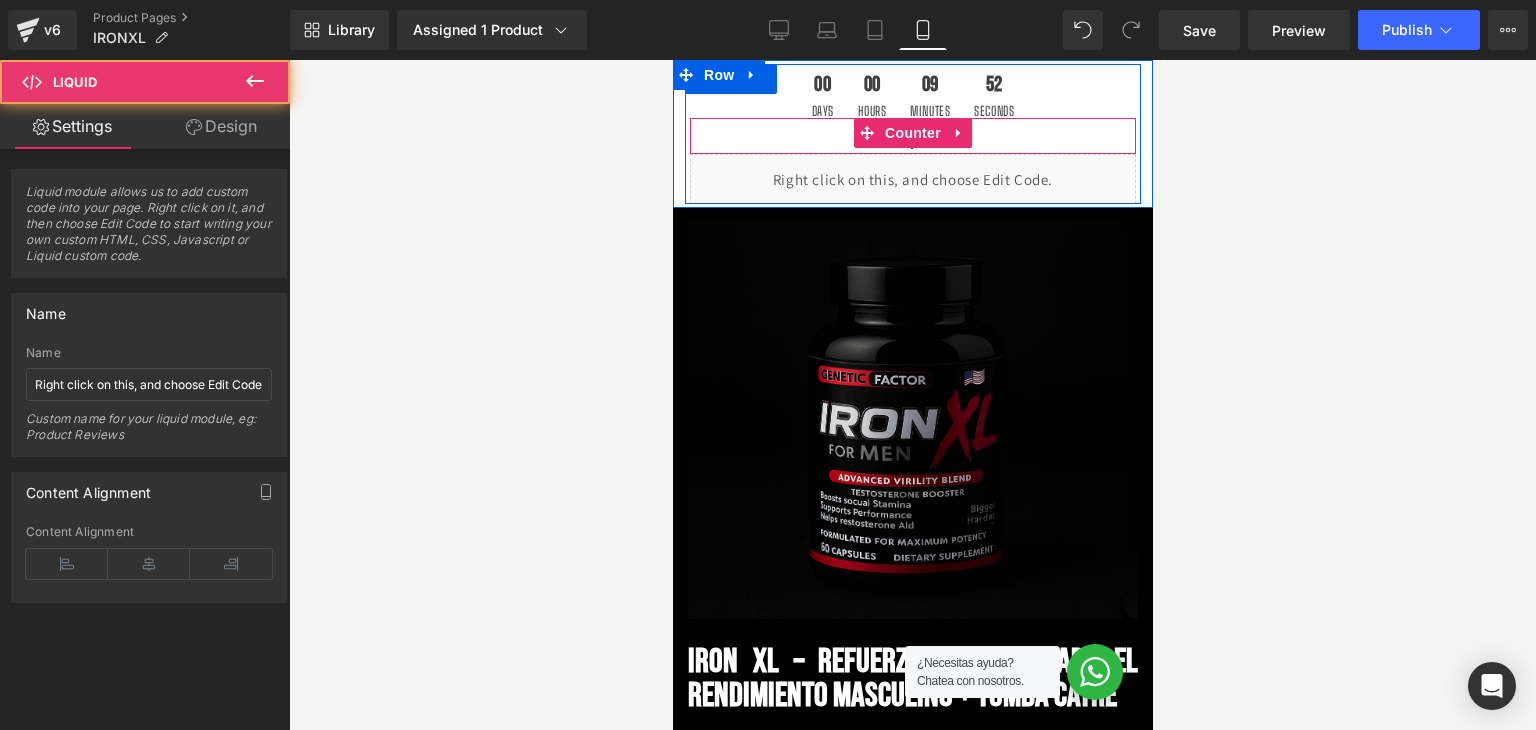 click on "$ 43,753" at bounding box center (912, 136) 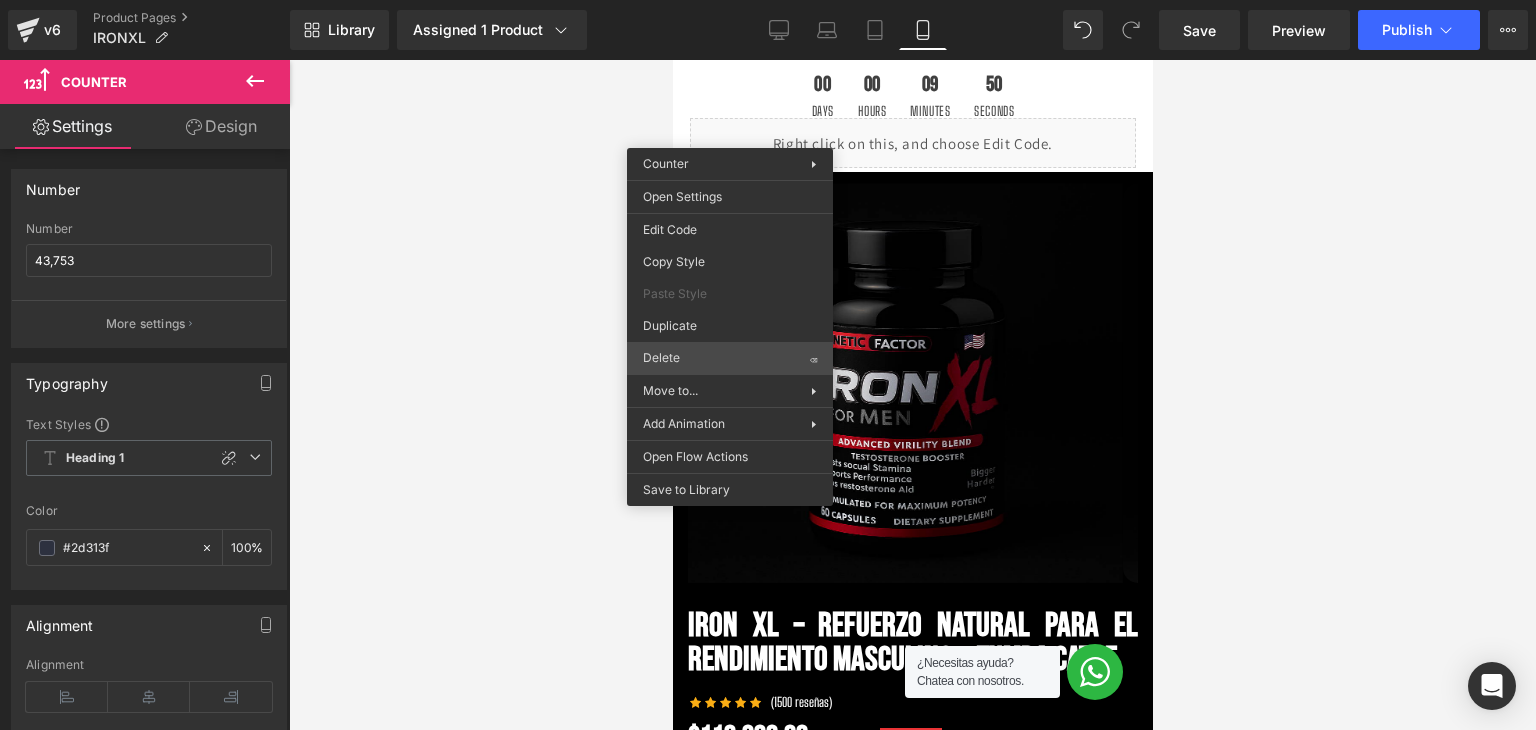 click on "Counter  You are previewing how the   will restyle your page. You can not edit Elements in Preset Preview Mode.  v6 Product Pages IRONXL Library Assigned 1 Product  Product Preview
IRON XL – Refuerzo Natural para el Rendimiento Masculino + Tumba Catre Manage assigned products Mobile Desktop Laptop Tablet Mobile Save Preview Publish Scheduled View Live Page View with current Template Save Template to Library Schedule Publish  Optimize  Publish Settings Shortcuts  Your page can’t be published   You've reached the maximum number of published pages on your plan  (4/999999).  You need to upgrade your plan or unpublish all your pages to get 1 publish slot.   Unpublish pages   Upgrade plan  Elements Global Style Base Row  rows, columns, layouts, div Heading  headings, titles, h1,h2,h3,h4,h5,h6 Text Block  texts, paragraphs, contents, blocks Image  images, photos, alts, uploads Icon  icons, symbols Button  button, call to action, cta Separator  separators, dividers, horizontal lines Liquid  Banner app" at bounding box center (768, 382) 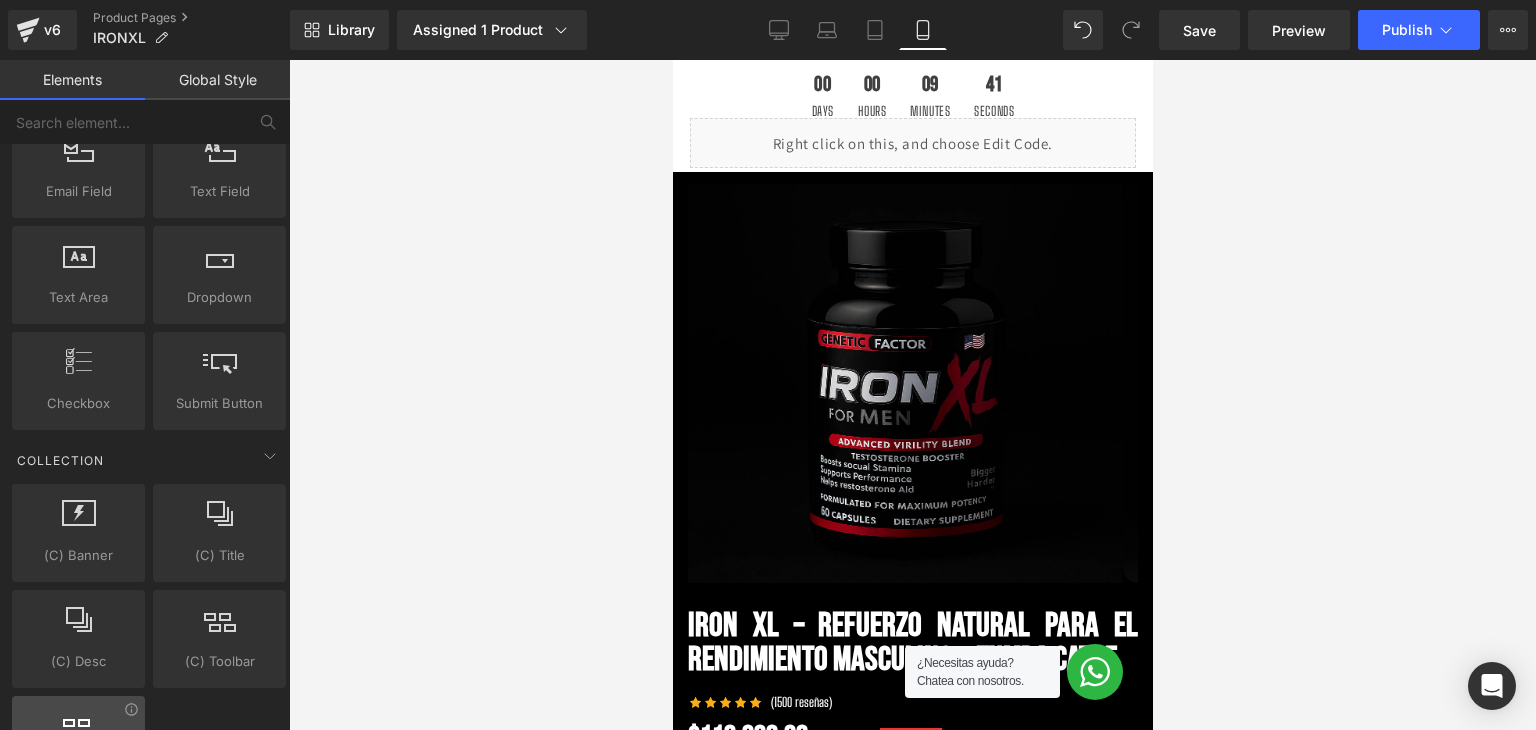scroll, scrollTop: 3100, scrollLeft: 0, axis: vertical 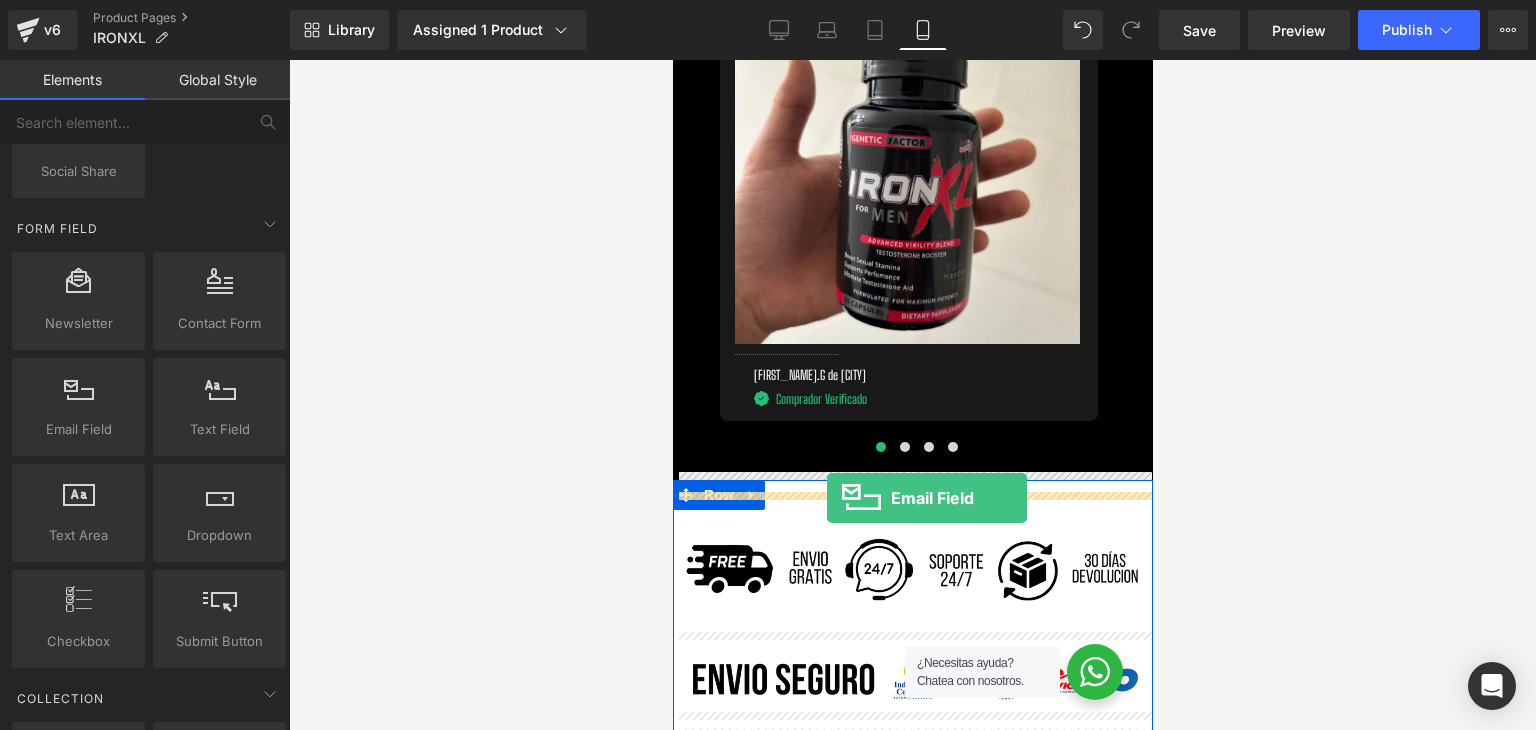 drag, startPoint x: 740, startPoint y: 438, endPoint x: 826, endPoint y: 498, distance: 104.86182 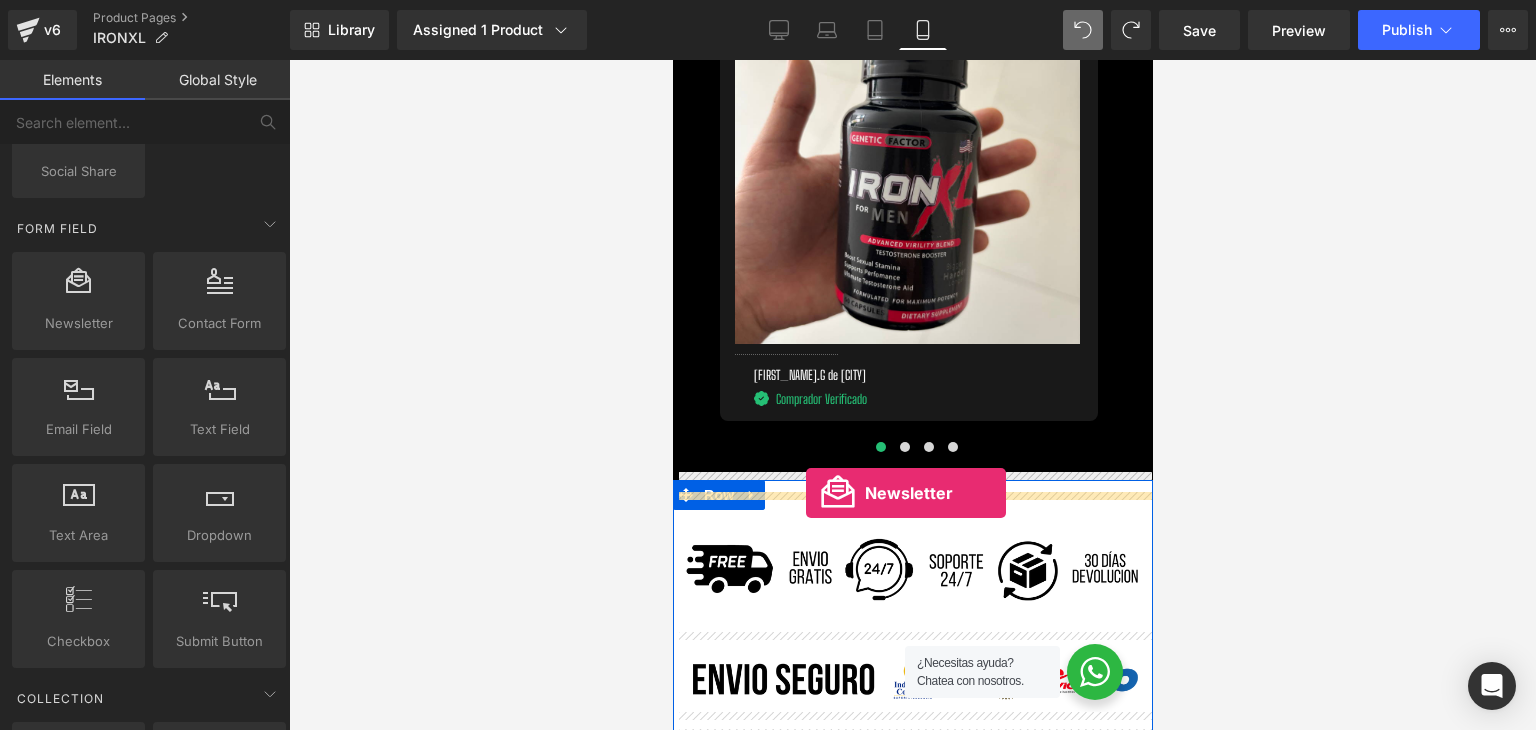 drag, startPoint x: 752, startPoint y: 361, endPoint x: 805, endPoint y: 493, distance: 142.24275 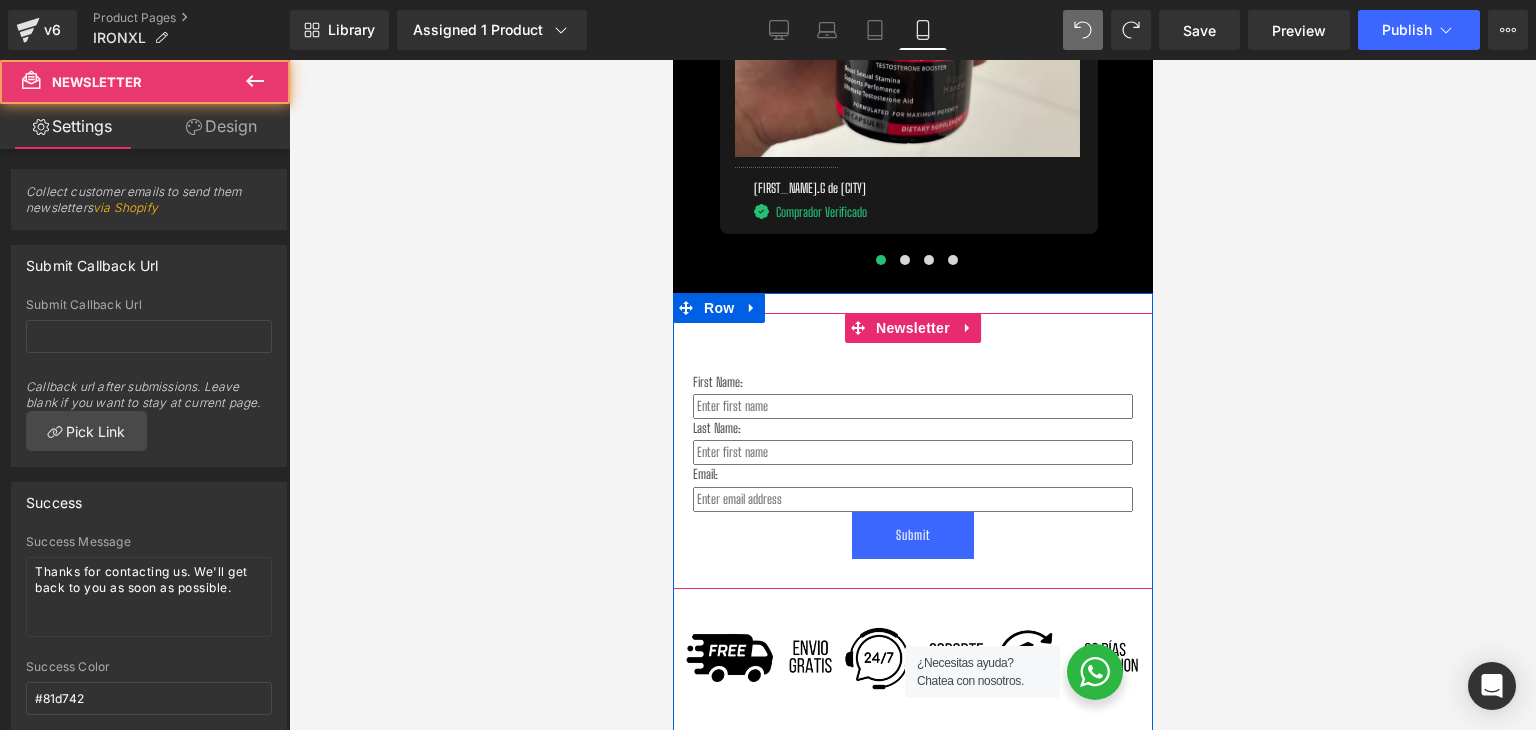 scroll, scrollTop: 6300, scrollLeft: 0, axis: vertical 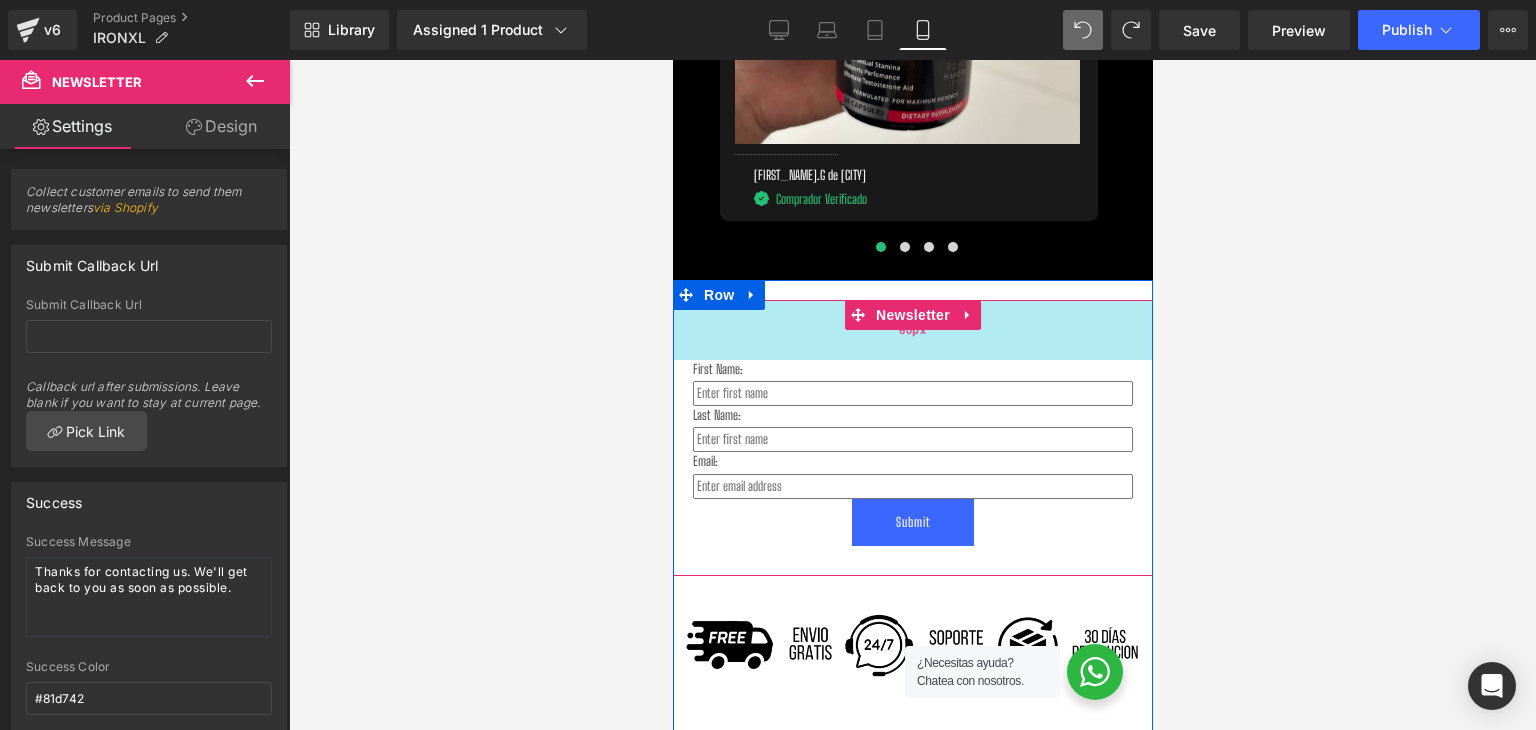 click on "60px" at bounding box center [912, 330] 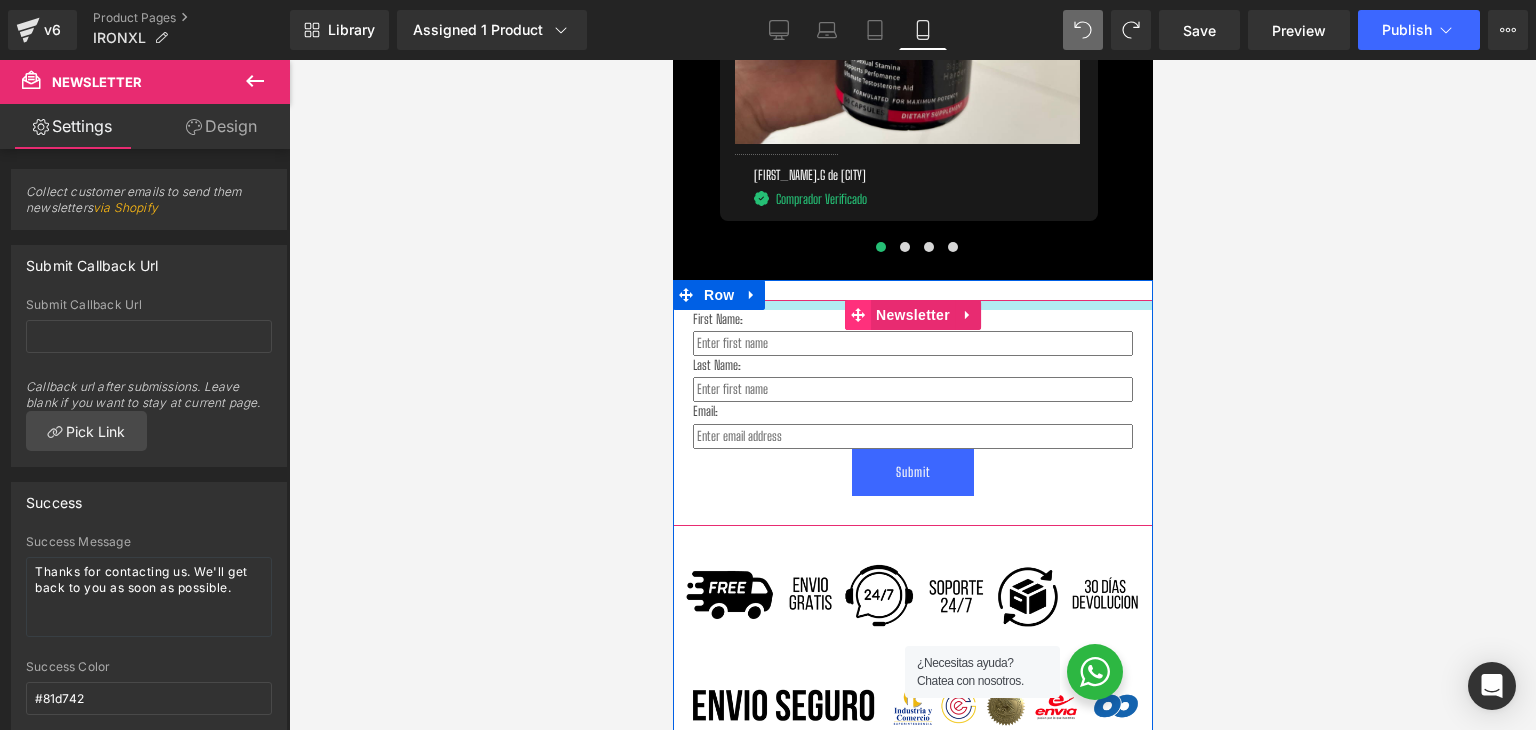 drag, startPoint x: 845, startPoint y: 348, endPoint x: 838, endPoint y: 313, distance: 35.69314 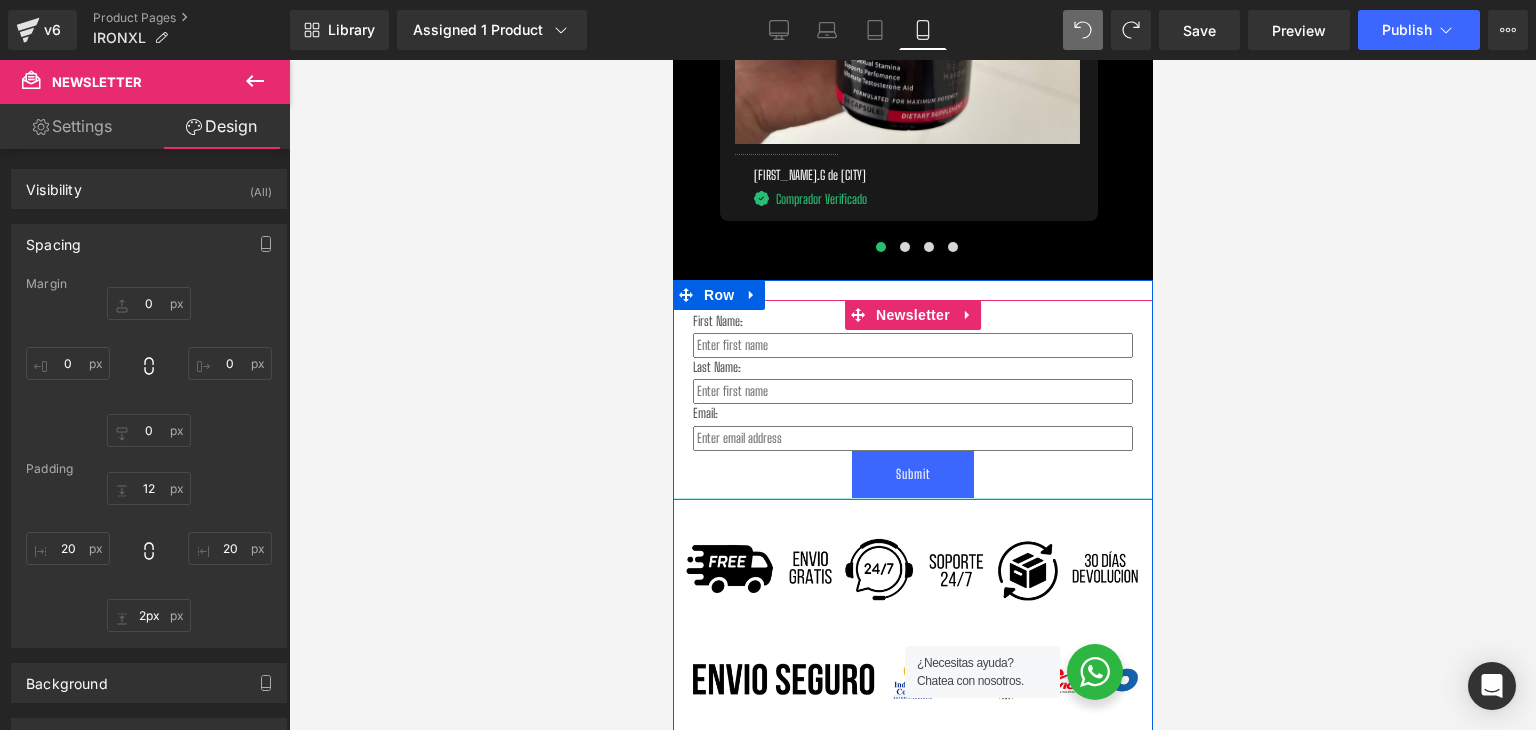 type on "1px" 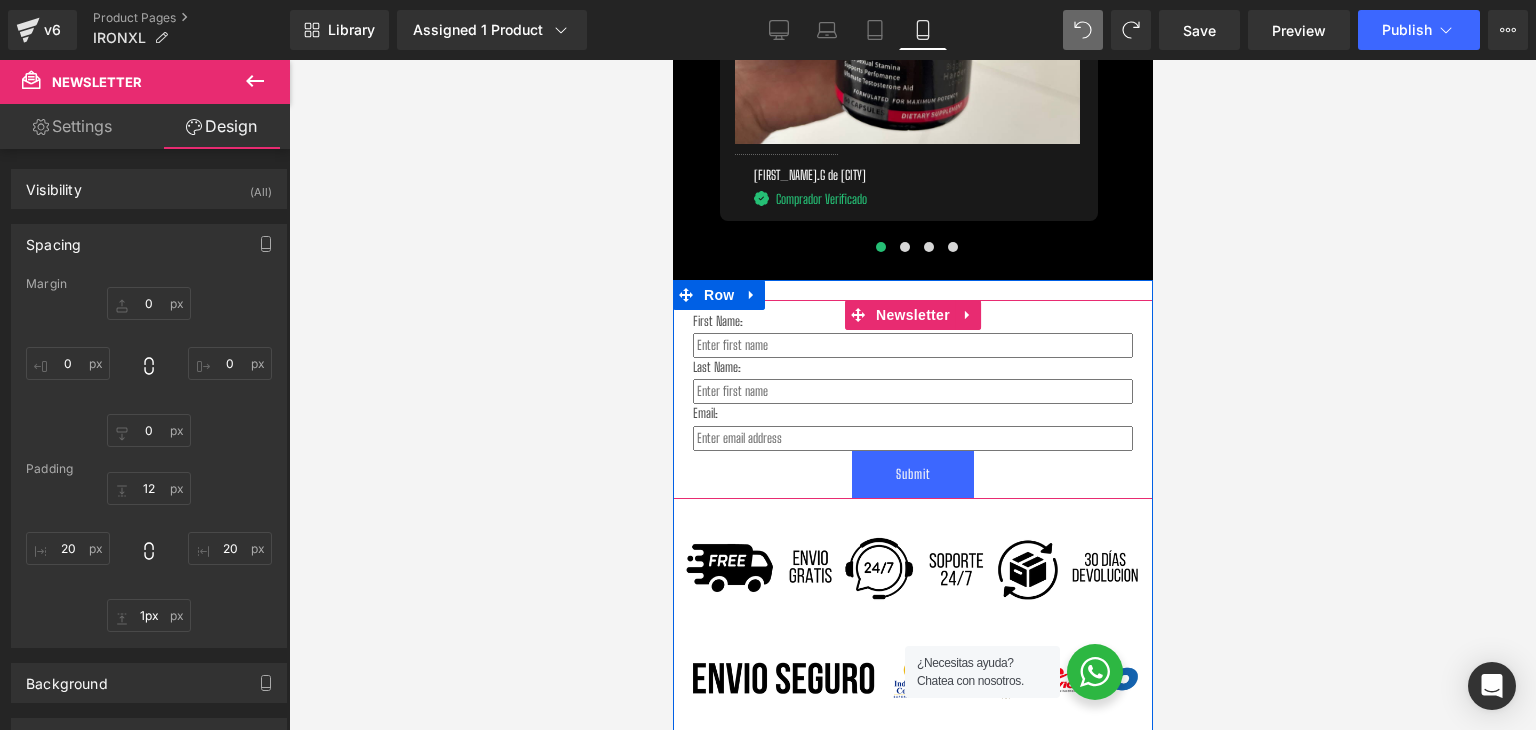 drag, startPoint x: 791, startPoint y: 518, endPoint x: 794, endPoint y: 489, distance: 29.15476 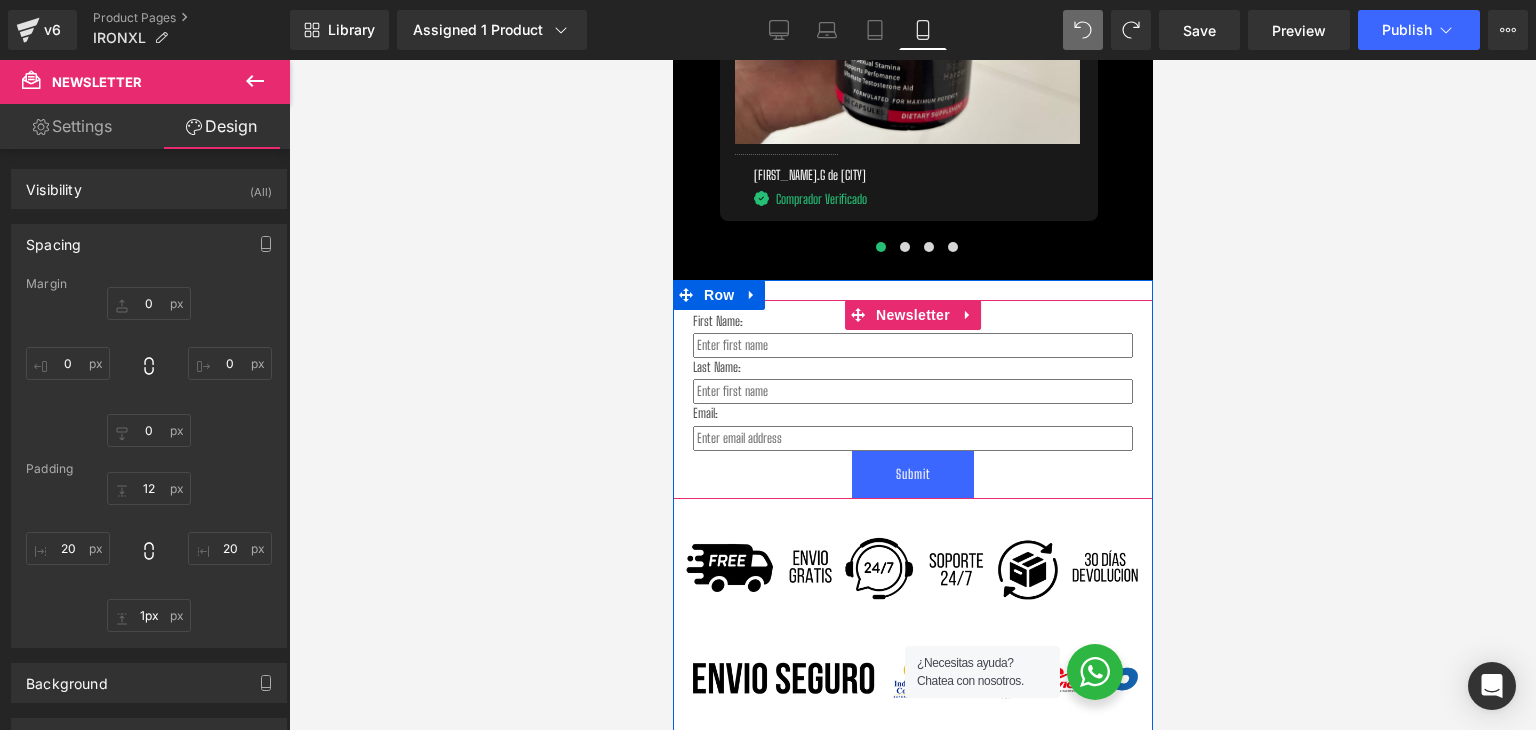 click at bounding box center (912, 498) 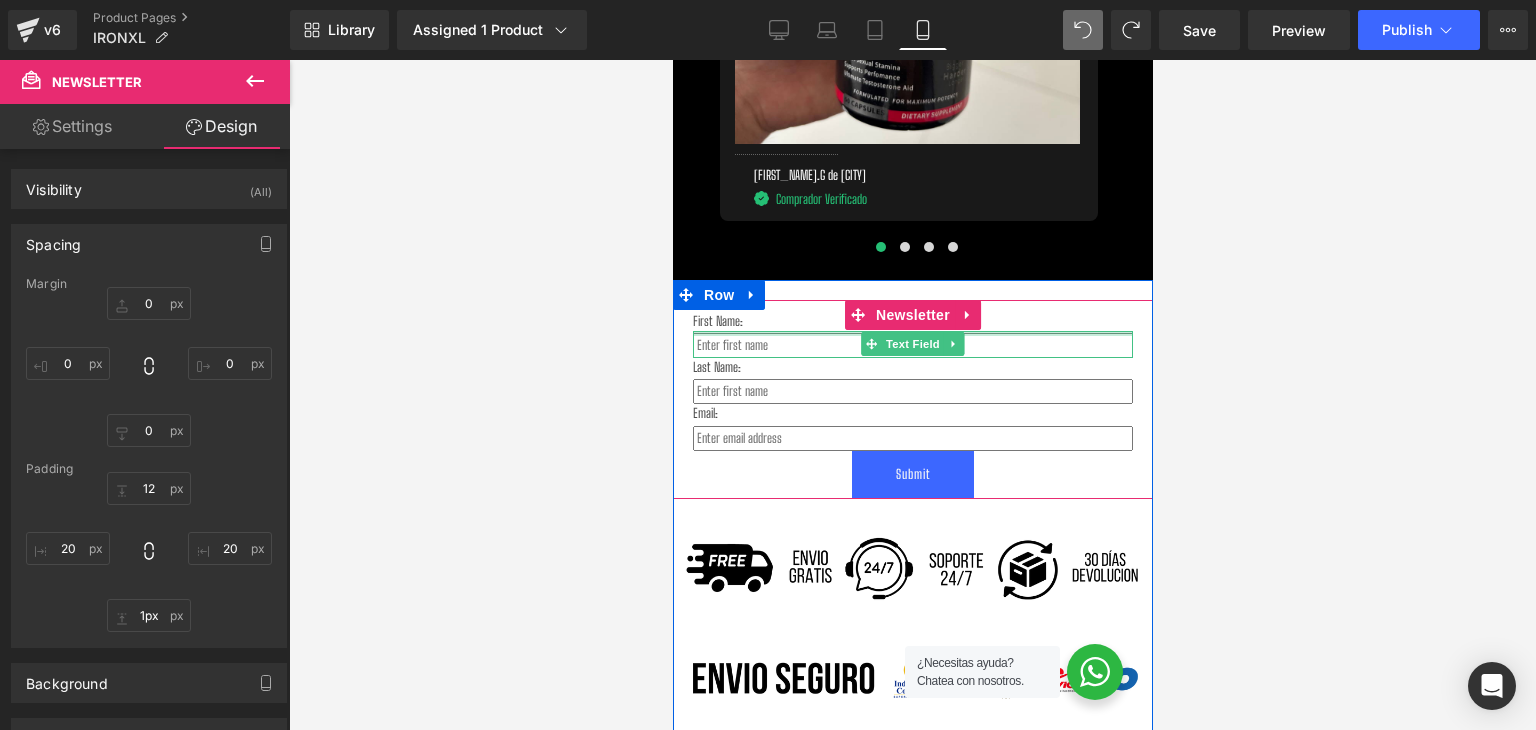 click at bounding box center [912, 333] 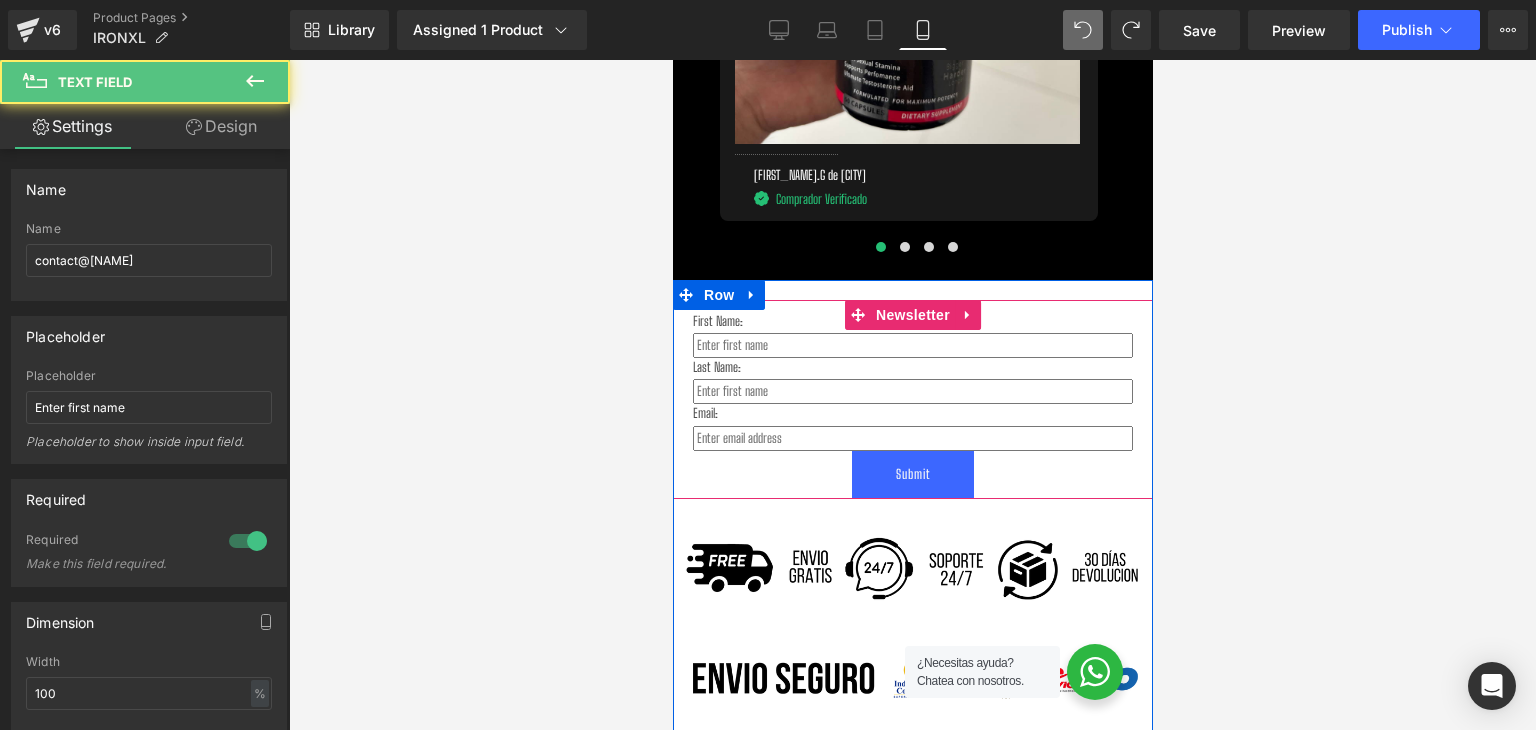 click on "First Name:" at bounding box center [912, 321] 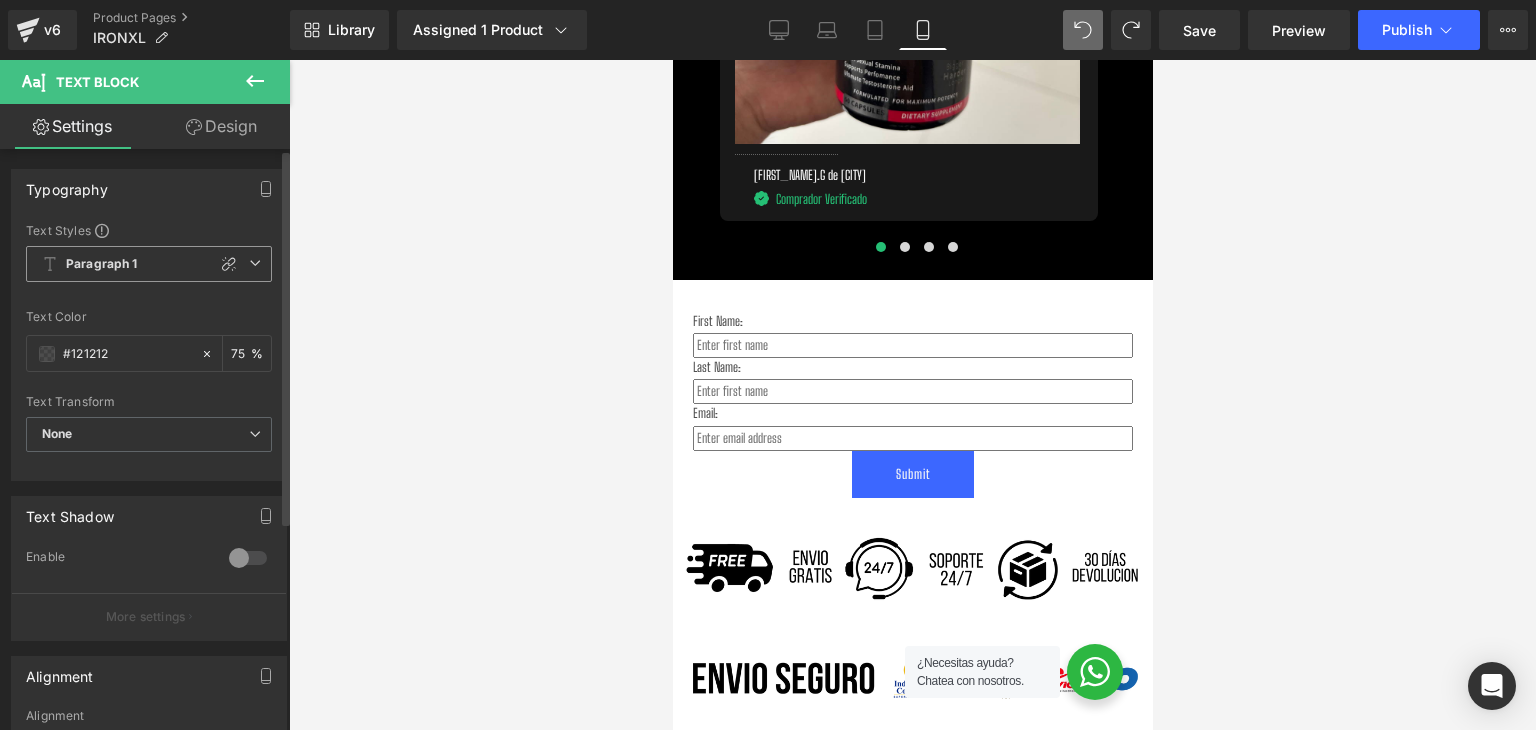click on "Paragraph 1" at bounding box center [102, 264] 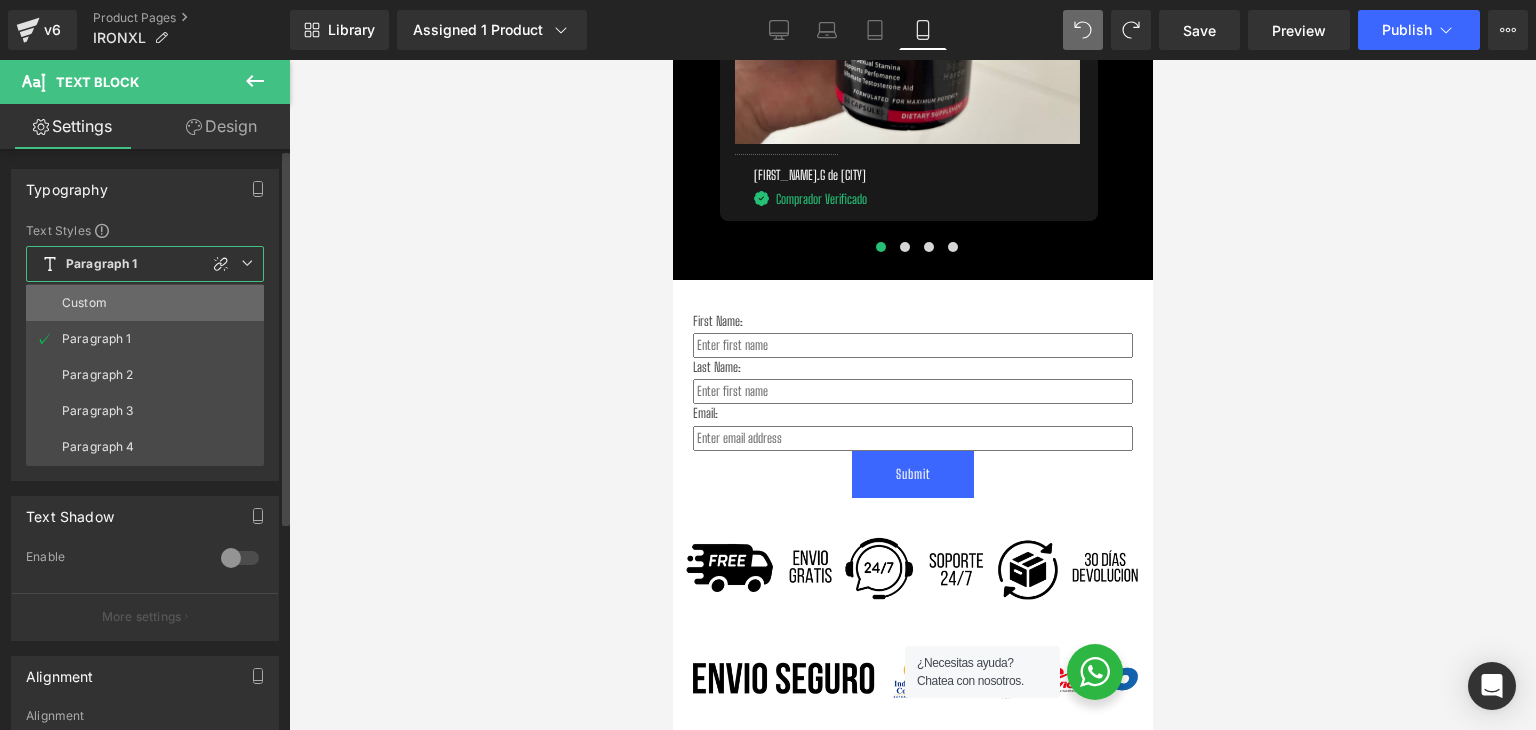 click on "Custom" at bounding box center [84, 303] 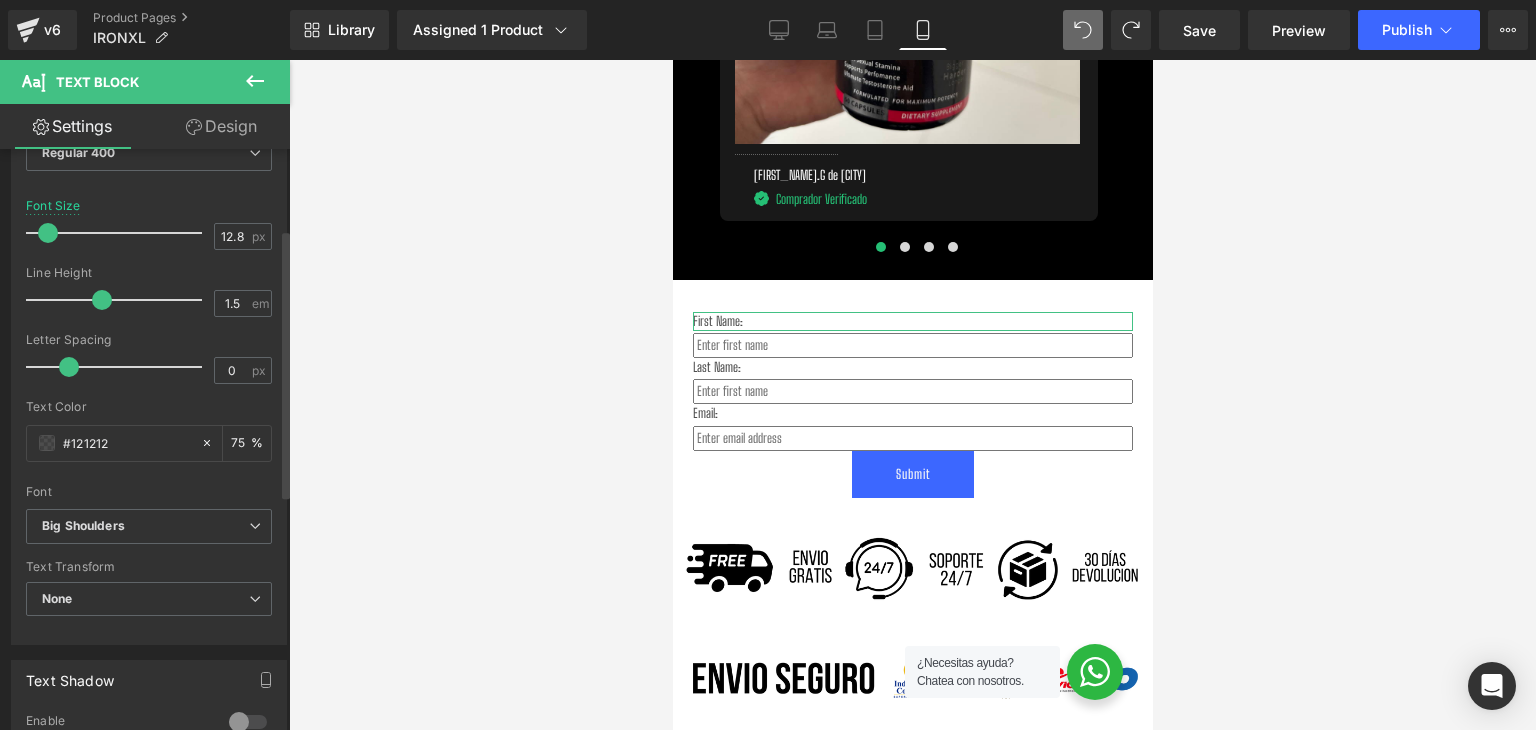 scroll, scrollTop: 200, scrollLeft: 0, axis: vertical 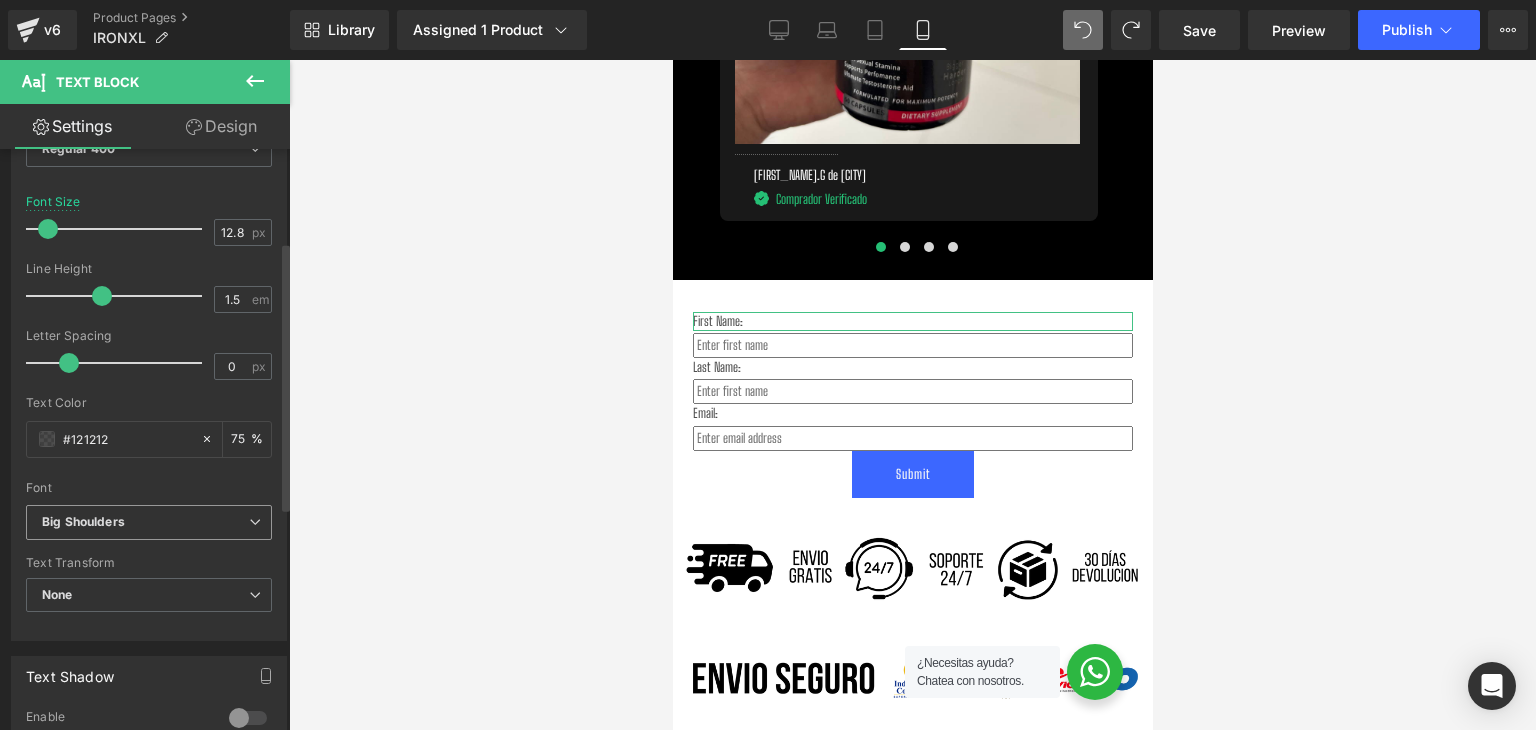 click on "Big Shoulders" at bounding box center (83, 522) 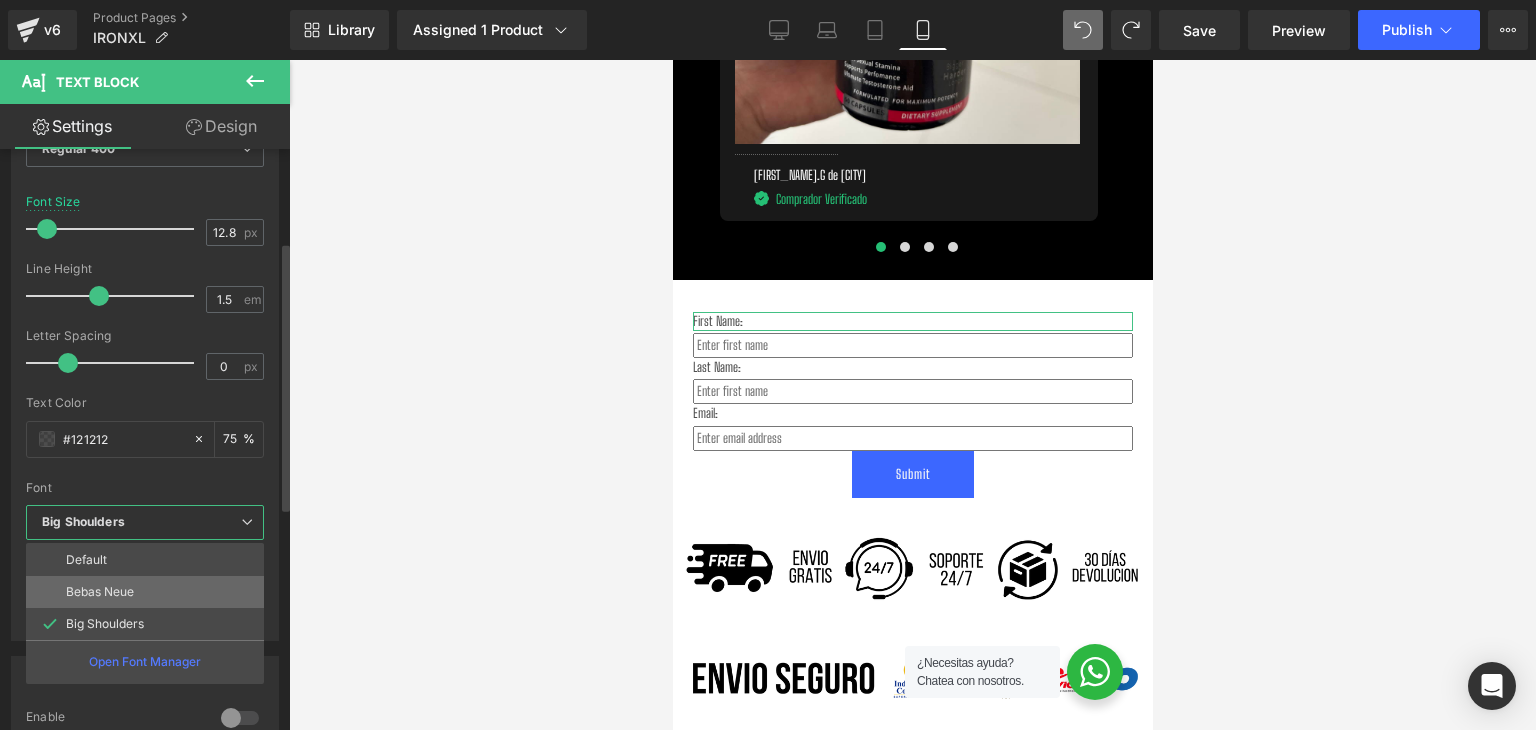 click on "Bebas Neue" at bounding box center [100, 592] 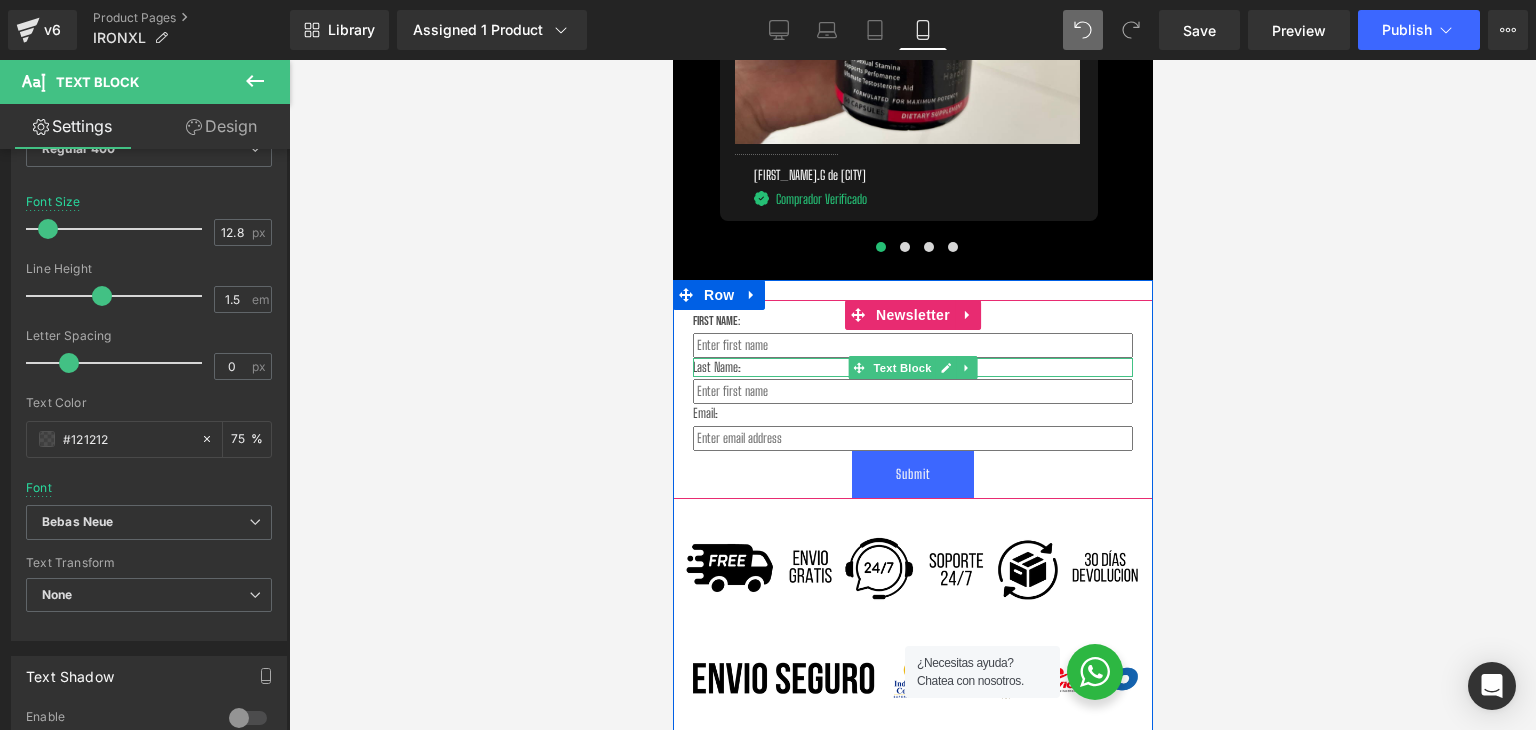 click on "Last Name:" at bounding box center [912, 367] 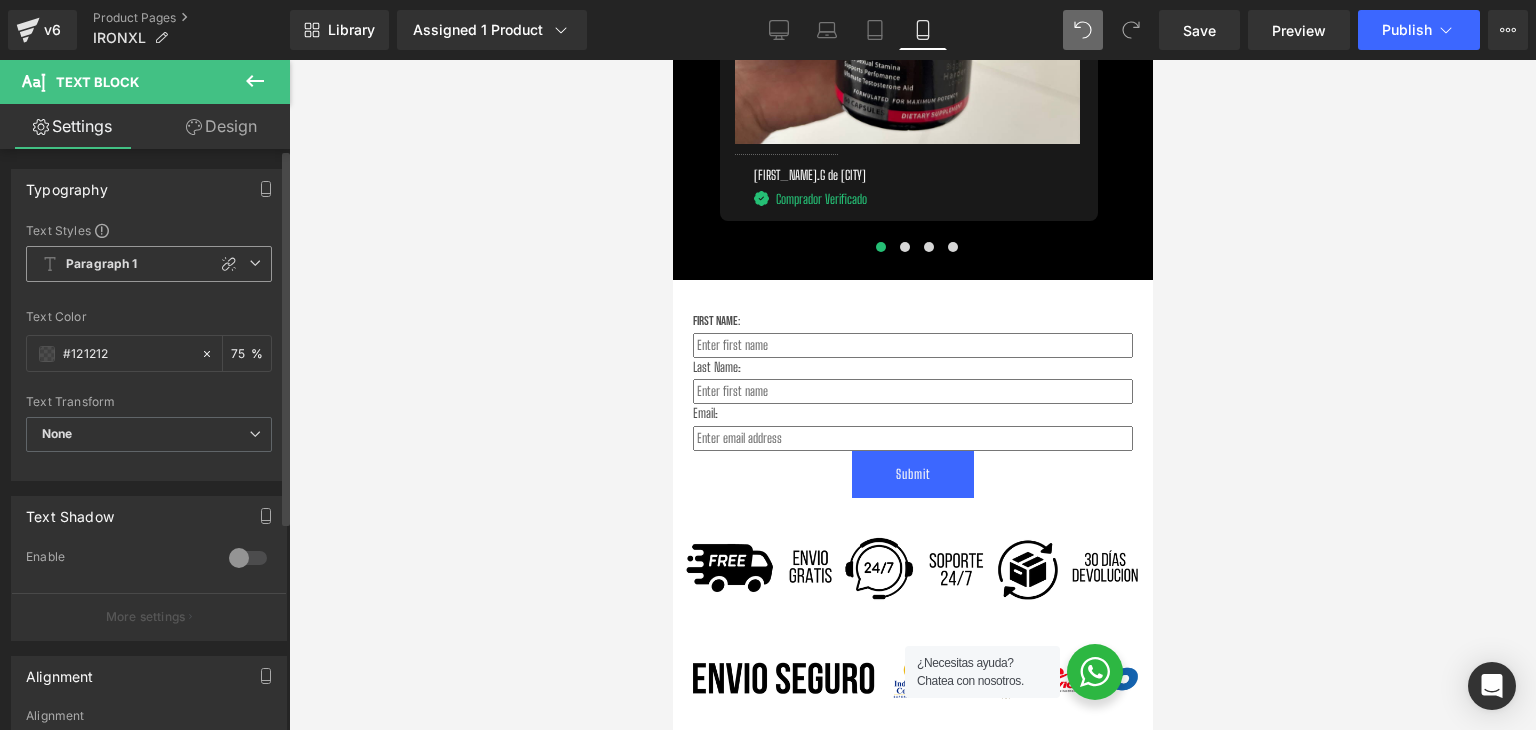 click on "Paragraph 1" at bounding box center (149, 264) 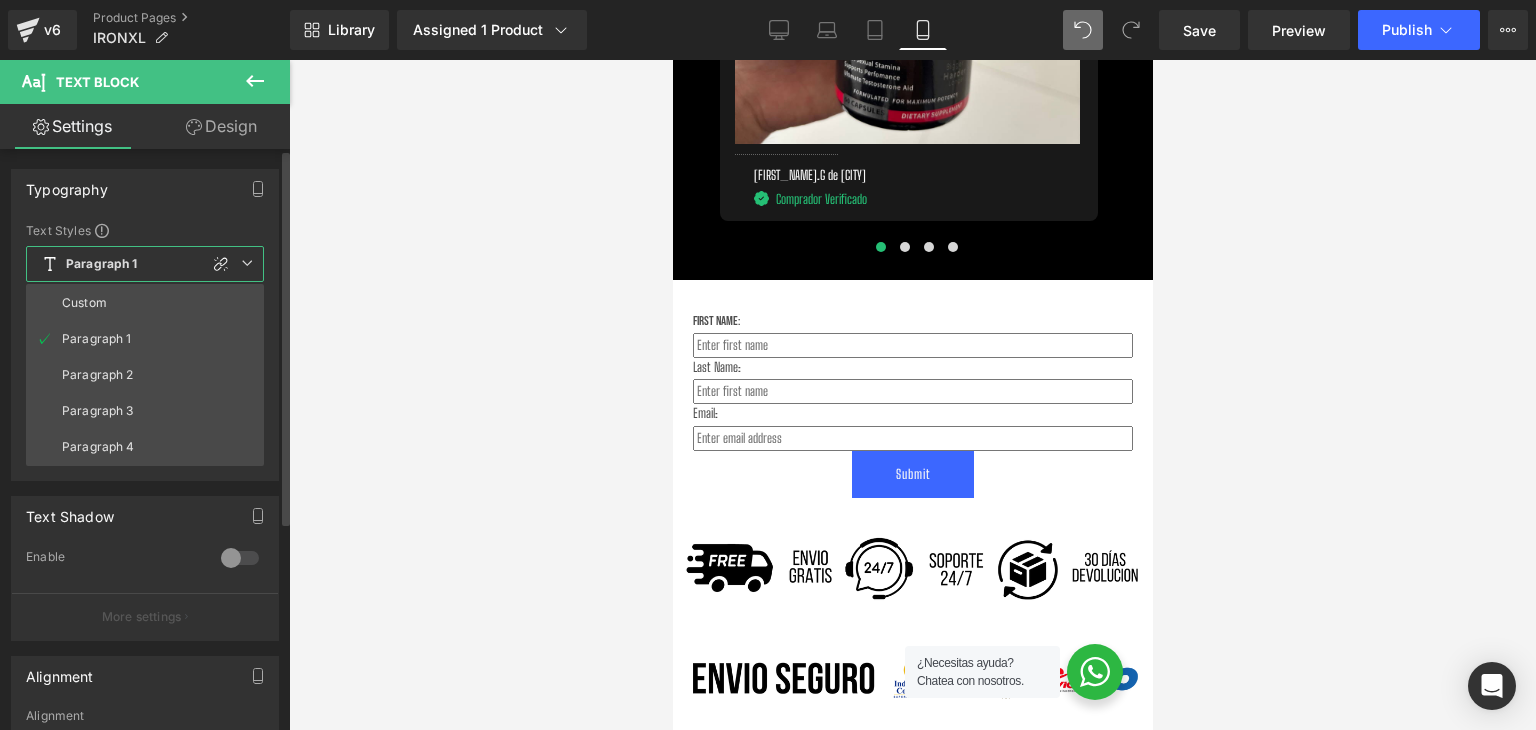 click on "Custom" at bounding box center (84, 303) 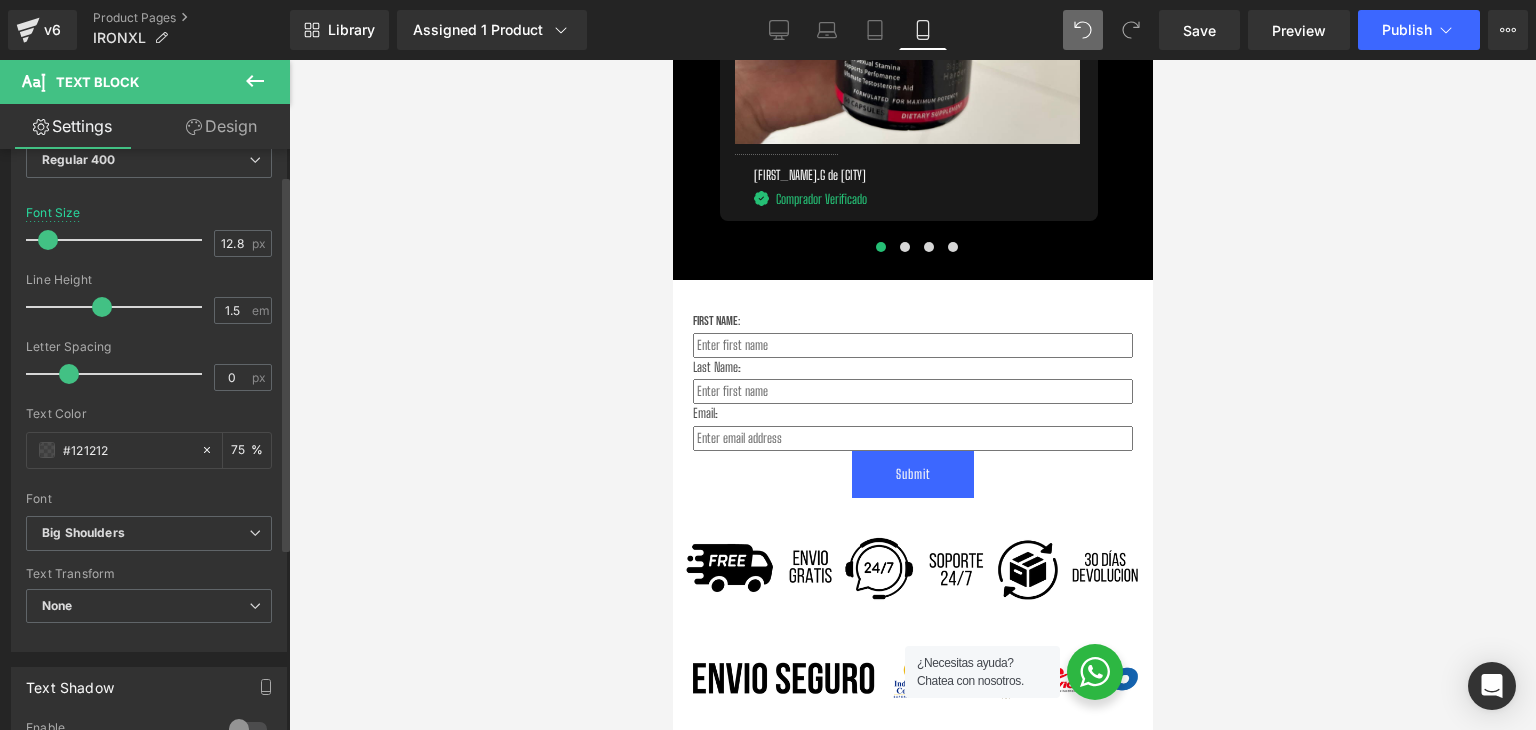 scroll, scrollTop: 200, scrollLeft: 0, axis: vertical 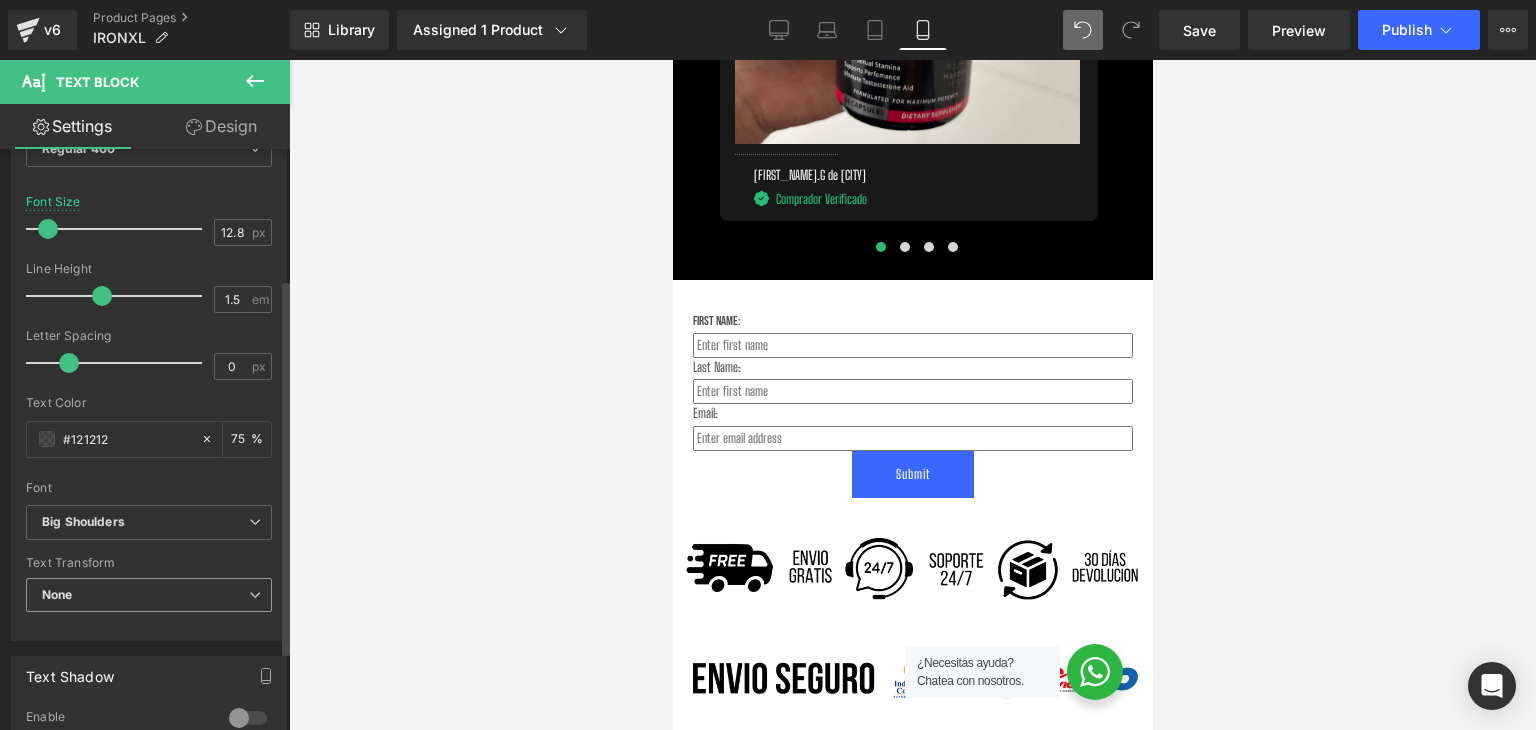 click on "None" at bounding box center [149, 595] 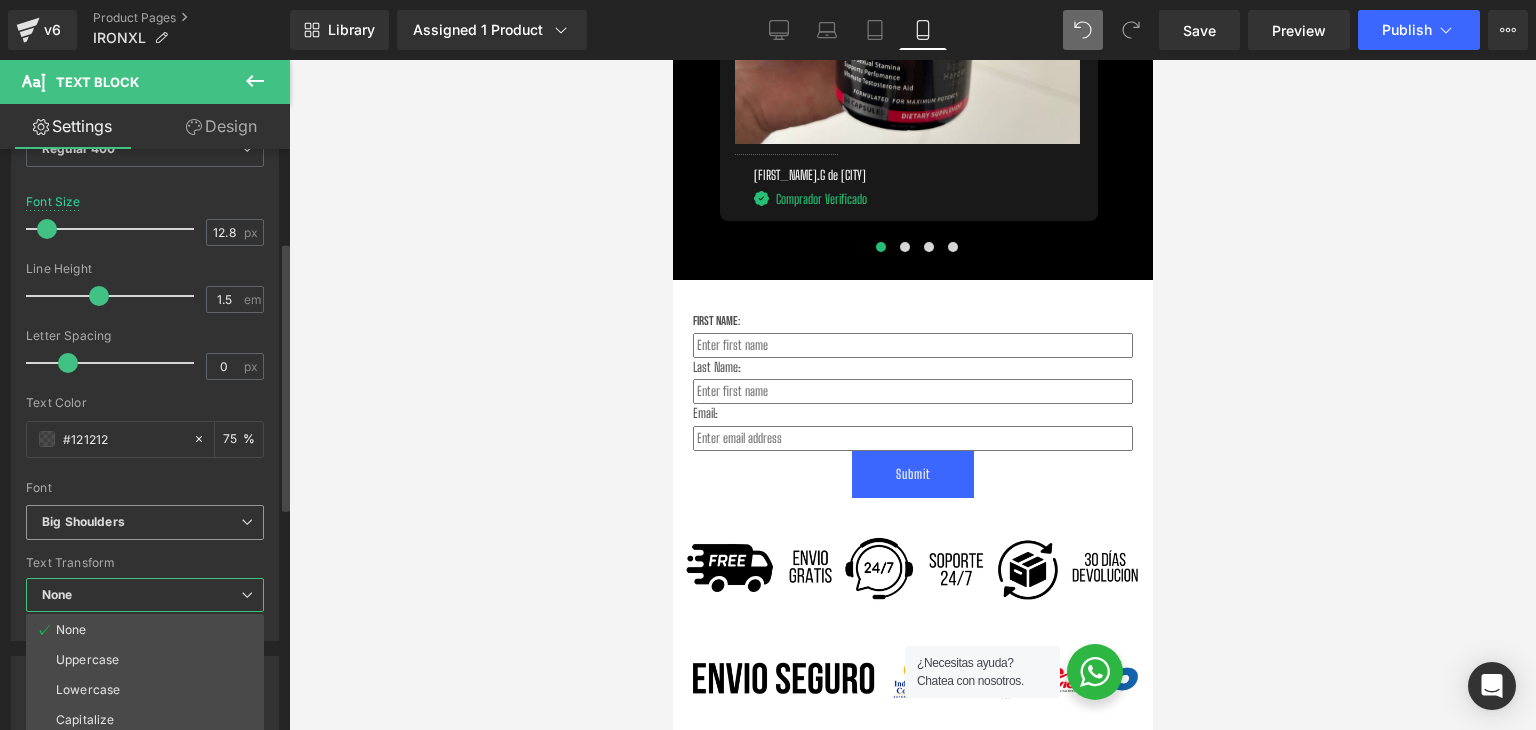 click on "Big Shoulders" at bounding box center (83, 522) 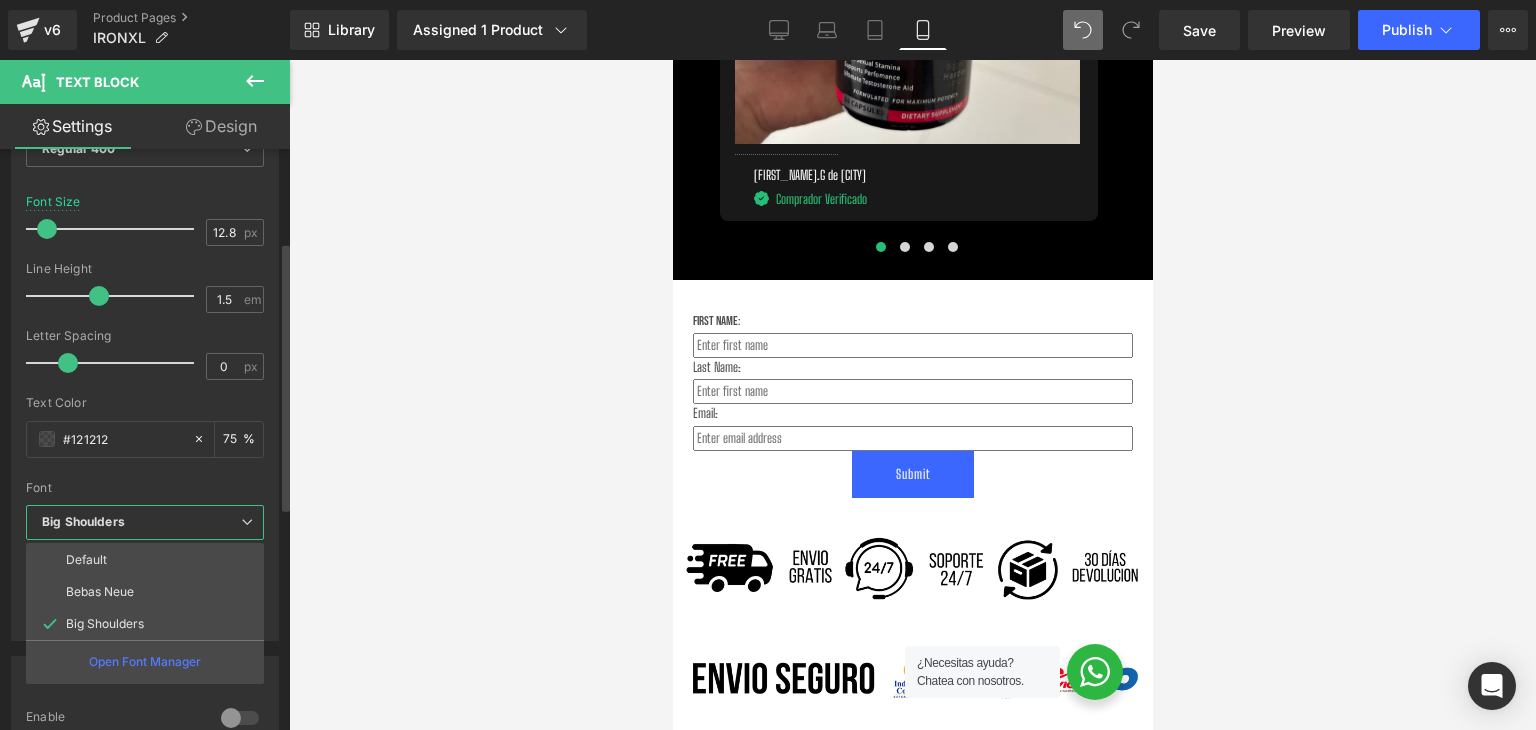 click on "Bebas Neue" at bounding box center (145, 592) 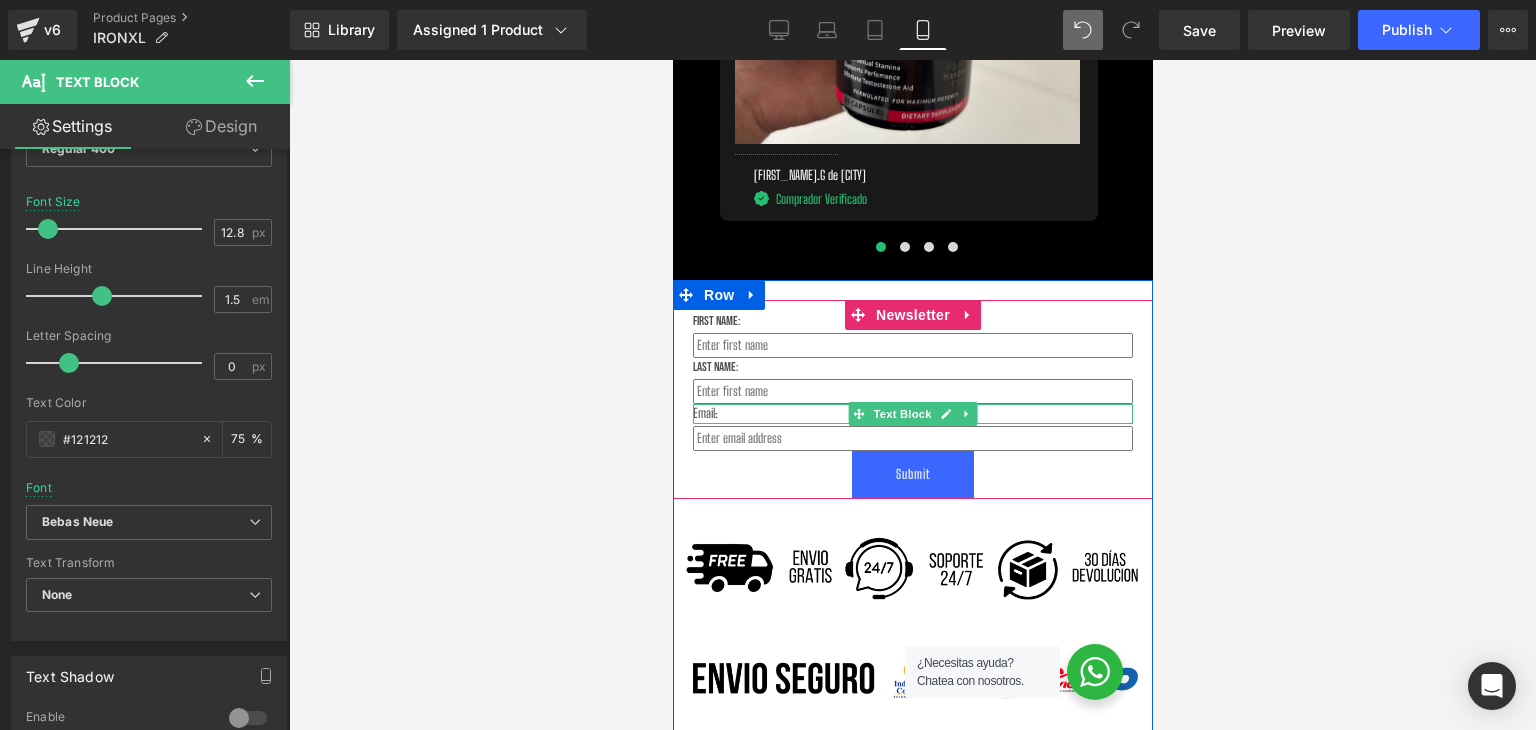 click on "Email:" at bounding box center [912, 413] 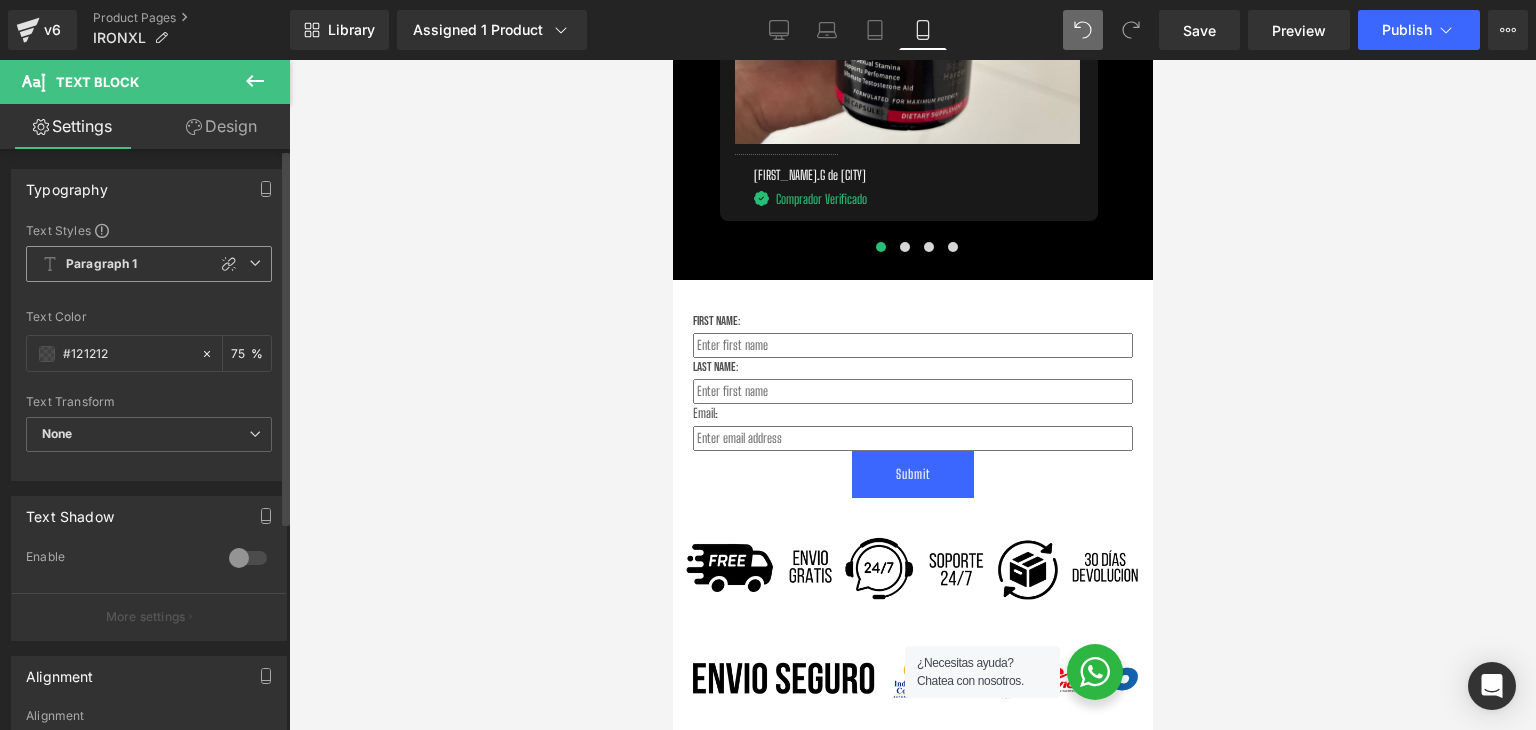 click on "Paragraph 1" at bounding box center (102, 264) 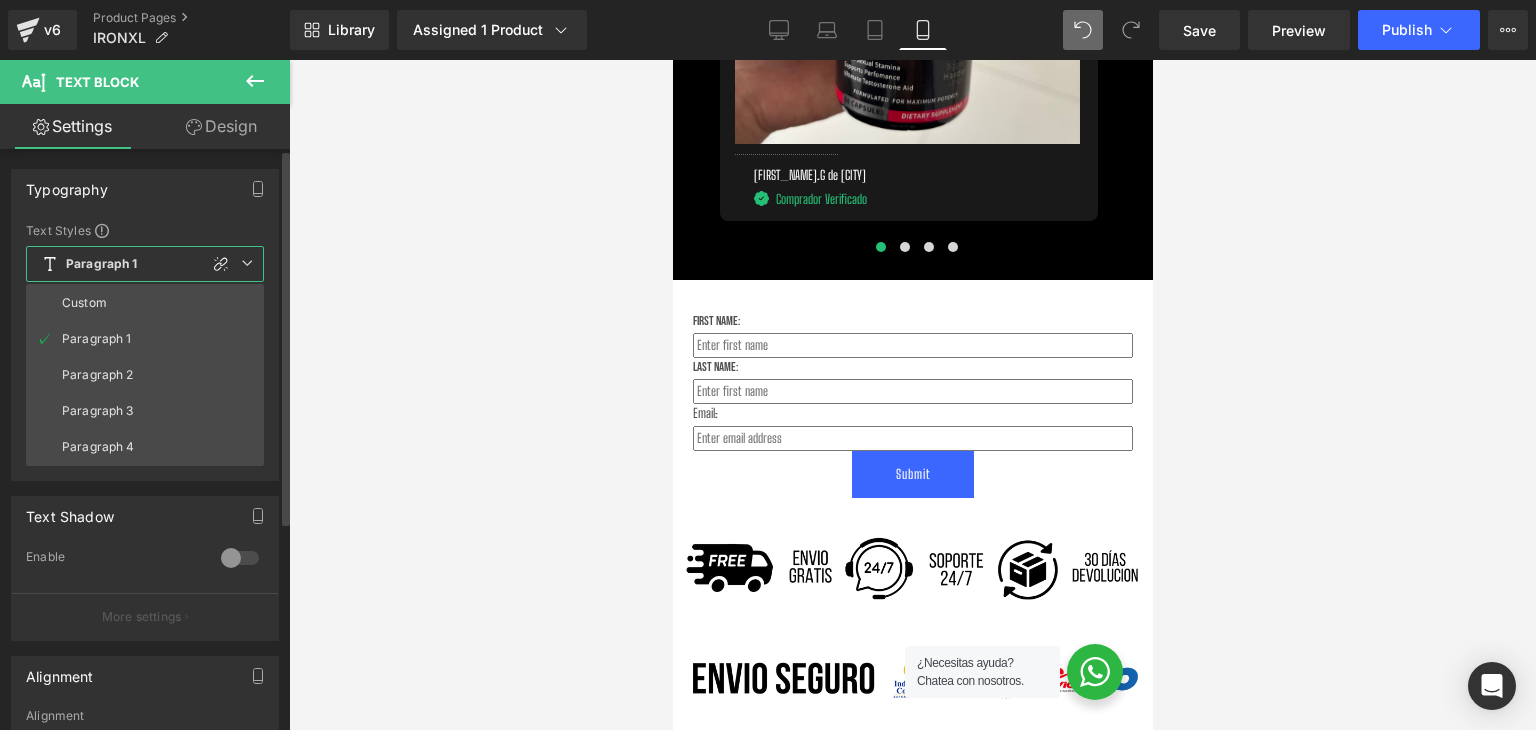click on "Custom" at bounding box center (145, 303) 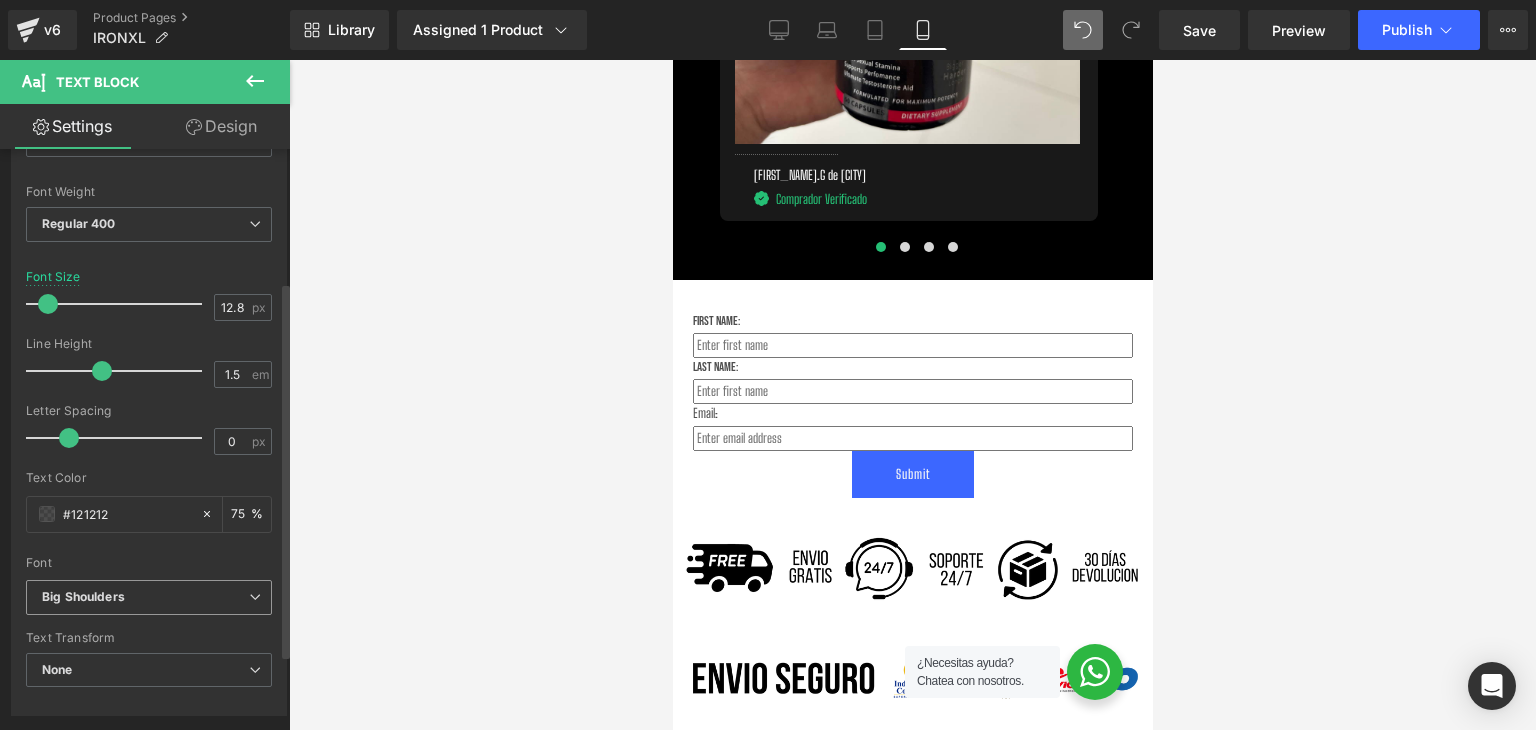 scroll, scrollTop: 300, scrollLeft: 0, axis: vertical 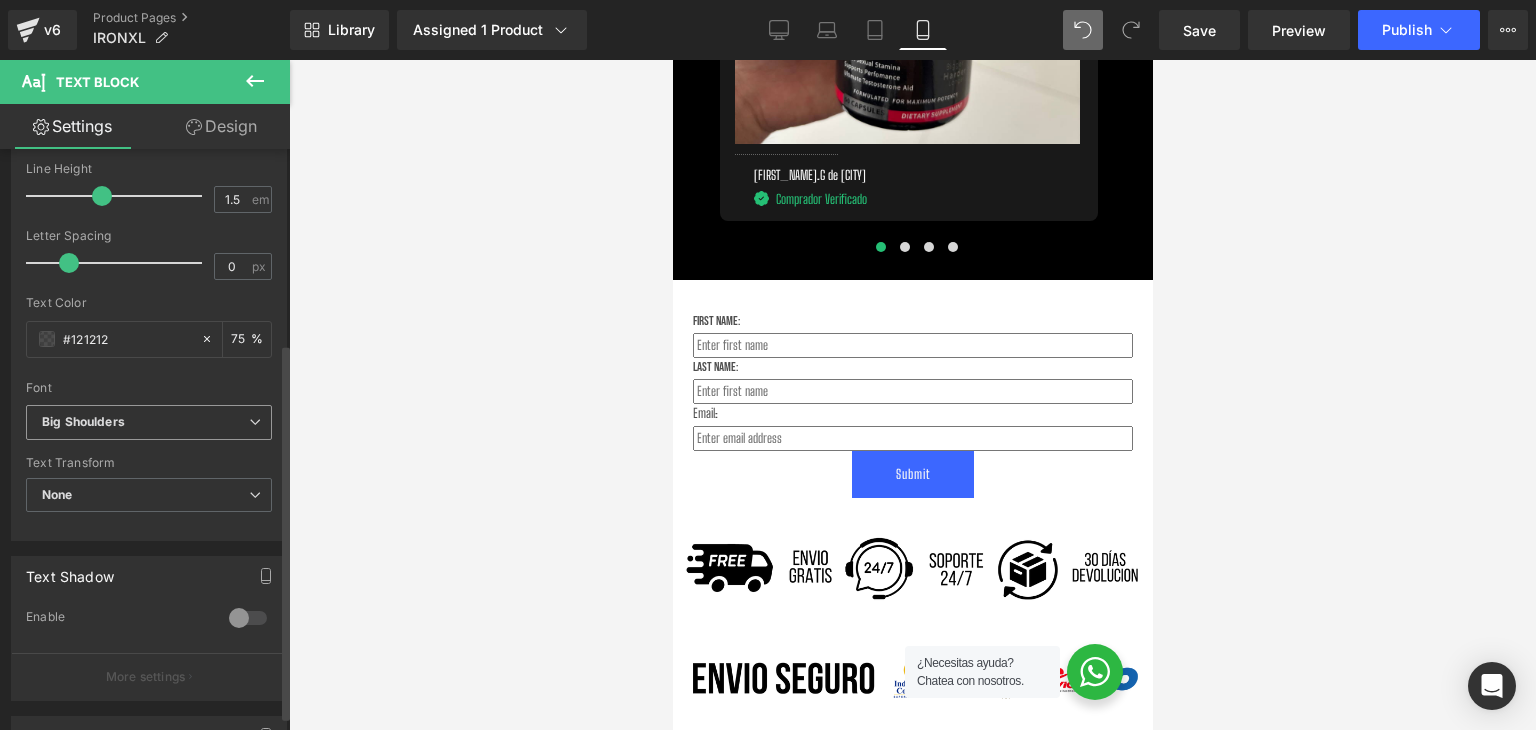 click on "Big Shoulders" at bounding box center (83, 422) 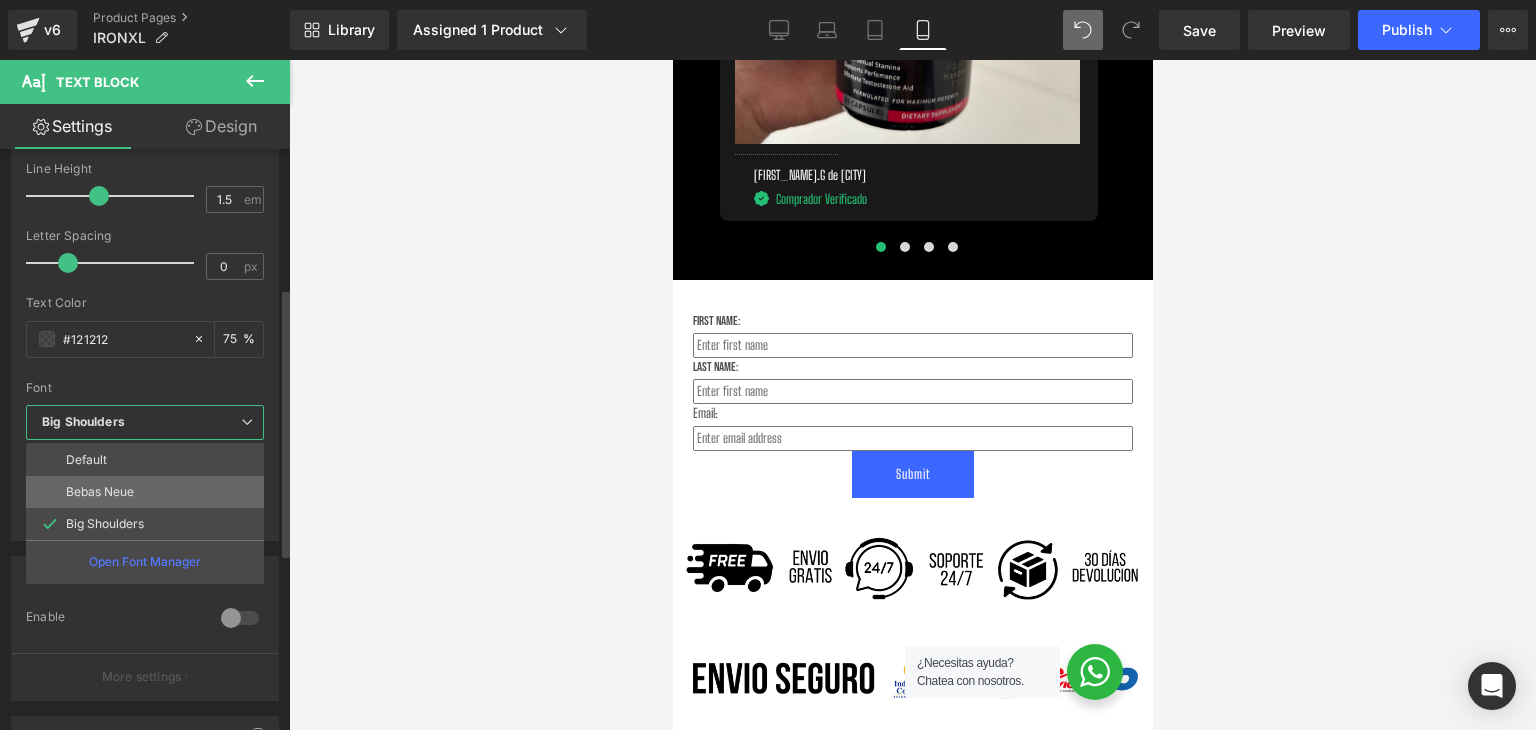 click on "Bebas Neue" at bounding box center (100, 492) 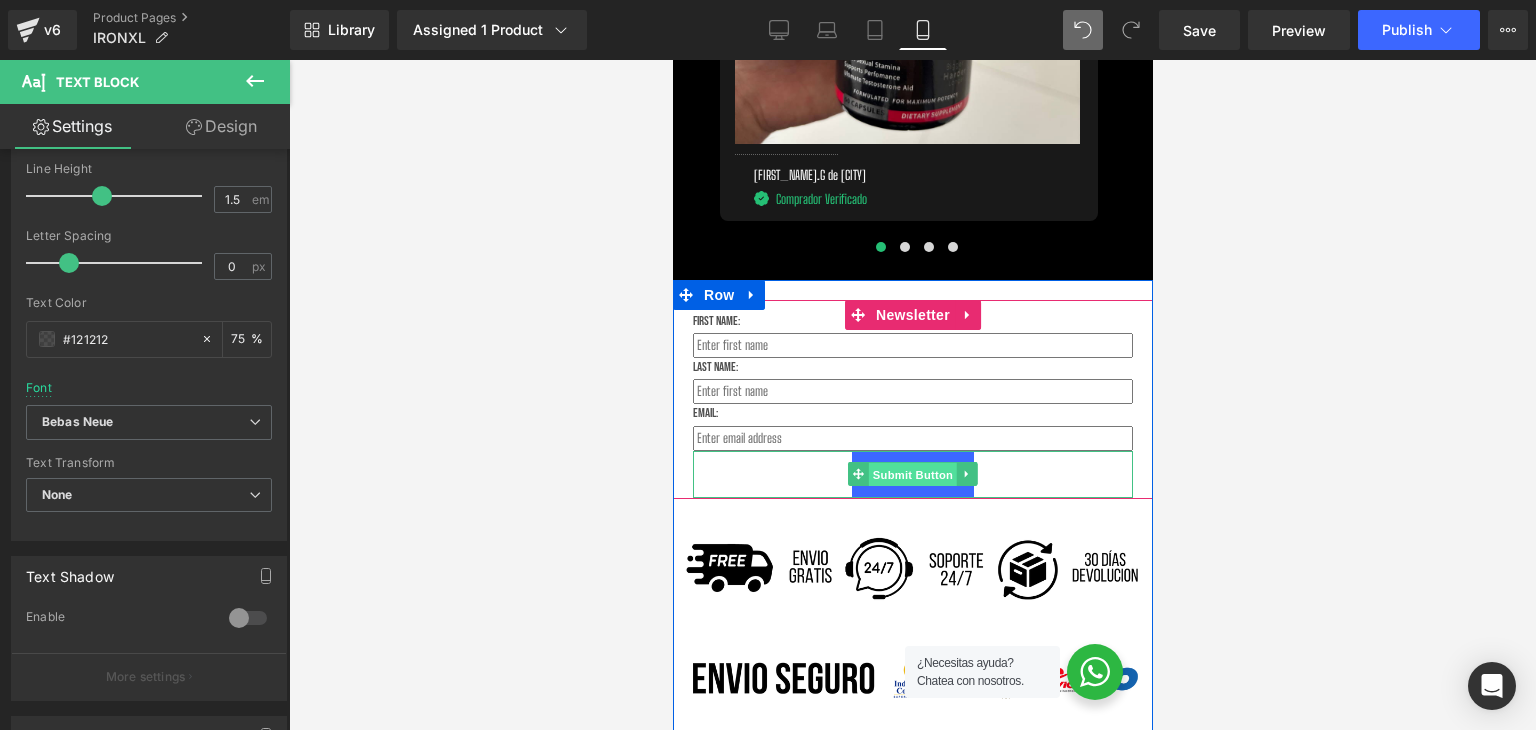 click on "Submit Button" at bounding box center [912, 475] 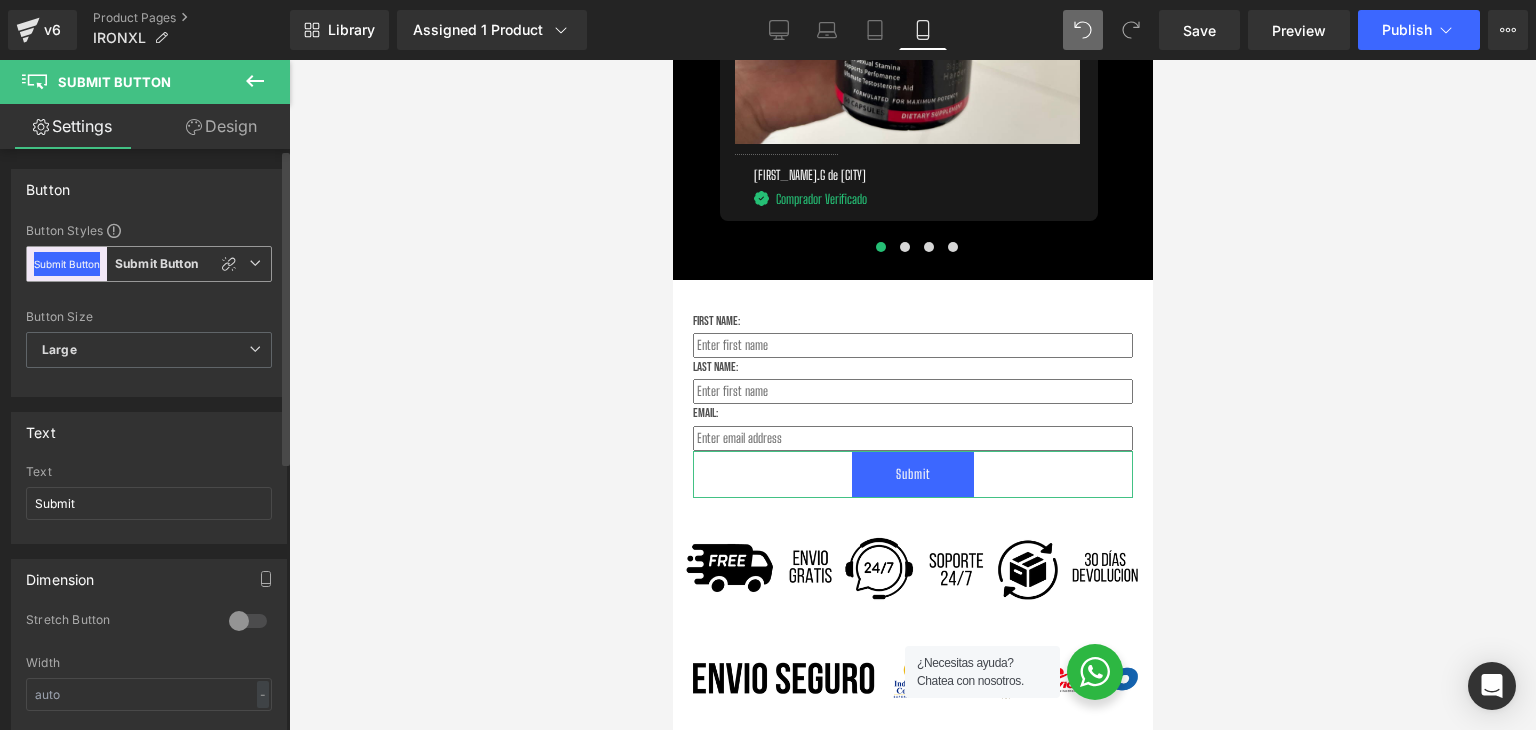 drag, startPoint x: 84, startPoint y: 263, endPoint x: 80, endPoint y: 274, distance: 11.7046995 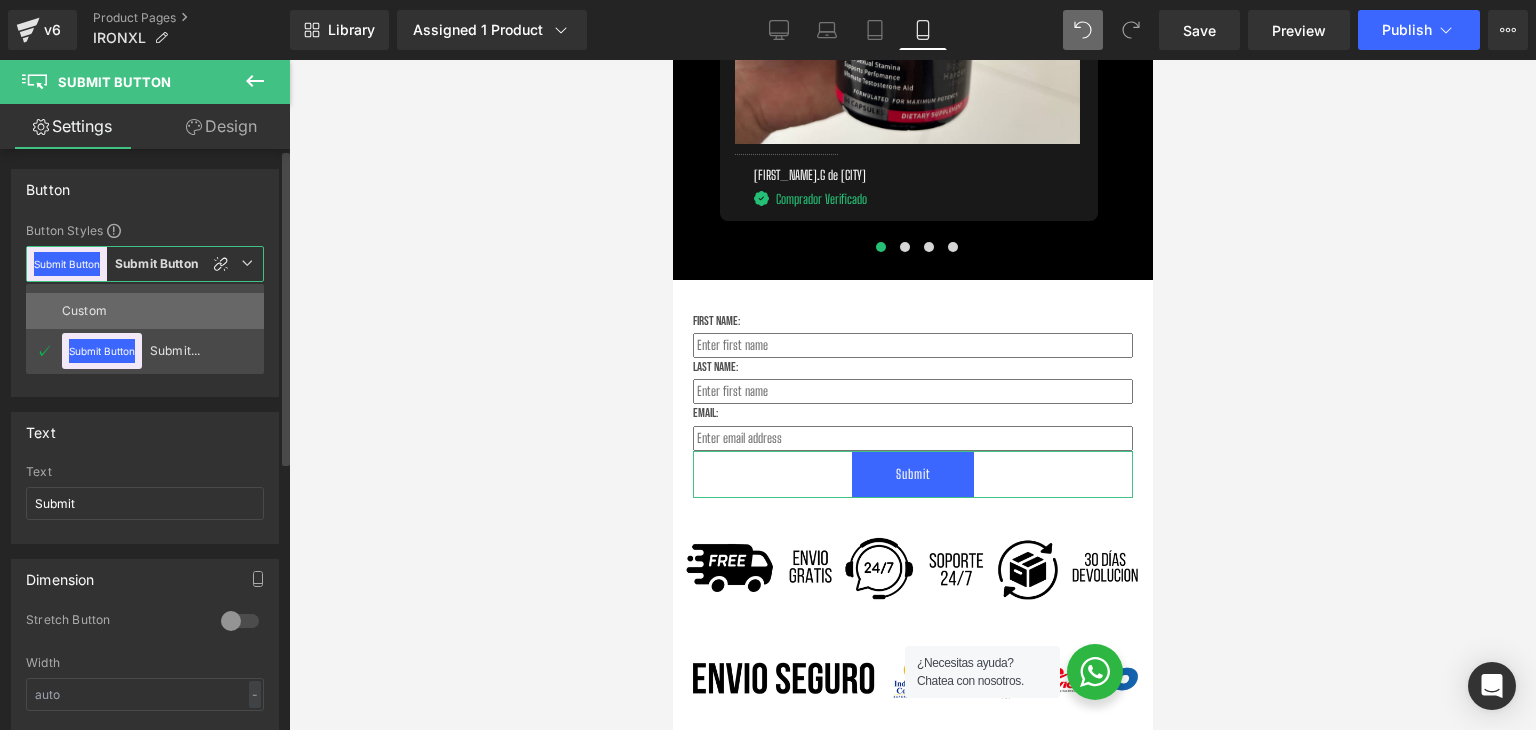 click on "Custom" at bounding box center (145, 311) 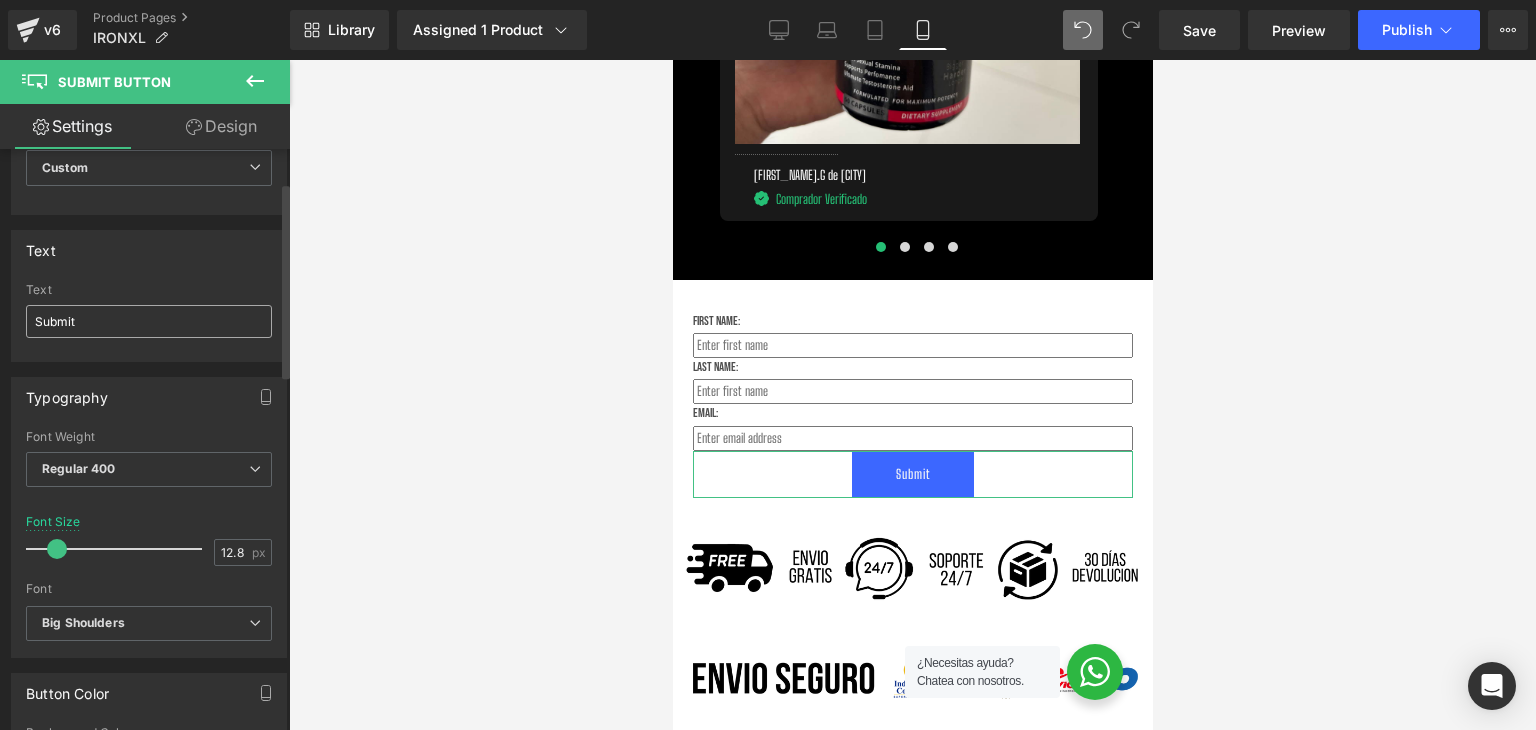 scroll, scrollTop: 100, scrollLeft: 0, axis: vertical 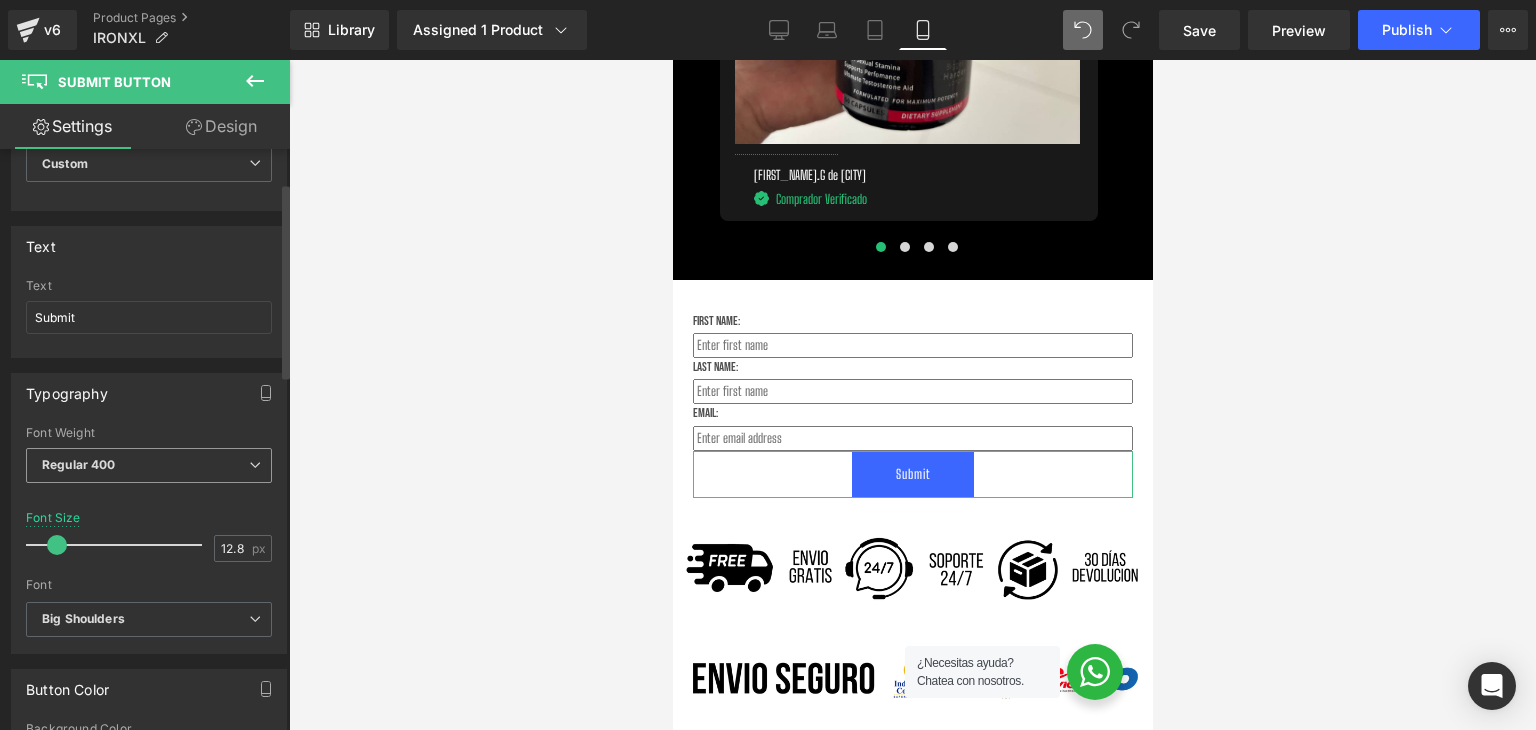 click on "Regular 400" at bounding box center (149, 465) 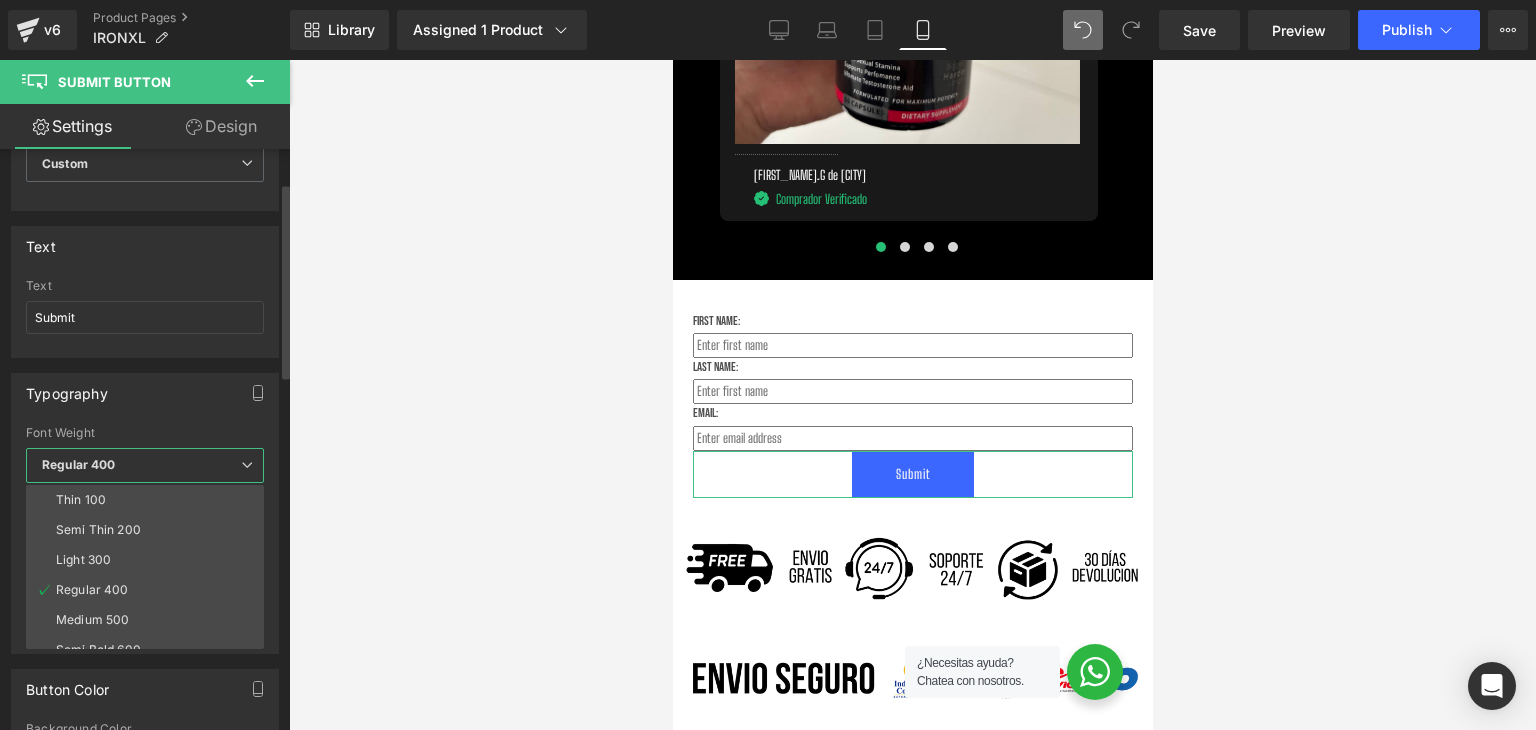 click on "Typography" at bounding box center (67, 388) 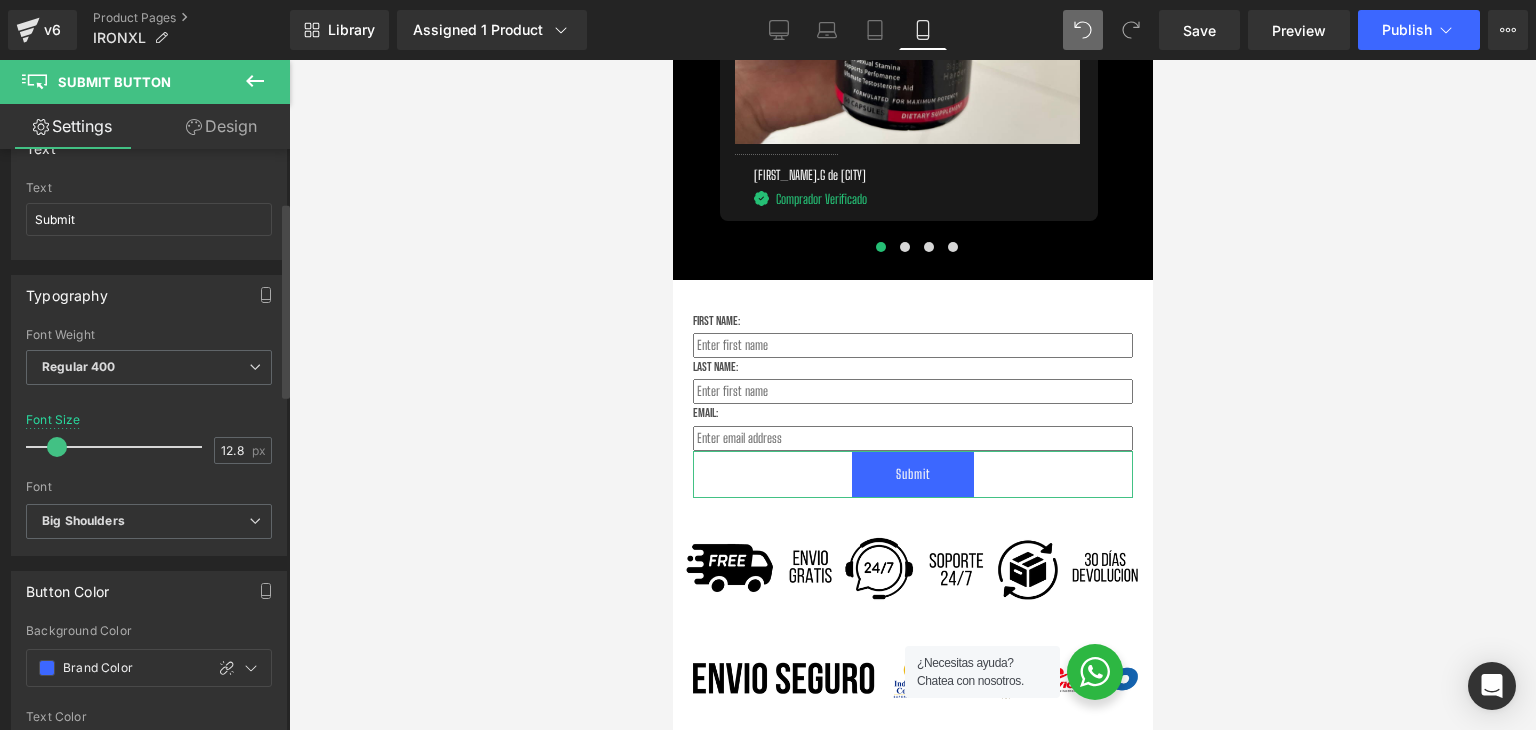 scroll, scrollTop: 200, scrollLeft: 0, axis: vertical 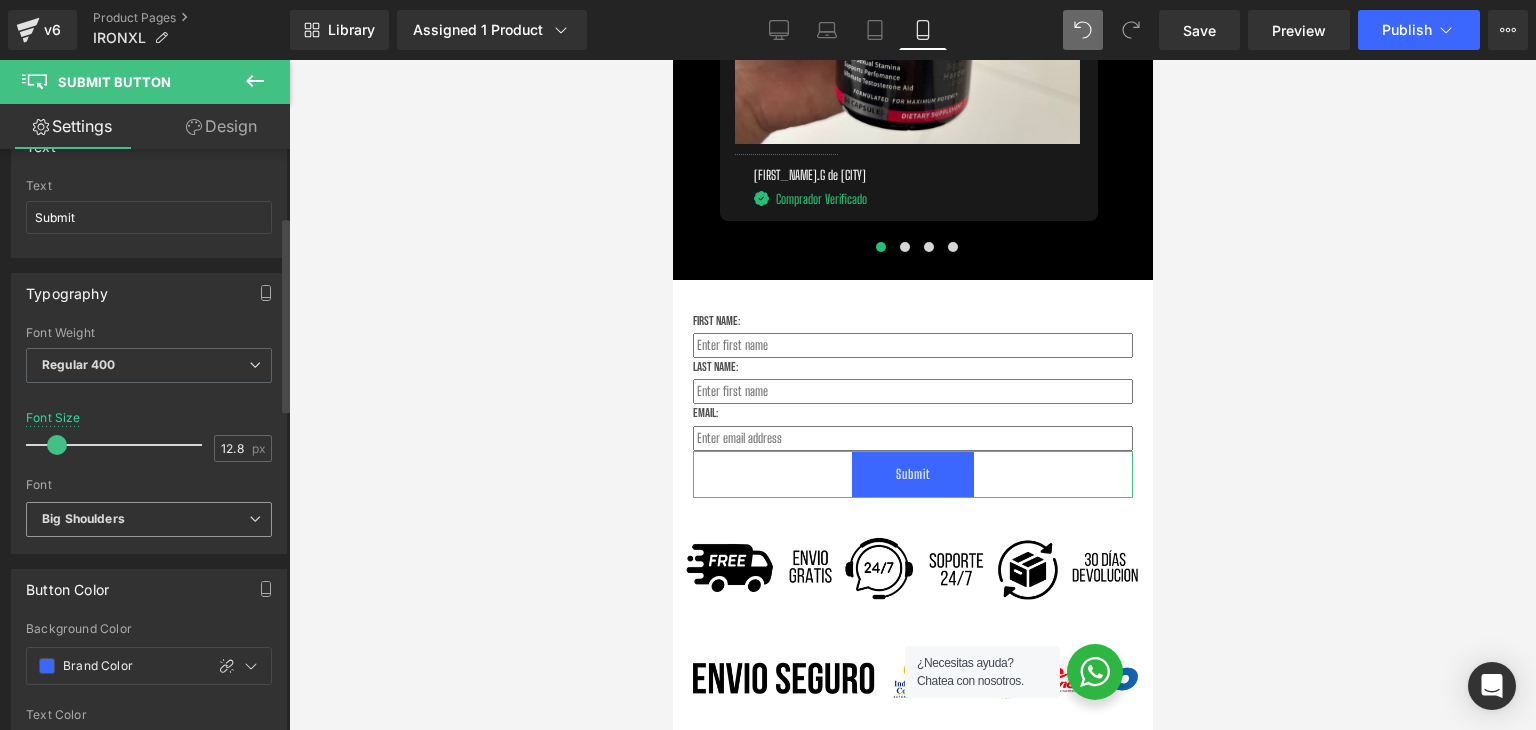 click on "Big Shoulders" at bounding box center (83, 519) 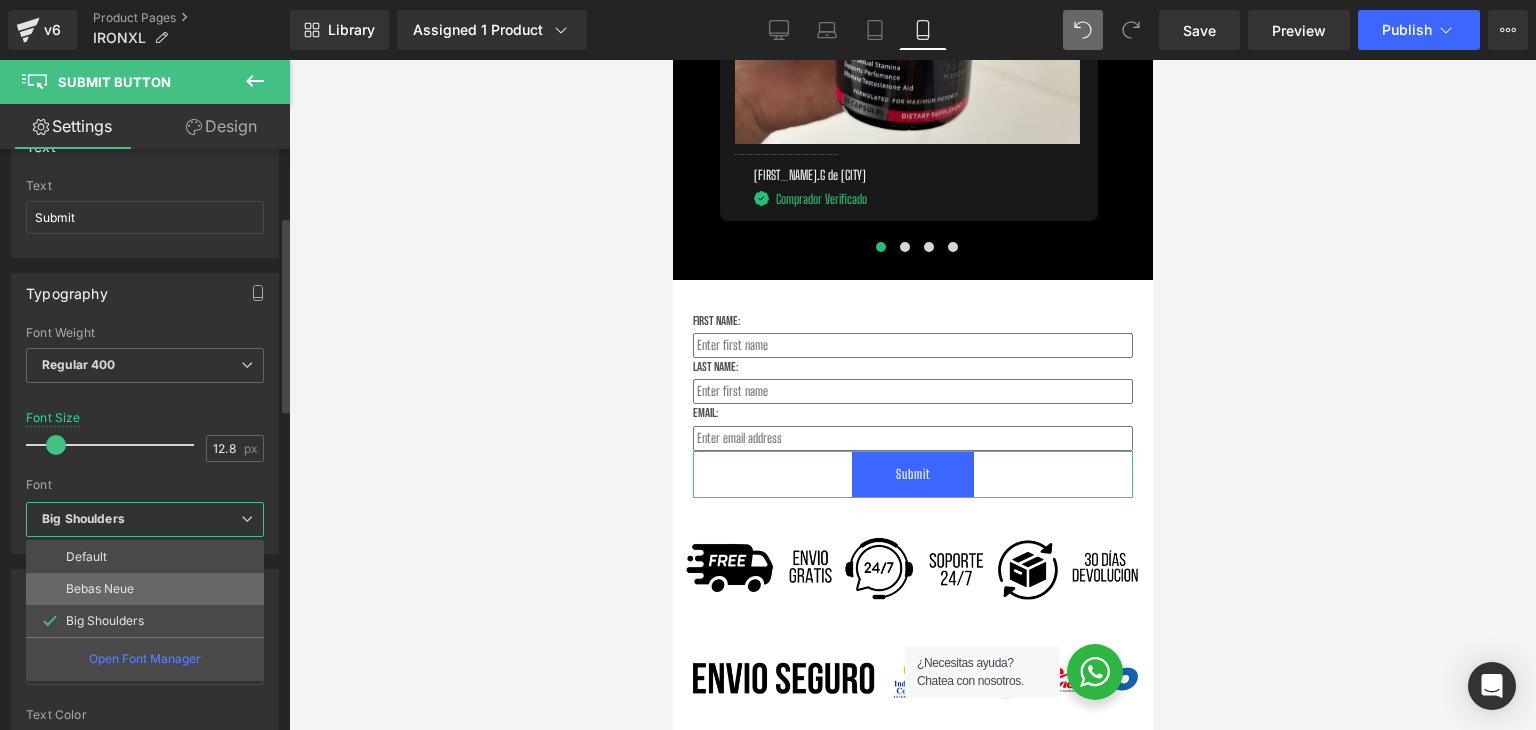 click on "Bebas Neue" at bounding box center [100, 589] 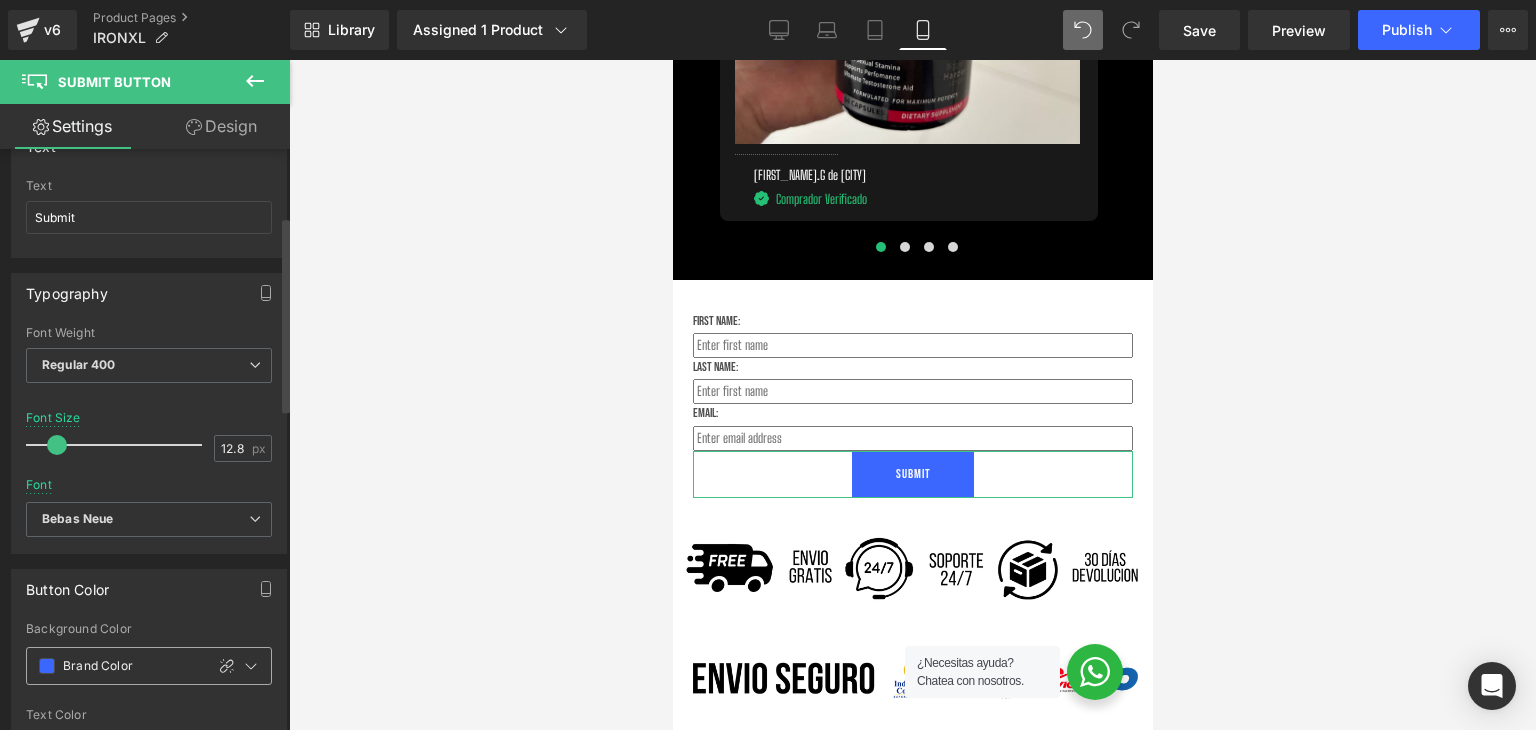 click on "Brand Color" at bounding box center (128, 666) 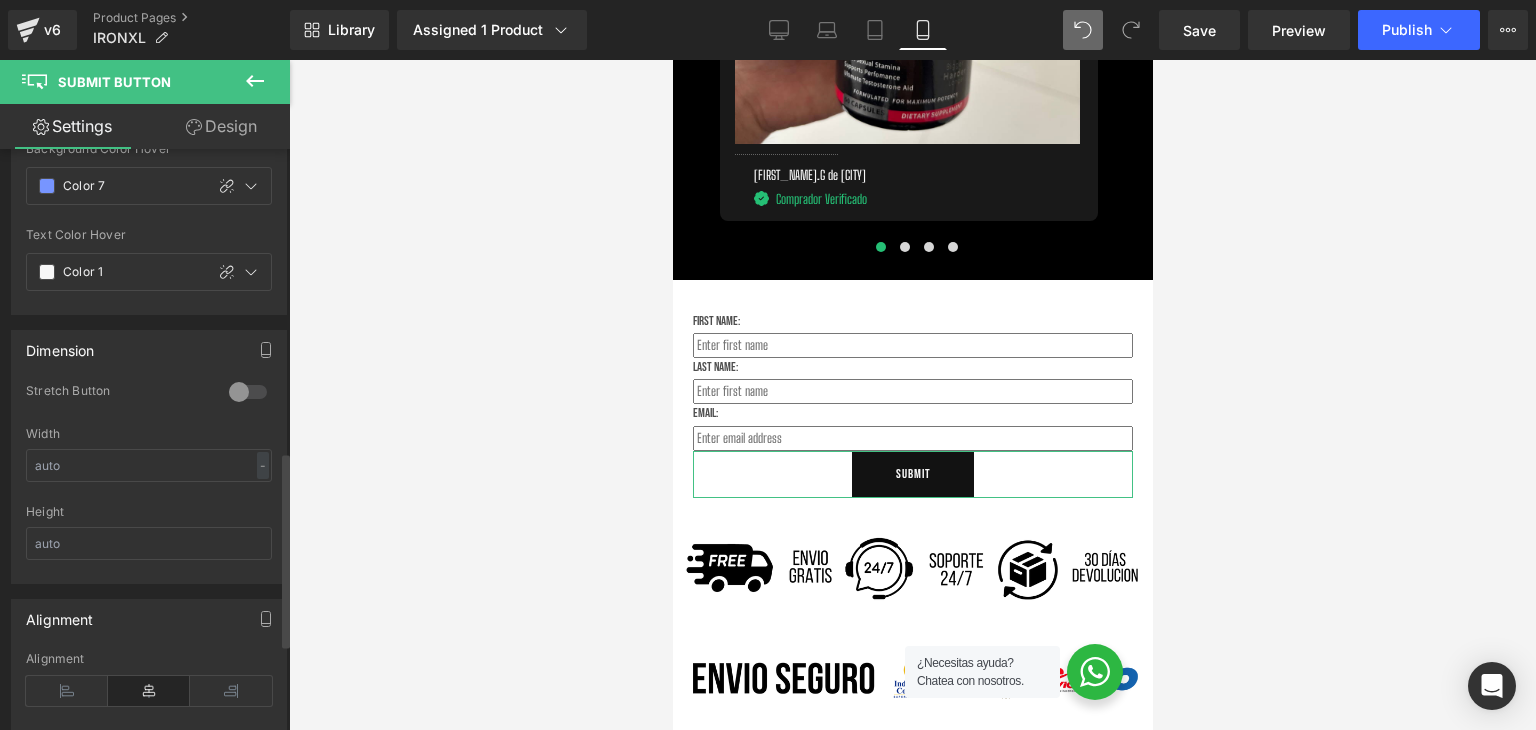 scroll, scrollTop: 900, scrollLeft: 0, axis: vertical 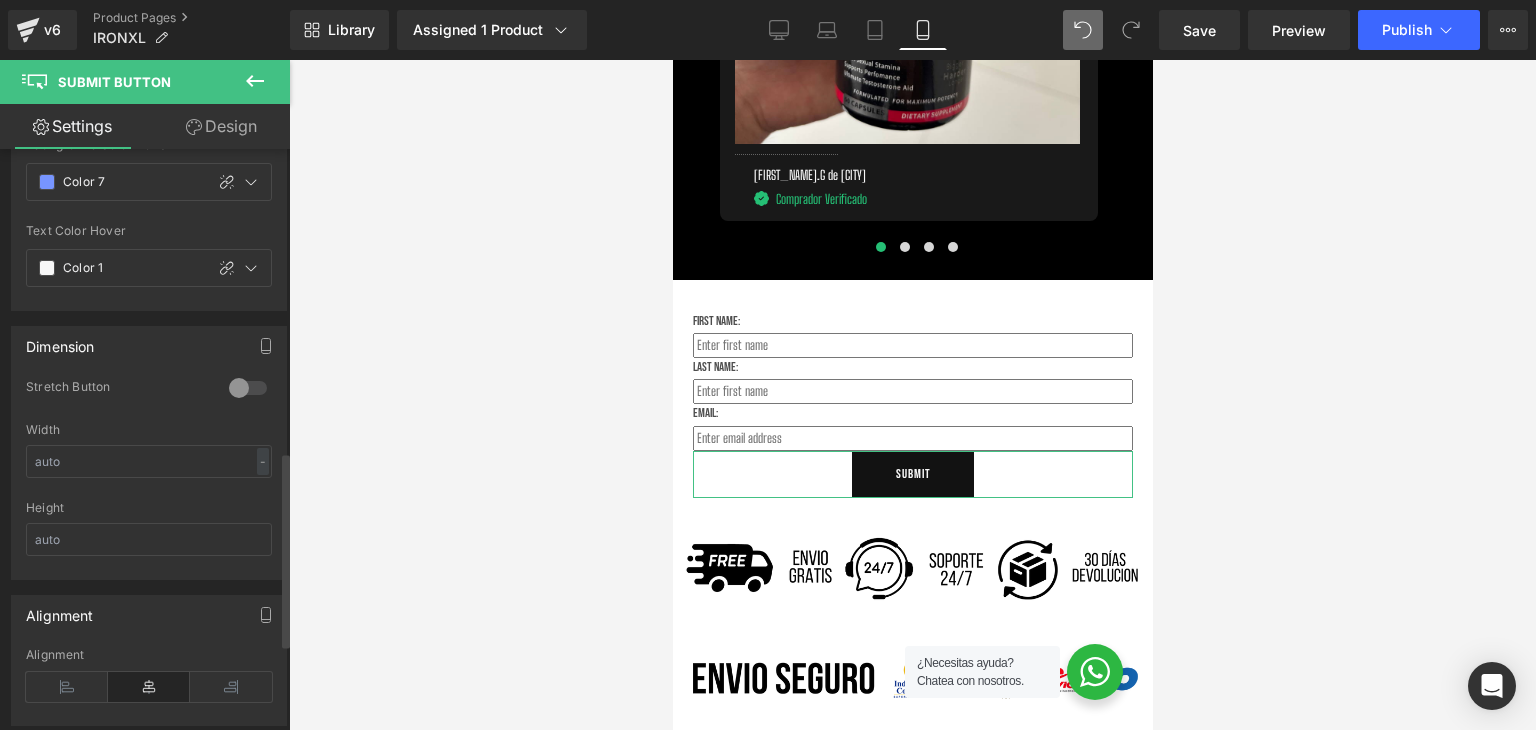 click at bounding box center [248, 388] 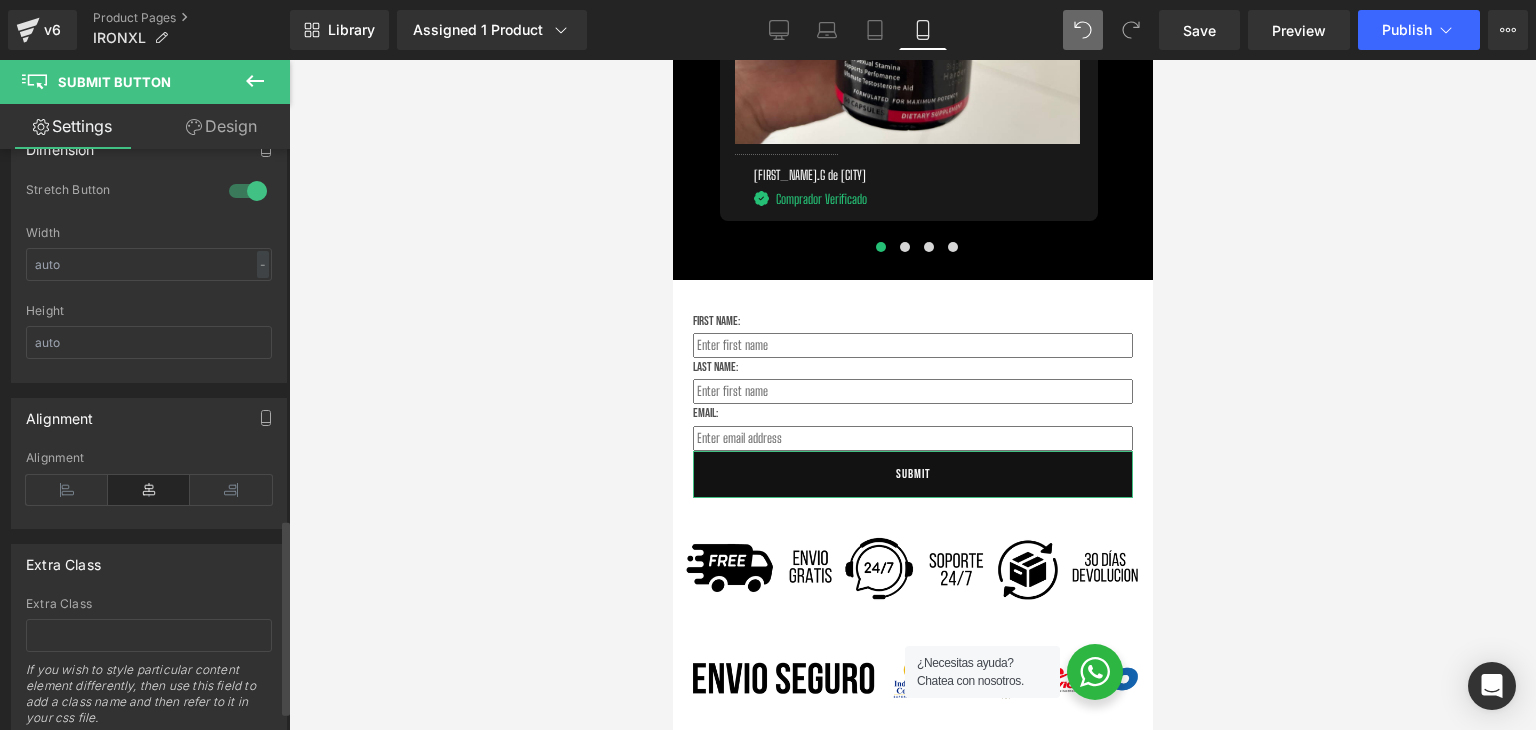 scroll, scrollTop: 1100, scrollLeft: 0, axis: vertical 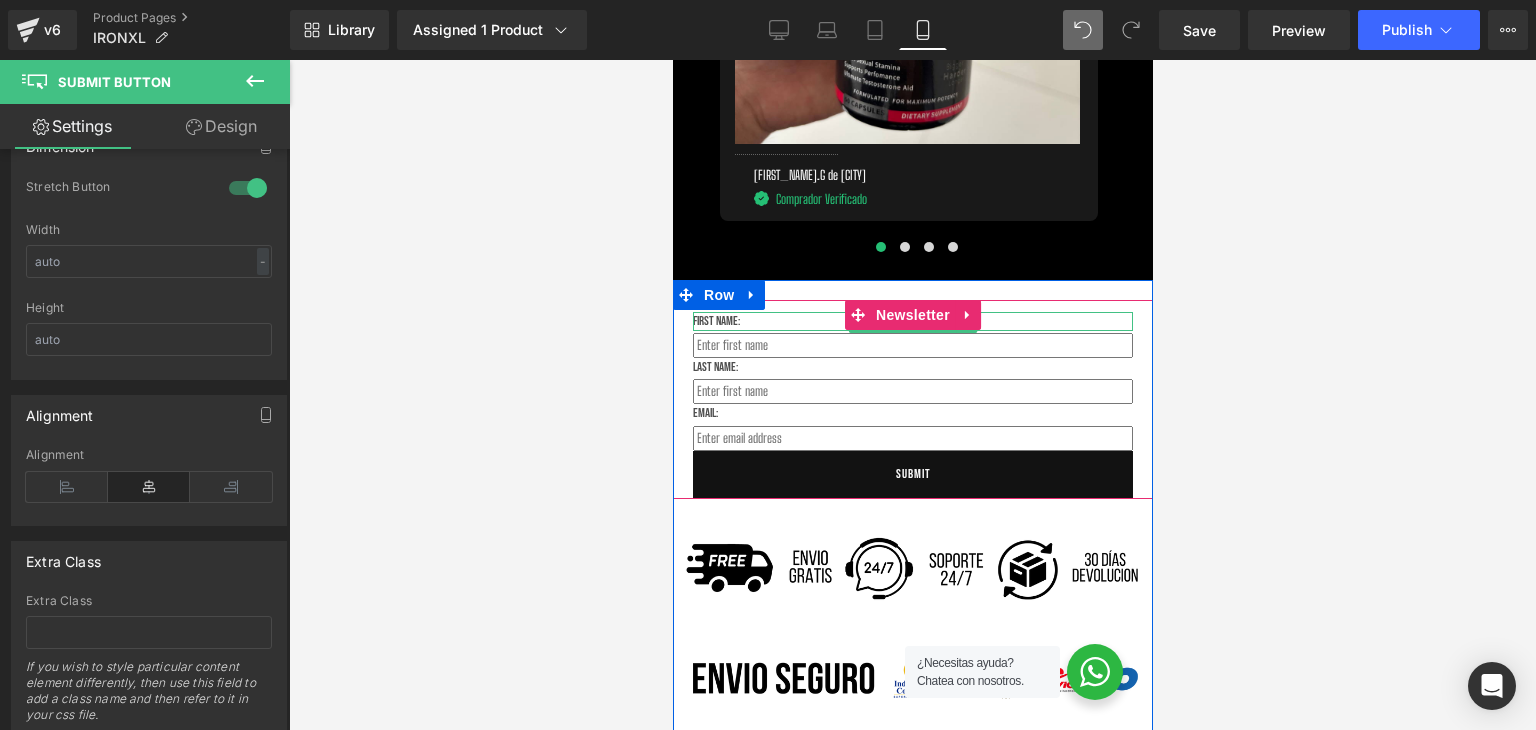 click on "First Name:" at bounding box center [912, 321] 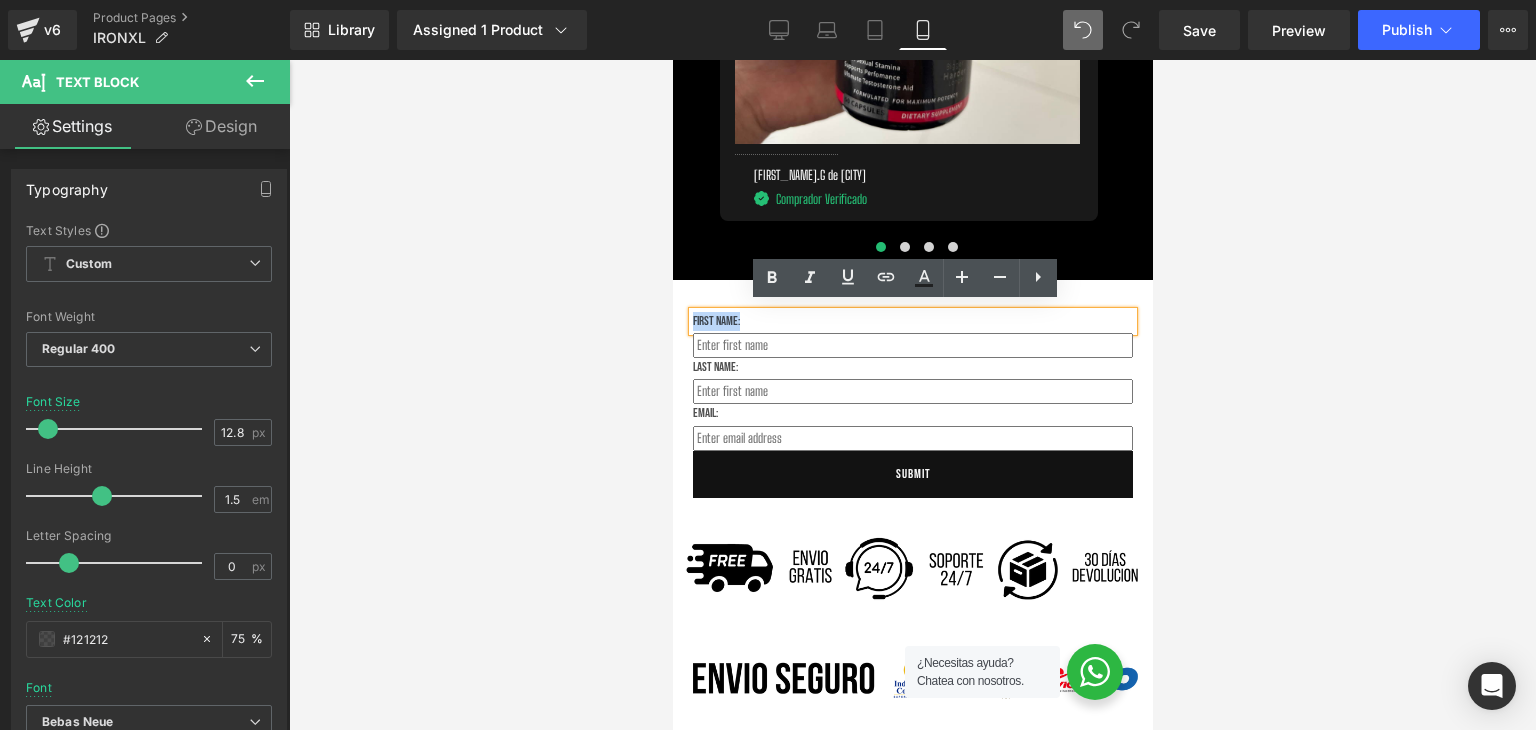 drag, startPoint x: 742, startPoint y: 317, endPoint x: 677, endPoint y: 317, distance: 65 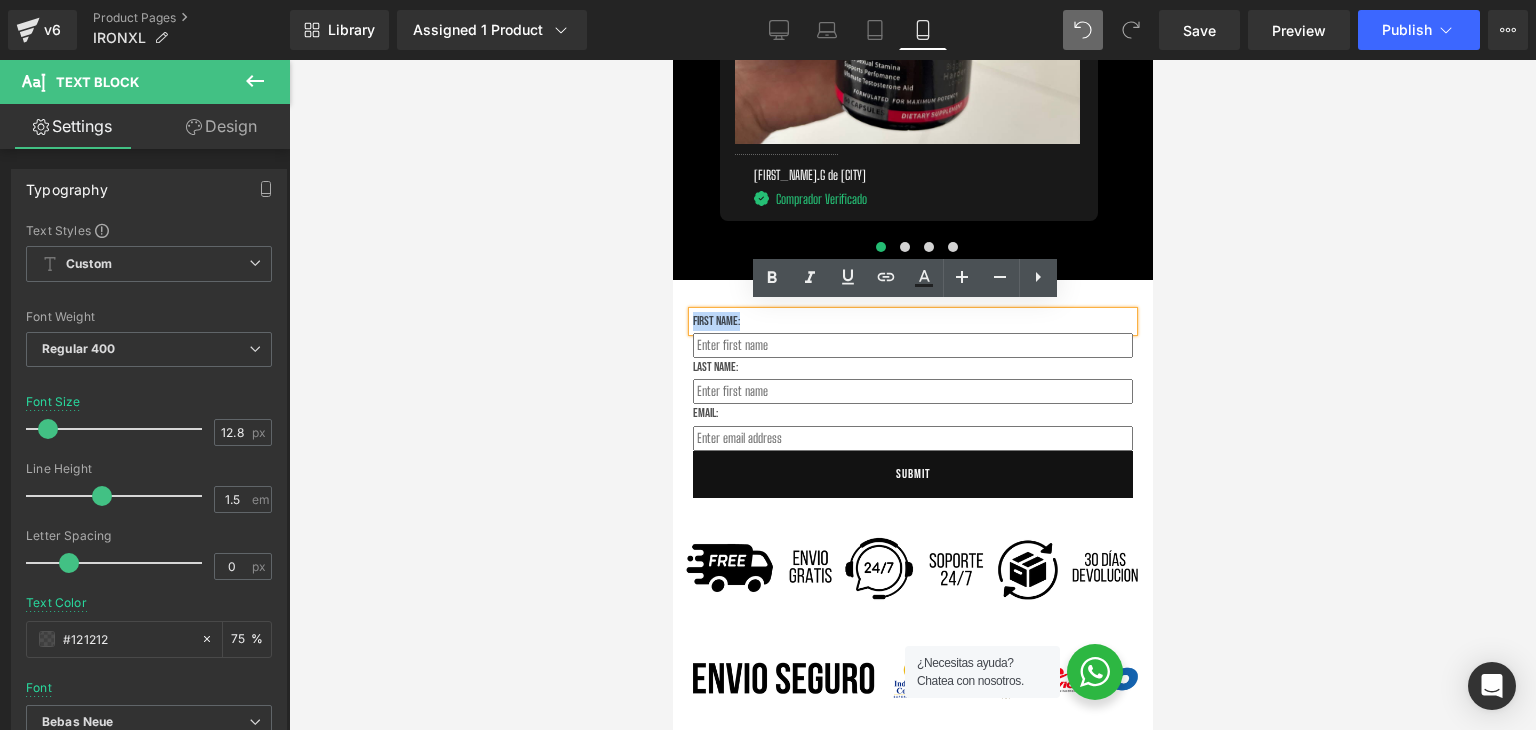 click on "First Name:   Text Block           Text Field             Last Name:   Text Block           Text Field             Email:   Text Block           Email Field             Submit   Submit Button
Newsletter" at bounding box center (912, 399) 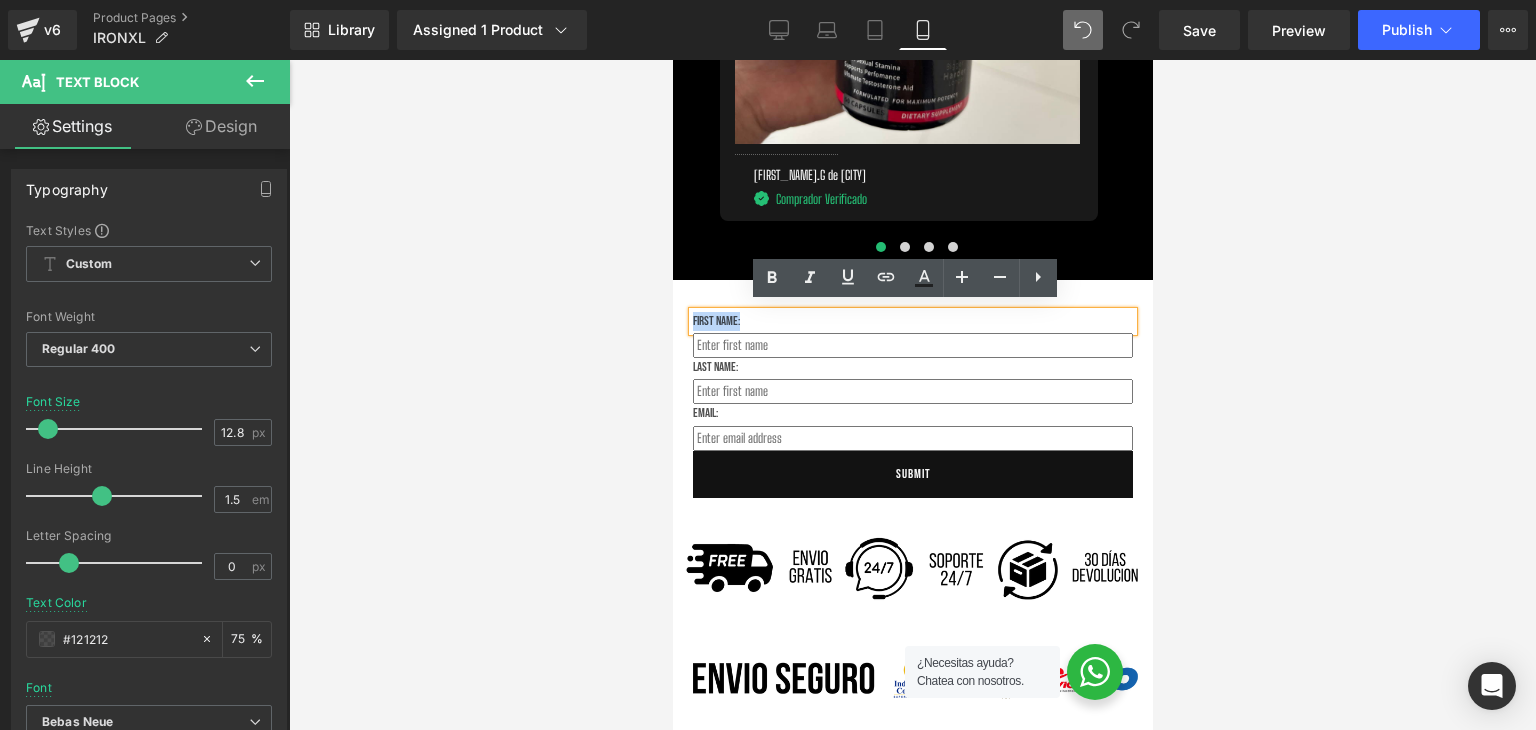 click at bounding box center (672, 60) 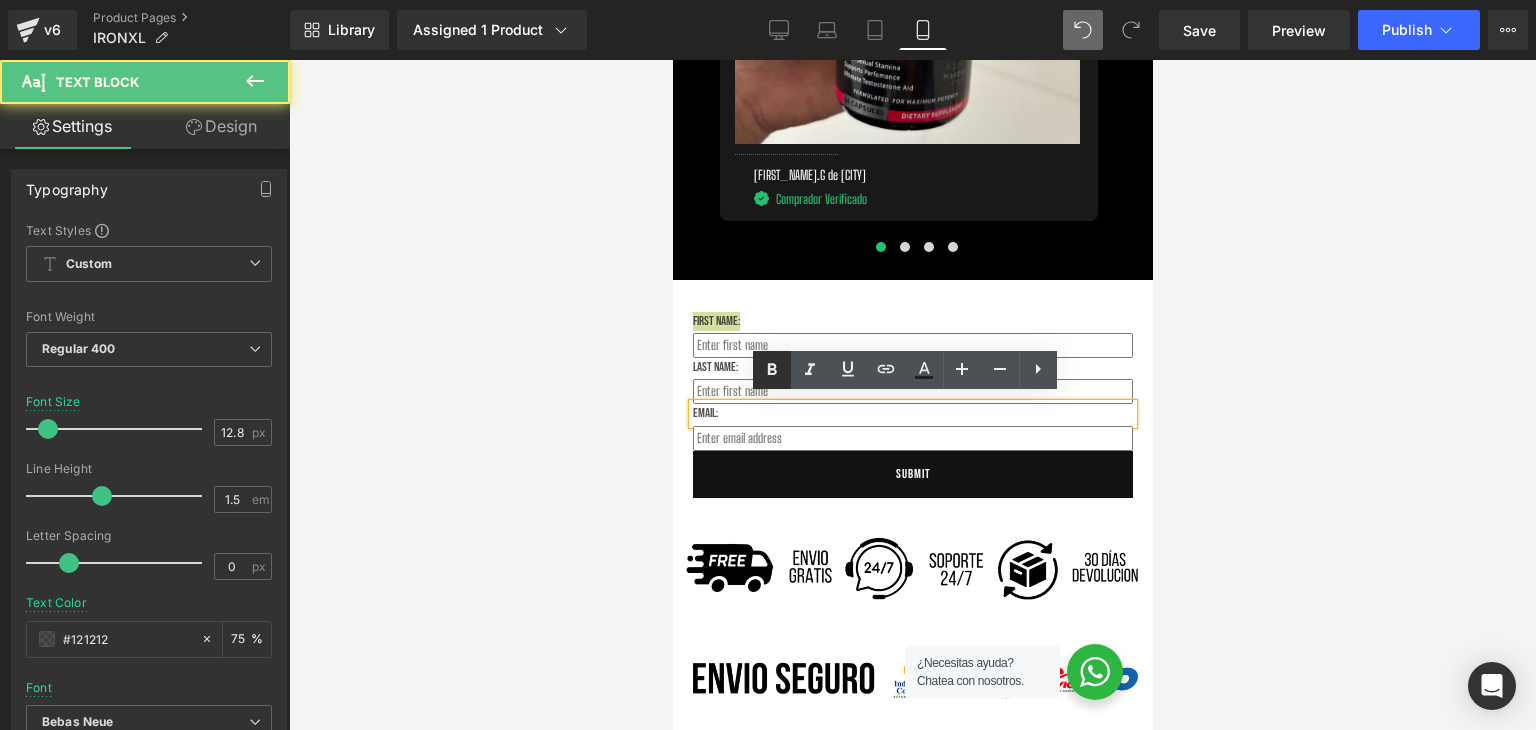 click 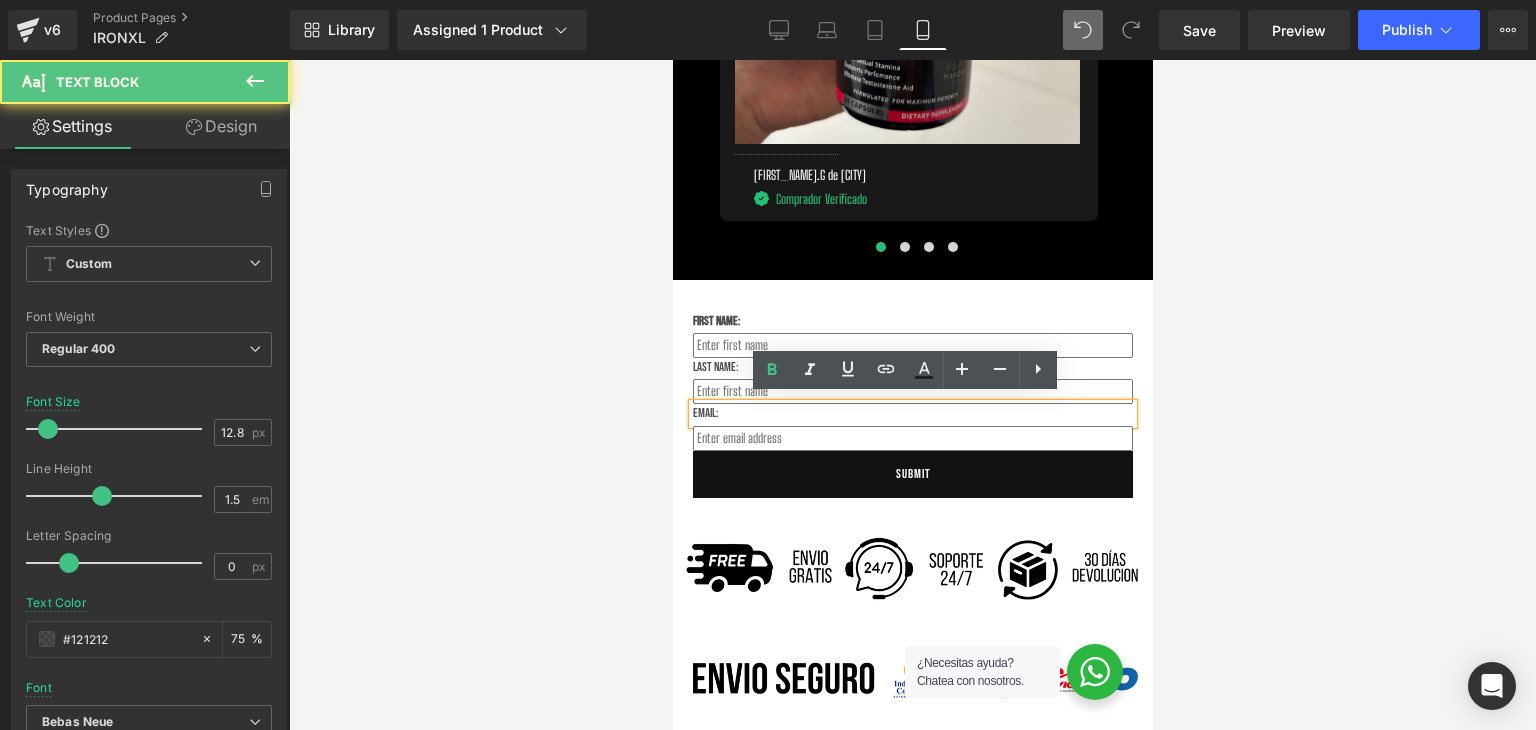 click at bounding box center [912, 391] 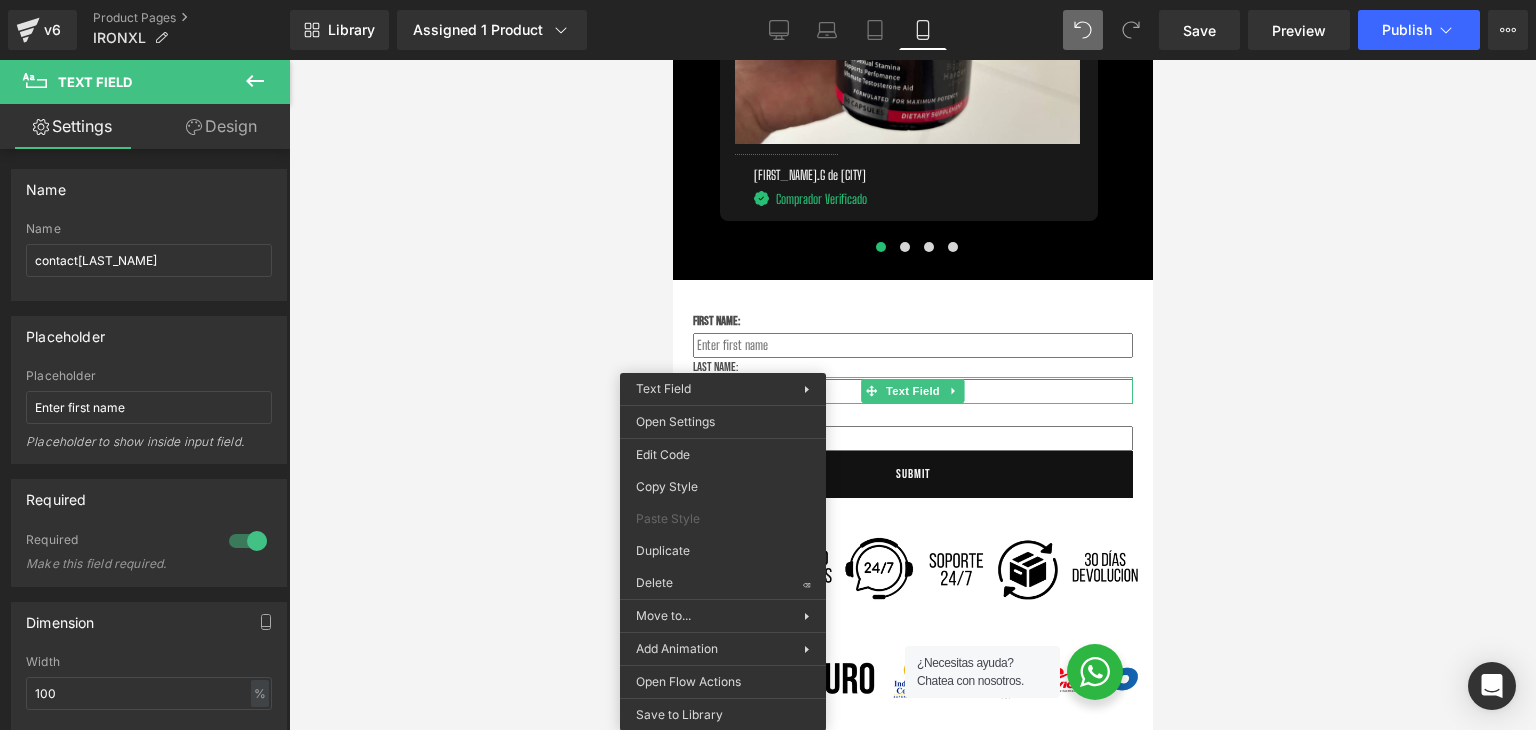 click on "Submit Button  You are previewing how the   will restyle your page. You can not edit Elements in Preset Preview Mode.  v6 Product Pages IRONXL Library Assigned 1 Product  Product Preview
IRON XL – Refuerzo Natural para el Rendimiento Masculino + Tumba Catre Manage assigned products Mobile Desktop Laptop Tablet Mobile Save Preview Publish Scheduled View Live Page View with current Template Save Template to Library Schedule Publish  Optimize  Publish Settings Shortcuts  Your page can’t be published   You've reached the maximum number of published pages on your plan  (4/999999).  You need to upgrade your plan or unpublish all your pages to get 1 publish slot.   Unpublish pages   Upgrade plan  Elements Global Style Base Row  rows, columns, layouts, div Heading  headings, titles, h1,h2,h3,h4,h5,h6 Text Block  texts, paragraphs, contents, blocks Image  images, photos, alts, uploads Icon  icons, symbols Button  button, call to action, cta Separator  separators, dividers, horizontal lines Liquid  List" at bounding box center [768, 382] 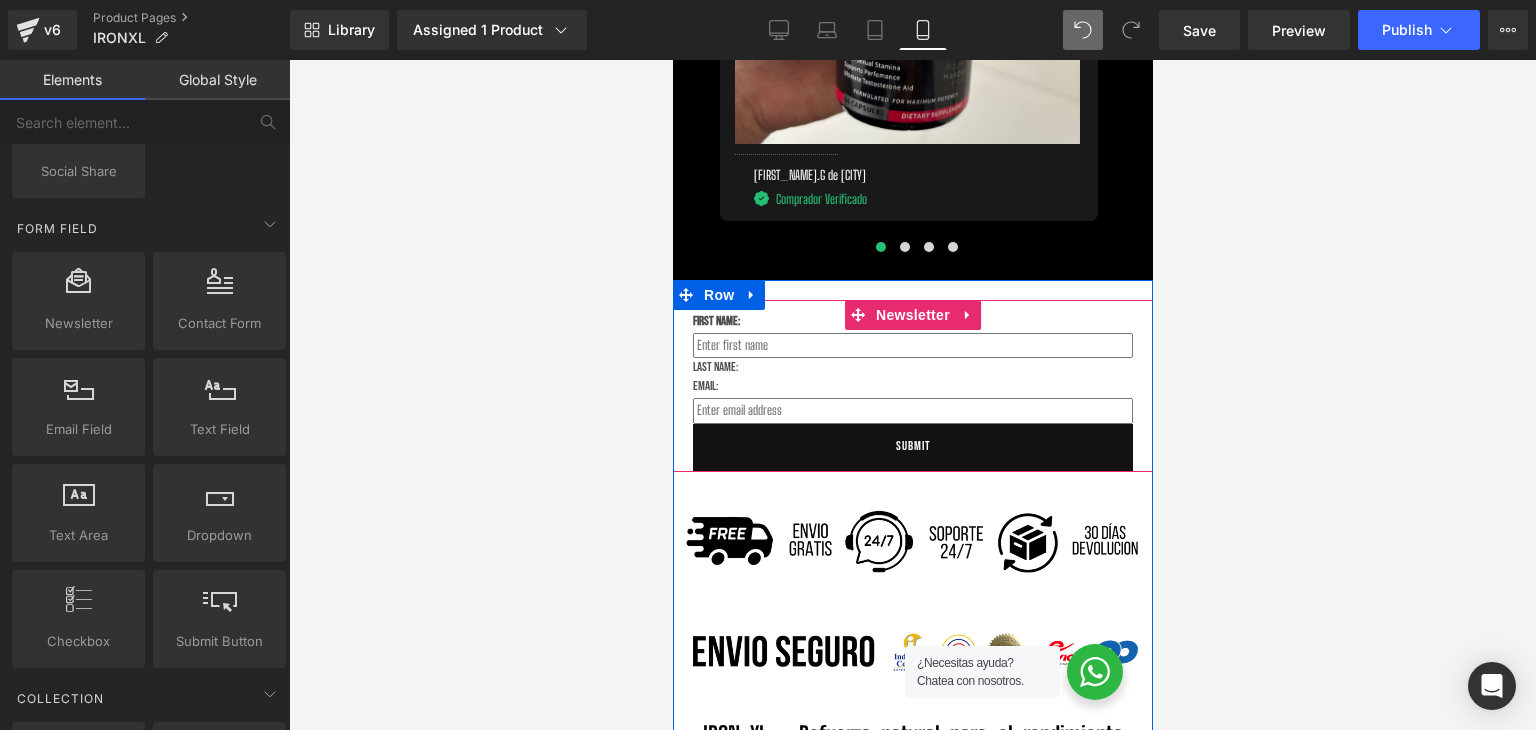 click on "Last Name:" at bounding box center [912, 367] 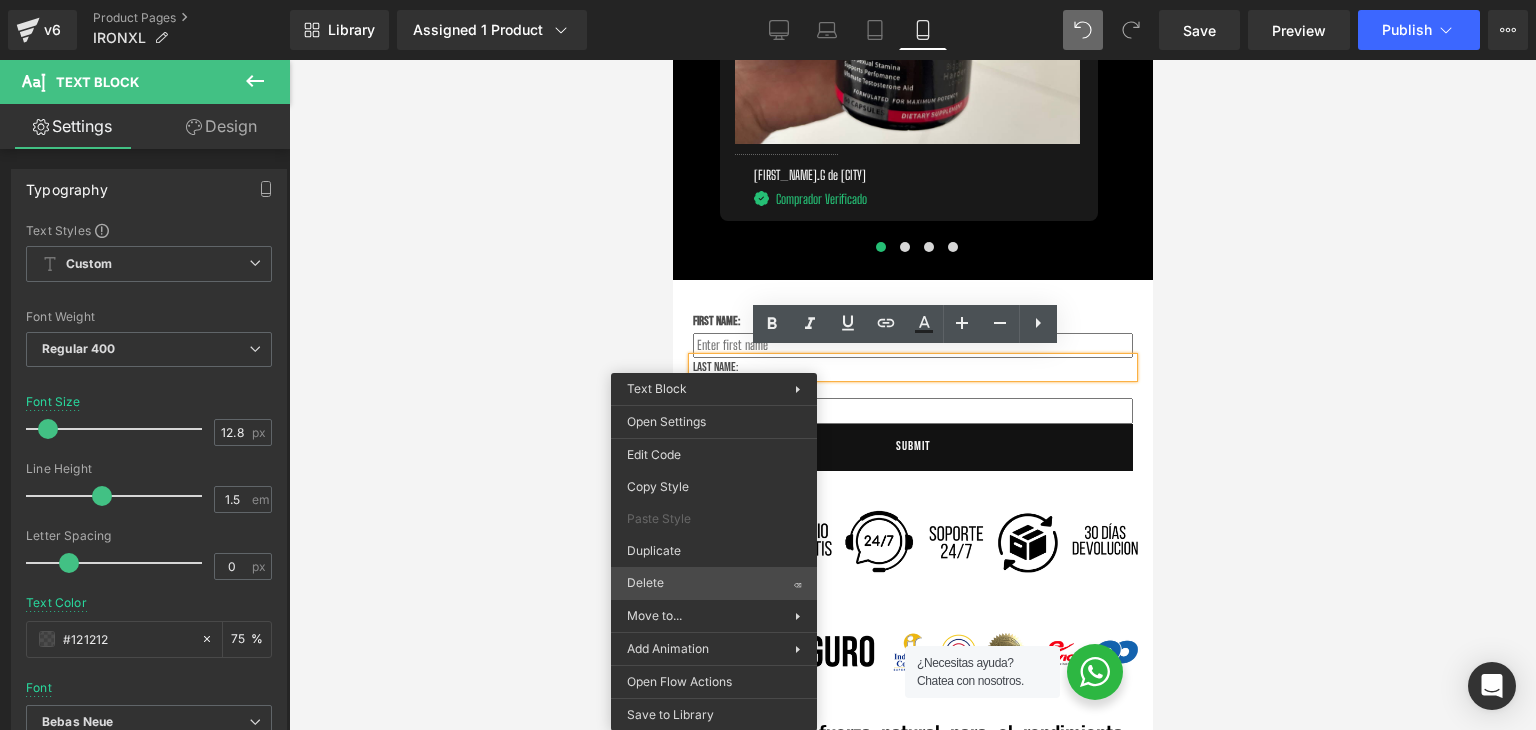 click on "Submit Button  You are previewing how the   will restyle your page. You can not edit Elements in Preset Preview Mode.  v6 Product Pages IRONXL Library Assigned 1 Product  Product Preview
IRON XL – Refuerzo Natural para el Rendimiento Masculino + Tumba Catre Manage assigned products Mobile Desktop Laptop Tablet Mobile Save Preview Publish Scheduled View Live Page View with current Template Save Template to Library Schedule Publish  Optimize  Publish Settings Shortcuts  Your page can’t be published   You've reached the maximum number of published pages on your plan  (4/999999).  You need to upgrade your plan or unpublish all your pages to get 1 publish slot.   Unpublish pages   Upgrade plan  Elements Global Style Base Row  rows, columns, layouts, div Heading  headings, titles, h1,h2,h3,h4,h5,h6 Text Block  texts, paragraphs, contents, blocks Image  images, photos, alts, uploads Icon  icons, symbols Button  button, call to action, cta Separator  separators, dividers, horizontal lines Liquid  List" at bounding box center [768, 382] 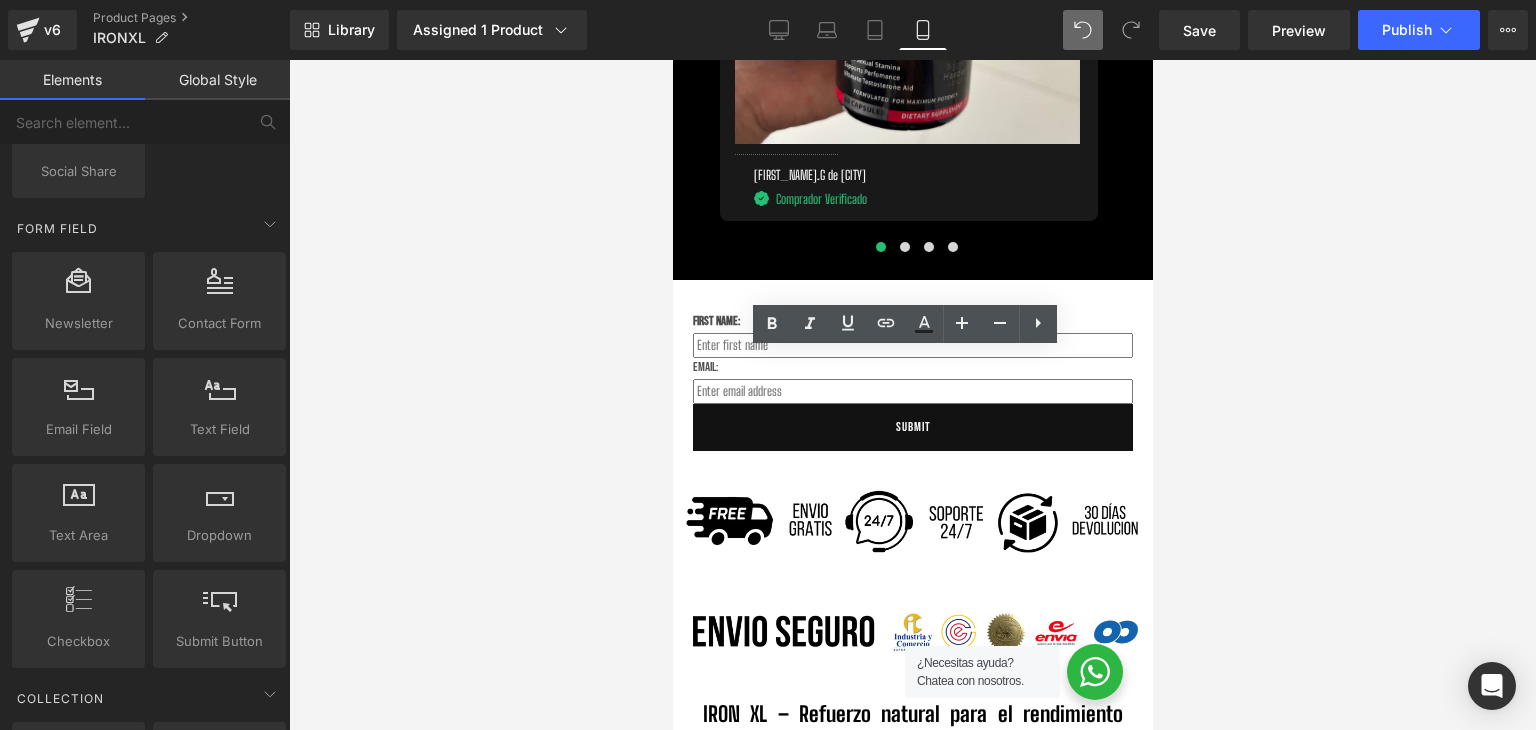 click at bounding box center (672, 60) 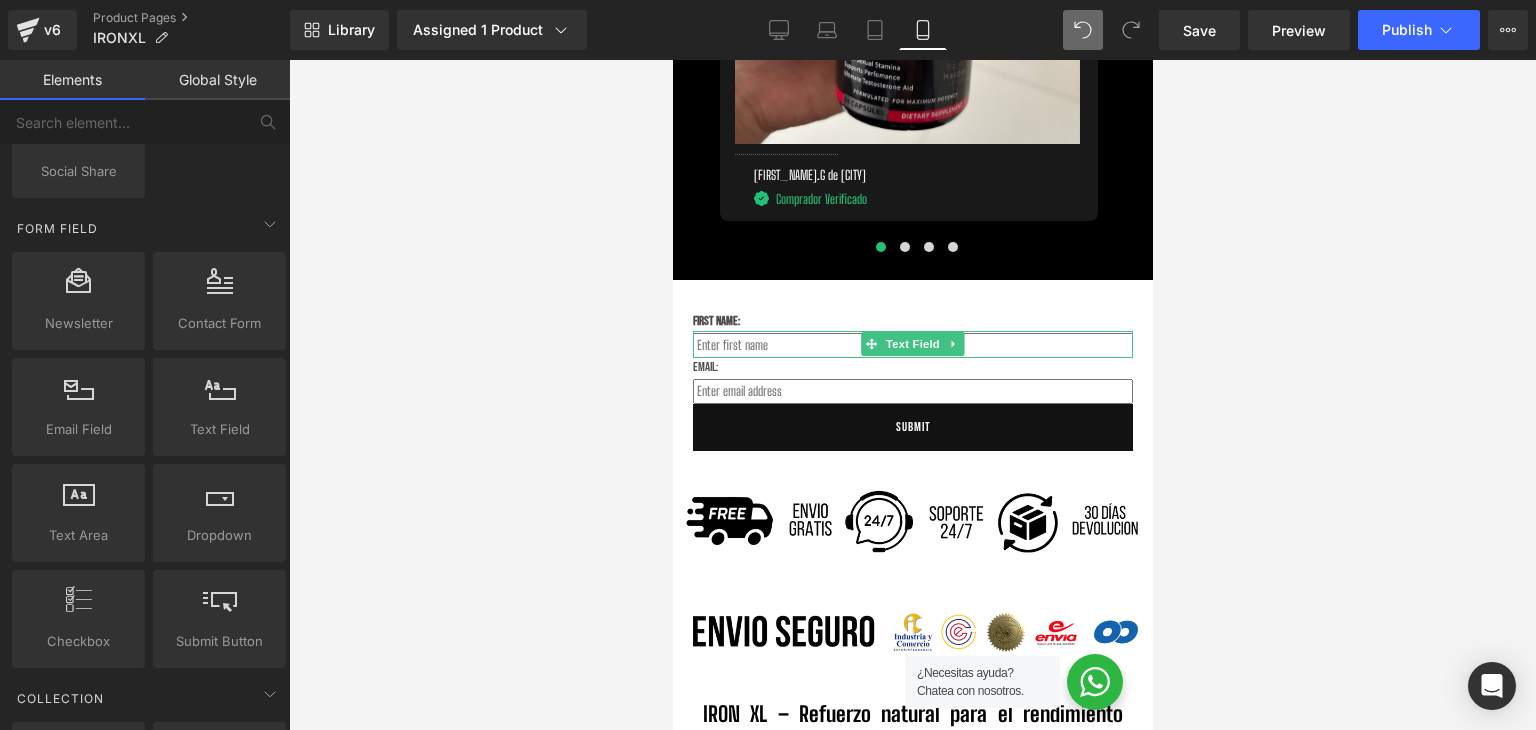 drag, startPoint x: 663, startPoint y: 540, endPoint x: 5, endPoint y: 449, distance: 664.26276 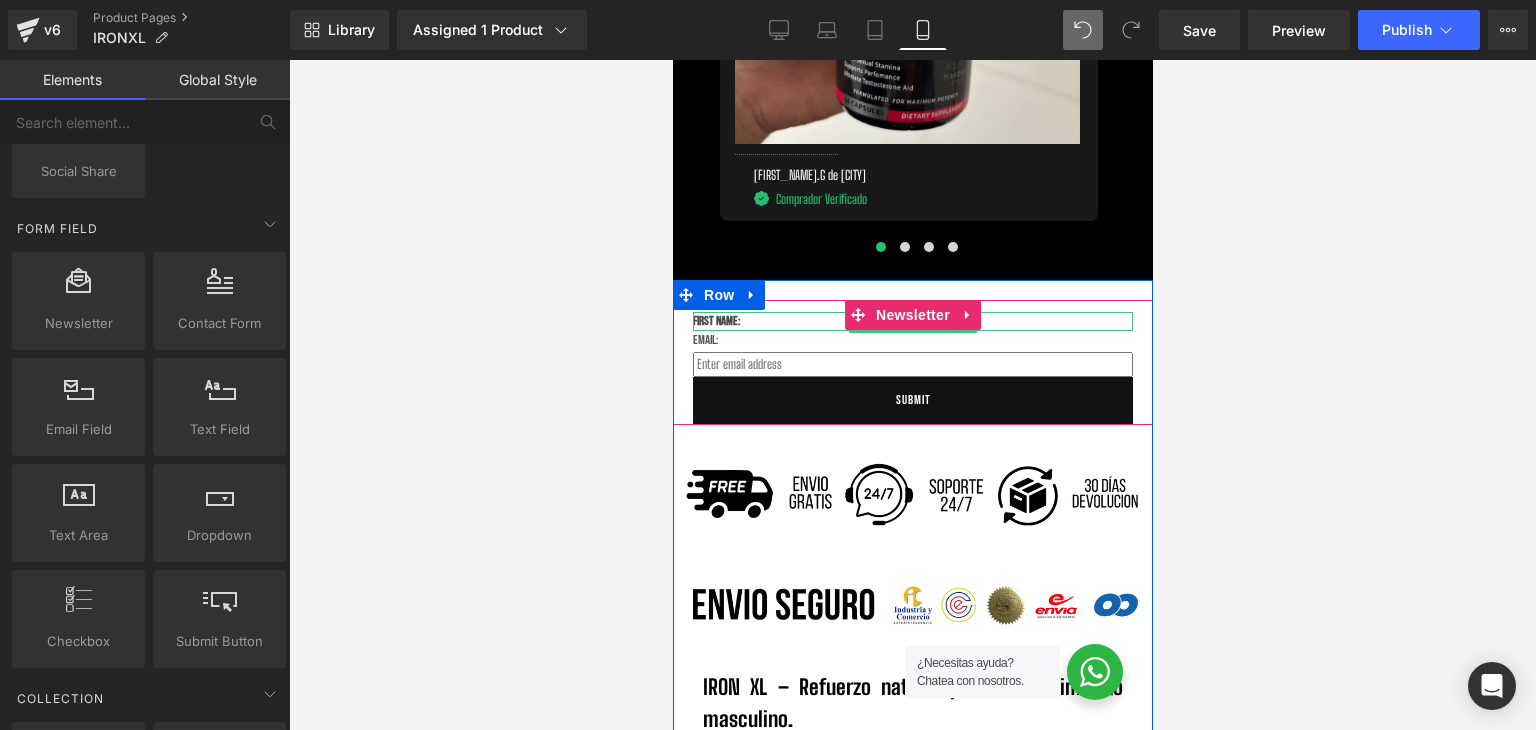 click on "First Name:" at bounding box center [715, 321] 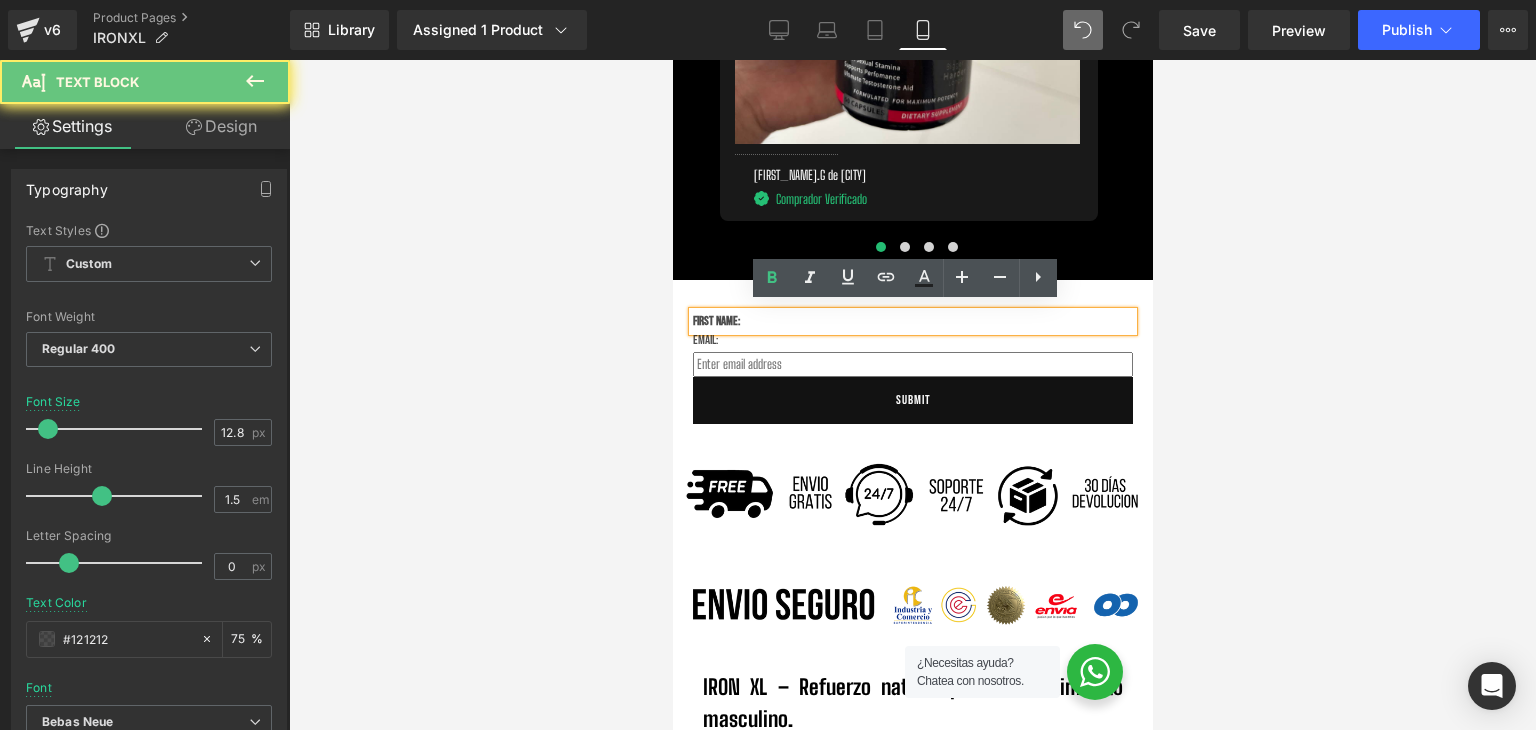 drag, startPoint x: 749, startPoint y: 309, endPoint x: 681, endPoint y: 309, distance: 68 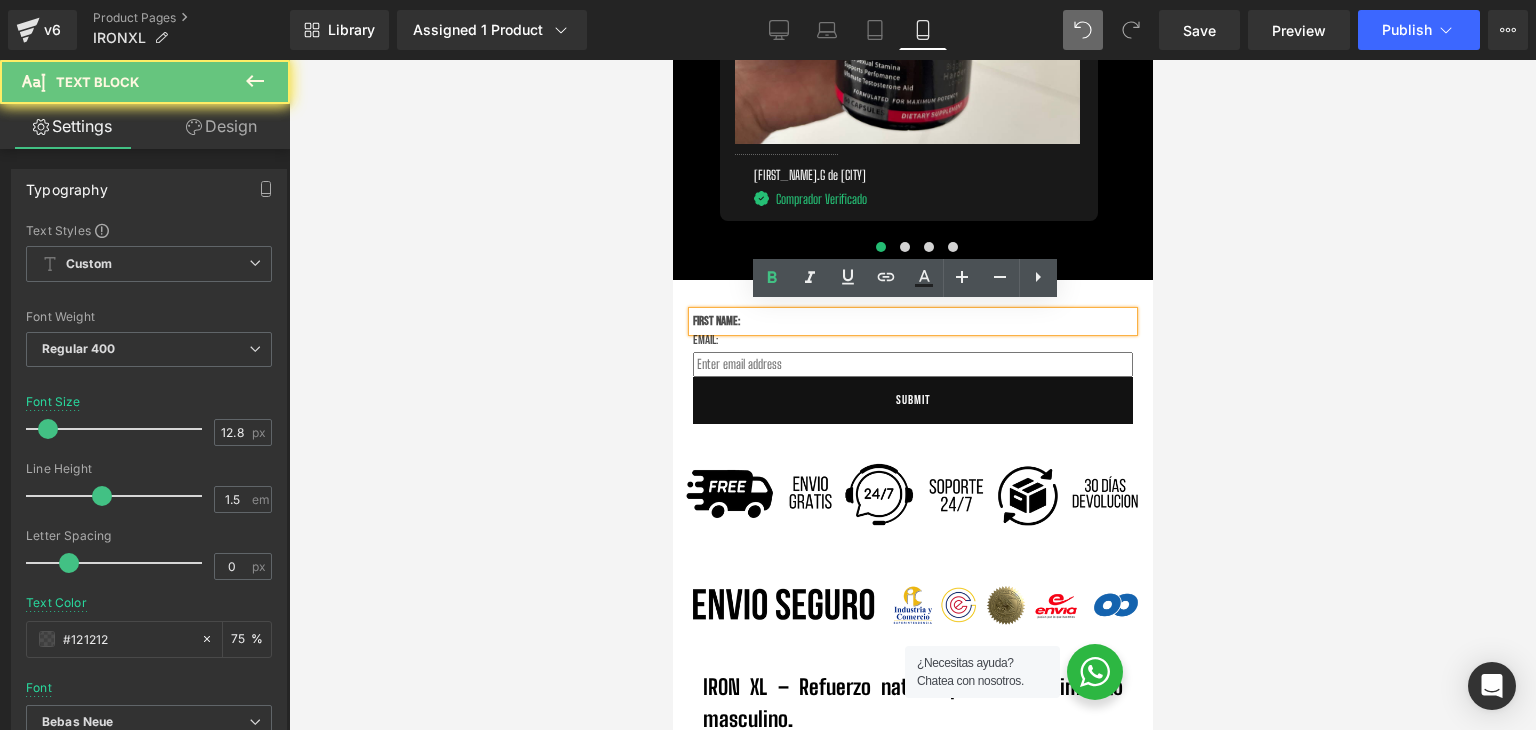 click on "First Name:" at bounding box center (912, 321) 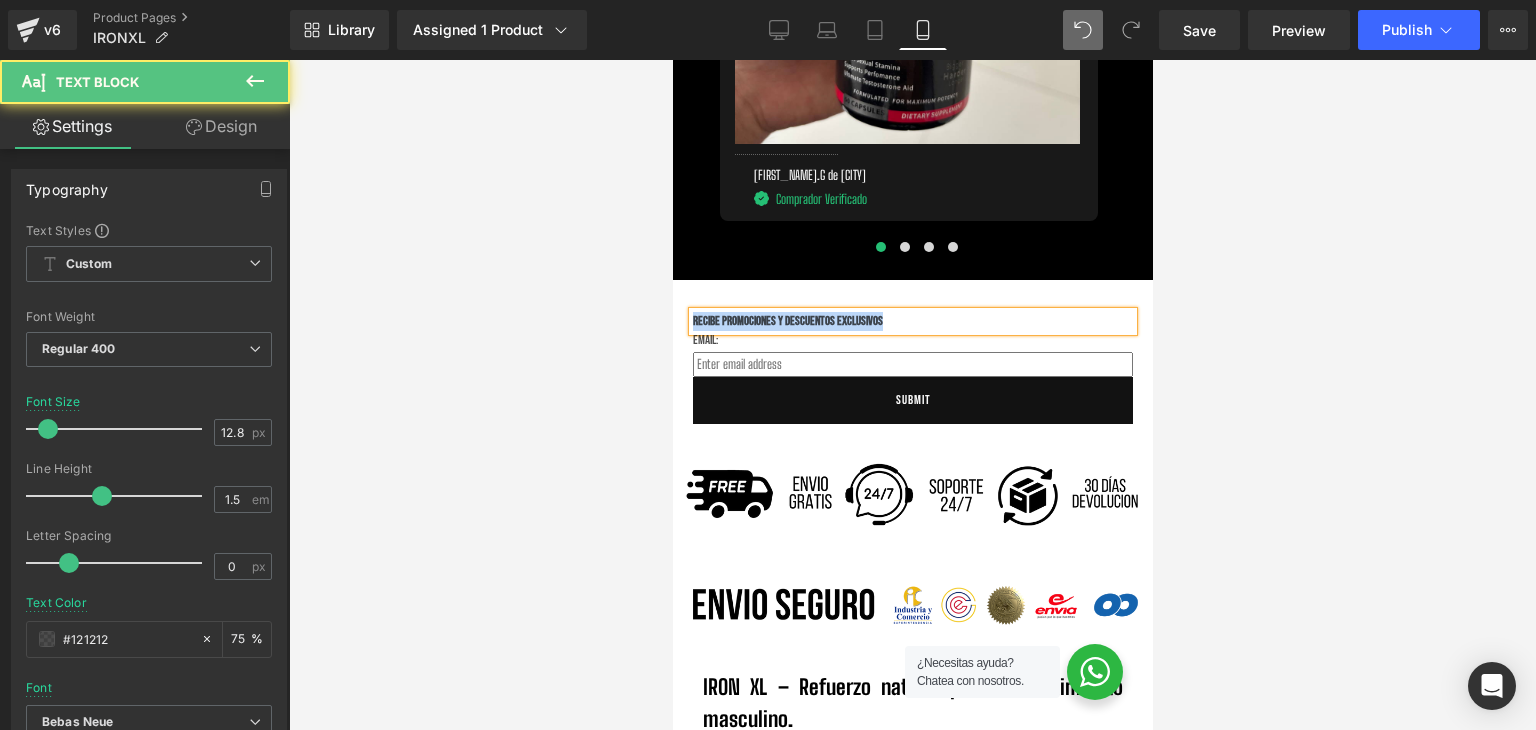 drag, startPoint x: 891, startPoint y: 311, endPoint x: 919, endPoint y: 463, distance: 154.55743 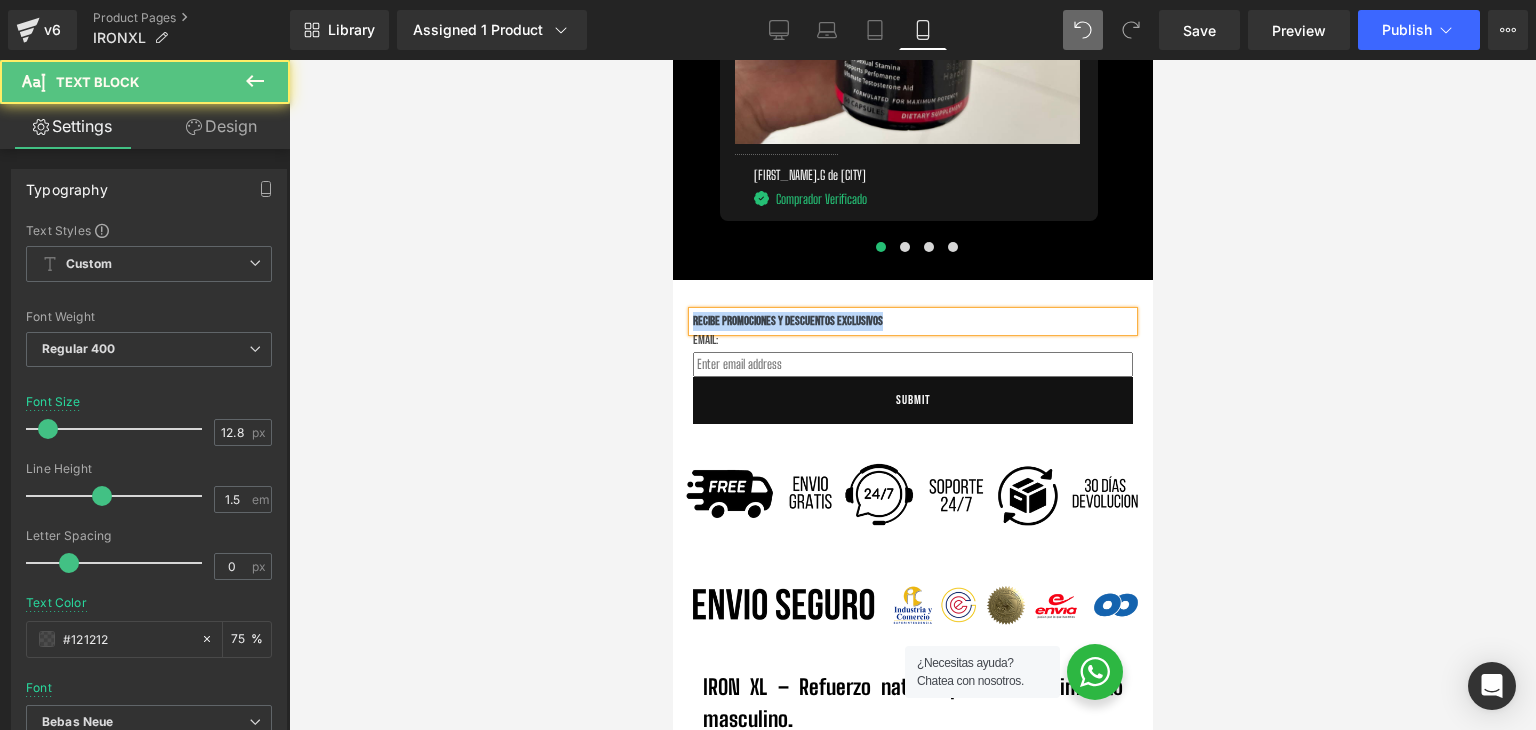 click on "00 Days
00 Hours
07 Minutes
56 Seconds
Countdown Timer         Liquid         Row         Row" at bounding box center (912, -5905) 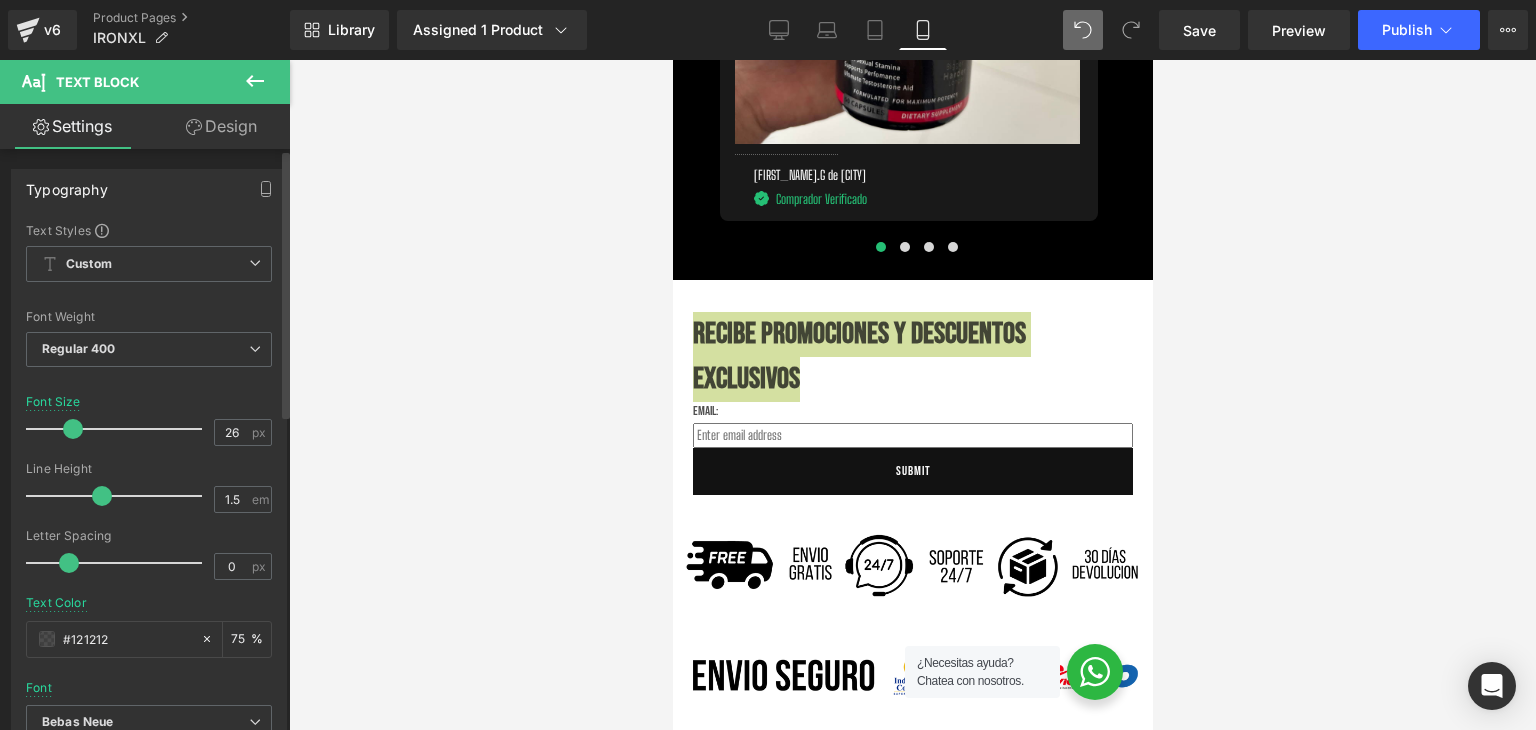 type on "25" 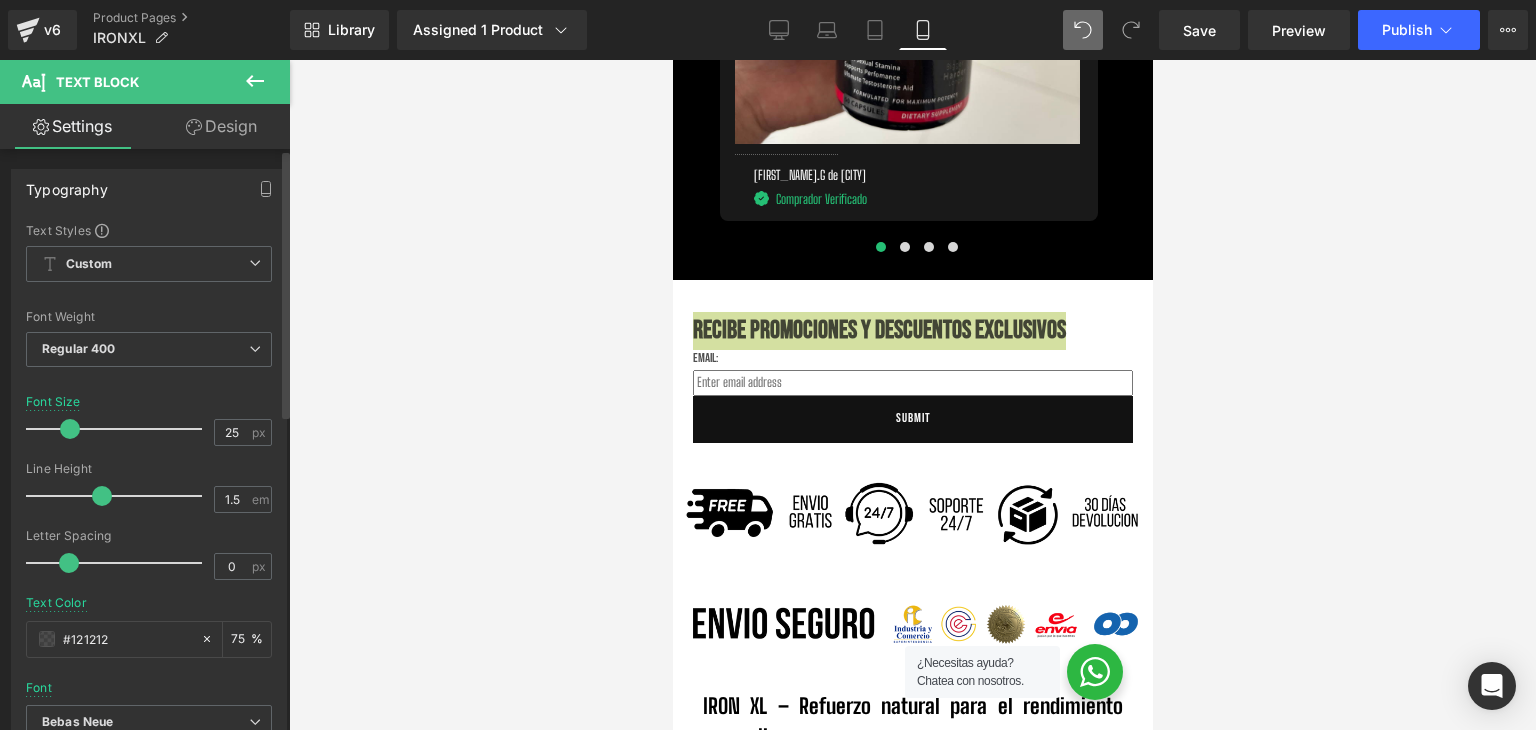 drag, startPoint x: 38, startPoint y: 420, endPoint x: 68, endPoint y: 421, distance: 30.016663 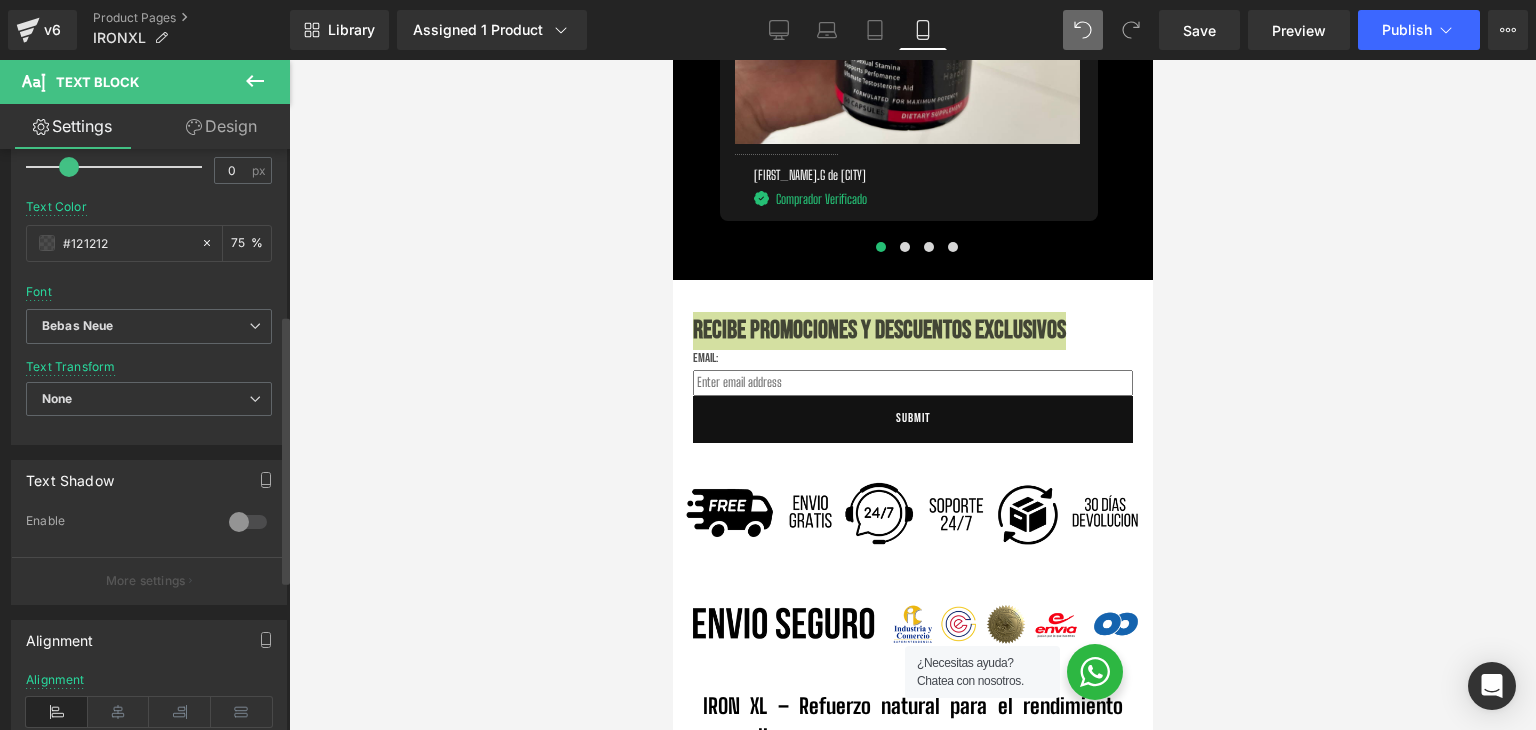 scroll, scrollTop: 500, scrollLeft: 0, axis: vertical 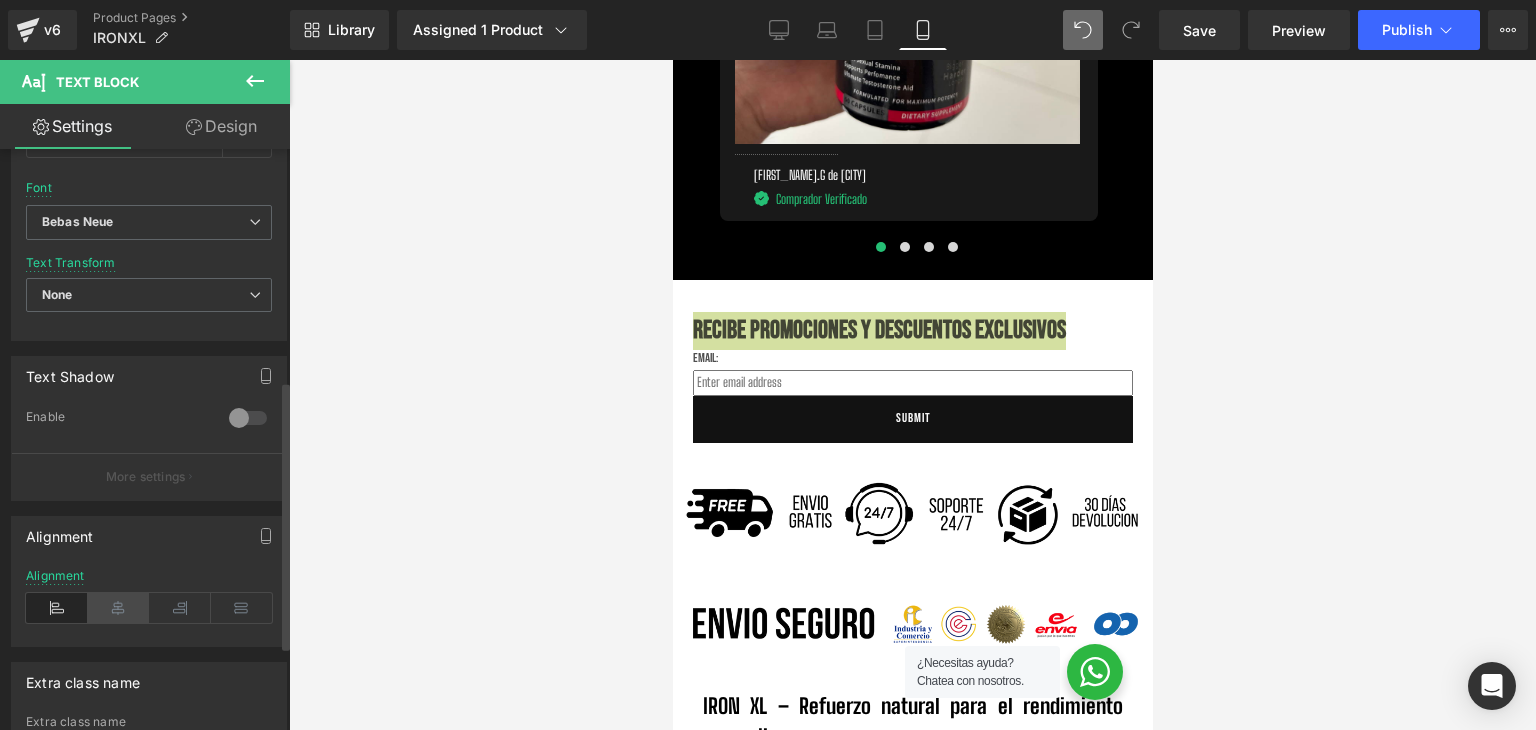 click at bounding box center (119, 608) 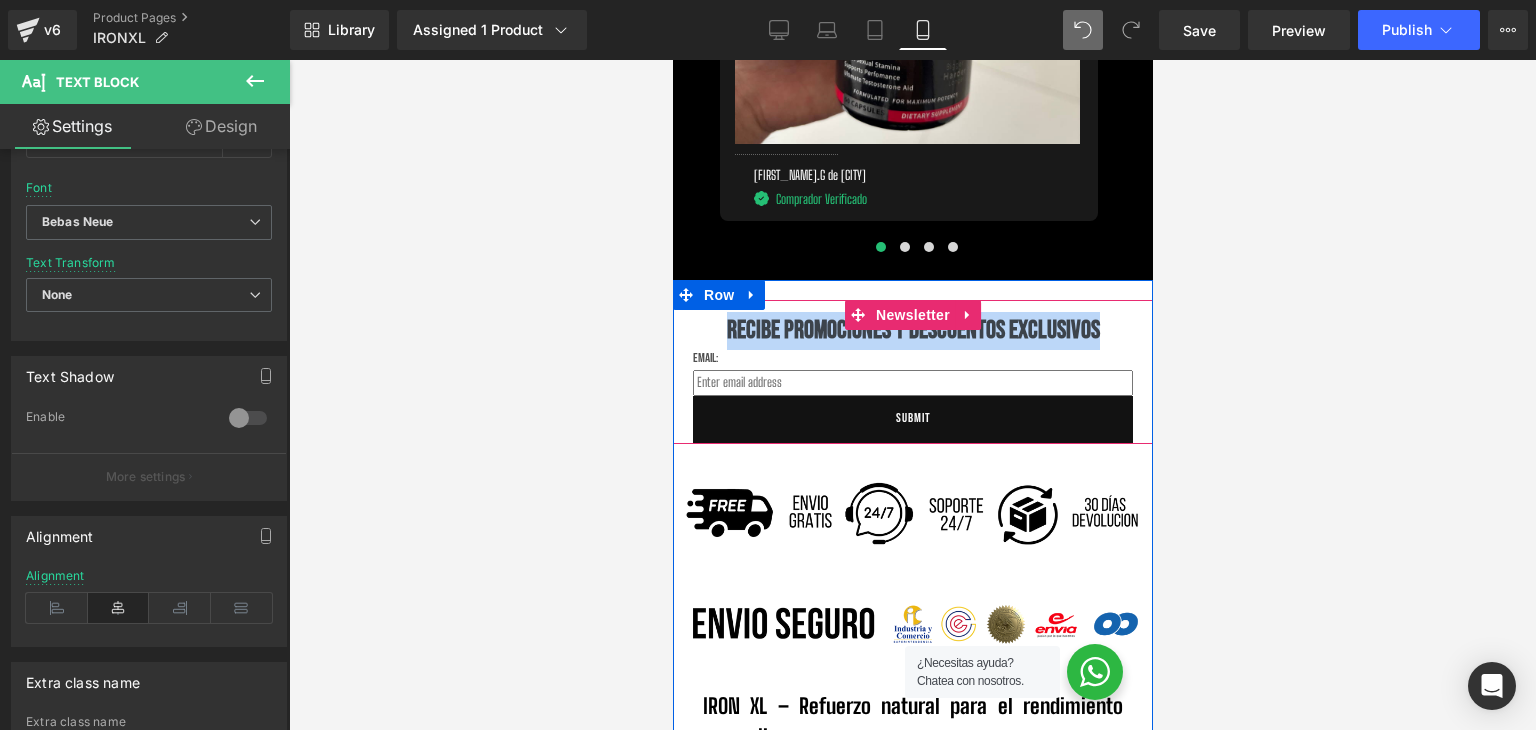 click on "Email:" at bounding box center [912, 358] 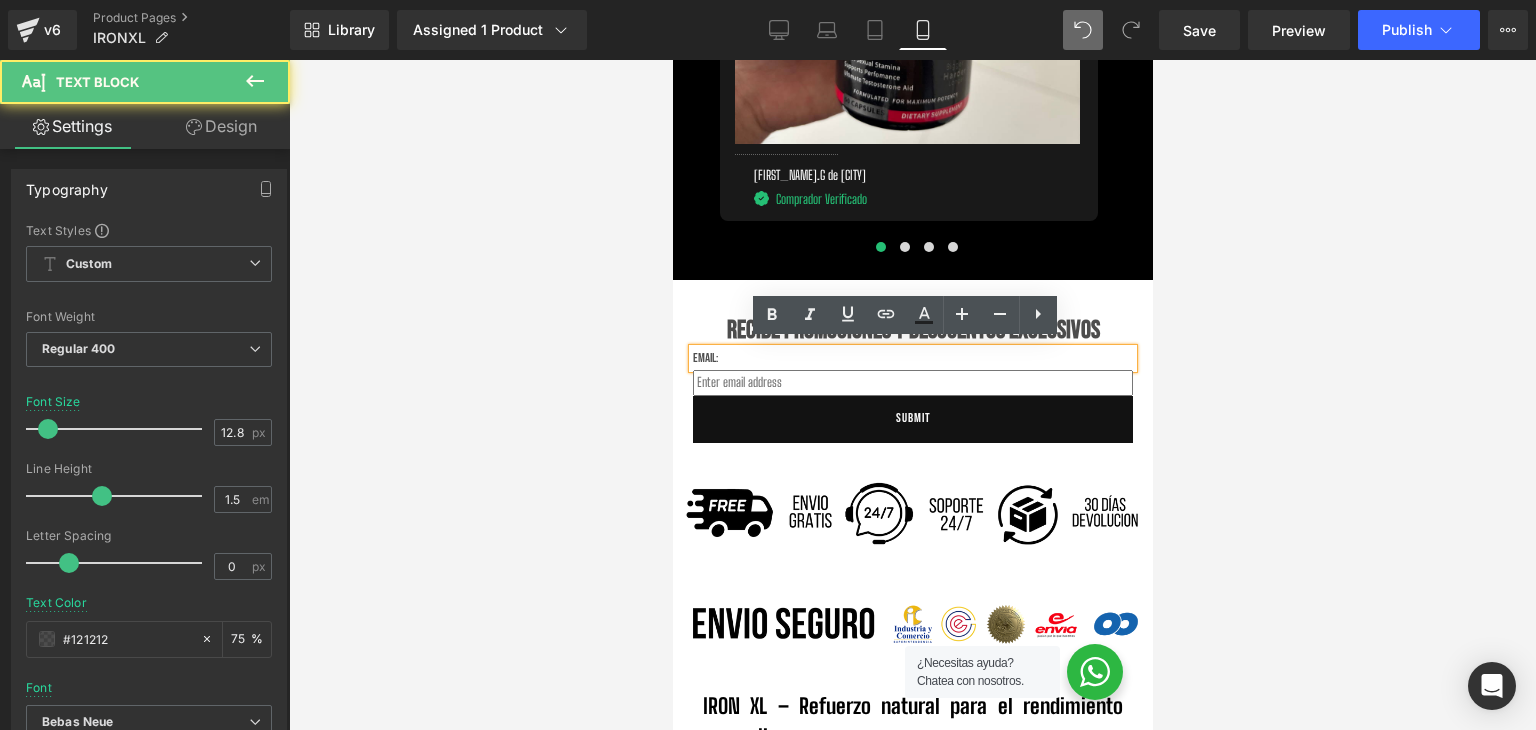 click at bounding box center (912, 395) 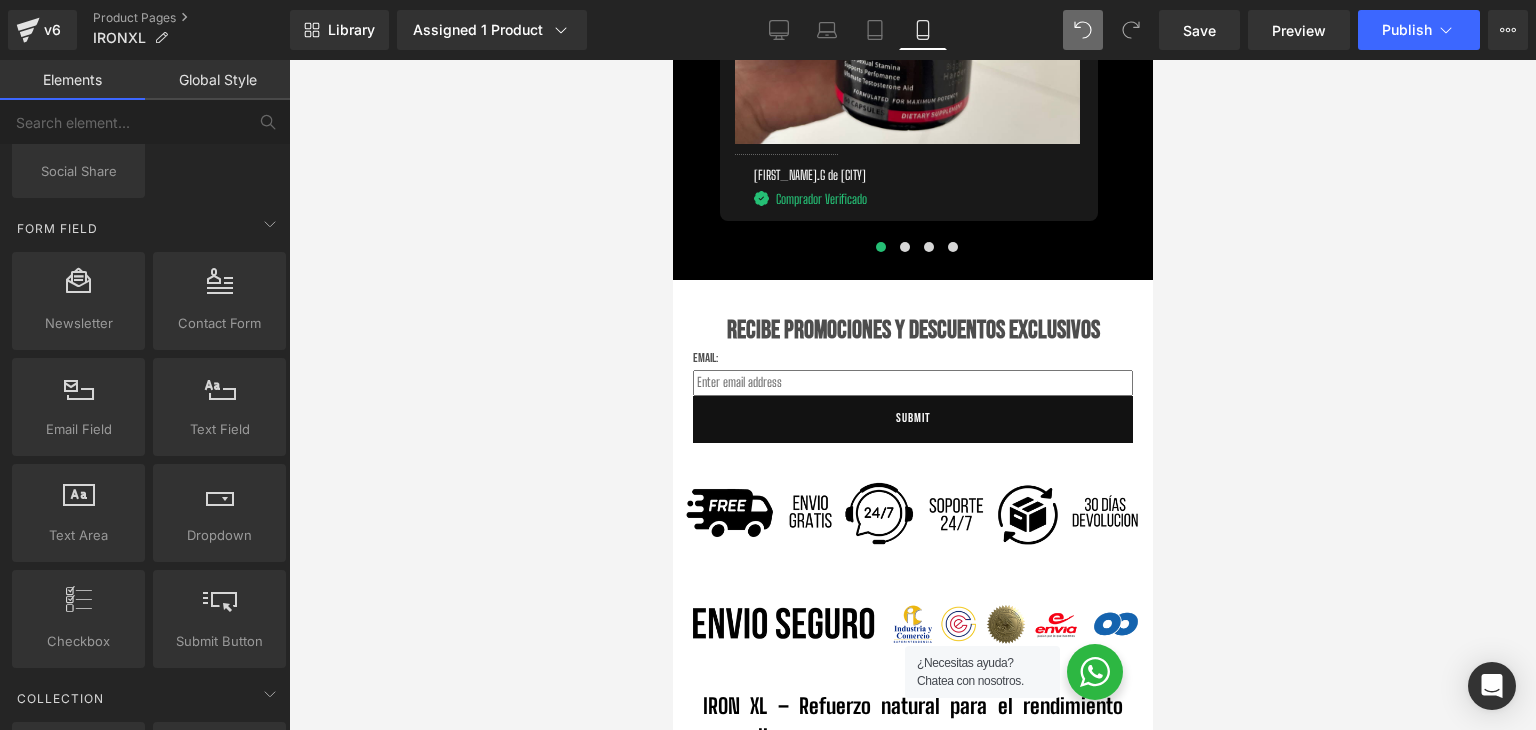 click on "RECIBE PROMOCIONES Y DESCUENTOS EXCLUSIVOS" at bounding box center (912, 330) 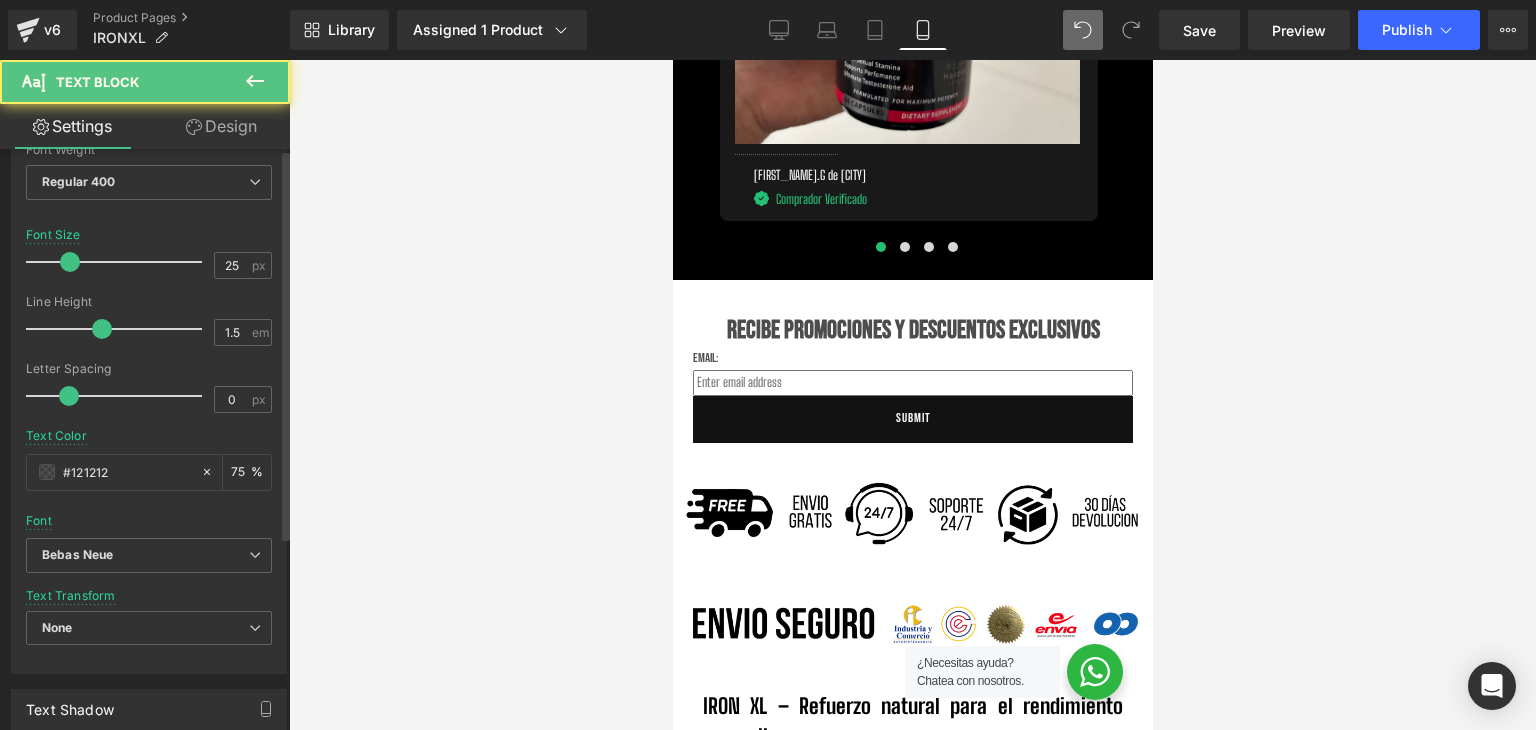 scroll, scrollTop: 200, scrollLeft: 0, axis: vertical 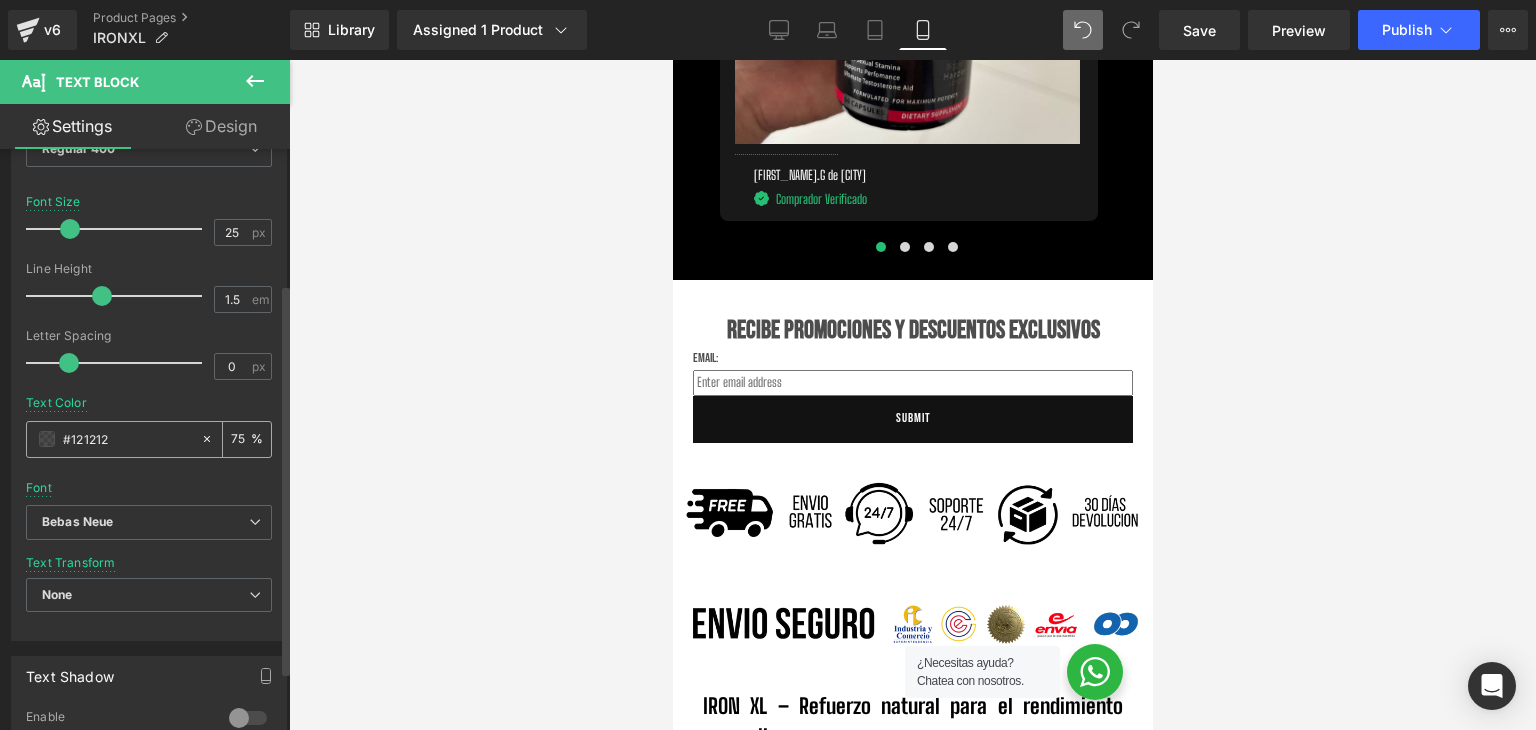 click at bounding box center (47, 439) 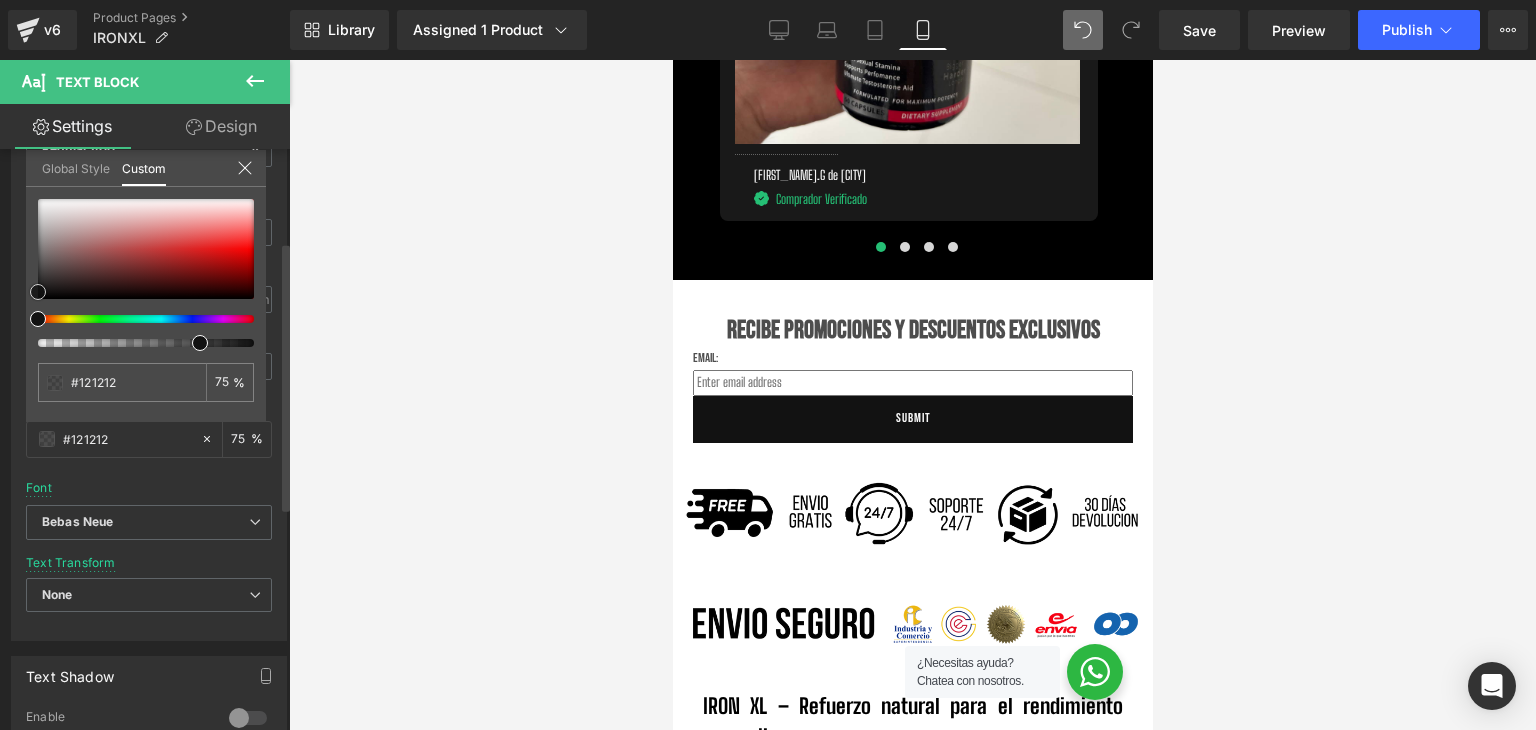 type on "#141414" 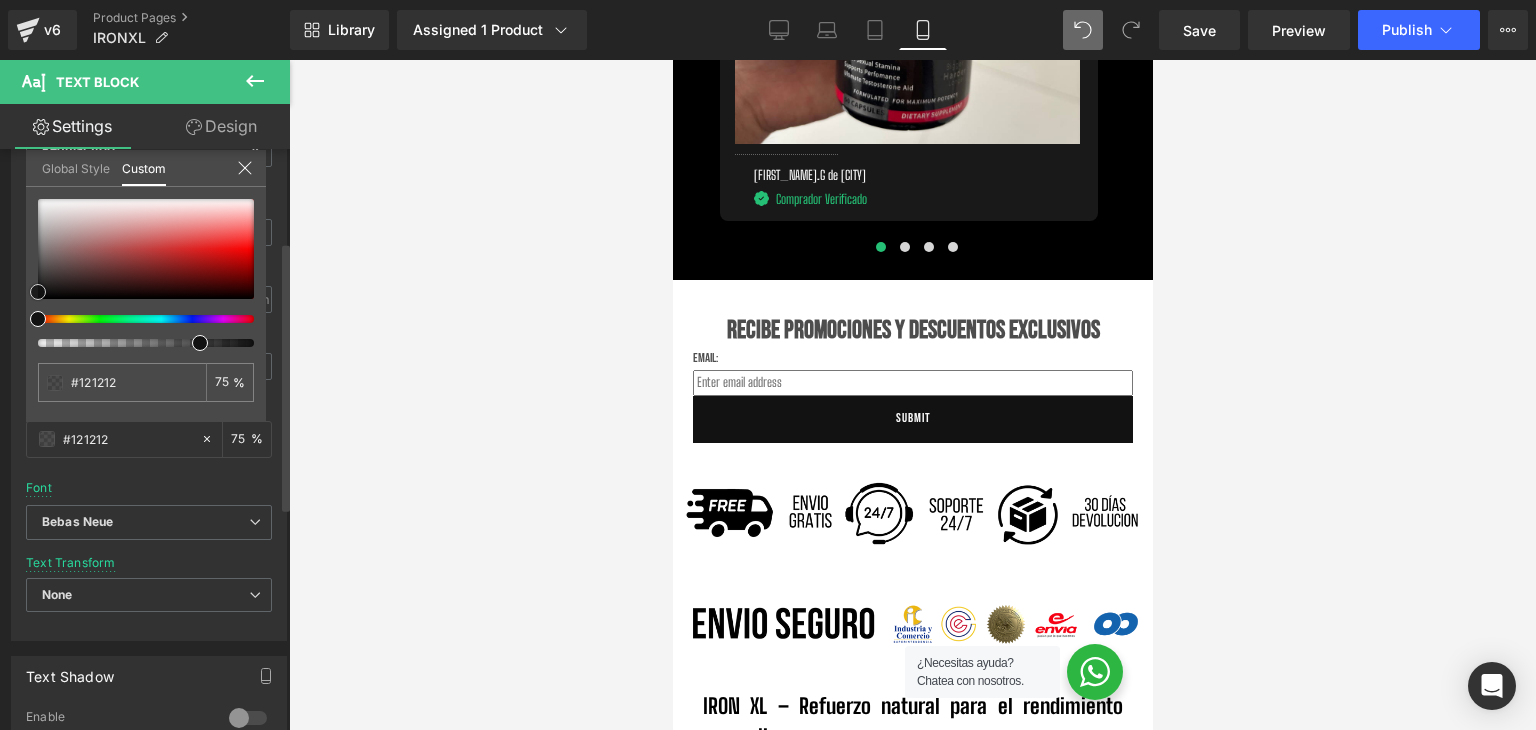 type on "#141414" 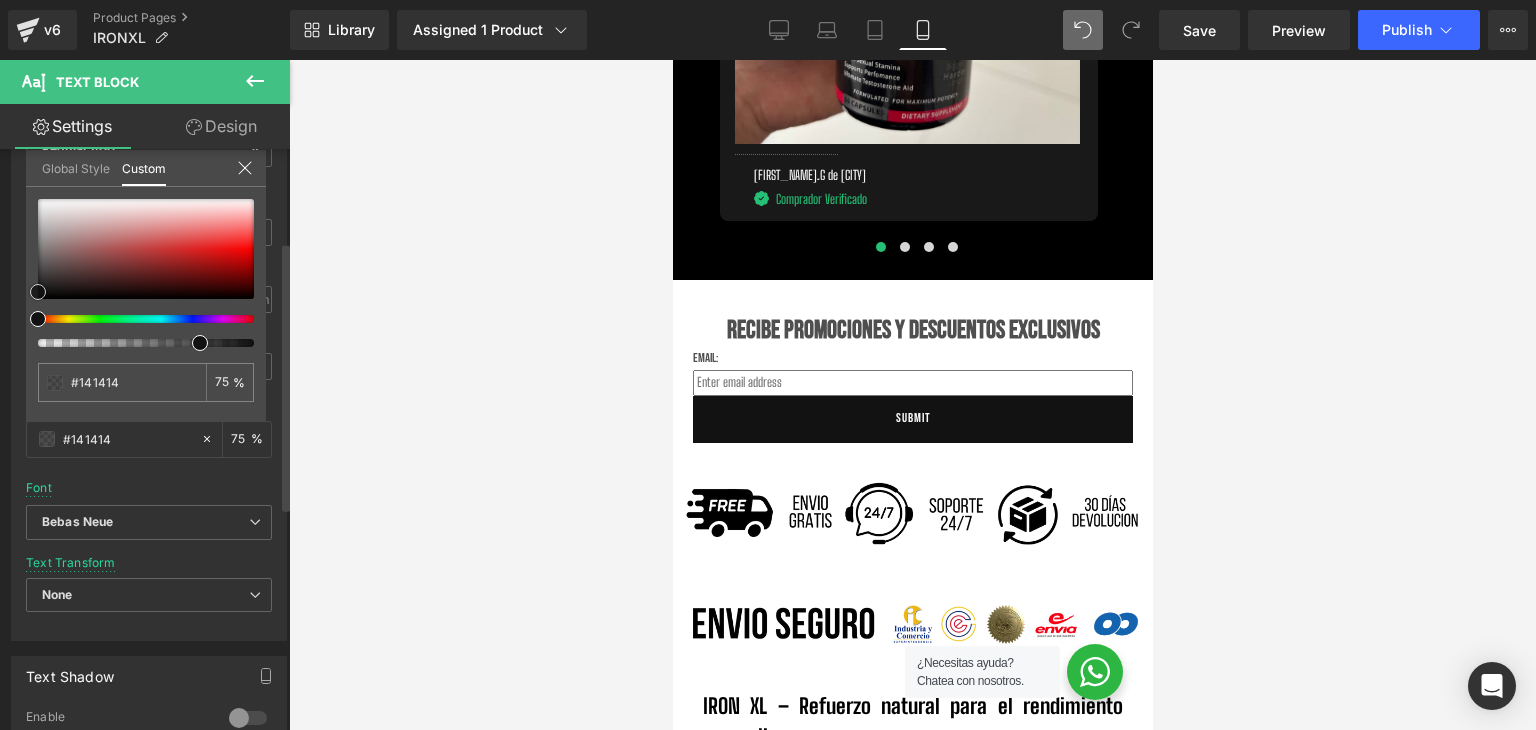 type on "#191919" 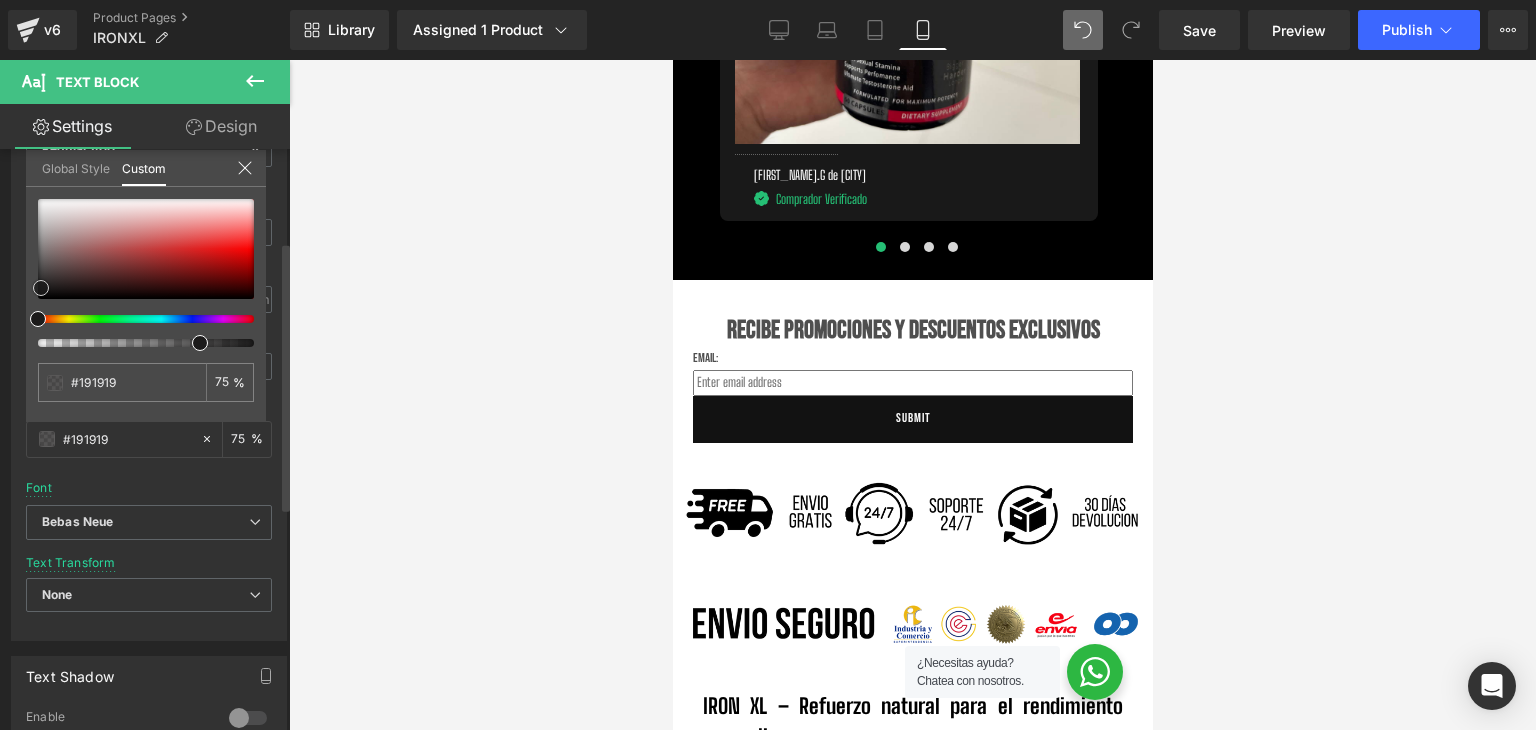 type on "#1c1b1b" 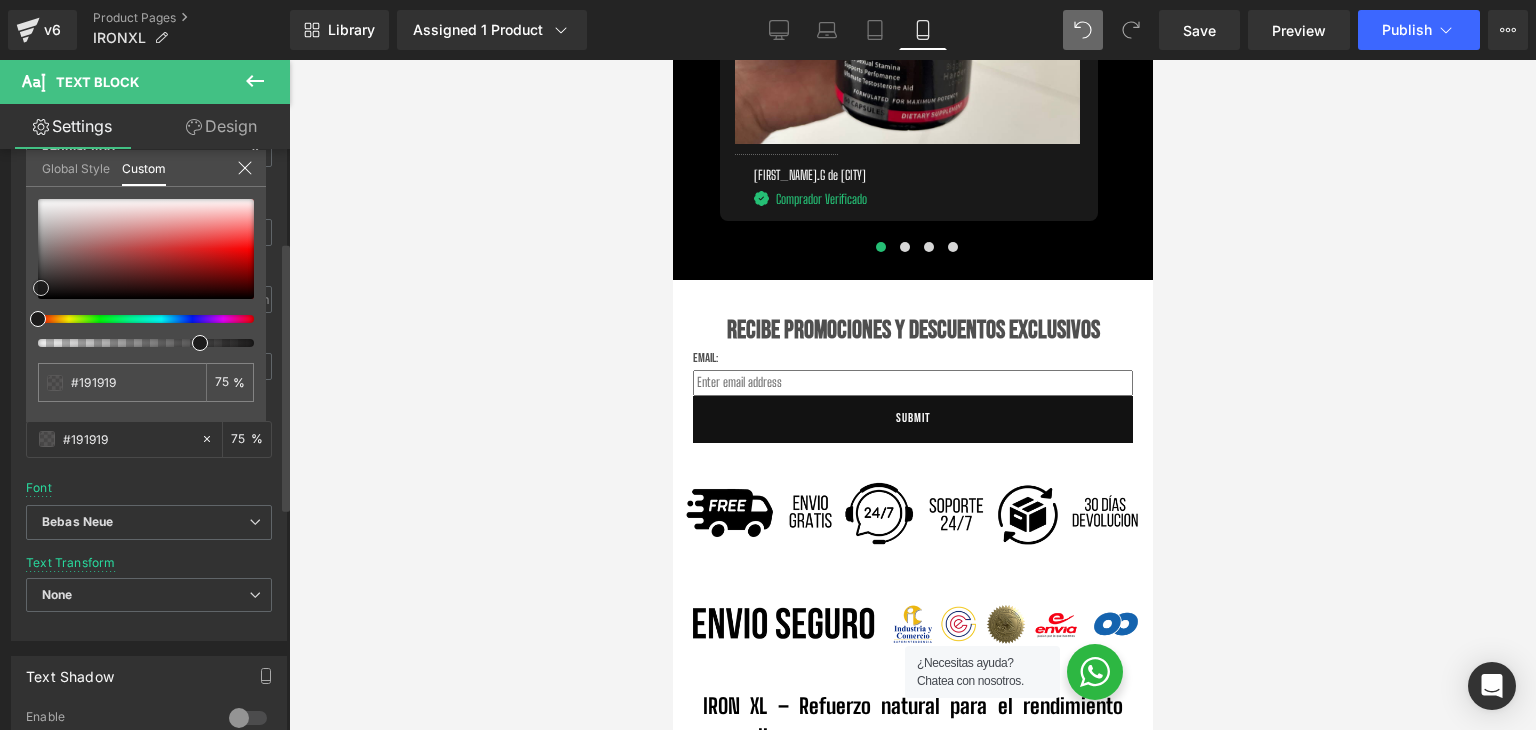 type on "#1c1b1b" 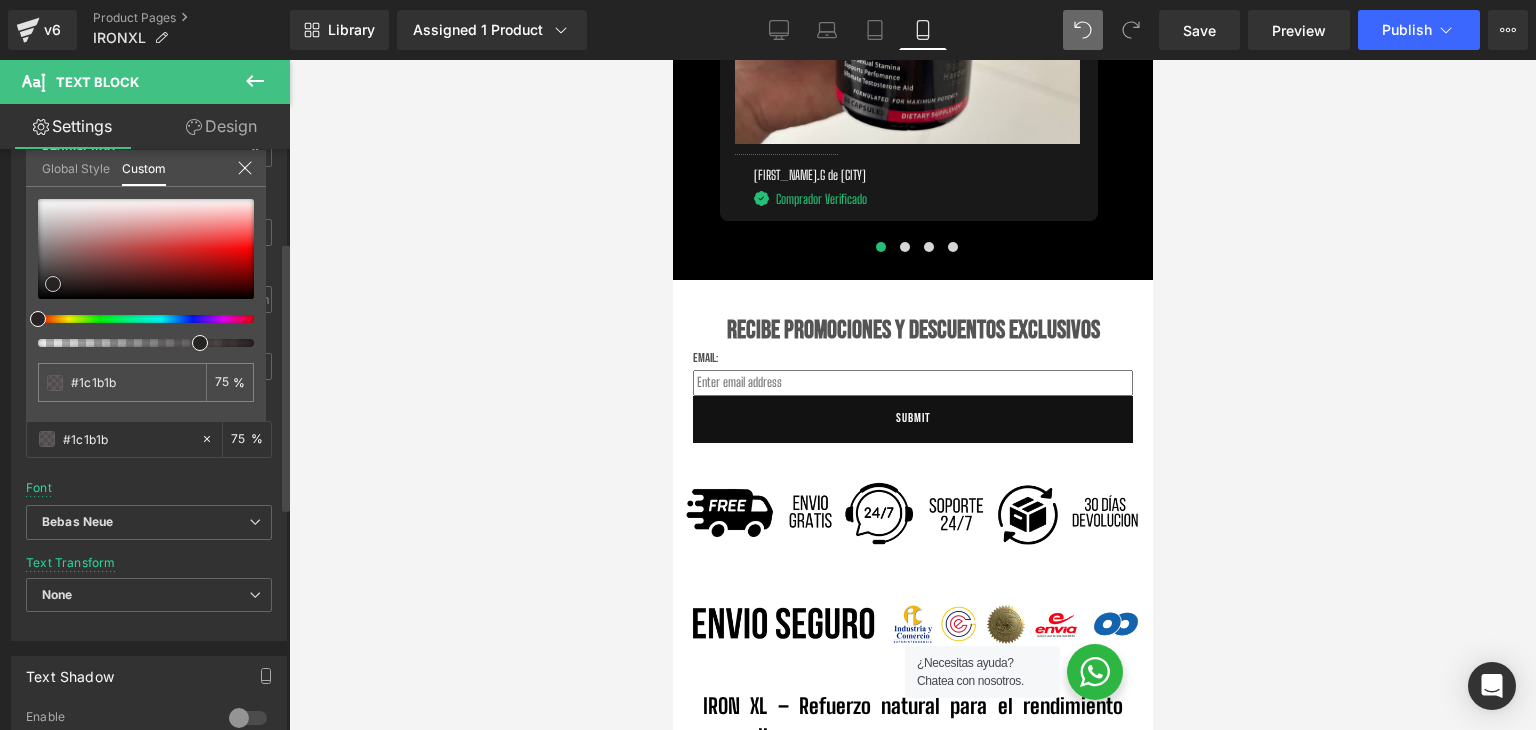 type on "#231e1e" 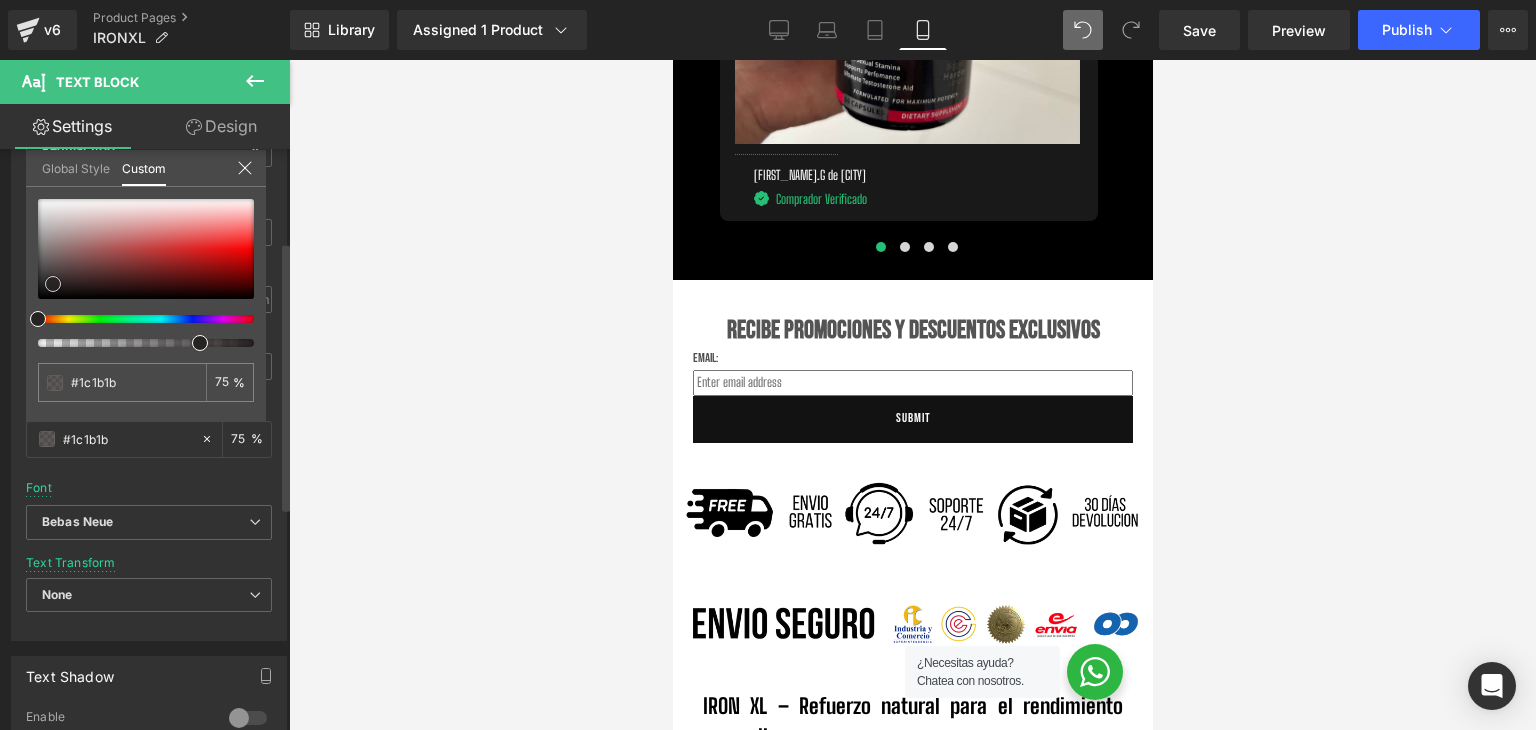 type on "#231e1e" 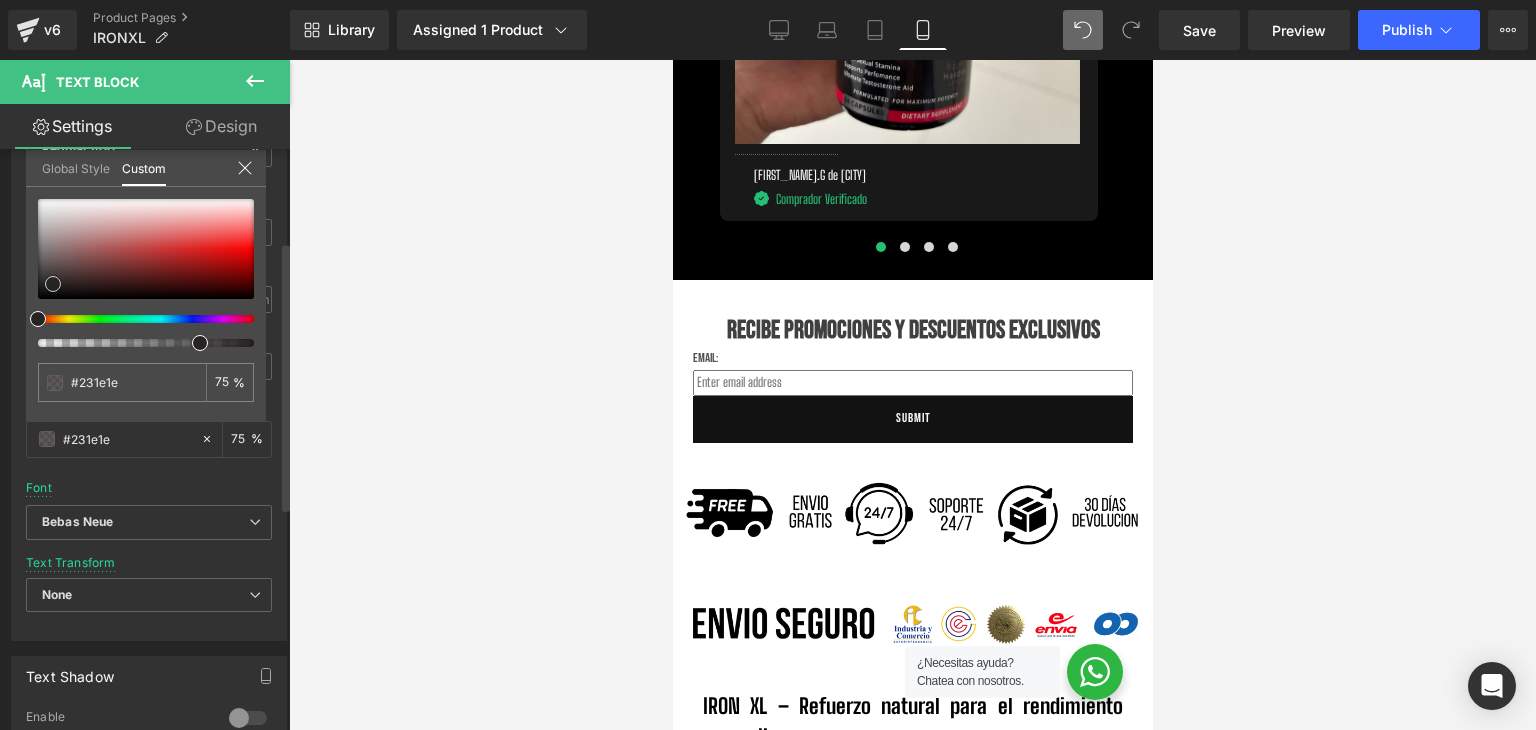 type on "#000000" 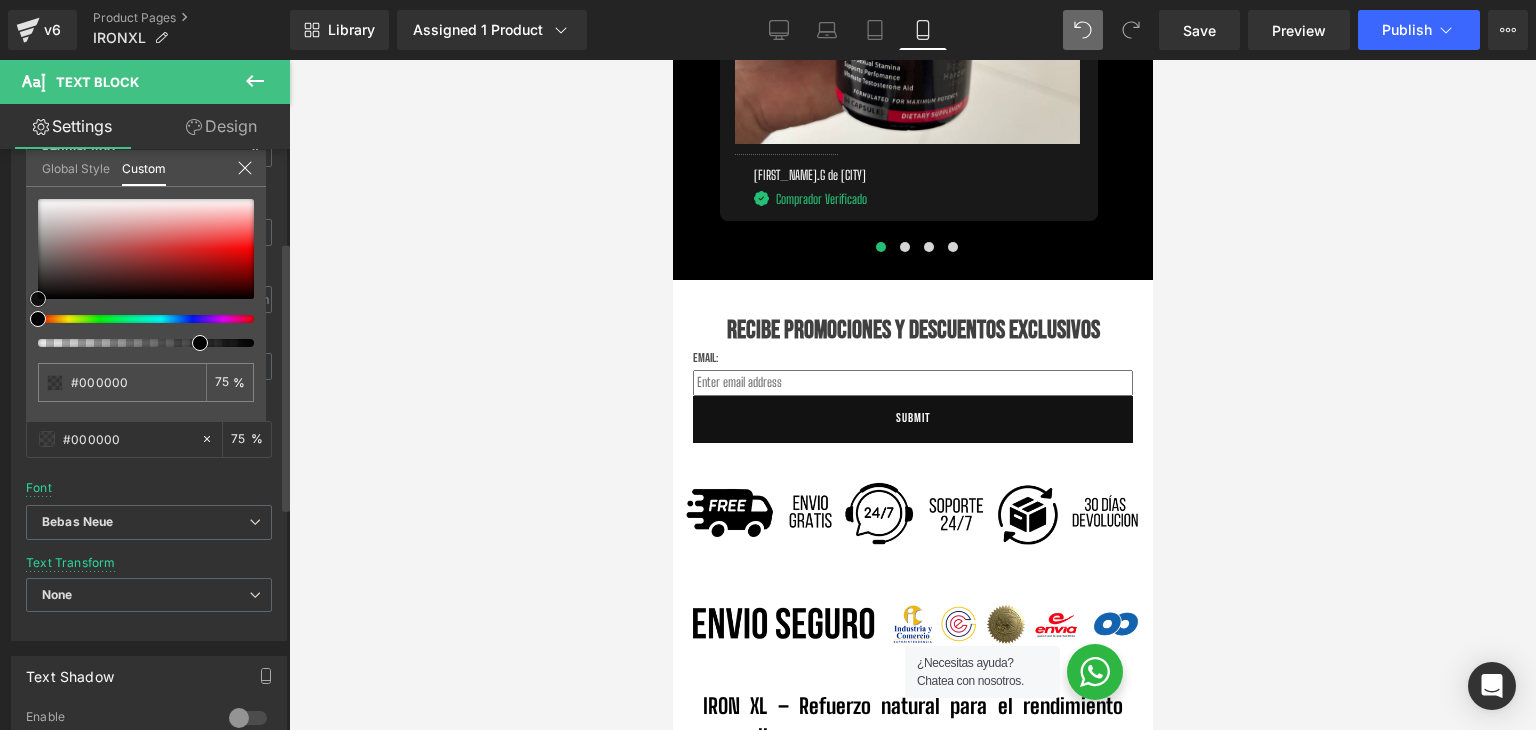 drag, startPoint x: 35, startPoint y: 289, endPoint x: 22, endPoint y: 352, distance: 64.327286 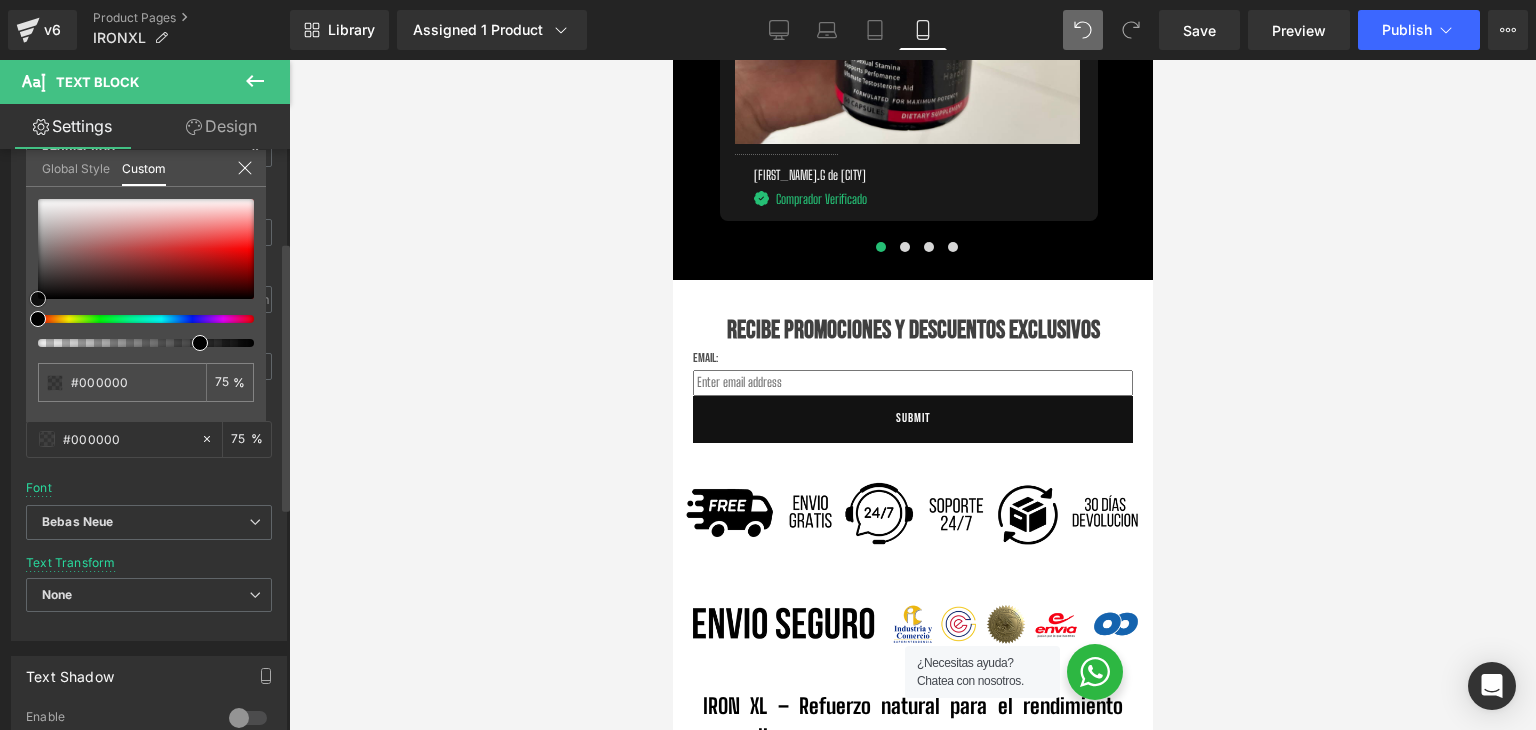 click on "Typography Text Styles Custom Paragraph 1 Paragraph 2 Paragraph 3 Paragraph 4
Custom
Custom
Paragraph 1
Paragraph 2
Paragraph 3
Paragraph 4 Thin 100 Semi Thin 200 Light 300 Regular 400 Medium 500 Semi Bold 600 Super Bold 800 Boldest 900 Bold 700 Lighter Bolder Font Weight
Regular 400
Thin 100 Semi Thin 200 Light 300 Regular 400 Medium 500 Semi Bold 600 Super Bold 800 Boldest 900 Bold 700 Lighter Bolder 25px Font Size 25 px 1.5em Line Height 1.5 em 0px Letter Spacing 0 px rgba(0, 0, 0, 0.75) Text Color #000000 75 % Bebas Neue
Font
Default
Bebas Neue" at bounding box center (149, 297) 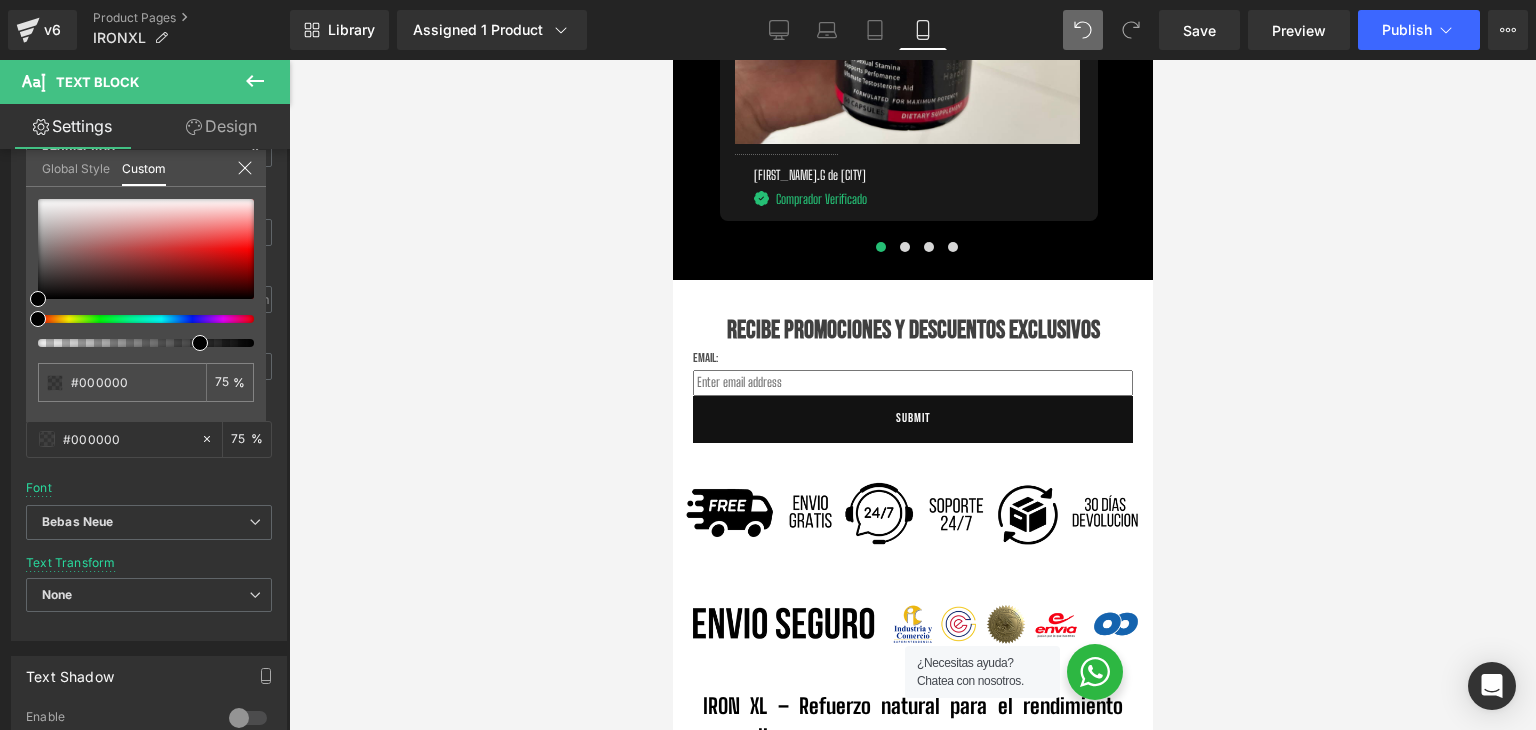 click on "00 Days
00 Hours
07 Minutes
42 Seconds
Countdown Timer         Liquid         Row         Row" at bounding box center (912, -2274) 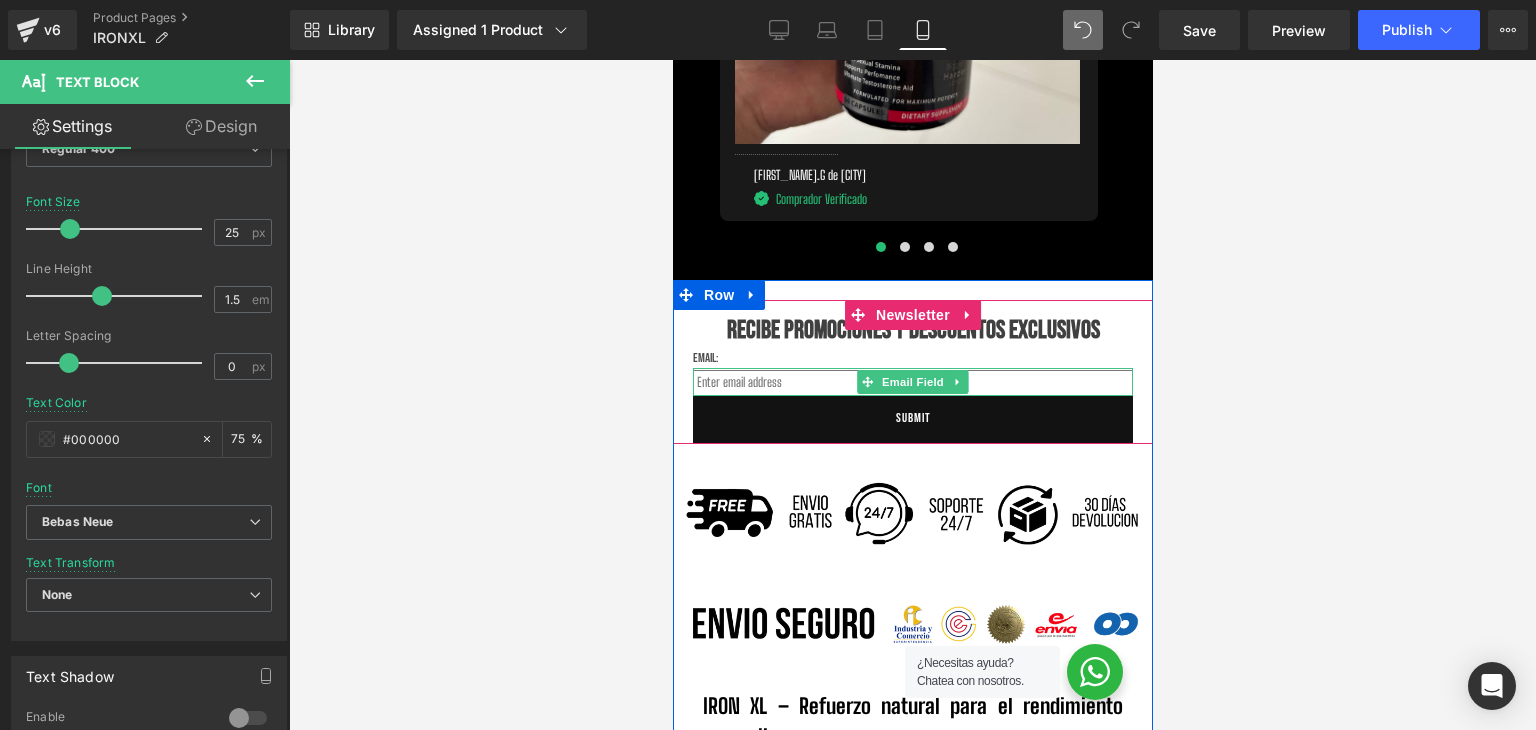 click at bounding box center (912, 382) 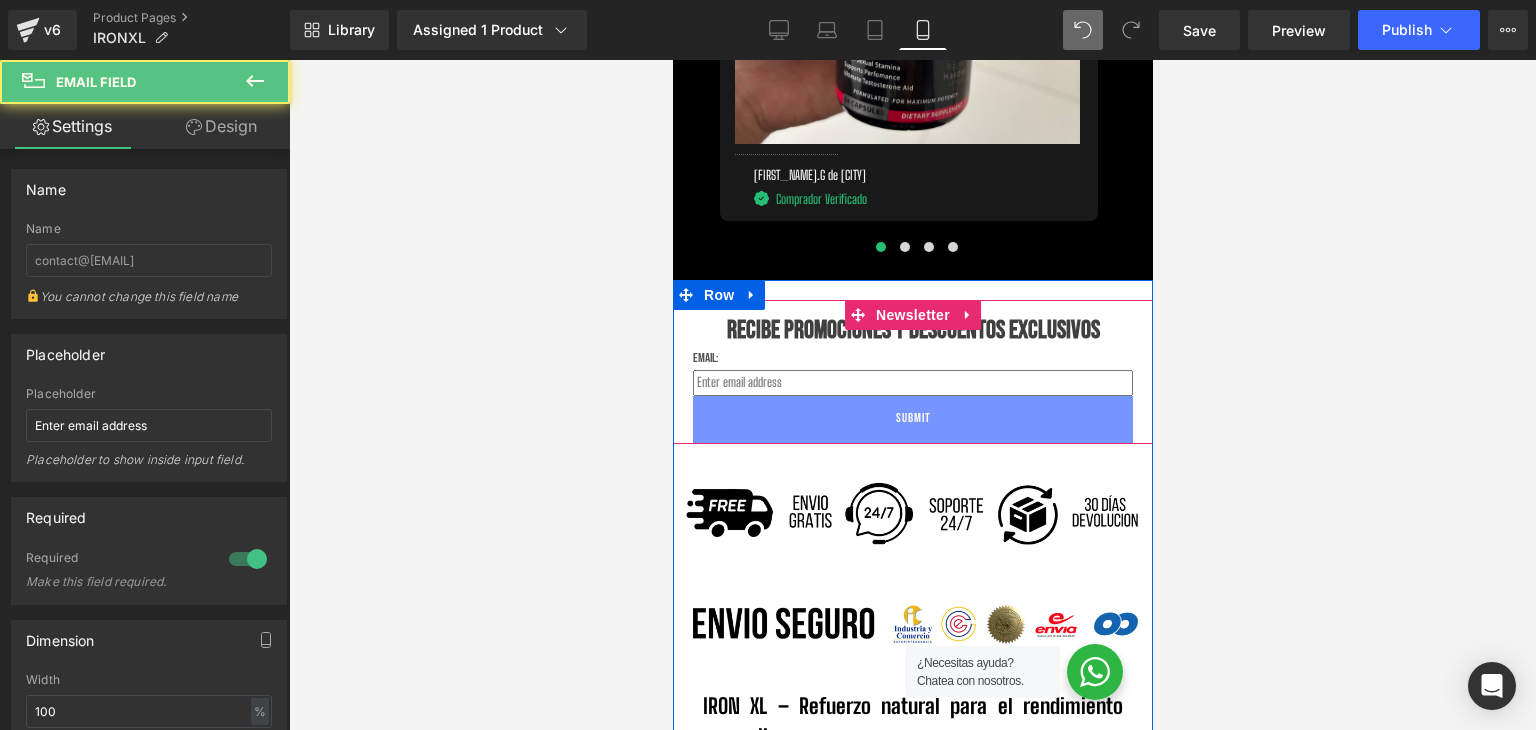 click on "Submit" at bounding box center [912, 419] 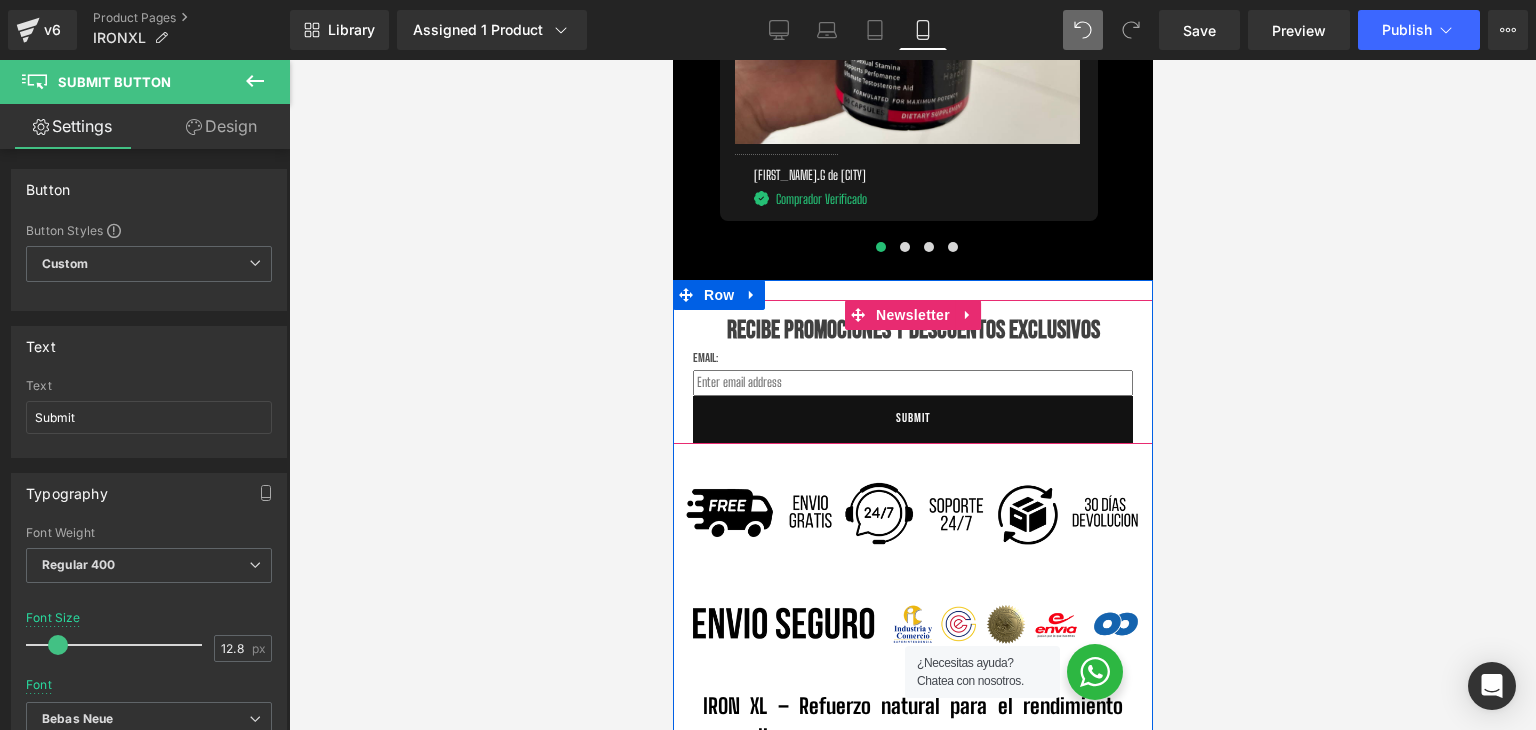click at bounding box center (912, 382) 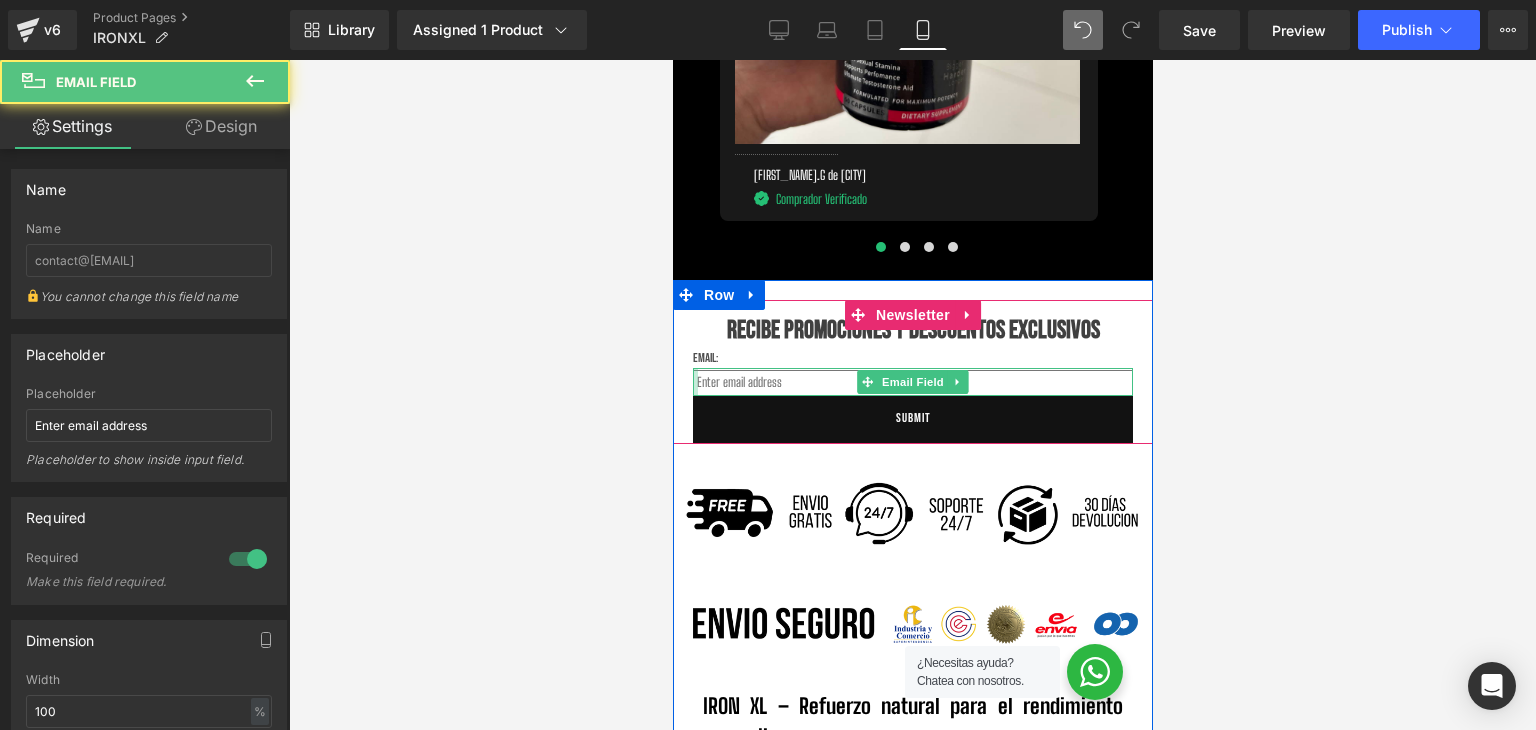 drag, startPoint x: 793, startPoint y: 374, endPoint x: 673, endPoint y: 376, distance: 120.01666 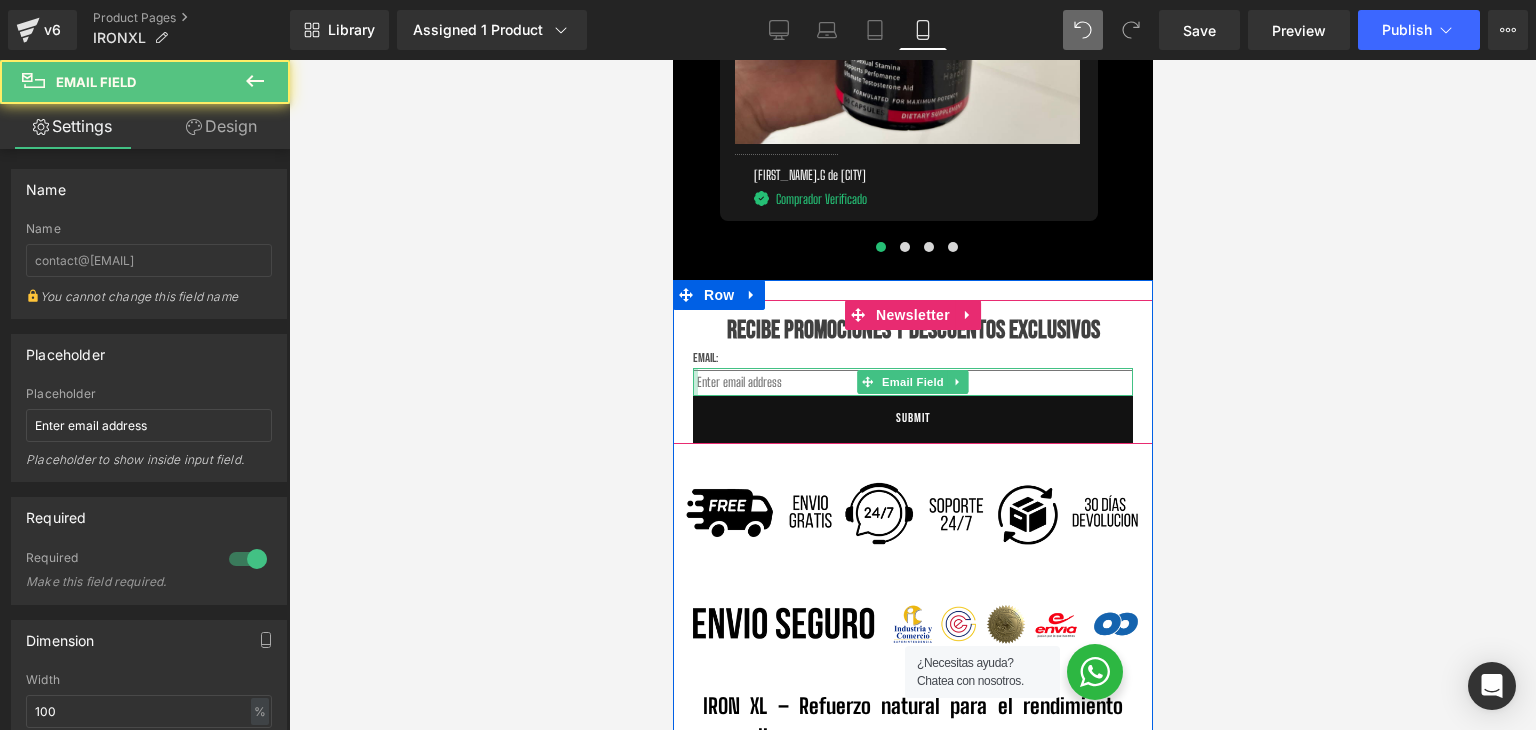 click on "RECIBE PROMOCIONES Y DESCUENTOS EXCLUSIVOS   Text Block             Email:   Text Block           Email Field             Submit   Submit Button
Newsletter" at bounding box center [912, 372] 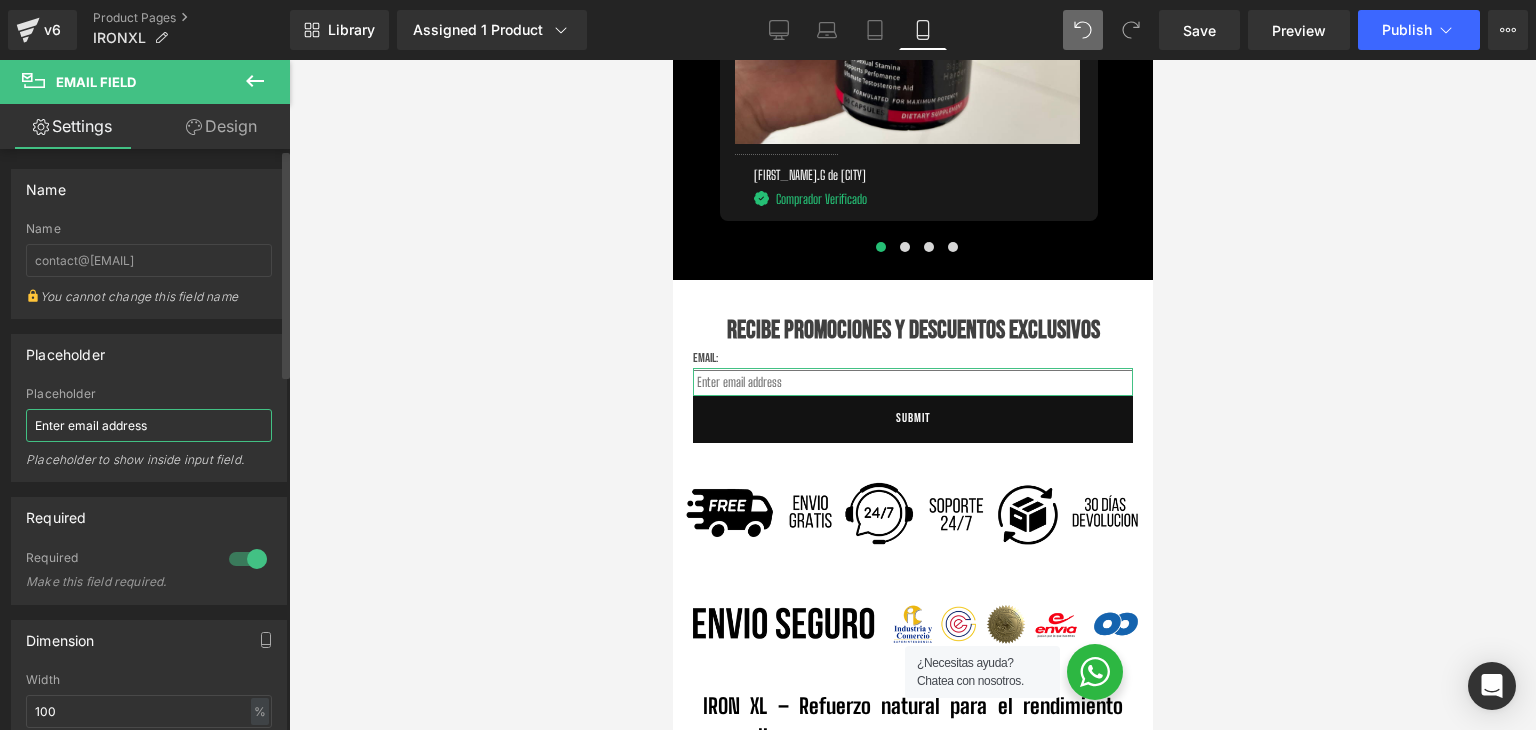 drag, startPoint x: 164, startPoint y: 427, endPoint x: 23, endPoint y: 425, distance: 141.01419 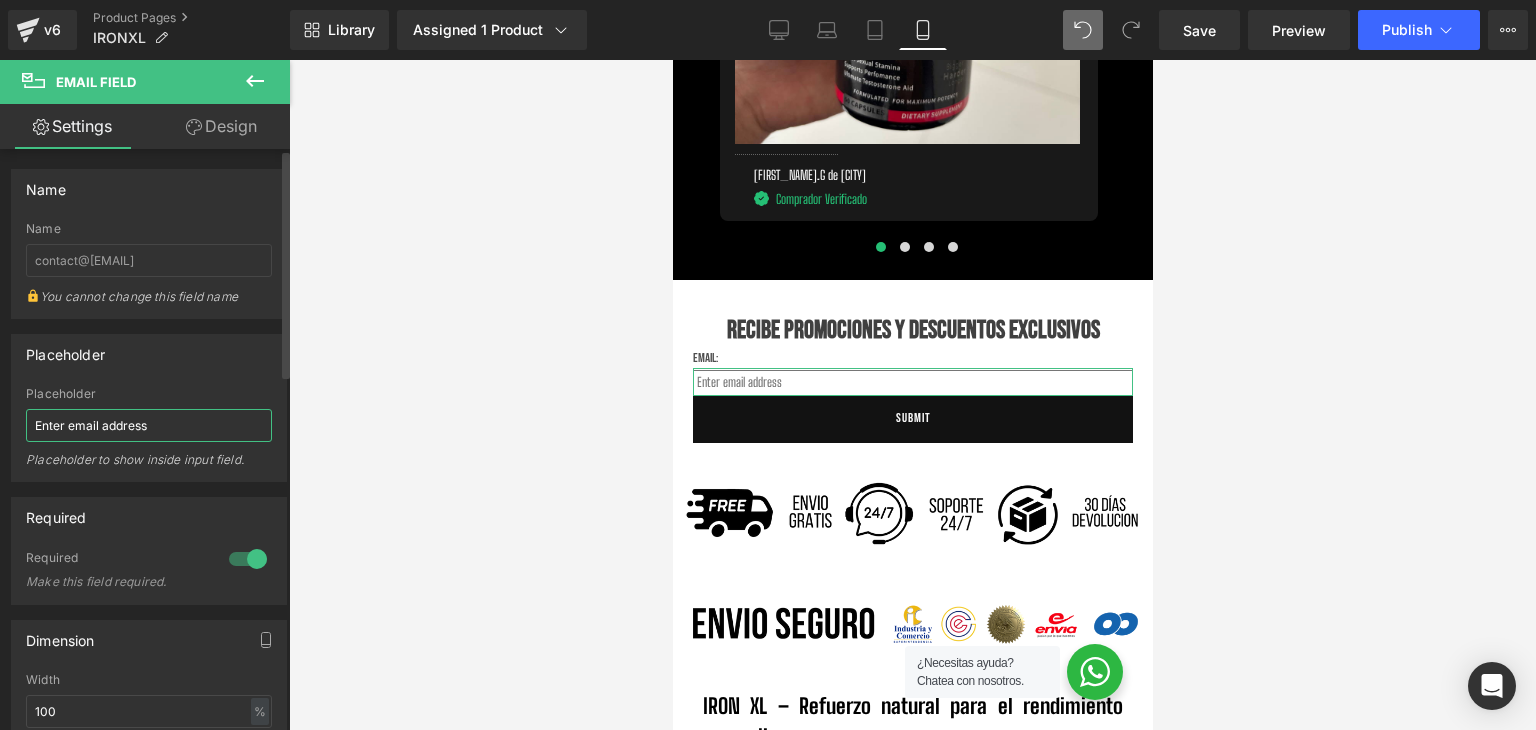 click on "Enter email address Placeholder Enter email address Placeholder to show inside input field." at bounding box center [149, 434] 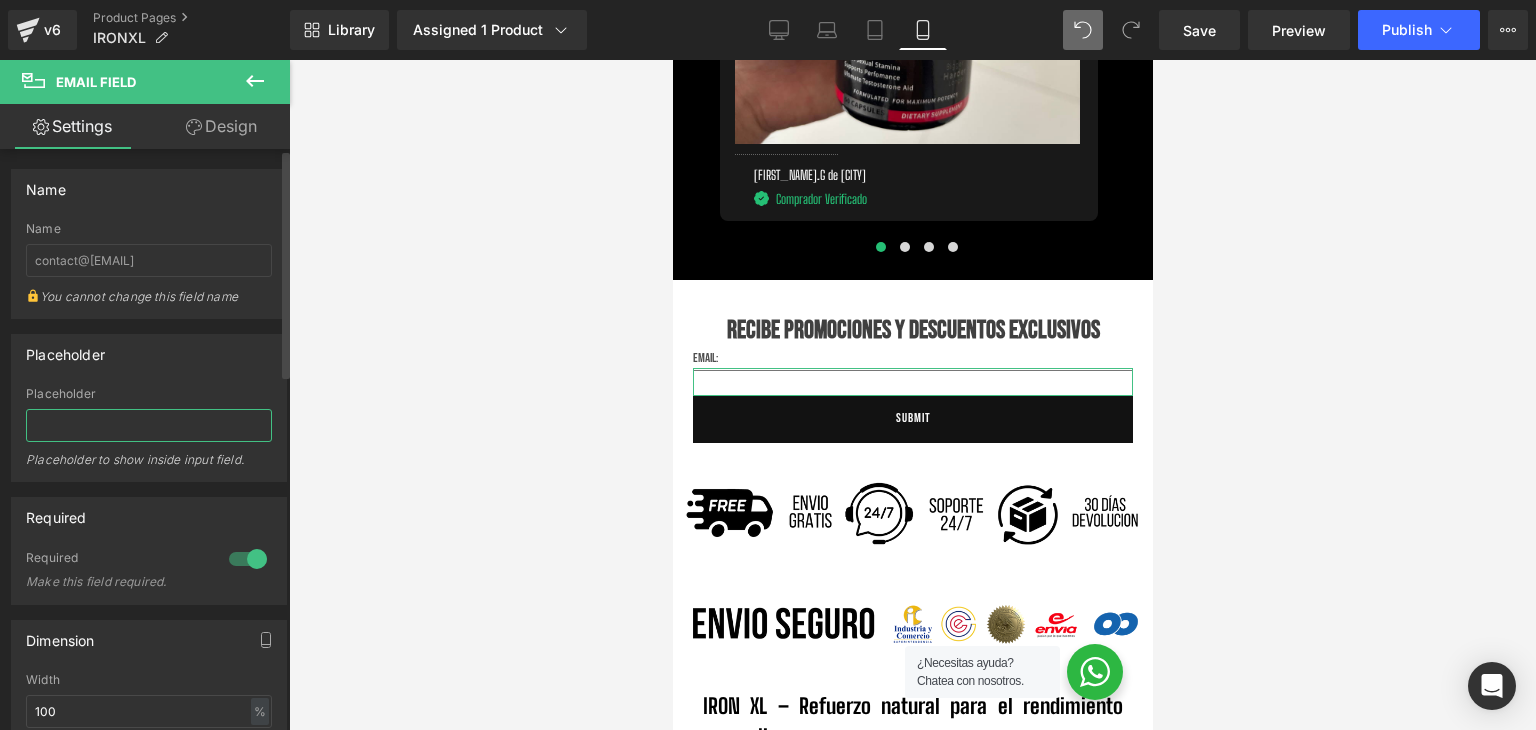type on "t" 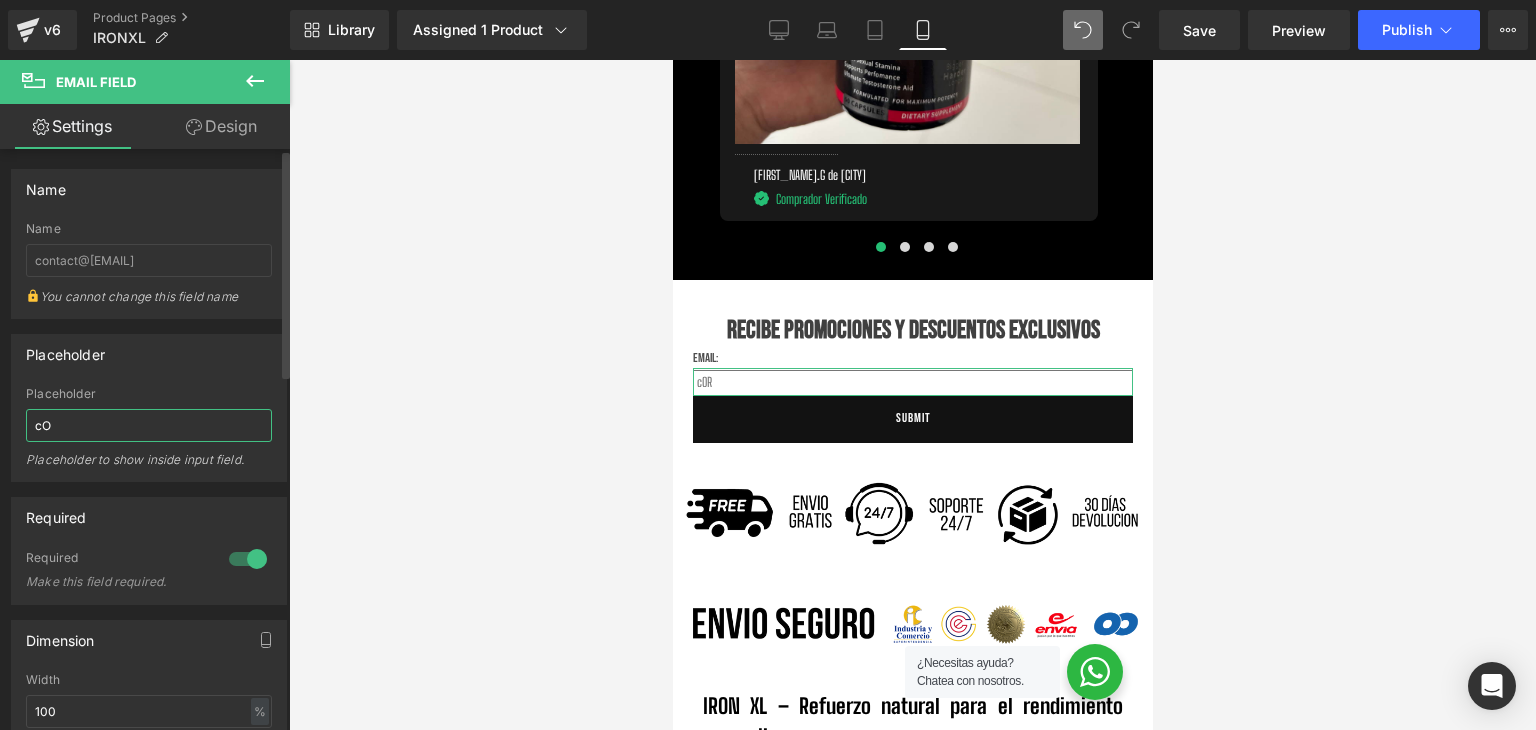 type on "c" 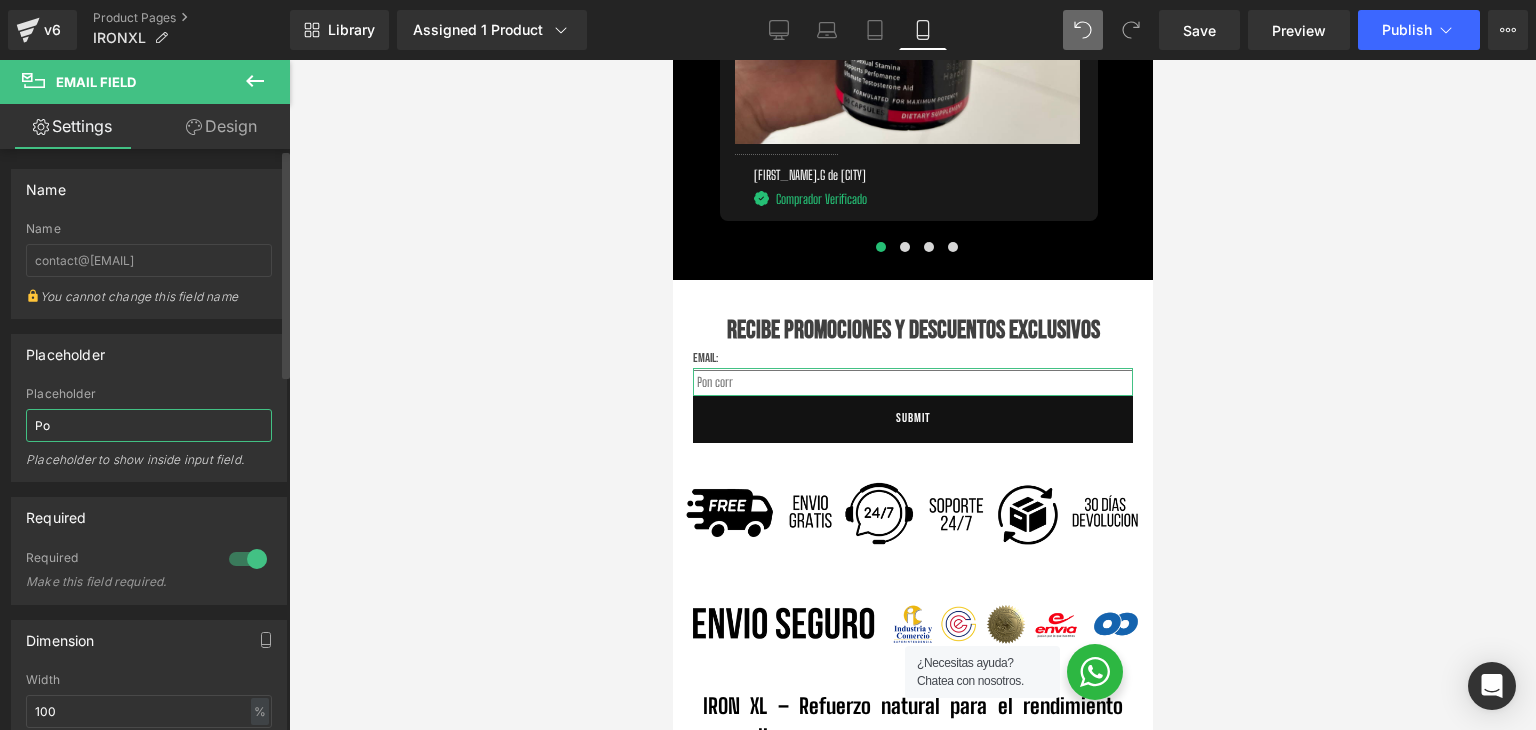 type on "P" 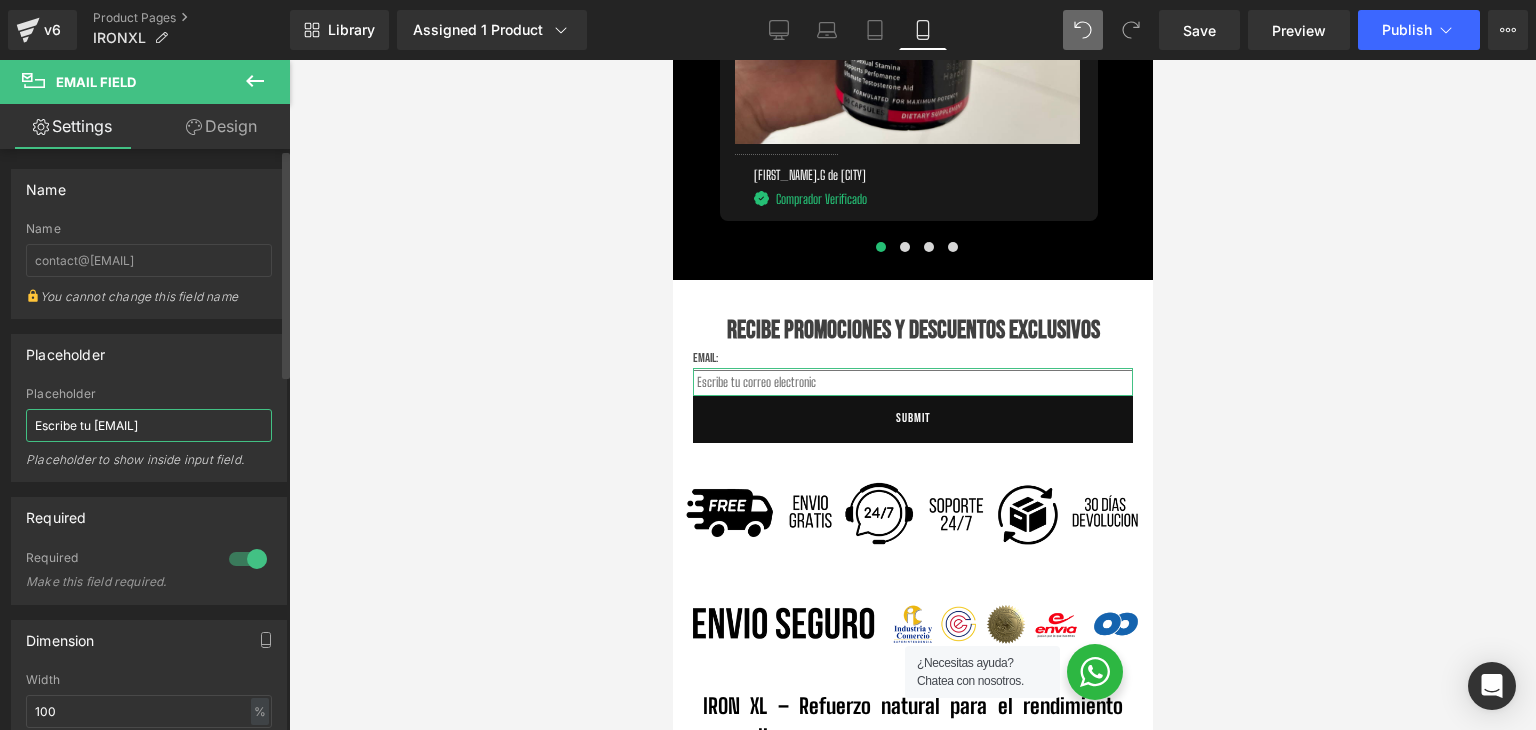 type on "Escribe tu correo electronico" 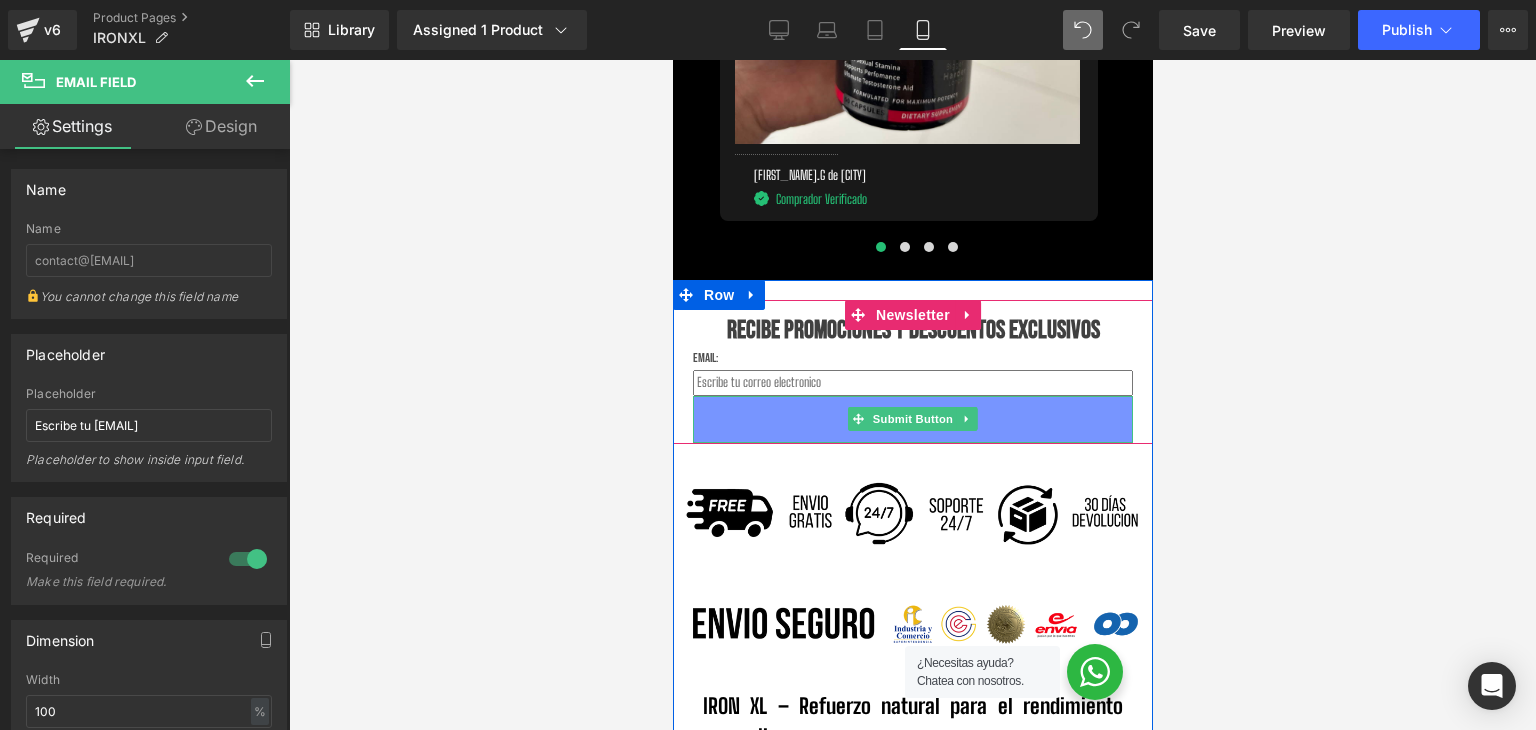 click on "Submit" at bounding box center (912, 419) 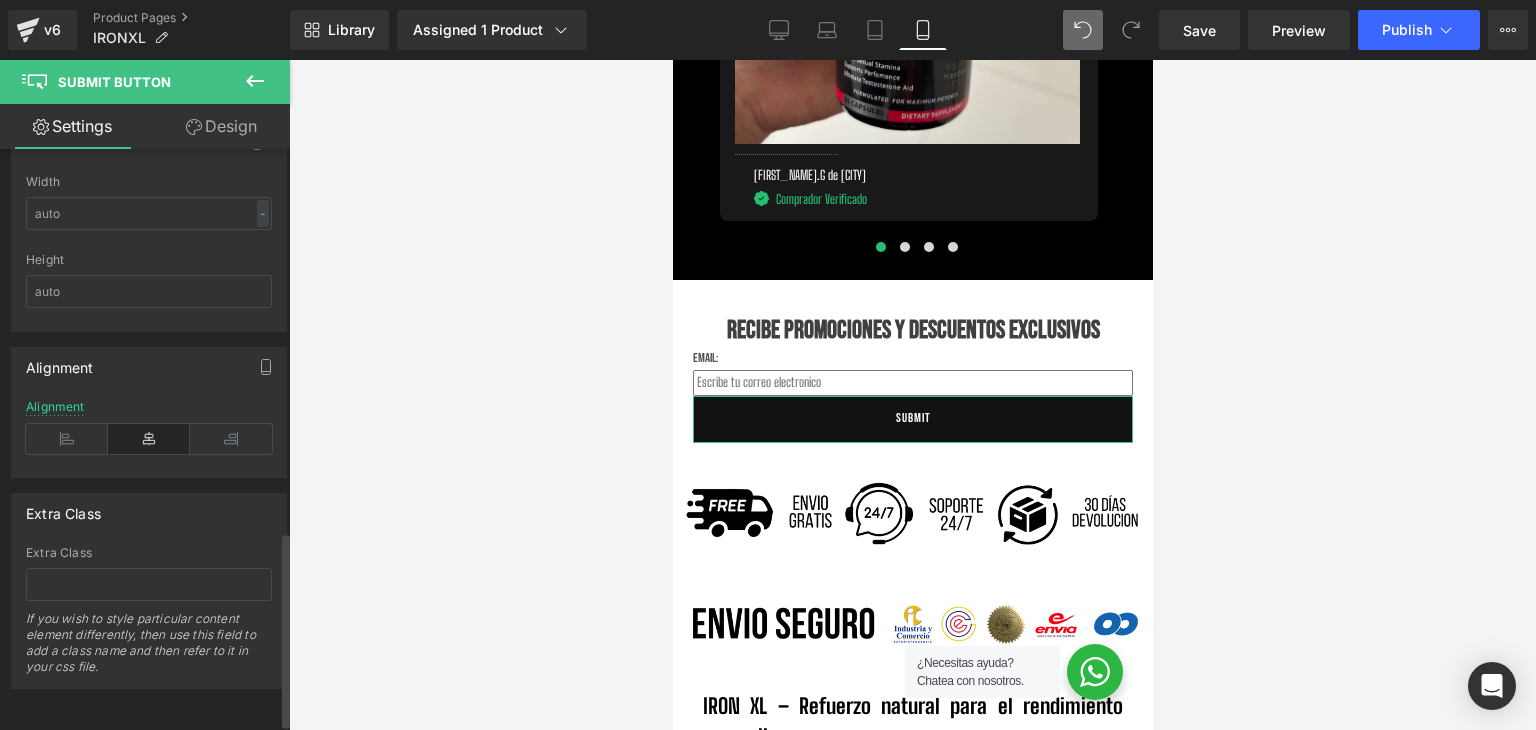 scroll, scrollTop: 1156, scrollLeft: 0, axis: vertical 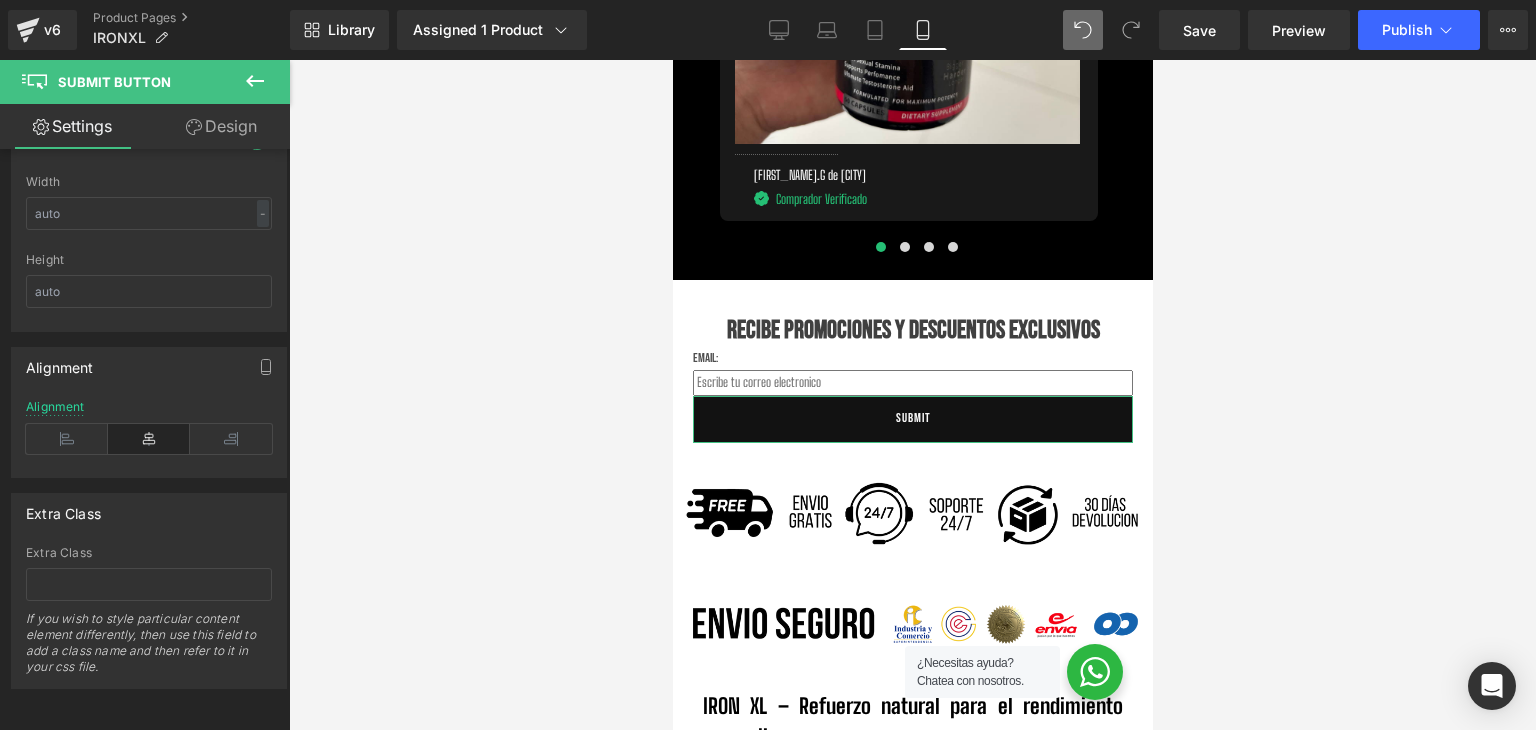 click on "Design" at bounding box center [221, 126] 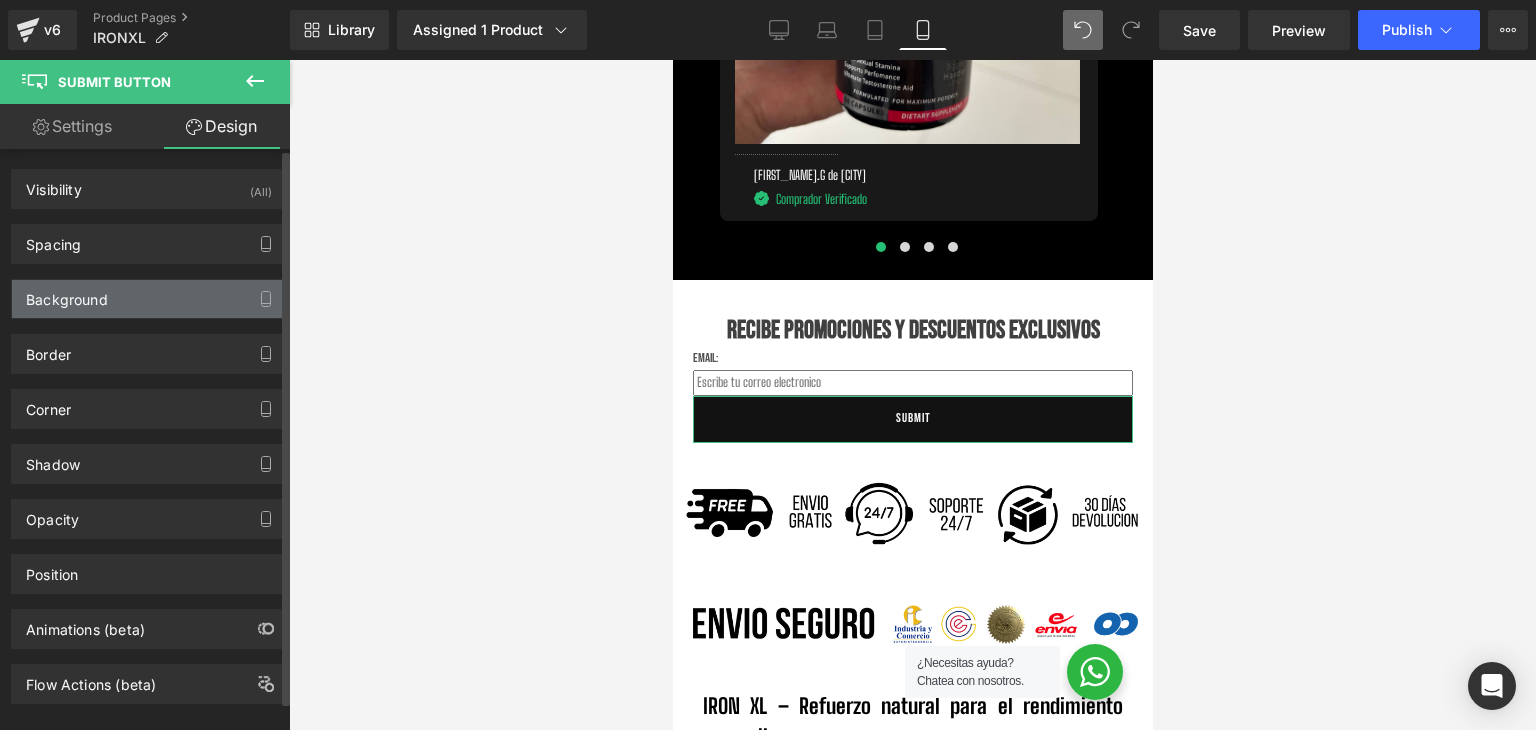 type on "0" 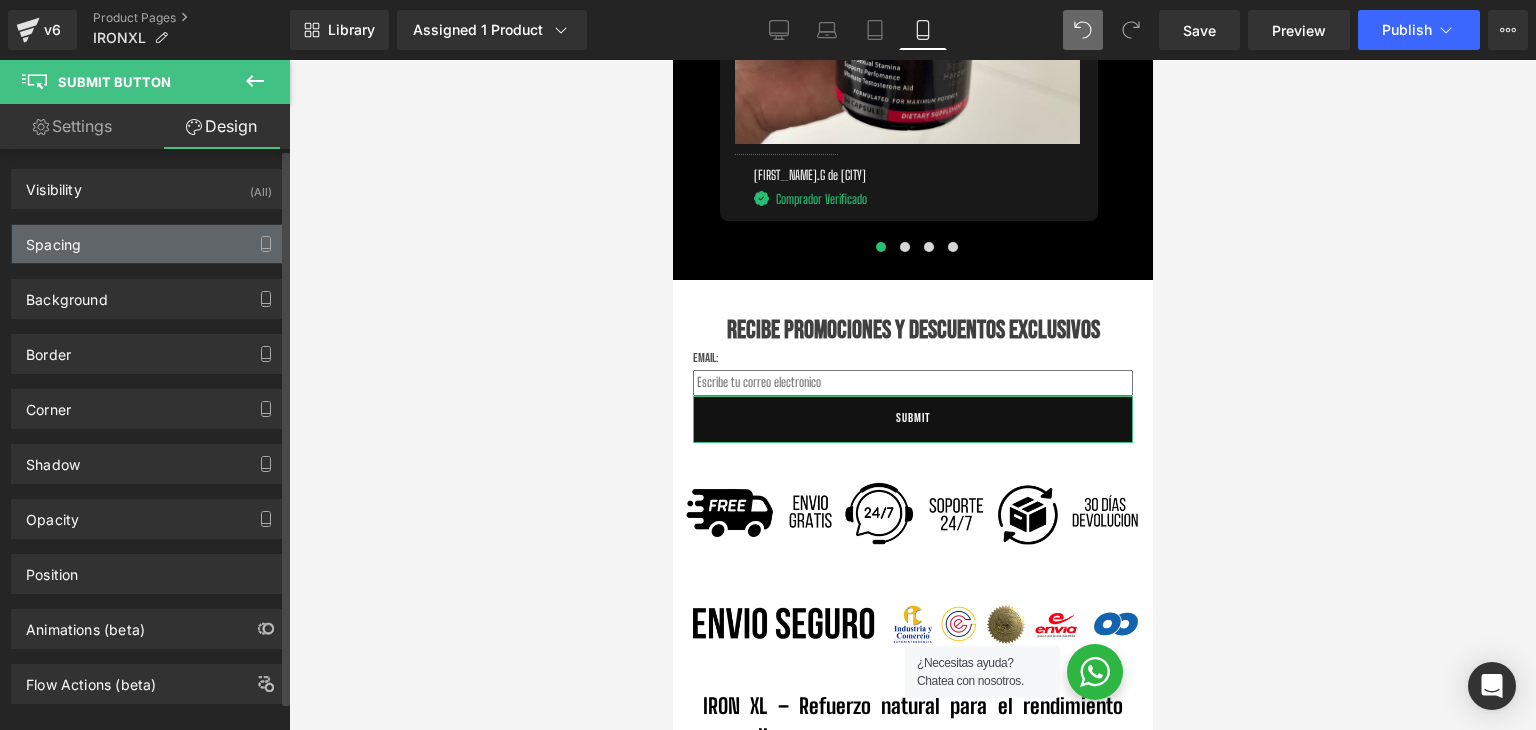 click on "Spacing" at bounding box center (149, 244) 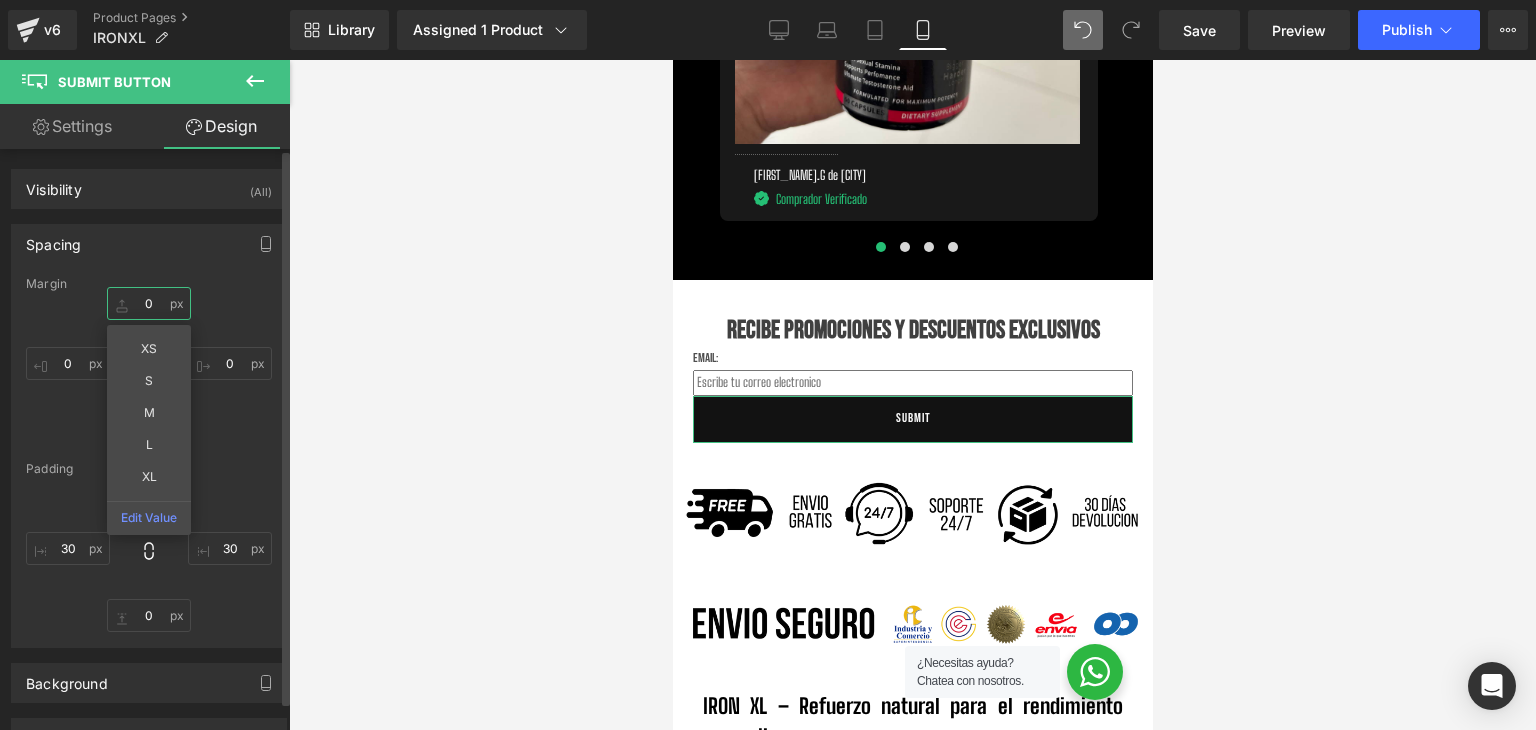 click on "0" at bounding box center [149, 303] 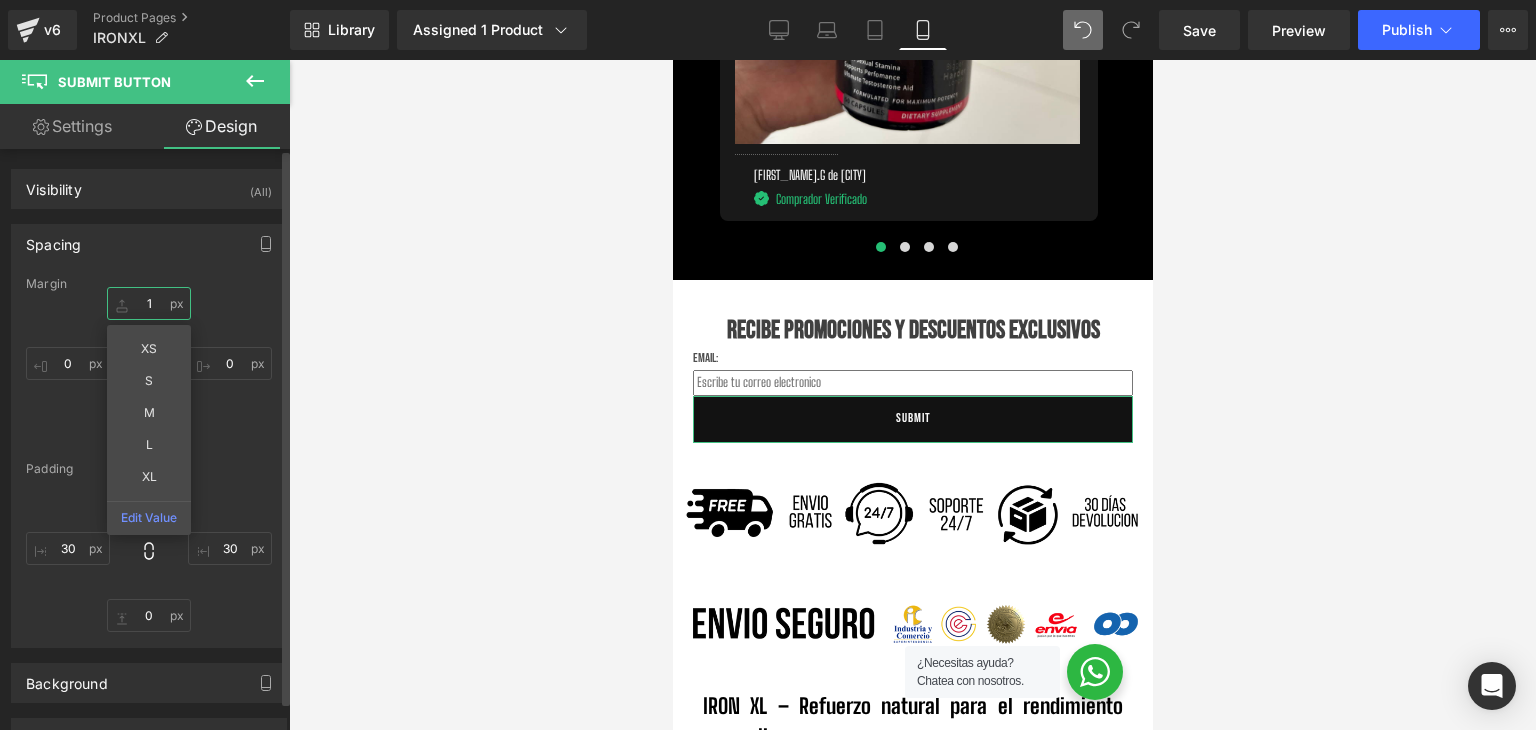 type on "10" 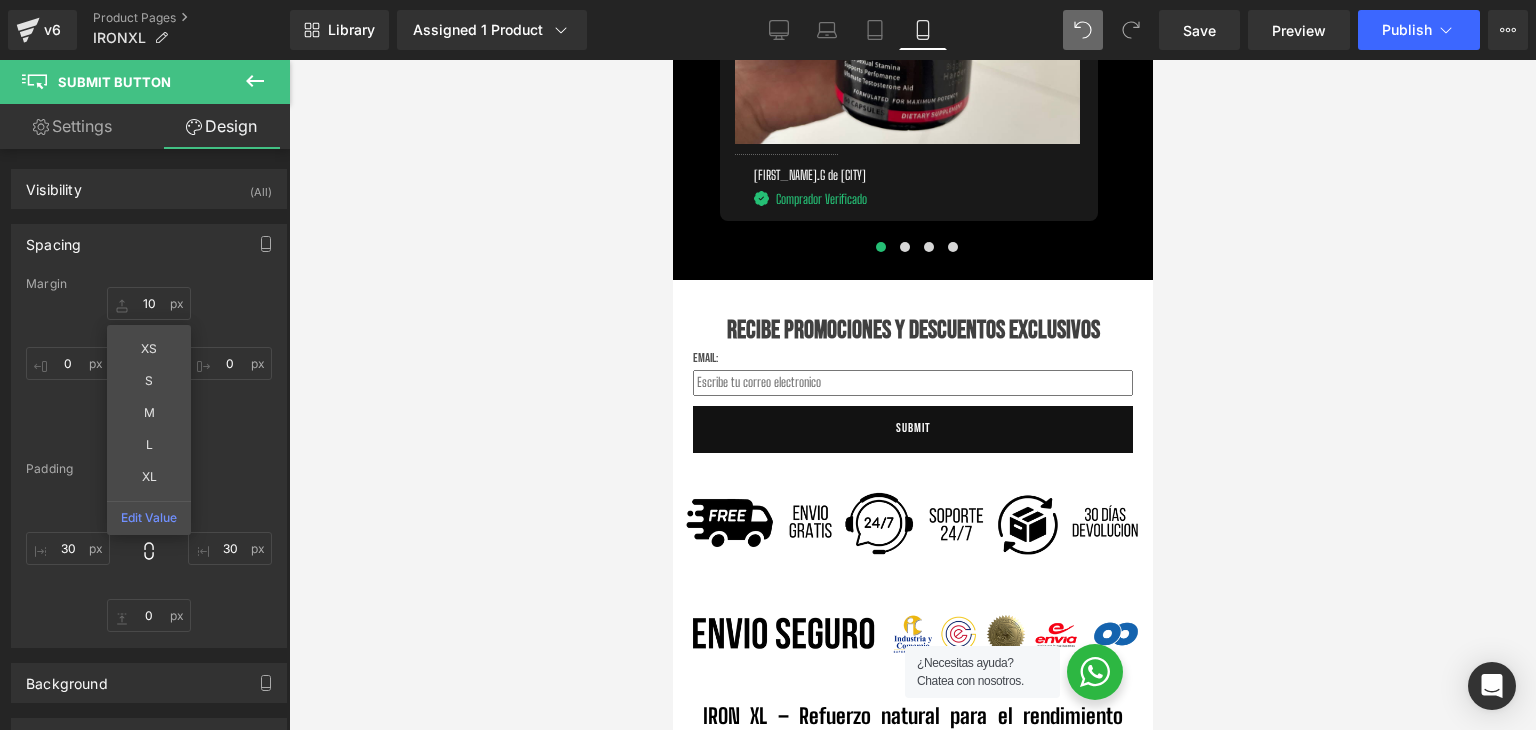 click at bounding box center [912, 395] 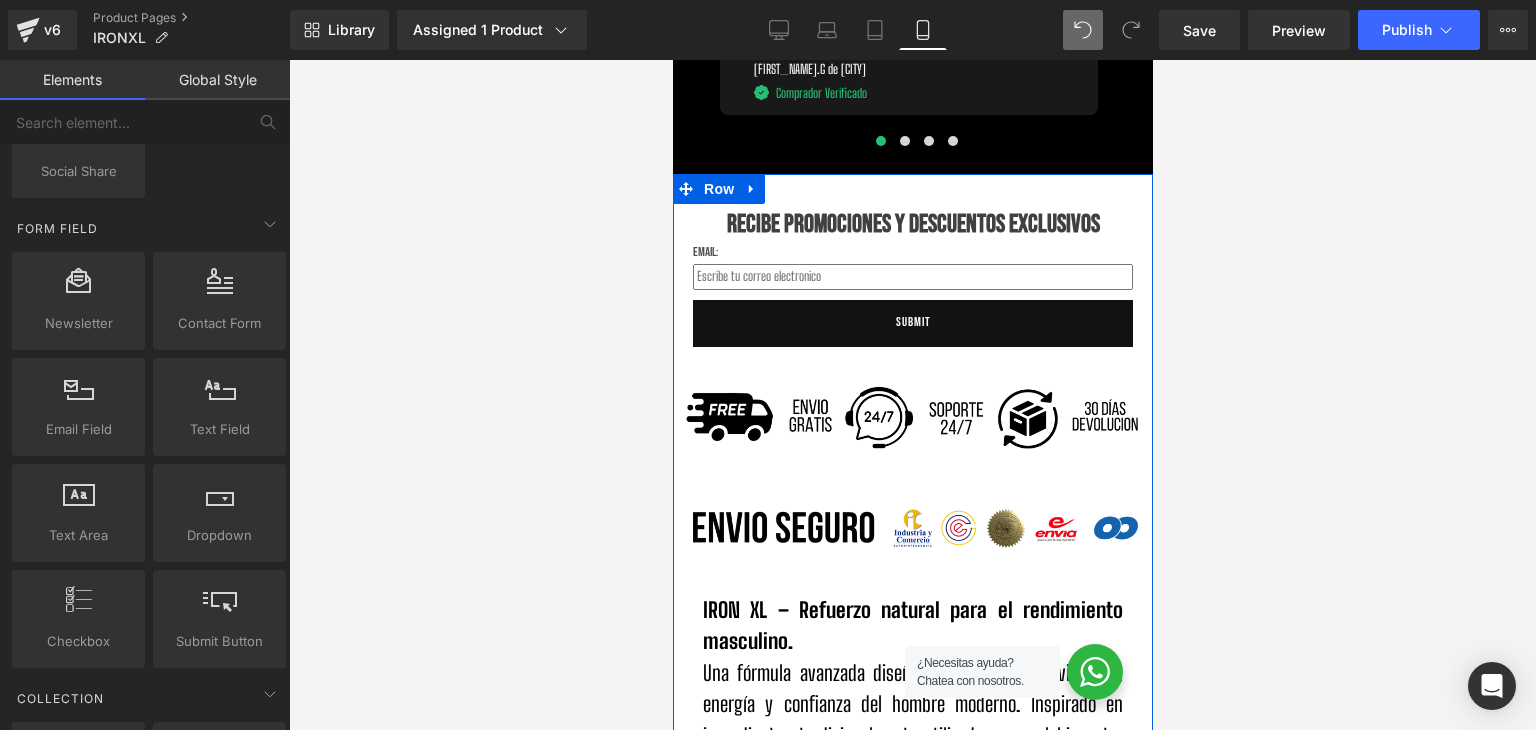scroll, scrollTop: 6400, scrollLeft: 0, axis: vertical 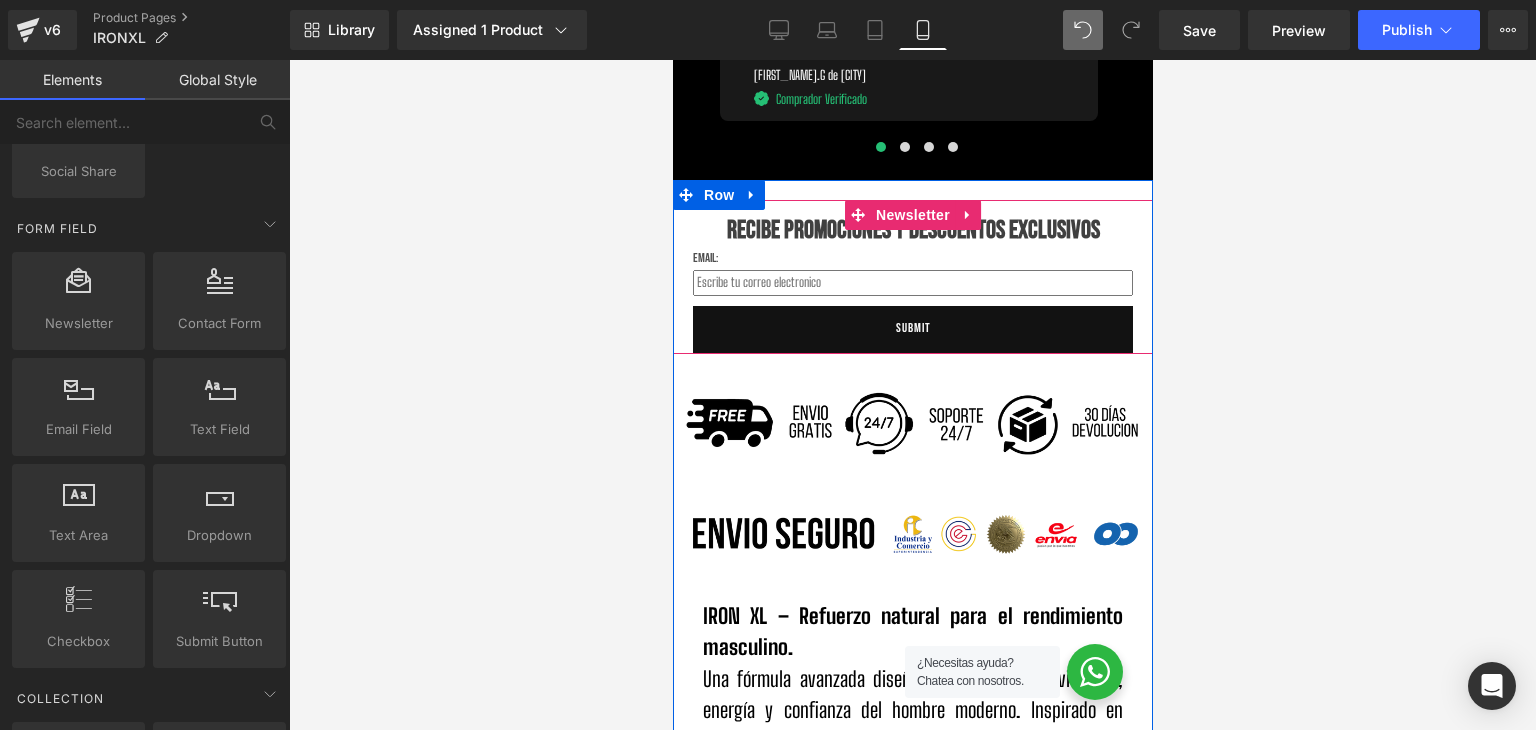 click on "RECIBE PROMOCIONES Y DESCUENTOS EXCLUSIVOS" at bounding box center (912, 230) 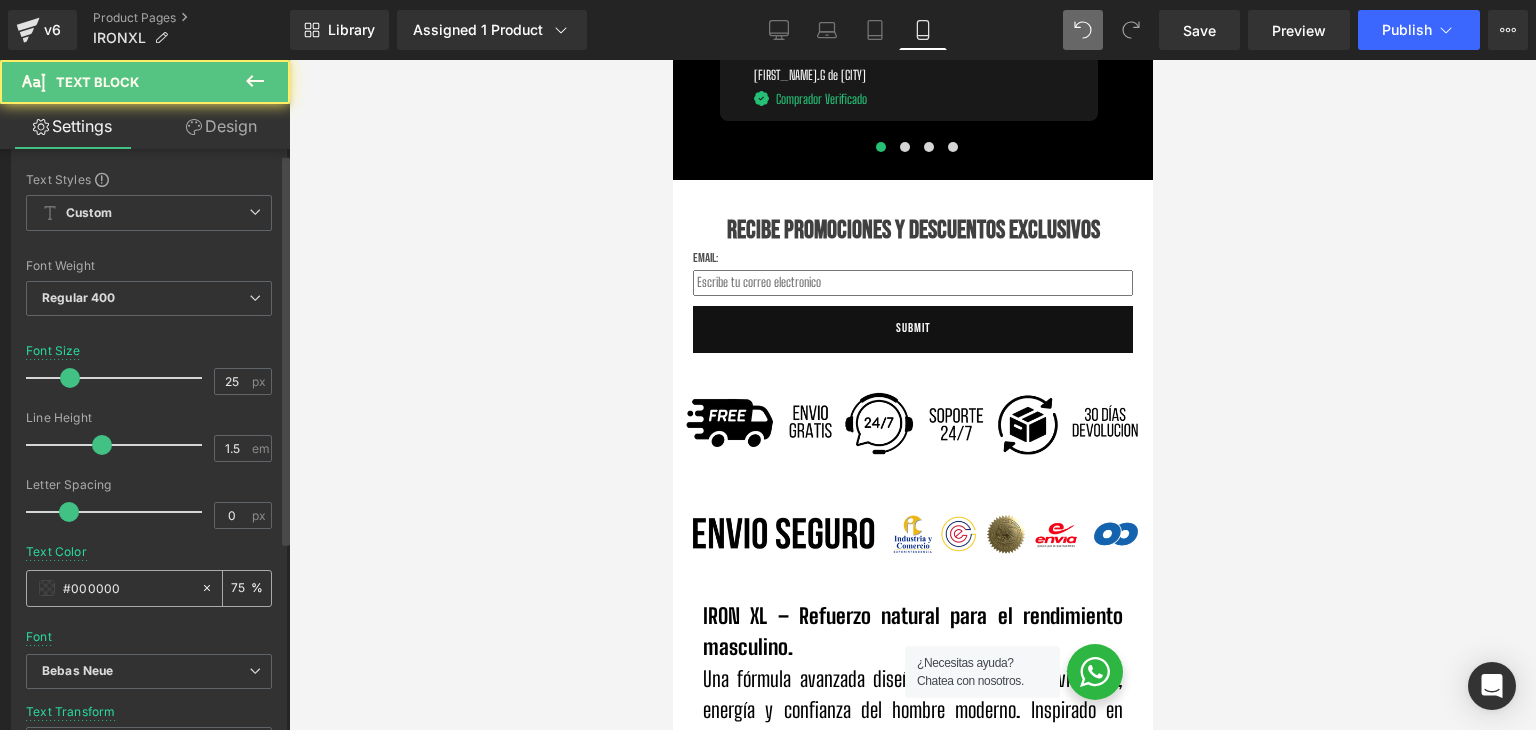 scroll, scrollTop: 200, scrollLeft: 0, axis: vertical 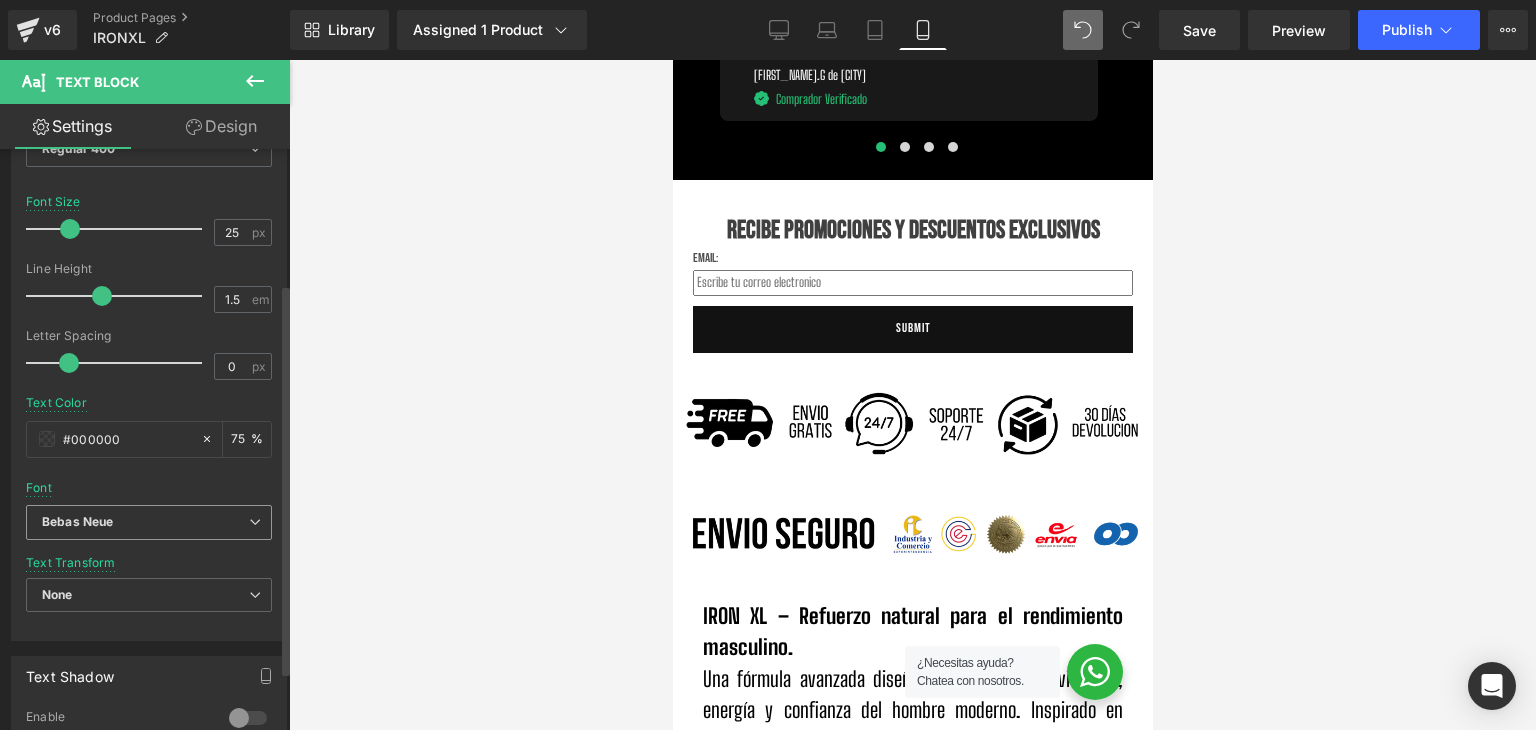 click on "Bebas Neue" at bounding box center [145, 522] 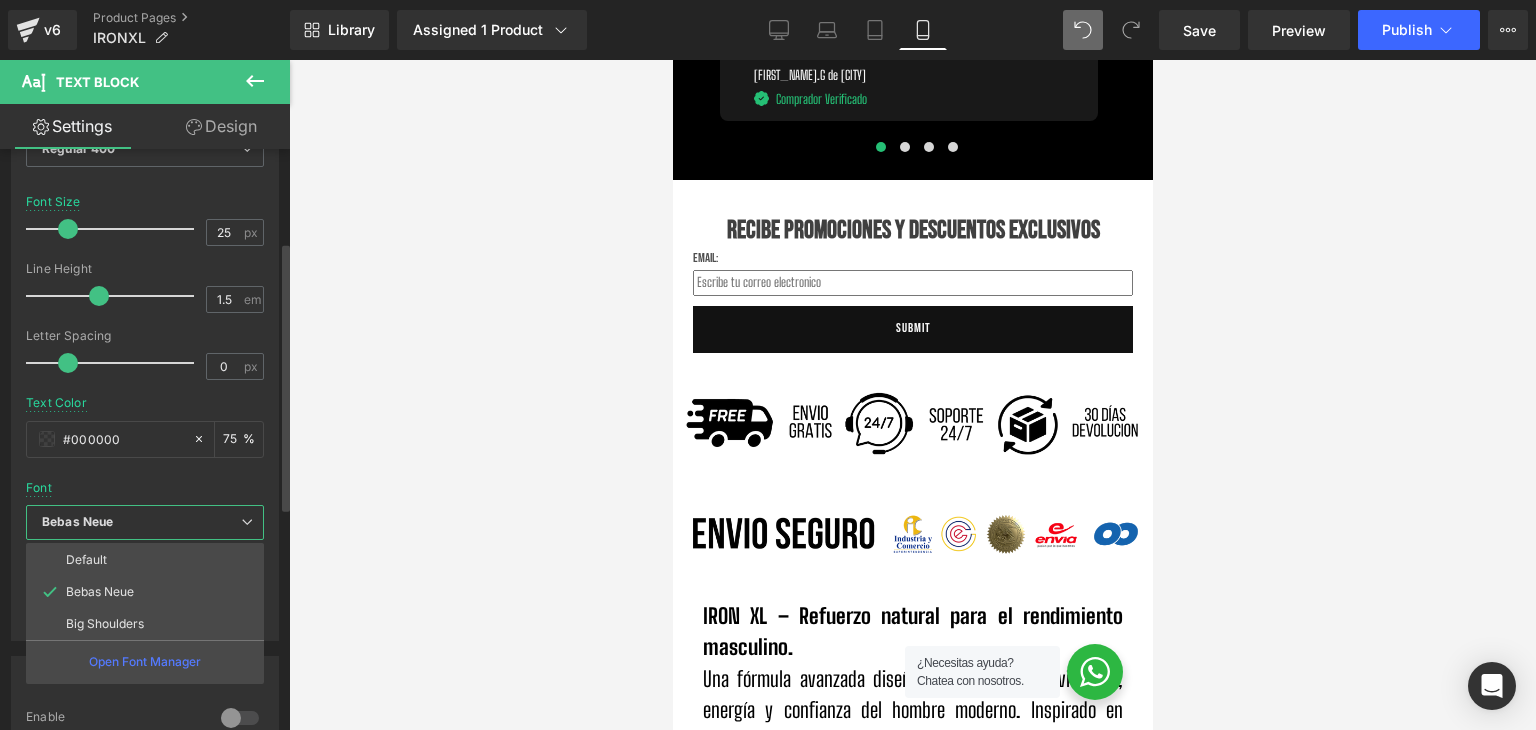 click on "Font
Default
Bebas Neue
Big Shoulders
Bebas Neue
Default
Bebas Neue
Big Shoulders
Open Font Manager" at bounding box center (145, 263) 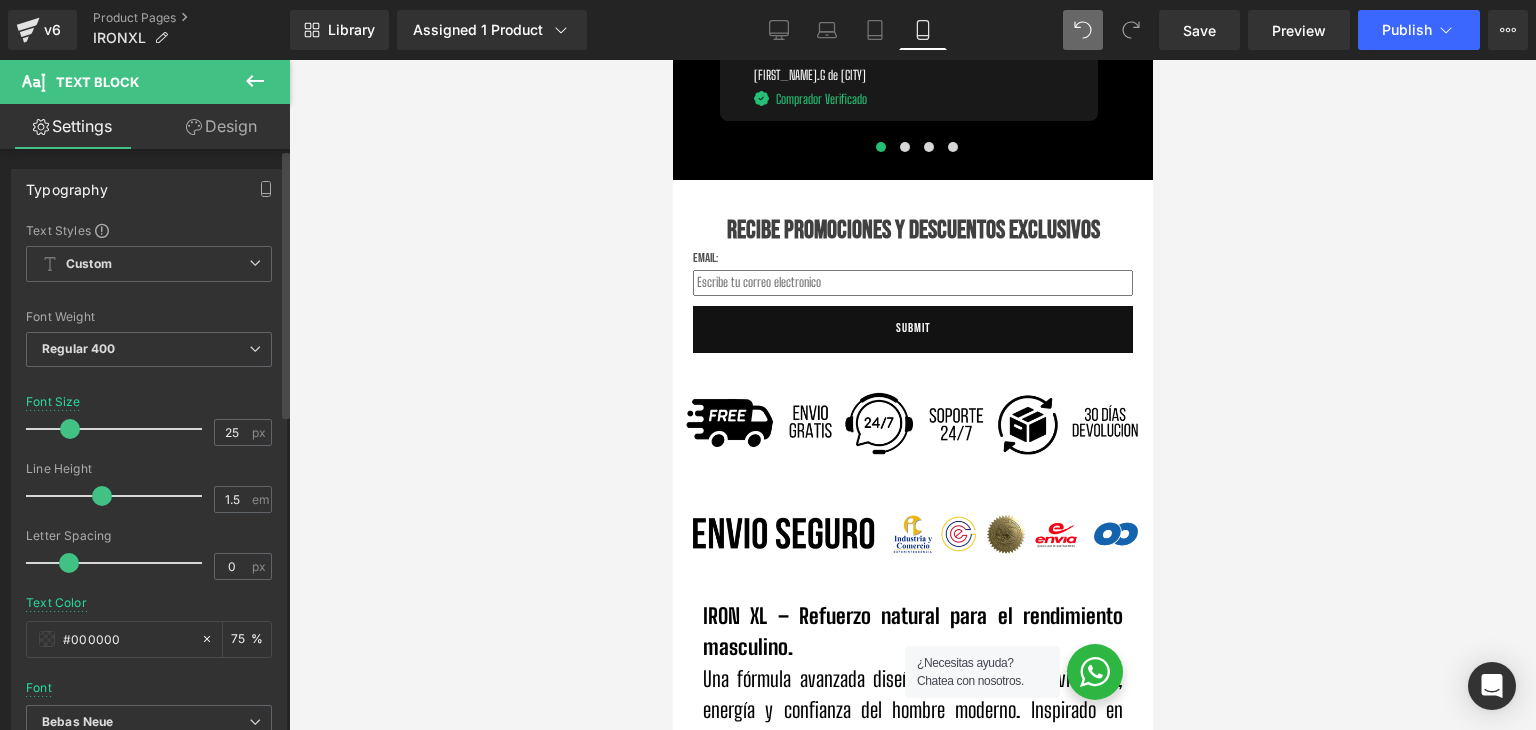 scroll, scrollTop: 200, scrollLeft: 0, axis: vertical 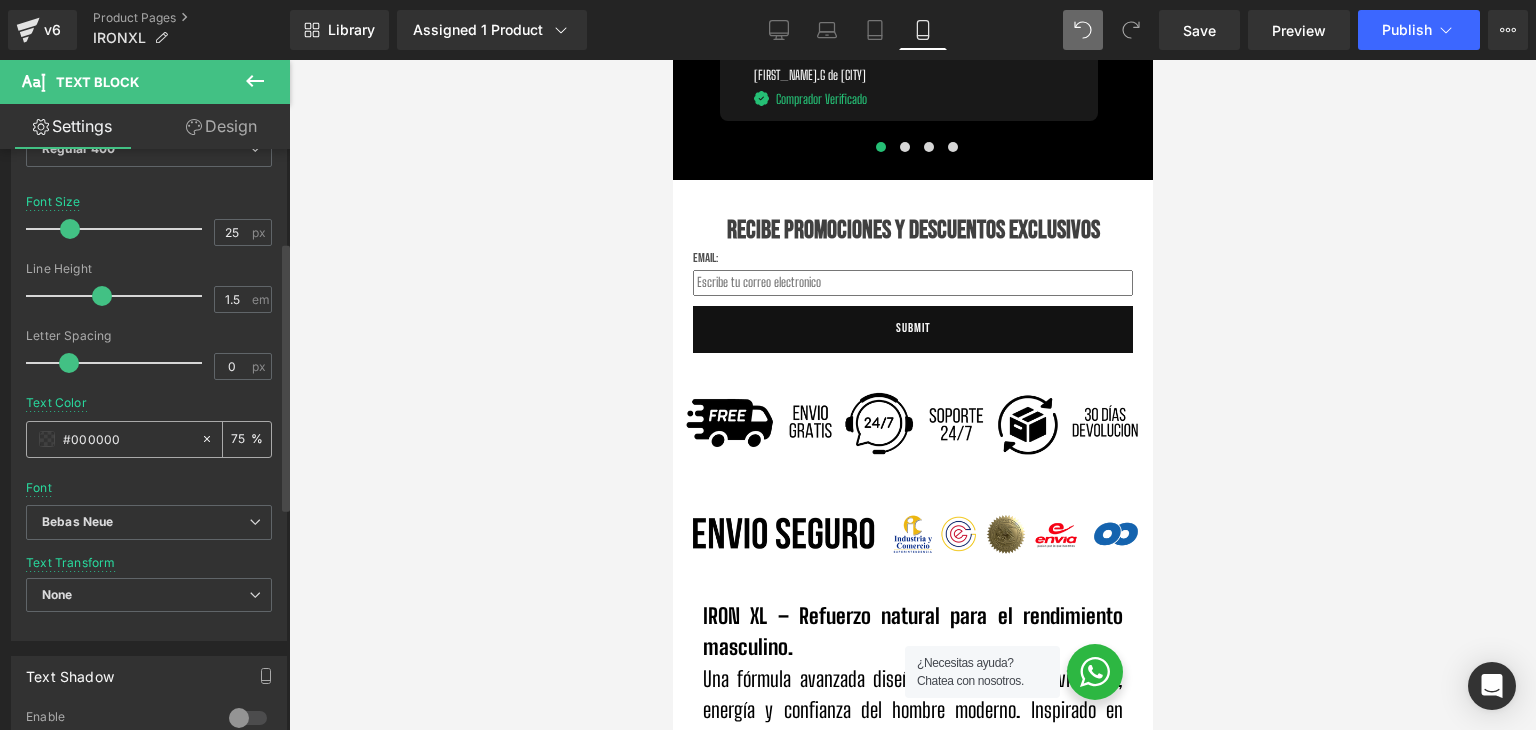 click on "#000000" at bounding box center (113, 439) 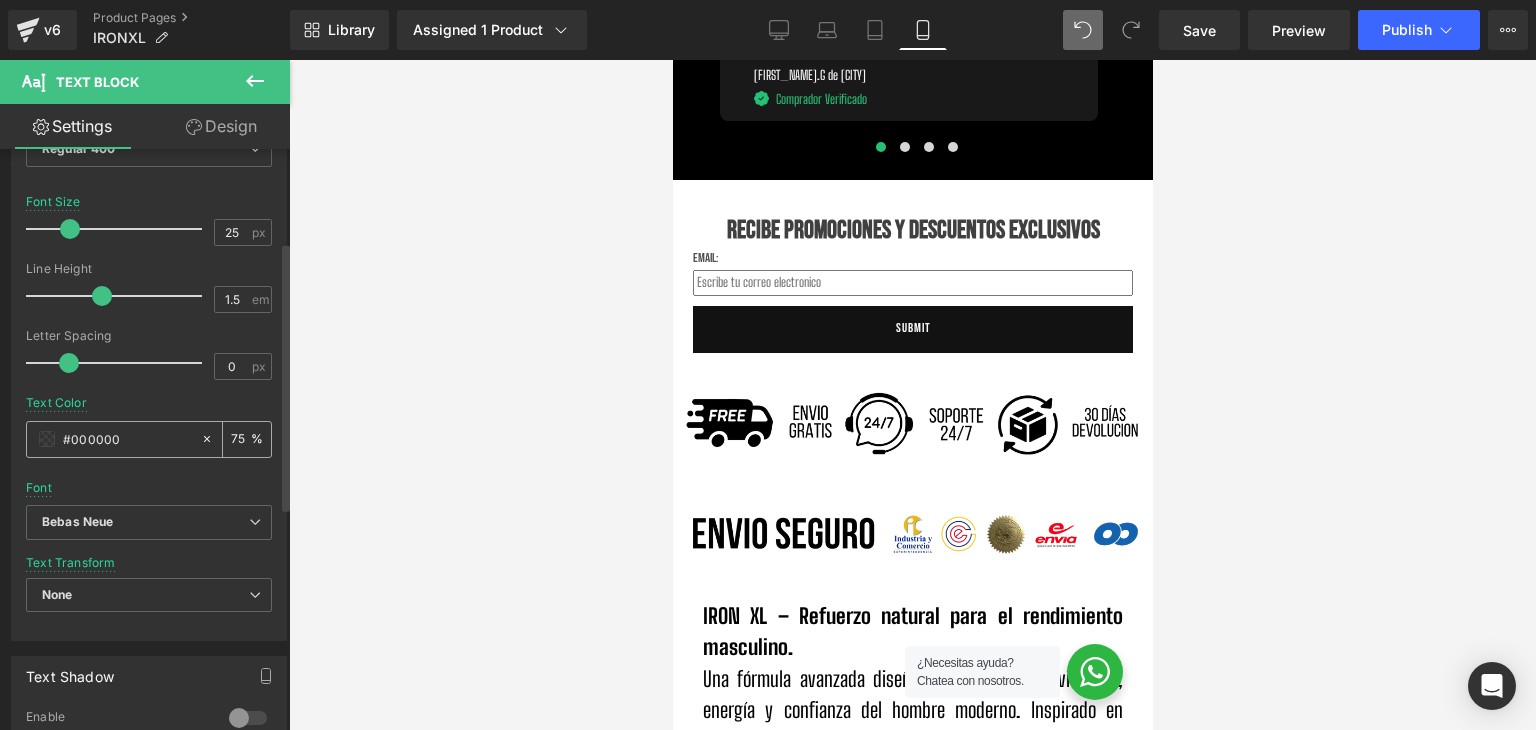 click at bounding box center [47, 439] 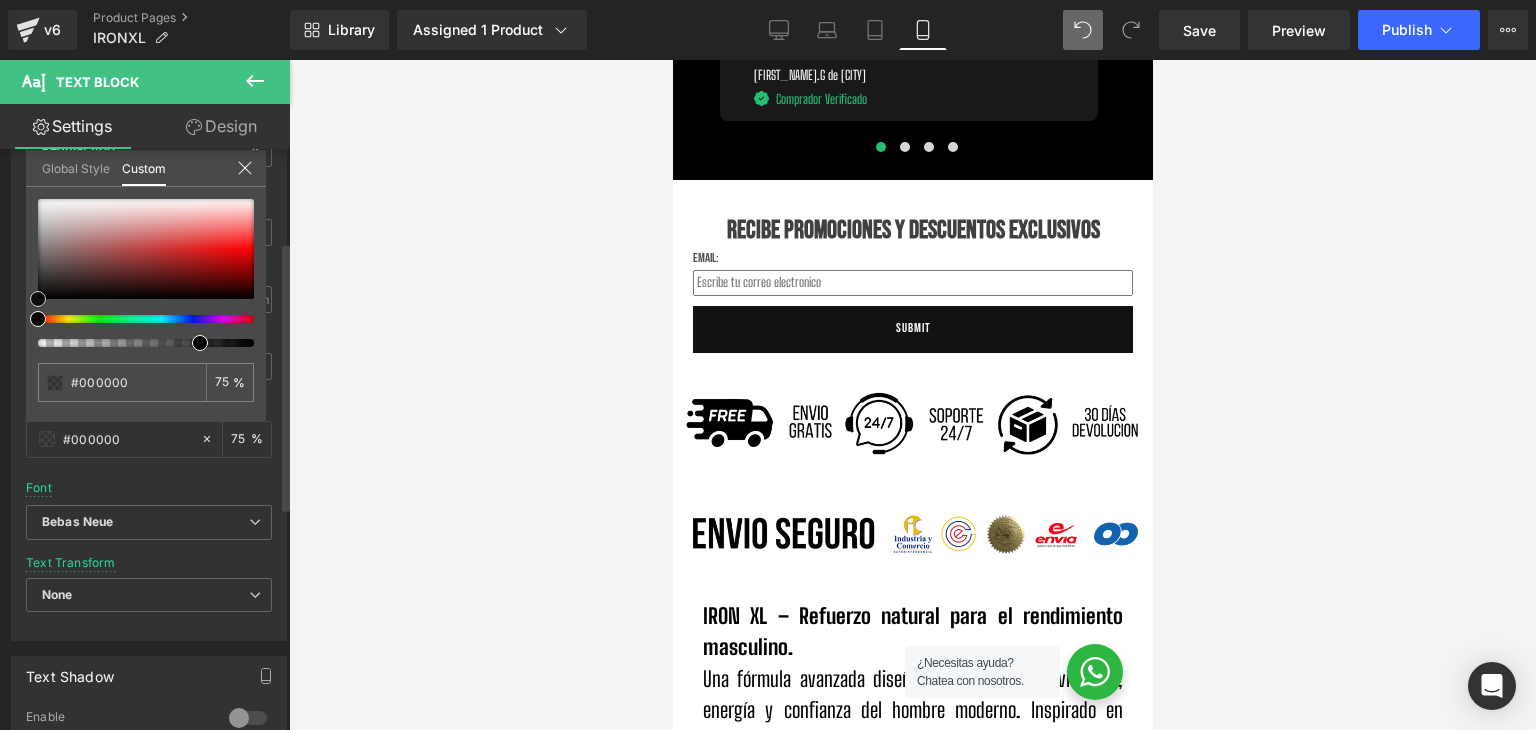 type on "#020202" 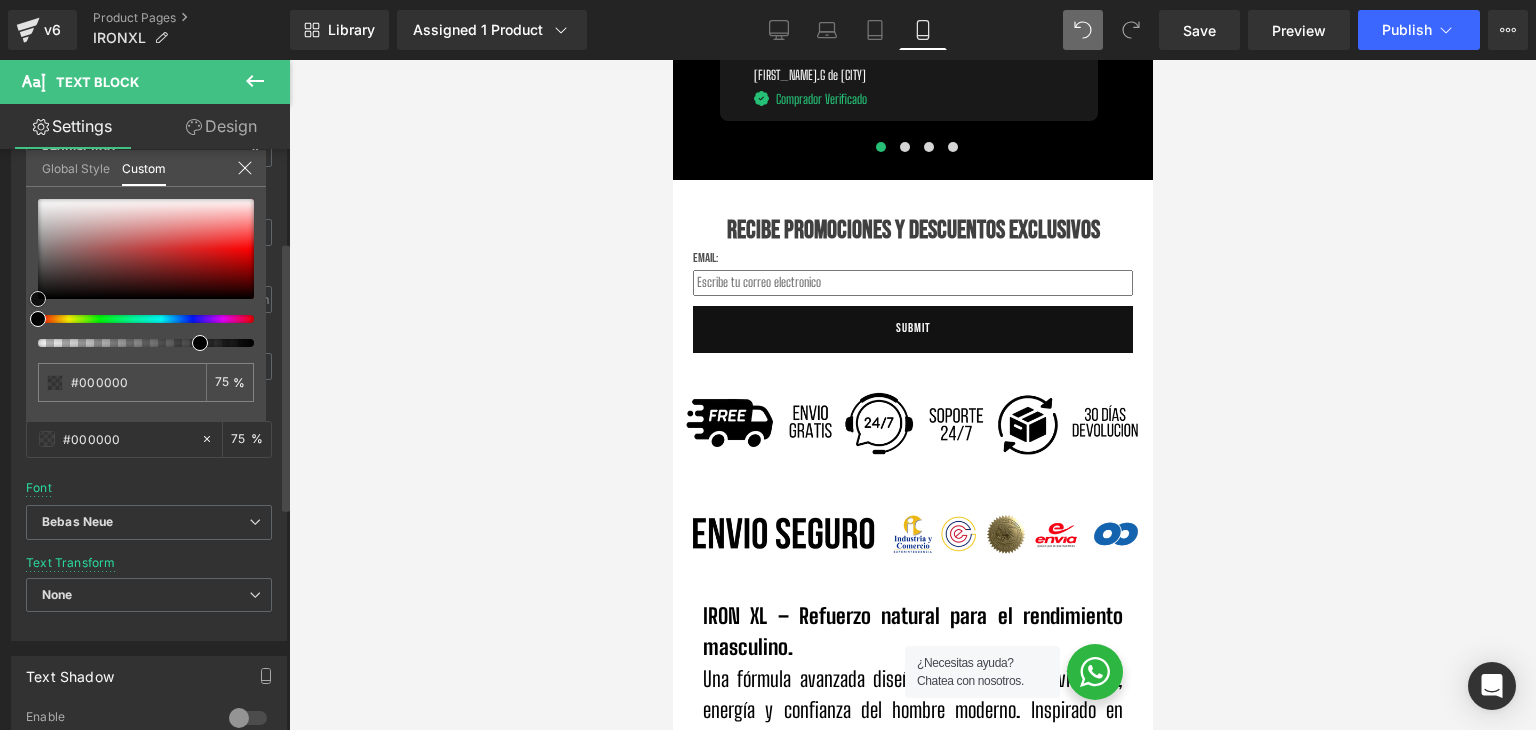 type on "#020202" 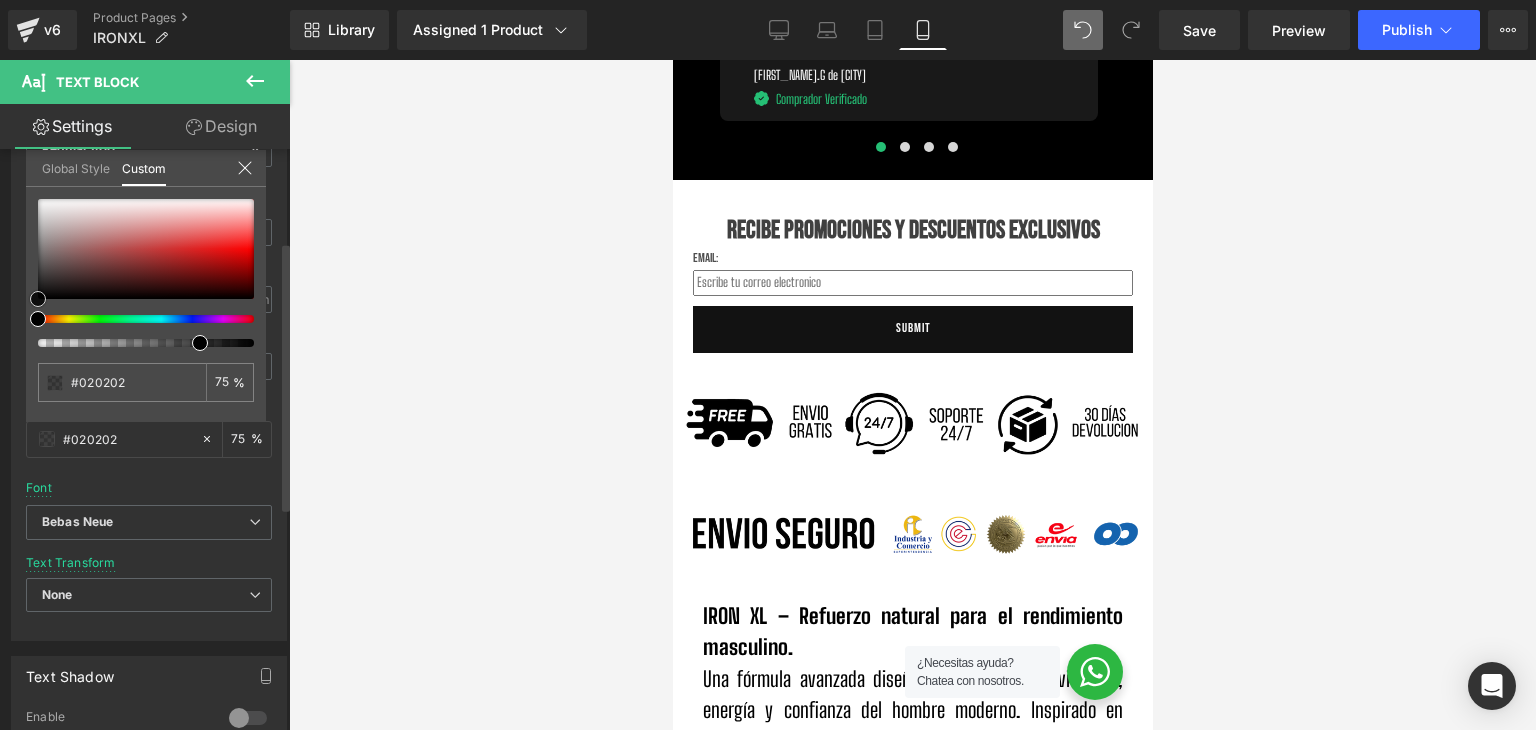type on "#080606" 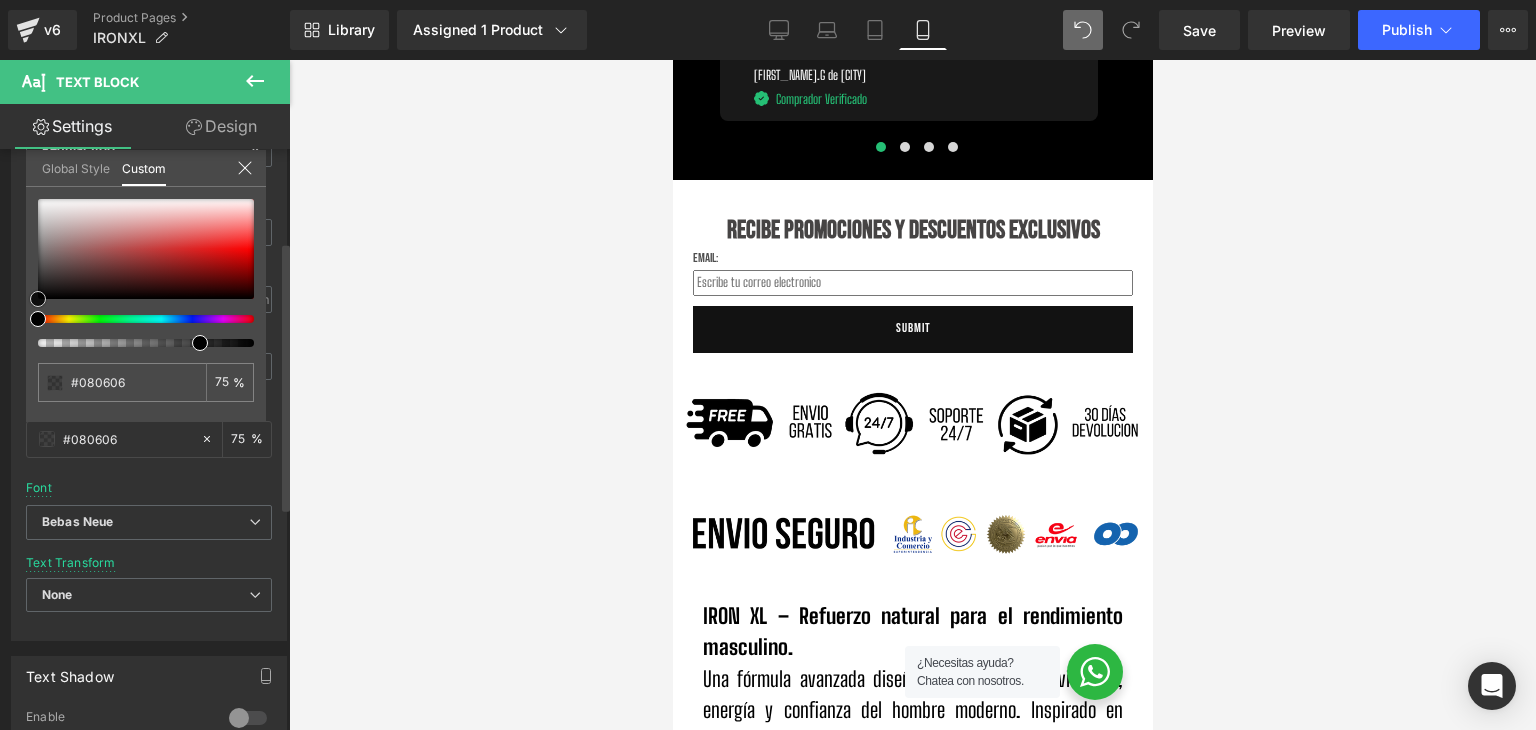 type on "#171111" 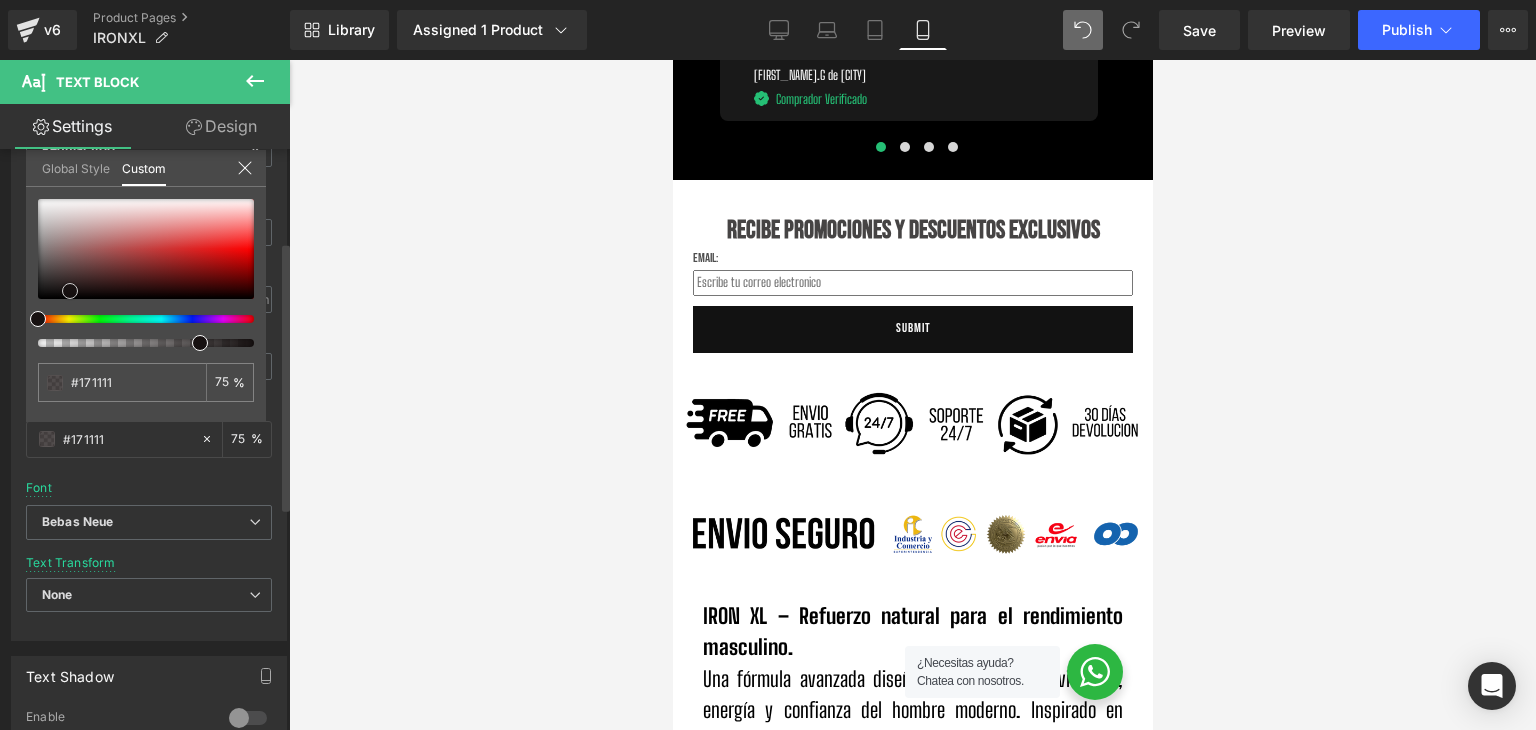 type on "#1a1313" 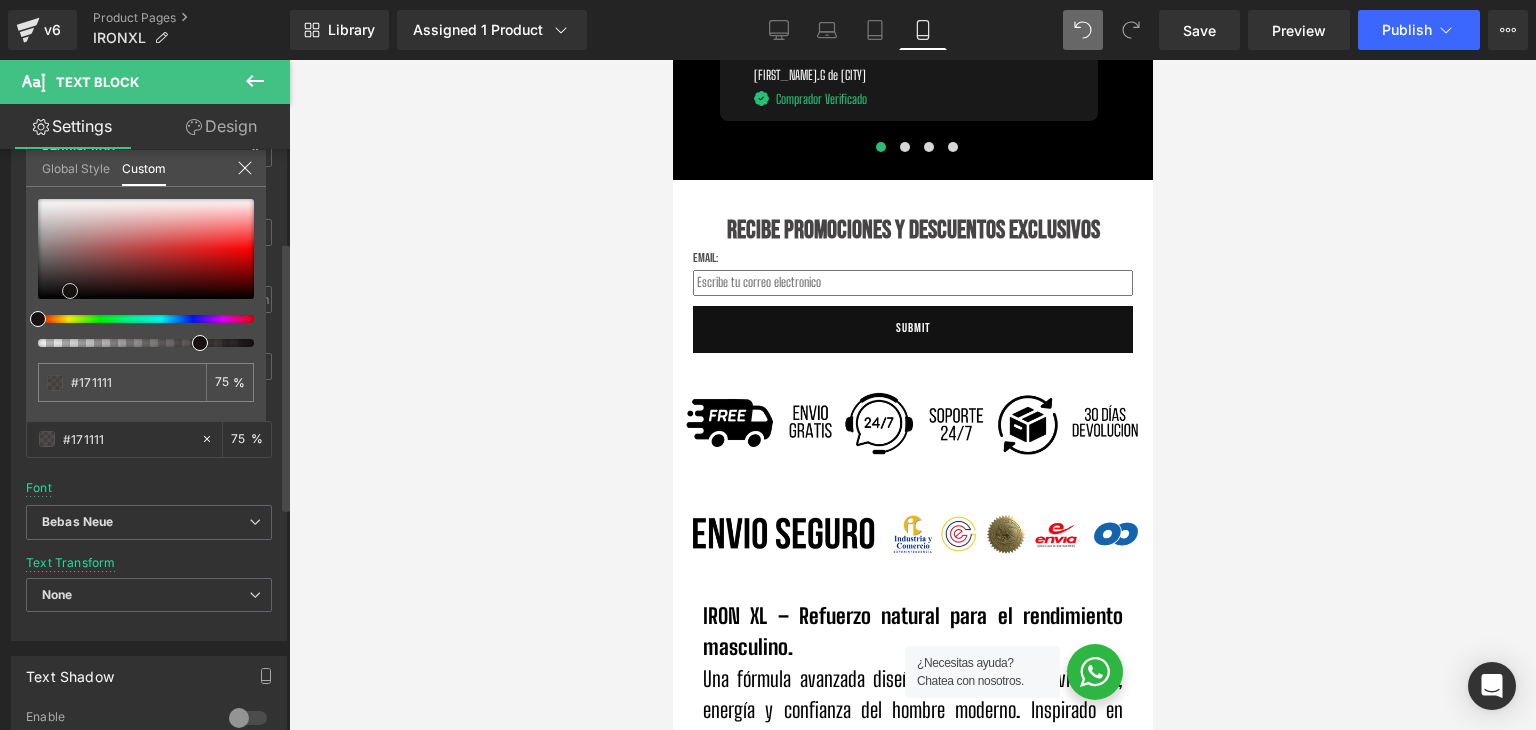 type on "#1a1313" 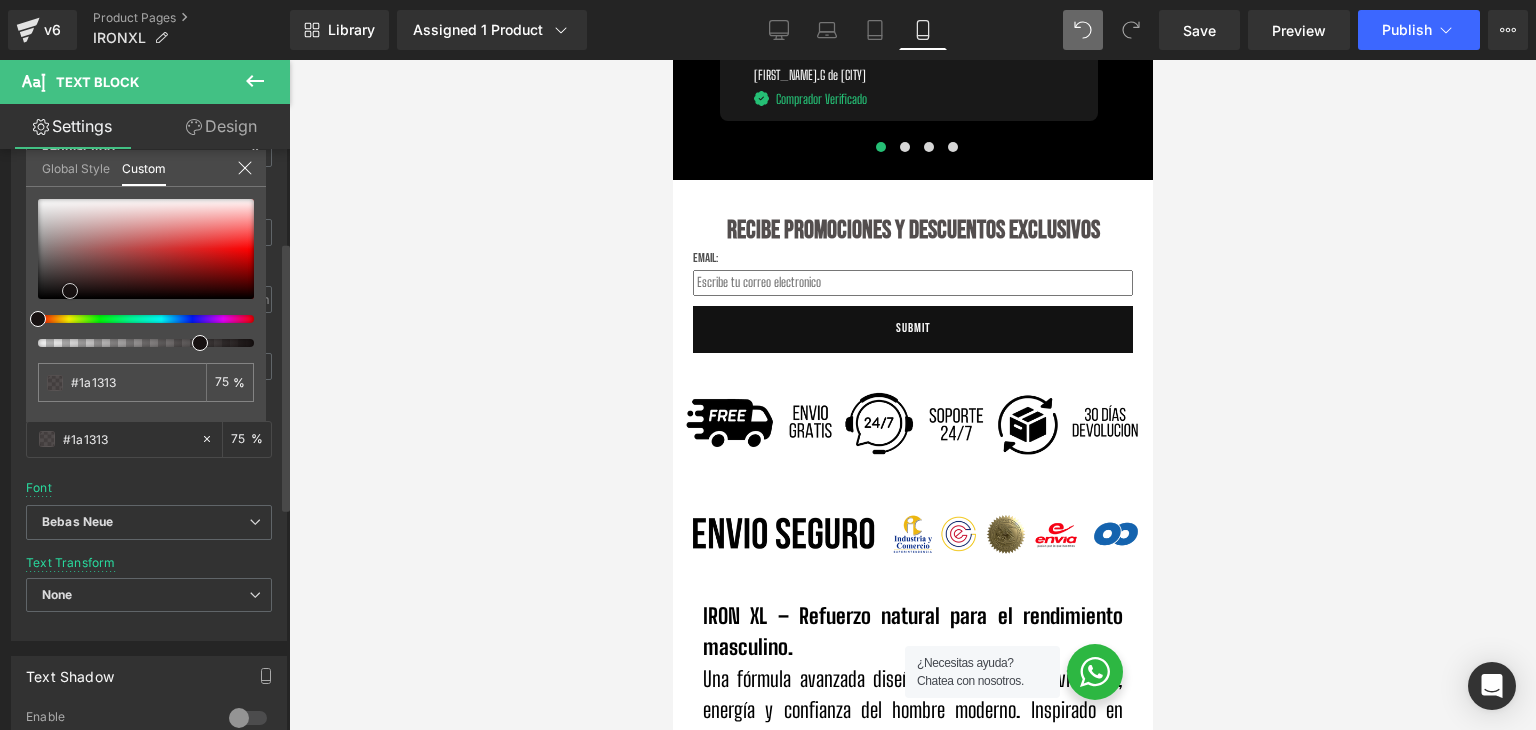 type on "#000000" 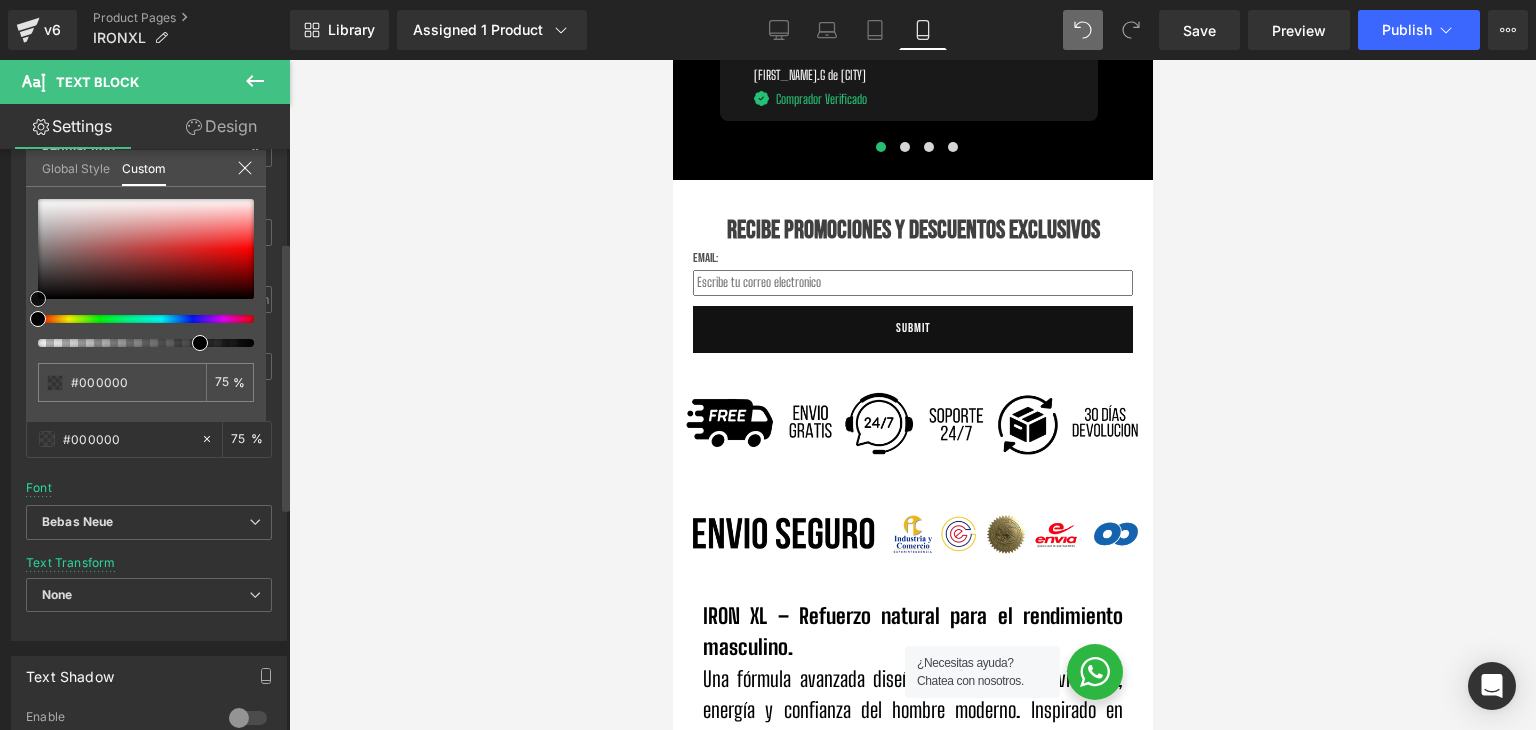 drag, startPoint x: 37, startPoint y: 298, endPoint x: 21, endPoint y: 318, distance: 25.612497 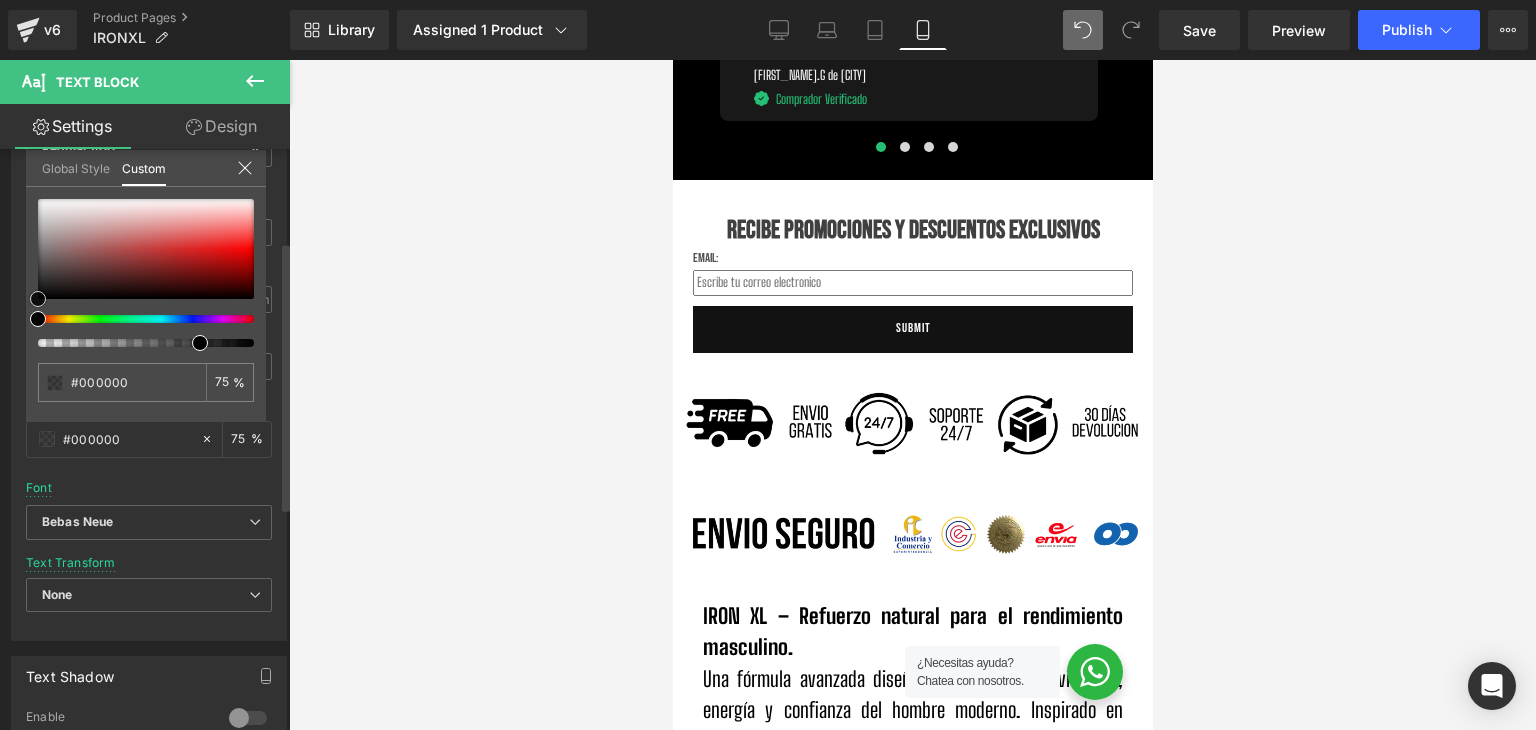 click on "Typography Text Styles Custom Paragraph 1 Paragraph 2 Paragraph 3 Paragraph 4
Custom
Custom
Paragraph 1
Paragraph 2
Paragraph 3
Paragraph 4 Thin 100 Semi Thin 200 Light 300 Regular 400 Medium 500 Semi Bold 600 Super Bold 800 Boldest 900 Bold 700 Lighter Bolder Font Weight
Regular 400
Thin 100 Semi Thin 200 Light 300 Regular 400 Medium 500 Semi Bold 600 Super Bold 800 Boldest 900 Bold 700 Lighter Bolder 25px Font Size 25 px 1.5em Line Height 1.5 em 0px Letter Spacing 0 px rgba(0, 0, 0, 0.75) Text Color #000000 75 % Bebas Neue
Font
Default
Bebas Neue" at bounding box center [149, 297] 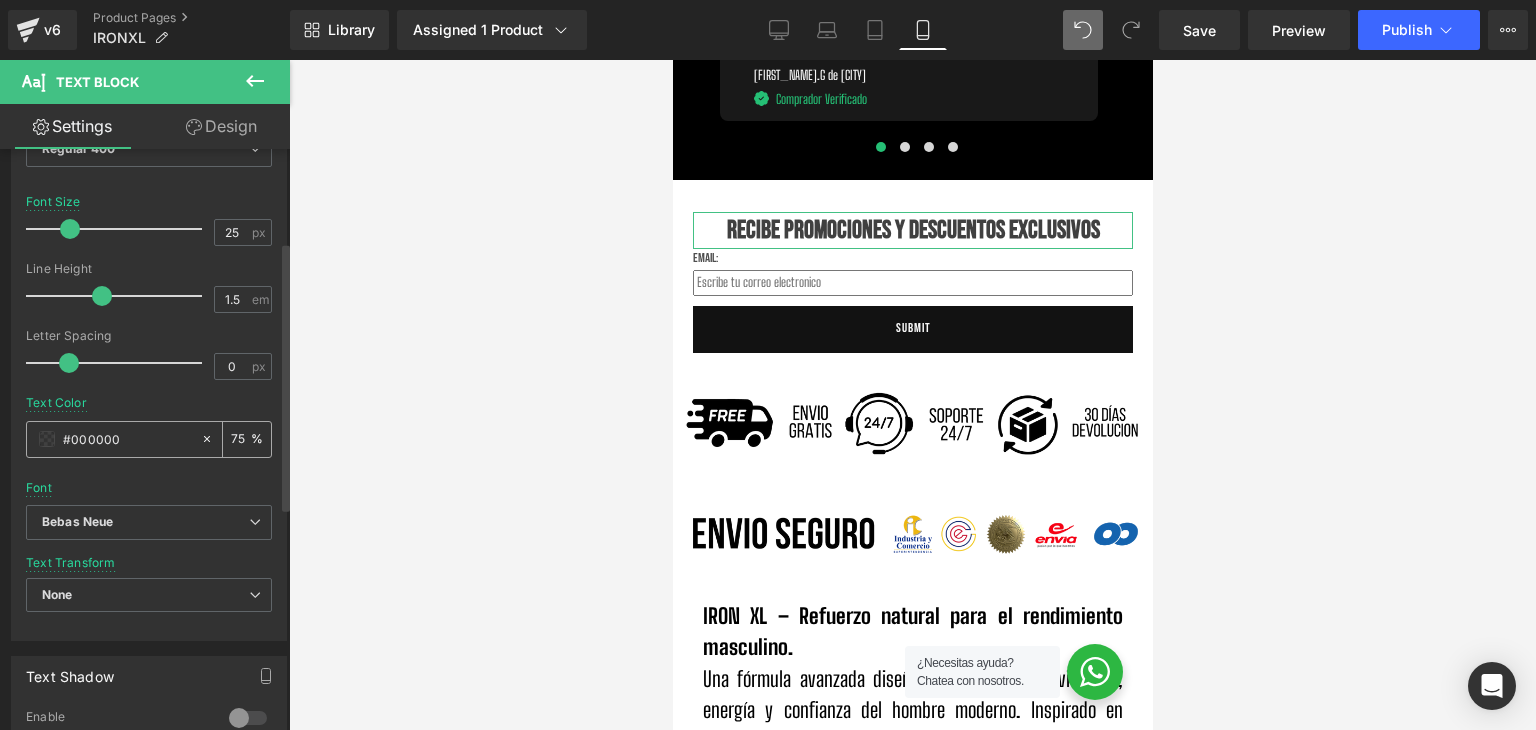 click on "75" at bounding box center [241, 439] 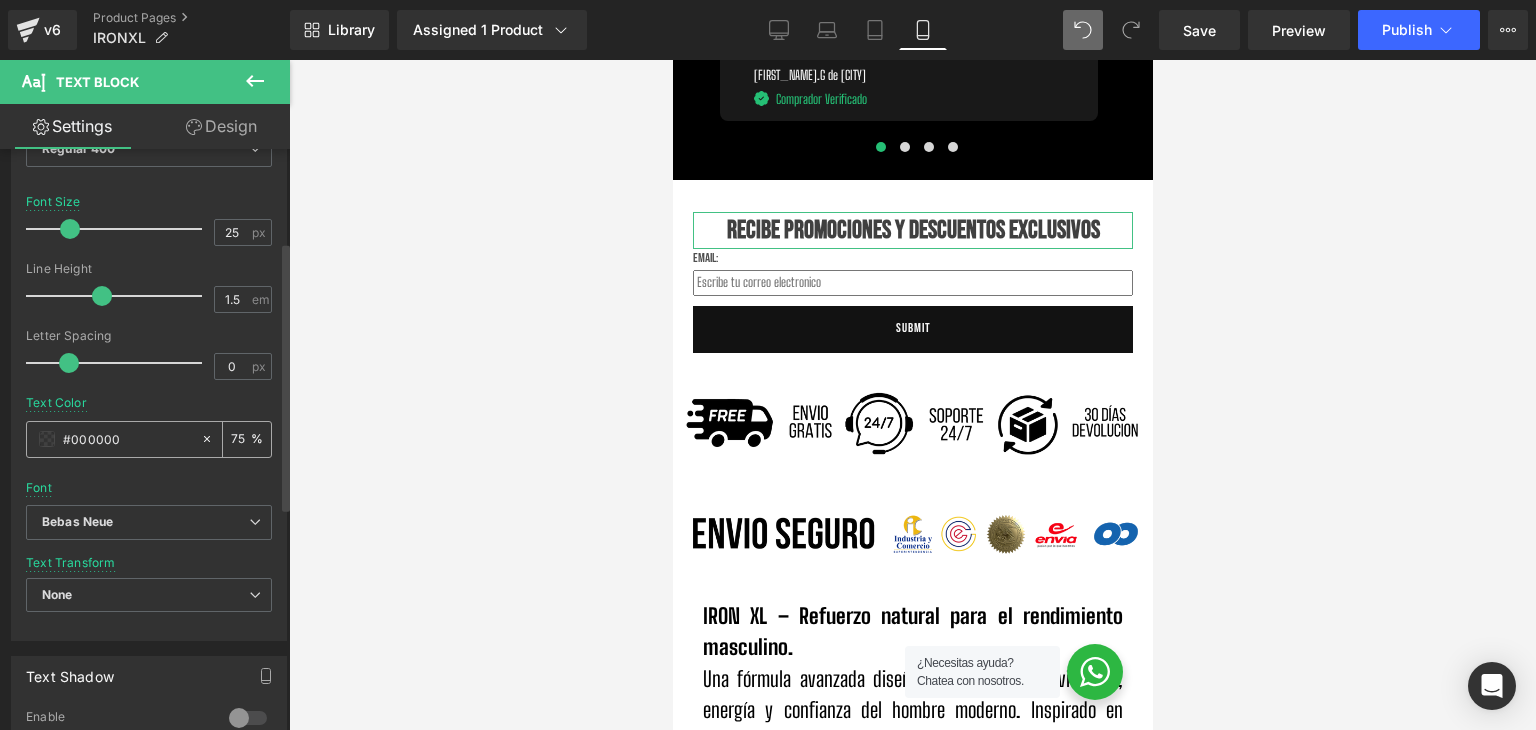 type on "7" 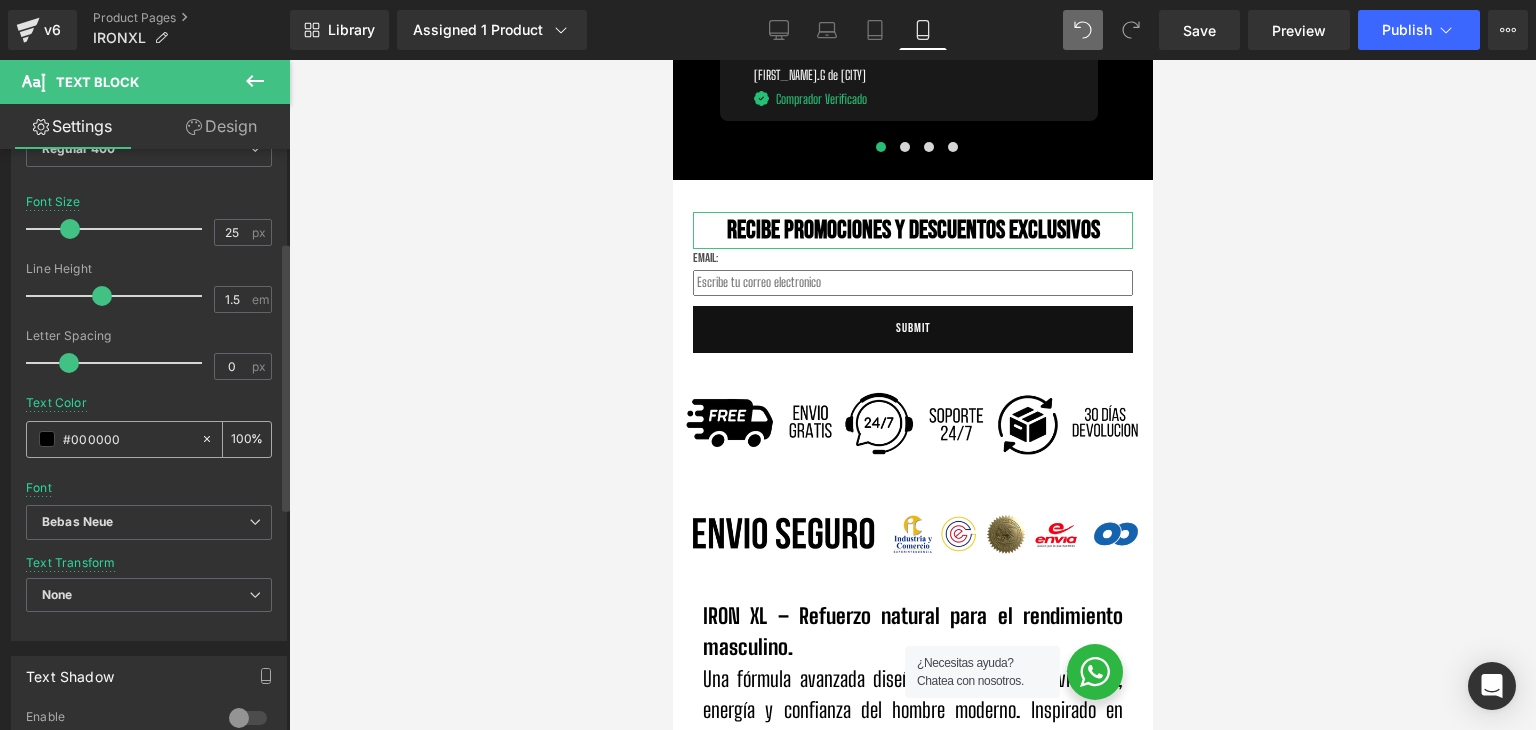 type on "100" 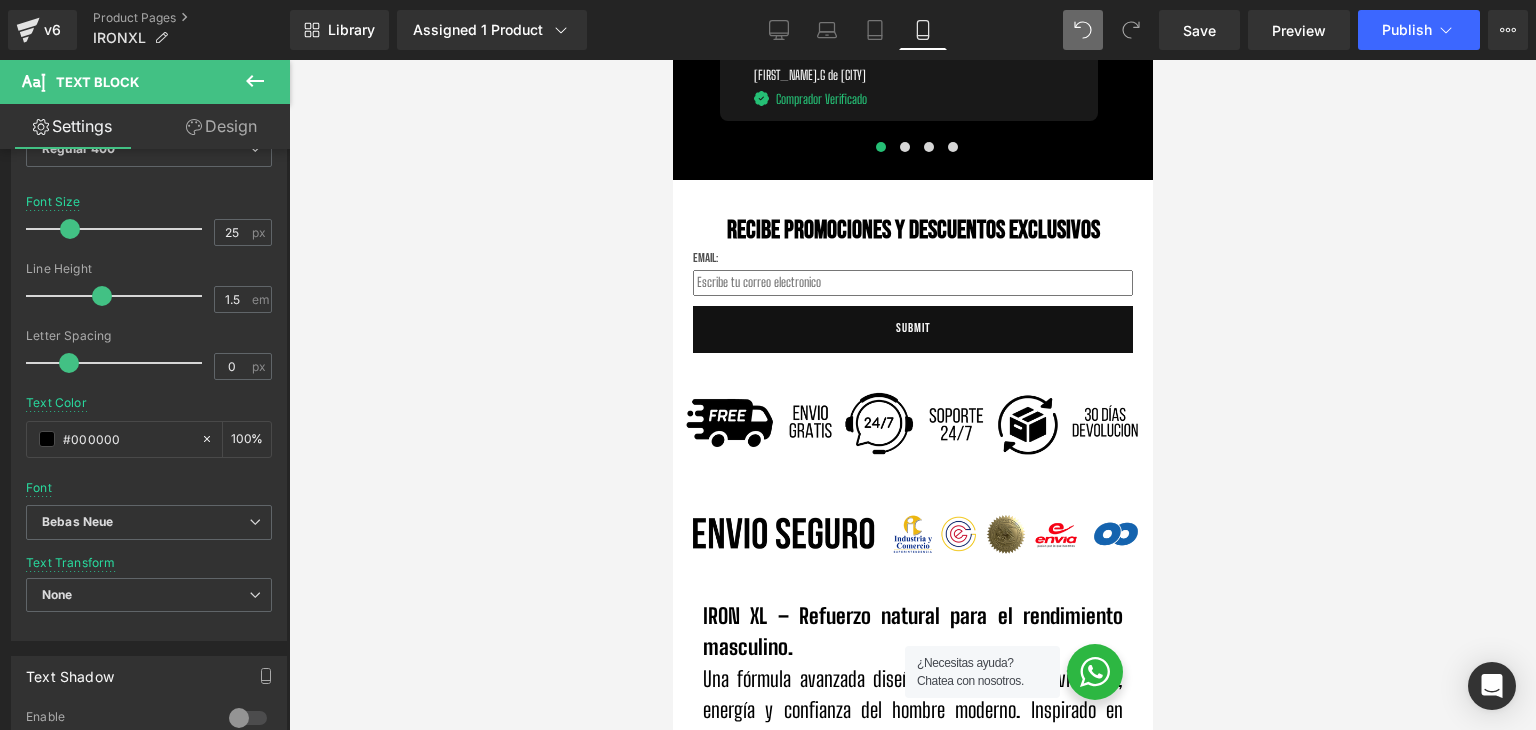 click on "00 Days
00 Hours
06 Minutes
42 Seconds
Countdown Timer         Liquid         Row         Row" at bounding box center (912, -2369) 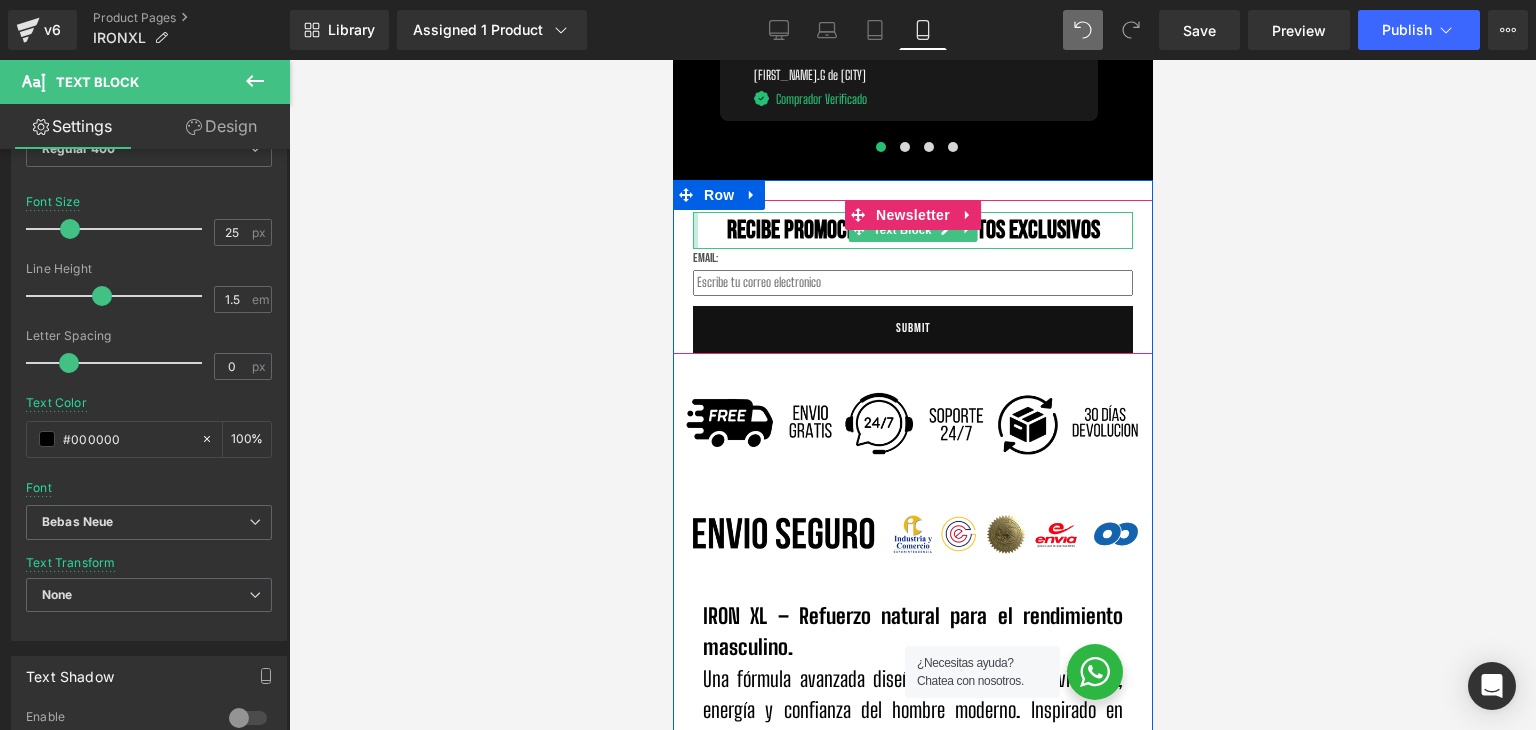 click on "RECIBE PROMOCIONES Y DESCUENTOS EXCLUSIVOS   Text Block             Email:   Text Block           Email Field             Submit   Submit Button
Newsletter" at bounding box center [912, 277] 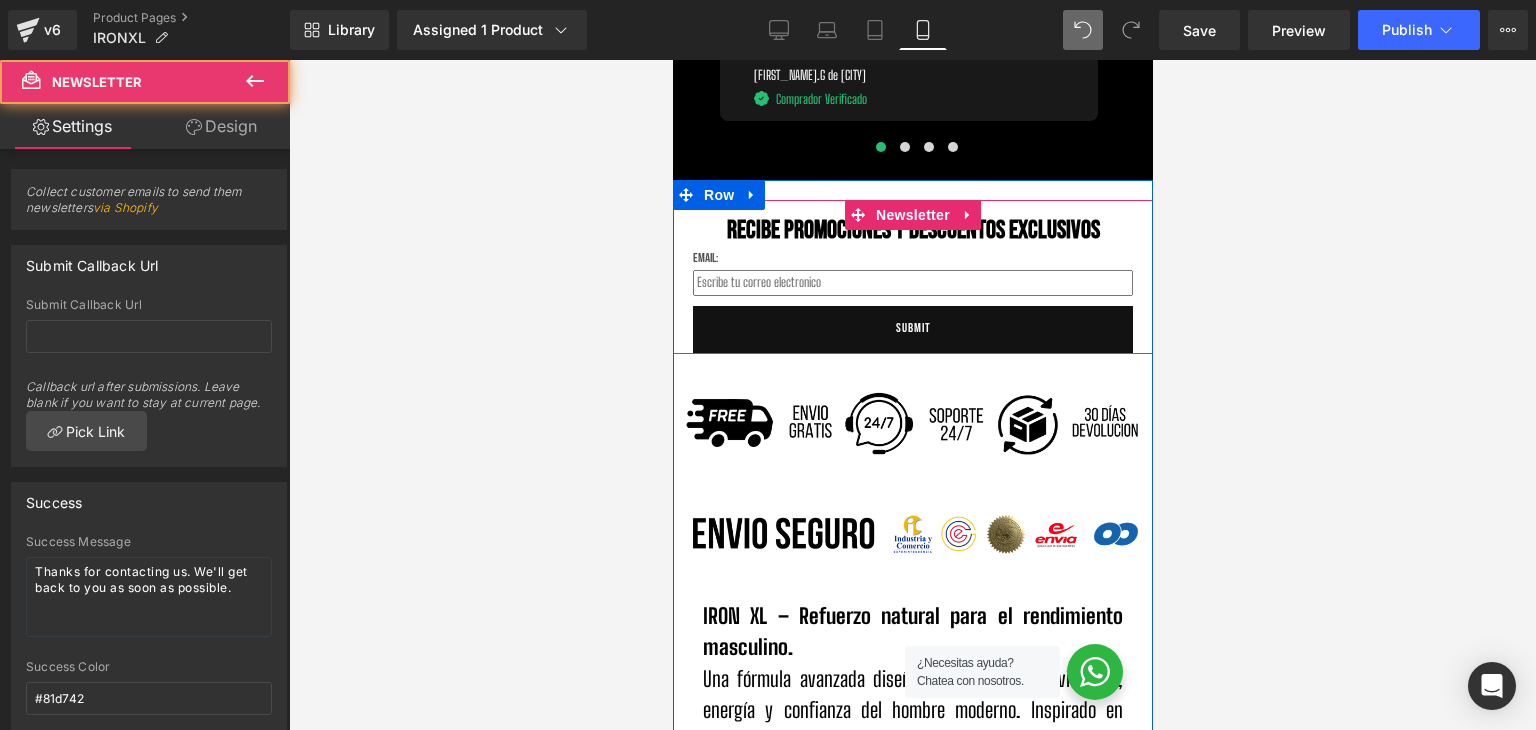 click on "RECIBE PROMOCIONES Y DESCUENTOS EXCLUSIVOS   Text Block             Email:   Text Block           Email Field             Submit   Submit Button
Newsletter" at bounding box center (912, 277) 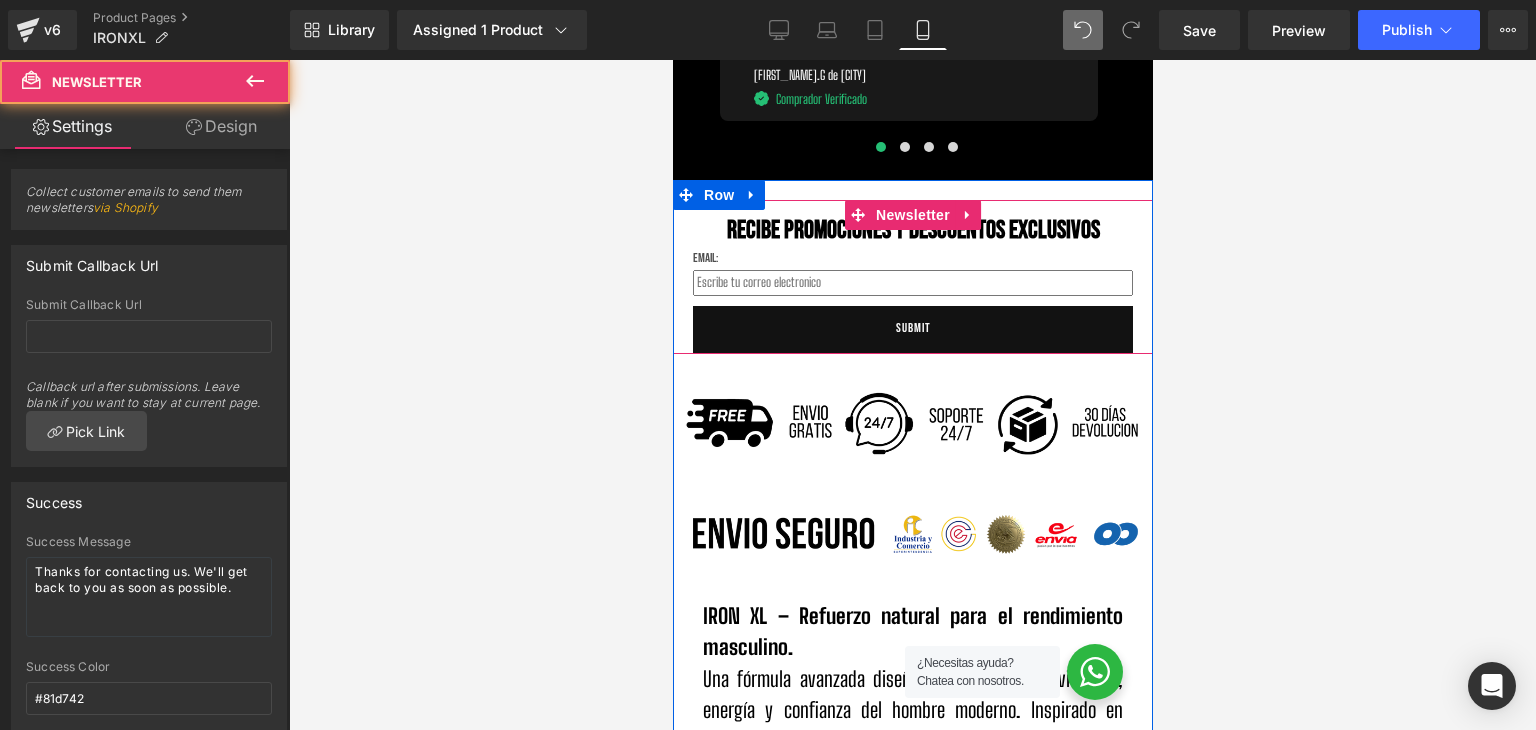 click on "RECIBE PROMOCIONES Y DESCUENTOS EXCLUSIVOS   Text Block             Email:   Text Block           Email Field             Submit   Submit Button
Newsletter" at bounding box center (912, 277) 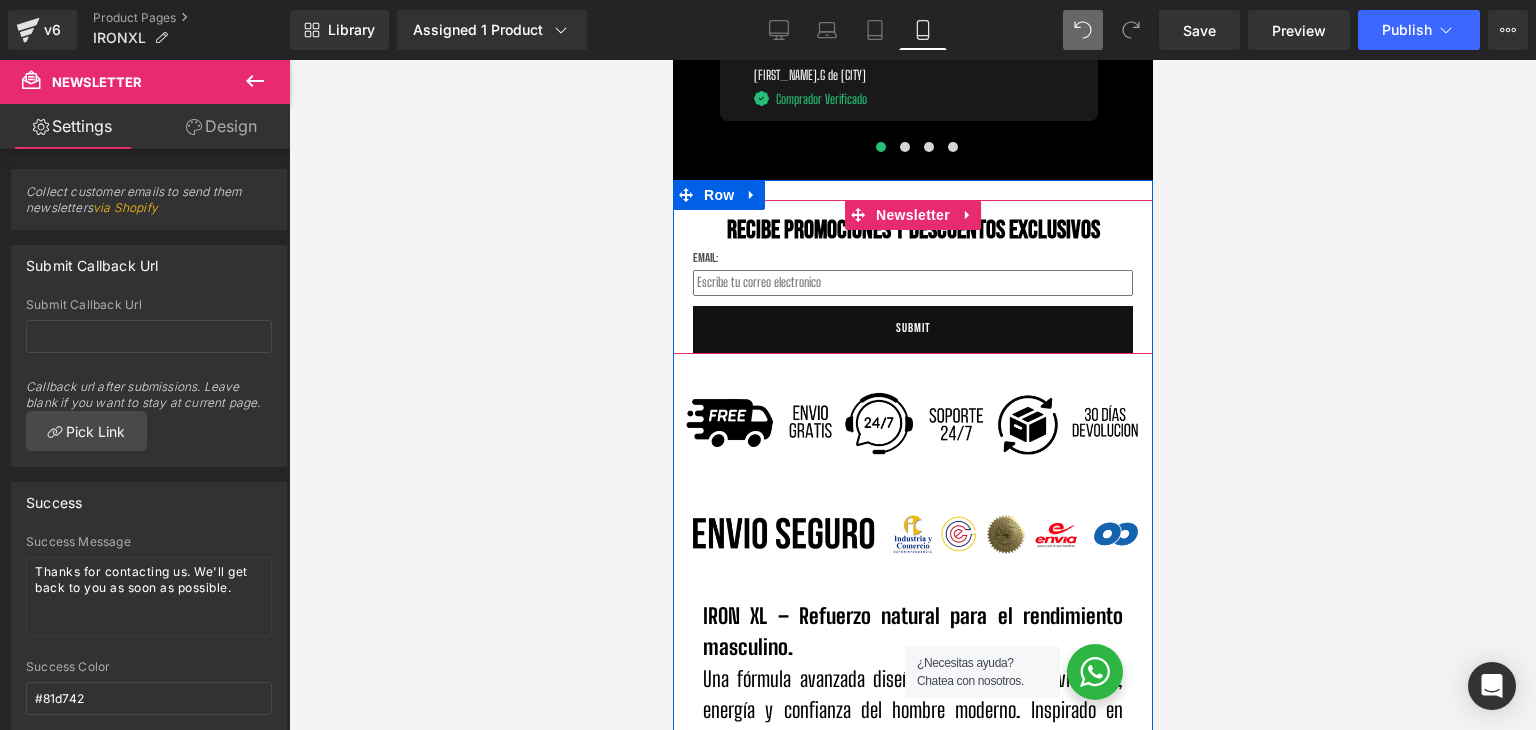 click at bounding box center [672, 60] 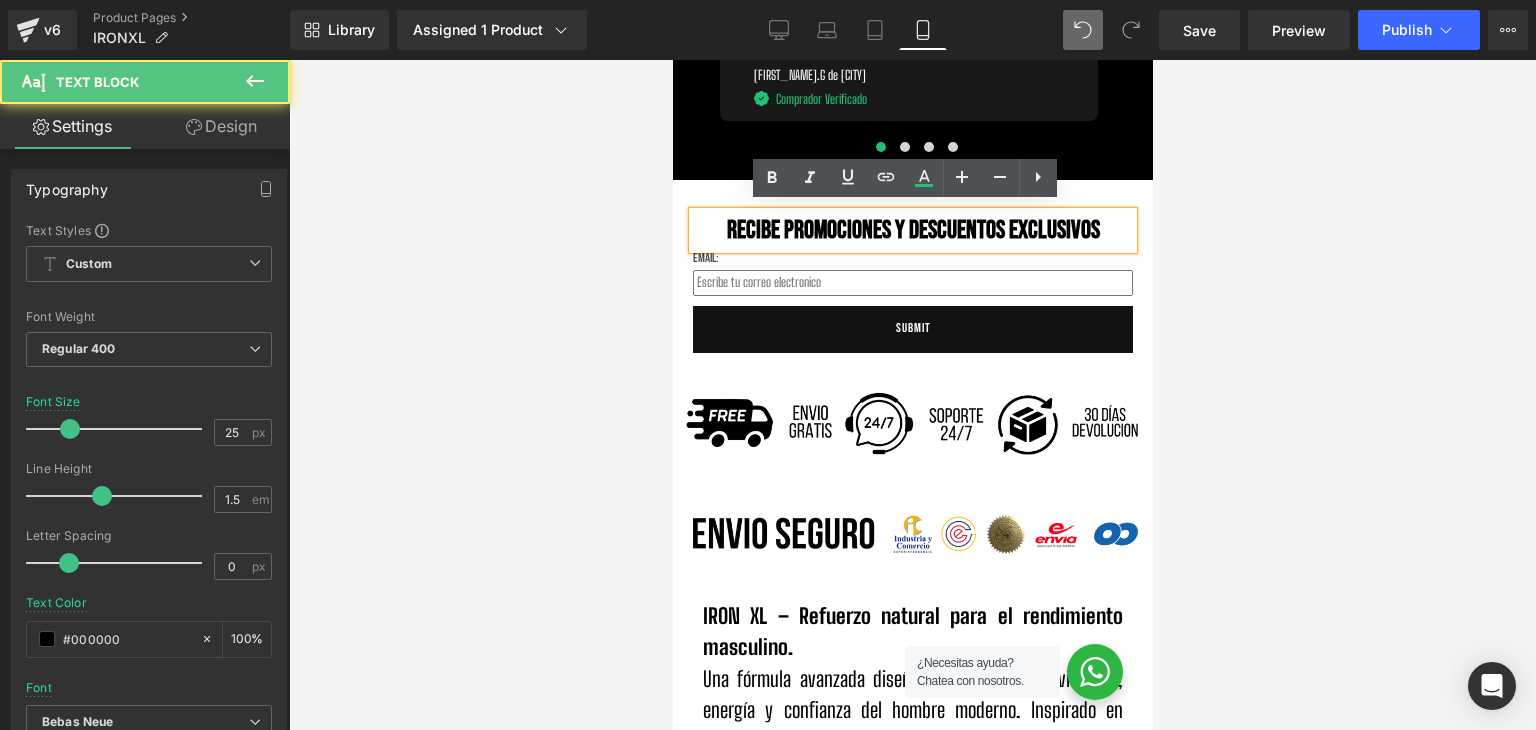 click on "RECIBE PROMOCIONES Y DESCUENTOS EXCLUSIVOS" at bounding box center (912, 231) 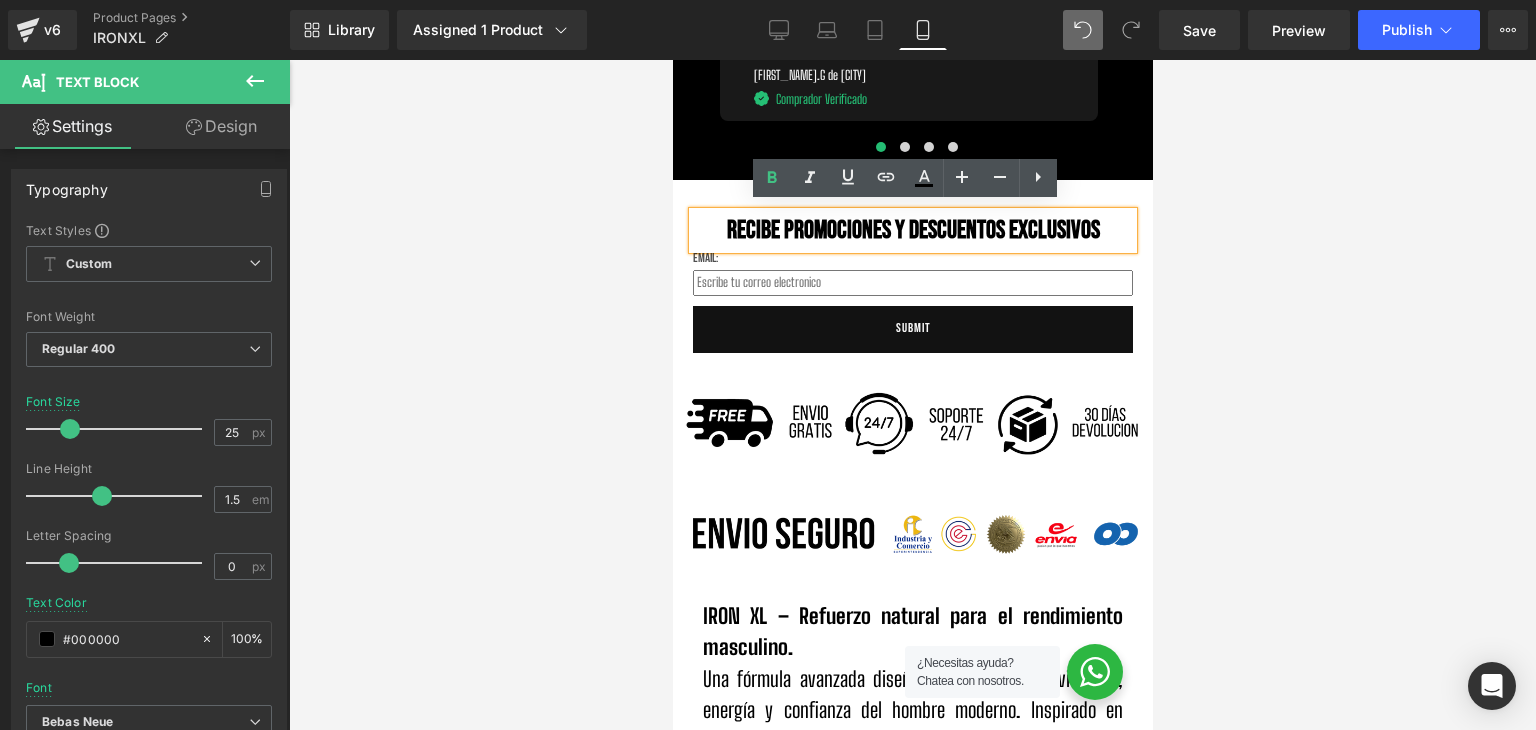 click on "RECIBE PROMOCIONES Y DESCUENTOS EXCLUSIVOS   Text Block             Email:   Text Block           Email Field             Submit   Submit Button
Newsletter" at bounding box center (912, 277) 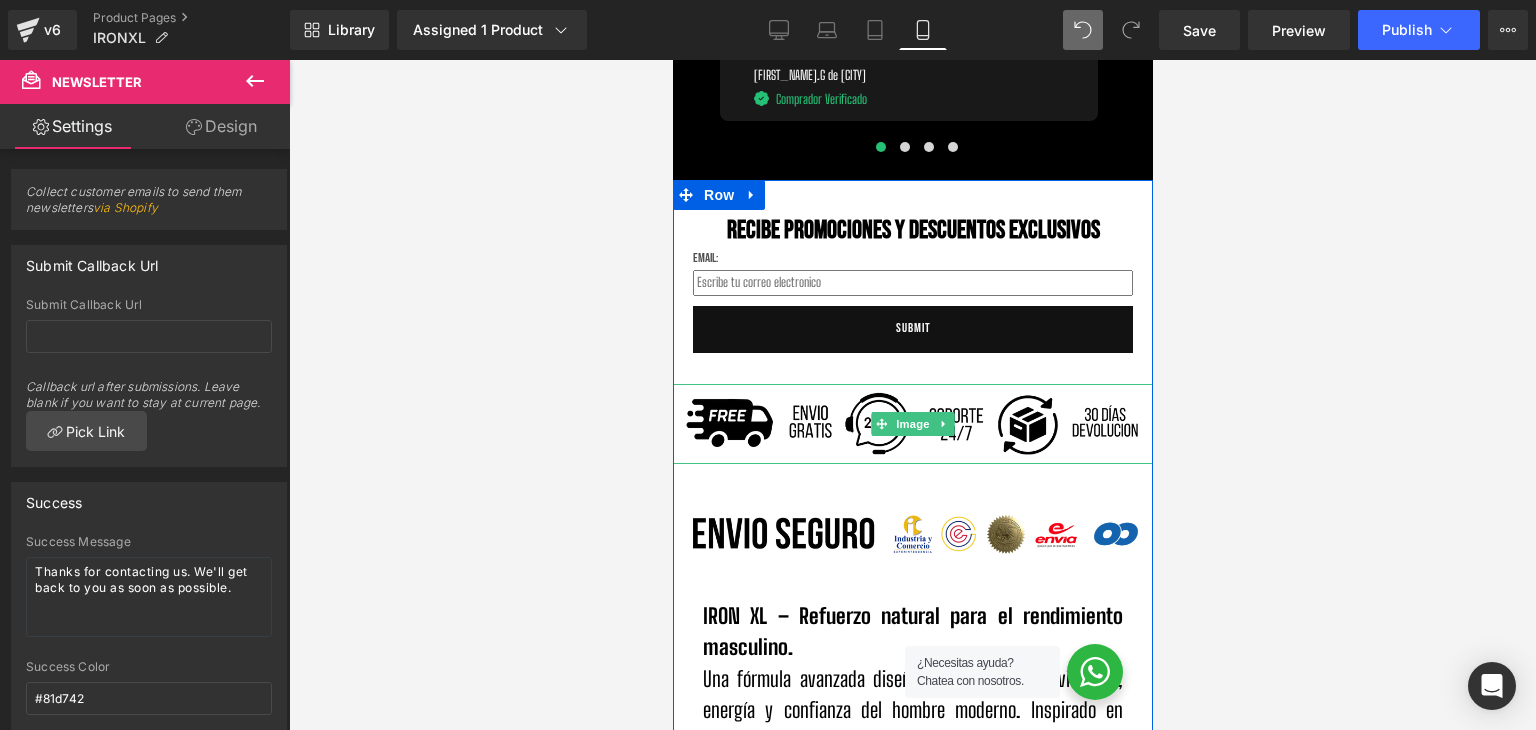 click at bounding box center (912, 424) 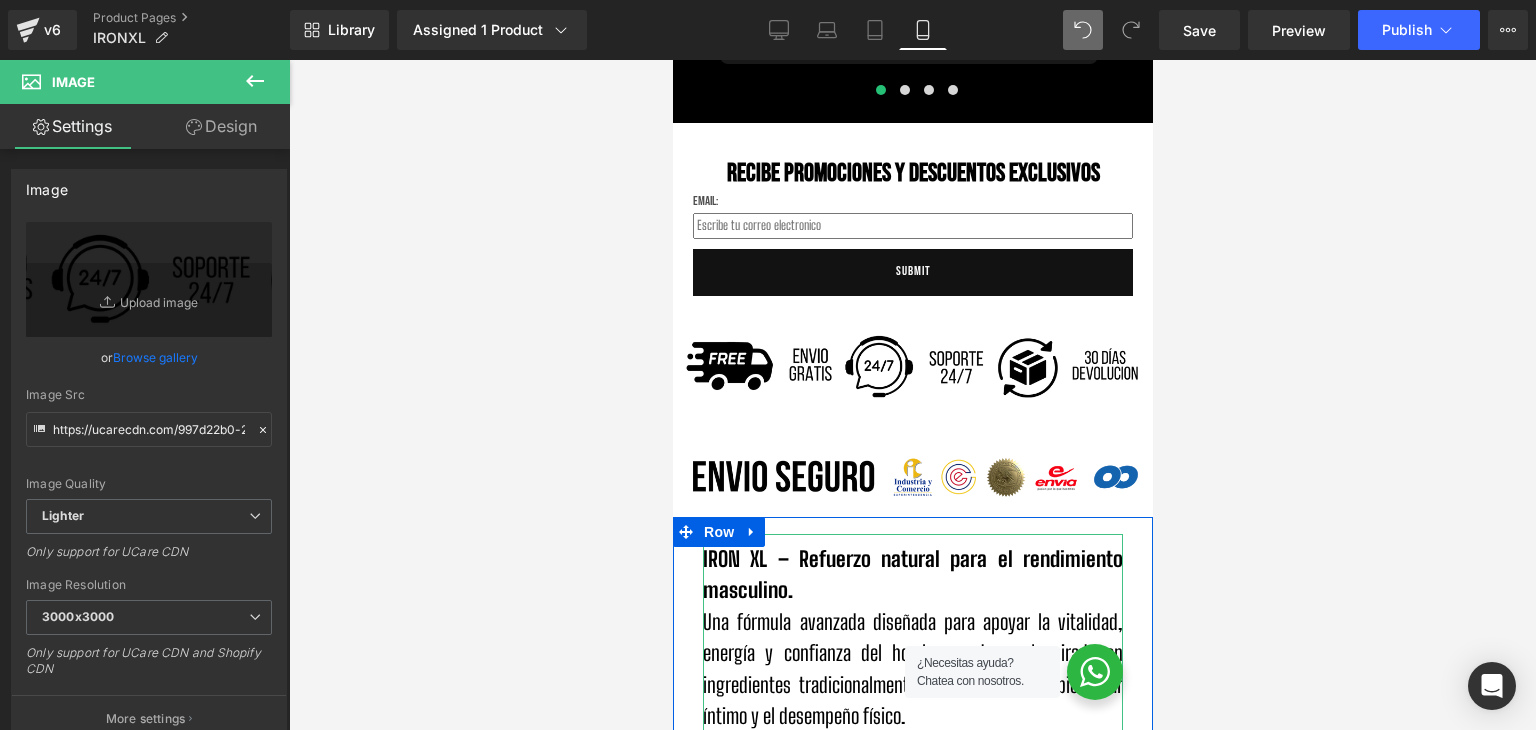 scroll, scrollTop: 6400, scrollLeft: 0, axis: vertical 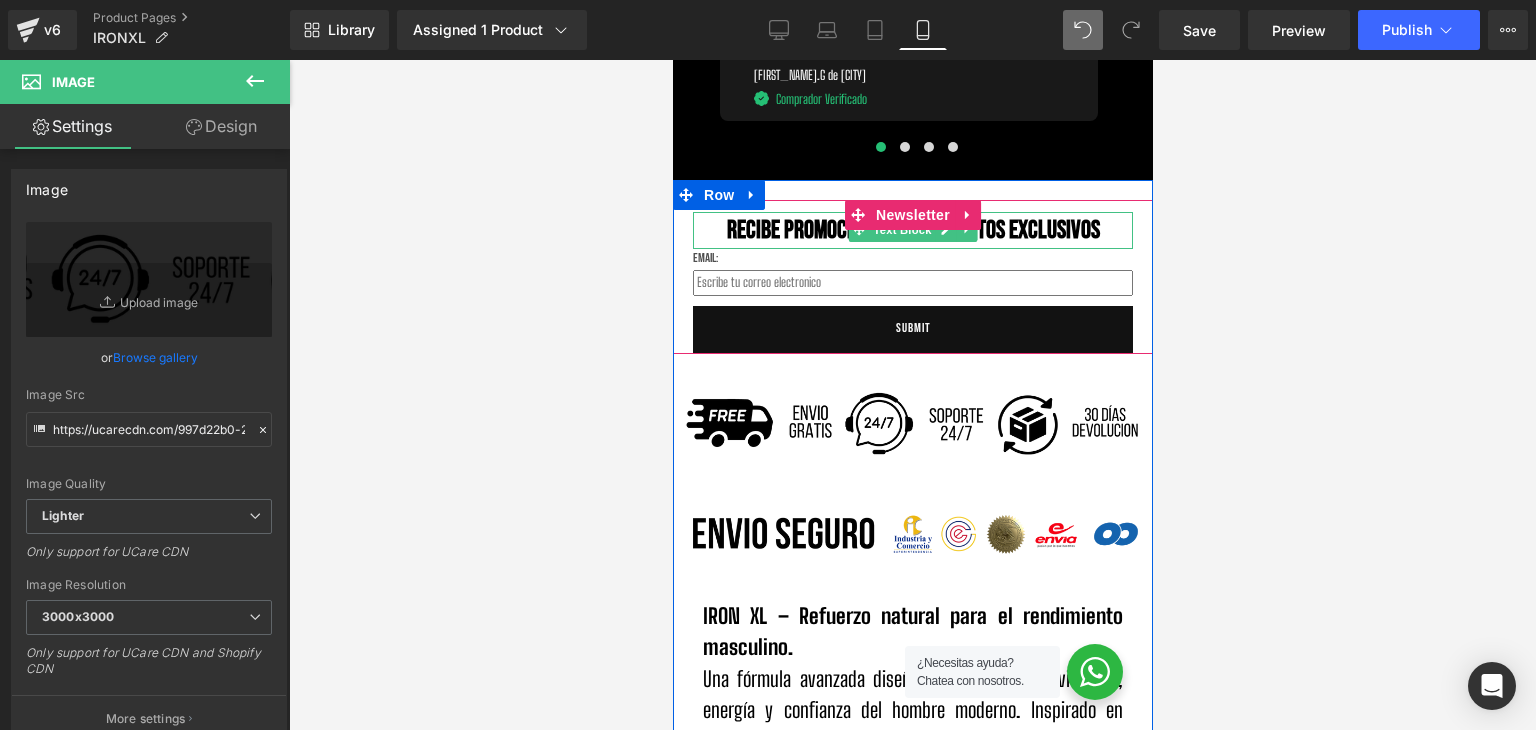 click on "RECIBE PROMOCIONES Y DESCUENTOS EXCLUSIVOS" at bounding box center (912, 230) 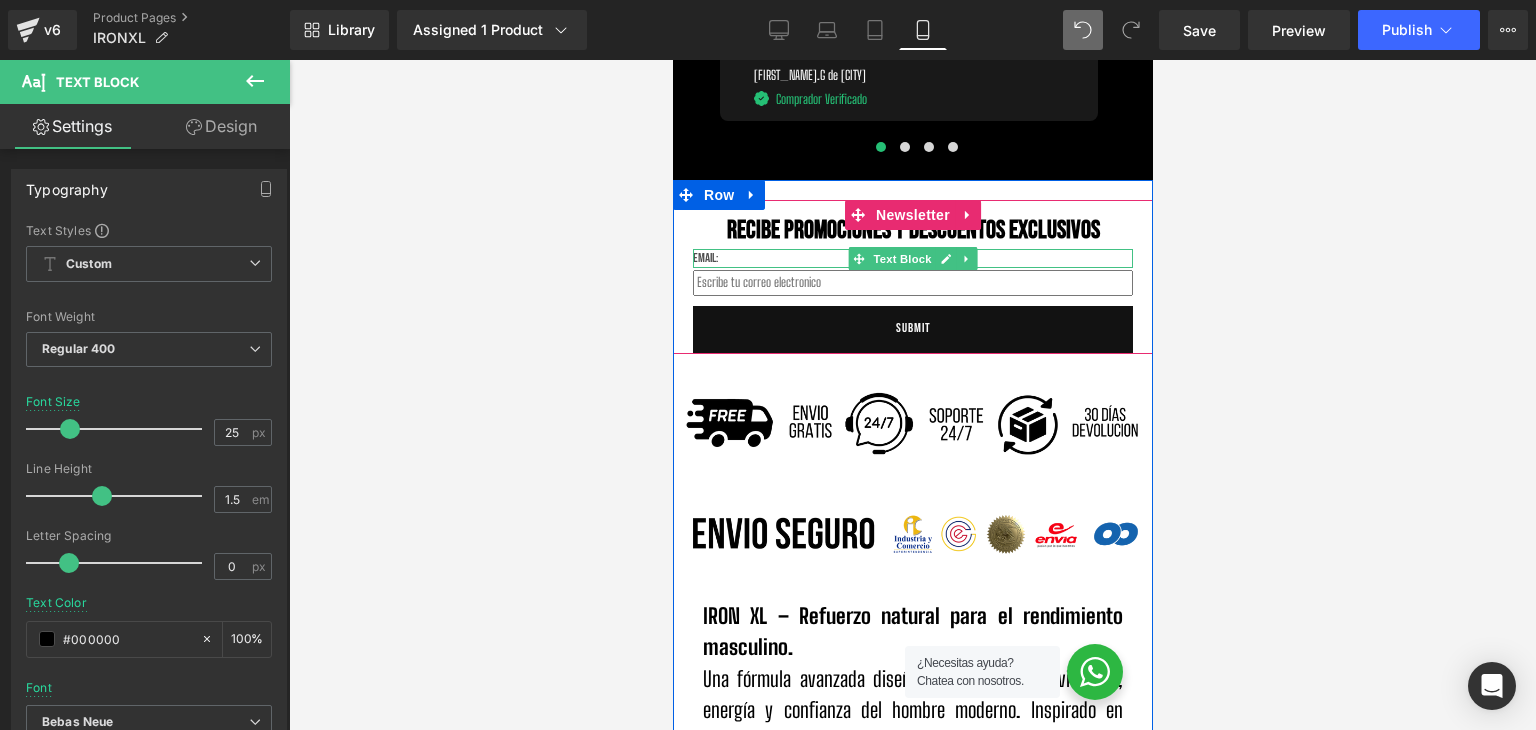 click on "Email:" at bounding box center (912, 258) 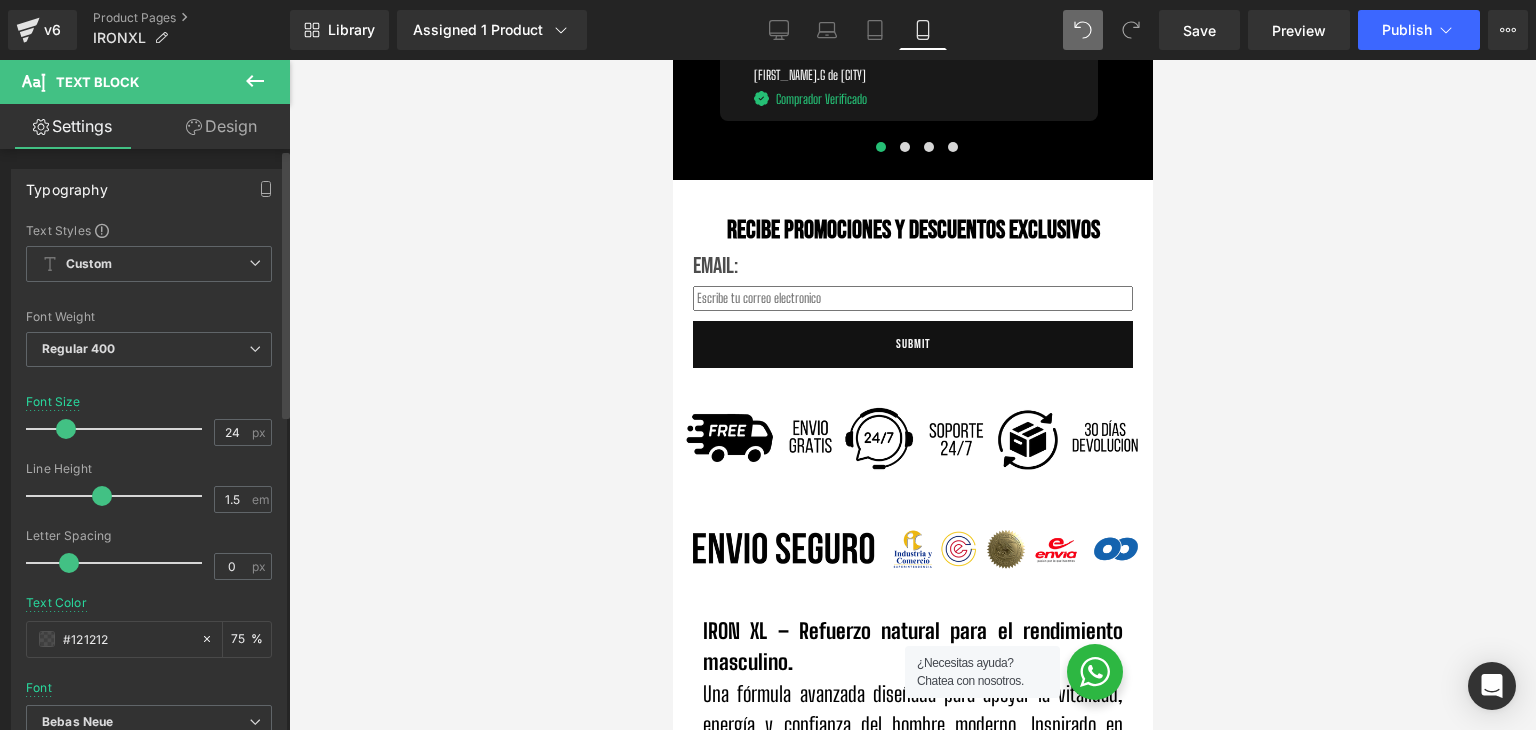 type on "25" 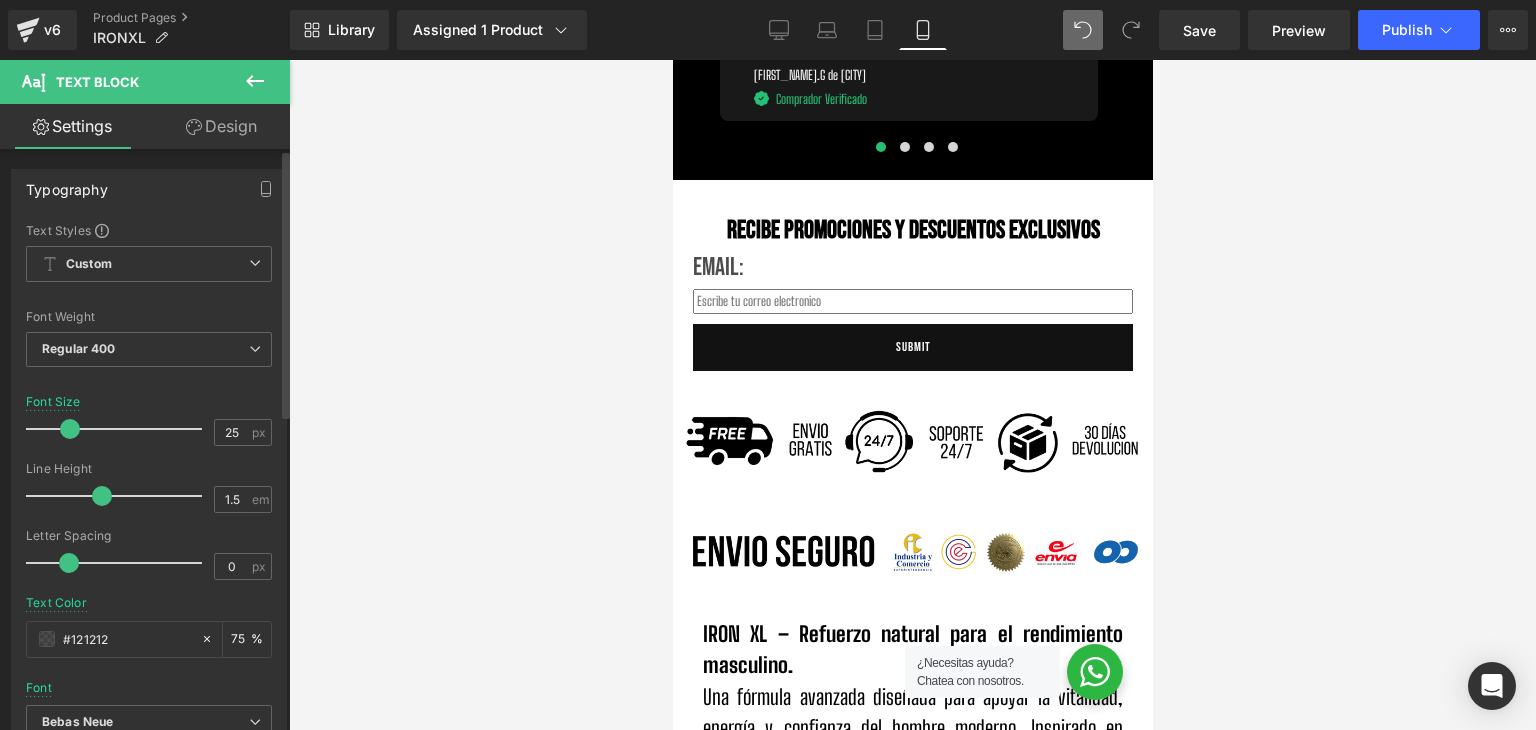 drag, startPoint x: 56, startPoint y: 421, endPoint x: 68, endPoint y: 426, distance: 13 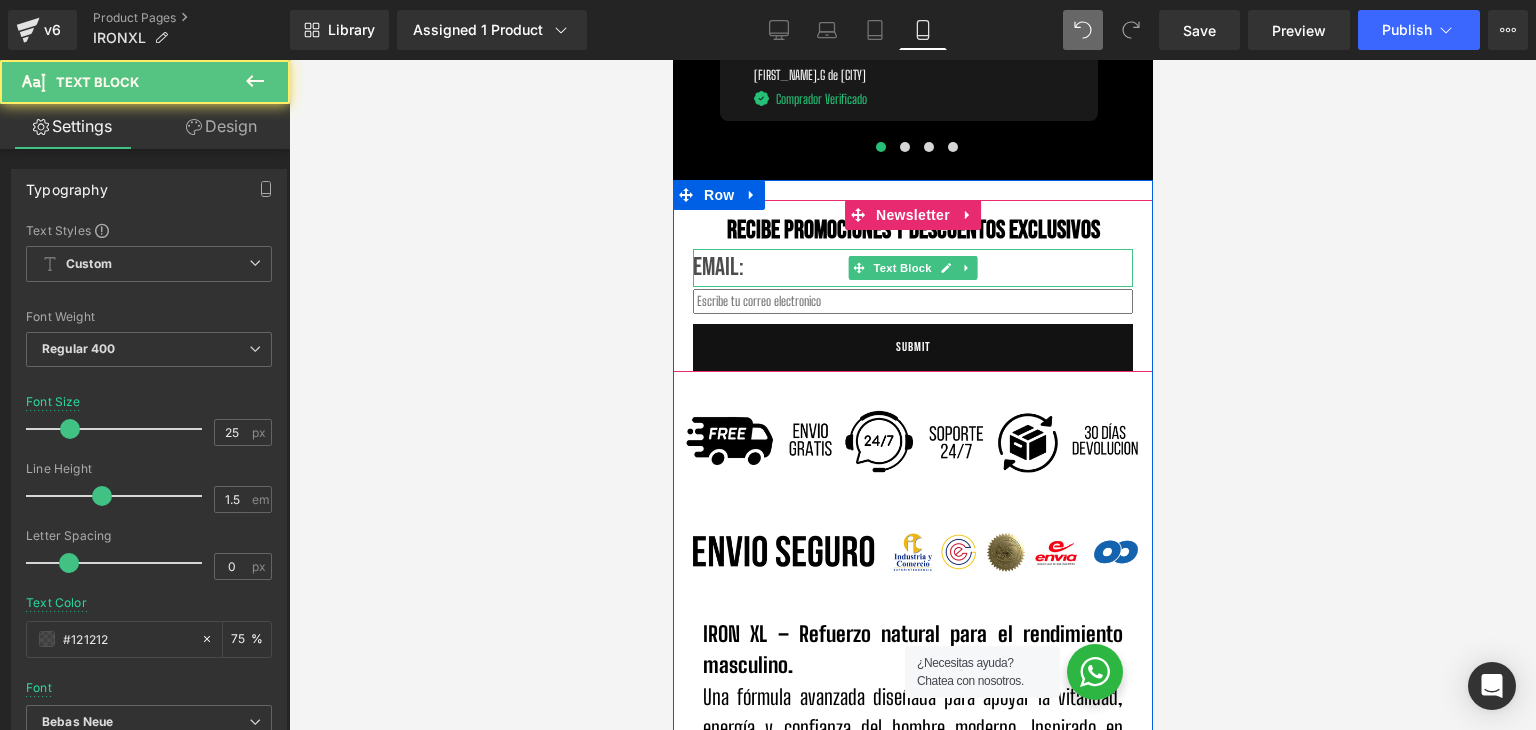 click on "Email:" at bounding box center (912, 268) 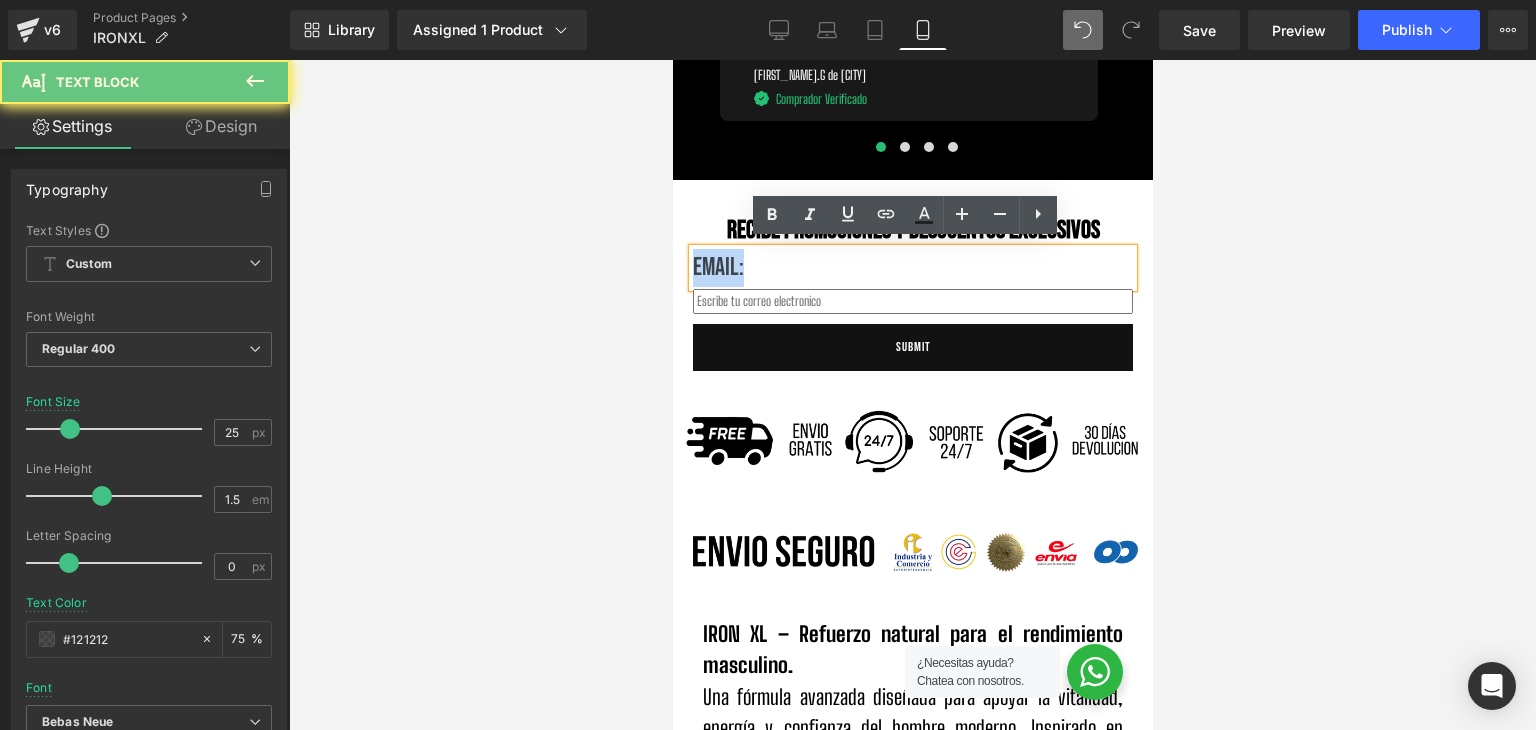 drag, startPoint x: 738, startPoint y: 261, endPoint x: 585, endPoint y: 263, distance: 153.01308 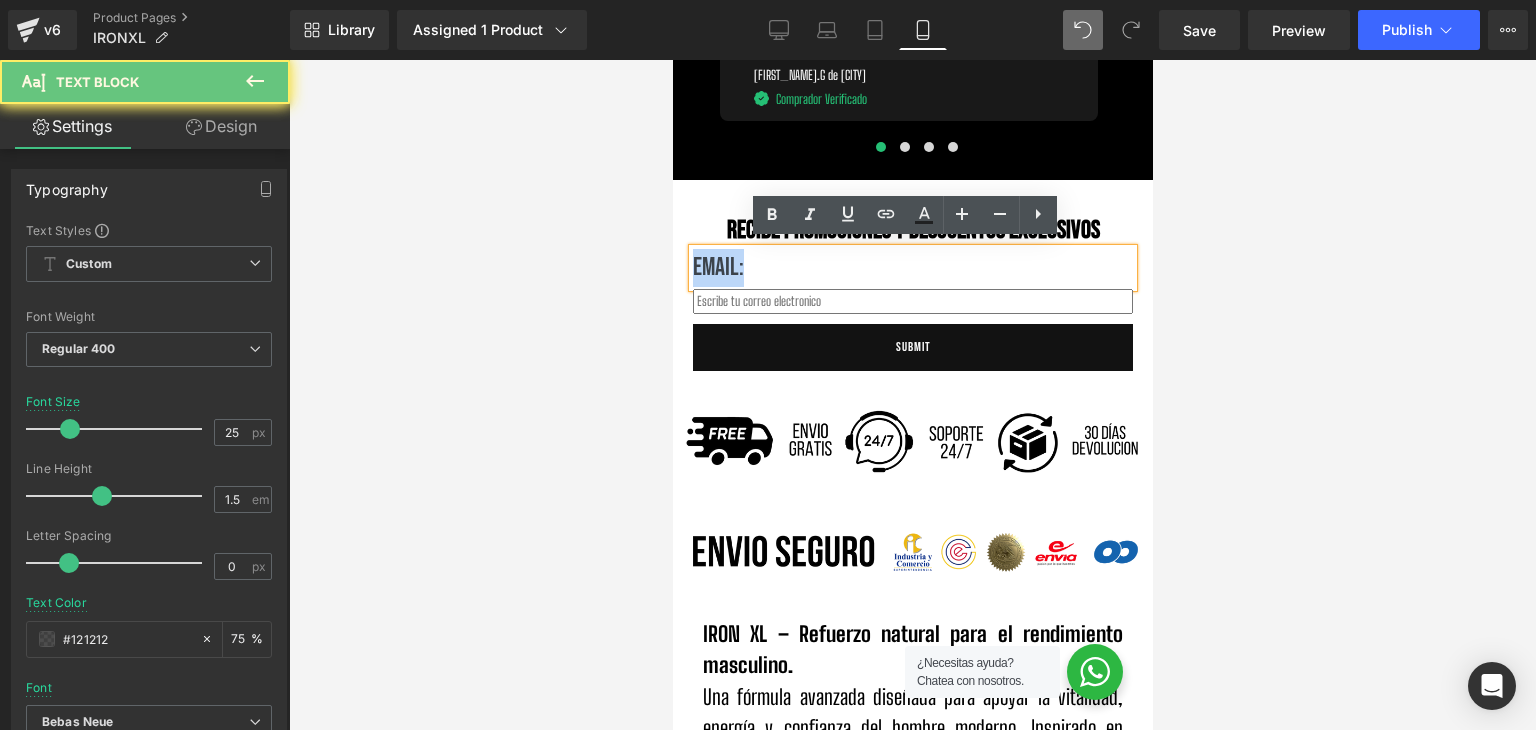 click on "00 Days
00 Hours
06 Minutes
18 Seconds
Countdown Timer         Liquid         Row         Row" at bounding box center [912, -6005] 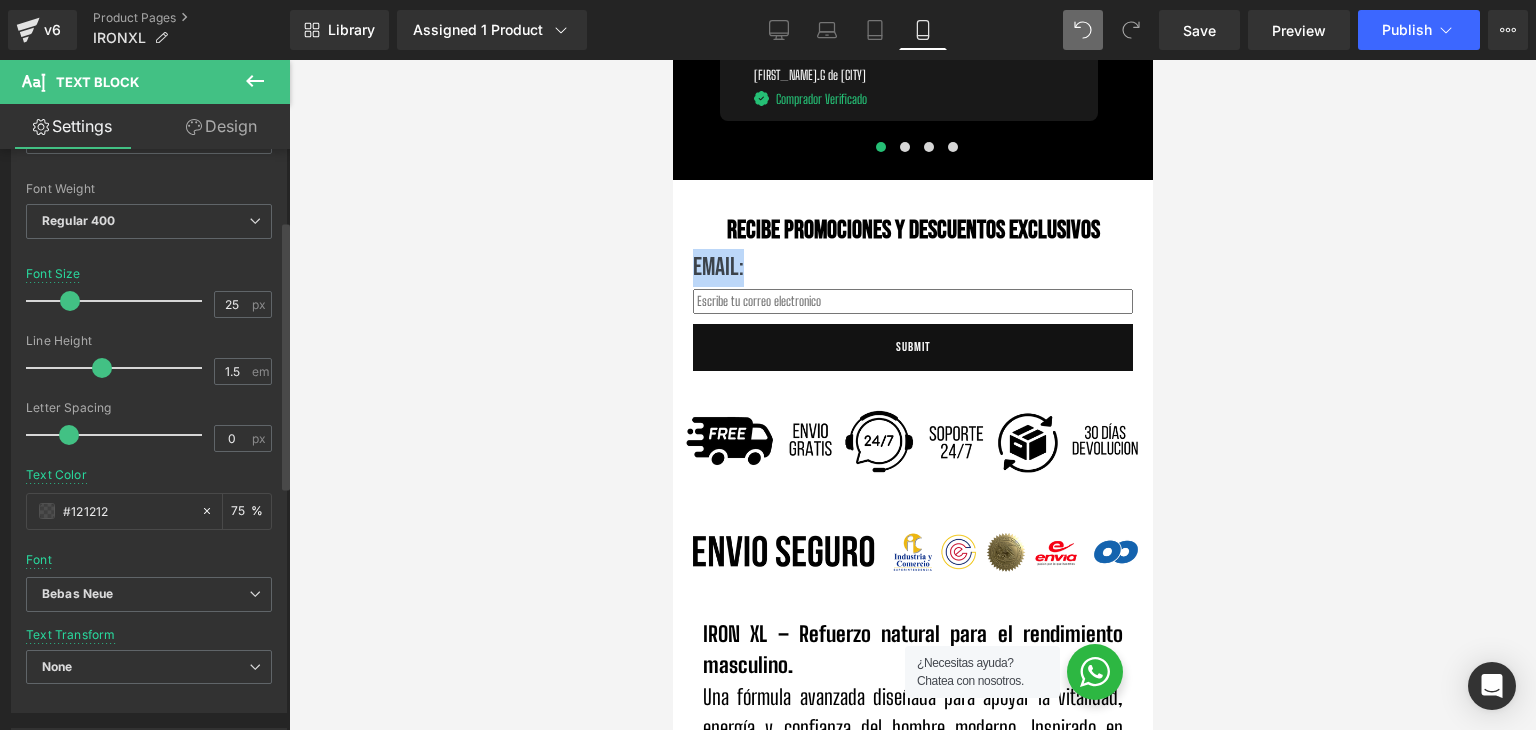 scroll, scrollTop: 200, scrollLeft: 0, axis: vertical 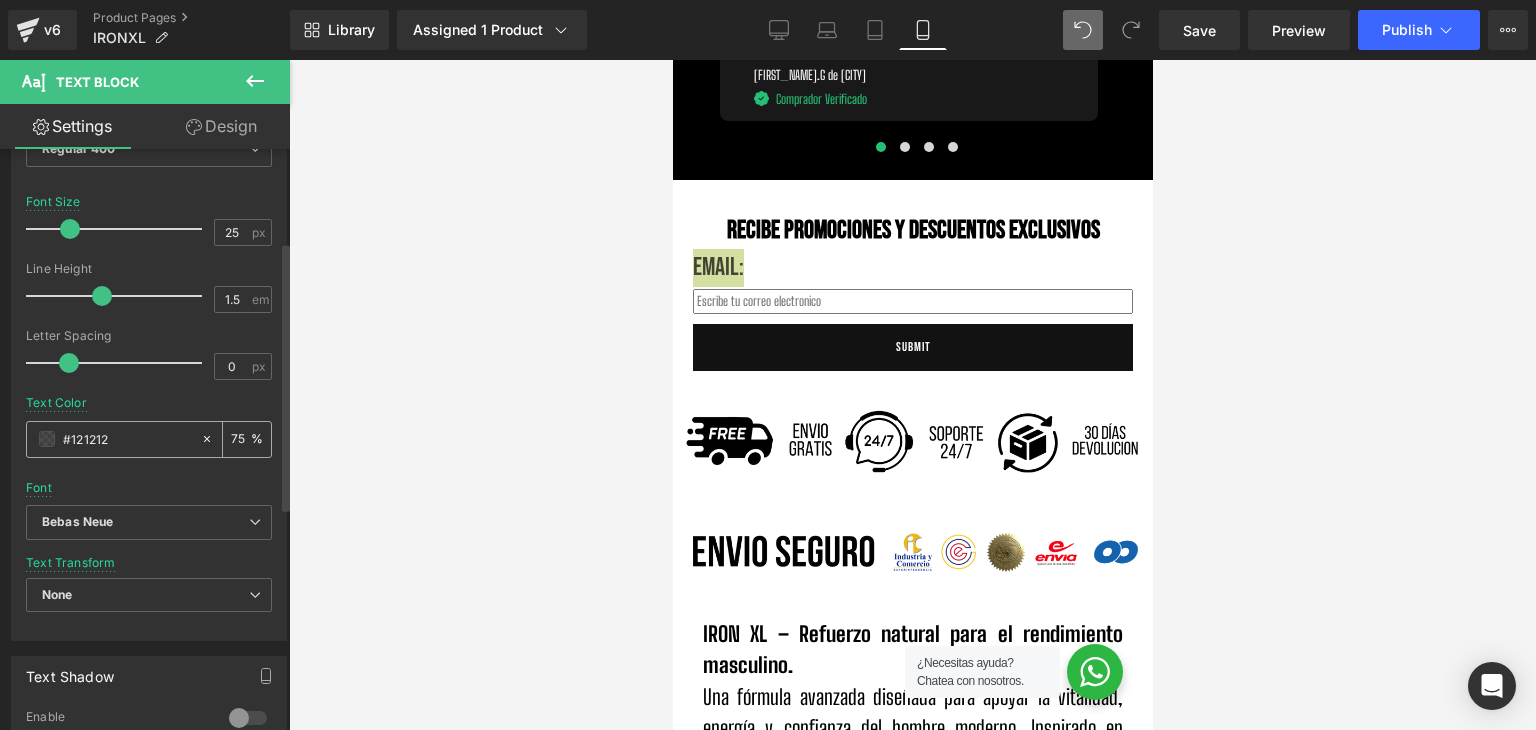 click on "75 %" at bounding box center [247, 439] 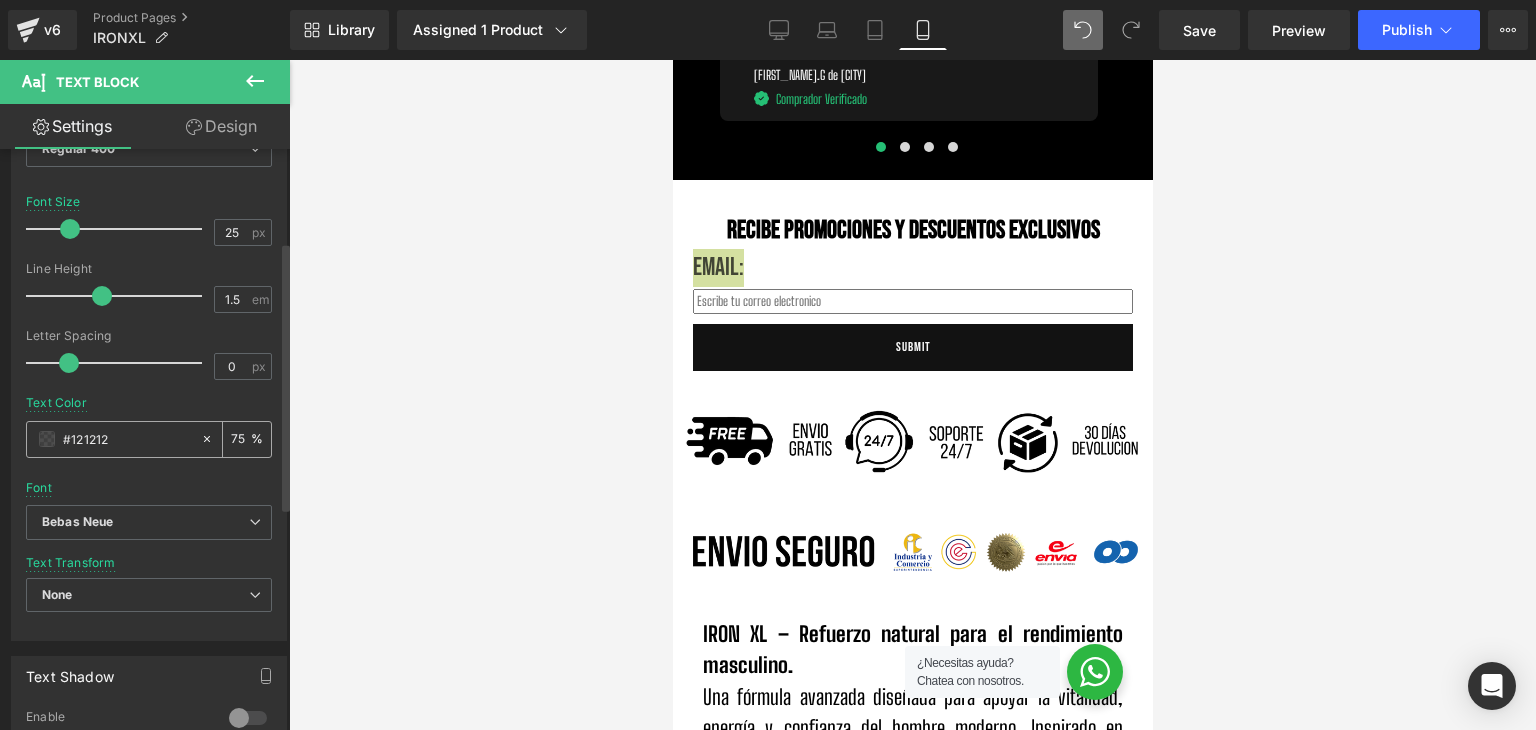 drag, startPoint x: 238, startPoint y: 434, endPoint x: 217, endPoint y: 437, distance: 21.213203 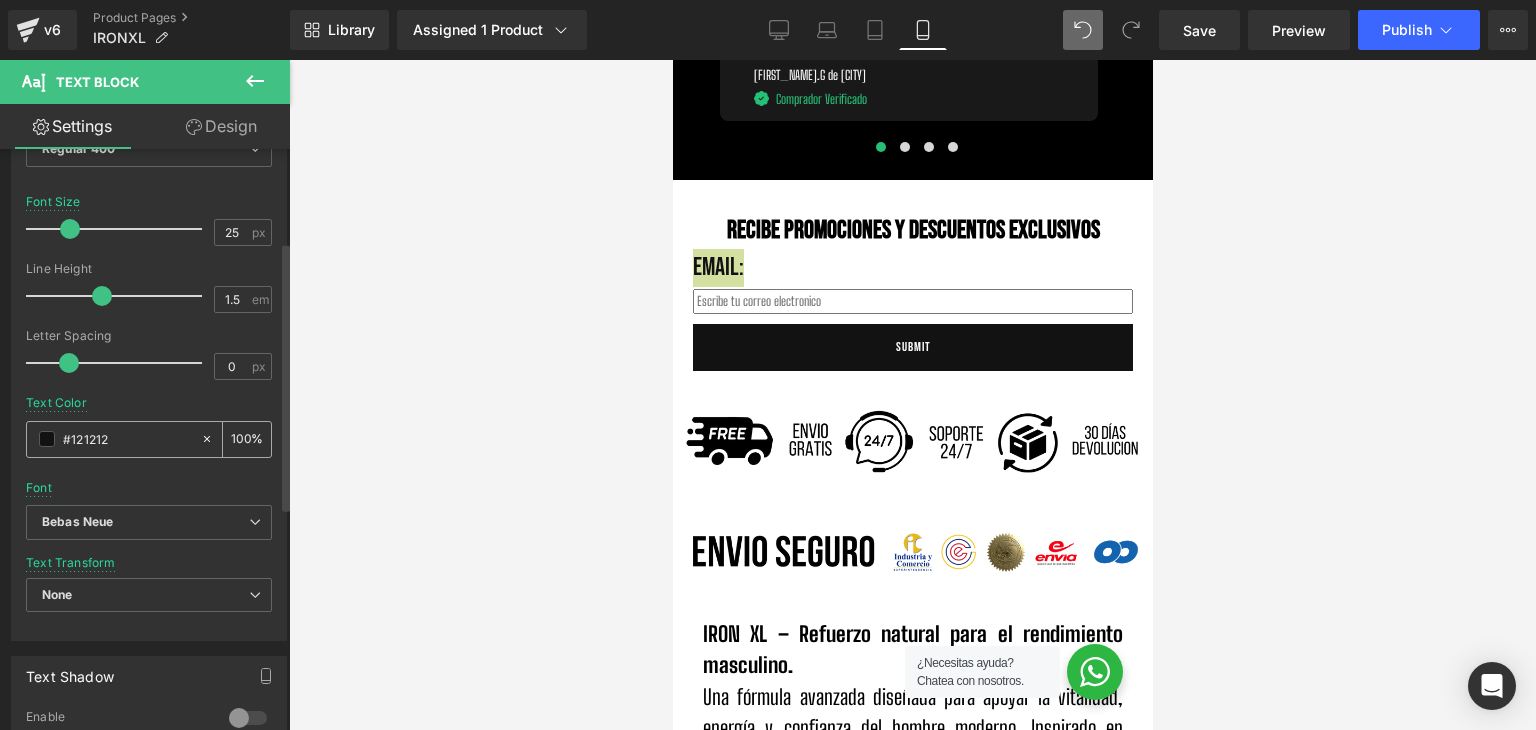 type on "100" 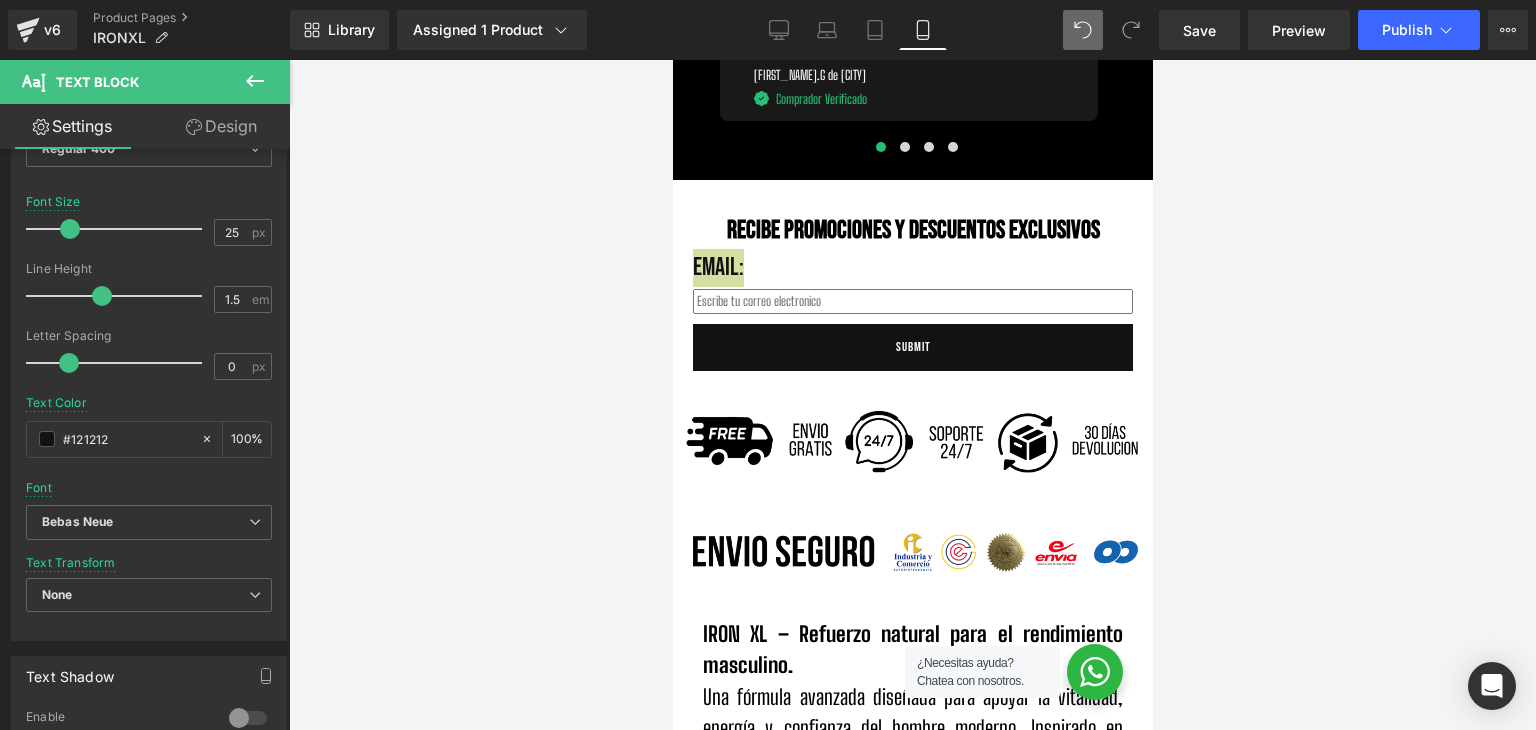 click at bounding box center (912, 395) 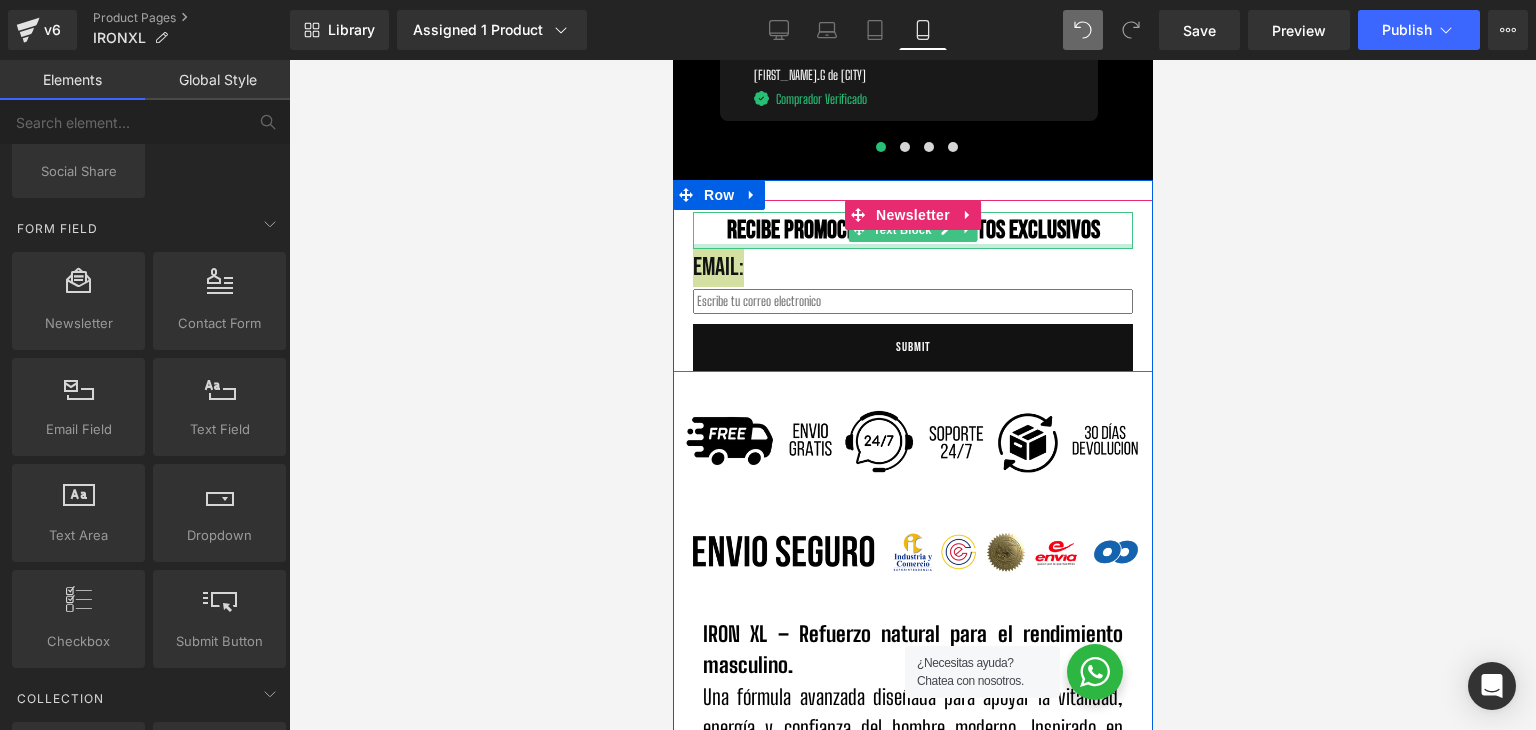 click 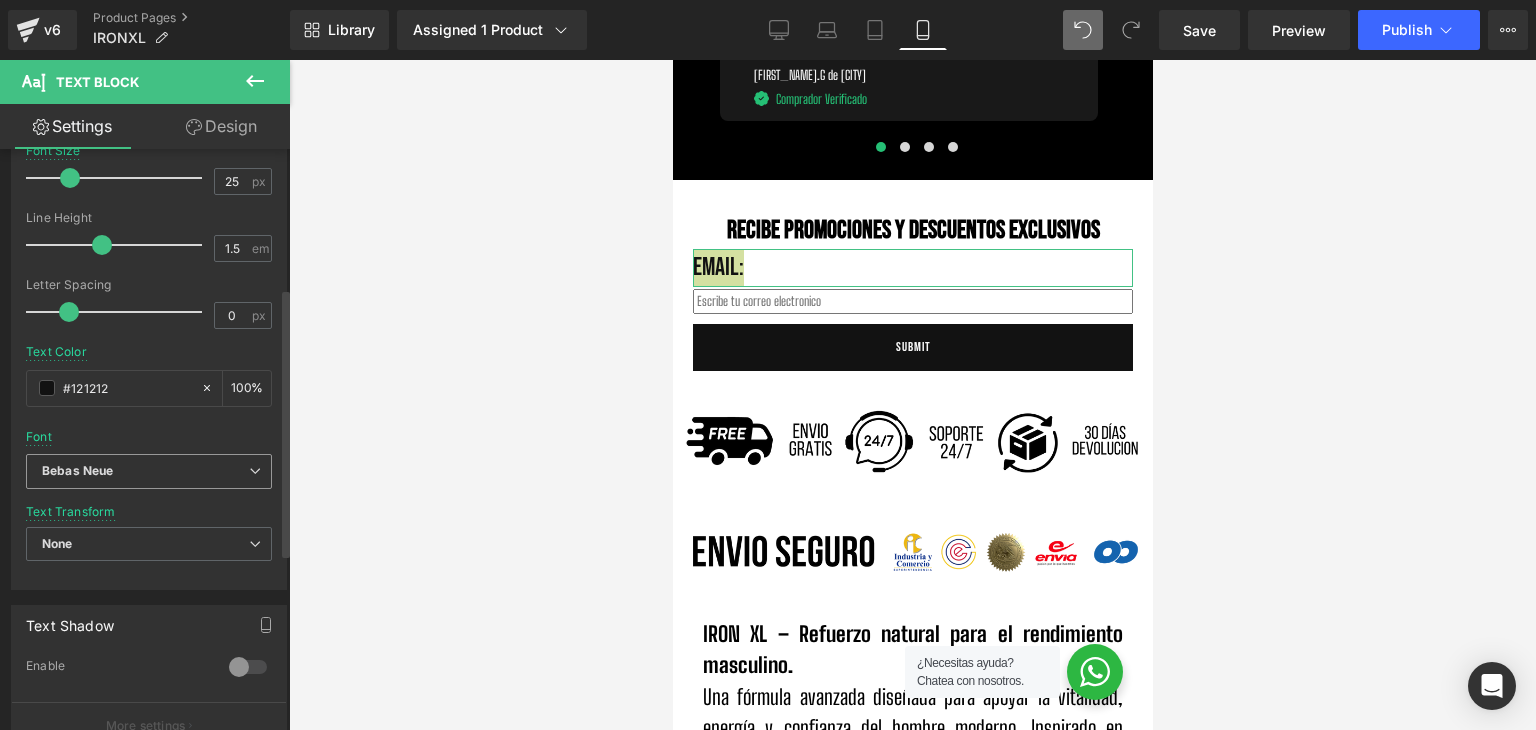 scroll, scrollTop: 300, scrollLeft: 0, axis: vertical 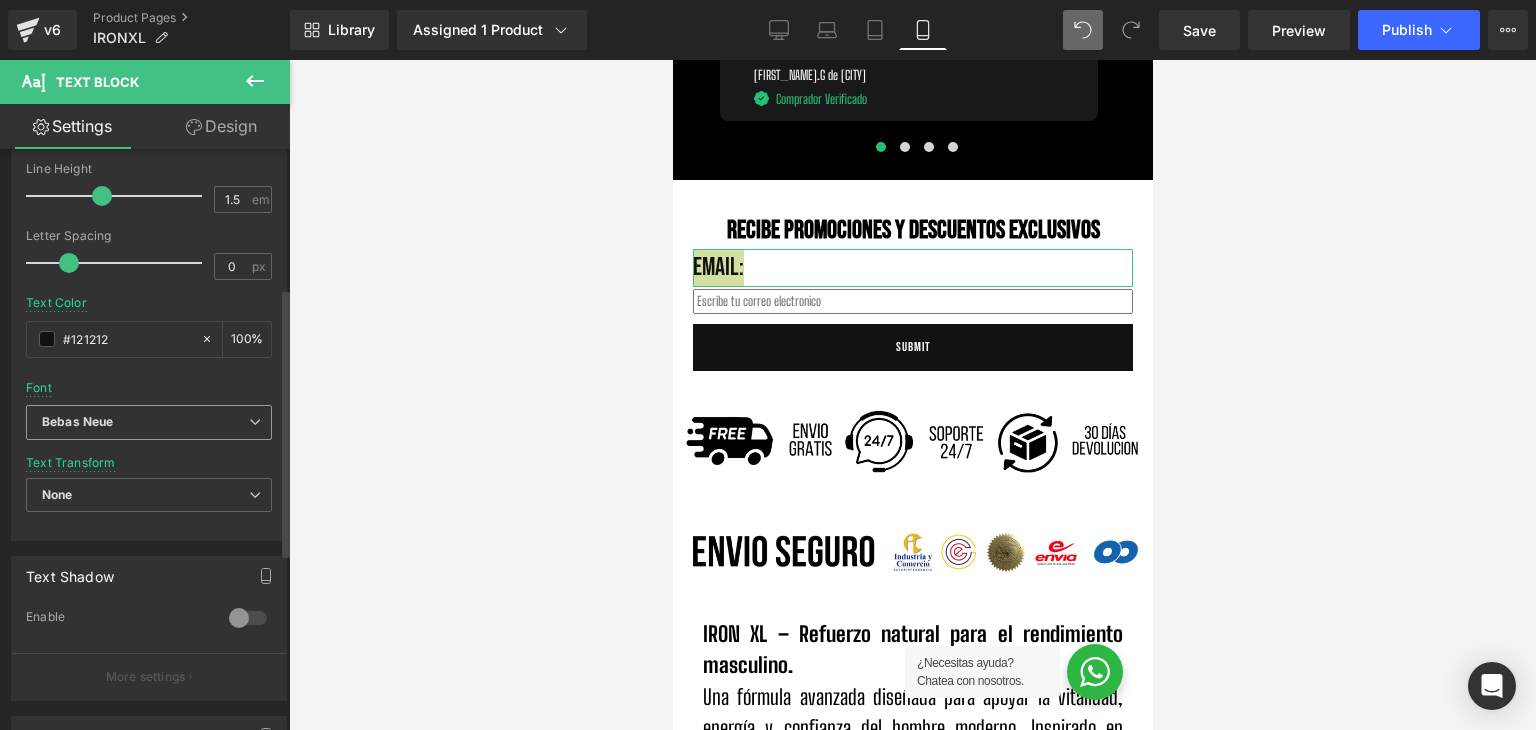 click on "Bebas Neue" at bounding box center (145, 422) 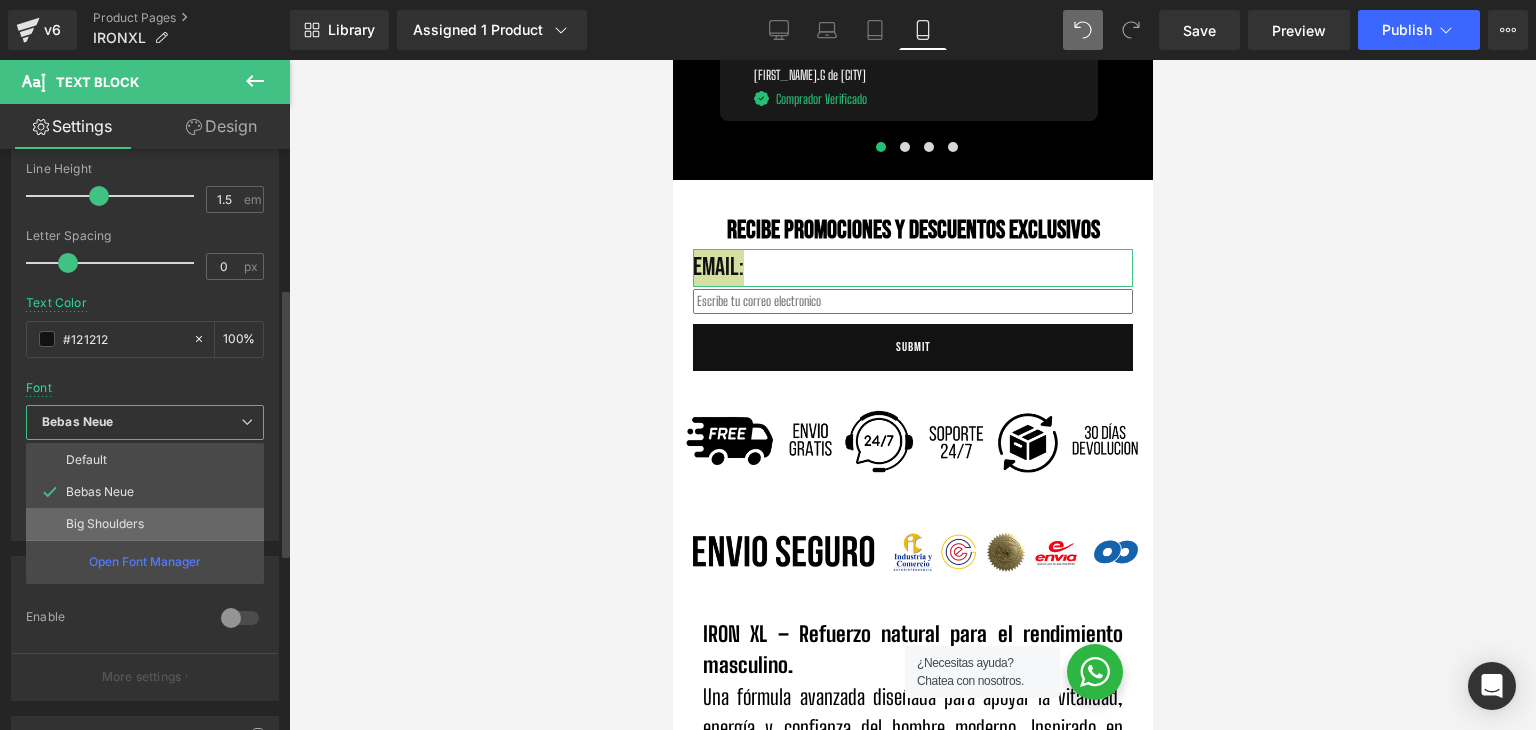 click on "Big Shoulders" at bounding box center (145, 524) 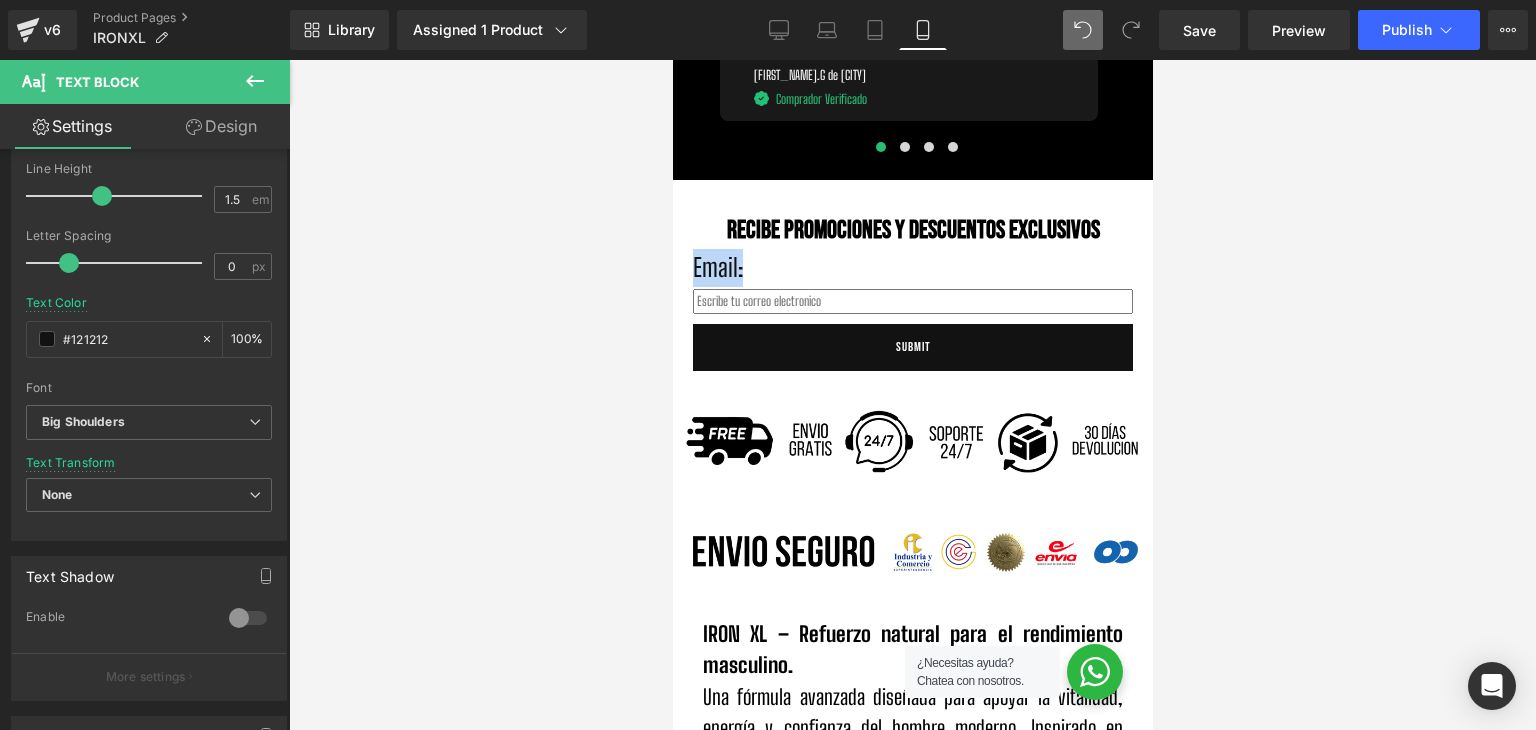 click on "Email:" at bounding box center (912, 268) 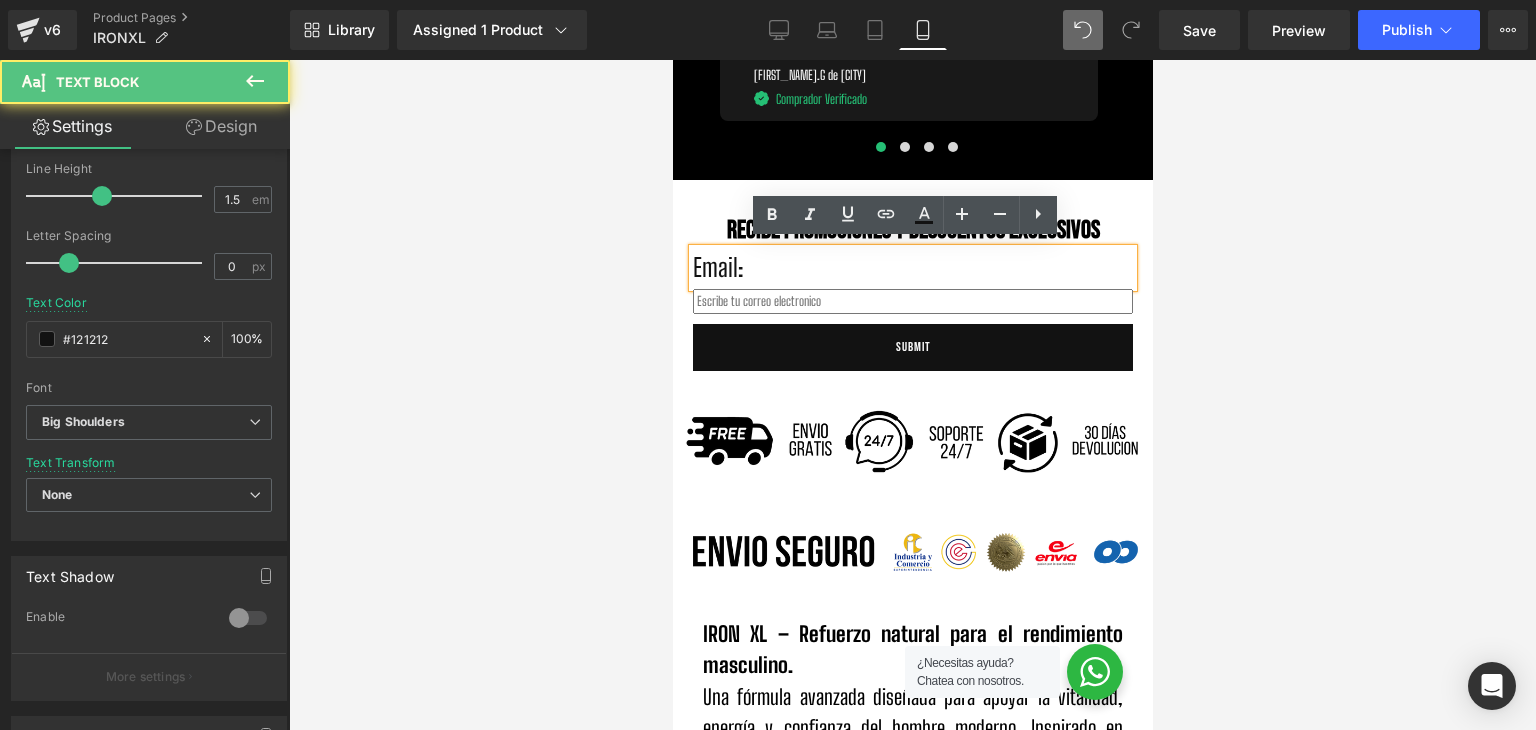 click at bounding box center [912, 395] 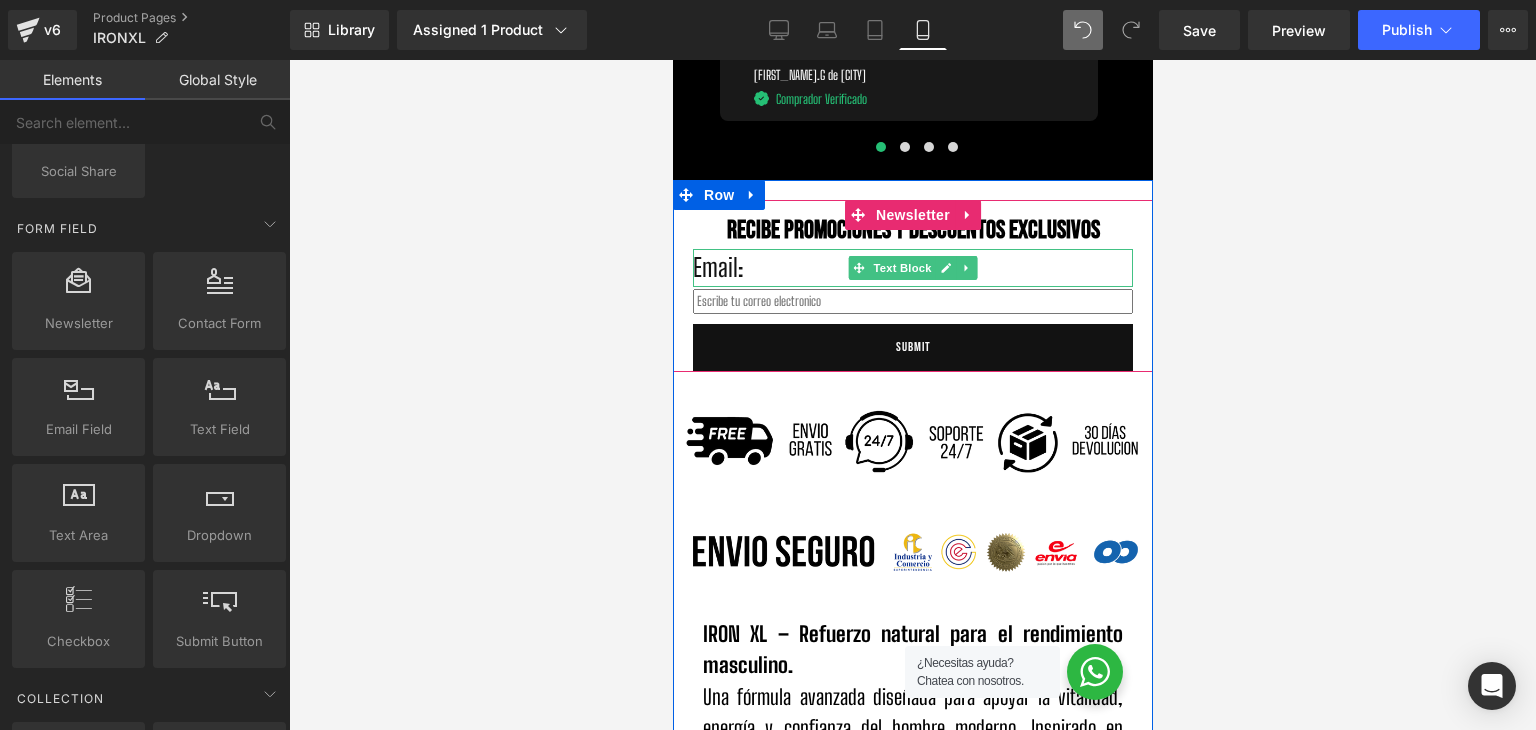 click on "Email:" at bounding box center [912, 268] 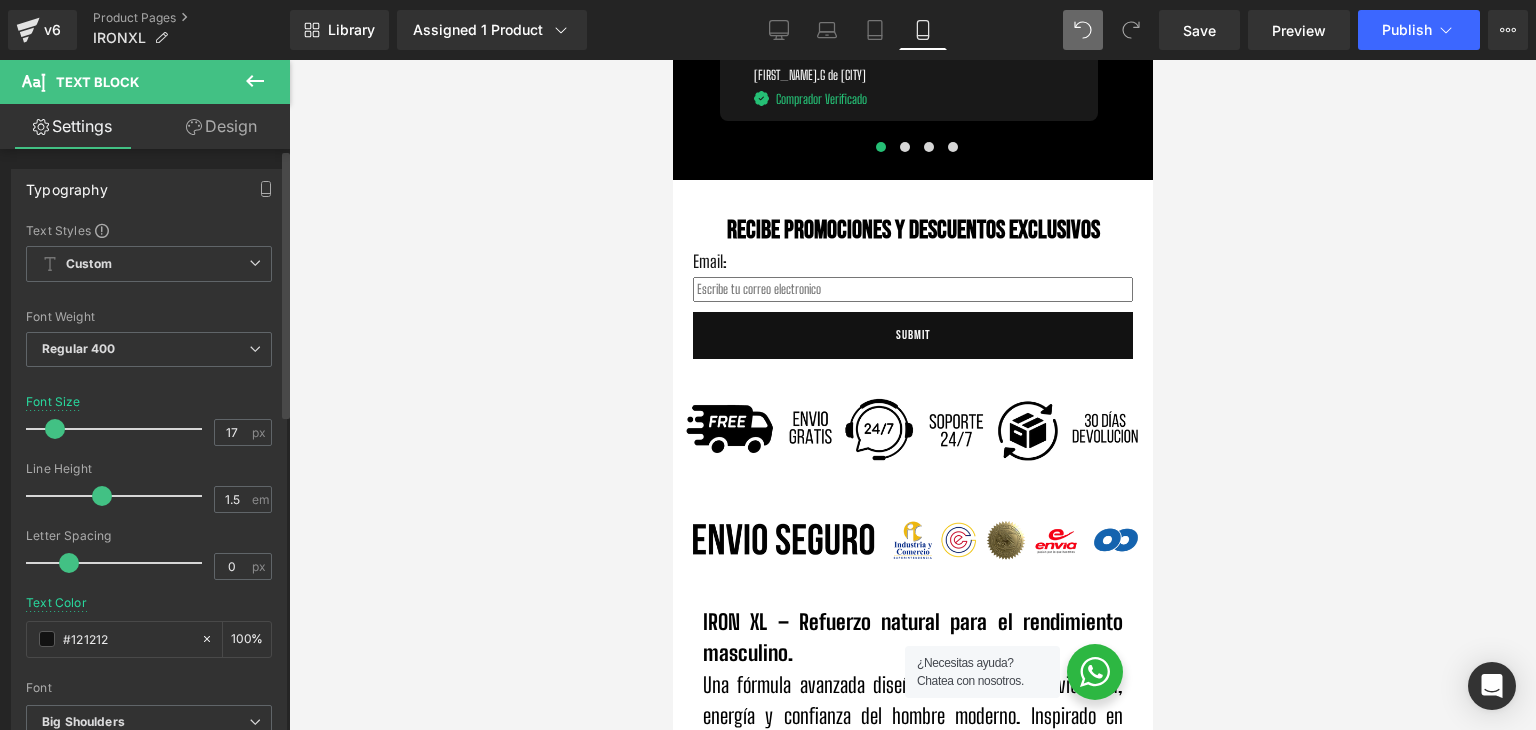 drag, startPoint x: 65, startPoint y: 430, endPoint x: 52, endPoint y: 429, distance: 13.038404 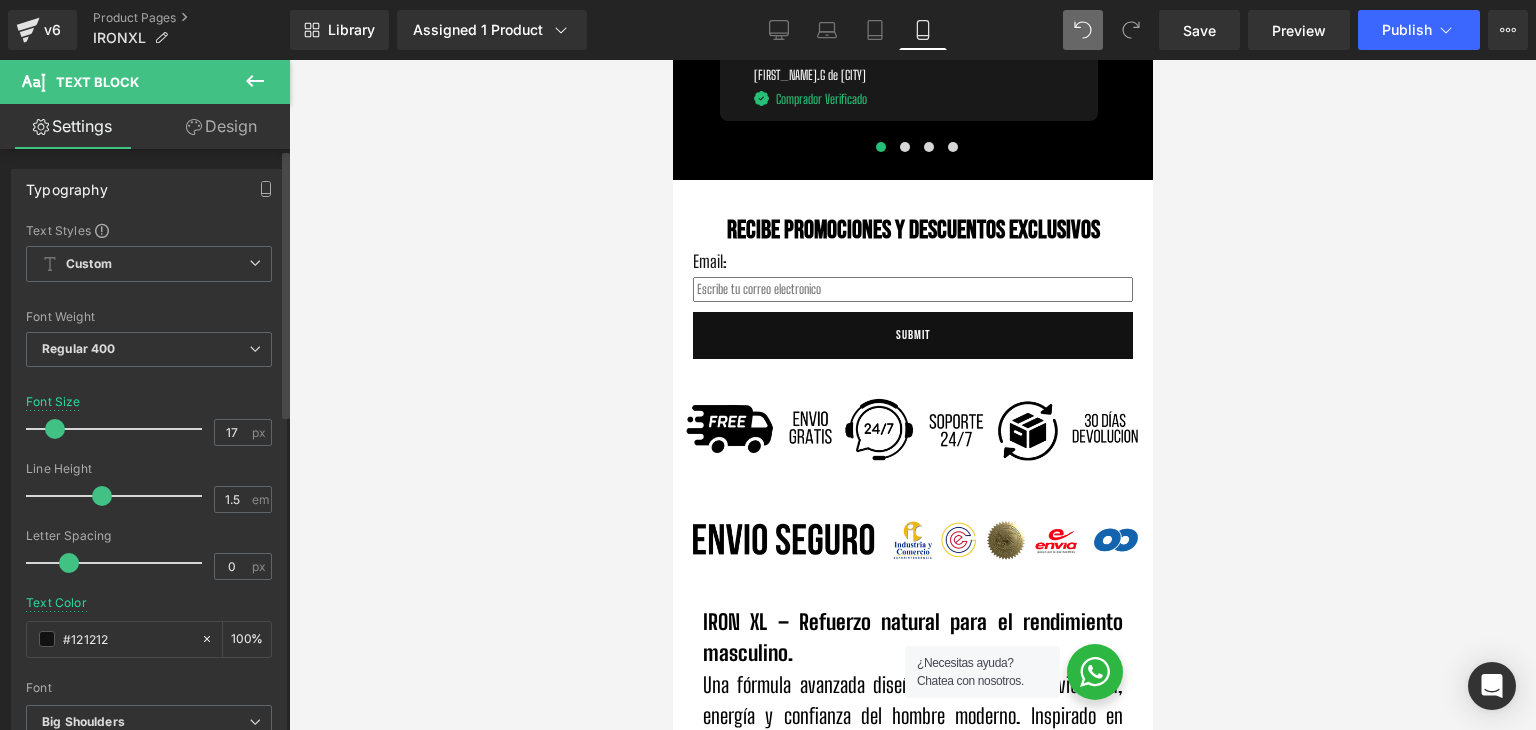 click at bounding box center (55, 429) 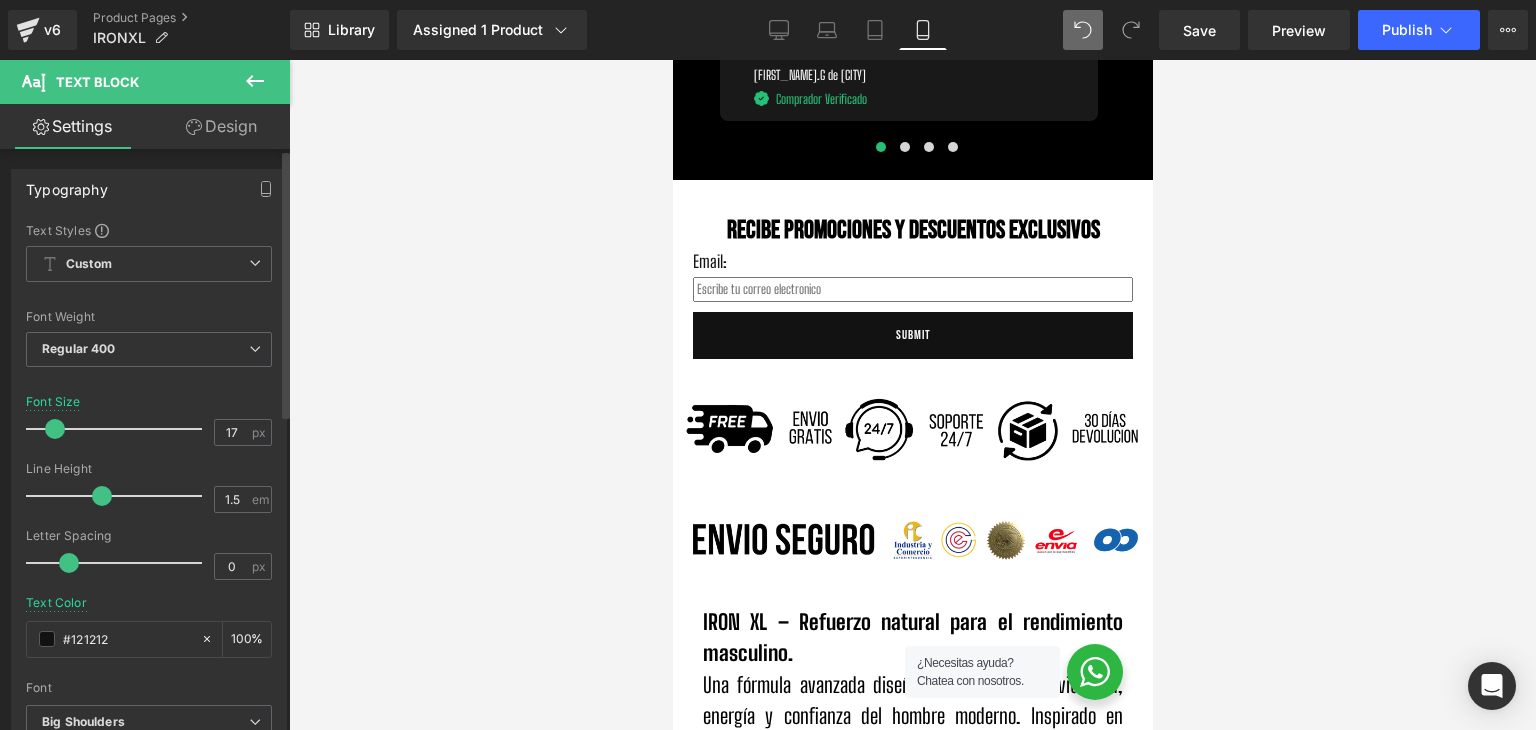 type on "18" 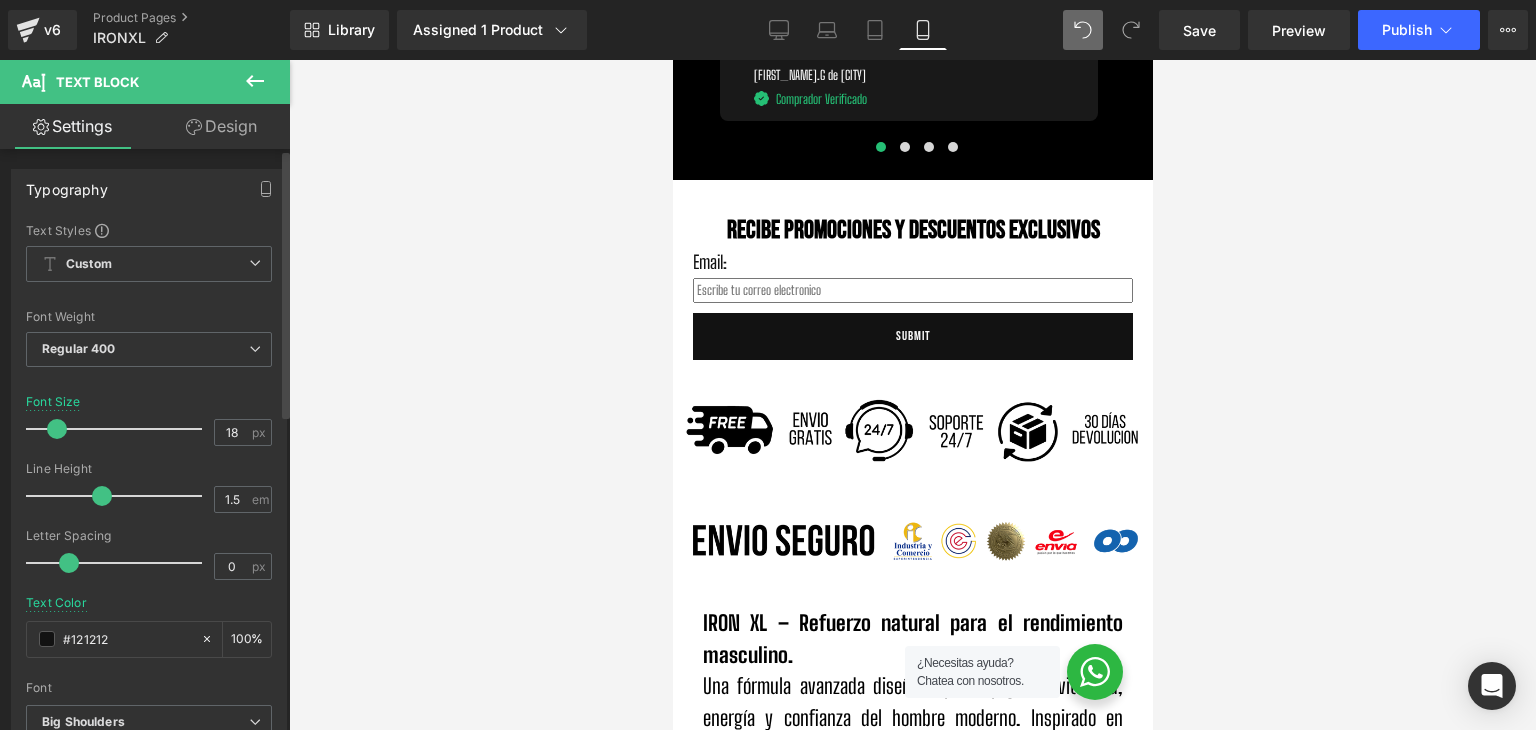 click at bounding box center [57, 429] 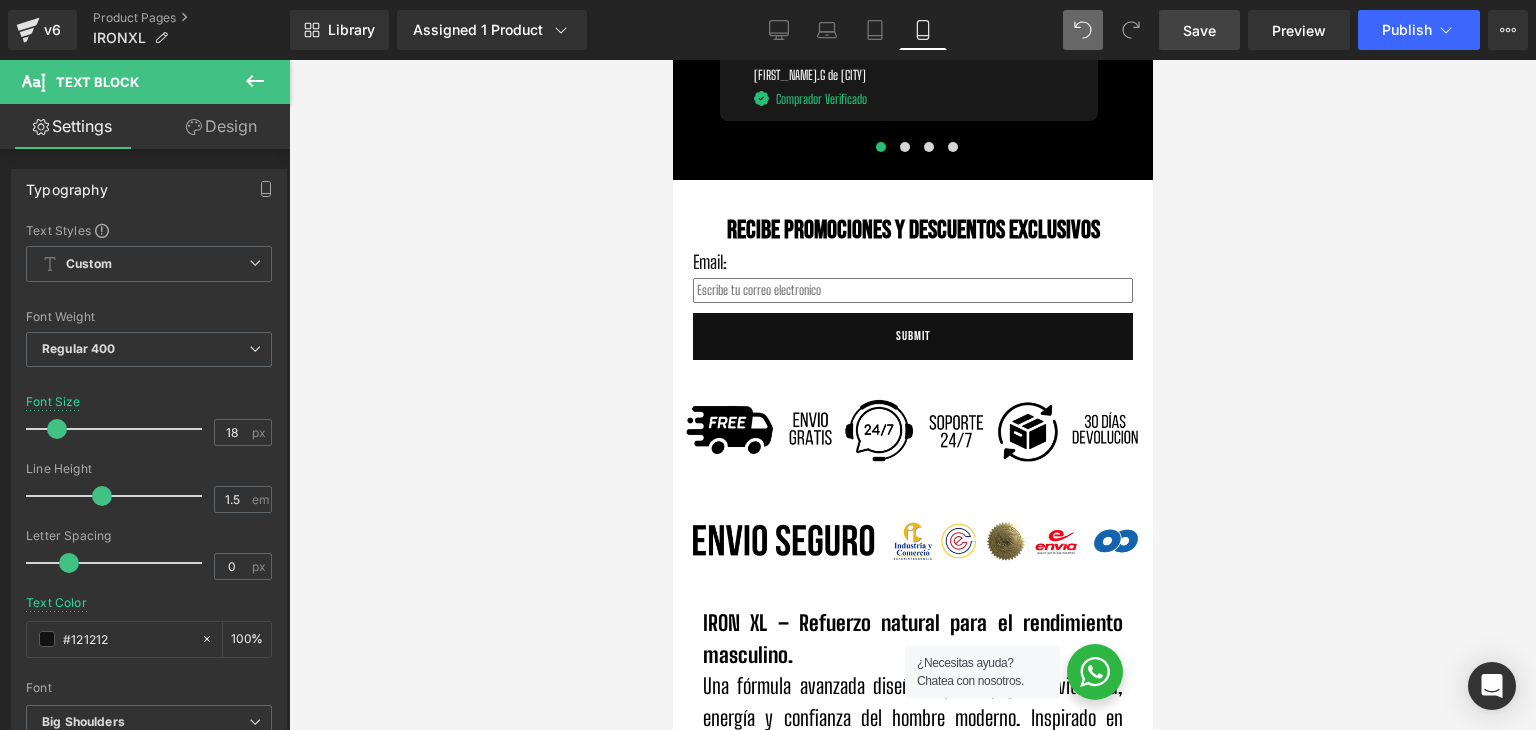click on "Save" at bounding box center [1199, 30] 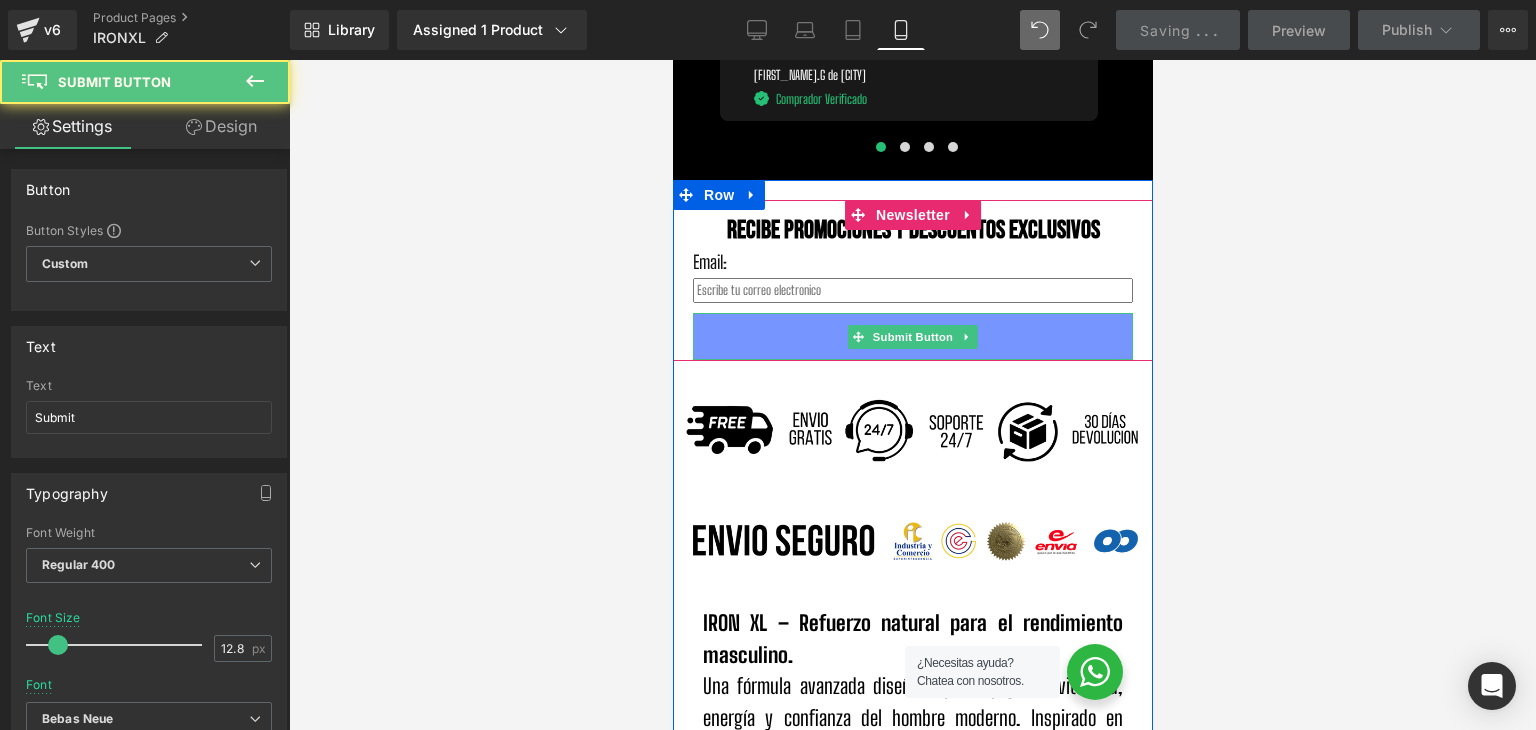 click on "Submit   Submit Button" at bounding box center [912, 336] 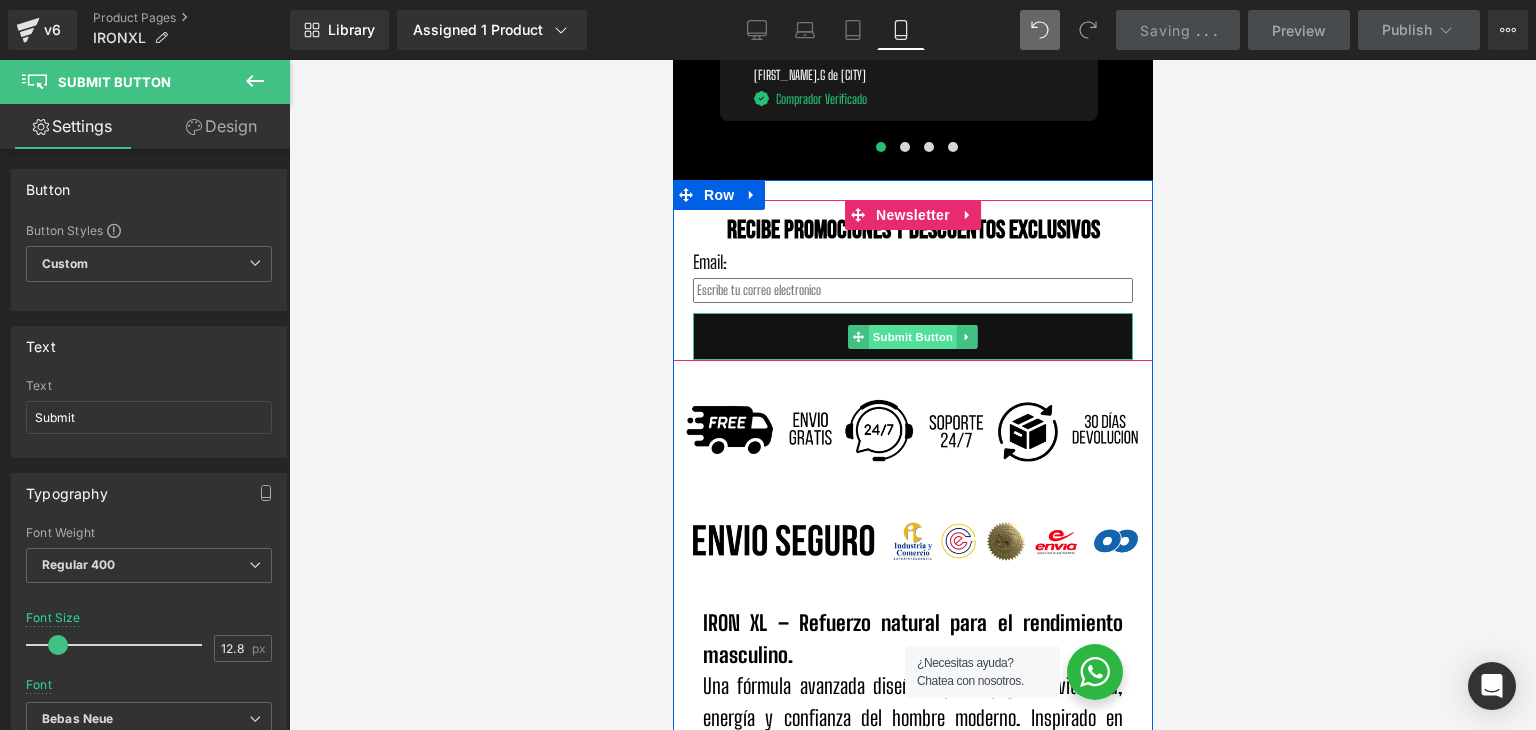 click on "Submit Button" at bounding box center (912, 337) 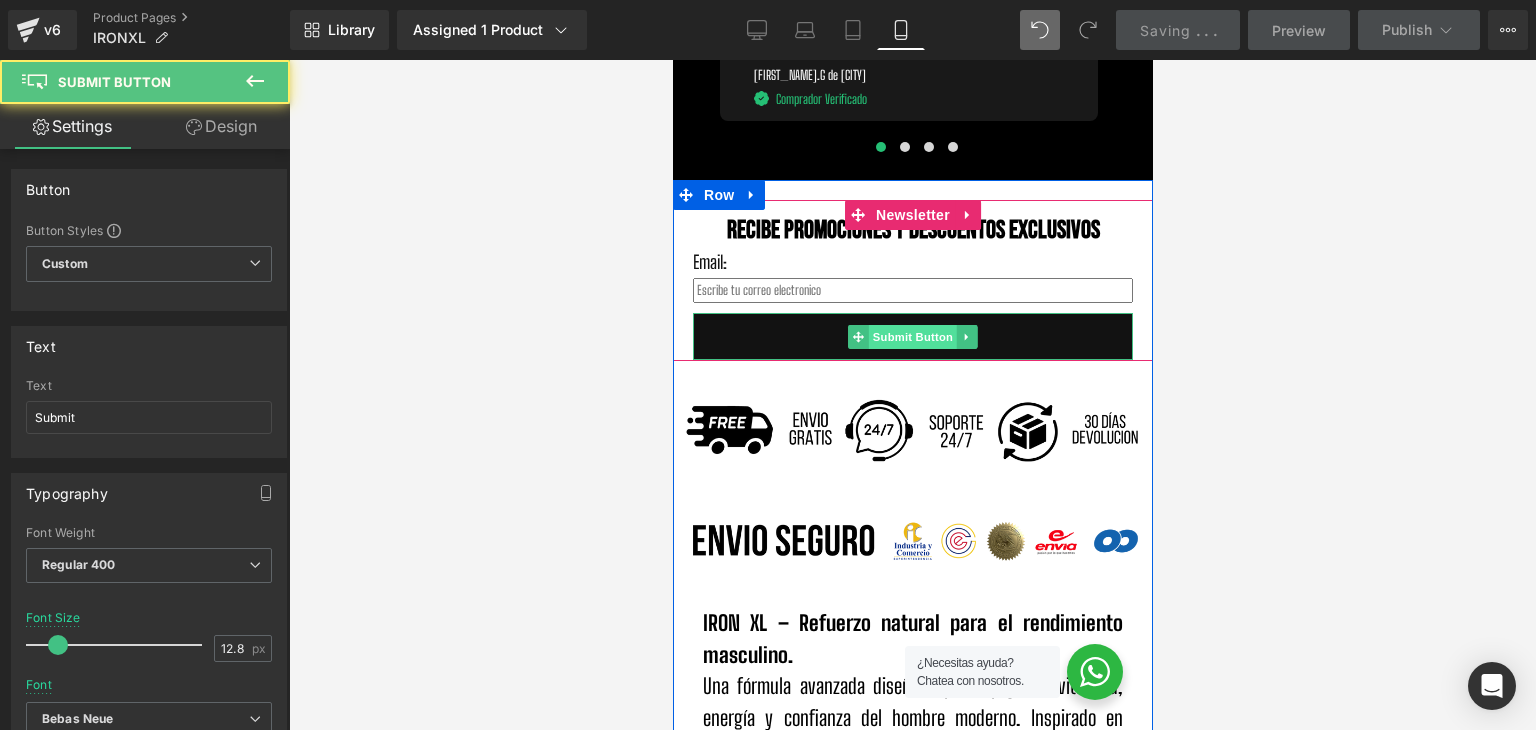 click on "Submit Button" at bounding box center (912, 337) 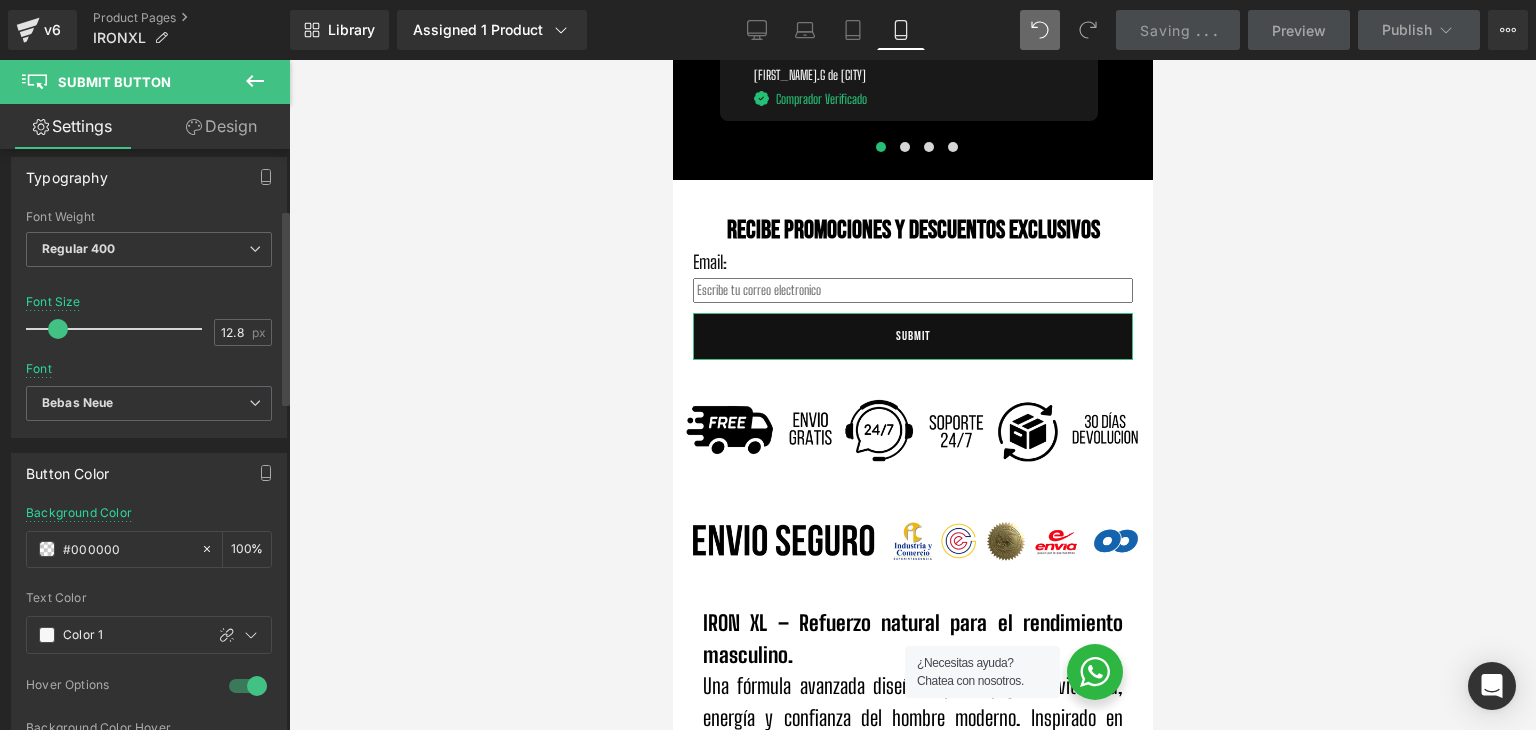 scroll, scrollTop: 0, scrollLeft: 0, axis: both 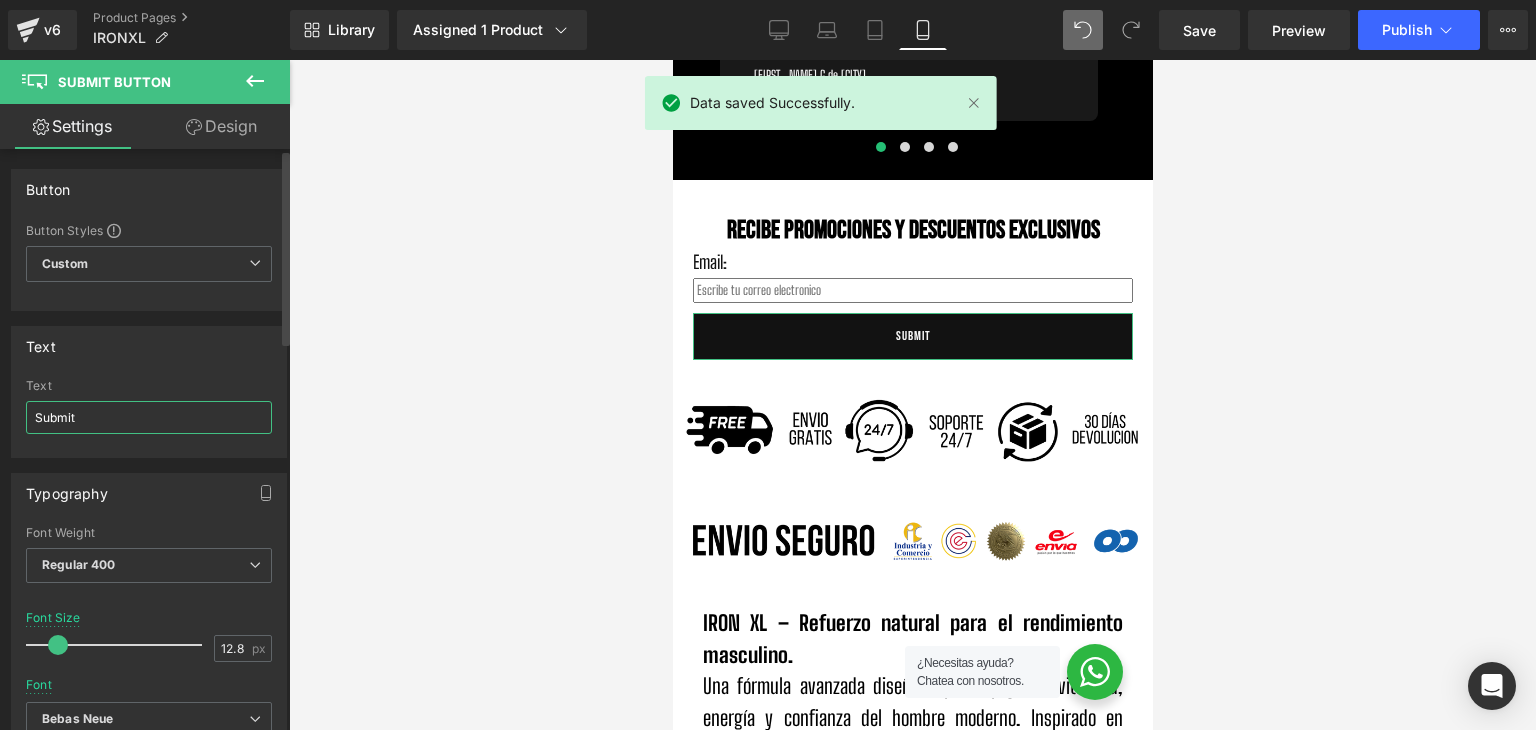drag, startPoint x: 114, startPoint y: 429, endPoint x: 33, endPoint y: 428, distance: 81.00617 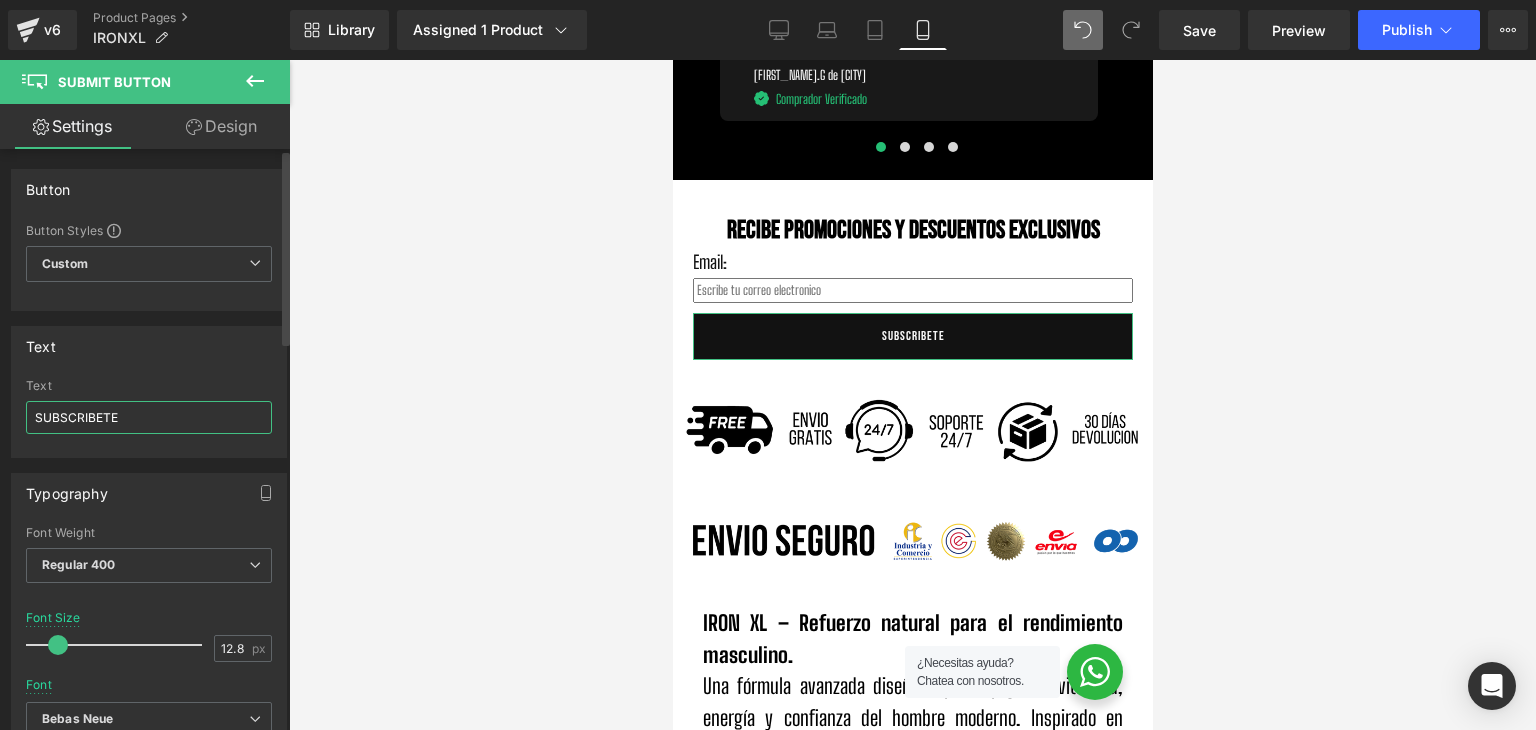 type on "SUBSCRIBETE" 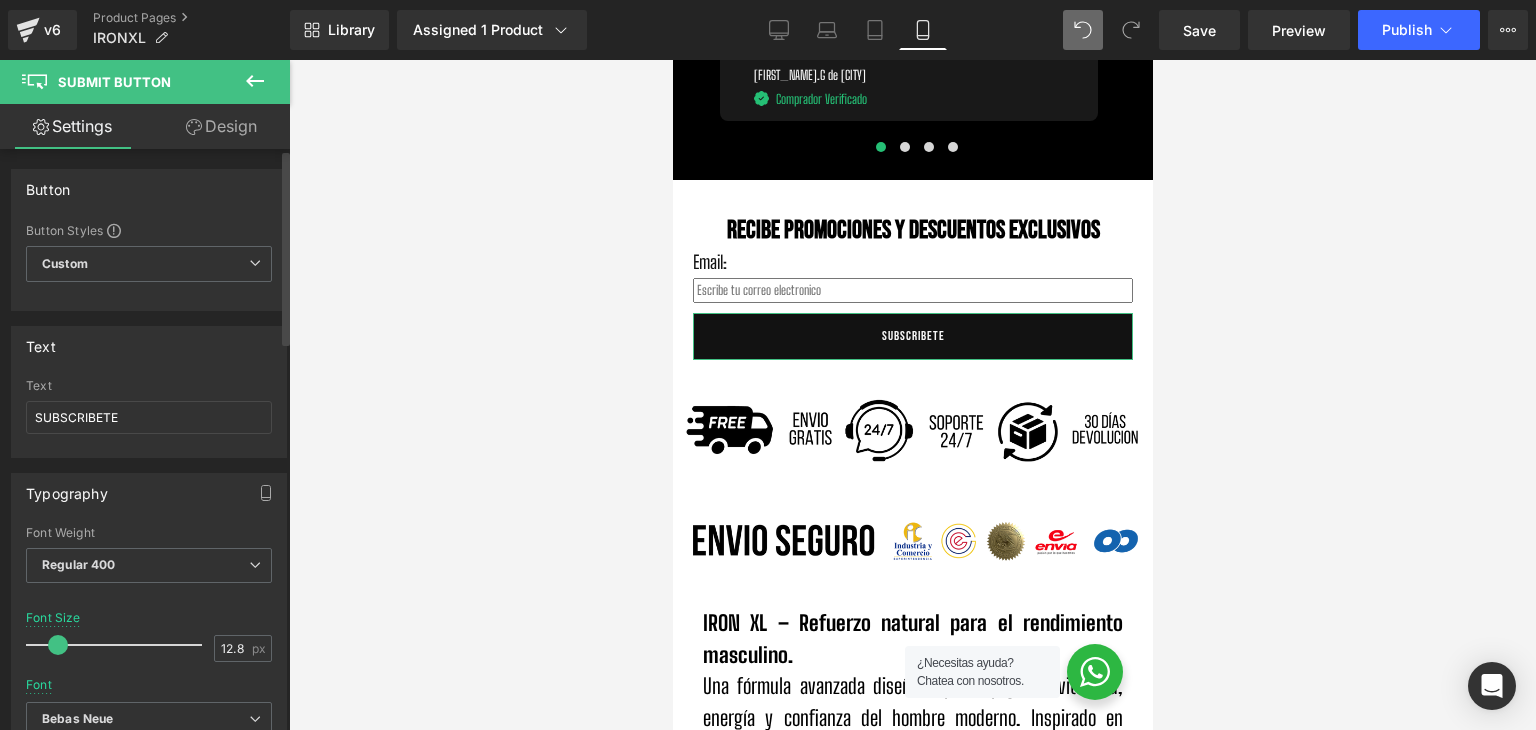 click on "Text" at bounding box center (149, 346) 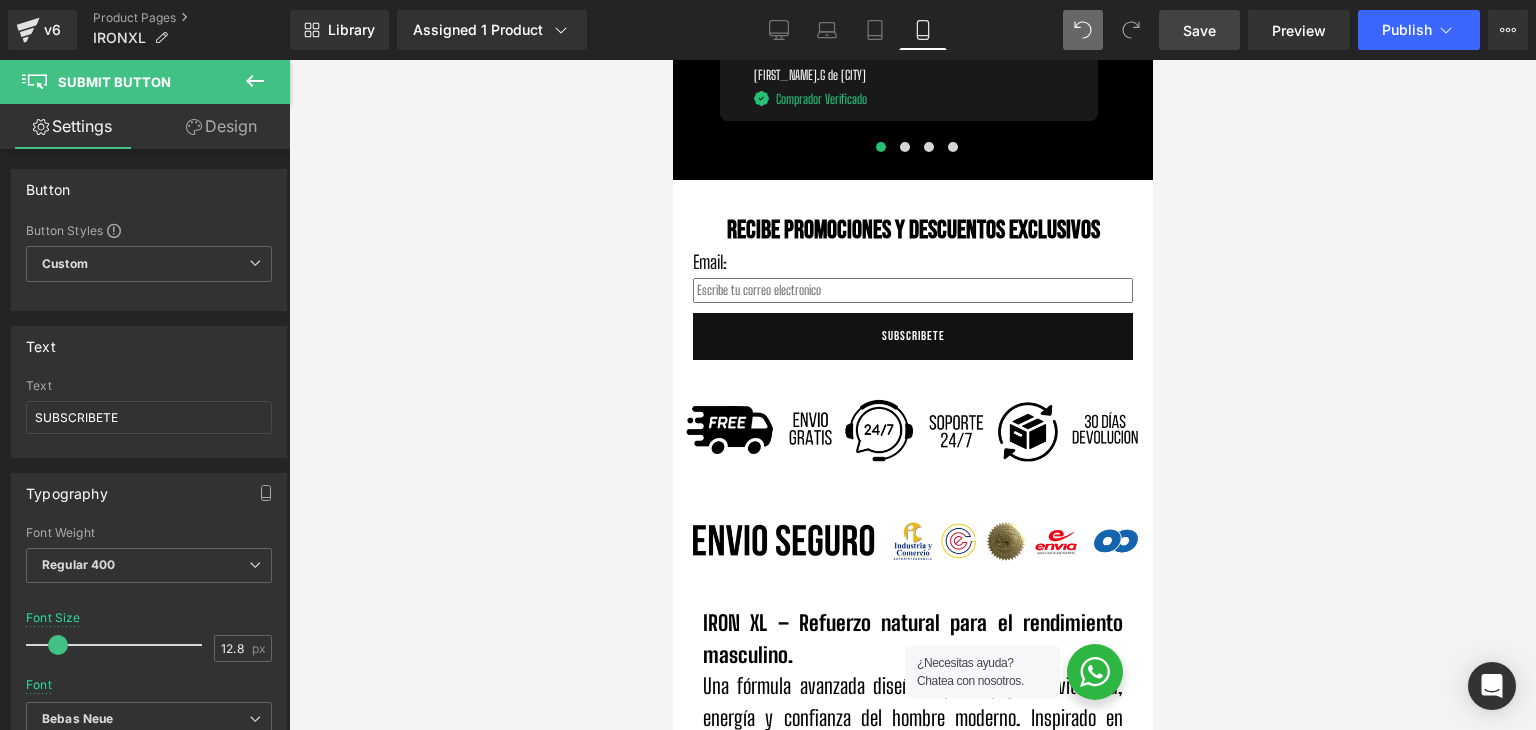 drag, startPoint x: 1199, startPoint y: 22, endPoint x: 252, endPoint y: 159, distance: 956.8584 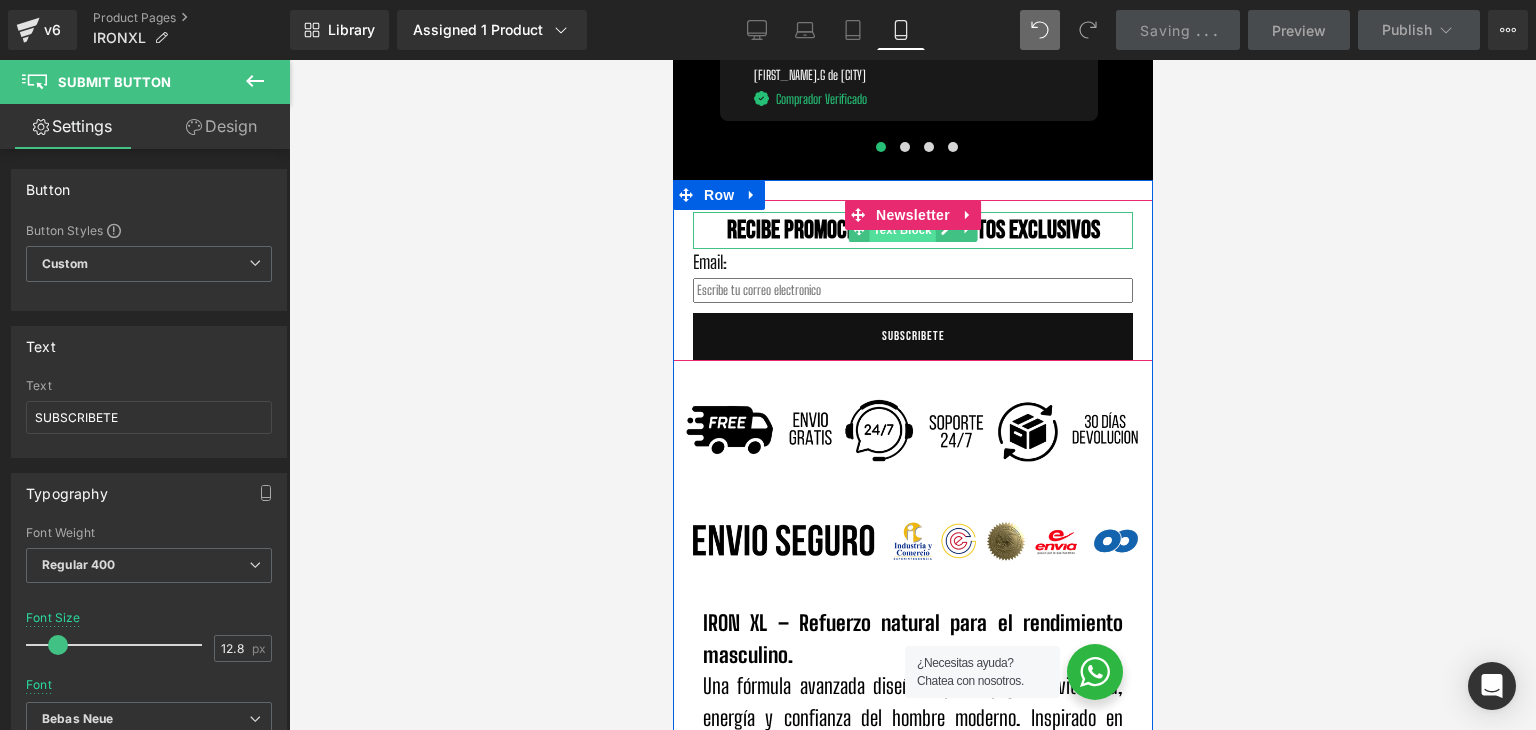 click on "Text Block" at bounding box center (901, 230) 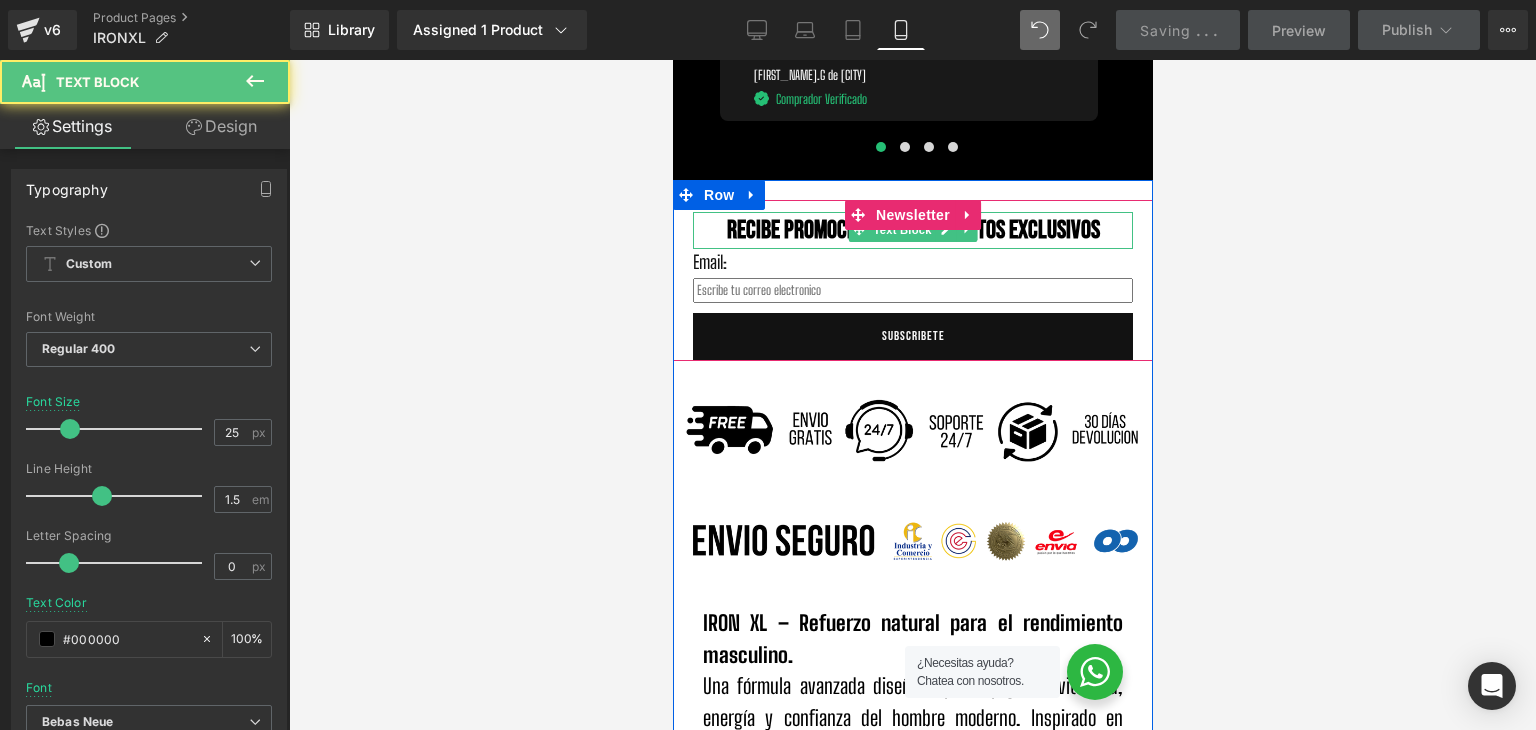 click on "RECIBE PROMOCIONES Y DESCUENTOS EXCLUSIVOS" at bounding box center (912, 230) 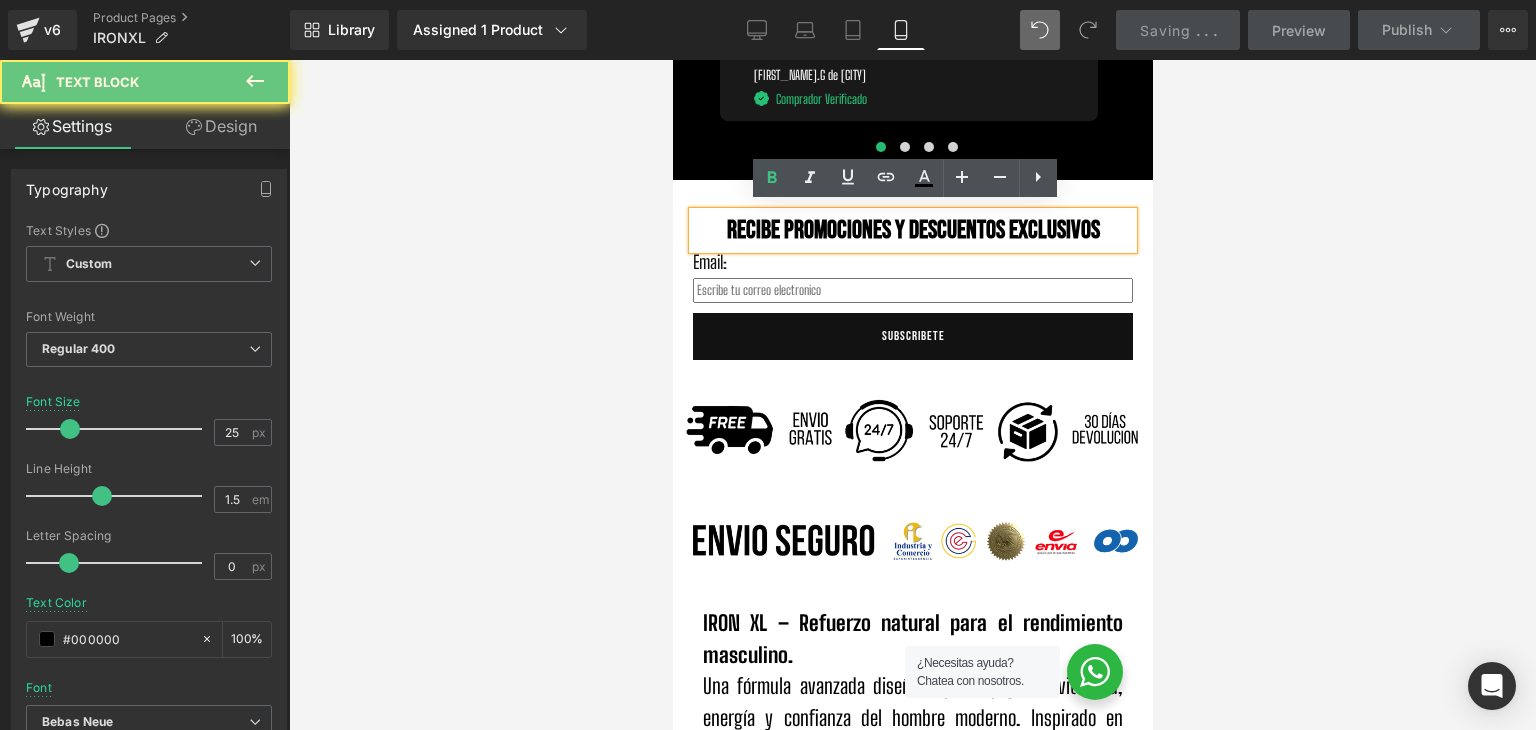 click at bounding box center [912, 395] 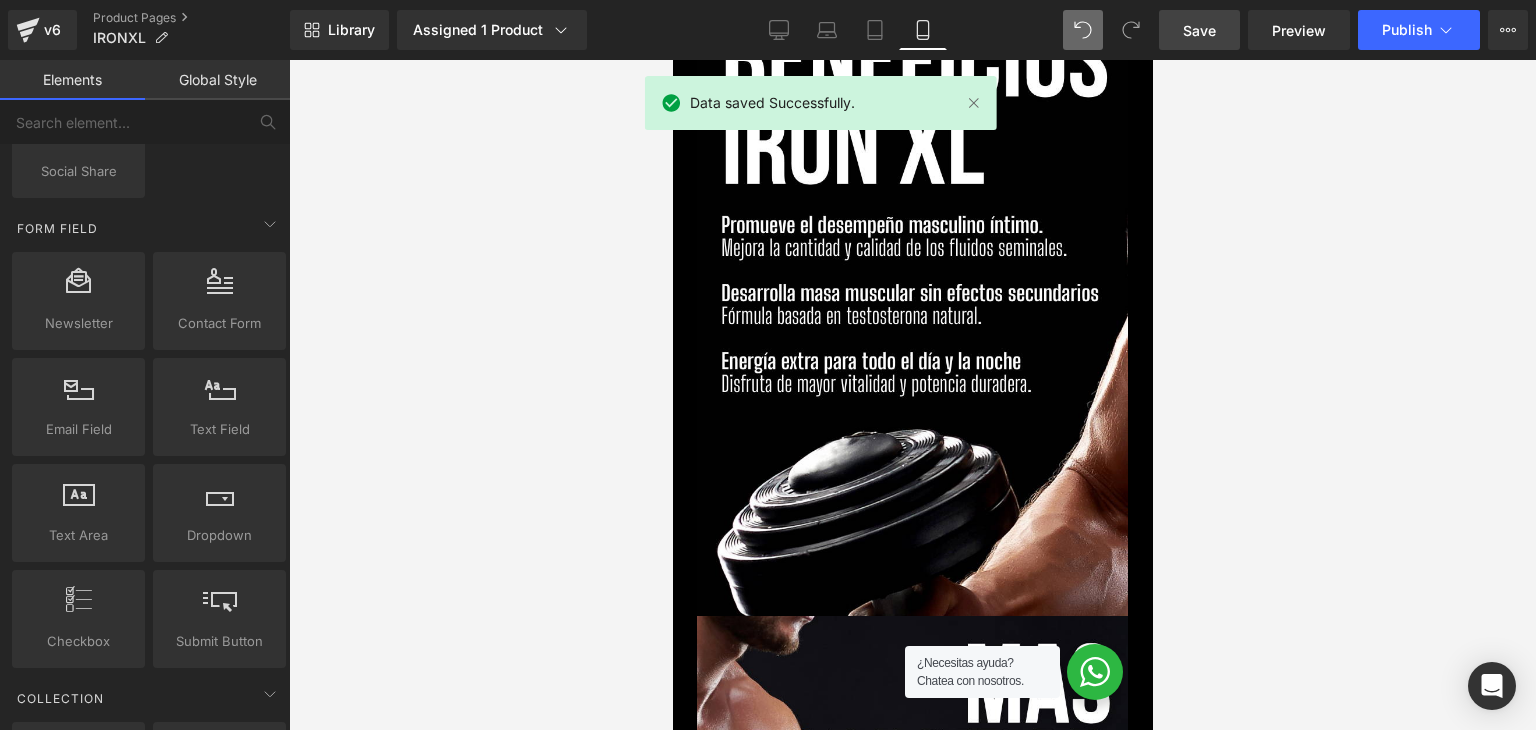 scroll, scrollTop: 2300, scrollLeft: 0, axis: vertical 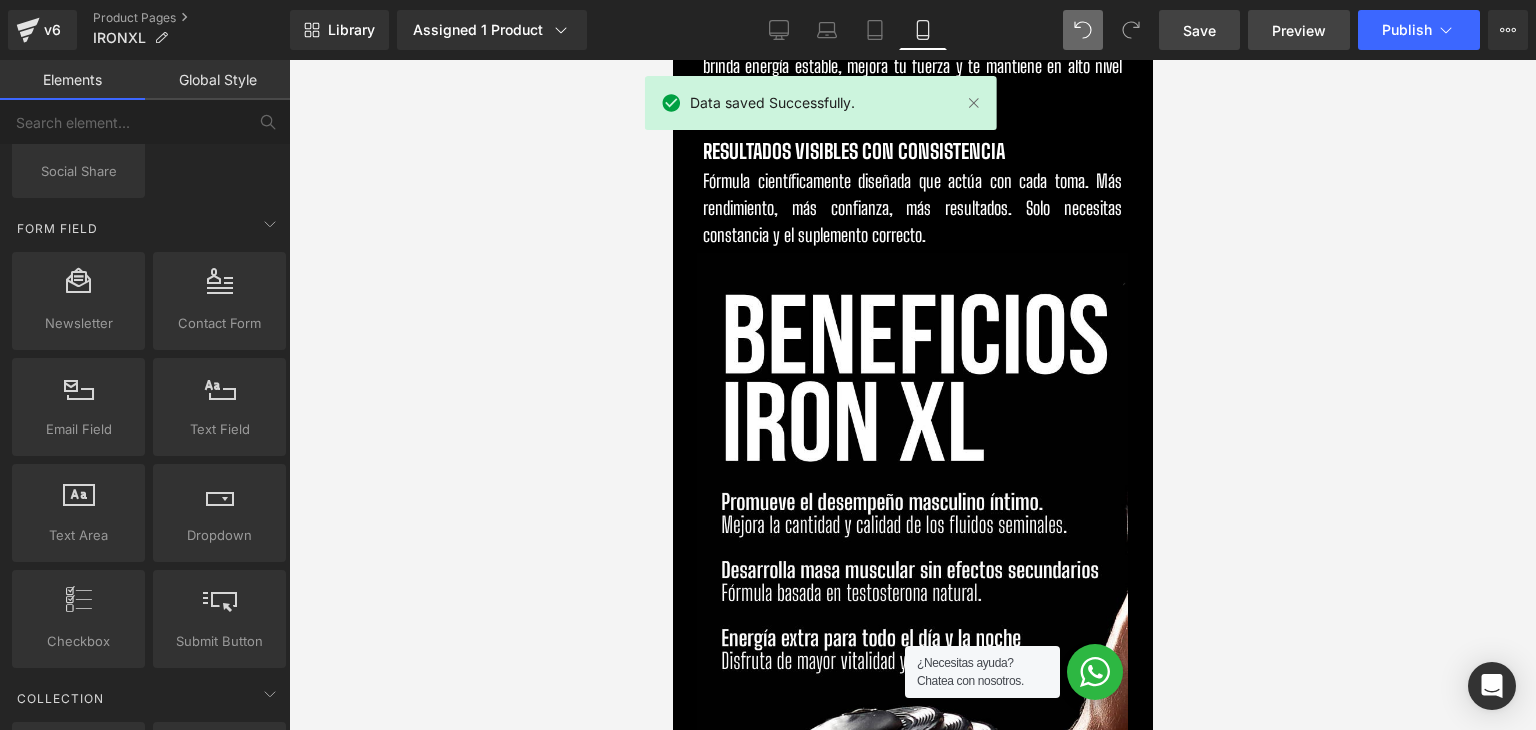 click on "Preview" at bounding box center [1299, 30] 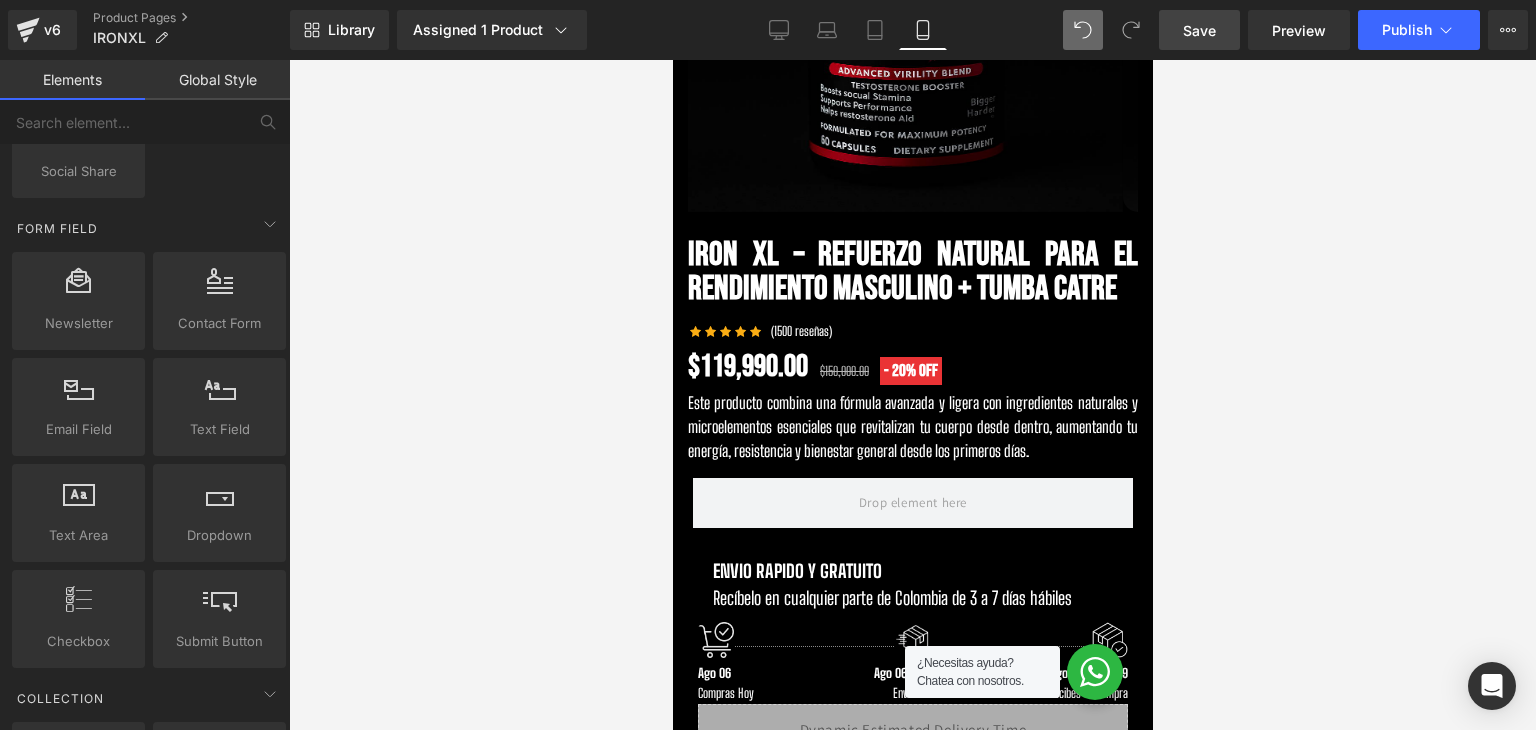 scroll, scrollTop: 0, scrollLeft: 0, axis: both 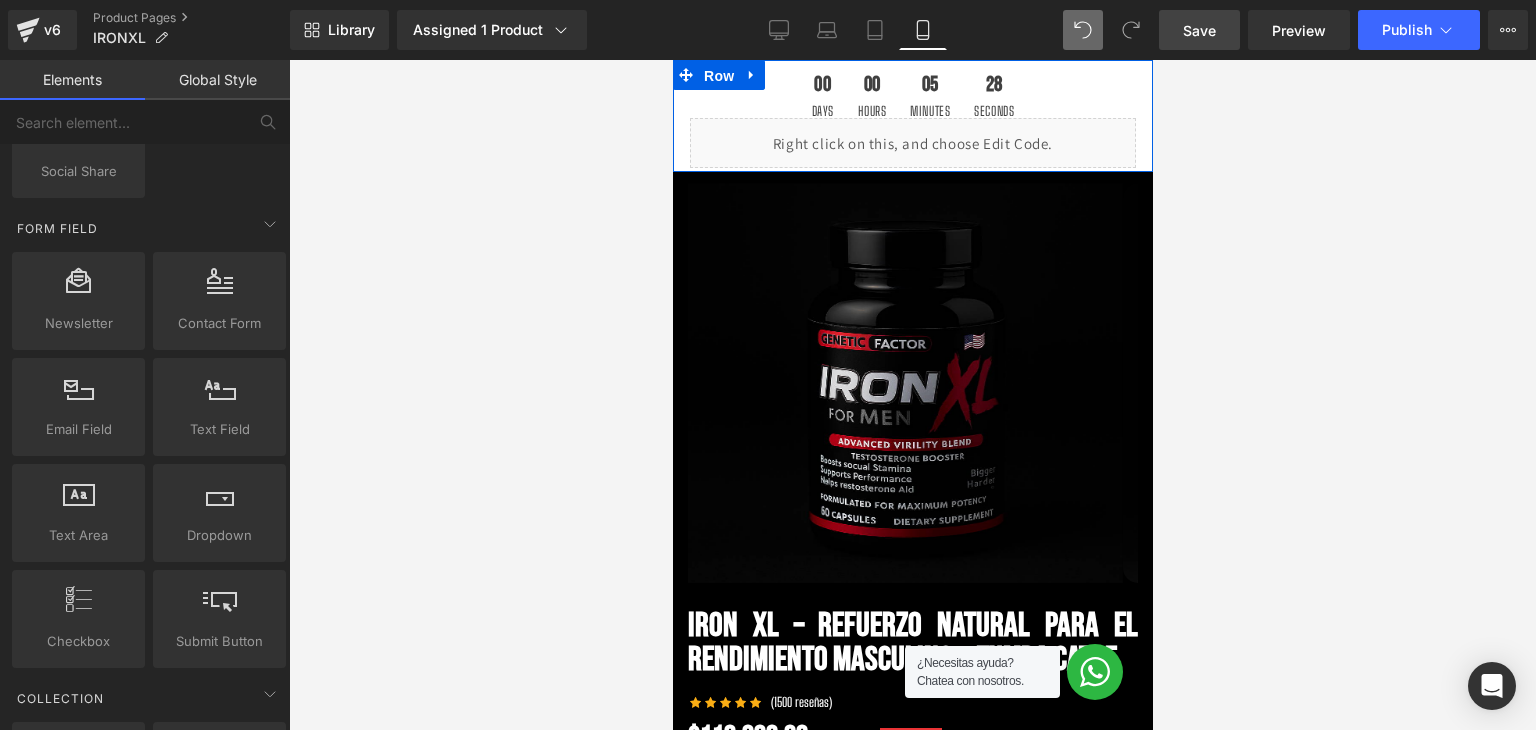 click on "Row" at bounding box center [718, 76] 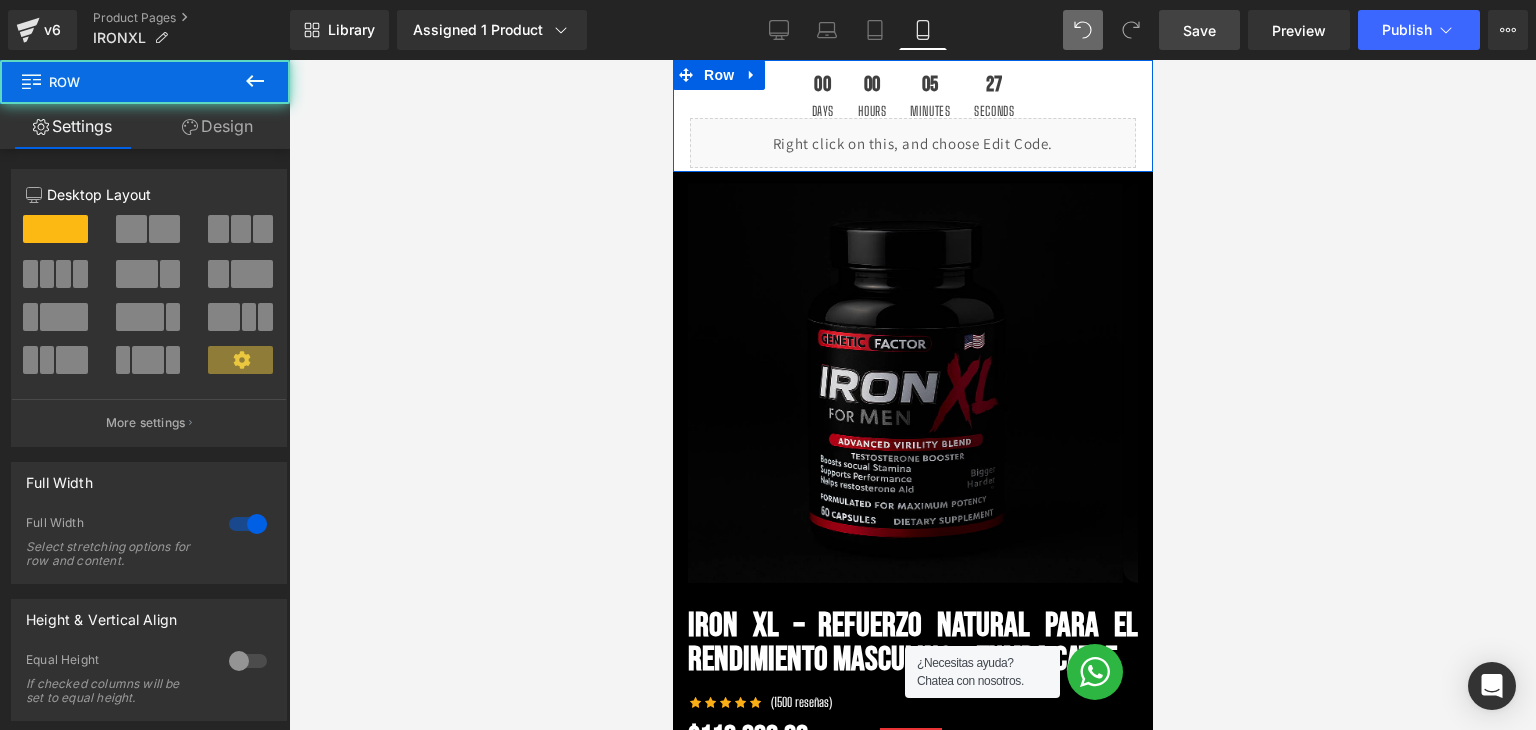 click on "00 Days
00 Hours
05 Minutes
27 Seconds" at bounding box center [912, 96] 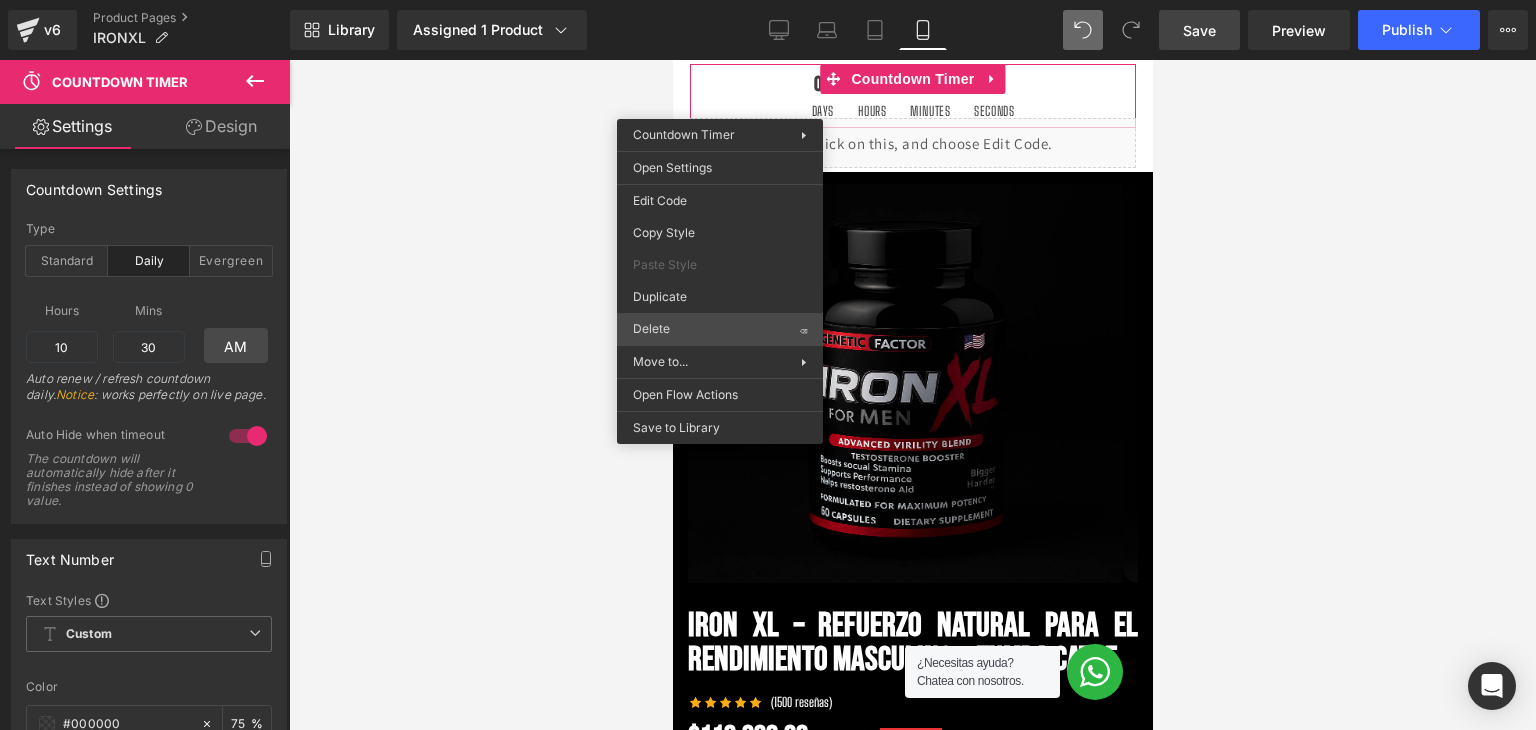 click on "Row  You are previewing how the   will restyle your page. You can not edit Elements in Preset Preview Mode.  v6 Product Pages IRONXL Library Assigned 1 Product  Product Preview
IRON XL – Refuerzo Natural para el Rendimiento Masculino + Tumba Catre Manage assigned products Mobile Desktop Laptop Tablet Mobile Save Preview Publish Scheduled View Live Page View with current Template Save Template to Library Schedule Publish  Optimize  Publish Settings Shortcuts  Your page can’t be published   You've reached the maximum number of published pages on your plan  (4/999999).  You need to upgrade your plan or unpublish all your pages to get 1 publish slot.   Unpublish pages   Upgrade plan  Elements Global Style Base Row  rows, columns, layouts, div Heading  headings, titles, h1,h2,h3,h4,h5,h6 Text Block  texts, paragraphs, contents, blocks Image  images, photos, alts, uploads Icon  icons, symbols Button  button, call to action, cta Separator  separators, dividers, horizontal lines Liquid  Banner Stack" at bounding box center [768, 382] 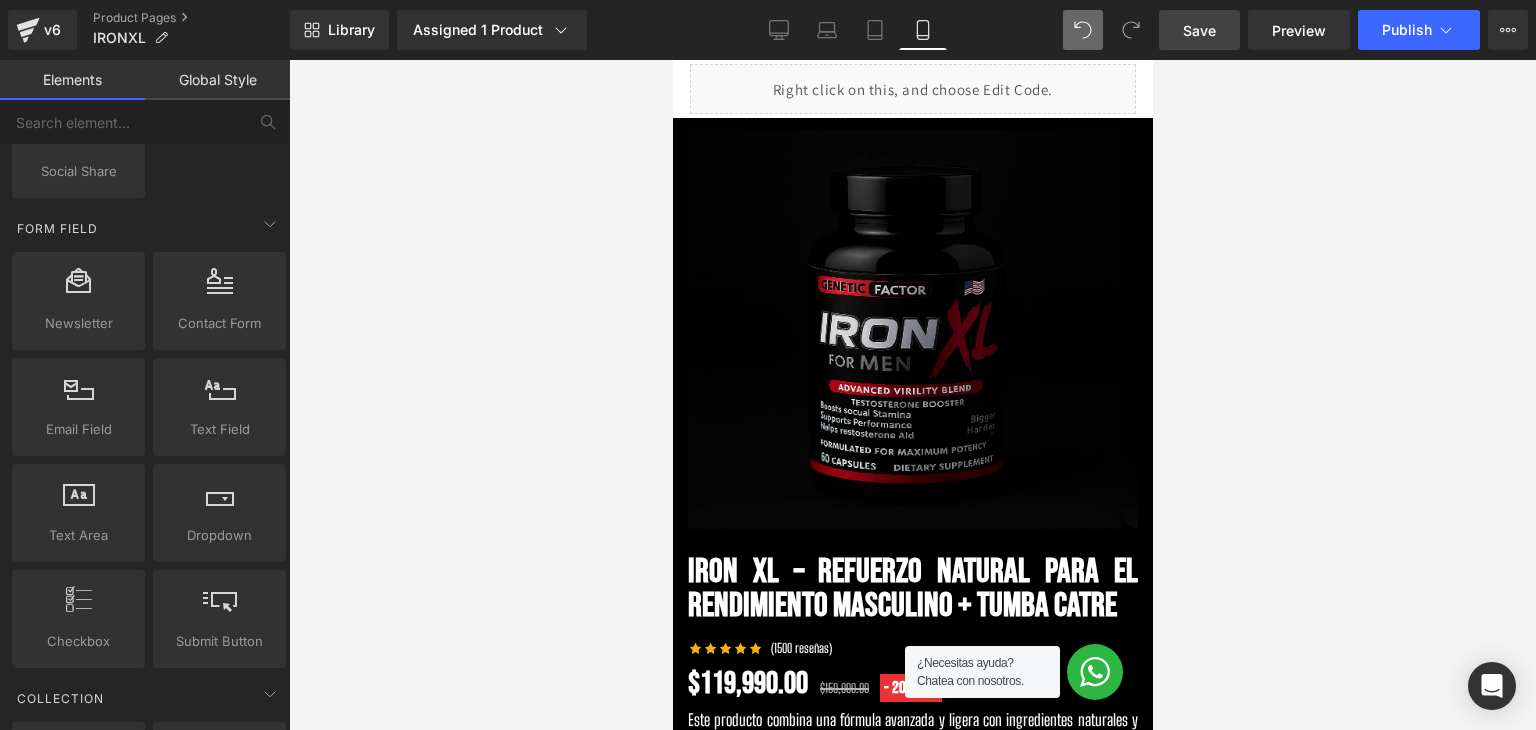 click on "Save" at bounding box center [1199, 30] 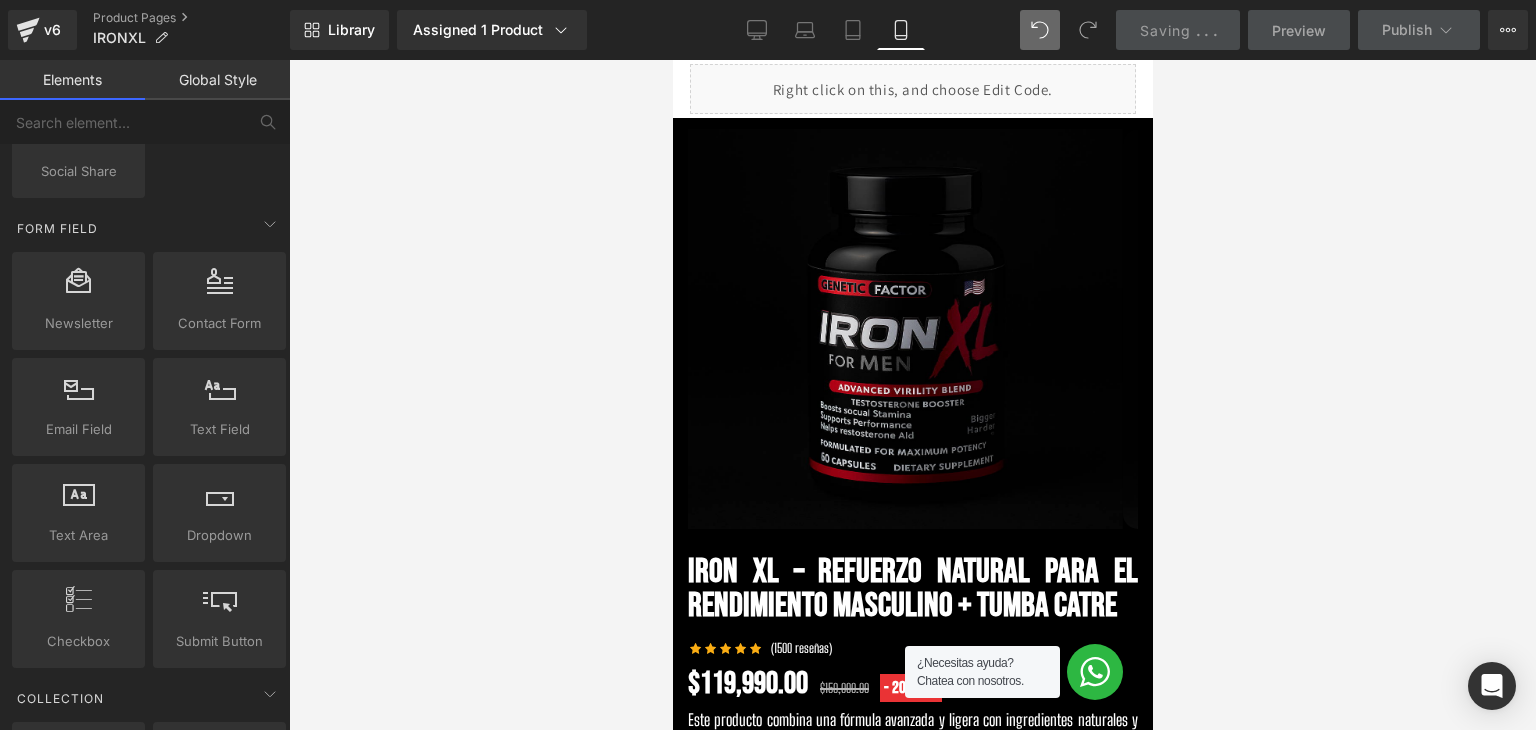click on "Preview" at bounding box center [1299, 30] 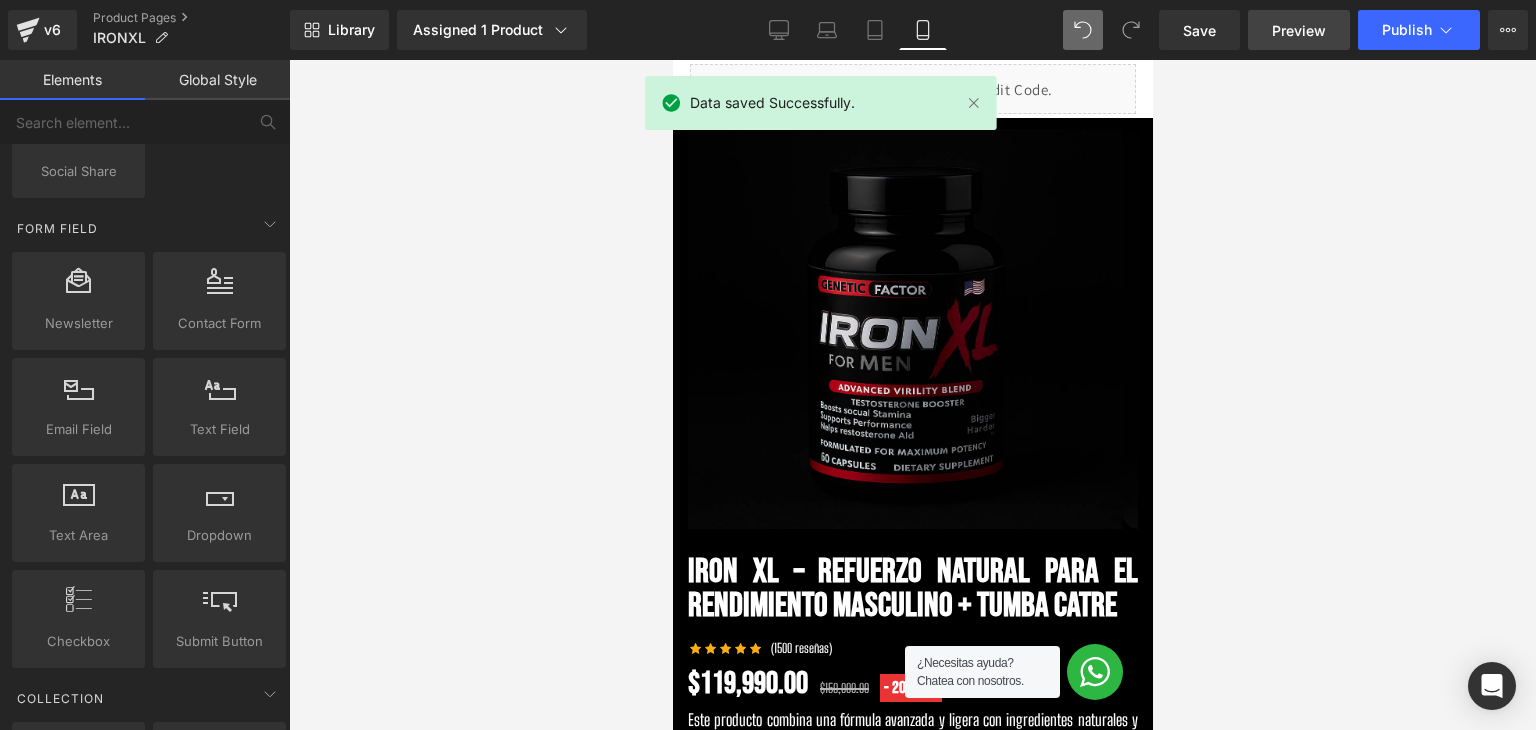 click on "Preview" at bounding box center (1299, 30) 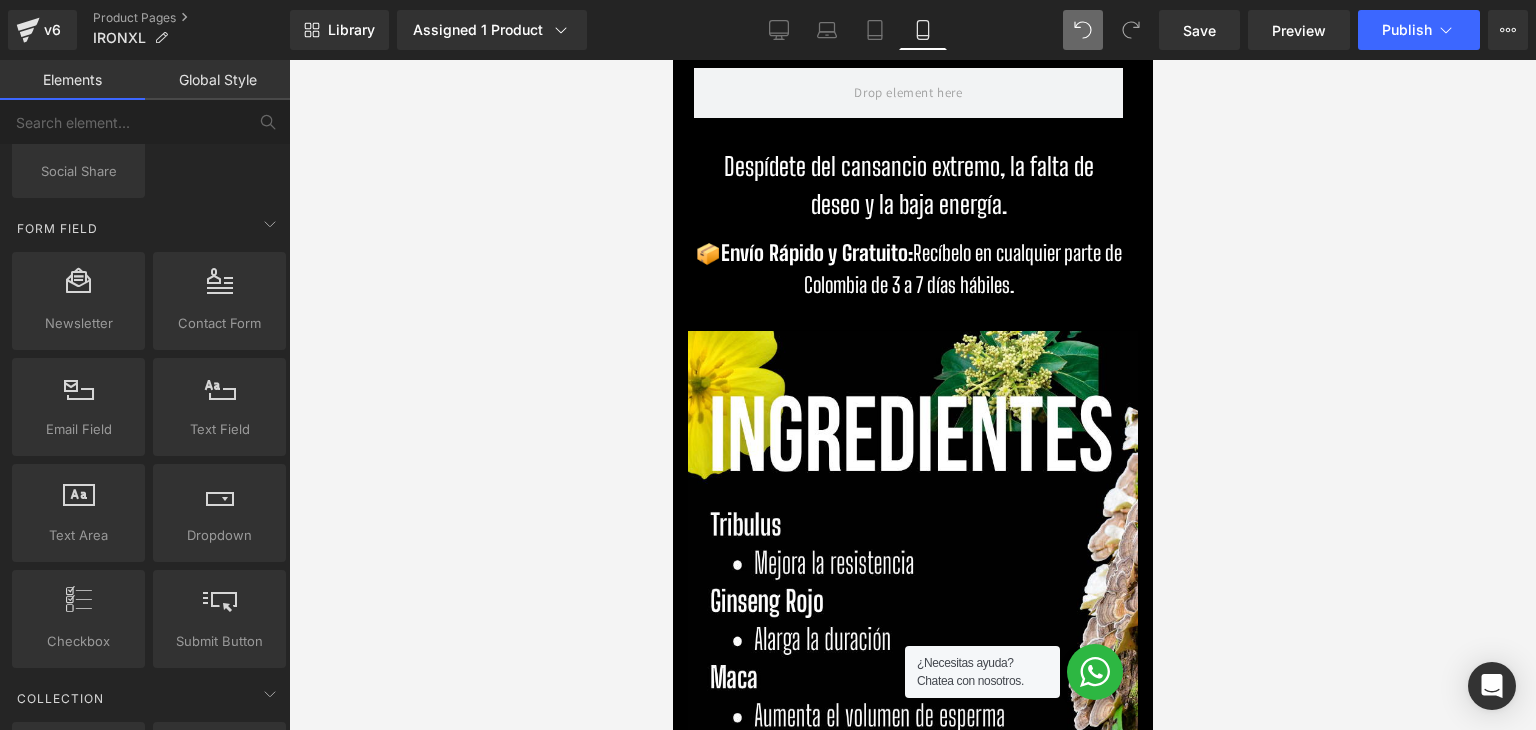 scroll, scrollTop: 4100, scrollLeft: 0, axis: vertical 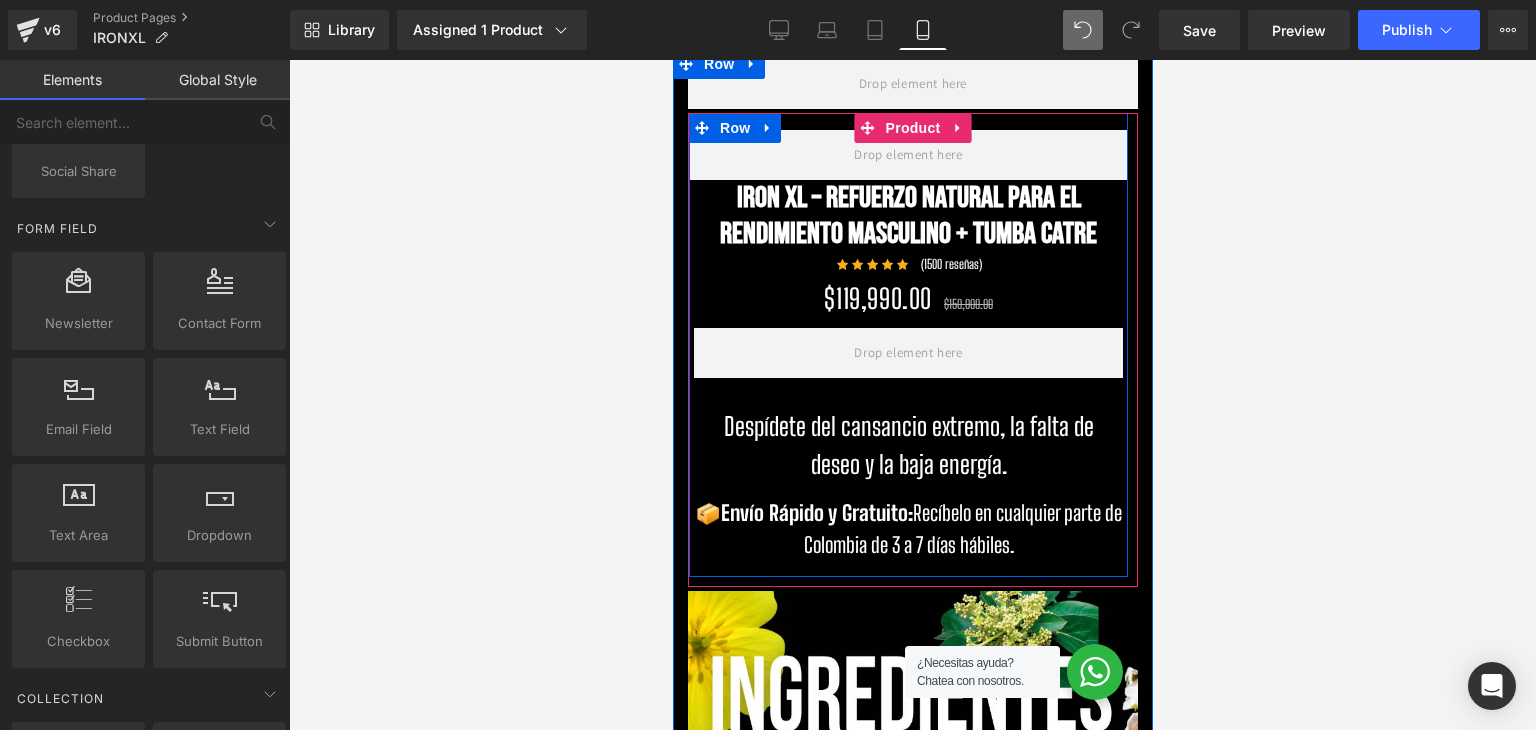 click on "IRON XL – Refuerzo Natural para el Rendimiento Masculino + Tumba Catre" at bounding box center (907, 216) 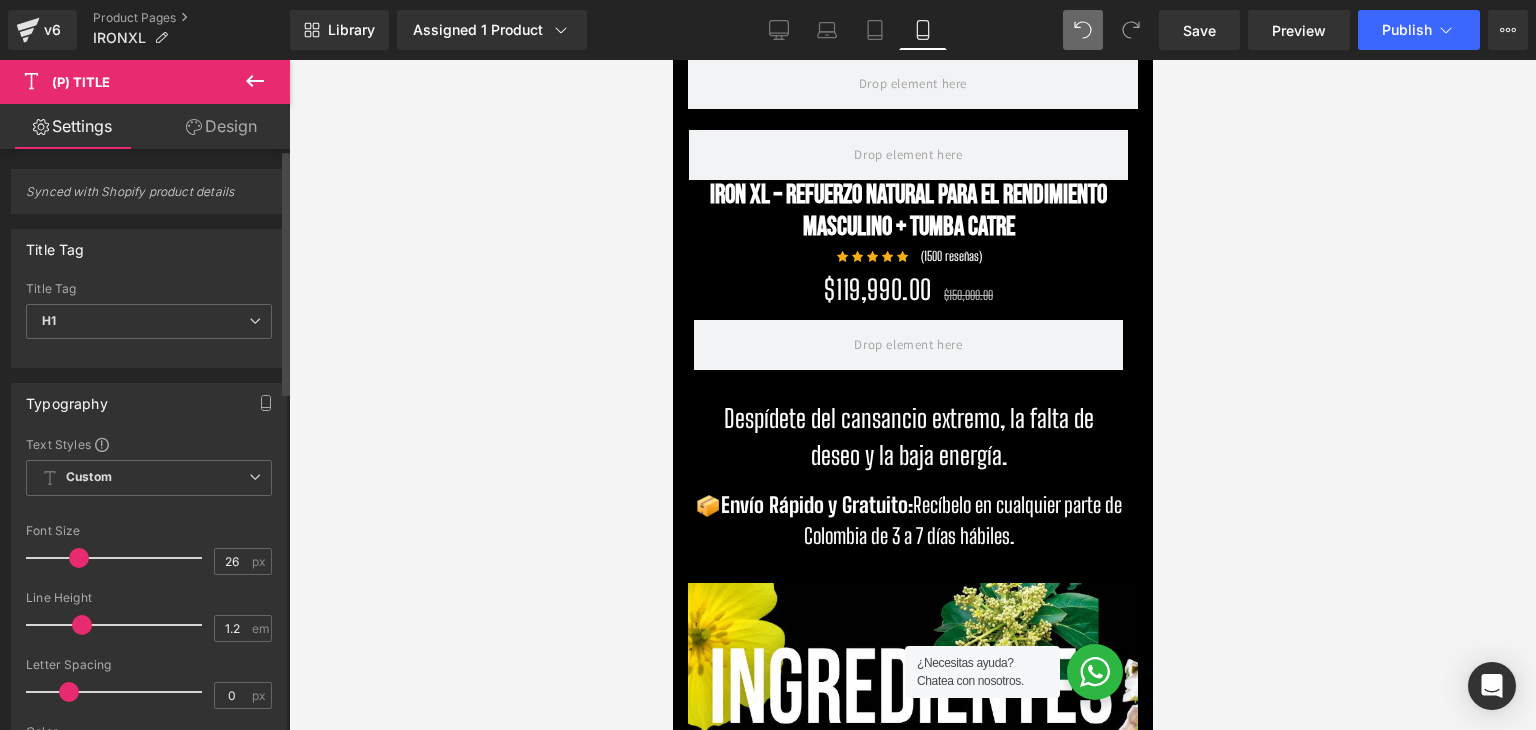 type on "25" 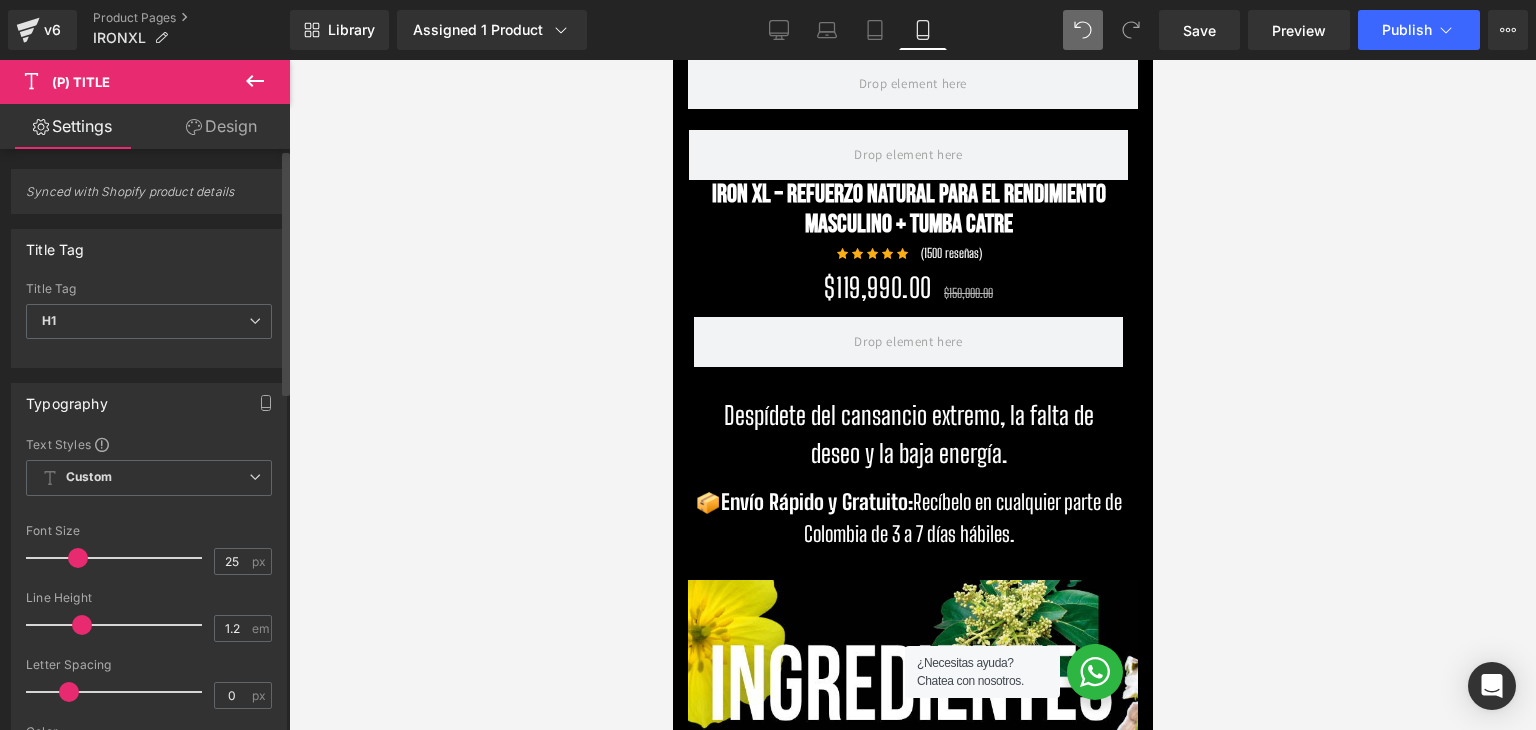 click at bounding box center [78, 558] 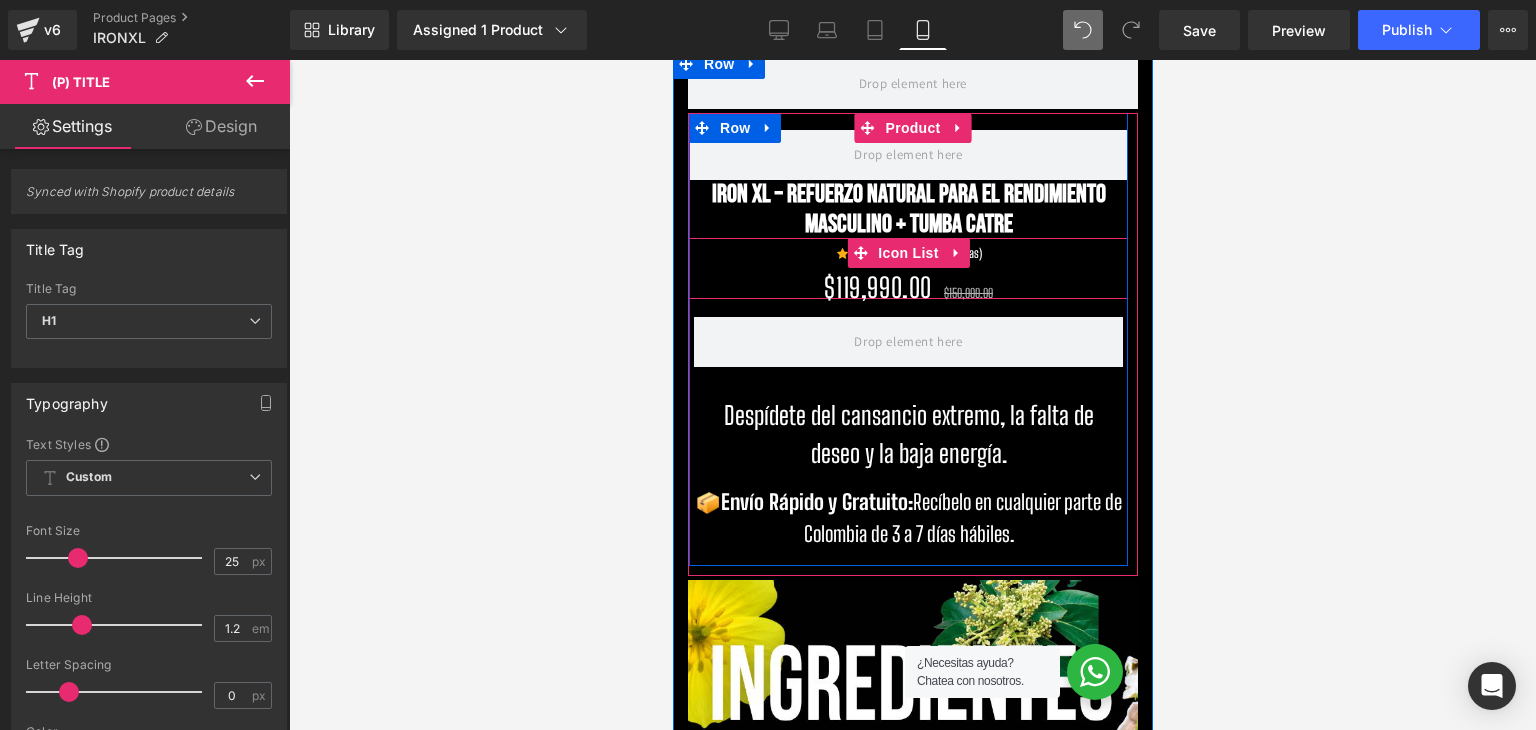 click on "Icon
Icon
Icon
Icon
Icon
Icon List Hoz
(1500 reseñas) Text Block" at bounding box center (907, 270) 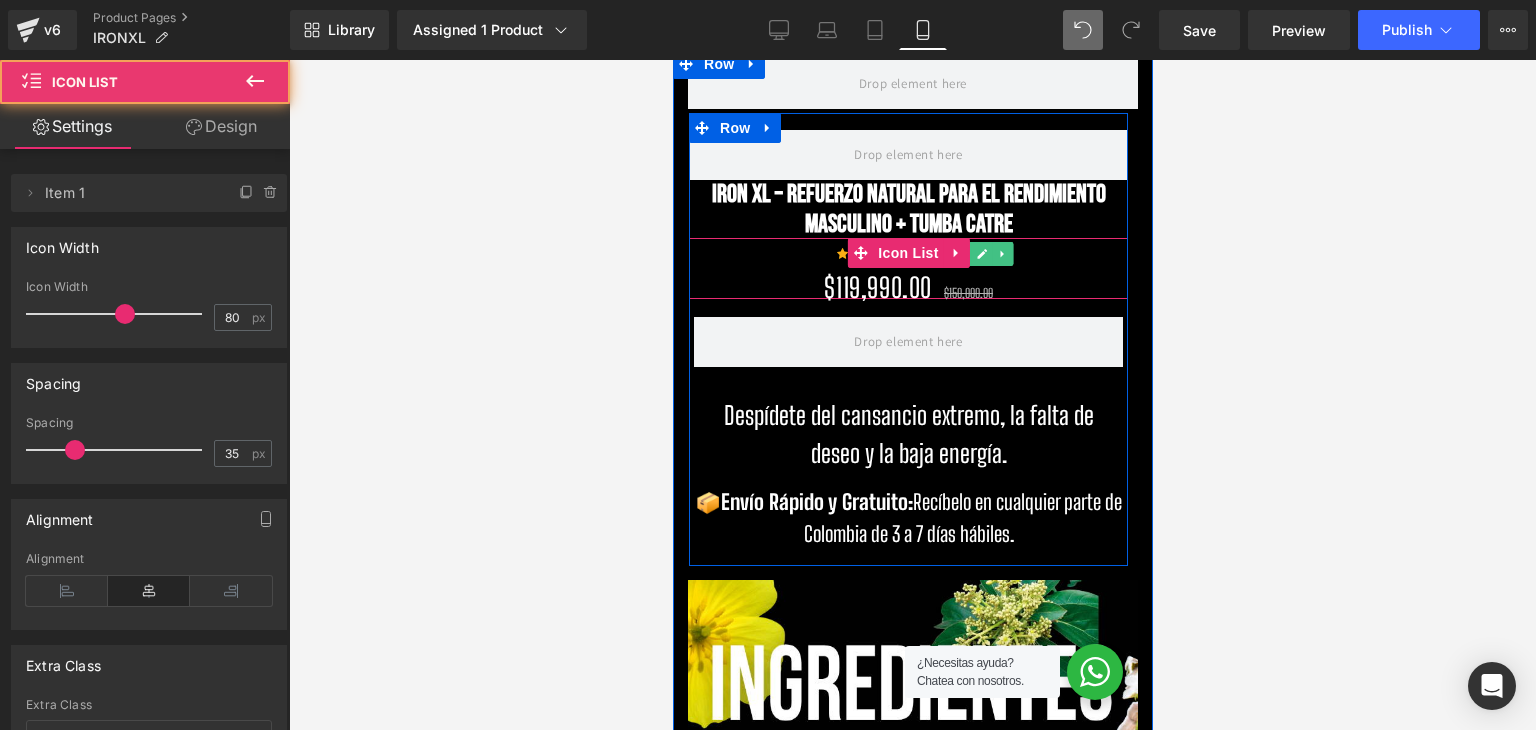 click 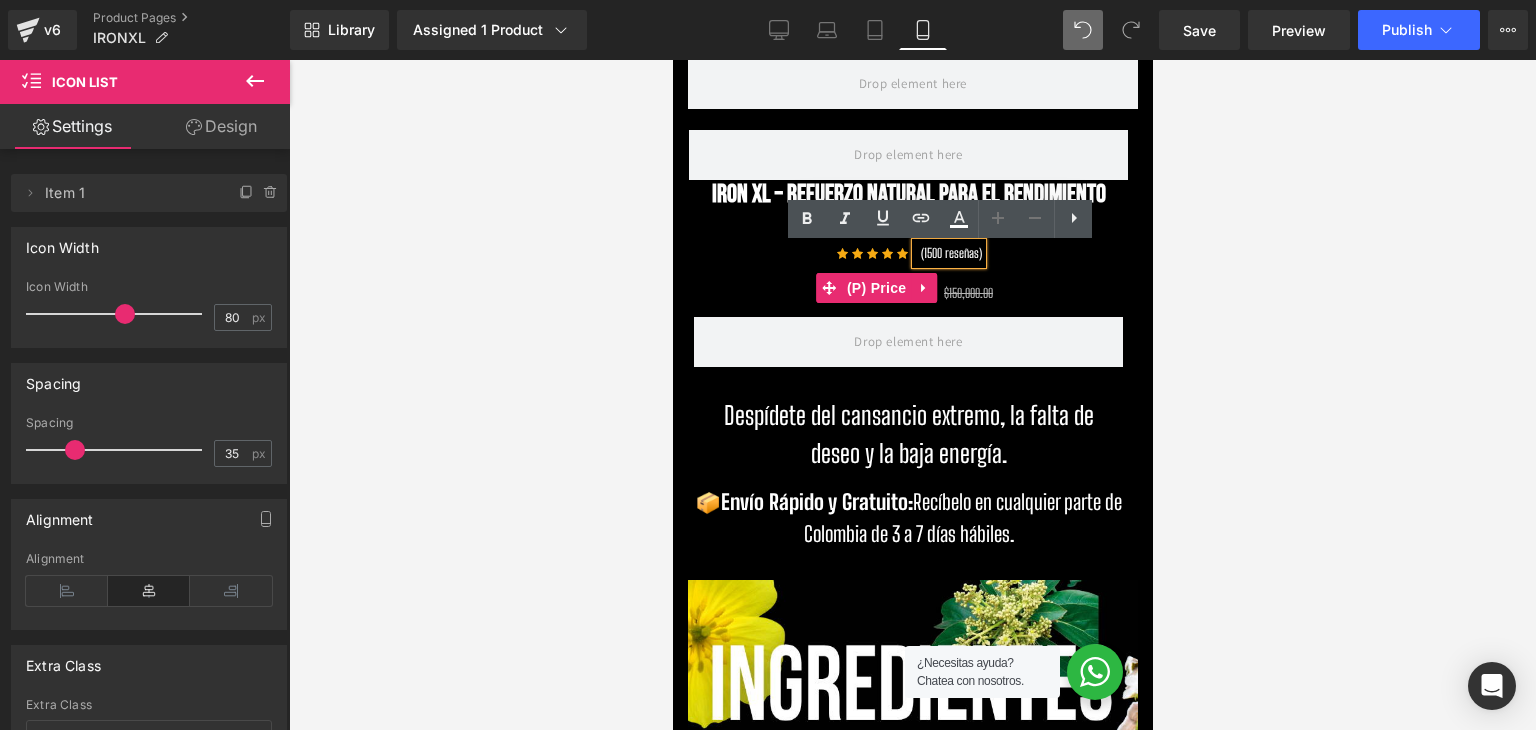 click on "Icon
Icon
Icon
Icon
Icon
Icon List Hoz" at bounding box center [875, 255] 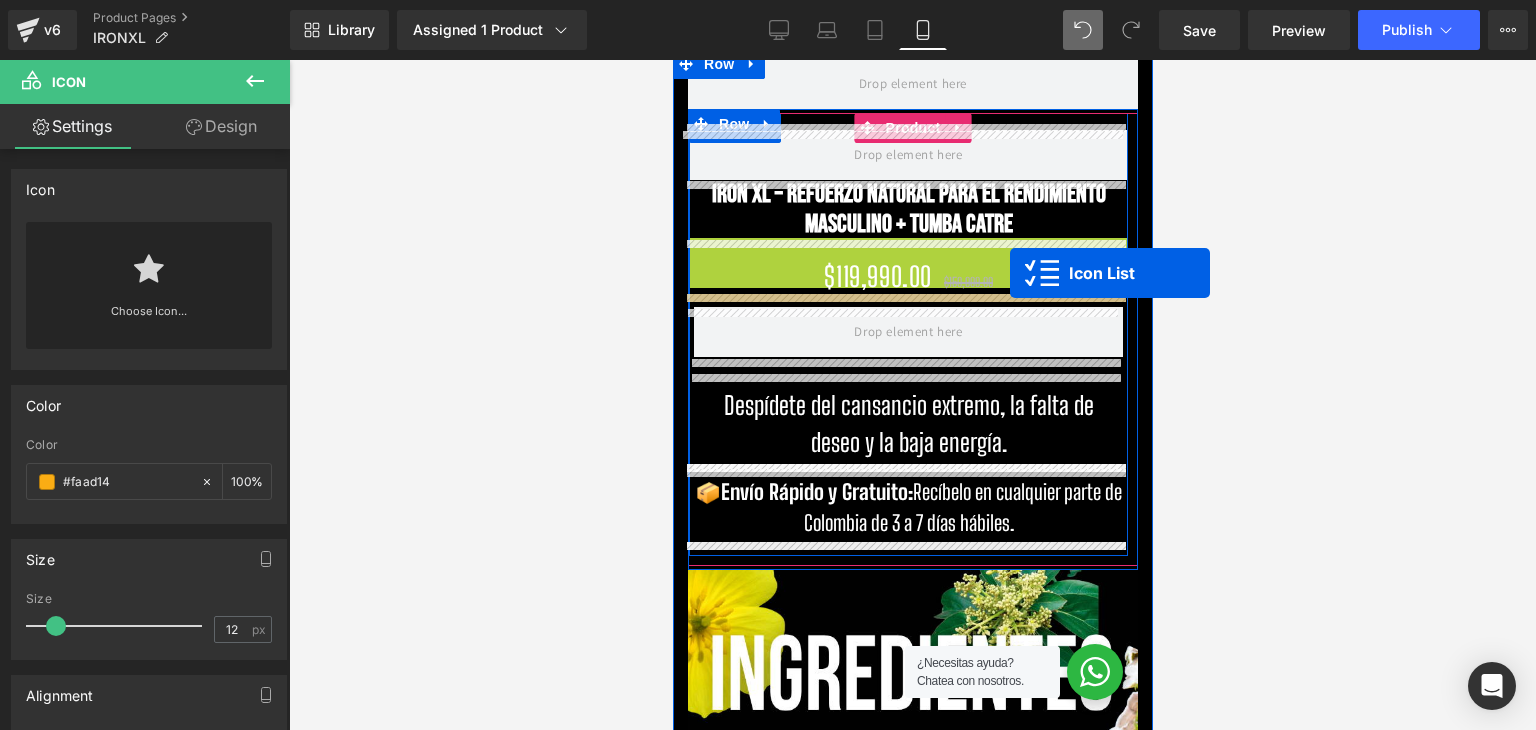 drag, startPoint x: 853, startPoint y: 258, endPoint x: 1009, endPoint y: 273, distance: 156.7195 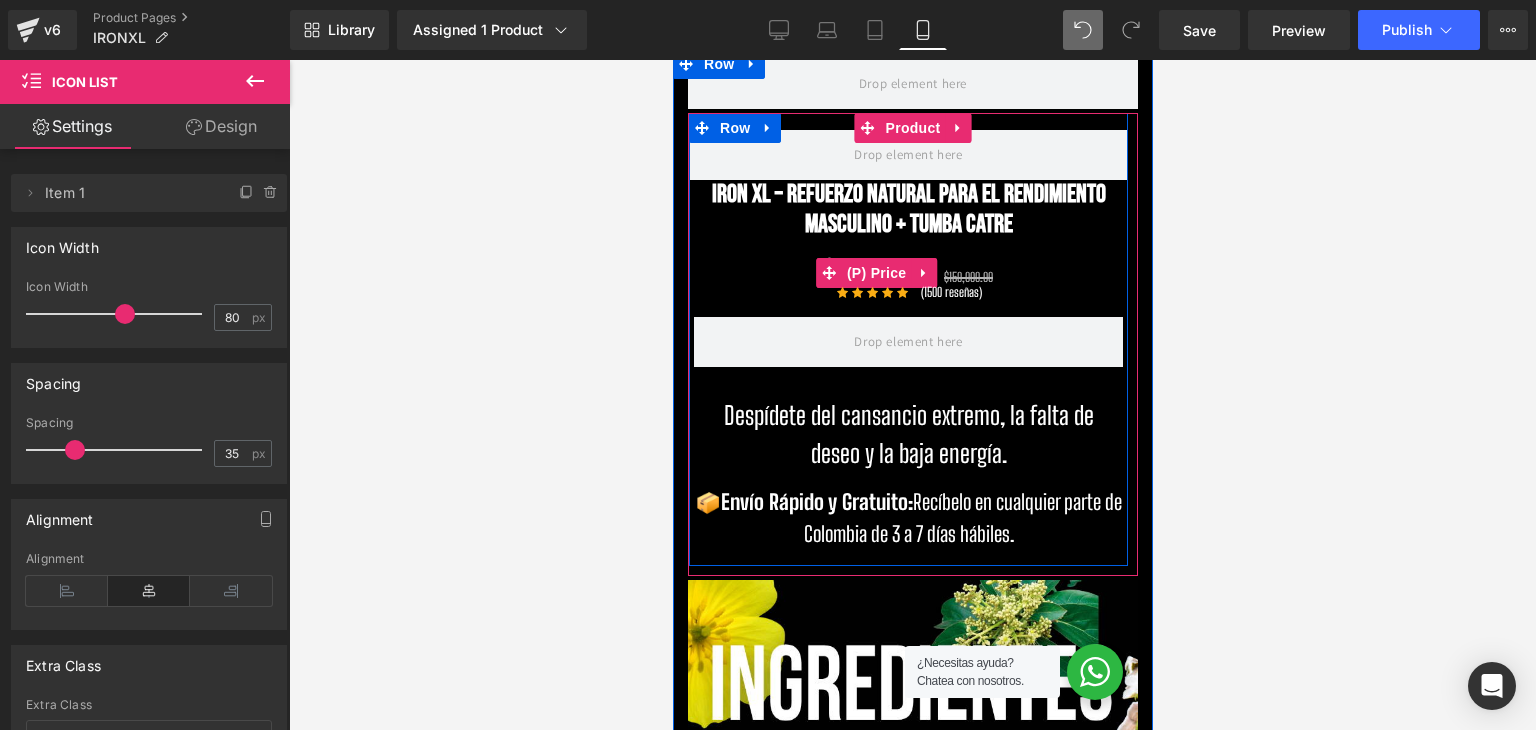 click on "$150,000.00" at bounding box center [967, 277] 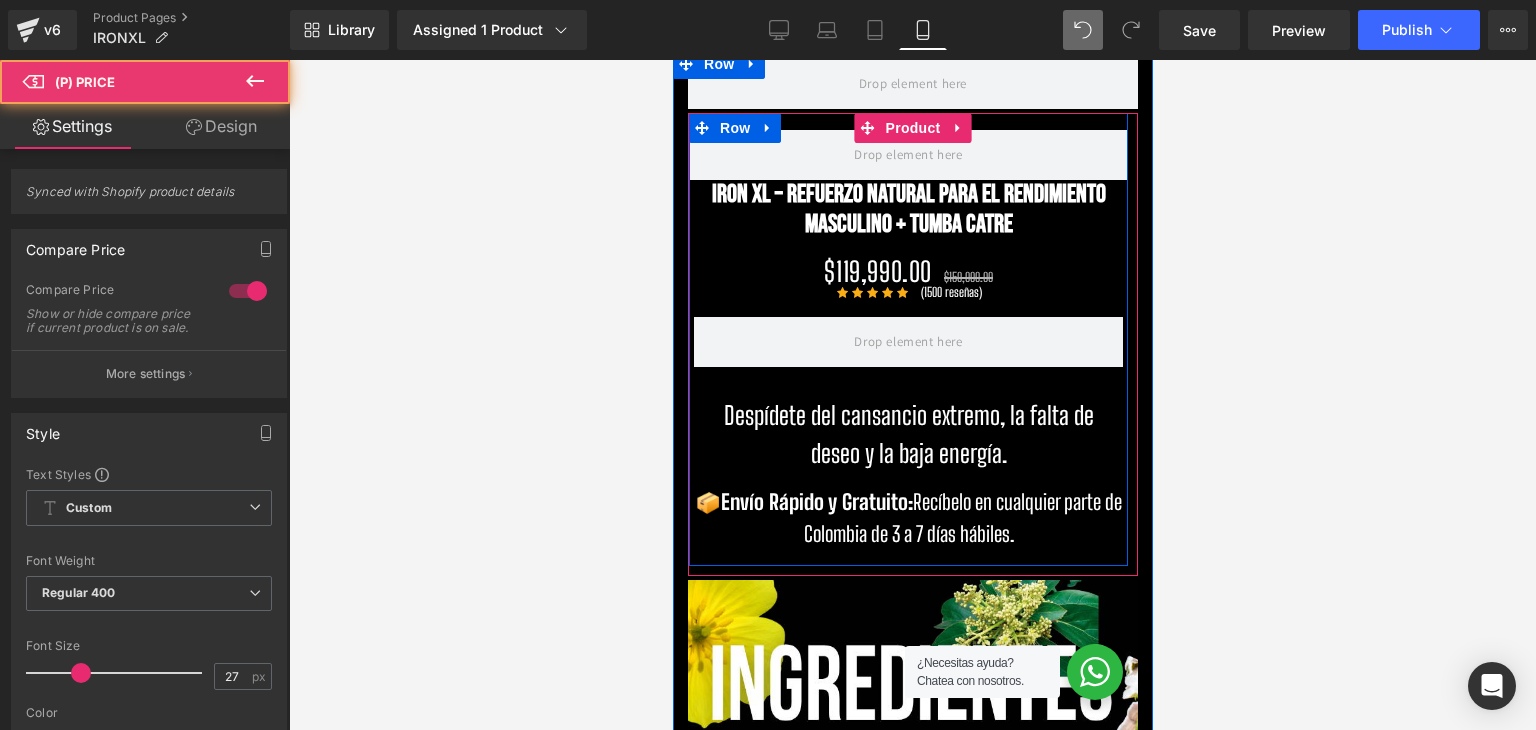click at bounding box center (672, 60) 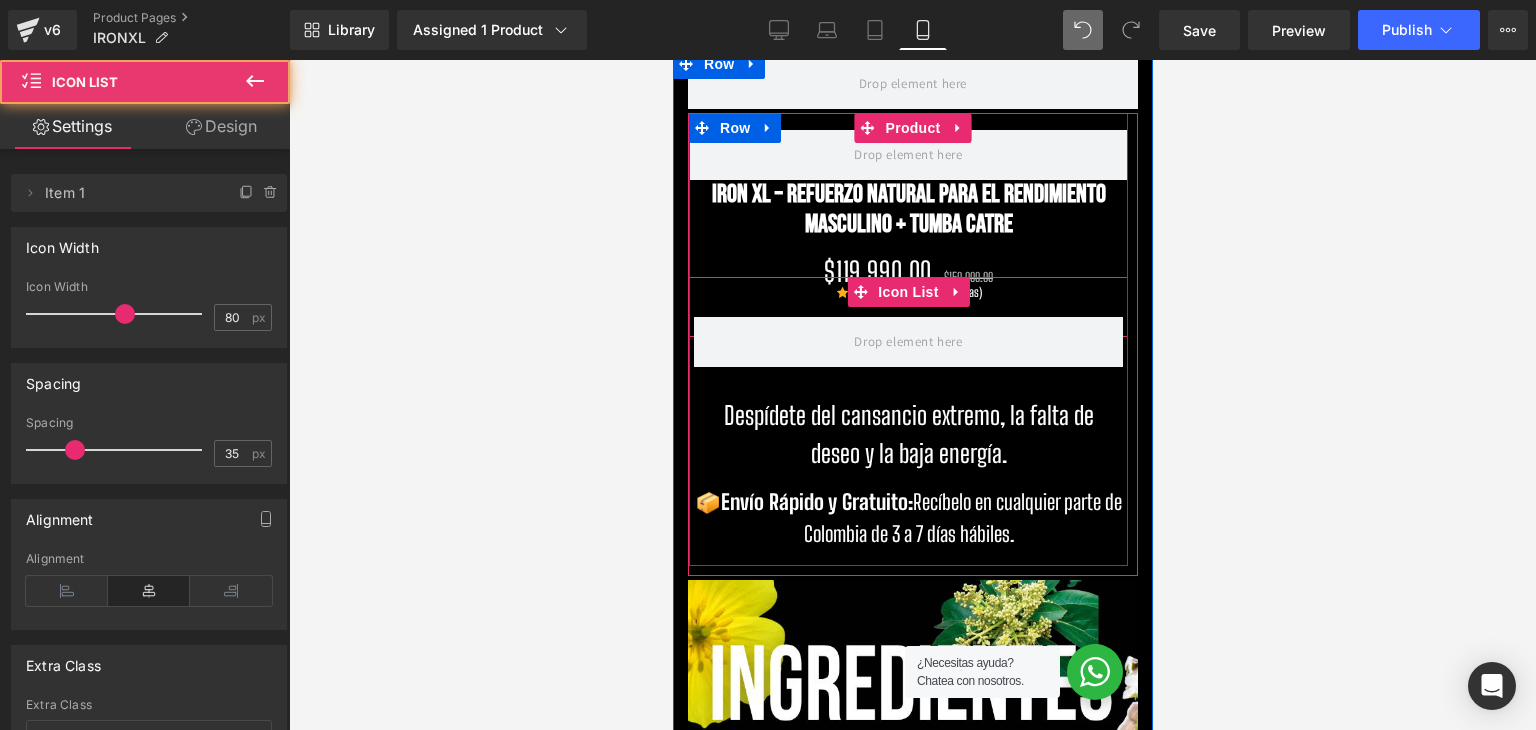 click on "Icon
Icon
Icon
Icon
Icon
Icon List Hoz
(1500 reseñas) Text Block" at bounding box center [907, 309] 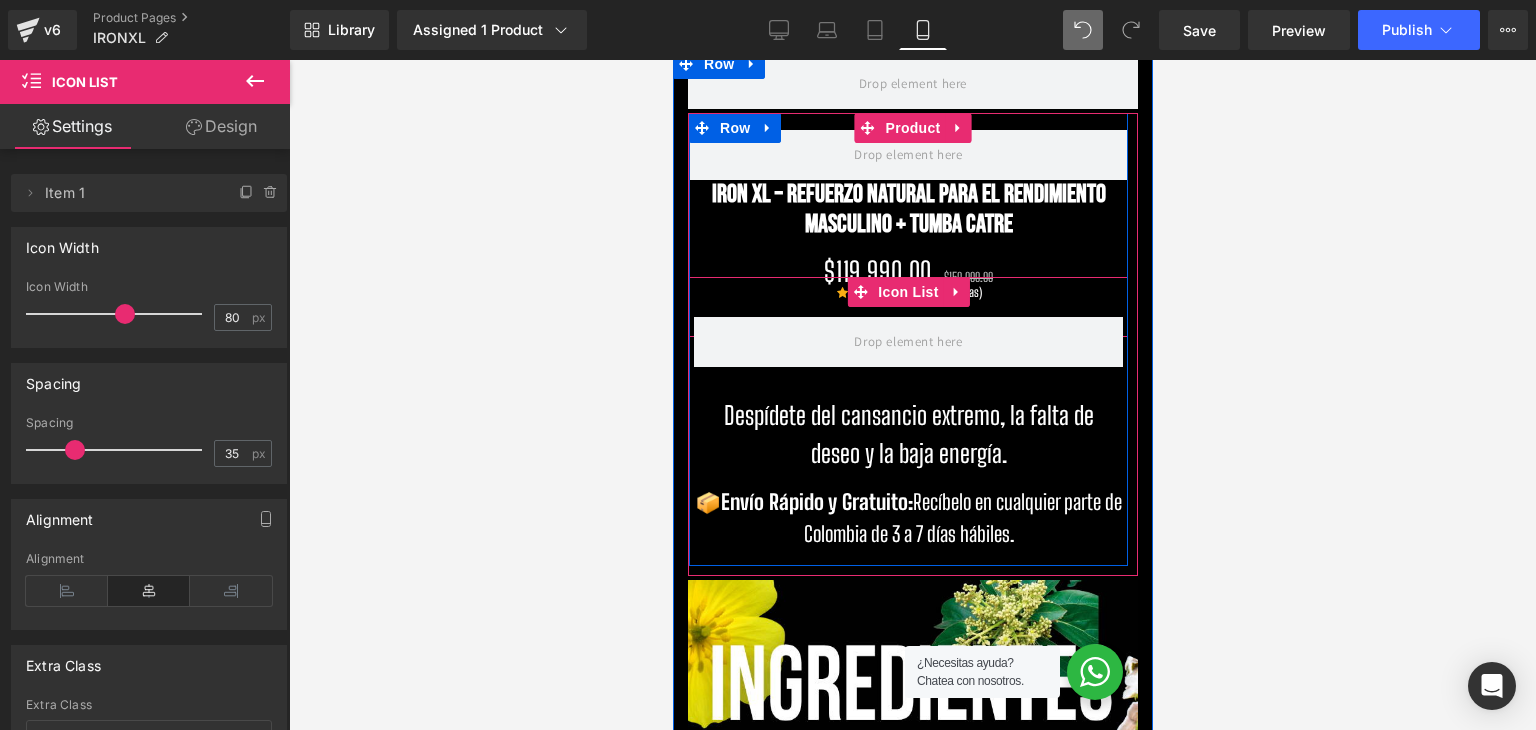 click on "Icon
Icon
Icon
Icon
Icon
Icon List Hoz" at bounding box center (875, 294) 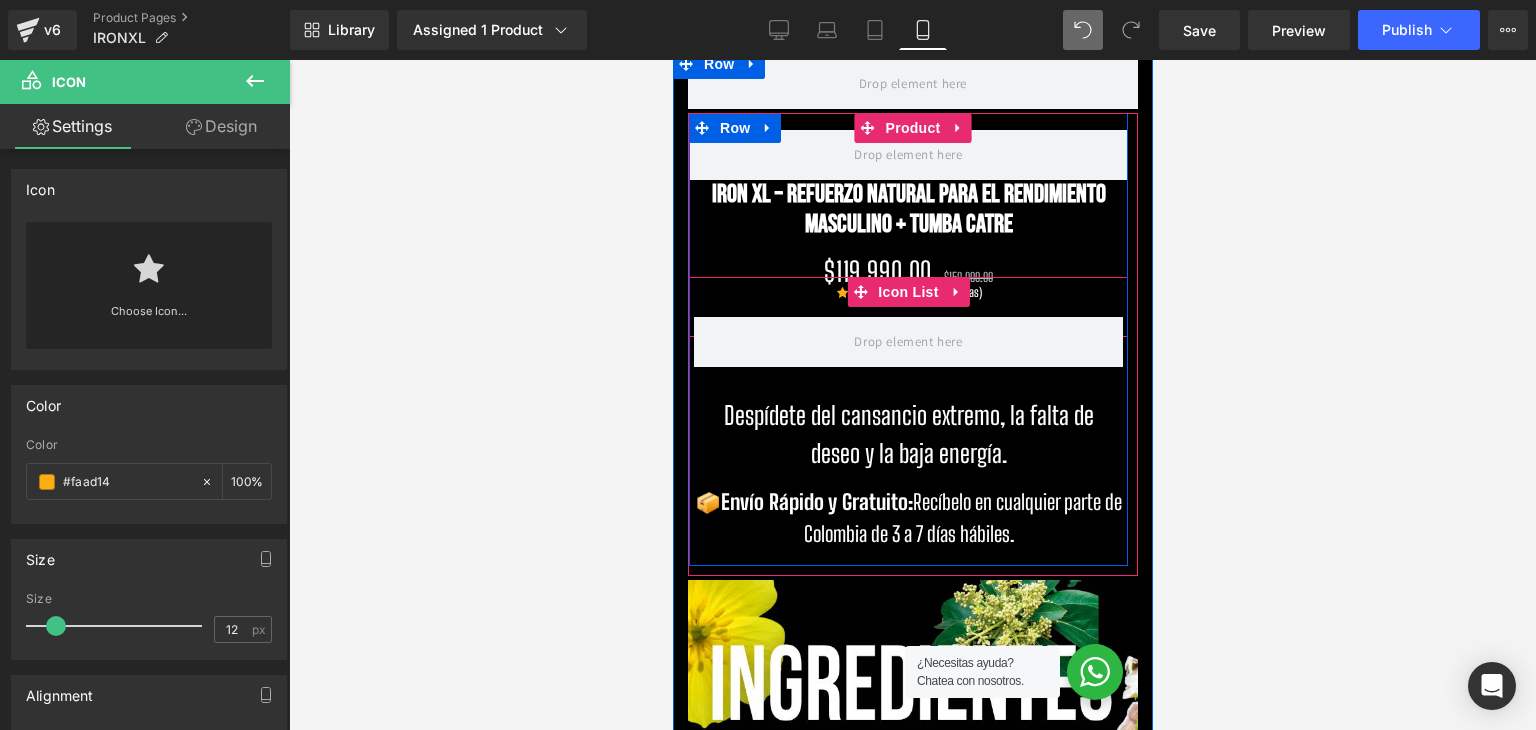 click on "Icon
Icon
Icon
Icon
Icon
Icon List Hoz
(1500 reseñas) Text Block" at bounding box center (907, 309) 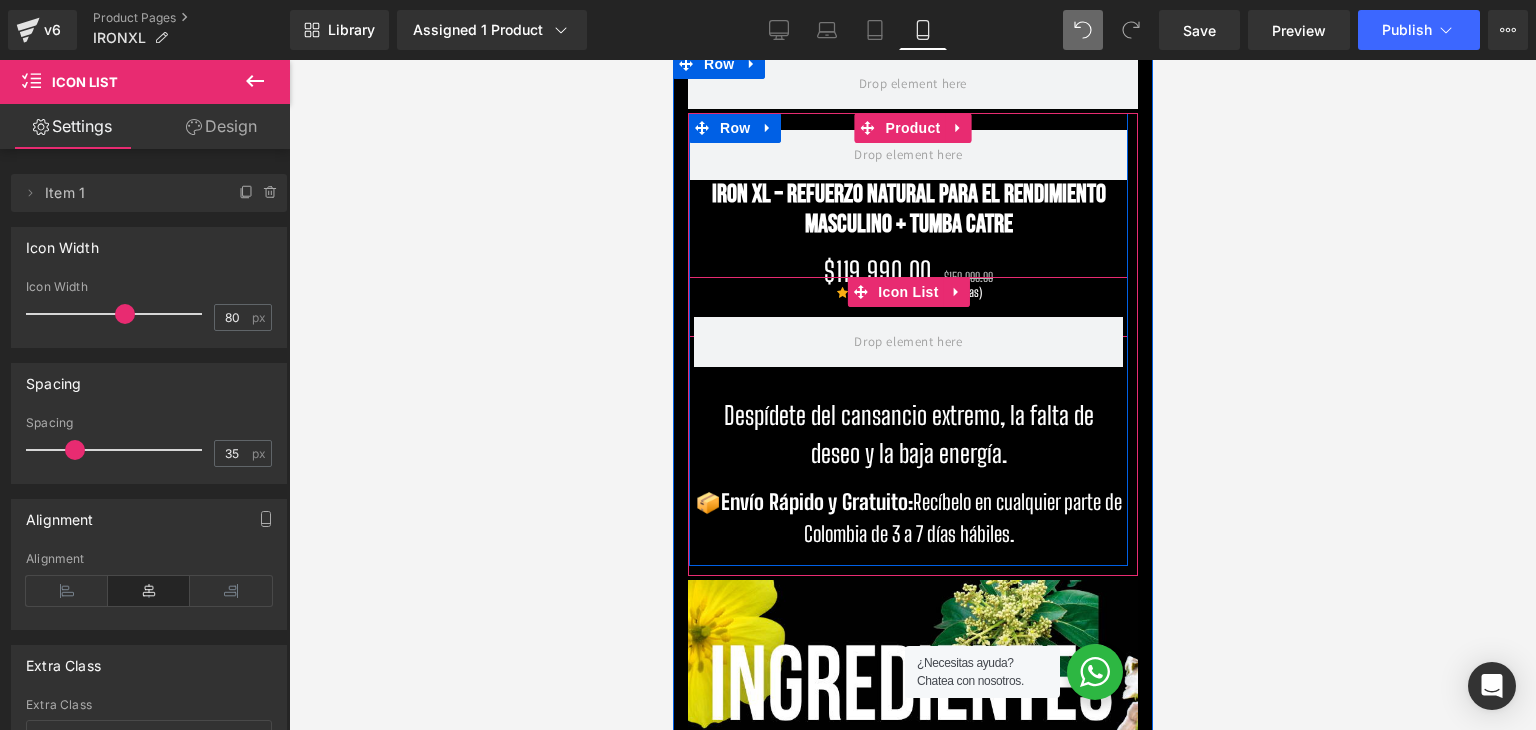 click on "(1500 reseñas) Text Block" at bounding box center [948, 292] 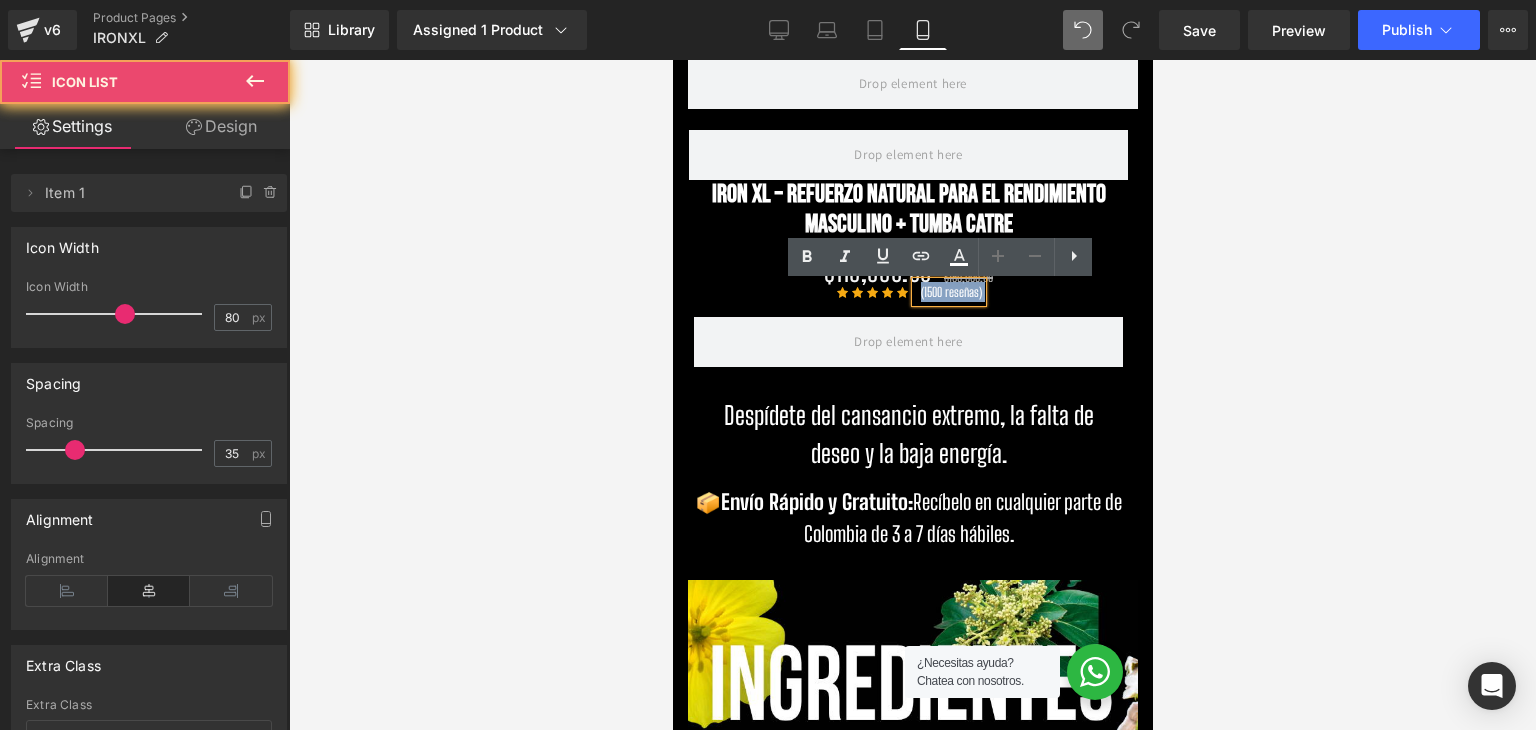 click on "Icon
Icon
Icon
Icon
Icon
Icon List Hoz
(1500 reseñas) Text Block" at bounding box center [907, 309] 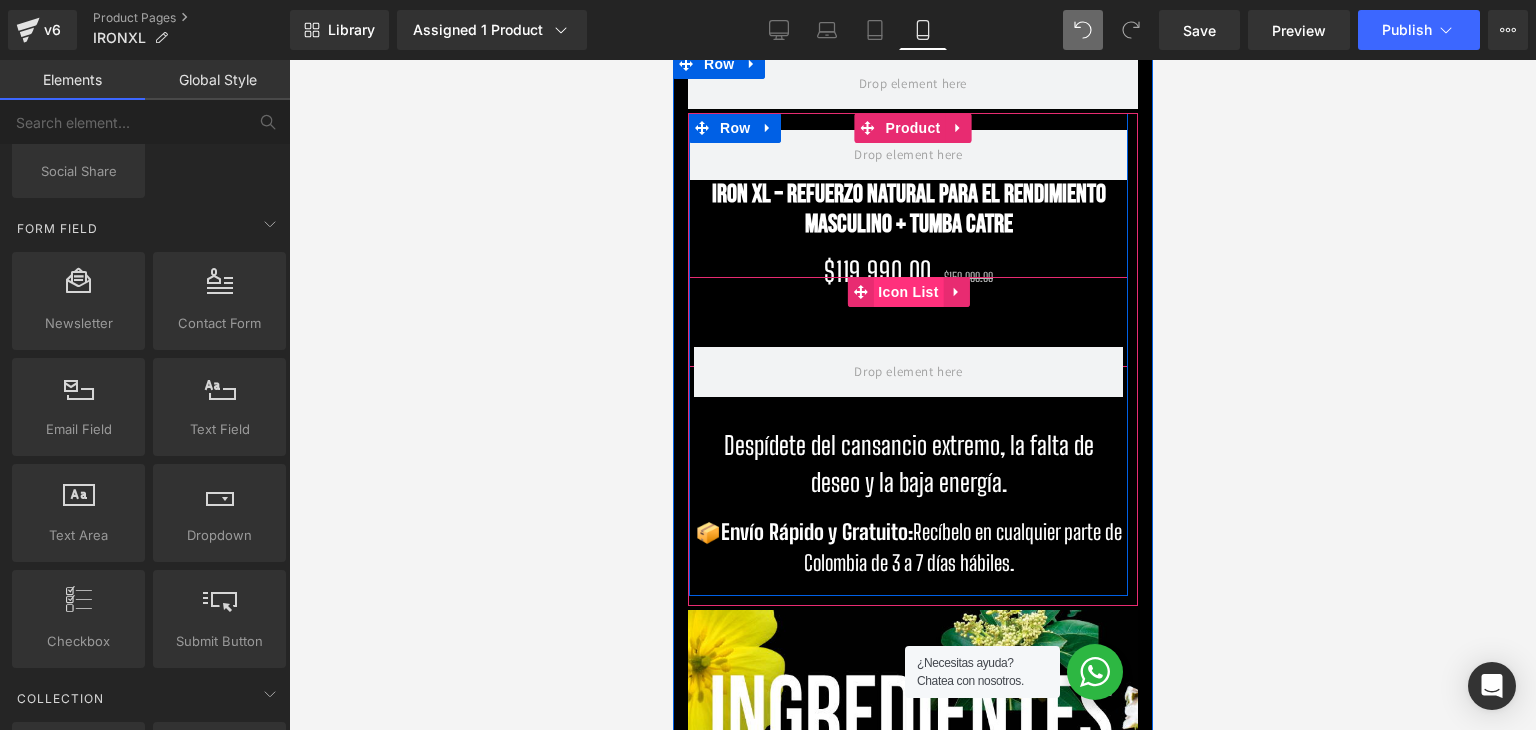 click on "Icon List" at bounding box center (907, 292) 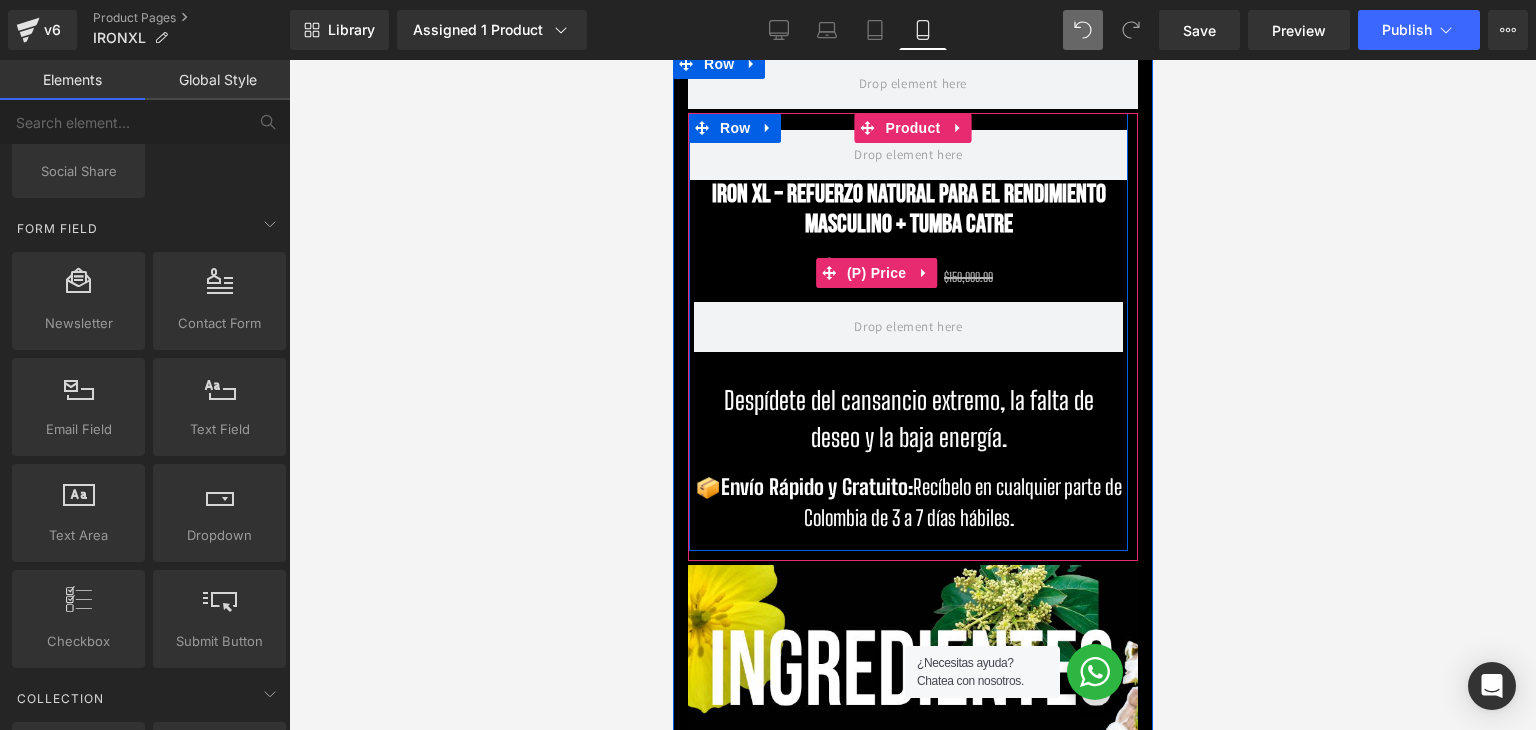 click on "(P) Price" at bounding box center [876, 273] 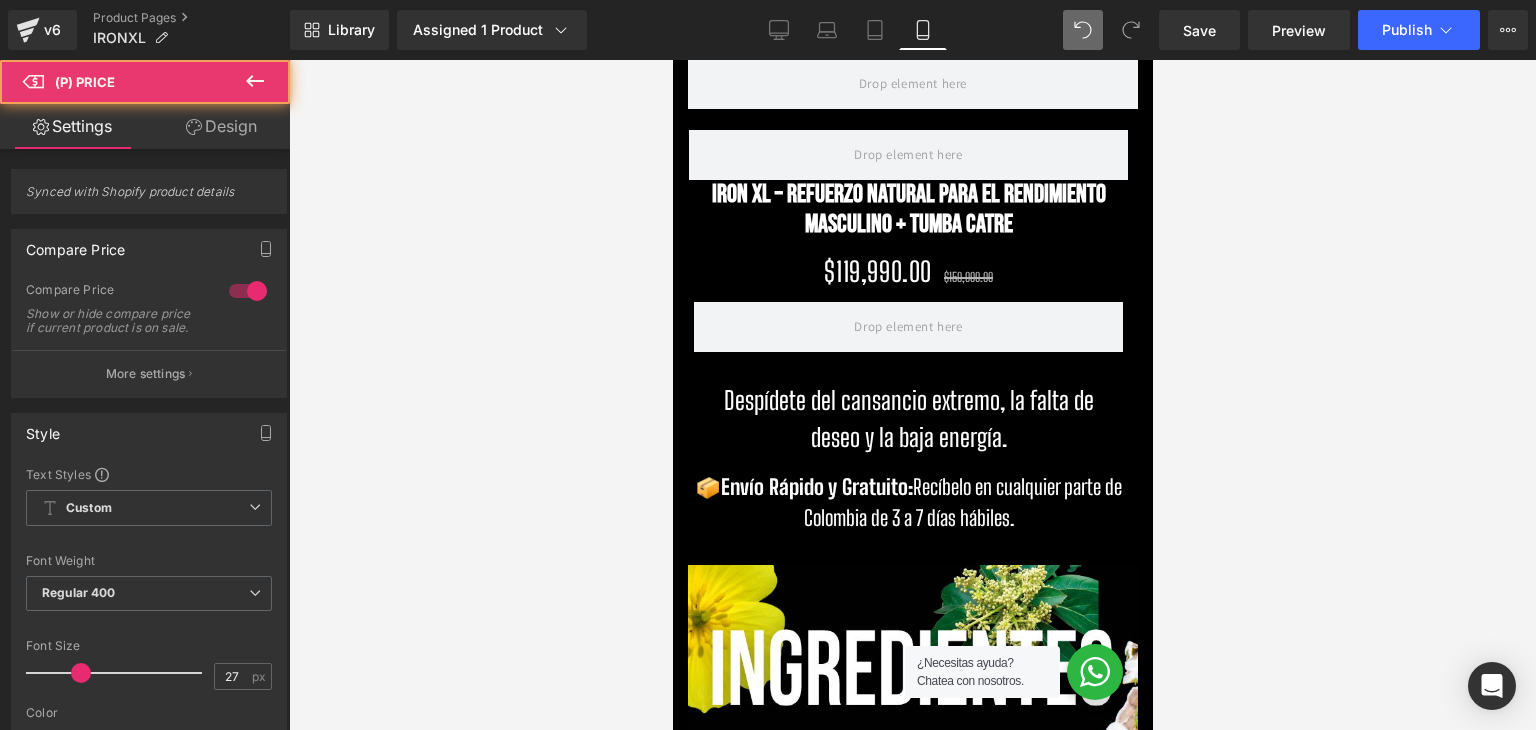 click on "Design" at bounding box center (221, 126) 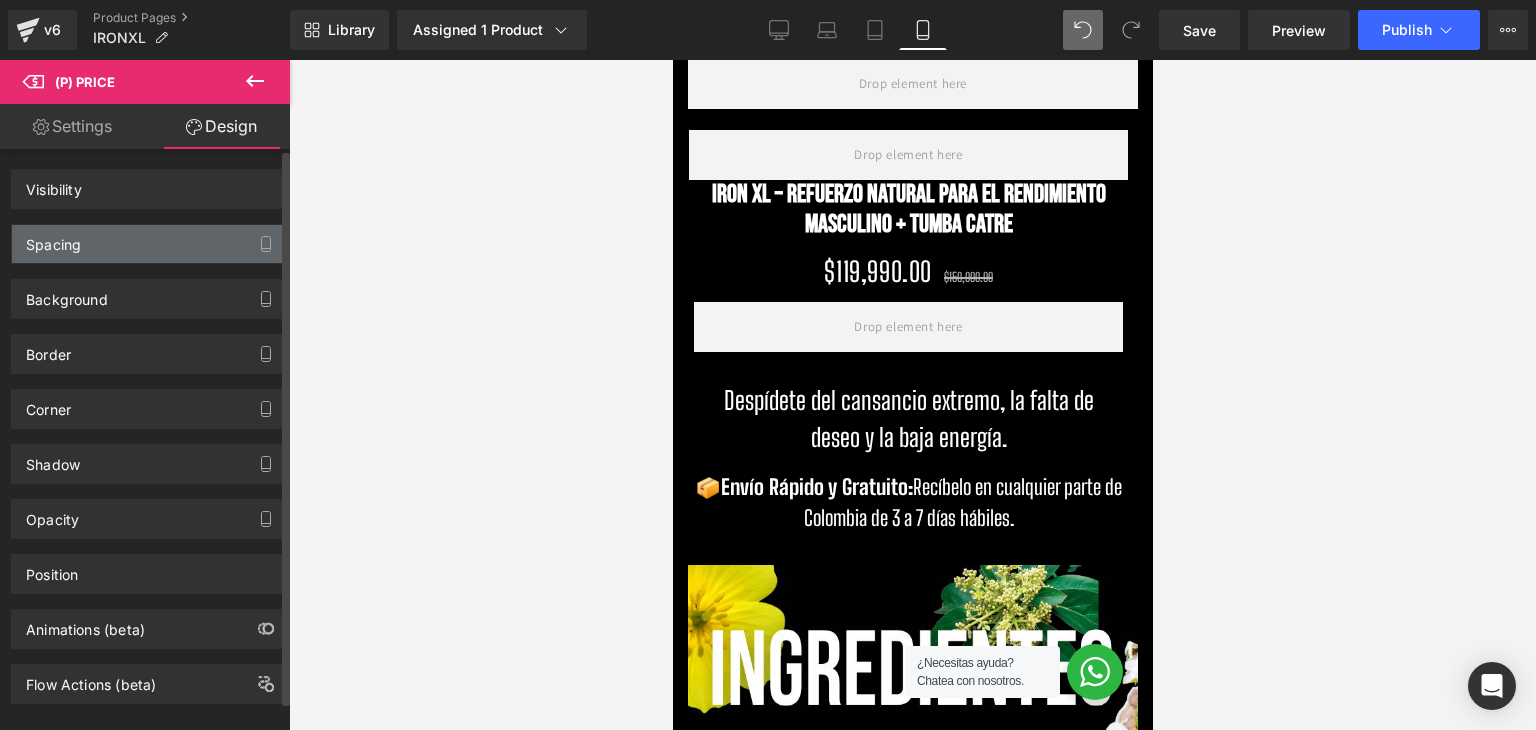 click on "Spacing" at bounding box center [149, 244] 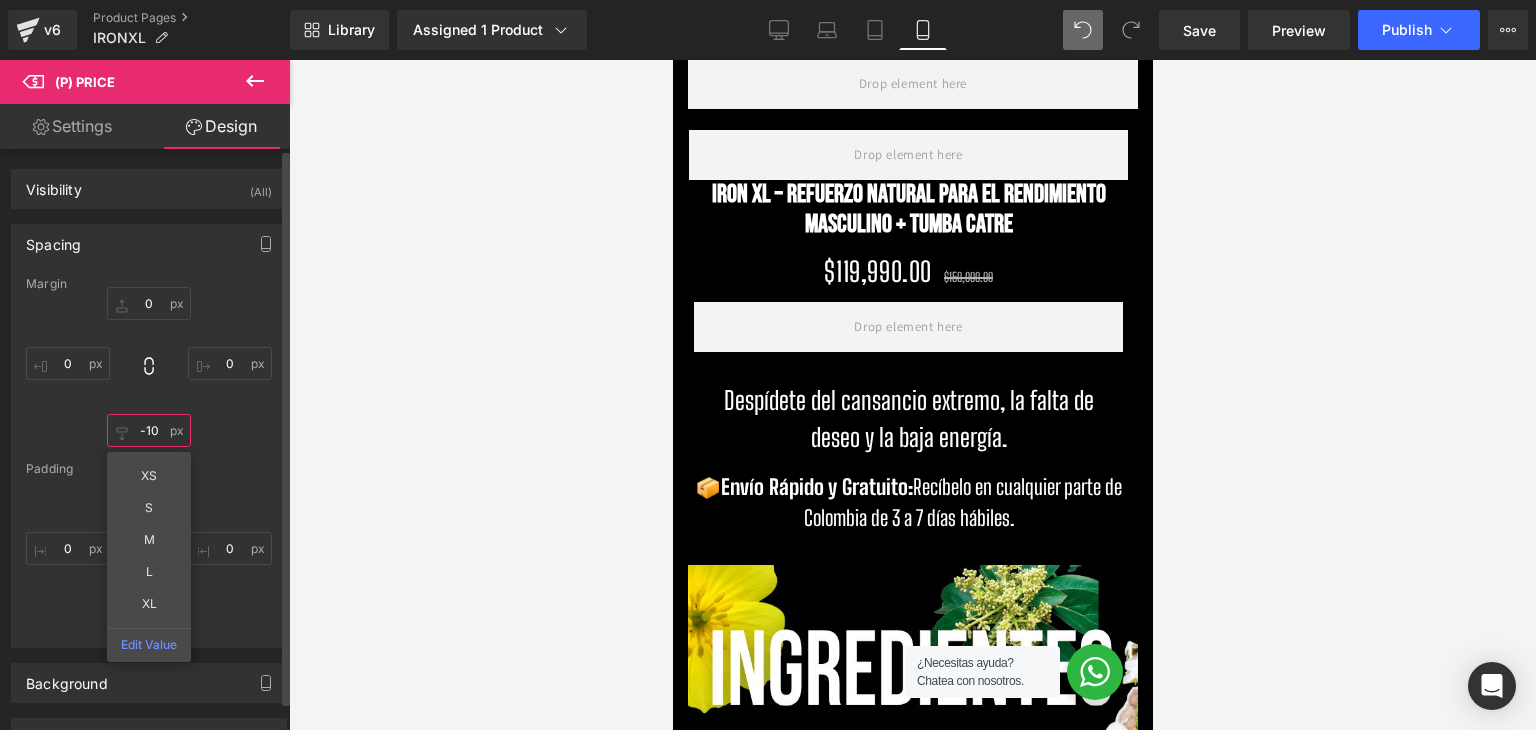 click on "-10" at bounding box center [149, 430] 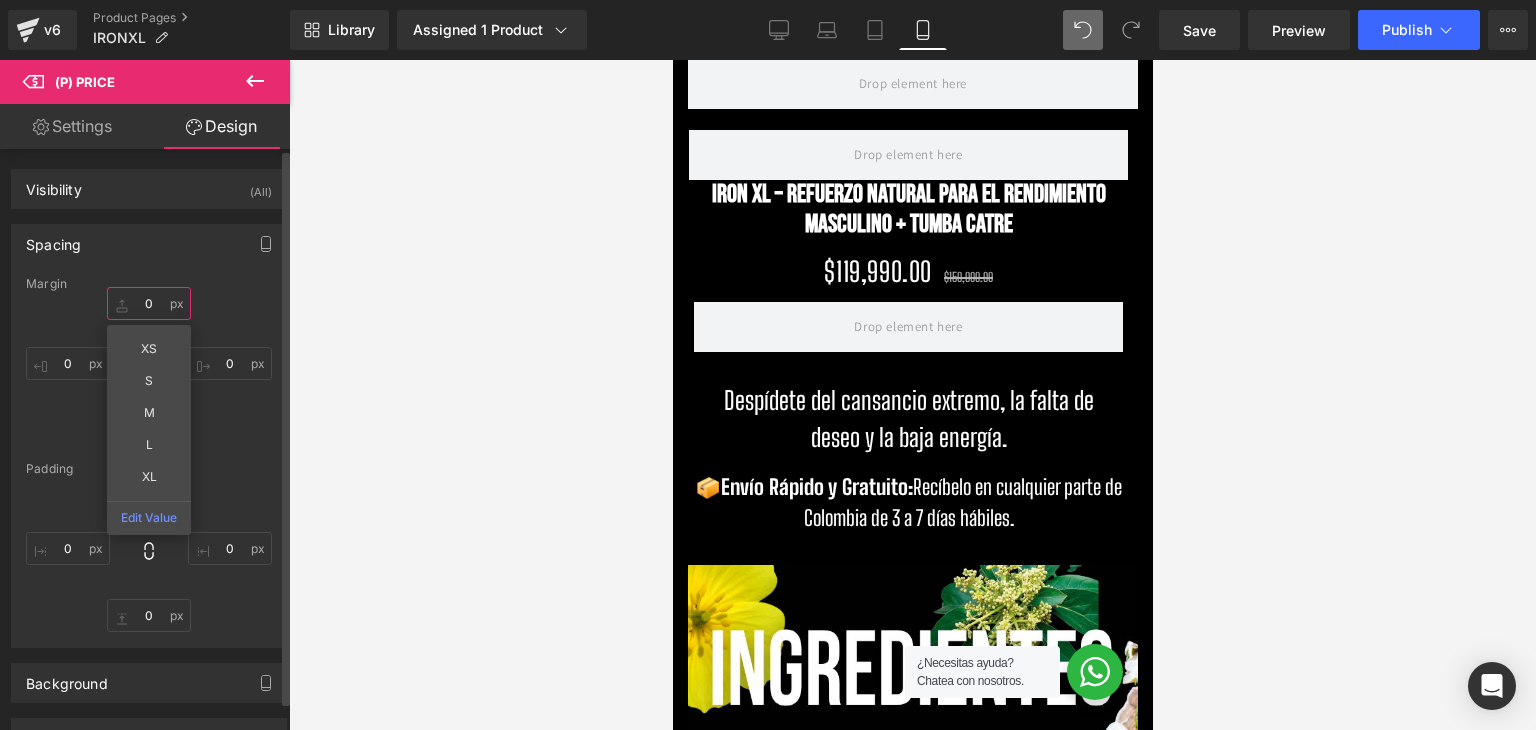 click on "0" at bounding box center [149, 303] 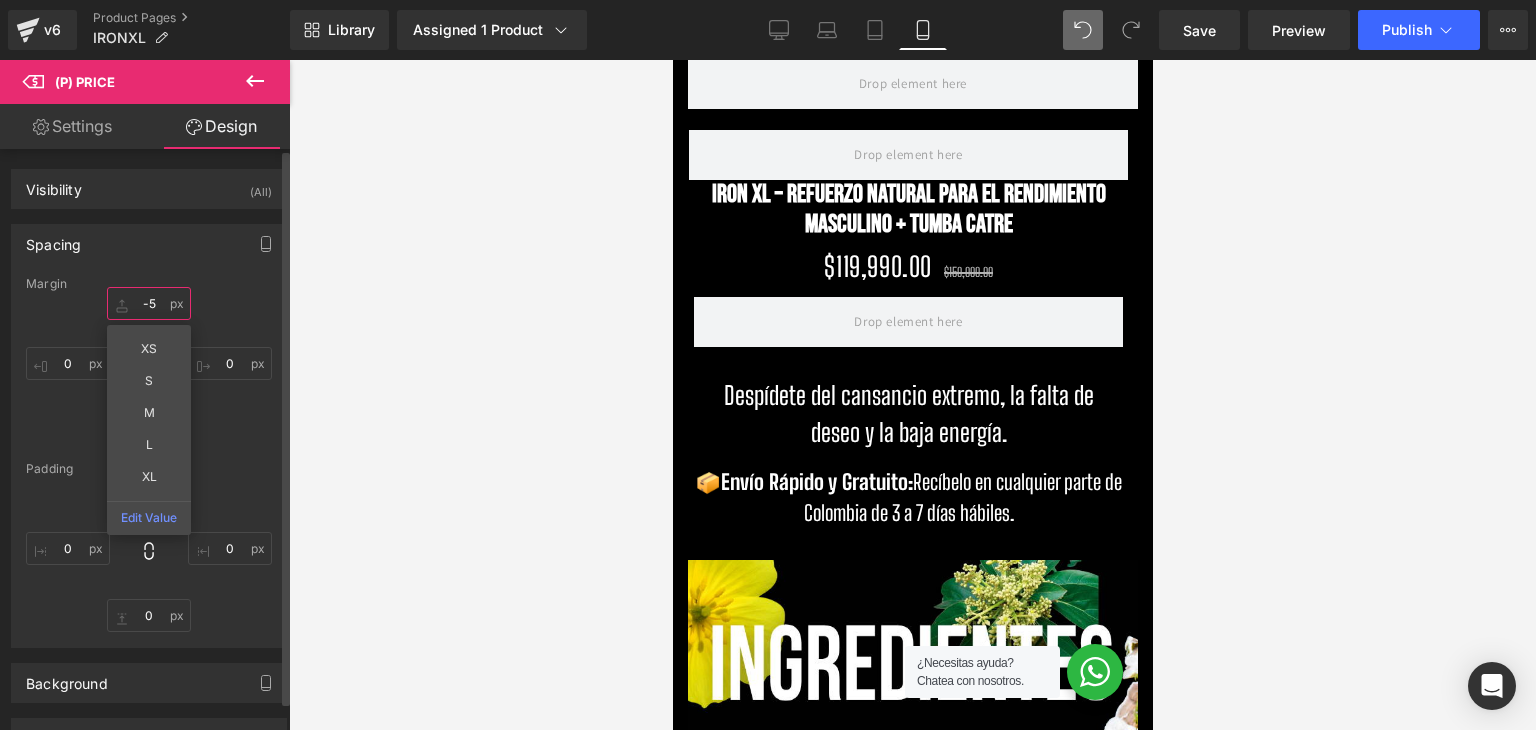 type on "-5" 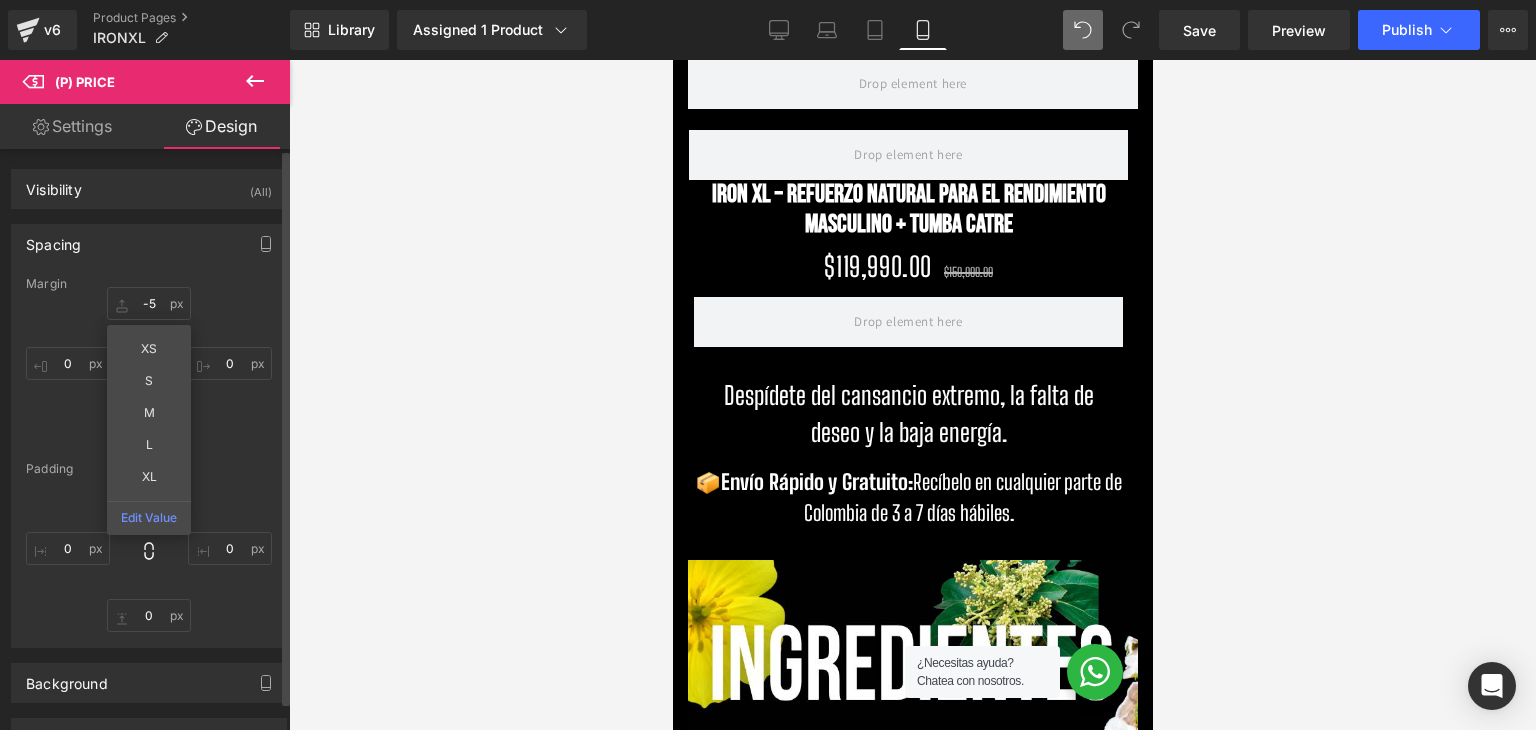 click on "-5 -5 XS S M L XL Edit Value
0px 0
-10px -10
0px 0" at bounding box center [149, 367] 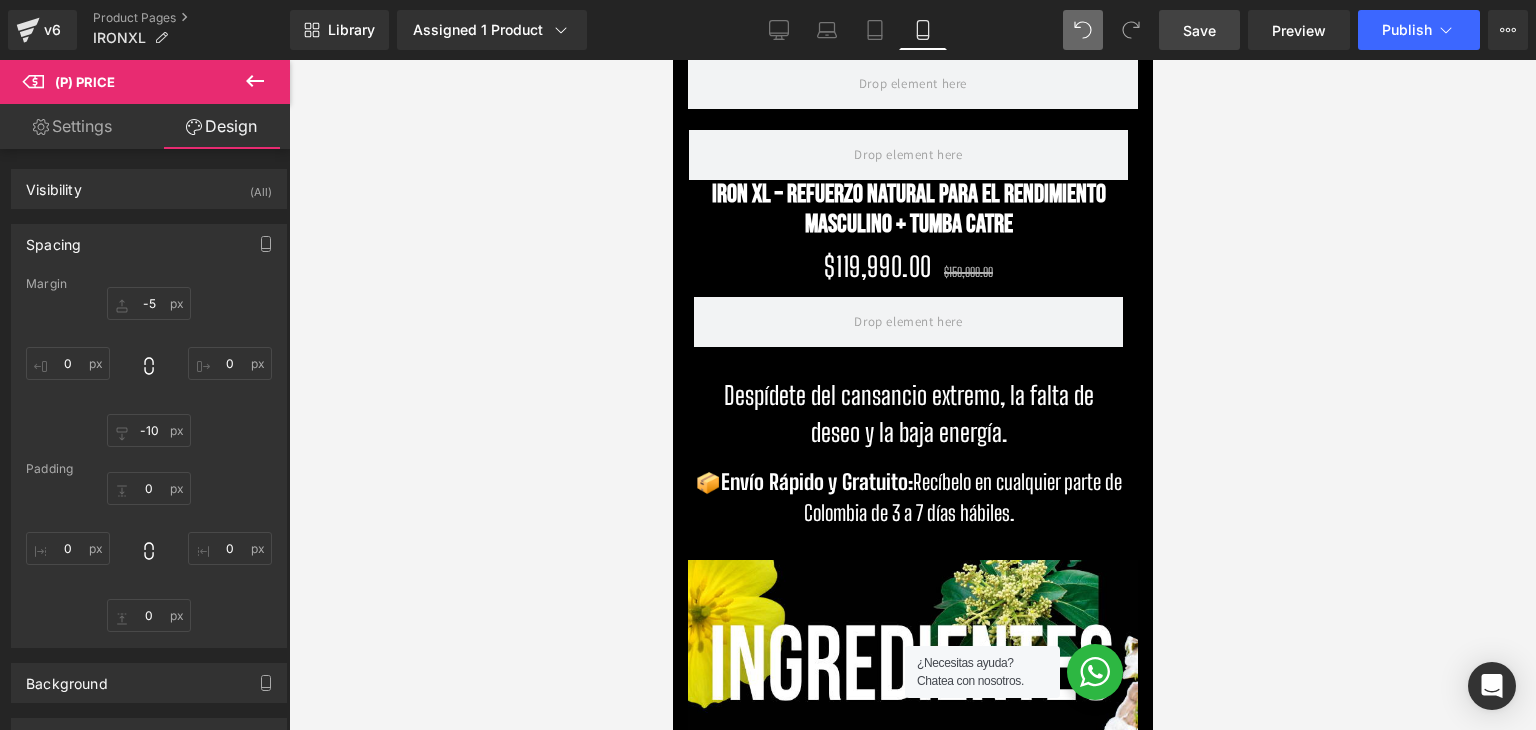 click on "Save" at bounding box center [1199, 30] 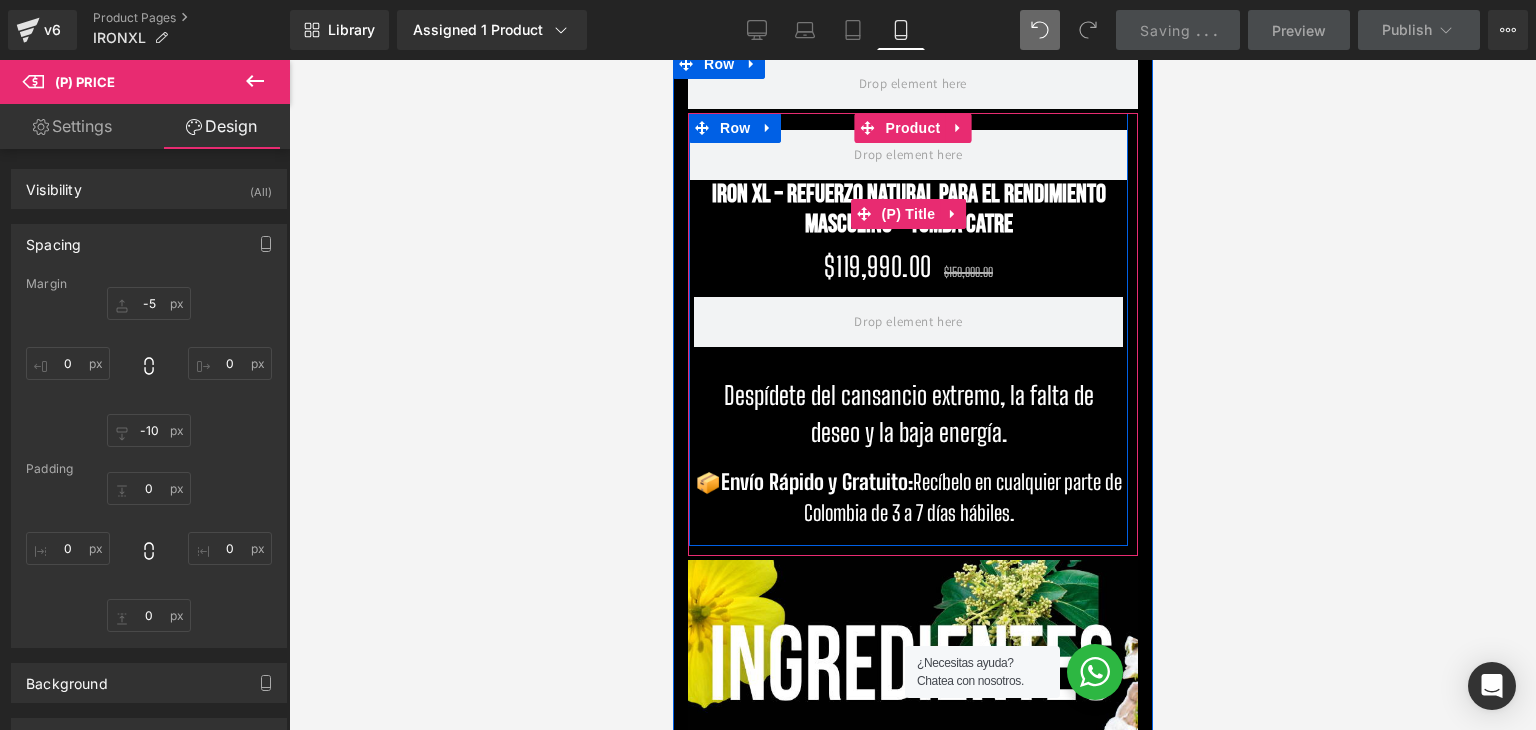 click on "IRON XL – Refuerzo Natural para el Rendimiento Masculino + Tumba Catre" at bounding box center [907, 210] 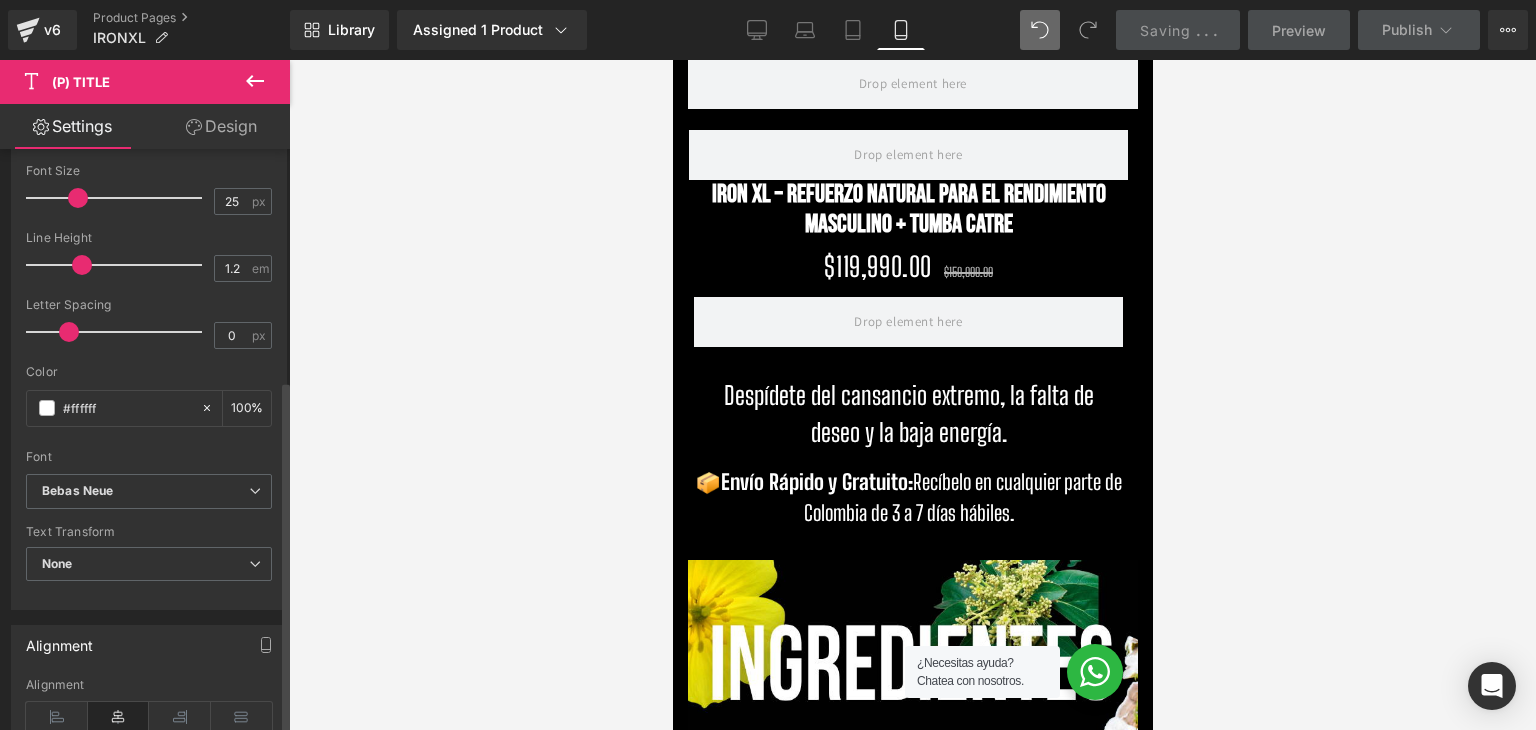 scroll, scrollTop: 700, scrollLeft: 0, axis: vertical 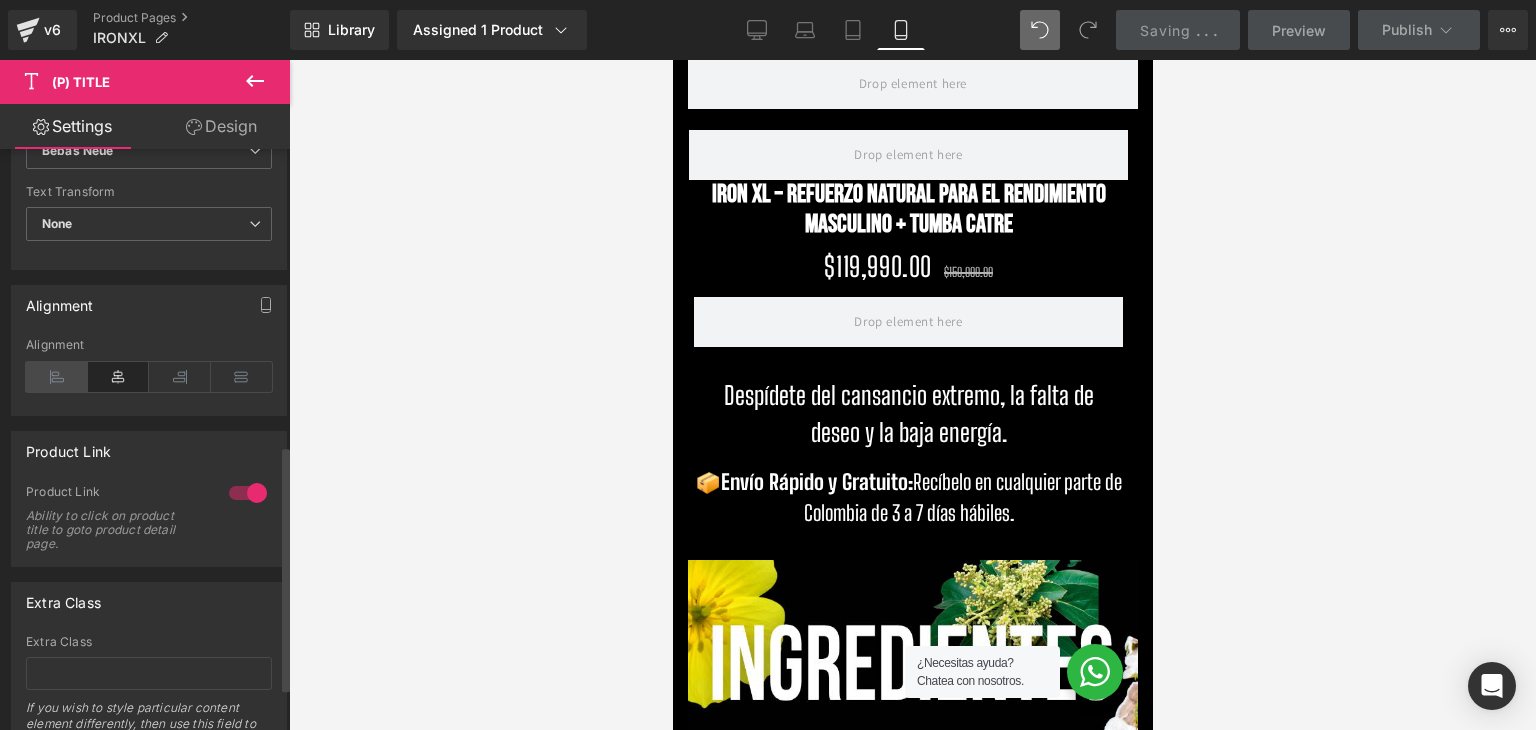 click at bounding box center (57, 377) 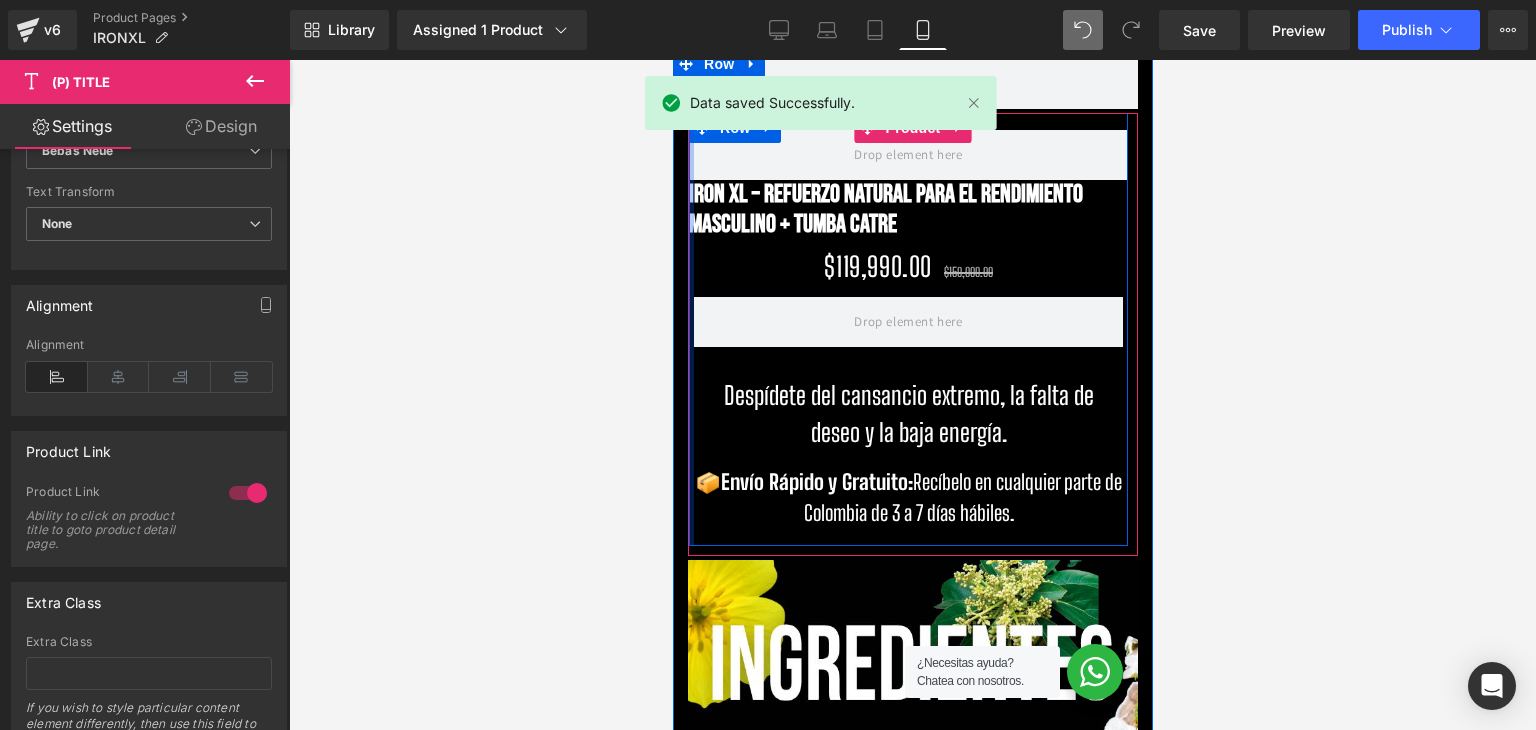 click at bounding box center (690, 329) 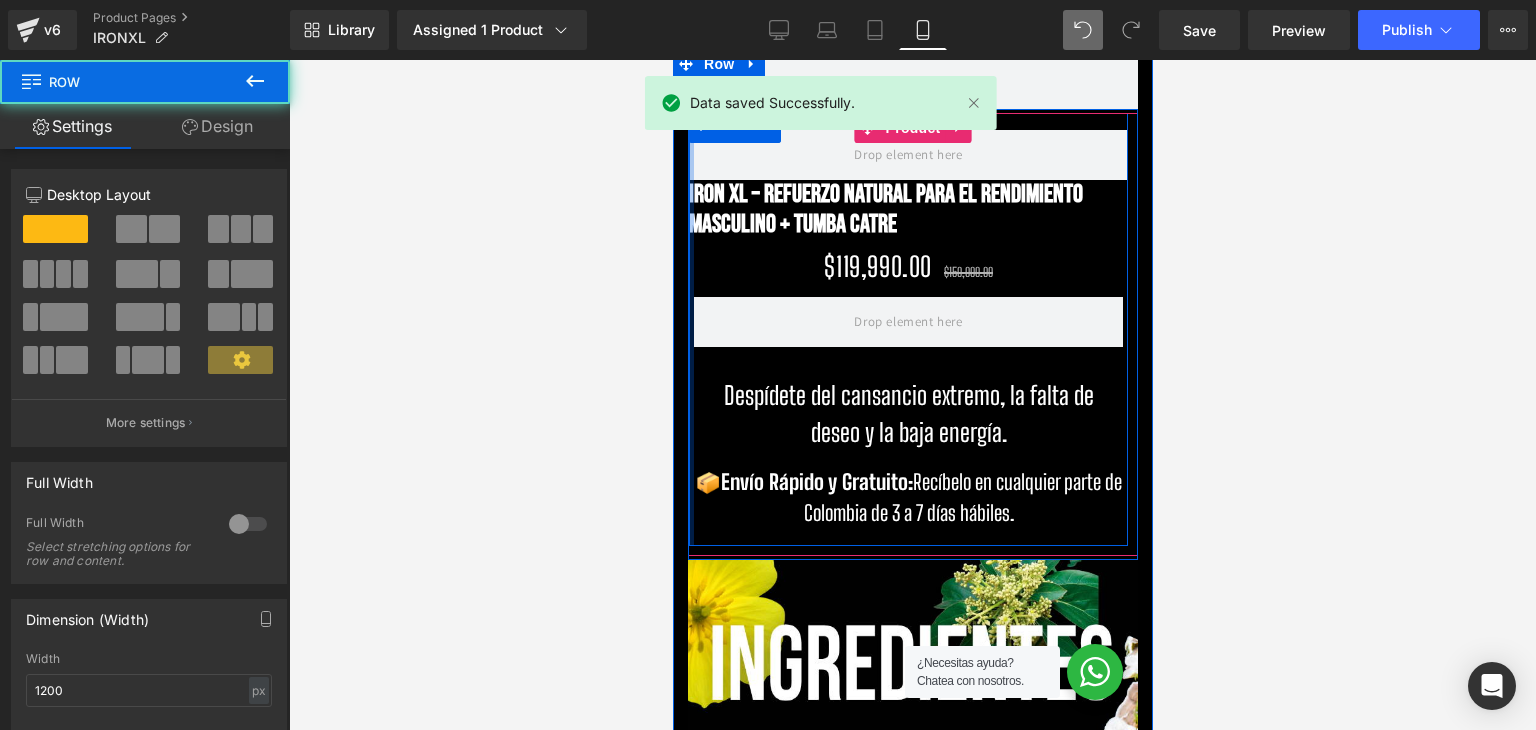 click at bounding box center (690, 329) 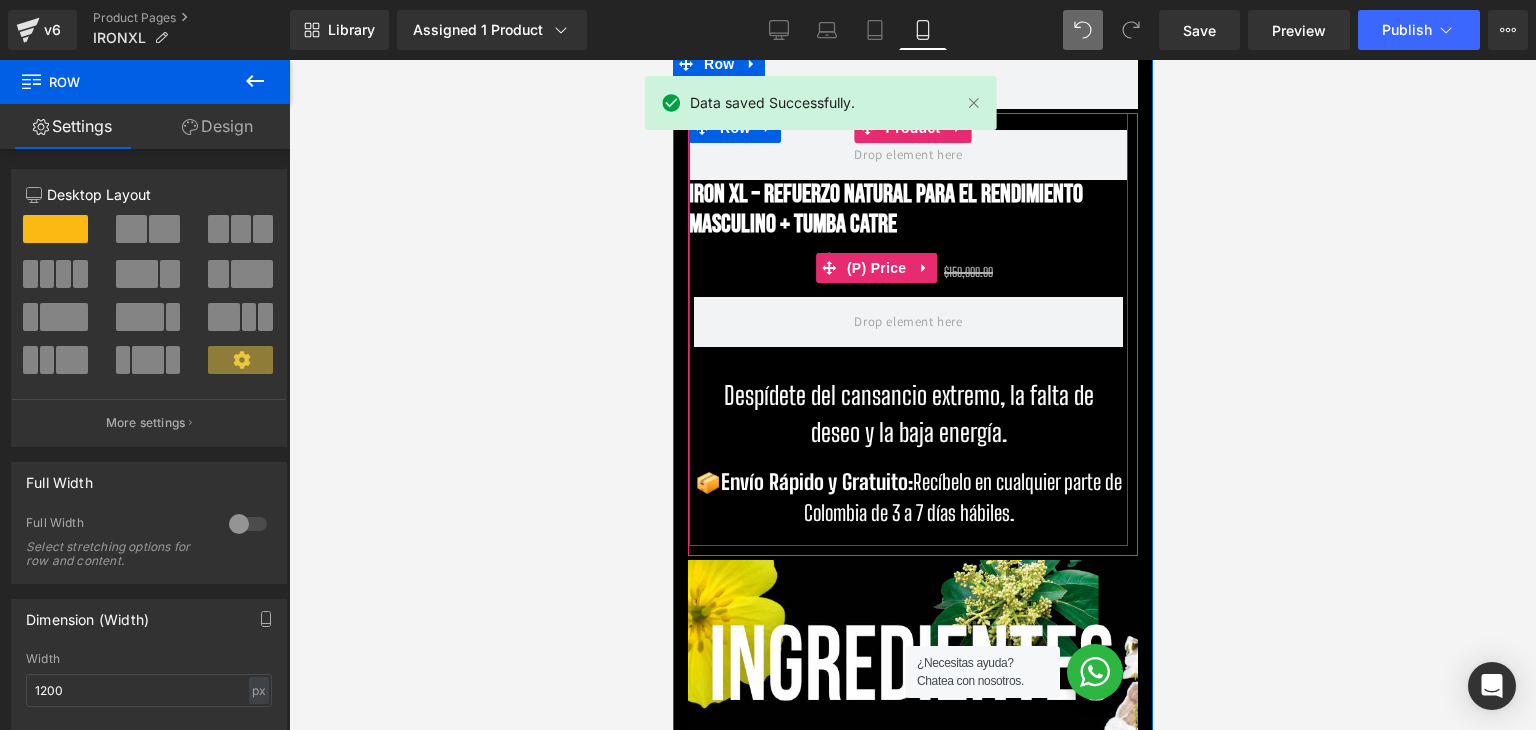 click on "$150,000.00" at bounding box center [967, 272] 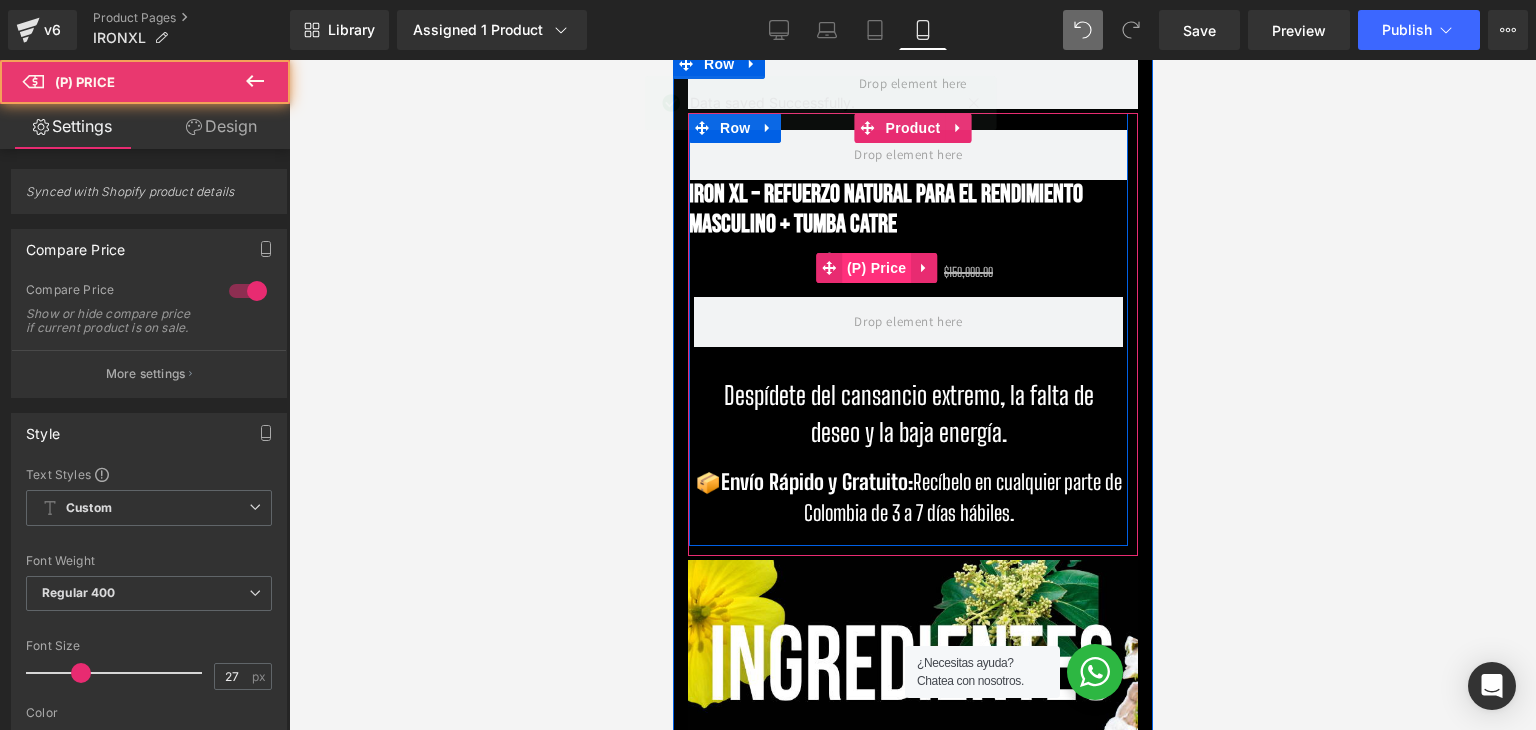 click on "(P) Price" at bounding box center [876, 268] 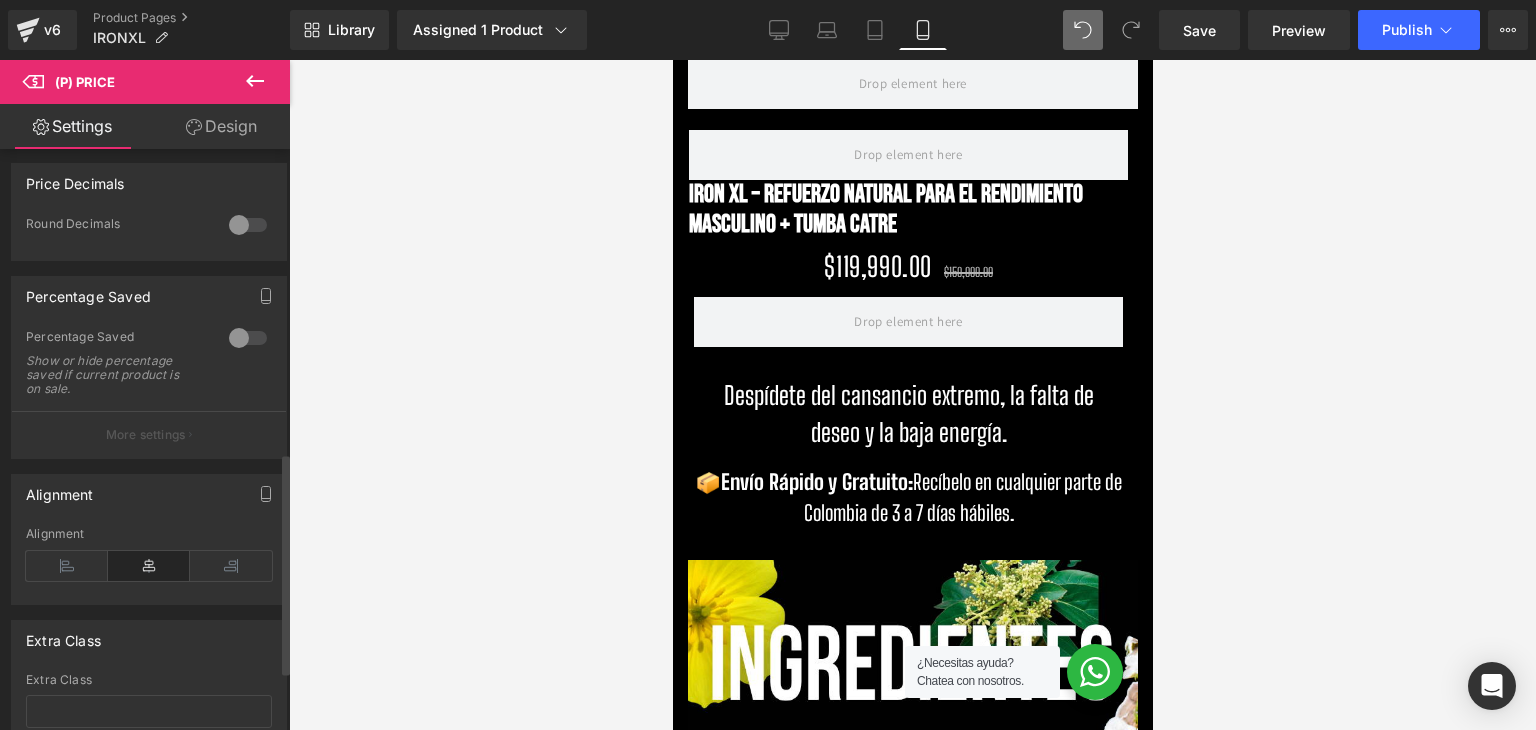 scroll, scrollTop: 800, scrollLeft: 0, axis: vertical 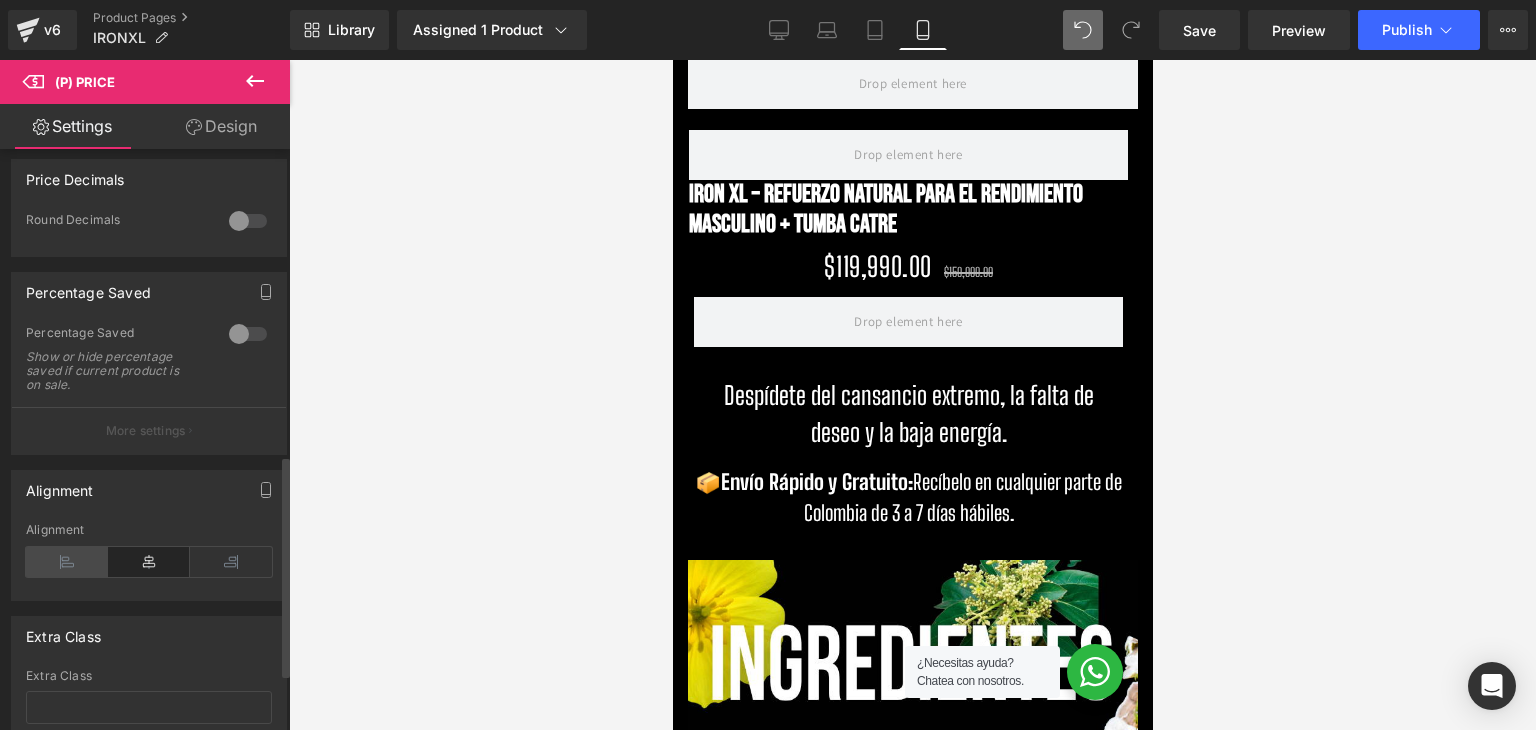 click at bounding box center (67, 562) 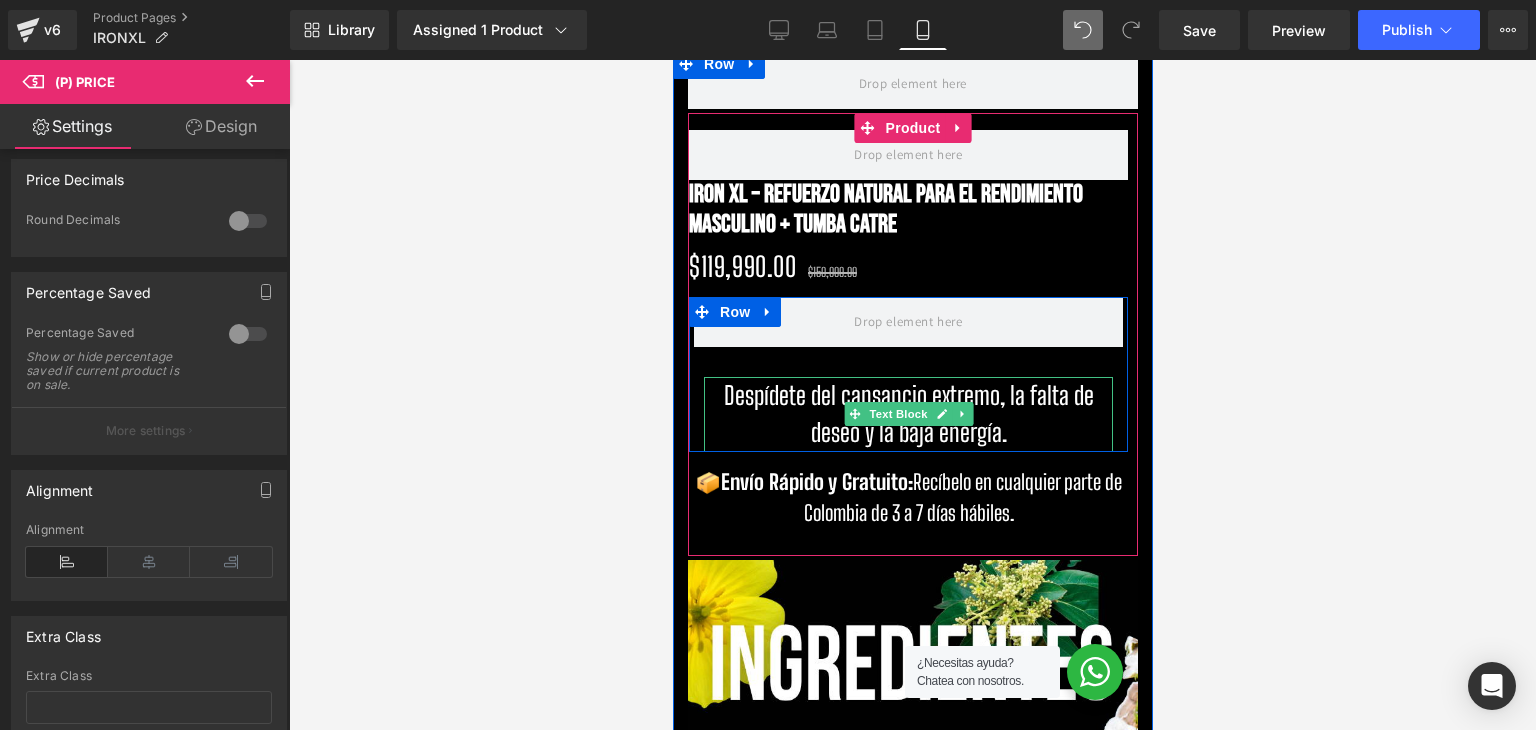 click on "Despídete del cansancio extremo, la falta de deseo y la baja energía." at bounding box center (907, 414) 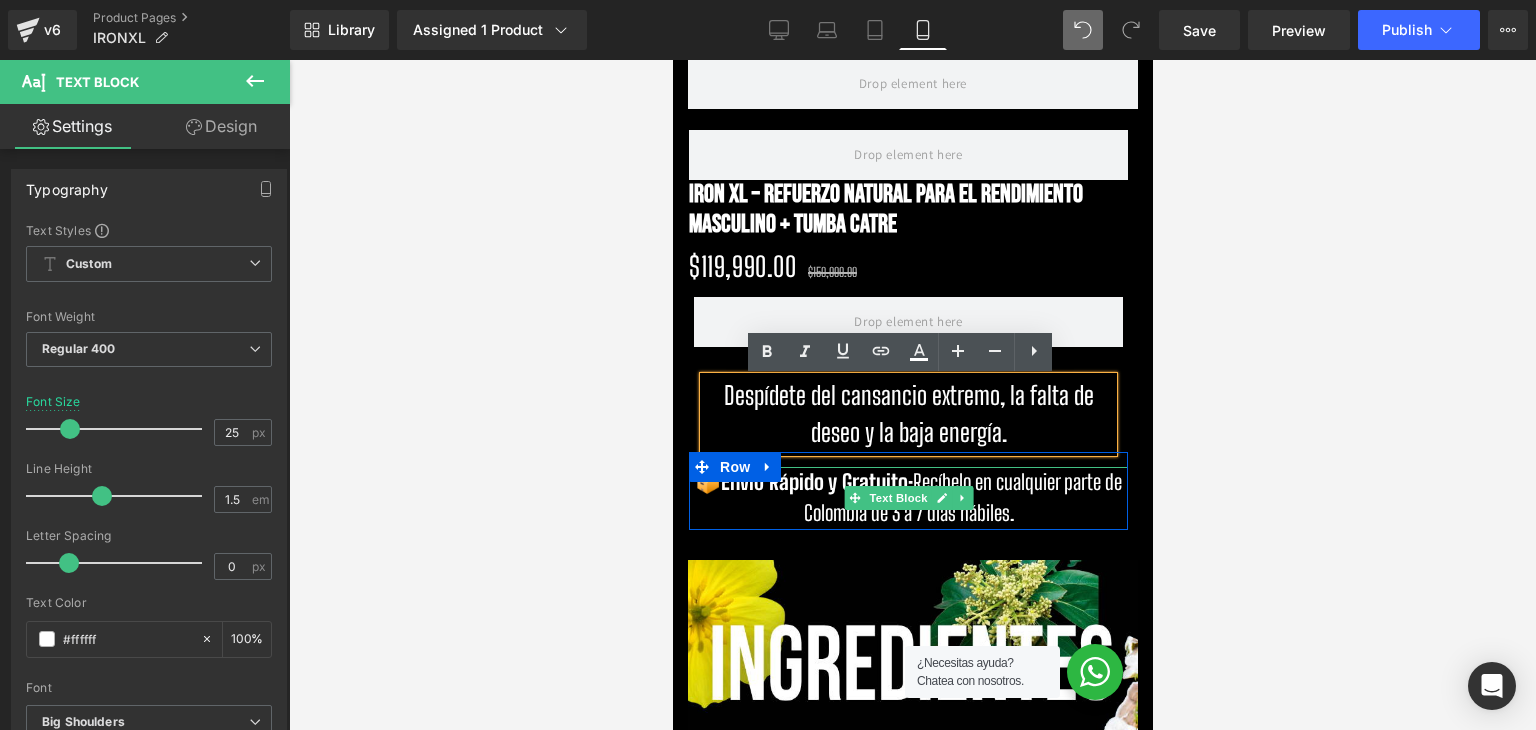 click on "Envío Rápido y Gratuito:" at bounding box center (816, 482) 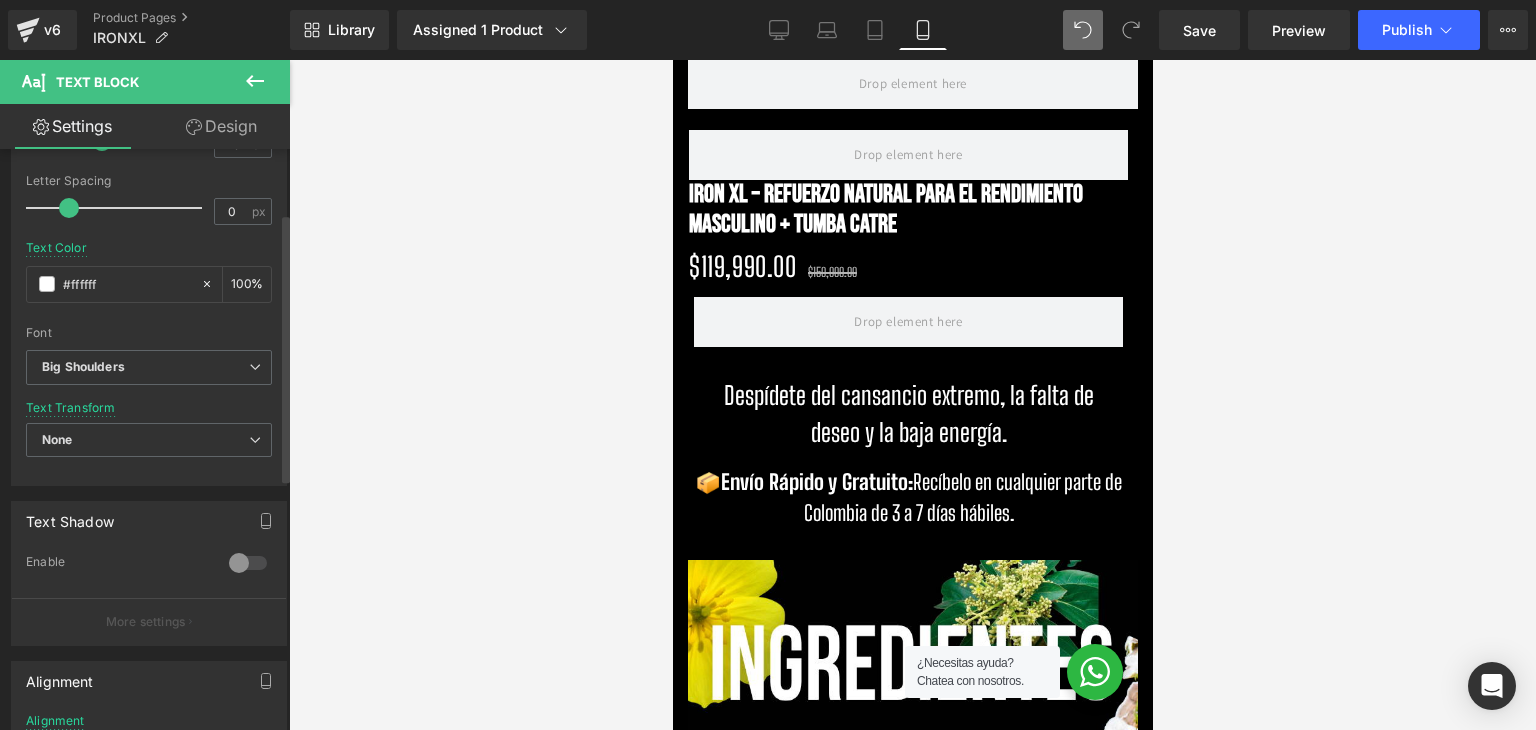 scroll, scrollTop: 400, scrollLeft: 0, axis: vertical 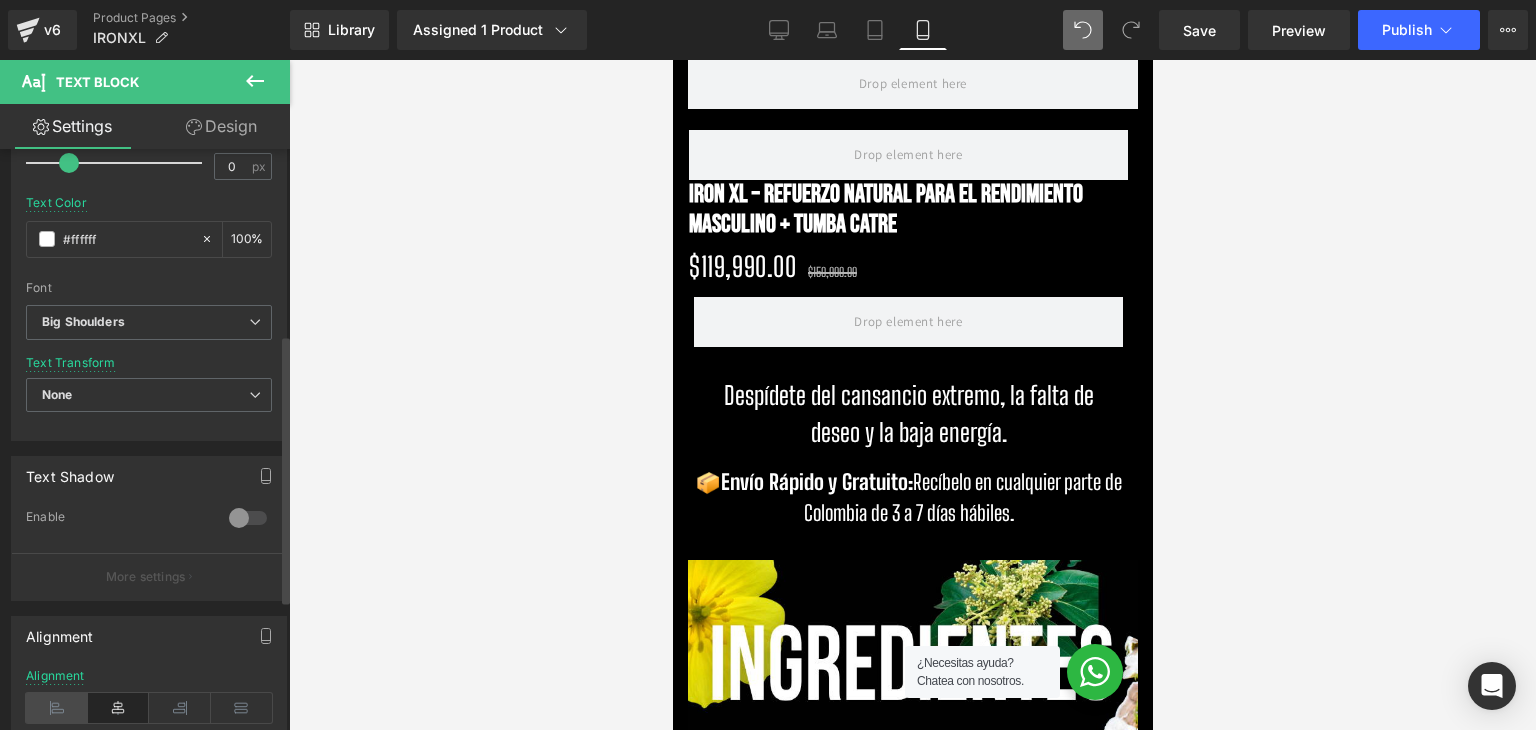 click at bounding box center (57, 708) 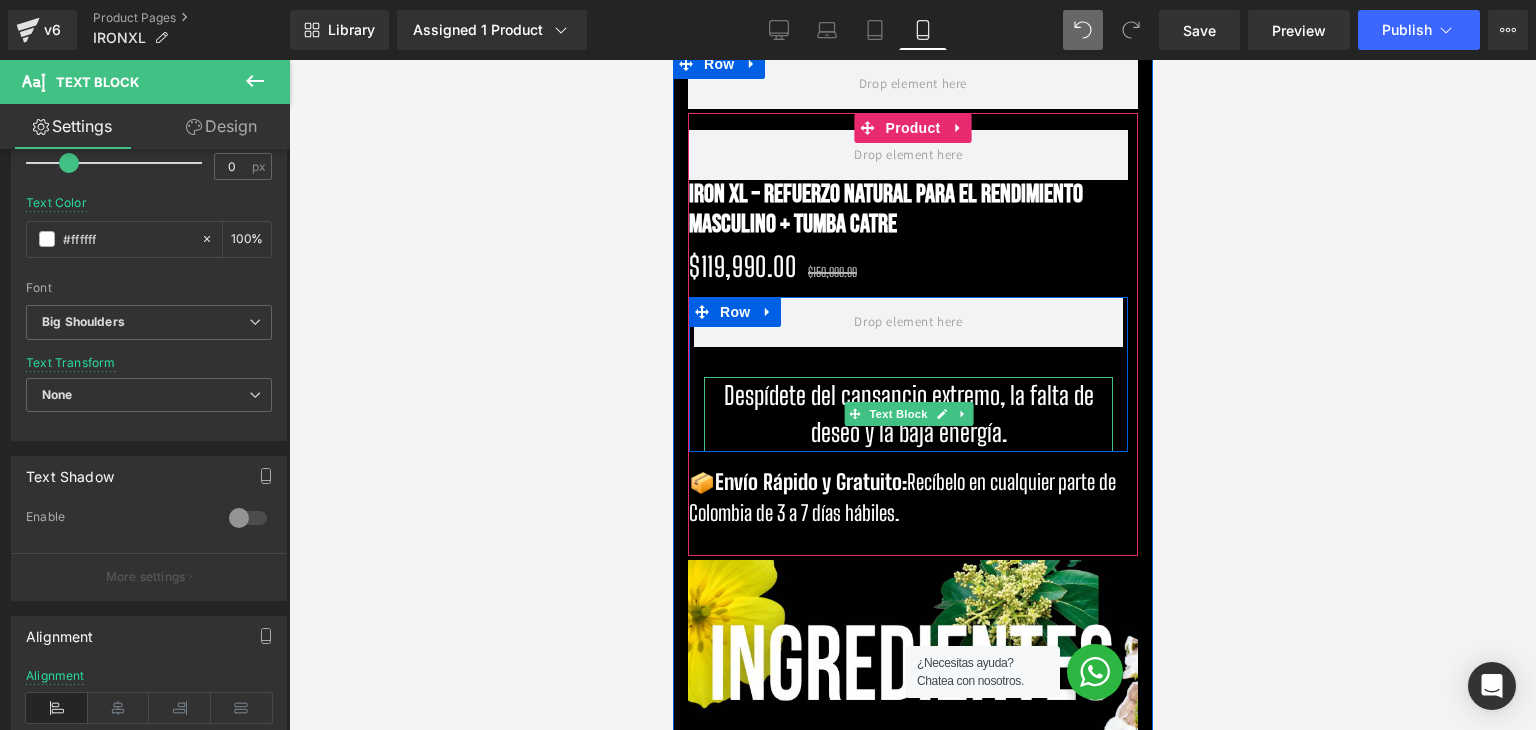 click on "Despídete del cansancio extremo, la falta de deseo y la baja energía." at bounding box center [907, 414] 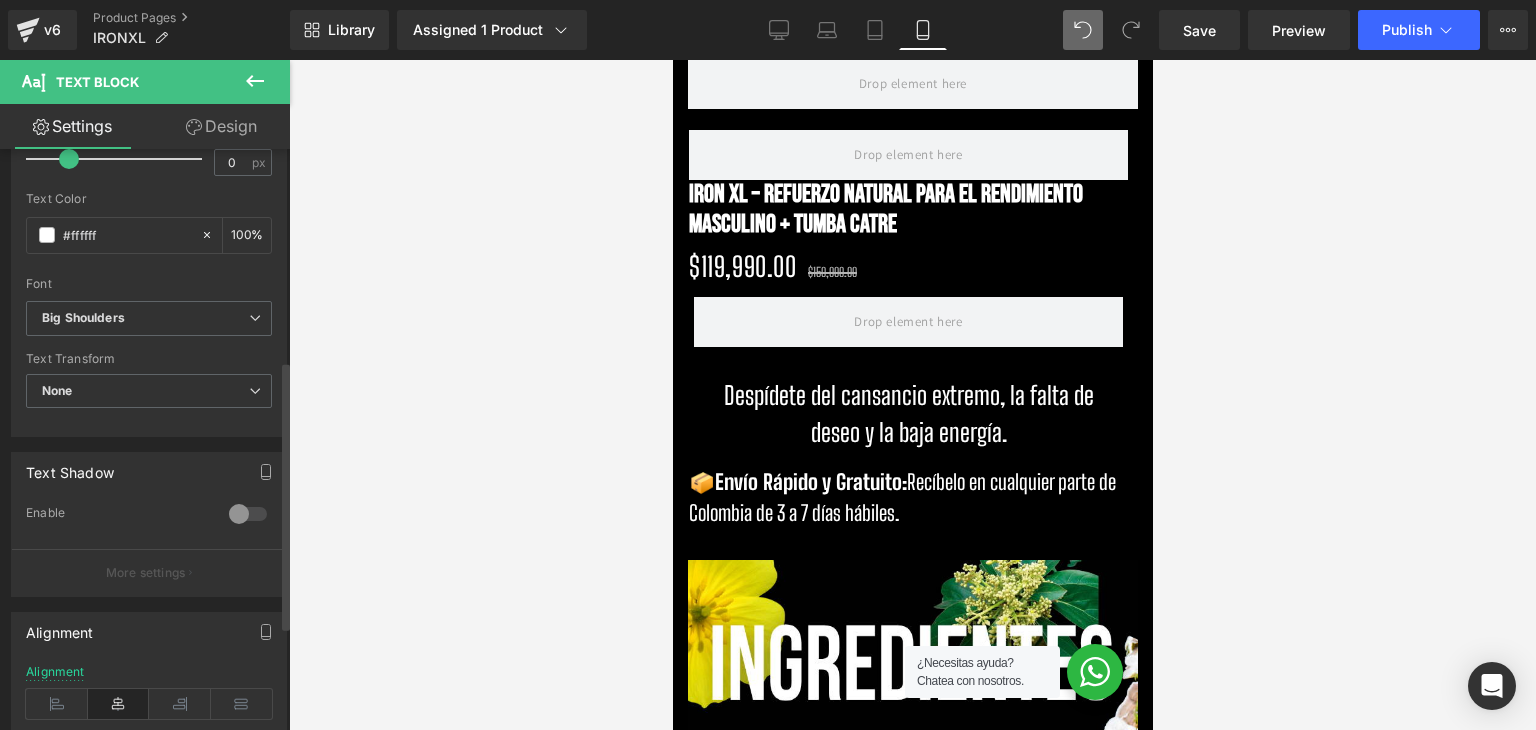 scroll, scrollTop: 500, scrollLeft: 0, axis: vertical 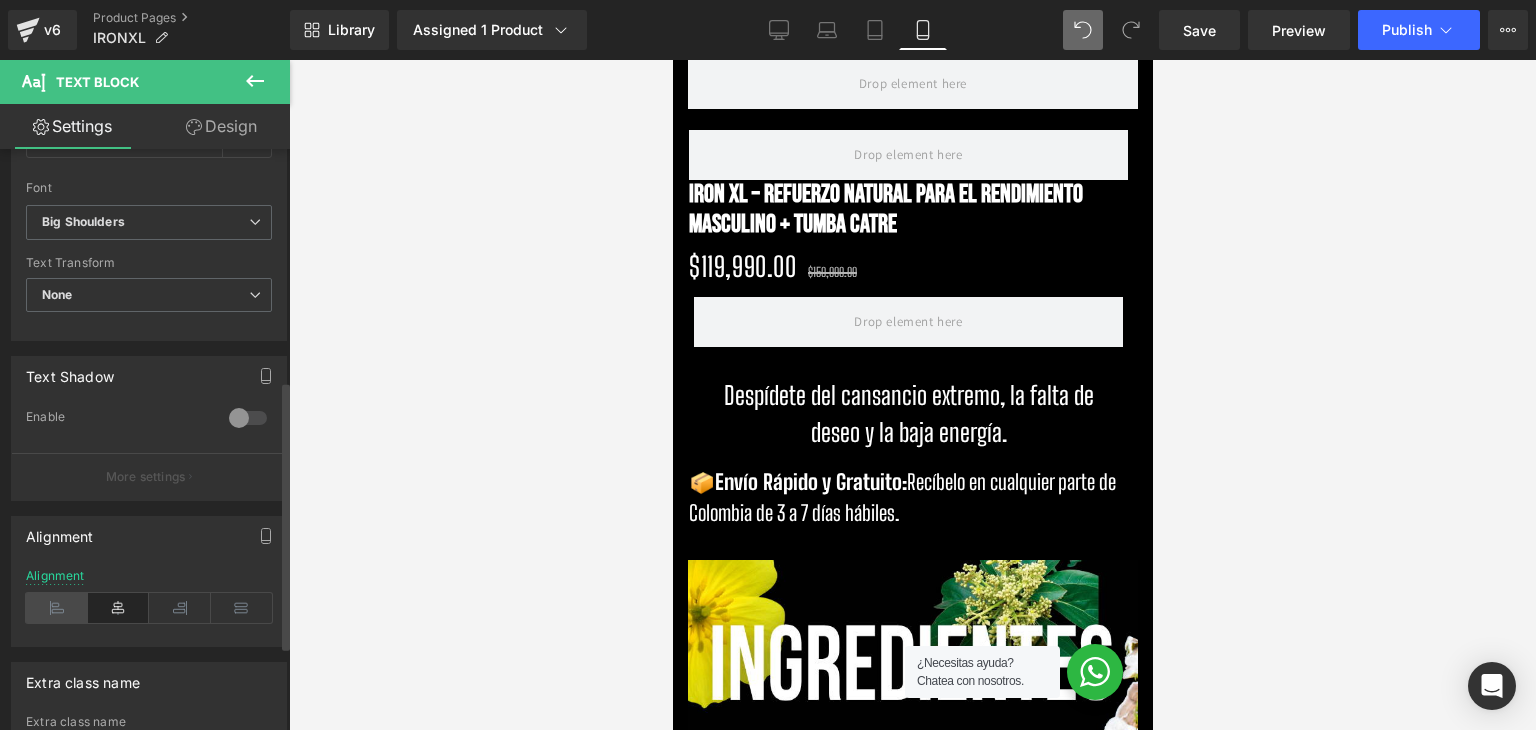 click at bounding box center (57, 608) 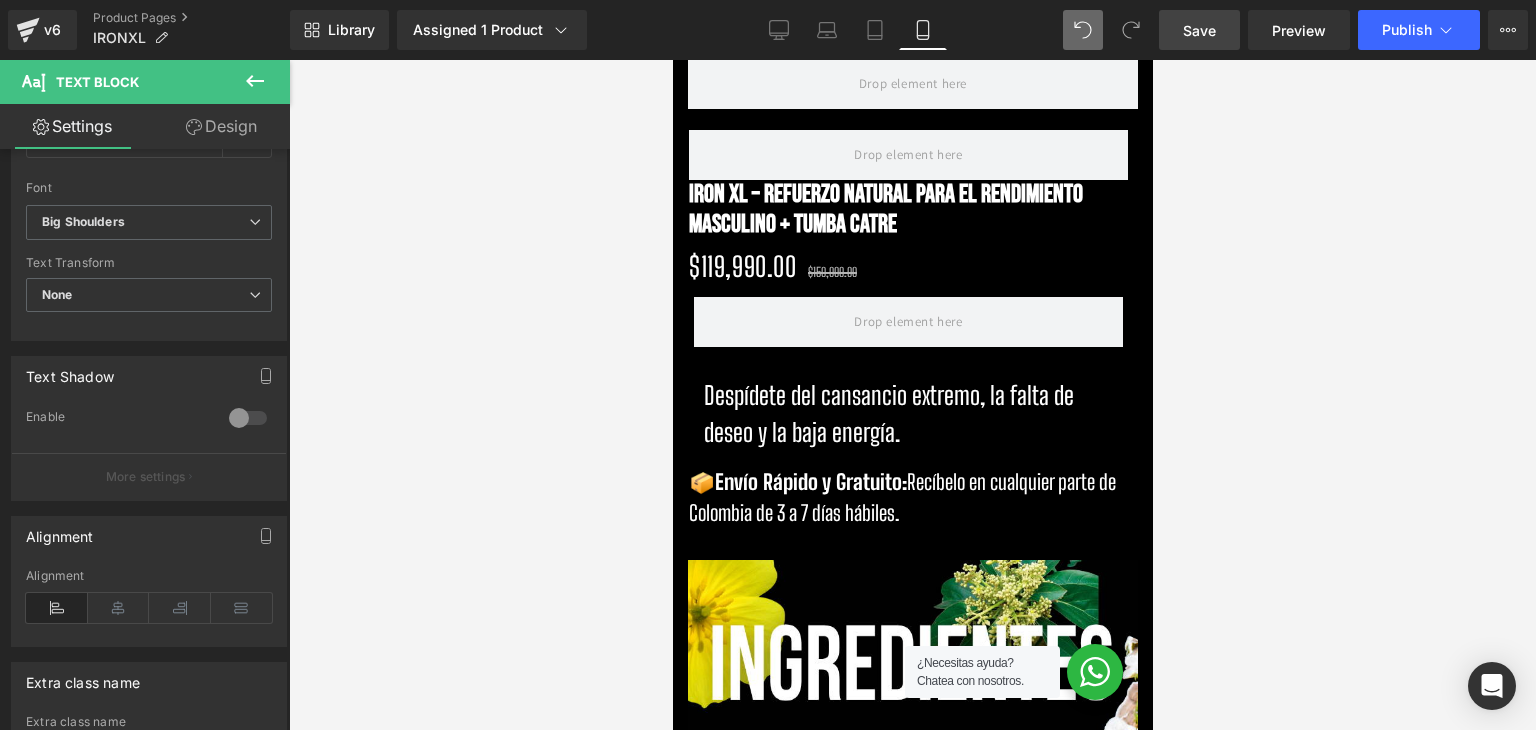 click on "Save" at bounding box center (1199, 30) 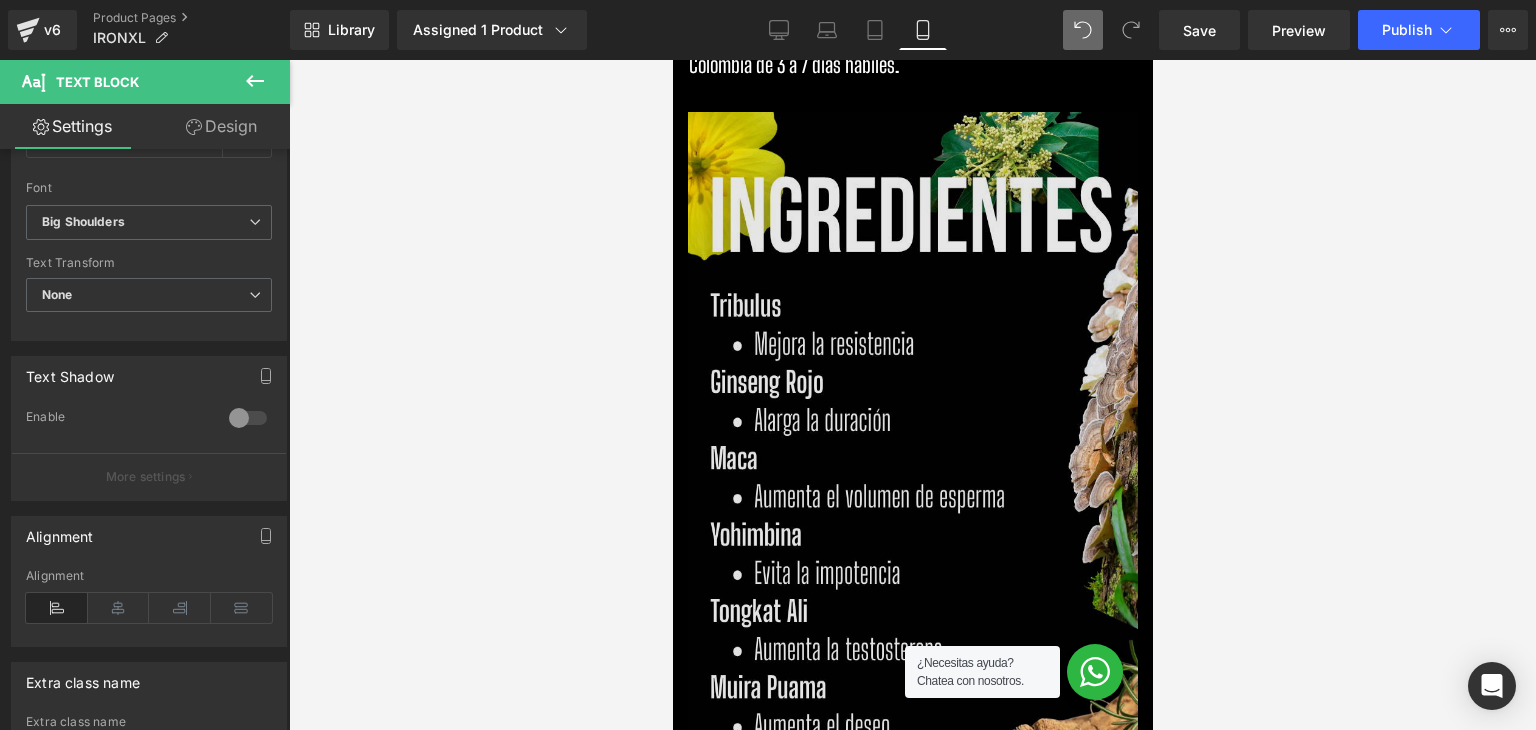 scroll, scrollTop: 4700, scrollLeft: 0, axis: vertical 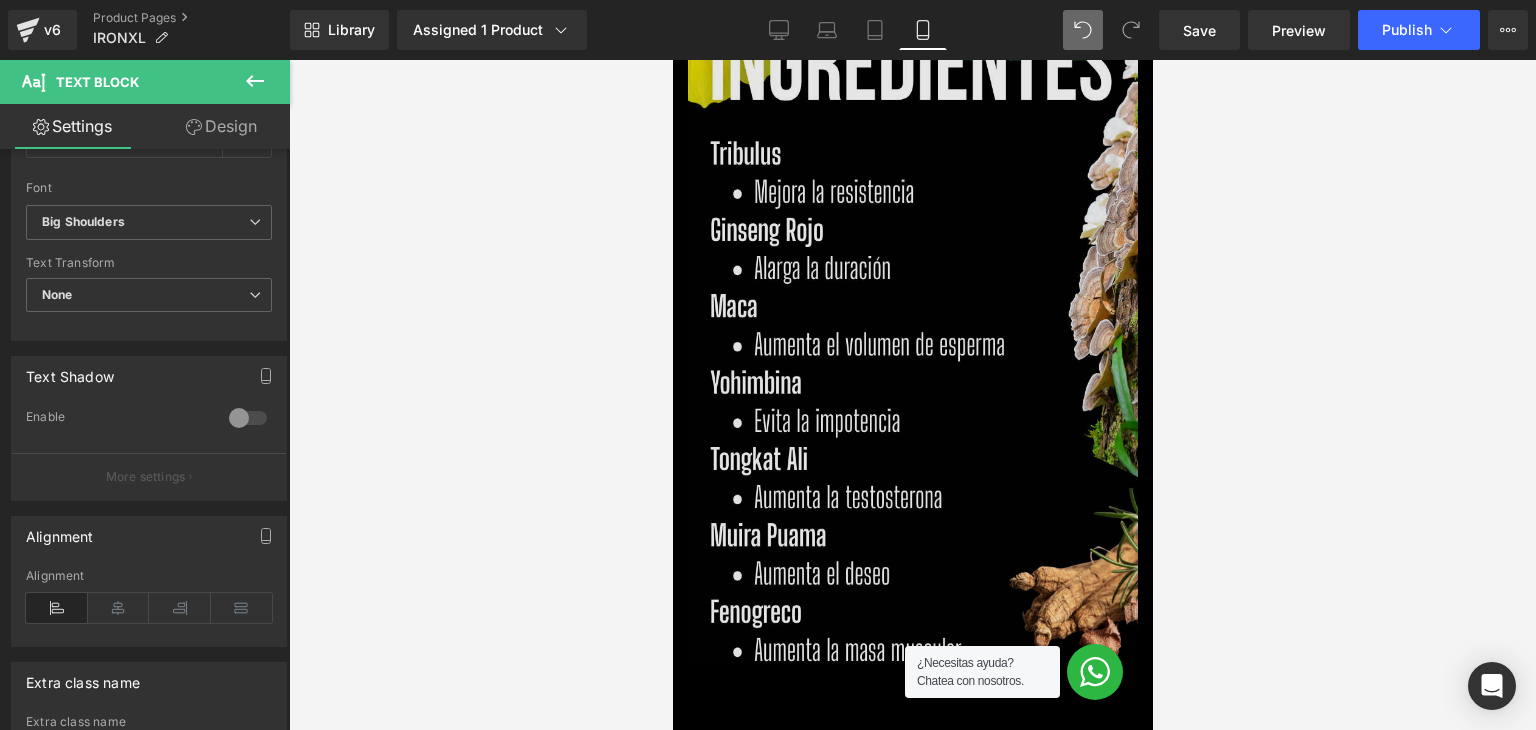 click at bounding box center [912, 335] 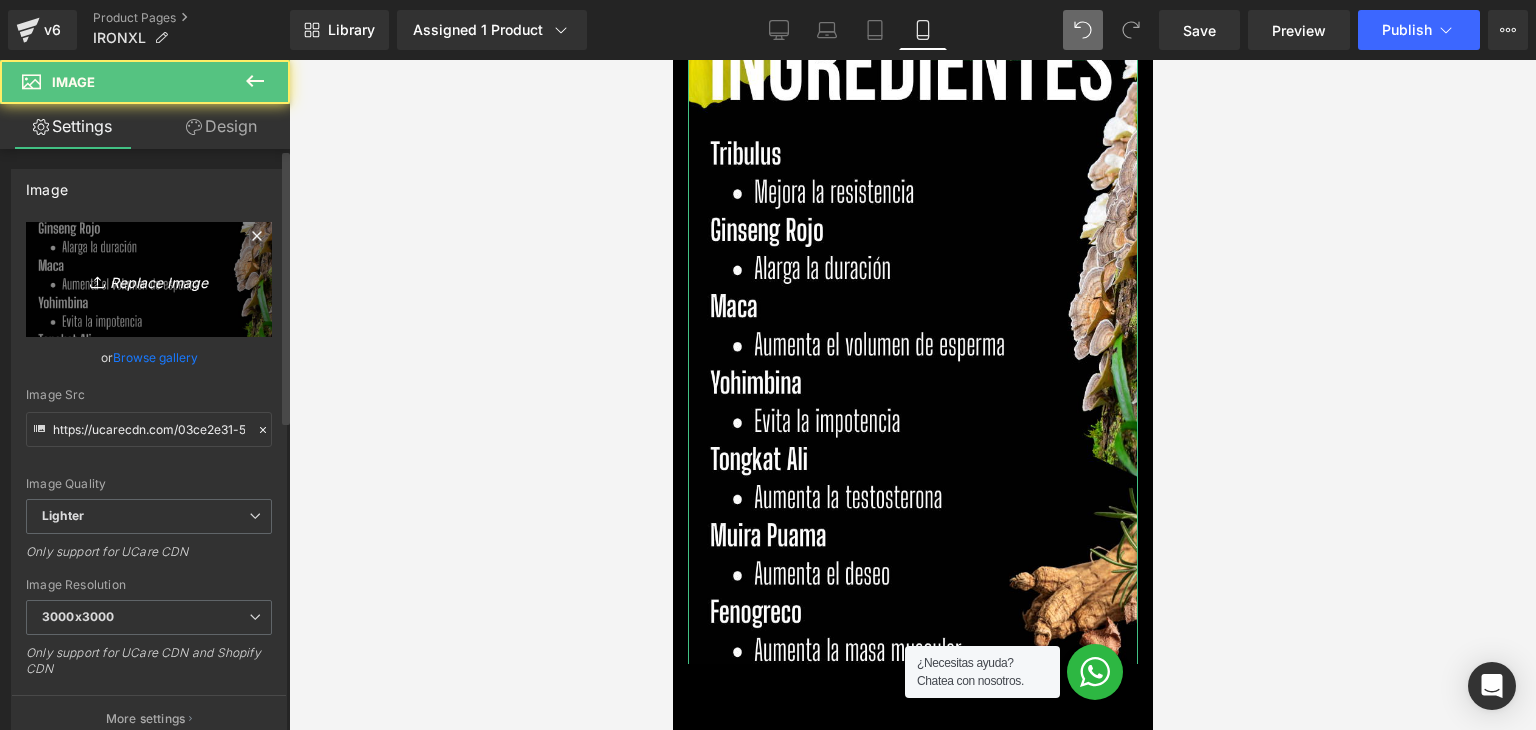 click on "Replace Image" at bounding box center [149, 279] 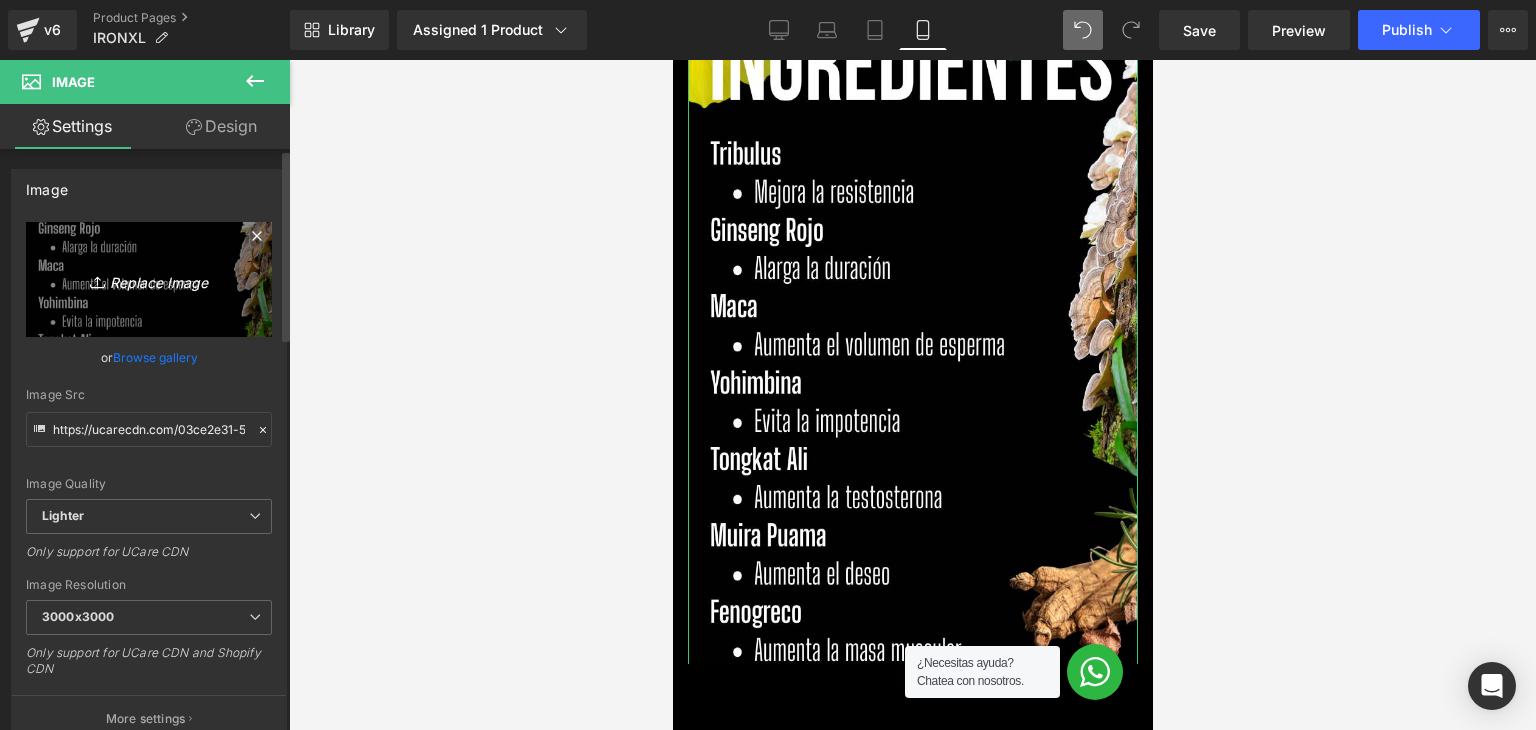 type on "C:\fakepath\STILL LOUD (20).png" 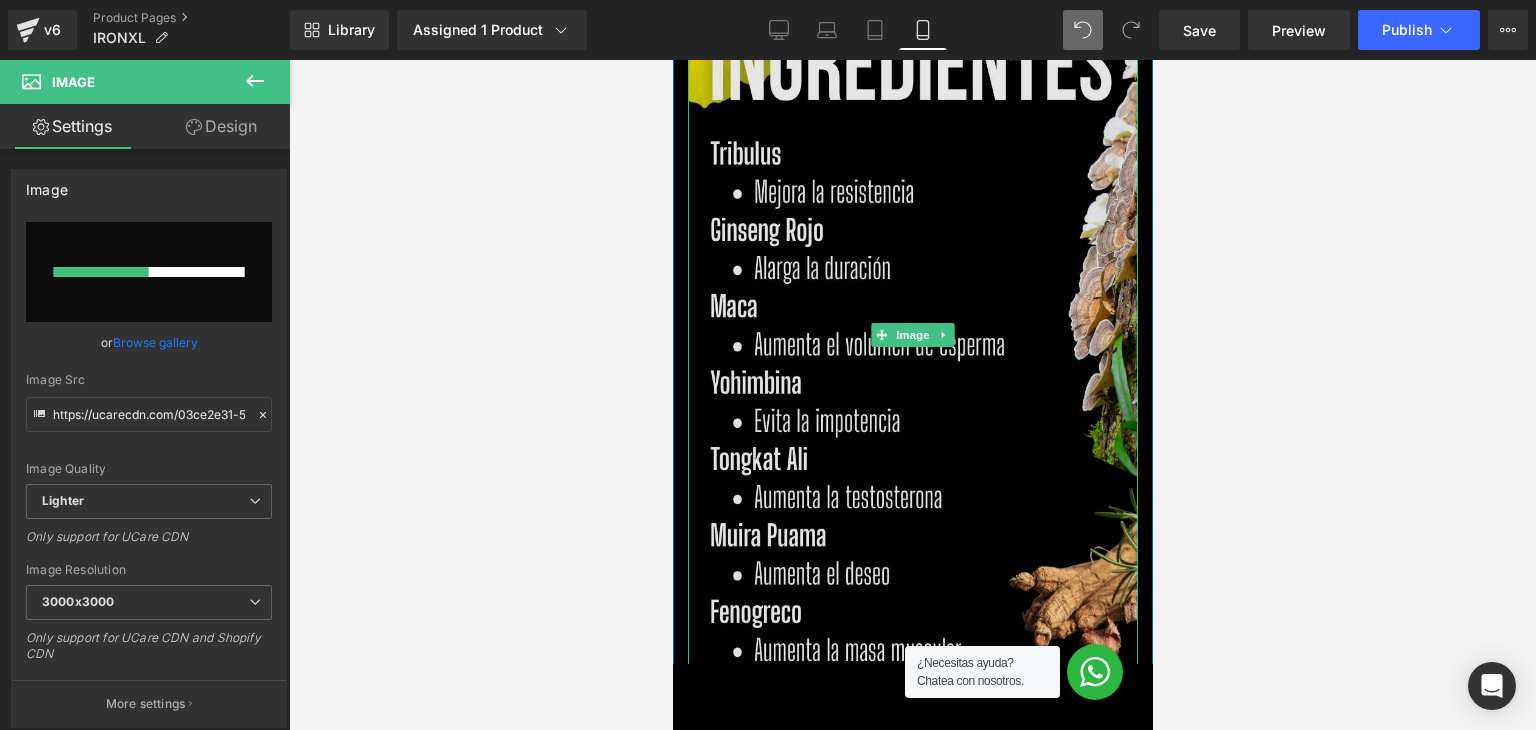 type 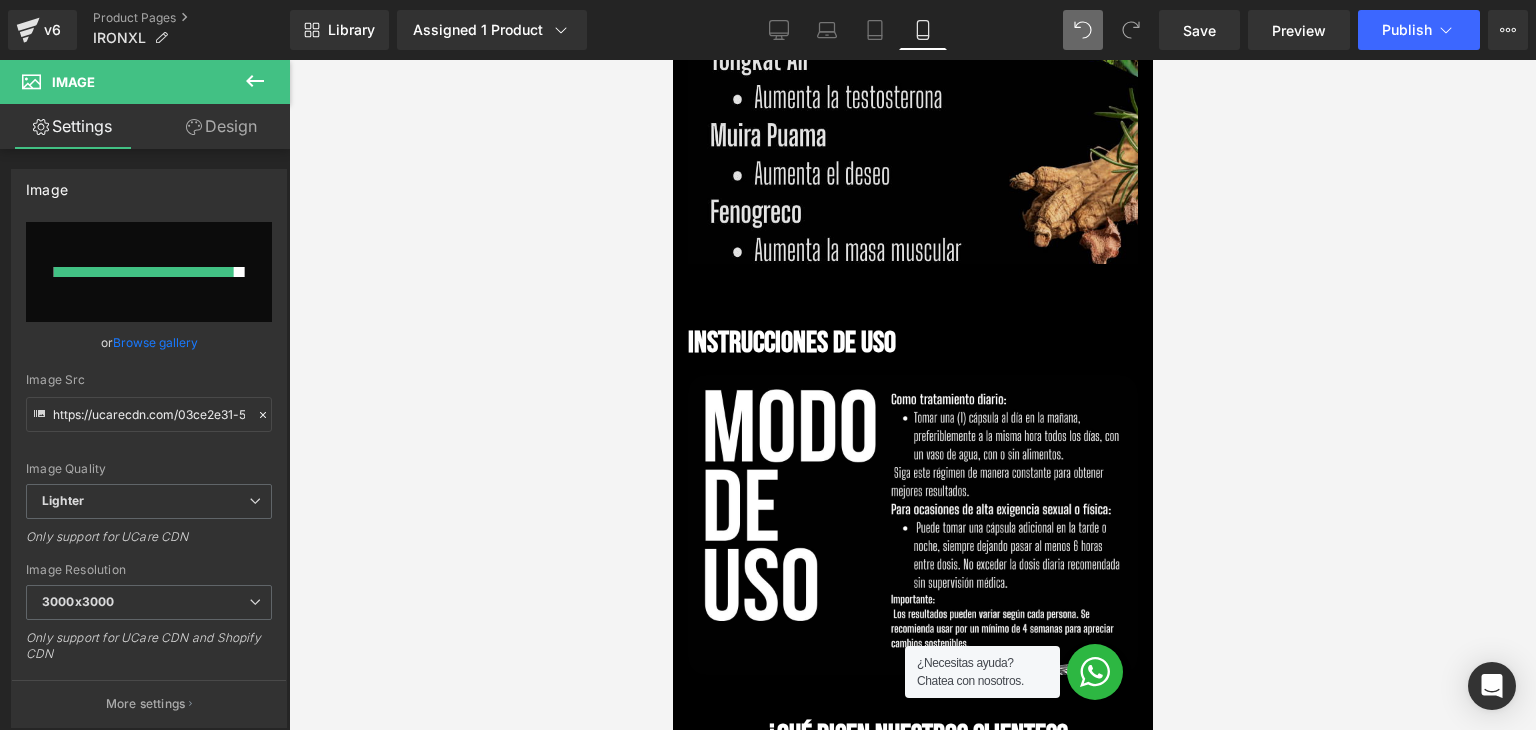 type on "https://ucarecdn.com/a7775cf0-93c5-42cc-9225-354c5deab5db/-/format/auto/-/preview/3000x3000/-/quality/lighter/STILL%20LOUD%20_20_.png" 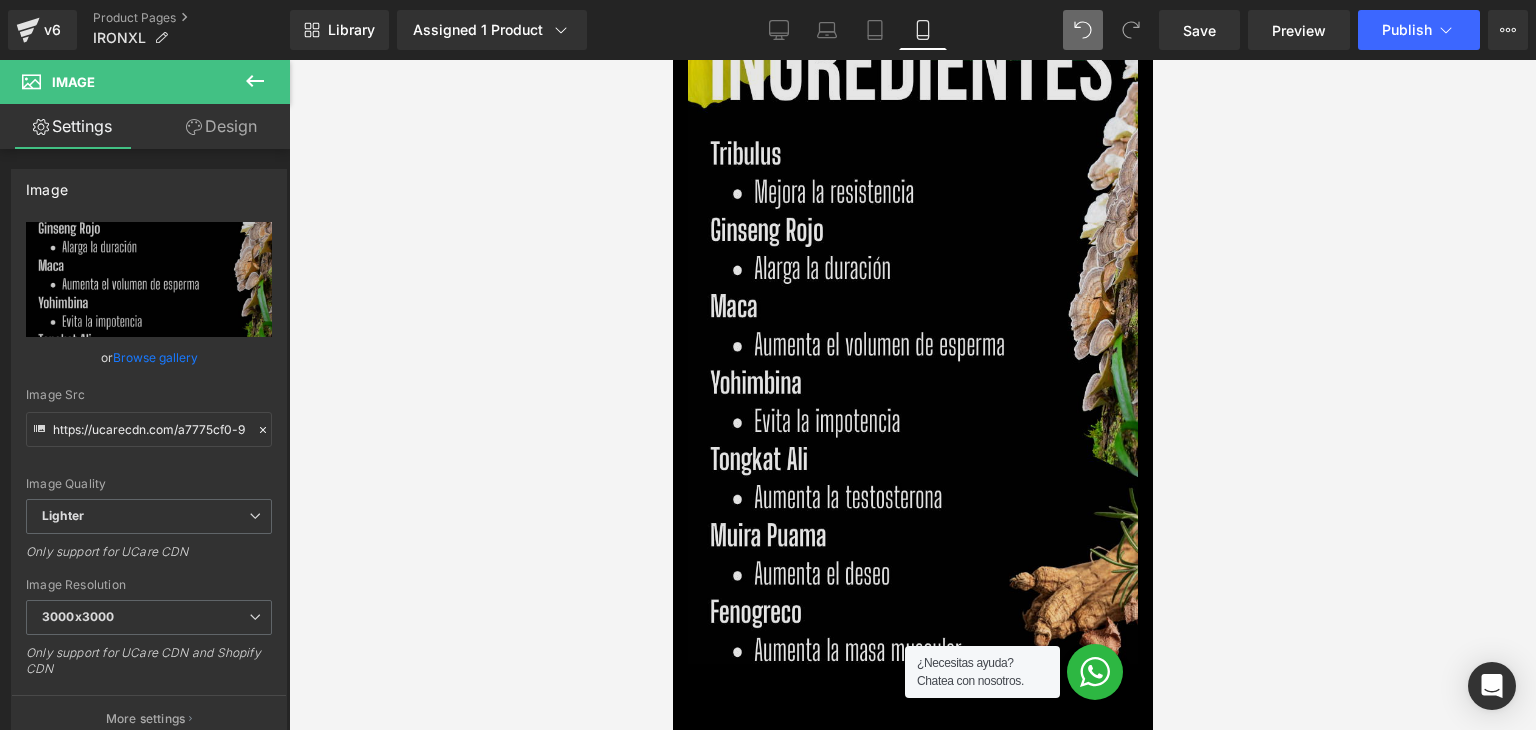 scroll, scrollTop: 5100, scrollLeft: 0, axis: vertical 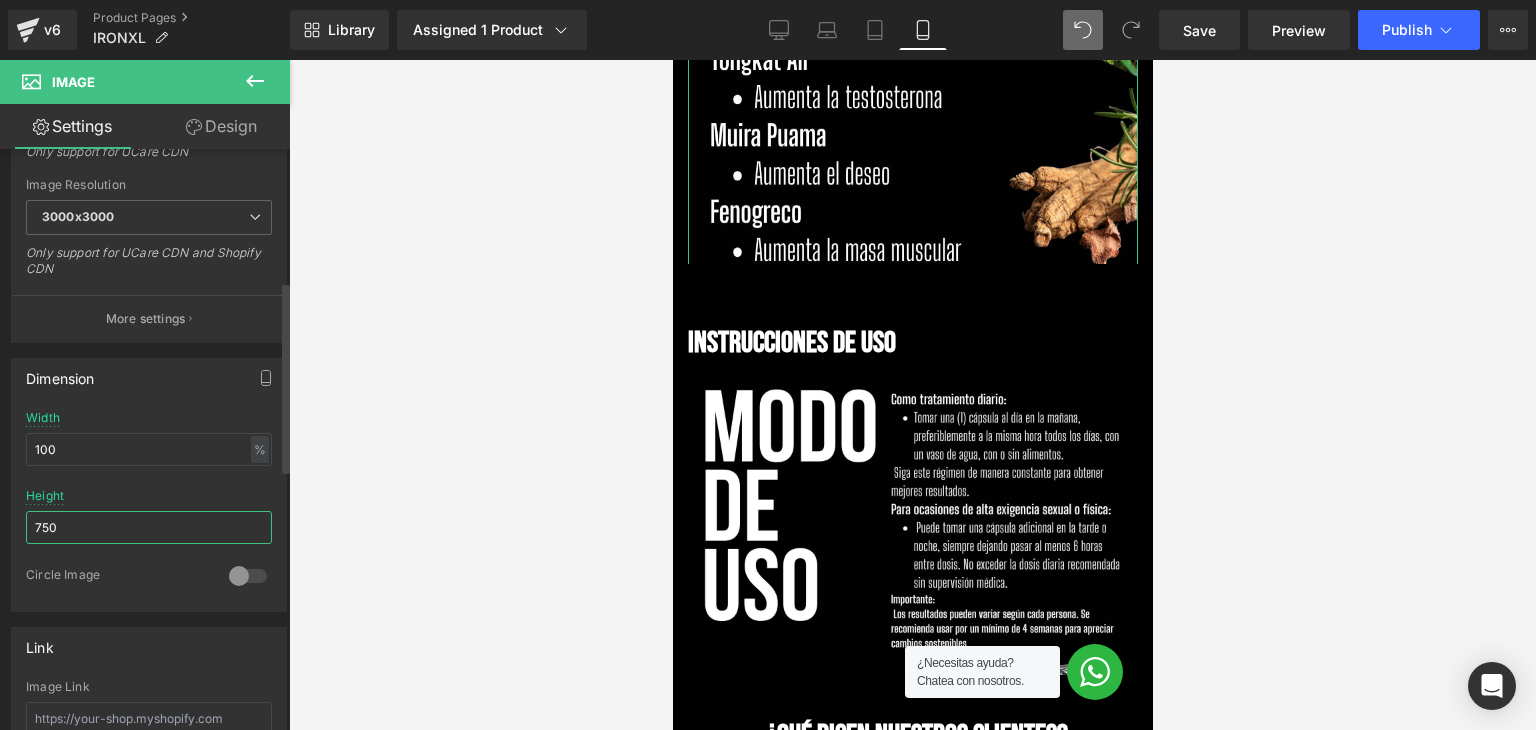 drag, startPoint x: 109, startPoint y: 536, endPoint x: 22, endPoint y: 532, distance: 87.0919 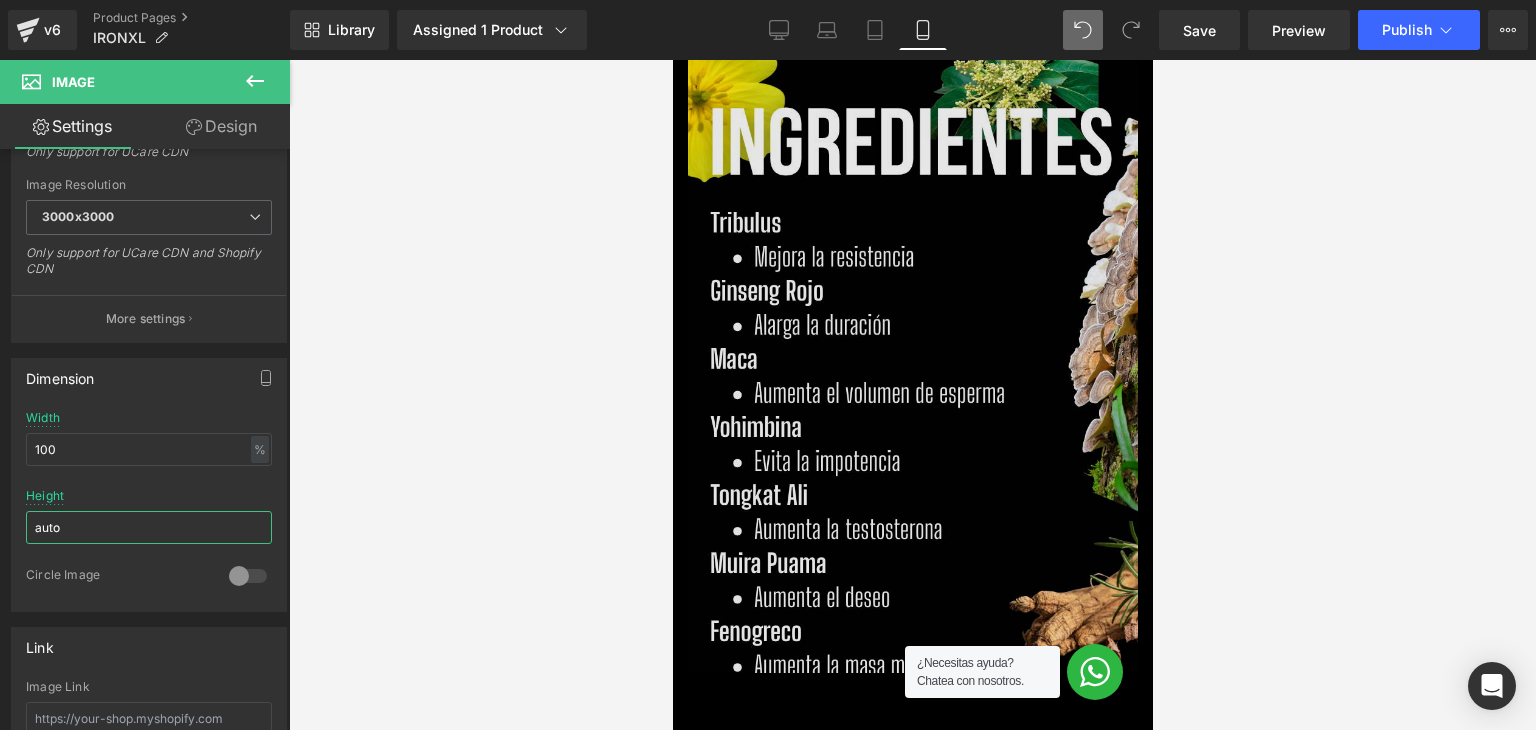 scroll, scrollTop: 4400, scrollLeft: 0, axis: vertical 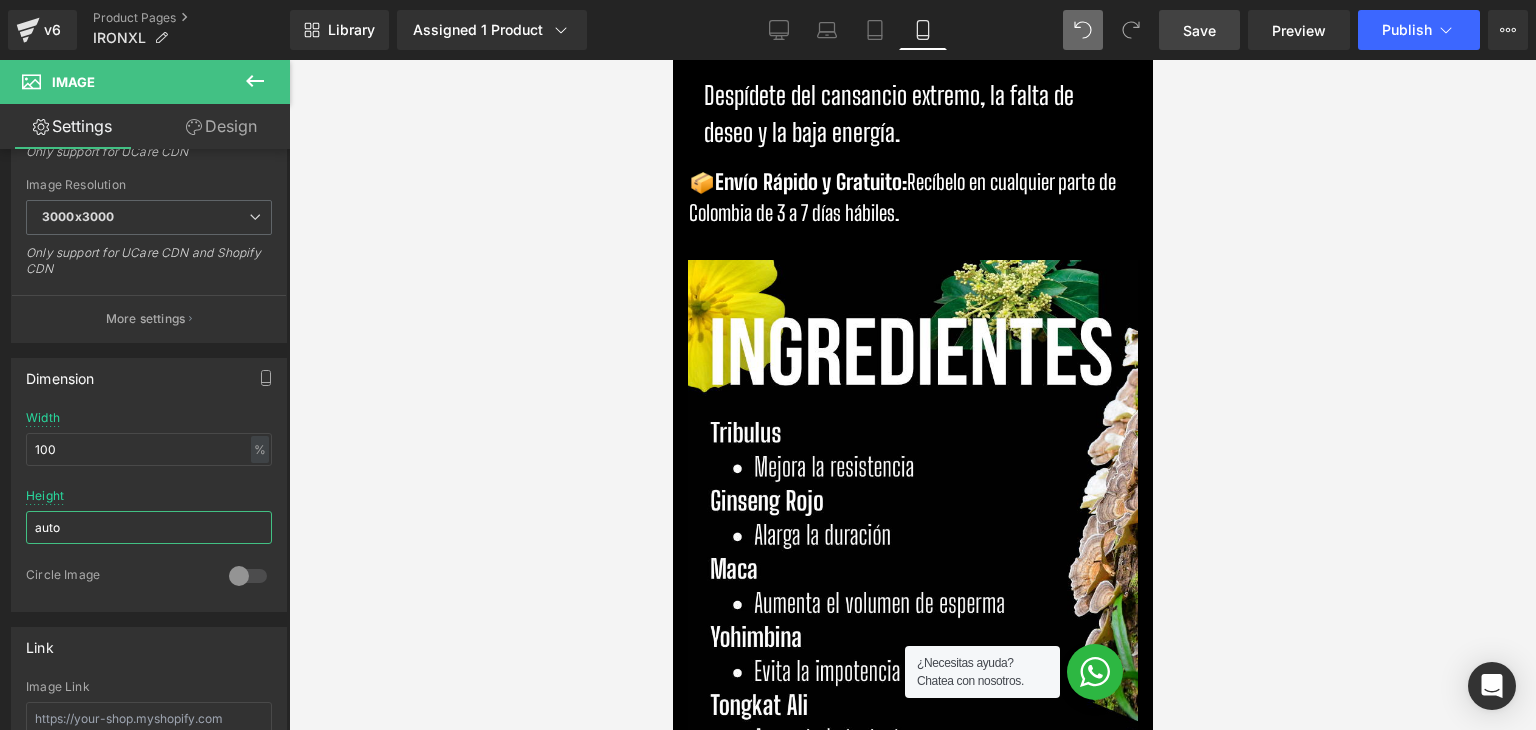 type on "auto" 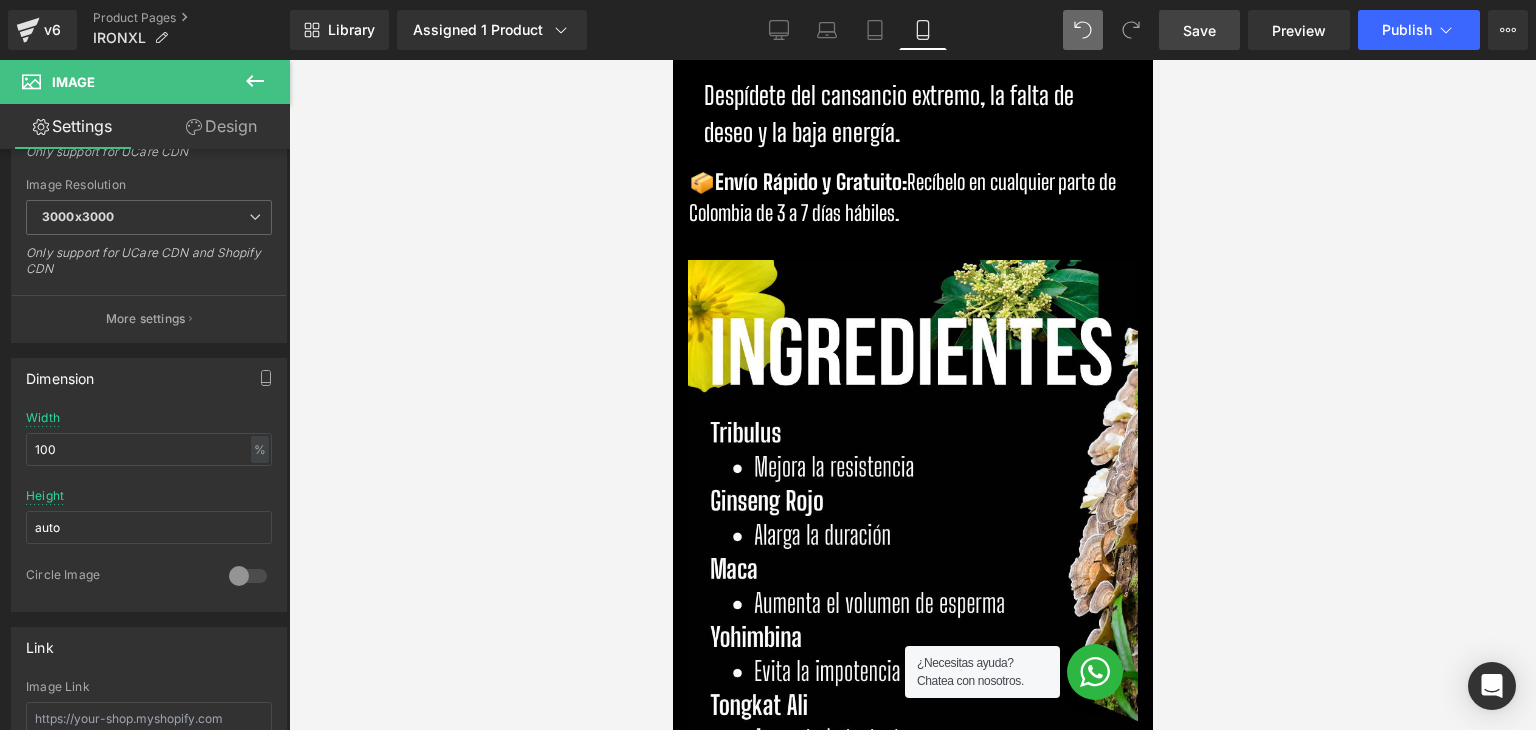 click on "Save" at bounding box center (1199, 30) 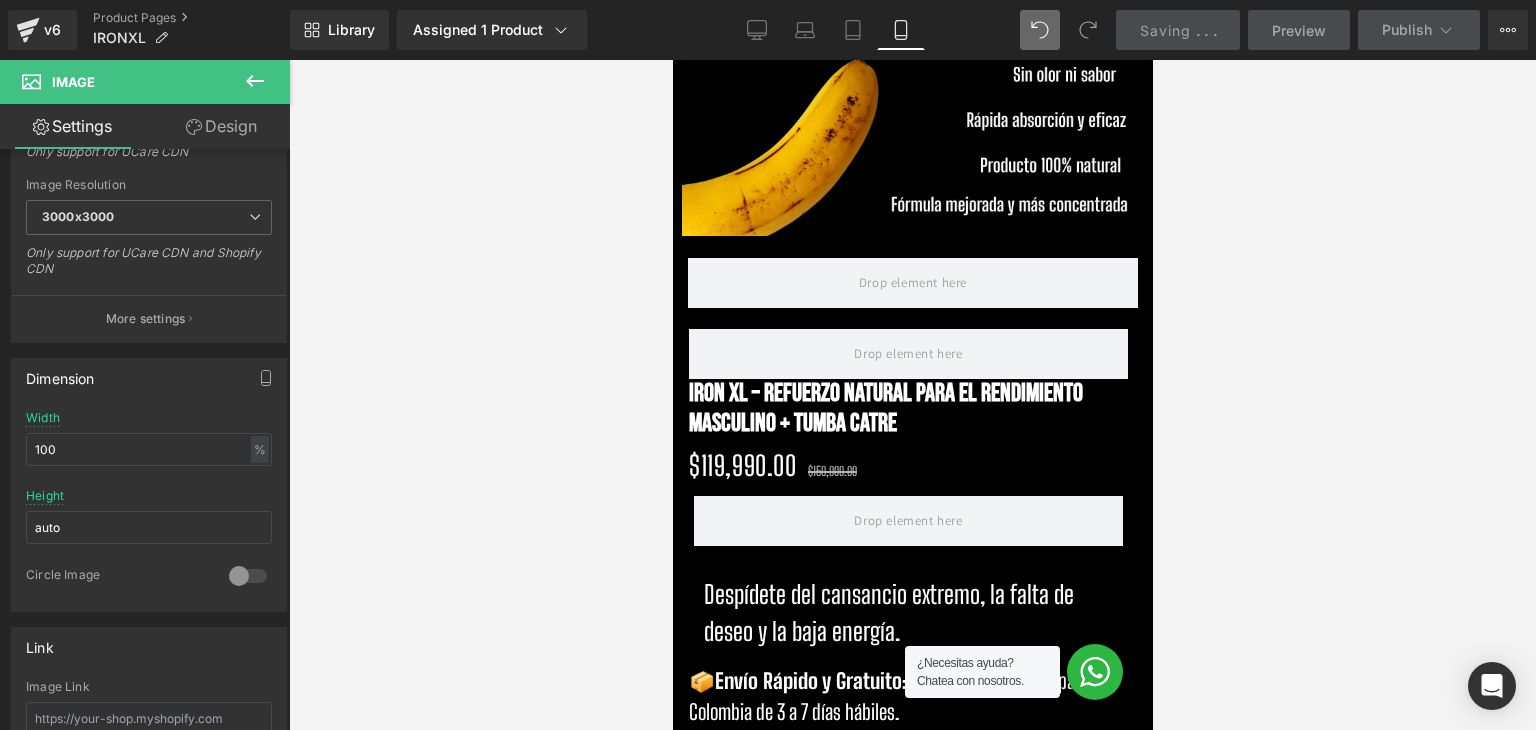 scroll, scrollTop: 3900, scrollLeft: 0, axis: vertical 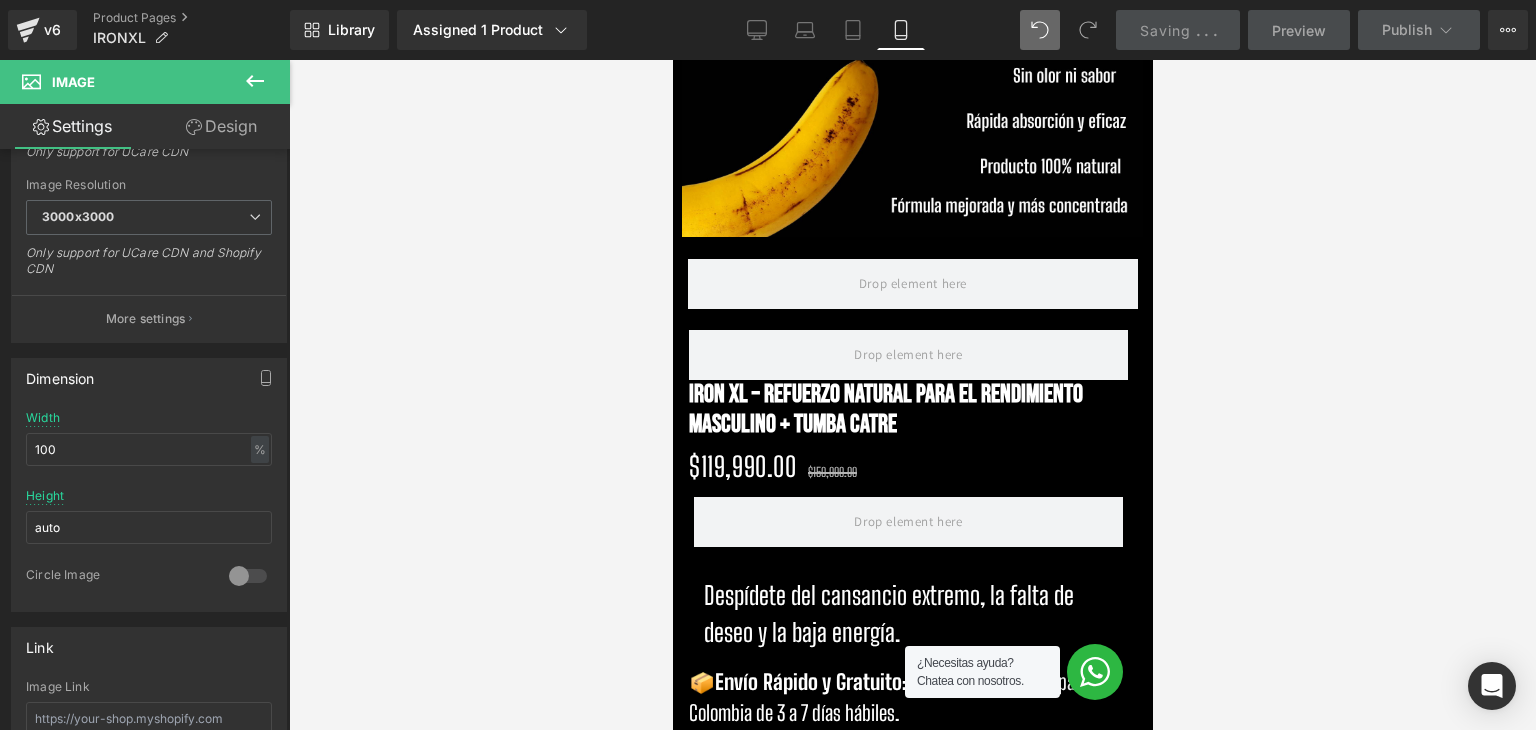 click on "Preview" at bounding box center [1299, 30] 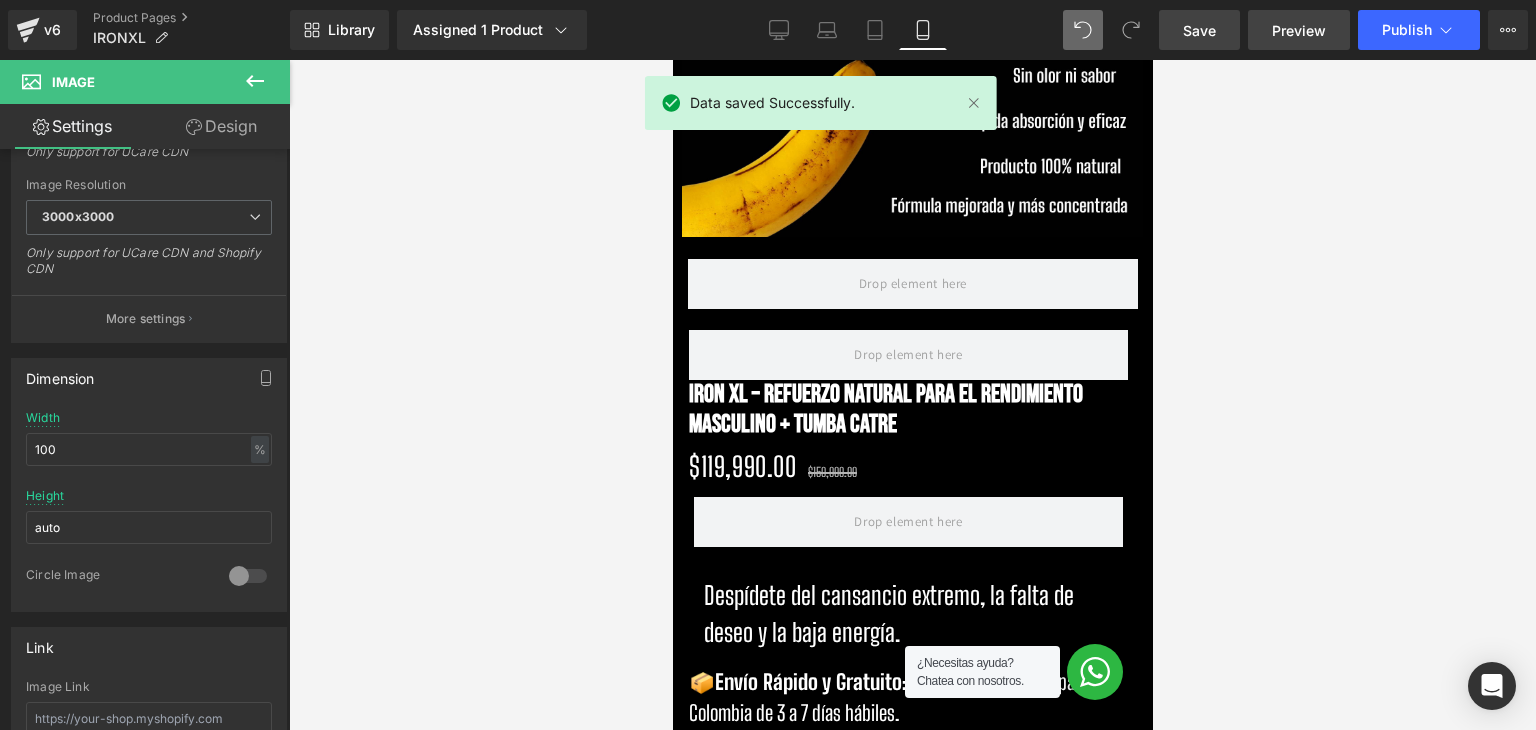 click on "Preview" at bounding box center [1299, 30] 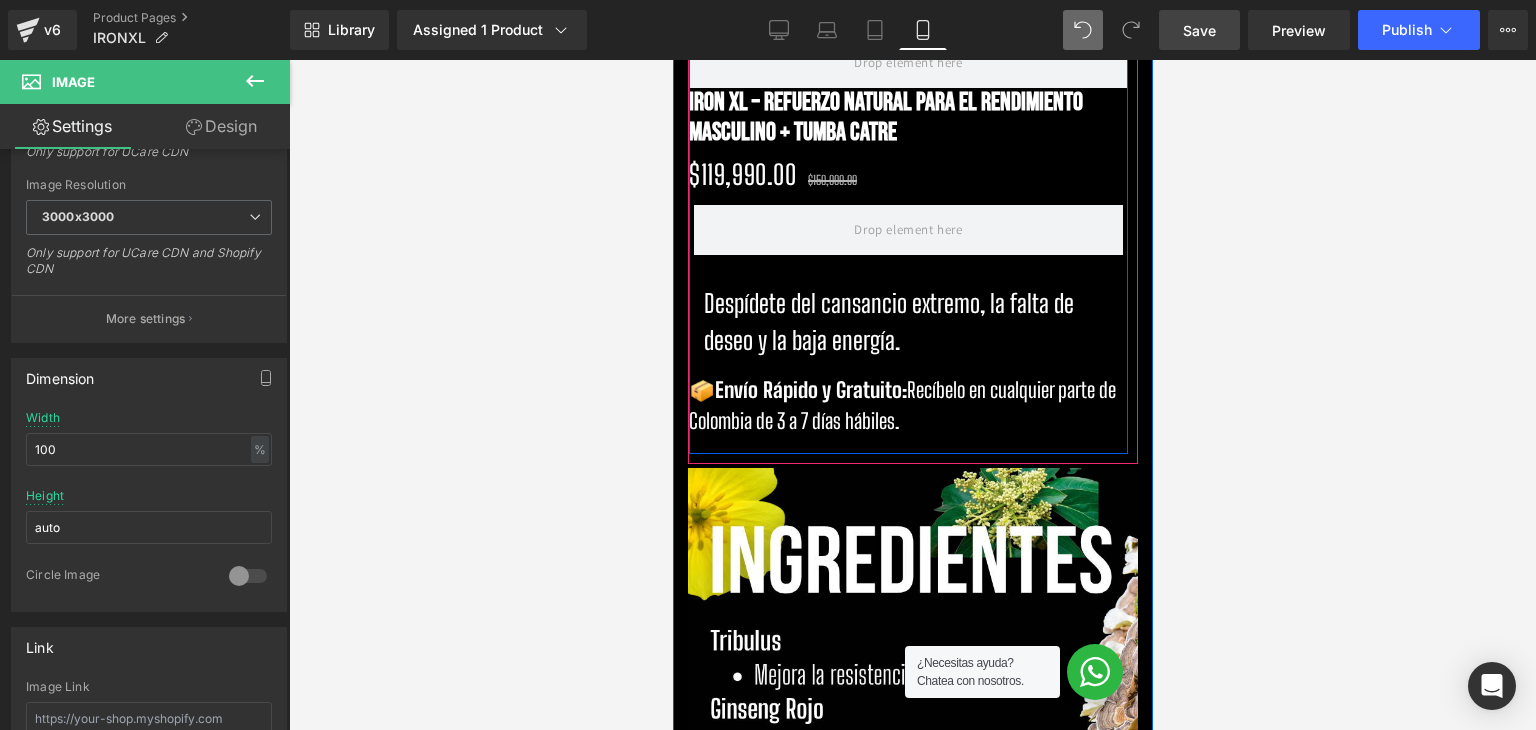 scroll, scrollTop: 4200, scrollLeft: 0, axis: vertical 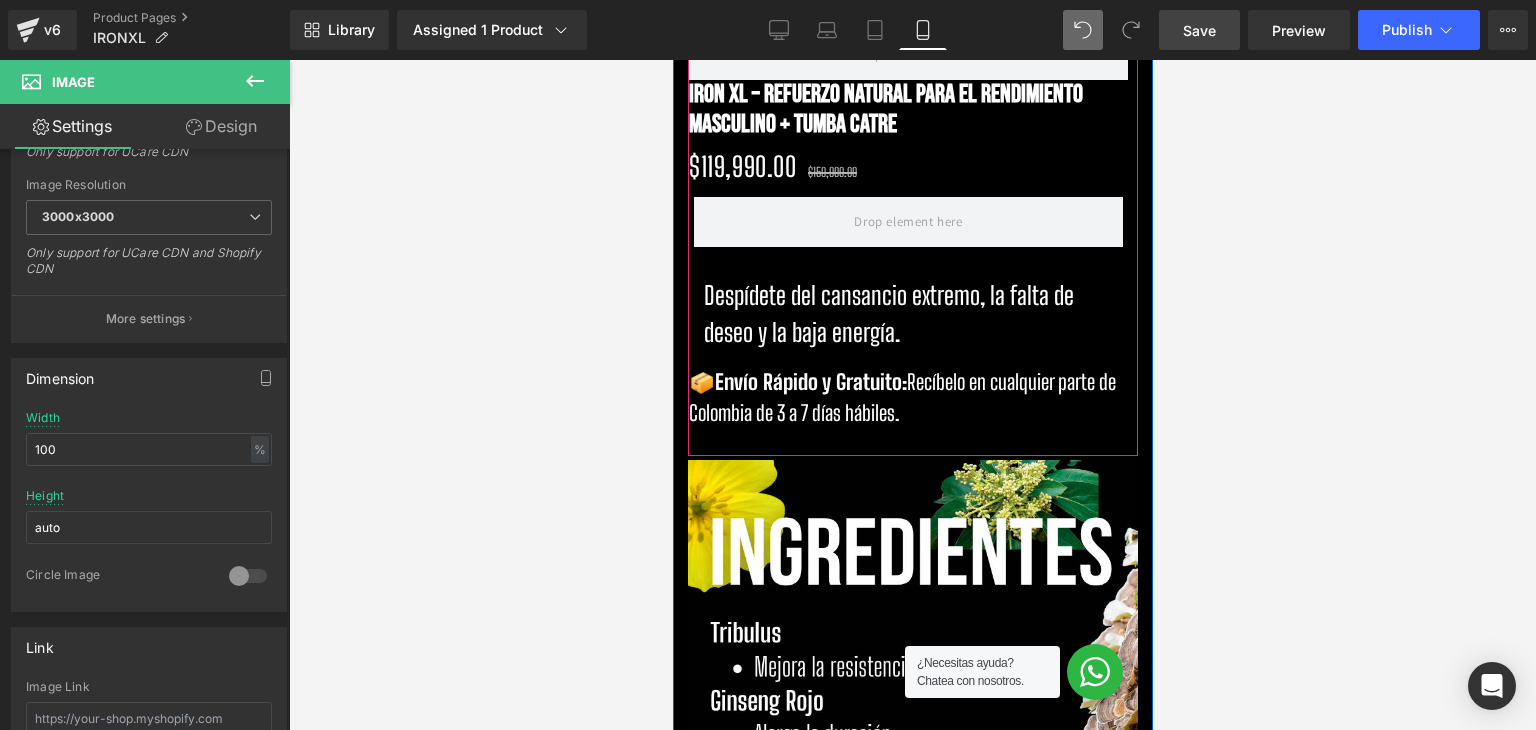click on "Despídete del cansancio extremo, la falta de deseo y la baja energía." at bounding box center (907, 314) 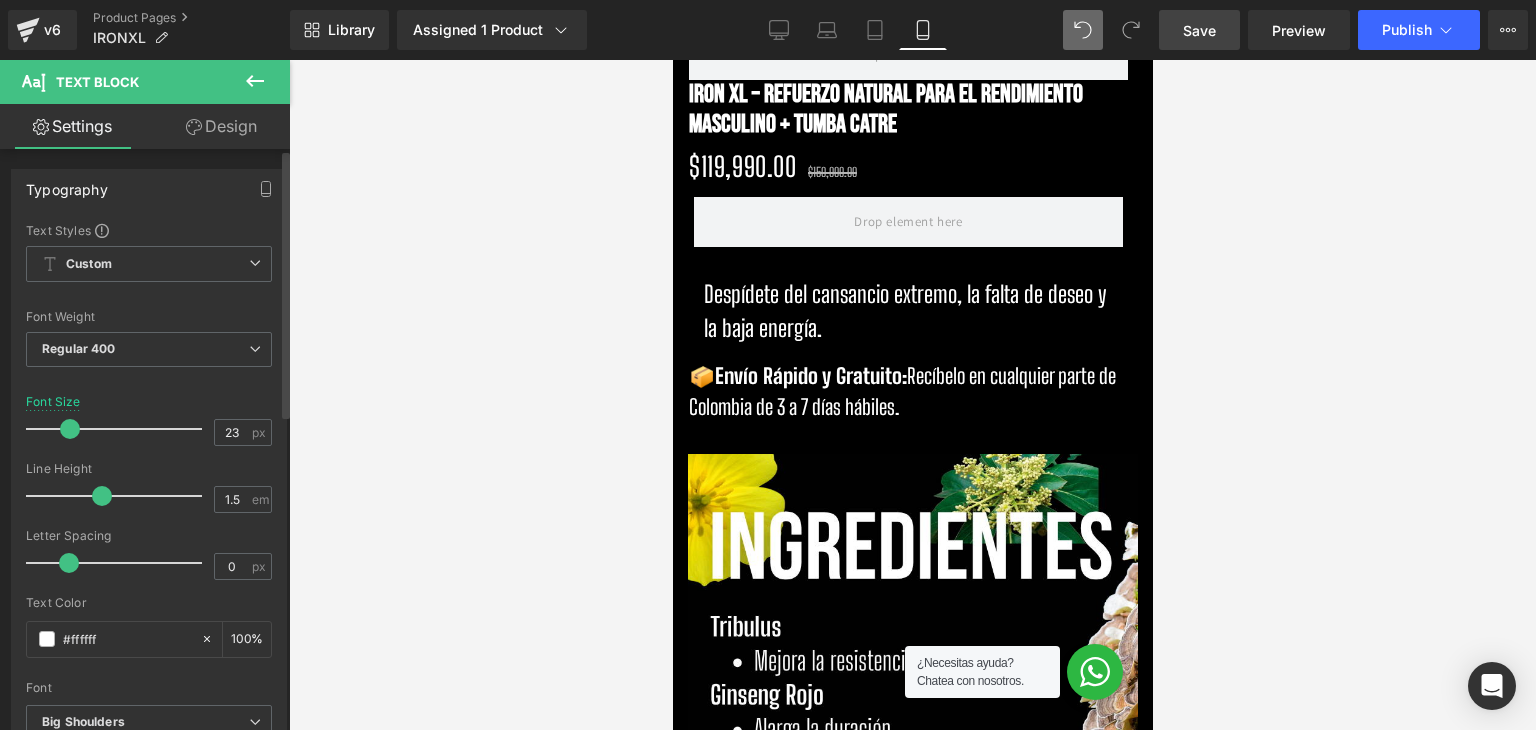 type on "21" 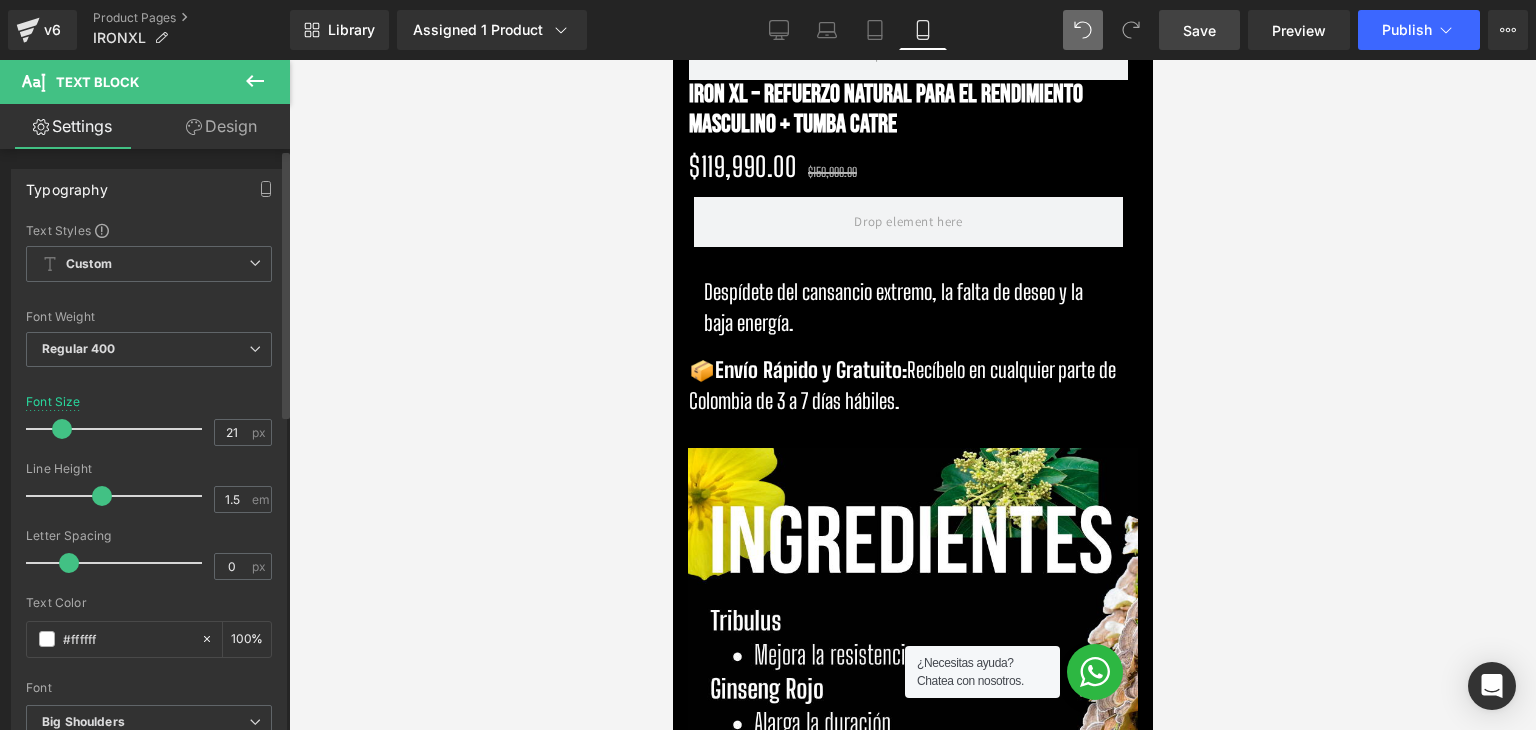 click at bounding box center (62, 429) 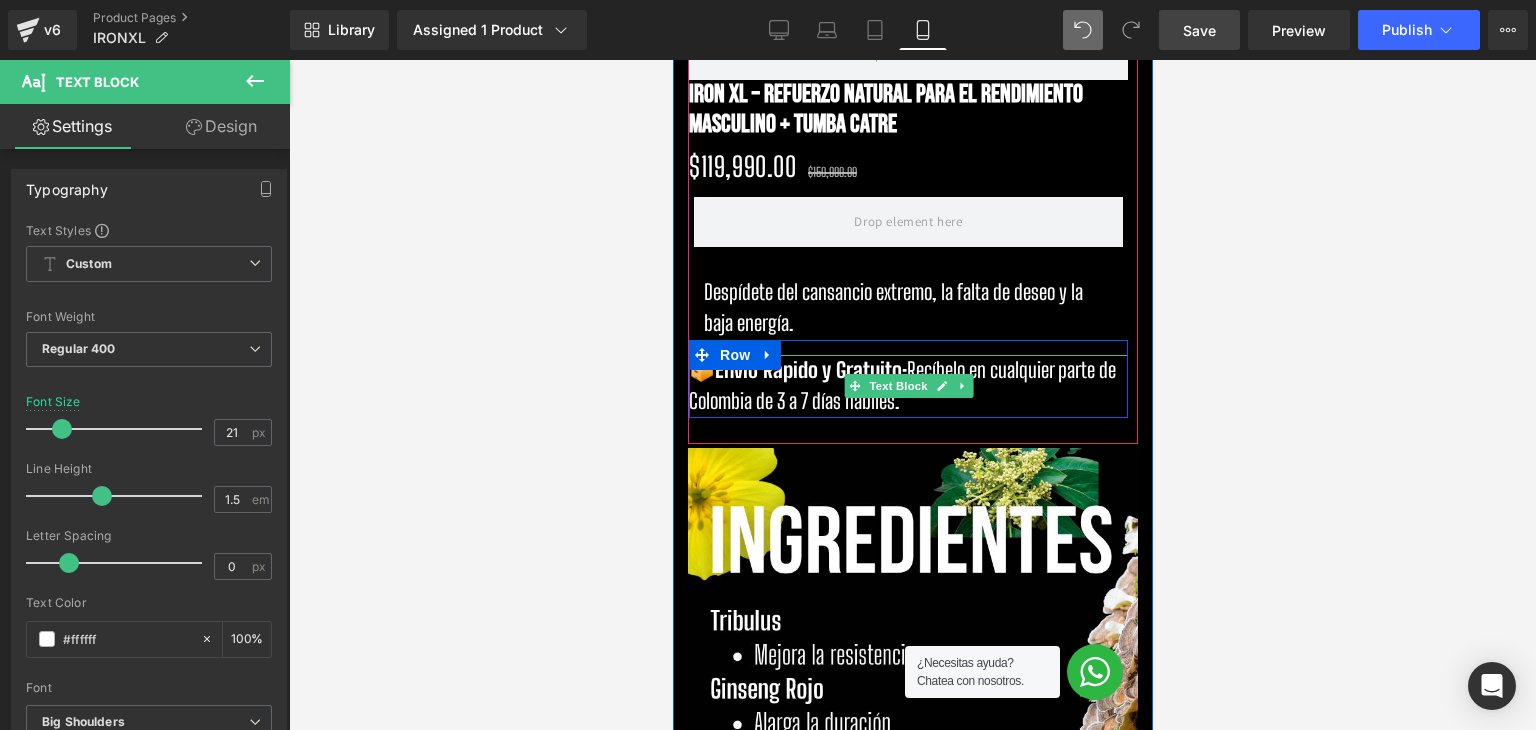click on "📦  Envío Rápido y Gratuito:  Recíbelo en cualquier parte de Colombia de 3 a 7 días hábiles." at bounding box center (907, 386) 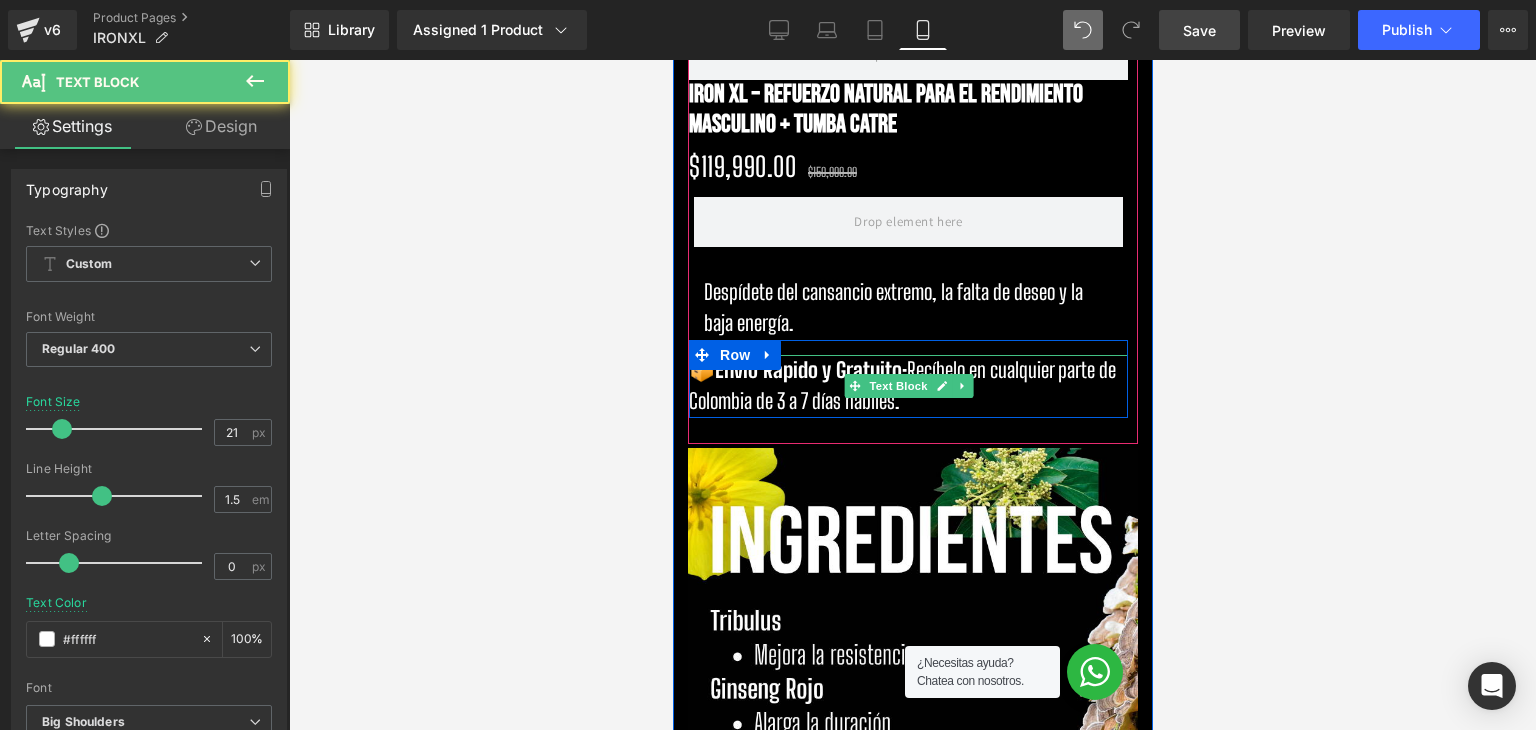 click on "Envío Rápido y Gratuito:" at bounding box center (810, 370) 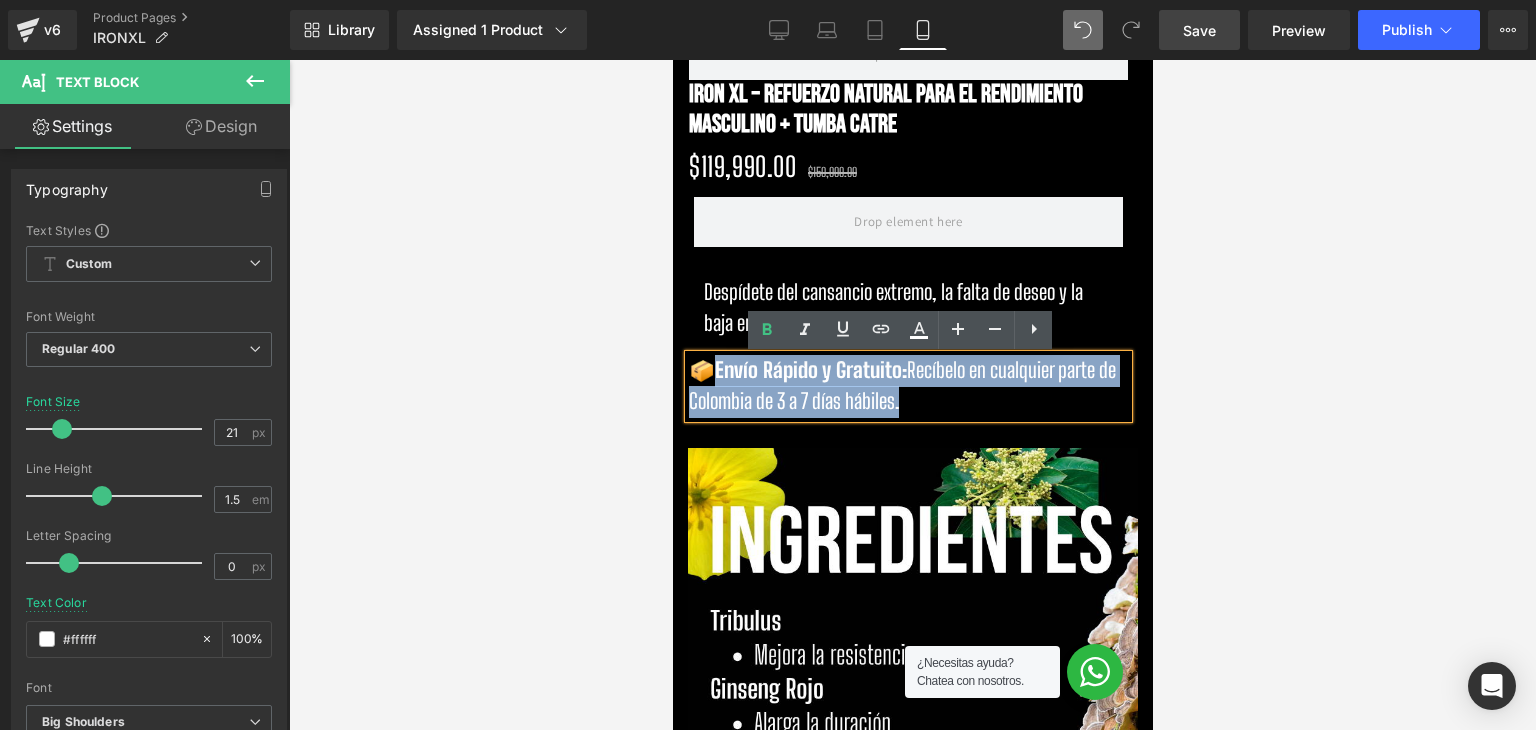 drag, startPoint x: 904, startPoint y: 403, endPoint x: 715, endPoint y: 377, distance: 190.77998 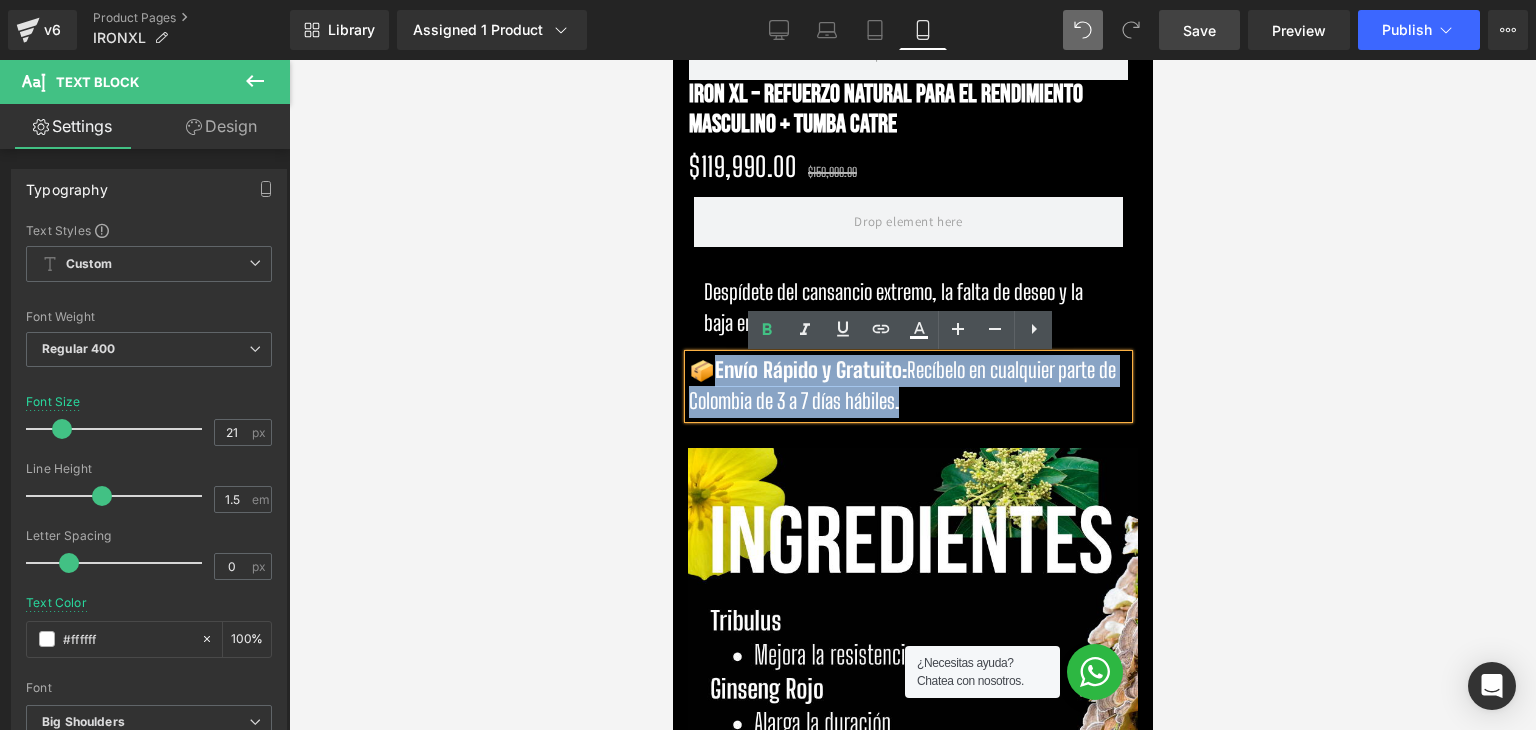 click on "📦  Envío Rápido y Gratuito:  Recíbelo en cualquier parte de Colombia de 3 a 7 días hábiles." at bounding box center (907, 386) 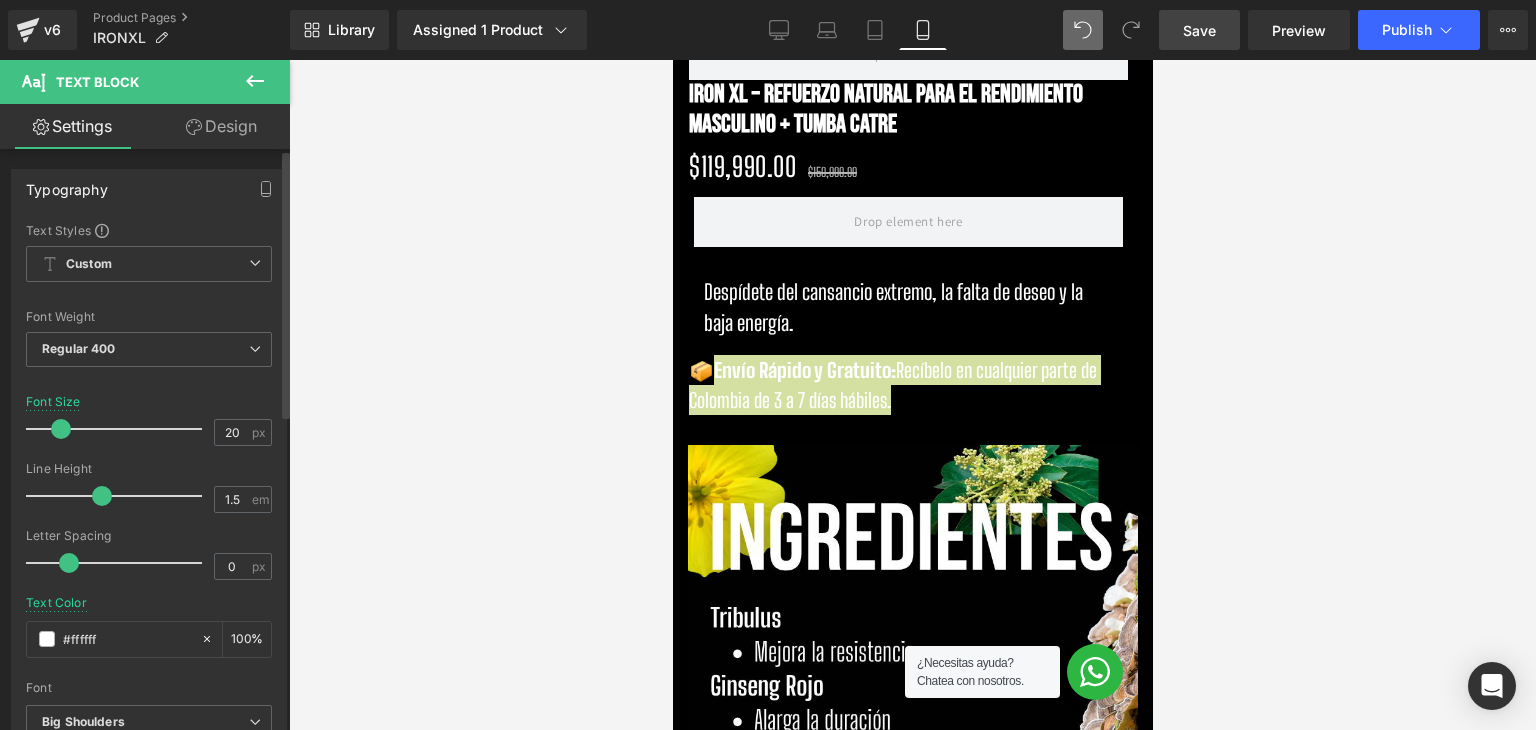 type on "19" 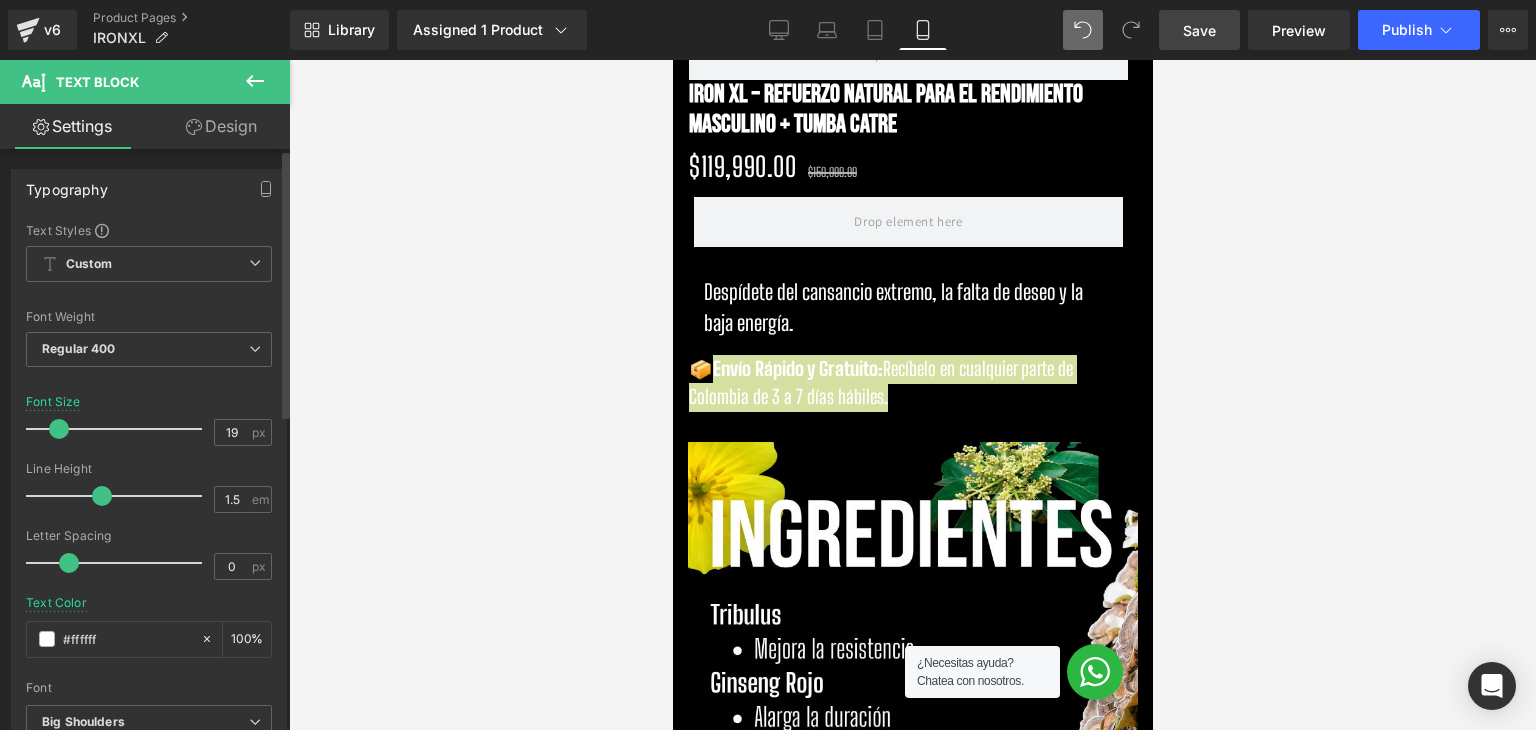 click at bounding box center [59, 429] 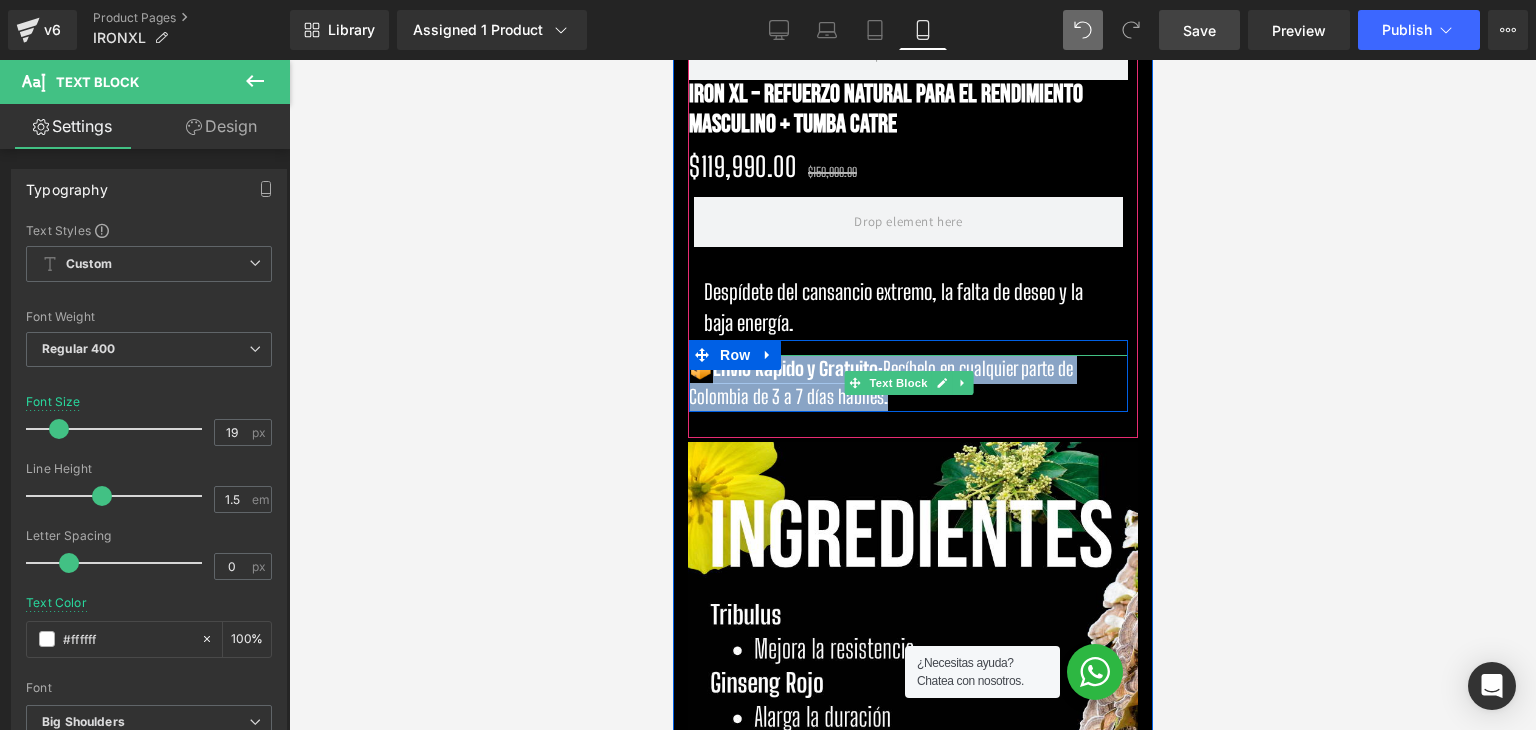 click on "Envío Rápido y Gratuito:" at bounding box center [797, 368] 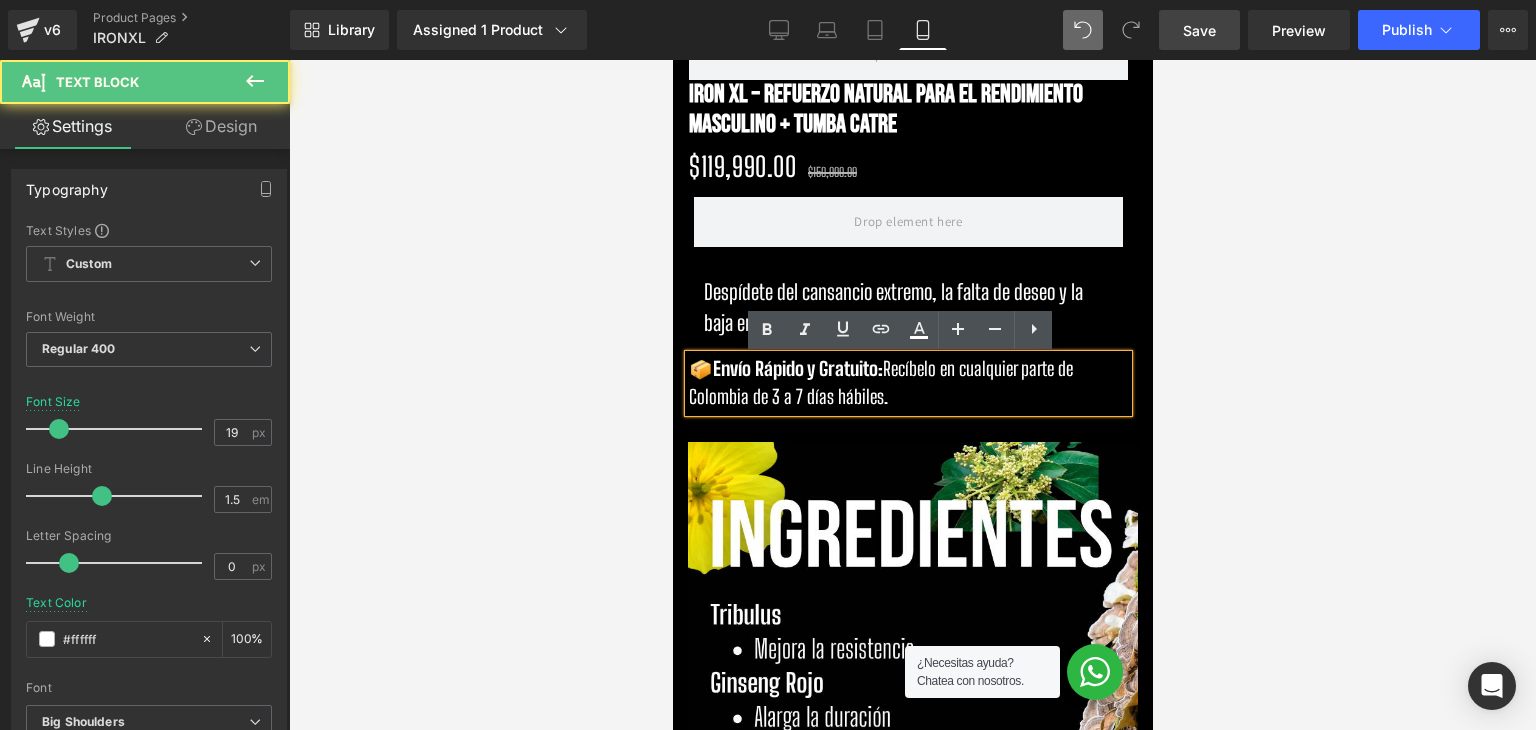 type 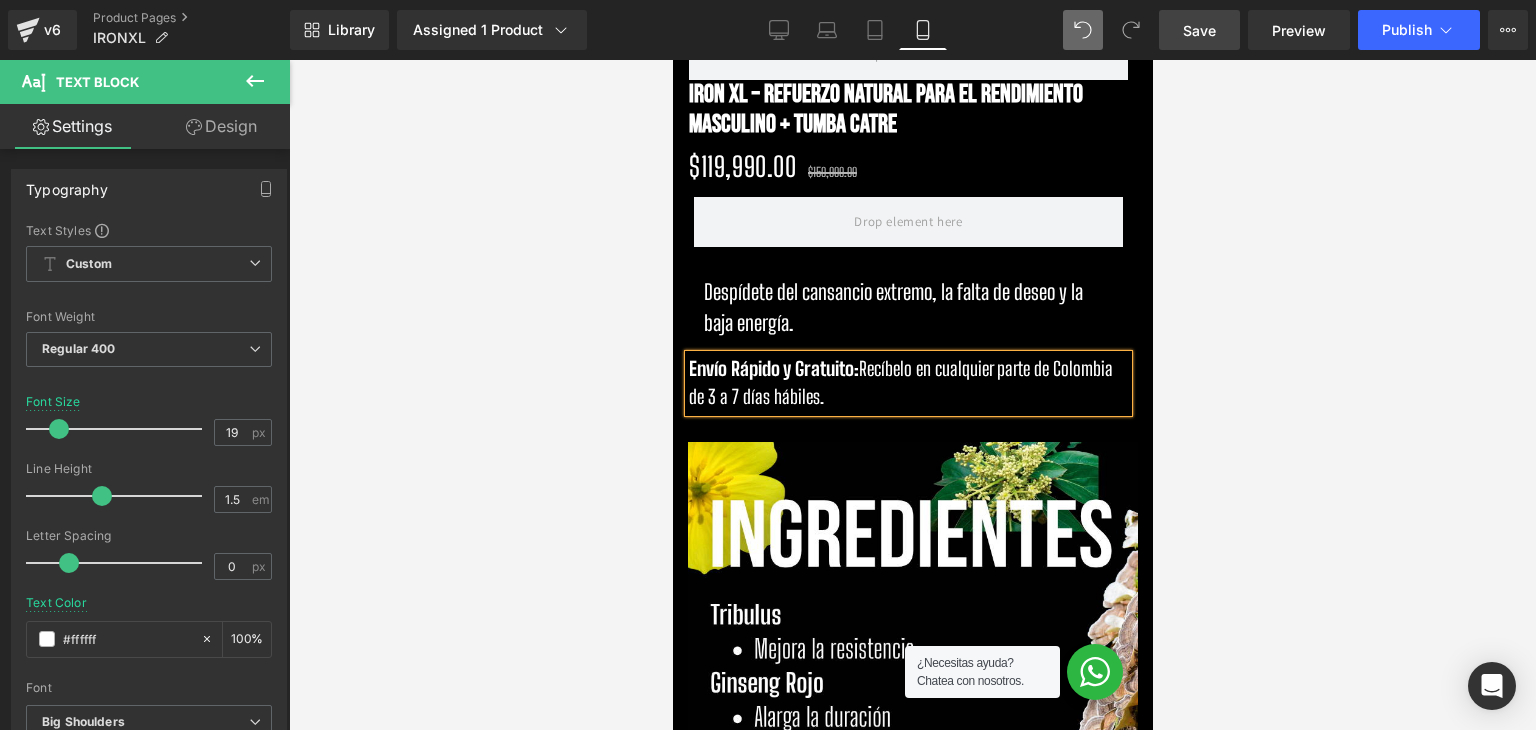 click at bounding box center (912, 395) 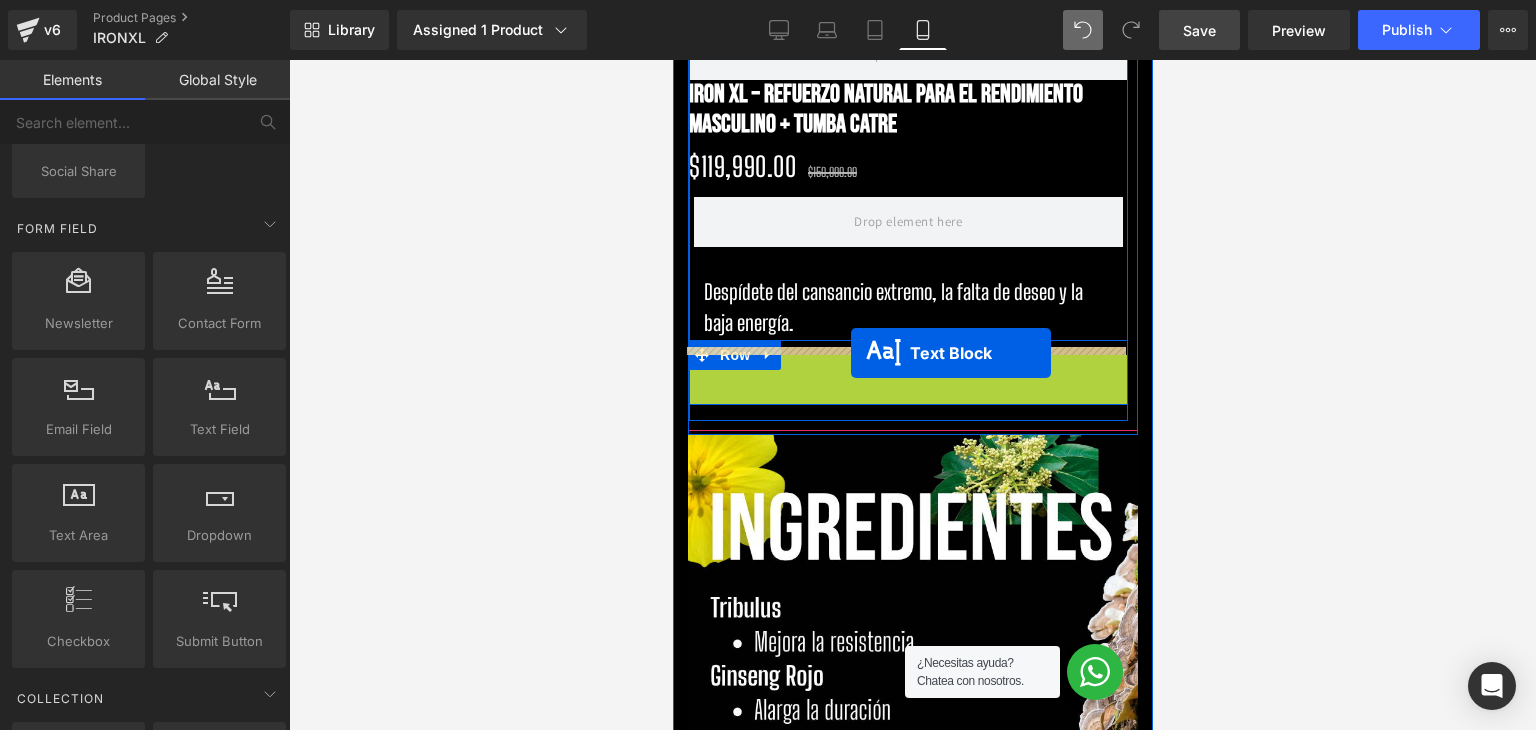 drag, startPoint x: 850, startPoint y: 383, endPoint x: 850, endPoint y: 353, distance: 30 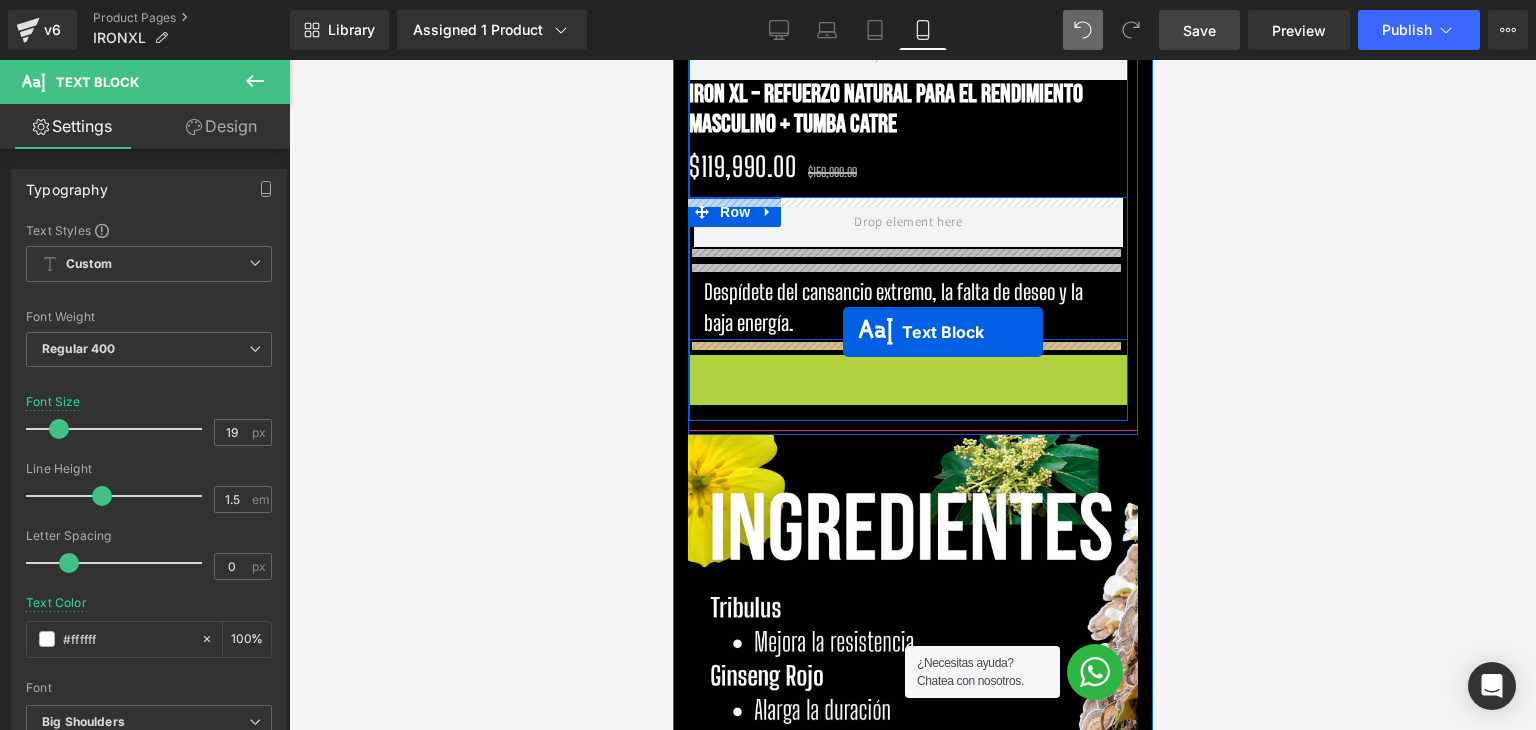 drag, startPoint x: 846, startPoint y: 394, endPoint x: 842, endPoint y: 332, distance: 62.1289 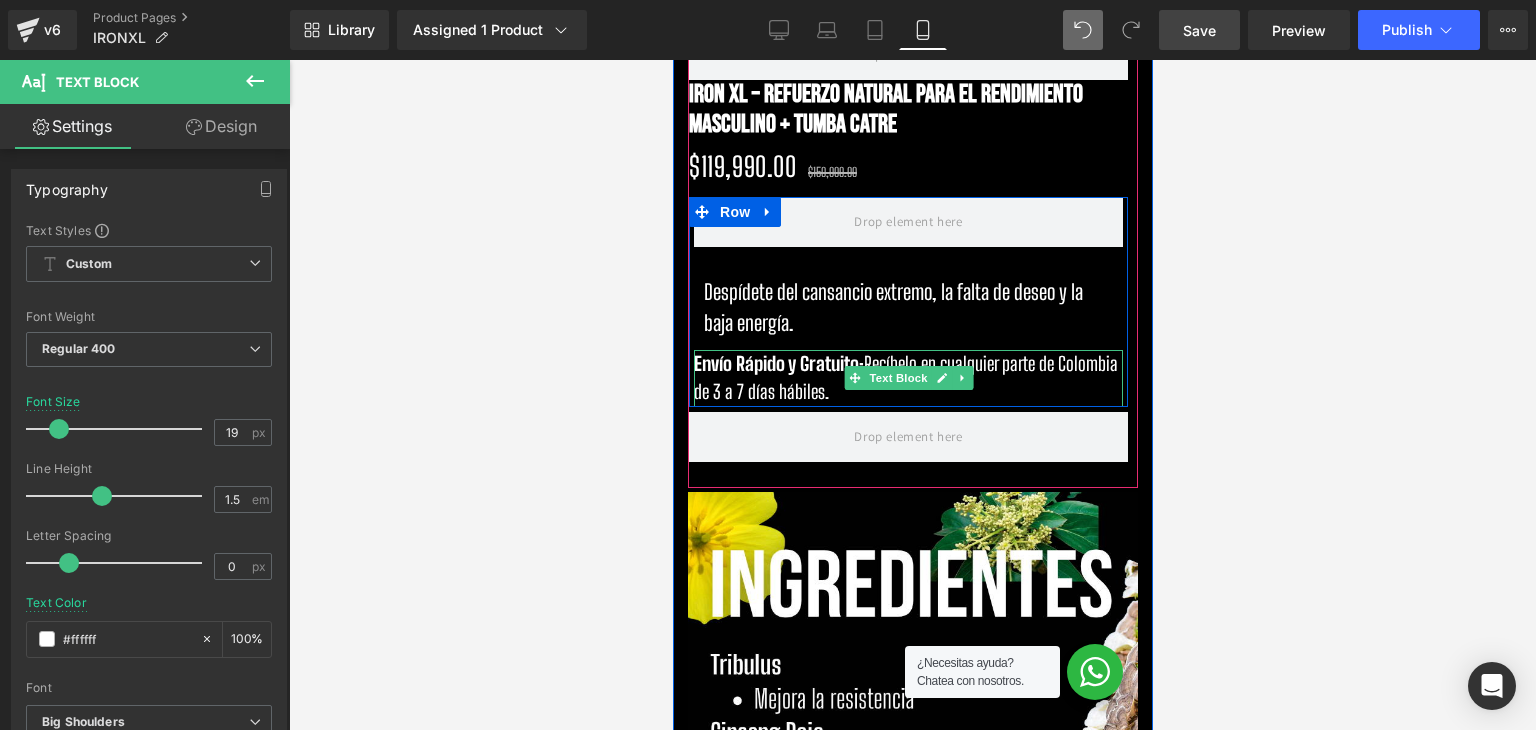 click on "Envío Rápido y Gratuito:  Recíbelo en cualquier parte de Colombia de 3 a 7 días hábiles. Text Block" at bounding box center [907, 378] 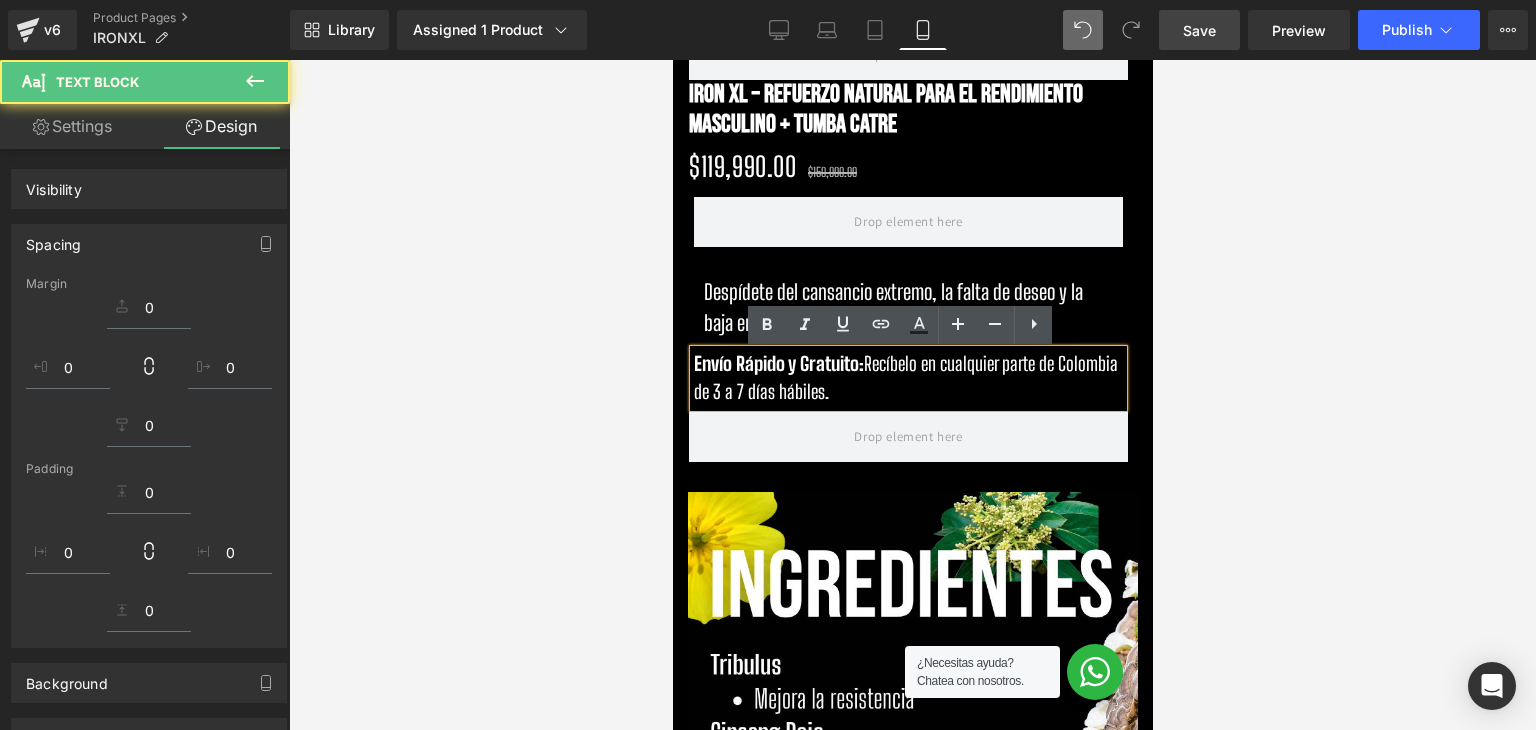 click on "Despídete del cansancio extremo, la falta de deseo y la baja energía." at bounding box center [907, 308] 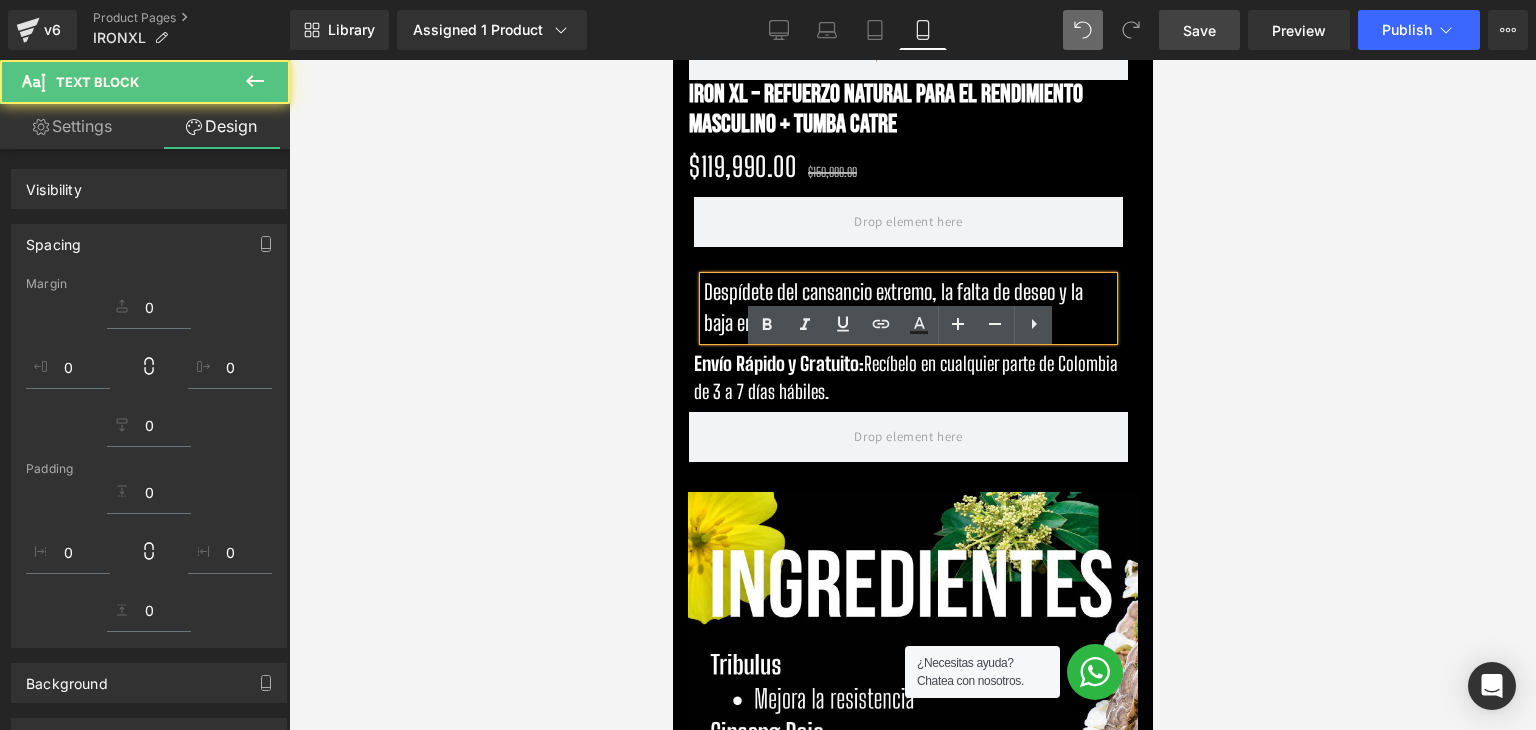 click on "Despídete del cansancio extremo, la falta de deseo y la baja energía." at bounding box center (907, 308) 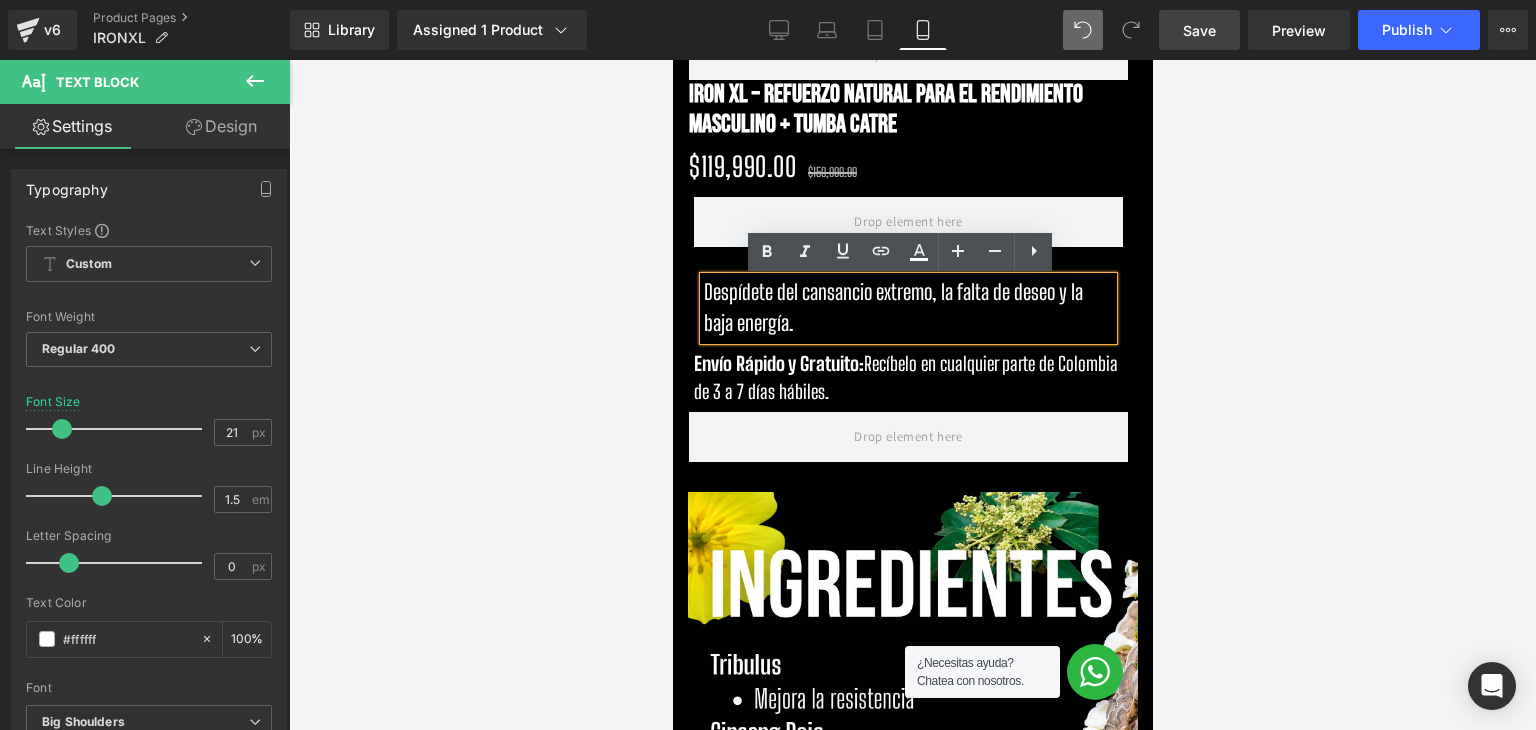 click on "Paga con Tarjeta de Crédito / Débito
(P) Cart Button Despídete del cansancio extremo, la falta de deseo y la baja energía.  Text Block         Envío Rápido y Gratuito:  Recíbelo en cualquier parte de Colombia de 3 a 7 días hábiles. Text Block" at bounding box center (907, 327) 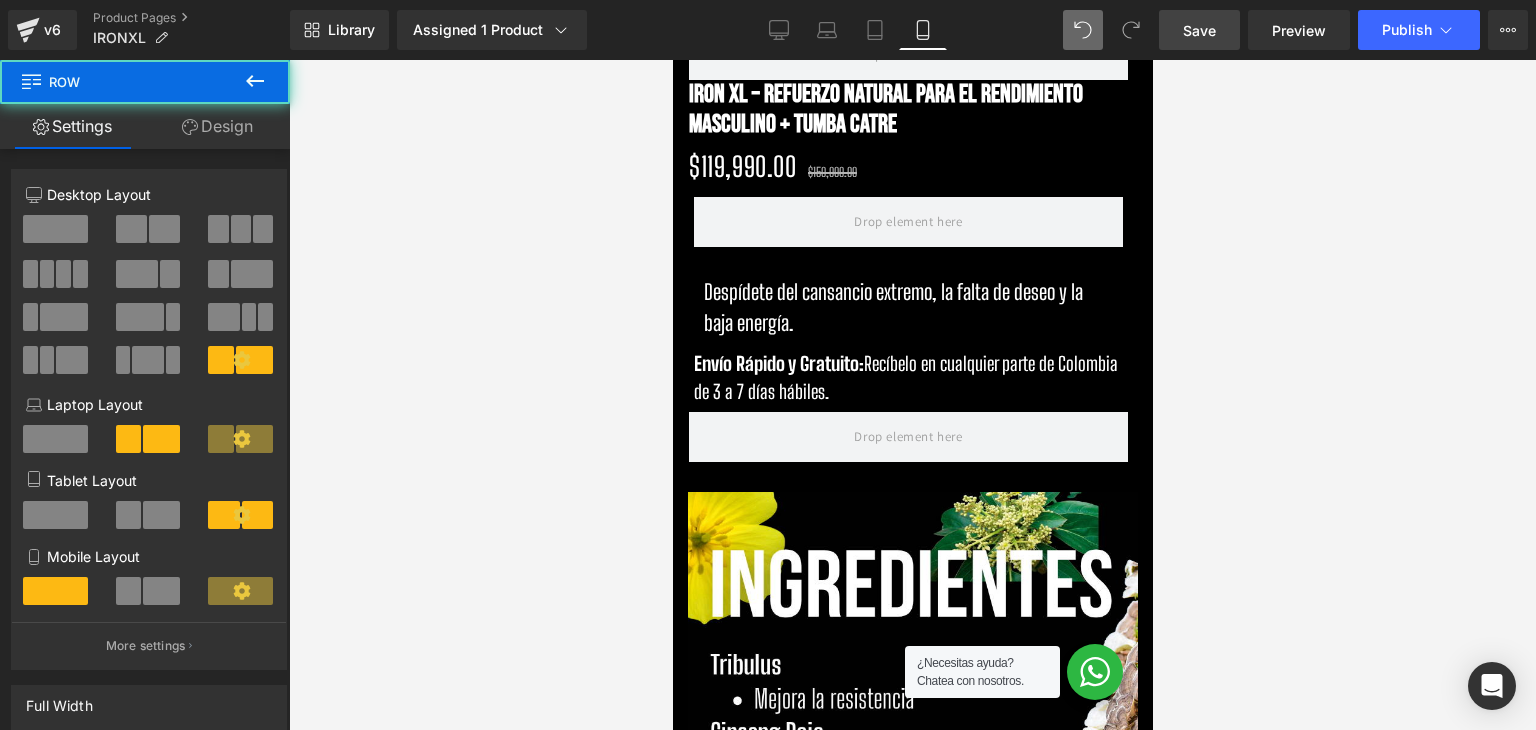 click at bounding box center (672, 60) 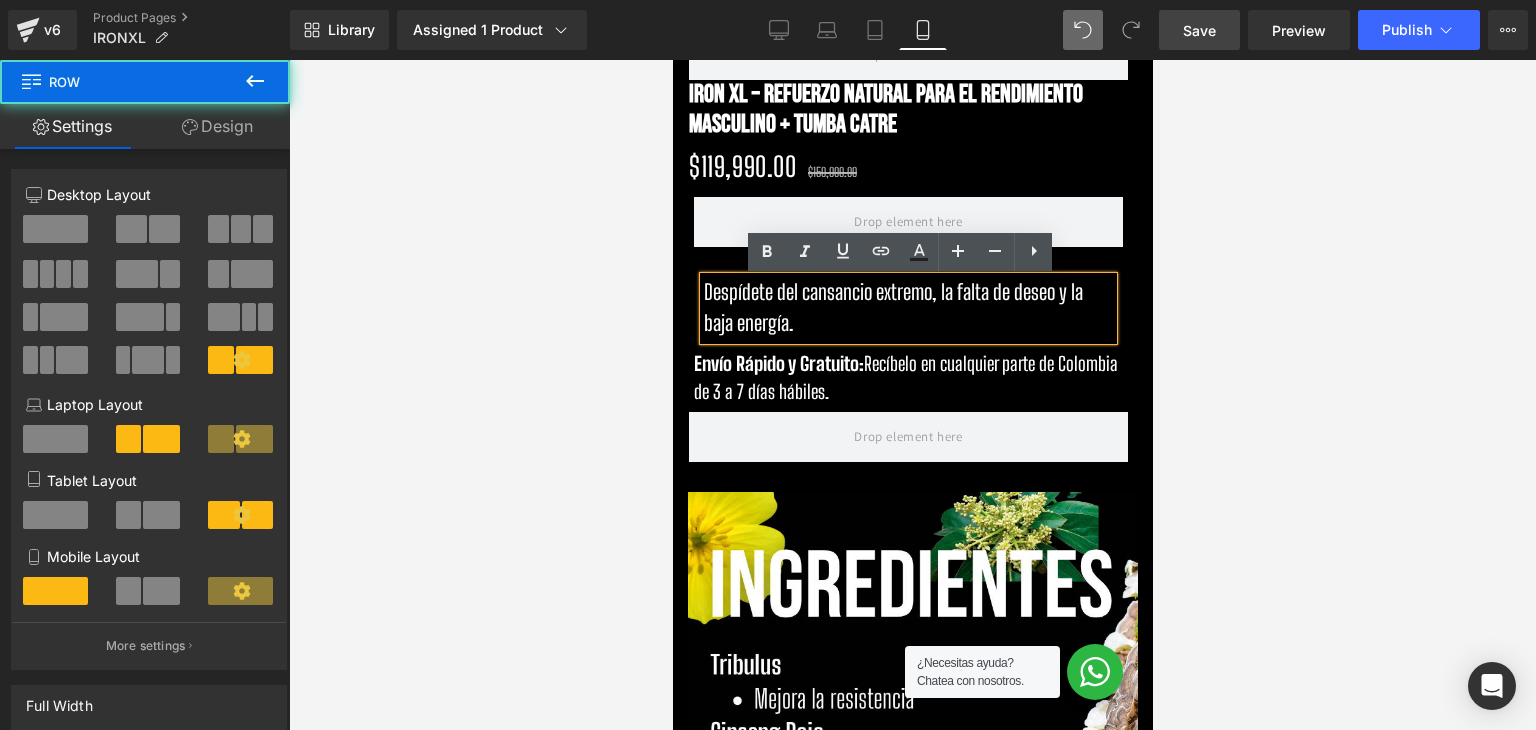click on "Paga con Tarjeta de Crédito / Débito
(P) Cart Button Despídete del cansancio extremo, la falta de deseo y la baja energía.  Text Block         Envío Rápido y Gratuito:  Recíbelo en cualquier parte de Colombia de 3 a 7 días hábiles. Text Block" at bounding box center (907, 327) 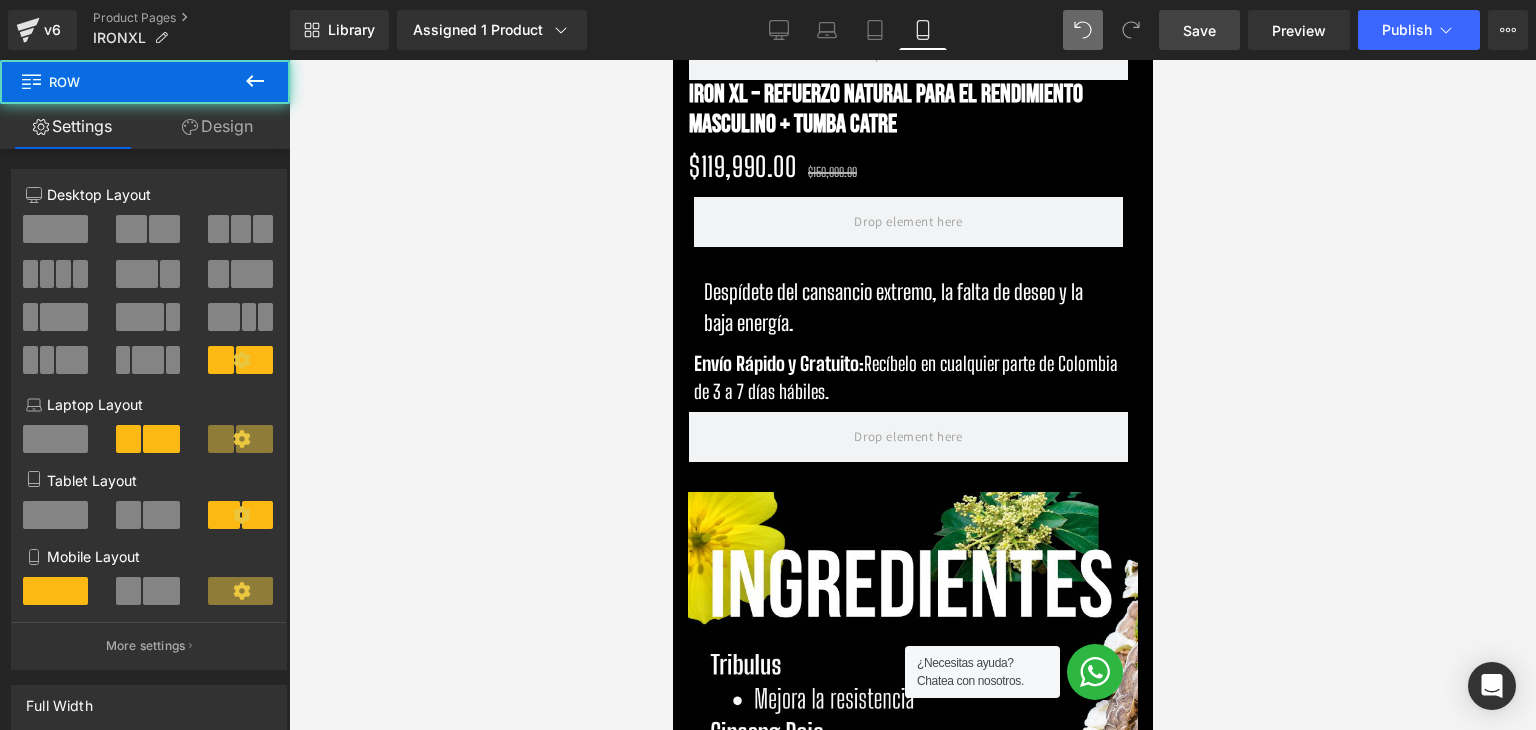 click on "Envío Rápido y Gratuito:  Recíbelo en cualquier parte de Colombia de 3 a 7 días hábiles." at bounding box center [907, 378] 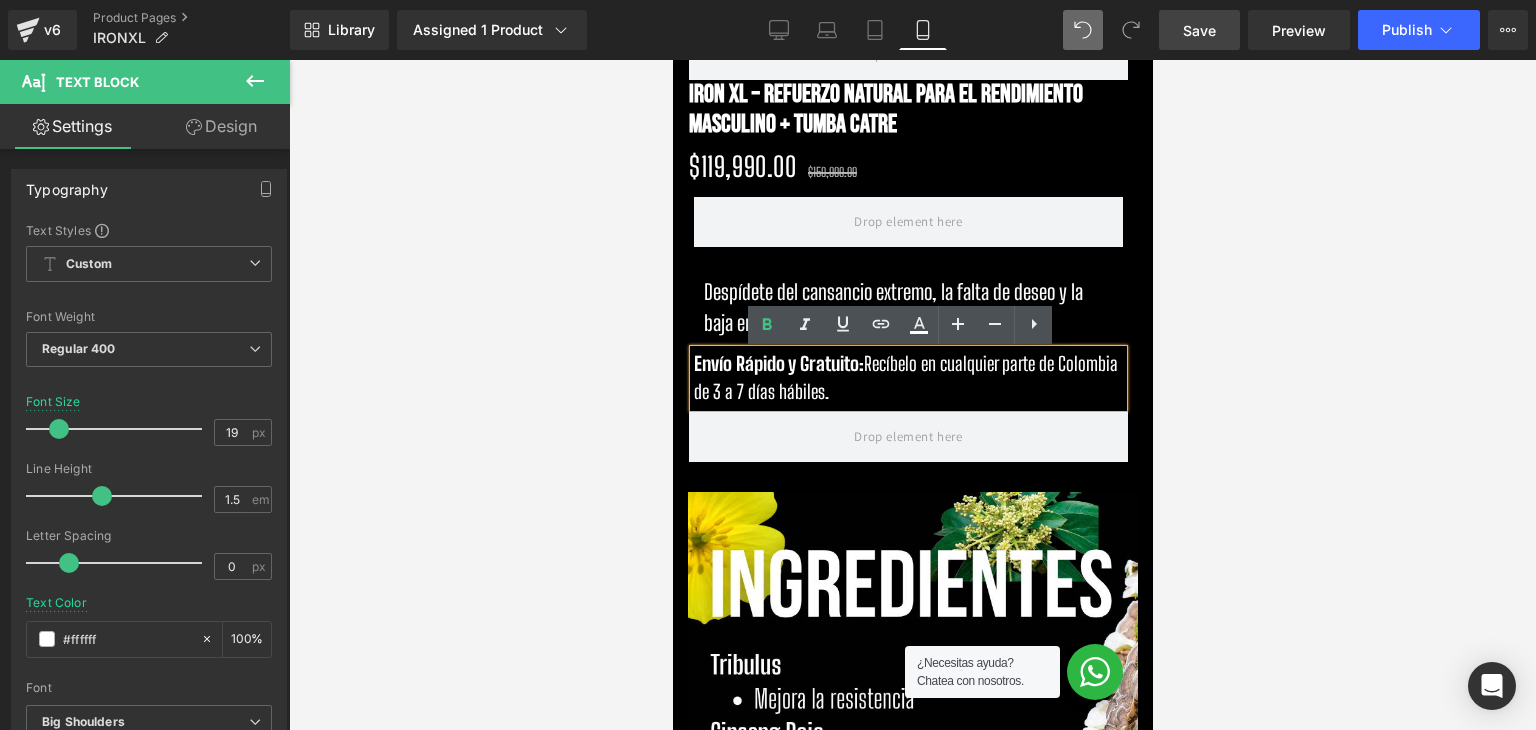 click on "Envío Rápido y Gratuito:  Recíbelo en cualquier parte de Colombia de 3 a 7 días hábiles." at bounding box center (907, 378) 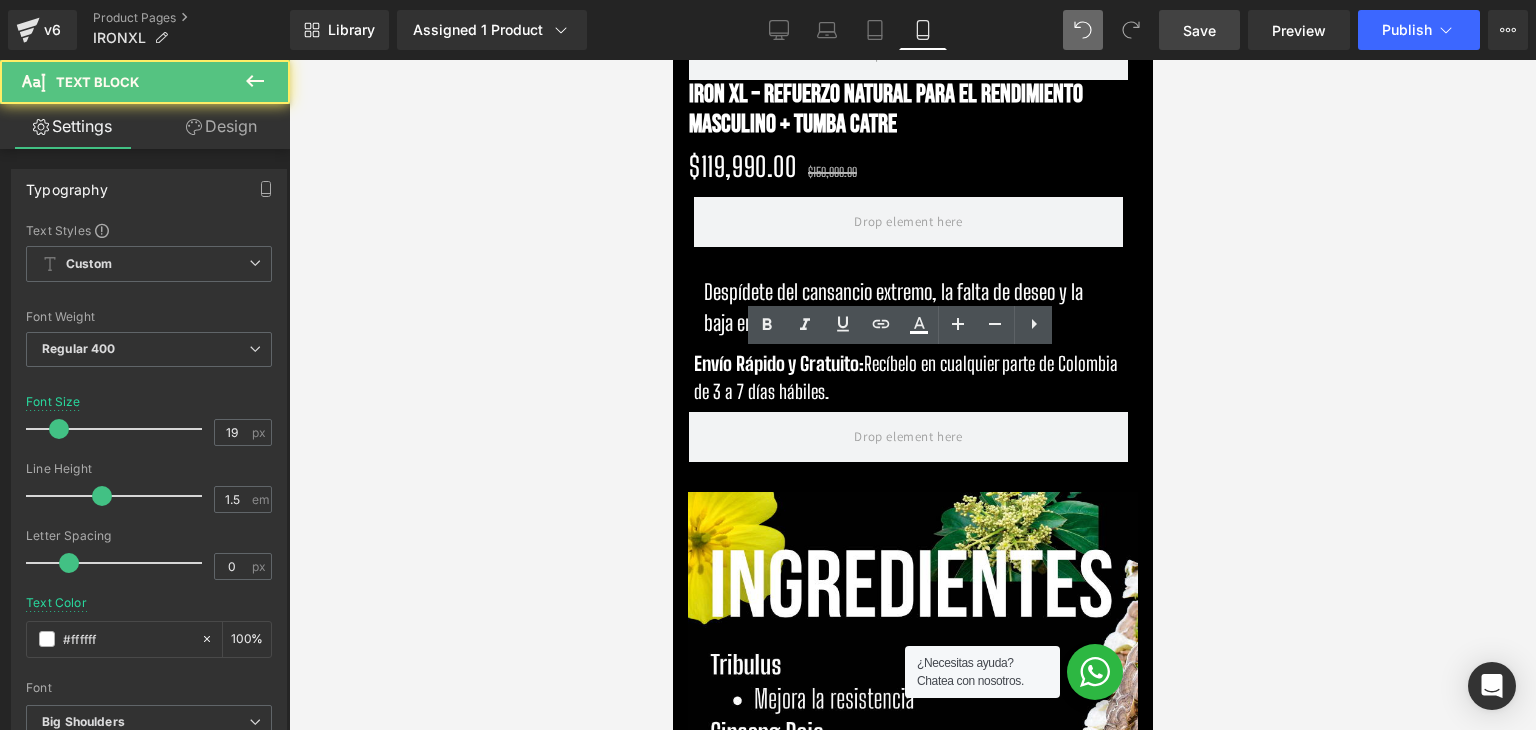 click at bounding box center (912, 395) 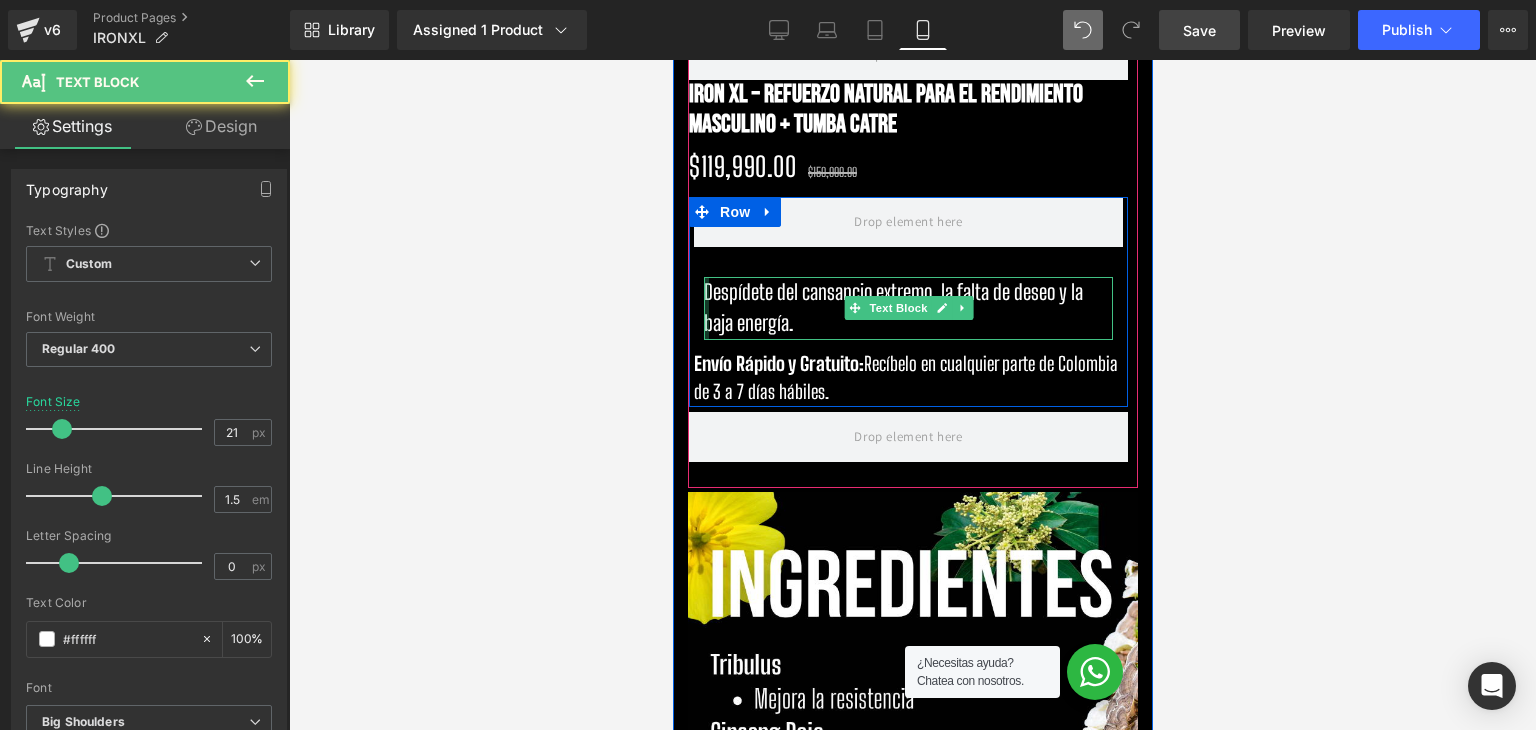 drag, startPoint x: 695, startPoint y: 312, endPoint x: 685, endPoint y: 309, distance: 10.440307 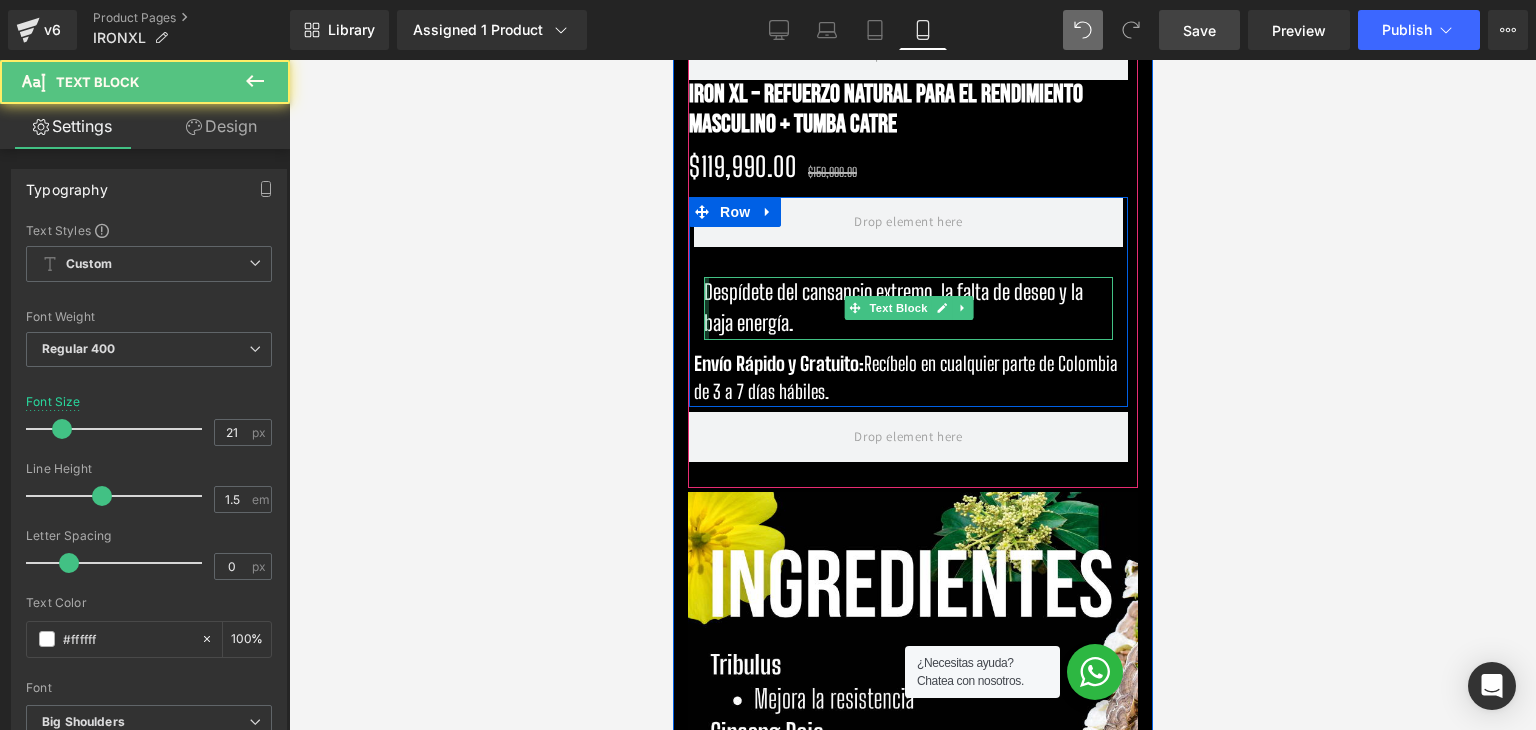 click on "Paga con Tarjeta de Crédito / Débito
(P) Cart Button Despídete del cansancio extremo, la falta de deseo y la baja energía.  Text Block         Envío Rápido y Gratuito:  Recíbelo en cualquier parte de Colombia de 3 a 7 días hábiles. Text Block" at bounding box center (907, 327) 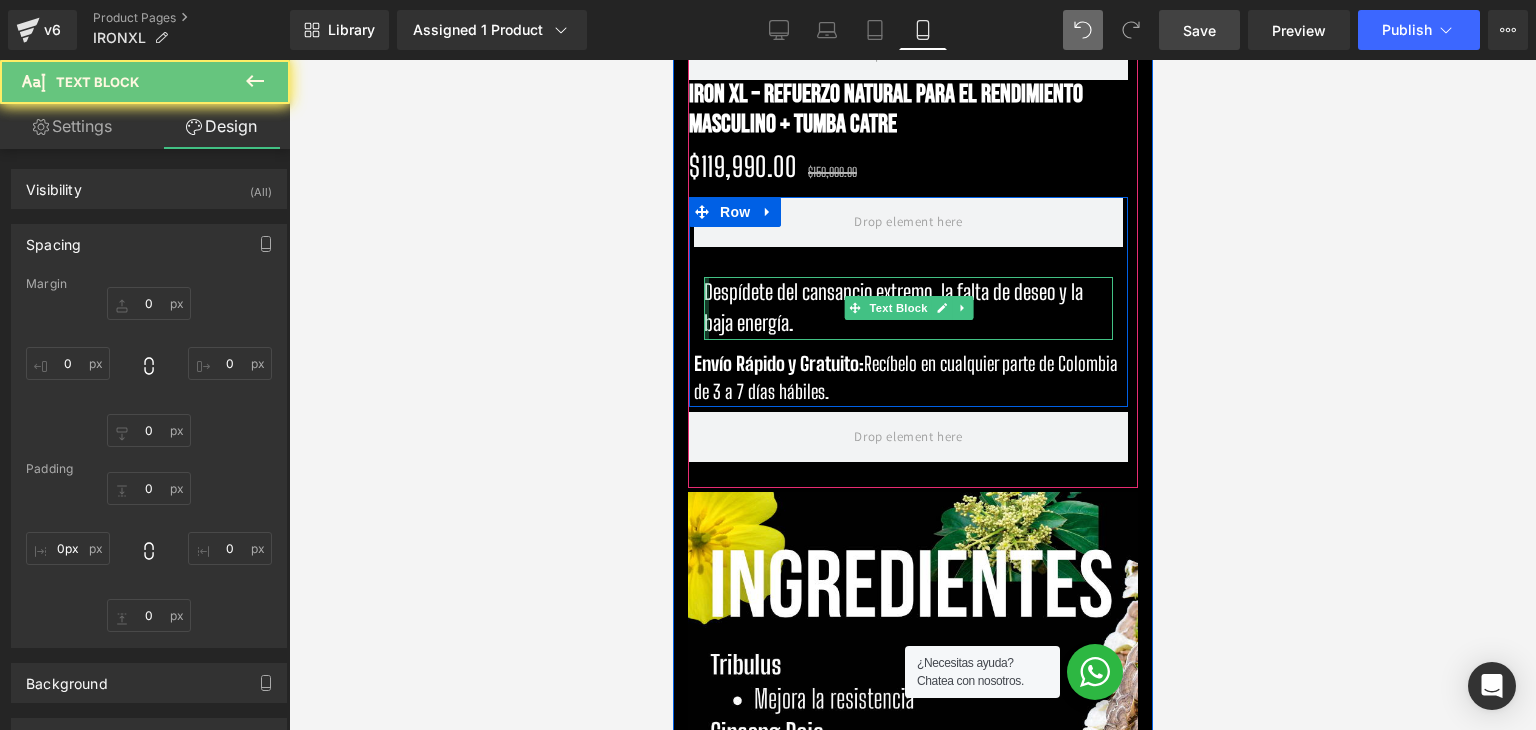 type on "15" 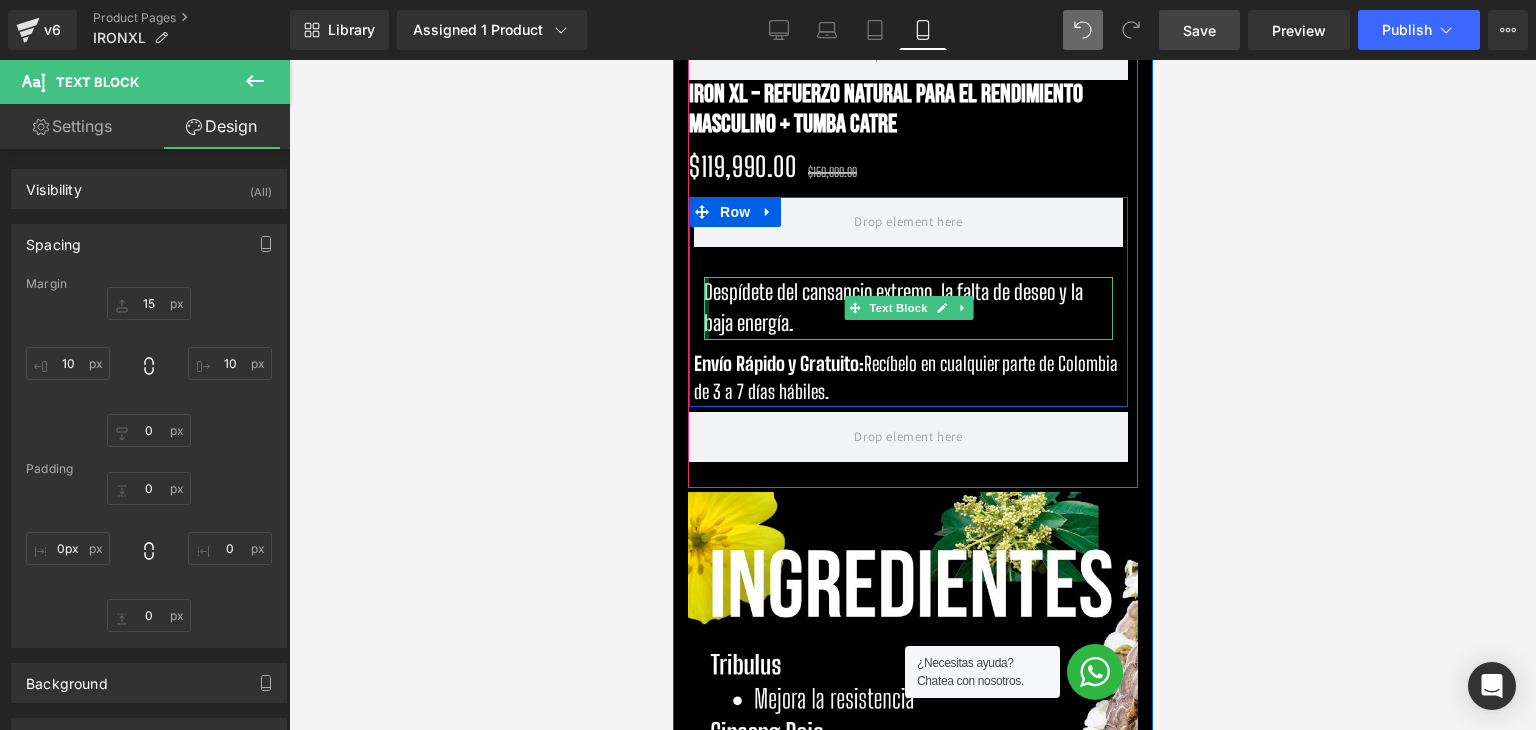 drag, startPoint x: 696, startPoint y: 319, endPoint x: 682, endPoint y: 319, distance: 14 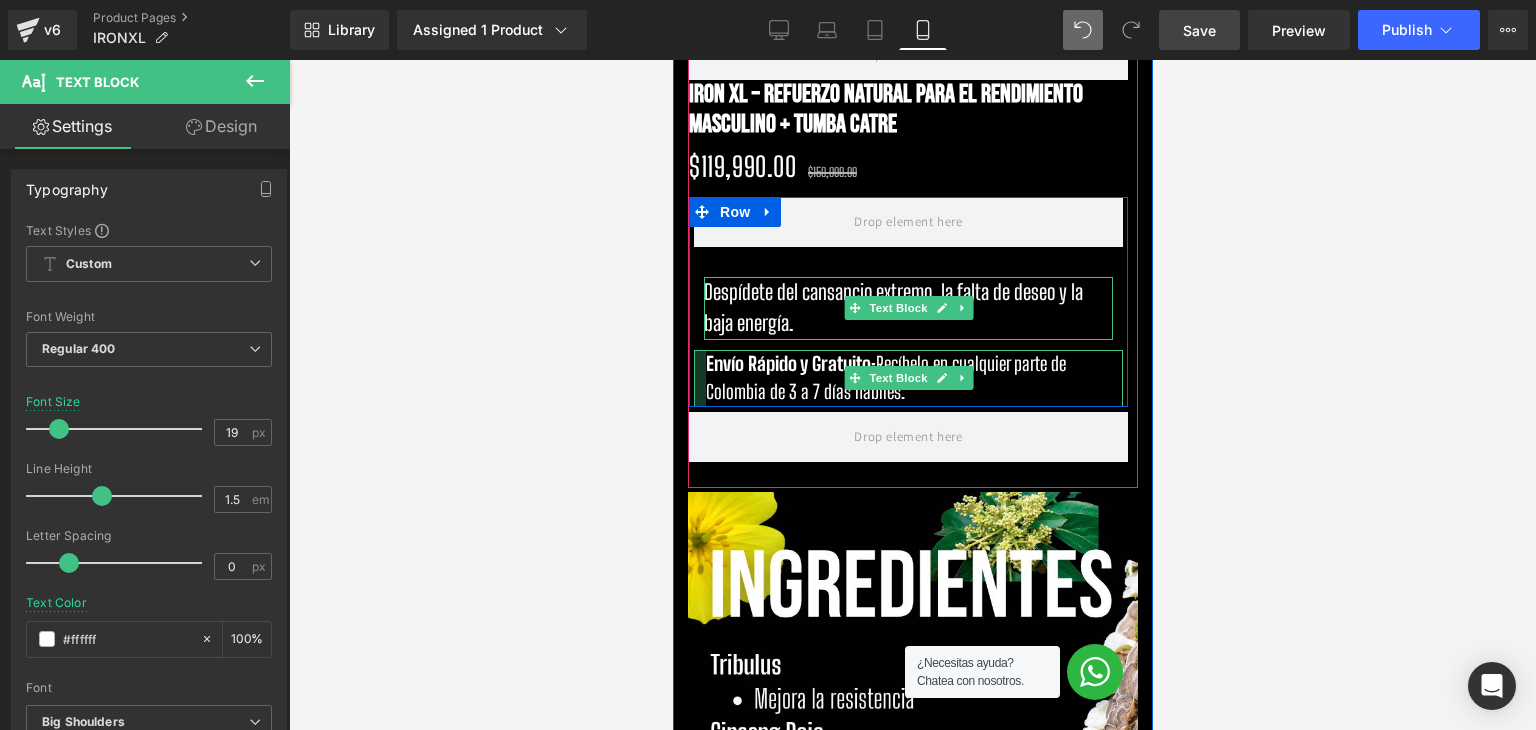 drag, startPoint x: 685, startPoint y: 375, endPoint x: 697, endPoint y: 377, distance: 12.165525 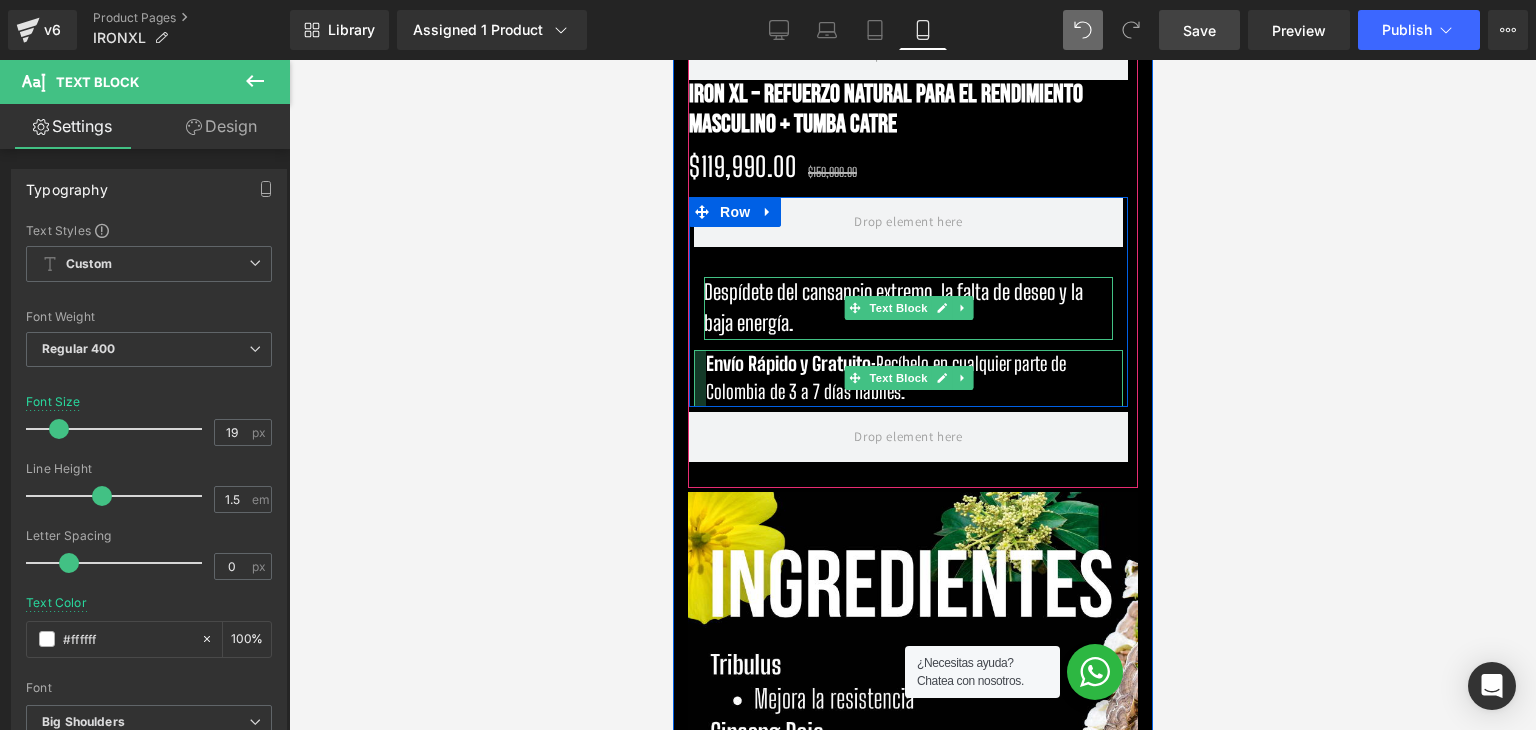 click on "Envío Rápido y Gratuito:  Recíbelo en cualquier parte de Colombia de 3 a 7 días hábiles. Text Block" at bounding box center [907, 378] 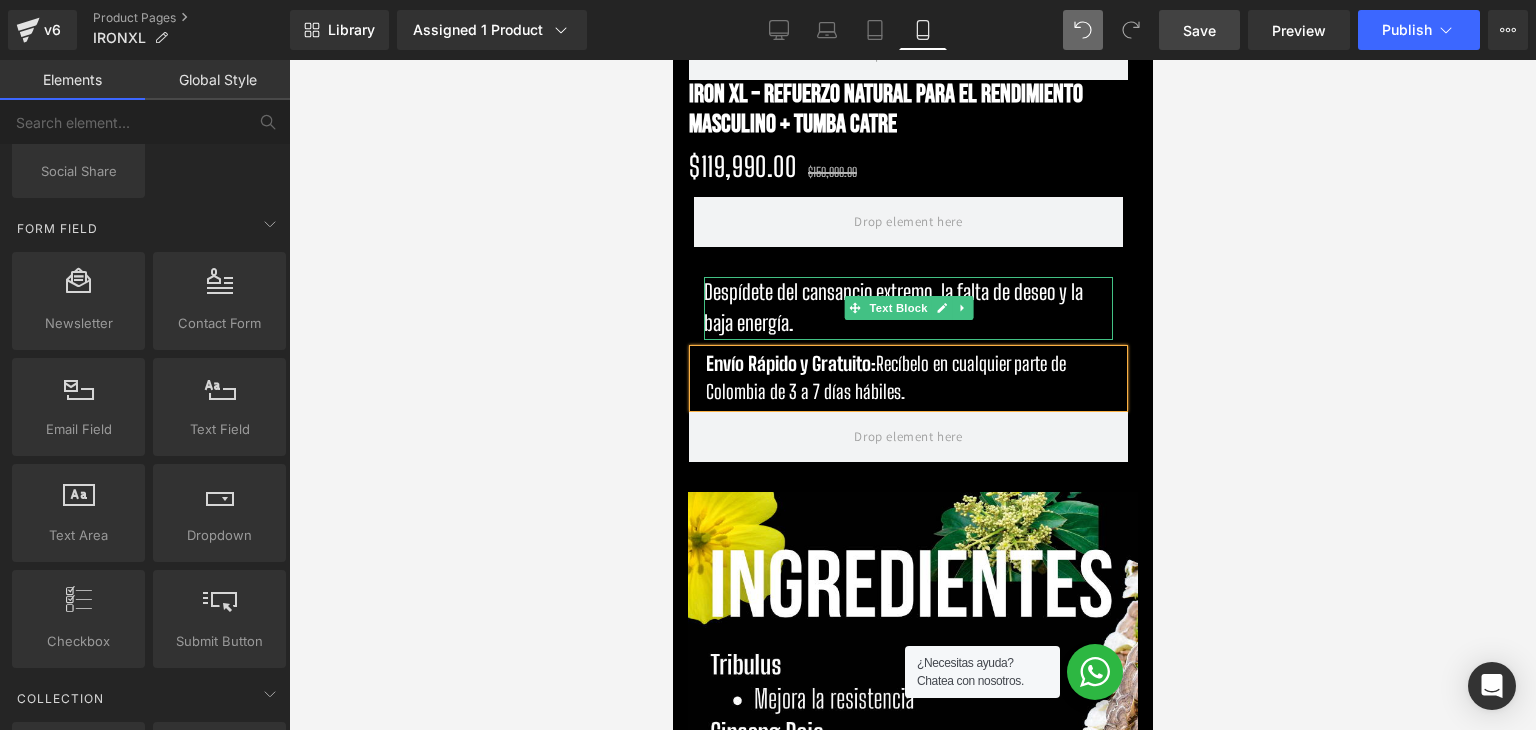 click at bounding box center (912, 395) 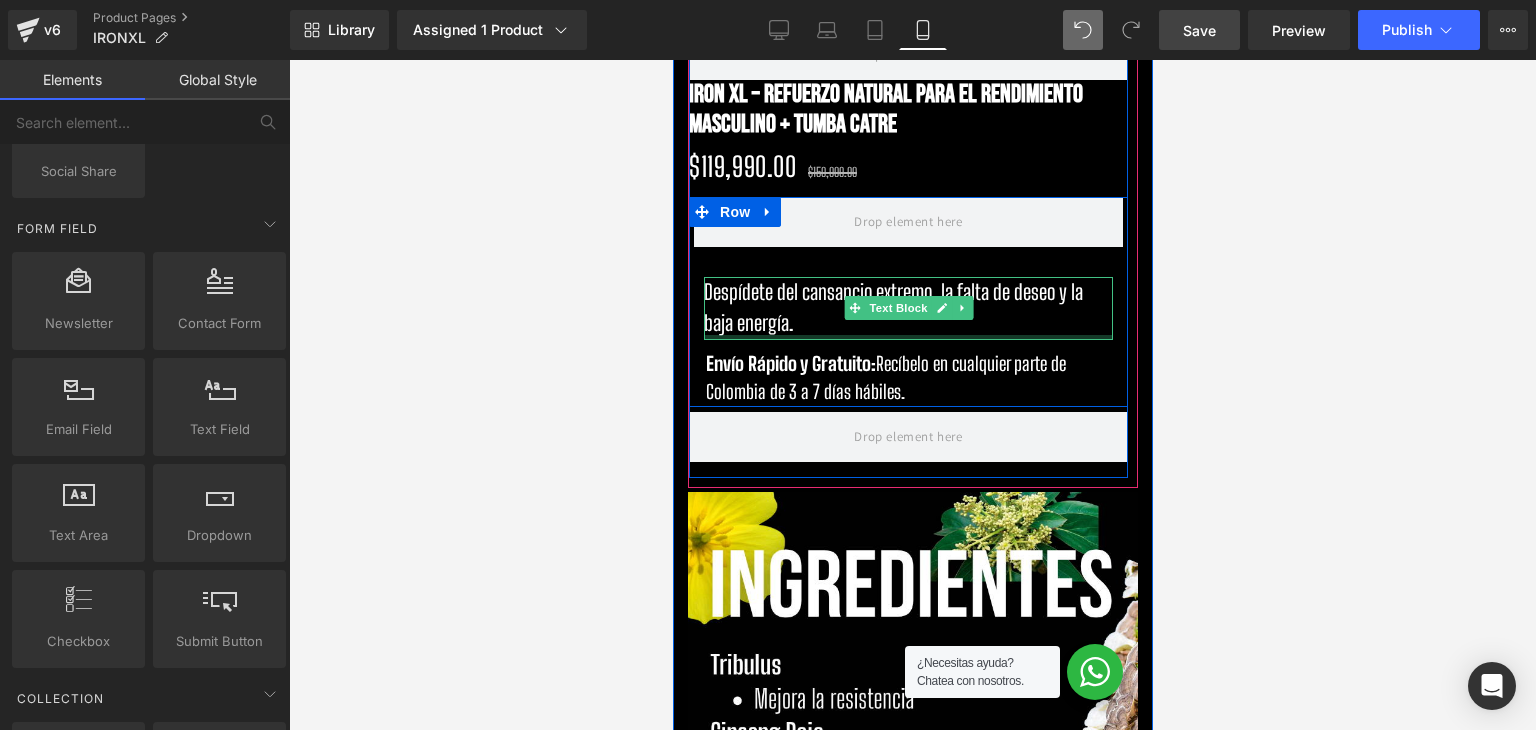 click on "Despídete del cansancio extremo, la falta de deseo y la baja energía." at bounding box center (907, 308) 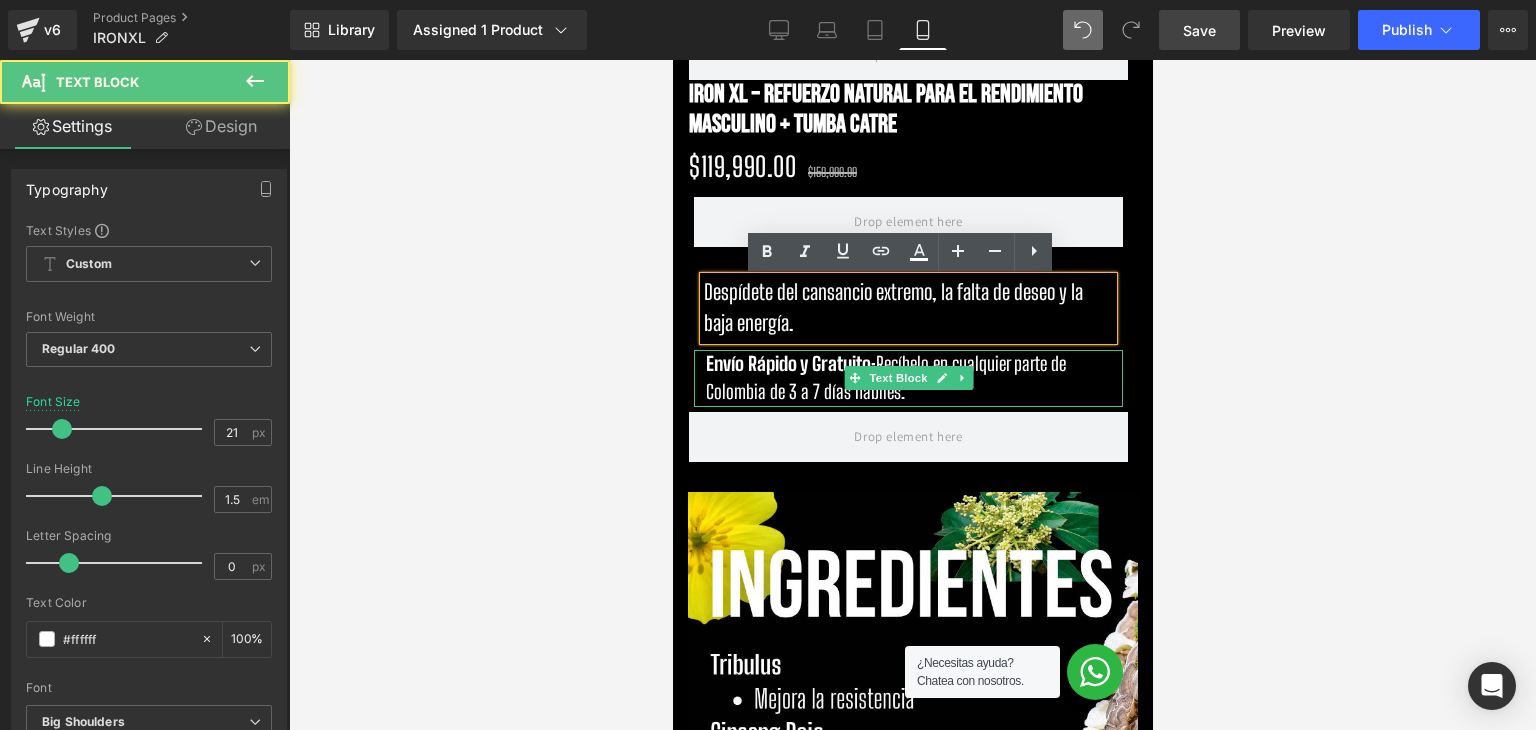 click on "Envío Rápido y Gratuito:" at bounding box center (790, 363) 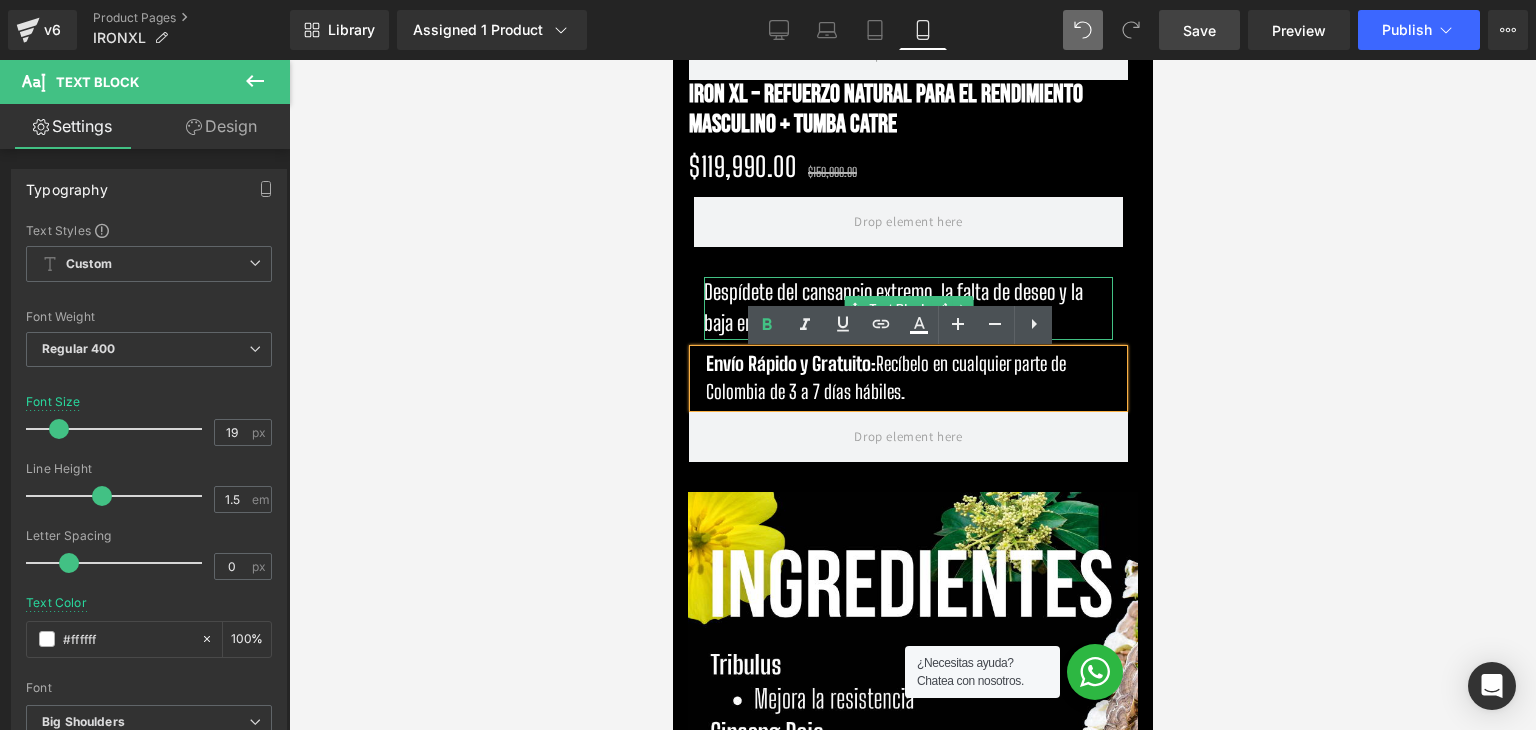 click on "Despídete del cansancio extremo, la falta de deseo y la baja energía." at bounding box center [907, 308] 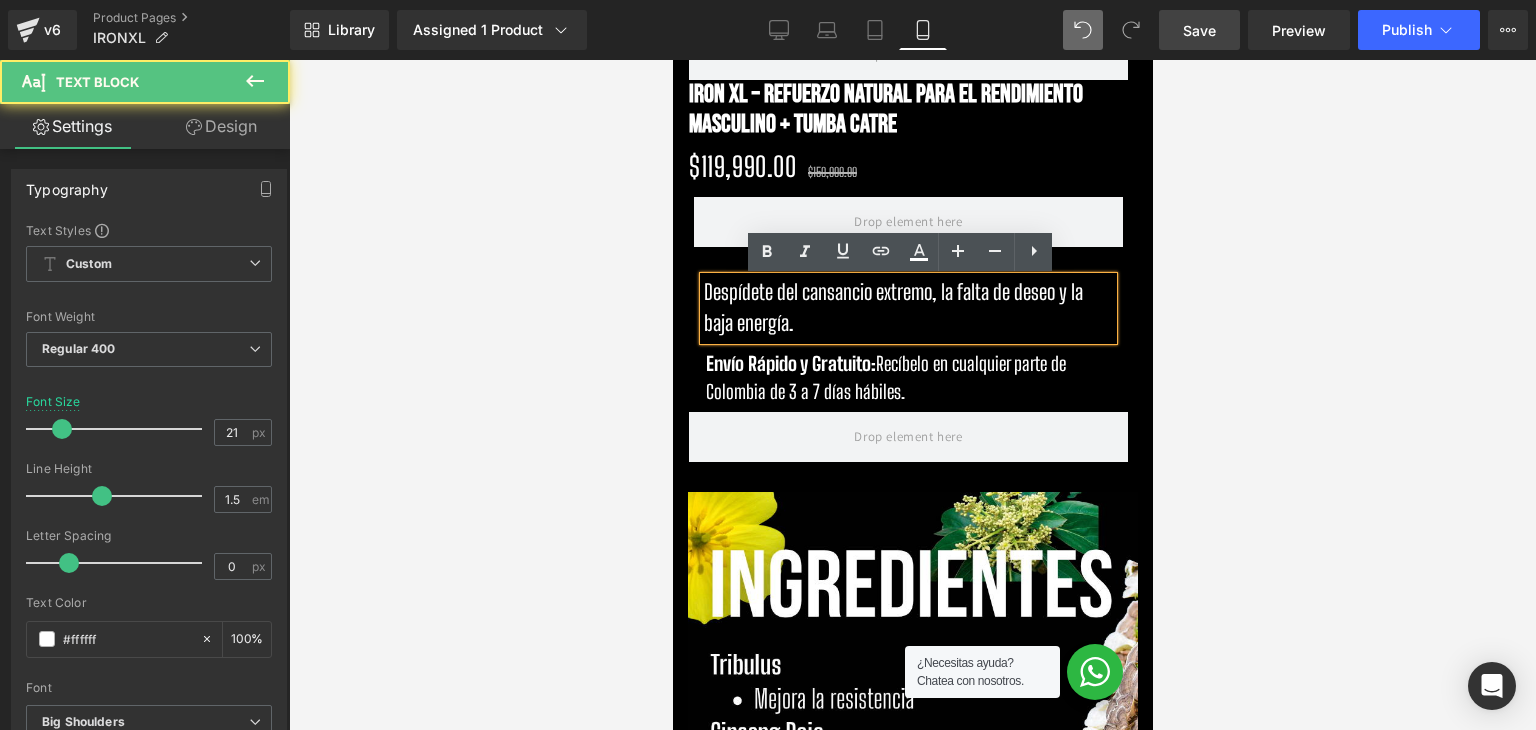 drag, startPoint x: 805, startPoint y: 337, endPoint x: 694, endPoint y: 299, distance: 117.32433 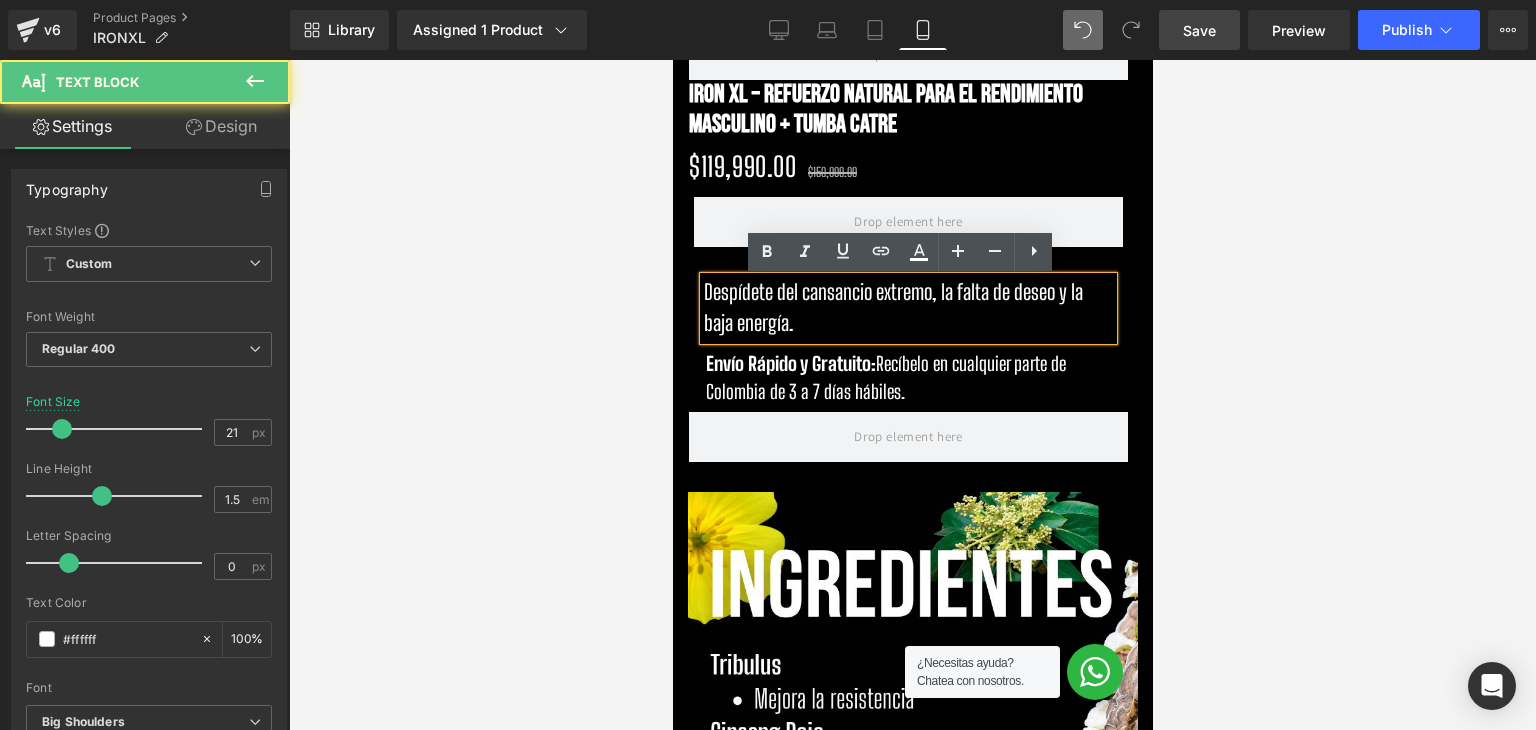 click on "Despídete del cansancio extremo, la falta de deseo y la baja energía." at bounding box center (907, 308) 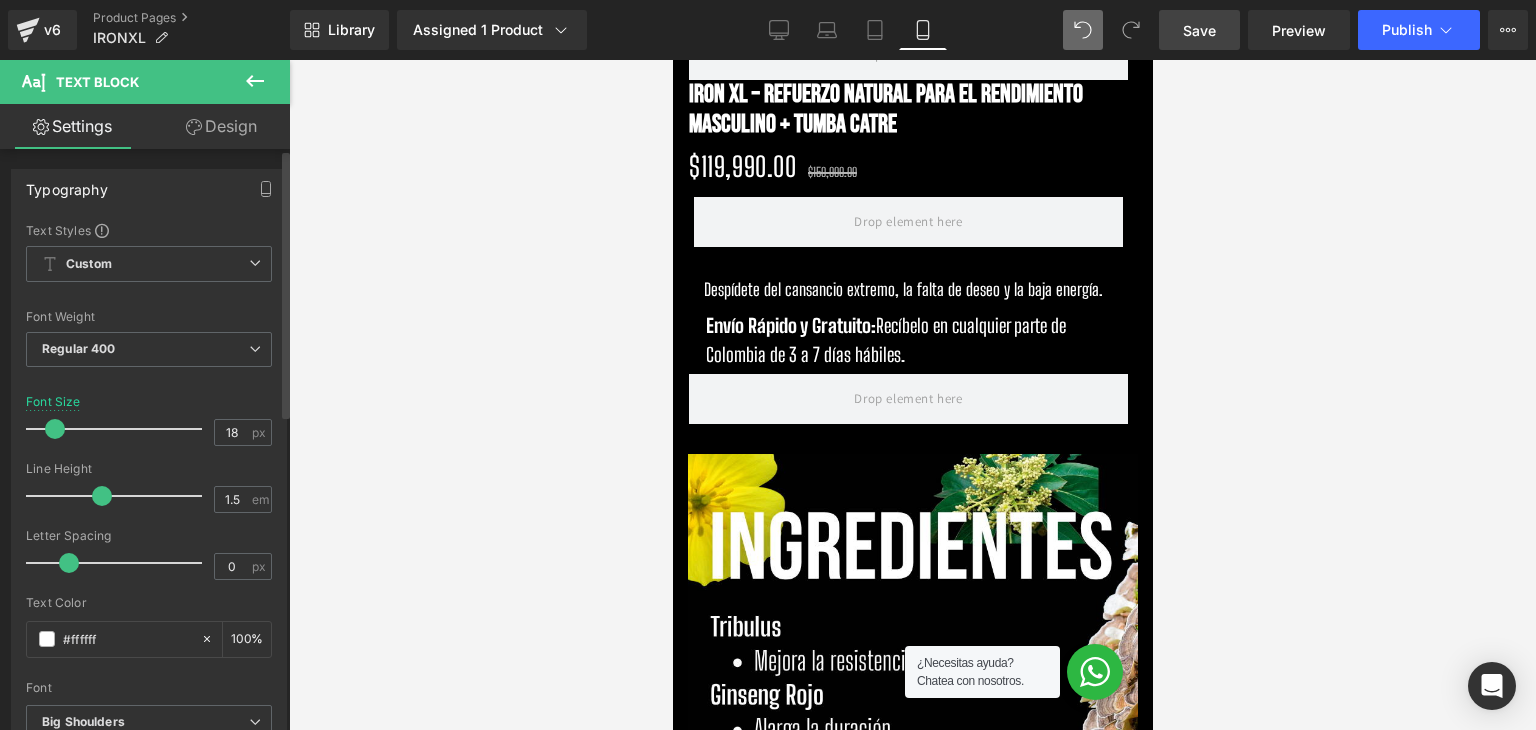 type on "19" 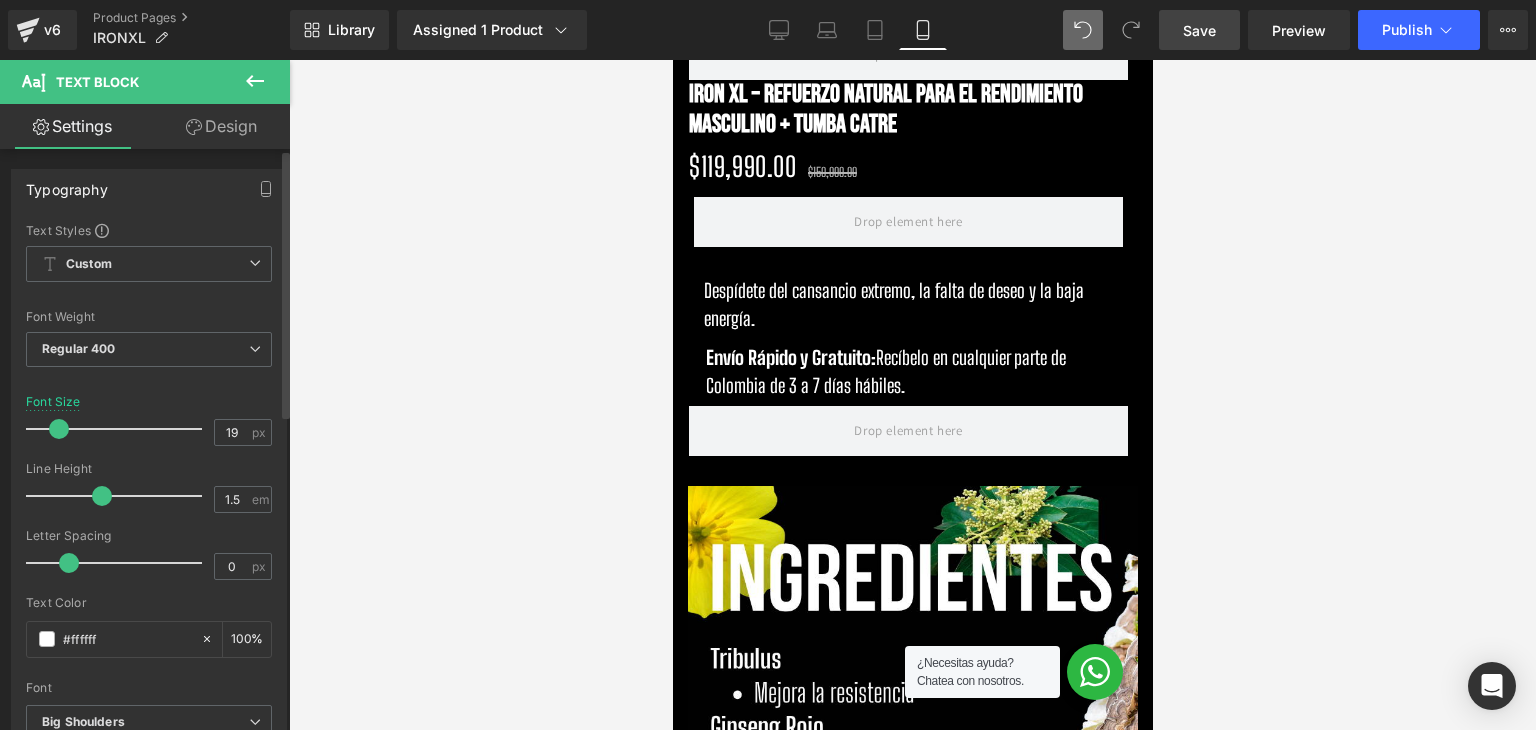 click at bounding box center (59, 429) 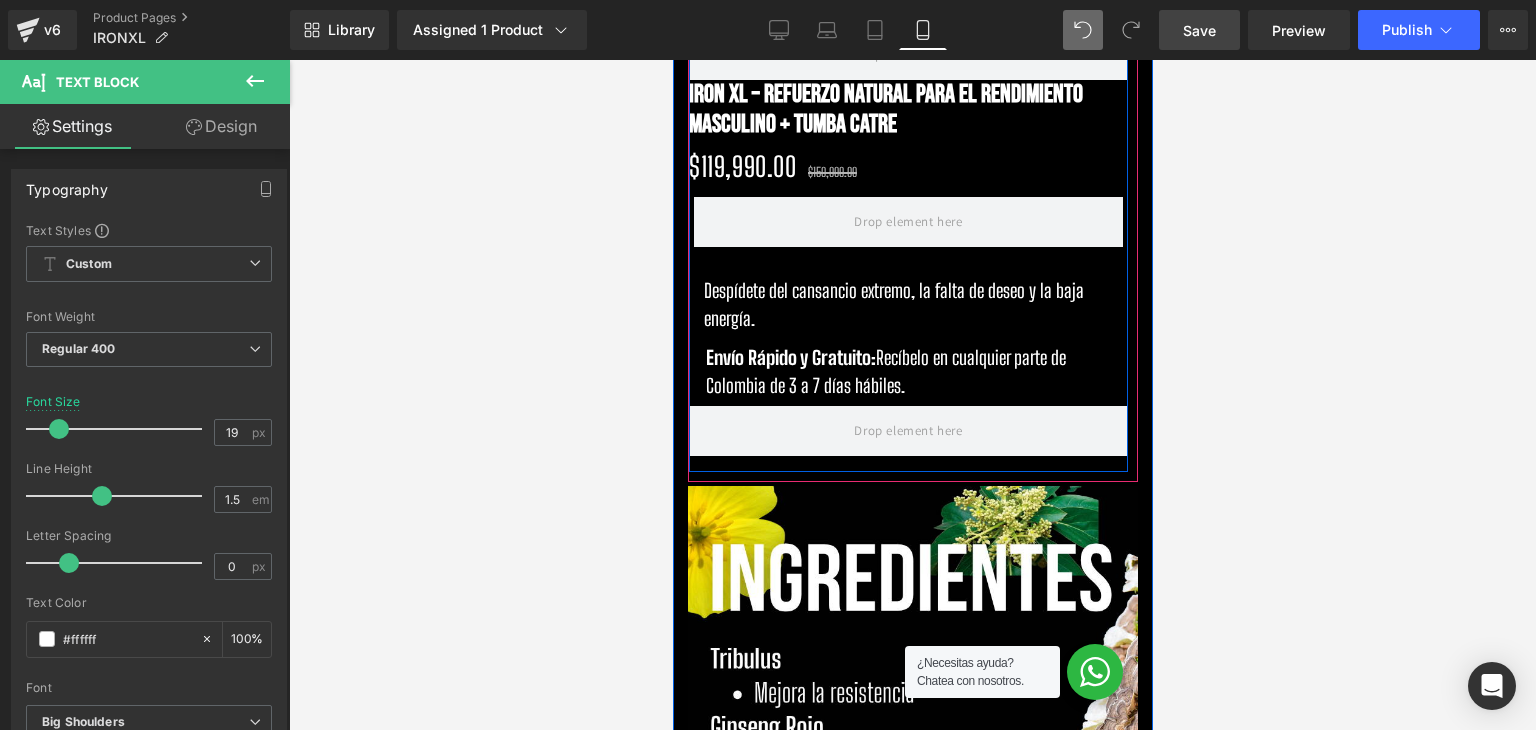 click on "Envío Rápido y Gratuito:" at bounding box center [790, 357] 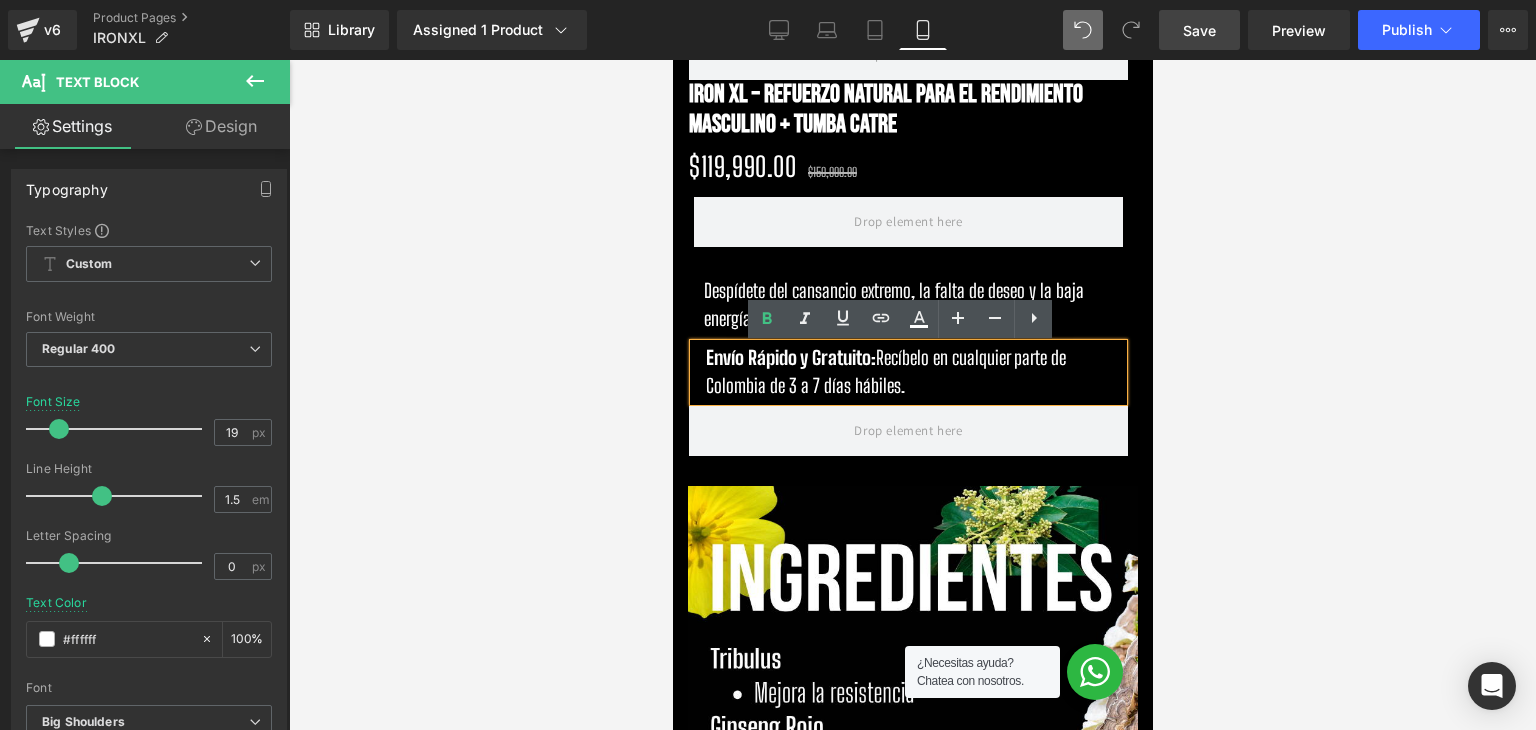 click on "Envío Rápido y Gratuito:" at bounding box center [790, 357] 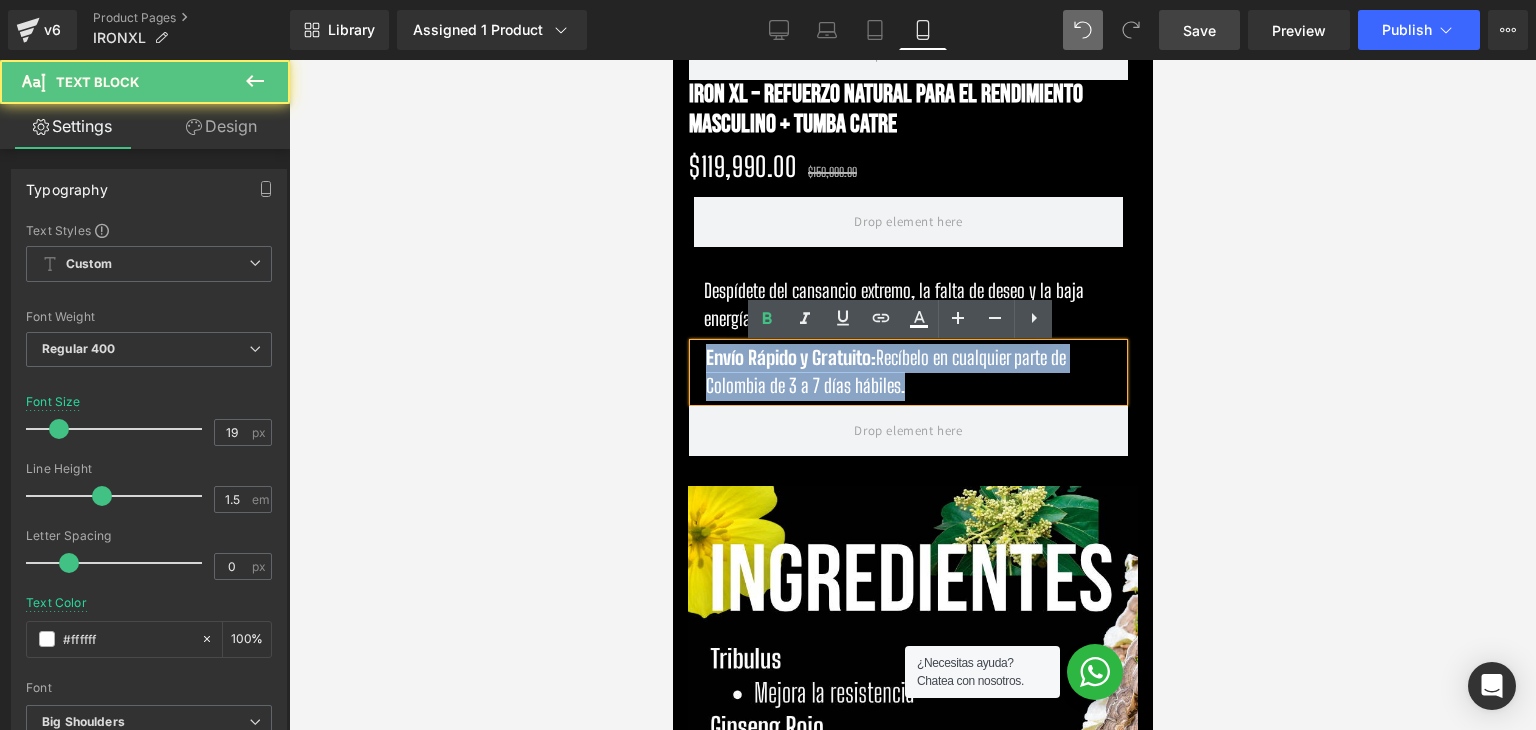 drag, startPoint x: 696, startPoint y: 357, endPoint x: 901, endPoint y: 390, distance: 207.63911 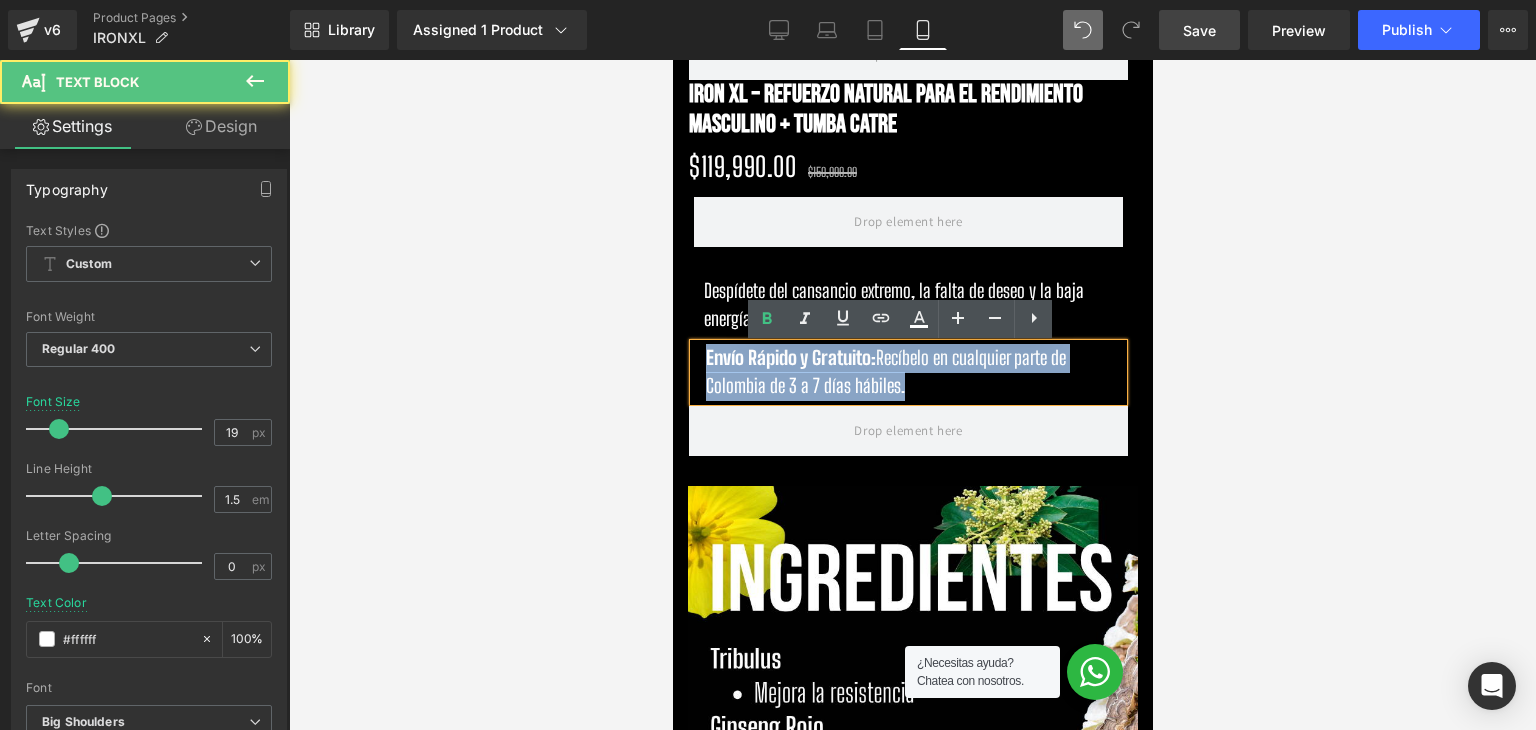 click on "Envío Rápido y Gratuito:  Recíbelo en cualquier parte de Colombia de 3 a 7 días hábiles." at bounding box center (907, 372) 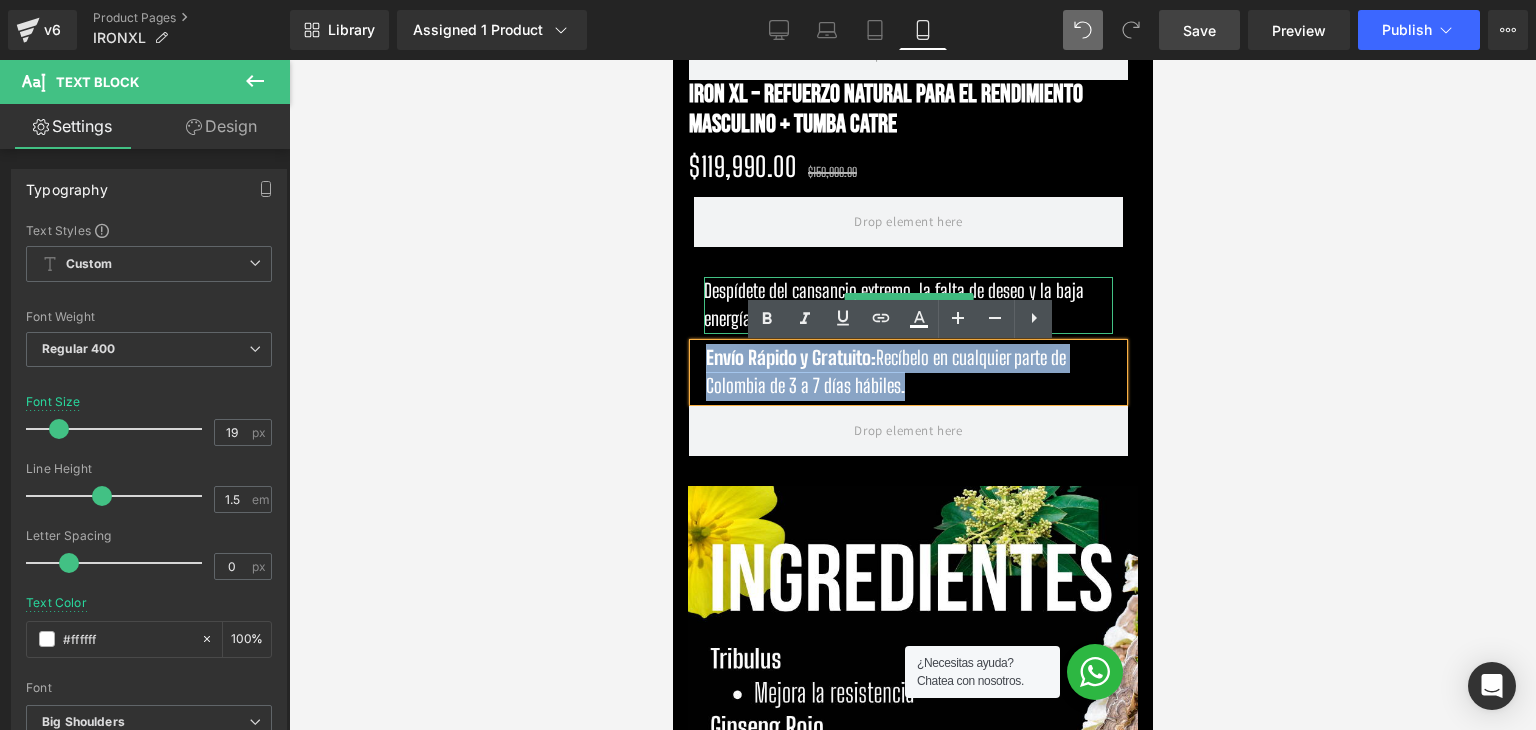 copy on "Envío Rápido y Gratuito:  Recíbelo en cualquier parte de Colombia de 3 a 7 días hábiles." 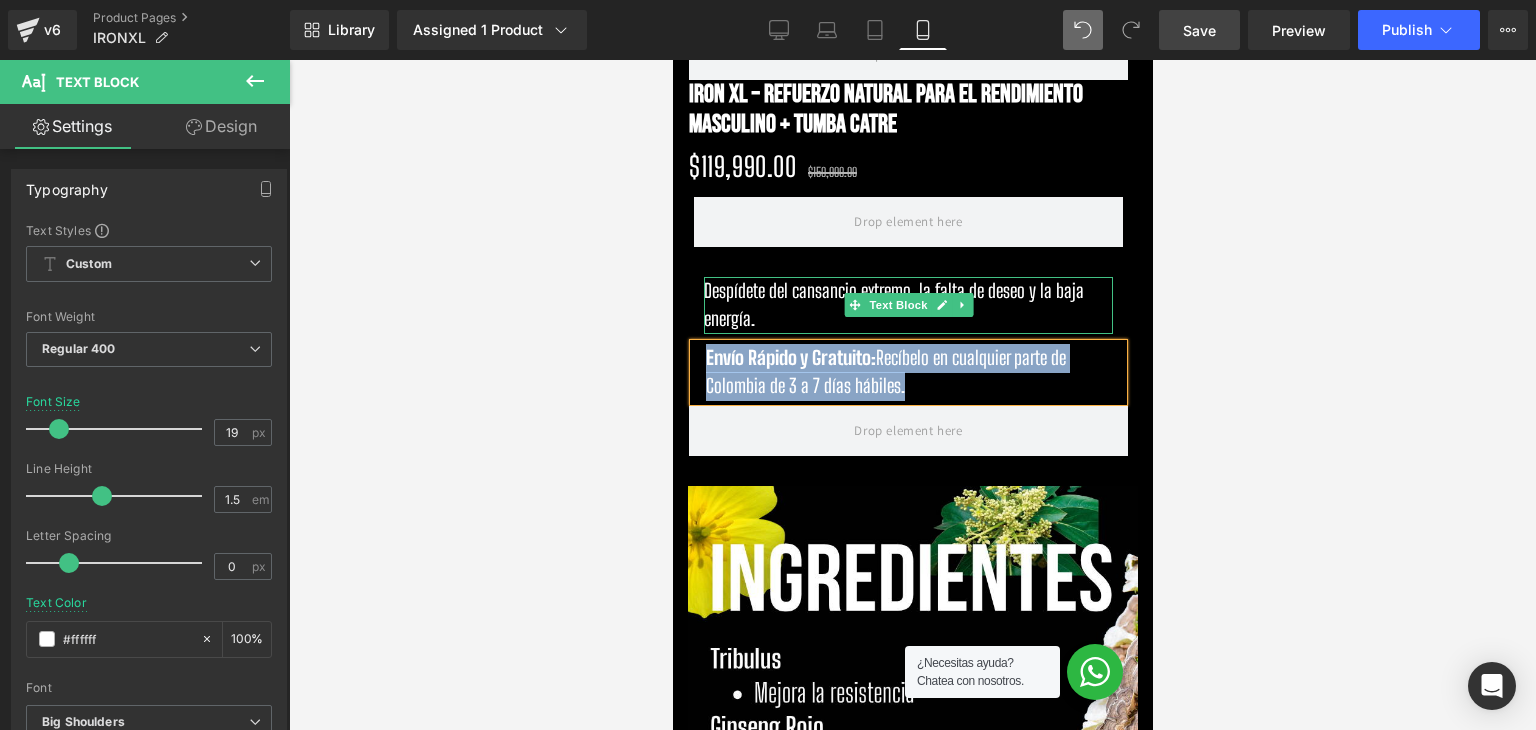click on "Despídete del cansancio extremo, la falta de deseo y la baja energía." at bounding box center [907, 305] 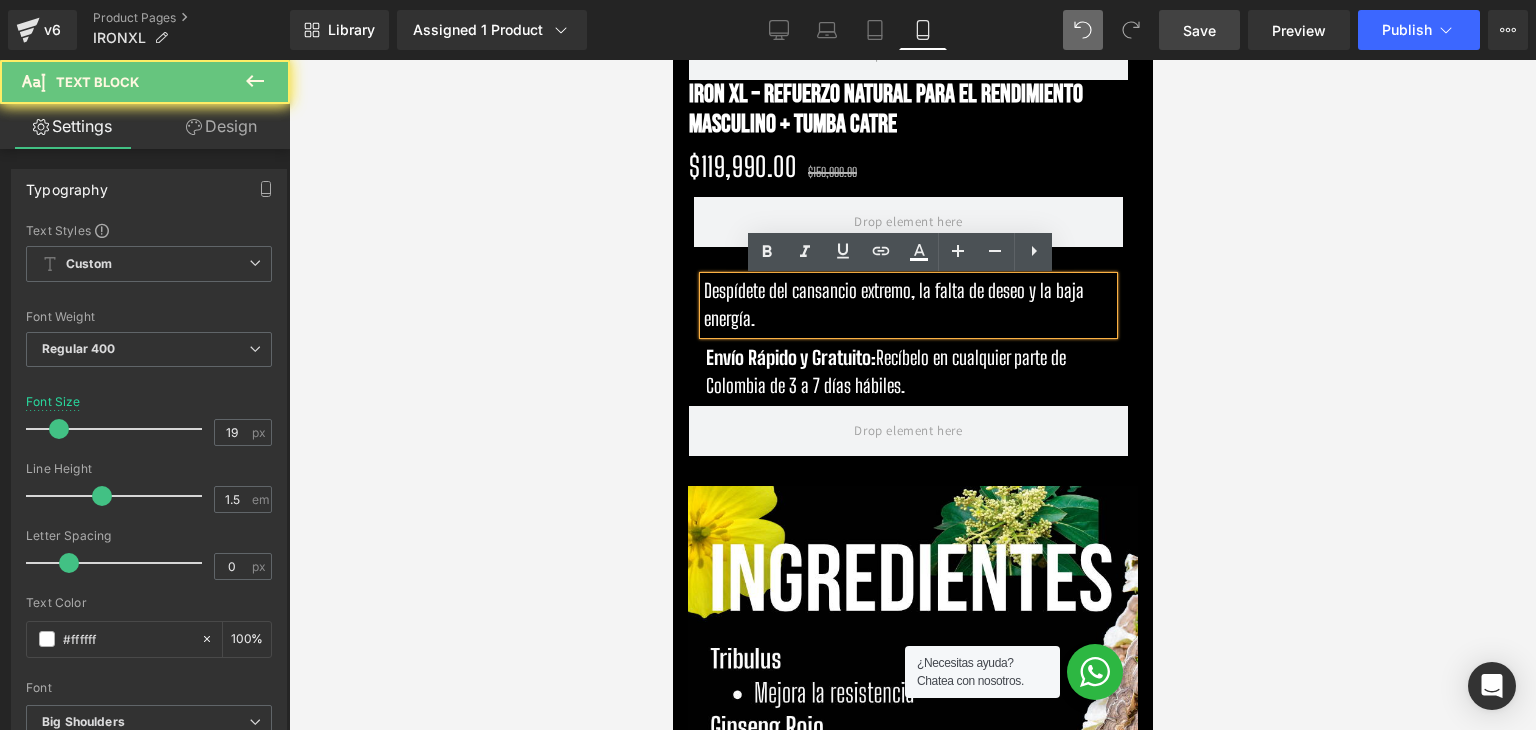 click on "Despídete del cansancio extremo, la falta de deseo y la baja energía." at bounding box center [907, 305] 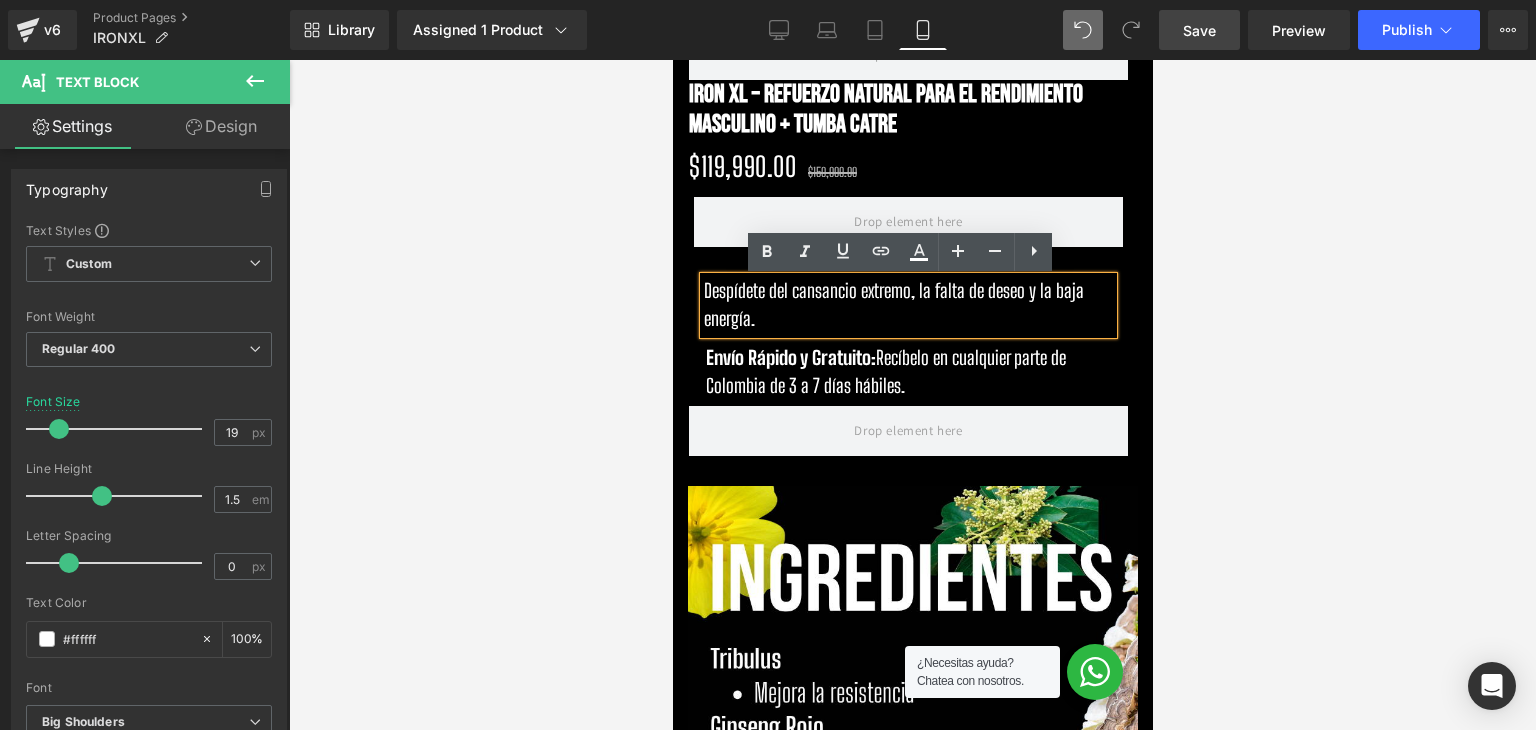 type 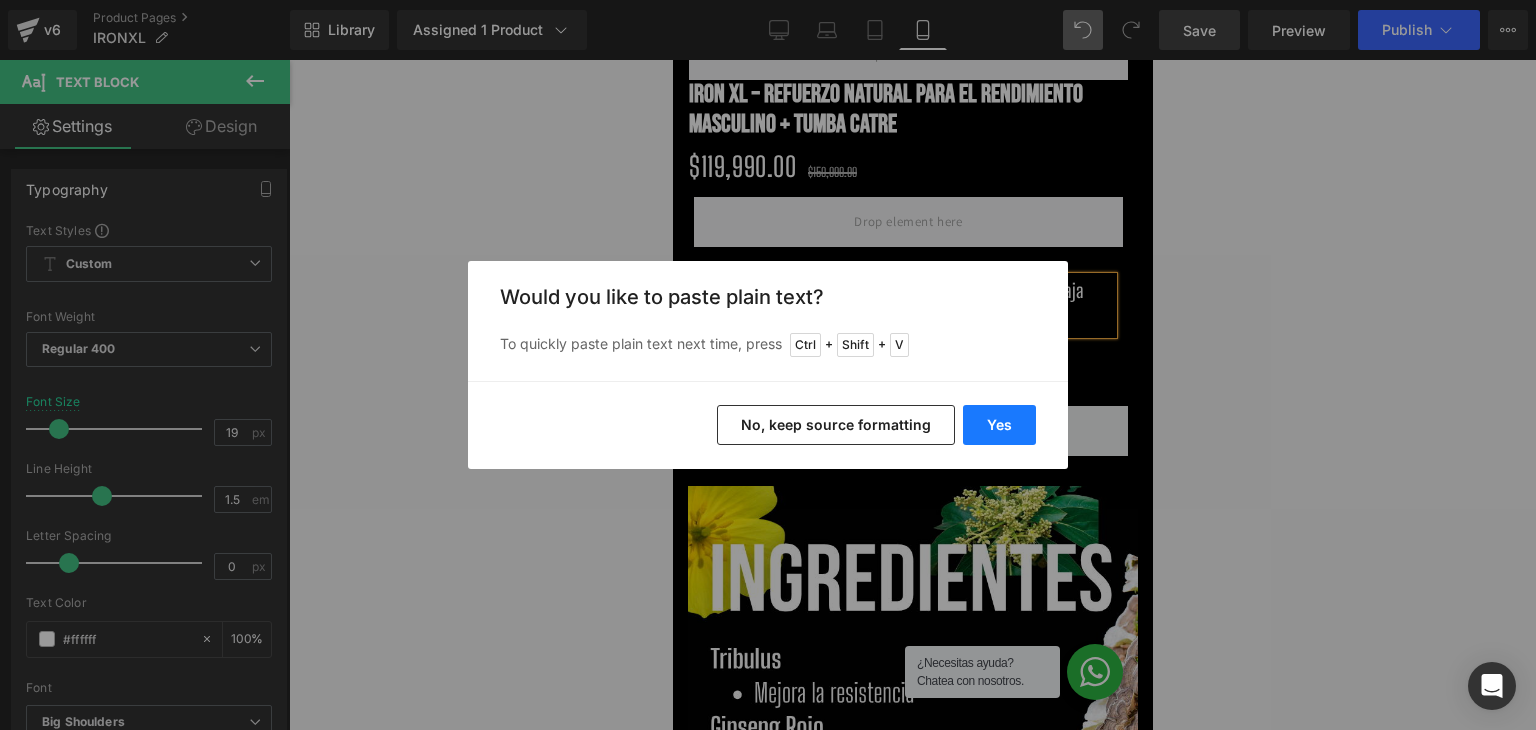 click on "Yes" at bounding box center (999, 425) 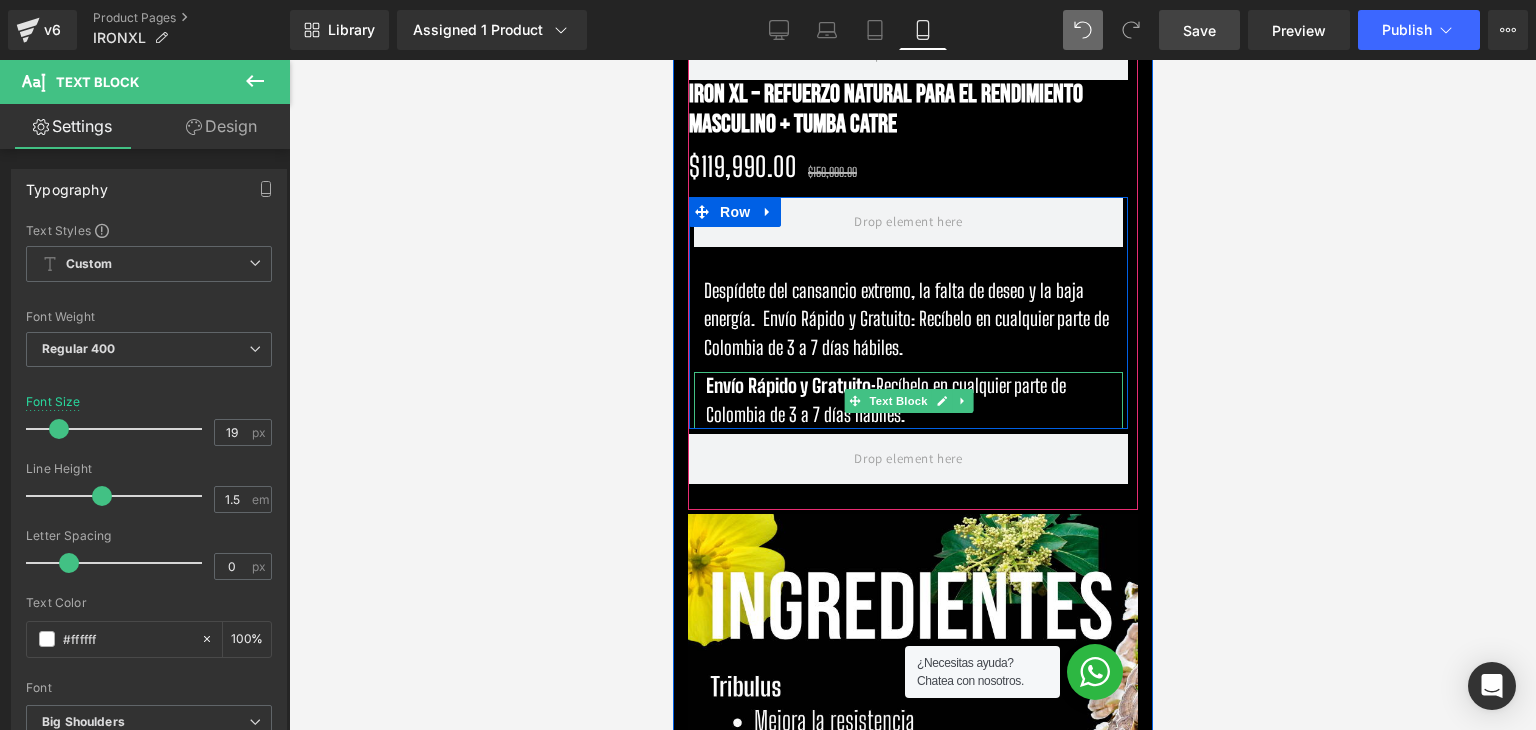 click on "Envío Rápido y Gratuito:  Recíbelo en cualquier parte de Colombia de 3 a 7 días hábiles." at bounding box center (913, 400) 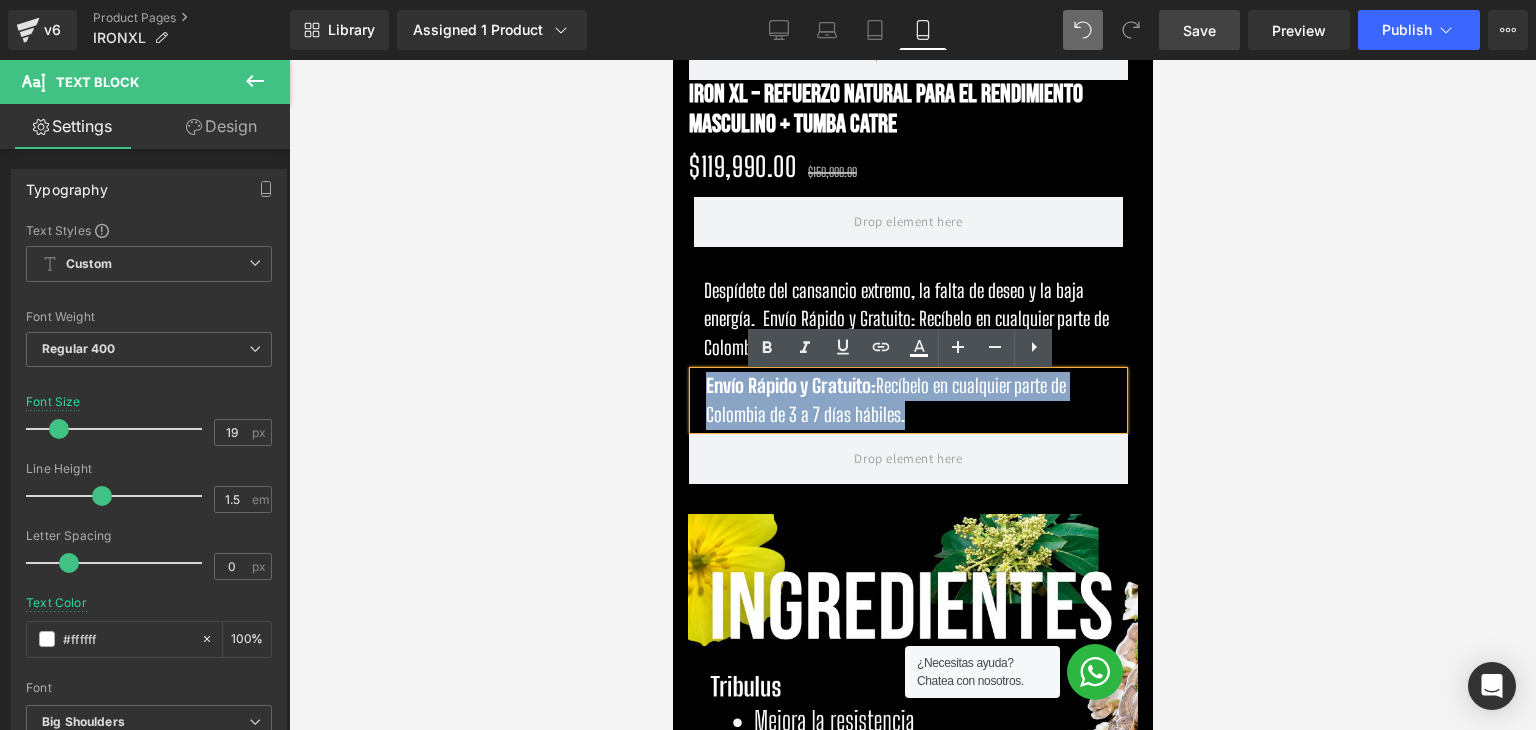 drag, startPoint x: 960, startPoint y: 421, endPoint x: 694, endPoint y: 394, distance: 267.3668 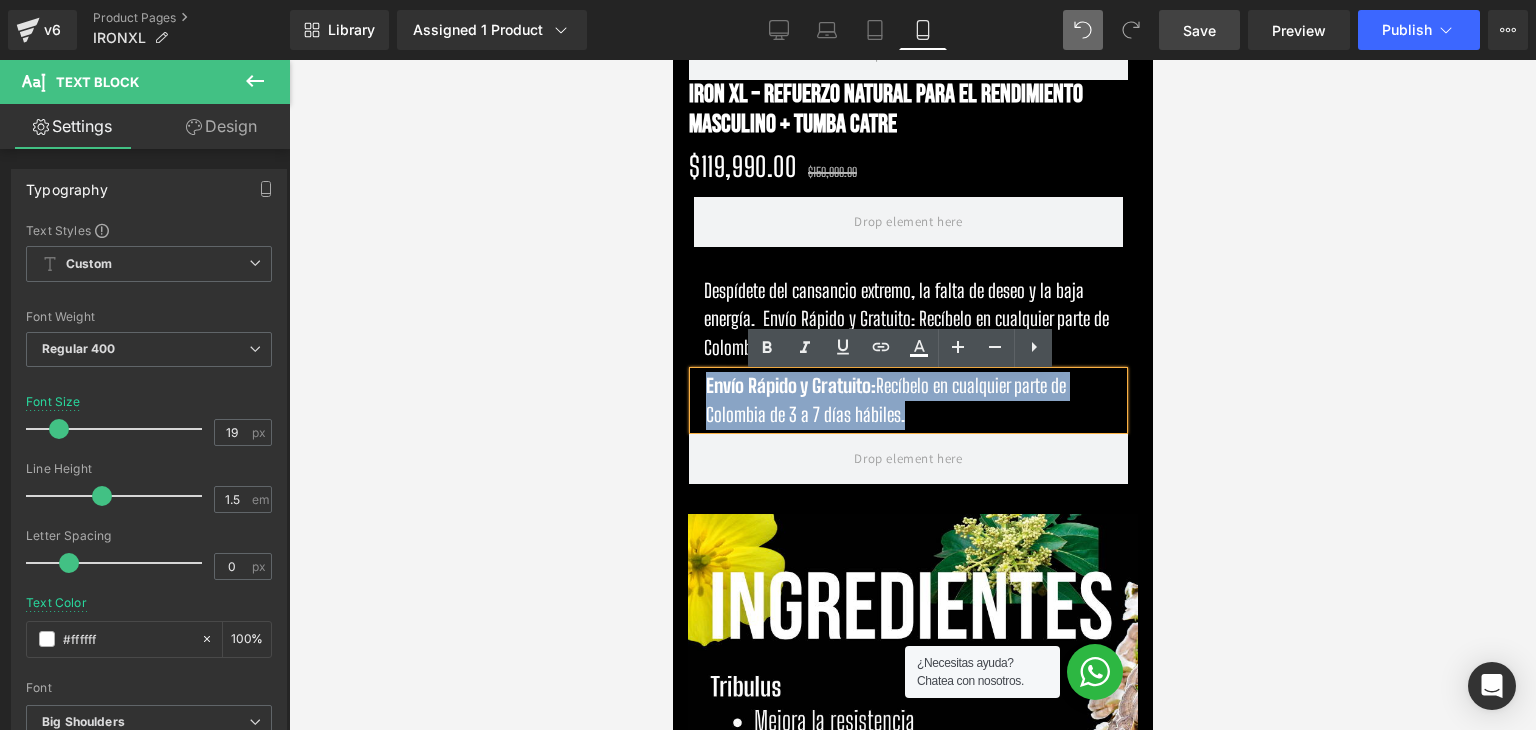 click on "Envío Rápido y Gratuito:  Recíbelo en cualquier parte de Colombia de 3 a 7 días hábiles." at bounding box center [907, 400] 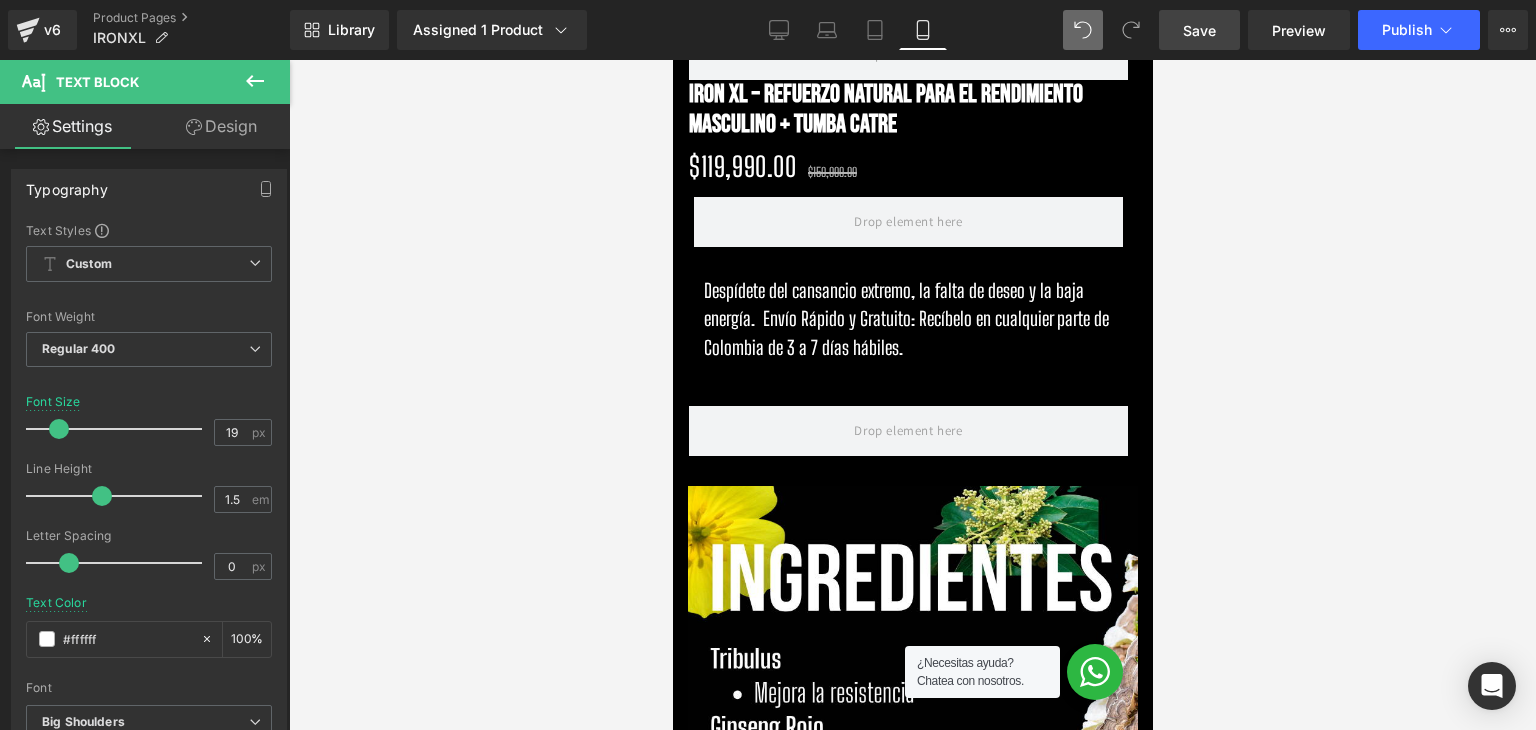click at bounding box center (912, 395) 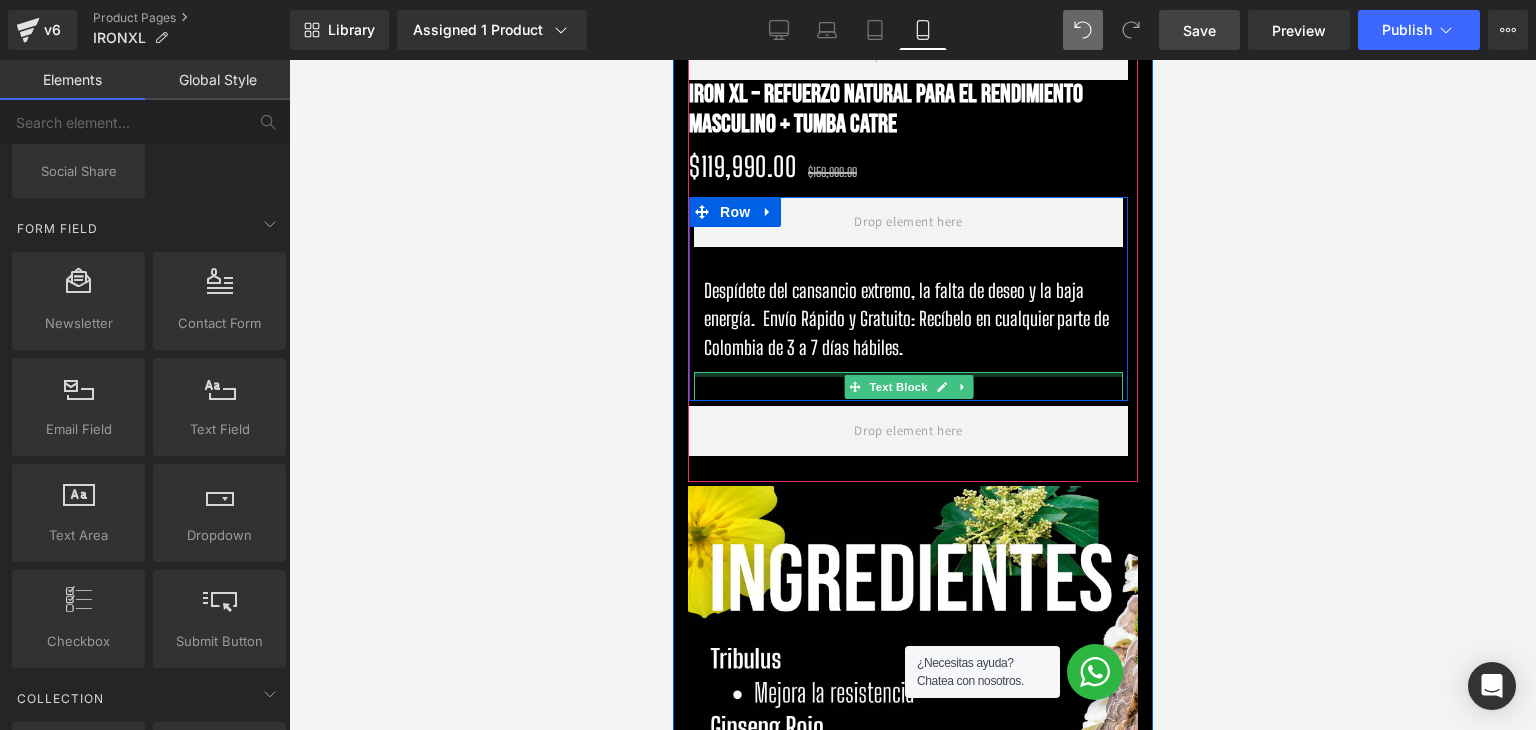 click at bounding box center [907, 374] 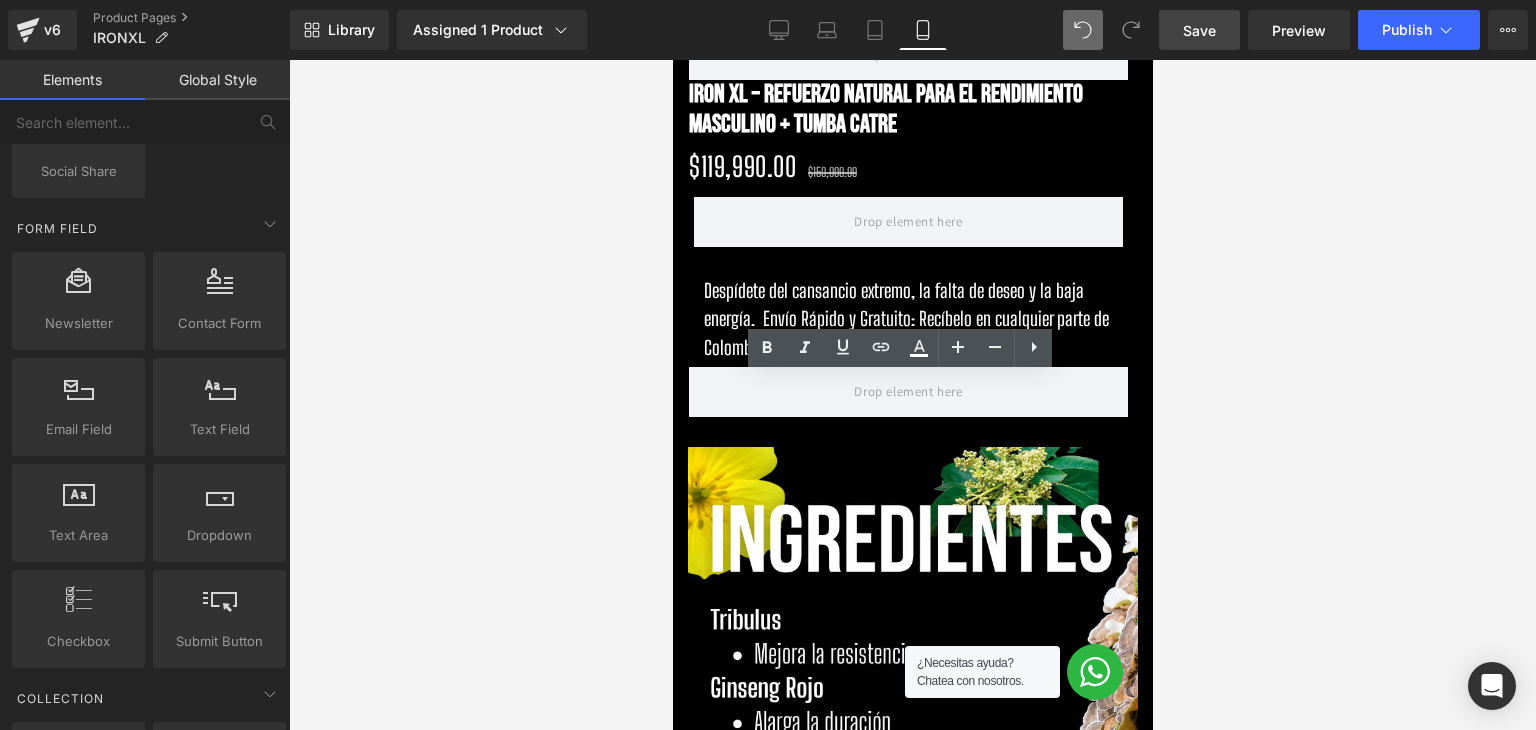 click at bounding box center [912, 395] 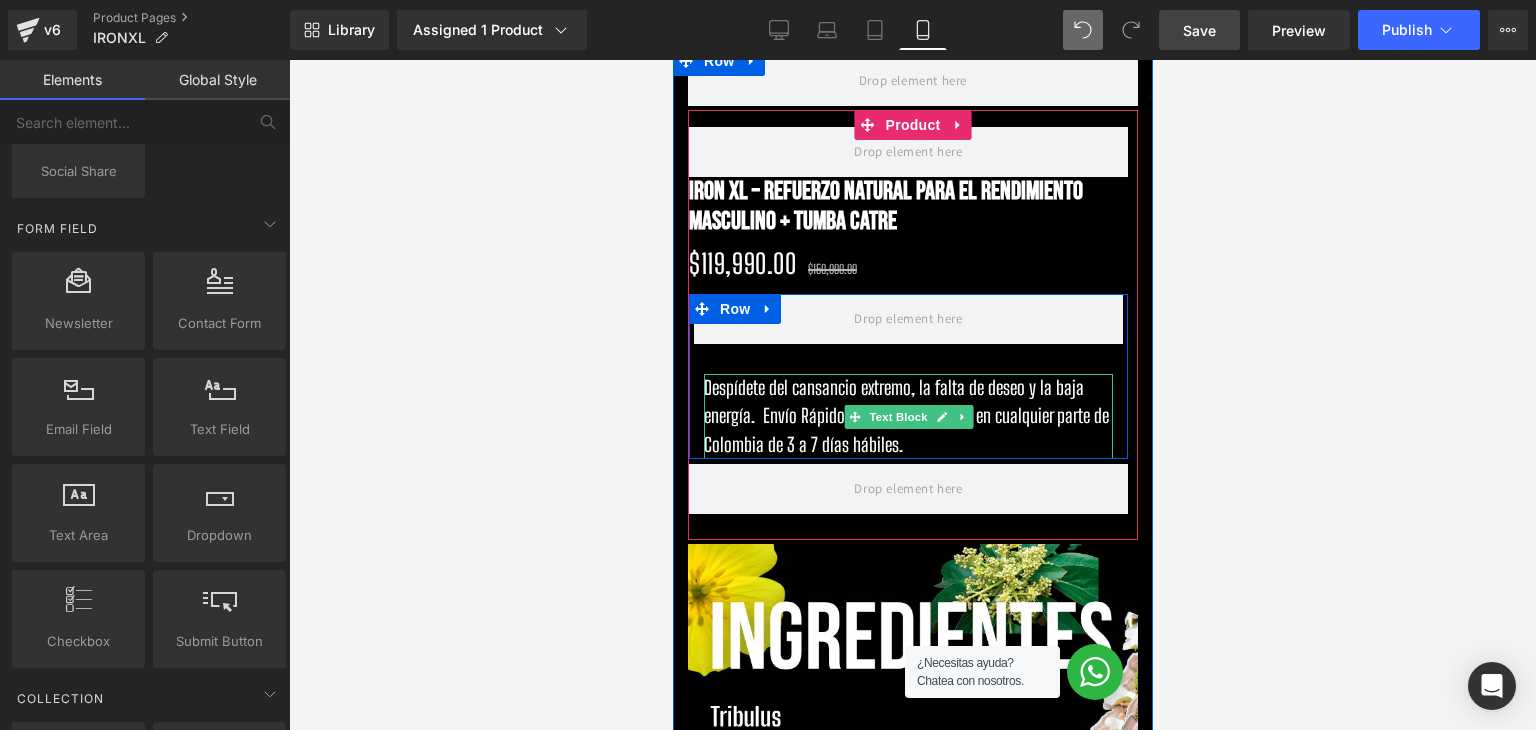 scroll, scrollTop: 4100, scrollLeft: 0, axis: vertical 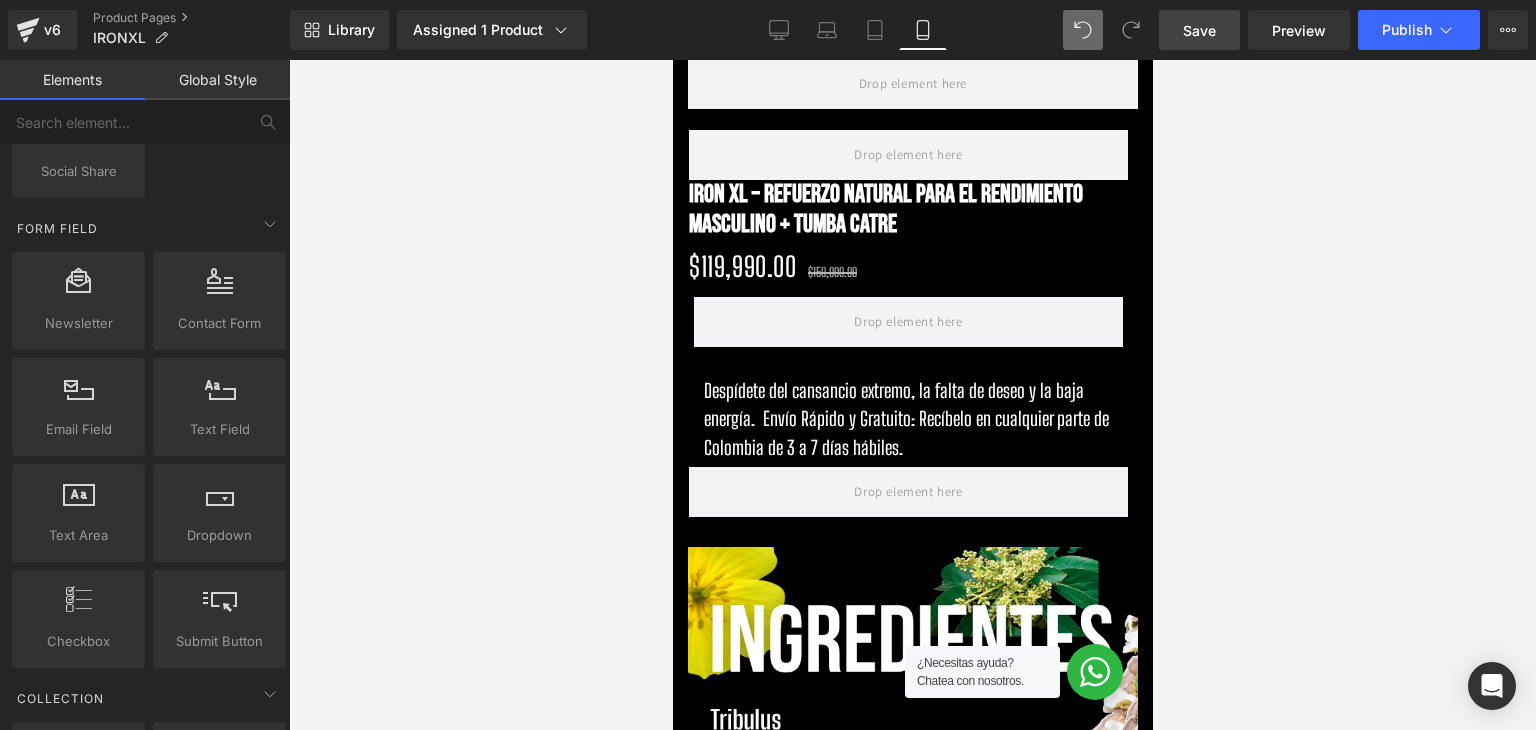 click on "Save" at bounding box center (1199, 30) 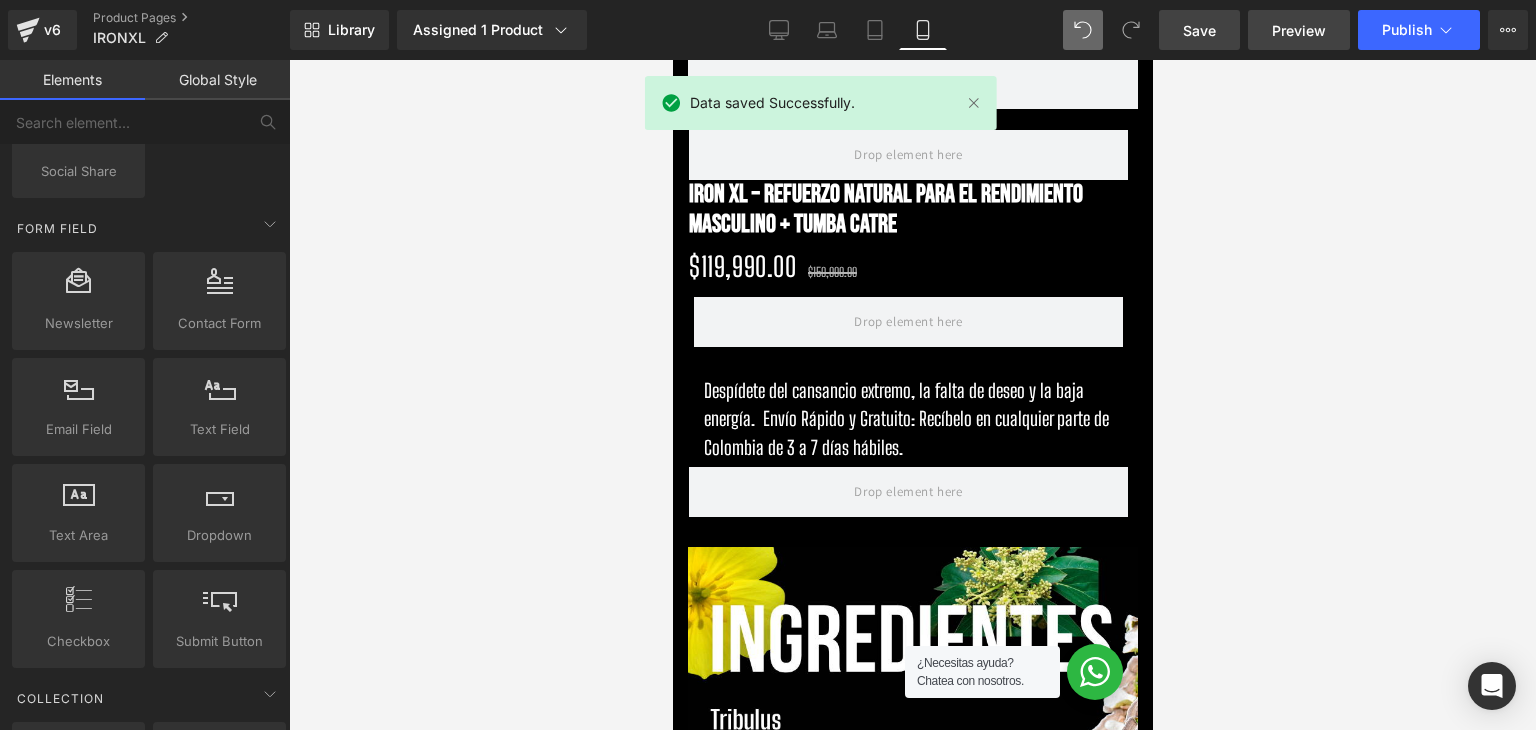 click on "Preview" at bounding box center (1299, 30) 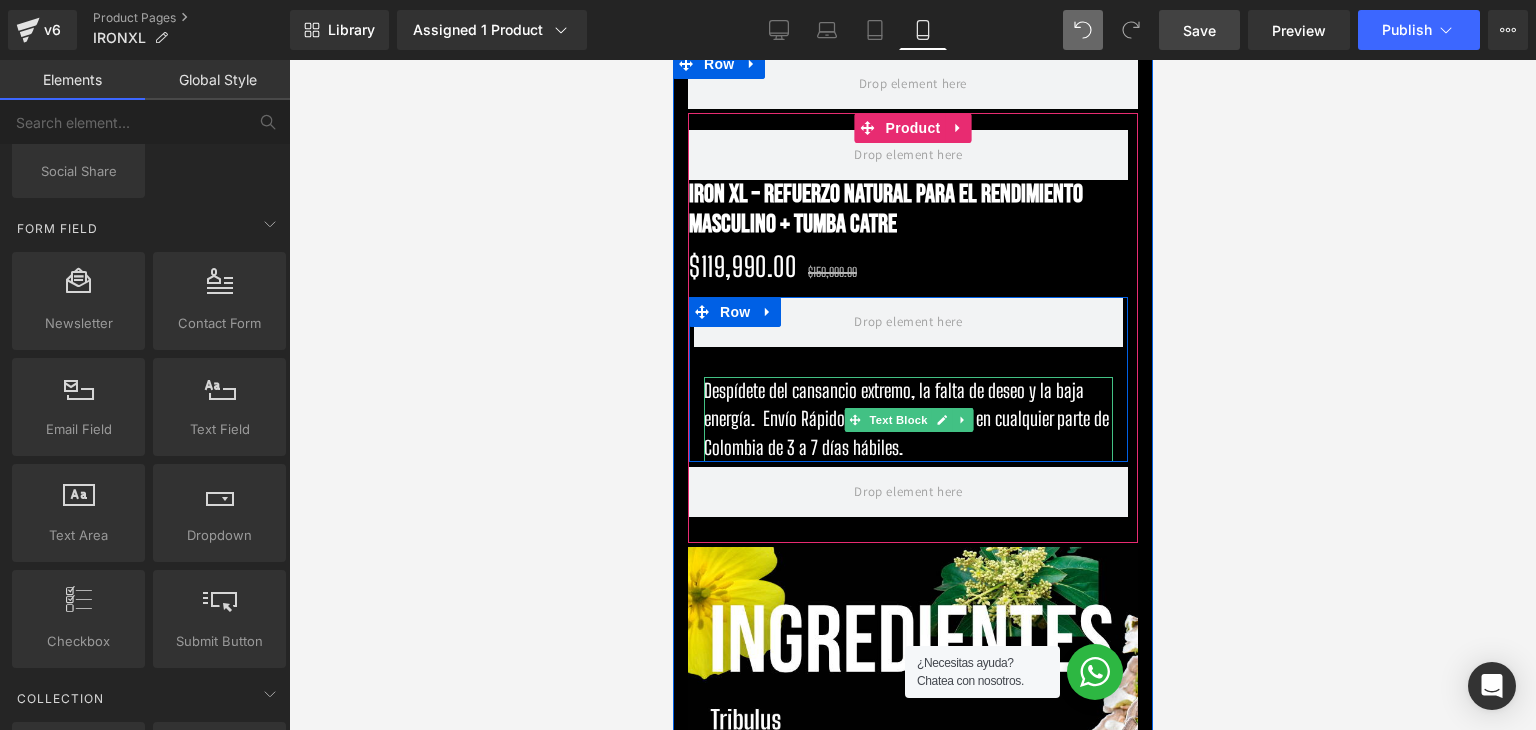 click on "Despídete del cansancio extremo, la falta de deseo y la baja energía. Envío Rápido y Gratuito: Recíbelo en cualquier parte de Colombia de 3 a 7 días hábiles." at bounding box center [907, 420] 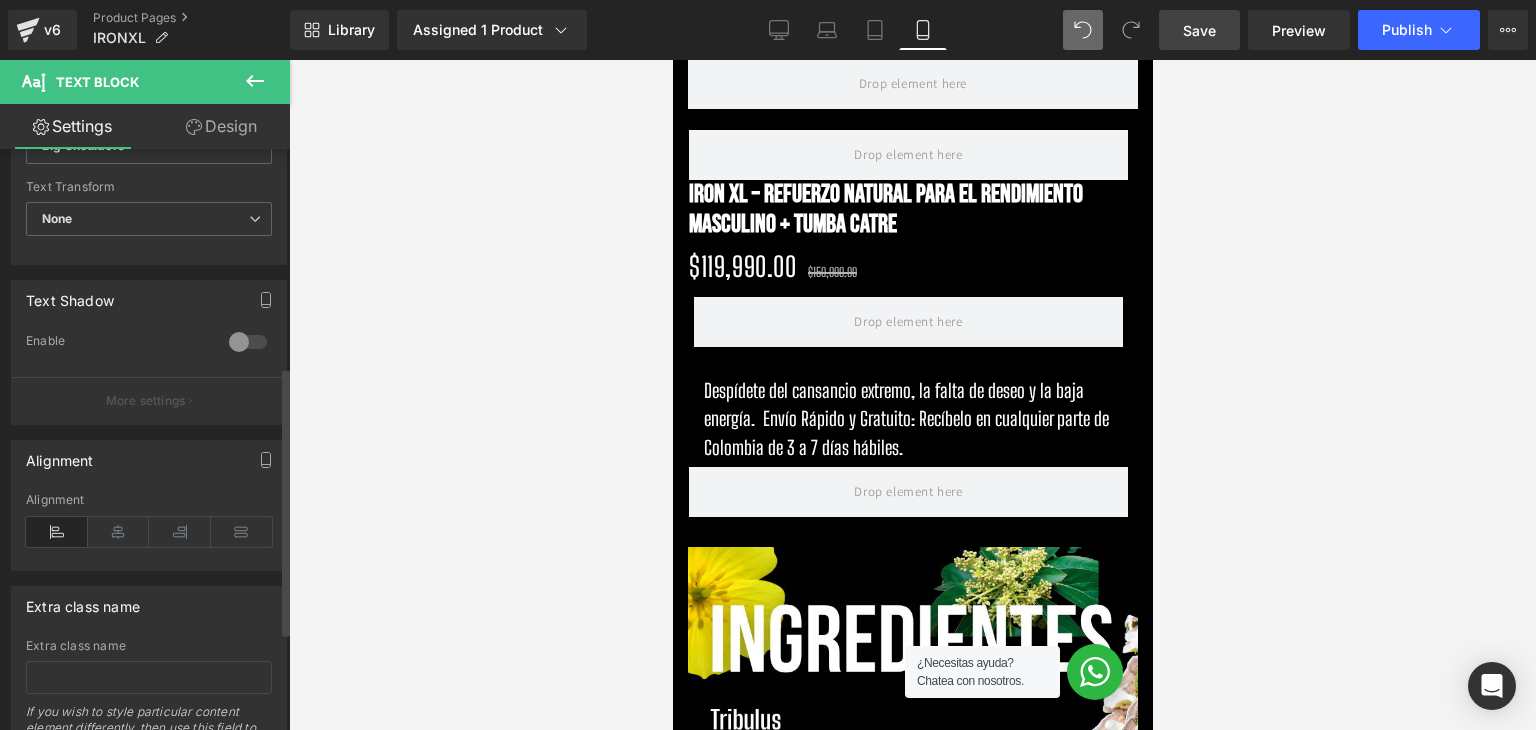 scroll, scrollTop: 600, scrollLeft: 0, axis: vertical 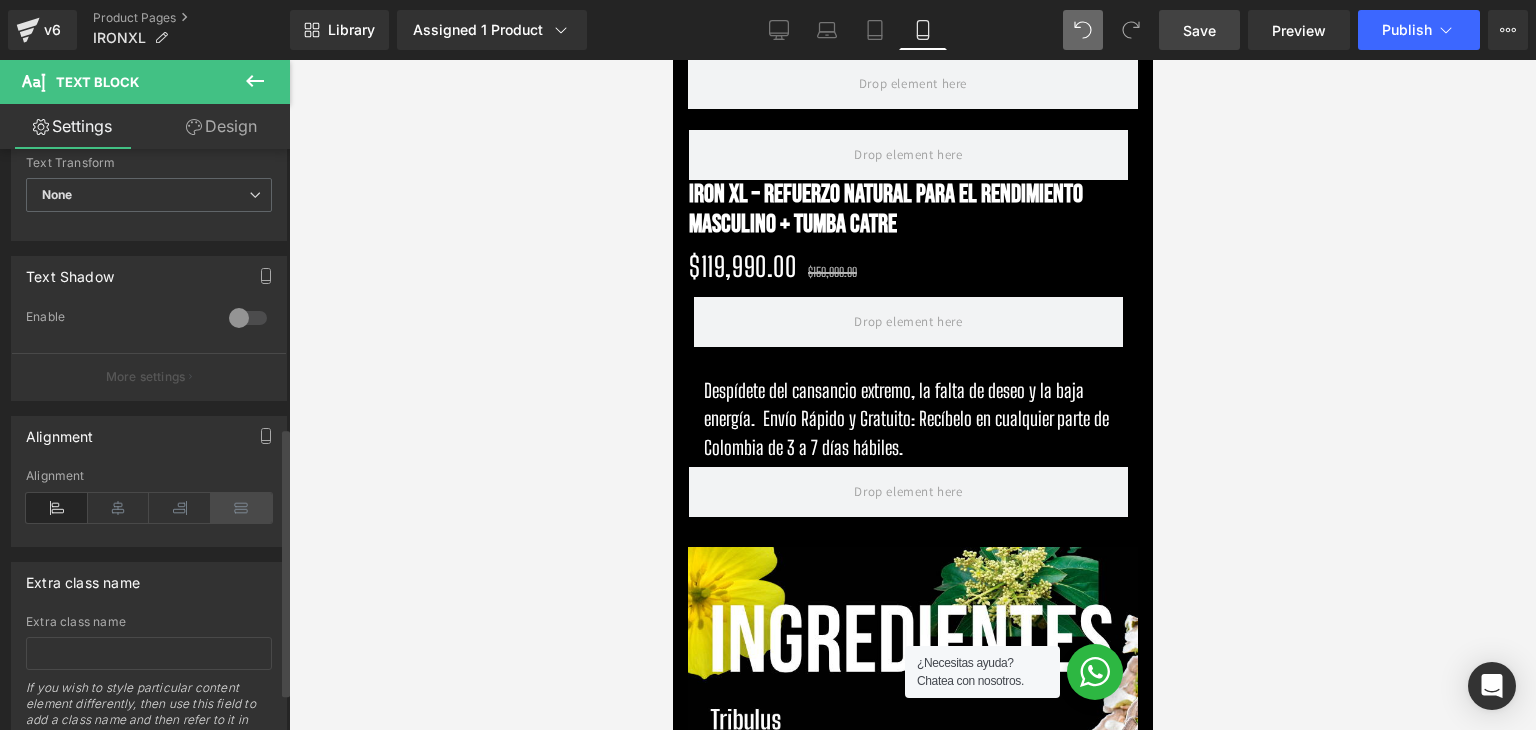 click at bounding box center [242, 508] 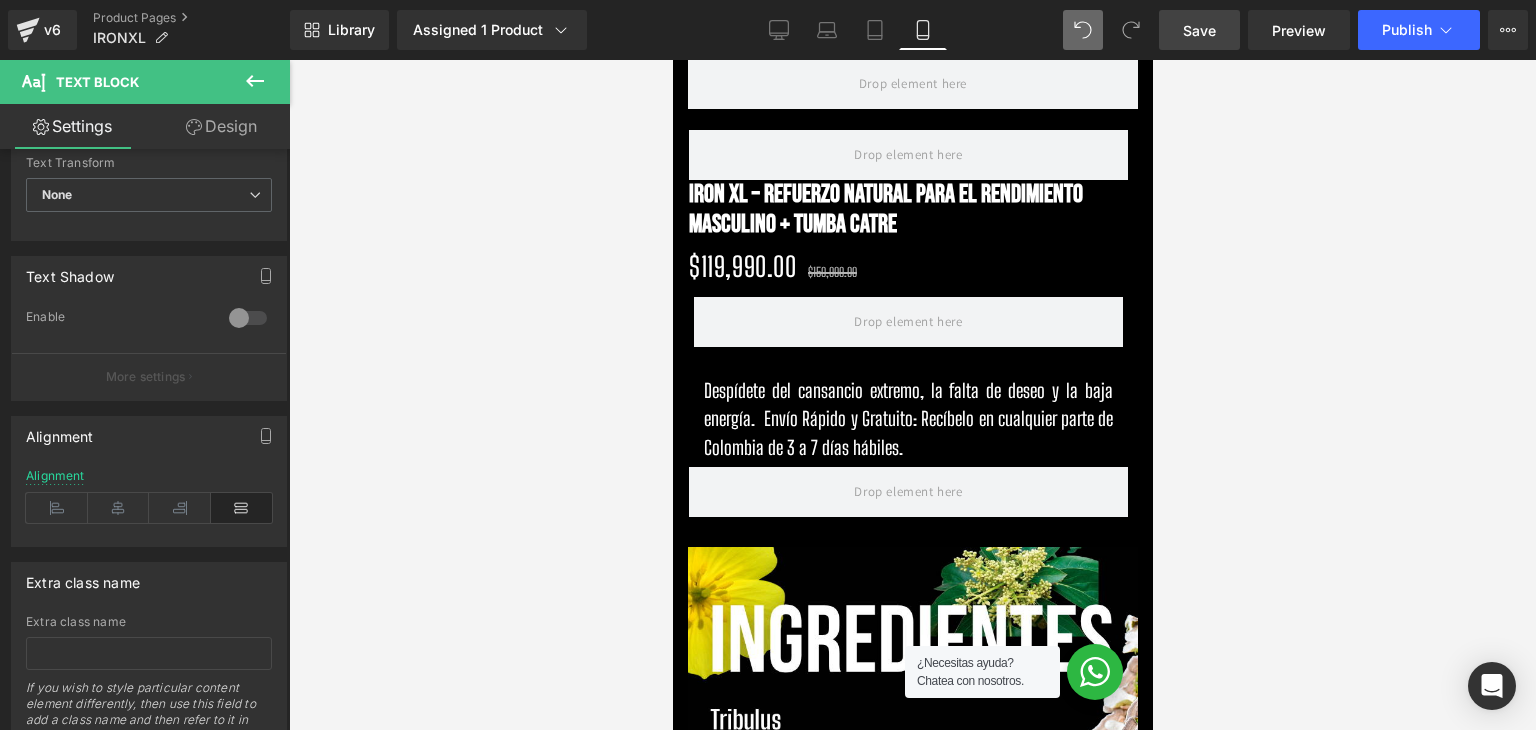 click on "Save" at bounding box center (1199, 30) 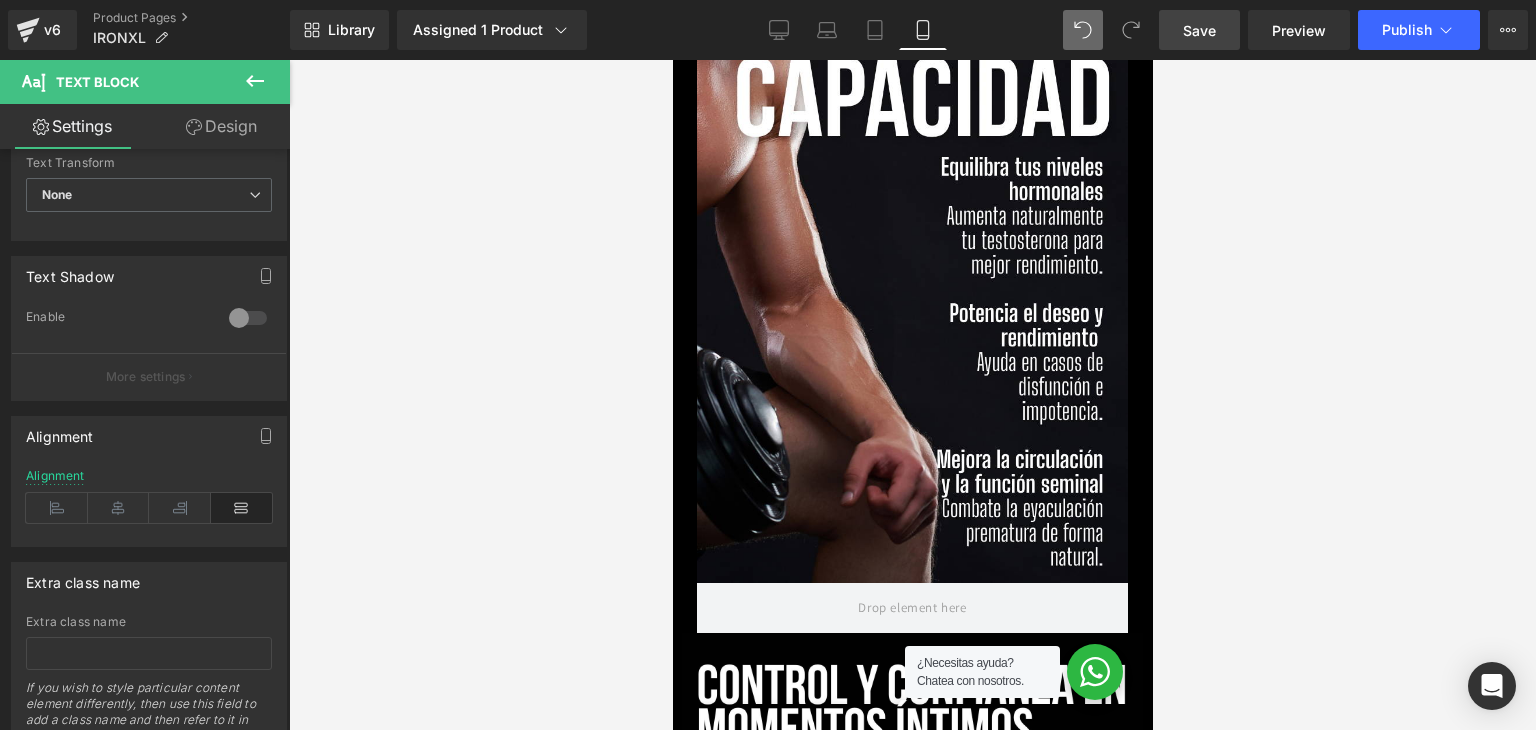 scroll, scrollTop: 3000, scrollLeft: 0, axis: vertical 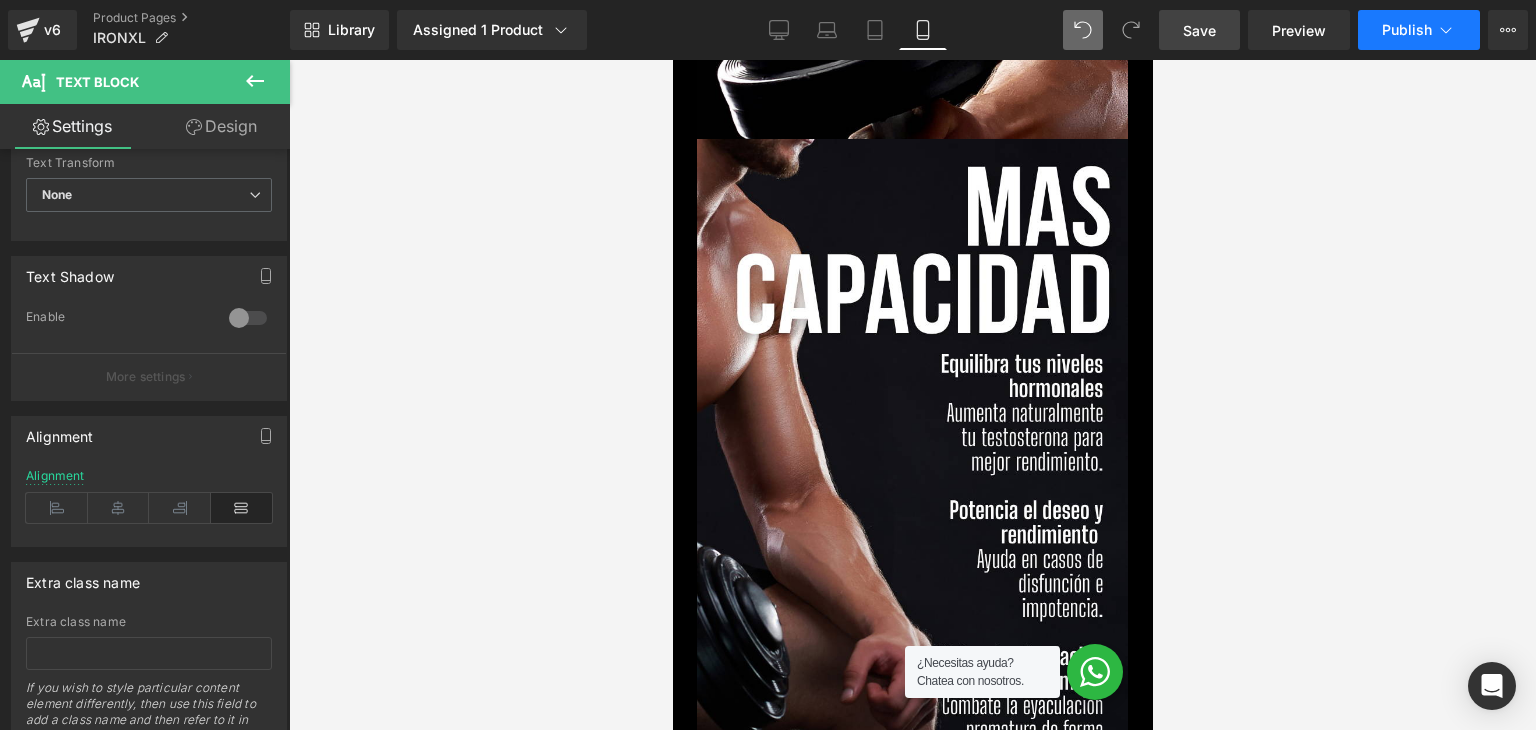 click on "Publish" at bounding box center (1407, 30) 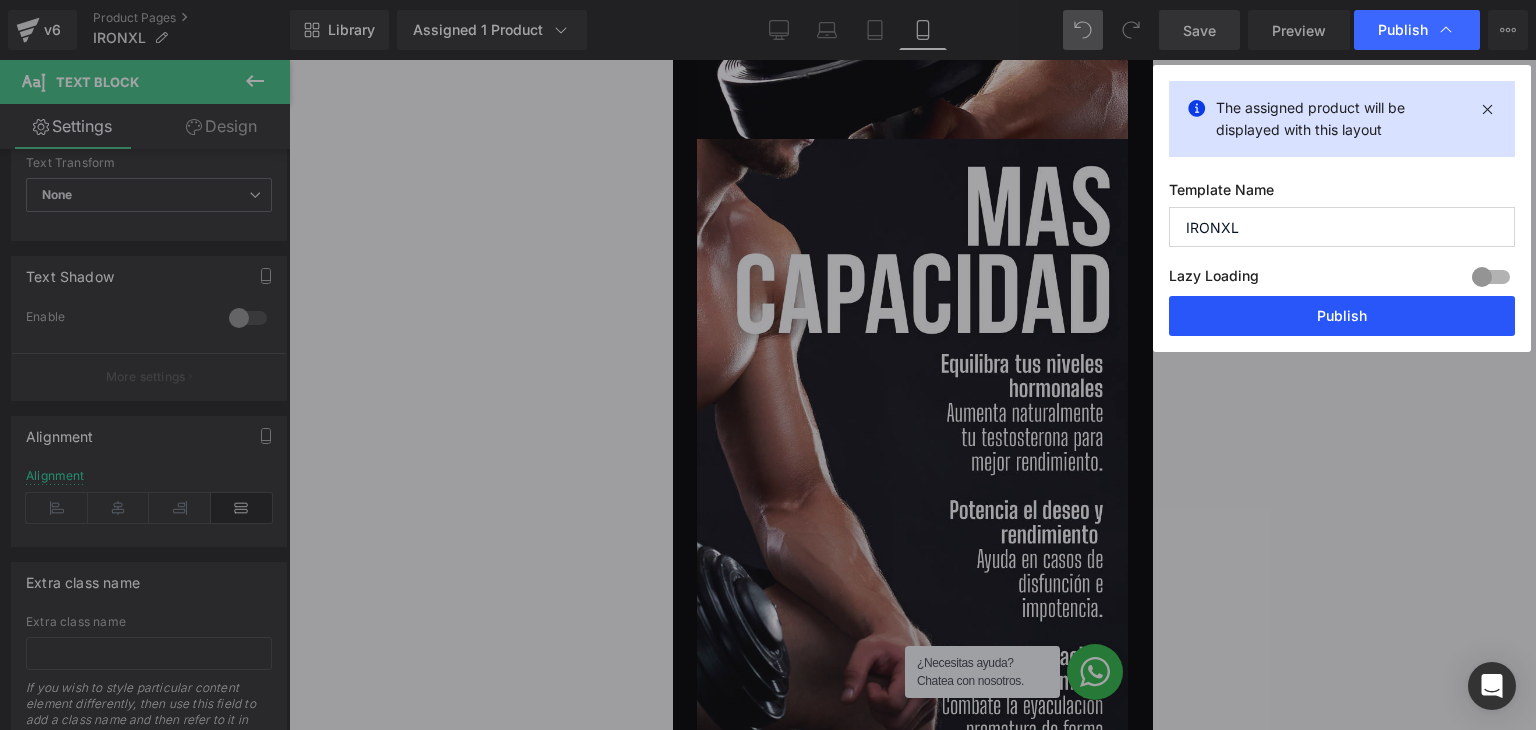 click on "Publish" at bounding box center (1342, 316) 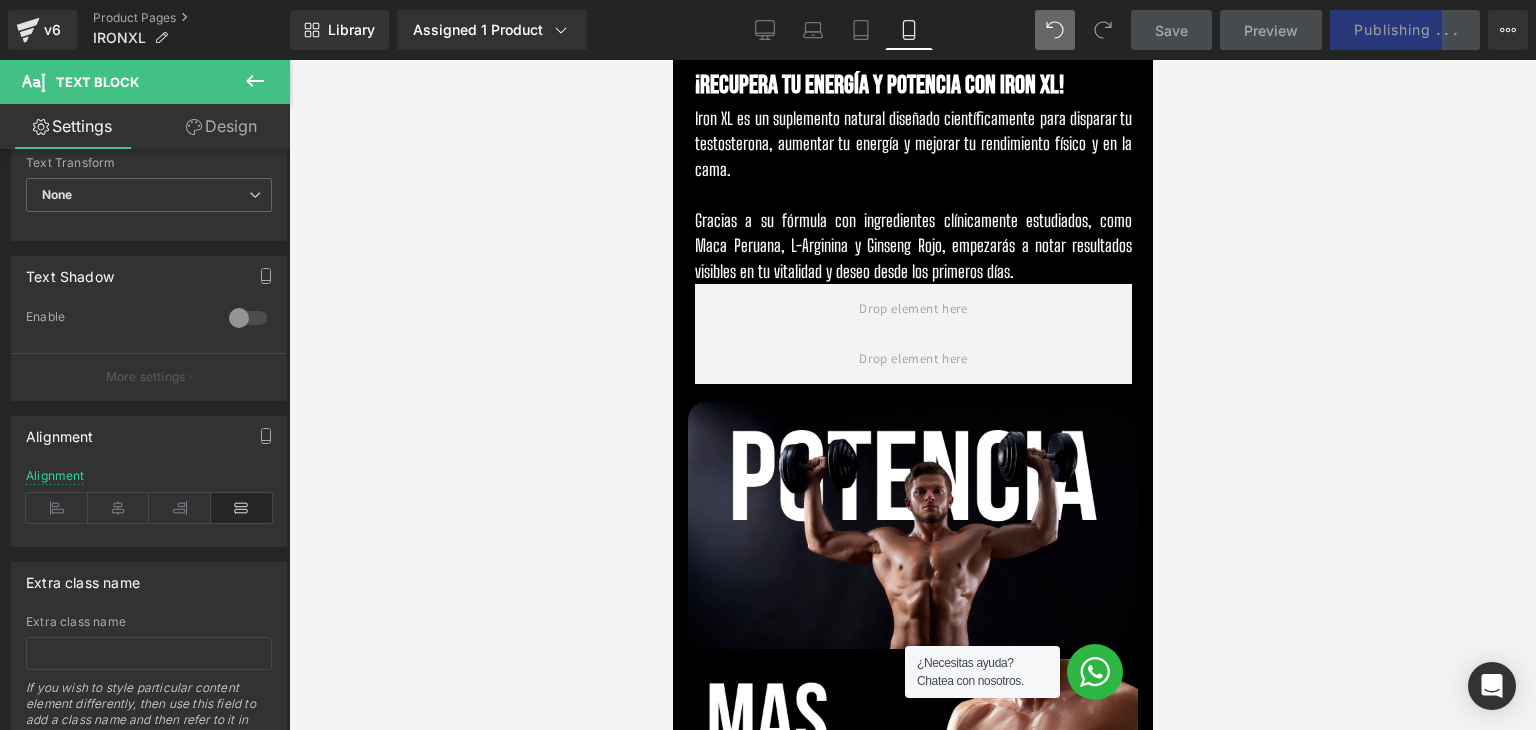 scroll, scrollTop: 900, scrollLeft: 0, axis: vertical 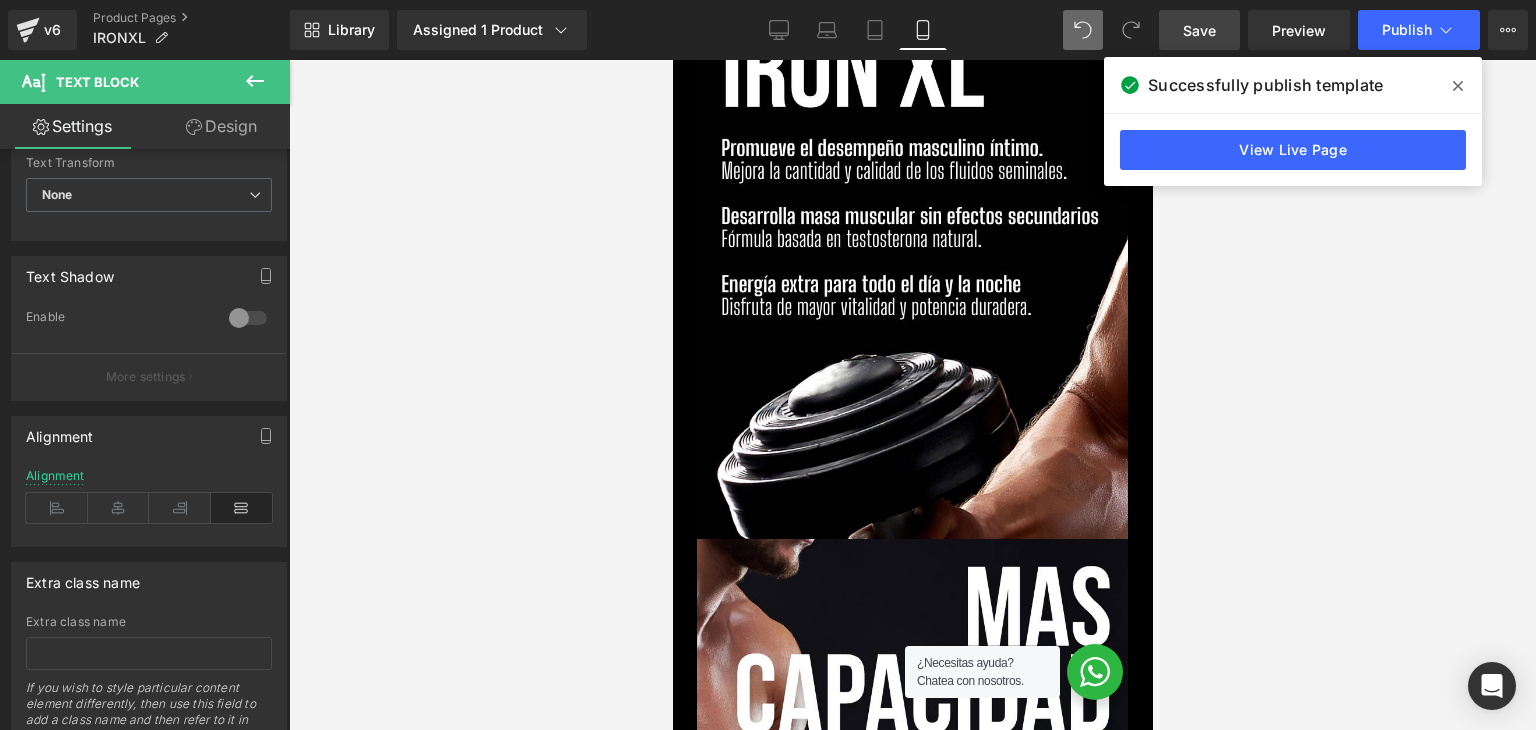 click 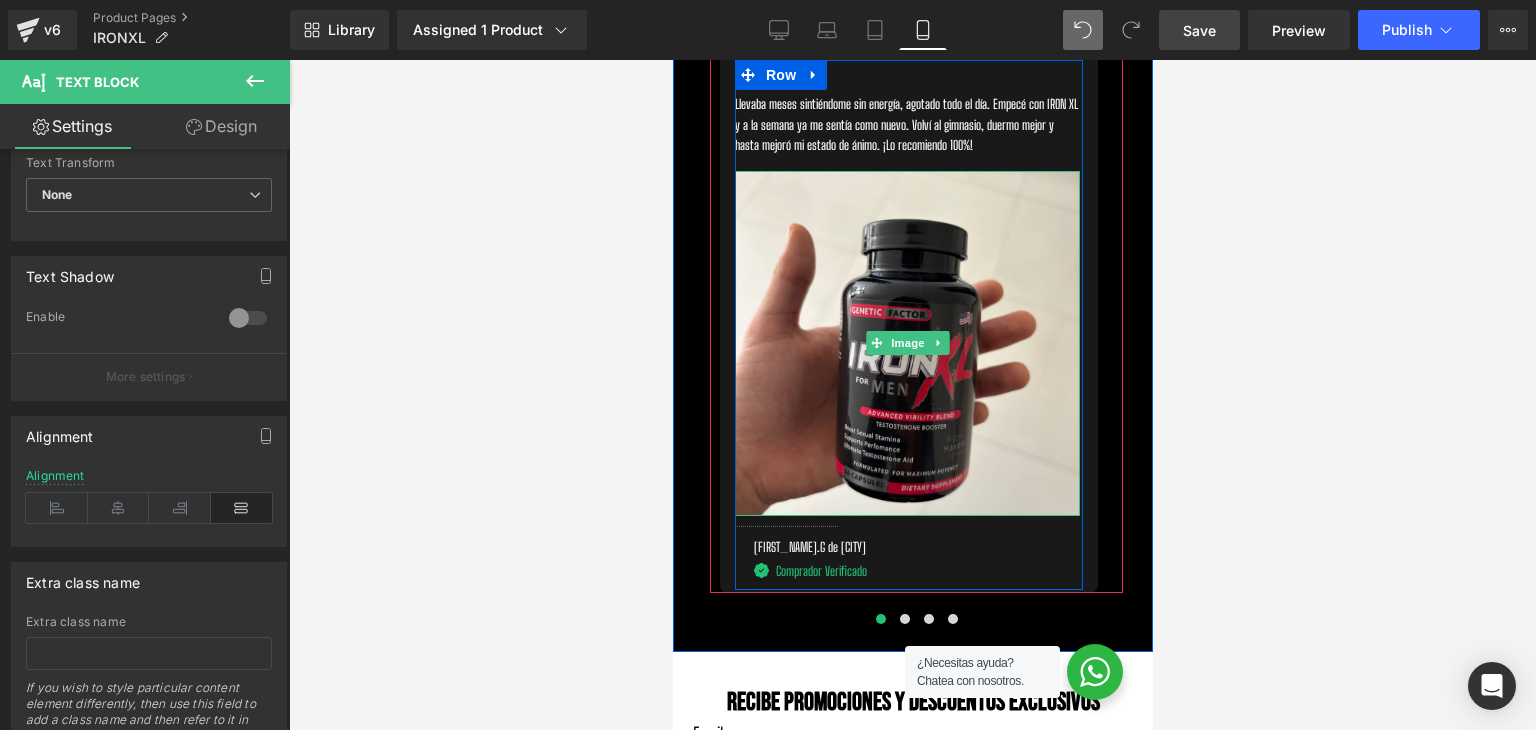 scroll, scrollTop: 5800, scrollLeft: 0, axis: vertical 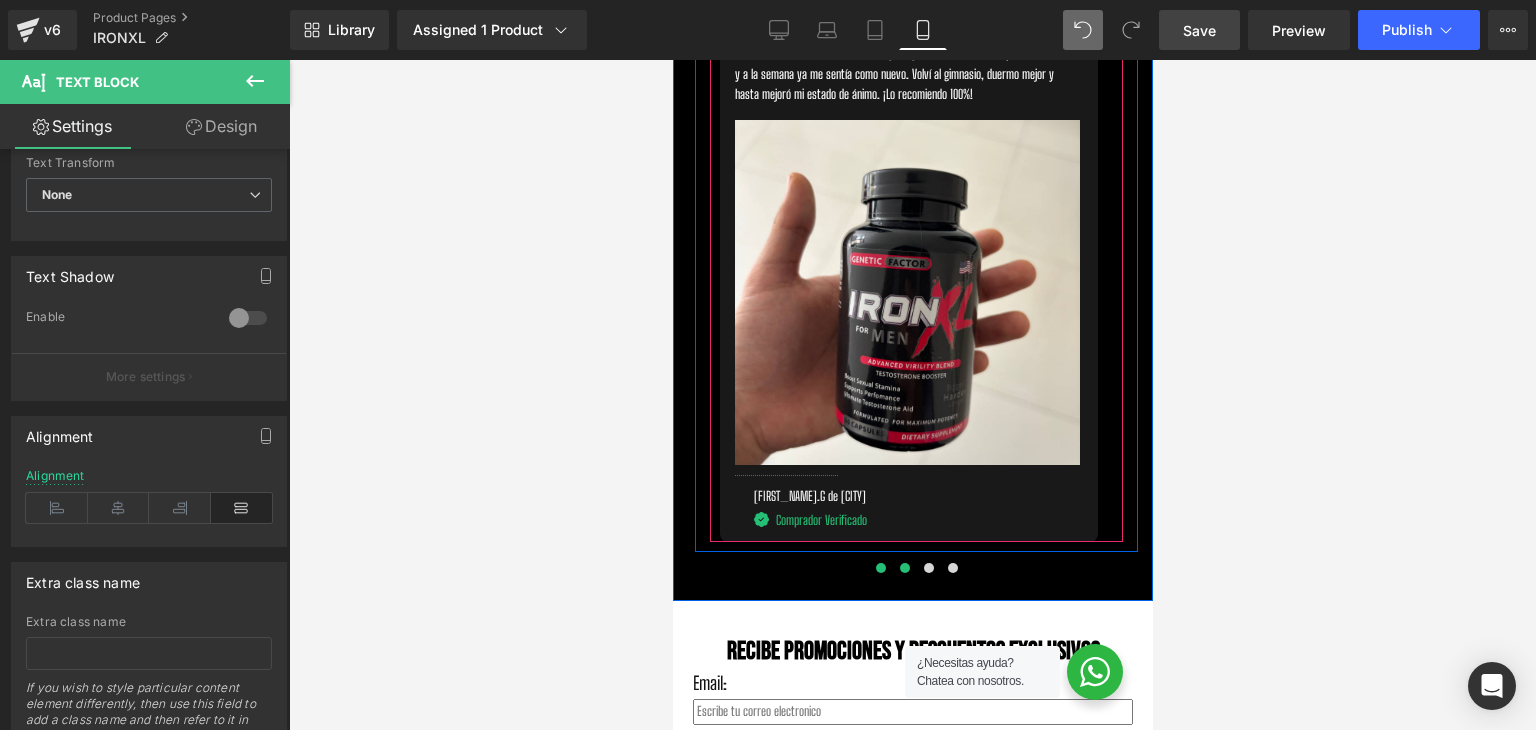 click at bounding box center (904, 568) 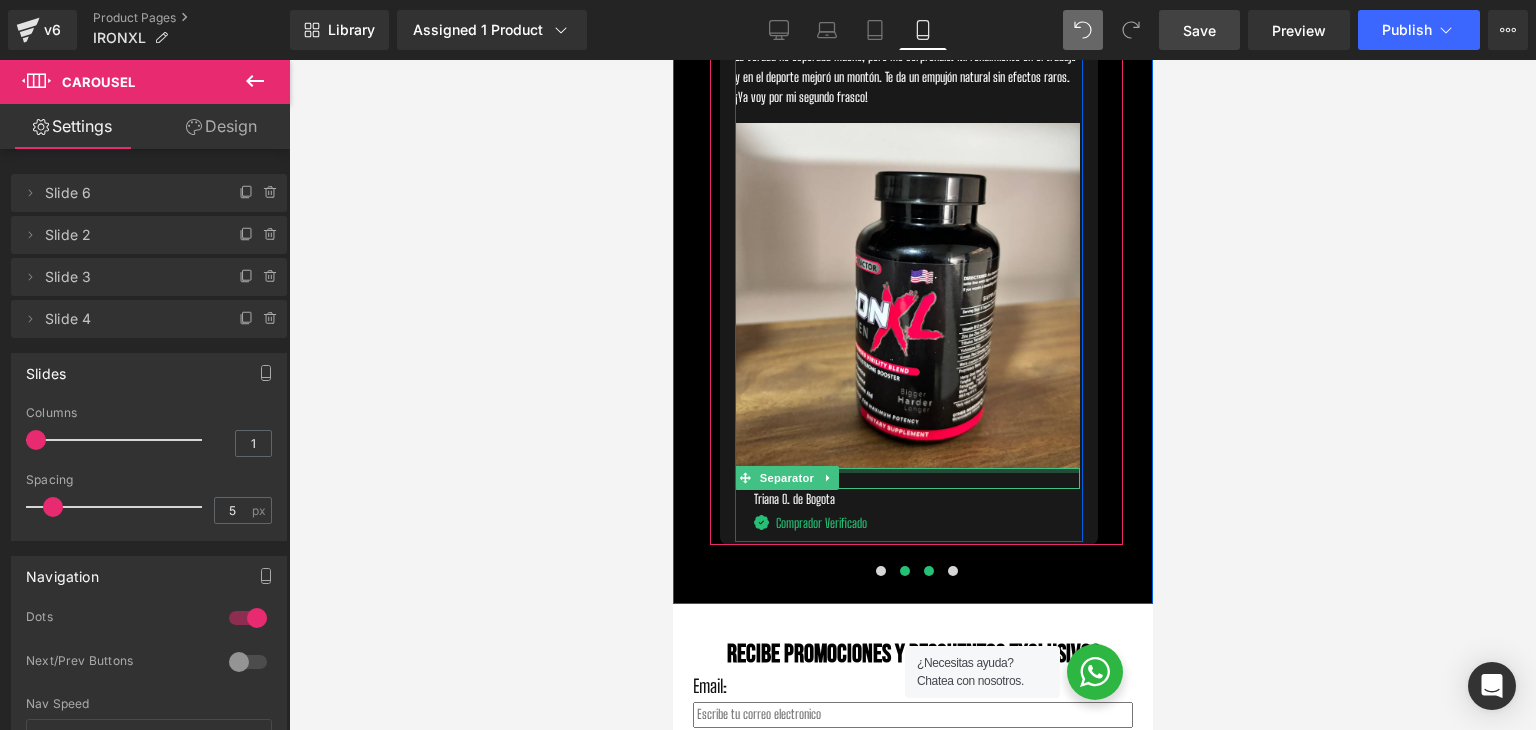 scroll, scrollTop: 5800, scrollLeft: 0, axis: vertical 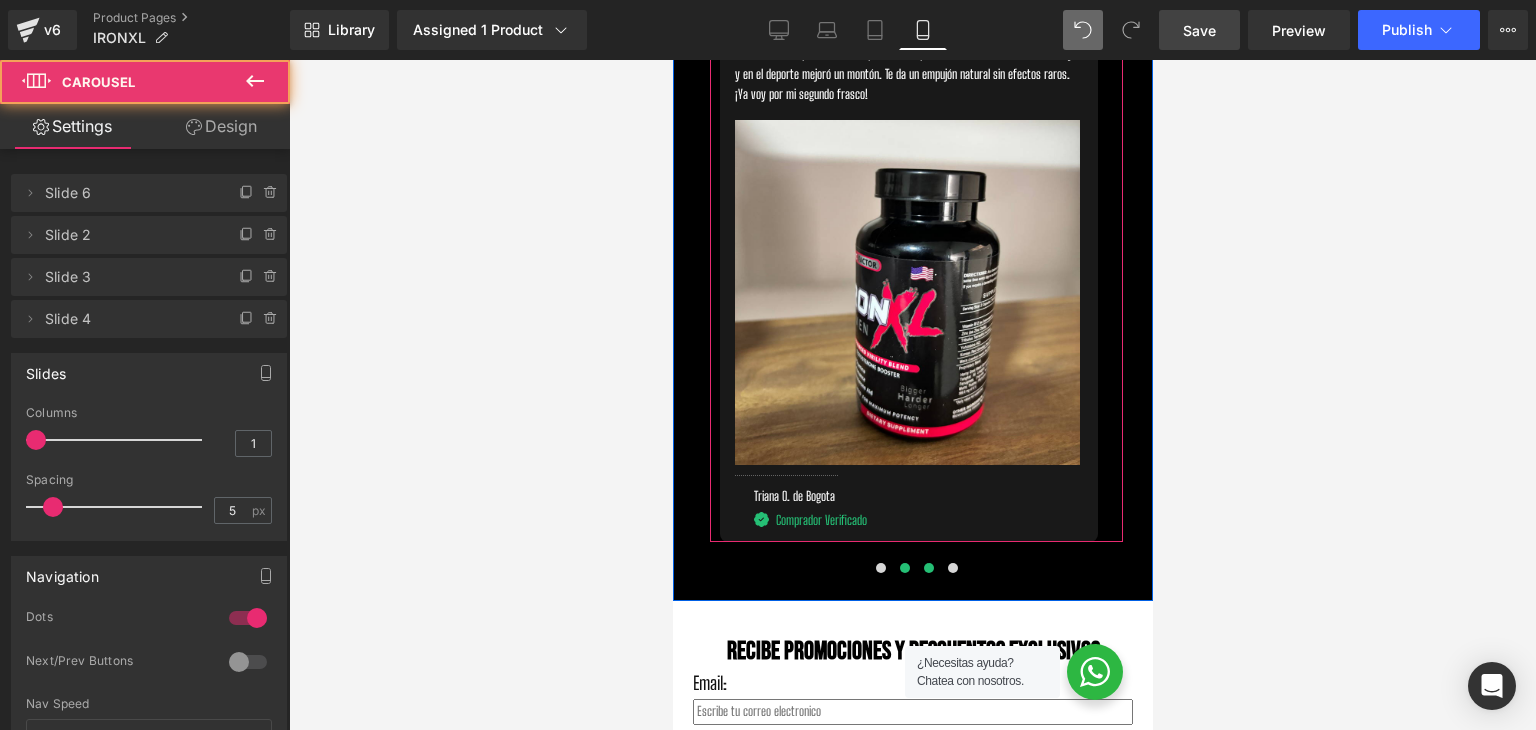 click at bounding box center (928, 568) 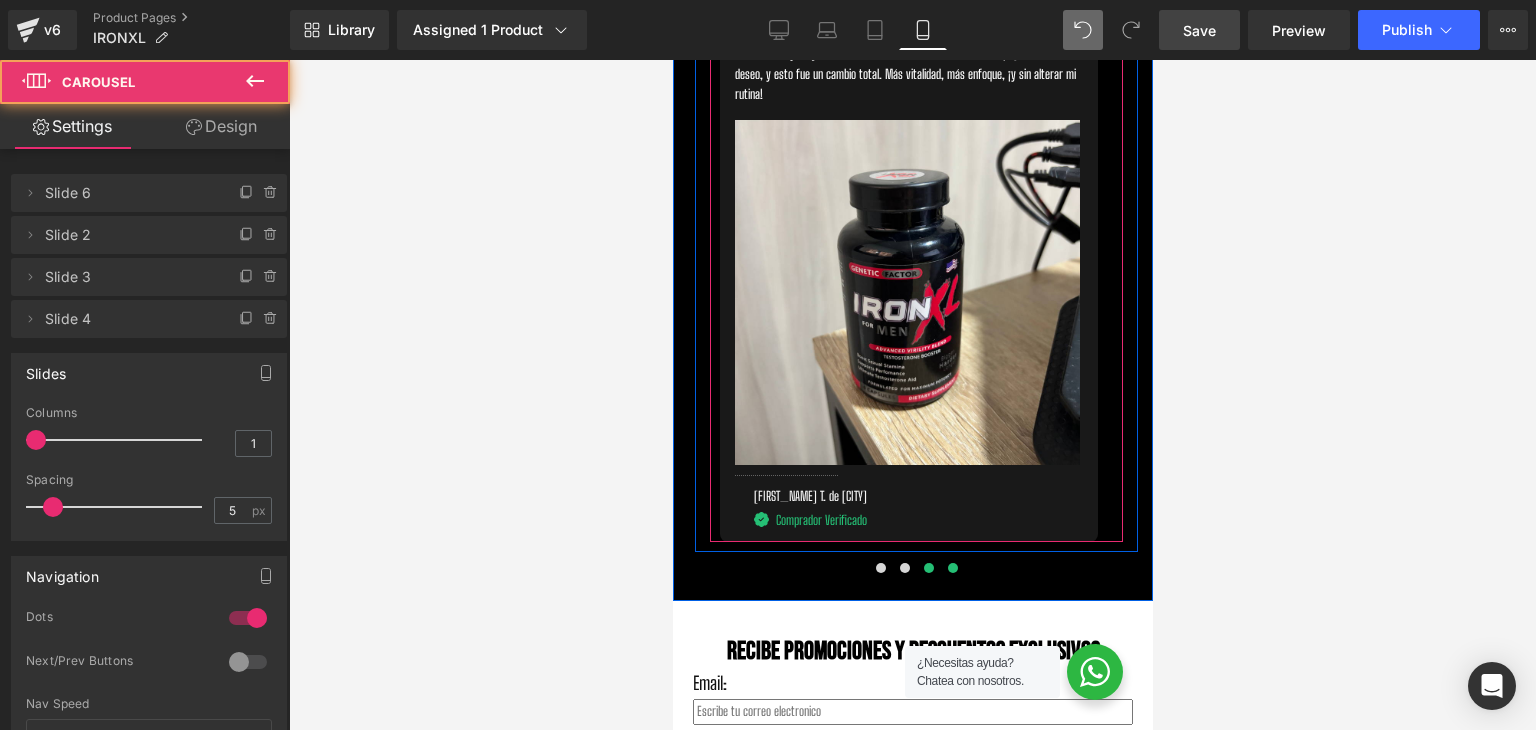 click at bounding box center (952, 568) 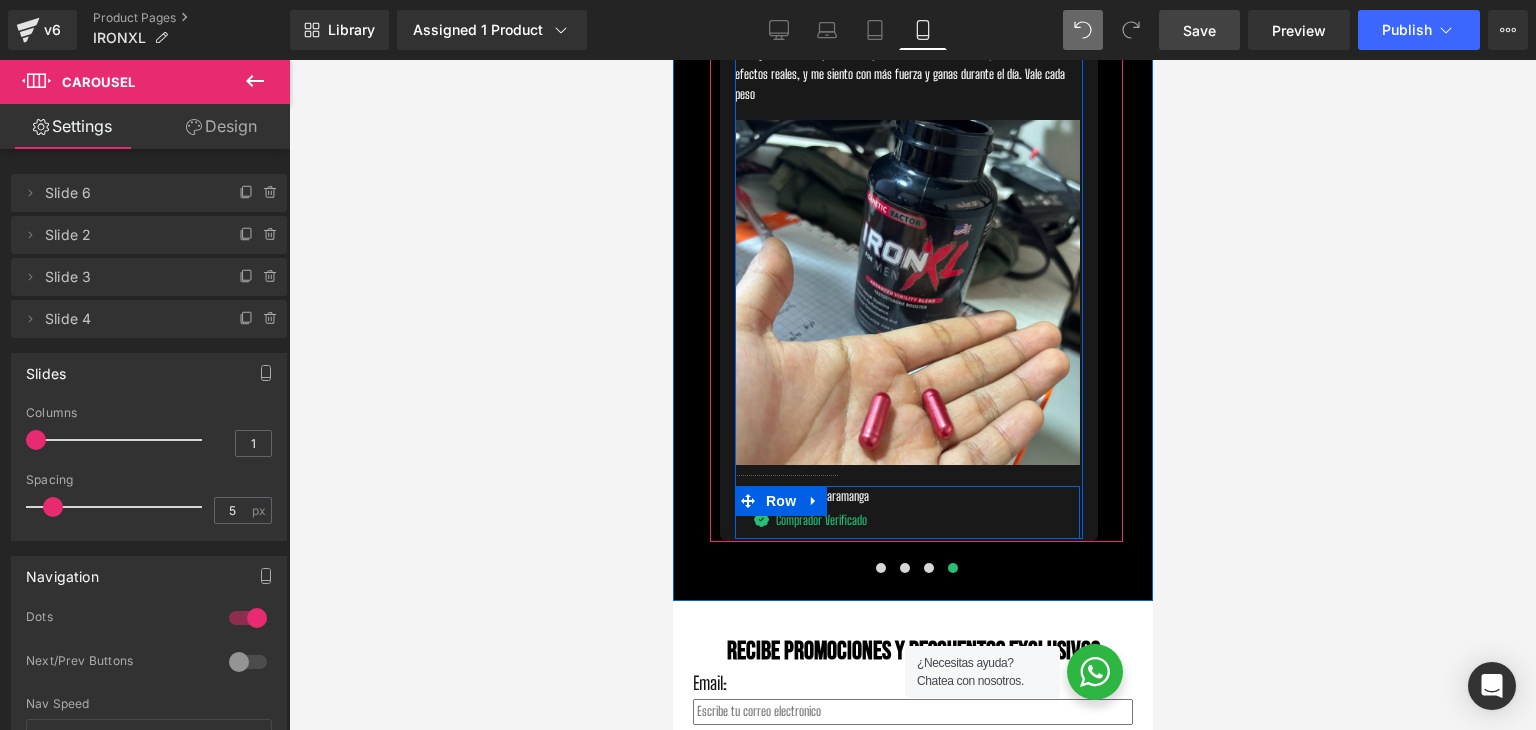 click 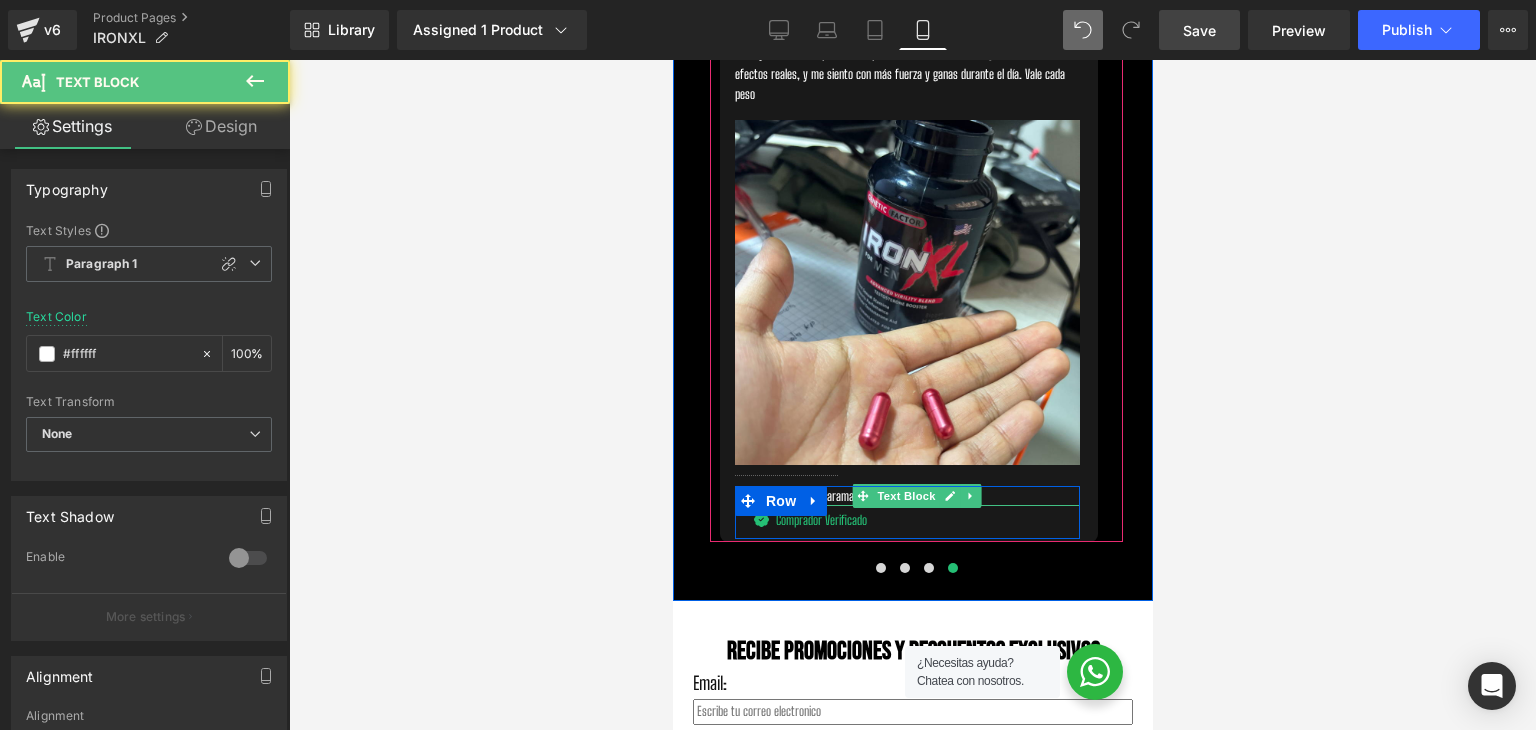 click on "Jasmin P. de Bucaramanga" at bounding box center [810, 496] 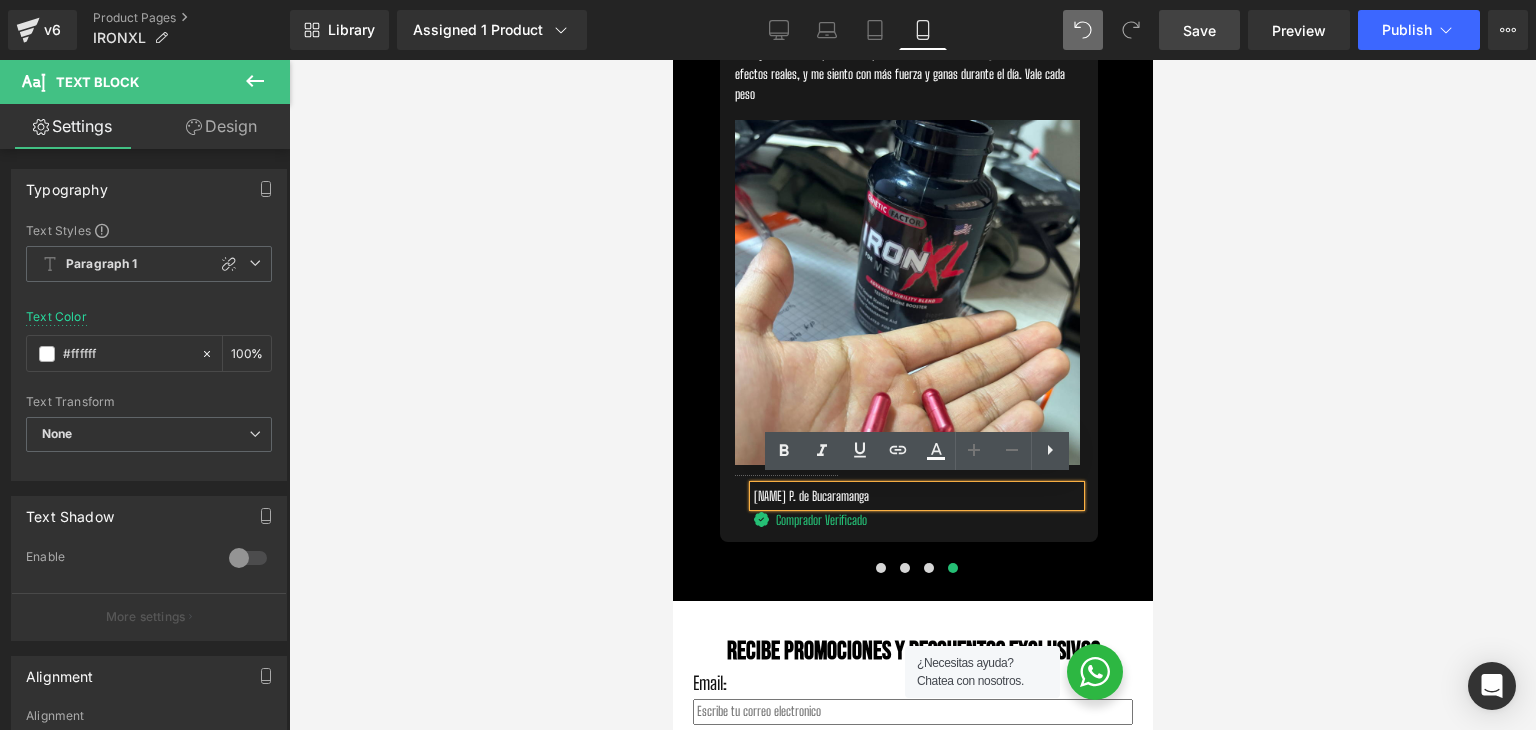 click on "Jasmin P. de Bucaramanga" at bounding box center (810, 496) 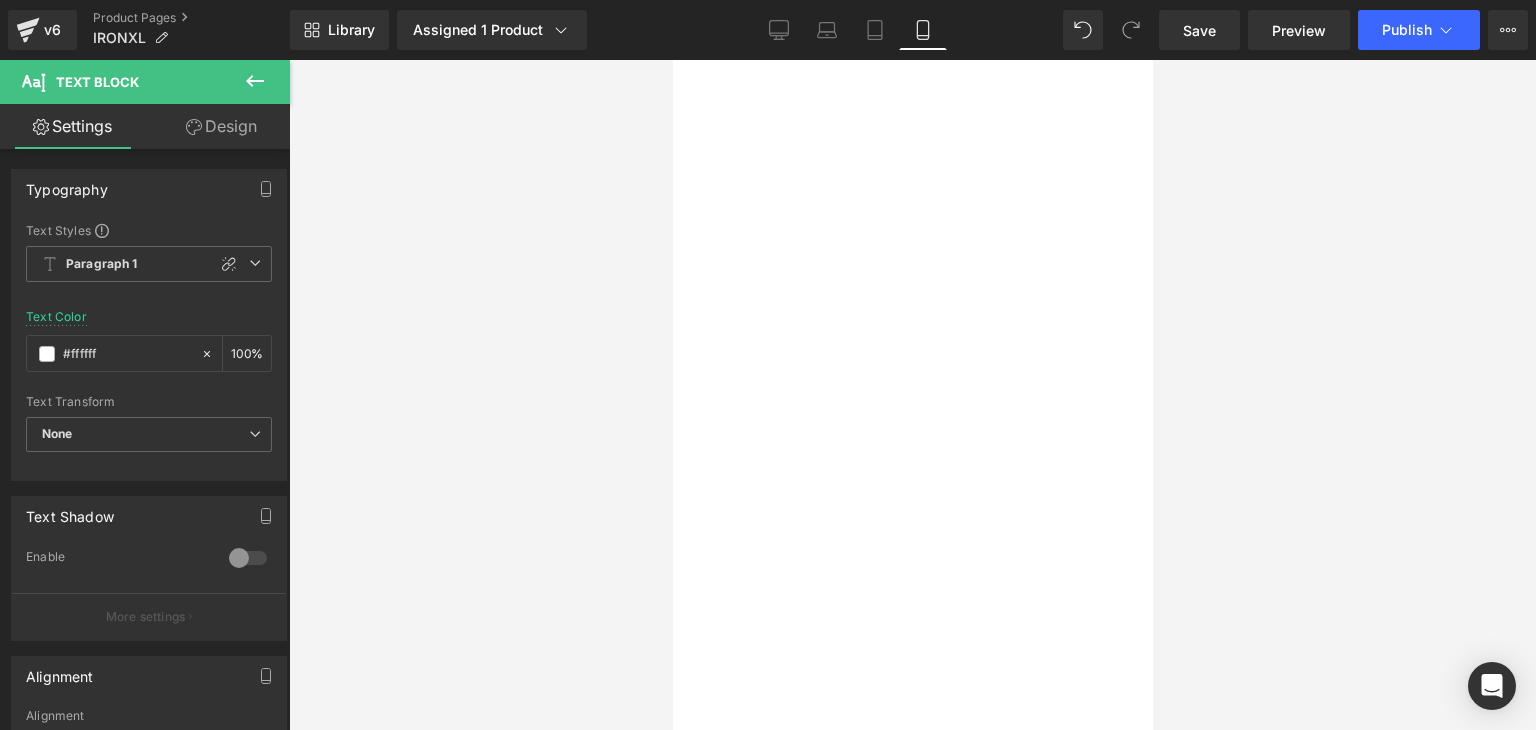 scroll, scrollTop: 0, scrollLeft: 0, axis: both 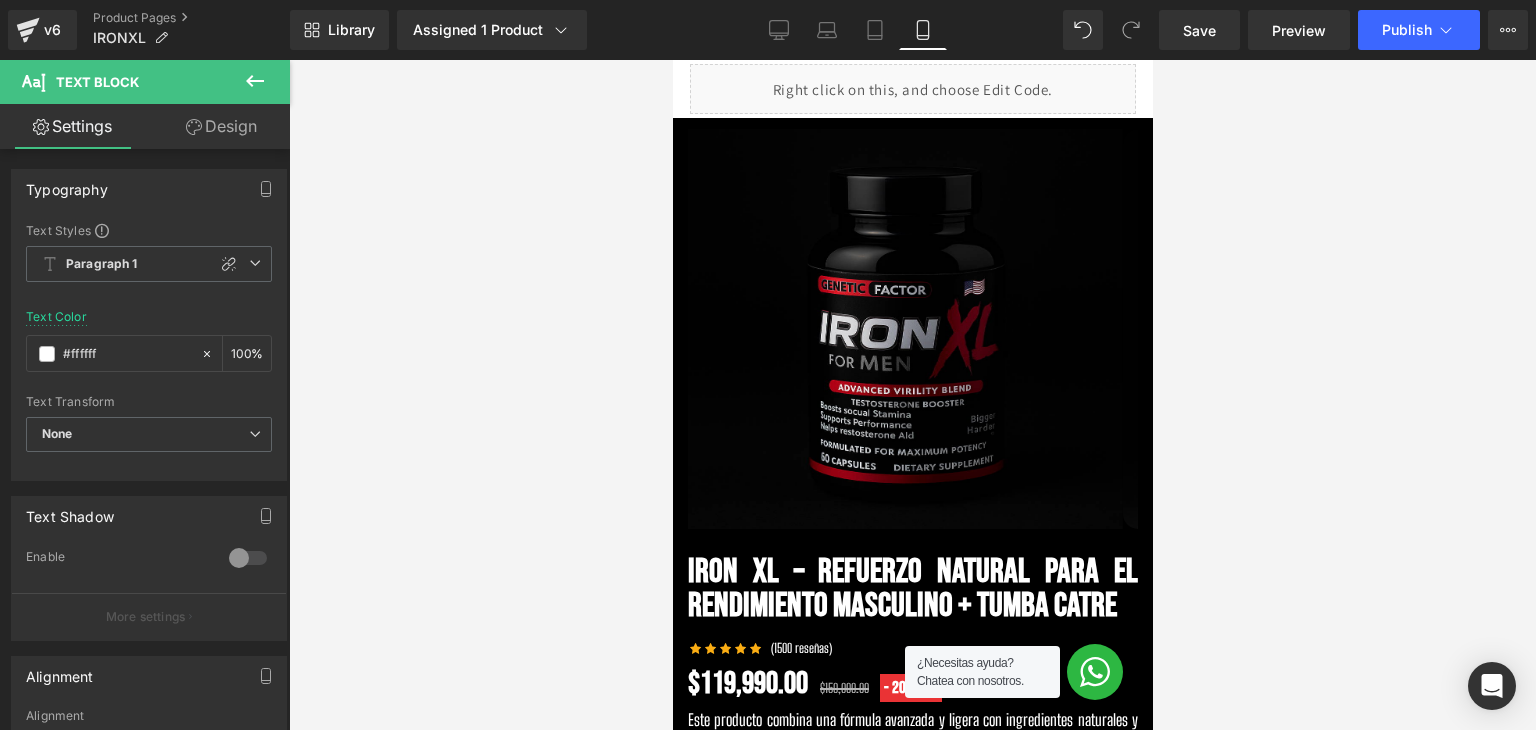 type 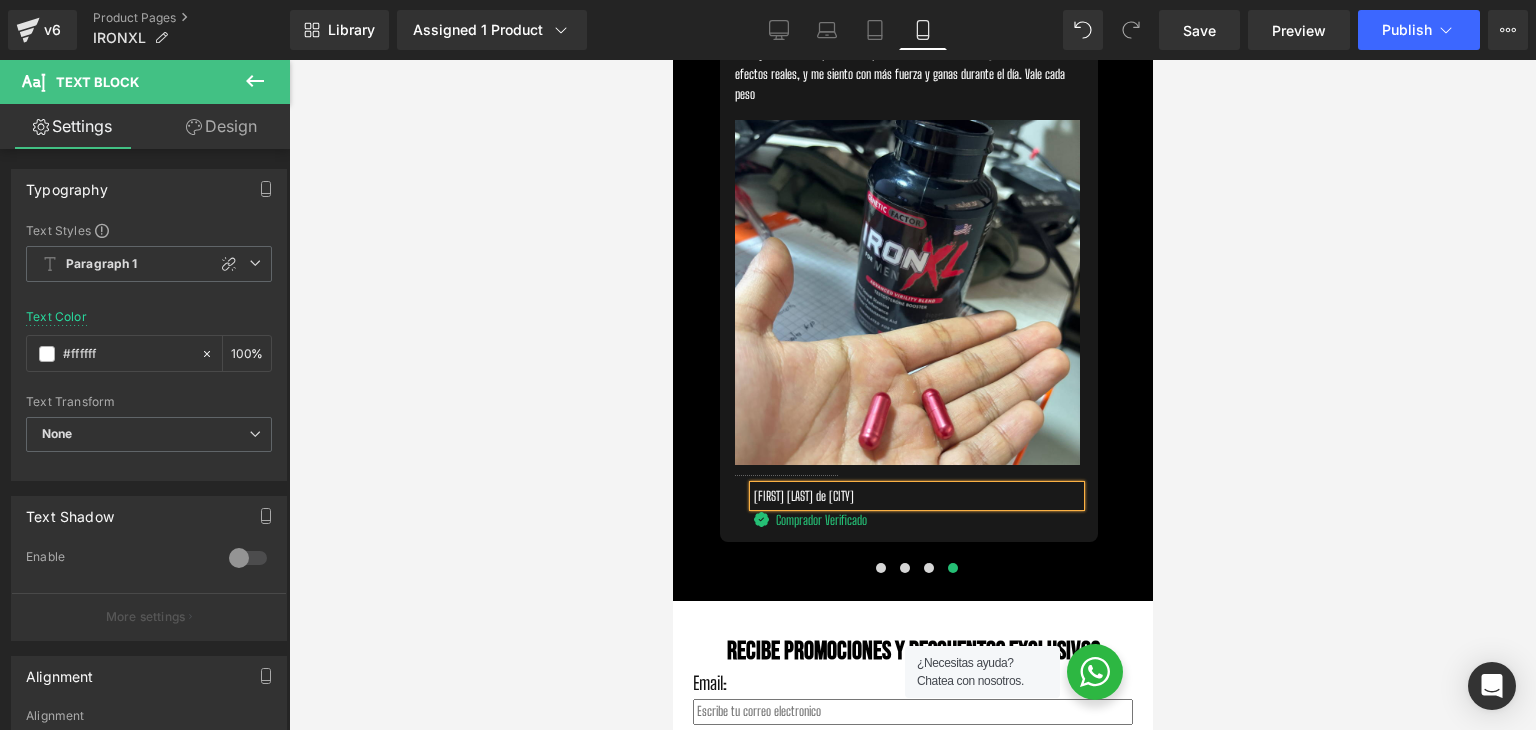 scroll, scrollTop: 0, scrollLeft: 0, axis: both 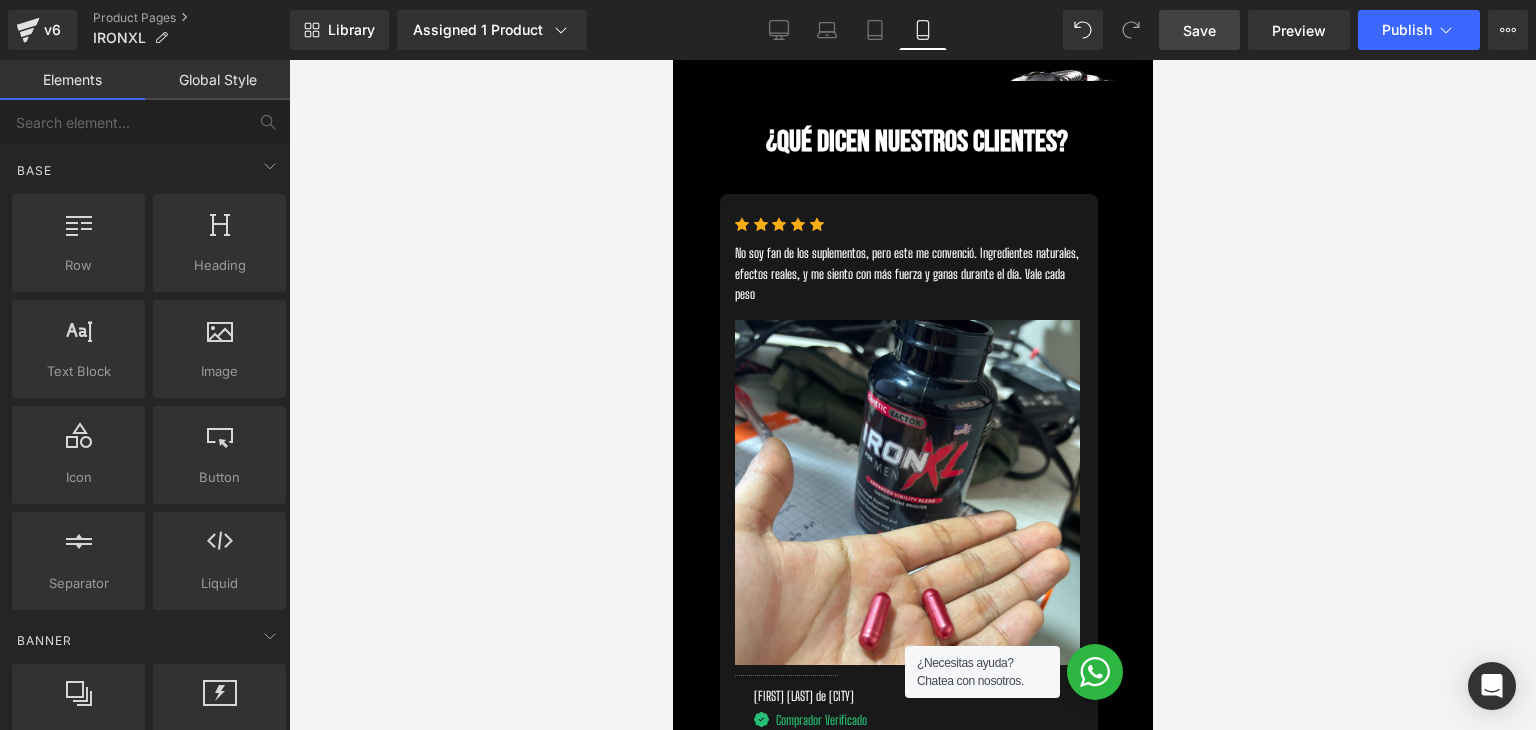 click on "Save" at bounding box center (1199, 30) 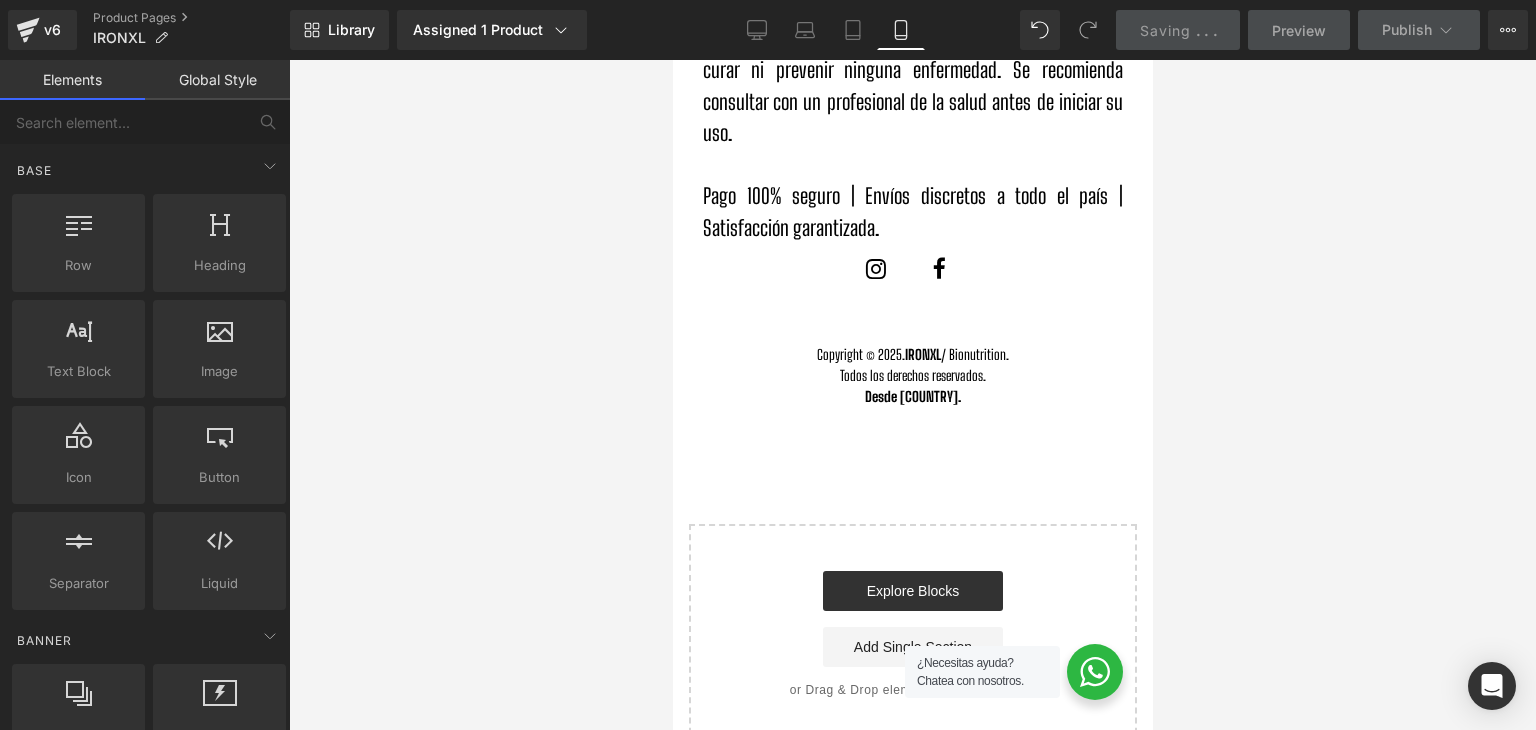 scroll, scrollTop: 7095, scrollLeft: 0, axis: vertical 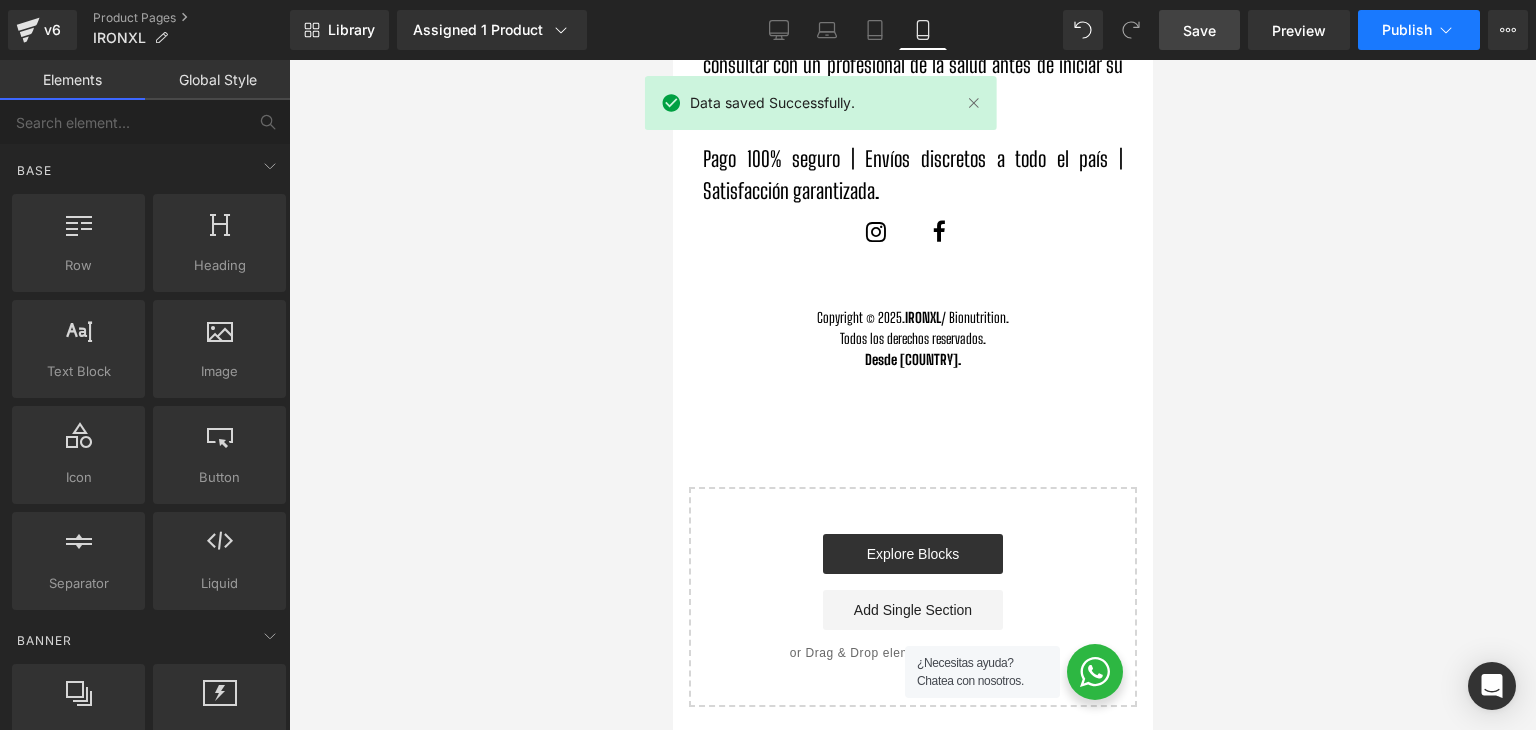 click on "Publish" at bounding box center [1419, 30] 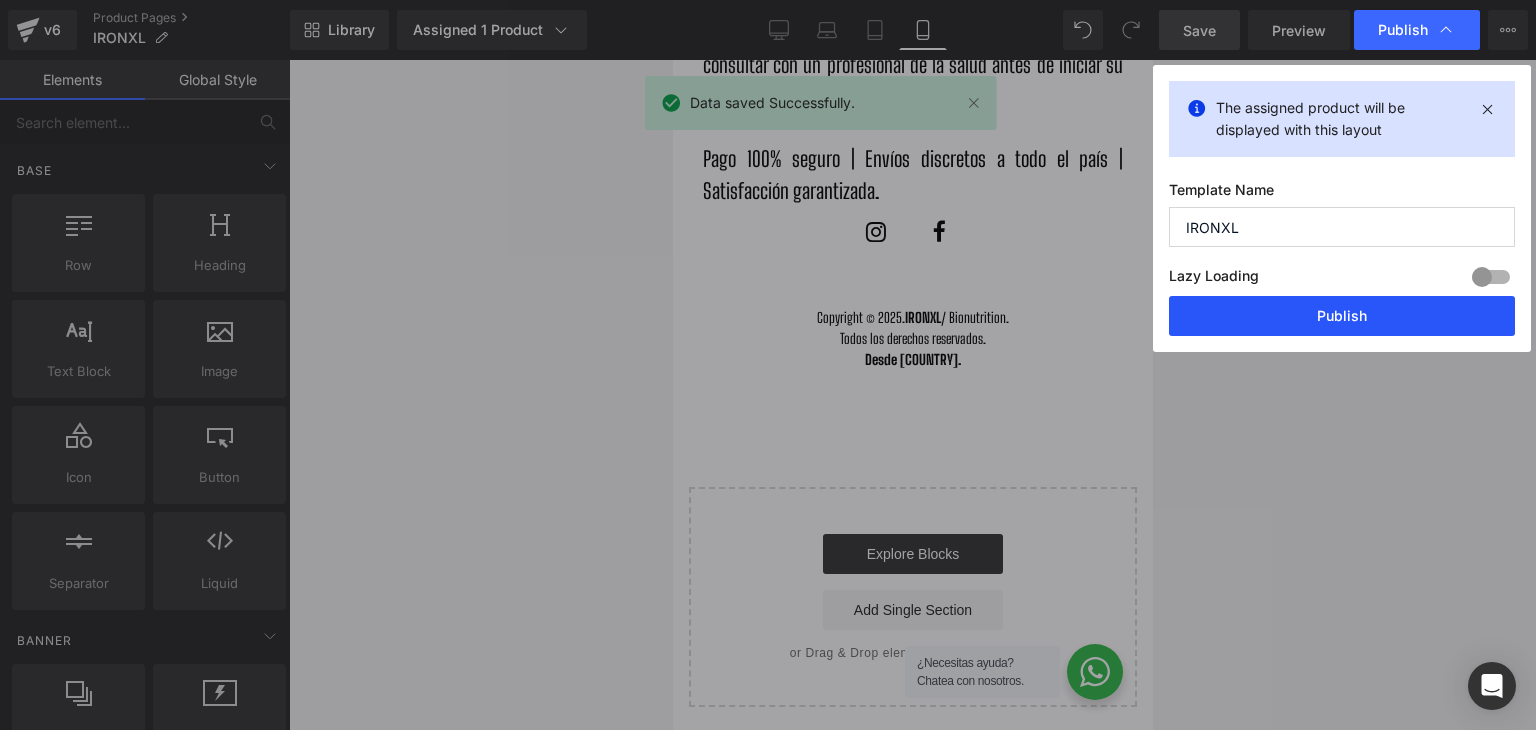 click on "Publish" at bounding box center (1342, 316) 